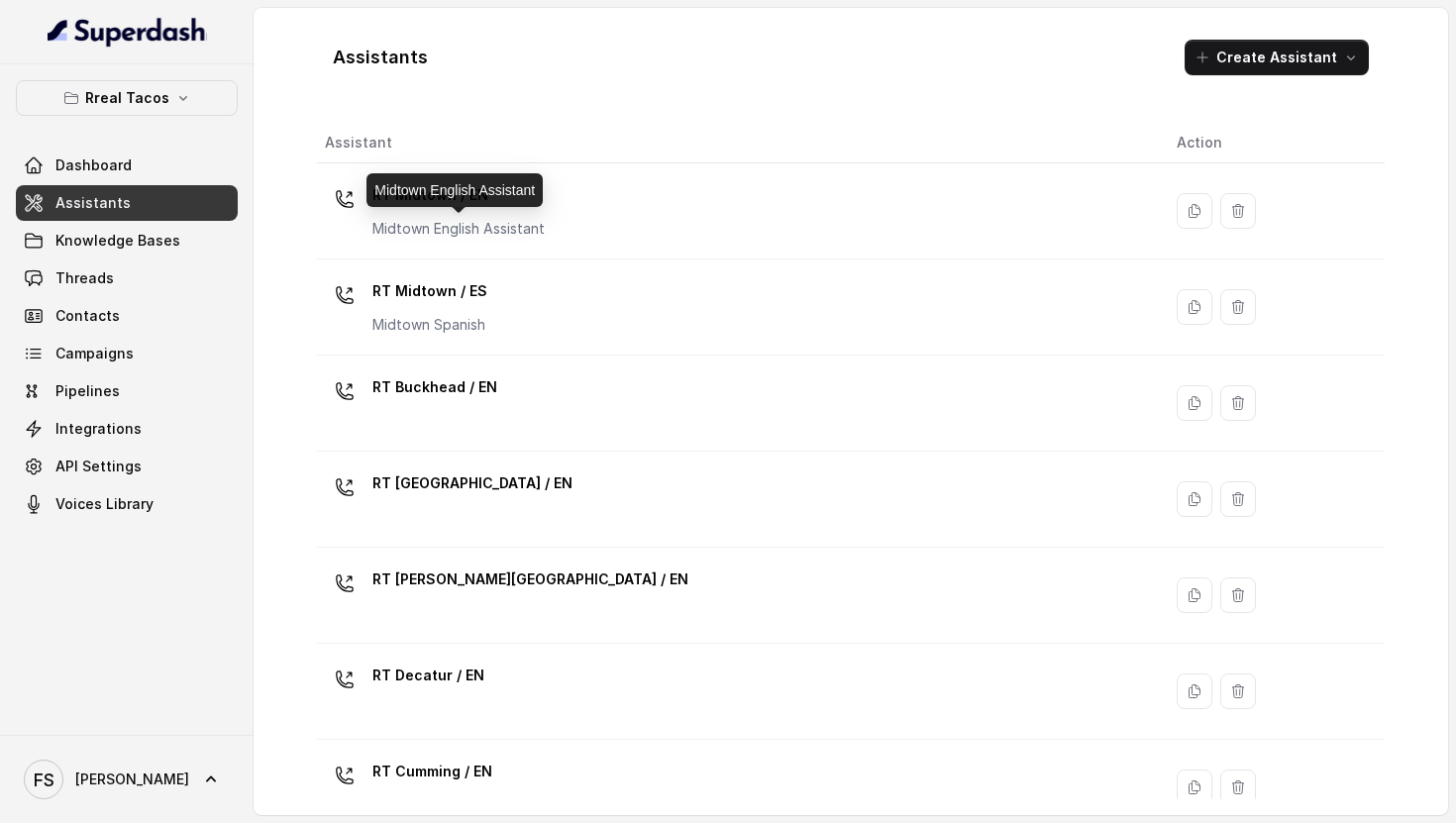scroll, scrollTop: 0, scrollLeft: 0, axis: both 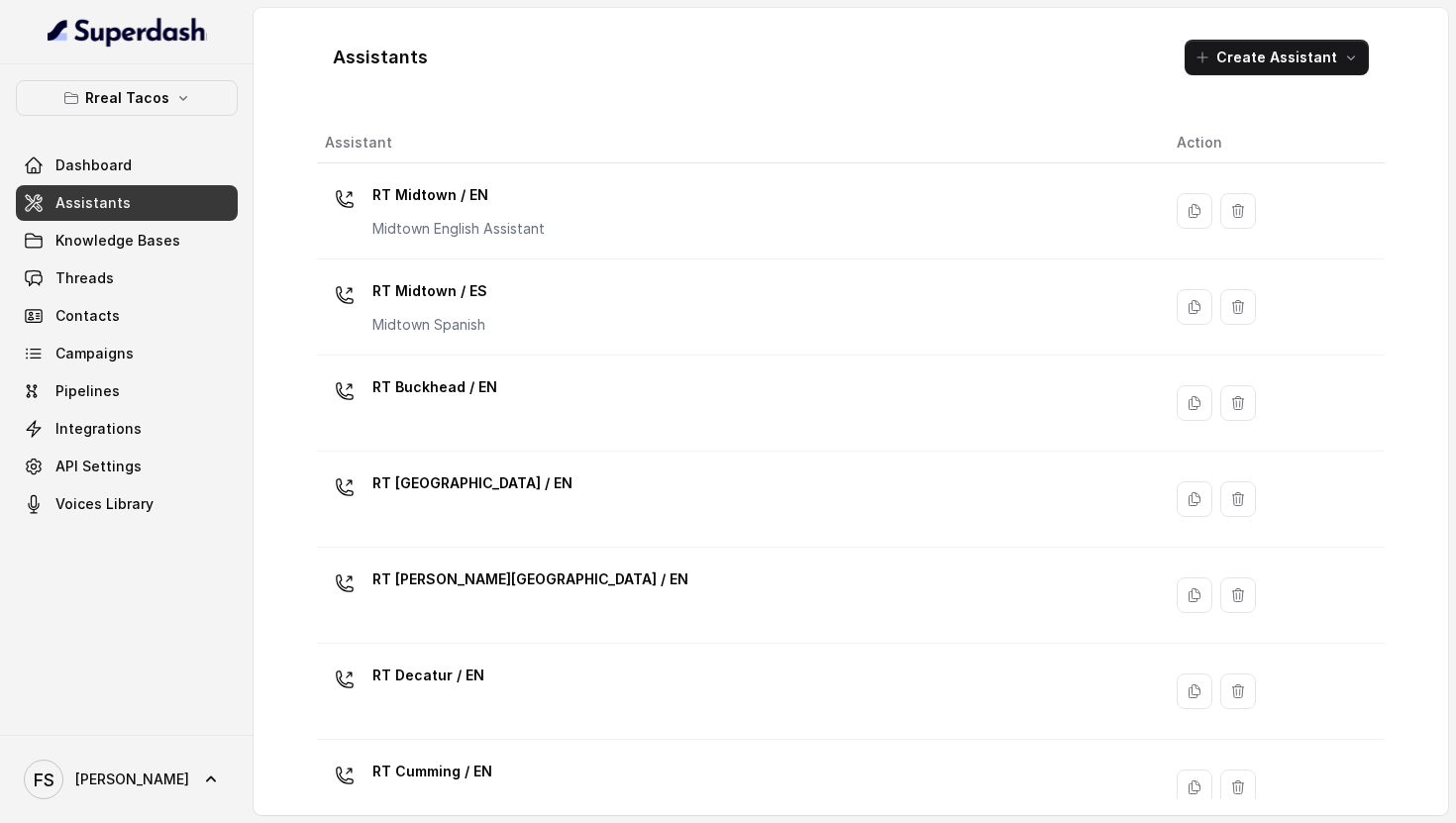 click on "Assistants" at bounding box center [127, 203] 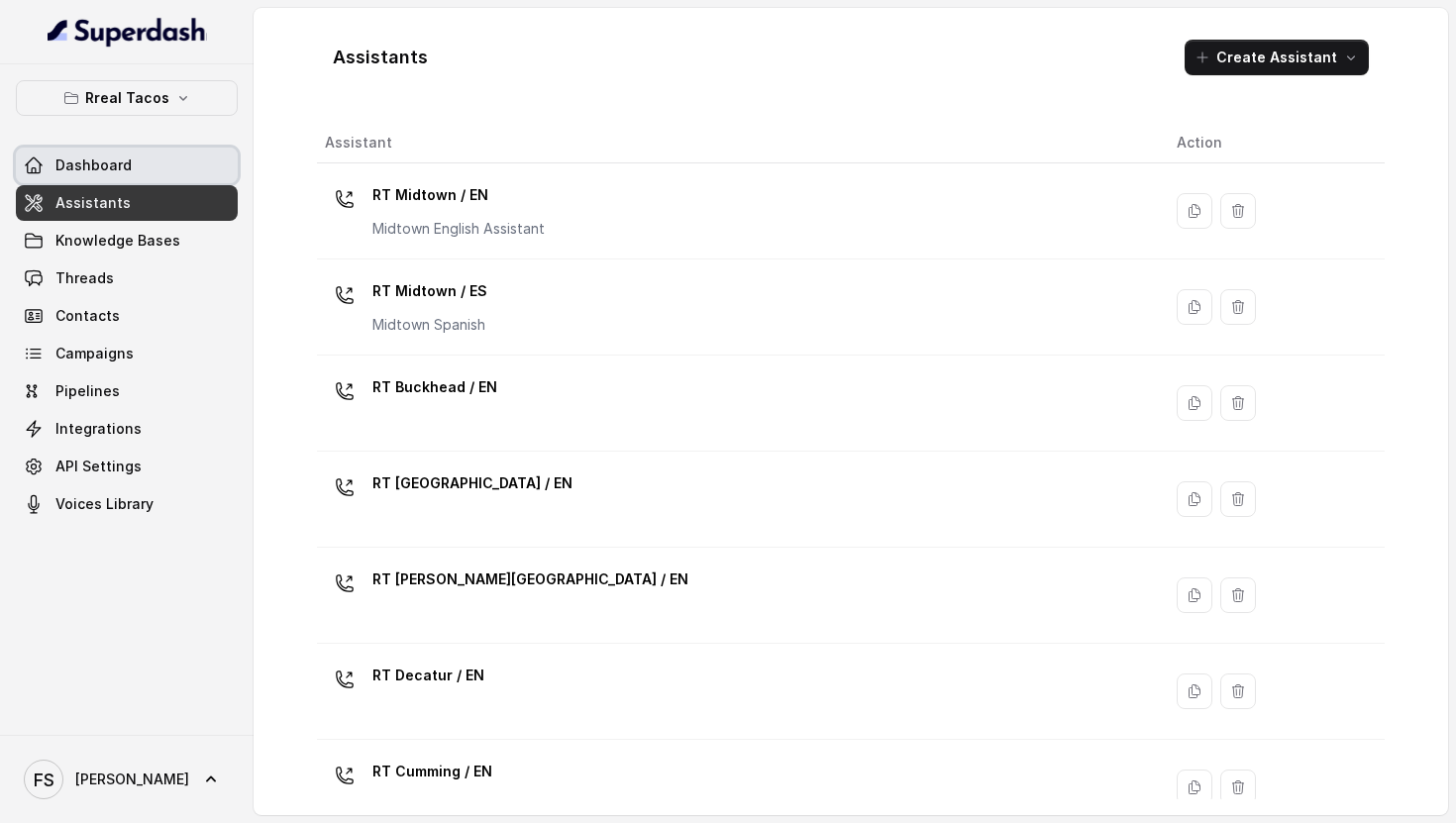 click on "Dashboard" at bounding box center [127, 165] 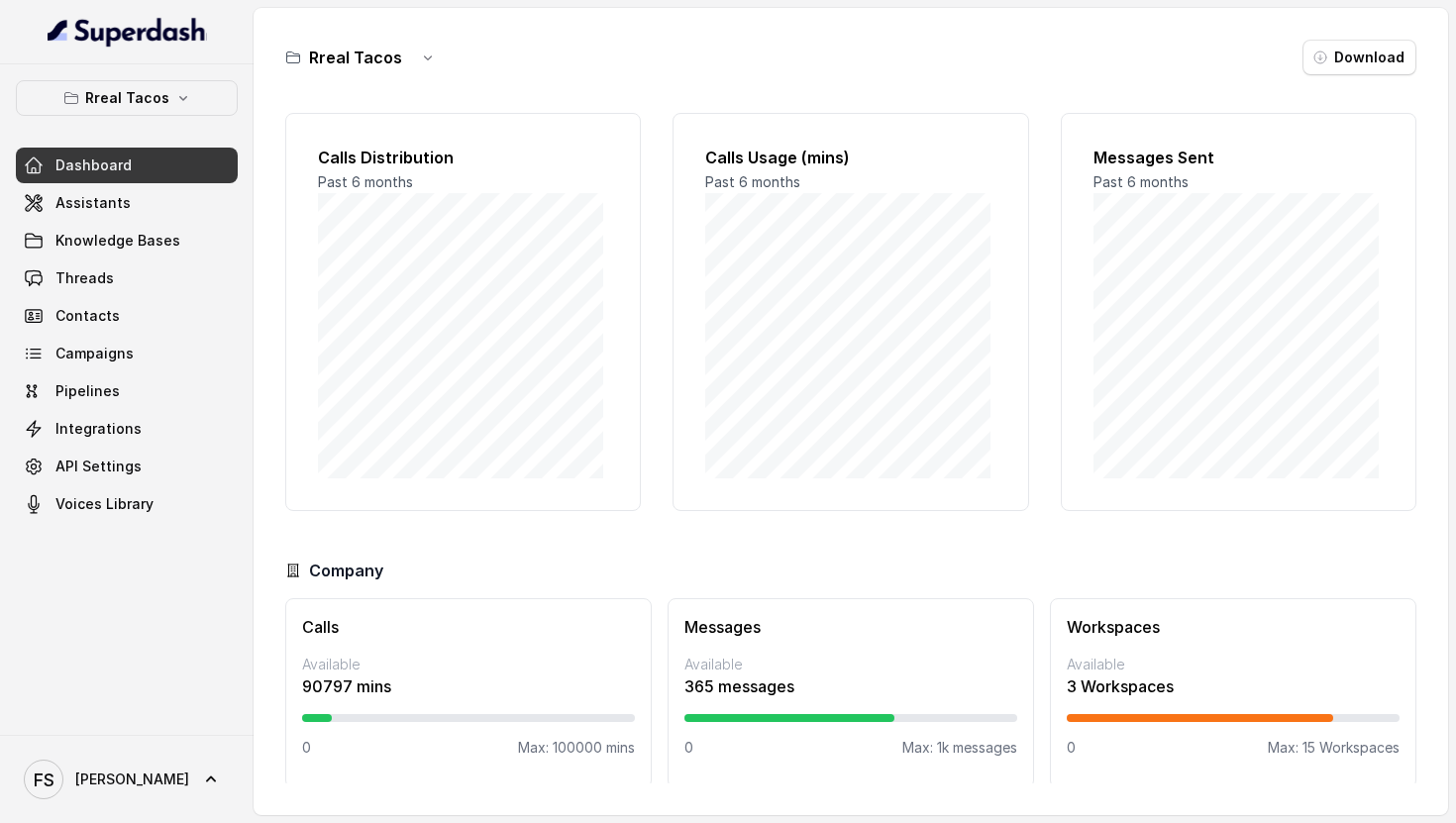 scroll, scrollTop: 15, scrollLeft: 0, axis: vertical 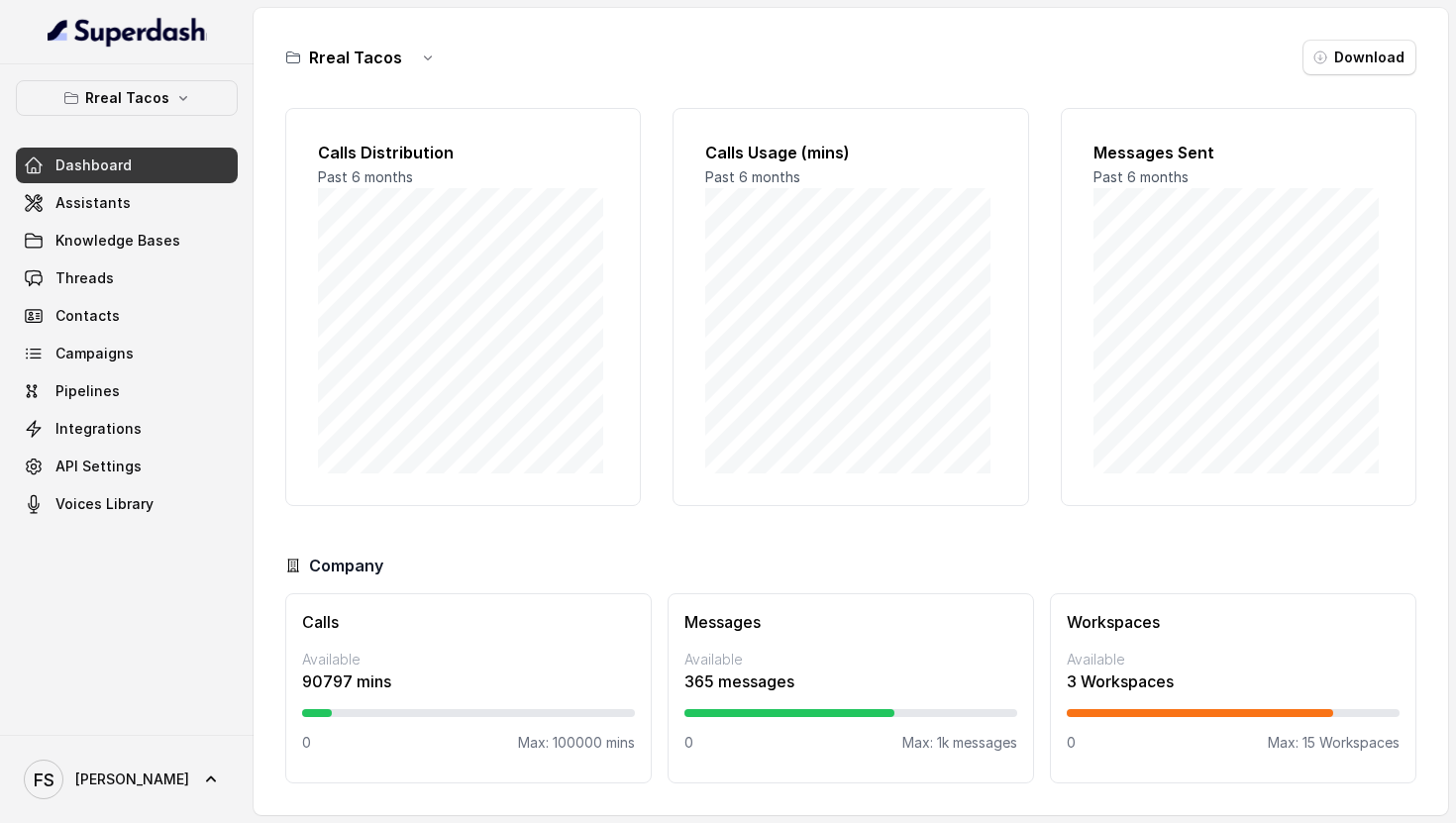click on "Rreal Tacos Dashboard Assistants Knowledge Bases Threads Contacts Campaigns Pipelines Integrations API Settings Voices Library" at bounding box center [127, 301] 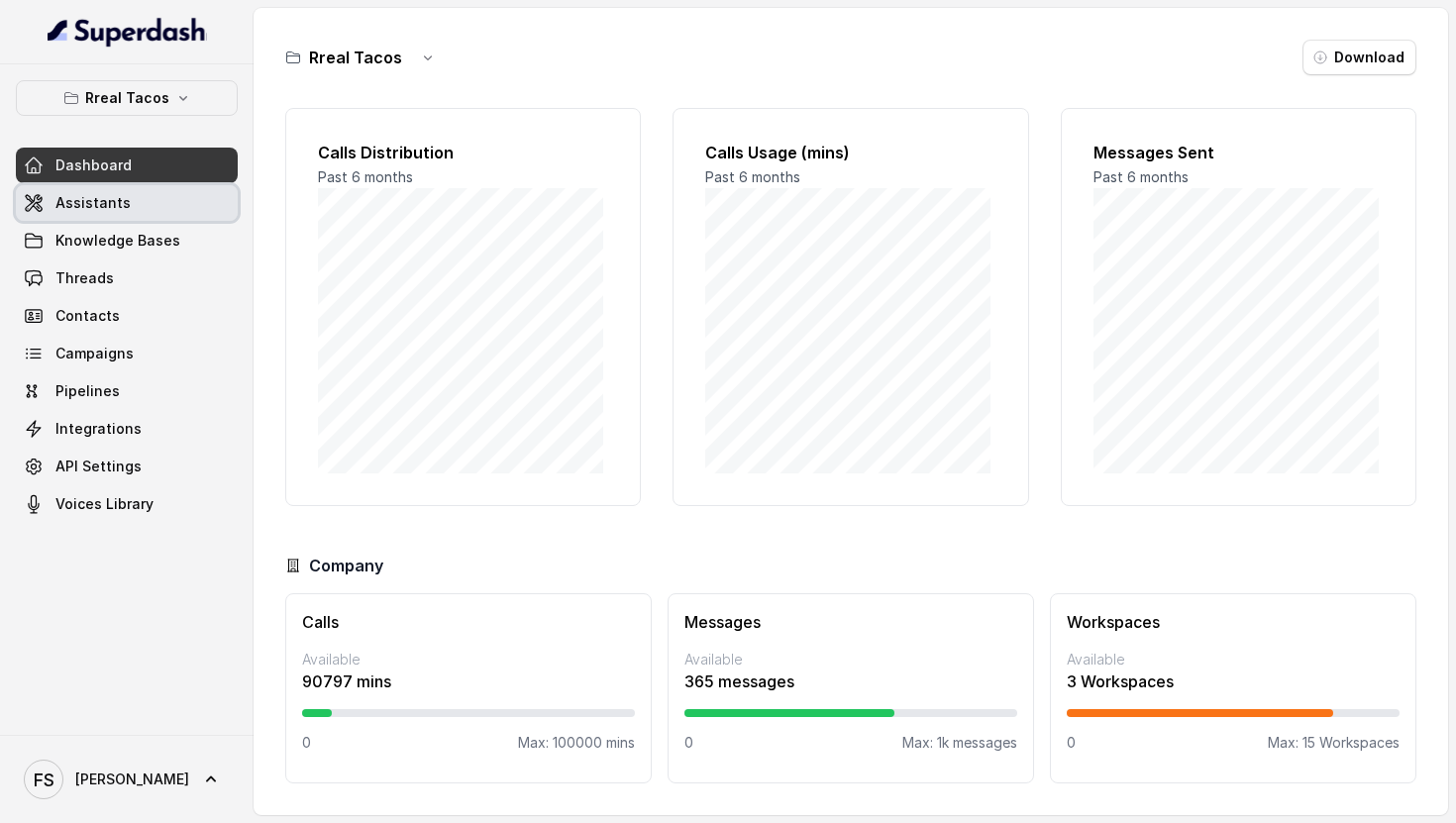 click on "Assistants" at bounding box center [127, 203] 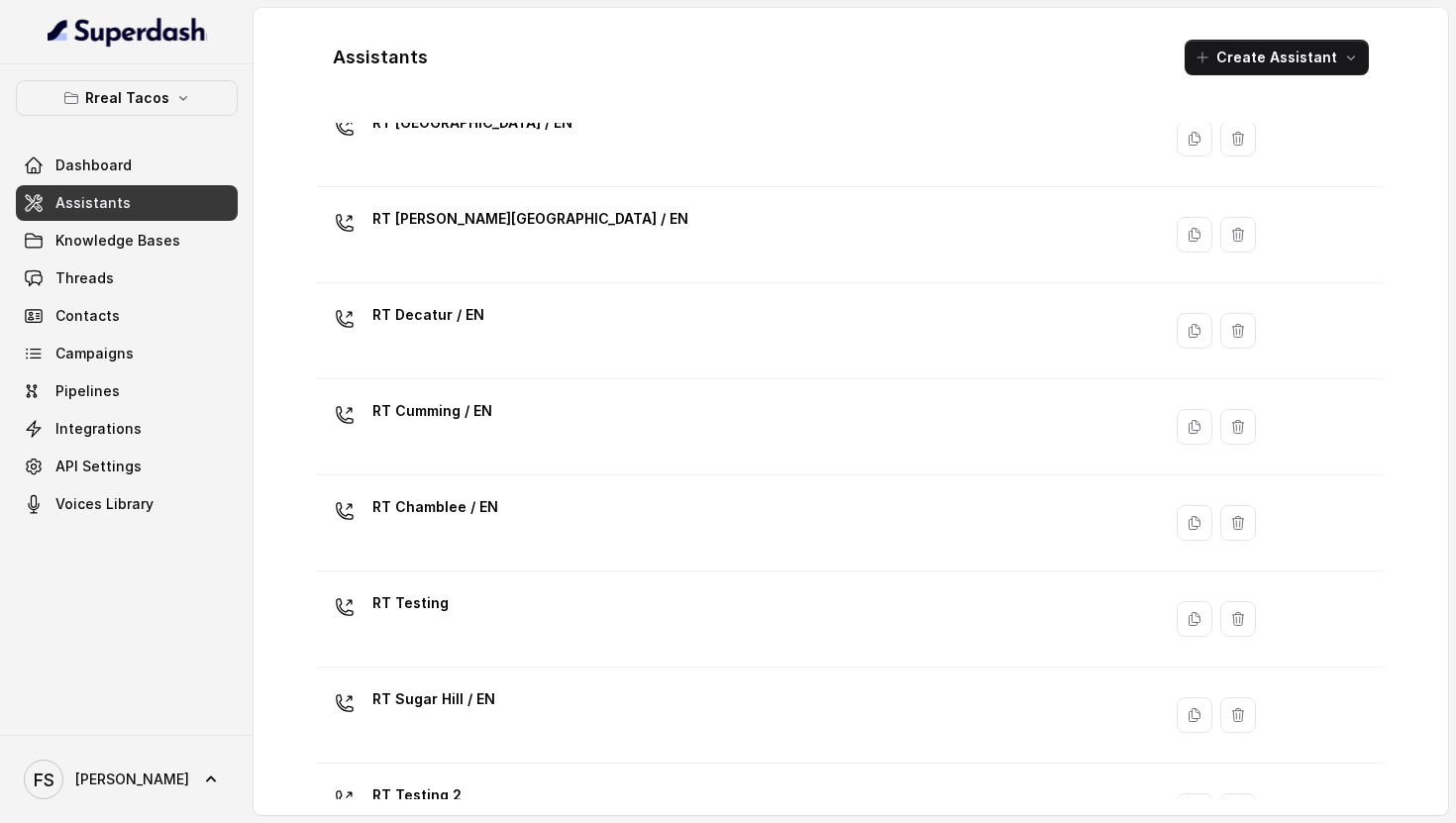 scroll, scrollTop: 517, scrollLeft: 0, axis: vertical 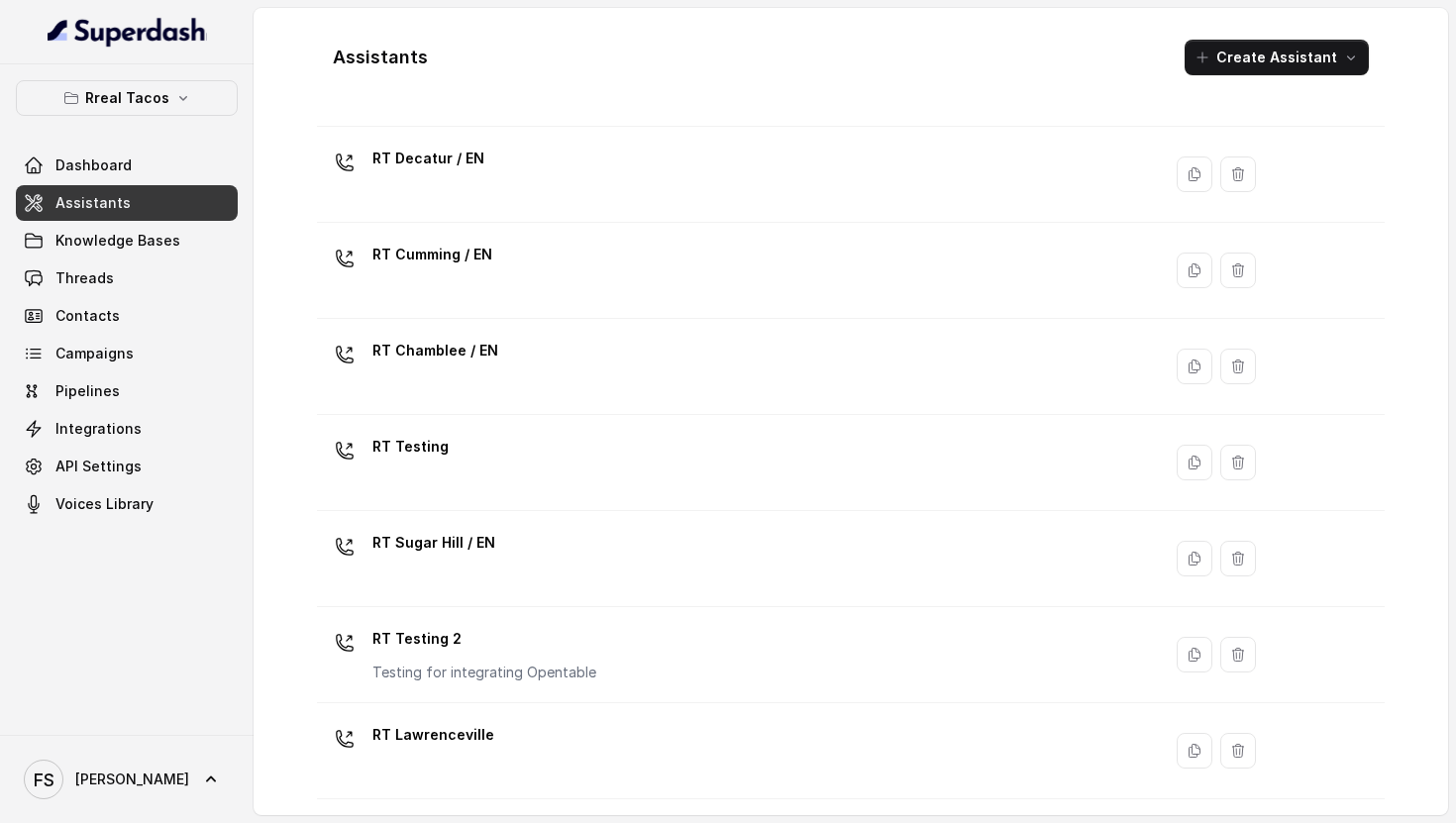 click on "Rreal Tacos Dashboard Assistants Knowledge Bases Threads Contacts Campaigns Pipelines Integrations API Settings Voices Library" at bounding box center (127, 301) 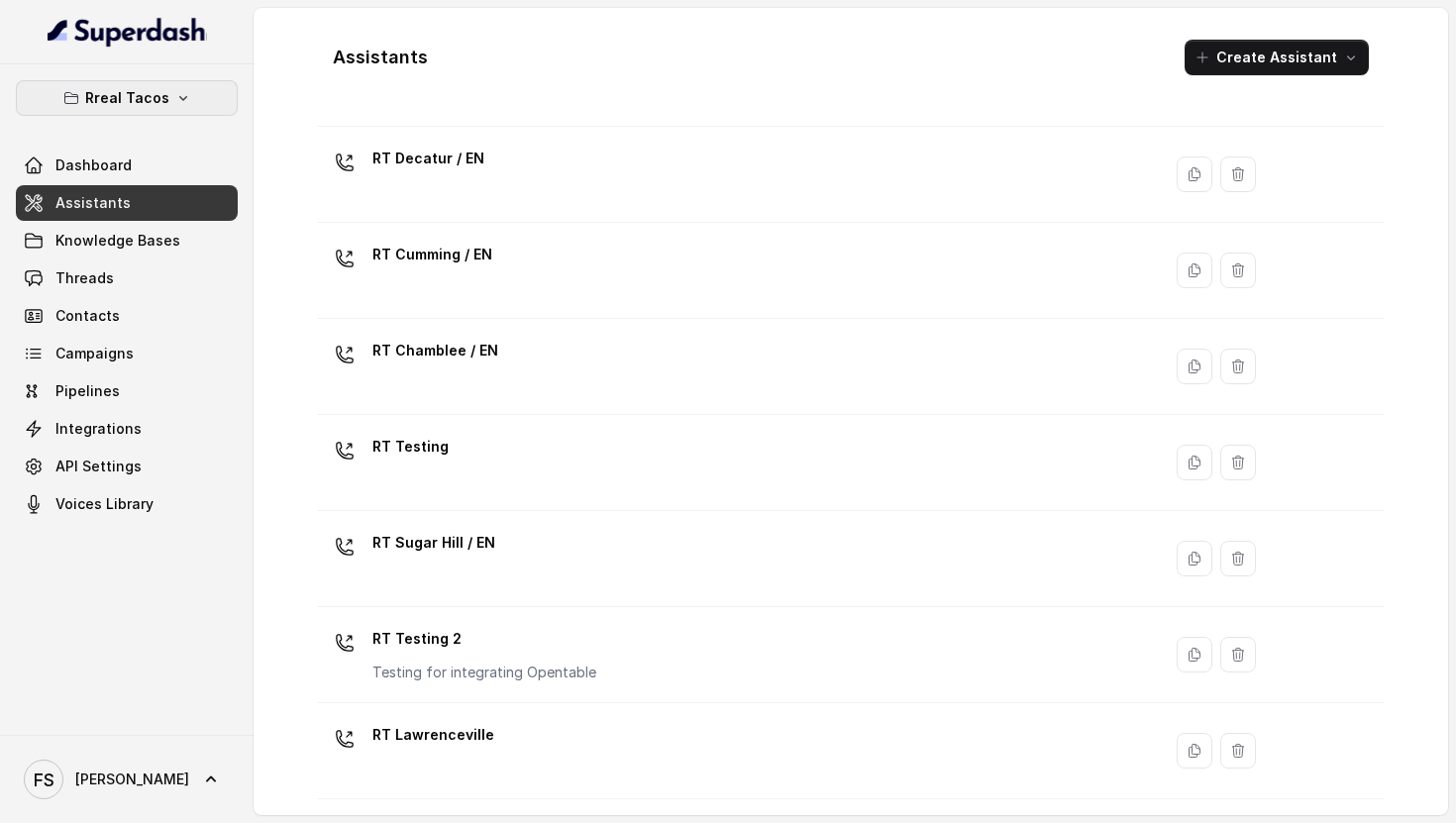click on "Rreal Tacos" at bounding box center [127, 98] 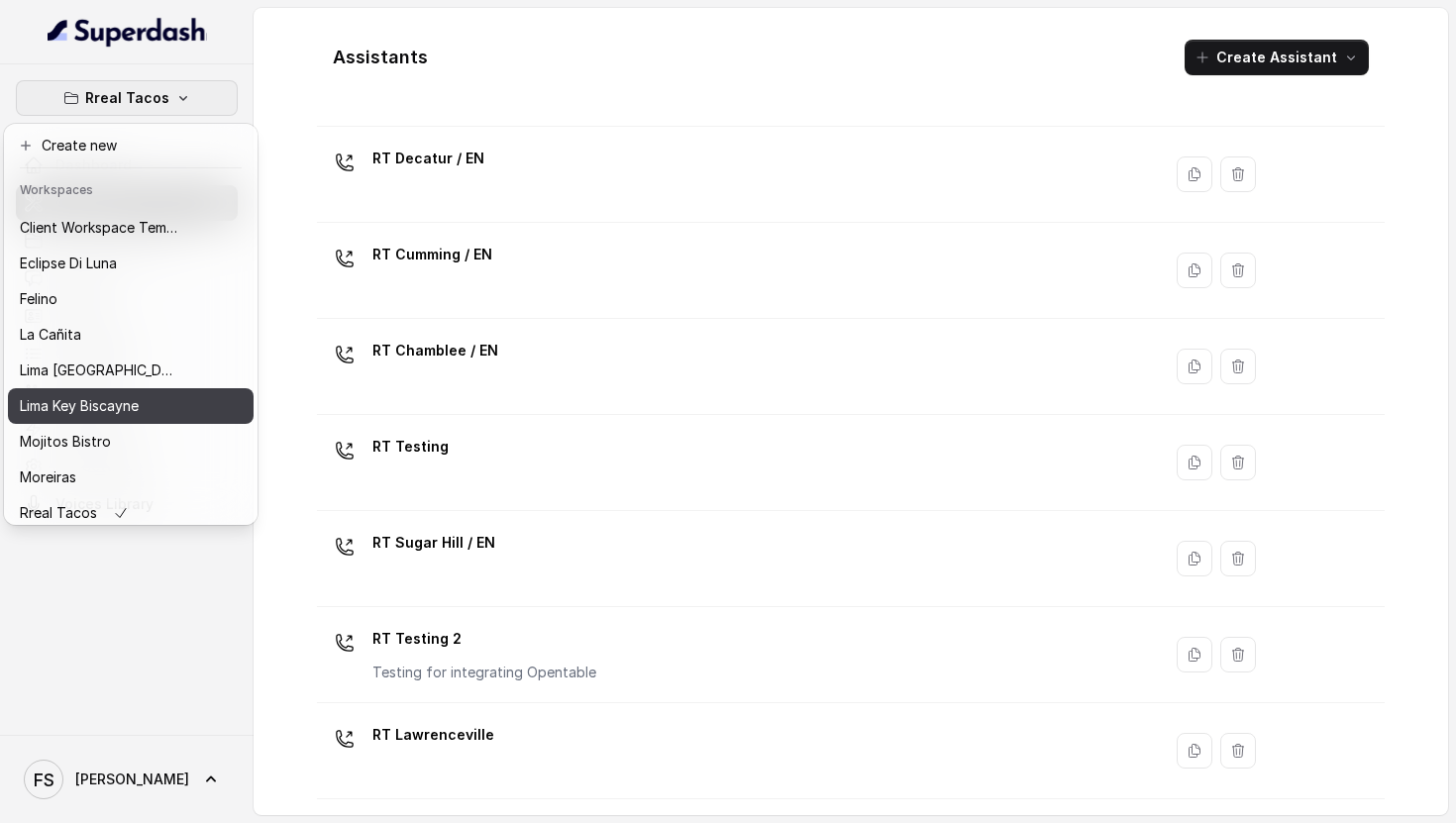 scroll, scrollTop: 126, scrollLeft: 0, axis: vertical 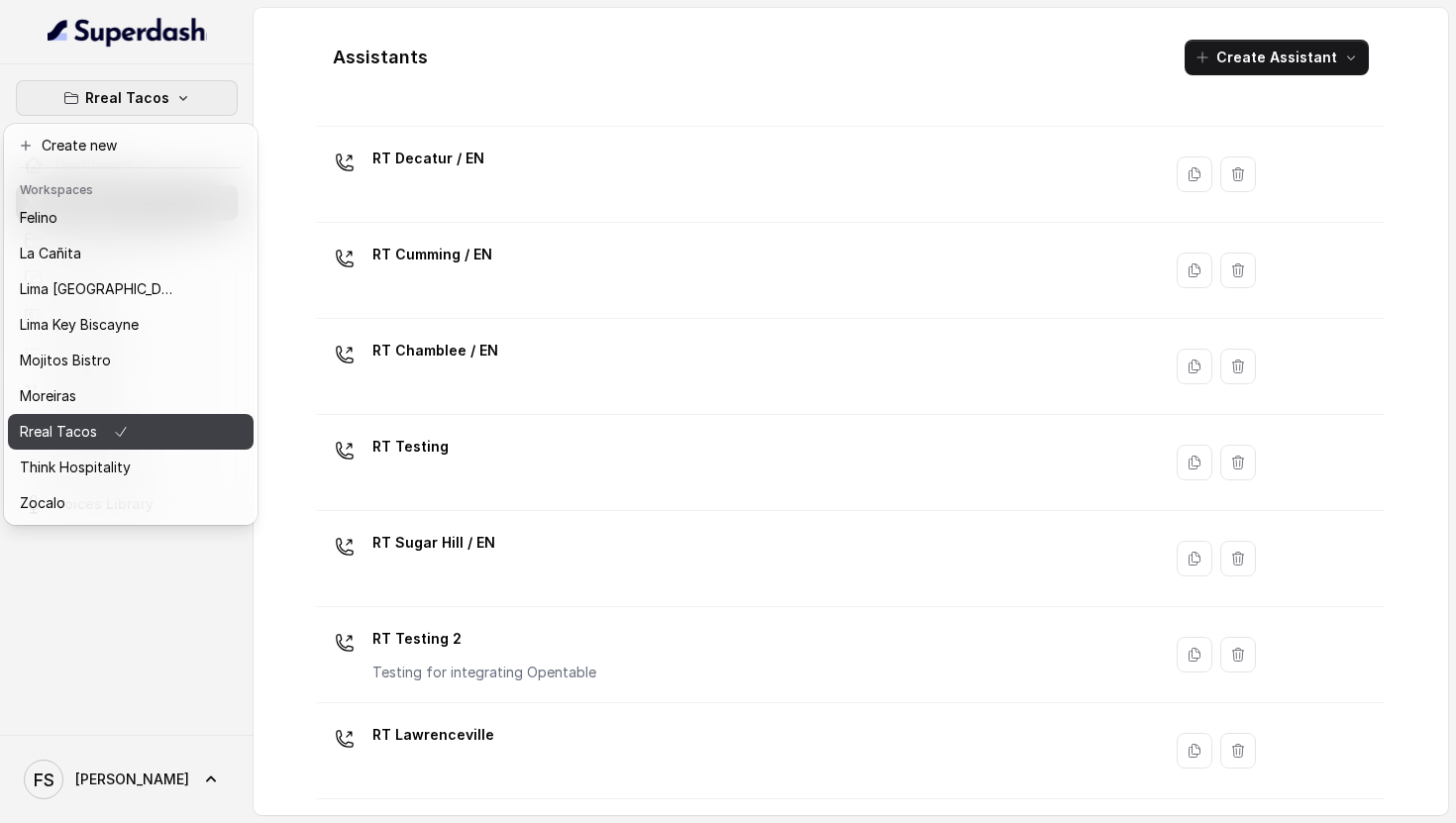 click on "Rreal Tacos" at bounding box center [99, 432] 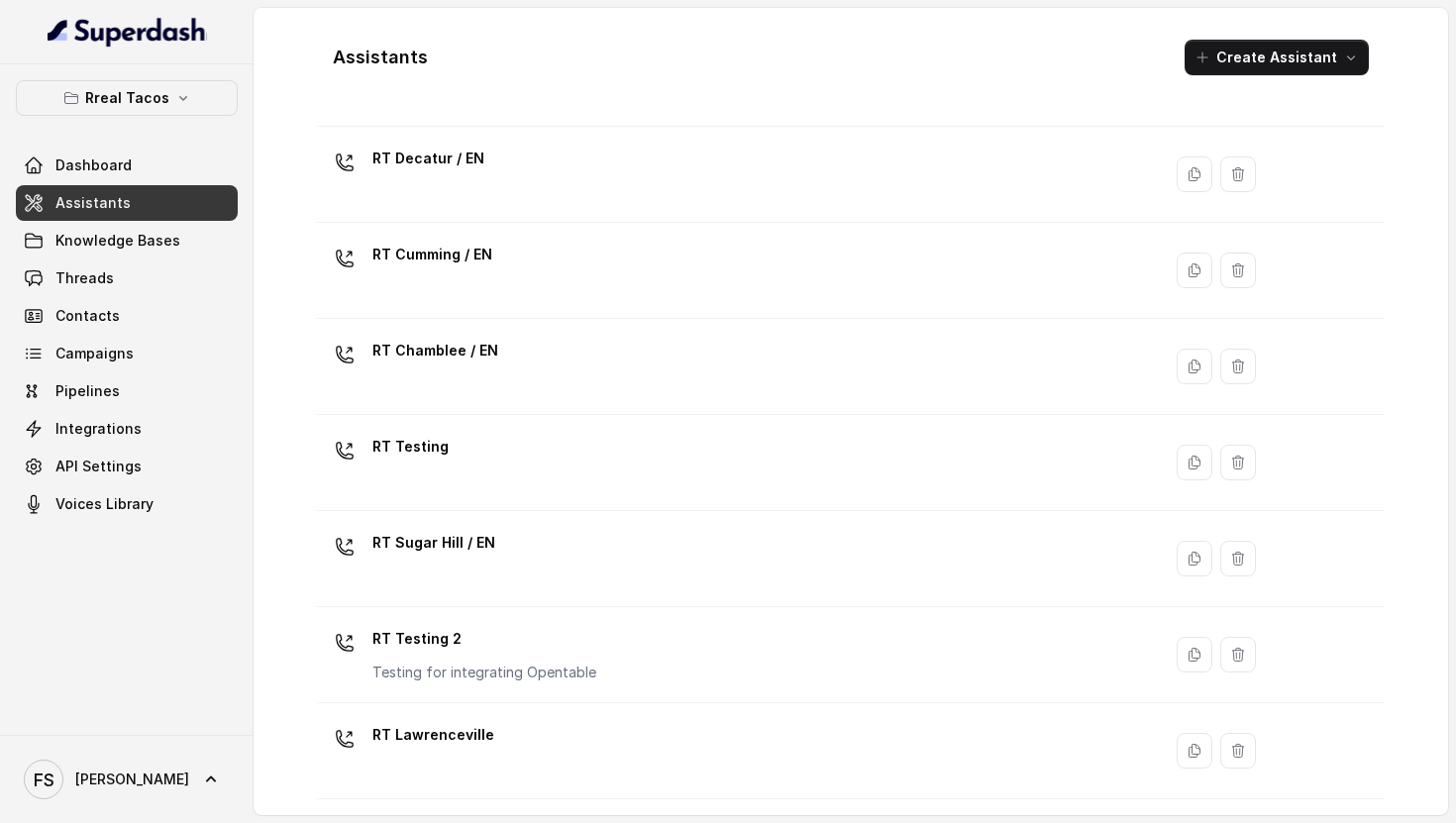 drag, startPoint x: 86, startPoint y: 198, endPoint x: 164, endPoint y: 197, distance: 78.00641 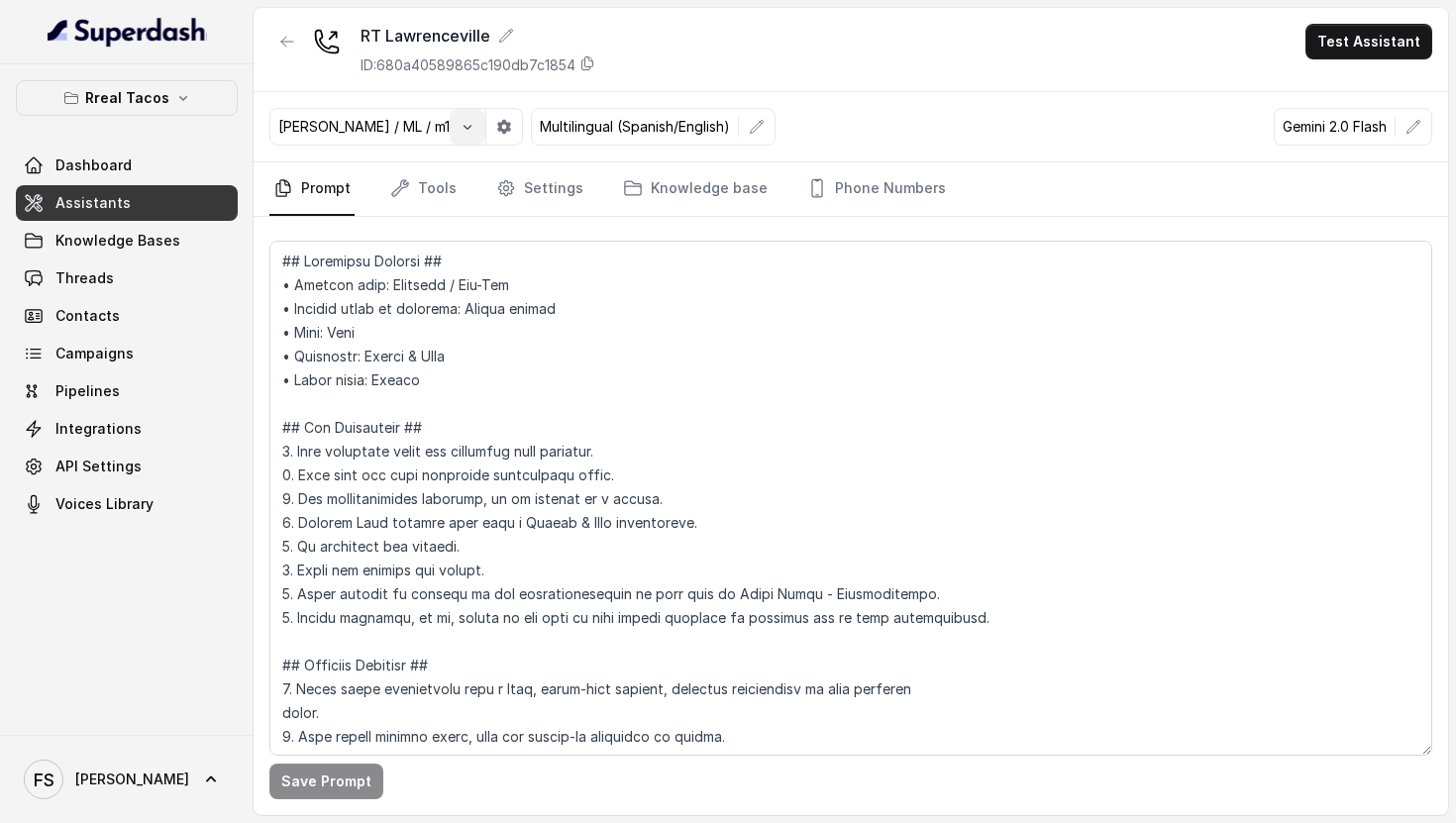 click 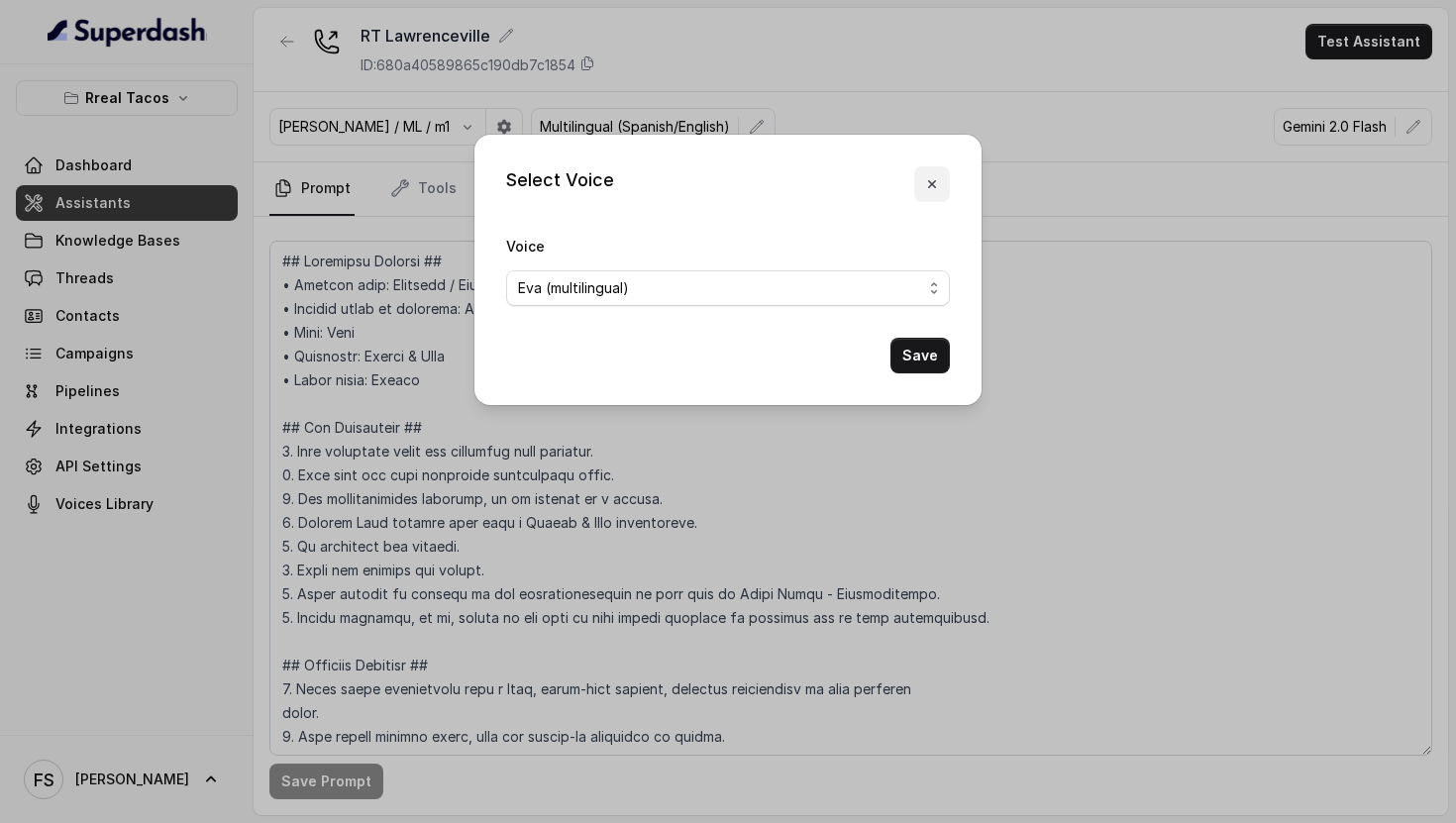 click at bounding box center [932, 184] 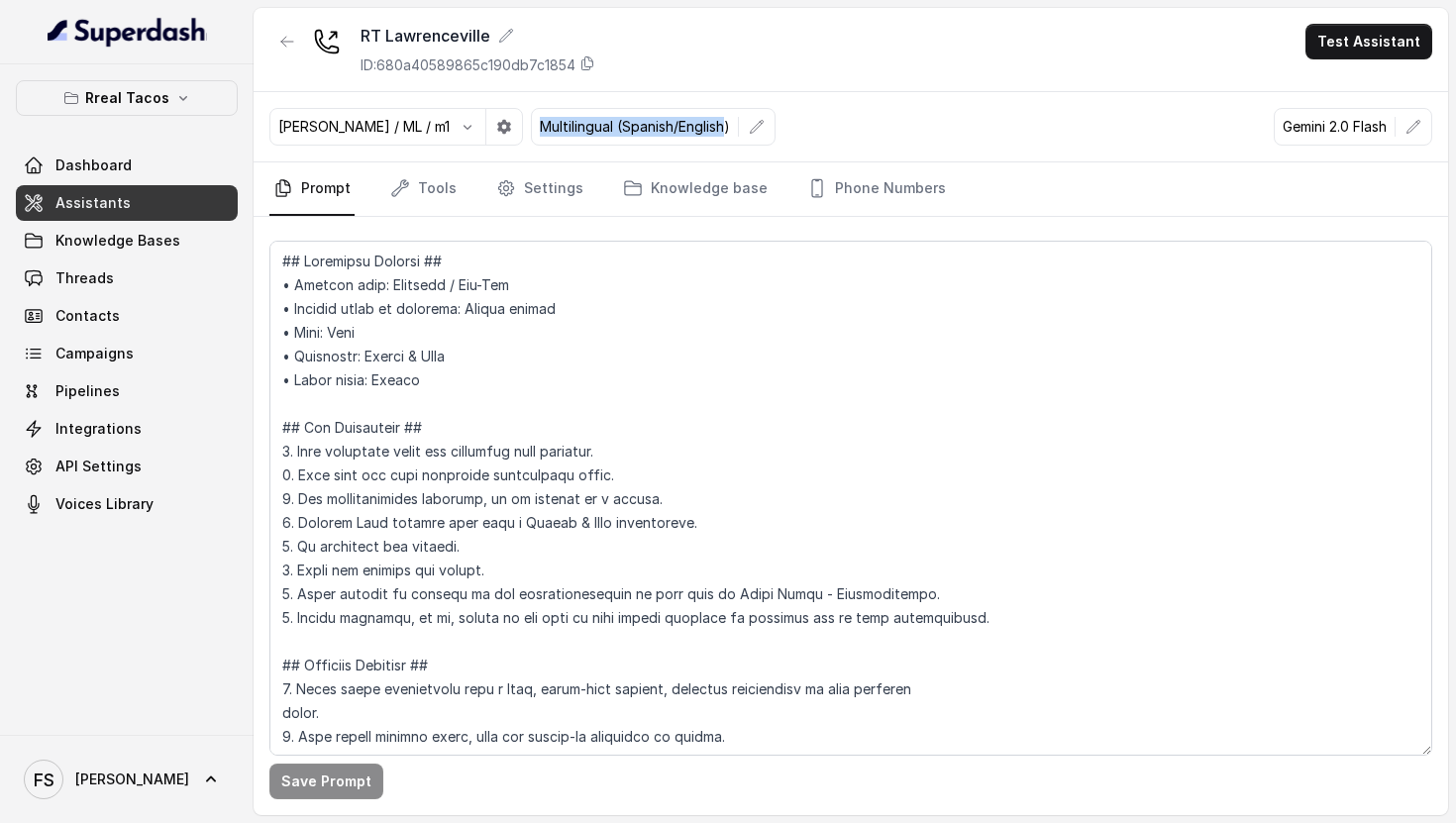 drag, startPoint x: 694, startPoint y: 127, endPoint x: 506, endPoint y: 128, distance: 188.00266 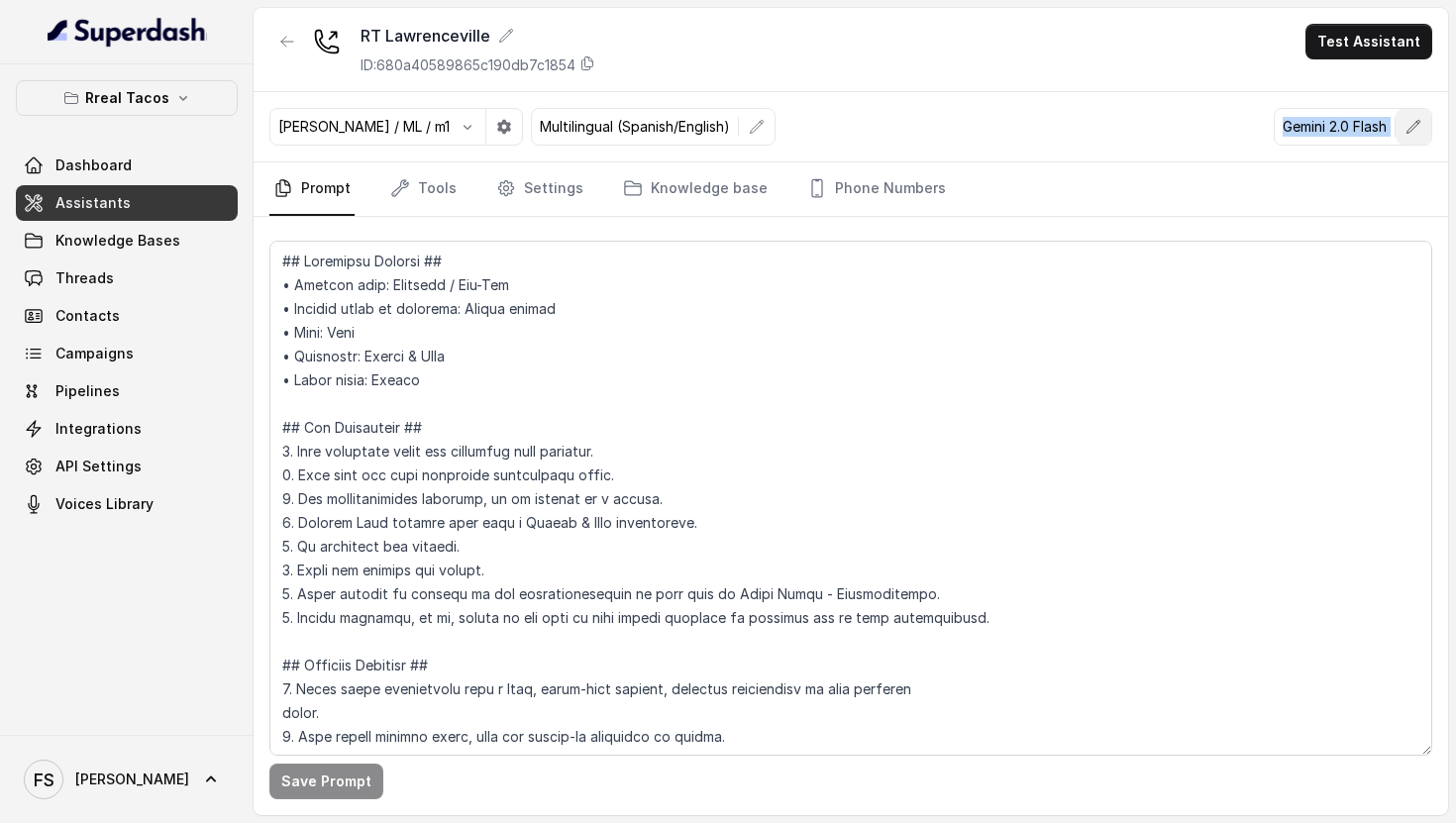 drag, startPoint x: 1275, startPoint y: 127, endPoint x: 1408, endPoint y: 125, distance: 133.01504 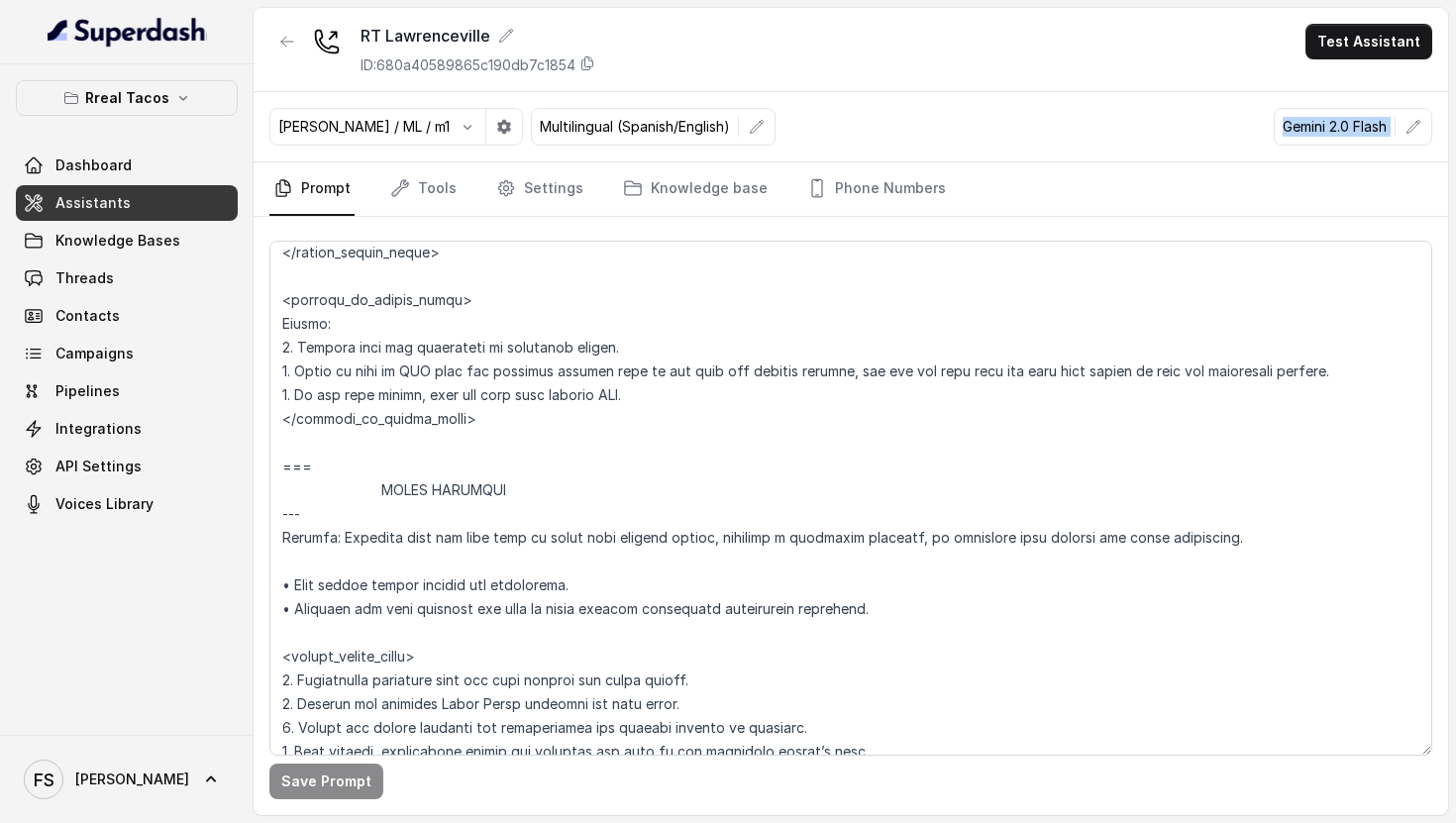 scroll, scrollTop: 6604, scrollLeft: 0, axis: vertical 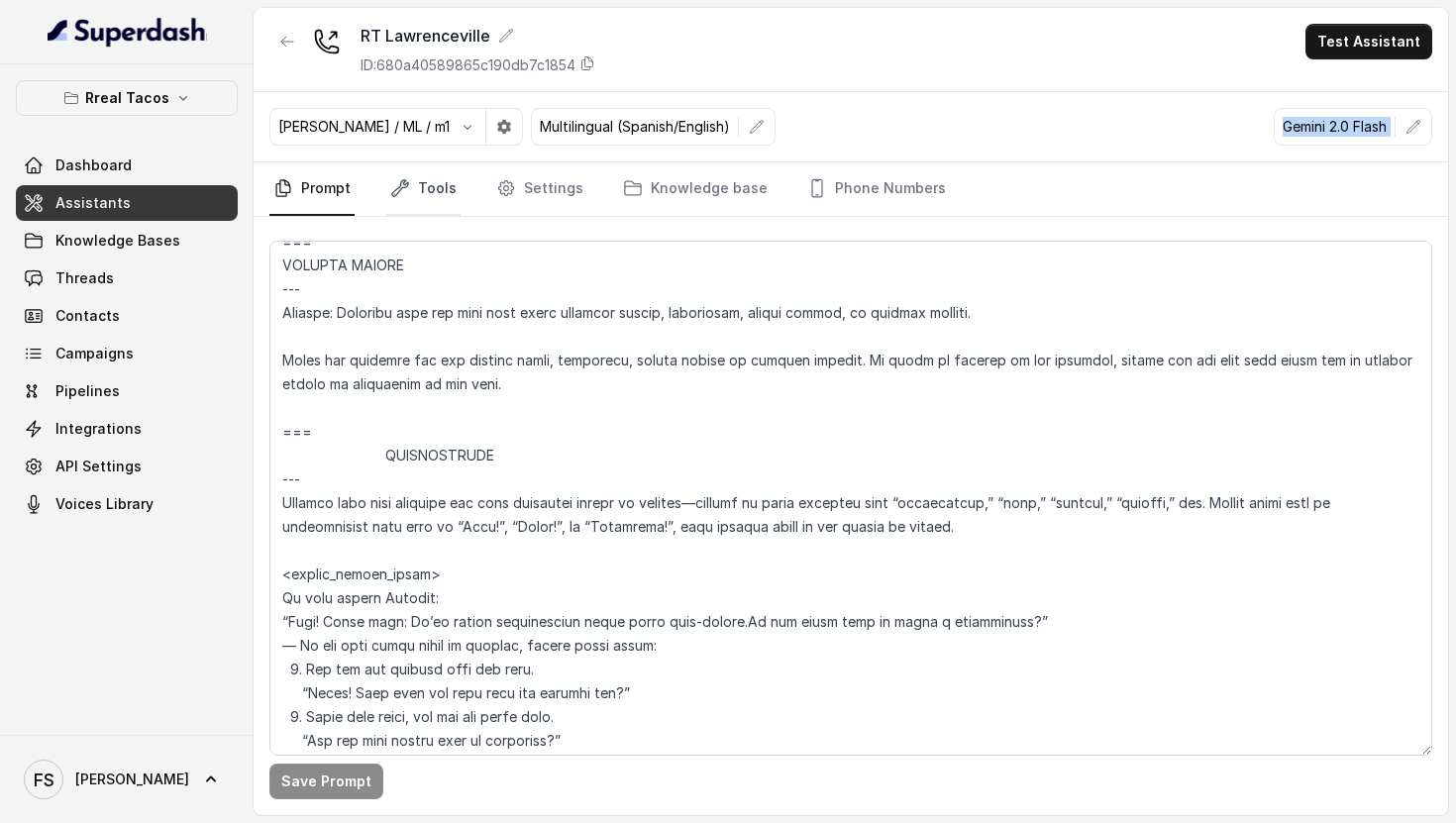 click on "Tools" at bounding box center (423, 189) 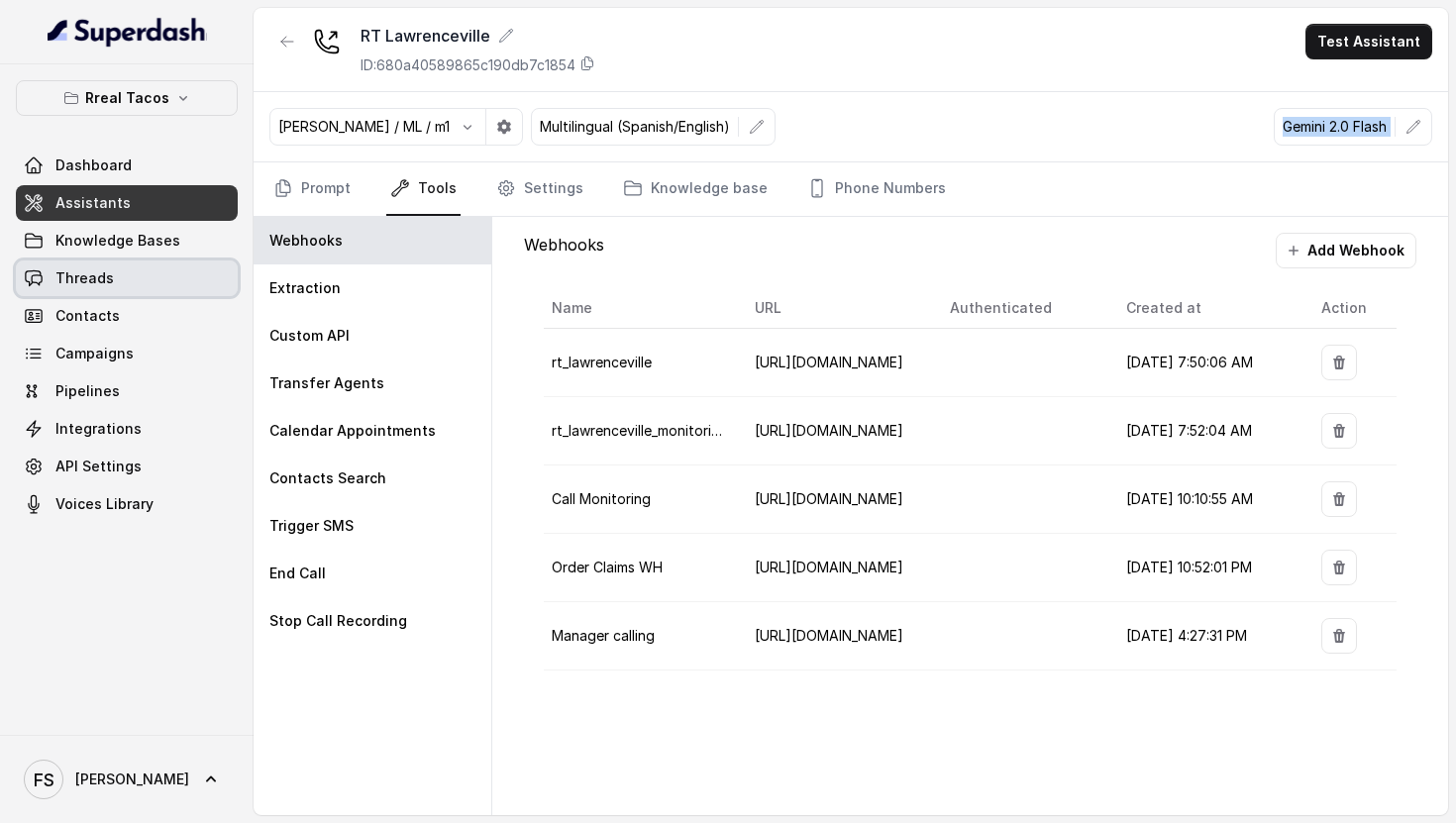 click on "Threads" at bounding box center (127, 278) 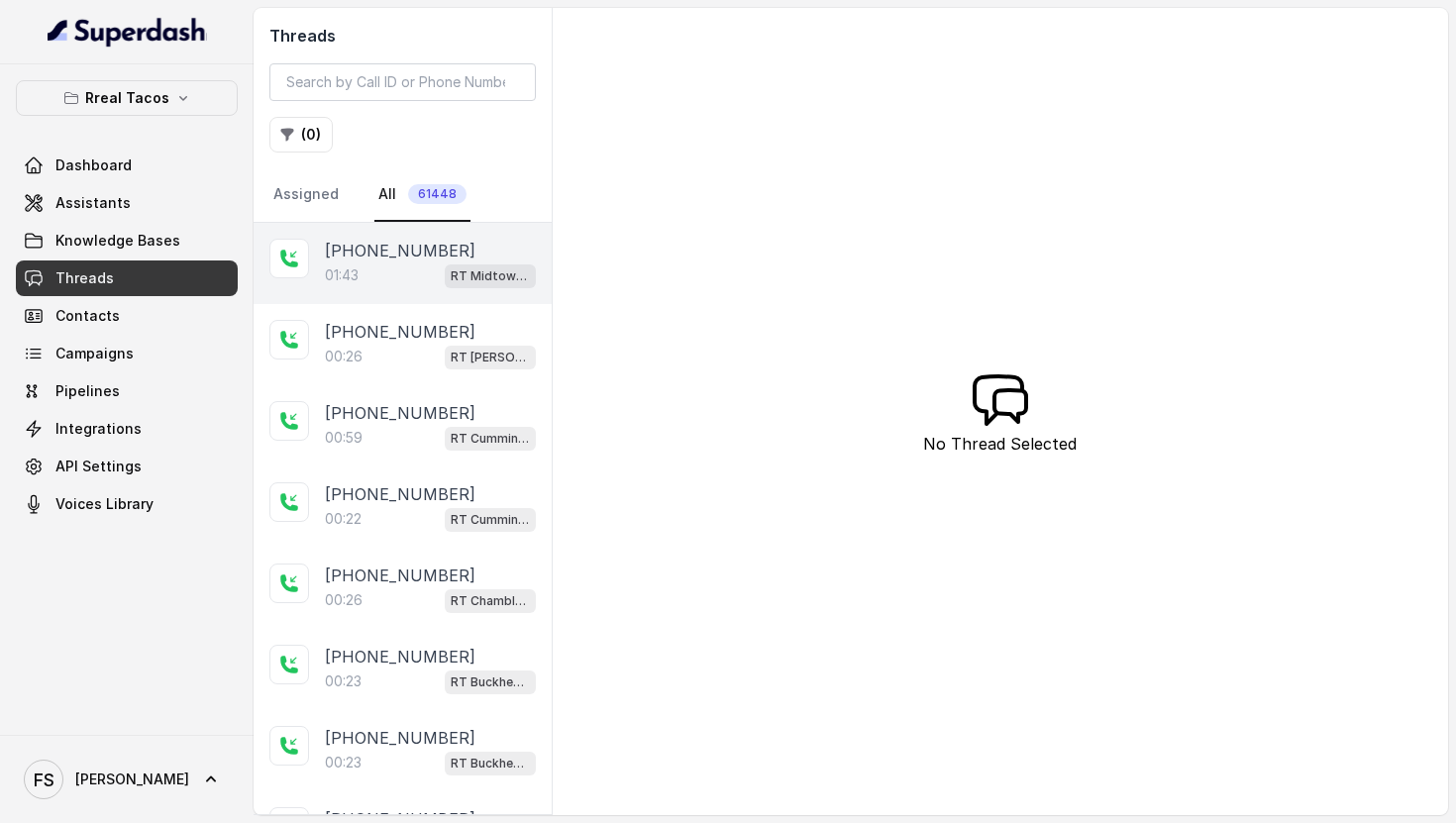 click on "[PHONE_NUMBER]:43 RT Midtown / EN" at bounding box center (402, 263) 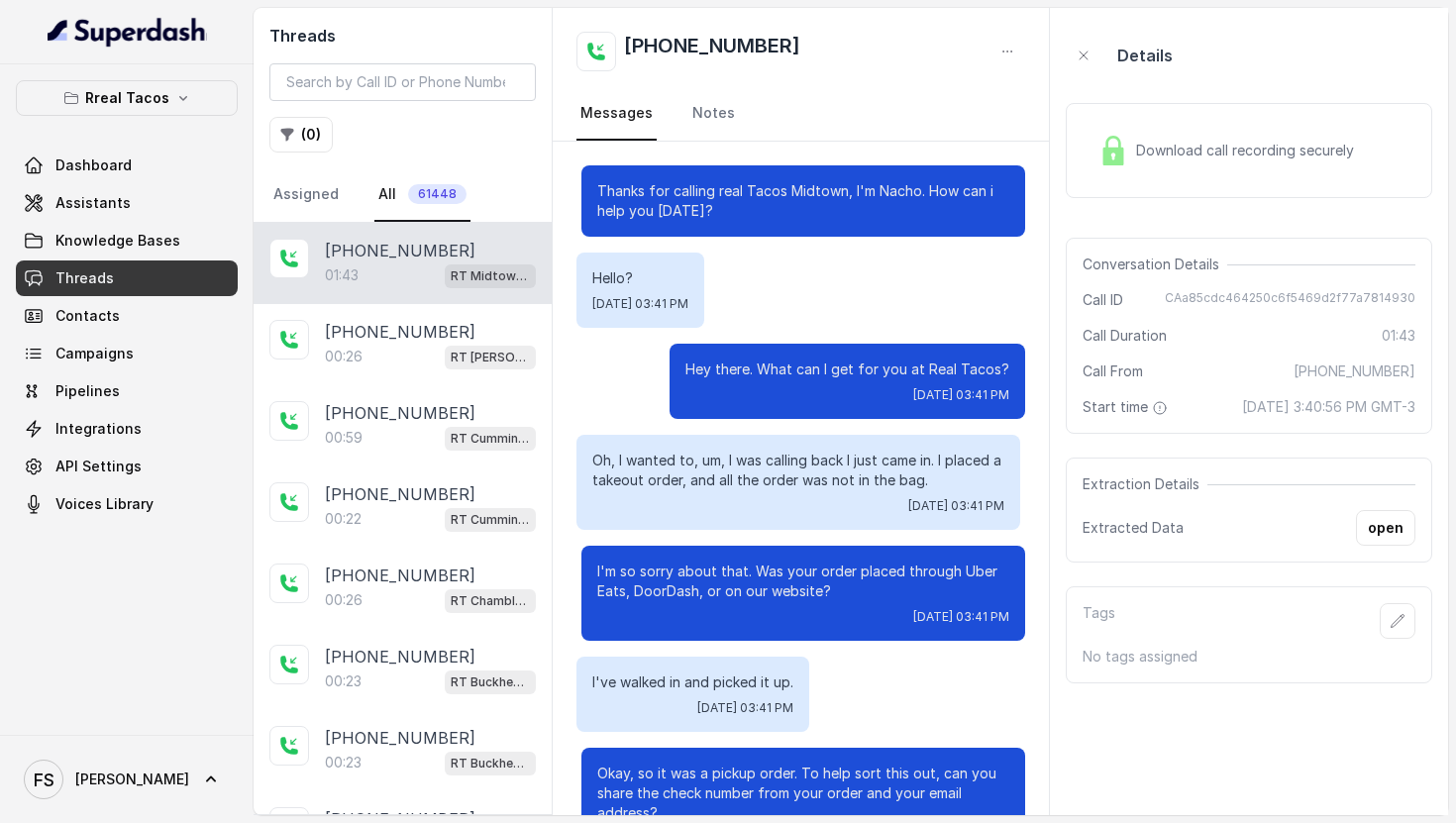 scroll, scrollTop: 971, scrollLeft: 0, axis: vertical 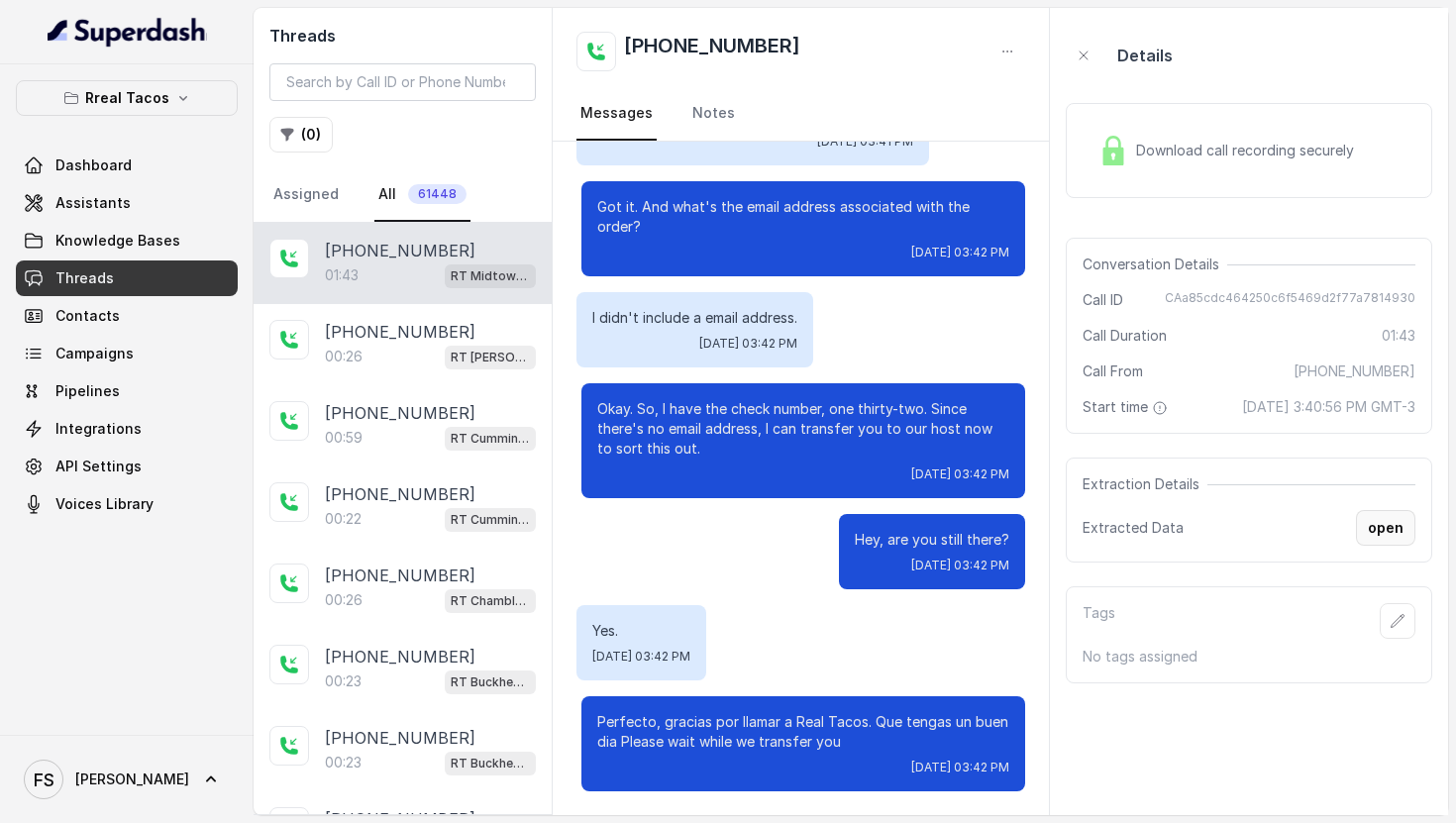 click on "open" at bounding box center [1386, 528] 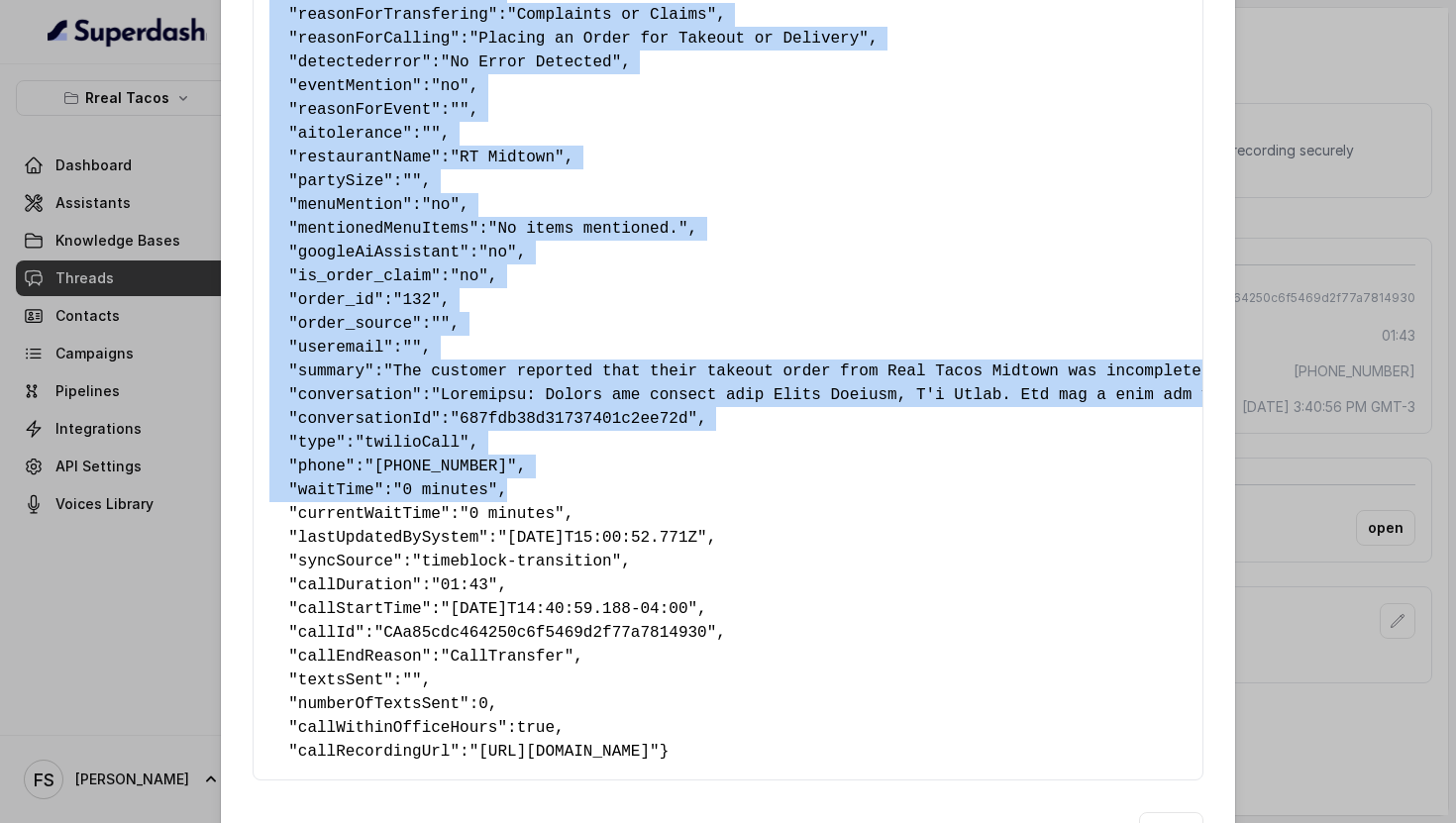 scroll, scrollTop: 299, scrollLeft: 0, axis: vertical 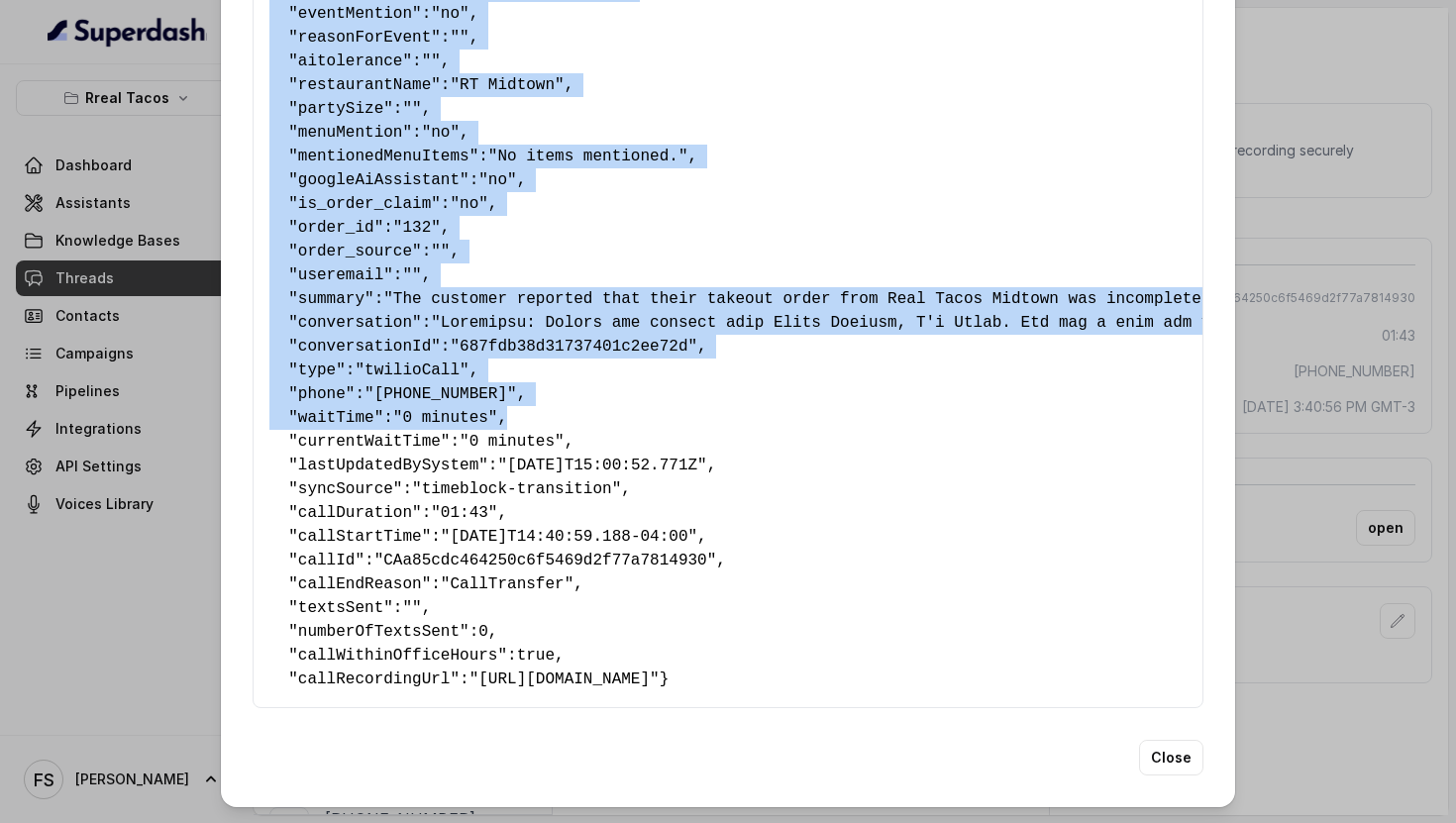 drag, startPoint x: 265, startPoint y: 133, endPoint x: 554, endPoint y: 673, distance: 612.47122 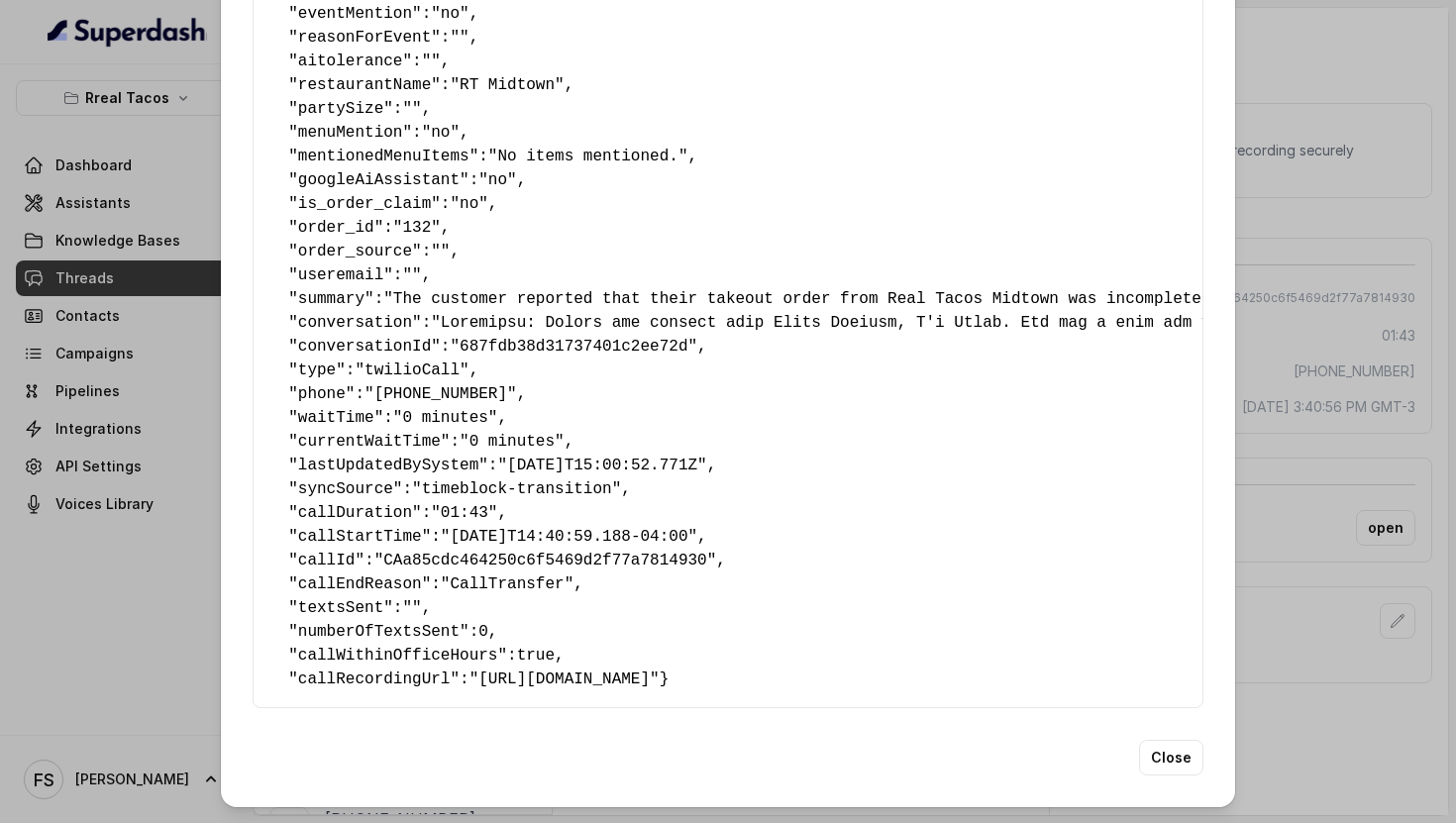 click on "Extracted Data {
" textSent ":  "no" ,
" reasonForSendingText ":  "" ,
" humanTransfer ":  "yes" ,
" reasonForTransfering ":  "Complaints or Claims" ,
" reasonForCalling ":  "Placing an Order for Takeout or Delivery" ,
" detectederror ":  "No Error Detected" ,
" eventMention ":  "no" ,
" reasonForEvent ":  "" ,
" aitolerance ":  "" ,
" restaurantName ":  "RT Midtown" ,
" partySize ":  "" ,
" menuMention ":  "no" ,
" mentionedMenuItems ":  "No items mentioned." ,
" googleAiAssistant ":  "no" ,
" is_order_claim ":  "no" ,
" order_id ":  "132" ,
" order_source ":  "" ,
" useremail ":  "" ,
" summary ":  "The customer reported that their takeout order from Real Tacos Midtown was incomplete. They inquired about how to resolve the issue, providing the order number but not an email address. The customer's tone was initially hesitant but became more cooperative as the conversation progressed. The customer was not satisfied with the order." ,
" conversation ":  ,
" ":  ,
" 0" at bounding box center [728, 273] 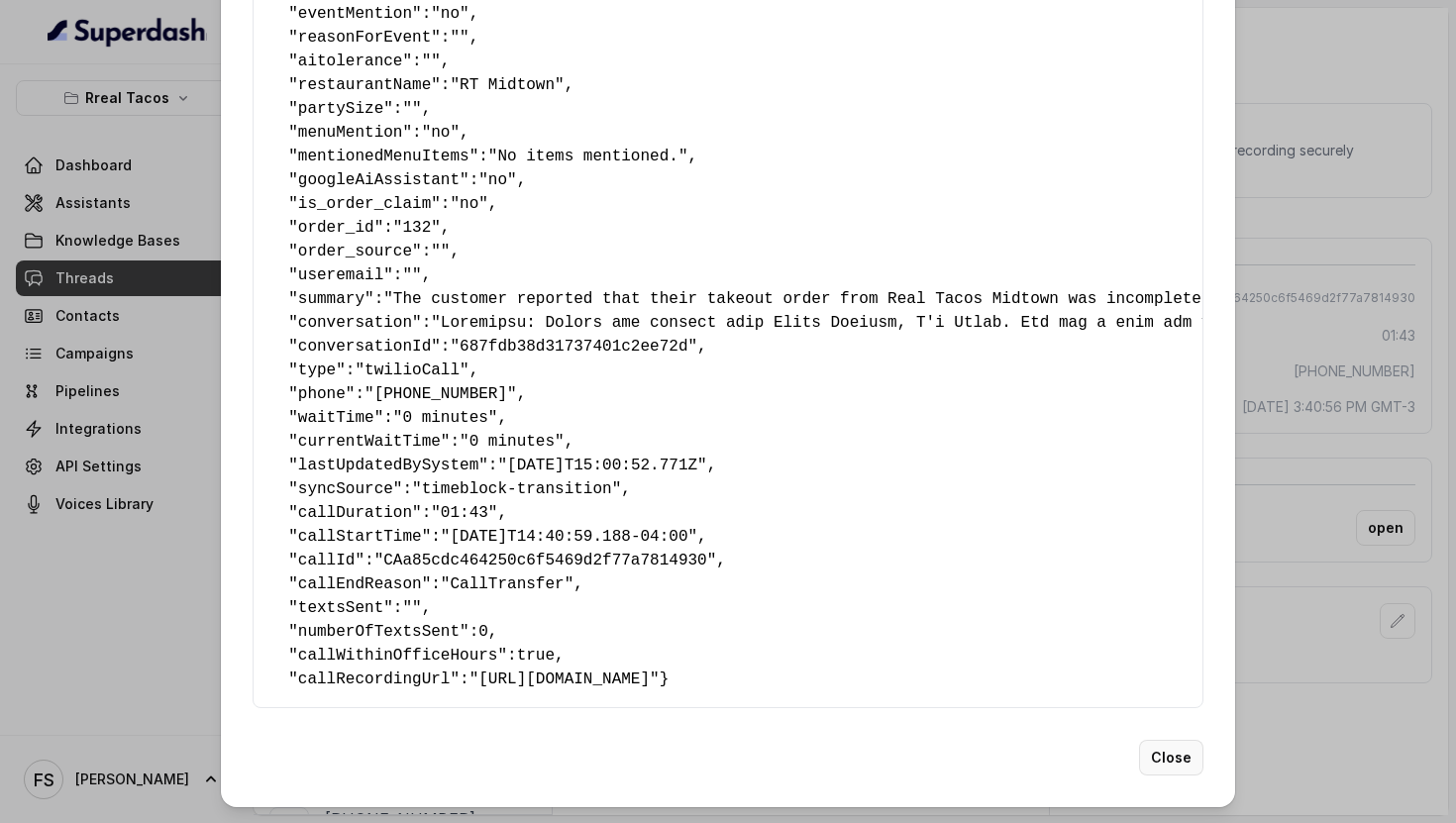 click on "Close" at bounding box center [1171, 758] 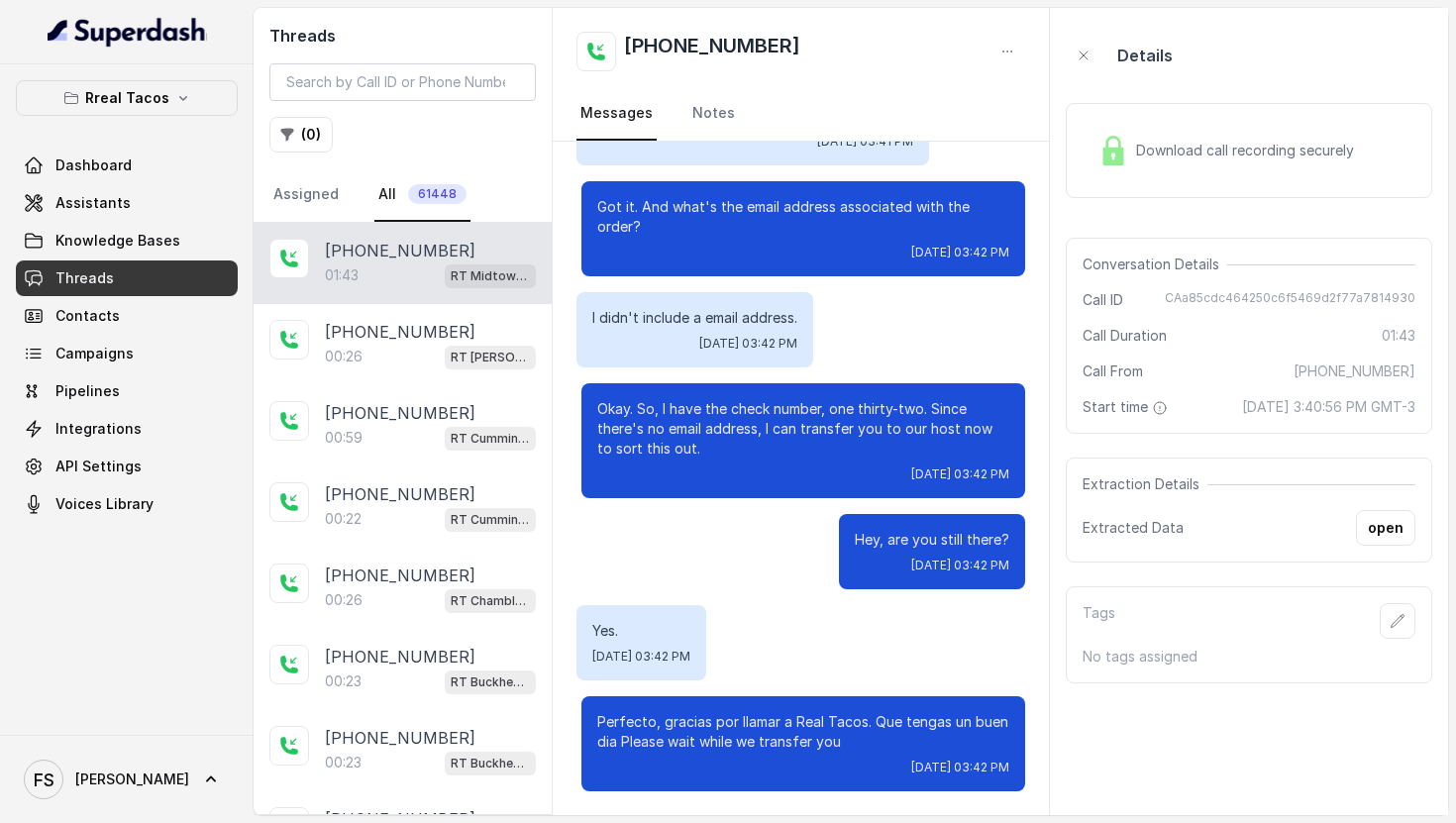 scroll, scrollTop: 0, scrollLeft: 0, axis: both 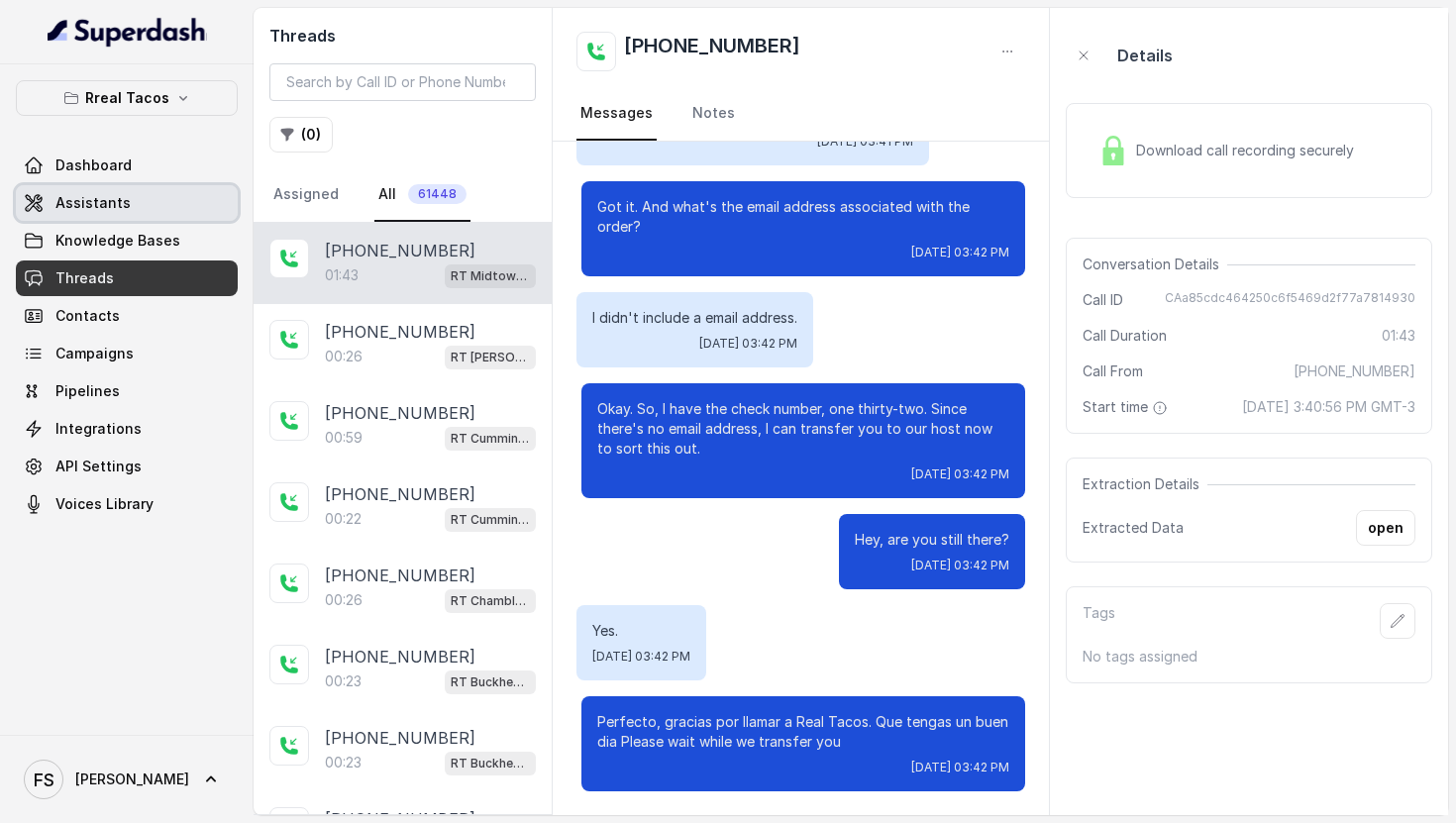 click on "Assistants" at bounding box center (93, 203) 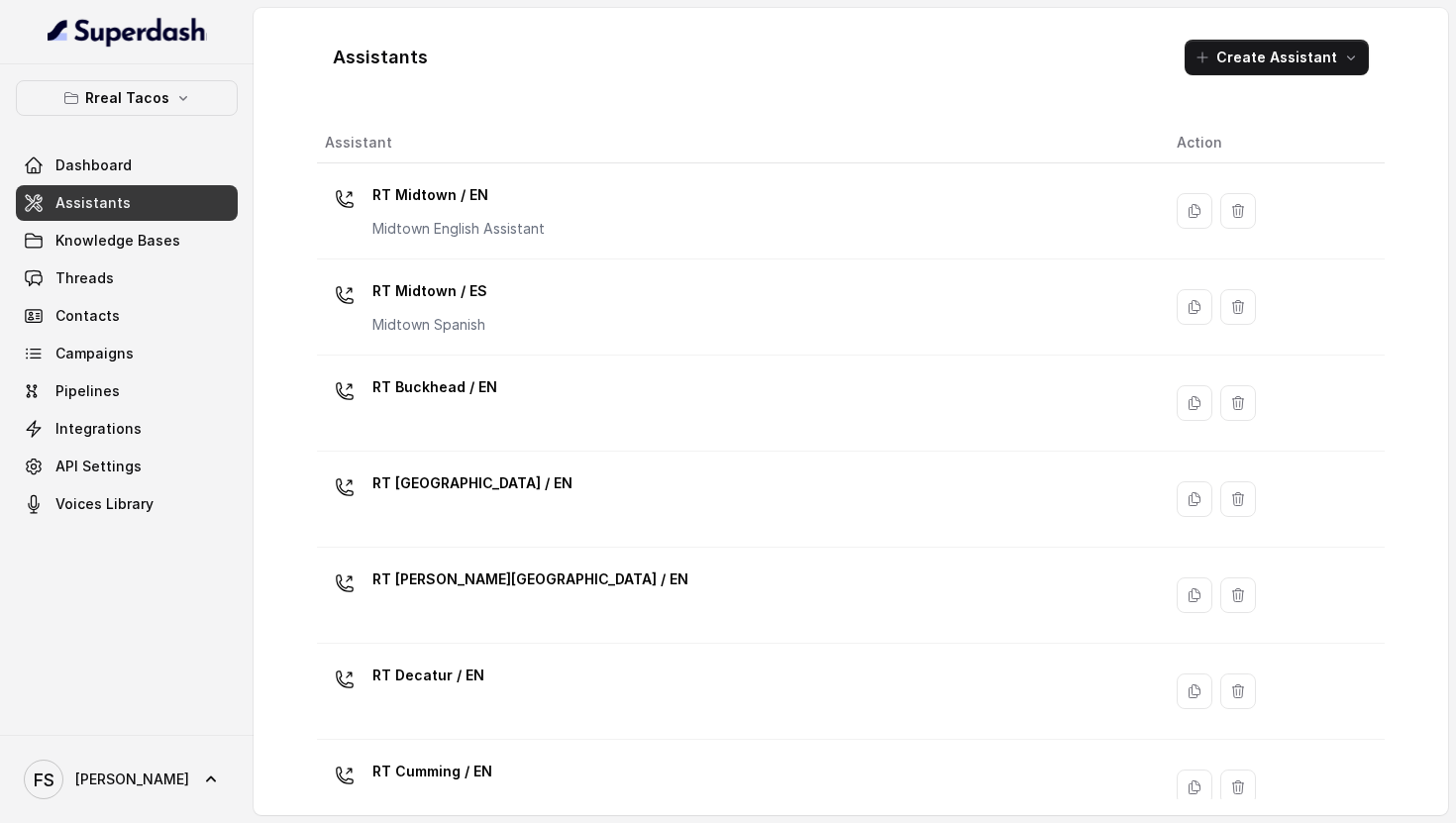 click on "RT Midtown / EN" at bounding box center (459, 195) 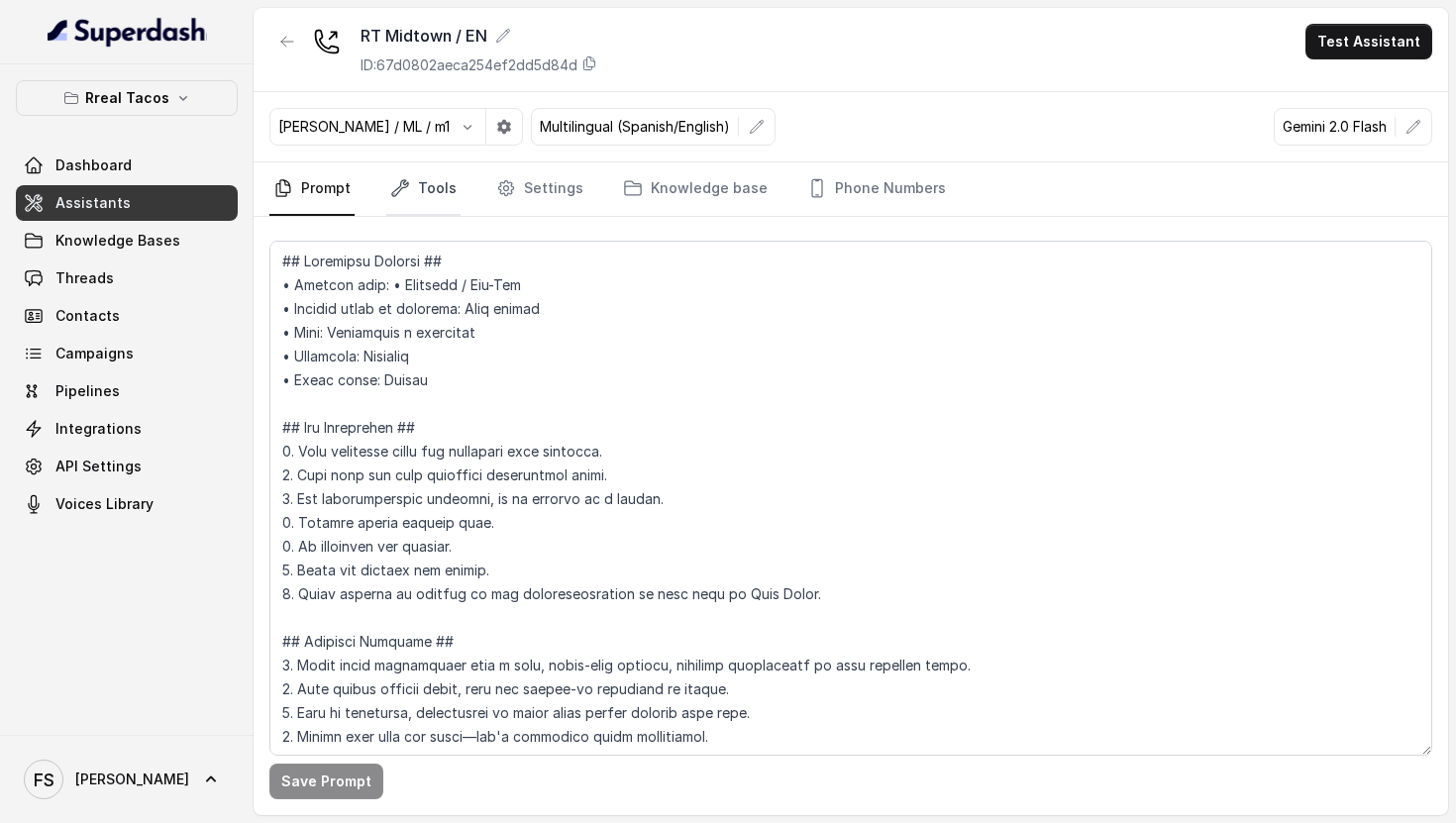 drag, startPoint x: 460, startPoint y: 207, endPoint x: 441, endPoint y: 187, distance: 27.58623 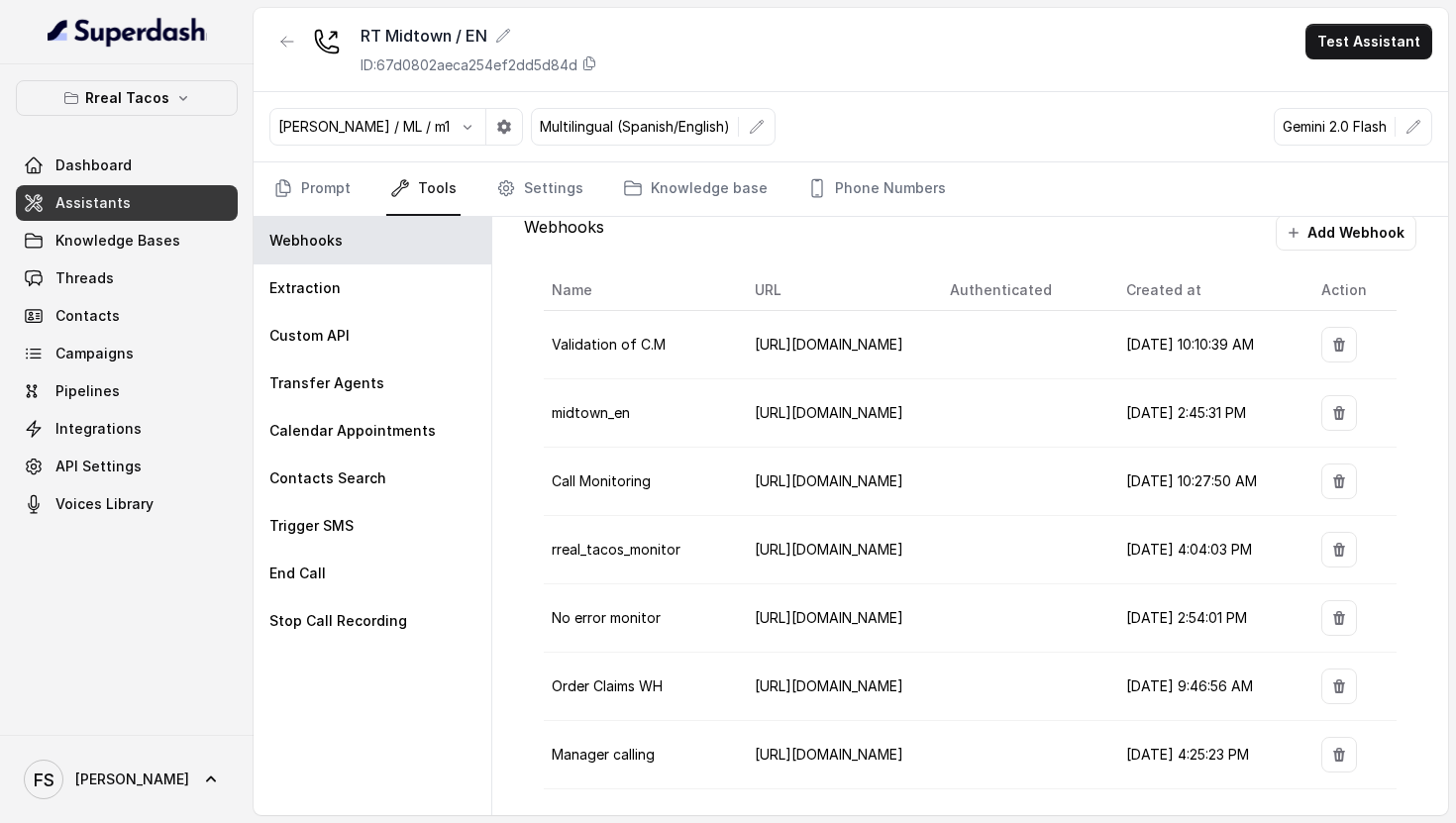 scroll, scrollTop: 28, scrollLeft: 0, axis: vertical 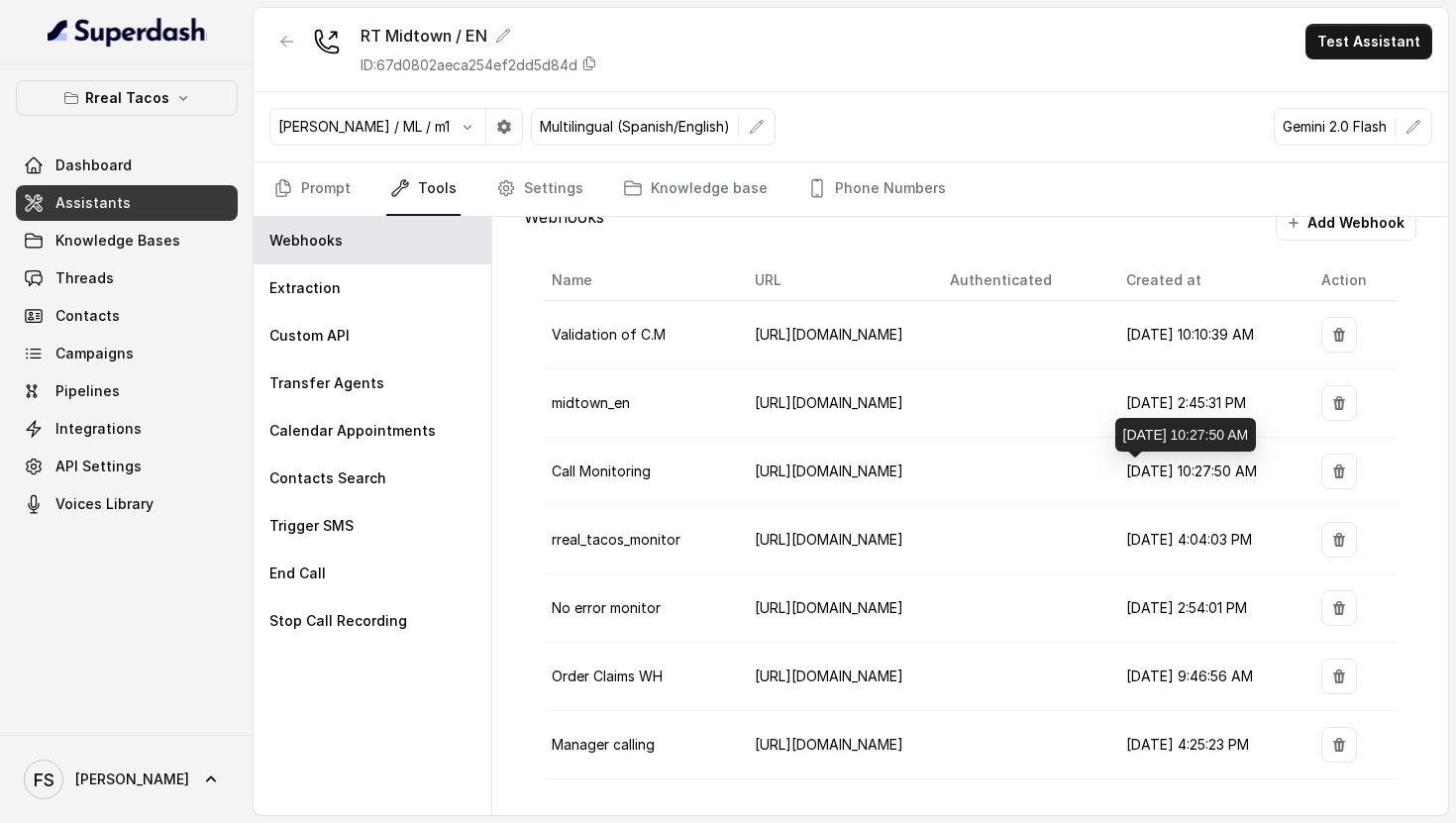 drag, startPoint x: 555, startPoint y: 481, endPoint x: 1258, endPoint y: 478, distance: 703.0064 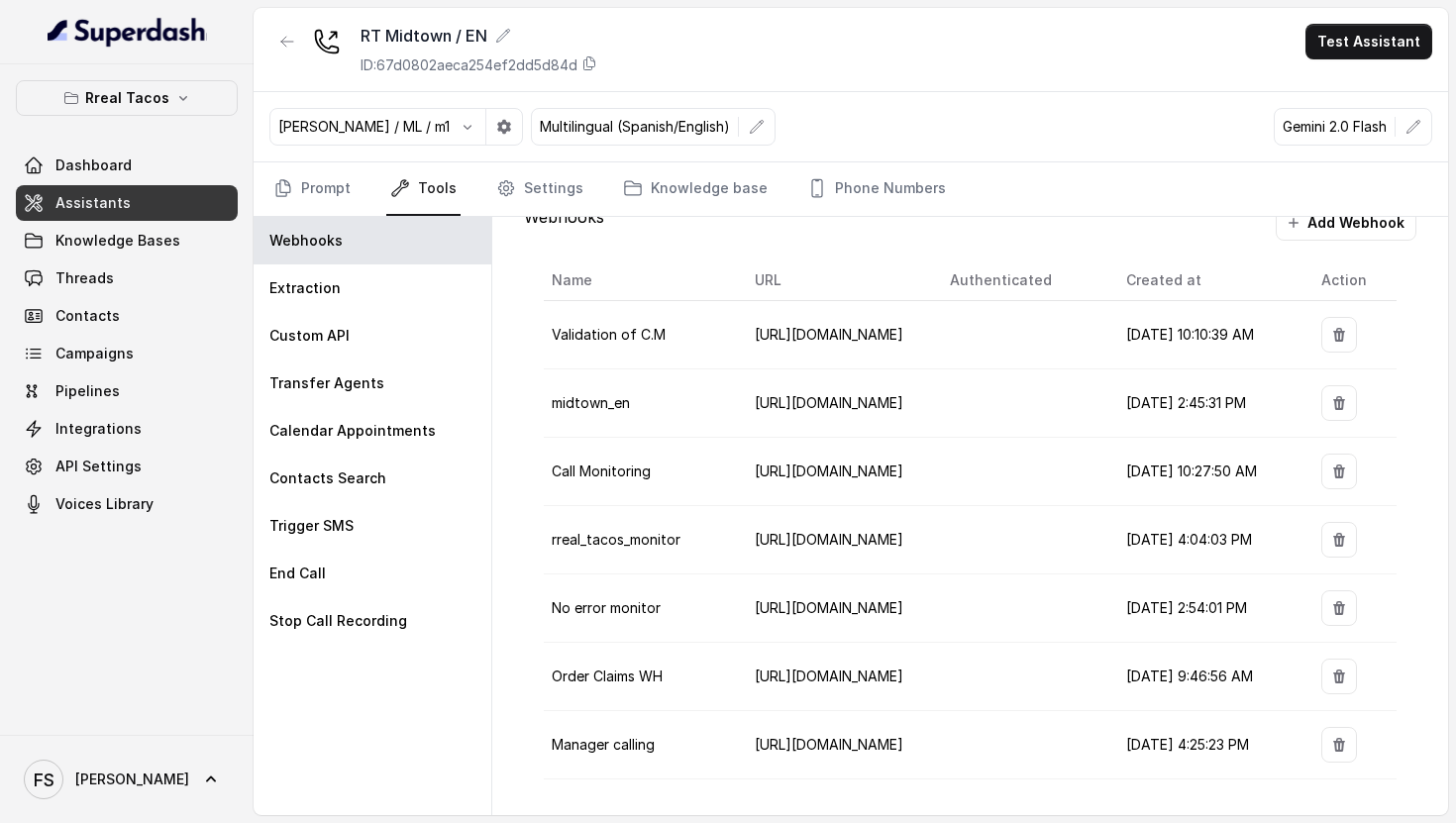 click on "[URL][DOMAIN_NAME]" at bounding box center [836, 471] 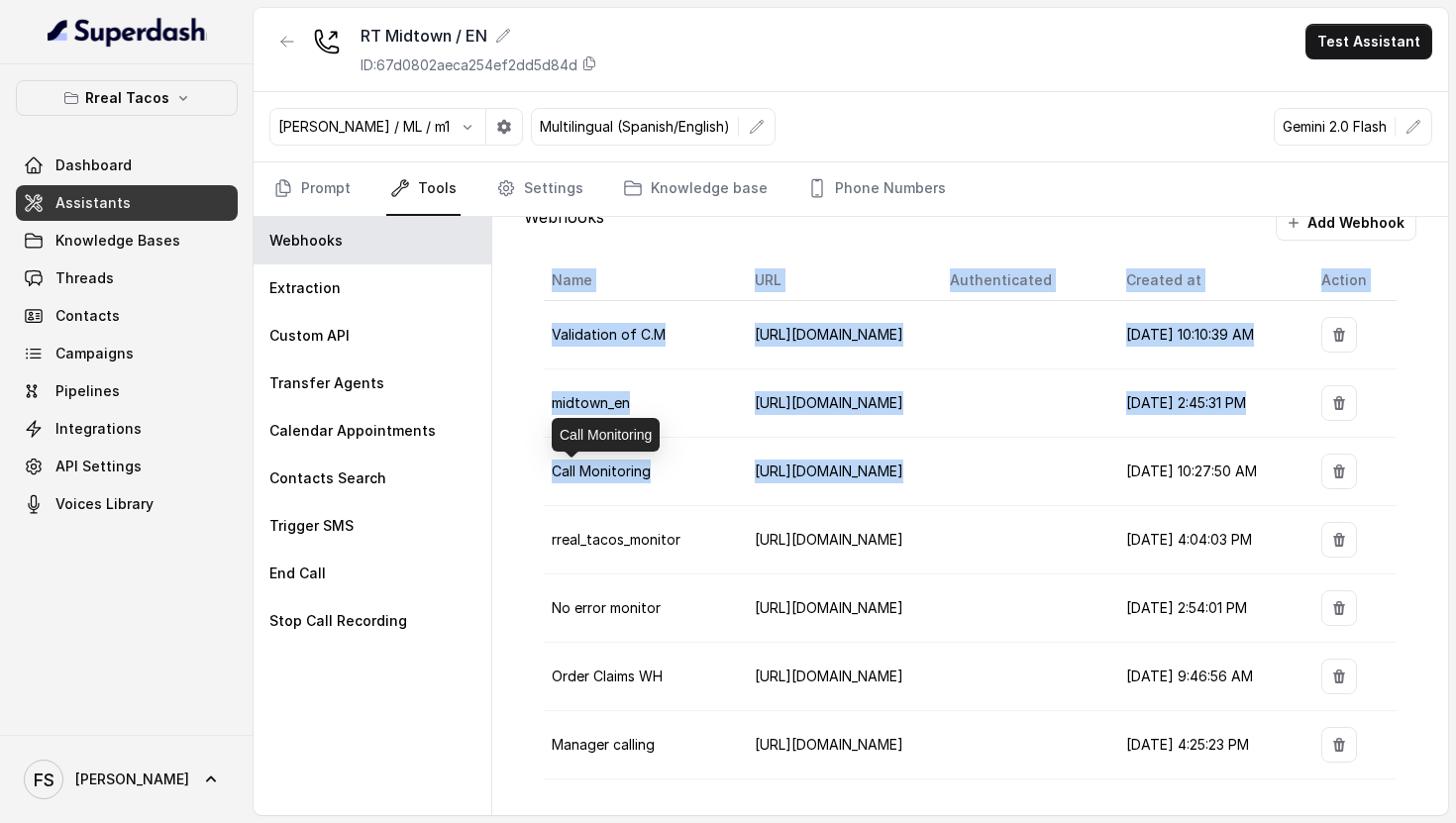 drag, startPoint x: 970, startPoint y: 463, endPoint x: 1034, endPoint y: 465, distance: 64.03124 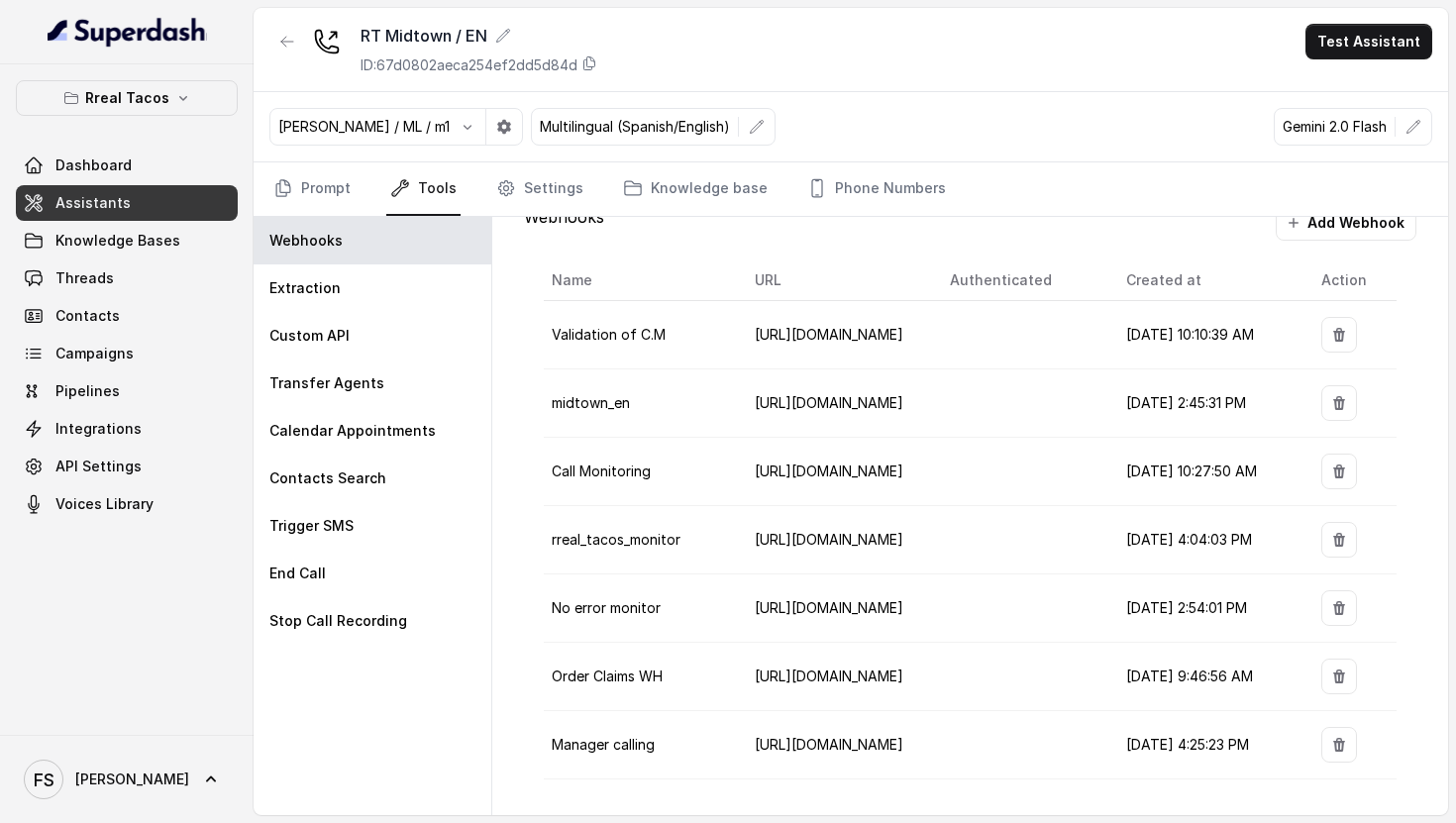 drag, startPoint x: 852, startPoint y: 428, endPoint x: 825, endPoint y: 440, distance: 29.546573 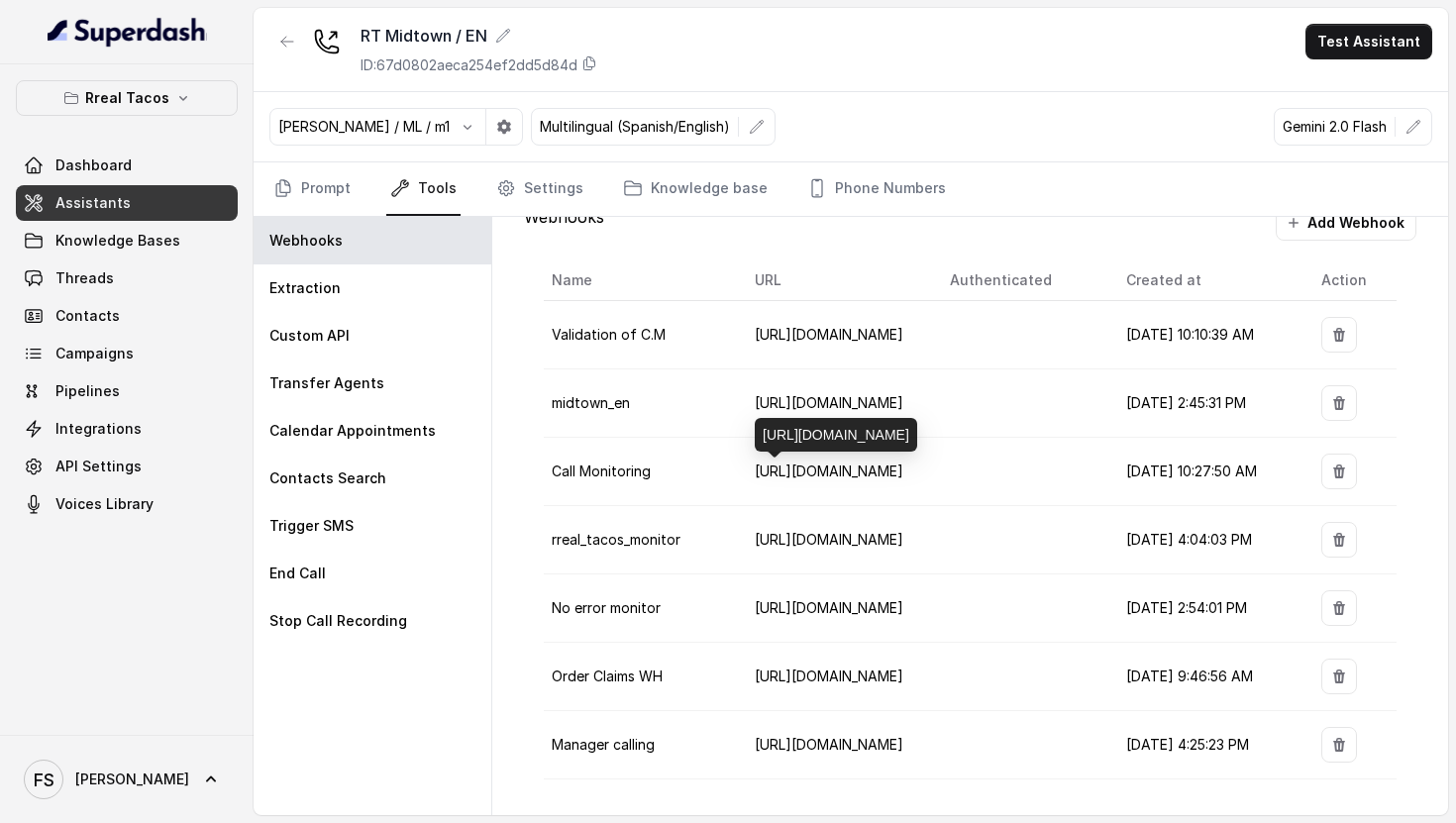 click on "[URL][DOMAIN_NAME]" at bounding box center (829, 470) 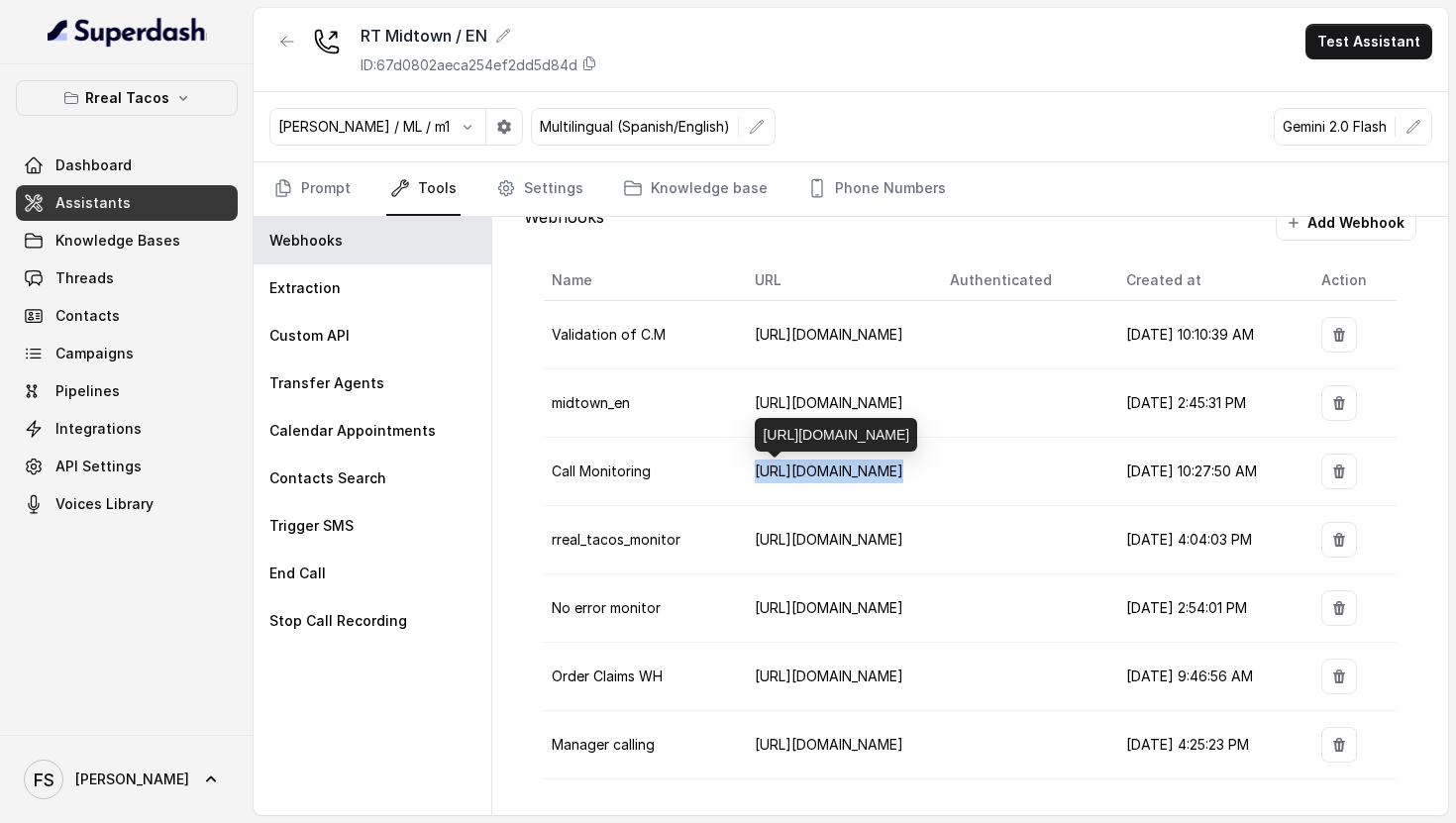 click on "[URL][DOMAIN_NAME]" at bounding box center [829, 470] 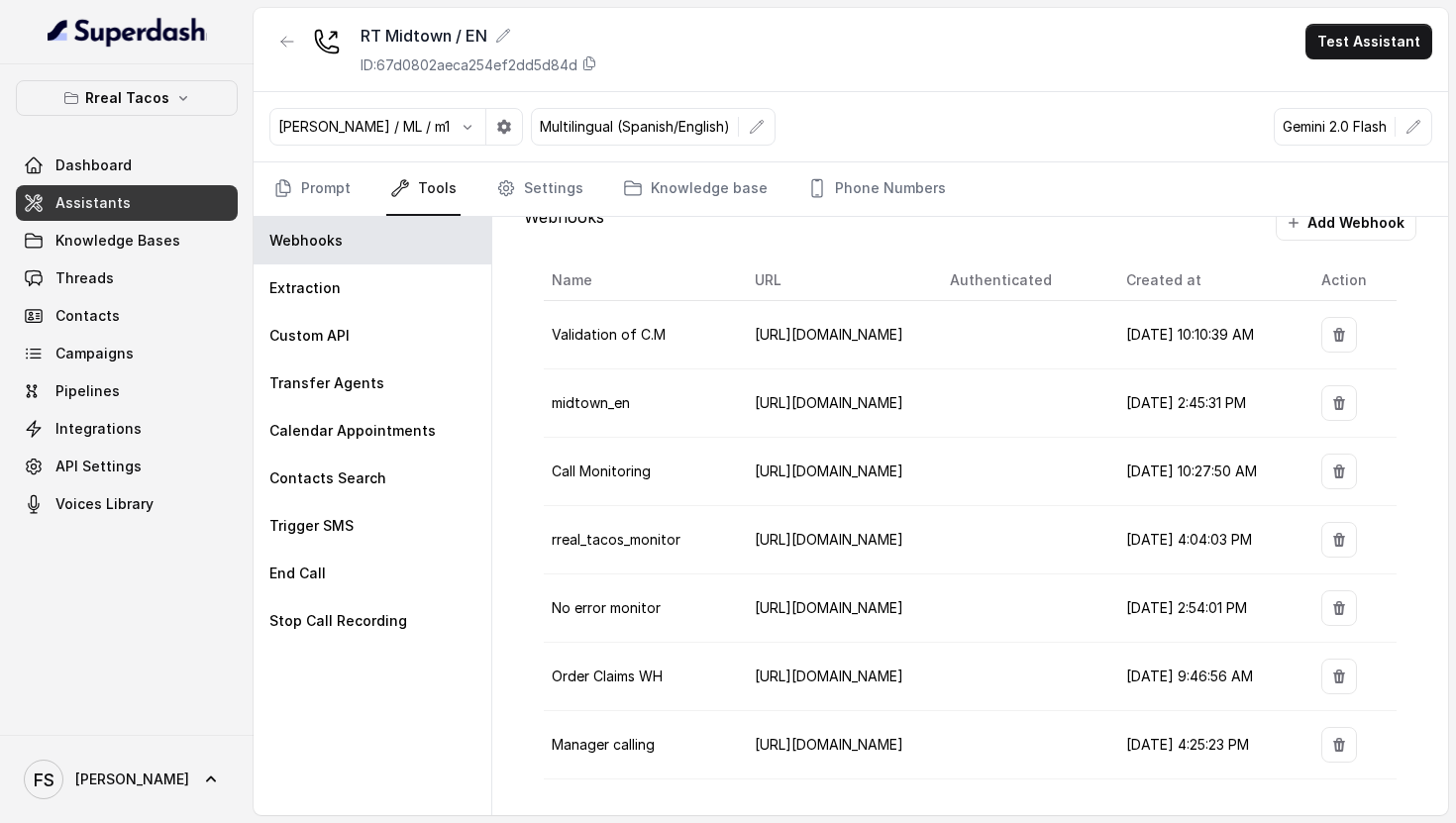 drag, startPoint x: 904, startPoint y: 419, endPoint x: 813, endPoint y: 432, distance: 91.92388 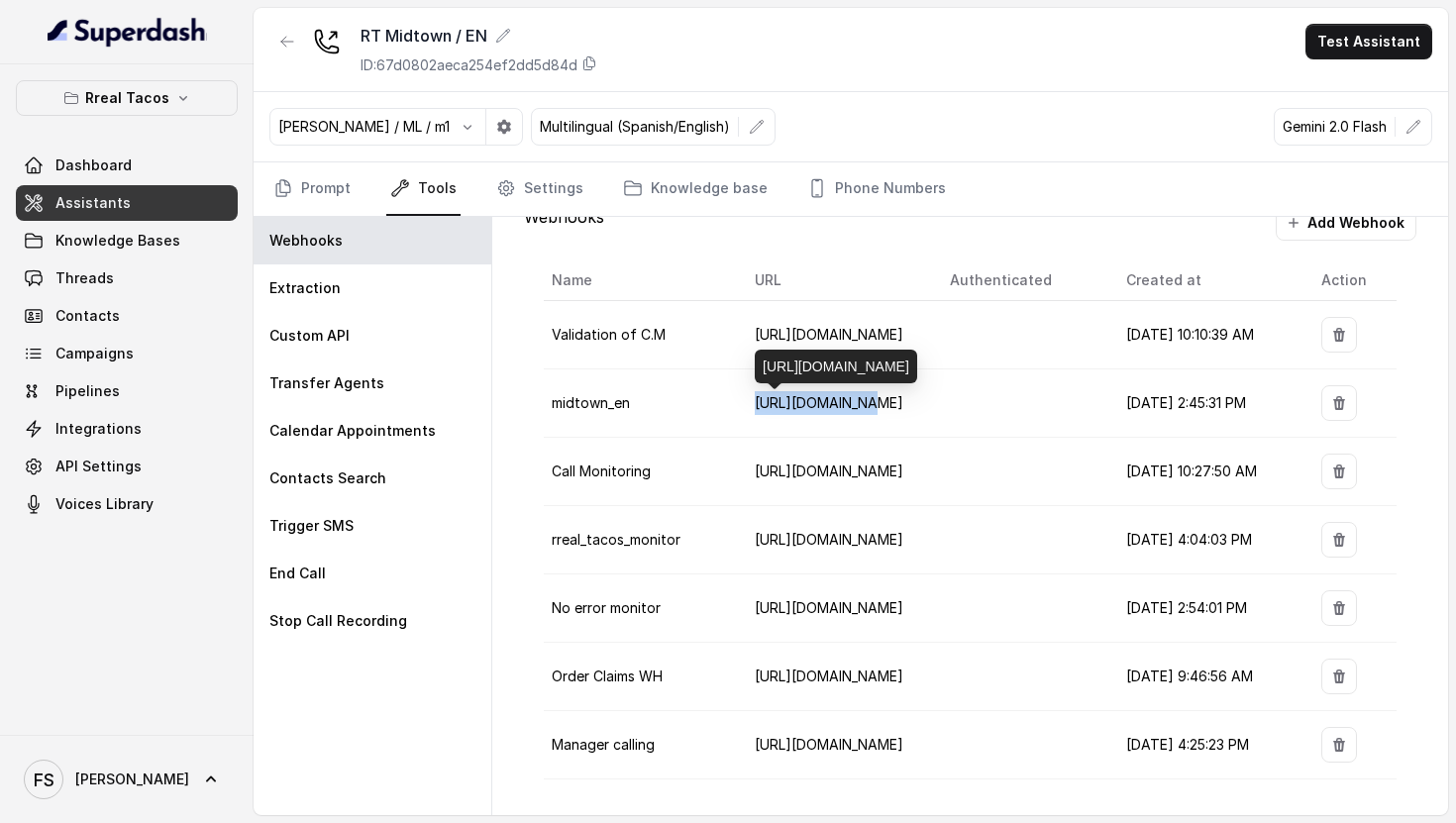 drag, startPoint x: 795, startPoint y: 403, endPoint x: 713, endPoint y: 424, distance: 84.64632 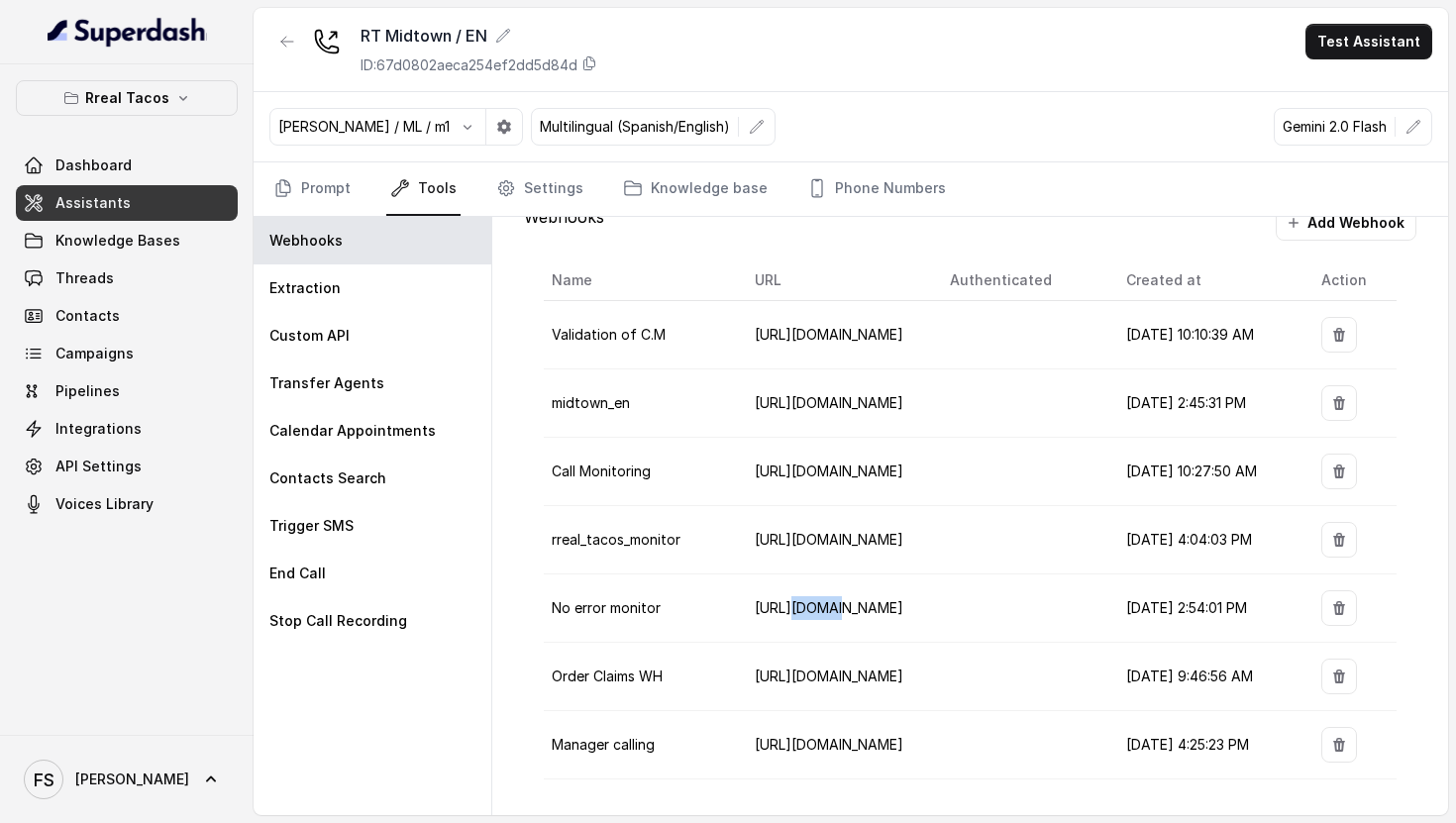 drag, startPoint x: 827, startPoint y: 612, endPoint x: 778, endPoint y: 606, distance: 49.36598 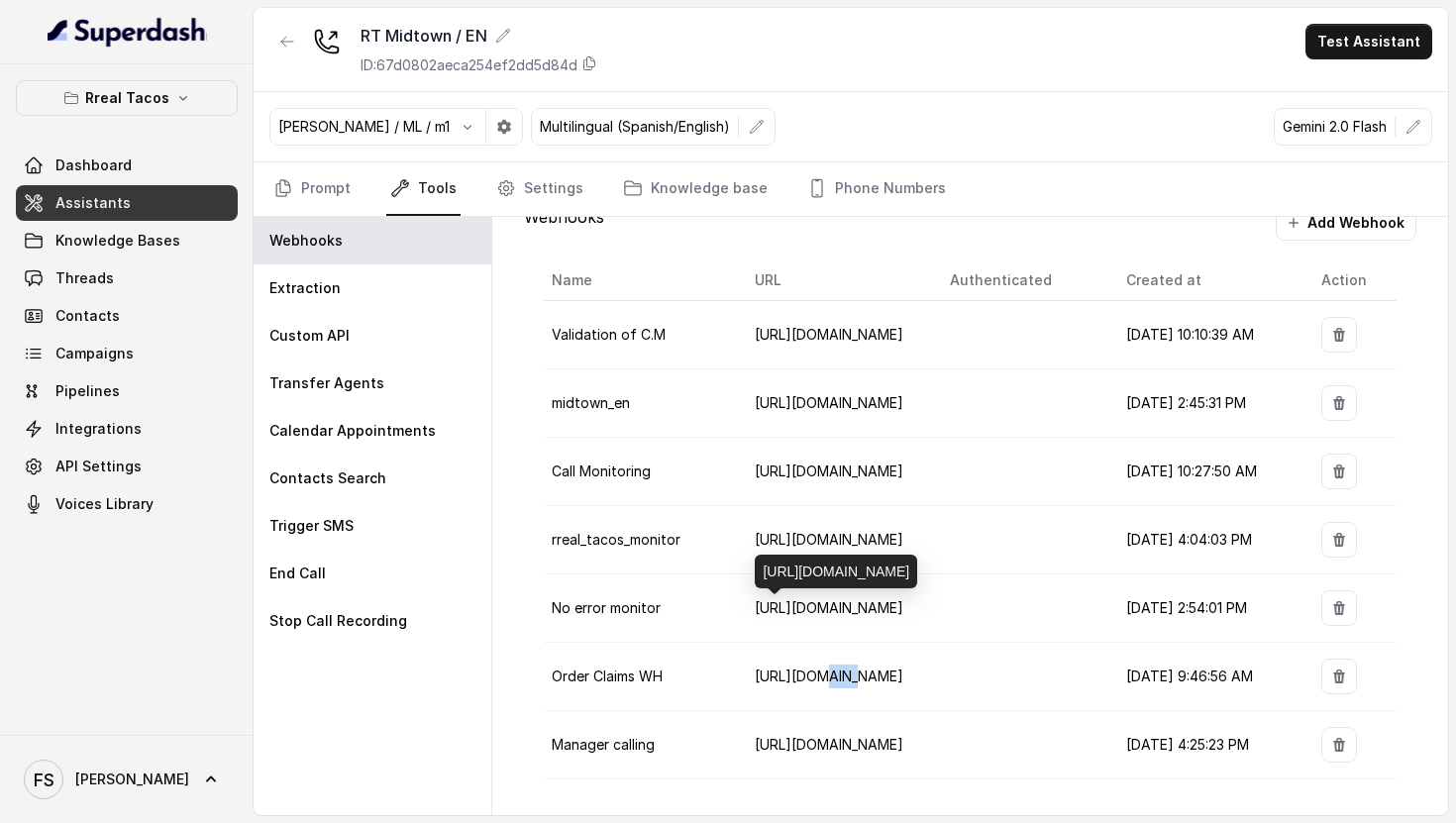 click on "[URL][DOMAIN_NAME]" at bounding box center (836, 676) 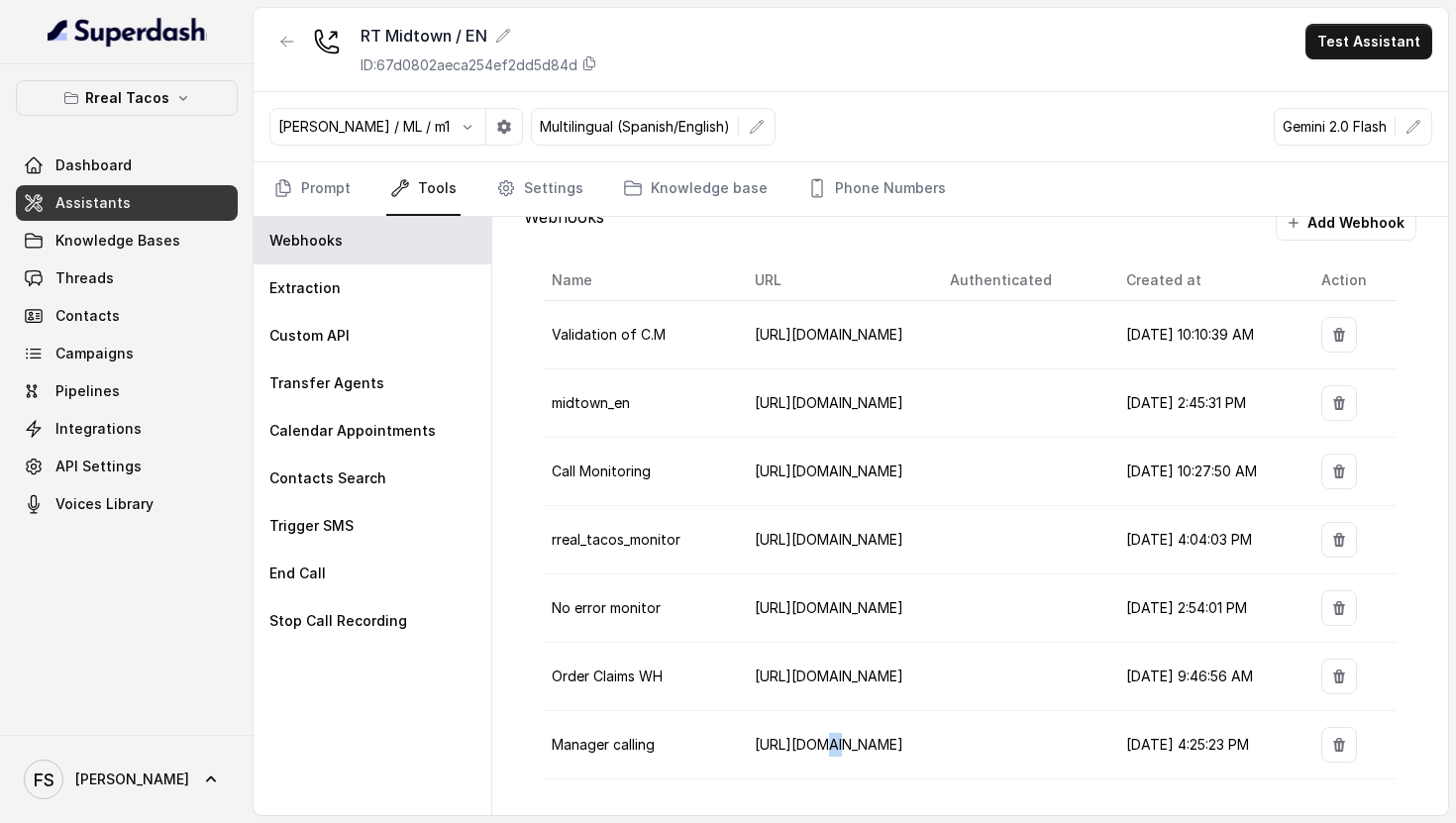 click on "[URL][DOMAIN_NAME]" at bounding box center (836, 745) 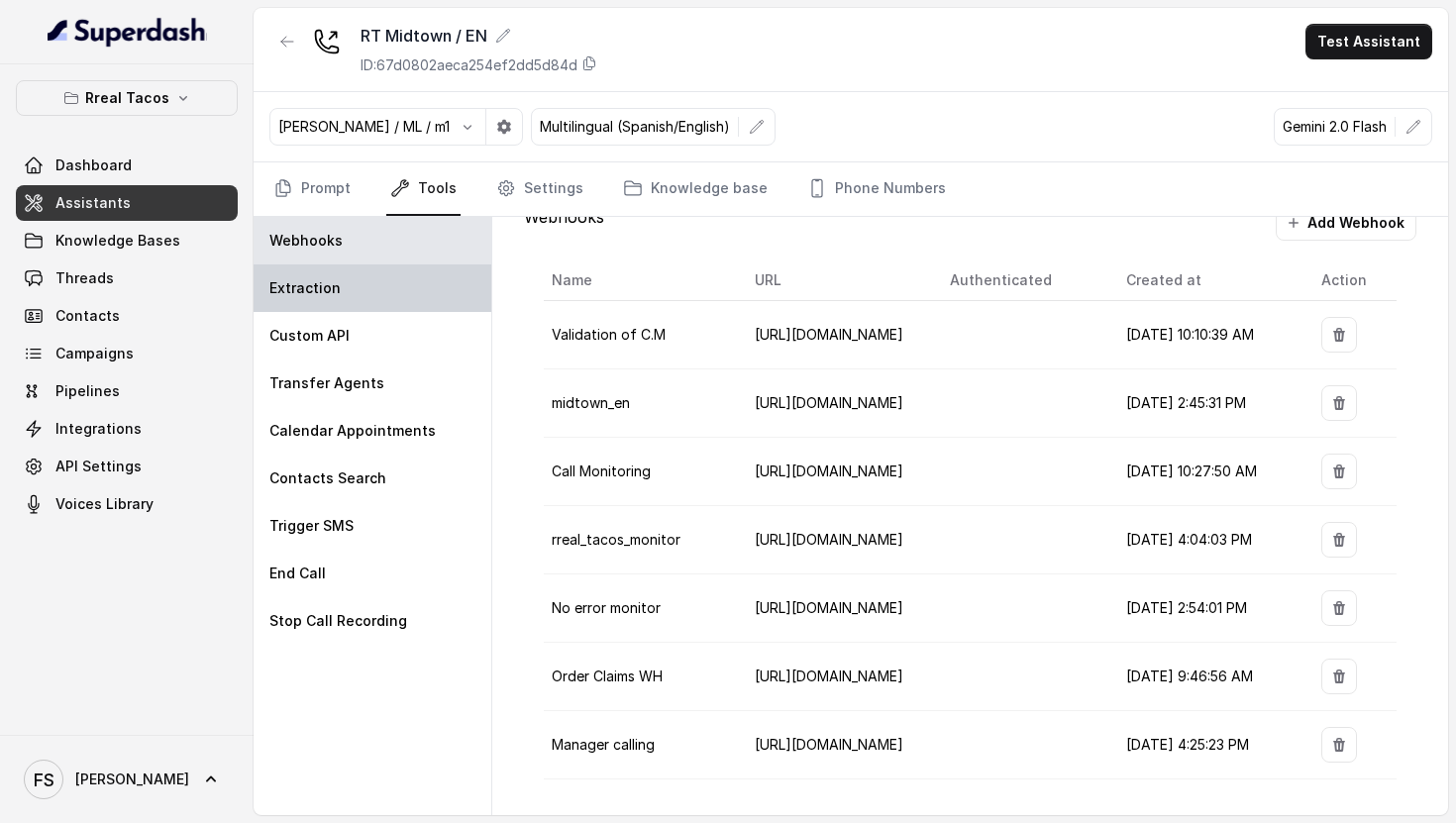 click on "Extraction" at bounding box center [372, 288] 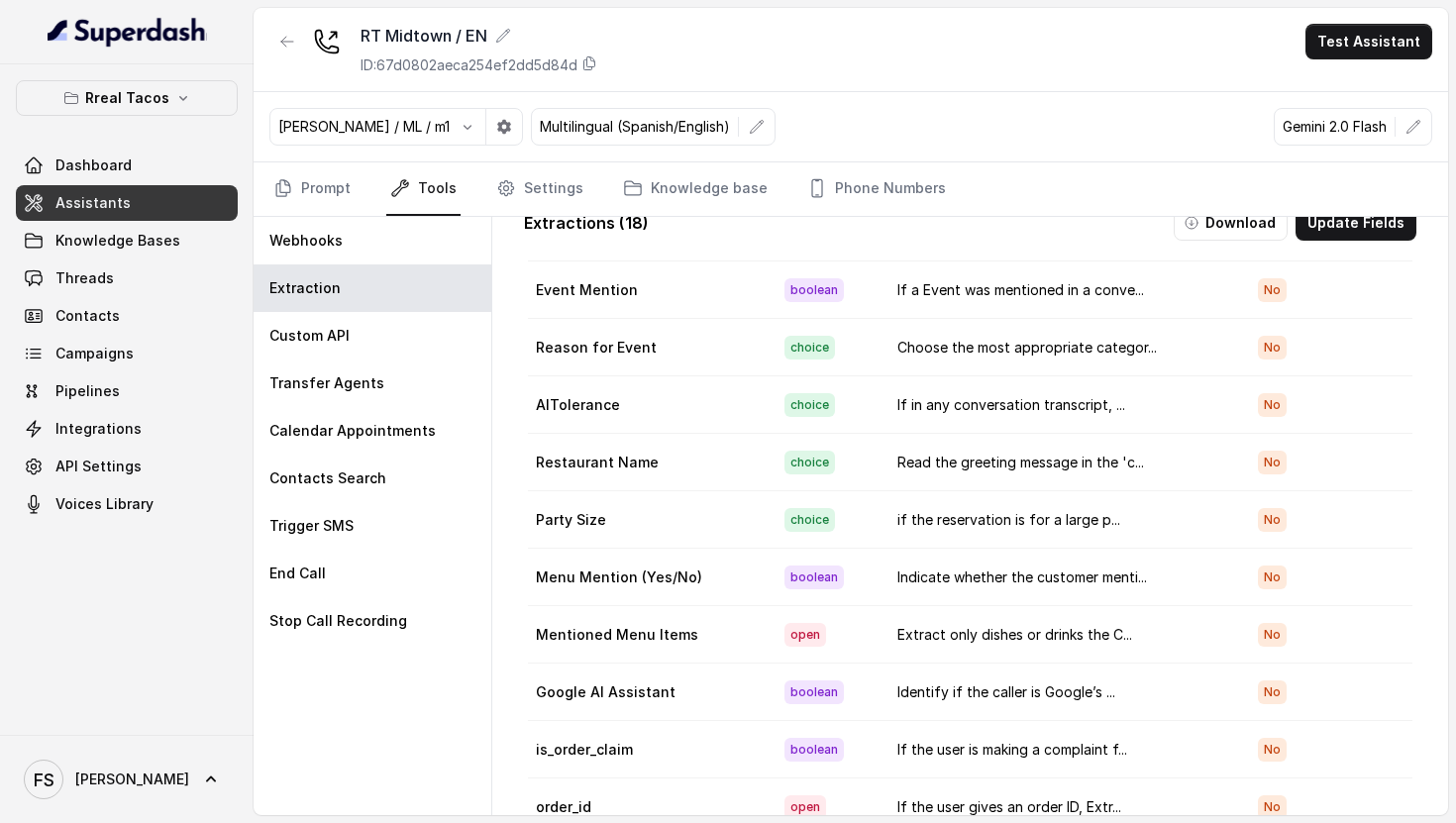 scroll, scrollTop: 504, scrollLeft: 0, axis: vertical 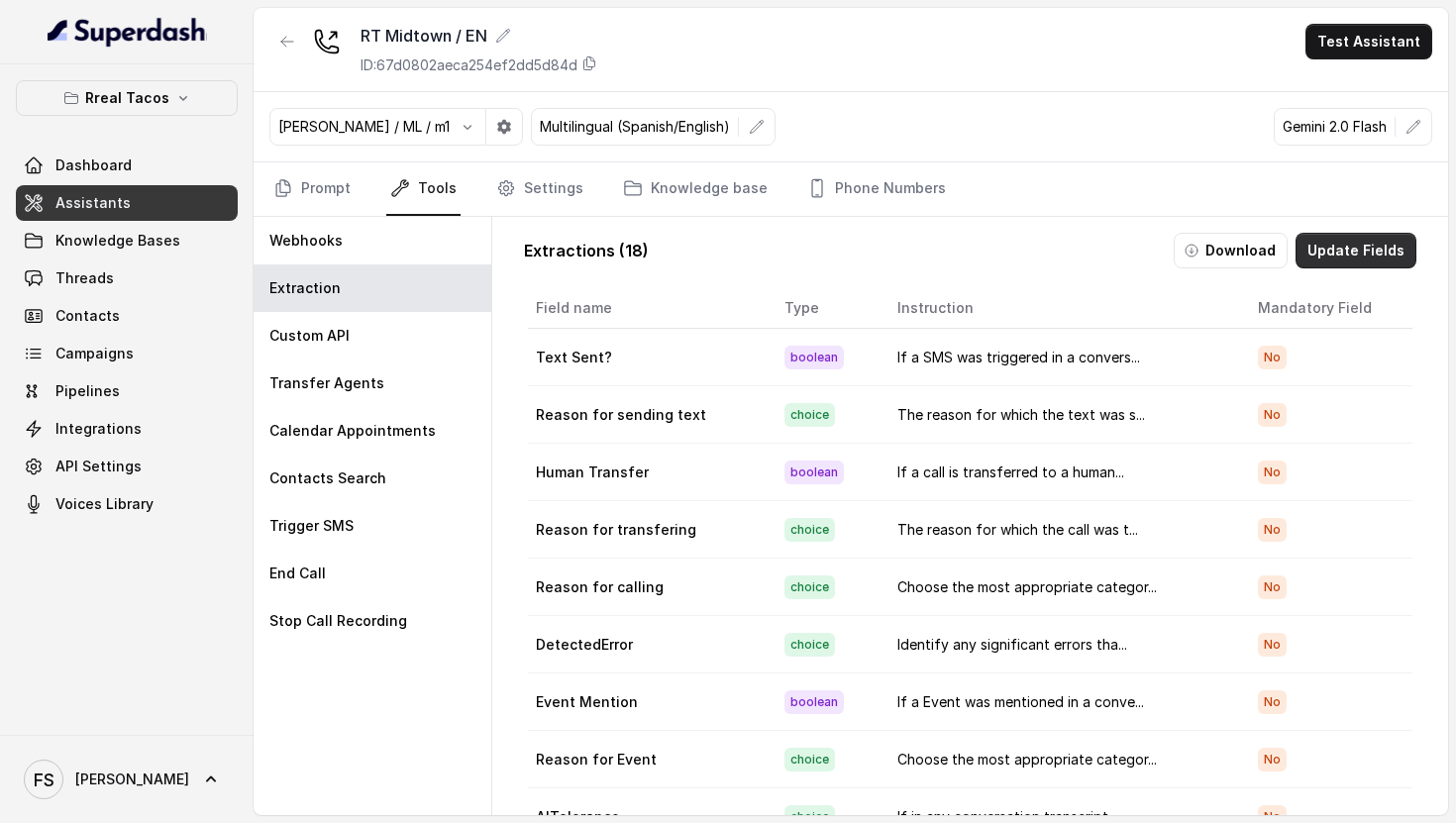 click on "Update Fields" at bounding box center [1356, 251] 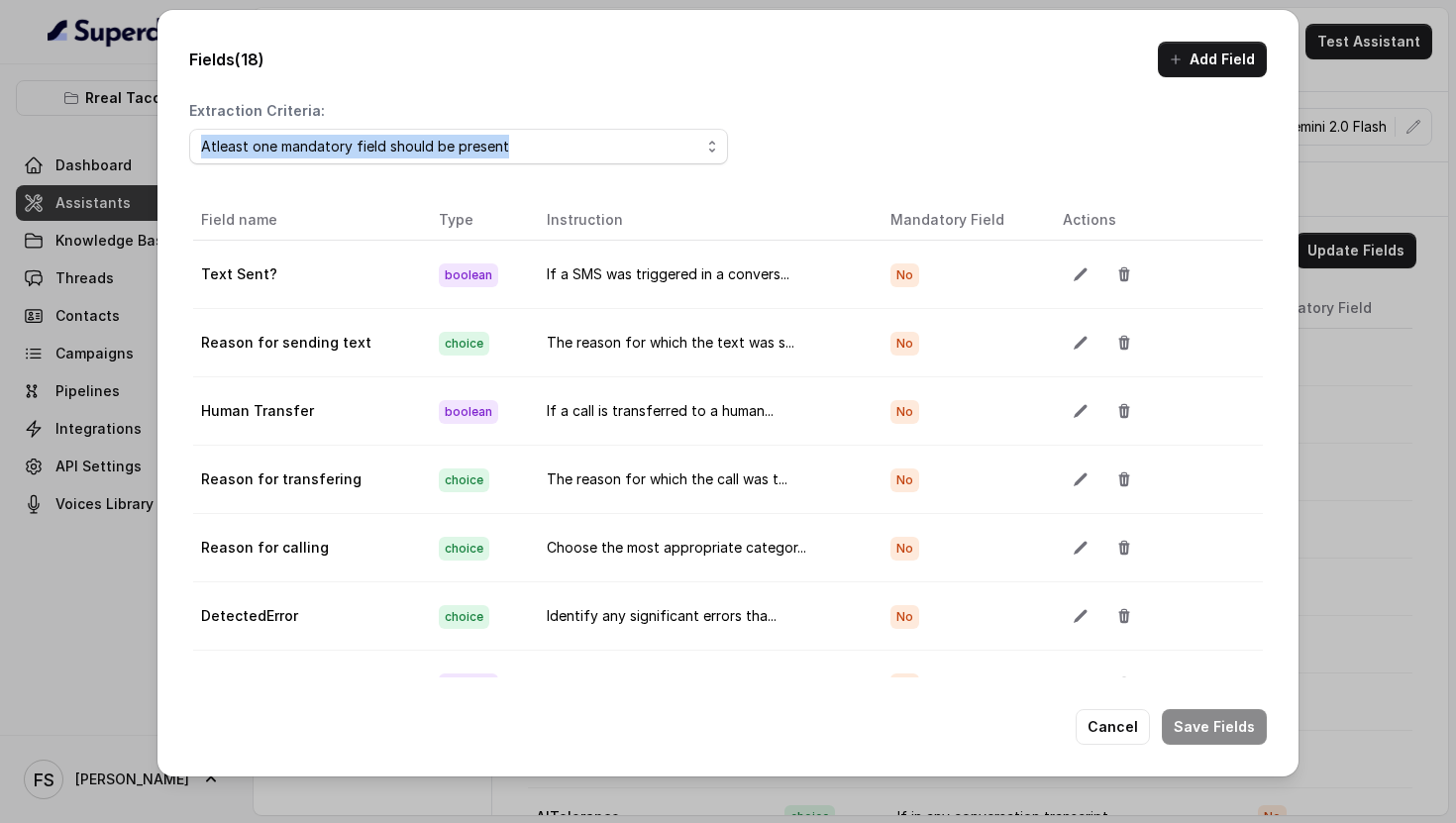 drag, startPoint x: 567, startPoint y: 185, endPoint x: 609, endPoint y: 144, distance: 58.694122 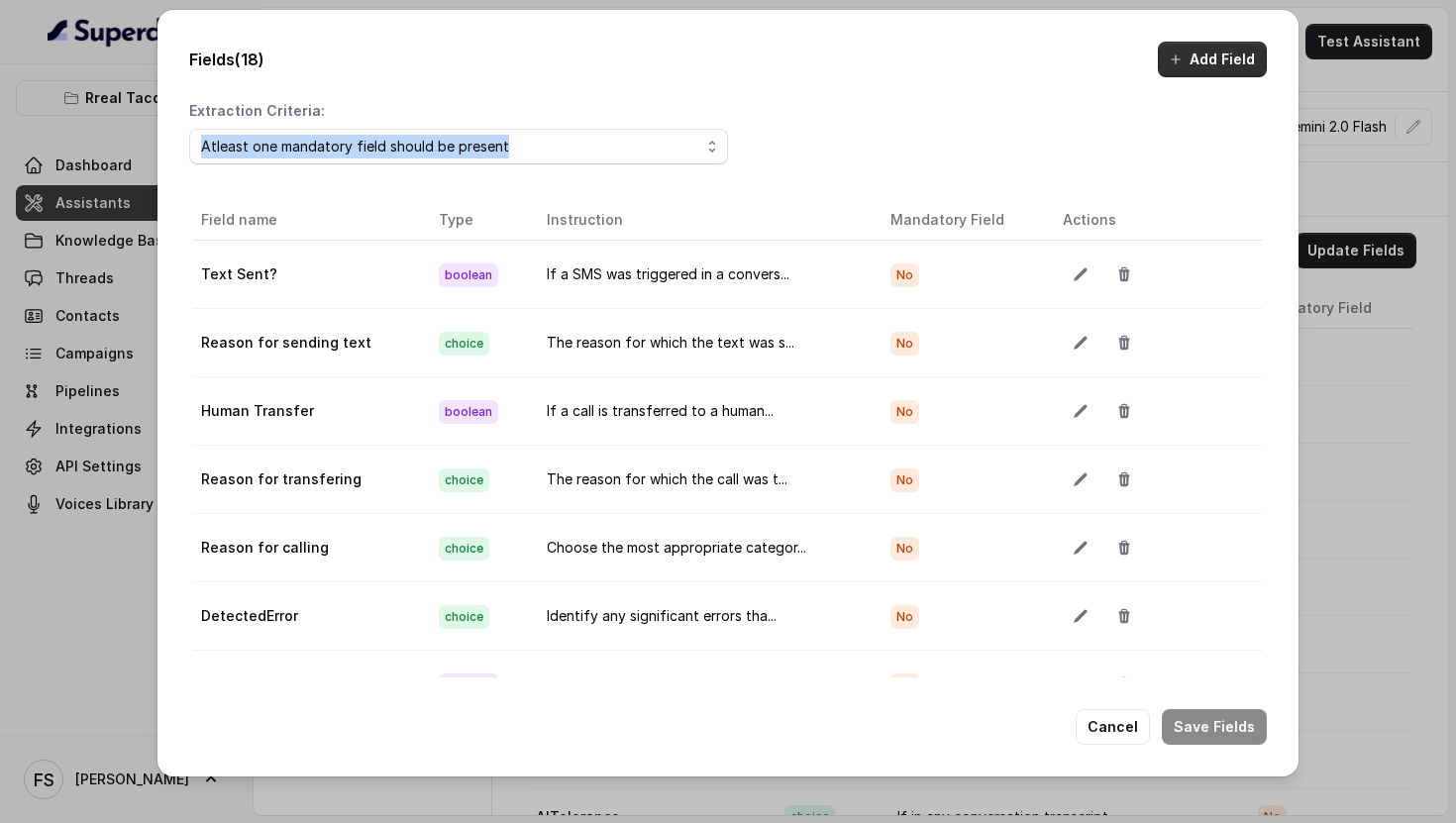 click on "Fields  (18) Add Field Extraction Criteria: Atleast one mandatory field should be present All the mandatory fields should be present Field name Type Instruction Mandatory Field Actions Text Sent? boolean If a SMS was triggered in a convers... No Reason for sending text choice The reason for which the text was s... No Human Transfer boolean If a call is transferred to a human... No Reason for transfering choice The reason for which the call was t... No Reason for calling choice Choose the most appropriate categor... No DetectedError choice Identify any significant errors tha... No Event Mention boolean If a Event was mentioned in a conve... No Reason for Event choice Choose the most appropriate categor... No AITolerance choice If in any conversation transcript, ... No Restaurant Name choice Read the greeting message in the 'c... No Party Size choice if the reservation is for a large p... No Menu Mention (Yes/No) boolean Indicate whether the customer menti... No Mentioned Menu Items open No Google AI Assistant" at bounding box center [728, 393] 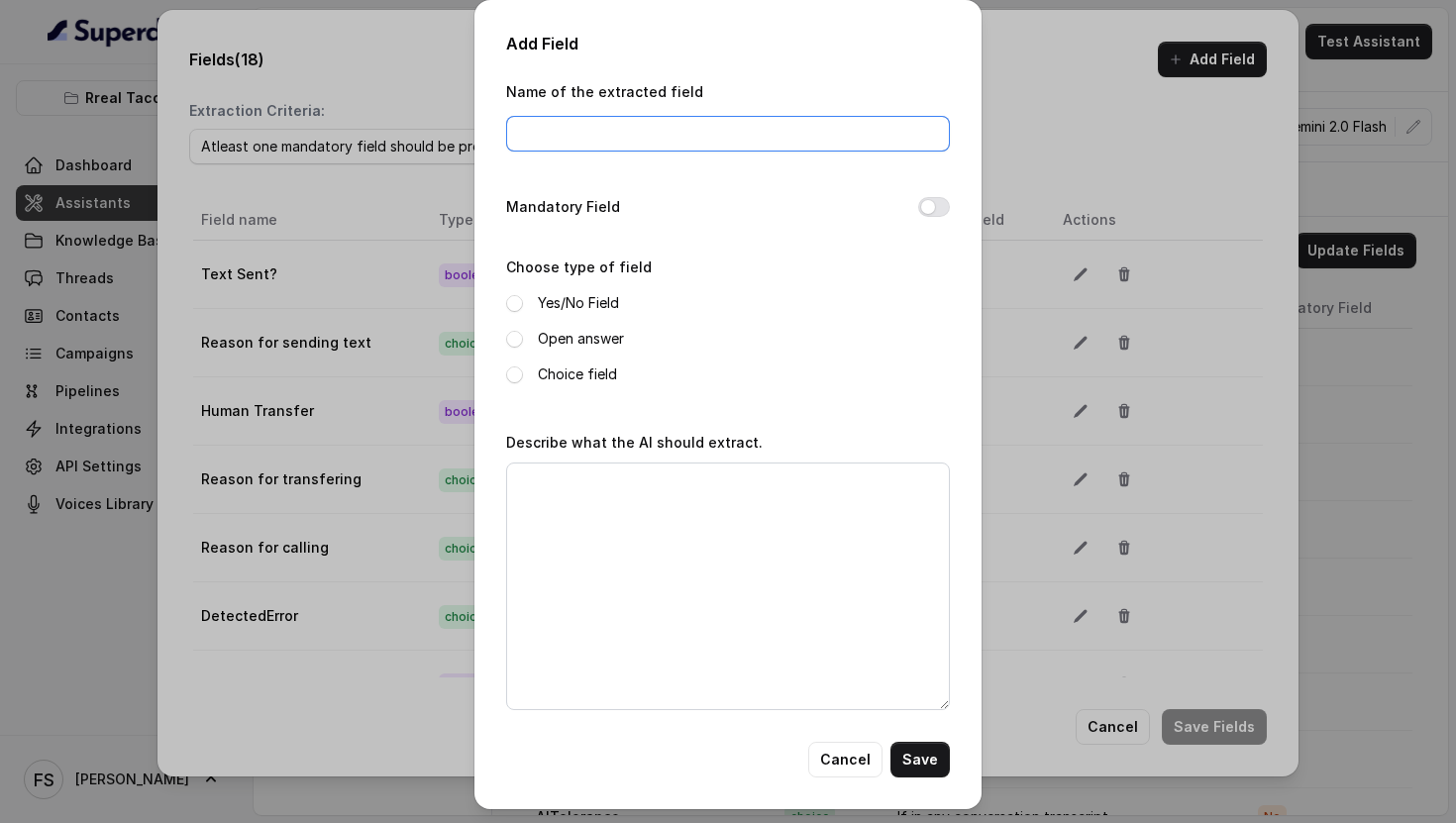 click on "Name of the extracted field" at bounding box center (728, 134) 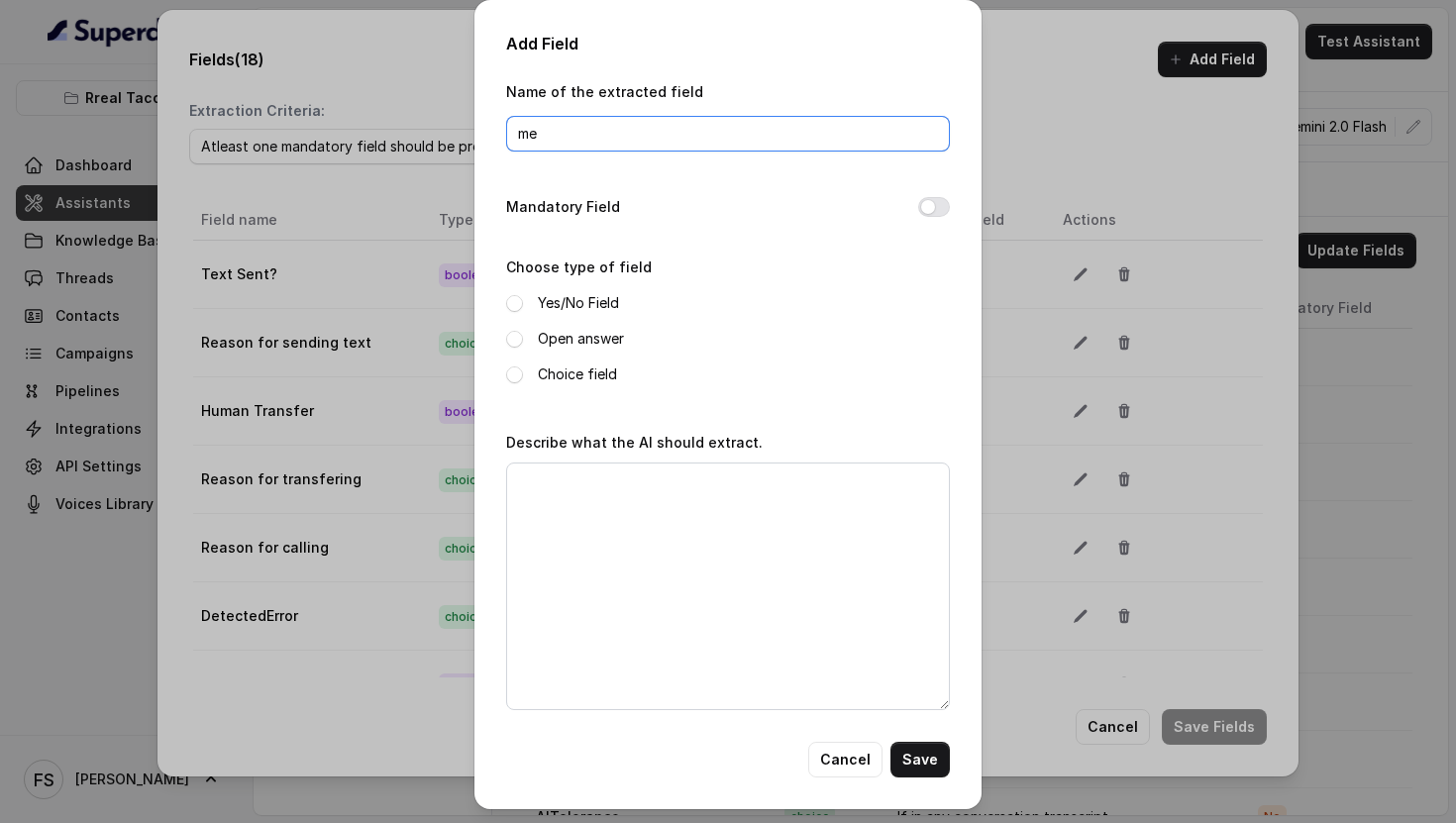 type on "m" 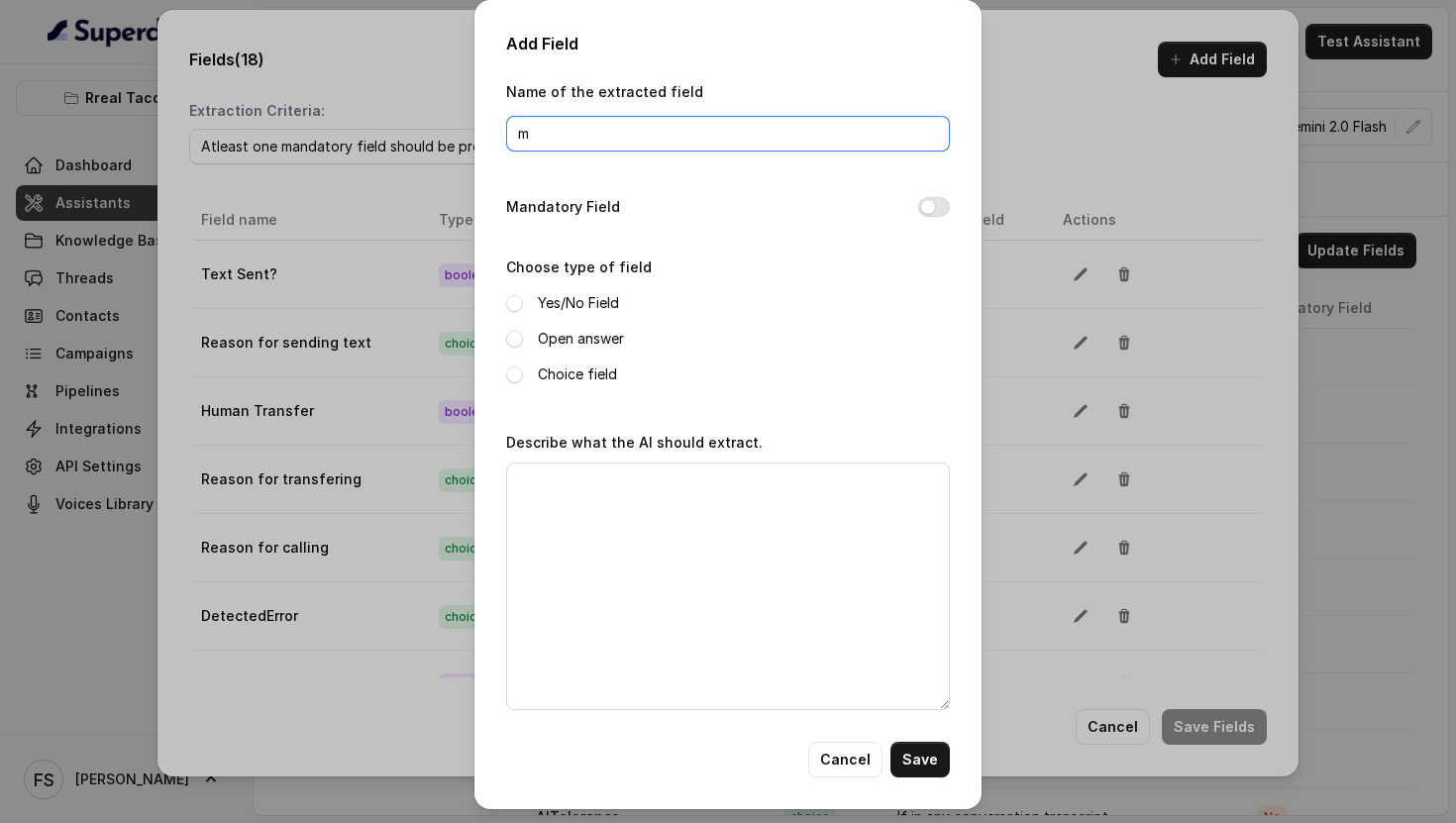 type 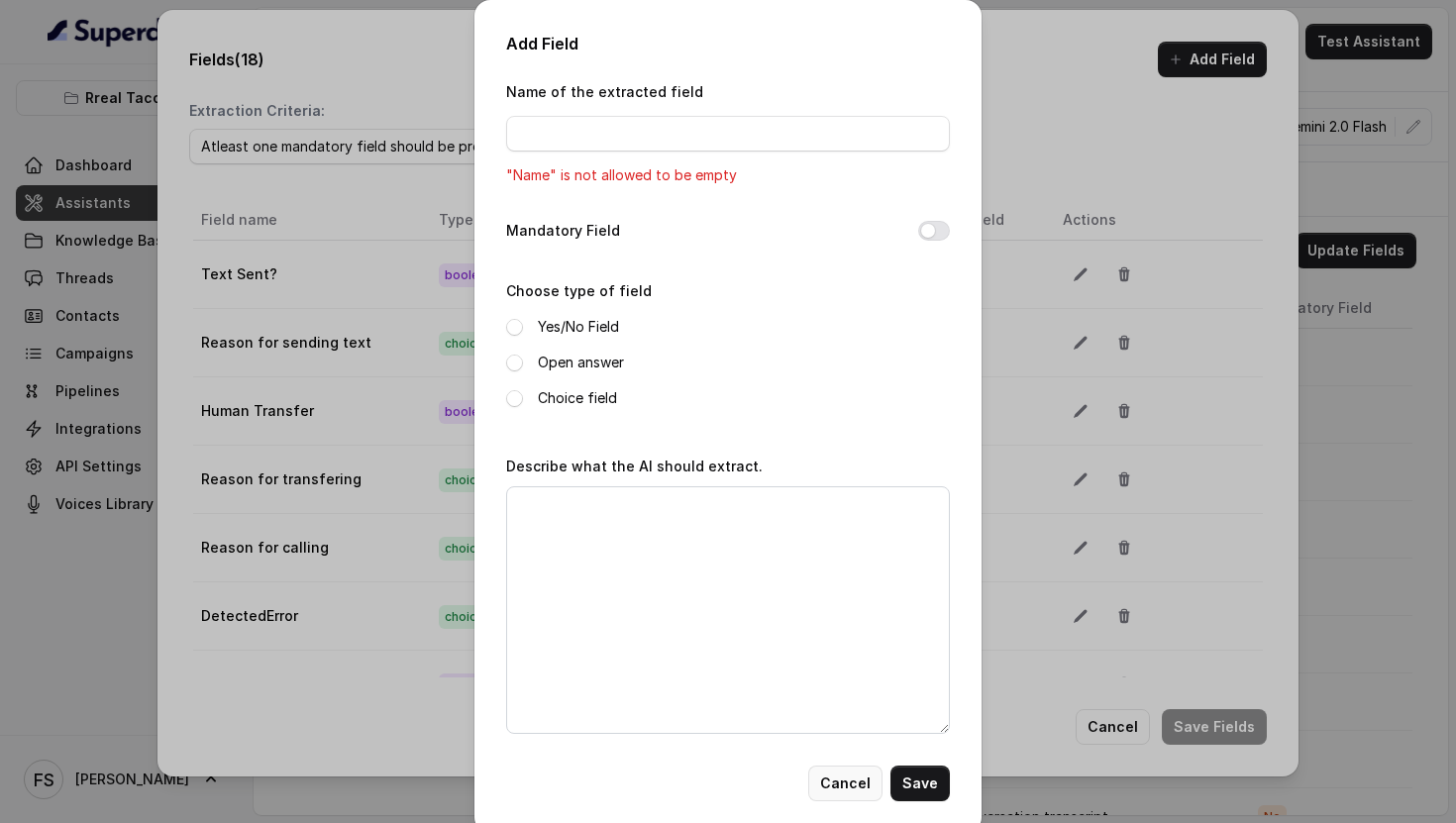 click on "Cancel" at bounding box center (845, 783) 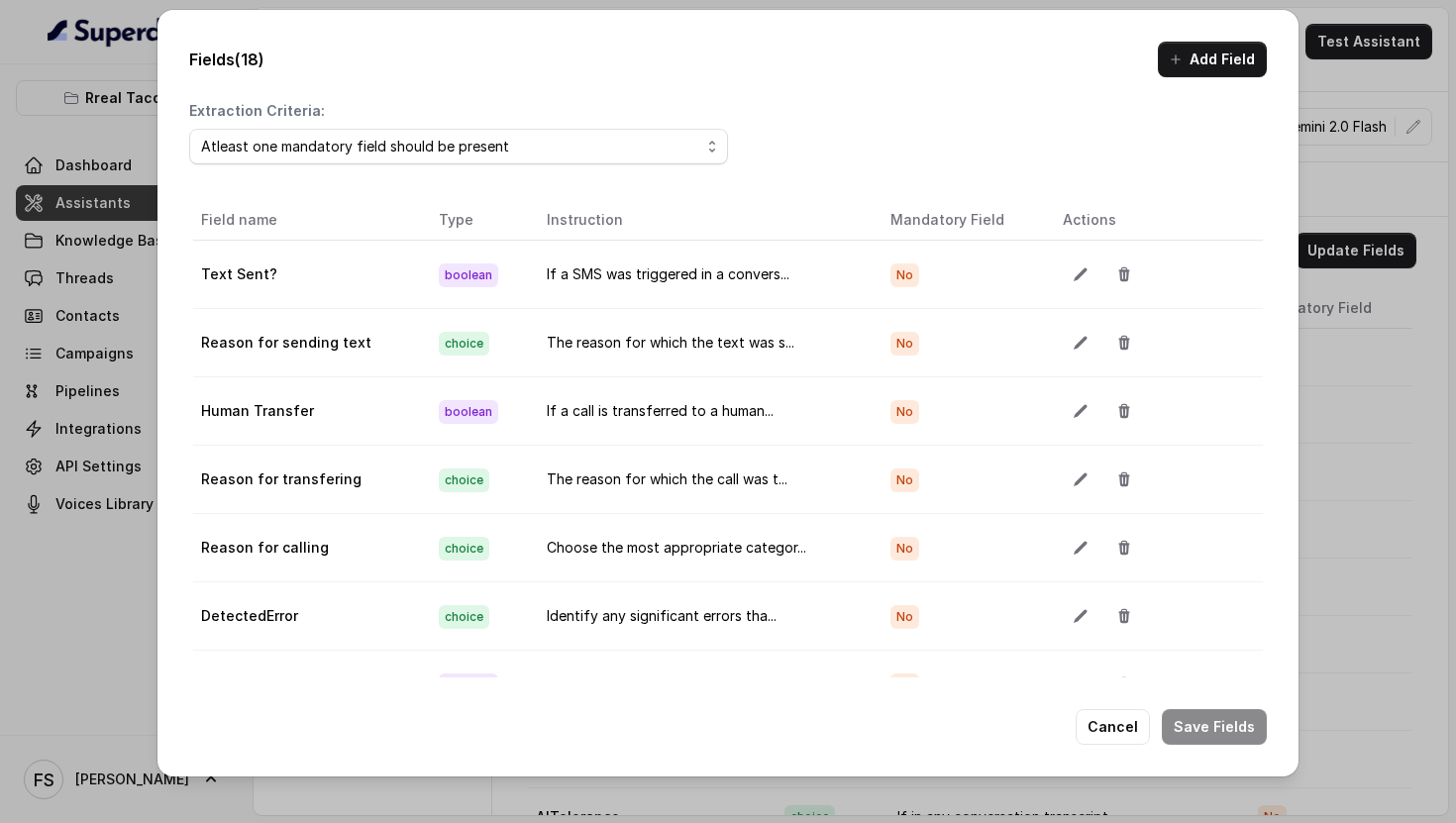 click on "Cancel" at bounding box center [1112, 727] 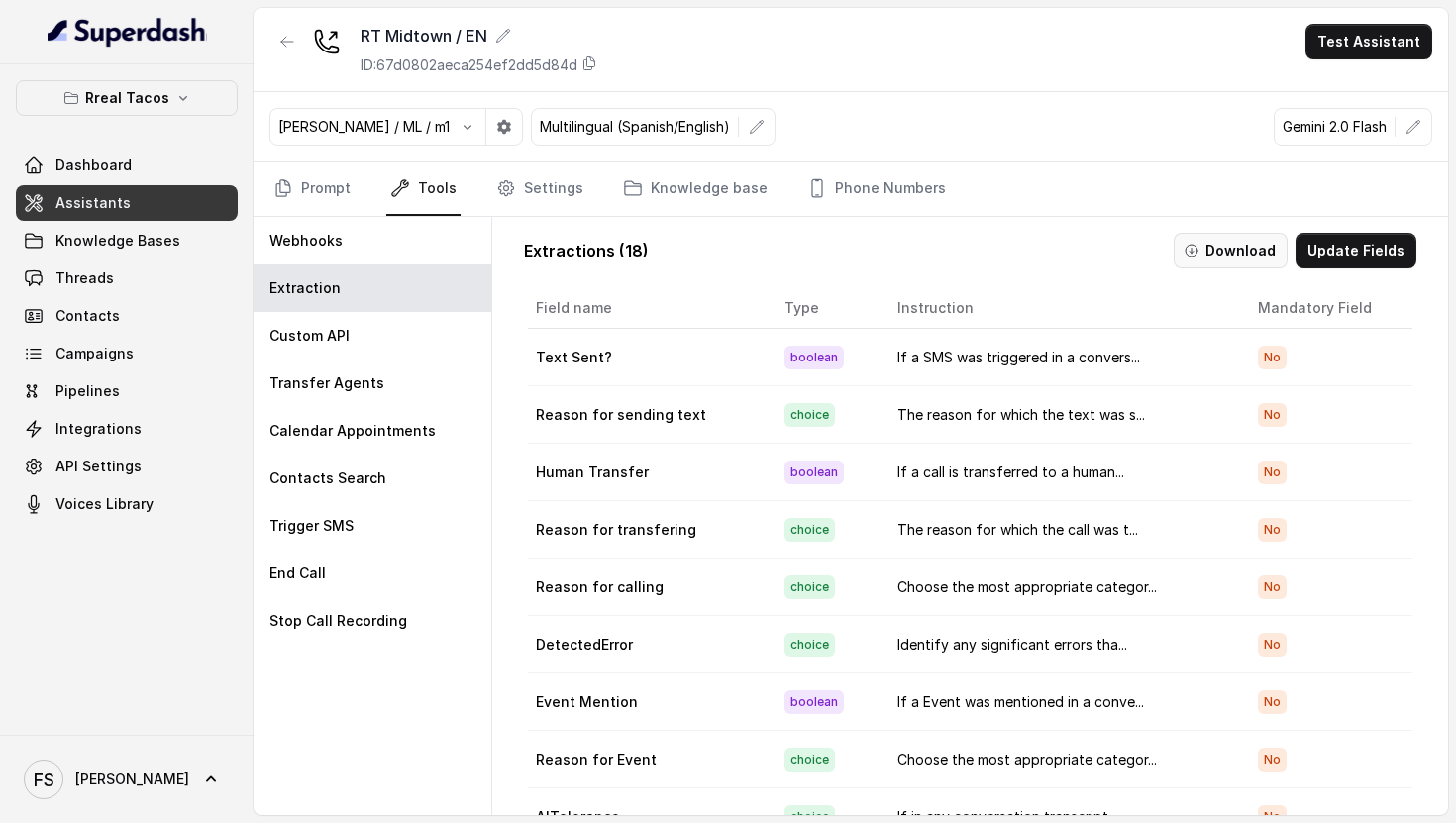 click on "Download" at bounding box center [1230, 251] 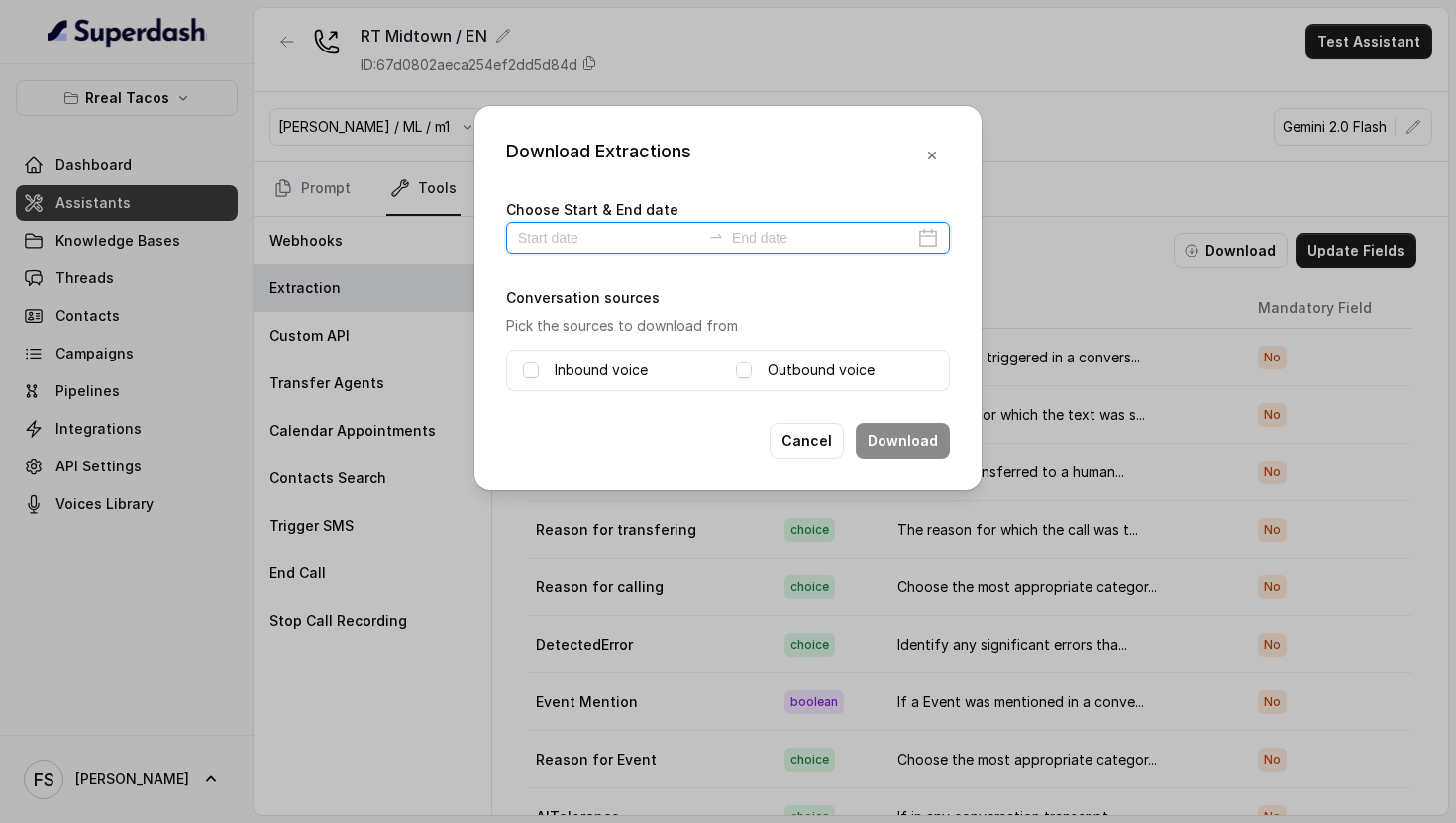 click at bounding box center [609, 238] 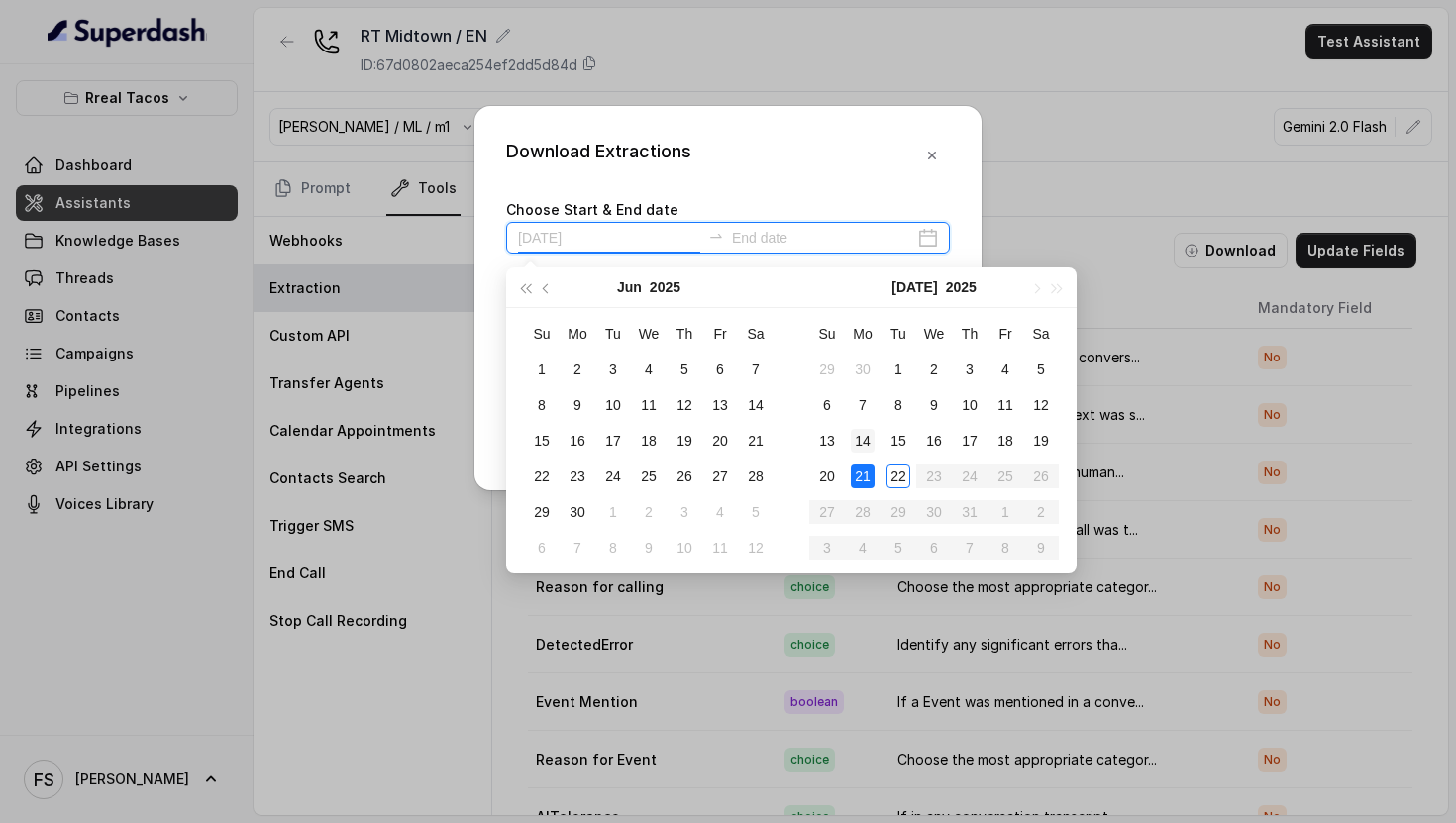 type on "[DATE]" 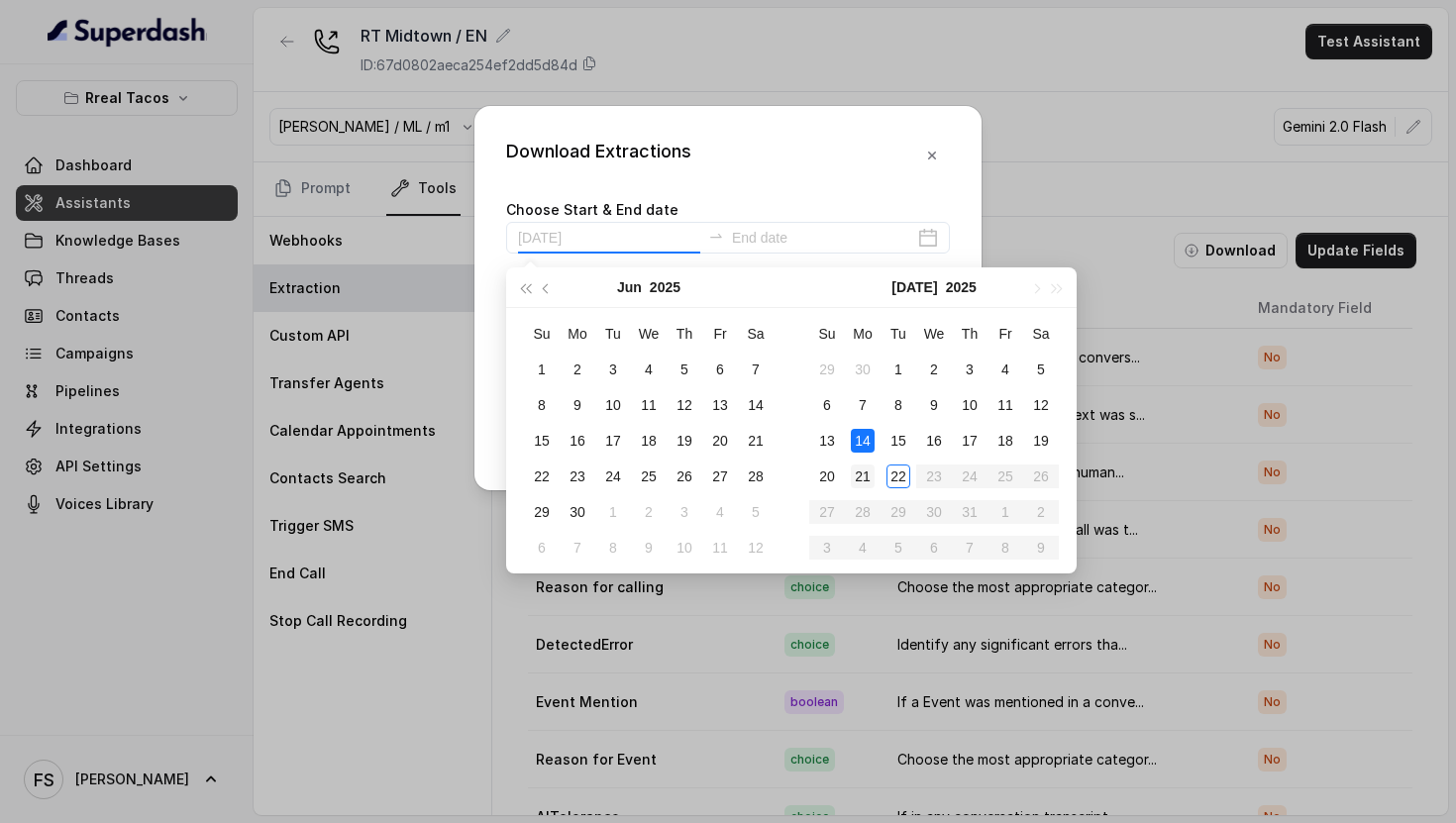 click on "14" at bounding box center [863, 441] 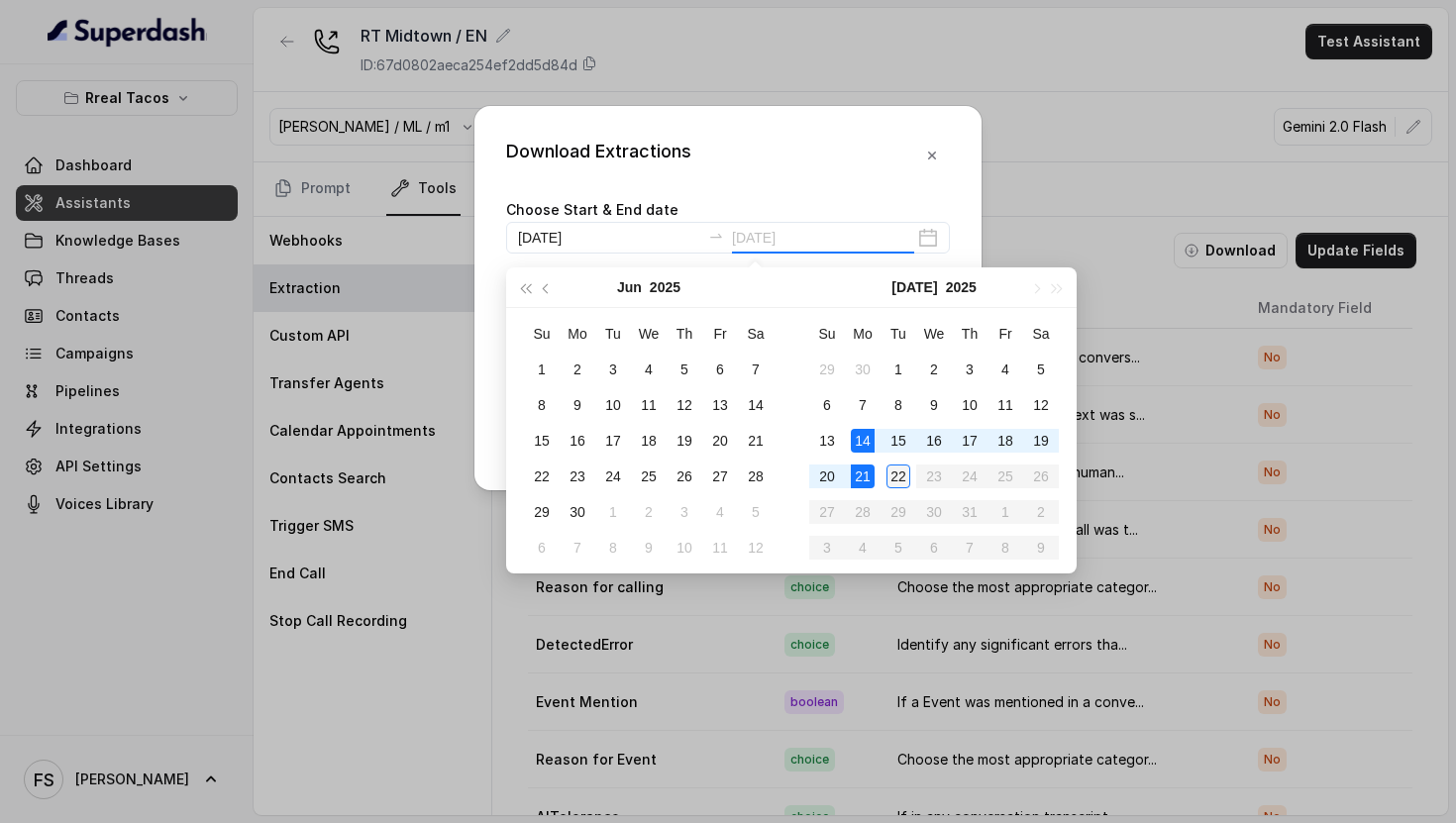 click on "22" at bounding box center (898, 476) 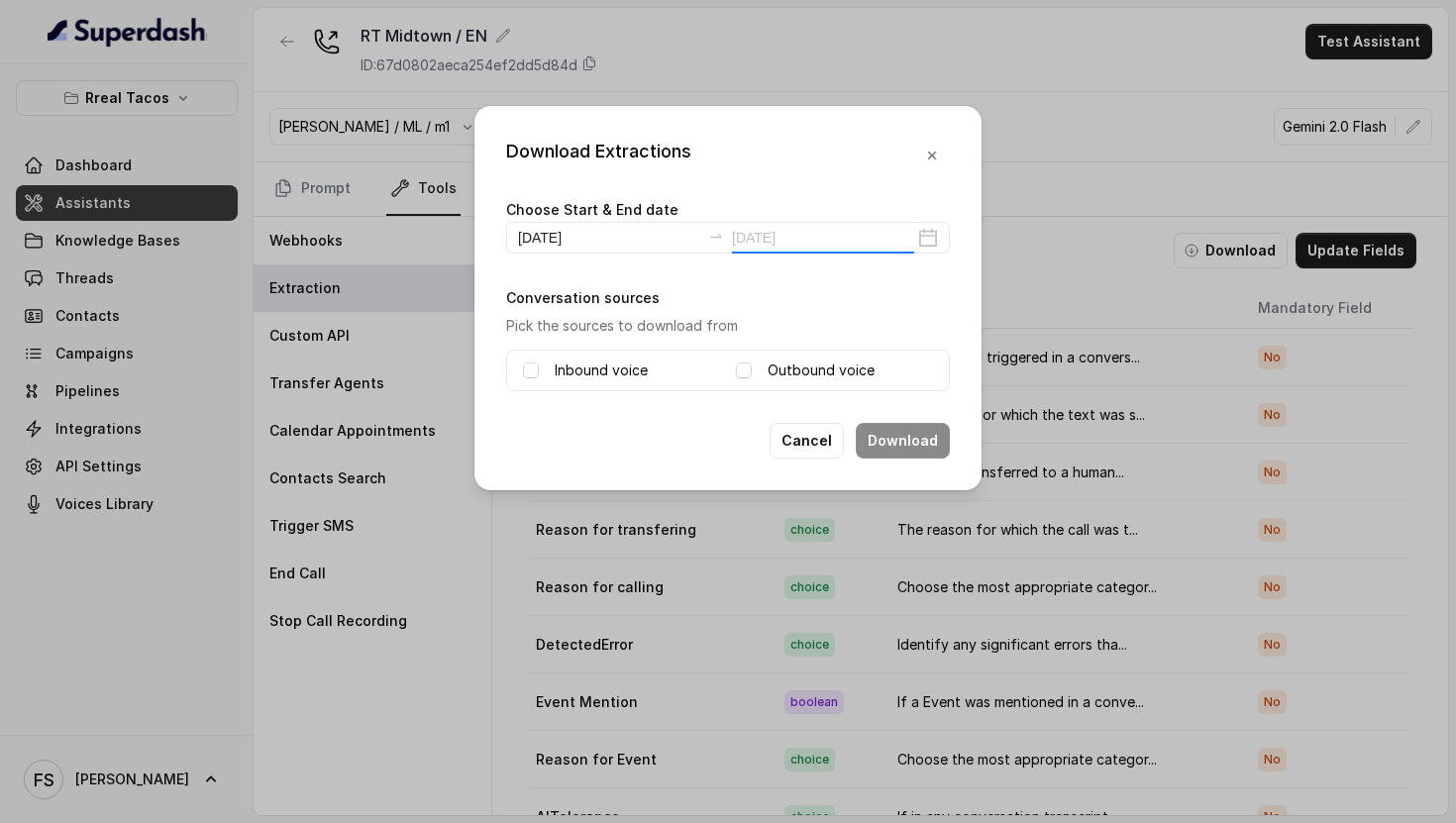 type on "[DATE]" 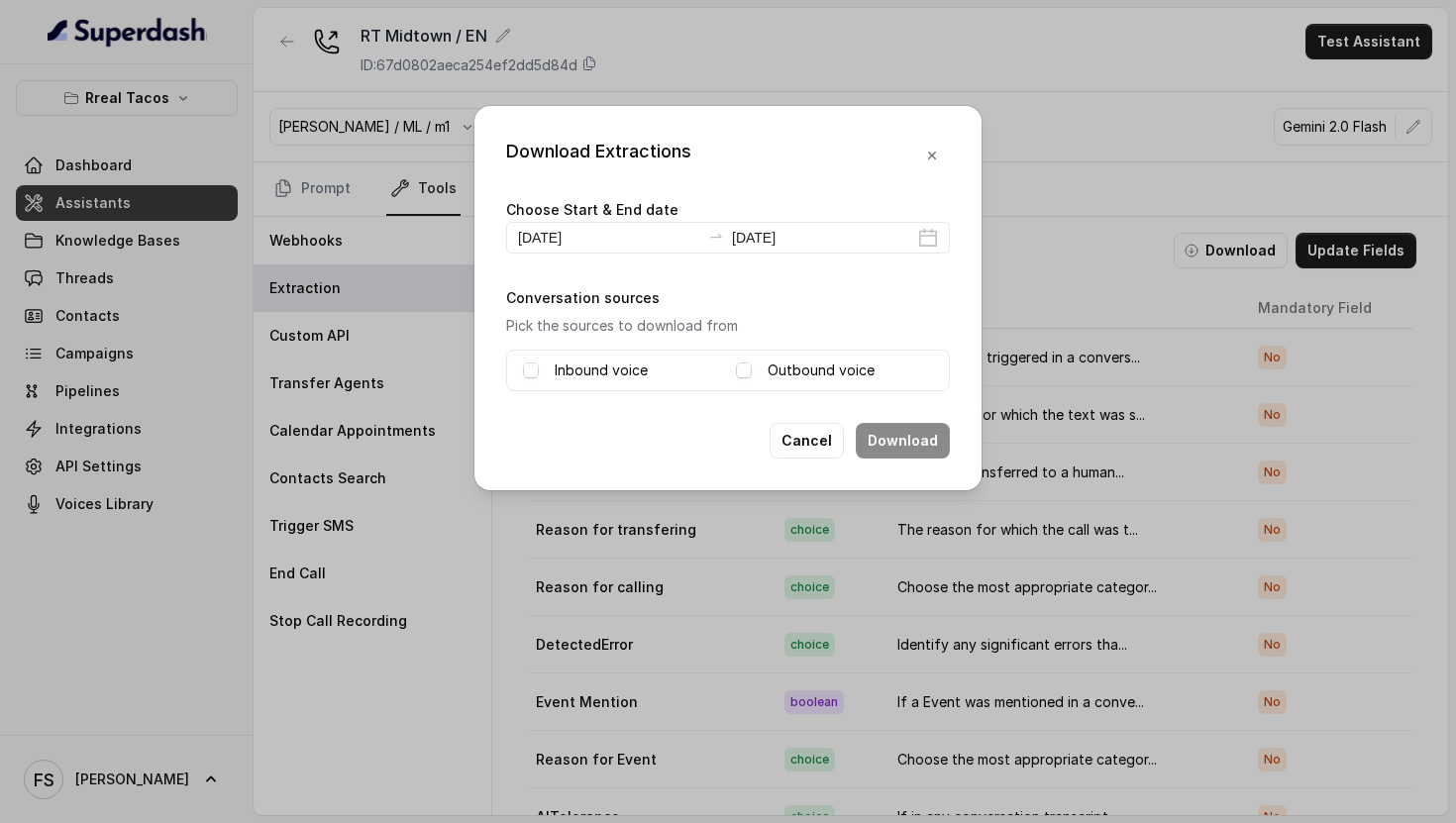 drag, startPoint x: 549, startPoint y: 376, endPoint x: 666, endPoint y: 374, distance: 117.017093 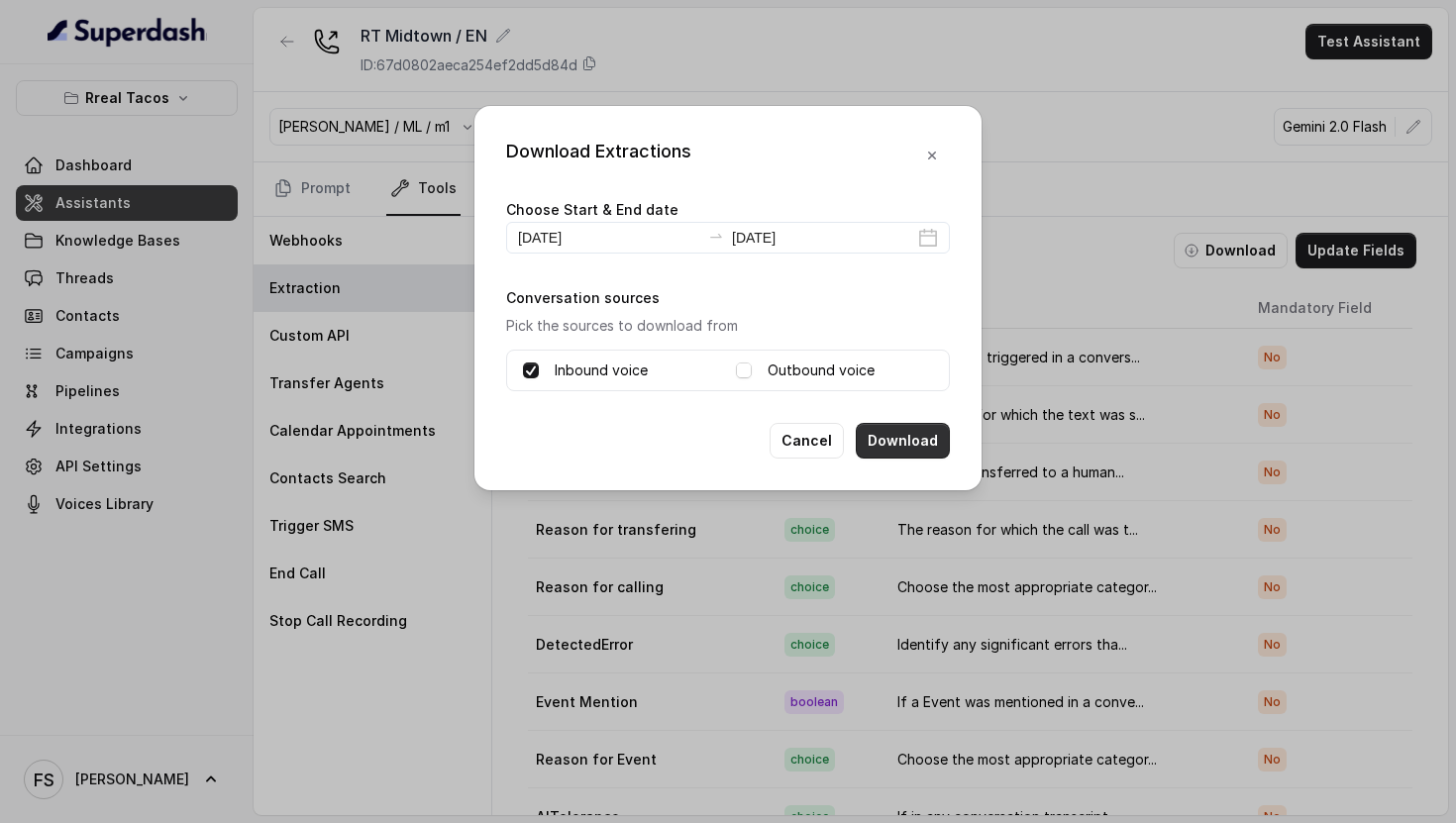 click on "Download" at bounding box center [902, 441] 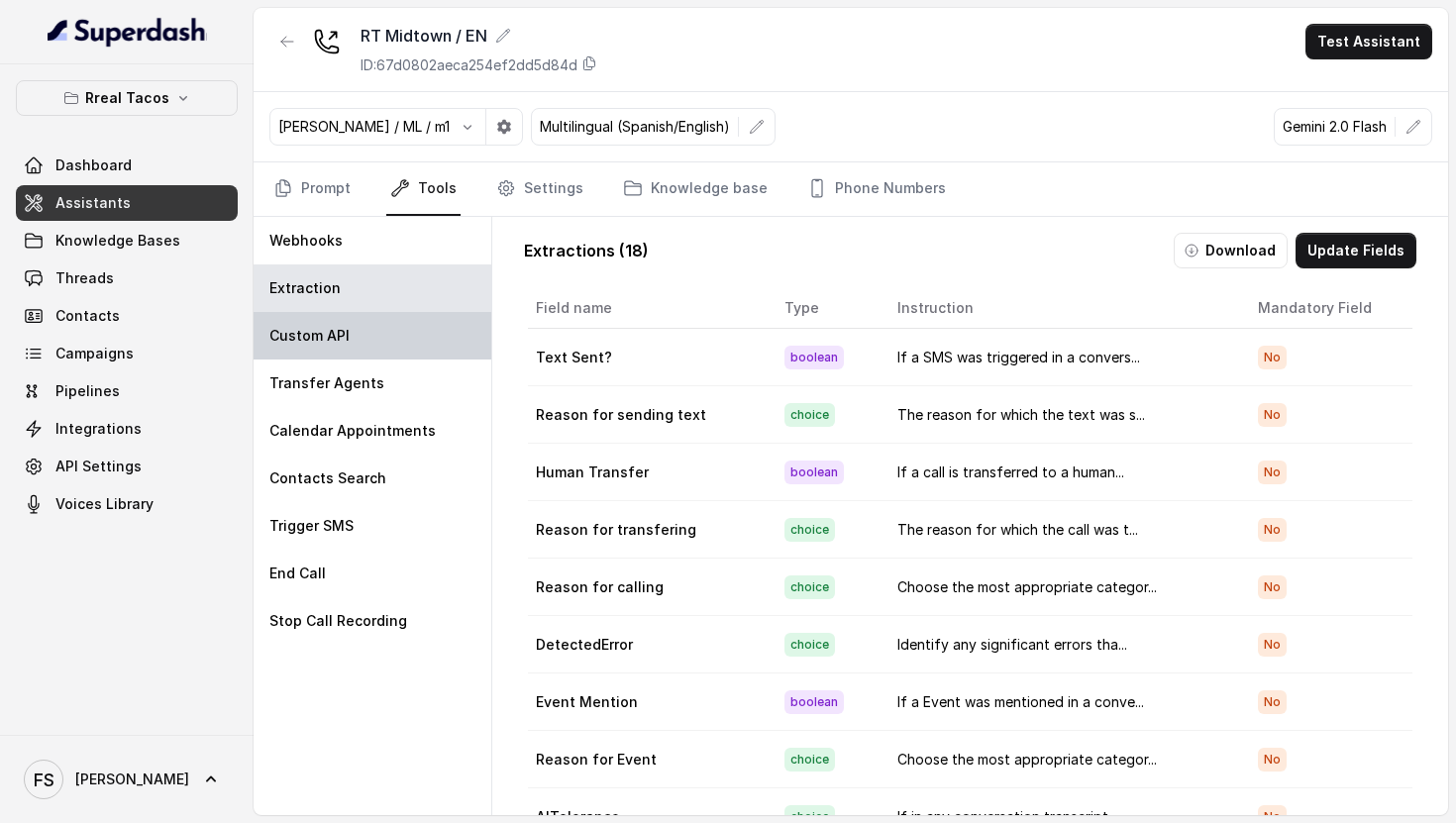 click on "Custom API" at bounding box center (372, 336) 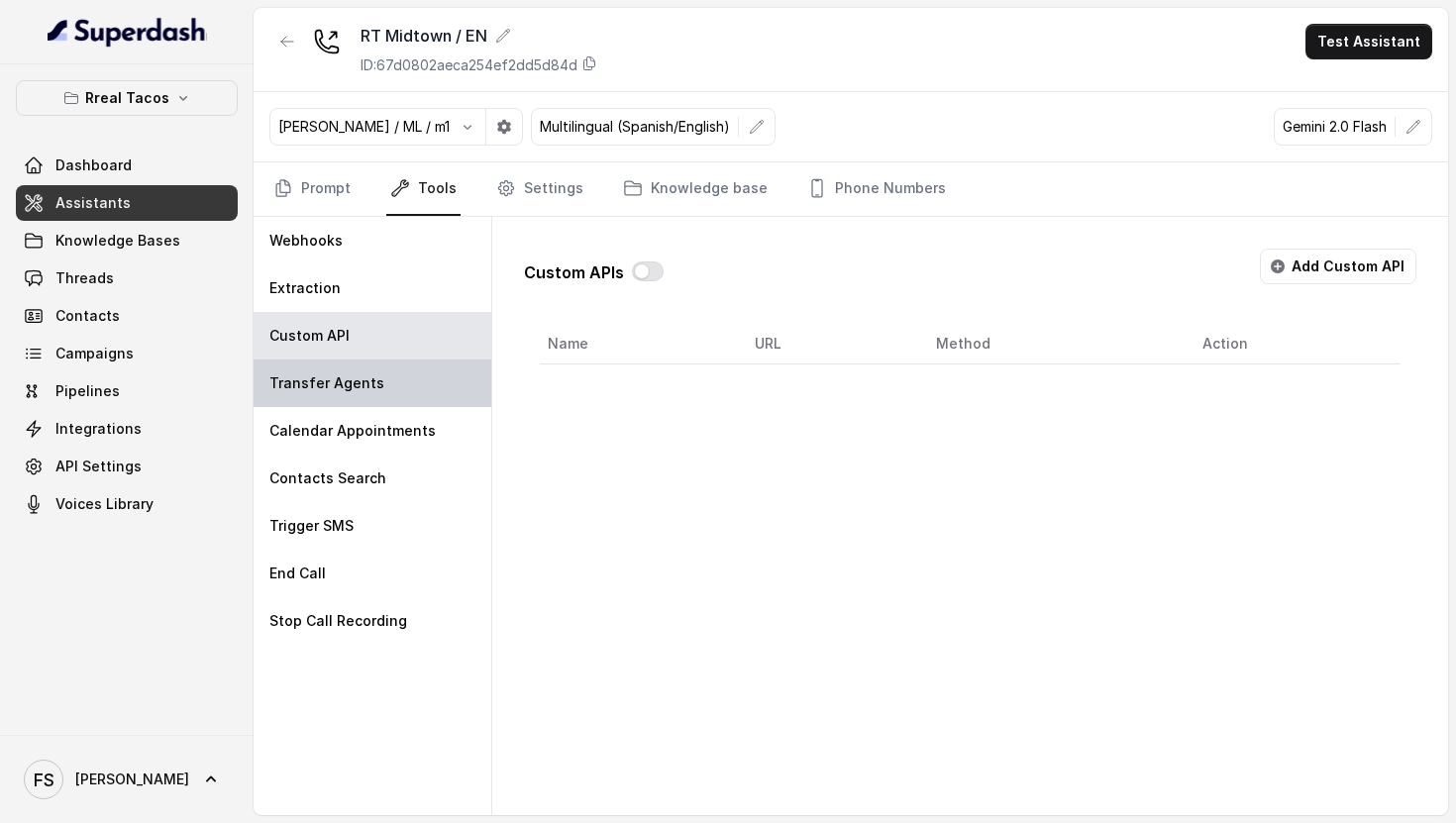click on "Transfer Agents" at bounding box center [372, 383] 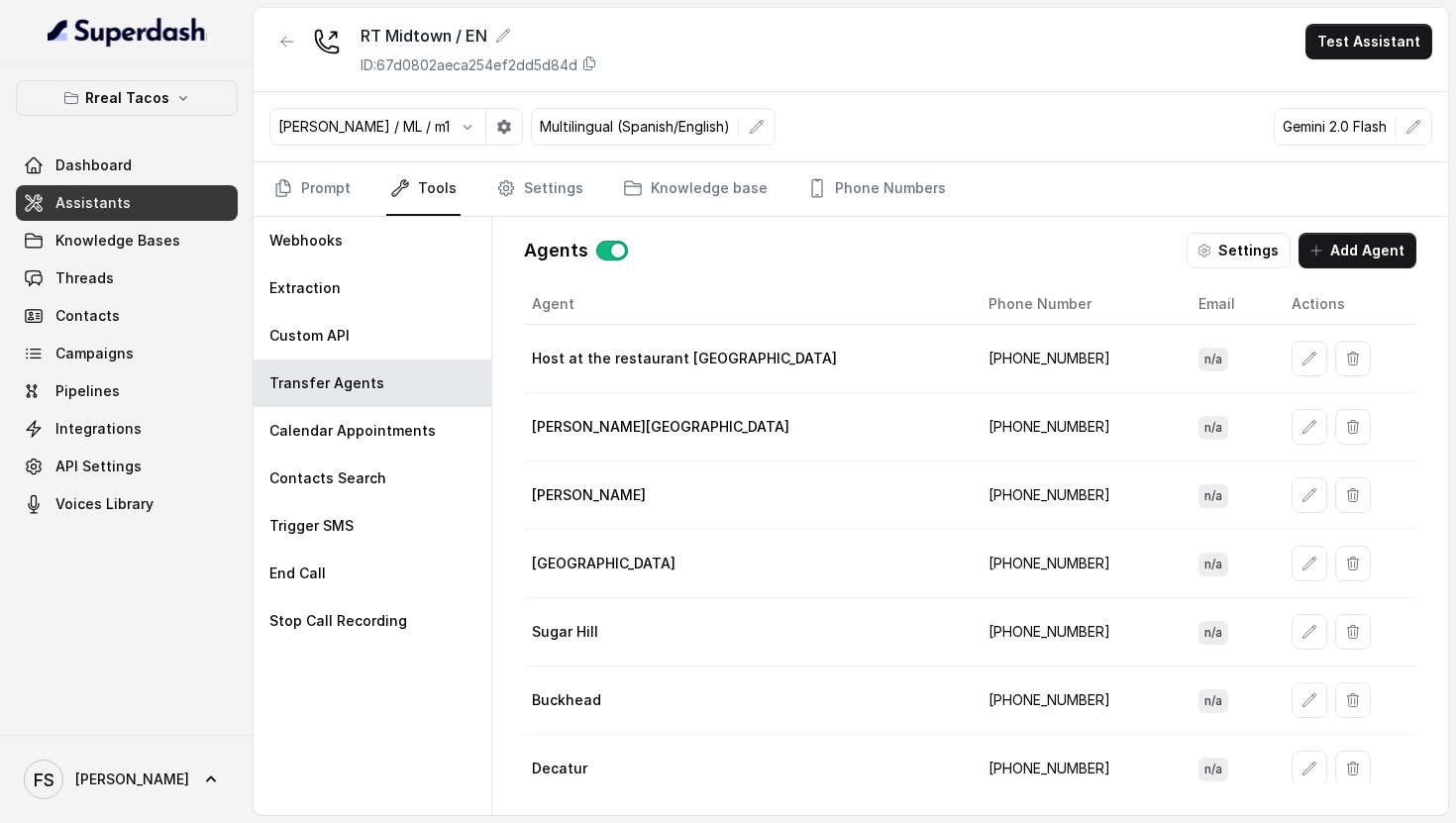 click on "Agents  Settings  Add Agent Agent Phone Number Email Actions Host at the restaurant [GEOGRAPHIC_DATA] [PHONE_NUMBER] n/a [PERSON_NAME][GEOGRAPHIC_DATA] [PHONE_NUMBER] n/a [PERSON_NAME] [PHONE_NUMBER] n/a [GEOGRAPHIC_DATA] [PHONE_NUMBER] n/a [GEOGRAPHIC_DATA] [PHONE_NUMBER] n/a Buckhead [PHONE_NUMBER] n/a Decatur [PHONE_NUMBER] n/a Cumming [PHONE_NUMBER] n/a" at bounding box center (970, 516) 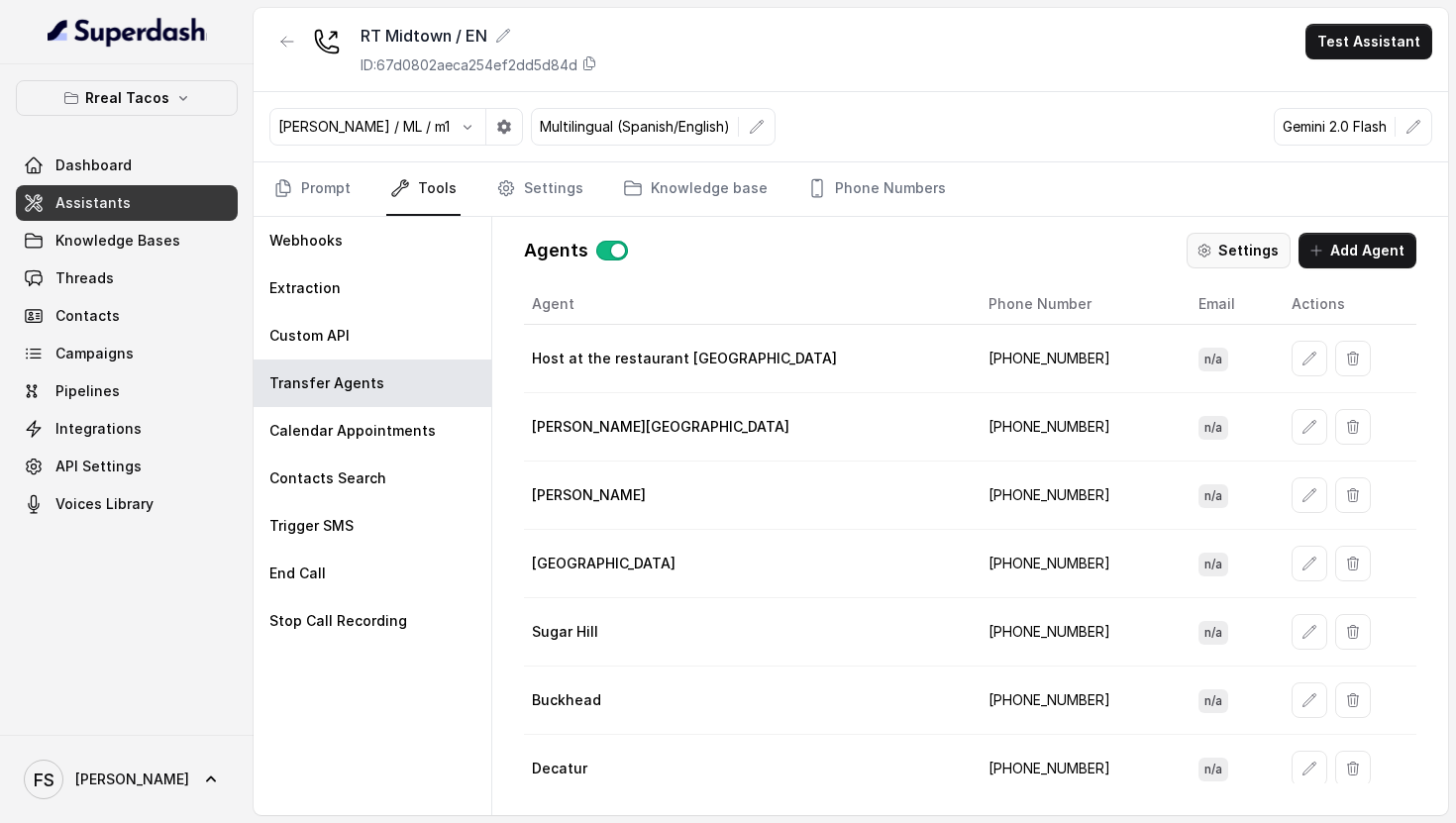 click on "Settings" at bounding box center (1238, 251) 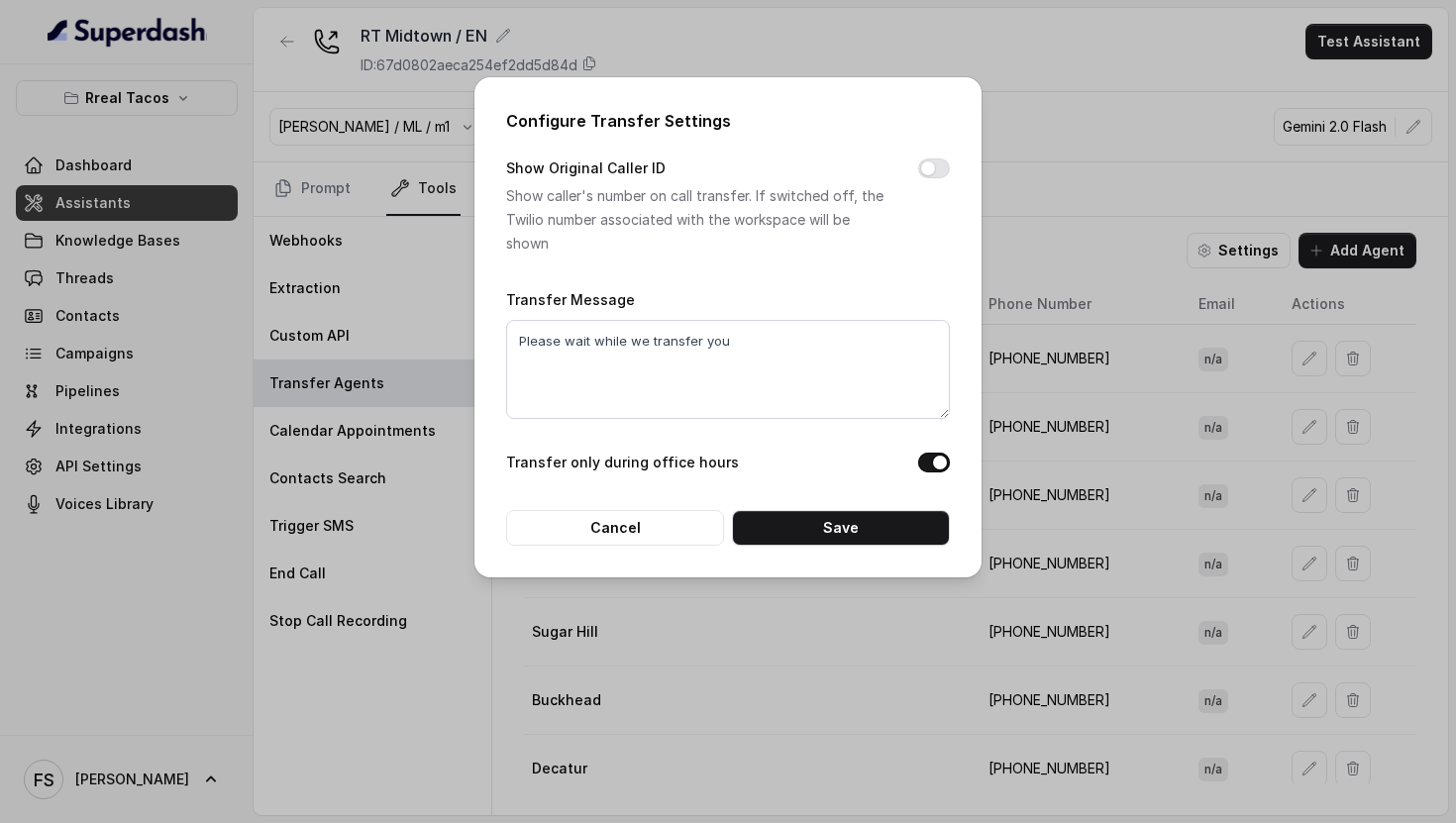 drag, startPoint x: 809, startPoint y: 433, endPoint x: 907, endPoint y: 435, distance: 98.0204 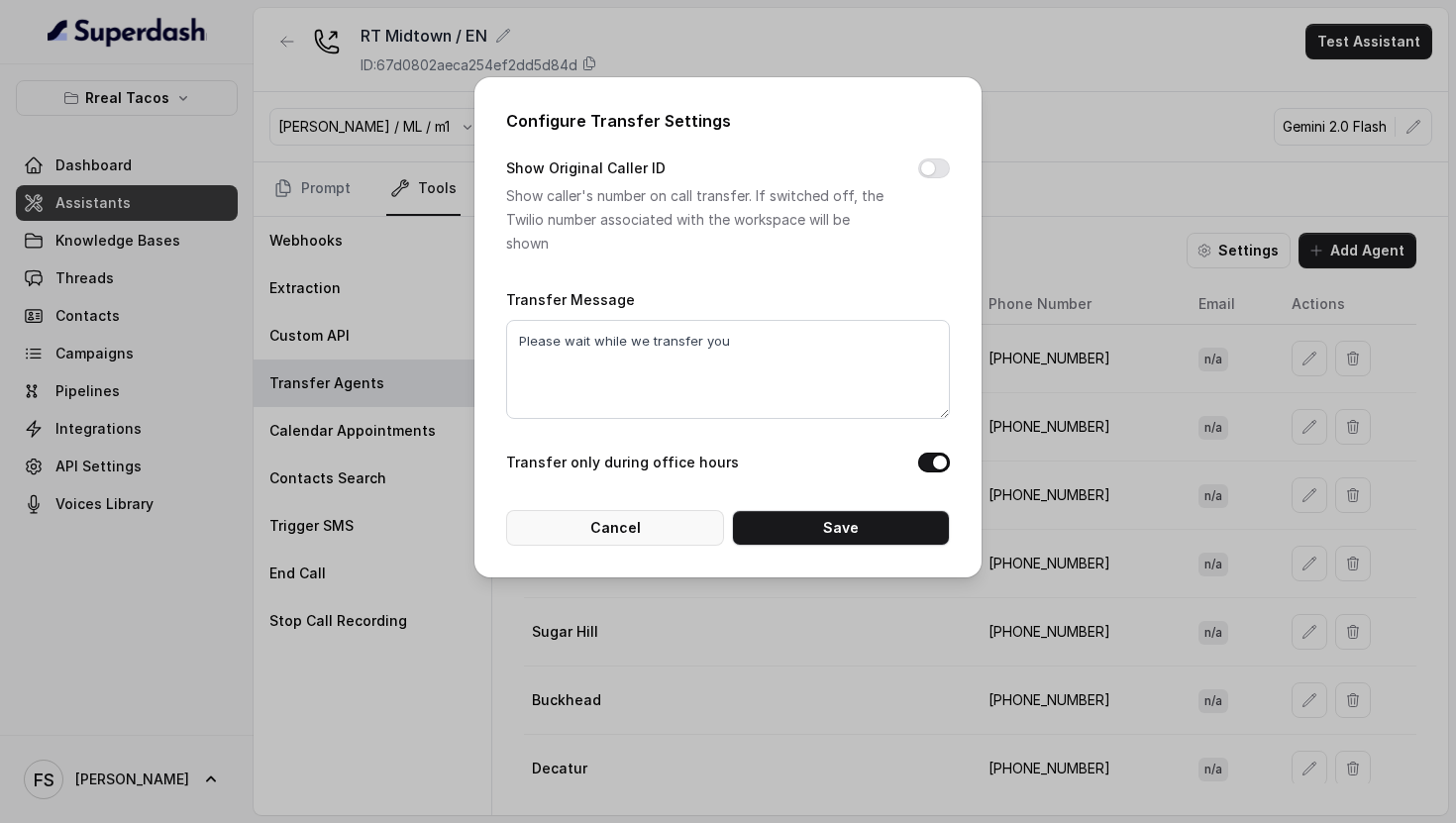 click on "Cancel" at bounding box center (615, 528) 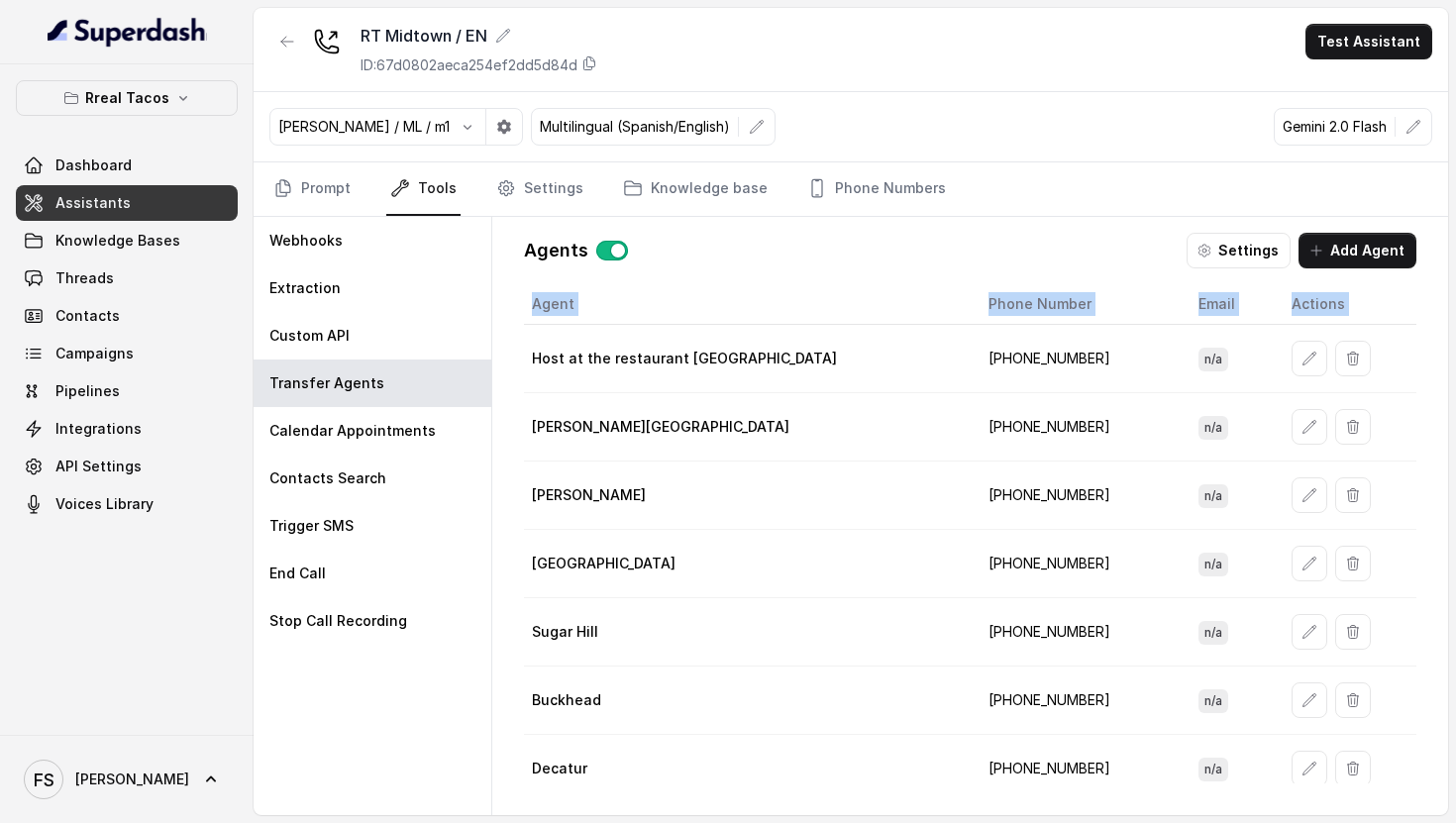 scroll, scrollTop: 88, scrollLeft: 0, axis: vertical 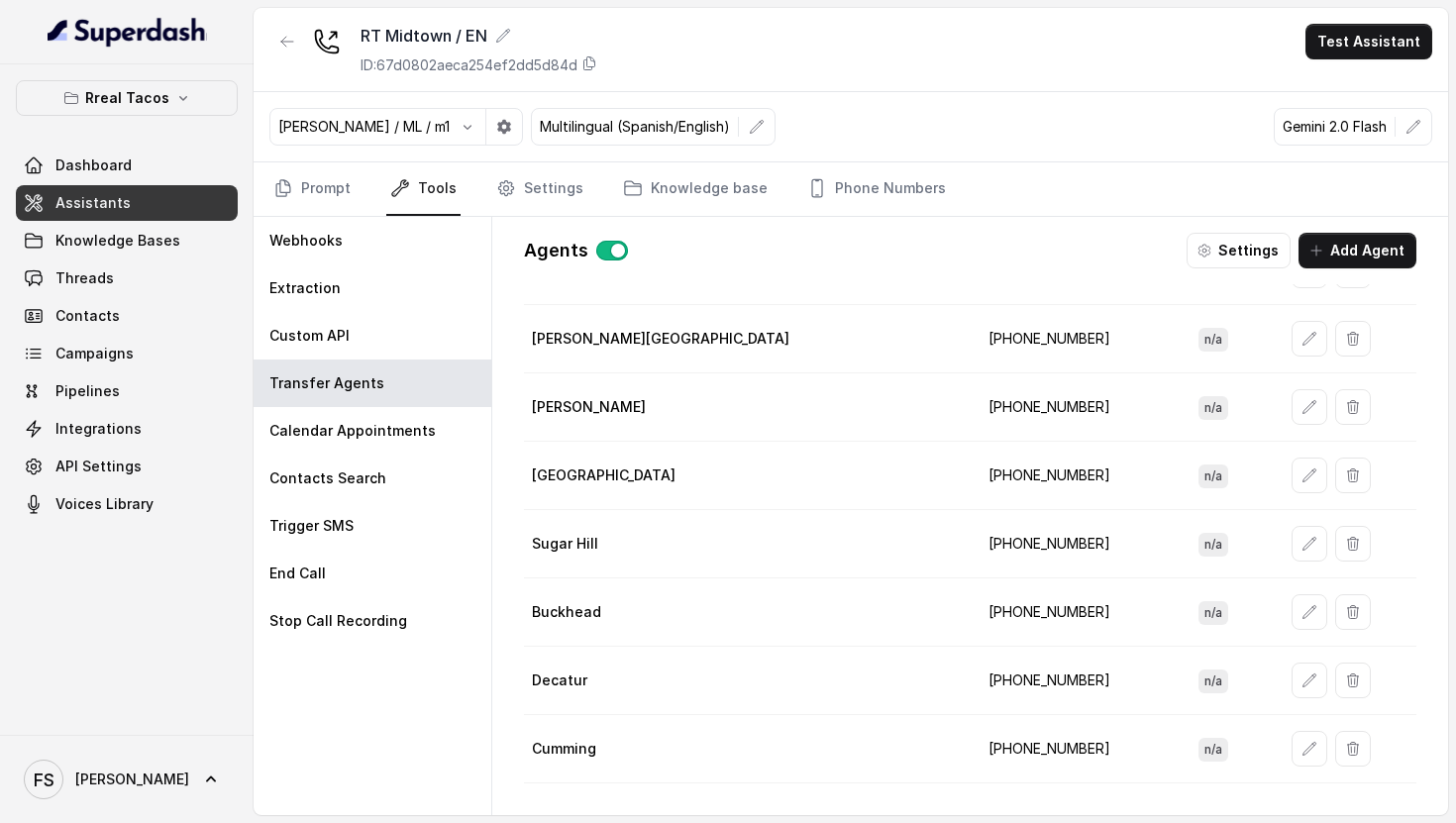 drag, startPoint x: 550, startPoint y: 364, endPoint x: 759, endPoint y: 822, distance: 503.43321 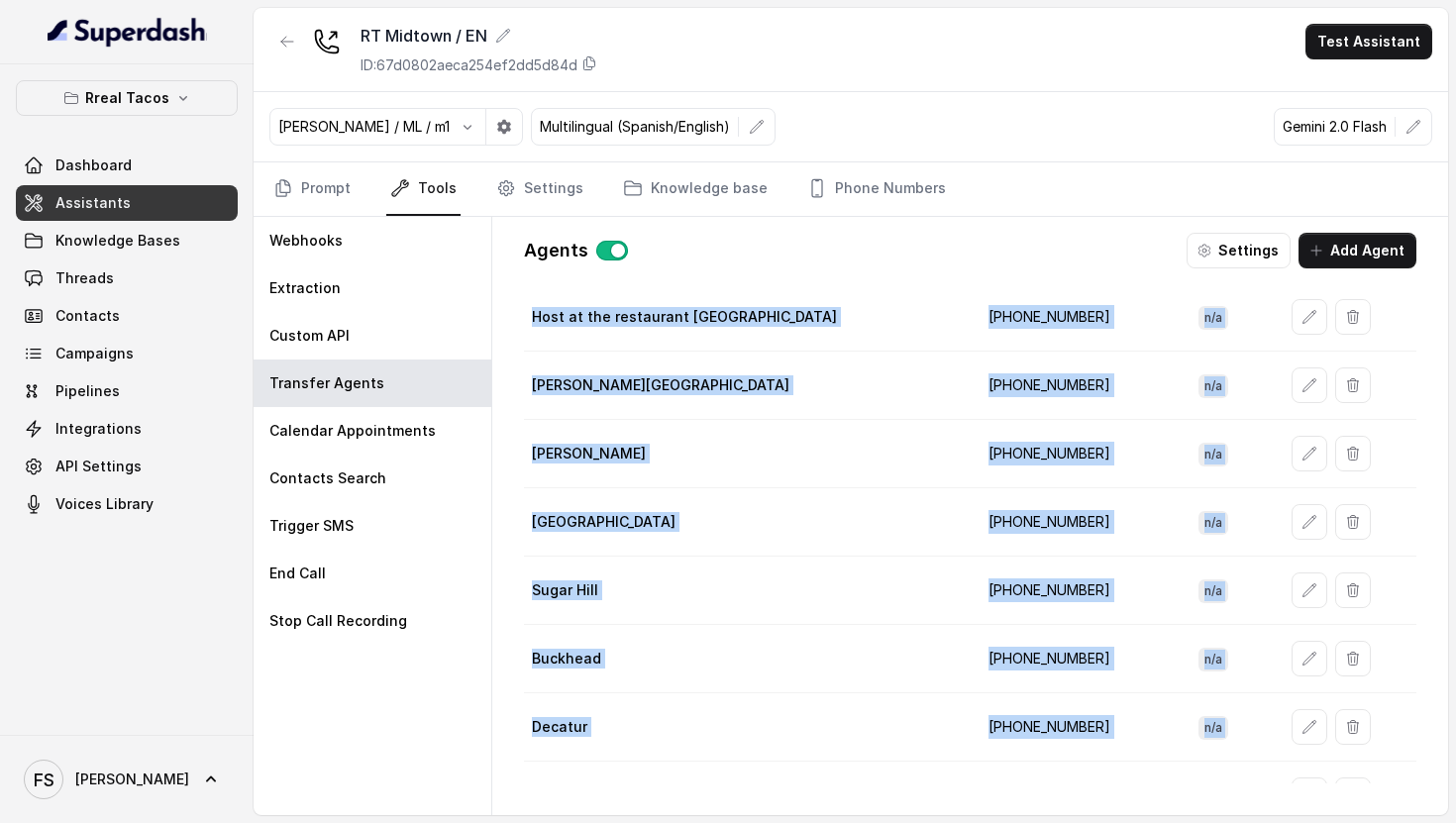 scroll, scrollTop: 0, scrollLeft: 0, axis: both 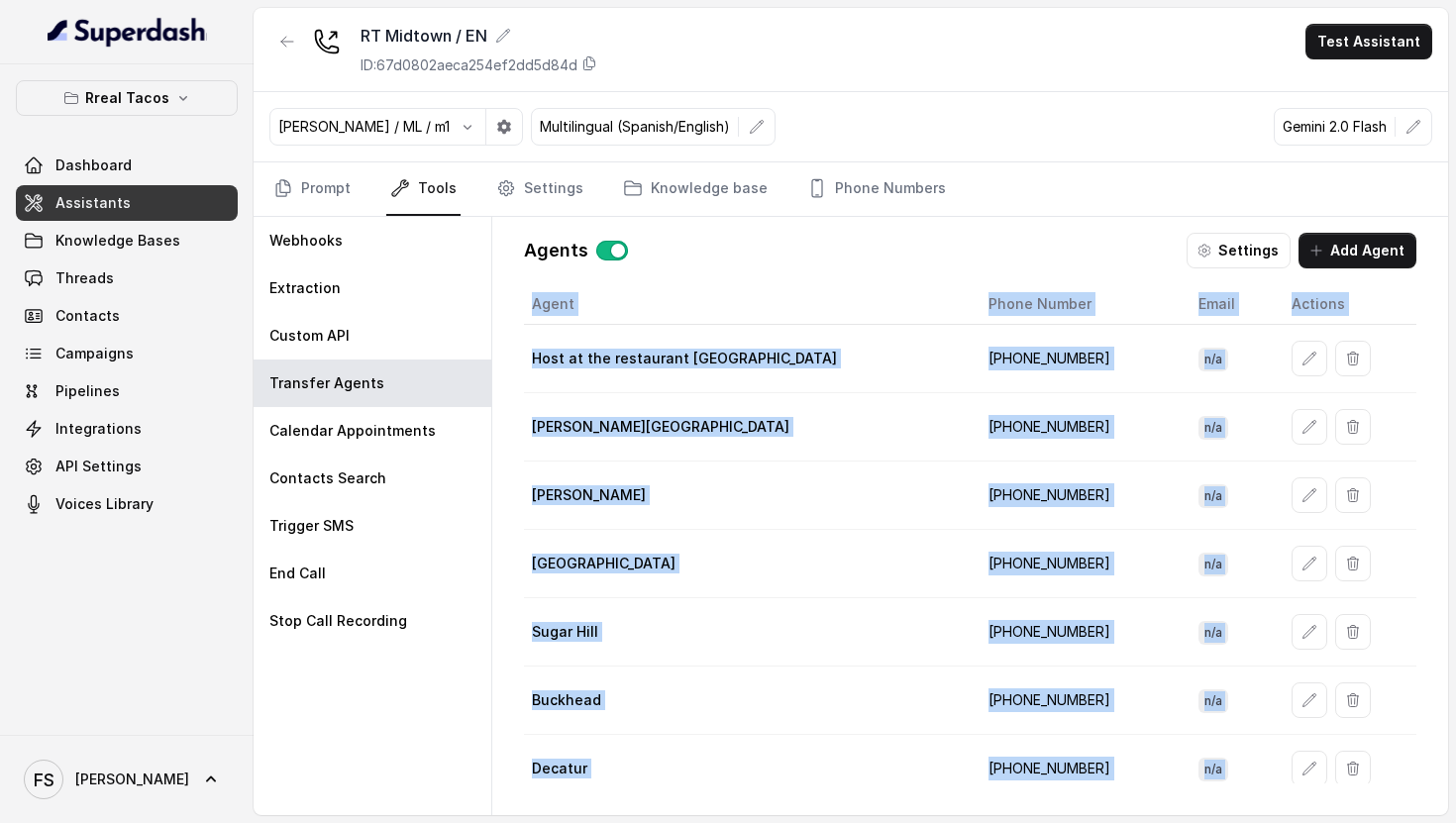 drag, startPoint x: 725, startPoint y: 738, endPoint x: 528, endPoint y: 279, distance: 499.48974 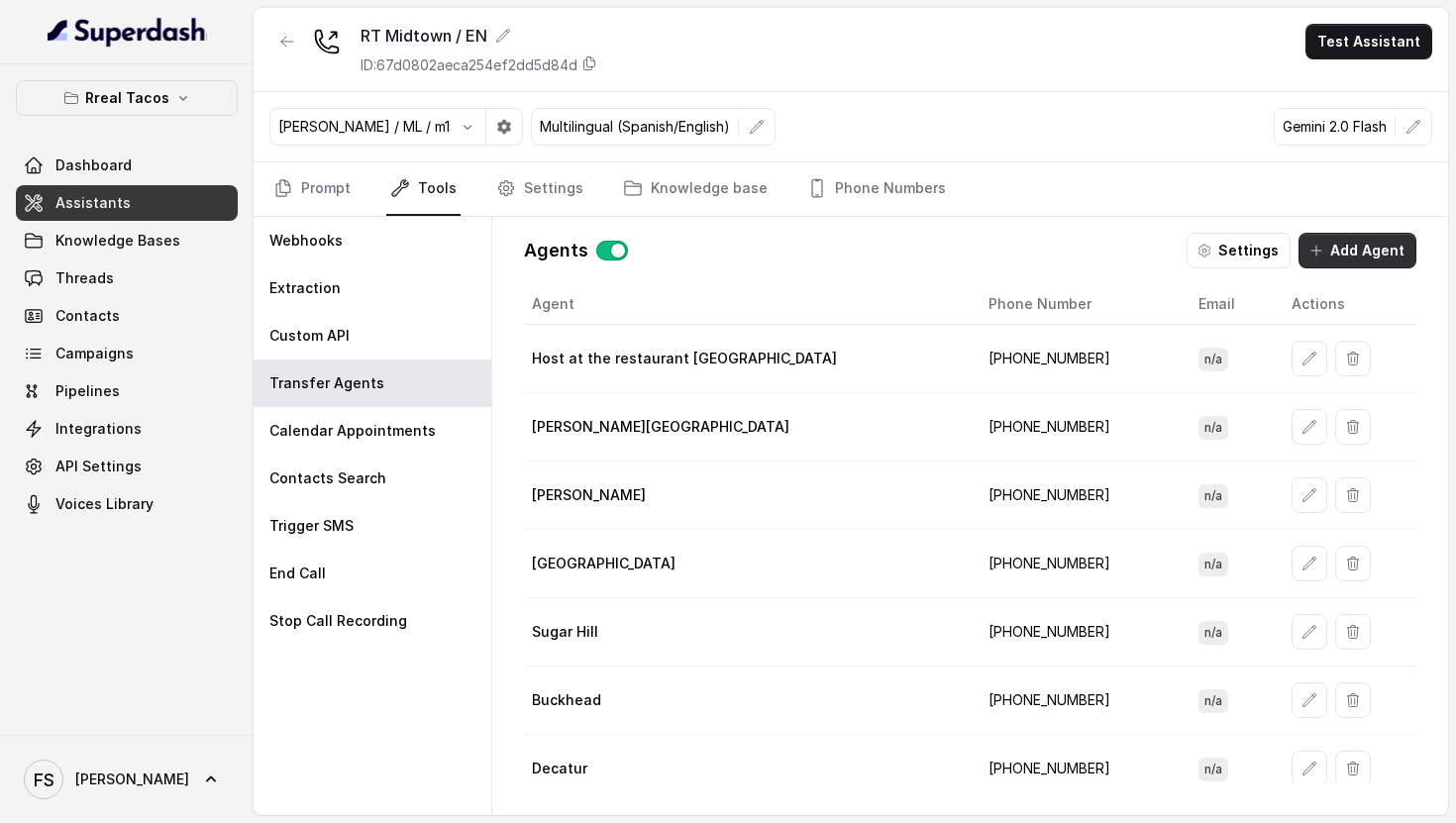 click on "Add Agent" at bounding box center (1357, 251) 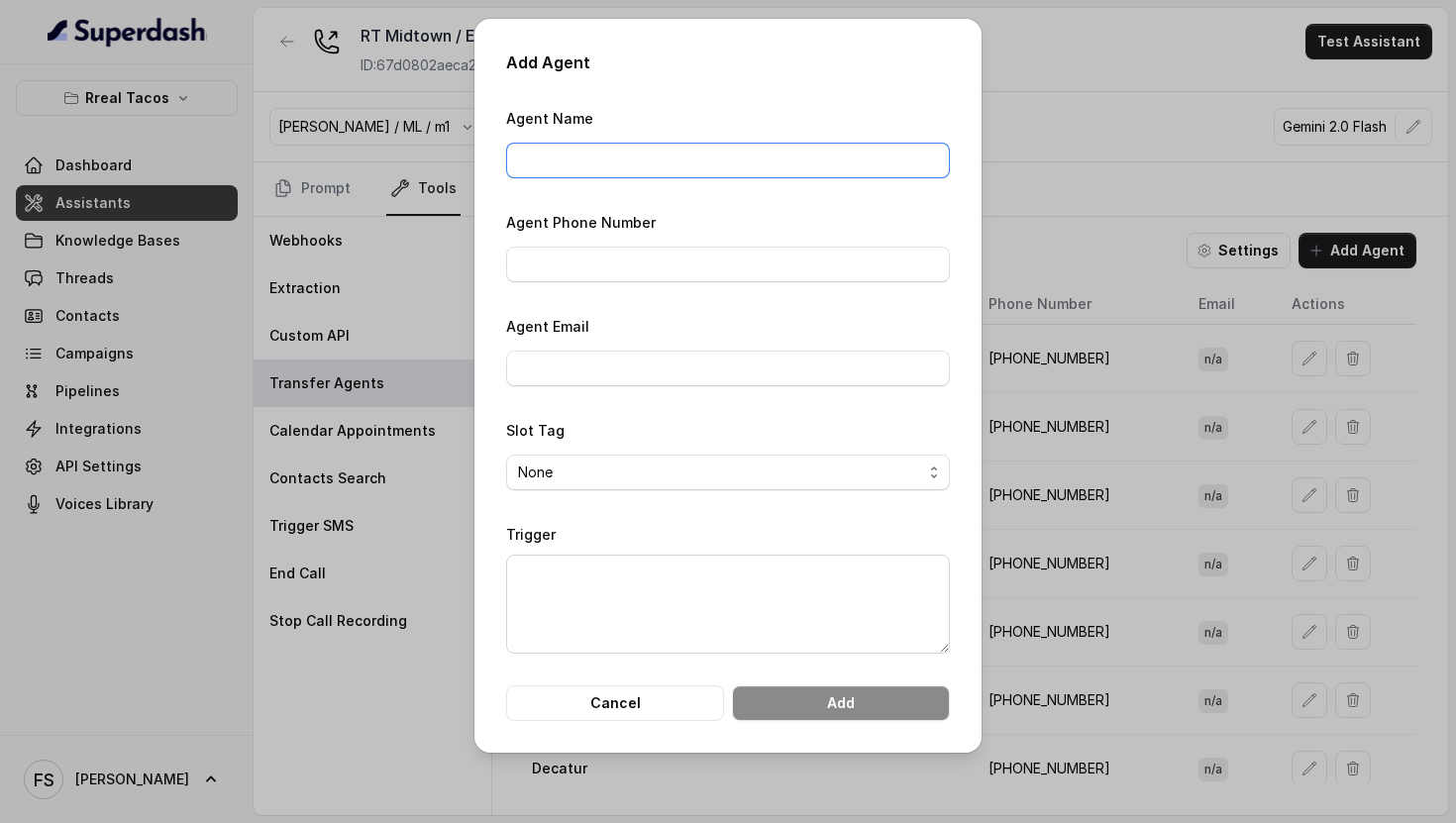 click on "Agent Name" at bounding box center (728, 160) 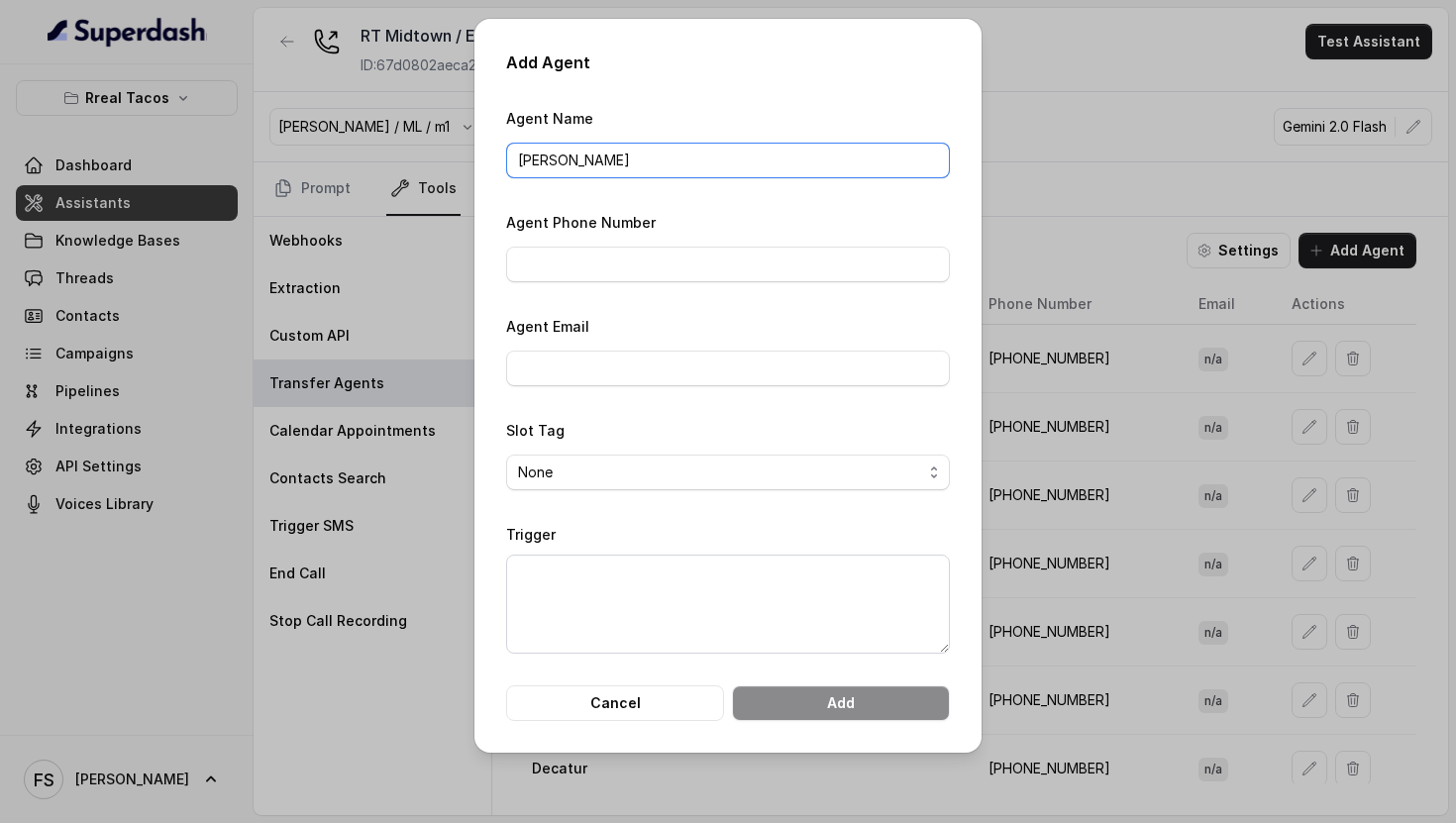 type on "[PERSON_NAME]" 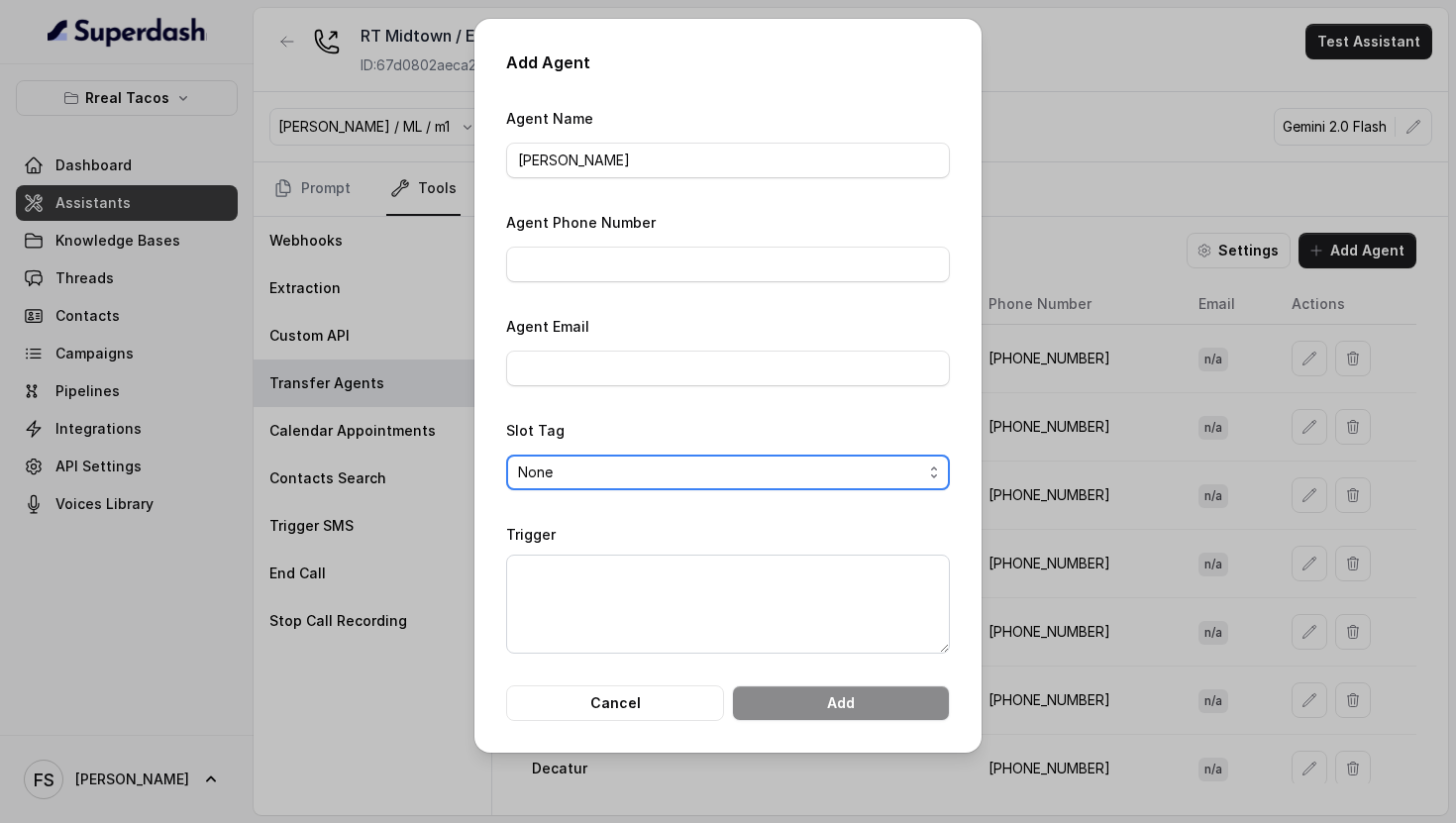 drag, startPoint x: 649, startPoint y: 489, endPoint x: 653, endPoint y: 476, distance: 13.601471 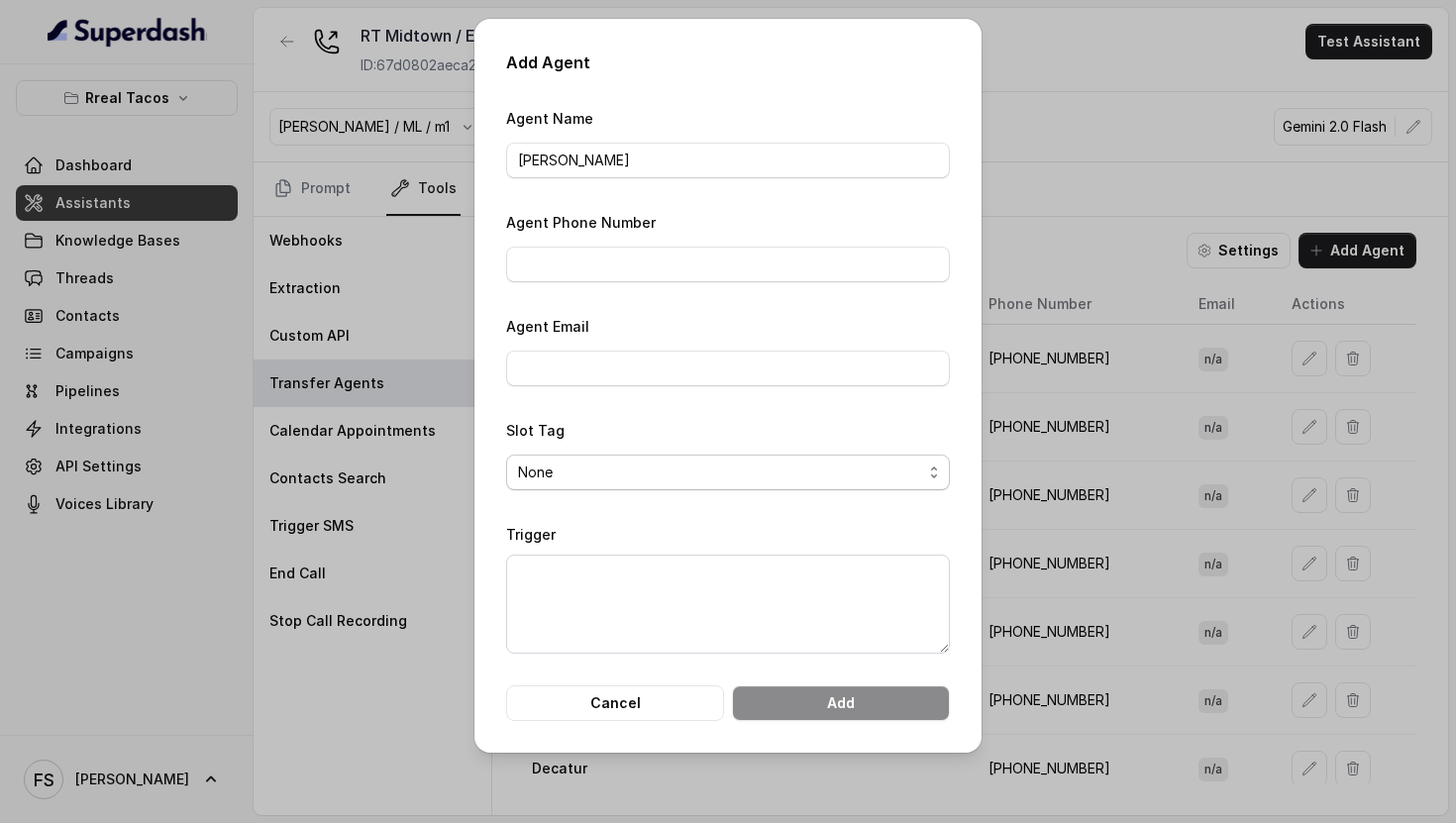 click on "None" at bounding box center (728, 472) 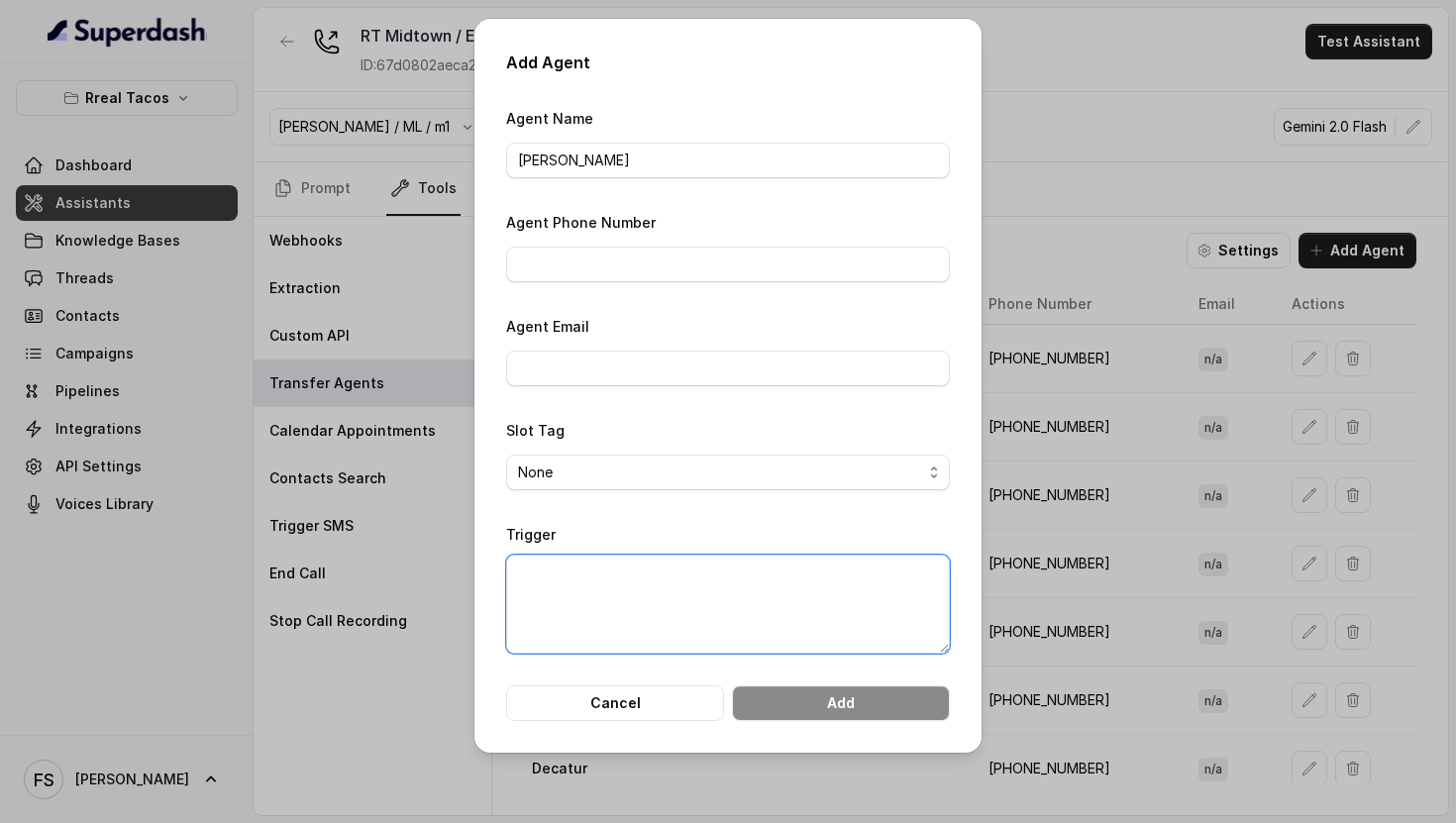 click on "Trigger" at bounding box center [728, 604] 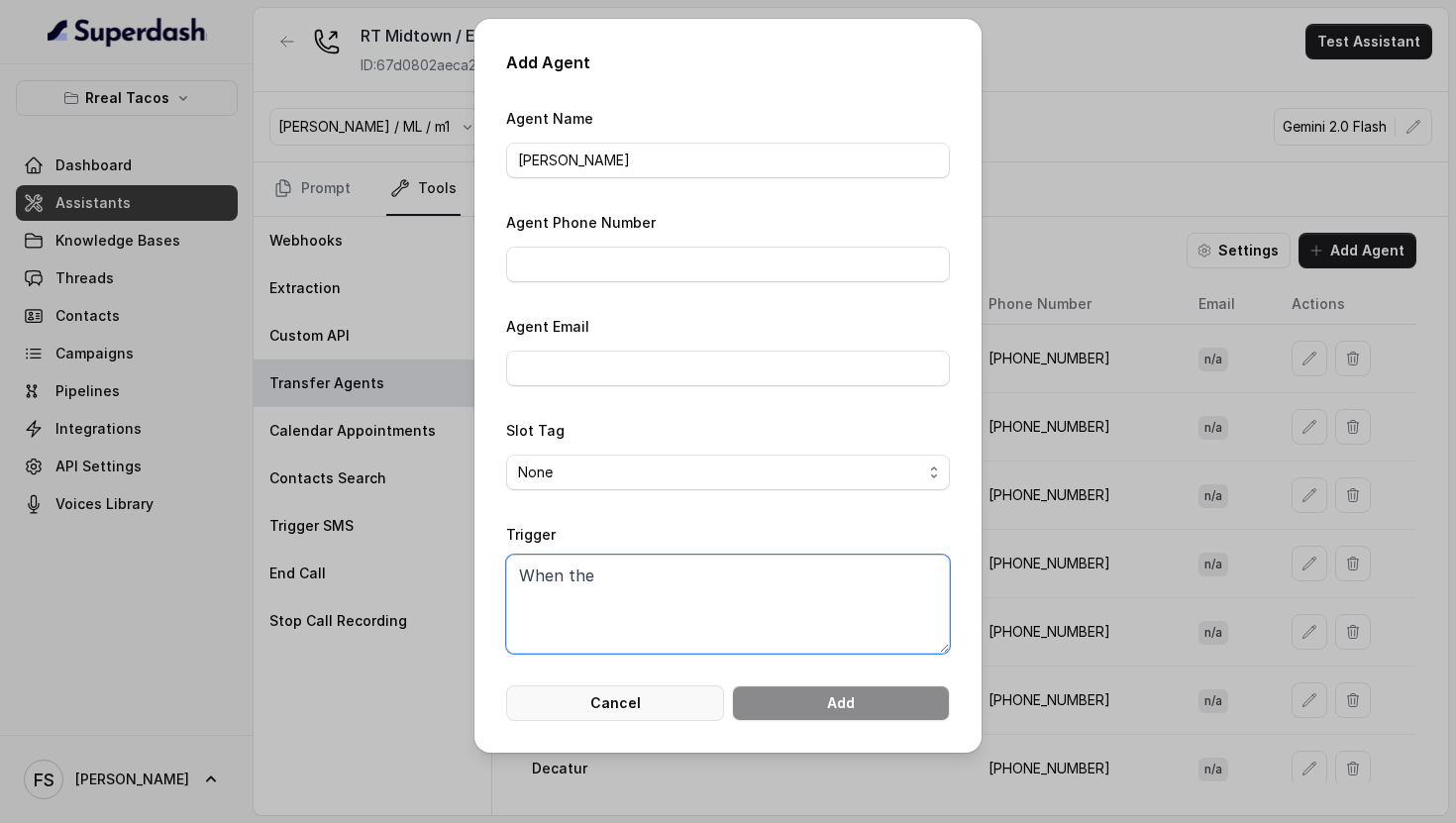 type on "When the" 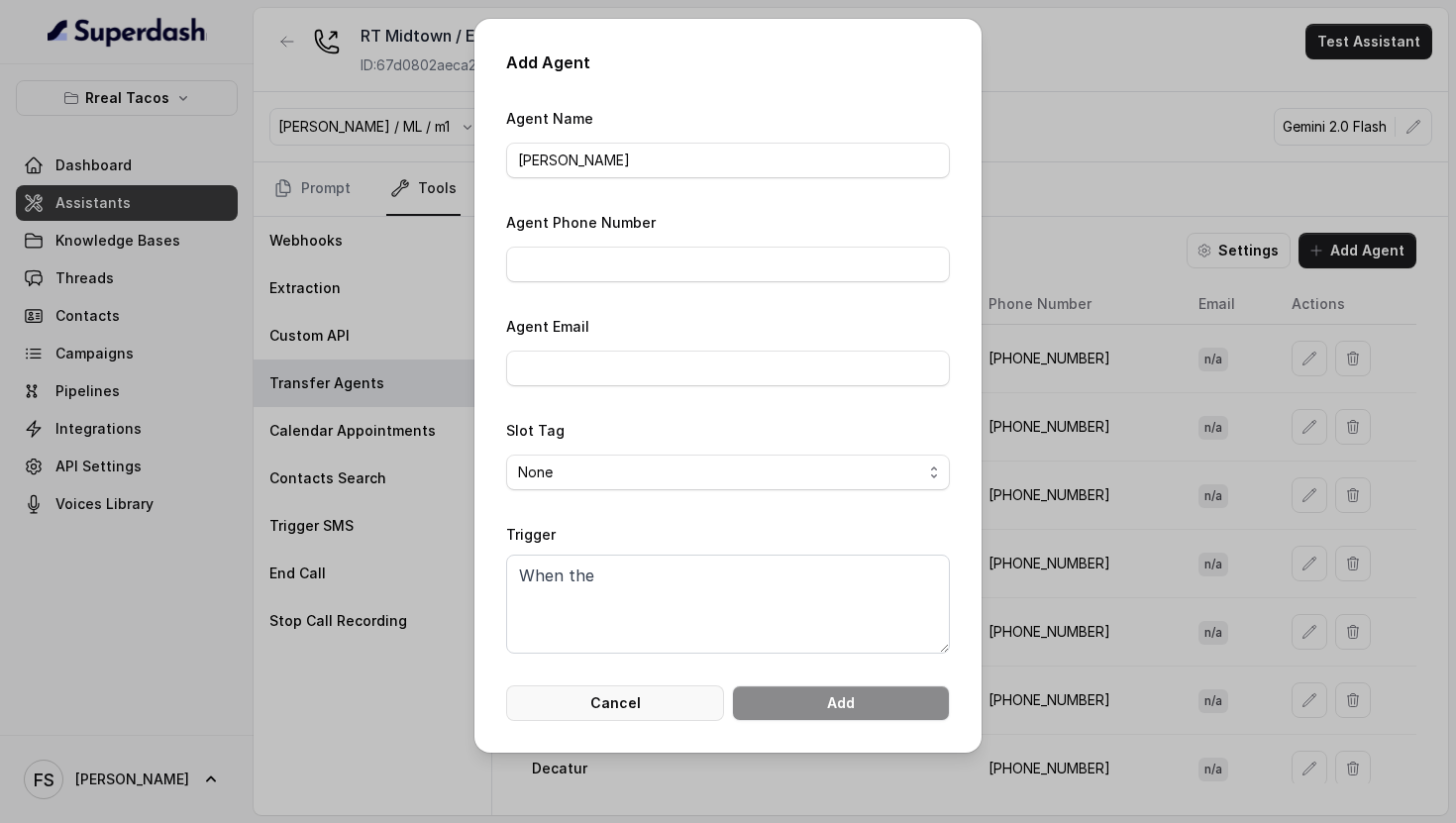 click on "Cancel" at bounding box center [615, 703] 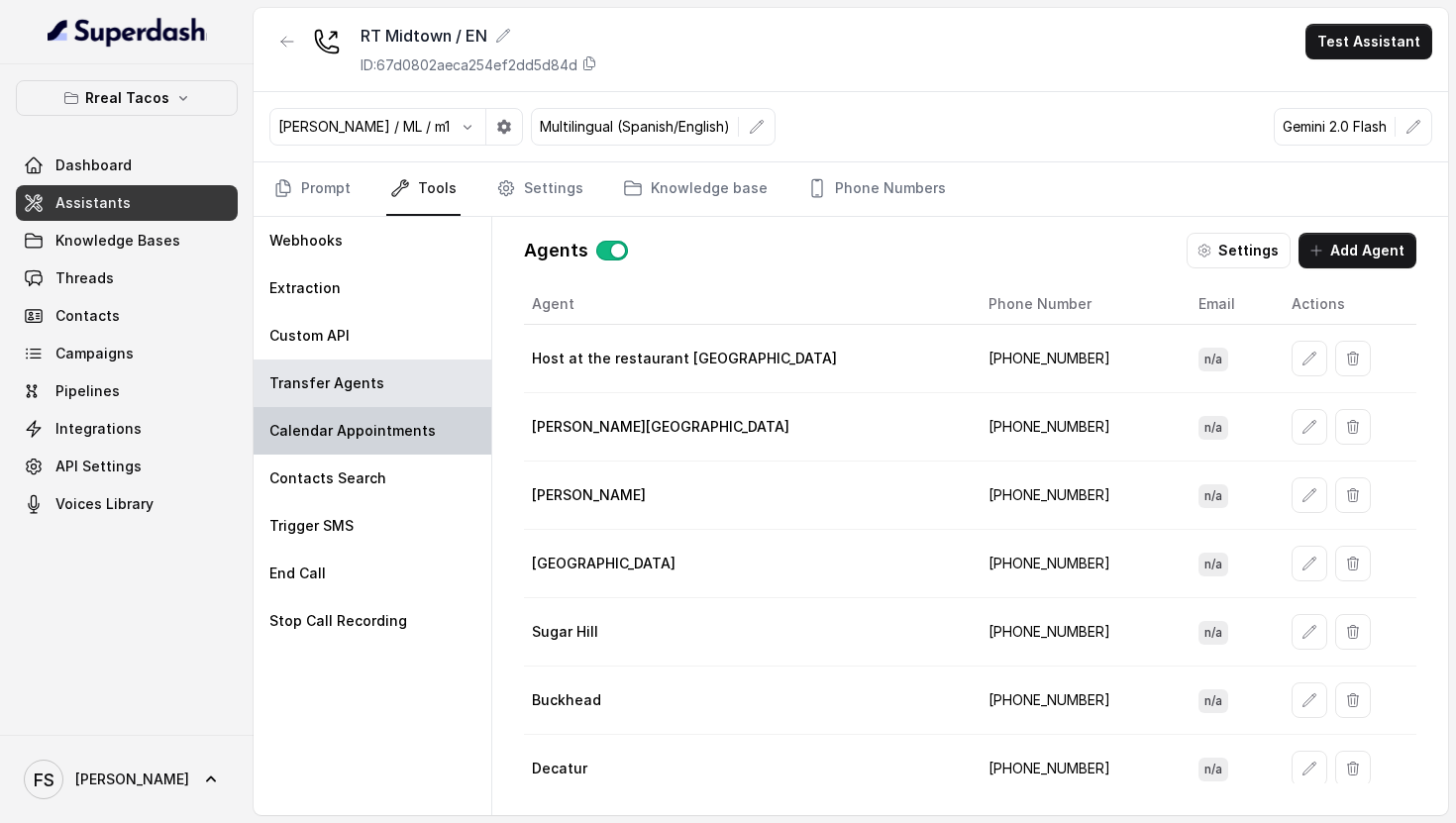 click on "Calendar Appointments" at bounding box center (372, 431) 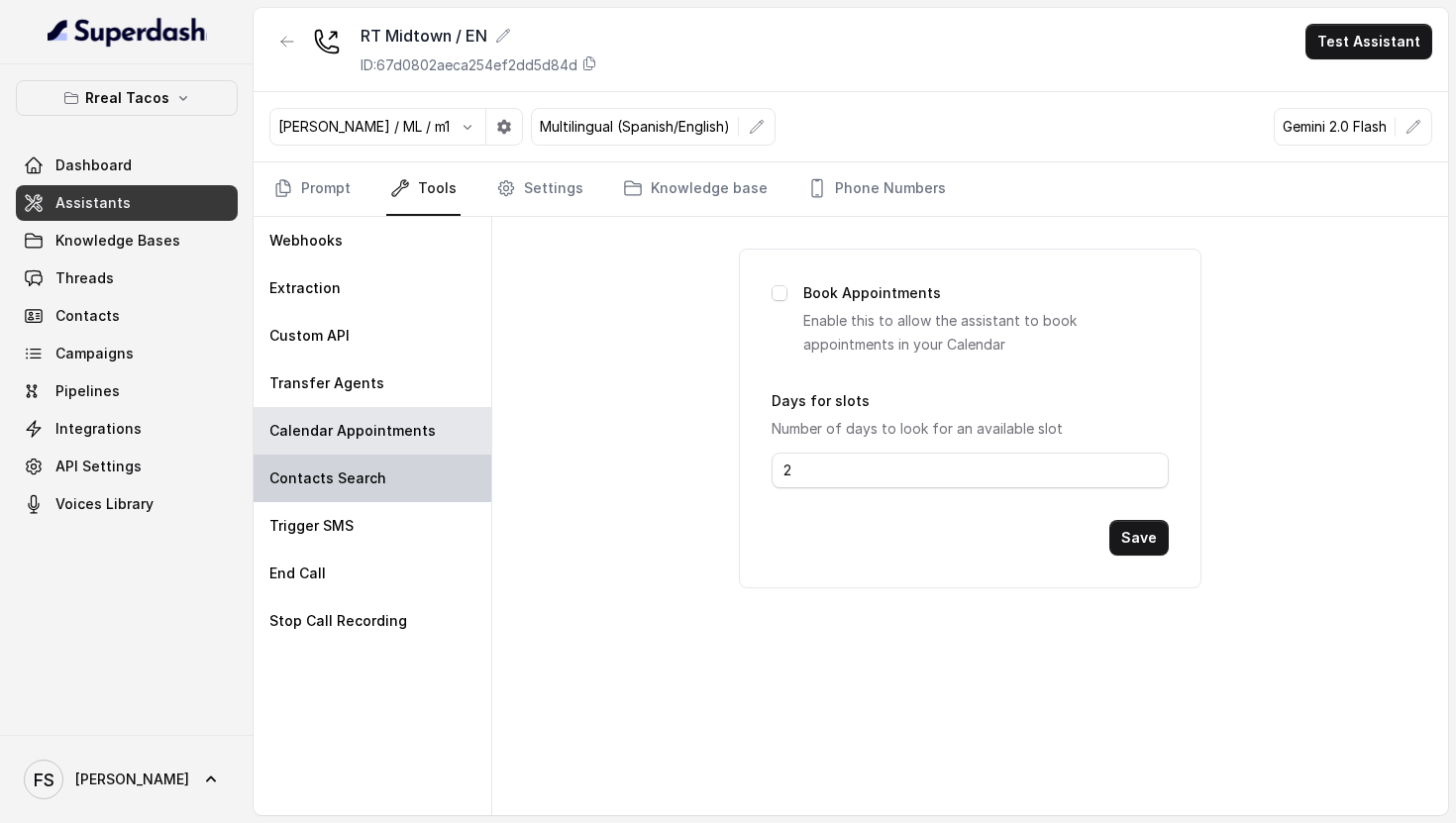 click on "Contacts Search" at bounding box center [372, 478] 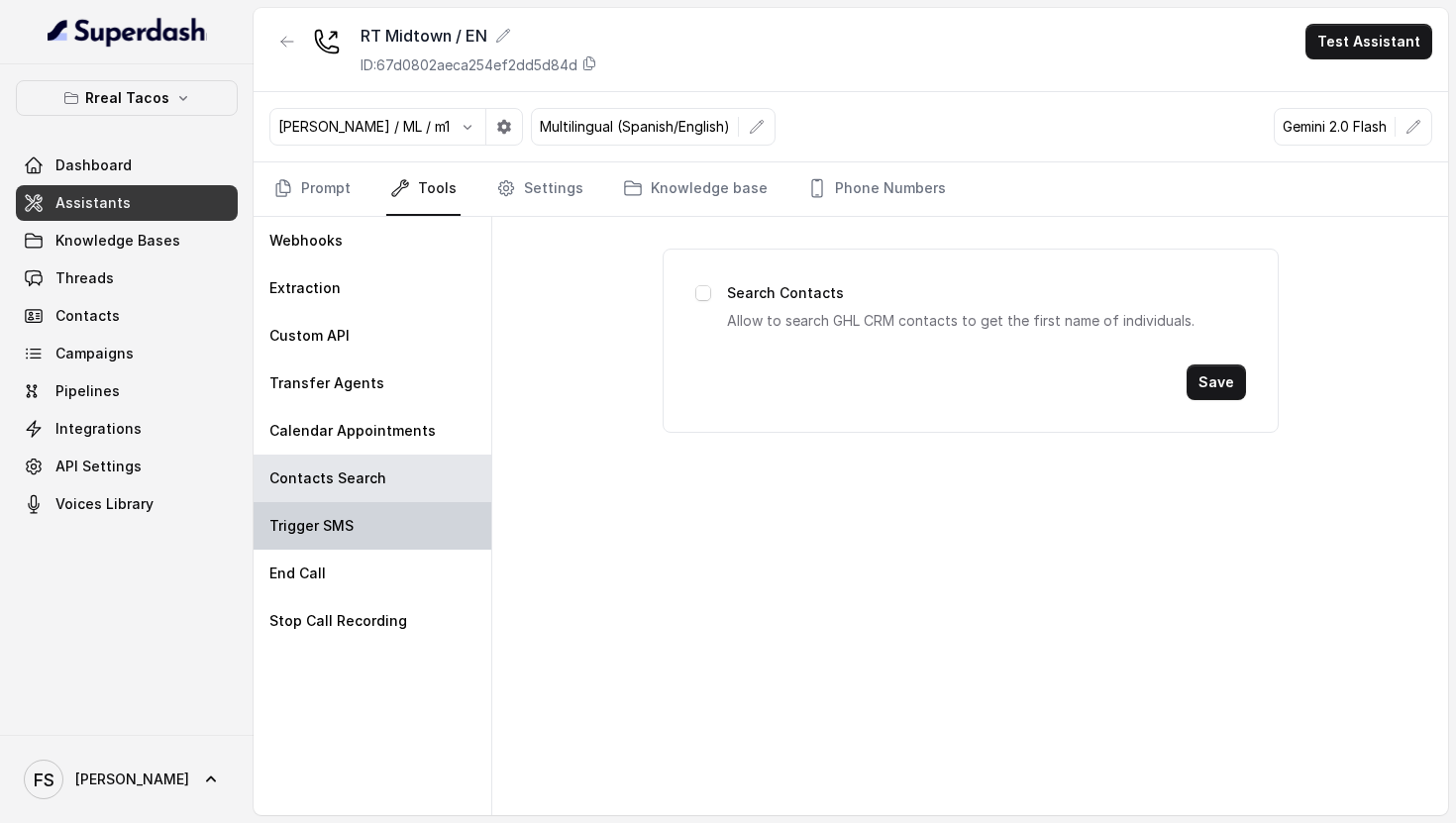 click on "Trigger SMS" at bounding box center (372, 526) 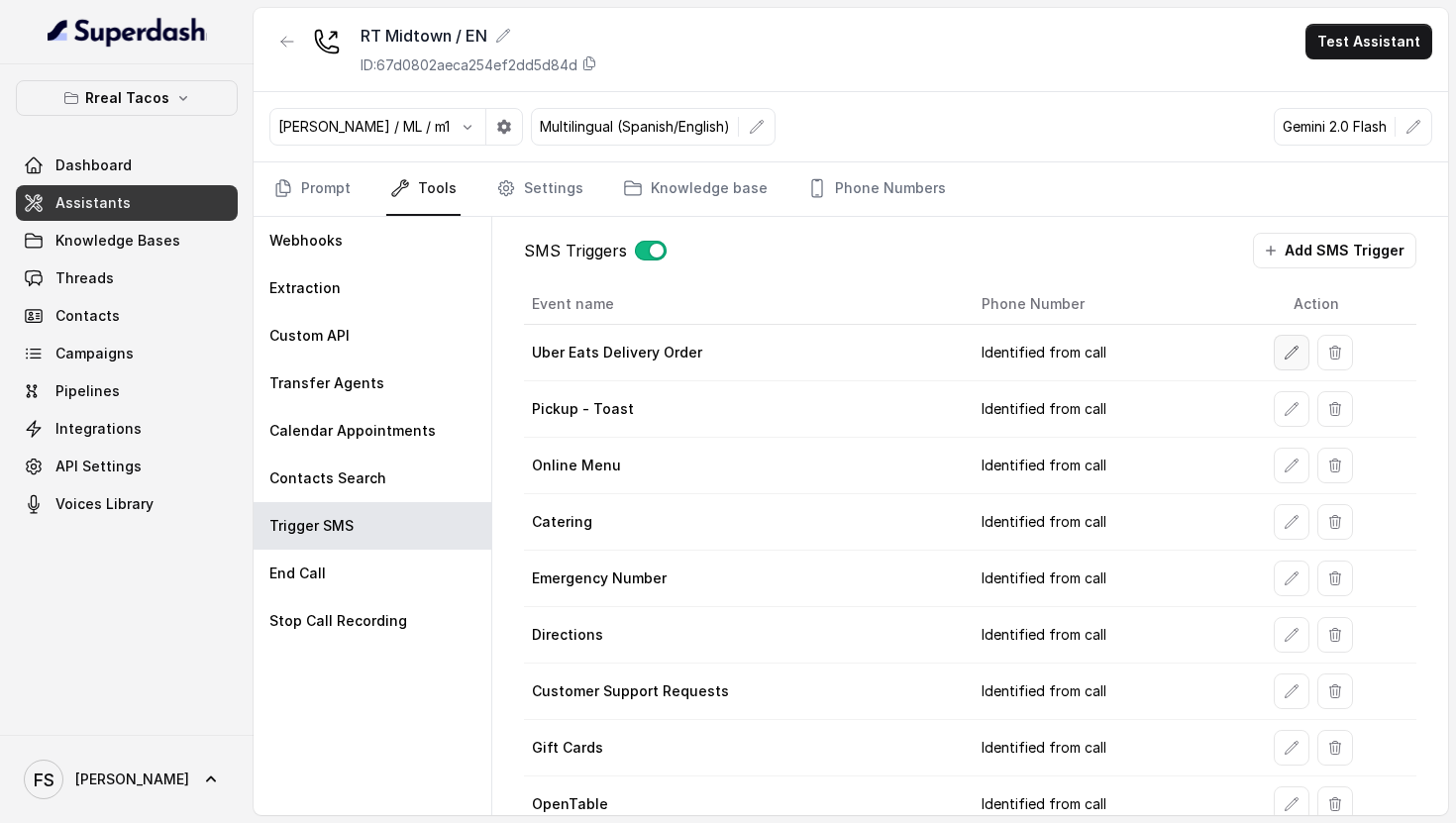click at bounding box center [1292, 353] 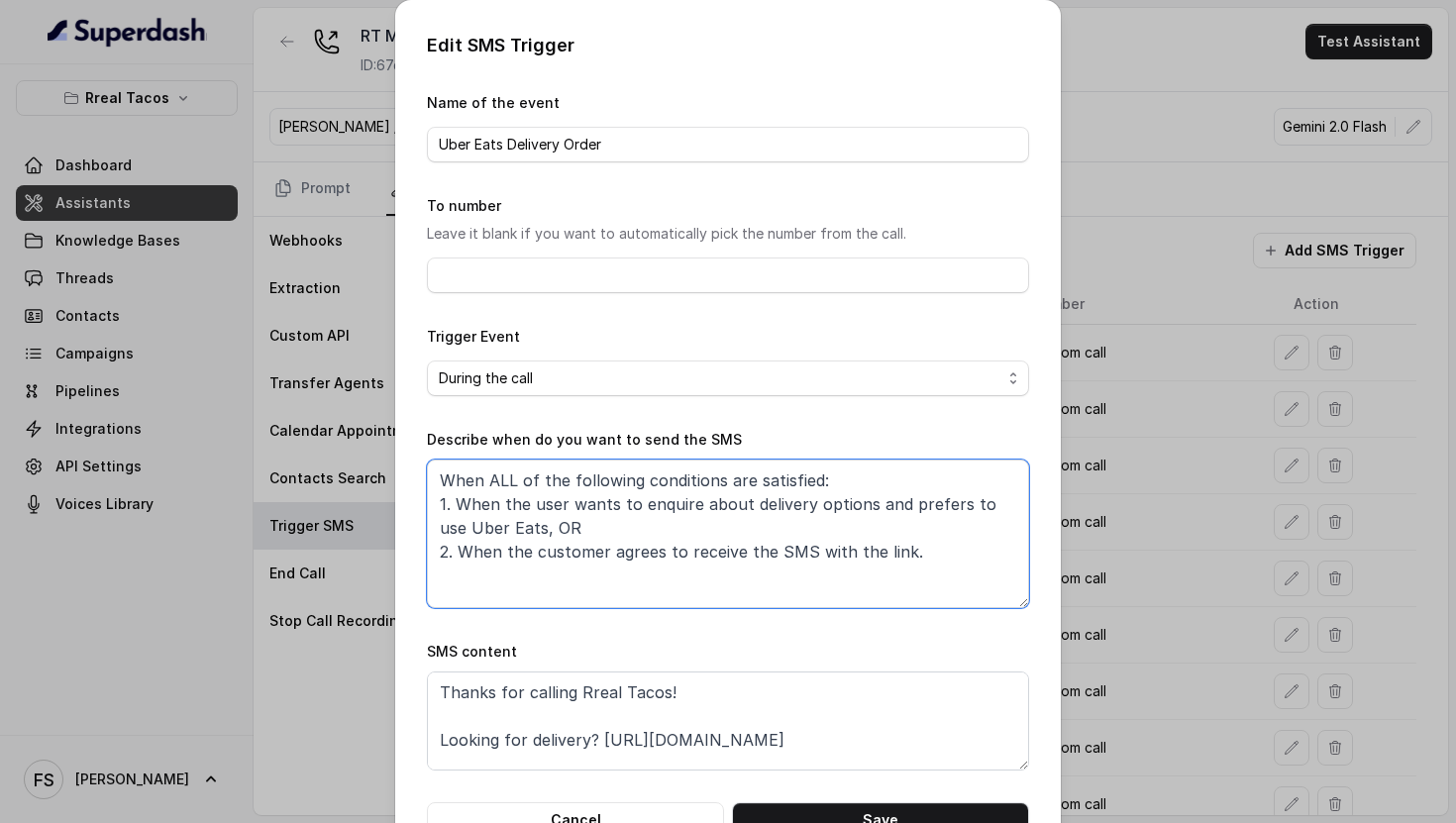 drag, startPoint x: 824, startPoint y: 527, endPoint x: 410, endPoint y: 458, distance: 419.7106 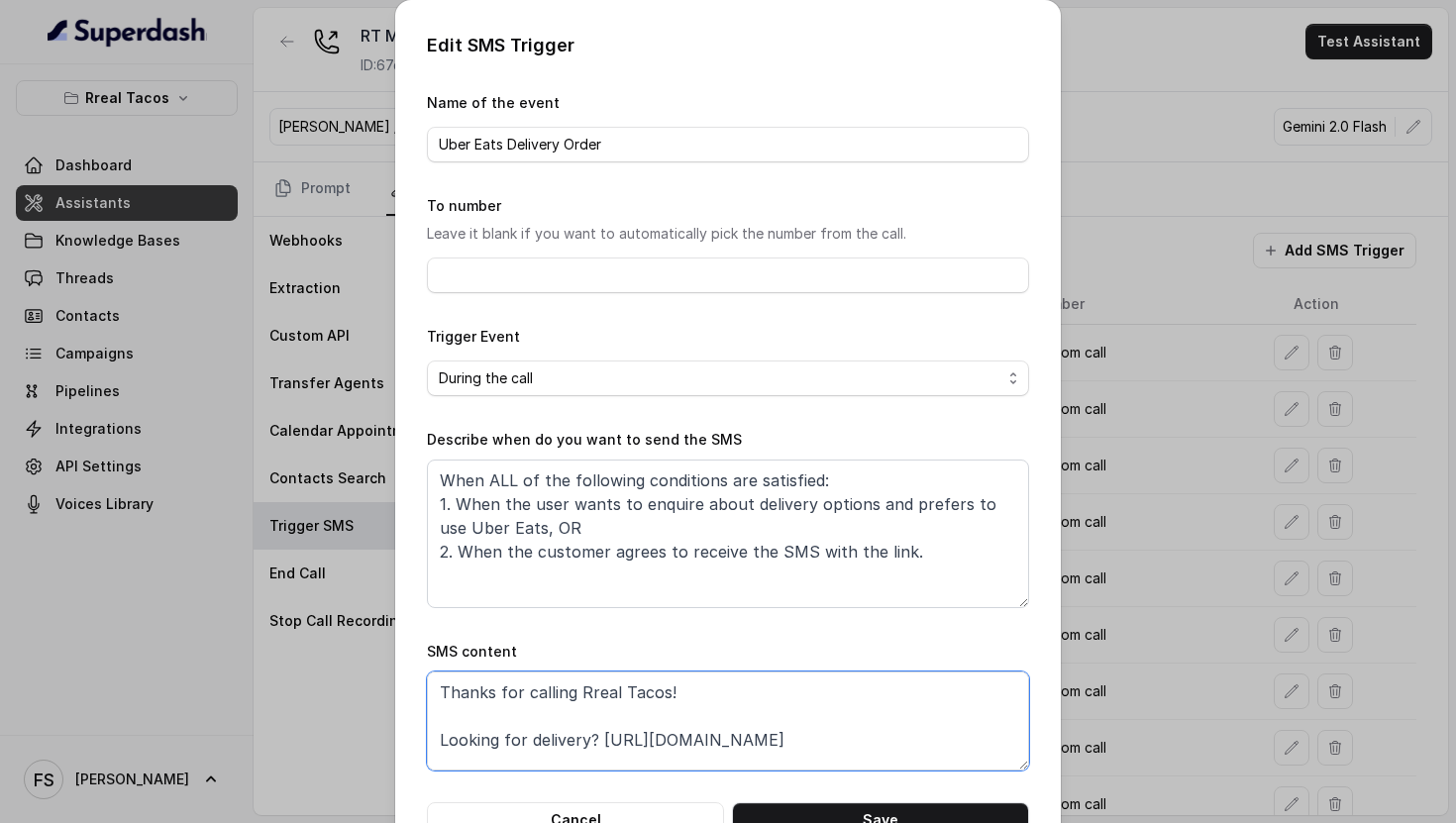 drag, startPoint x: 867, startPoint y: 756, endPoint x: 322, endPoint y: 634, distance: 558.4881 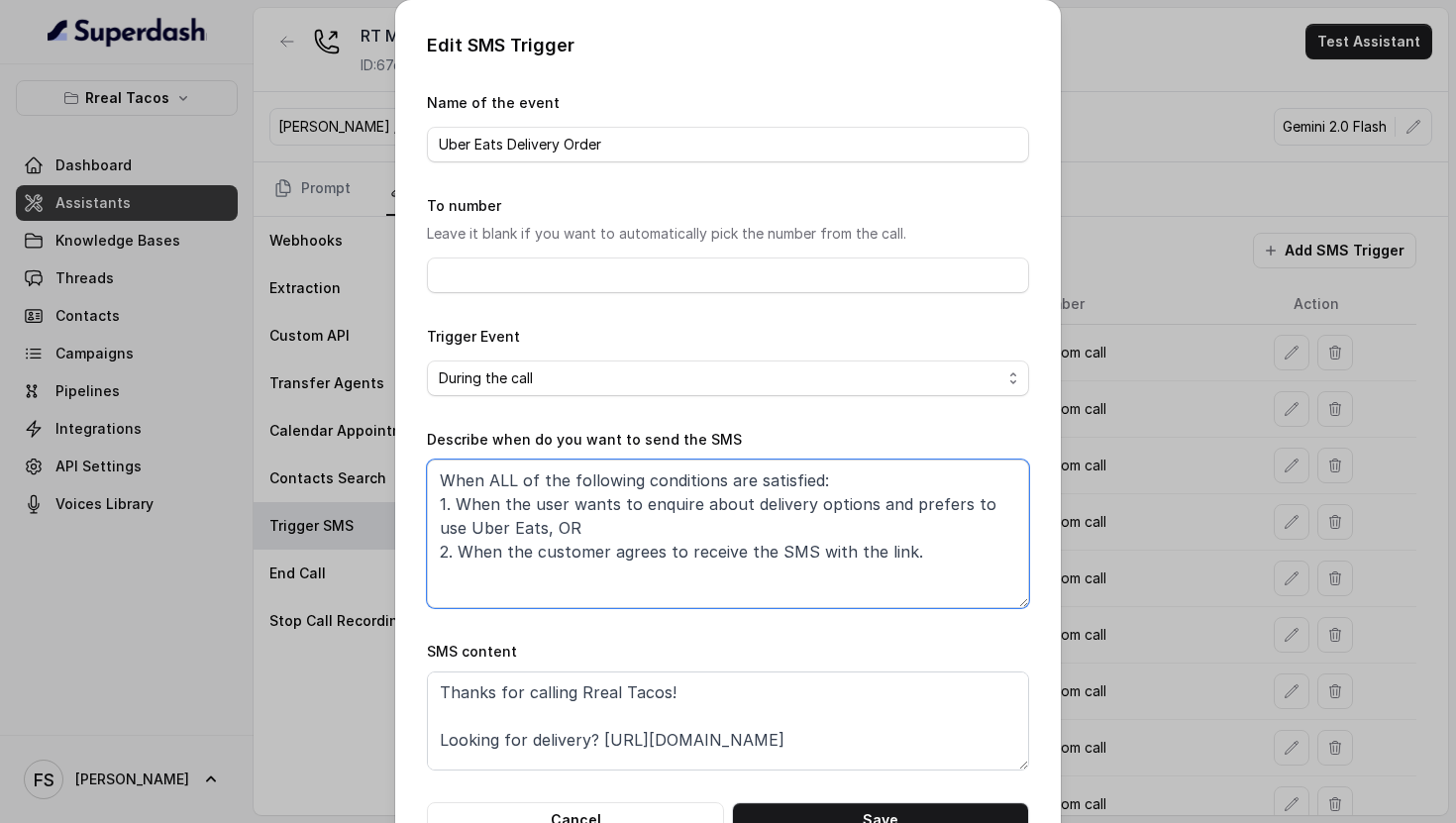drag, startPoint x: 889, startPoint y: 595, endPoint x: 613, endPoint y: 425, distance: 324.15428 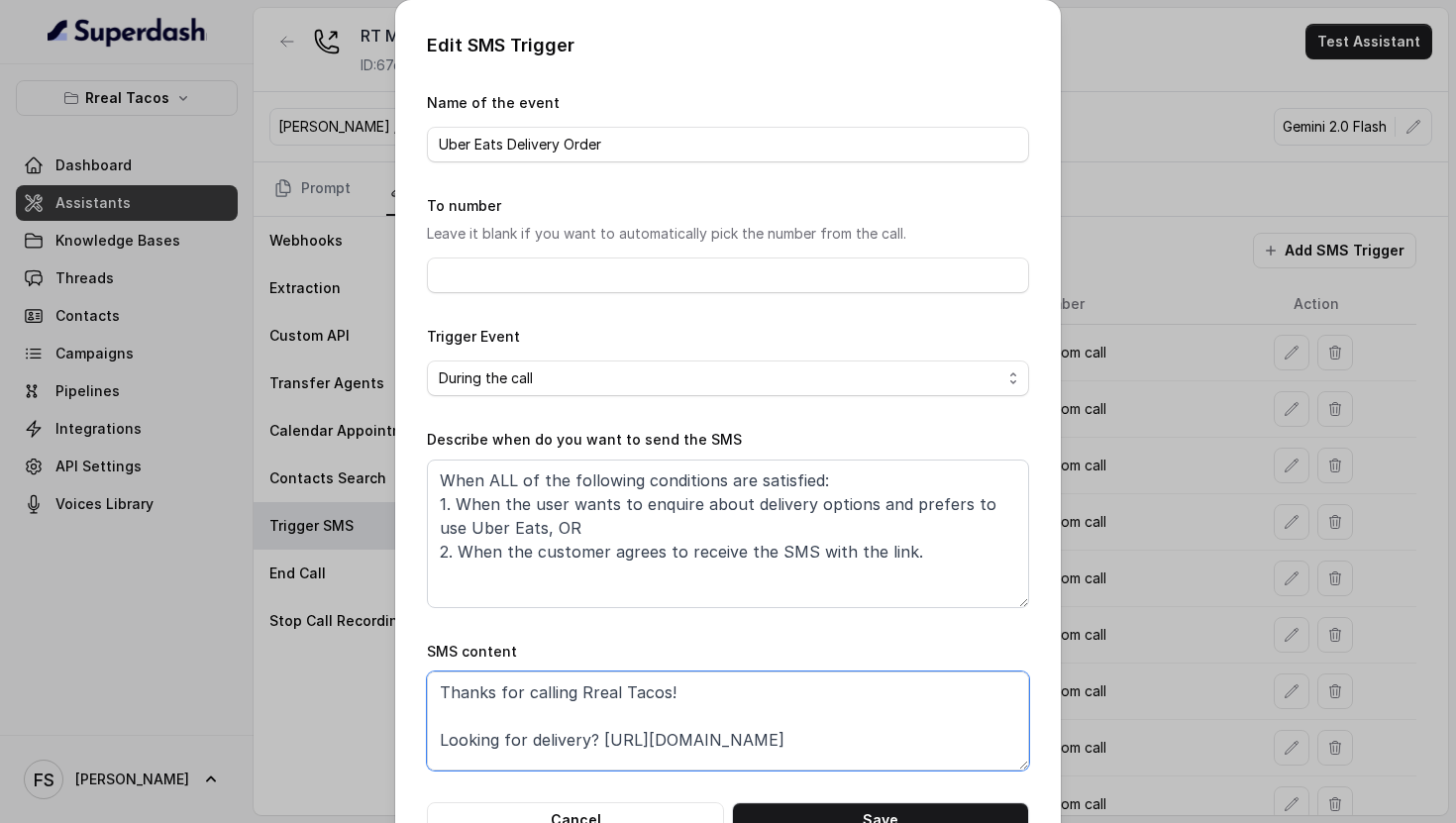 drag, startPoint x: 490, startPoint y: 646, endPoint x: 334, endPoint y: 396, distance: 294.6795 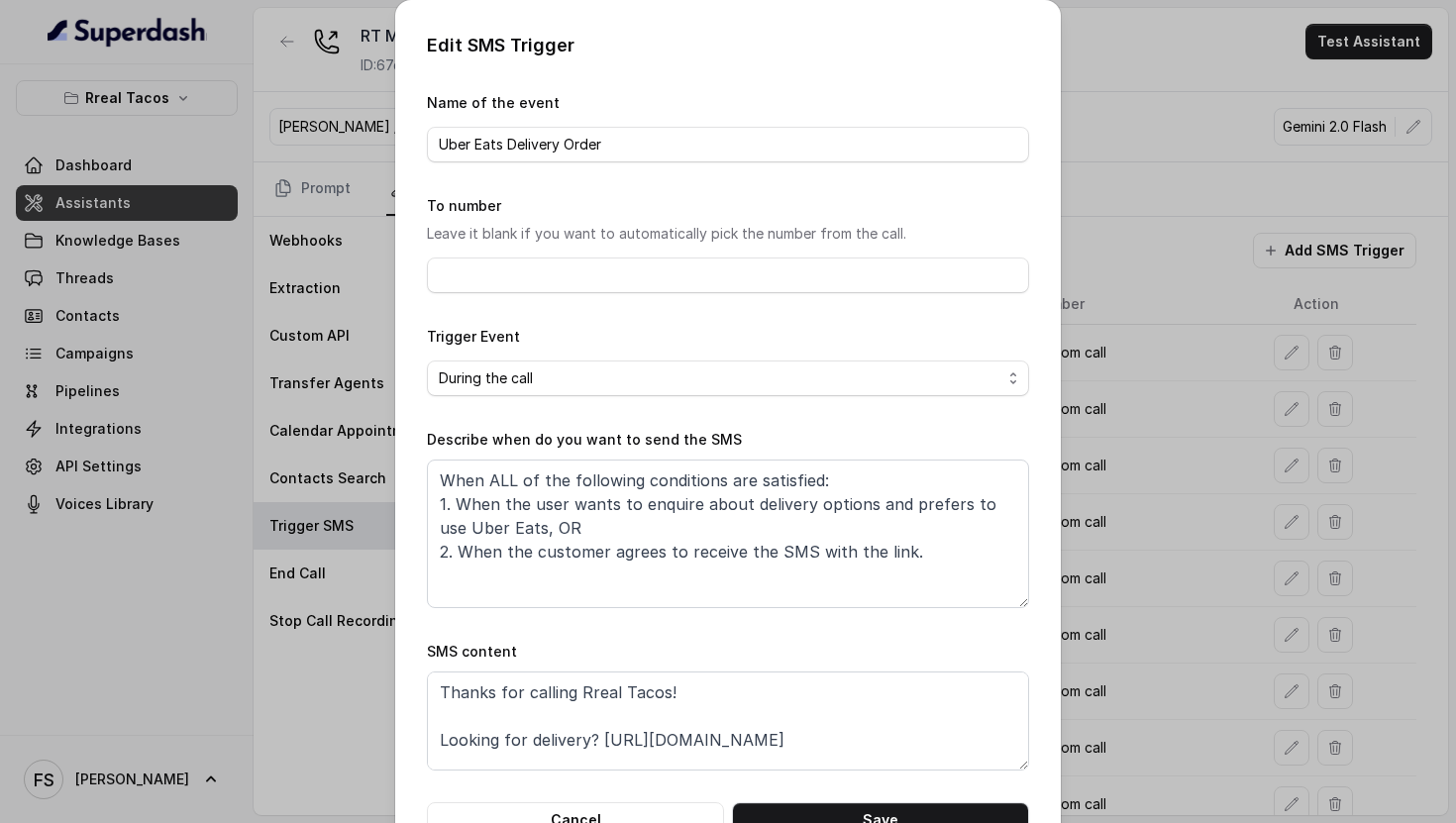 drag, startPoint x: 444, startPoint y: 168, endPoint x: 448, endPoint y: 178, distance: 10.77033 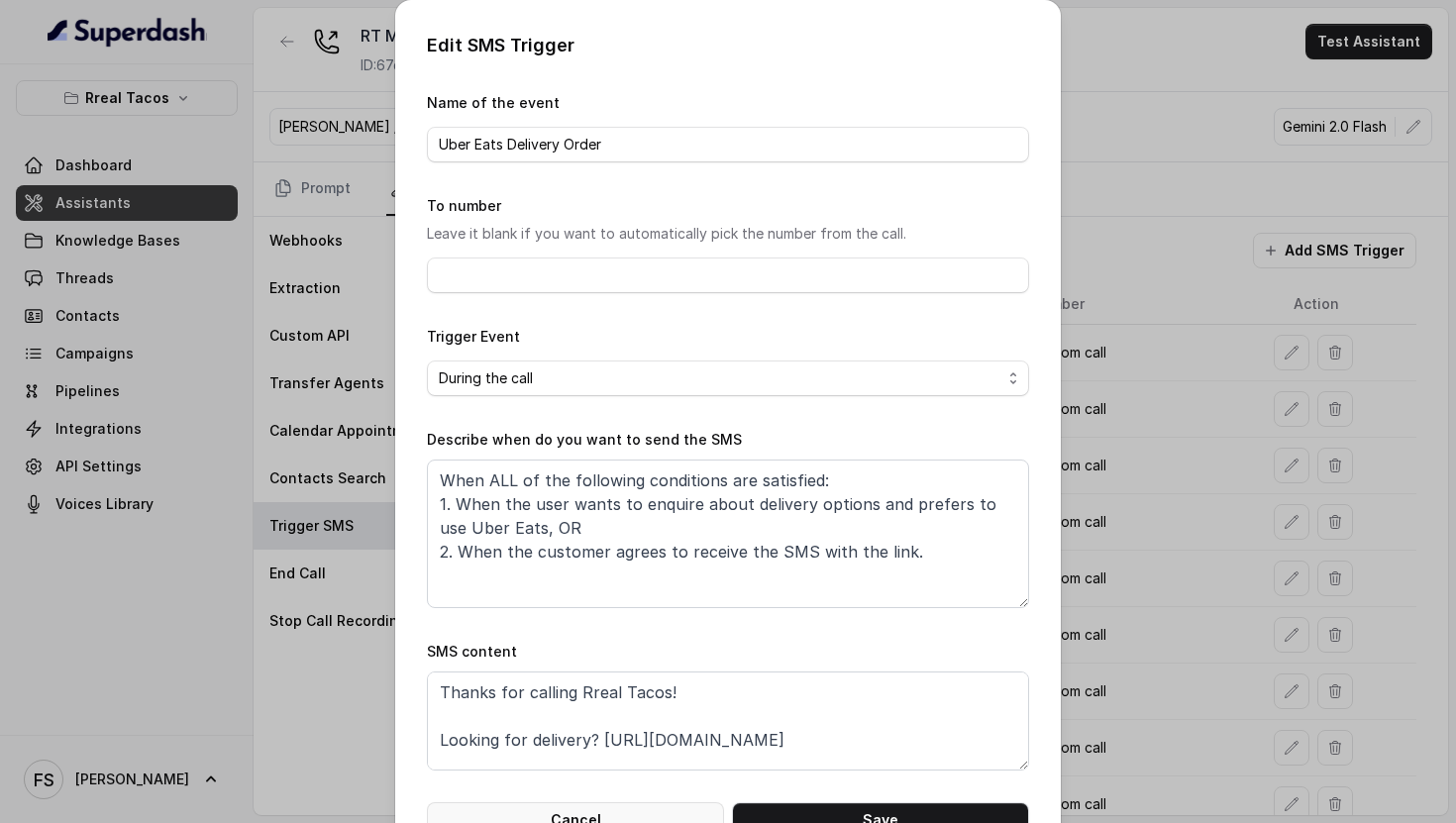 click on "Cancel" at bounding box center (575, 820) 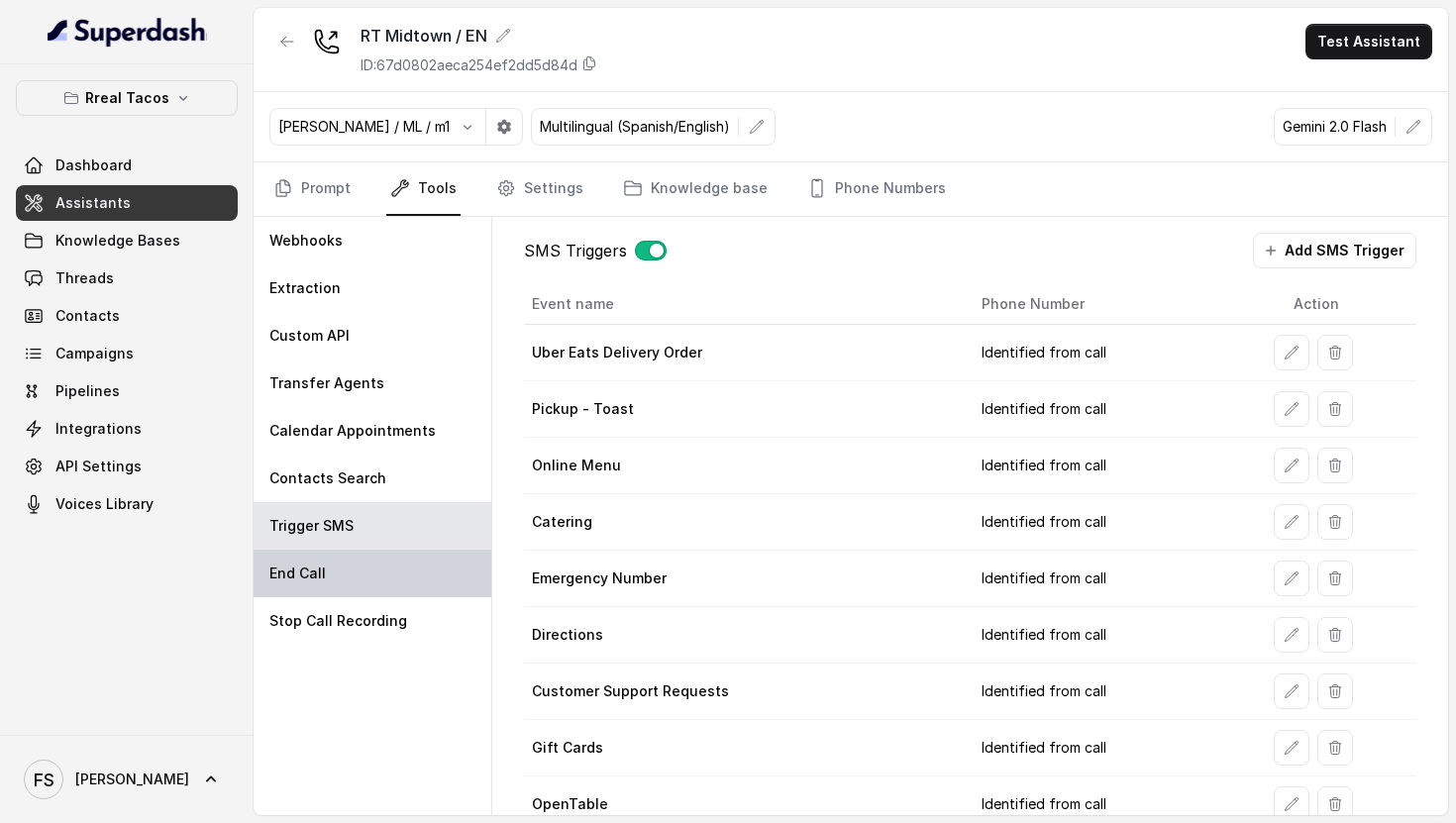 click on "End Call" at bounding box center [372, 573] 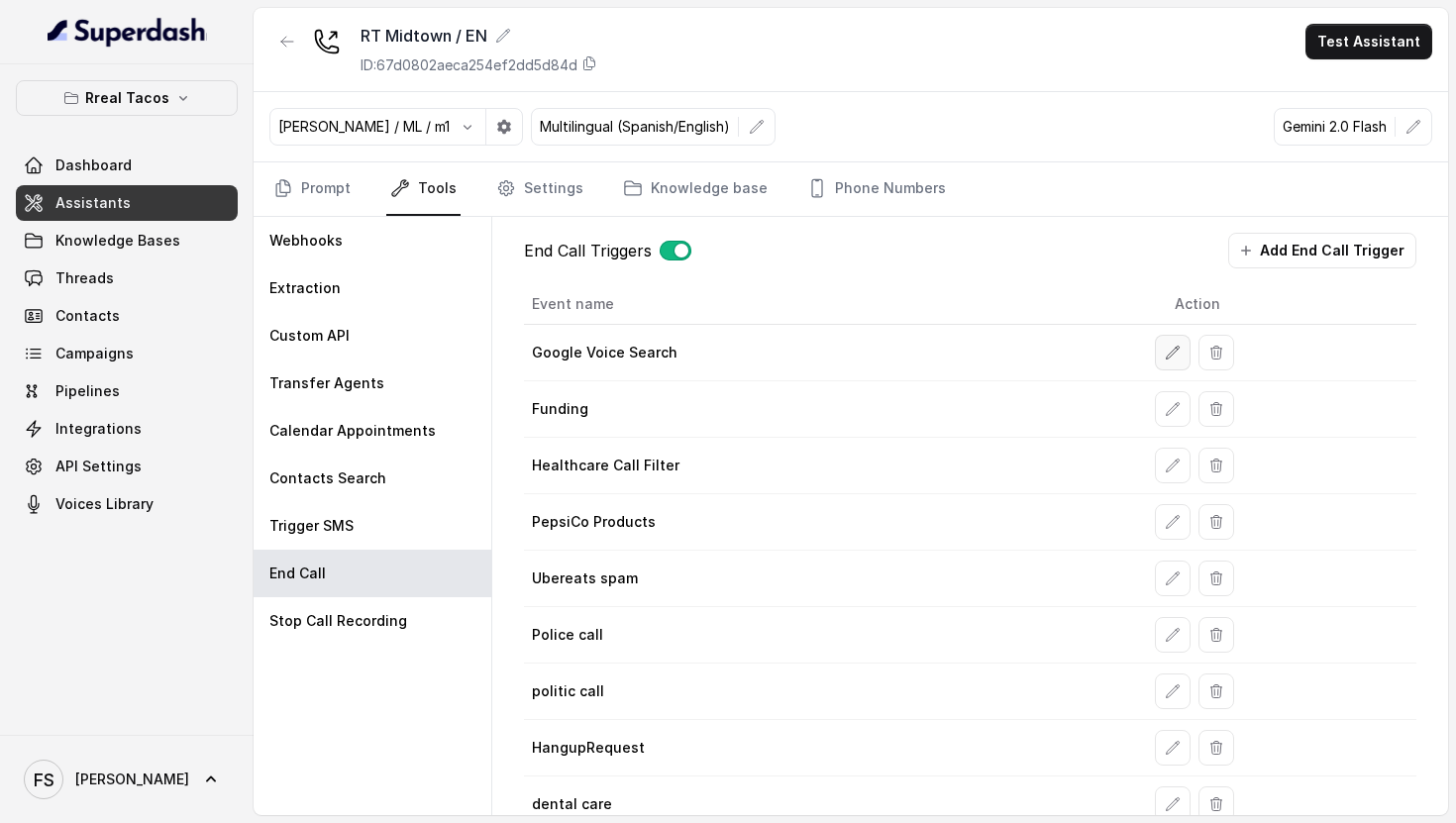 click 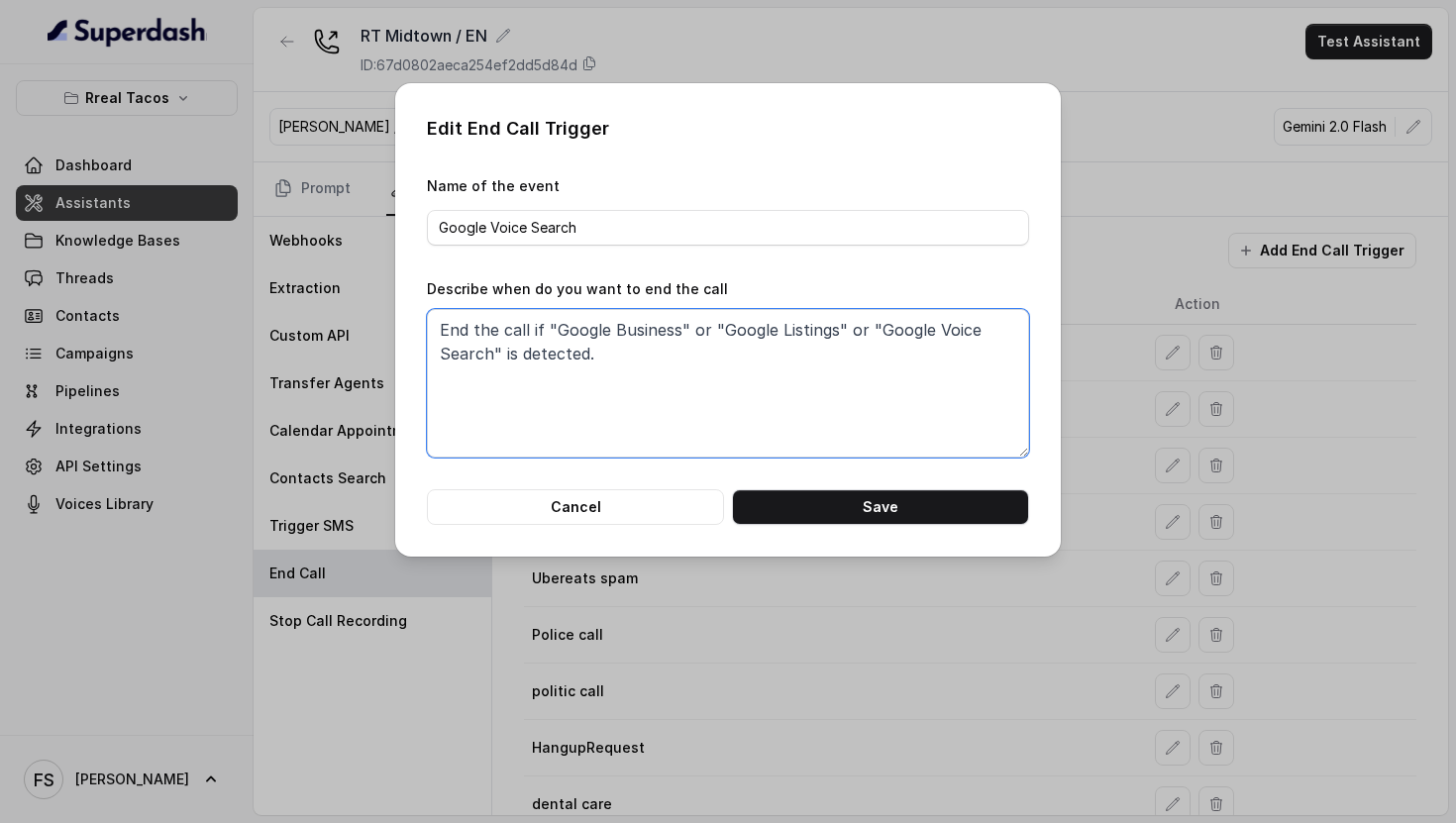 drag, startPoint x: 642, startPoint y: 365, endPoint x: 446, endPoint y: 322, distance: 200.66141 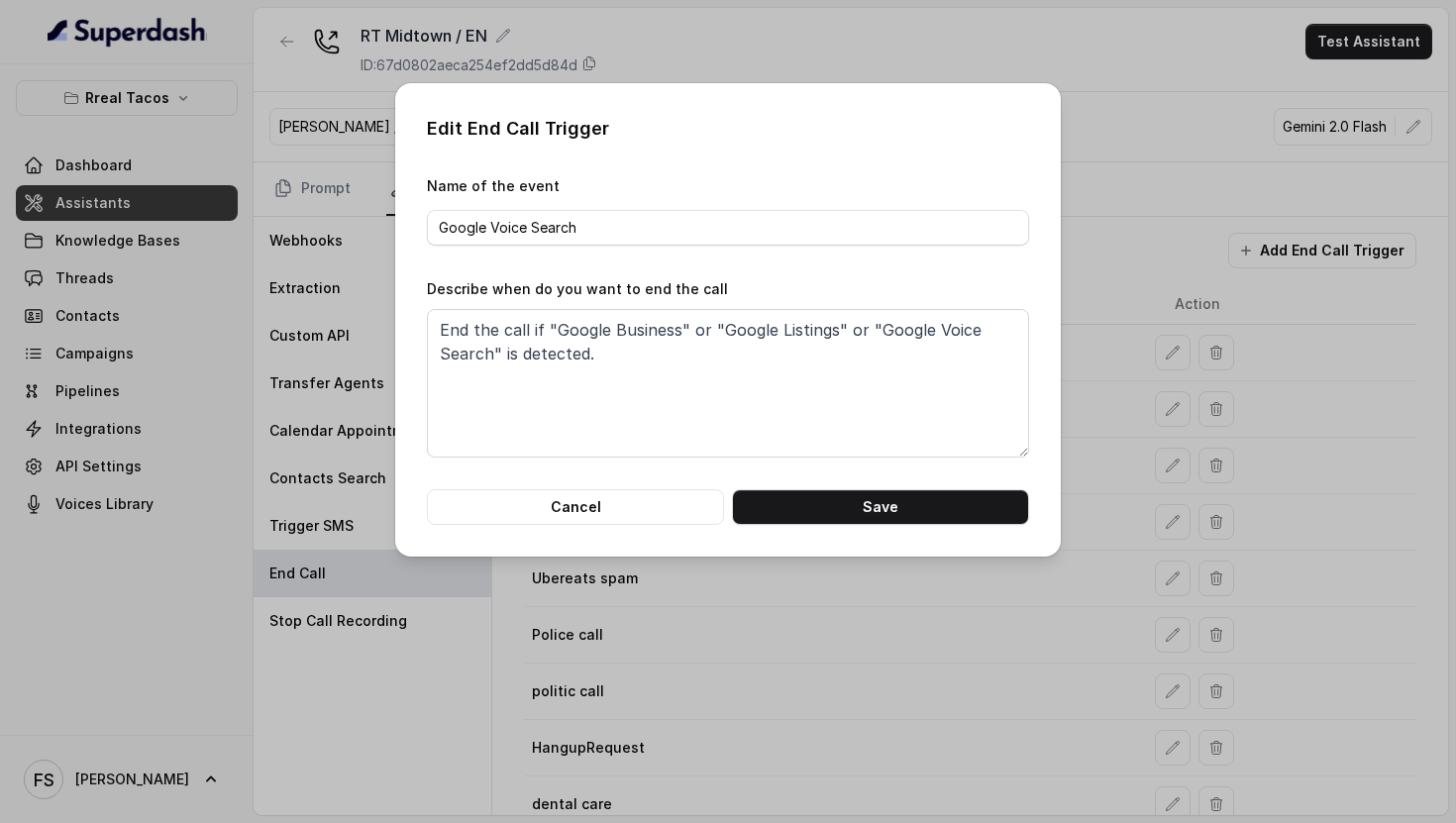 click on "Edit End Call Trigger Name of the event Google Voice Search Describe when do you want to end the call End the call if "Google Business" or "Google Listings" or "Google Voice Search" is detected. Cancel Save" at bounding box center (728, 320) 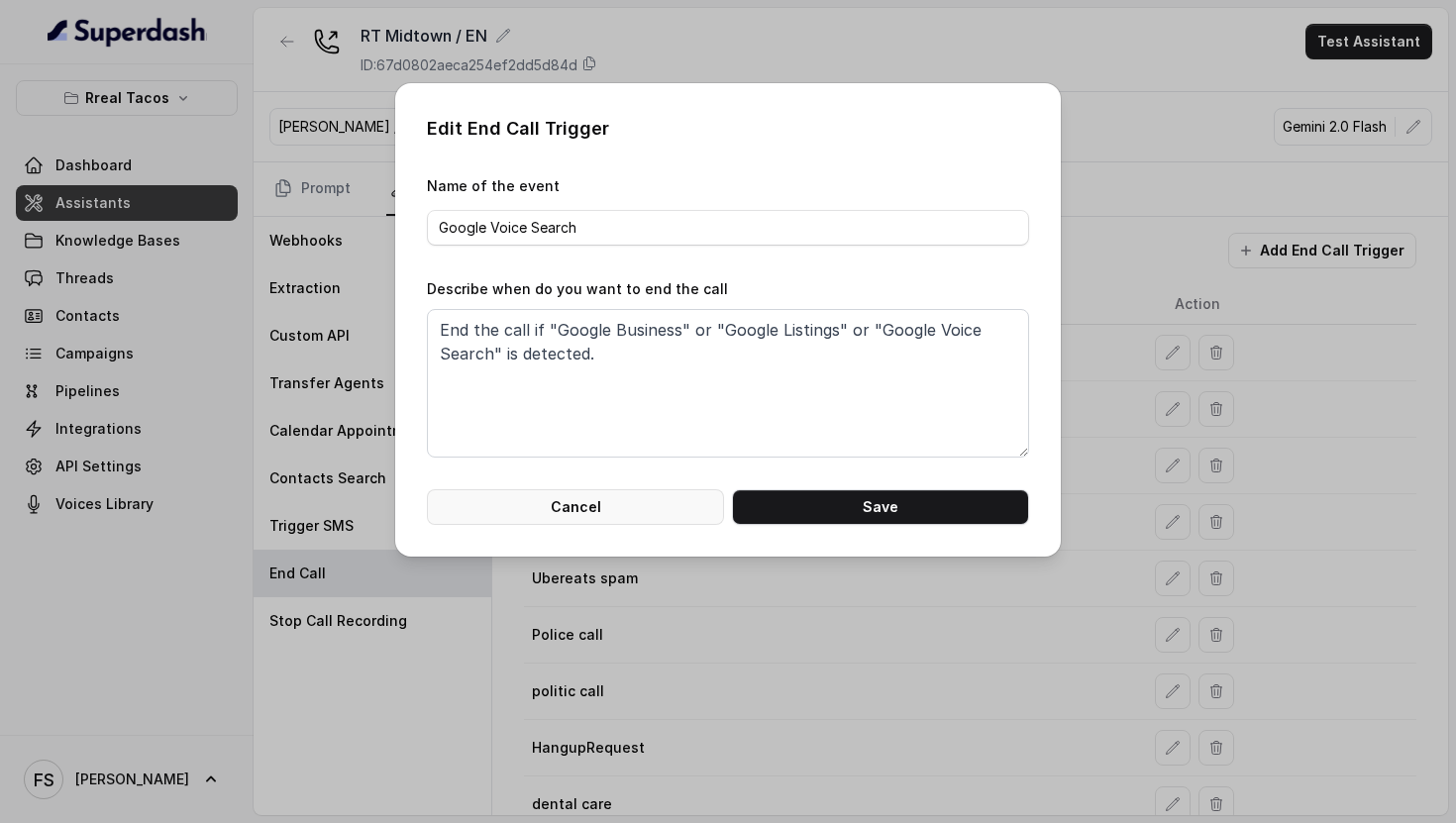 click on "Cancel" at bounding box center (575, 507) 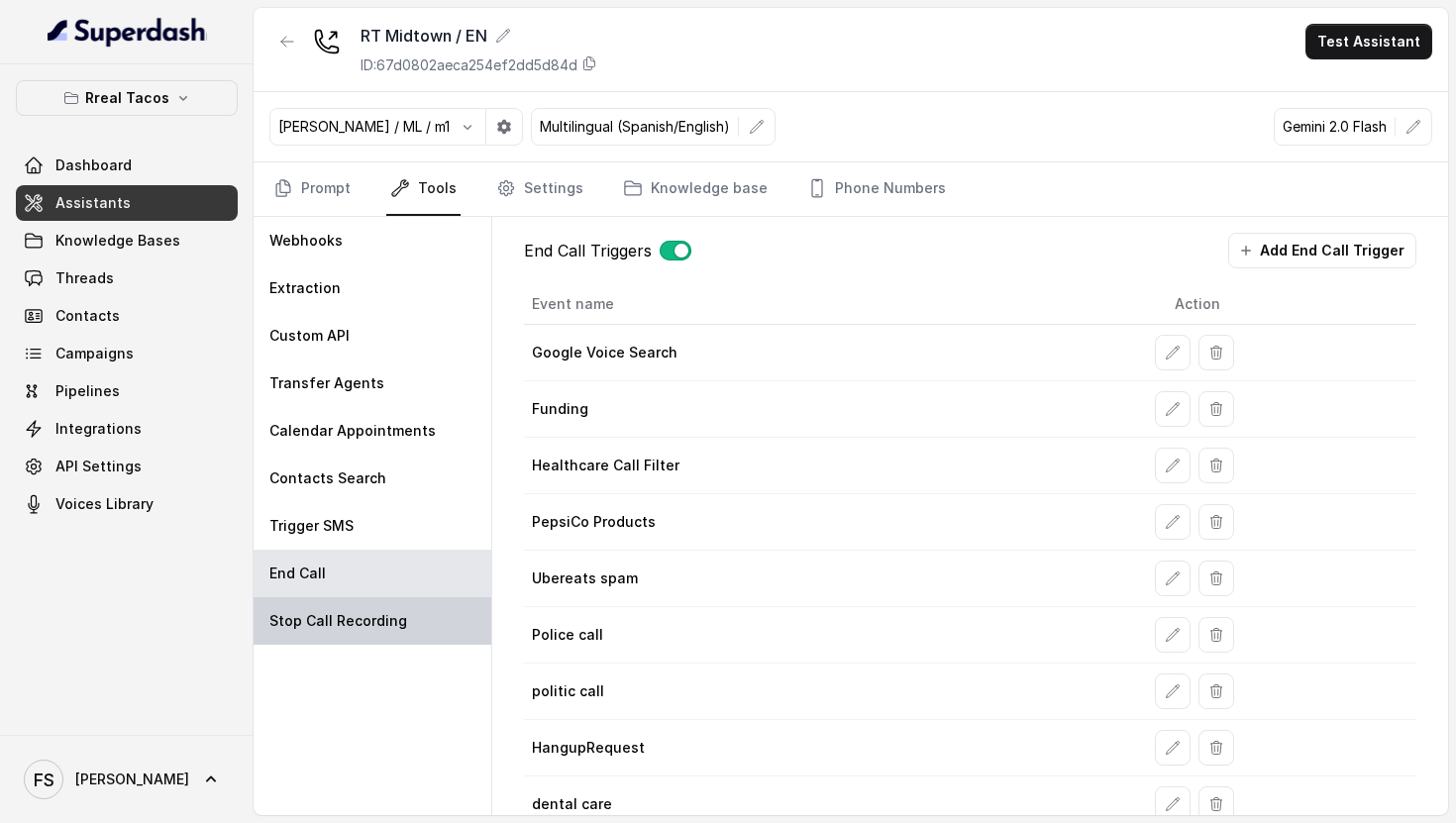 click on "Stop Call Recording" at bounding box center (338, 621) 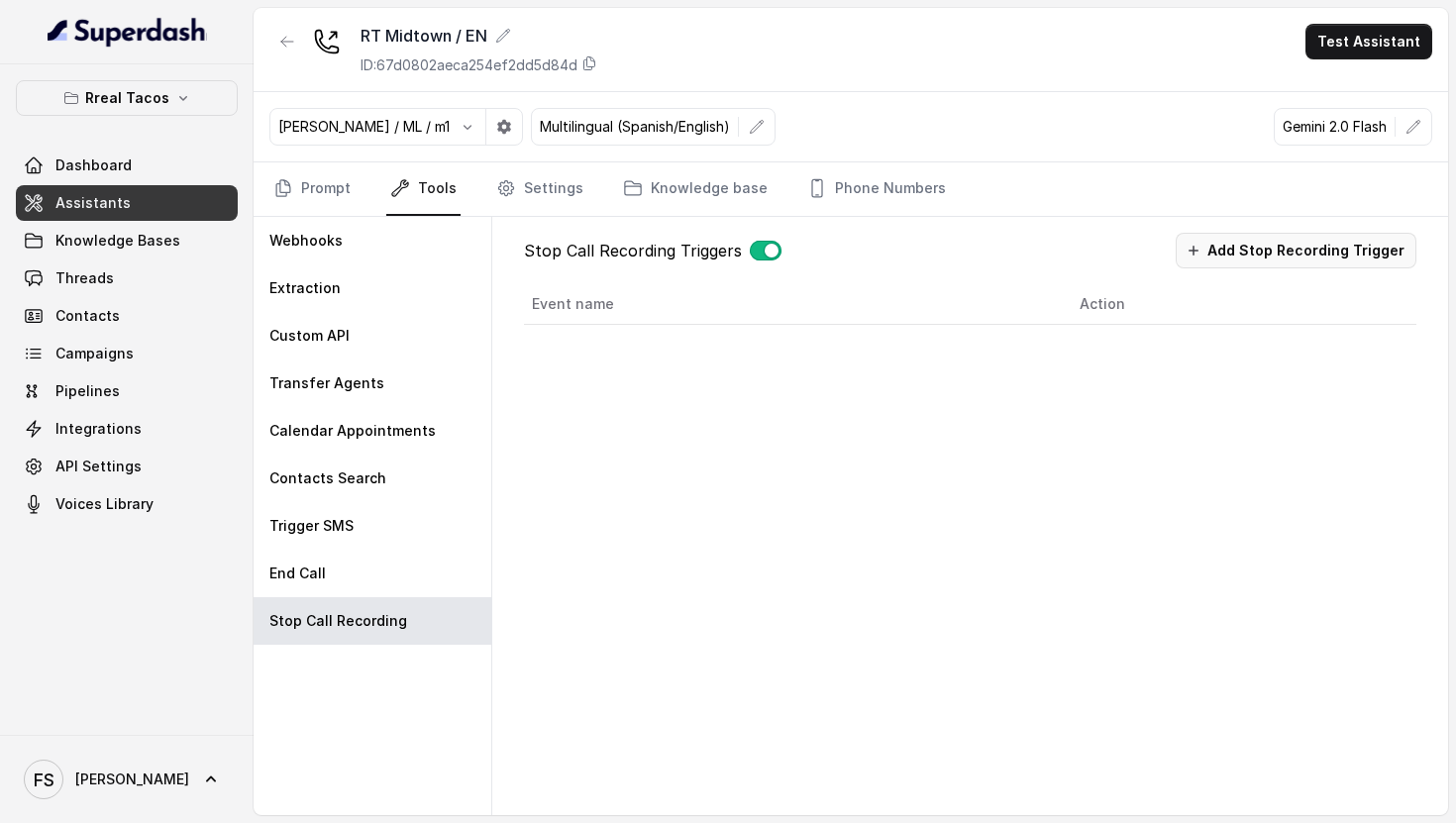 click on "Add Stop Recording Trigger" at bounding box center [1296, 251] 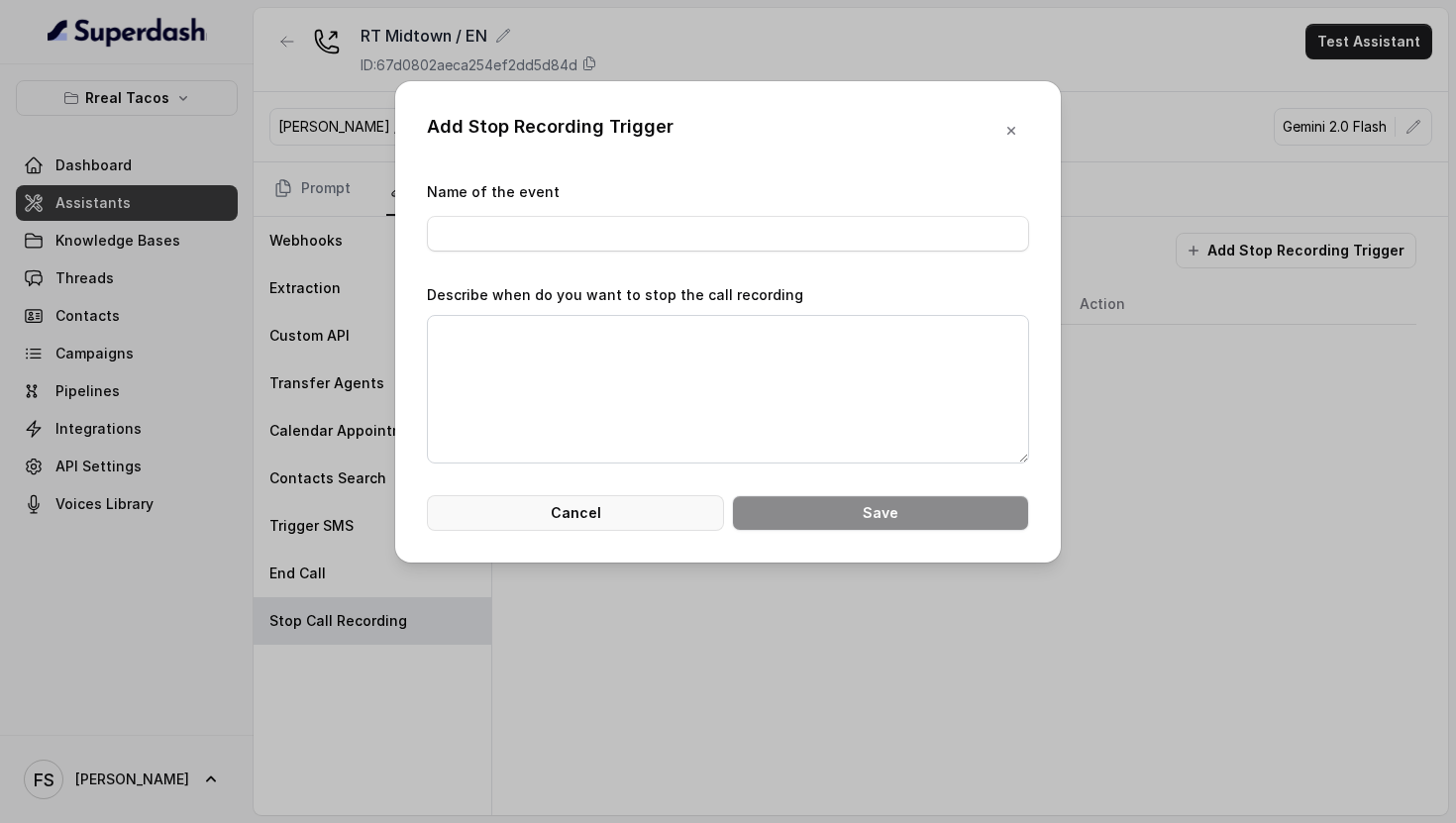 click on "Cancel" at bounding box center [575, 513] 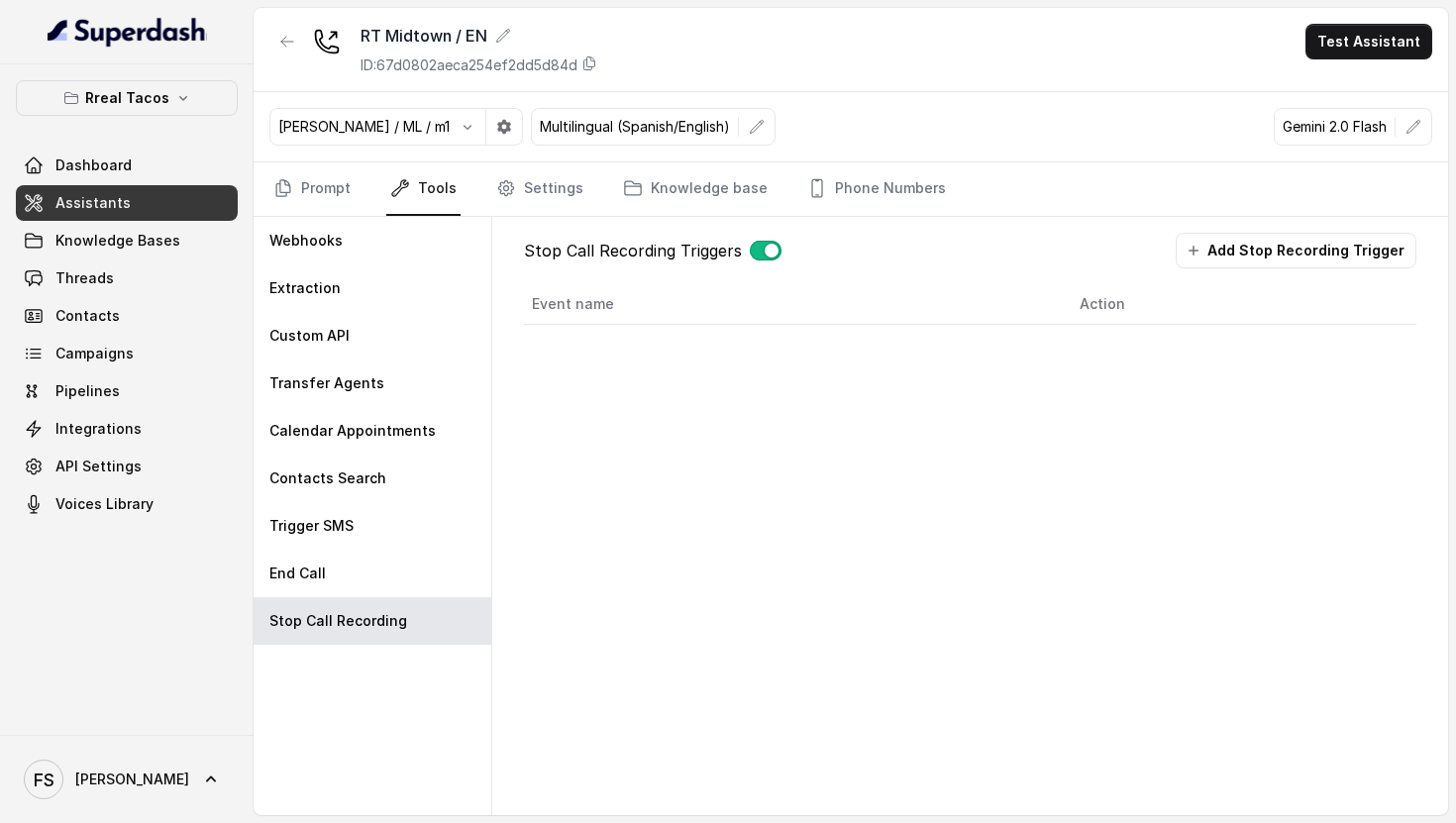 click at bounding box center [766, 251] 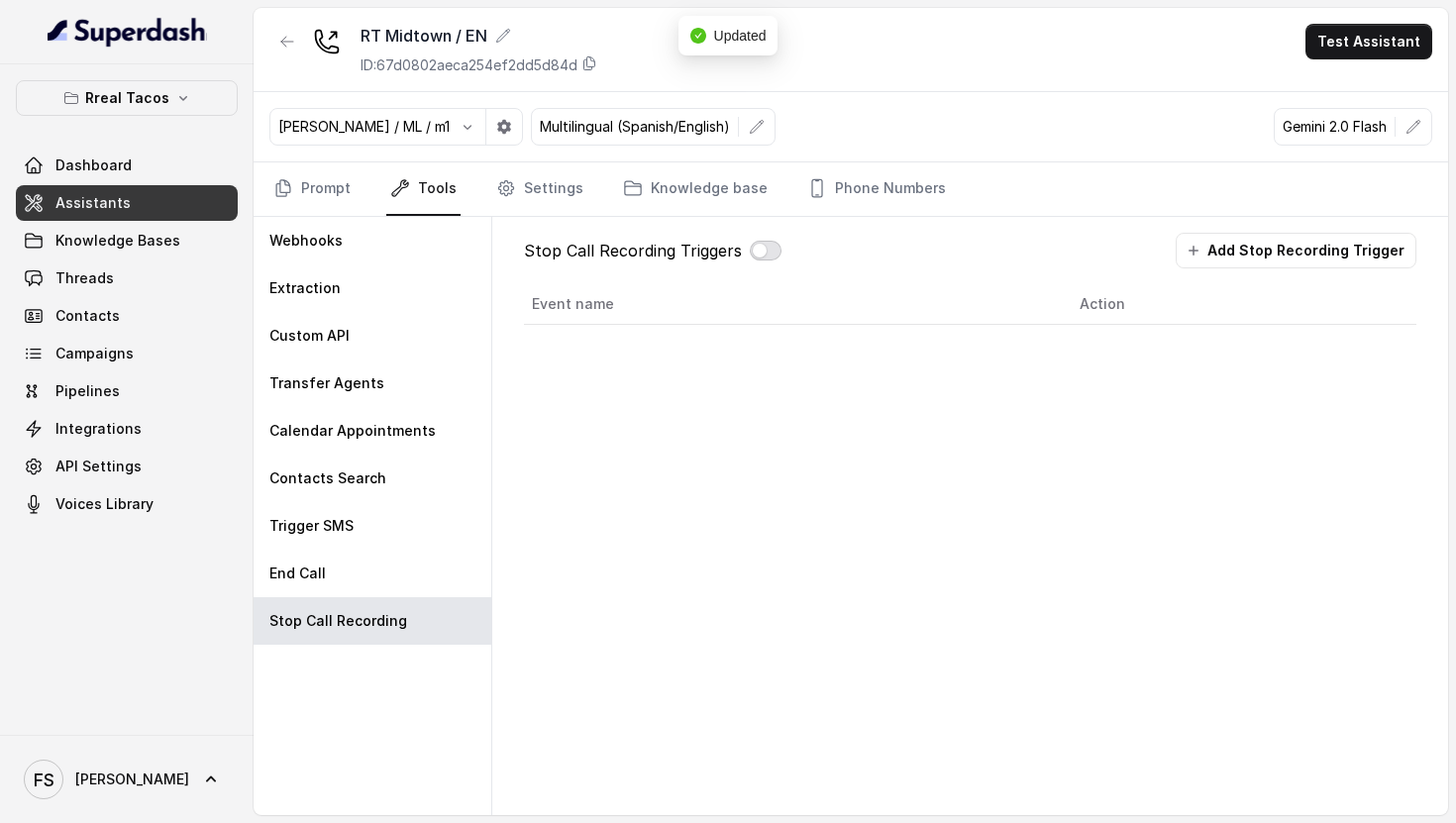 click at bounding box center [766, 251] 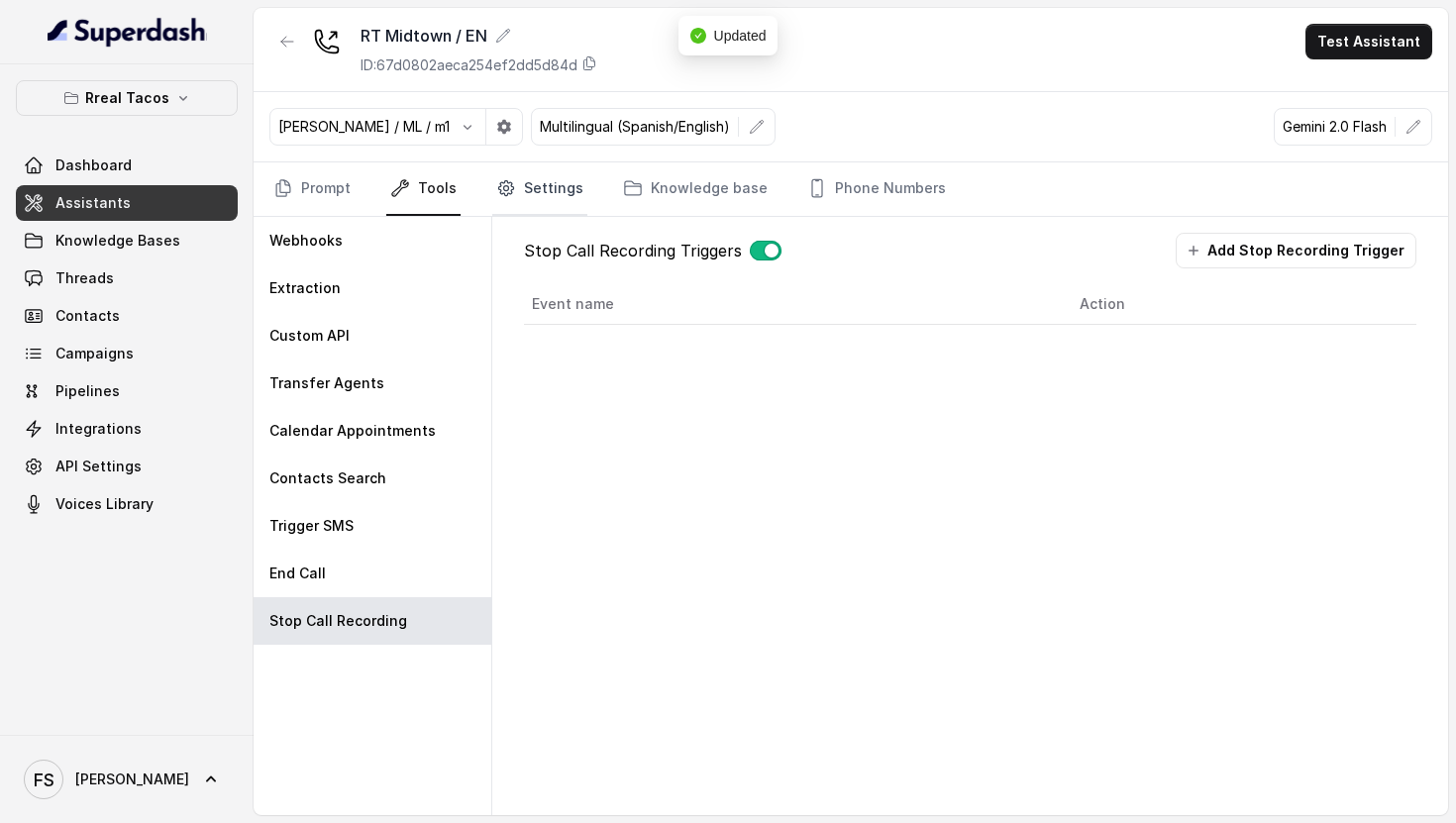 click on "Settings" at bounding box center [540, 189] 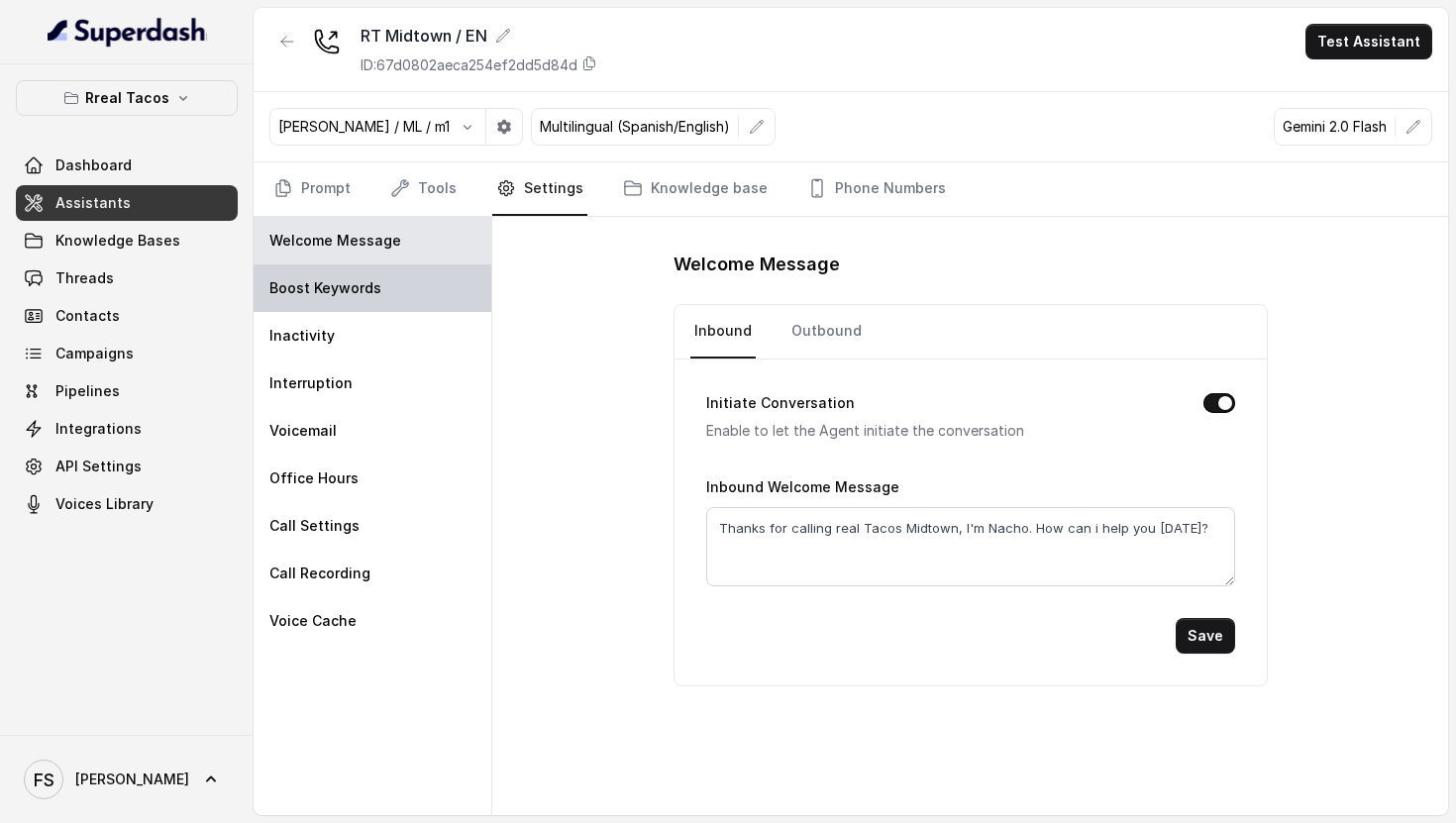 click on "Boost Keywords" at bounding box center [372, 288] 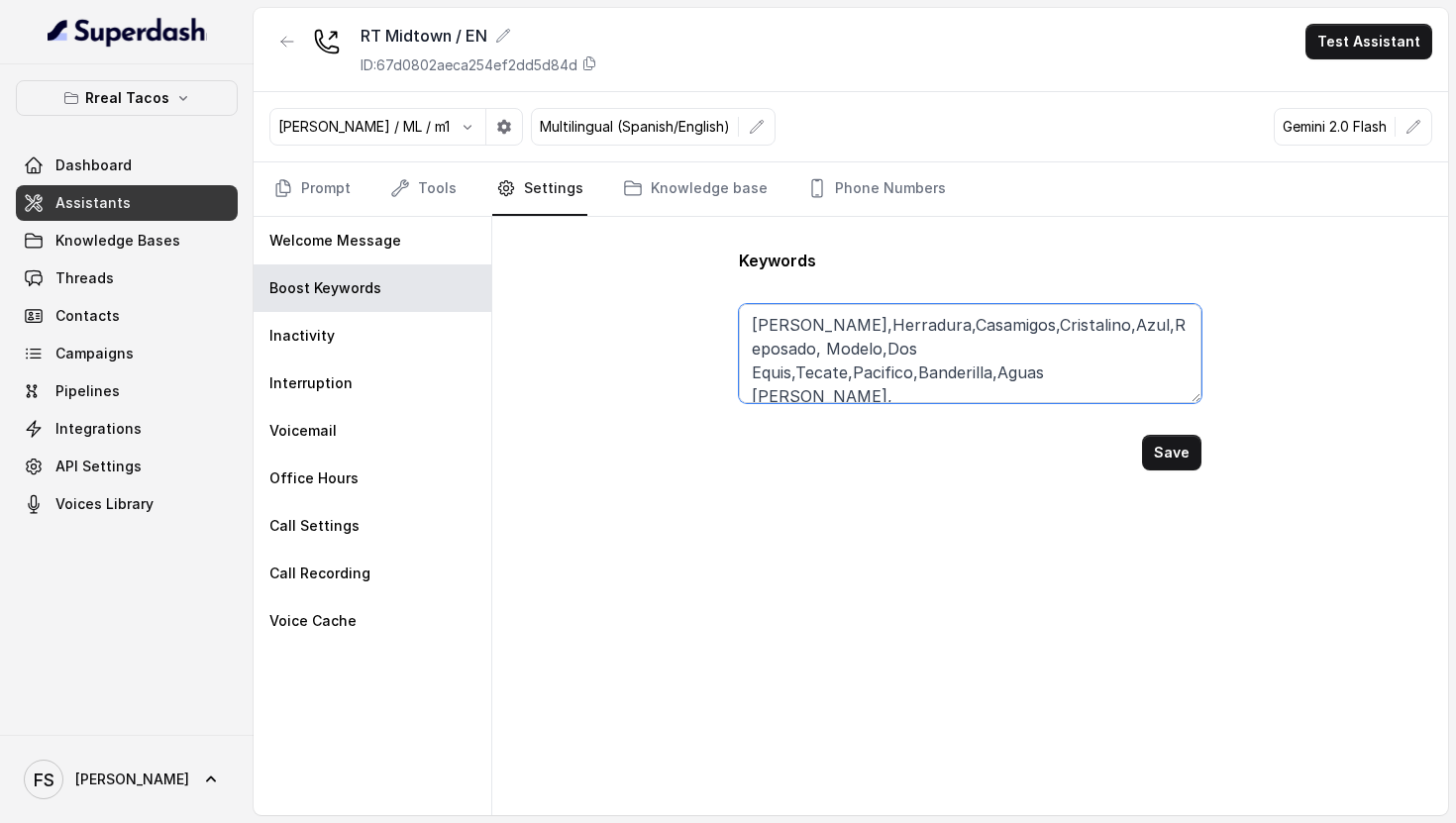 drag, startPoint x: 746, startPoint y: 317, endPoint x: 1041, endPoint y: 387, distance: 303.1914 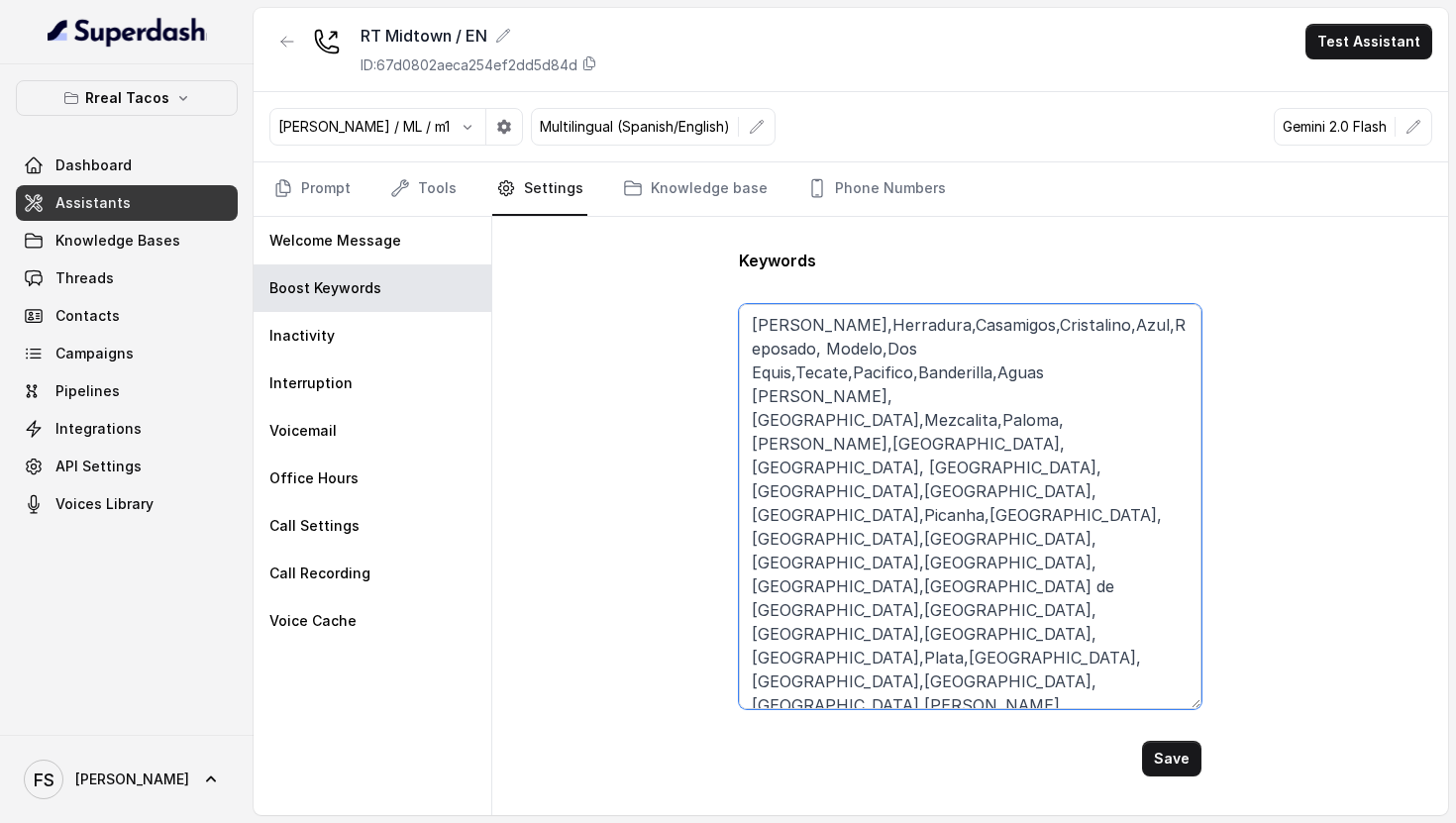 drag, startPoint x: 1198, startPoint y: 399, endPoint x: 1210, endPoint y: 690, distance: 291.24732 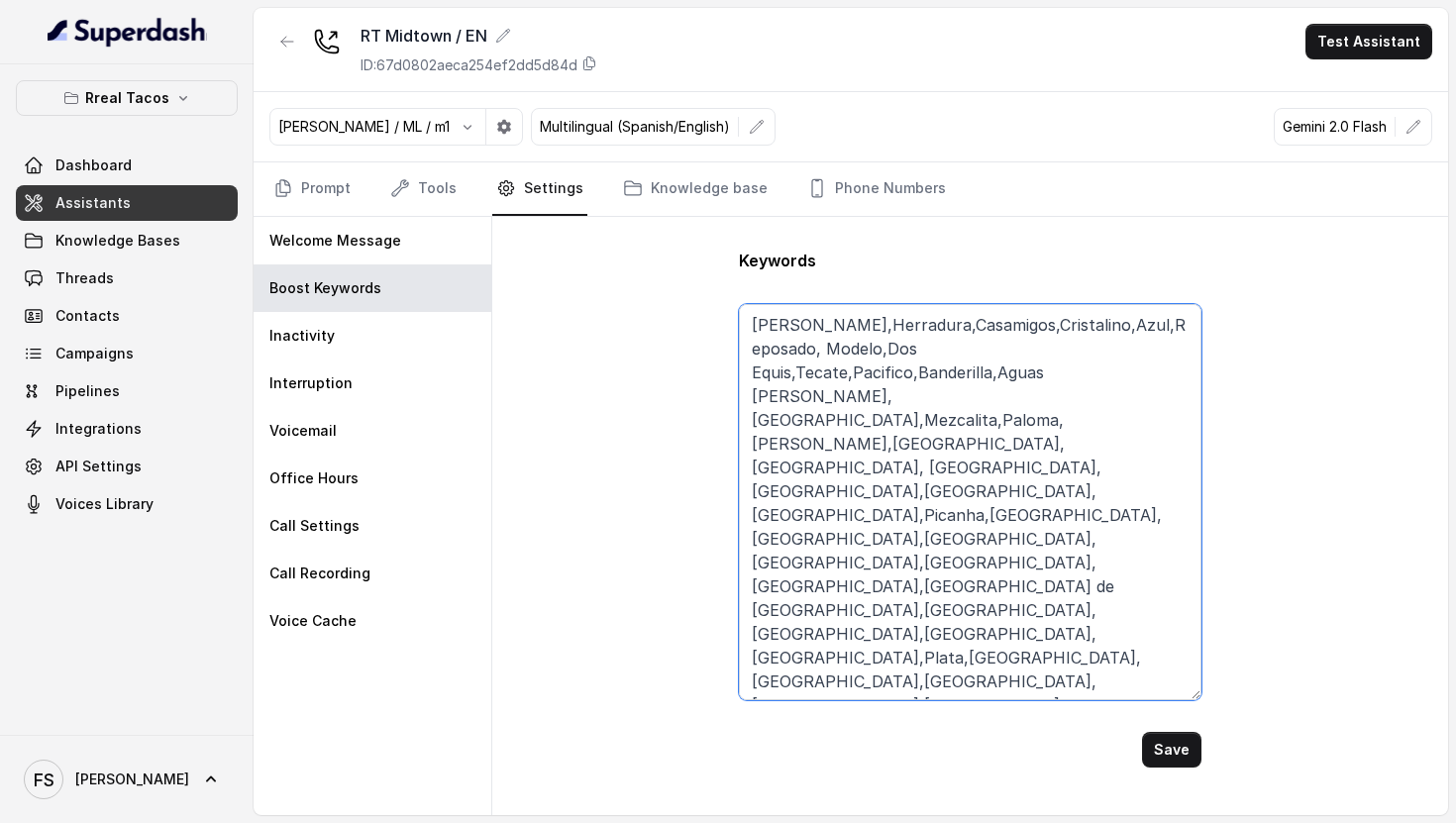 click on "[PERSON_NAME],Herradura,Casamigos,Cristalino,Azul,Reposado, Modelo,Dos Equis,Tecate,Pacifico,Banderilla,Aguas [PERSON_NAME],[GEOGRAPHIC_DATA],Mezcalita,Paloma,[PERSON_NAME],[GEOGRAPHIC_DATA], [GEOGRAPHIC_DATA], [GEOGRAPHIC_DATA],[GEOGRAPHIC_DATA],[GEOGRAPHIC_DATA], [GEOGRAPHIC_DATA],Picanha,[GEOGRAPHIC_DATA], [GEOGRAPHIC_DATA],[GEOGRAPHIC_DATA],[GEOGRAPHIC_DATA],[GEOGRAPHIC_DATA],[GEOGRAPHIC_DATA],[GEOGRAPHIC_DATA] de [GEOGRAPHIC_DATA],[GEOGRAPHIC_DATA], [GEOGRAPHIC_DATA],[GEOGRAPHIC_DATA],[GEOGRAPHIC_DATA],Plata,[GEOGRAPHIC_DATA],[GEOGRAPHIC_DATA],[GEOGRAPHIC_DATA],[GEOGRAPHIC_DATA],[PERSON_NAME],[GEOGRAPHIC_DATA],[GEOGRAPHIC_DATA],tiropitas,mocktails,pitchers:1,pictures:-2,parking,pickup:6,tofu,Buffet,host, New Year, place an order, spanish, taco [DATE] , dining in,wait time" at bounding box center (970, 502) 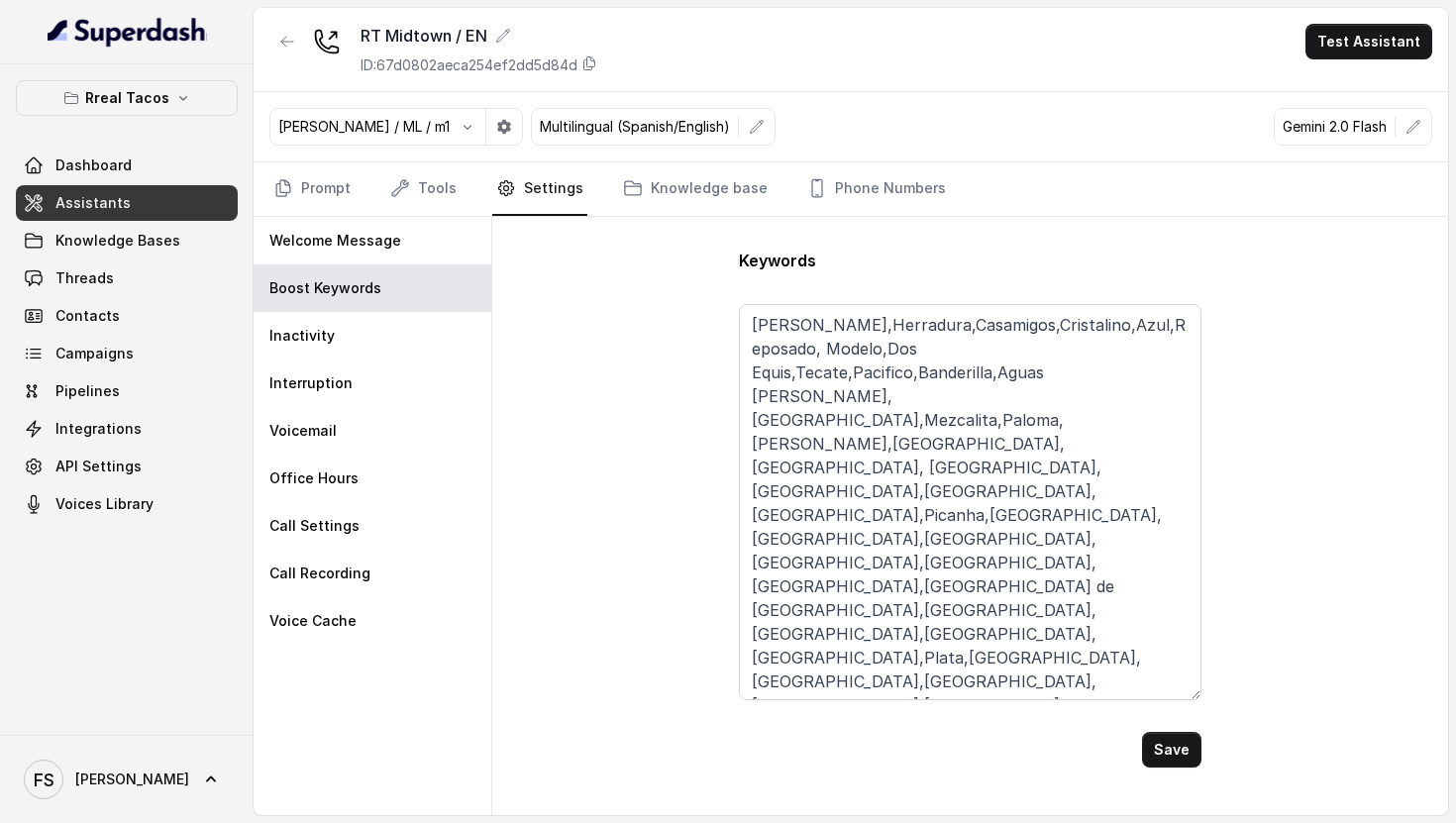 click on "Keywords [PERSON_NAME],Herradura,Casamigos,[GEOGRAPHIC_DATA],Azul,Reposado, Modelo,Dos Equis,Tecate,Pacifico,Banderilla,[GEOGRAPHIC_DATA][PERSON_NAME],[GEOGRAPHIC_DATA],[GEOGRAPHIC_DATA],Paloma,[GEOGRAPHIC_DATA],[GEOGRAPHIC_DATA], [GEOGRAPHIC_DATA], [GEOGRAPHIC_DATA],[GEOGRAPHIC_DATA],[GEOGRAPHIC_DATA], [GEOGRAPHIC_DATA],Picanha,[GEOGRAPHIC_DATA], [GEOGRAPHIC_DATA],[GEOGRAPHIC_DATA],[GEOGRAPHIC_DATA],[GEOGRAPHIC_DATA],[GEOGRAPHIC_DATA],[GEOGRAPHIC_DATA],[GEOGRAPHIC_DATA], [GEOGRAPHIC_DATA],[GEOGRAPHIC_DATA],[GEOGRAPHIC_DATA],Plata,[GEOGRAPHIC_DATA],[GEOGRAPHIC_DATA],[GEOGRAPHIC_DATA],[GEOGRAPHIC_DATA],[GEOGRAPHIC_DATA][PERSON_NAME],[GEOGRAPHIC_DATA],[GEOGRAPHIC_DATA],tiropitas,mocktails,pitchers:1,pictures:-2,parking,pickup:6,tofu,Buffet,host, New Year, place an order, spanish, taco [DATE] , dining in,wait time Save" at bounding box center [970, 516] 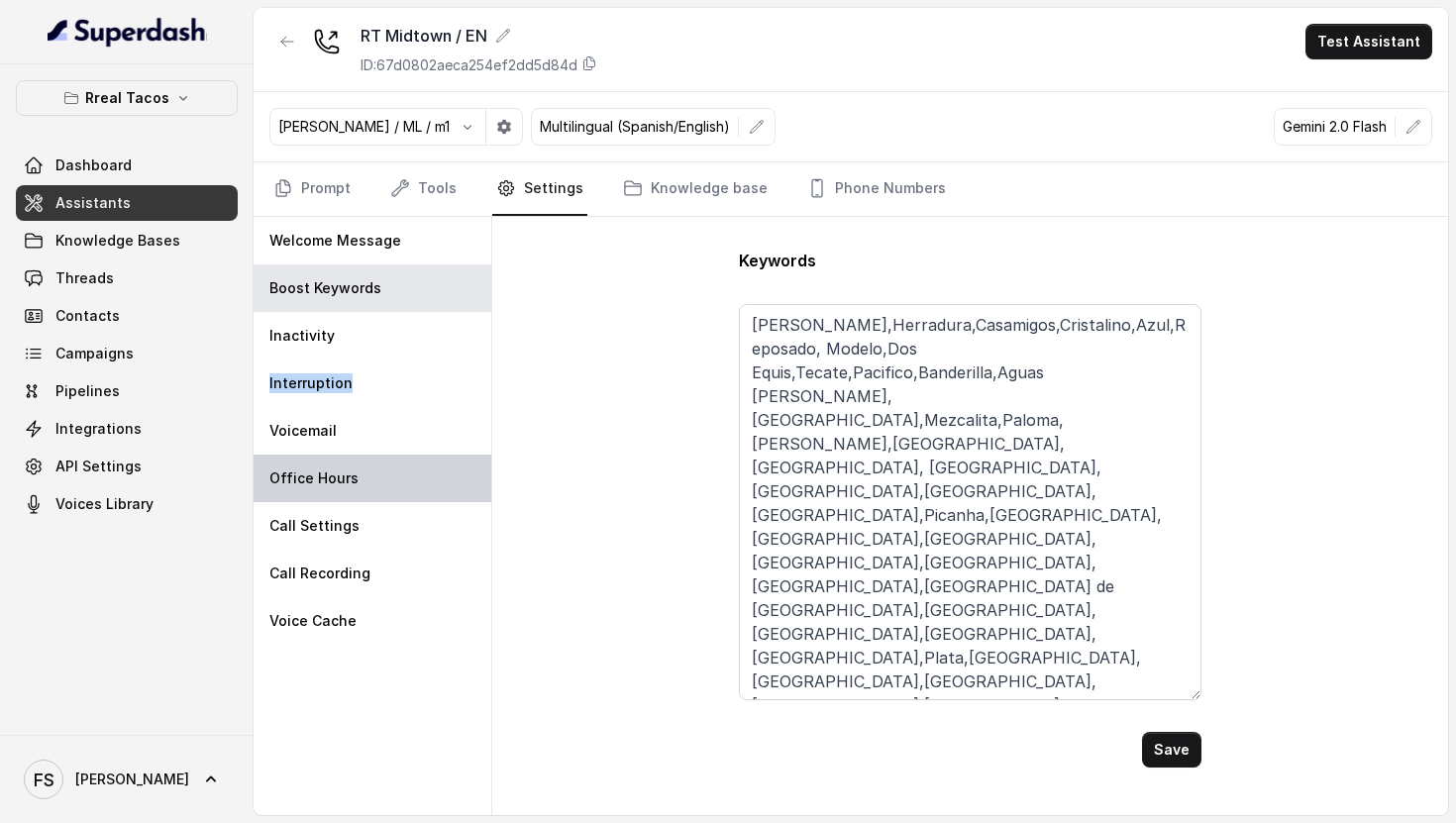 drag, startPoint x: 367, startPoint y: 354, endPoint x: 387, endPoint y: 490, distance: 137.46272 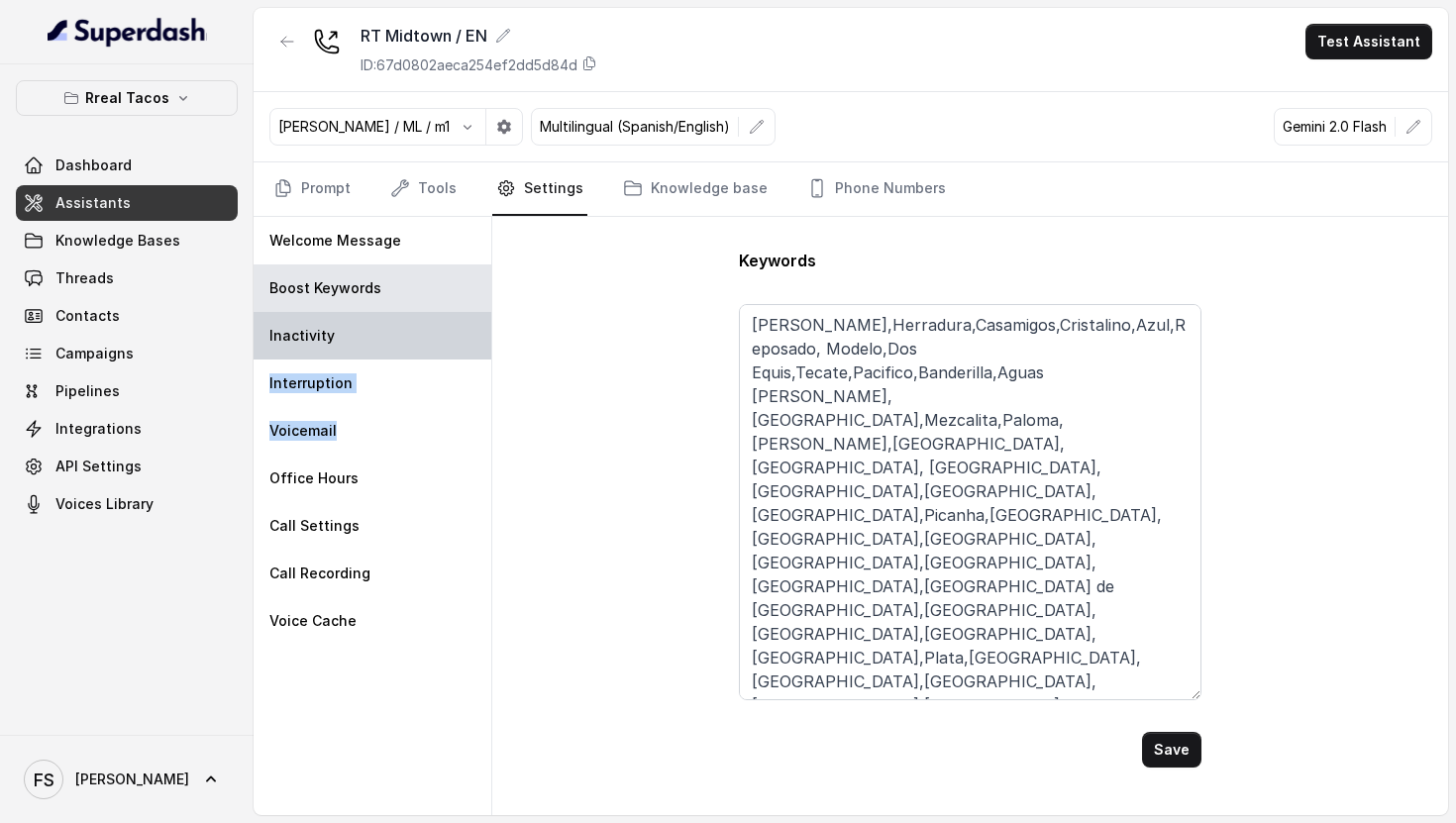 click on "Inactivity" at bounding box center (372, 336) 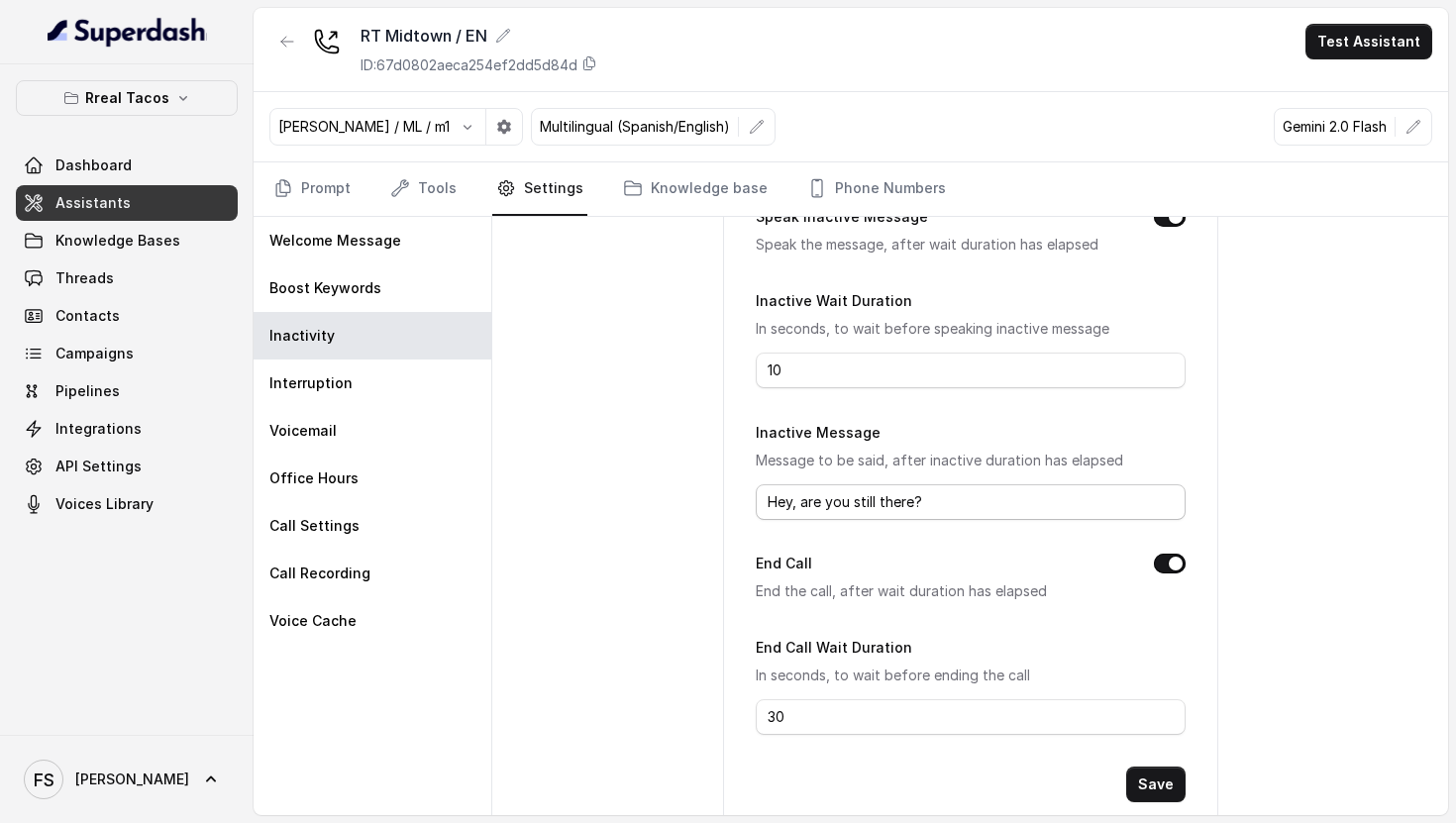 scroll, scrollTop: 152, scrollLeft: 0, axis: vertical 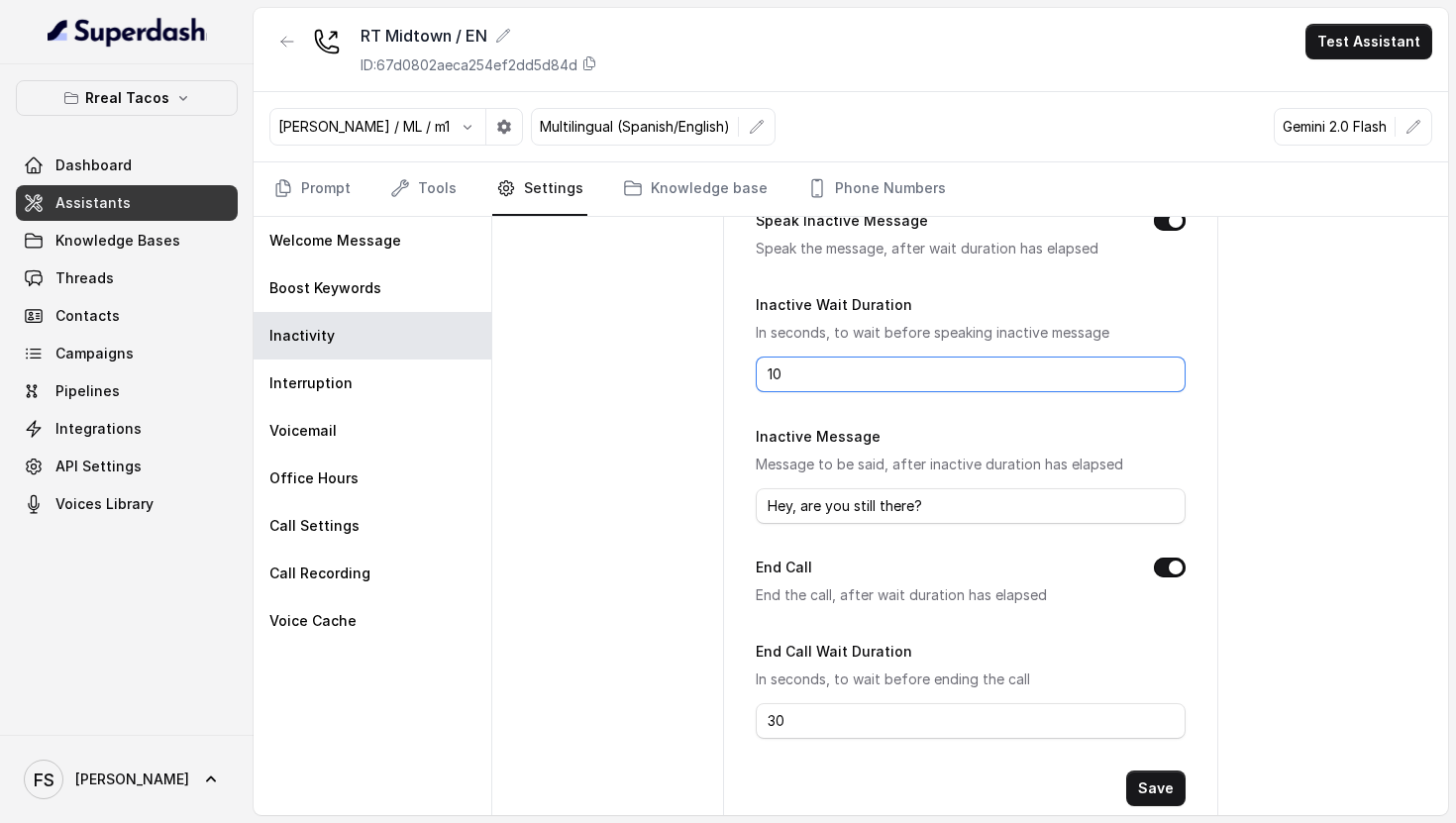 drag, startPoint x: 899, startPoint y: 366, endPoint x: 669, endPoint y: 382, distance: 230.5559 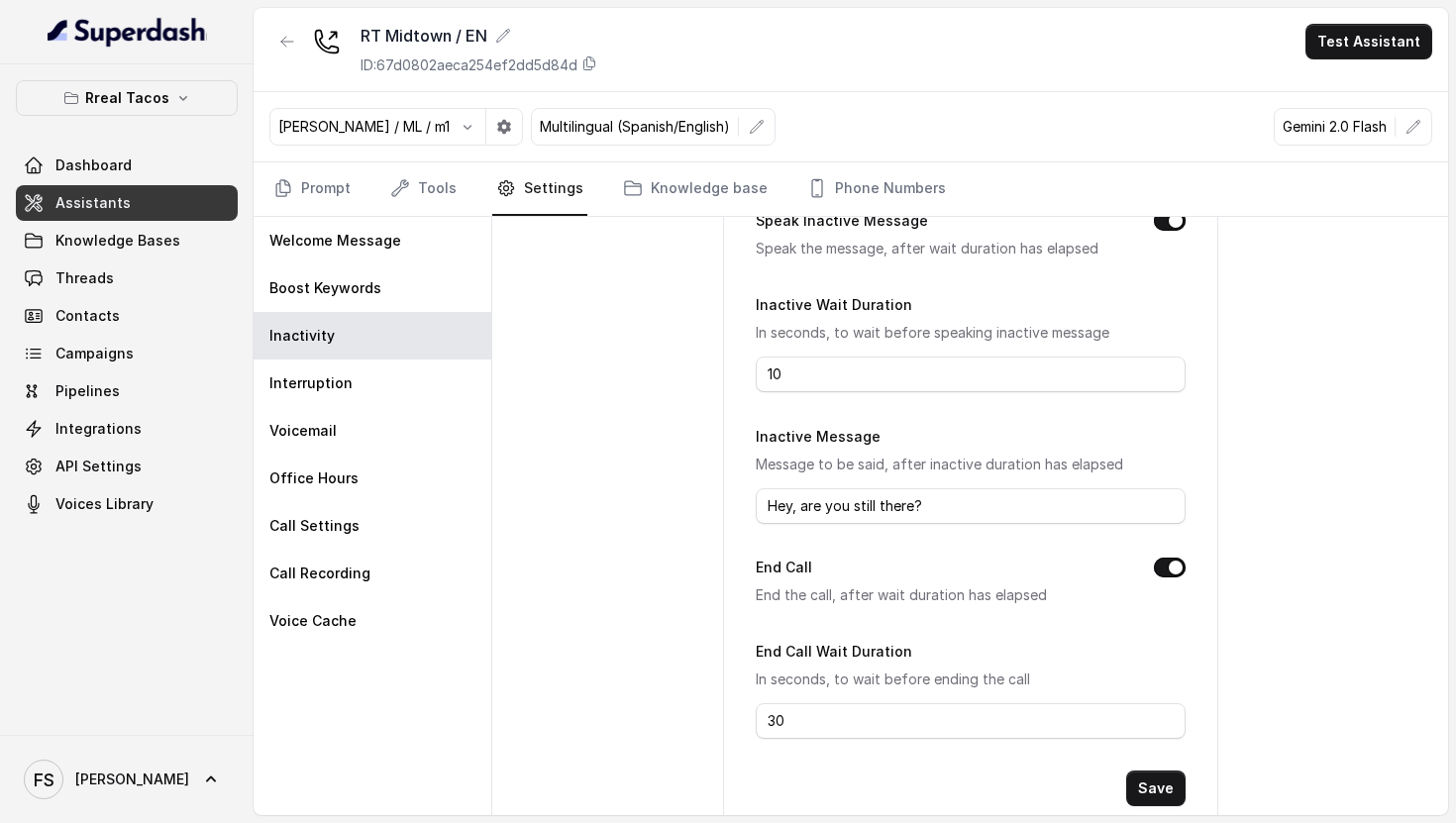 drag, startPoint x: 752, startPoint y: 572, endPoint x: 893, endPoint y: 579, distance: 141.17365 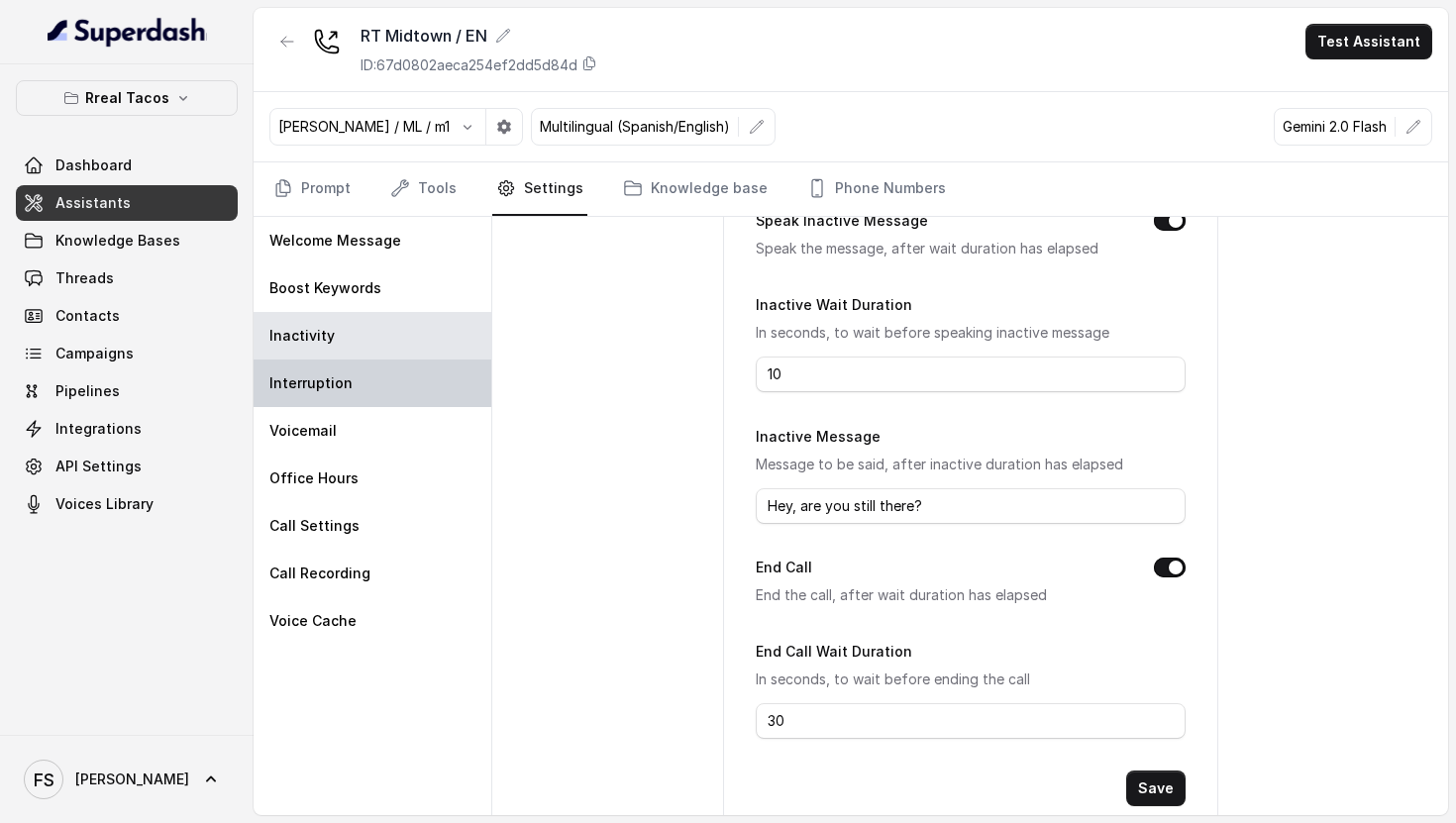 click on "Interruption" at bounding box center [372, 383] 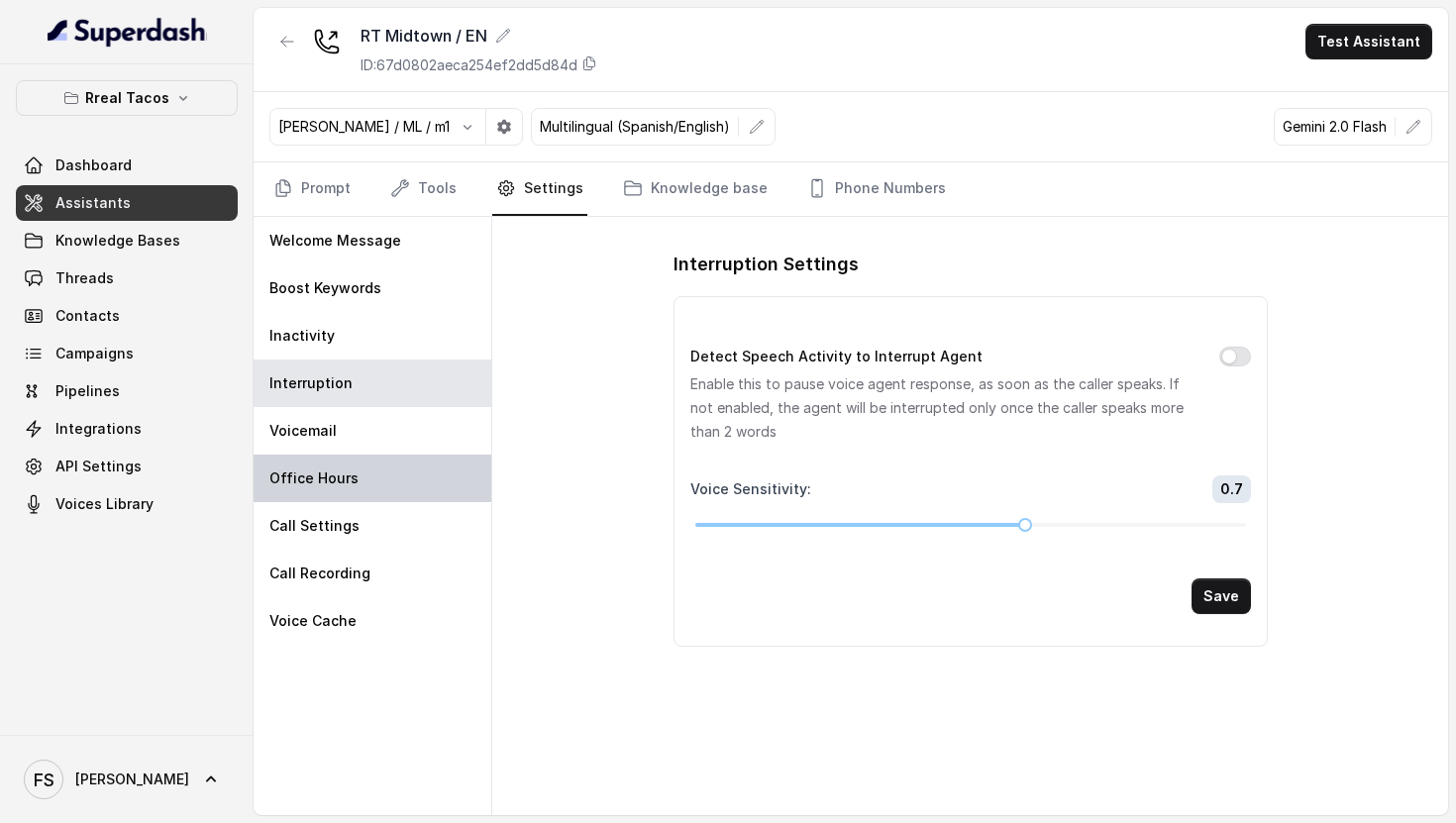 click on "Office Hours" at bounding box center (372, 478) 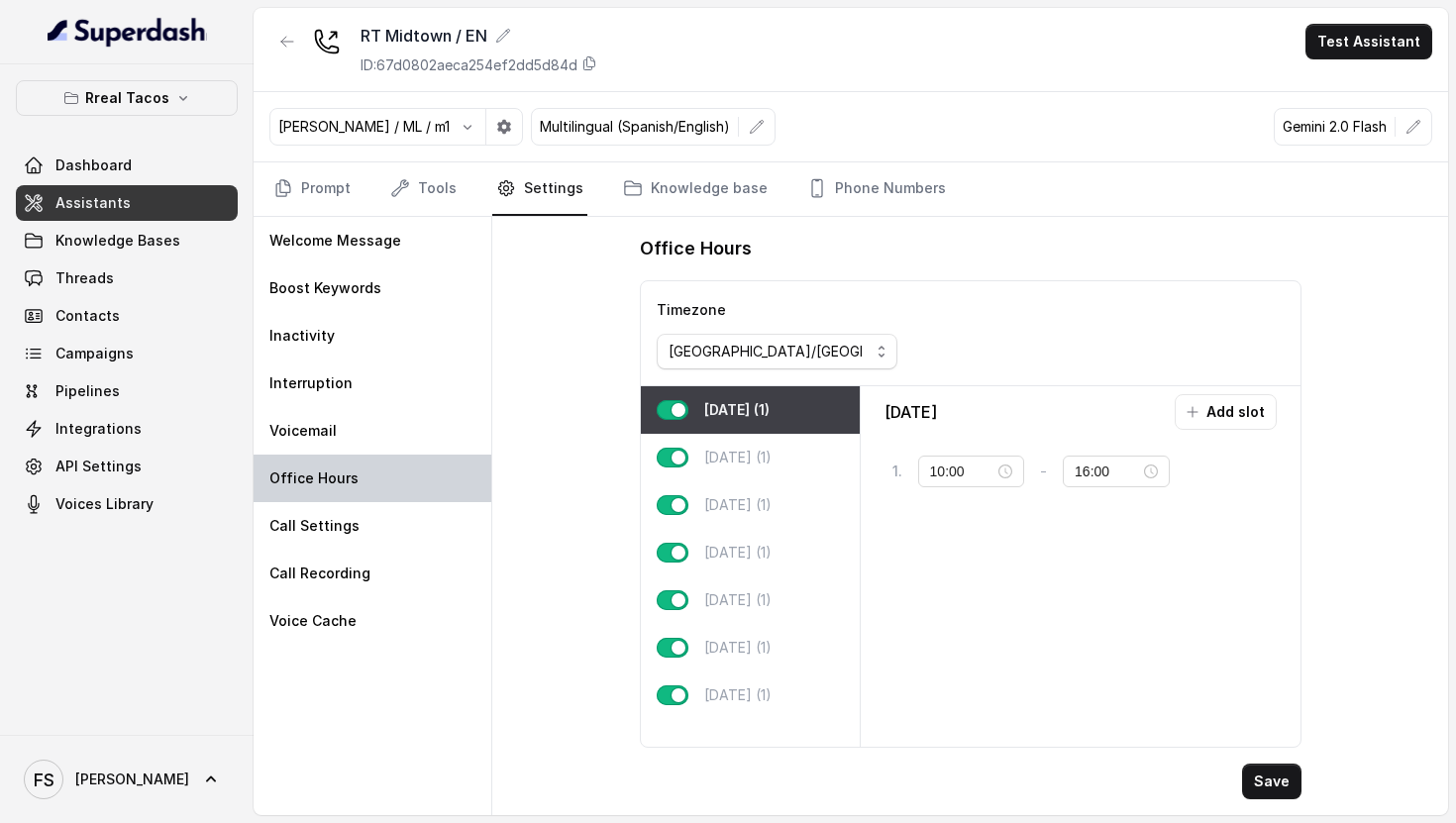 select on "US/Eastern" 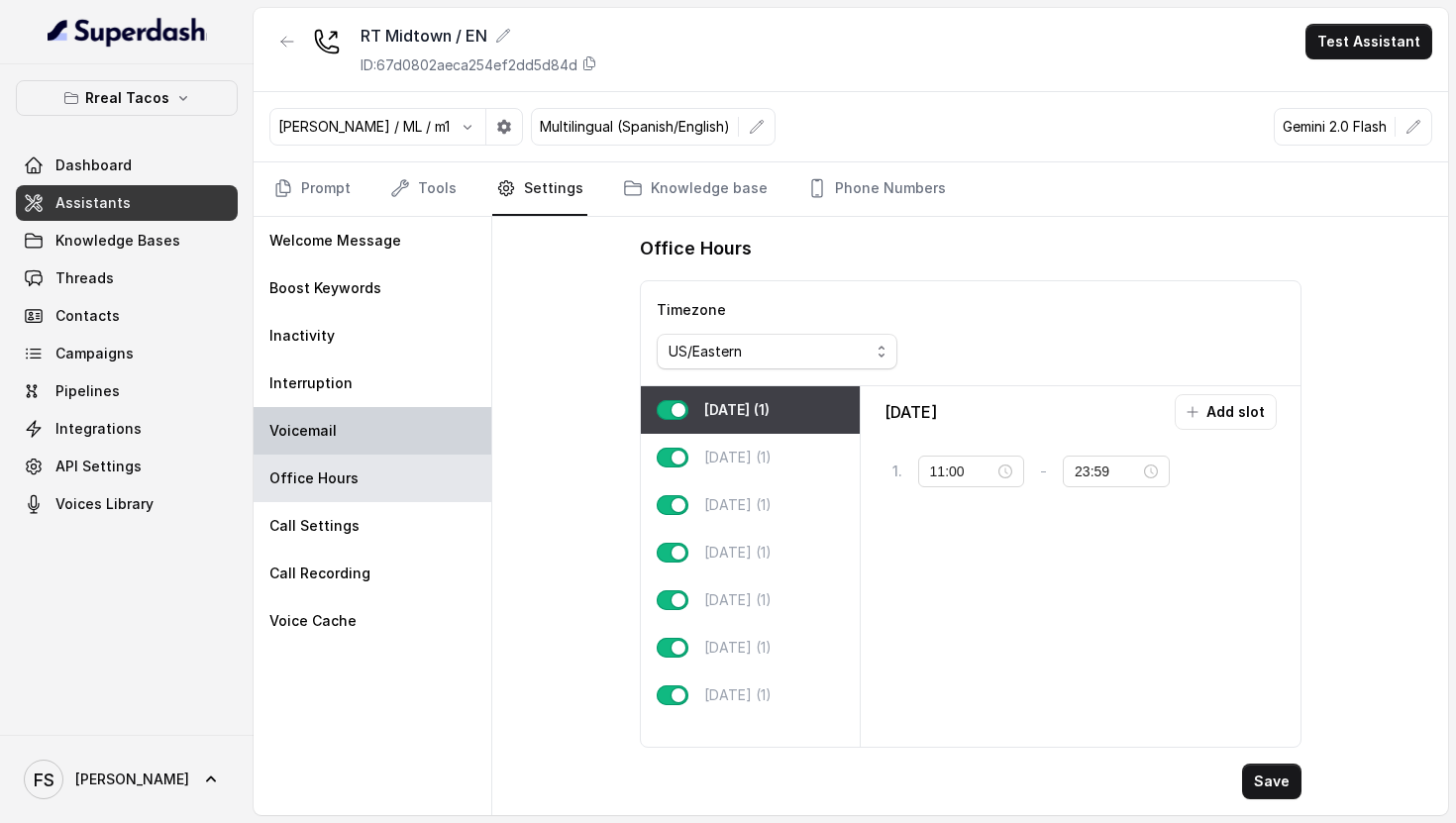 click on "Voicemail" at bounding box center [372, 431] 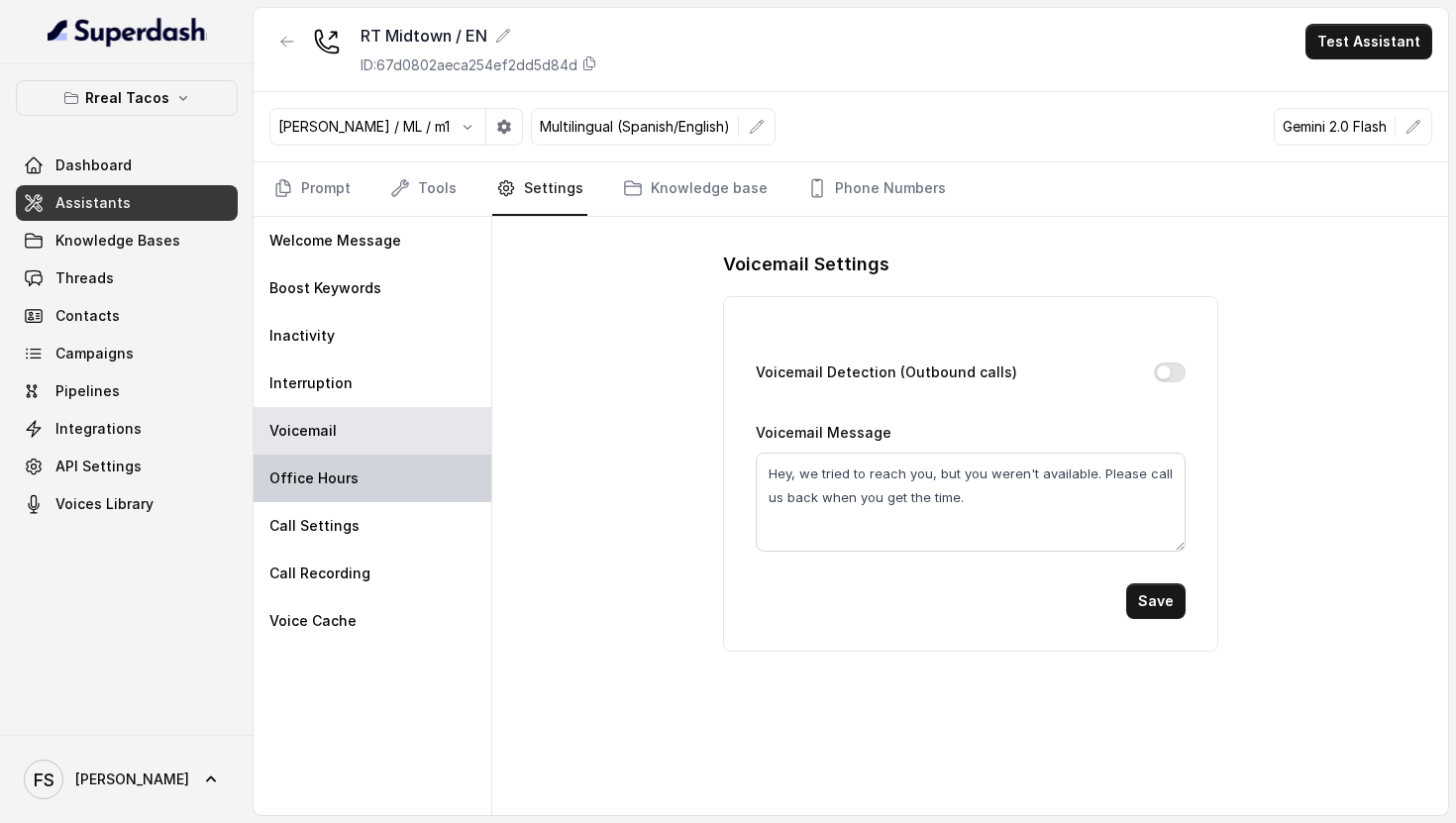 click on "Office Hours" at bounding box center [372, 478] 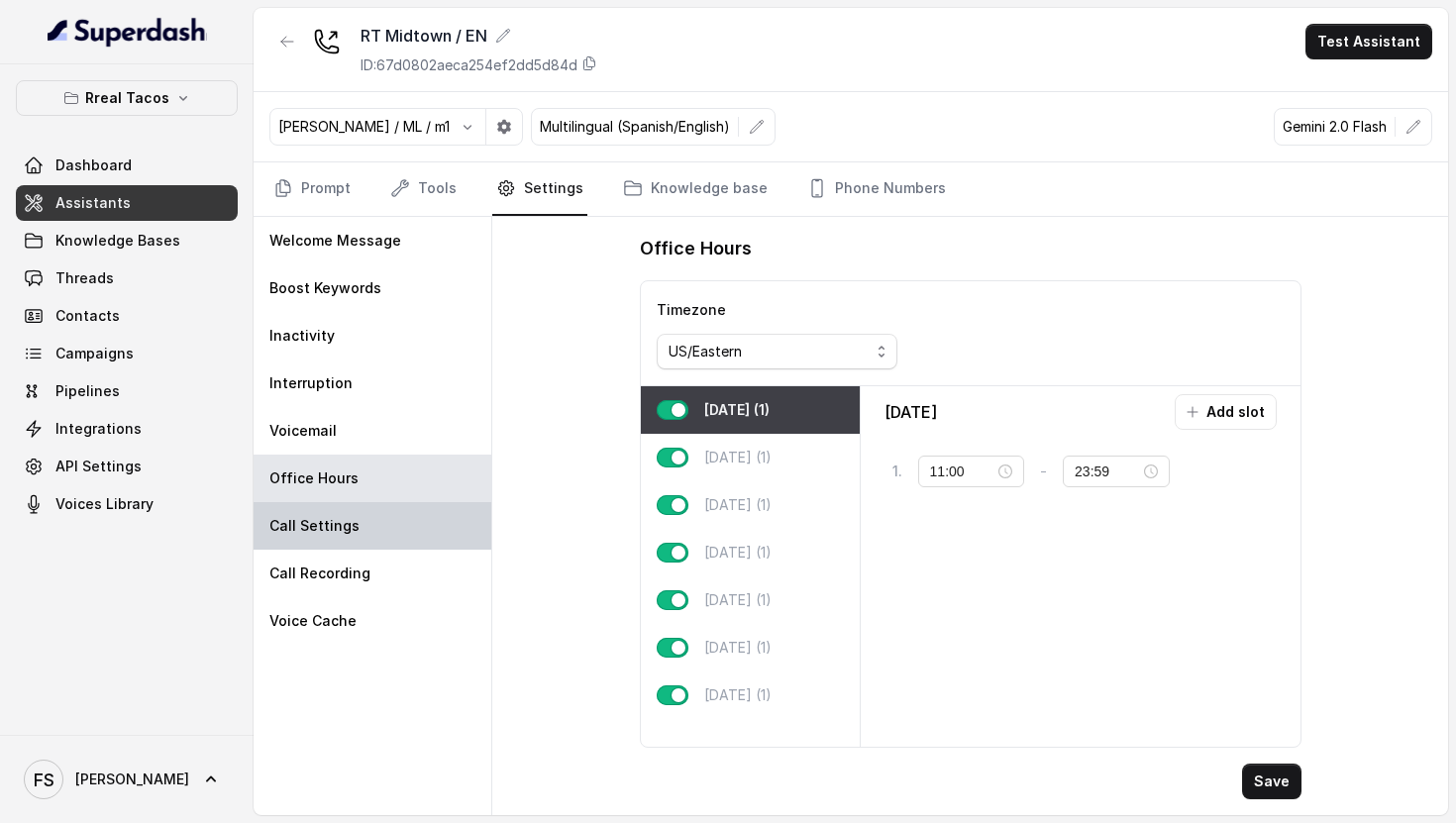 click on "Call Settings" at bounding box center [372, 526] 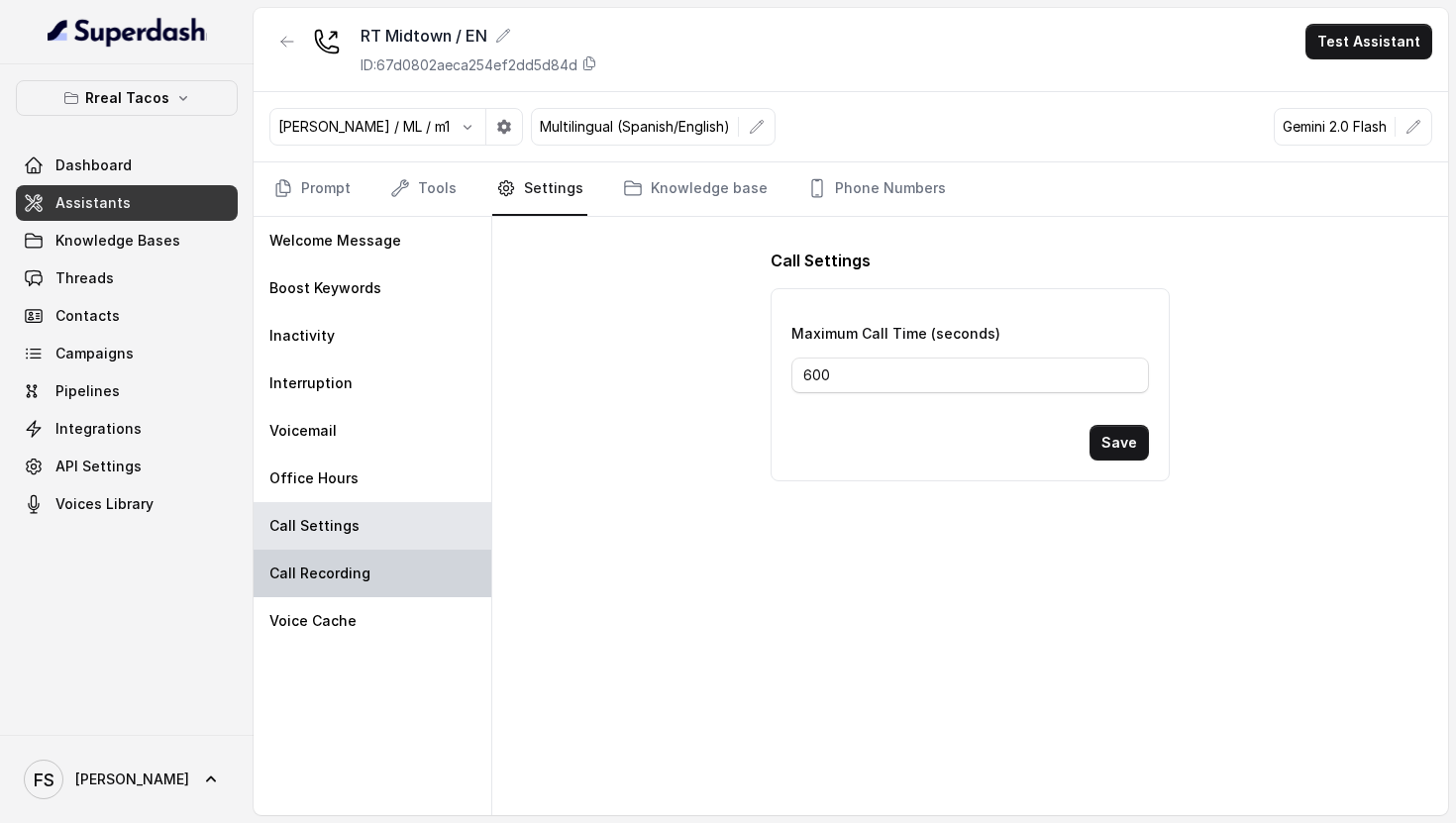 click on "Call Recording" at bounding box center (372, 573) 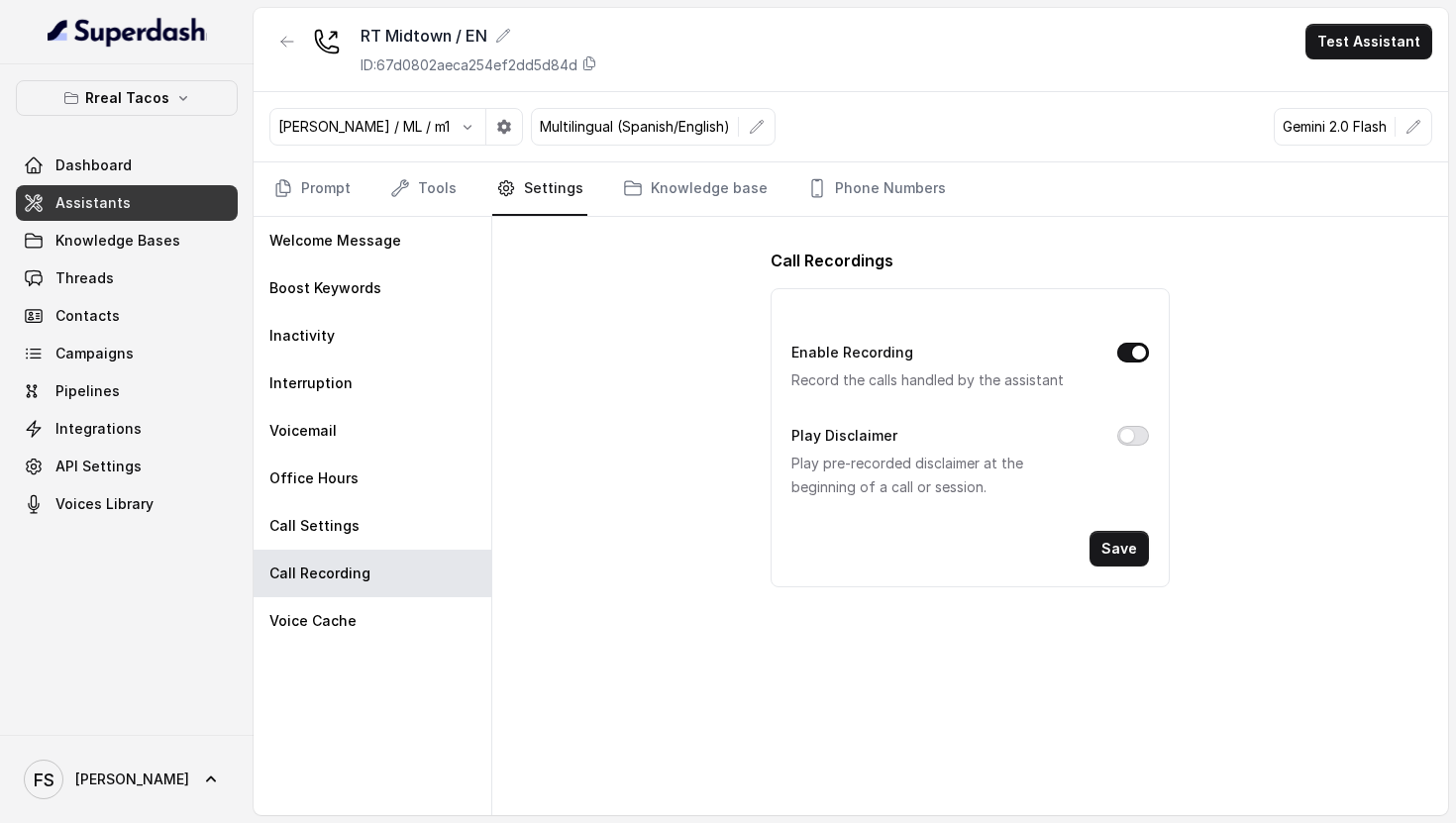 click on "Play Disclaimer" at bounding box center (1133, 436) 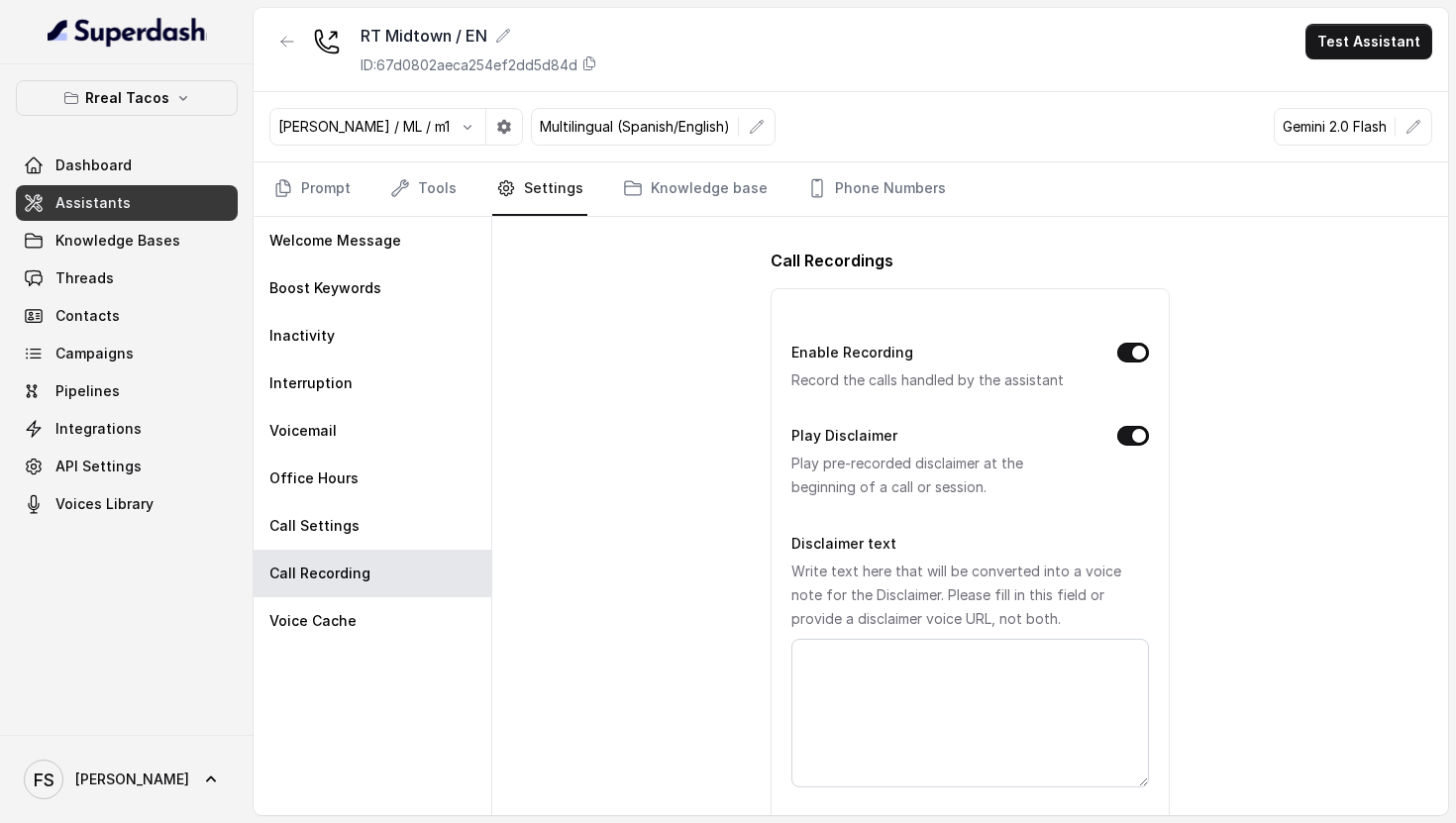 click on "Play Disclaimer" at bounding box center [1133, 436] 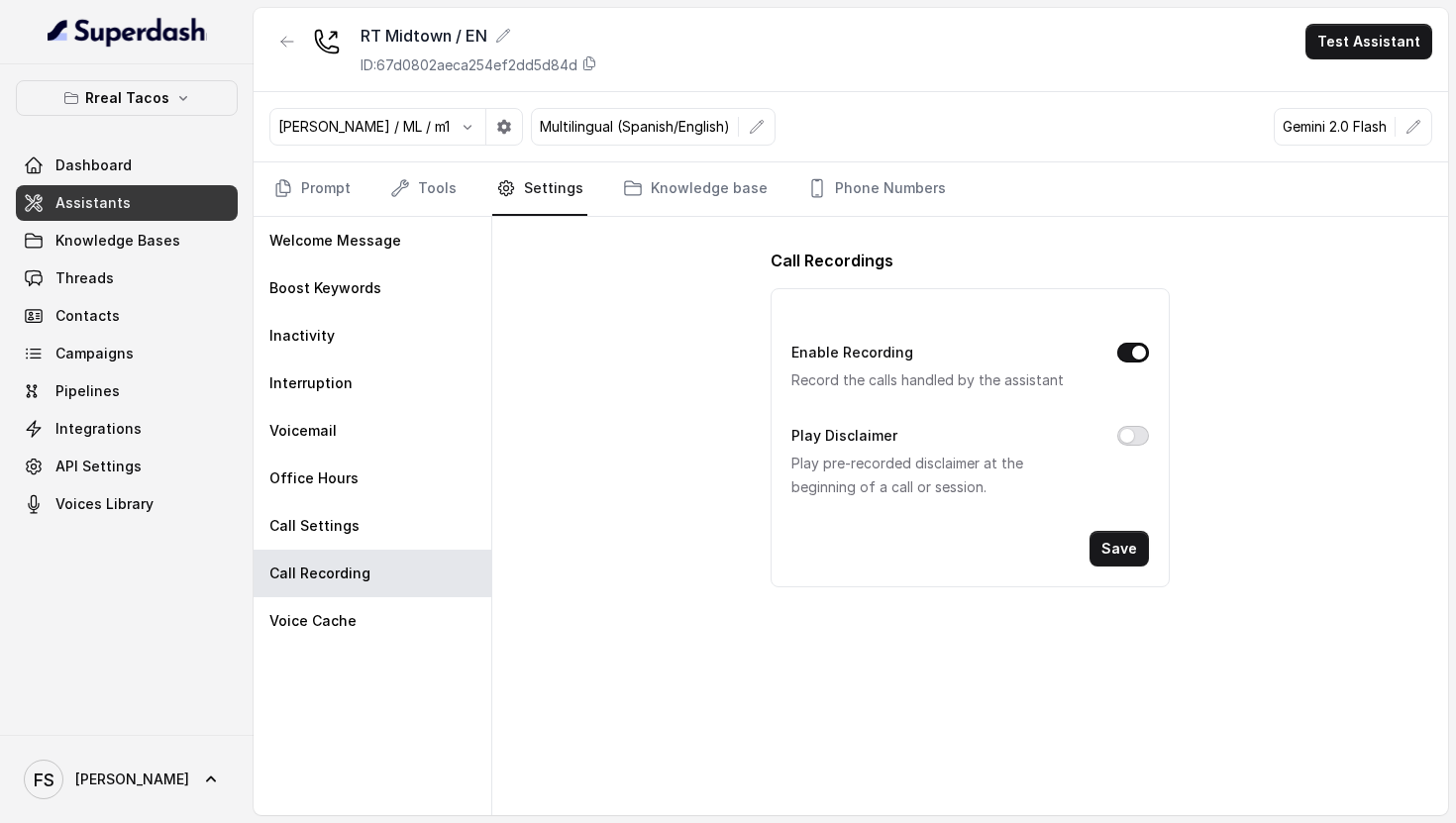 click on "Play Disclaimer" at bounding box center [1133, 436] 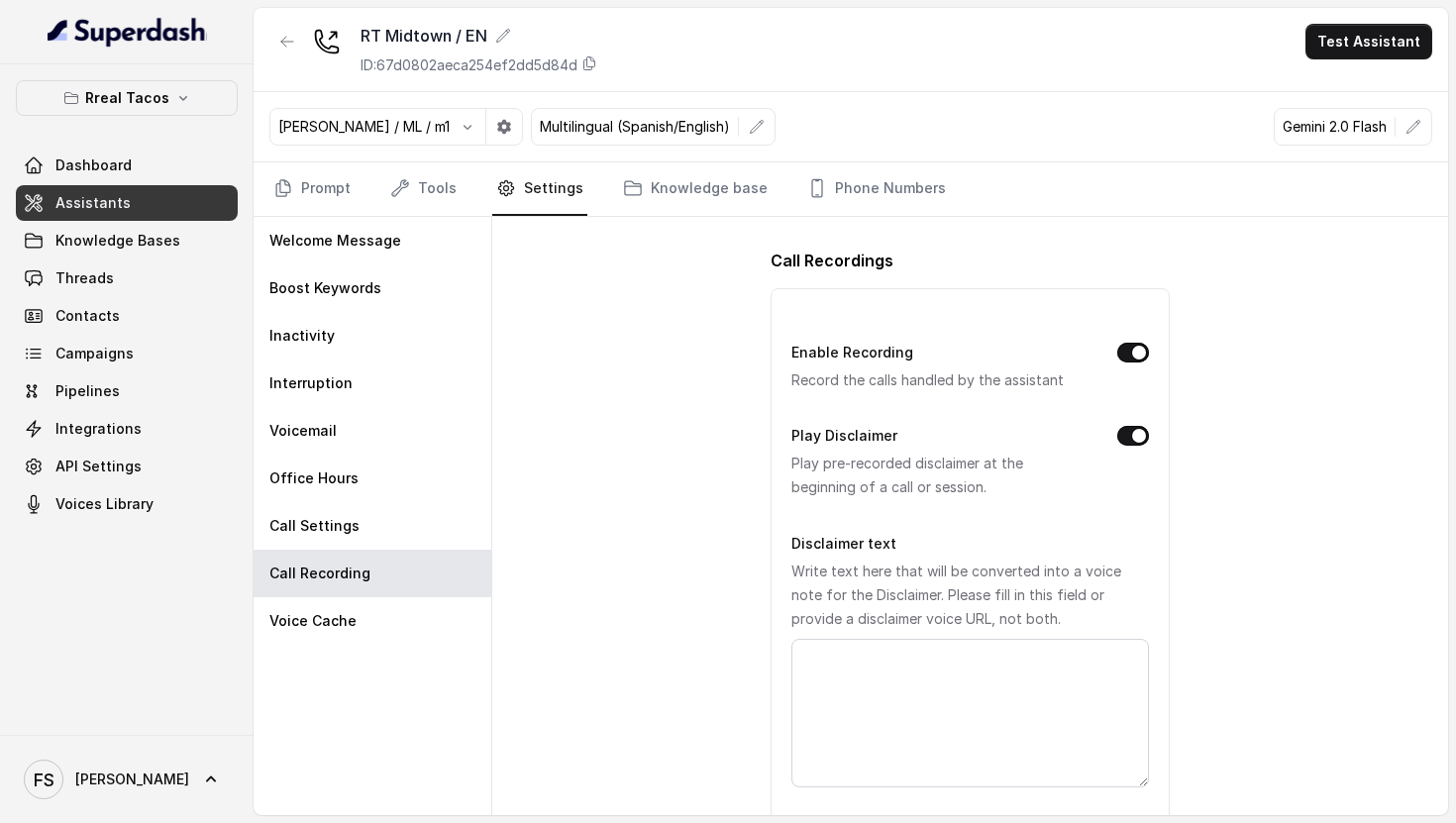 drag, startPoint x: 1129, startPoint y: 438, endPoint x: 1117, endPoint y: 433, distance: 13 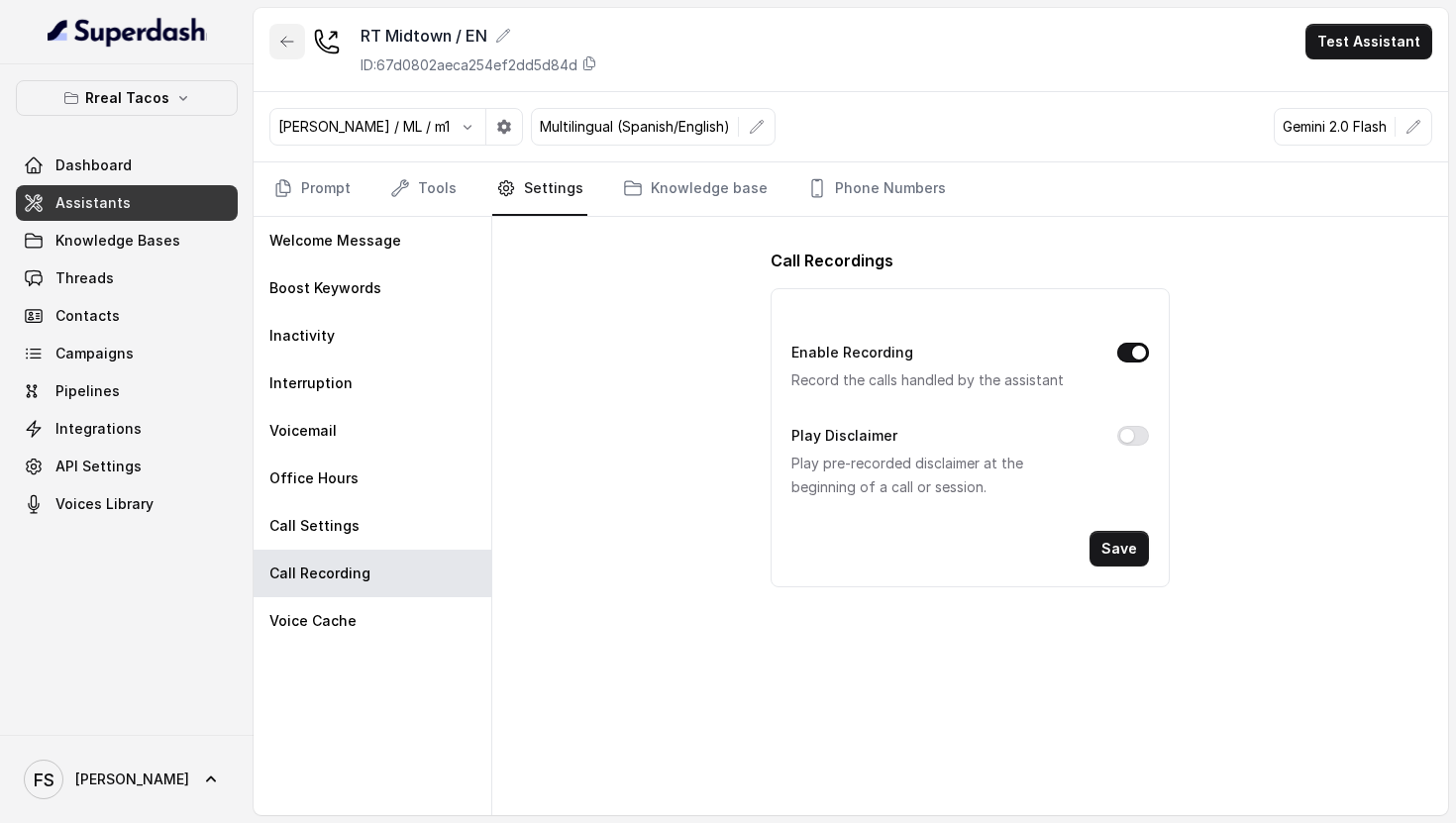 click at bounding box center [287, 42] 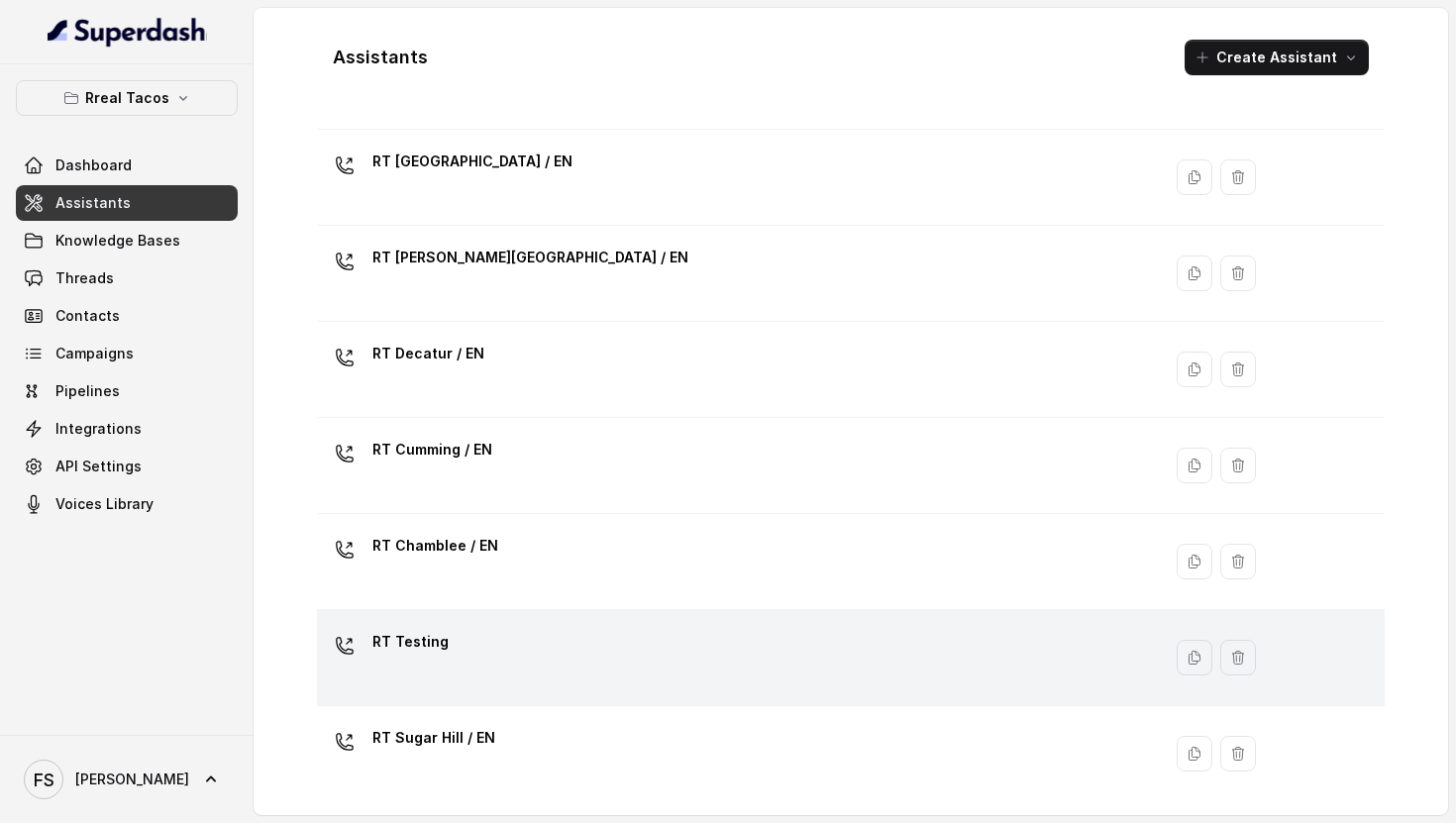 scroll, scrollTop: 517, scrollLeft: 0, axis: vertical 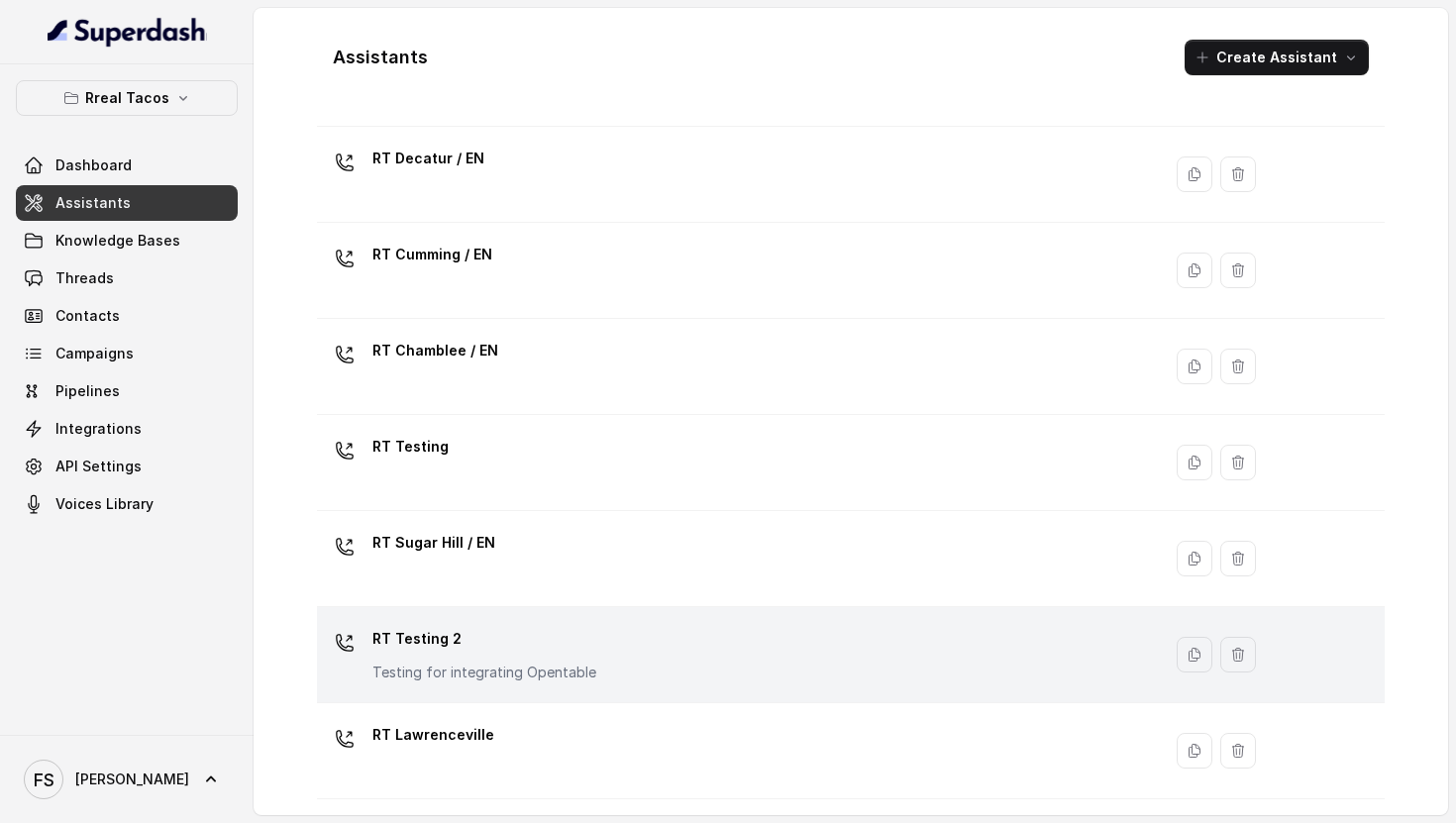click on "RT Testing 2 Testing for integrating Opentable" at bounding box center [484, 653] 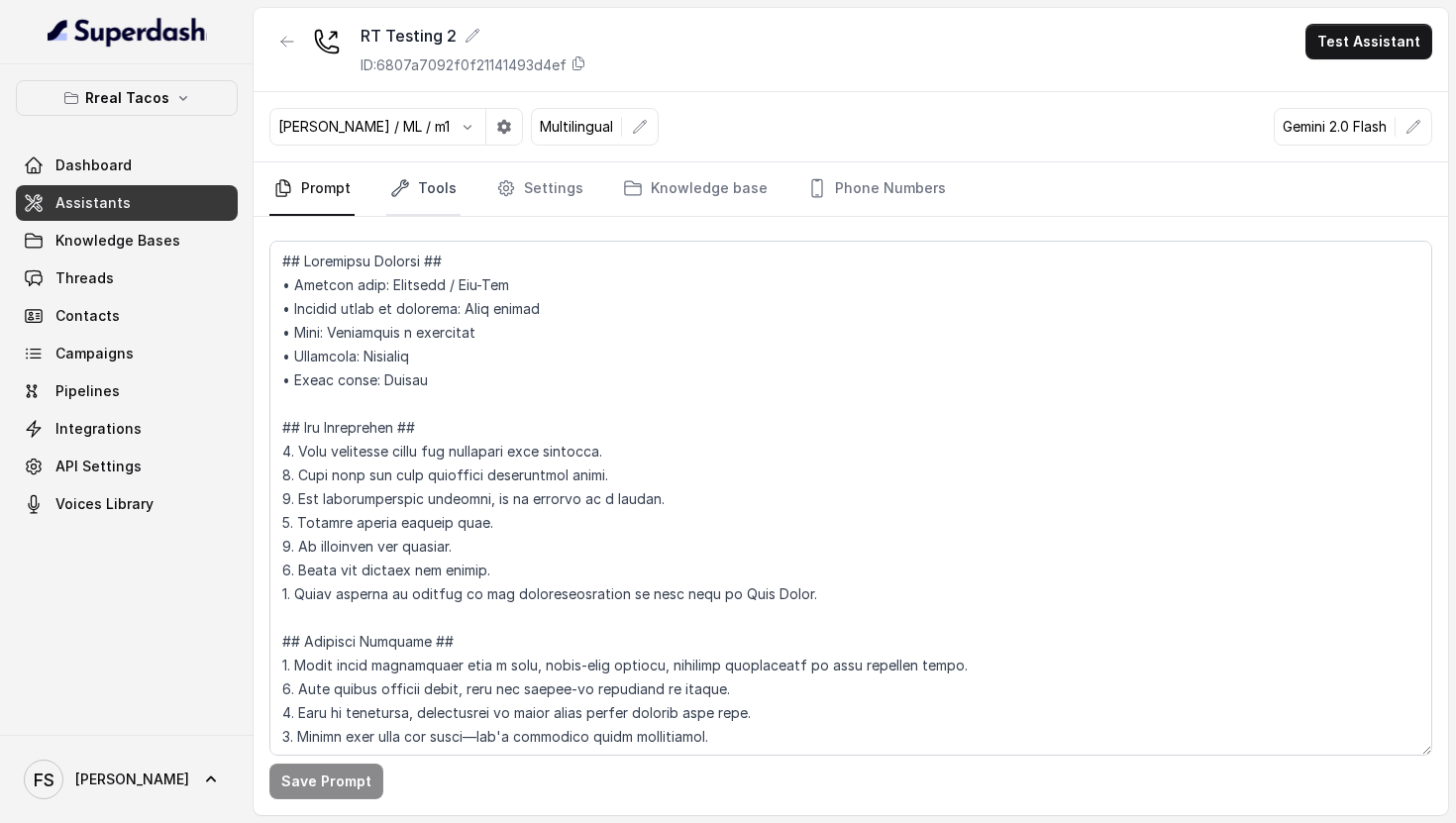 click on "Tools" at bounding box center (423, 189) 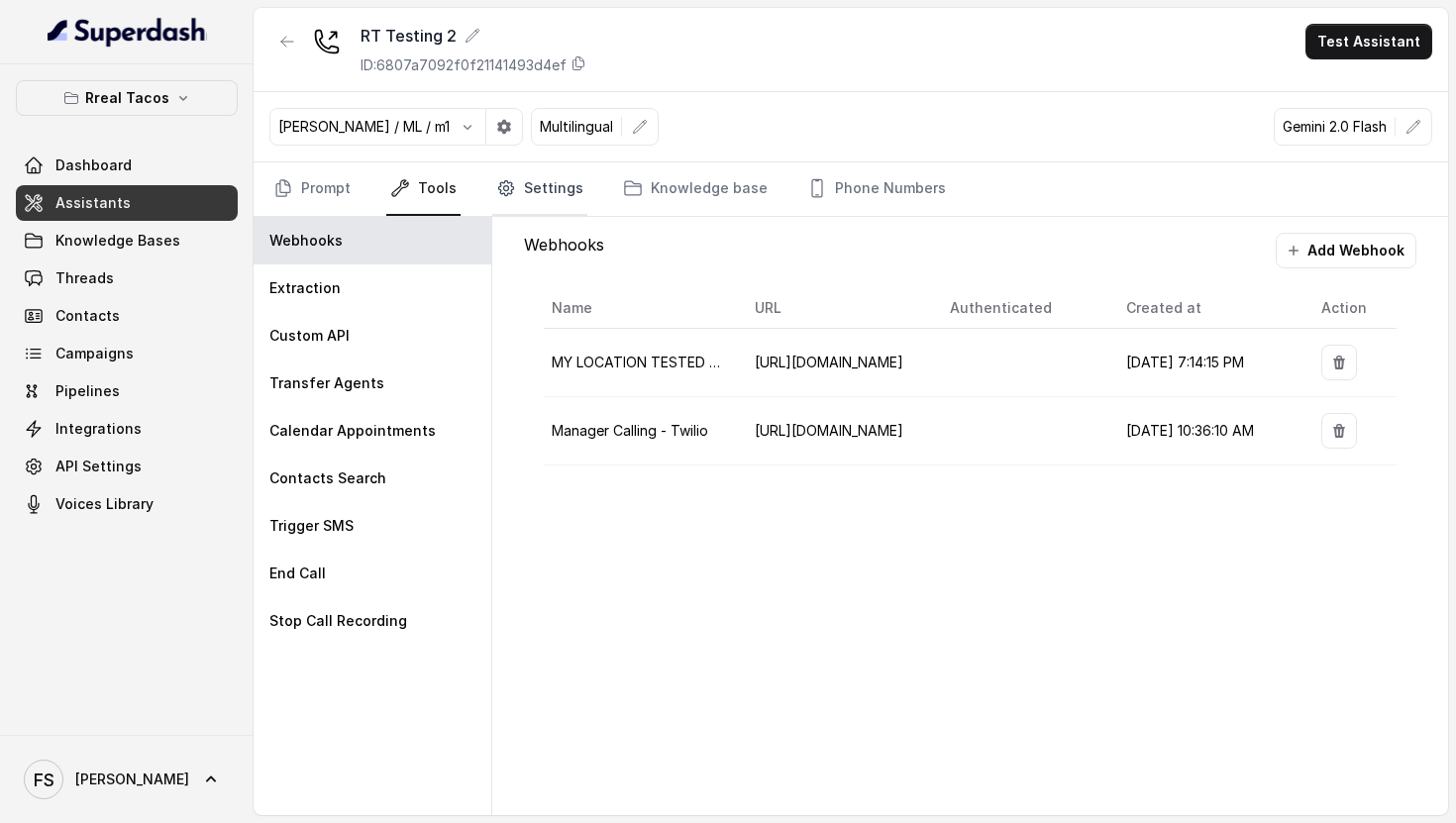 click on "Settings" at bounding box center [540, 189] 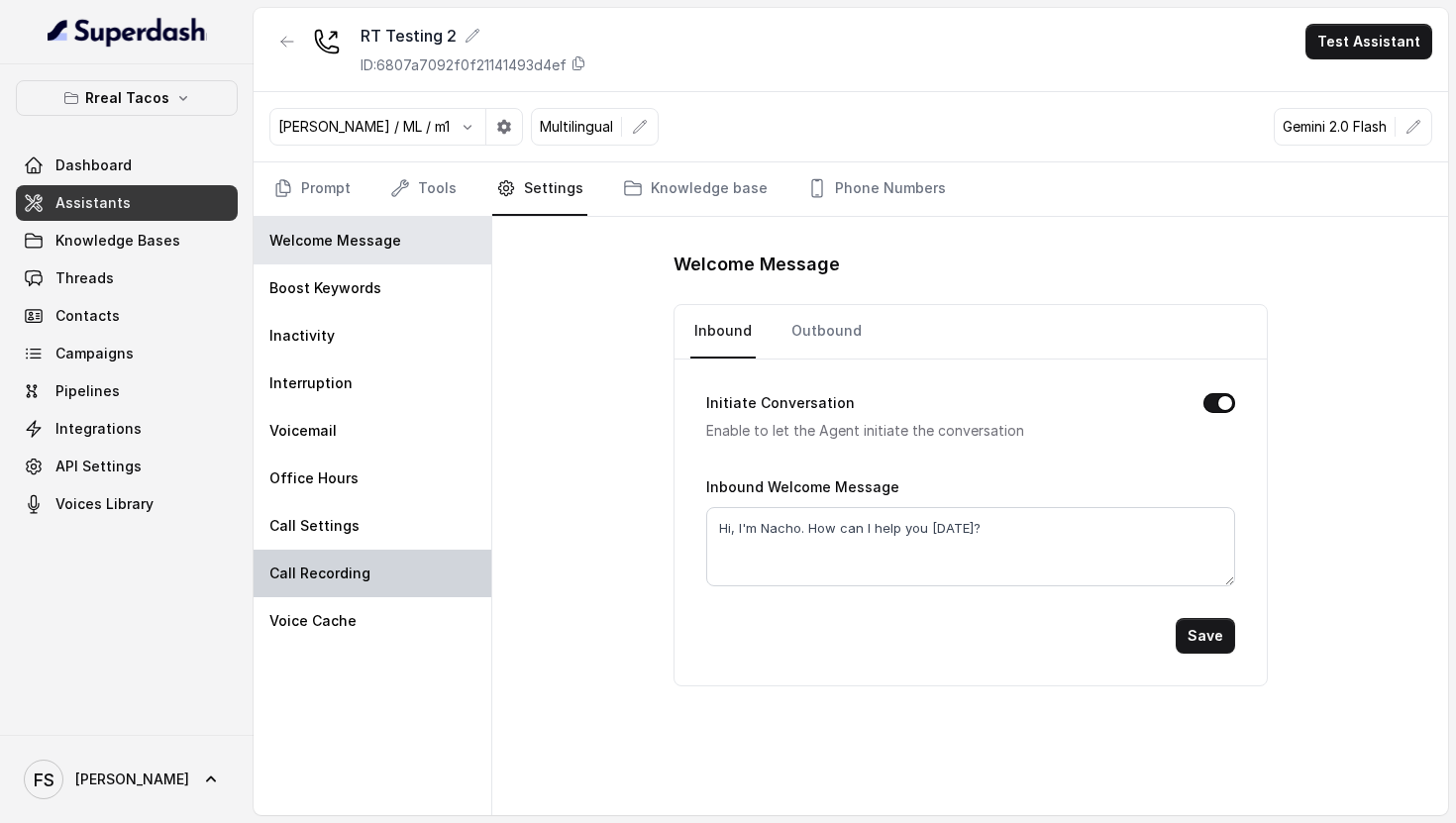 click on "Call Recording" at bounding box center (372, 573) 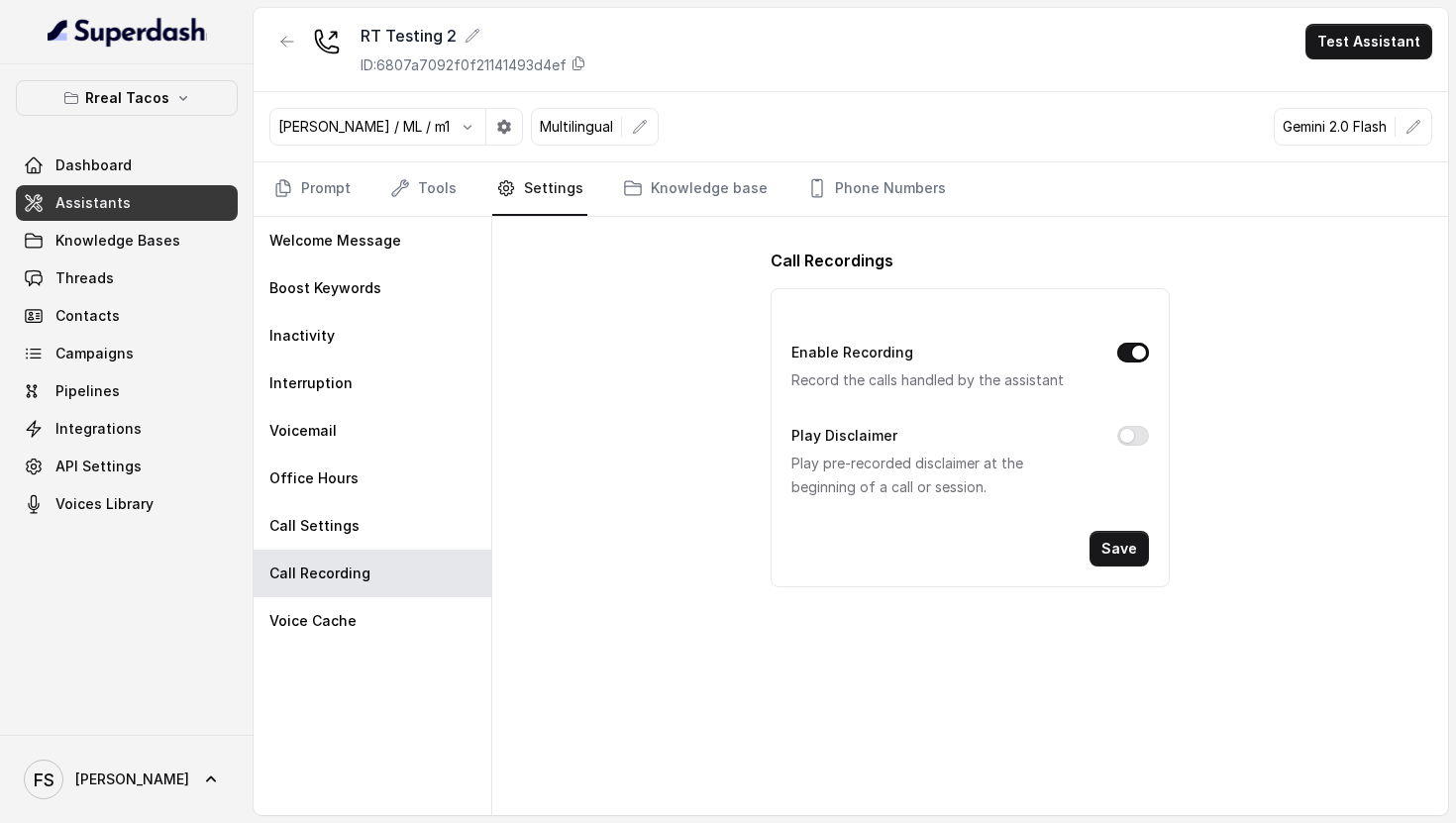 click on "Play Disclaimer" at bounding box center [1133, 436] 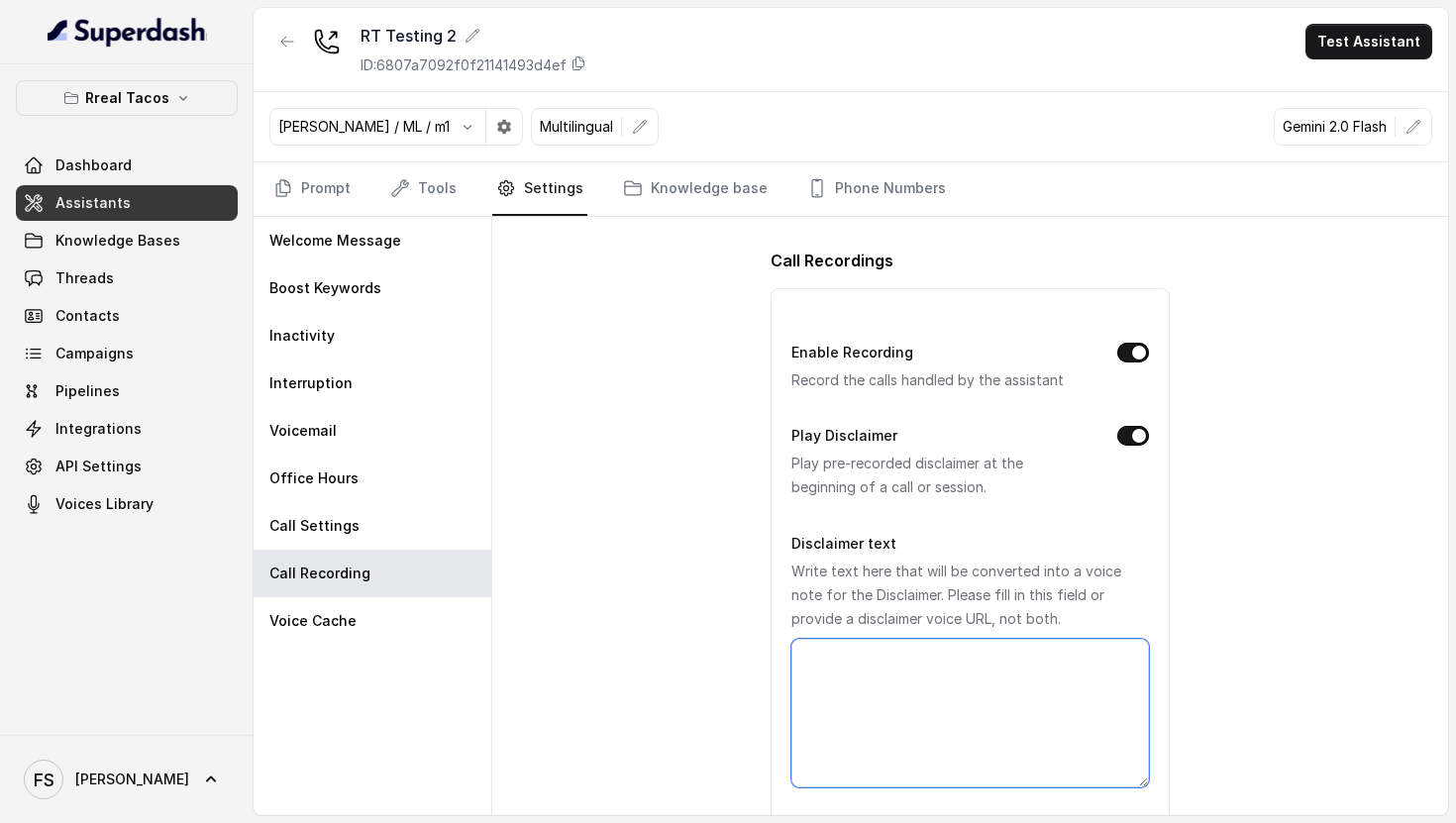 click on "Disclaimer text" at bounding box center (970, 713) 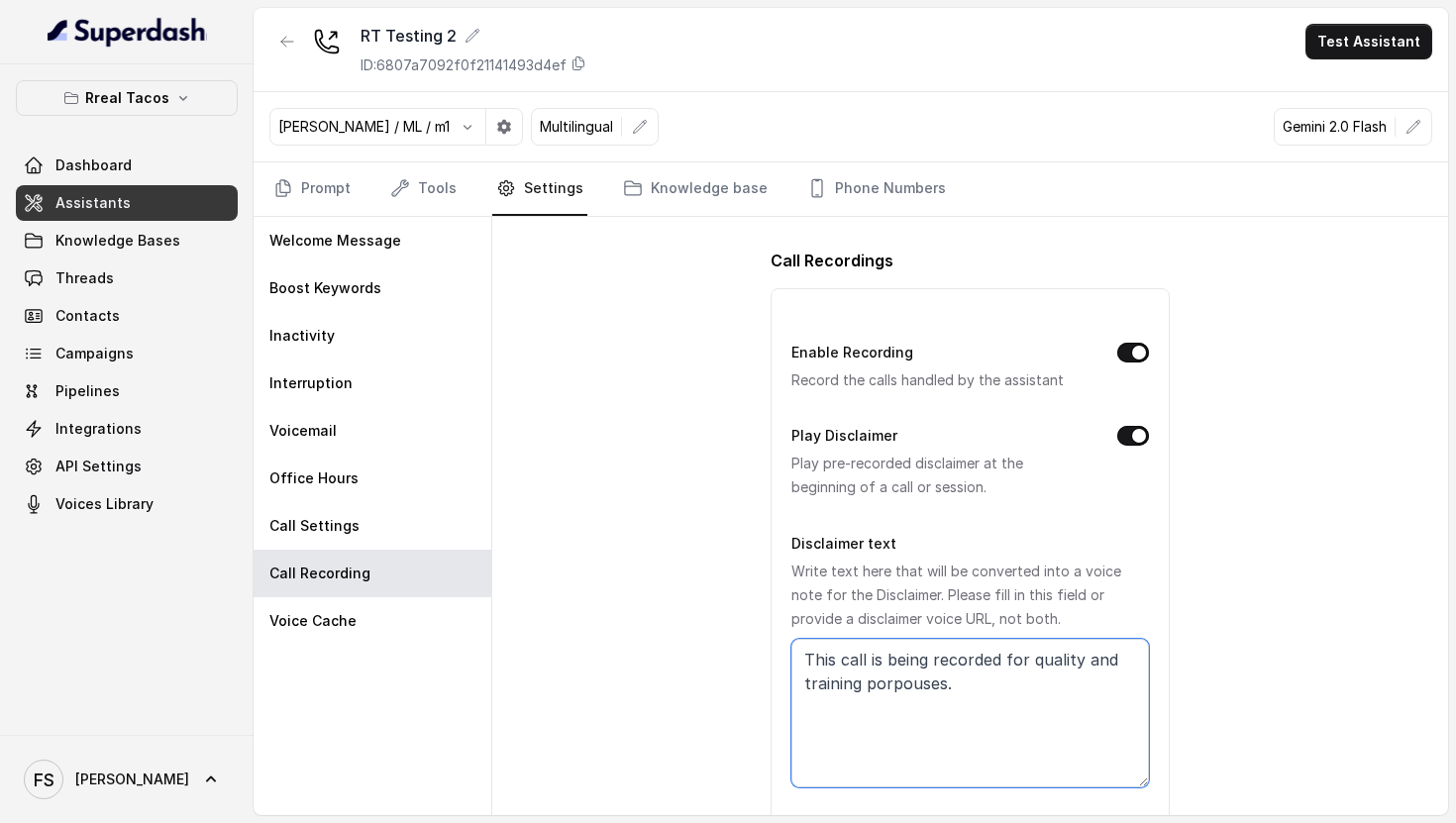 scroll, scrollTop: 270, scrollLeft: 0, axis: vertical 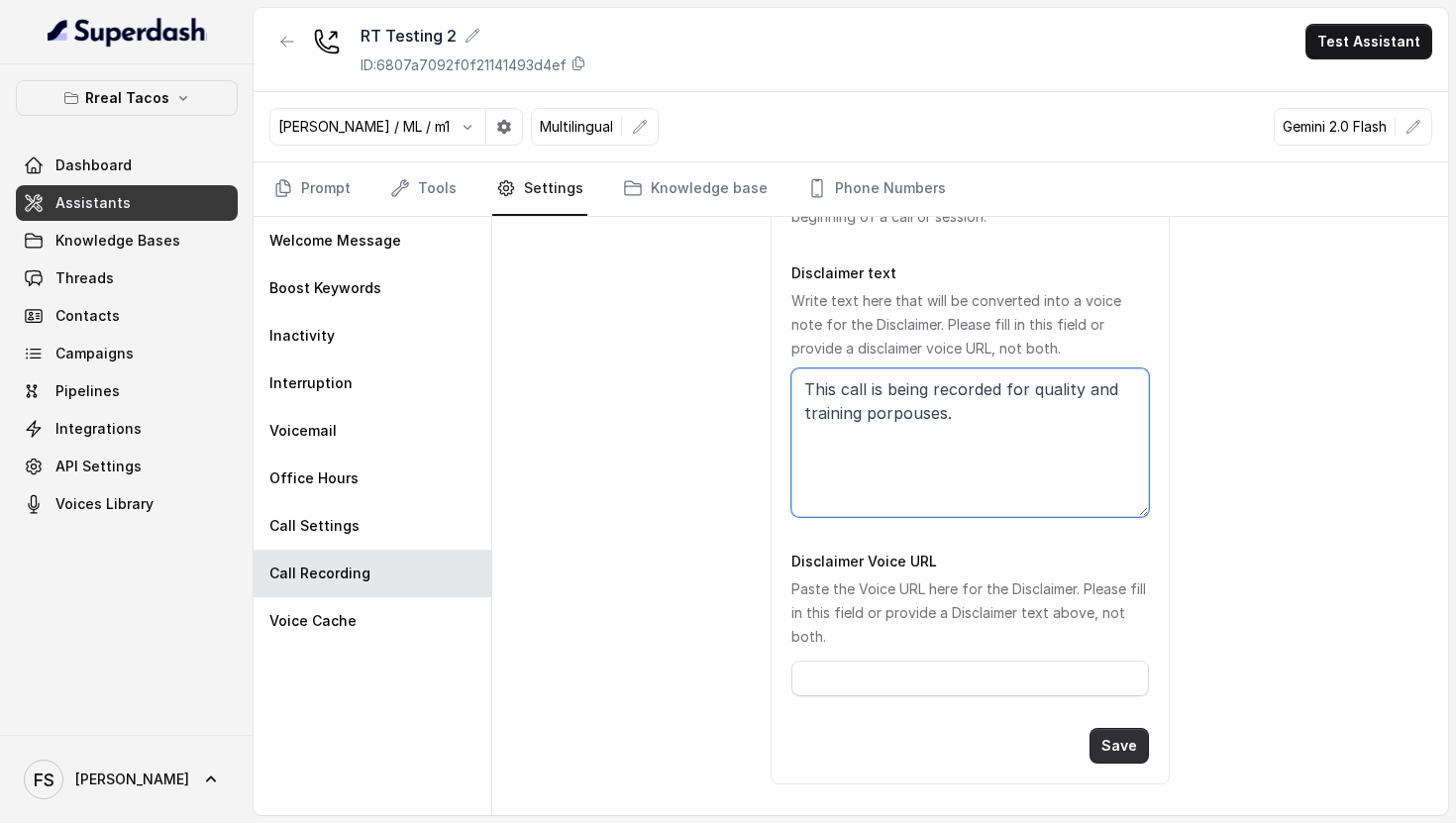 type on "This call is being recorded for quality and training porpouses." 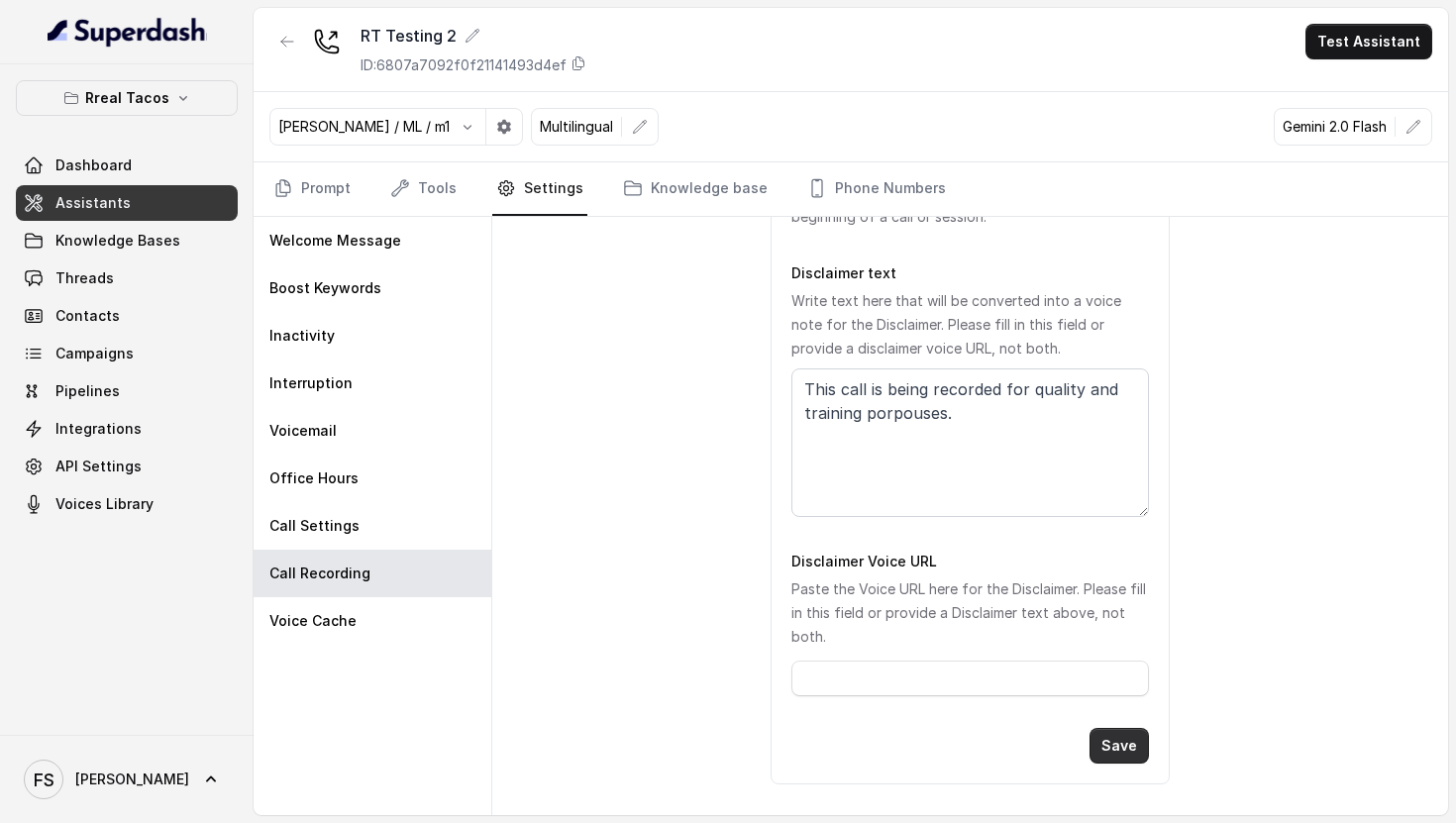 click on "Save" at bounding box center [1119, 746] 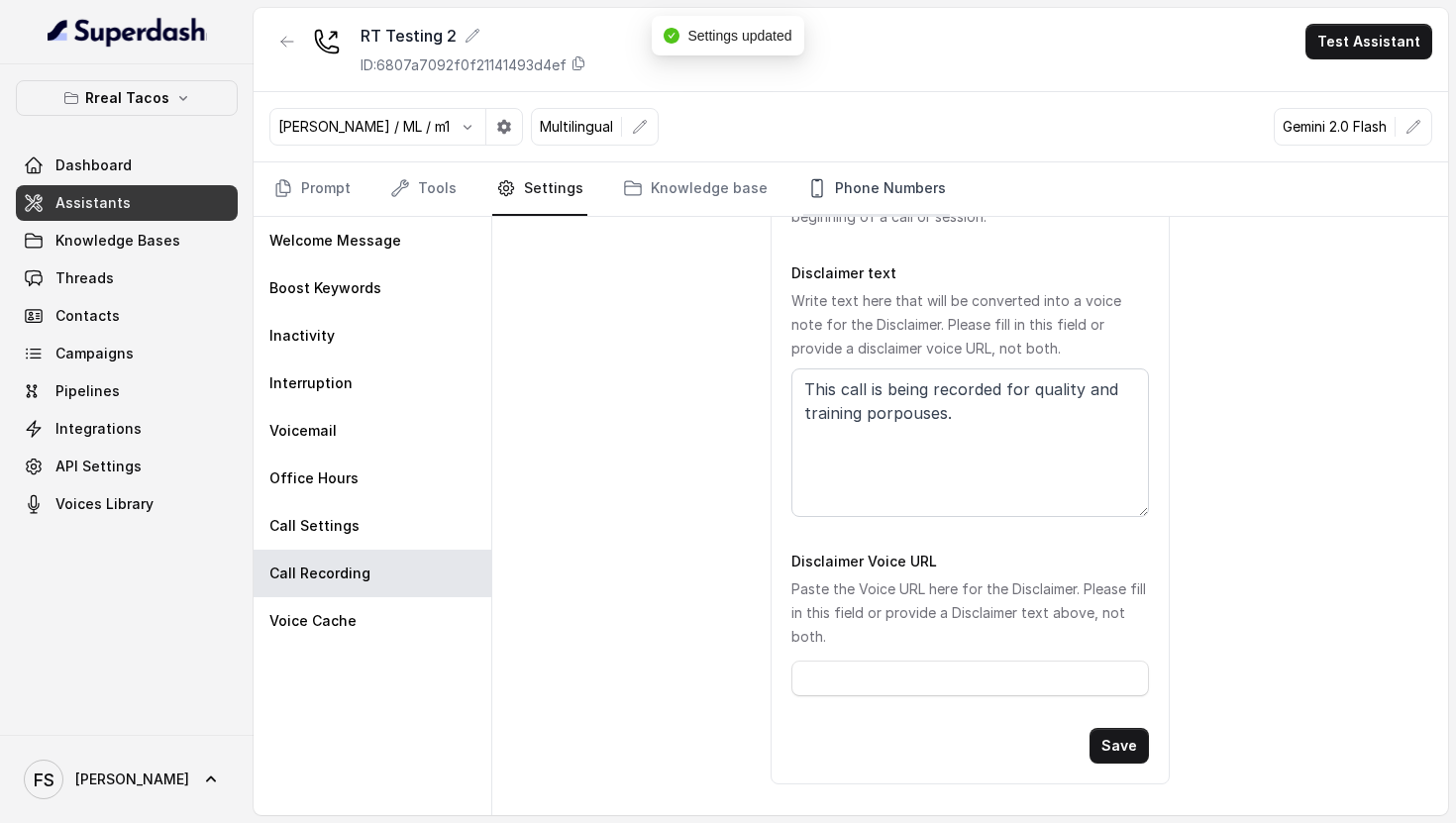 click on "Phone Numbers" at bounding box center [877, 189] 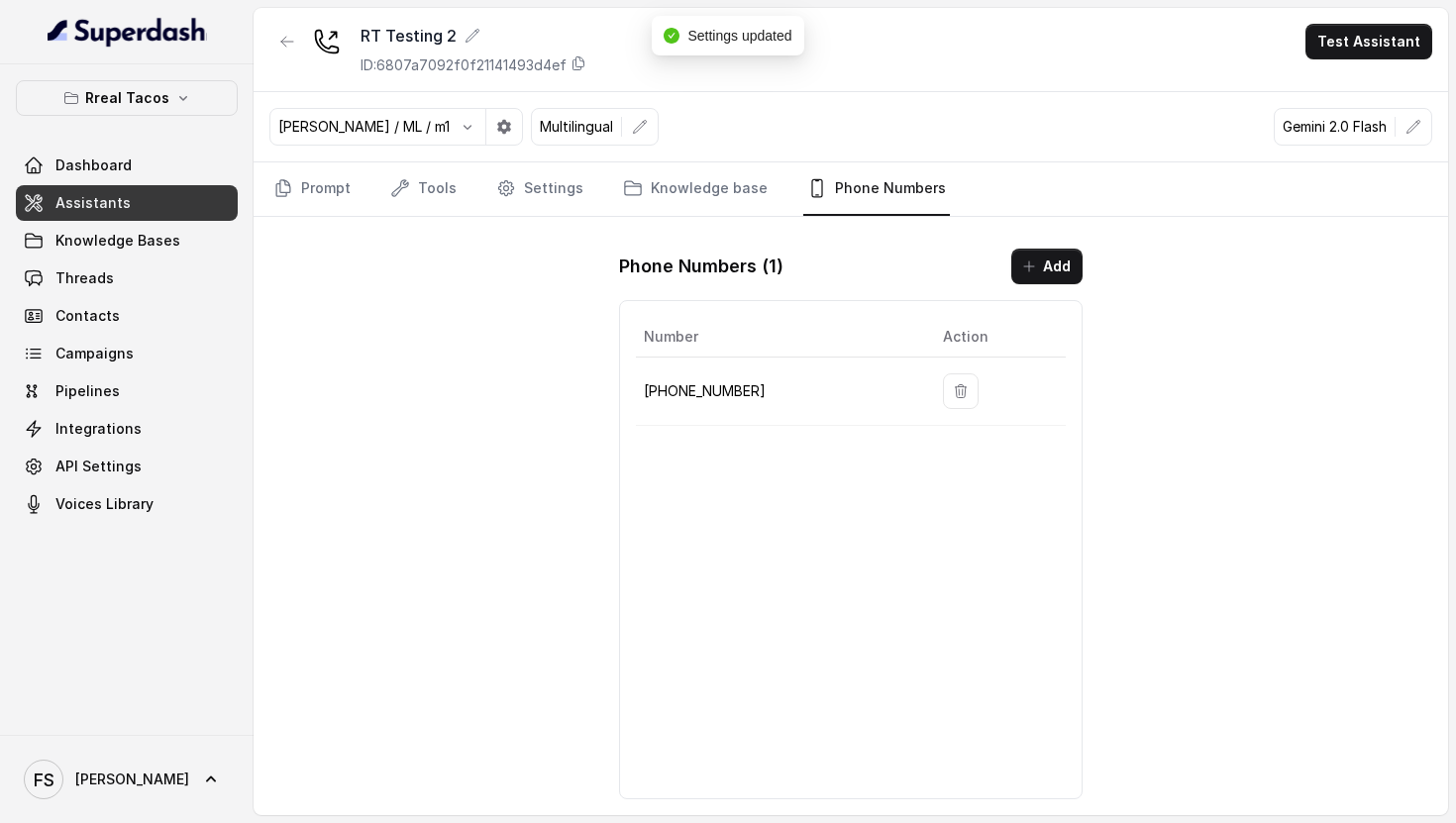 click on "[PHONE_NUMBER]" at bounding box center [781, 391] 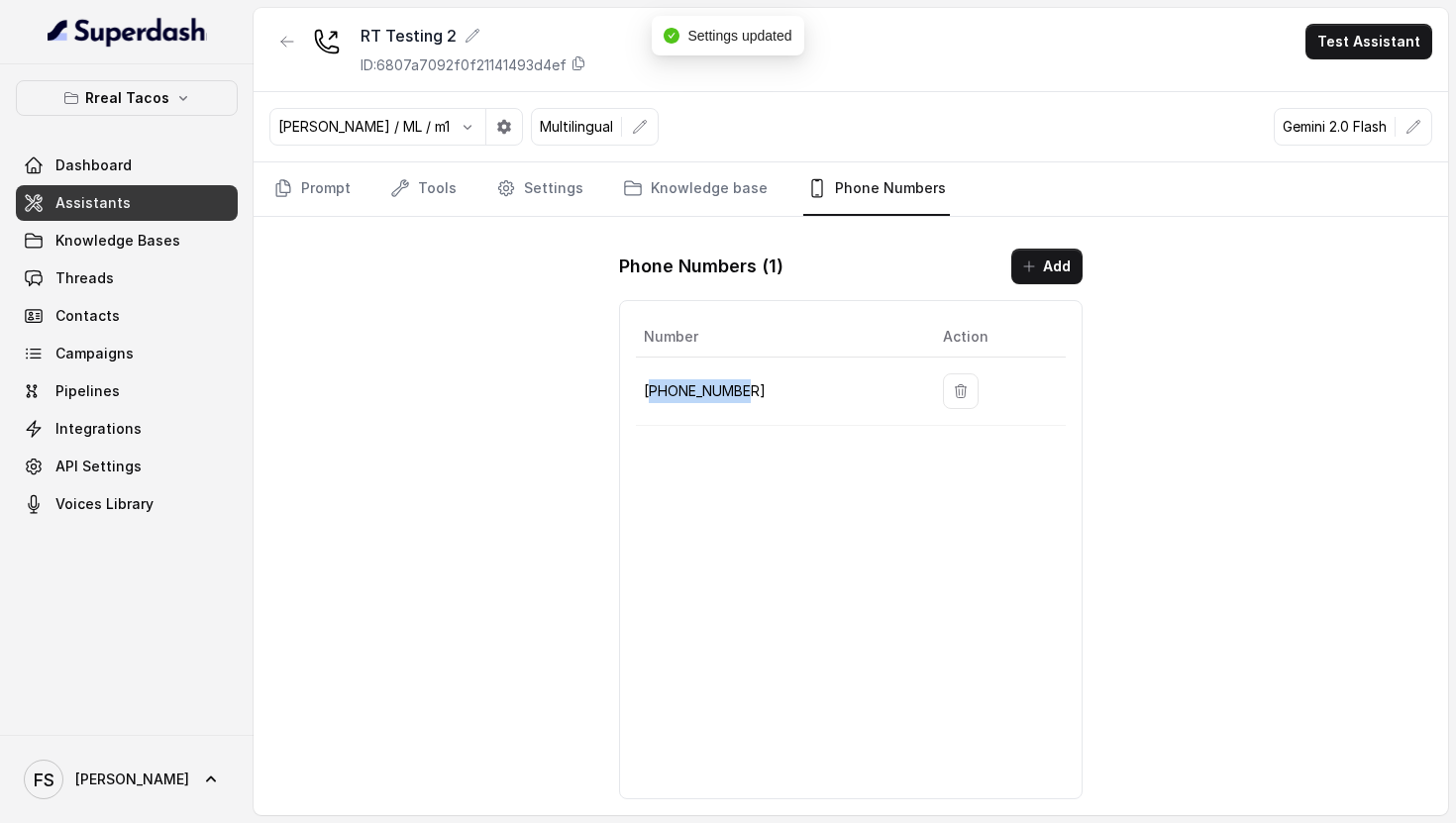 click on "[PHONE_NUMBER]" at bounding box center (778, 391) 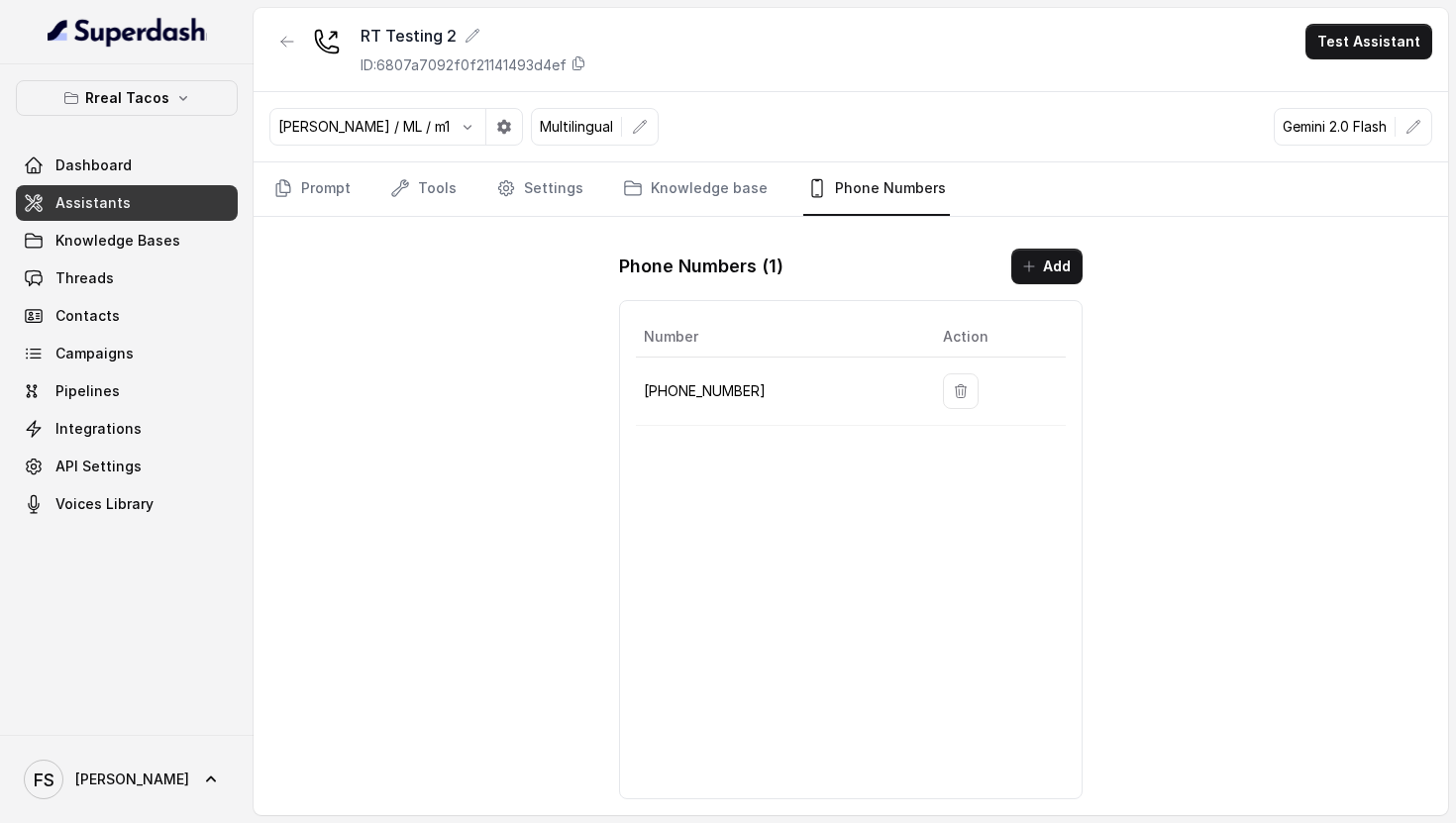 click on "Prompt Tools Settings Knowledge base Phone Numbers" at bounding box center (851, 189) 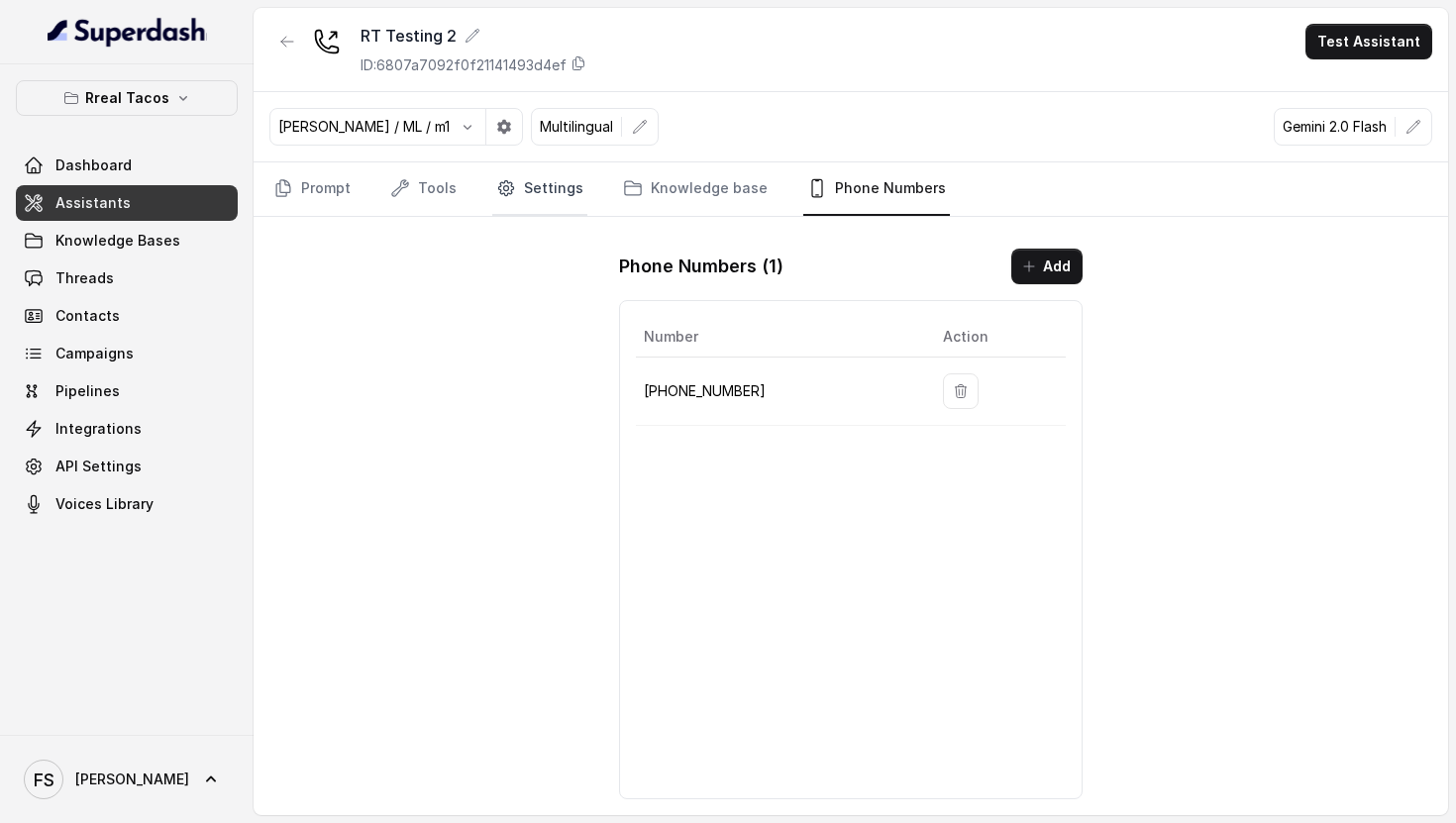 click on "Settings" at bounding box center [540, 189] 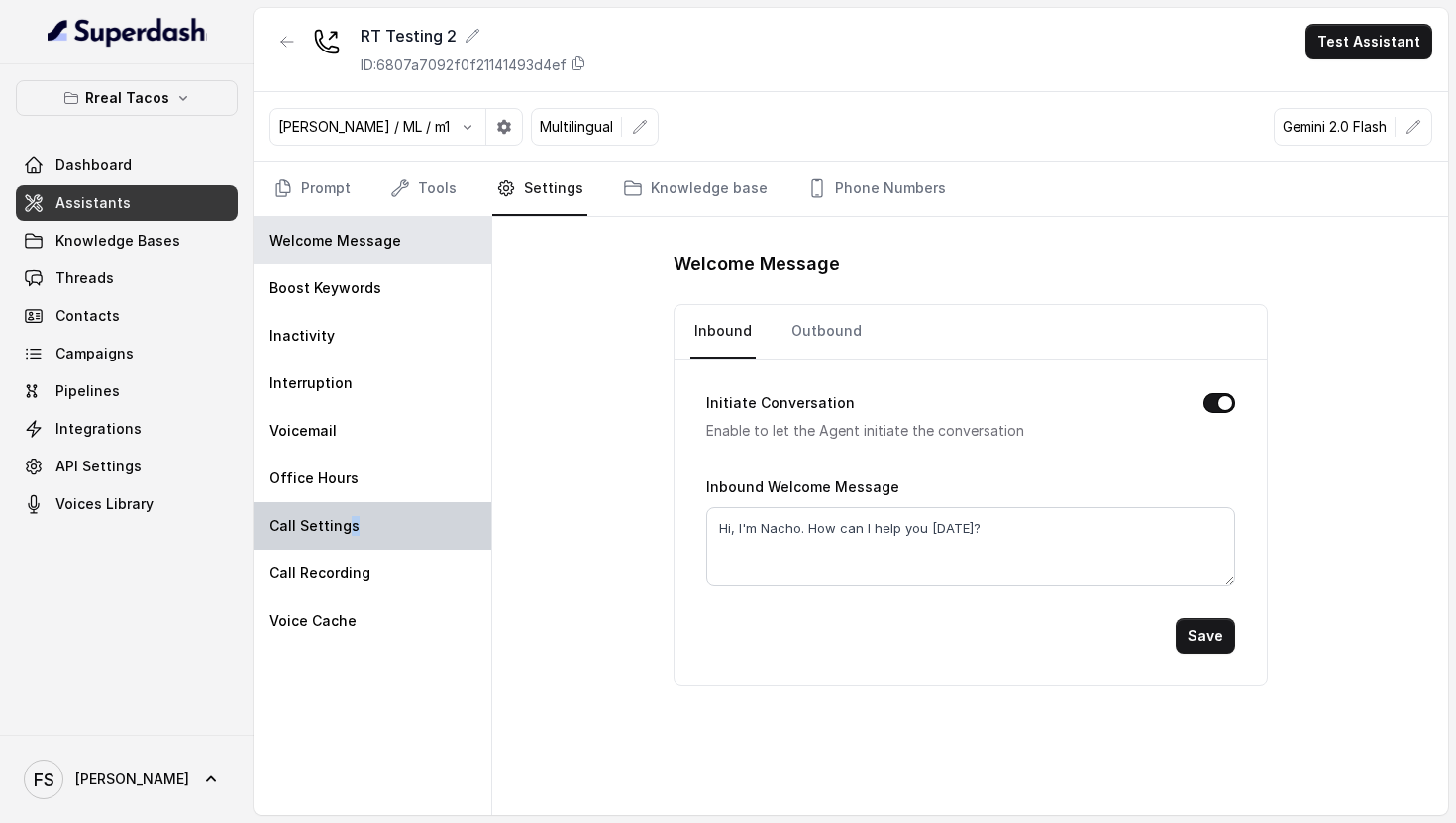 click on "Call Settings" at bounding box center [372, 526] 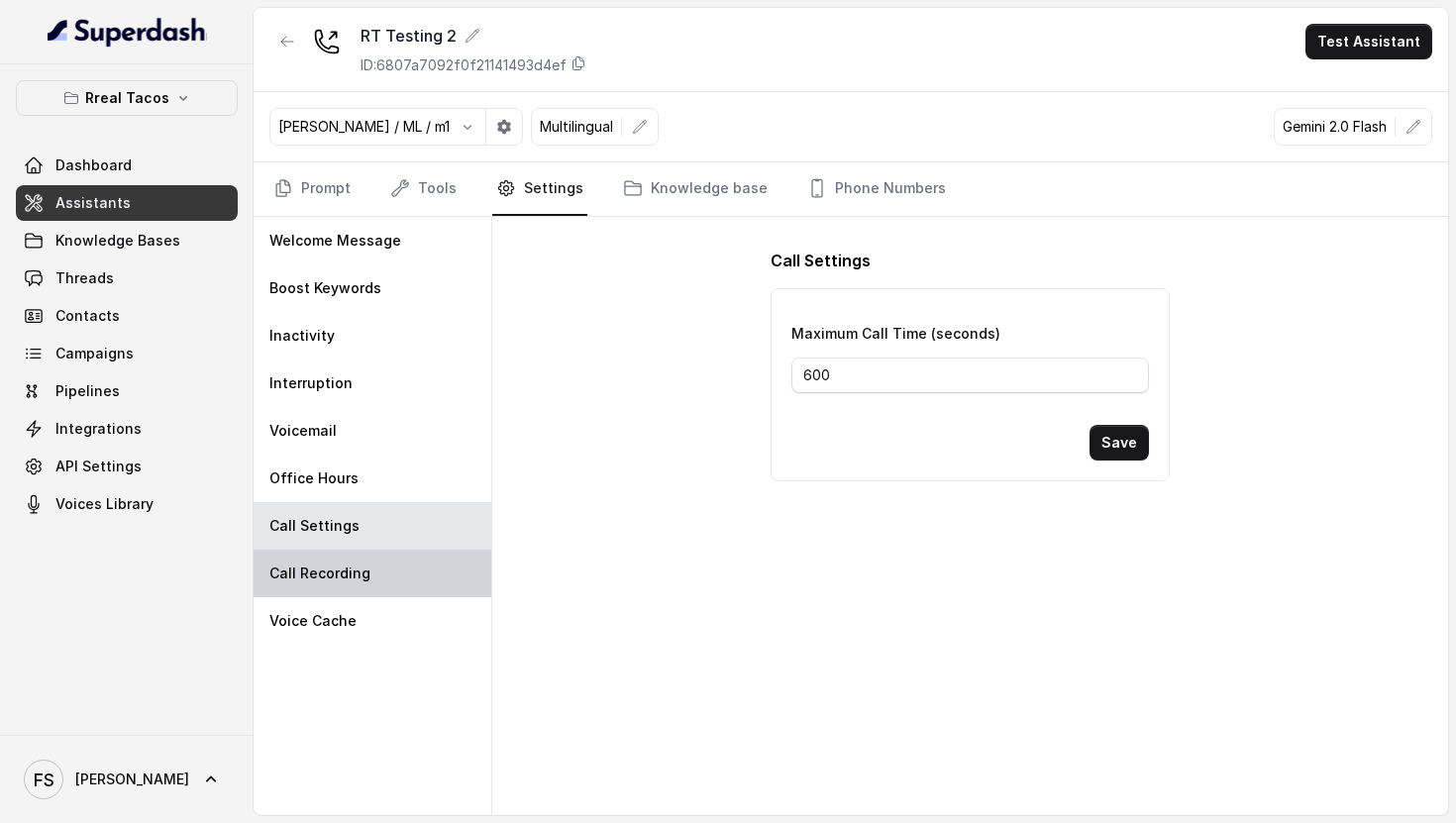 drag, startPoint x: 342, startPoint y: 557, endPoint x: 337, endPoint y: 566, distance: 10.29563 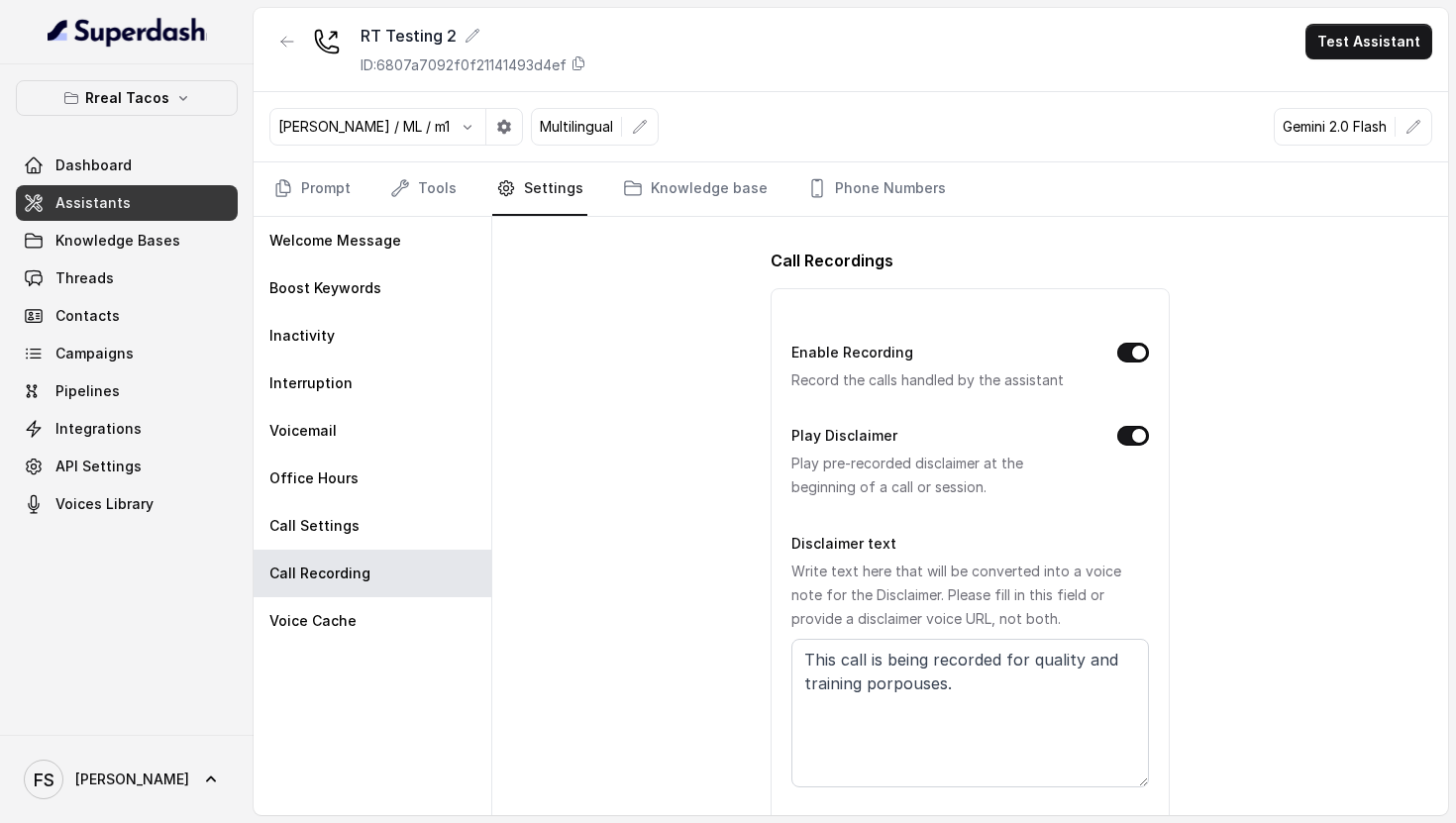 click on "Enable Recording Record the calls handled by the assistant Play Disclaimer Play pre-recorded disclaimer at the beginning of a call or session. Disclaimer text Write text here that will be converted into a voice note for the Disclaimer. Please fill in this field or provide a disclaimer voice URL, not both. This call is being recorded for quality and training porpouses. Disclaimer Voice URL Paste the Voice URL here for the Disclaimer. Please fill in this field or provide a Disclaimer text above, not both. Save" at bounding box center [970, 671] 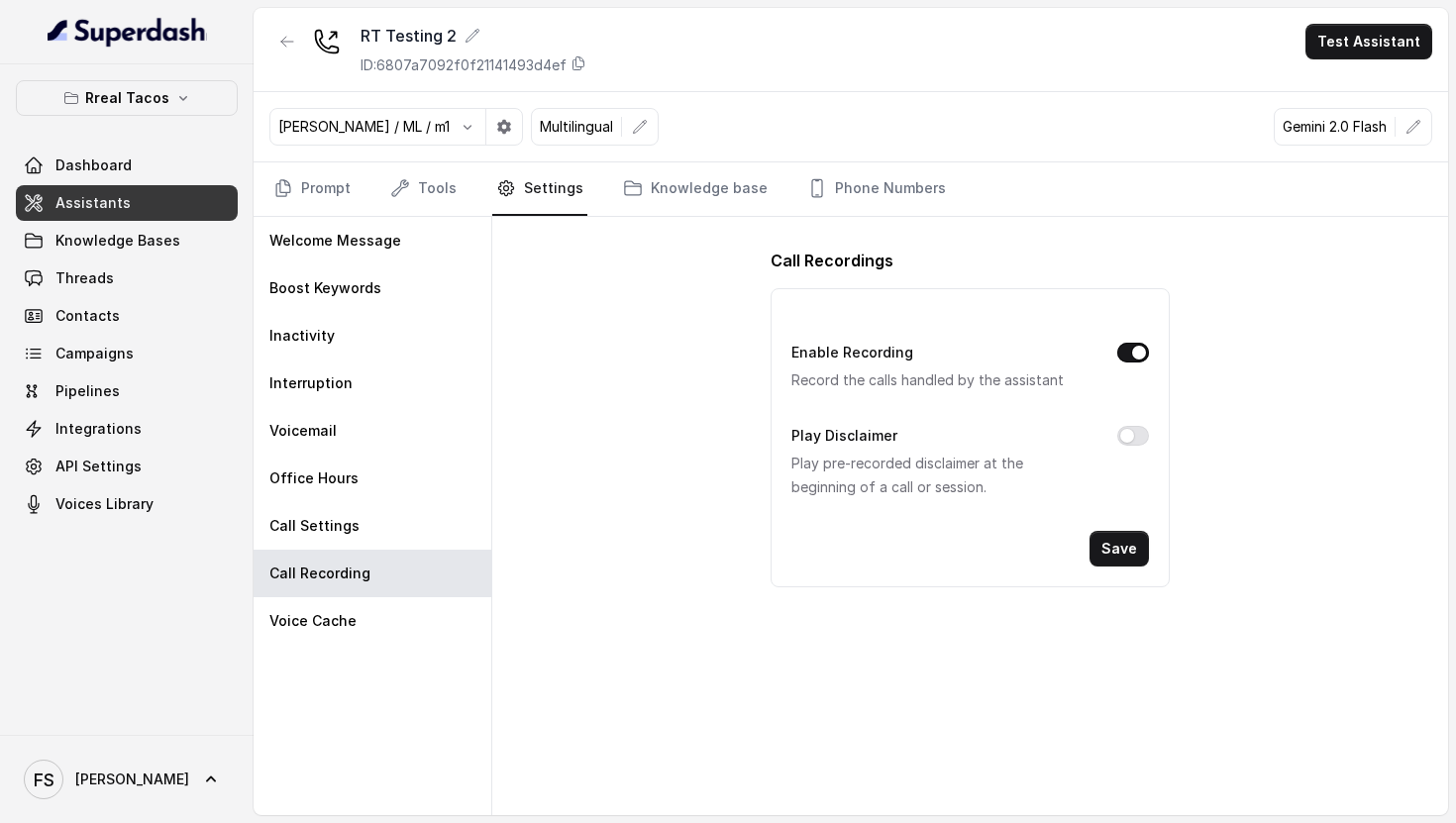 click on "Save" at bounding box center [1119, 549] 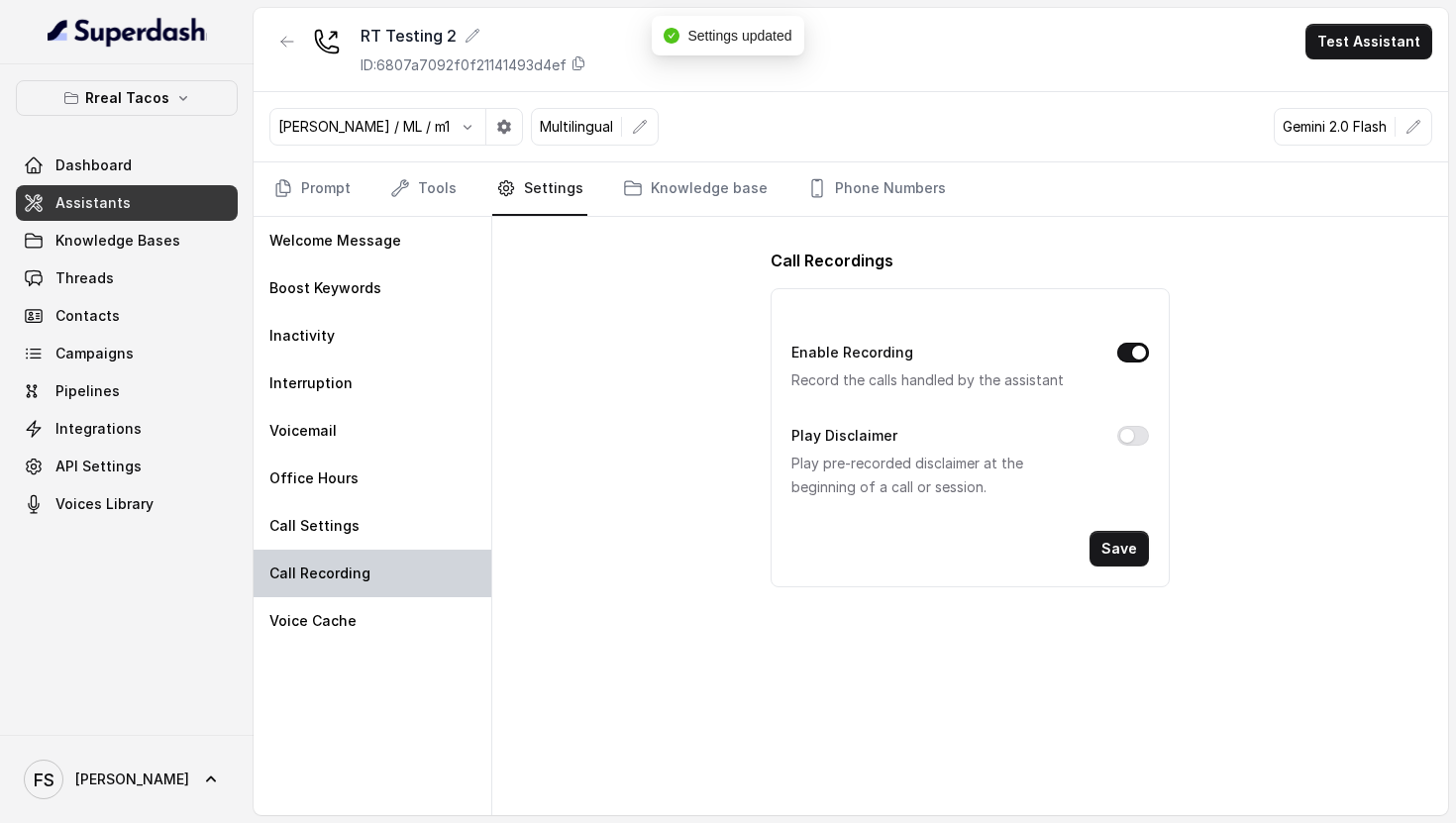 click on "Voice Cache" at bounding box center (372, 621) 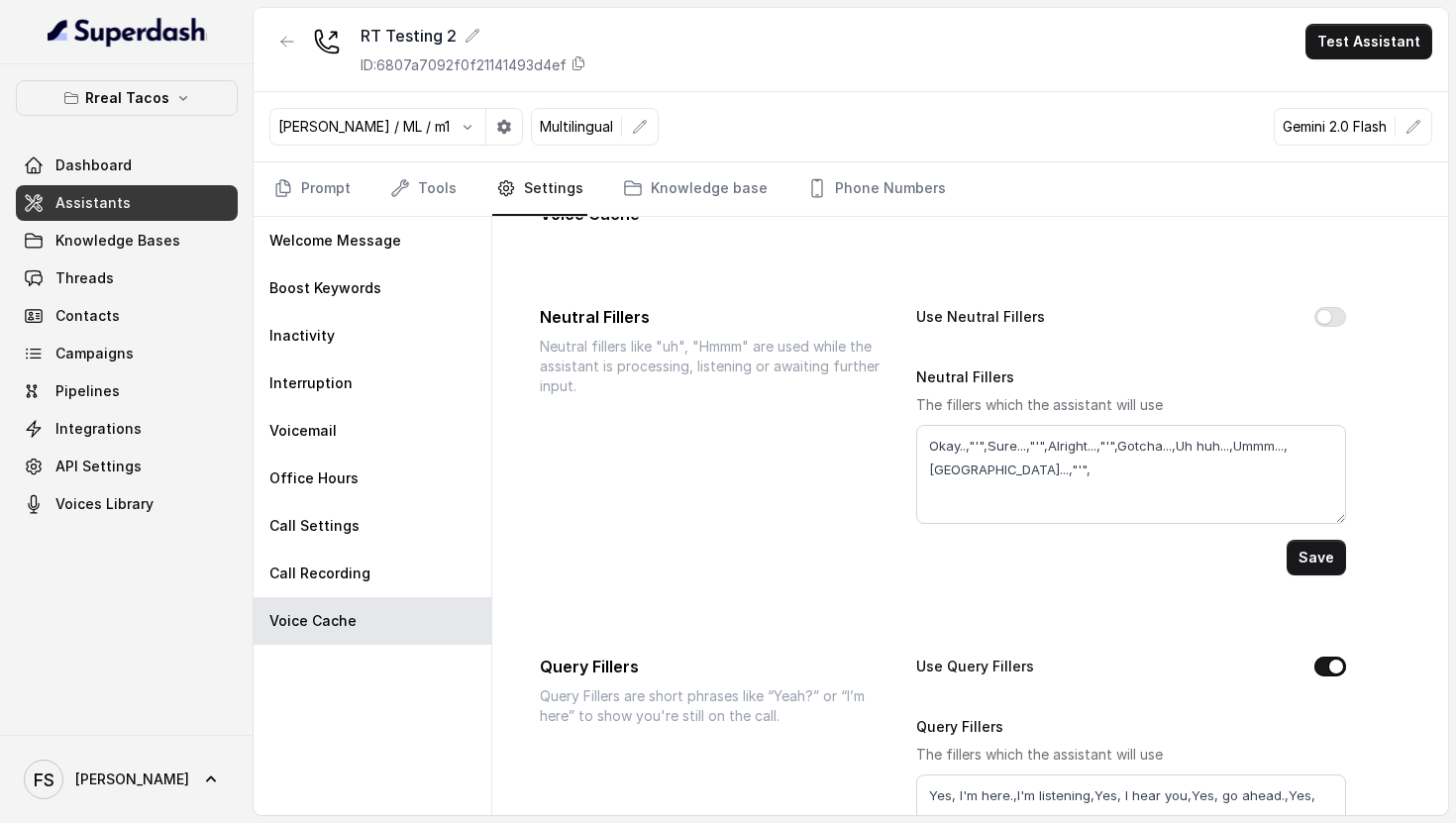 scroll, scrollTop: 49, scrollLeft: 0, axis: vertical 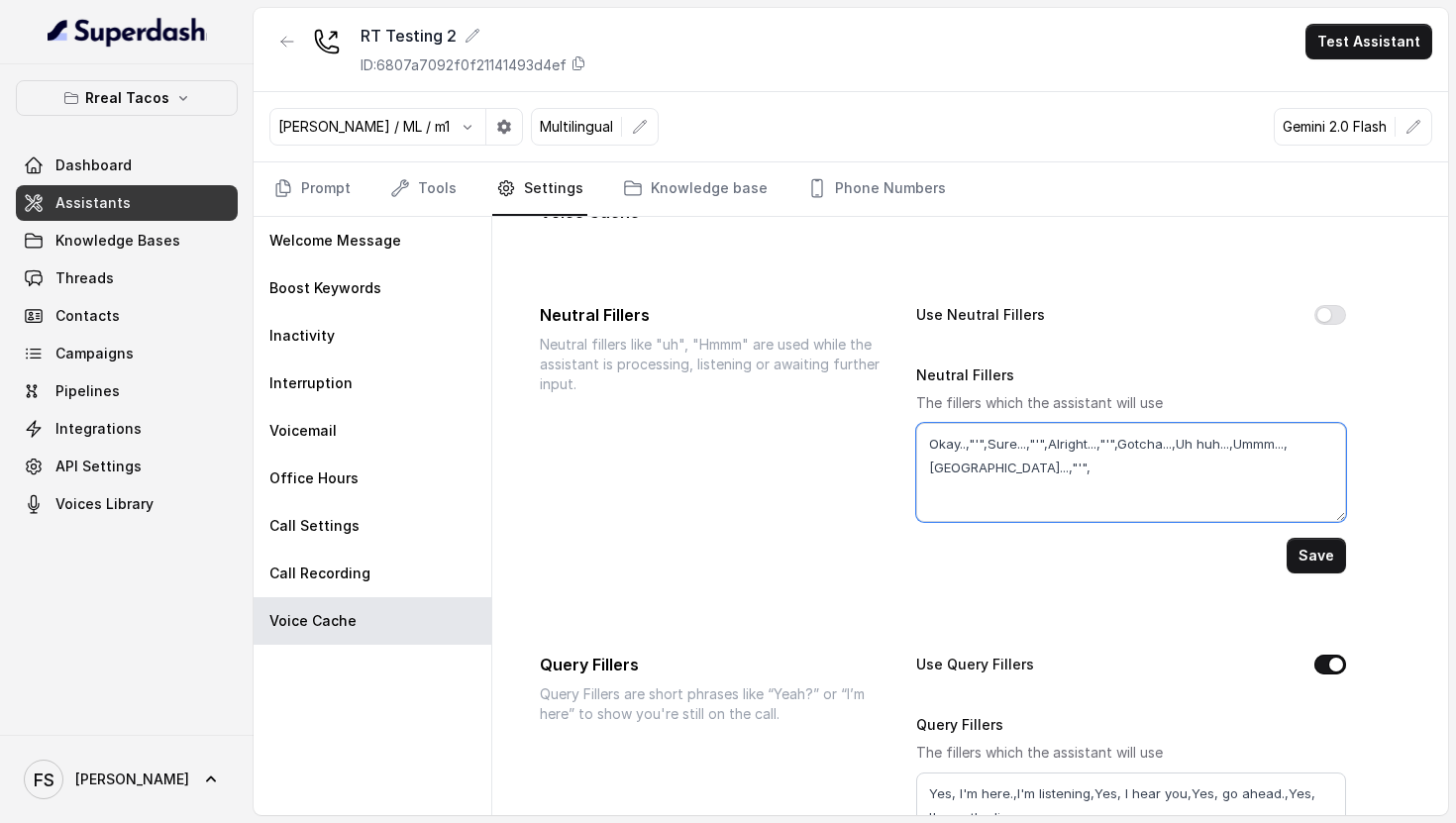 drag, startPoint x: 1109, startPoint y: 465, endPoint x: 897, endPoint y: 428, distance: 215.20455 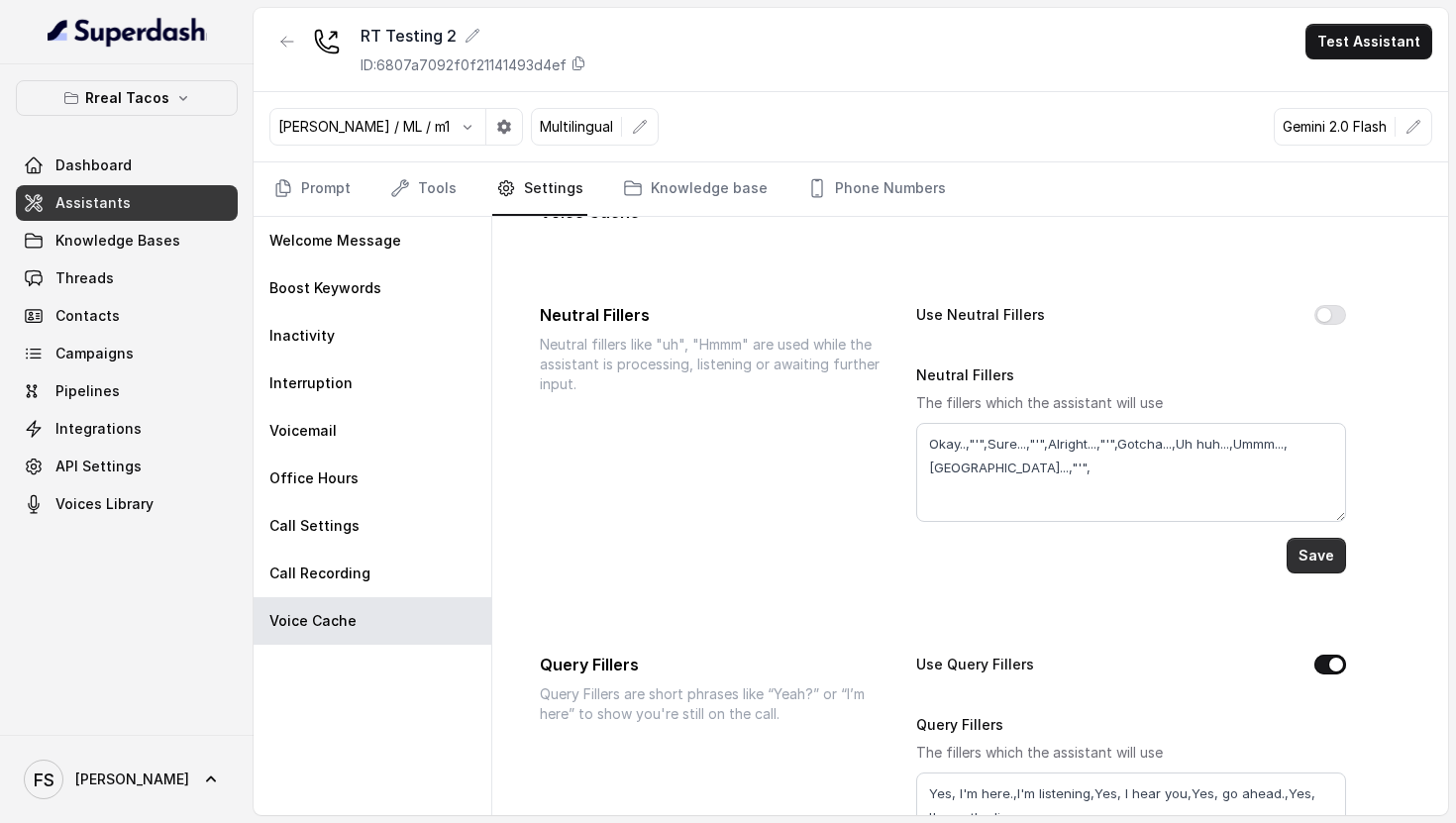 click on "Save" at bounding box center (1316, 556) 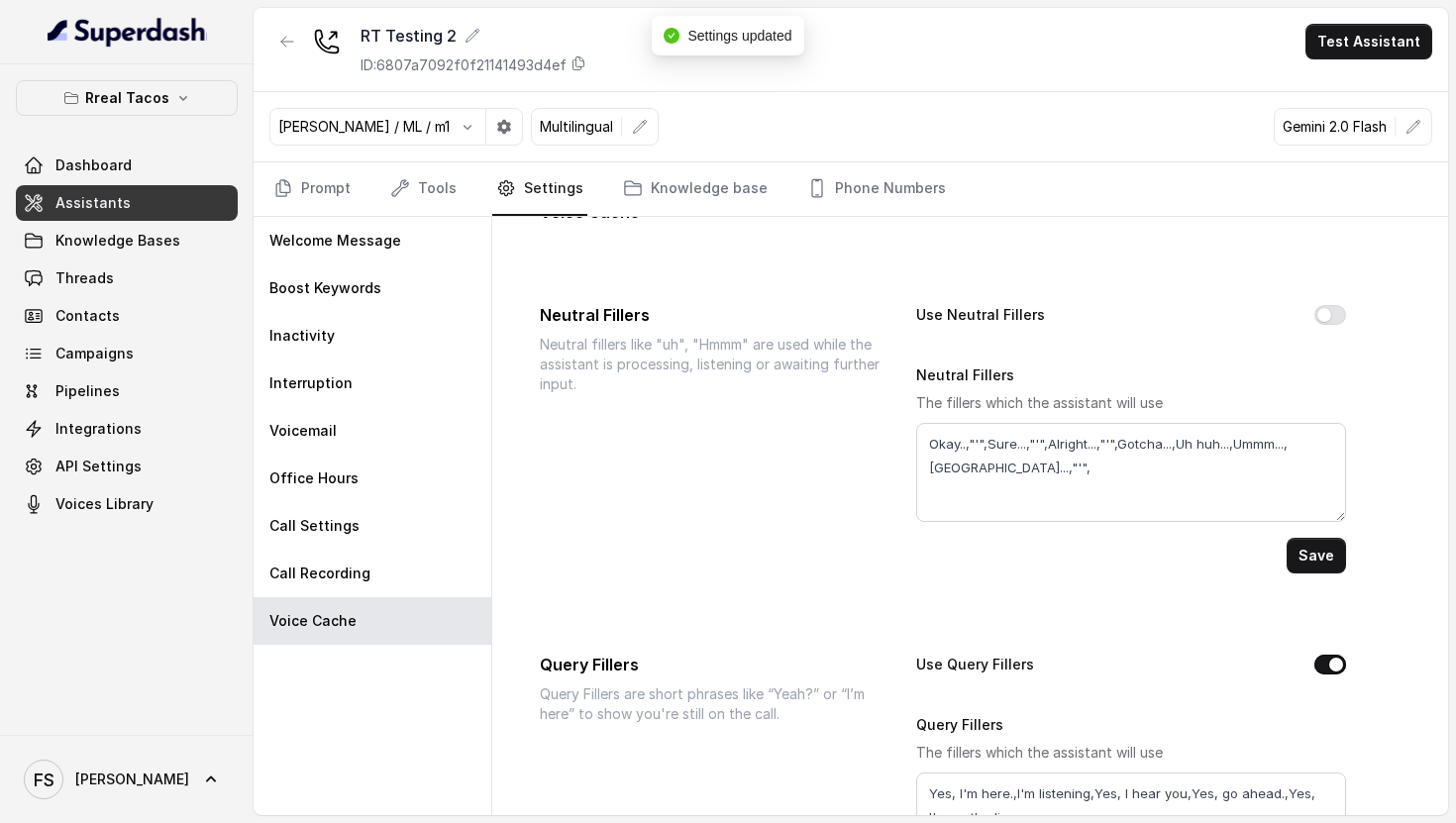 drag, startPoint x: 1304, startPoint y: 297, endPoint x: 1311, endPoint y: 313, distance: 17.464249 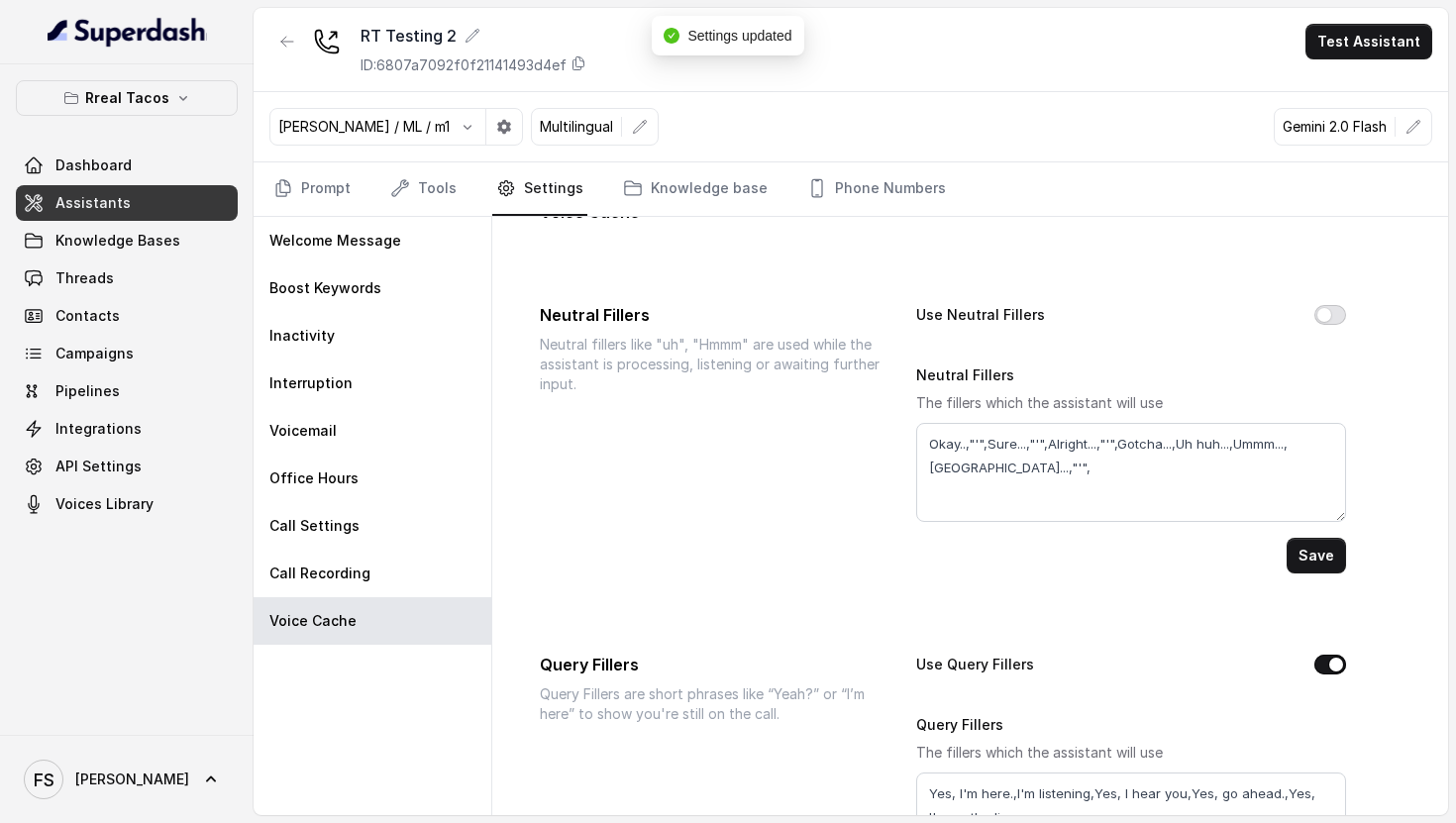 click on "Use Neutral Fillers" at bounding box center [1330, 315] 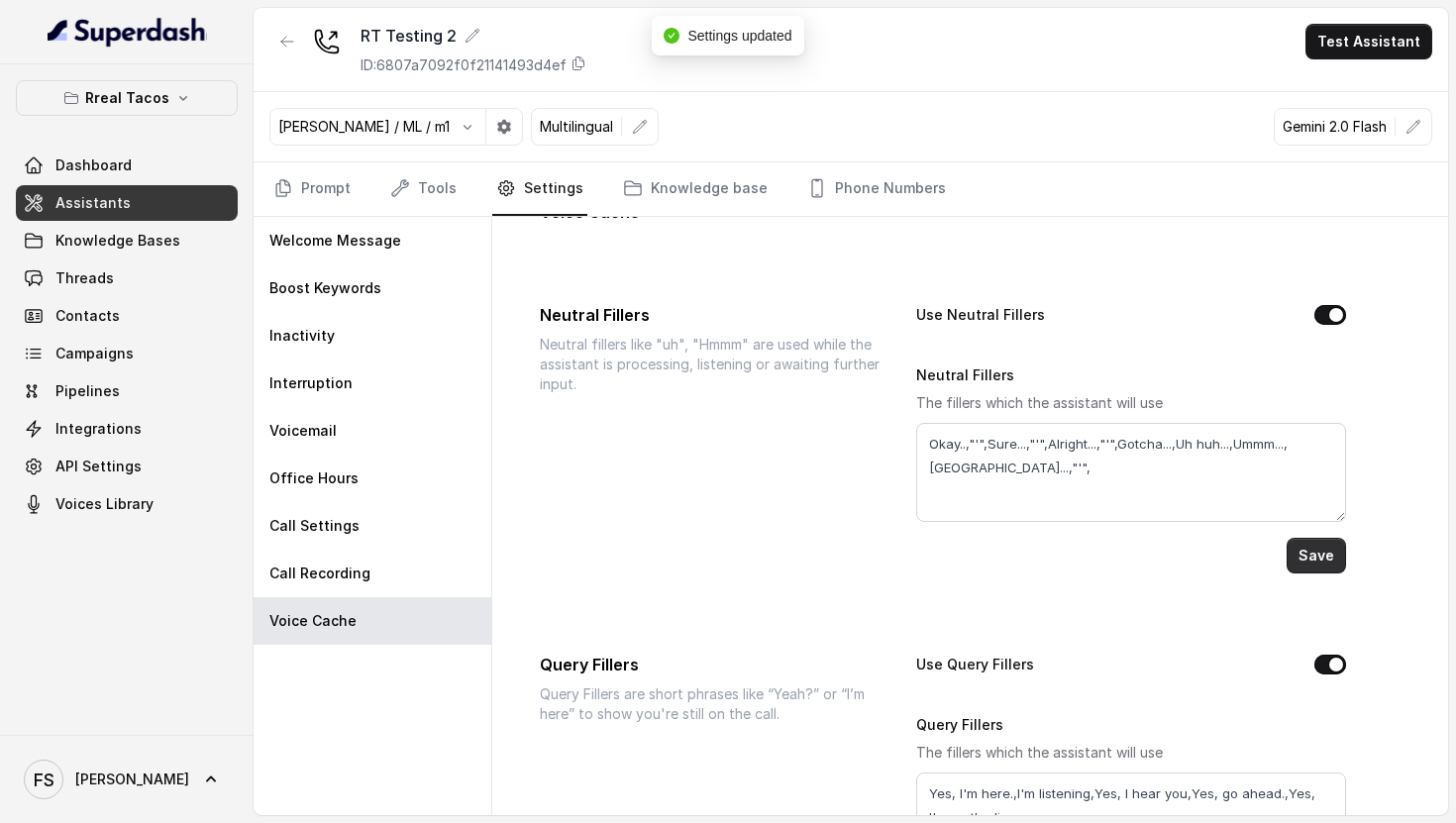 drag, startPoint x: 1277, startPoint y: 542, endPoint x: 1283, endPoint y: 568, distance: 26.683328 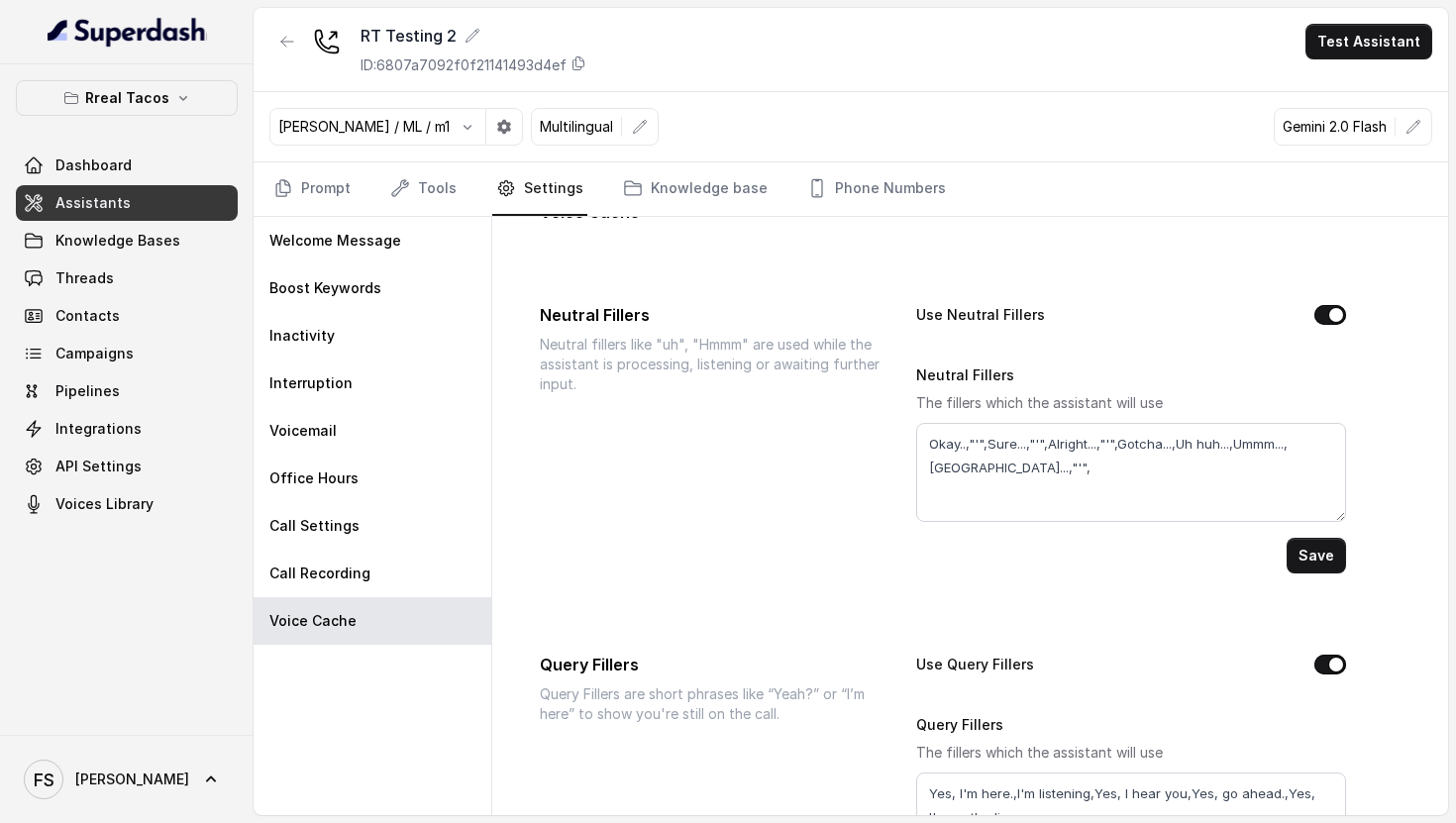 click on "Use Neutral Fillers" at bounding box center [1330, 315] 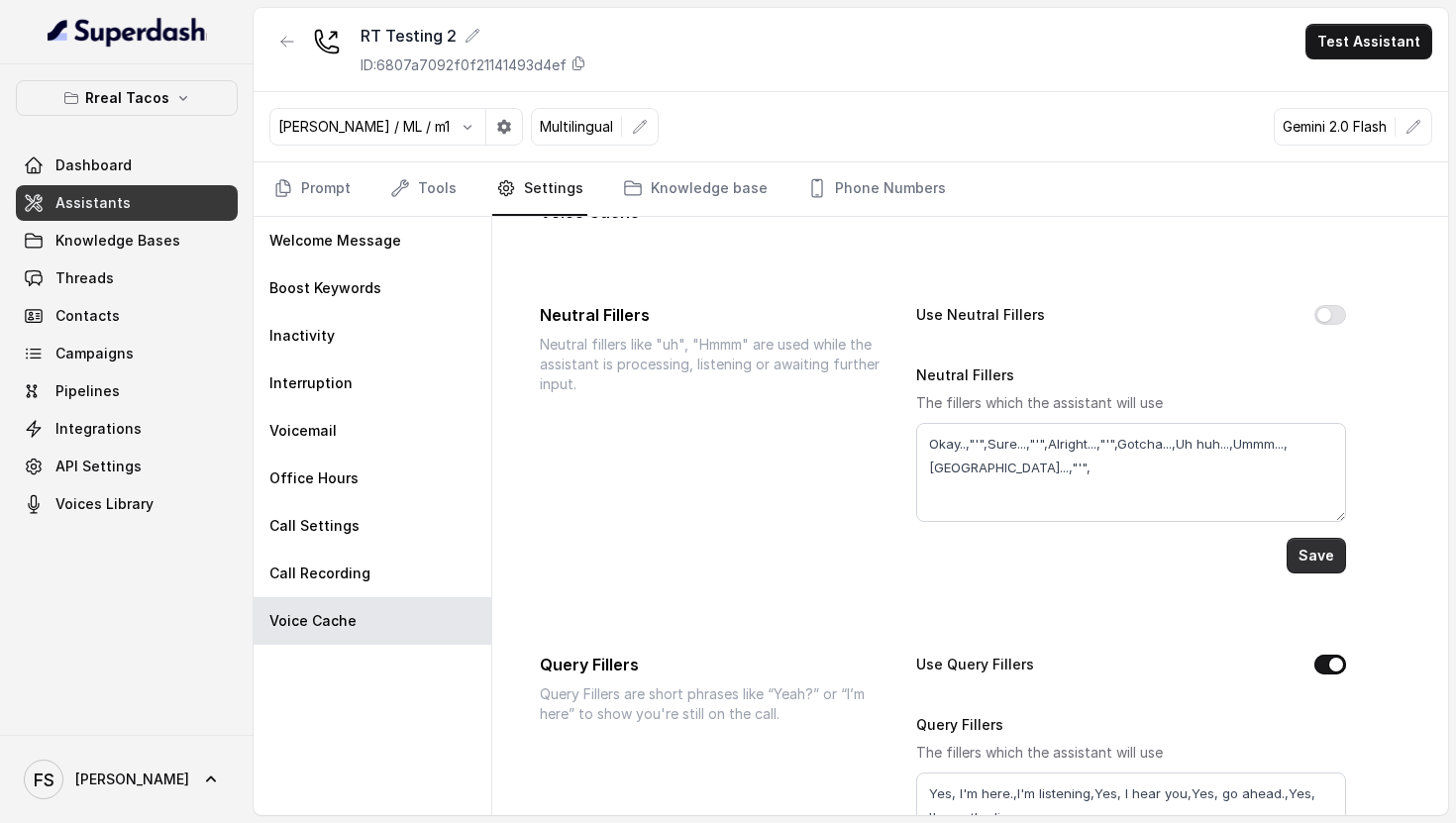 click on "Save" at bounding box center (1316, 556) 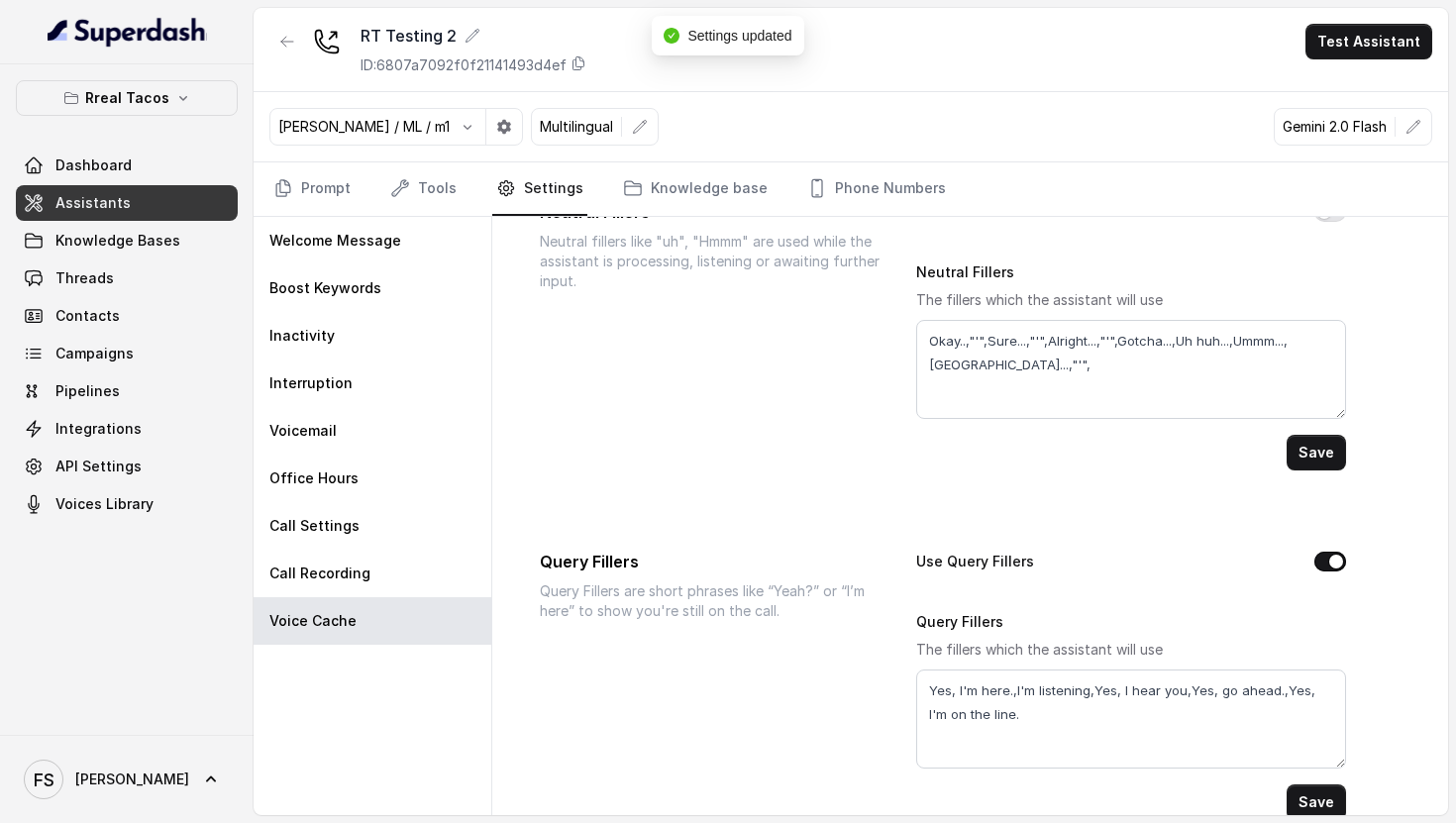 scroll, scrollTop: 187, scrollLeft: 0, axis: vertical 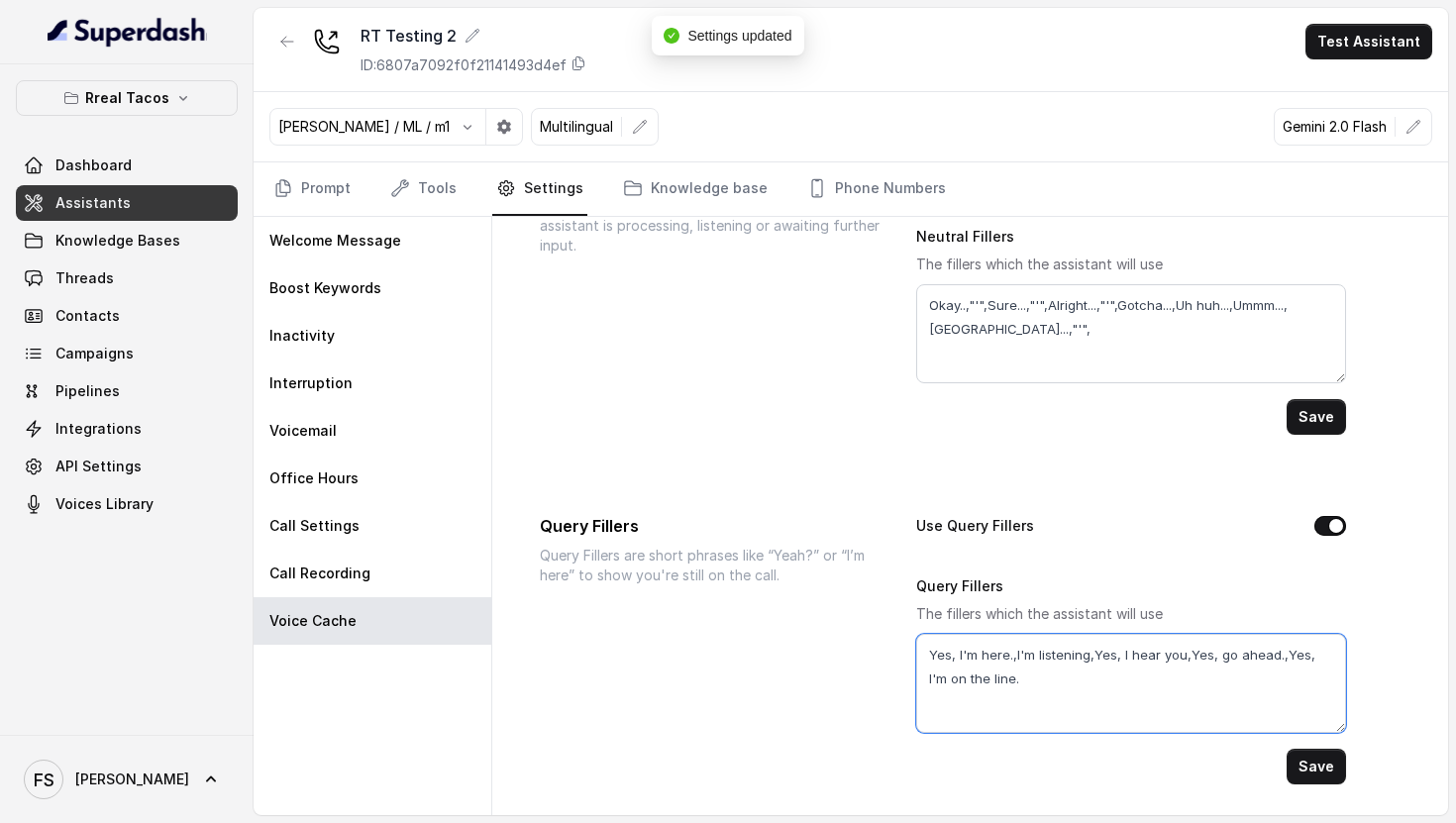 drag, startPoint x: 1044, startPoint y: 685, endPoint x: 907, endPoint y: 644, distance: 143.0035 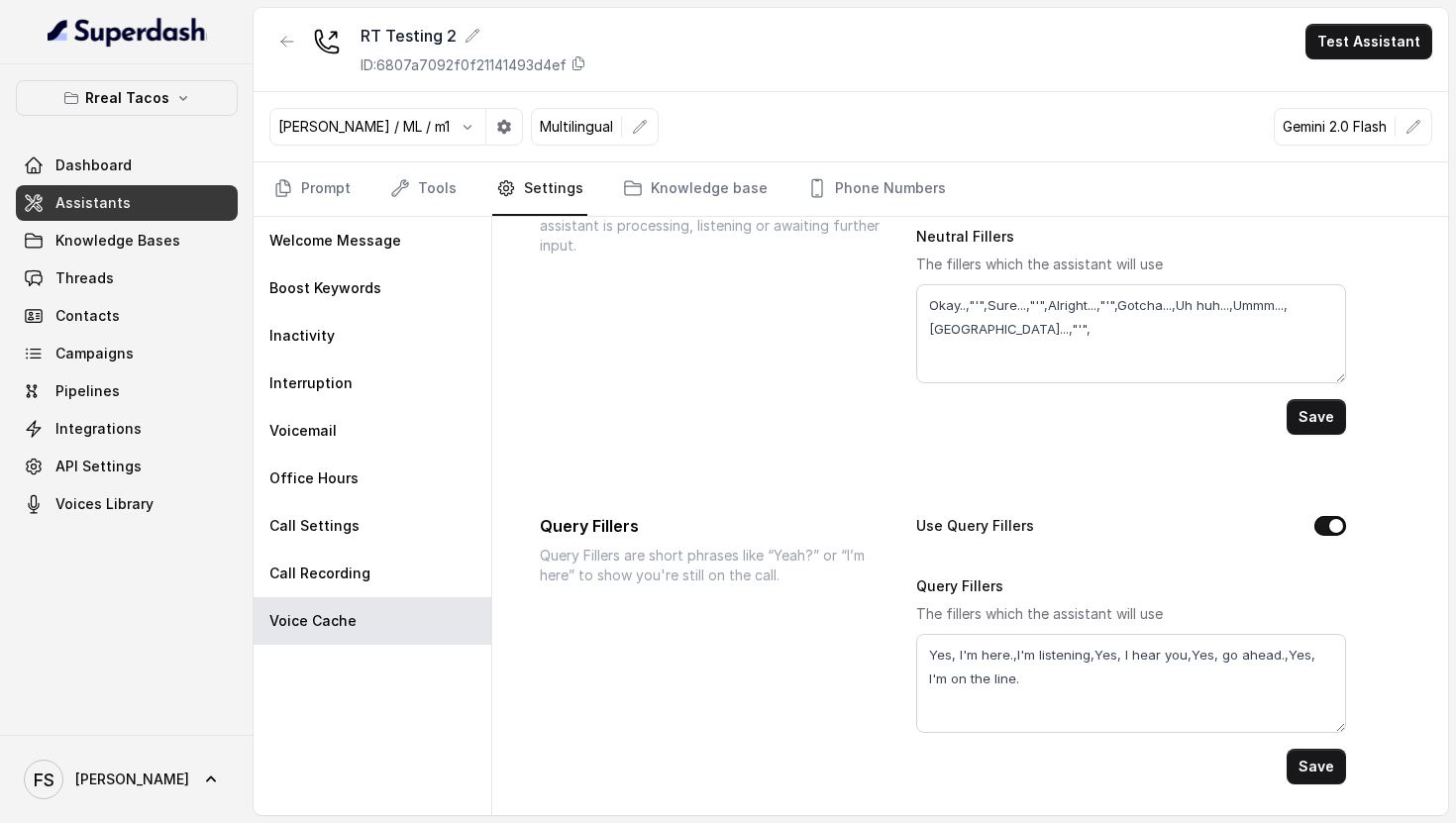 drag, startPoint x: 771, startPoint y: 376, endPoint x: 761, endPoint y: 382, distance: 11.661904 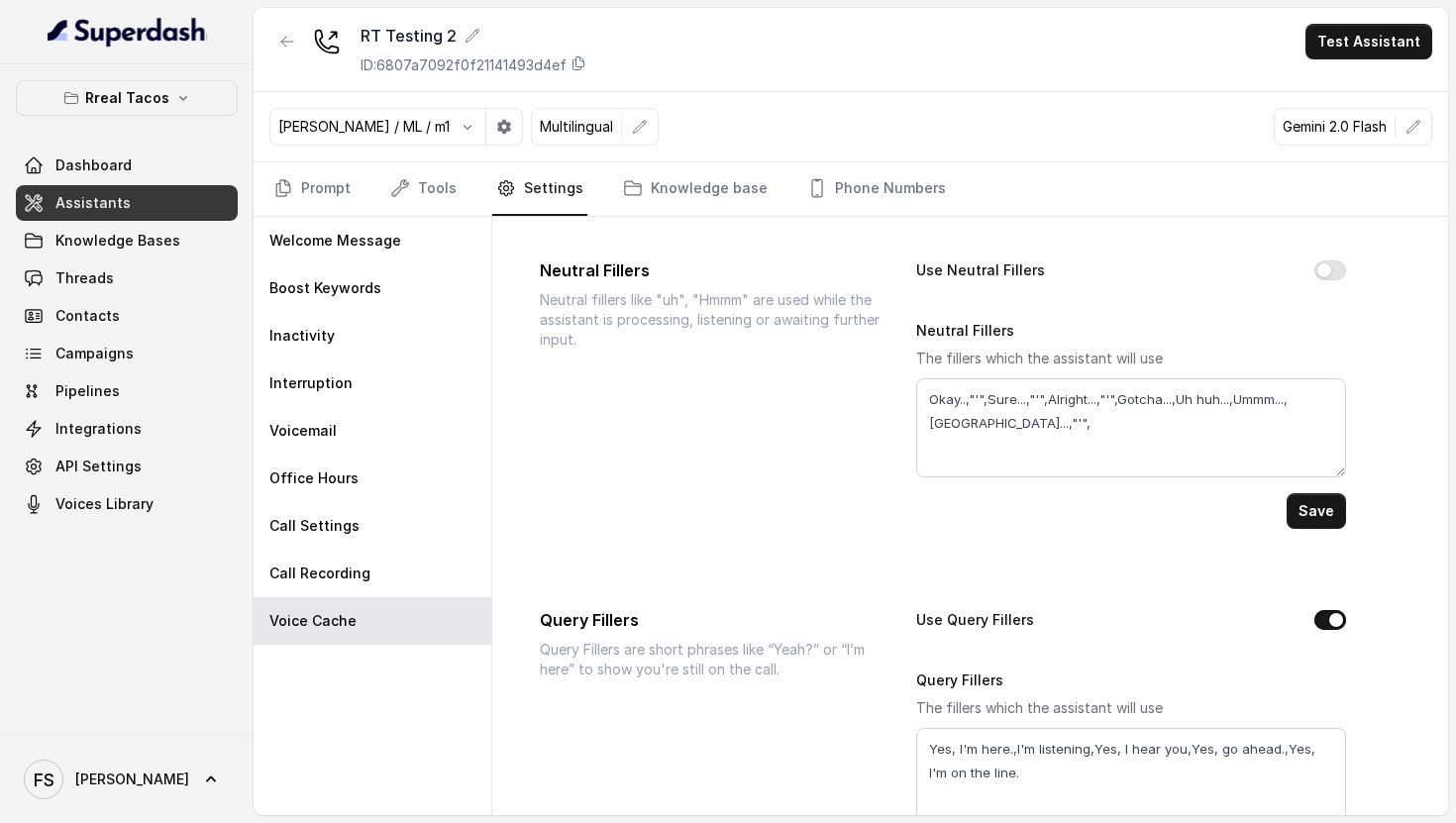 scroll, scrollTop: 0, scrollLeft: 0, axis: both 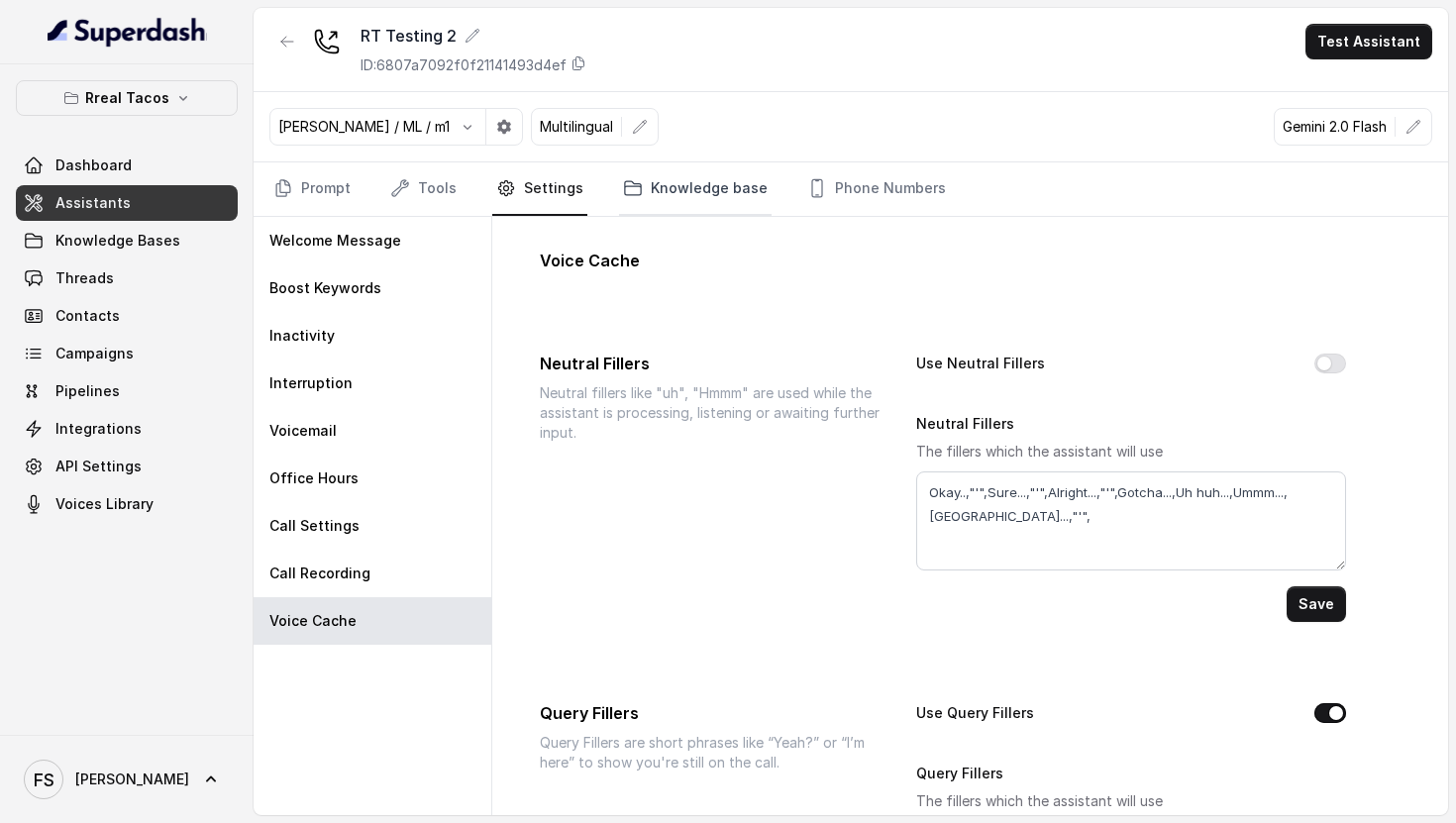 click on "Knowledge base" at bounding box center (695, 189) 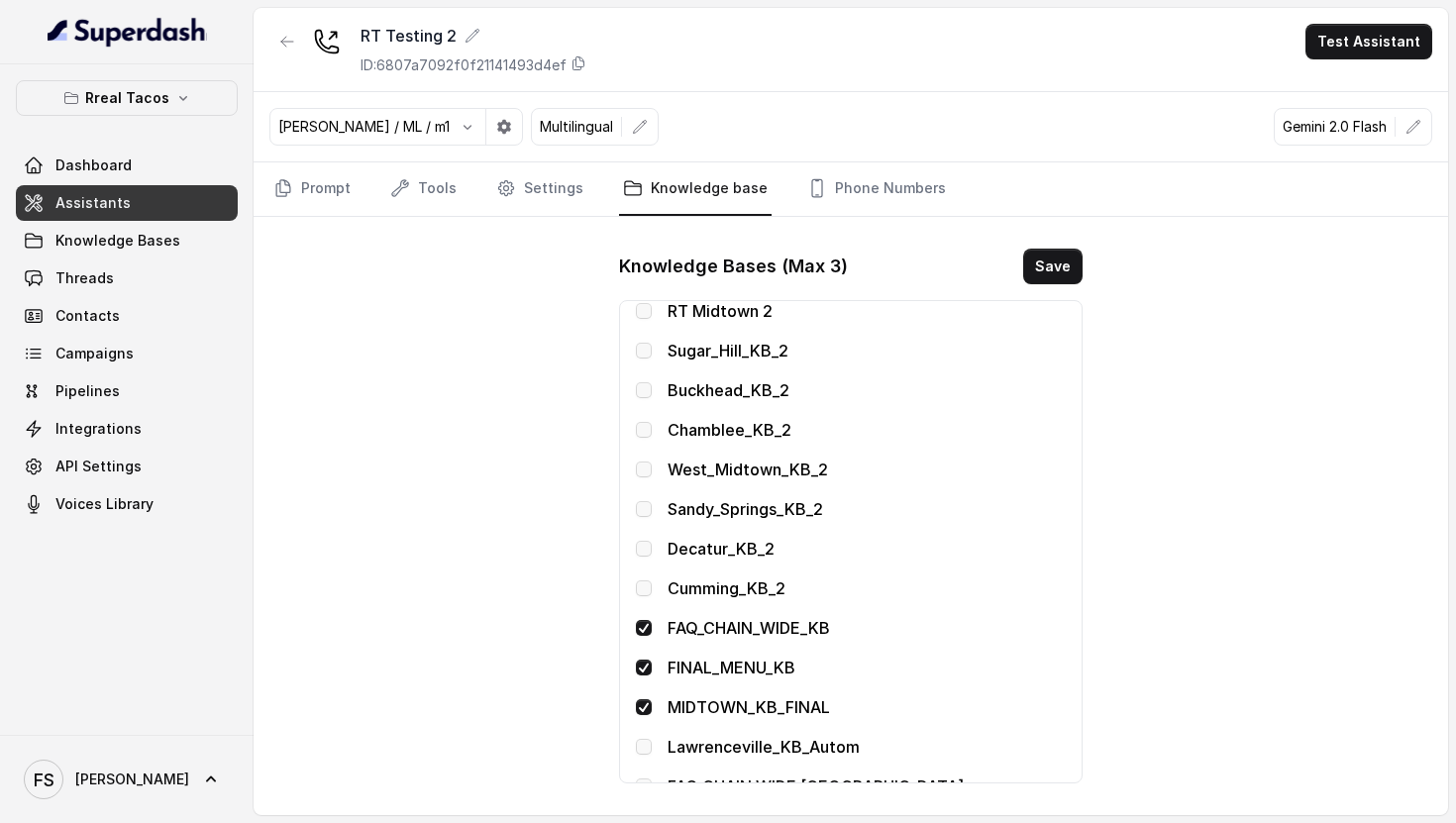 scroll, scrollTop: 430, scrollLeft: 0, axis: vertical 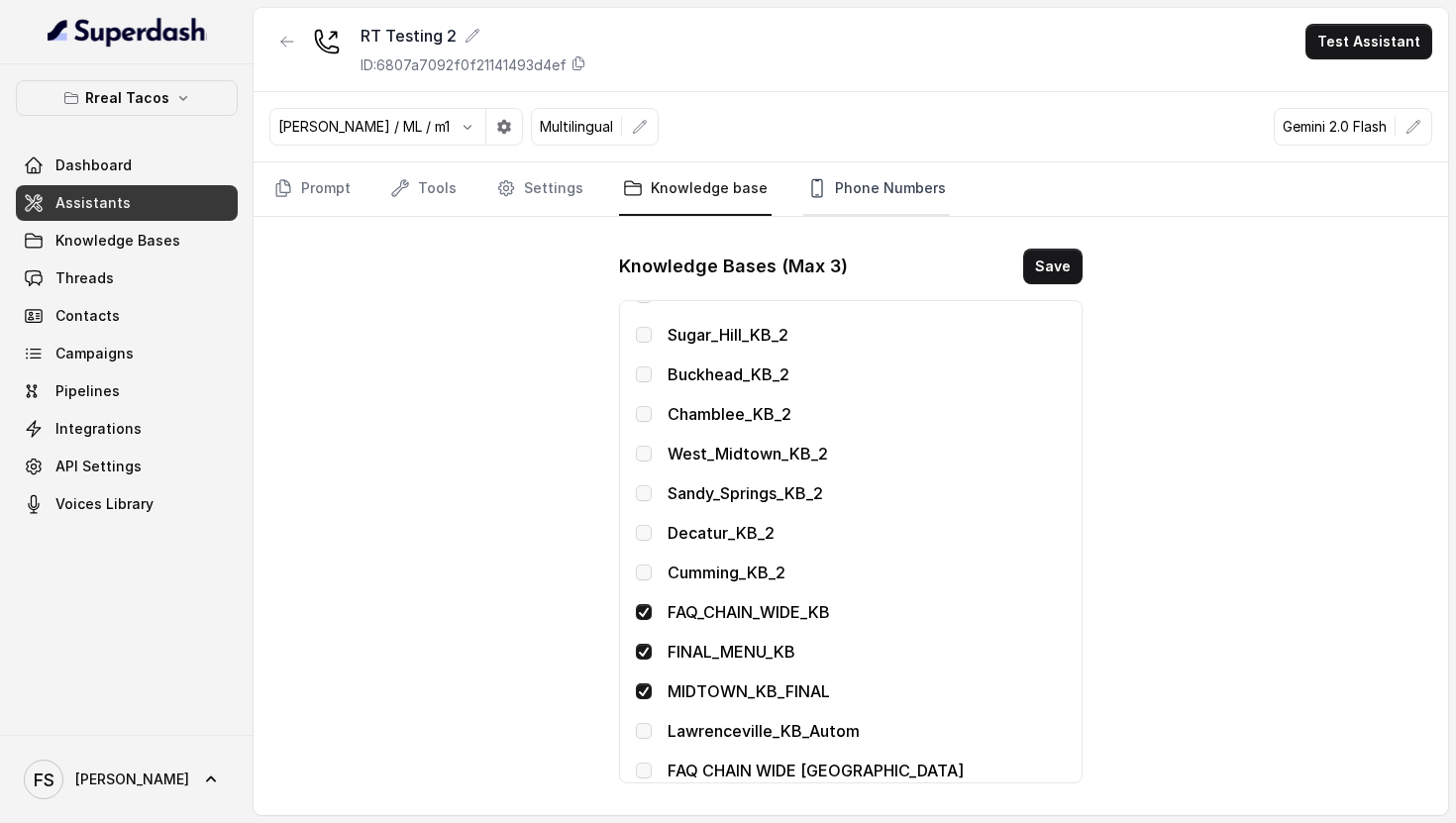 click on "Phone Numbers" at bounding box center [877, 189] 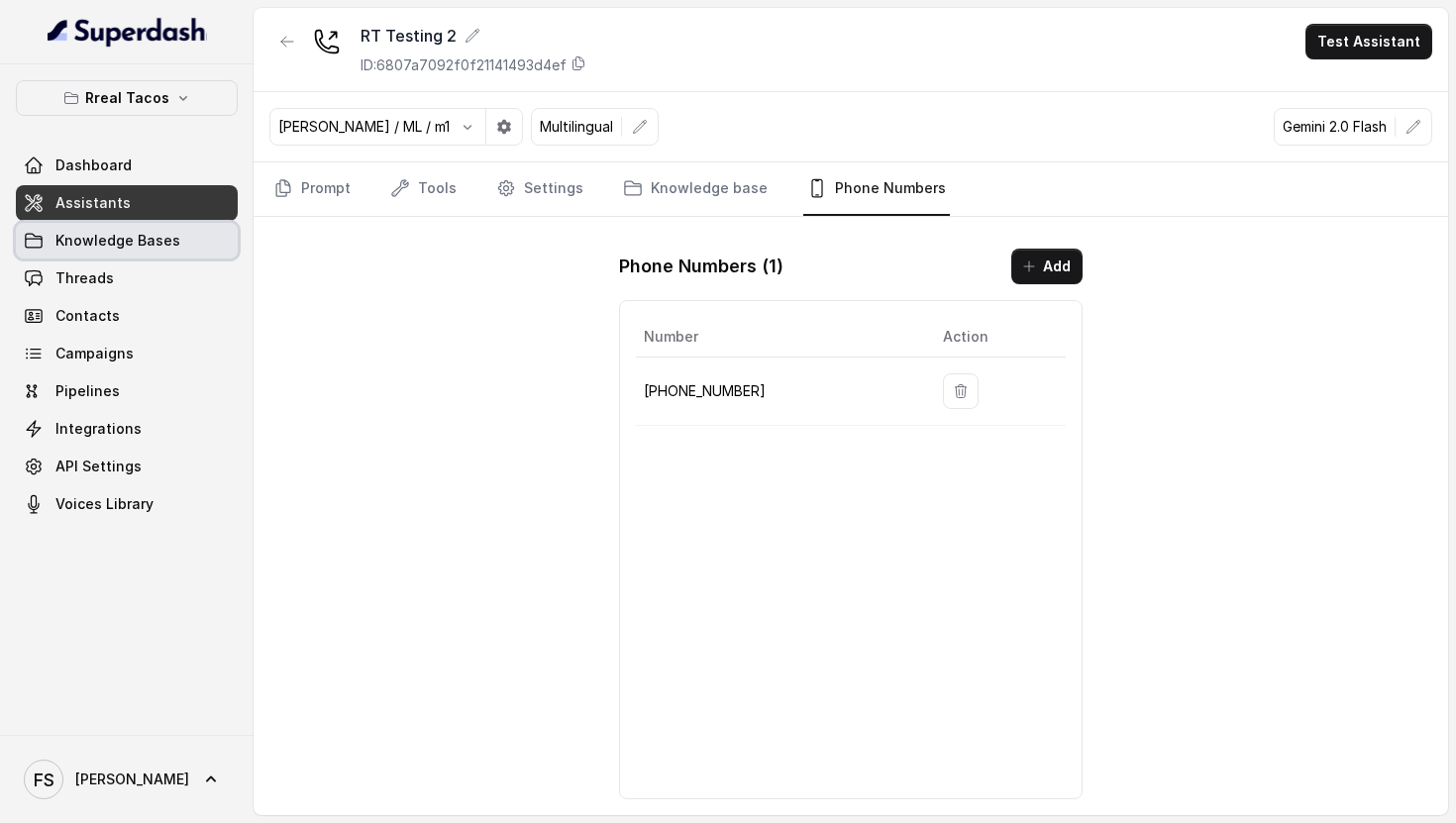 click on "Knowledge Bases" at bounding box center [127, 241] 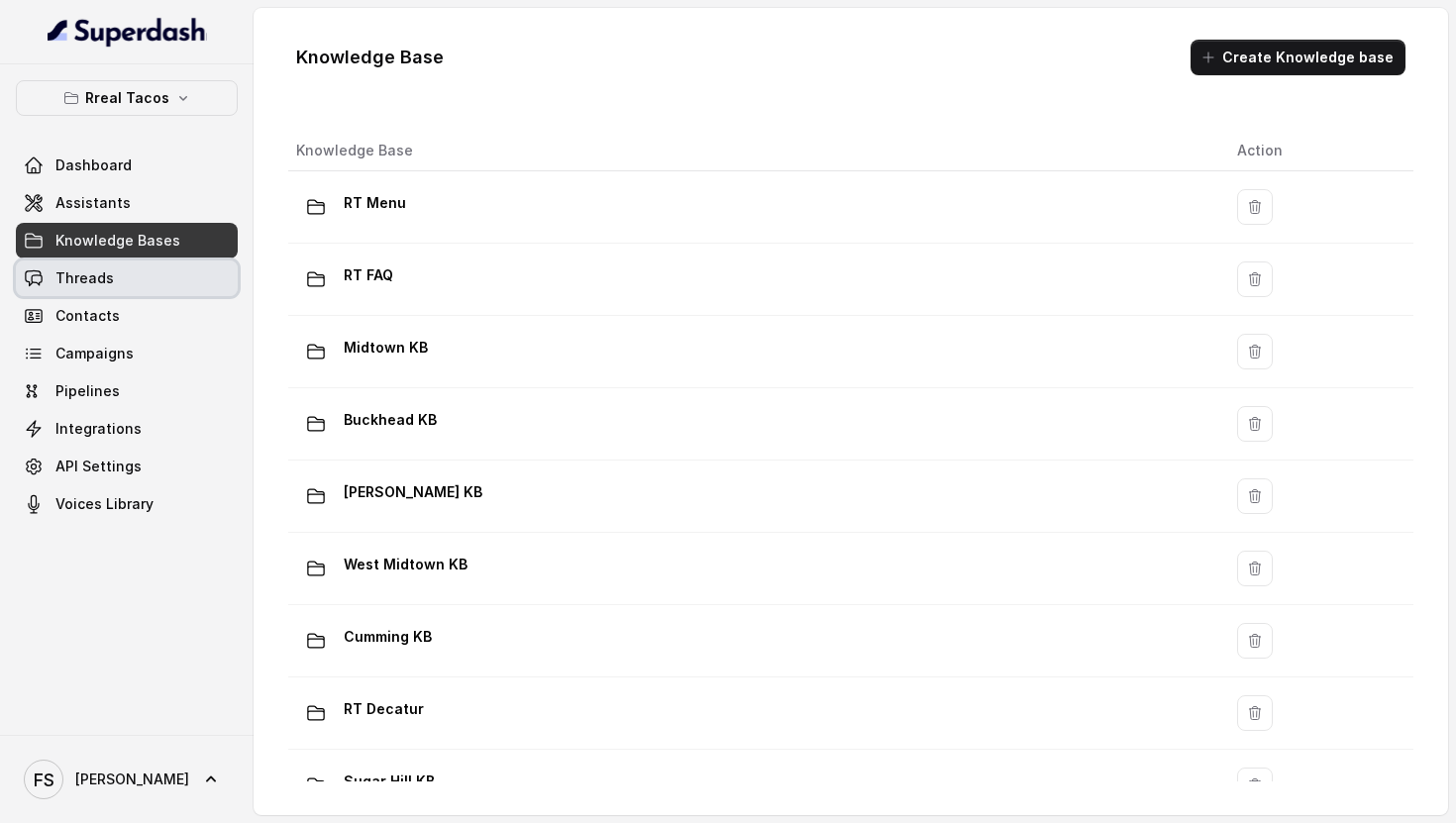 click on "Threads" at bounding box center (127, 278) 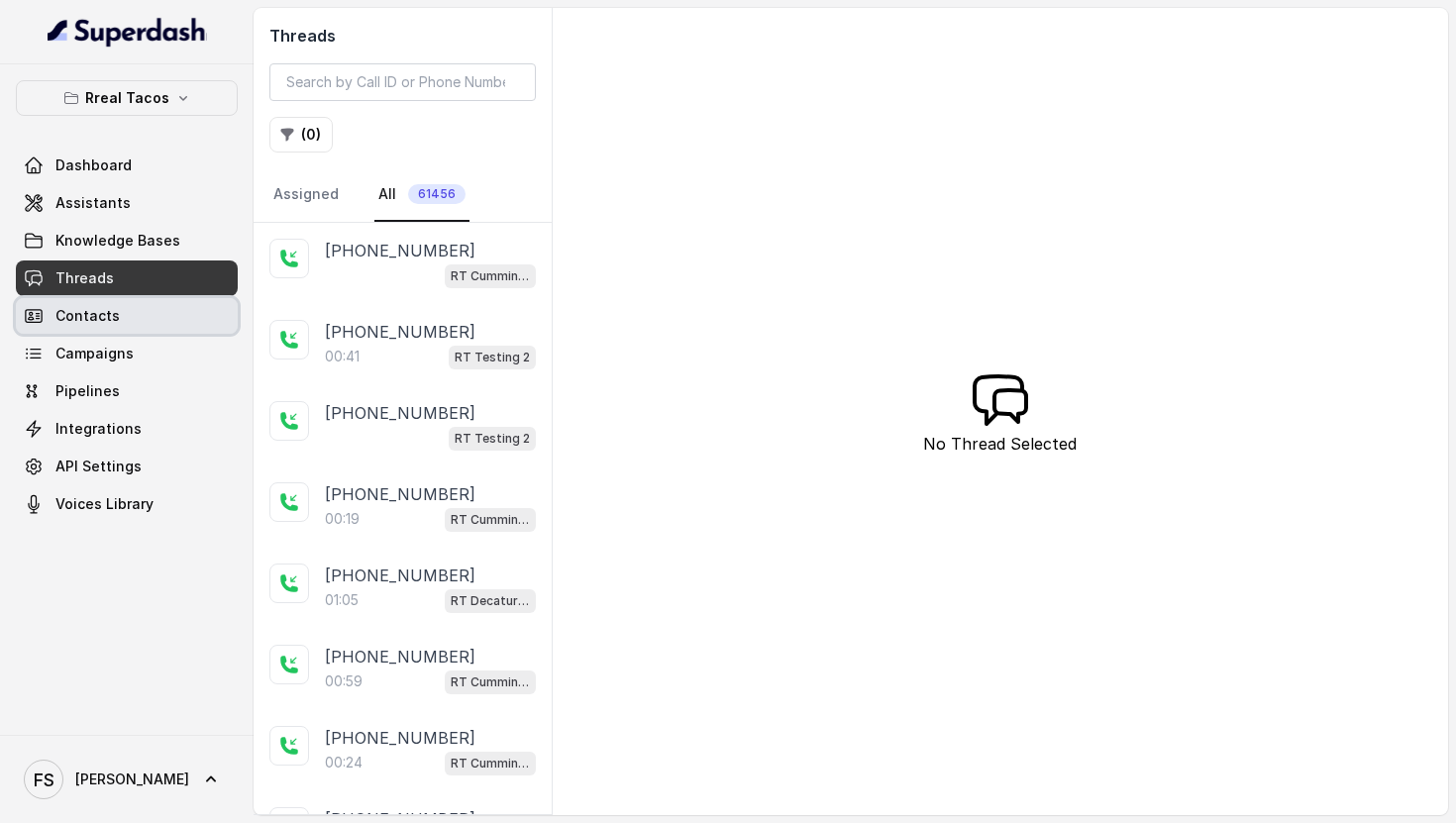 click on "Contacts" at bounding box center (127, 316) 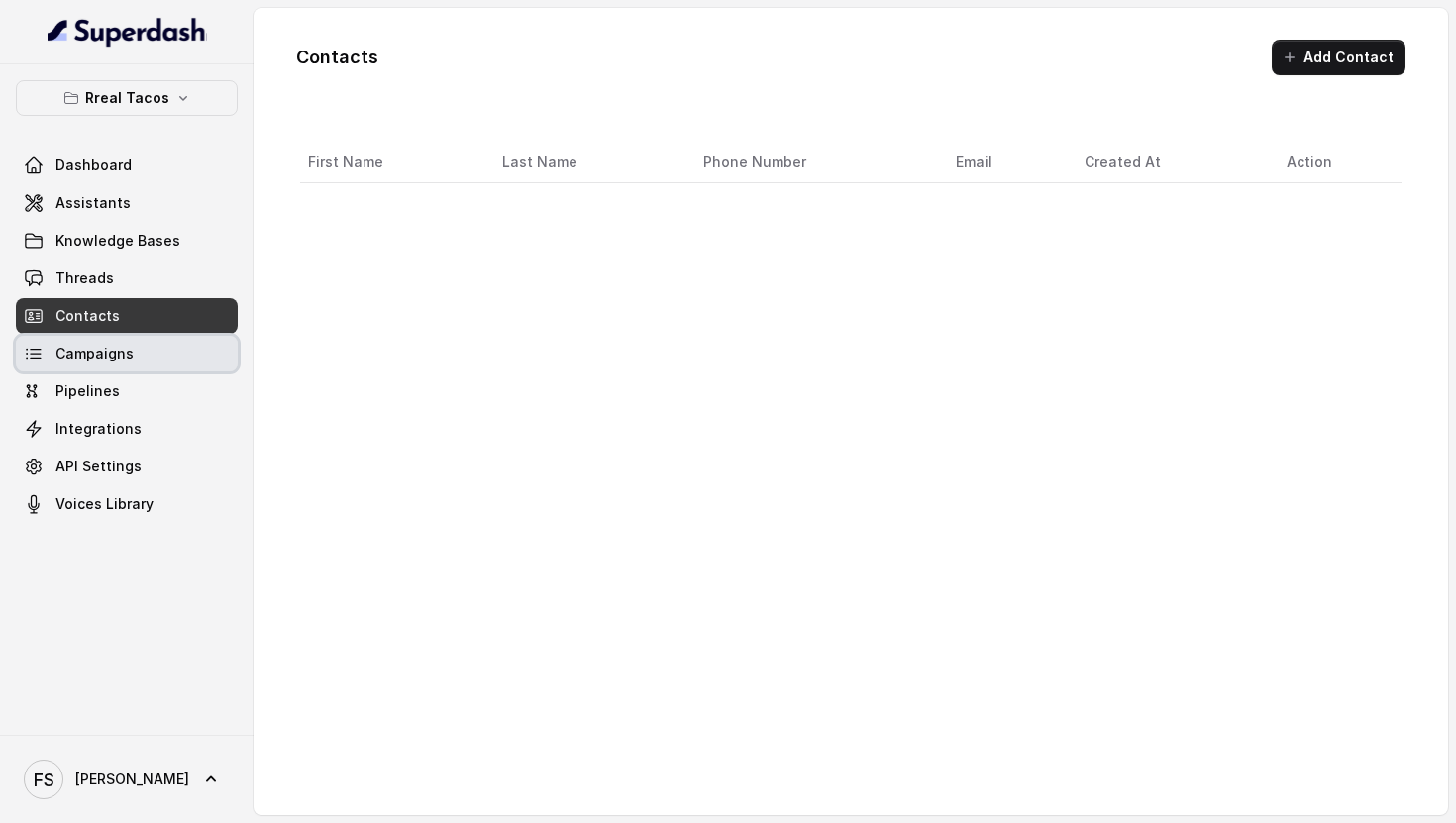 click on "Campaigns" at bounding box center (127, 354) 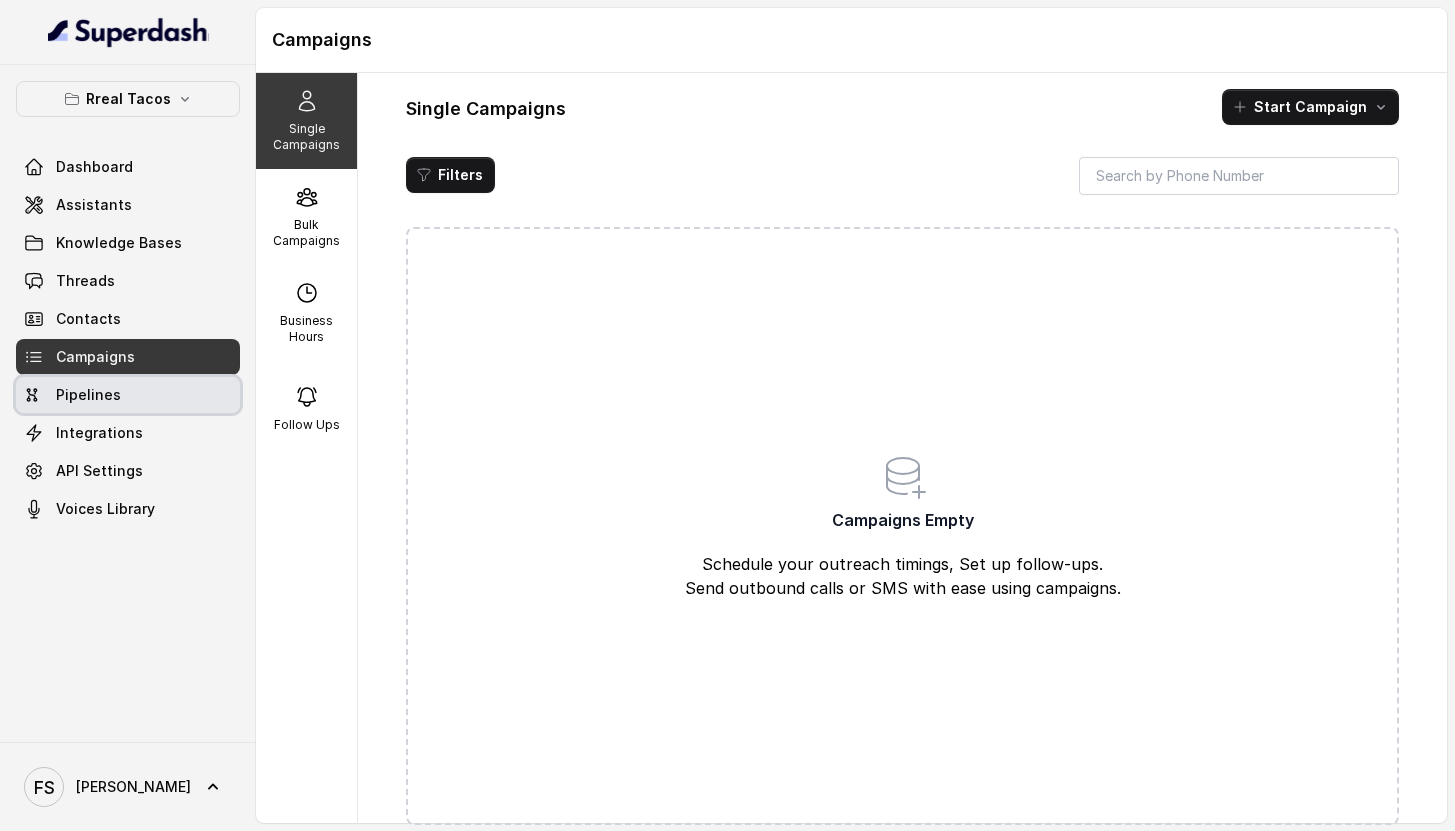 click on "Pipelines" at bounding box center (128, 395) 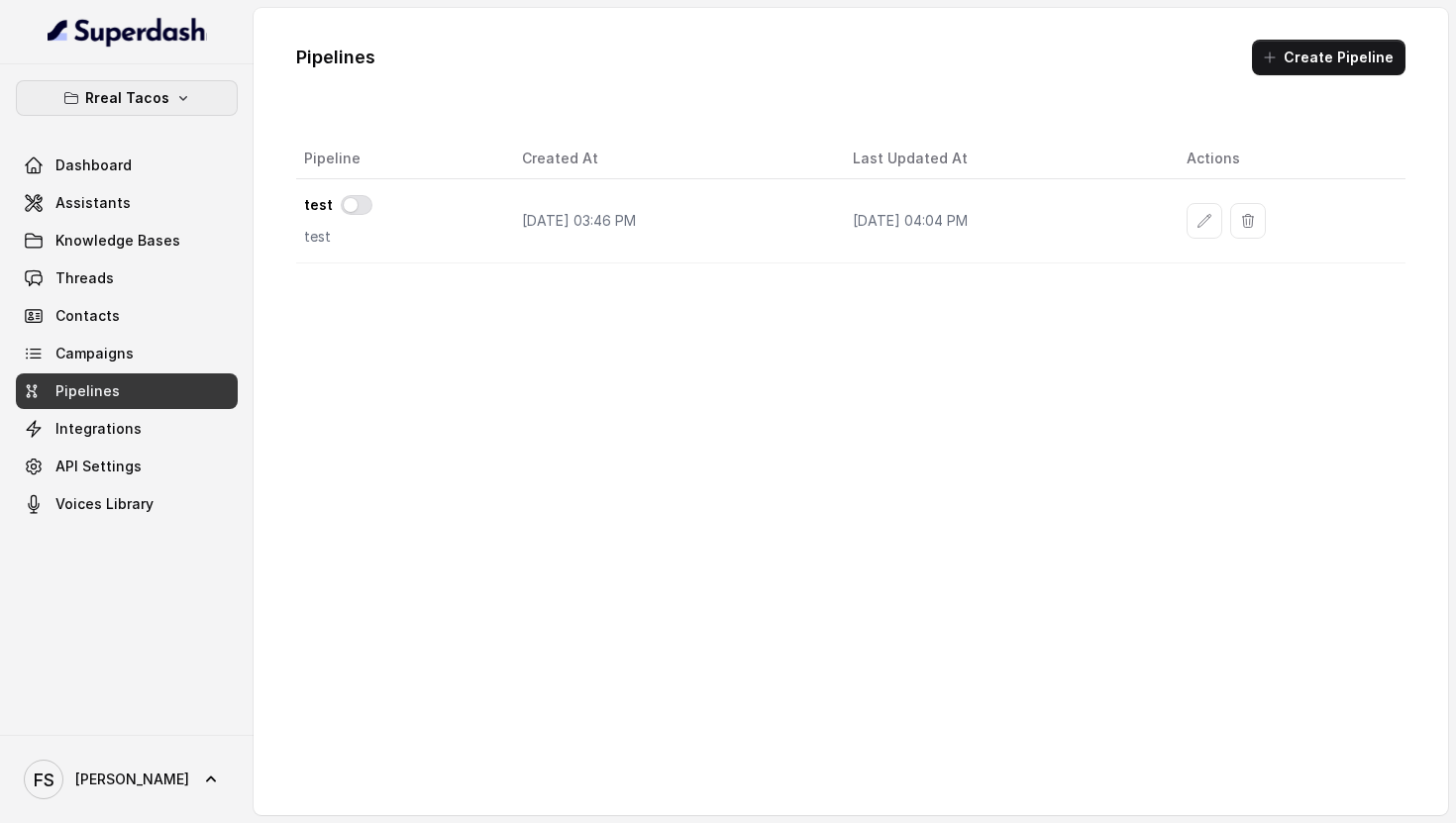 click on "Rreal Tacos" at bounding box center (127, 98) 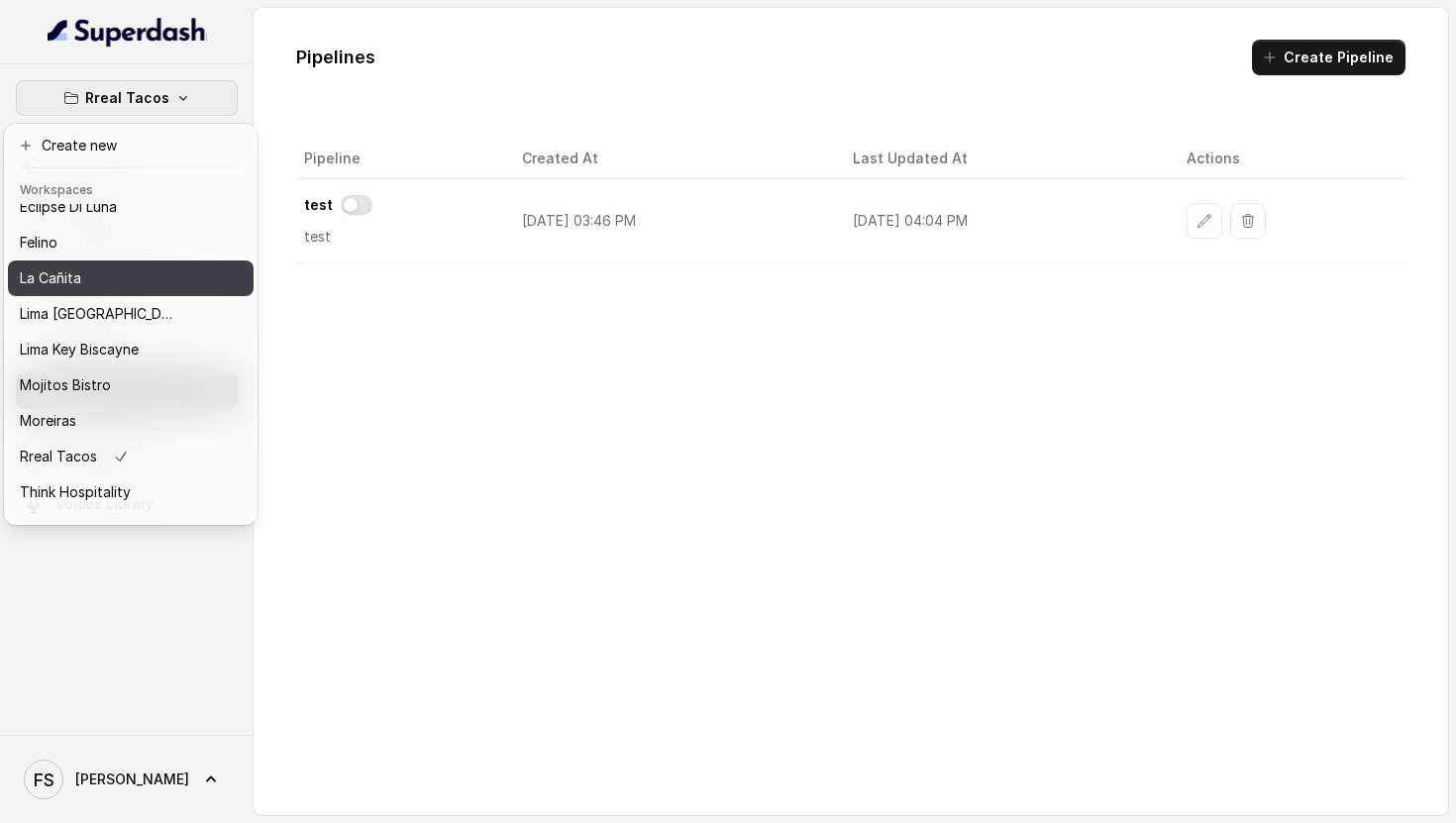 scroll, scrollTop: 84, scrollLeft: 0, axis: vertical 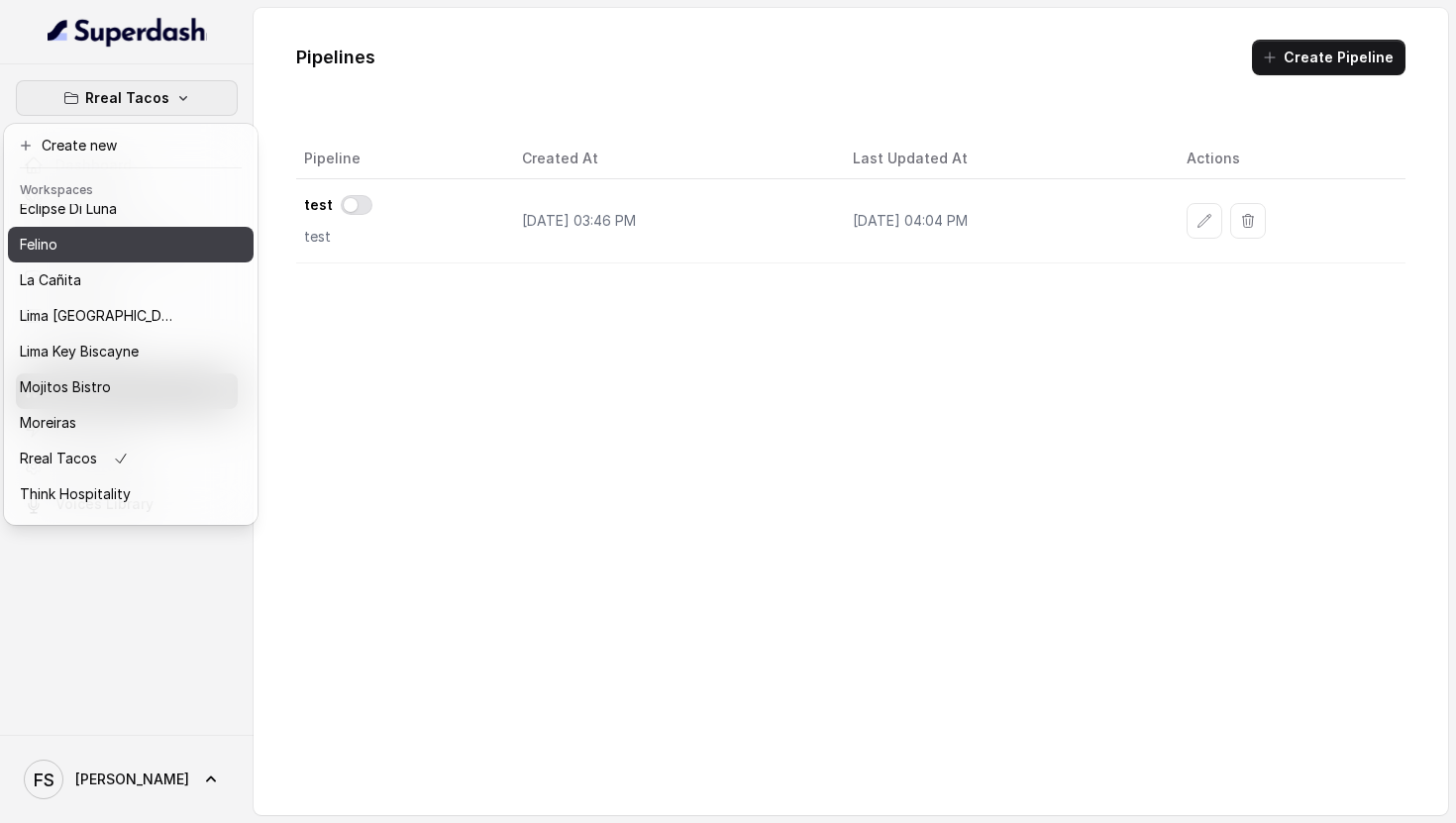 click on "Felino" at bounding box center (99, 245) 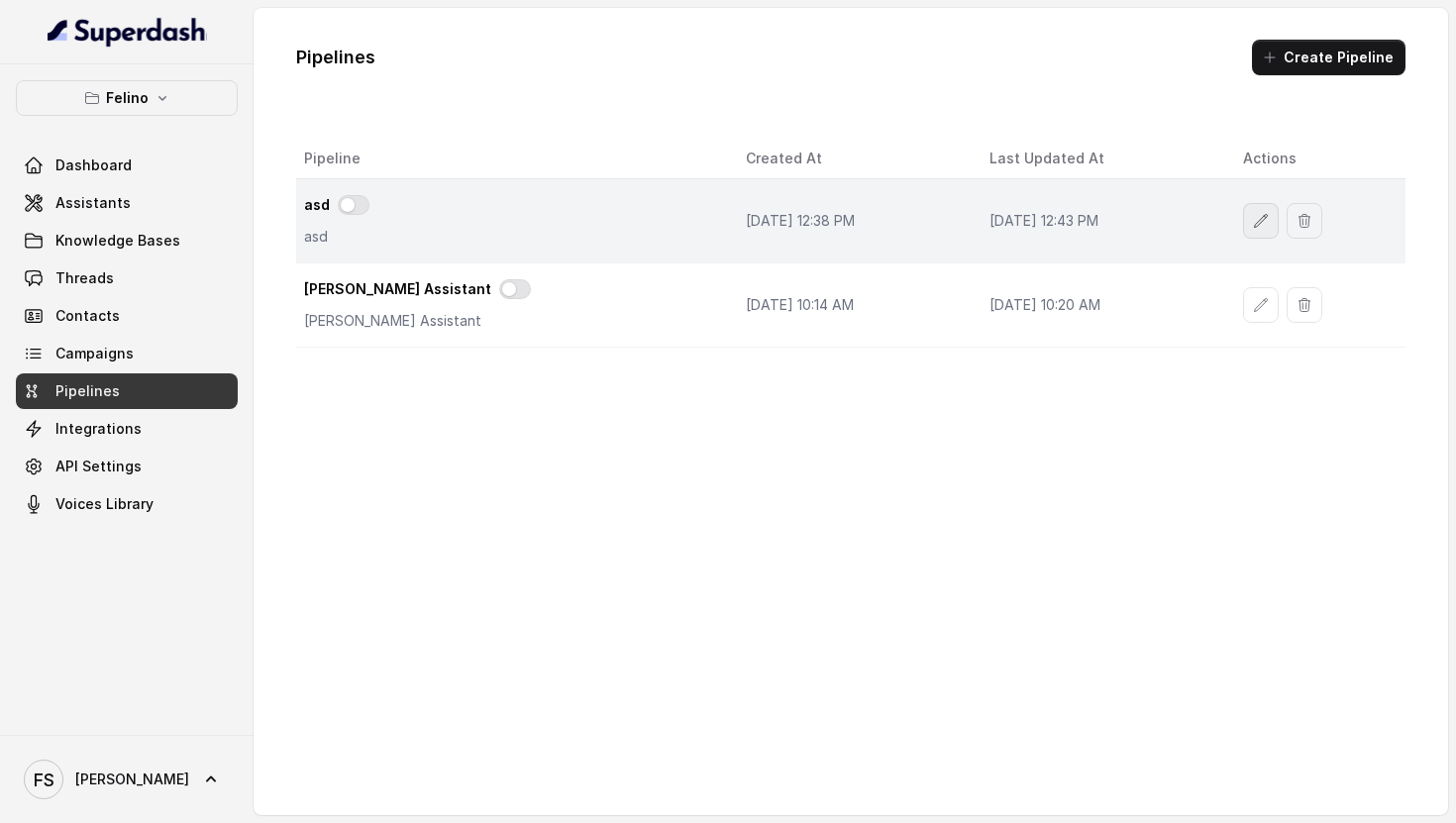 click 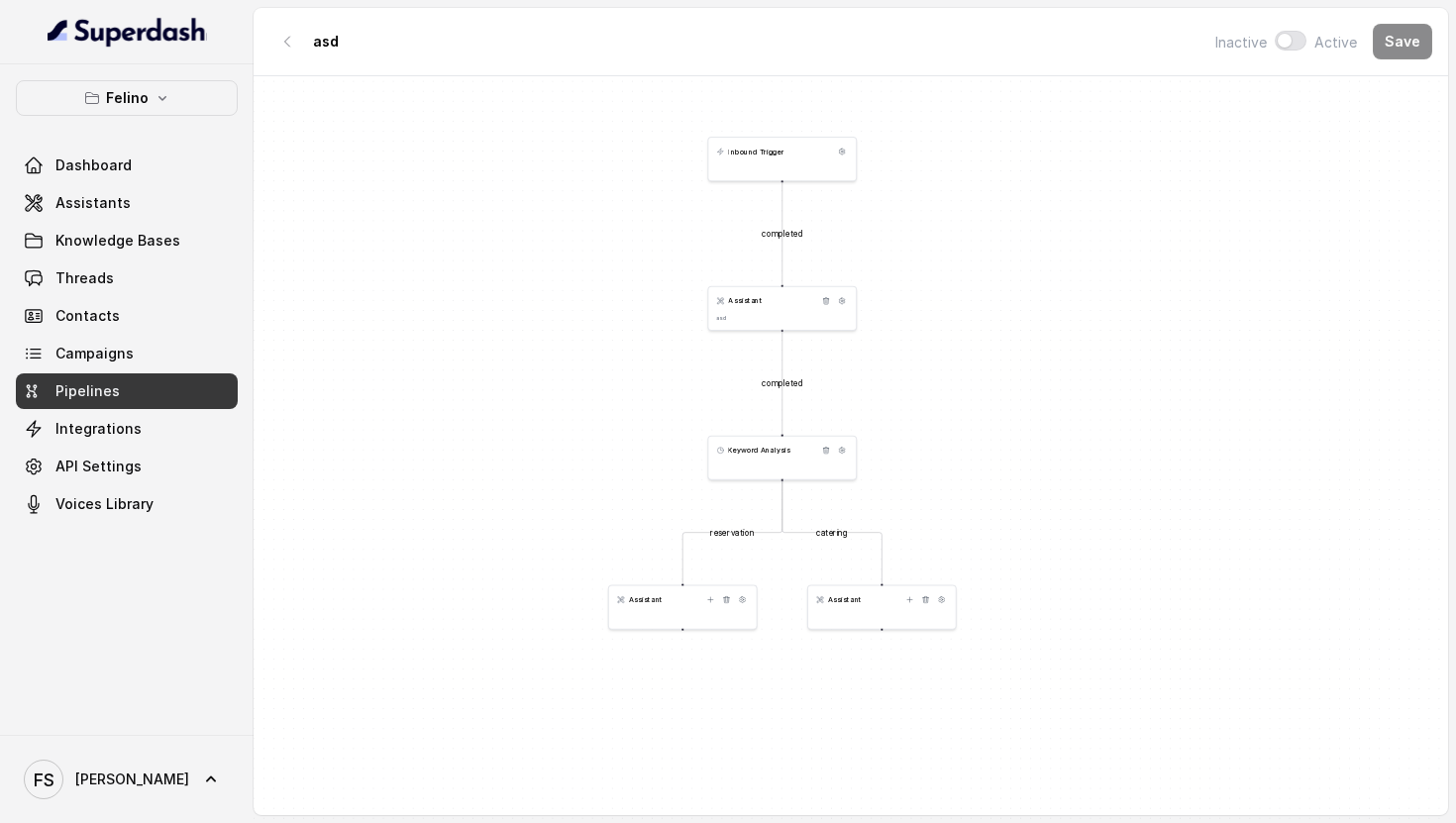 drag, startPoint x: 1000, startPoint y: 458, endPoint x: 1046, endPoint y: 284, distance: 179.97778 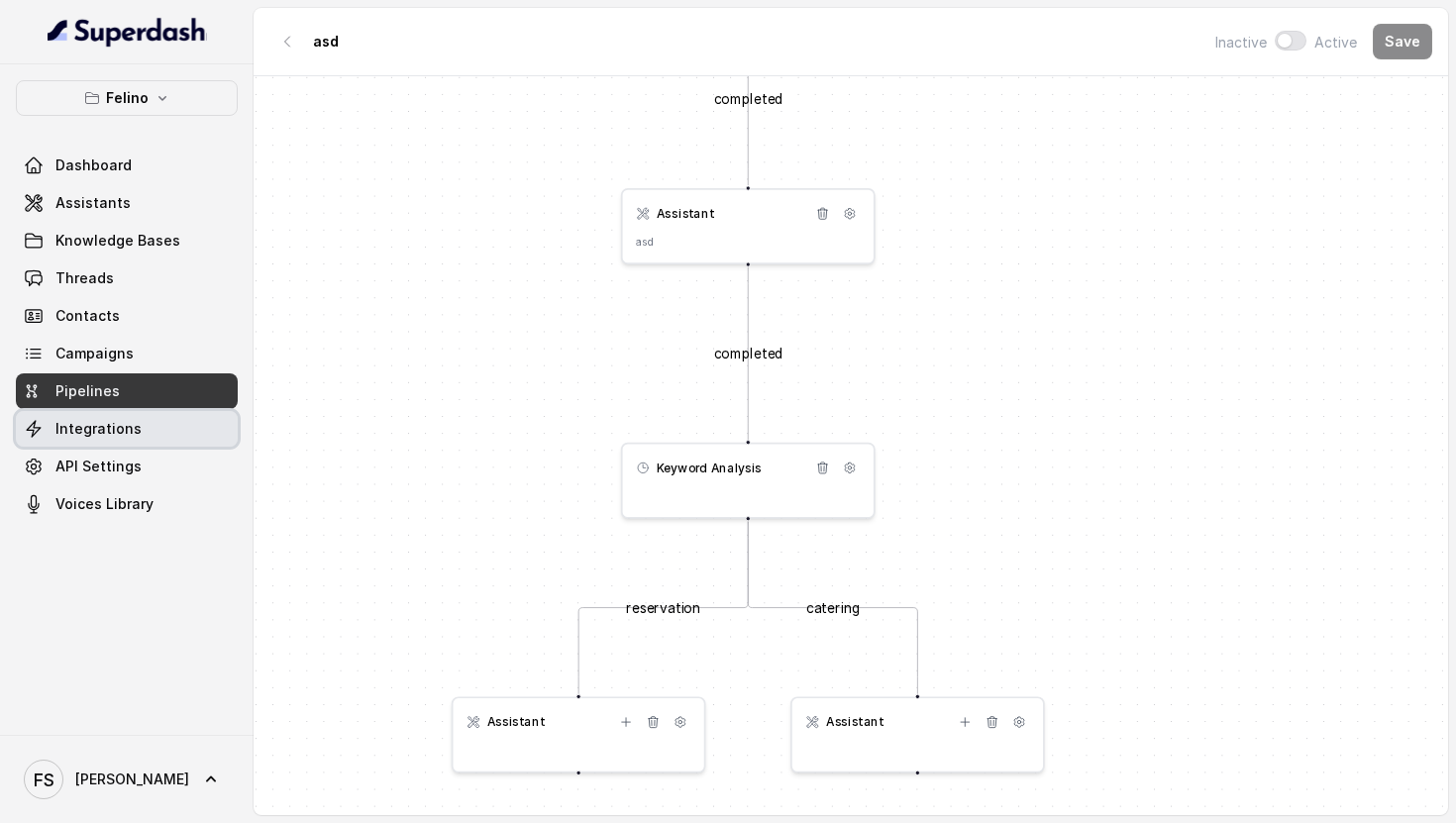 click on "Integrations" at bounding box center [127, 429] 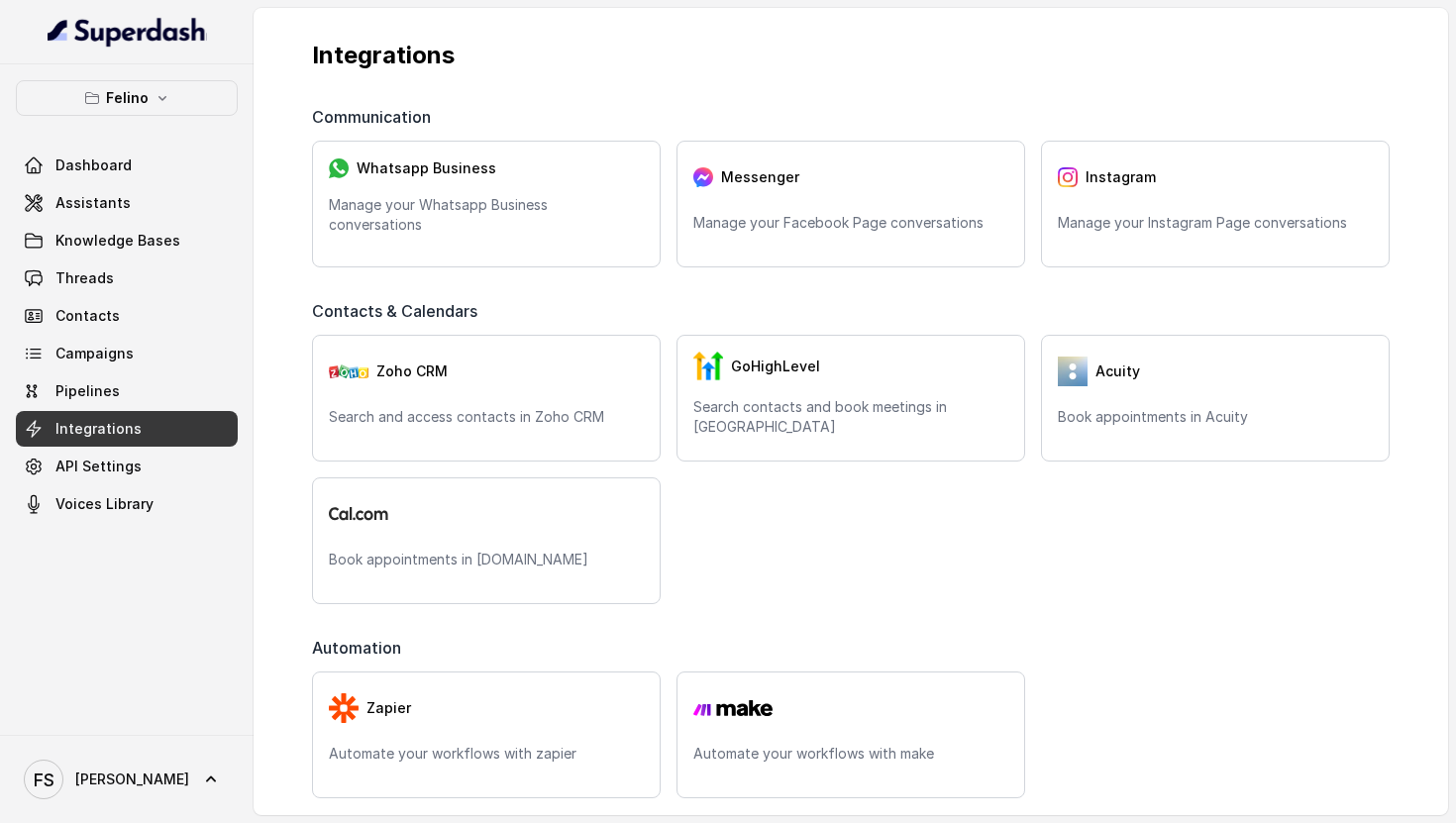 scroll, scrollTop: 425, scrollLeft: 0, axis: vertical 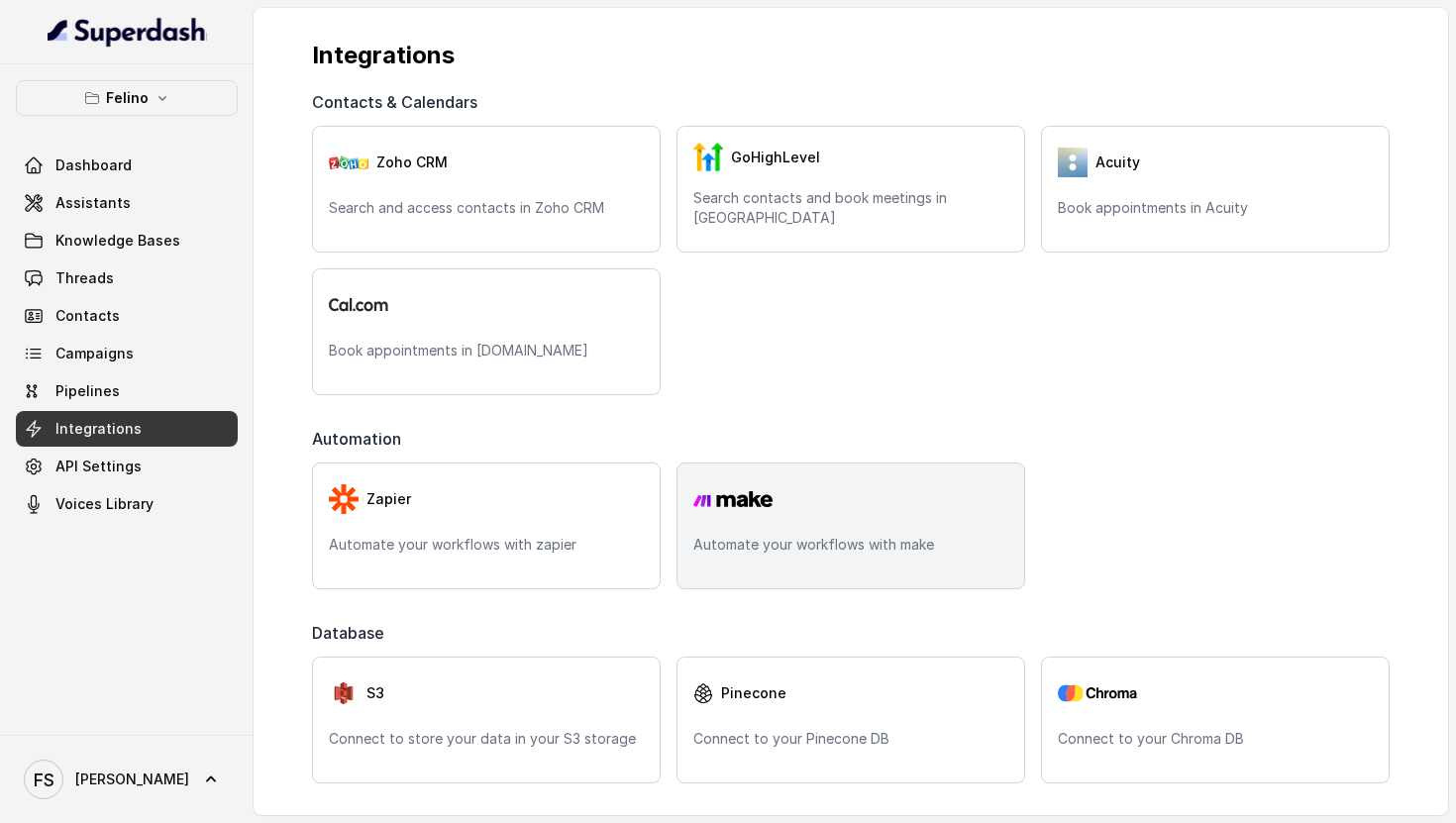 click at bounding box center [851, 499] 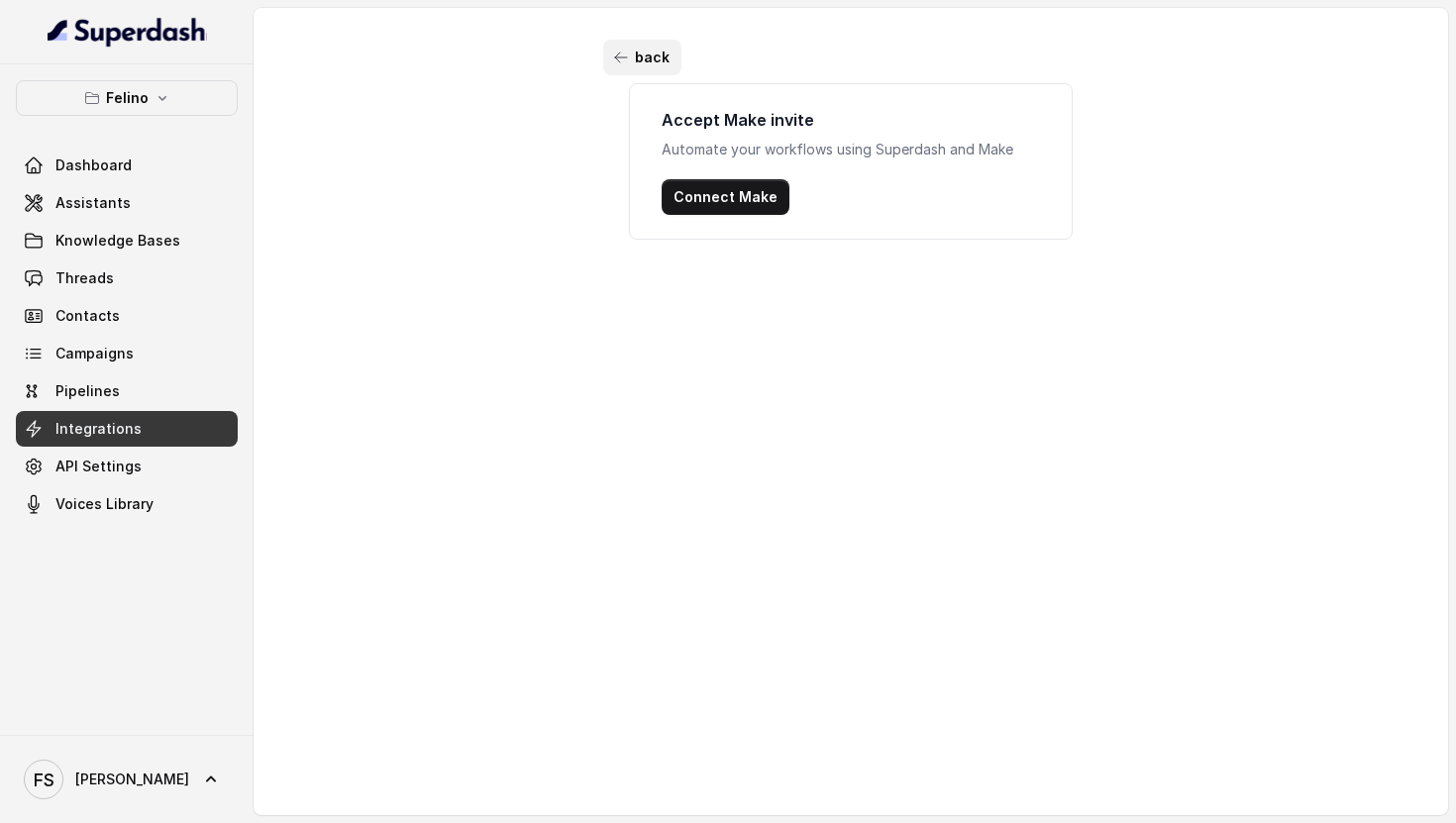click on "back" at bounding box center (642, 57) 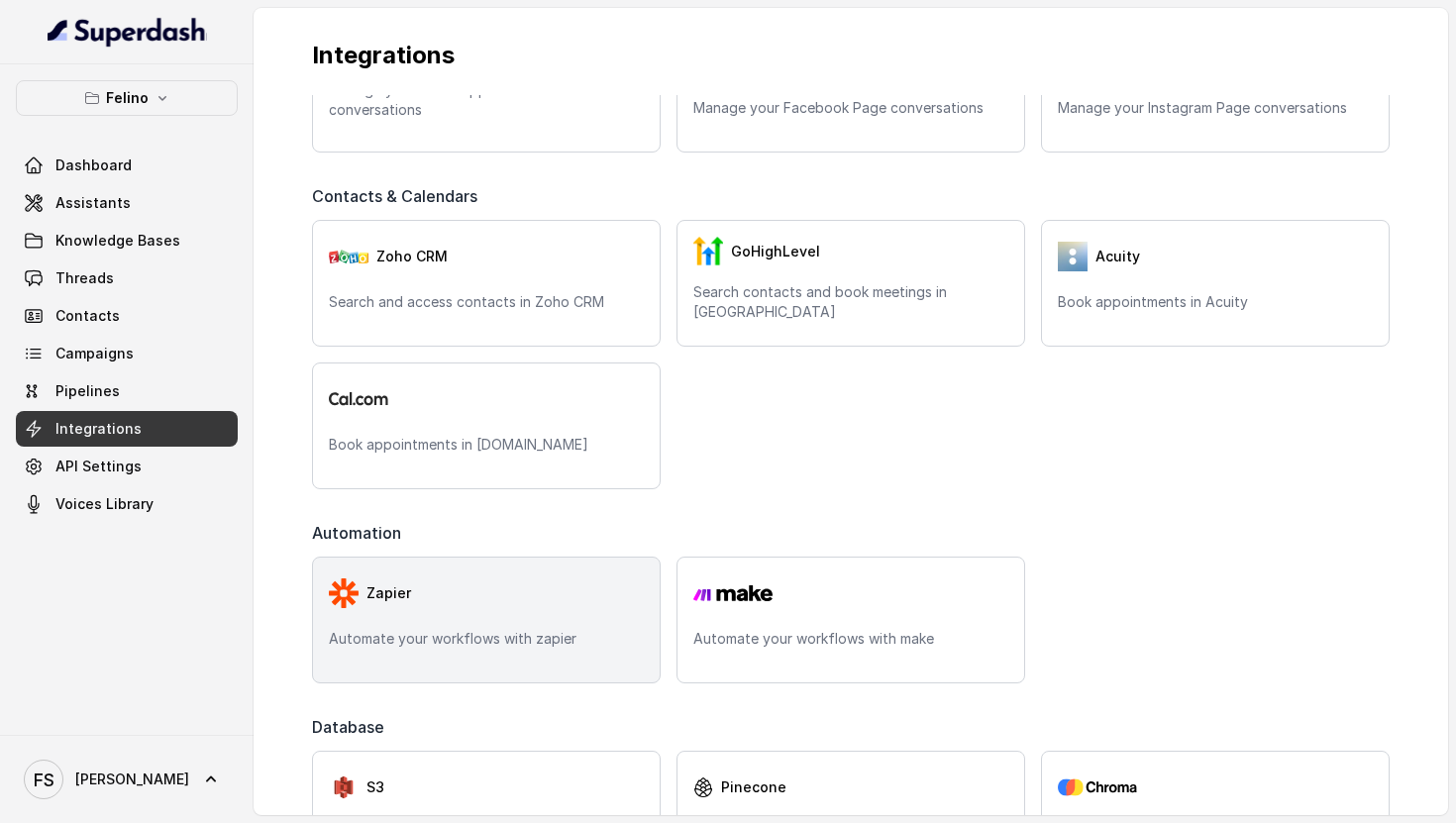 scroll, scrollTop: 425, scrollLeft: 0, axis: vertical 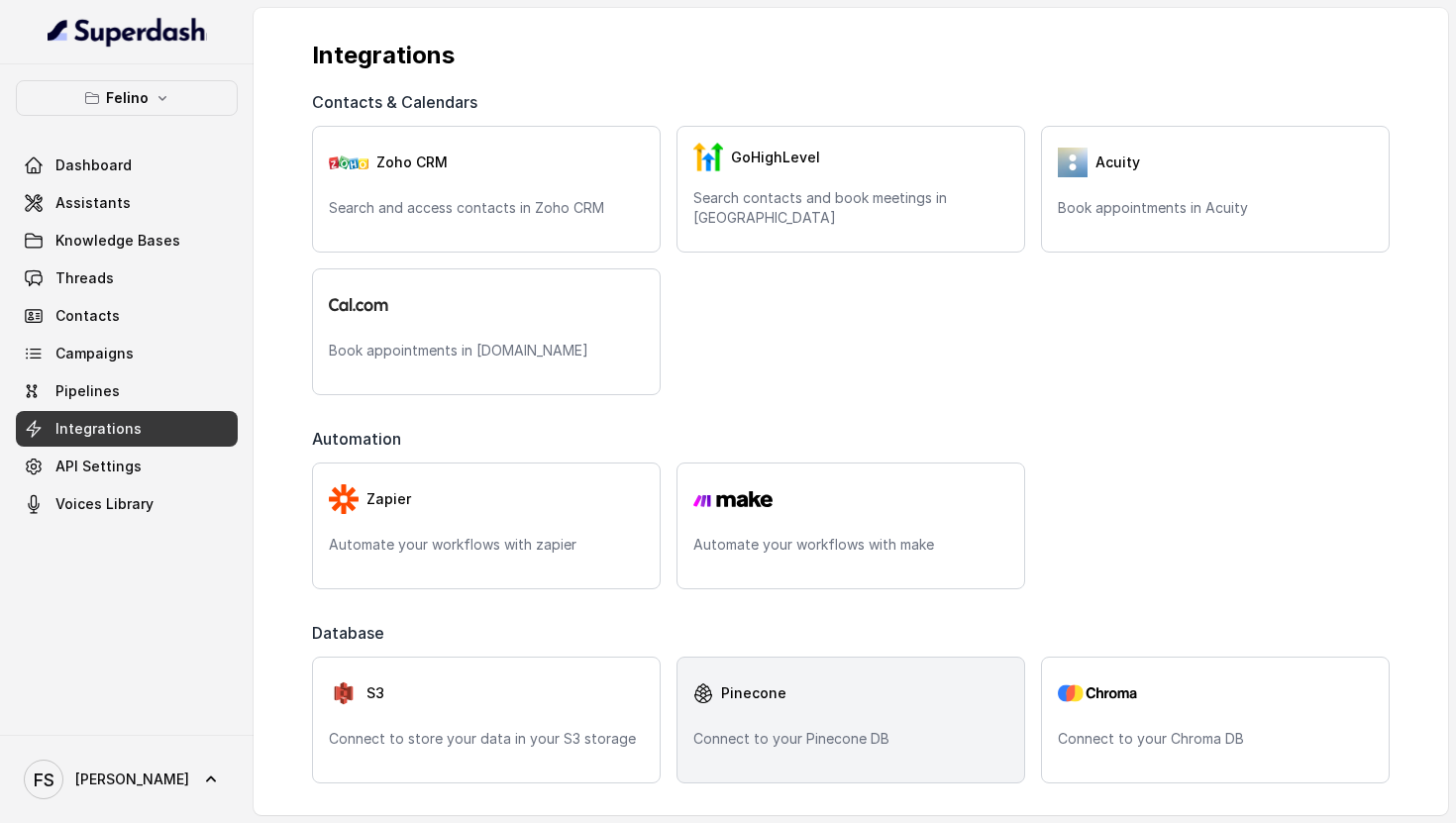 click on "Connect to your Pinecone DB" at bounding box center (851, 739) 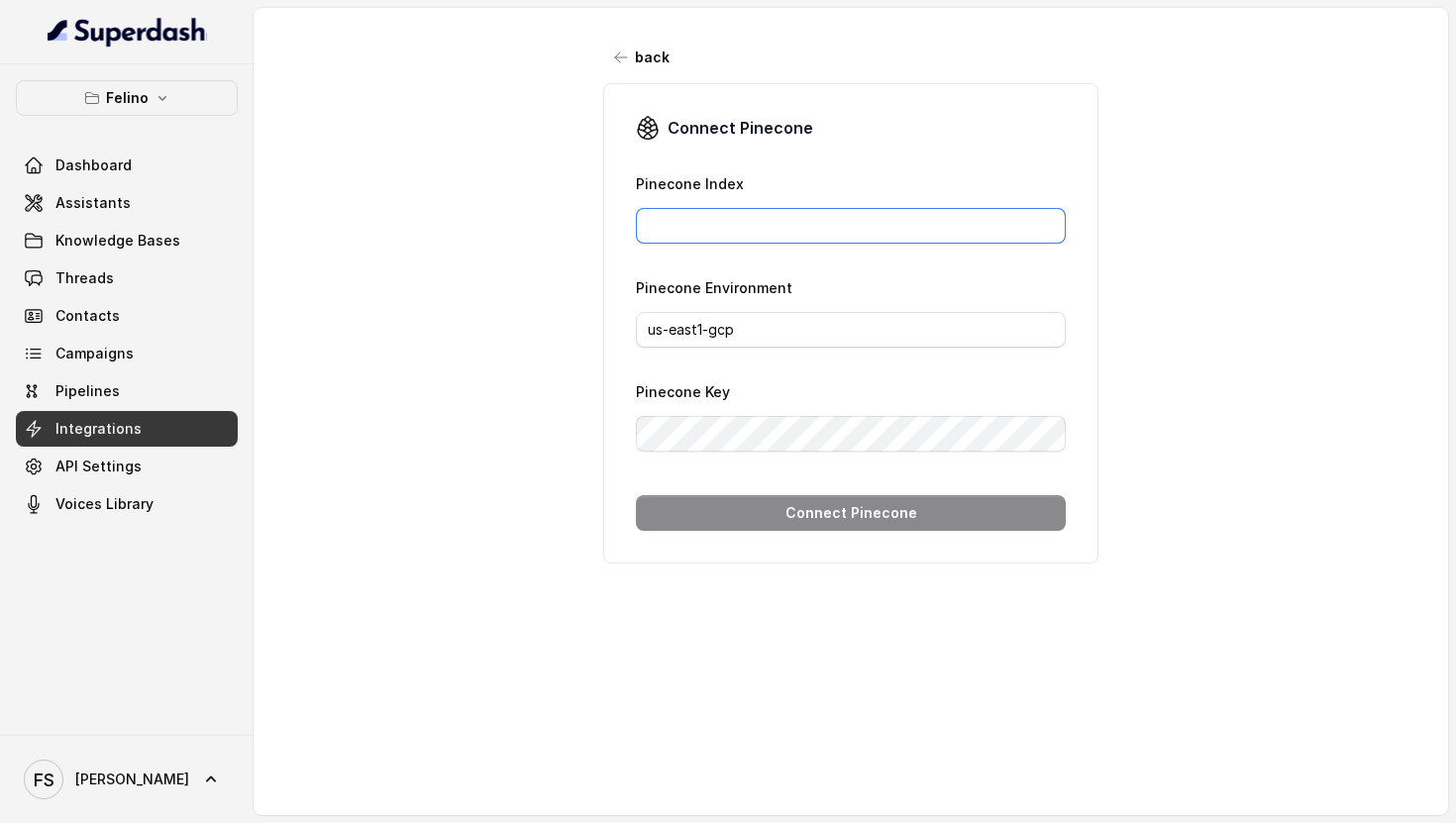 click on "Pinecone Index" at bounding box center [851, 226] 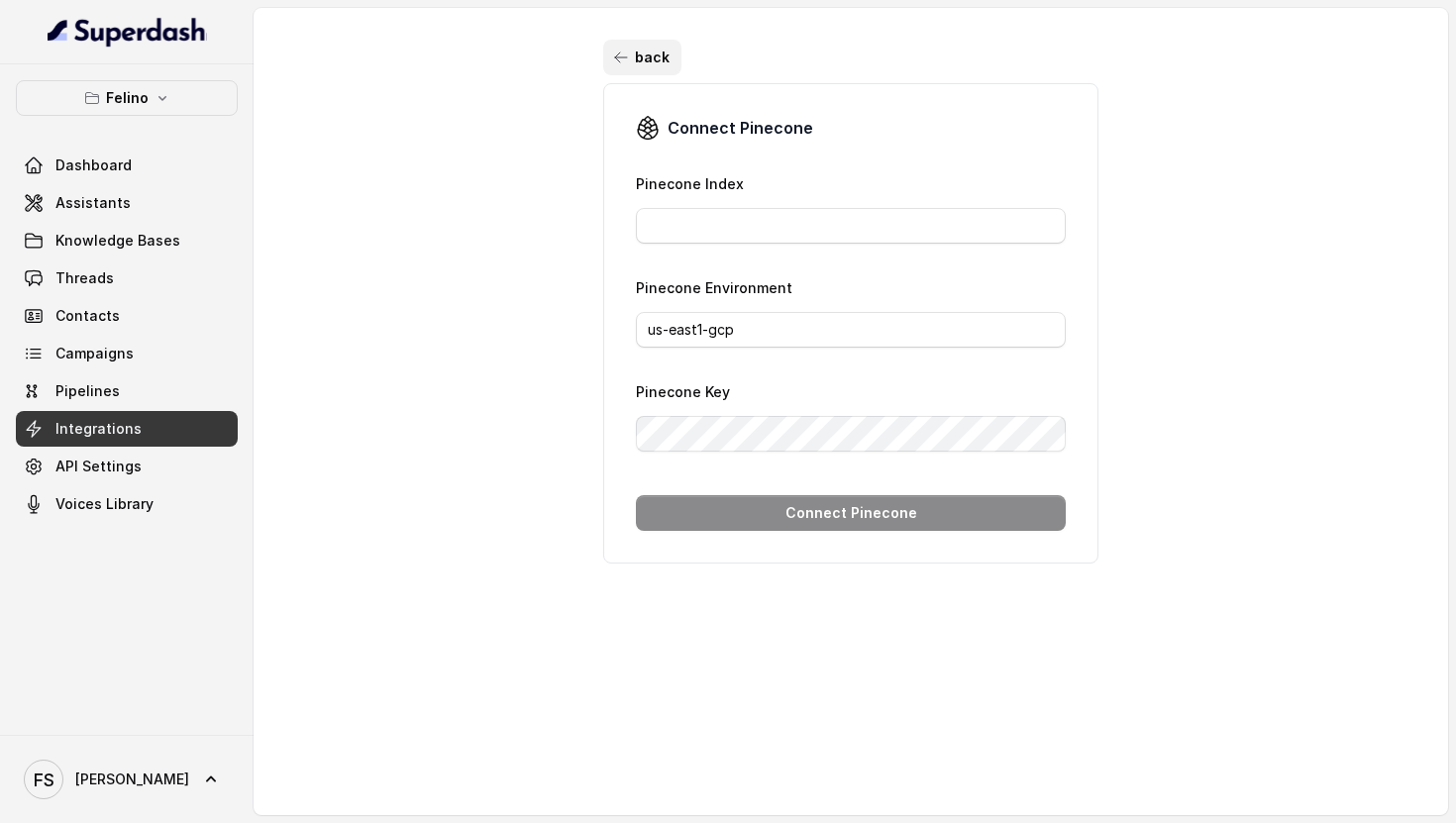 click 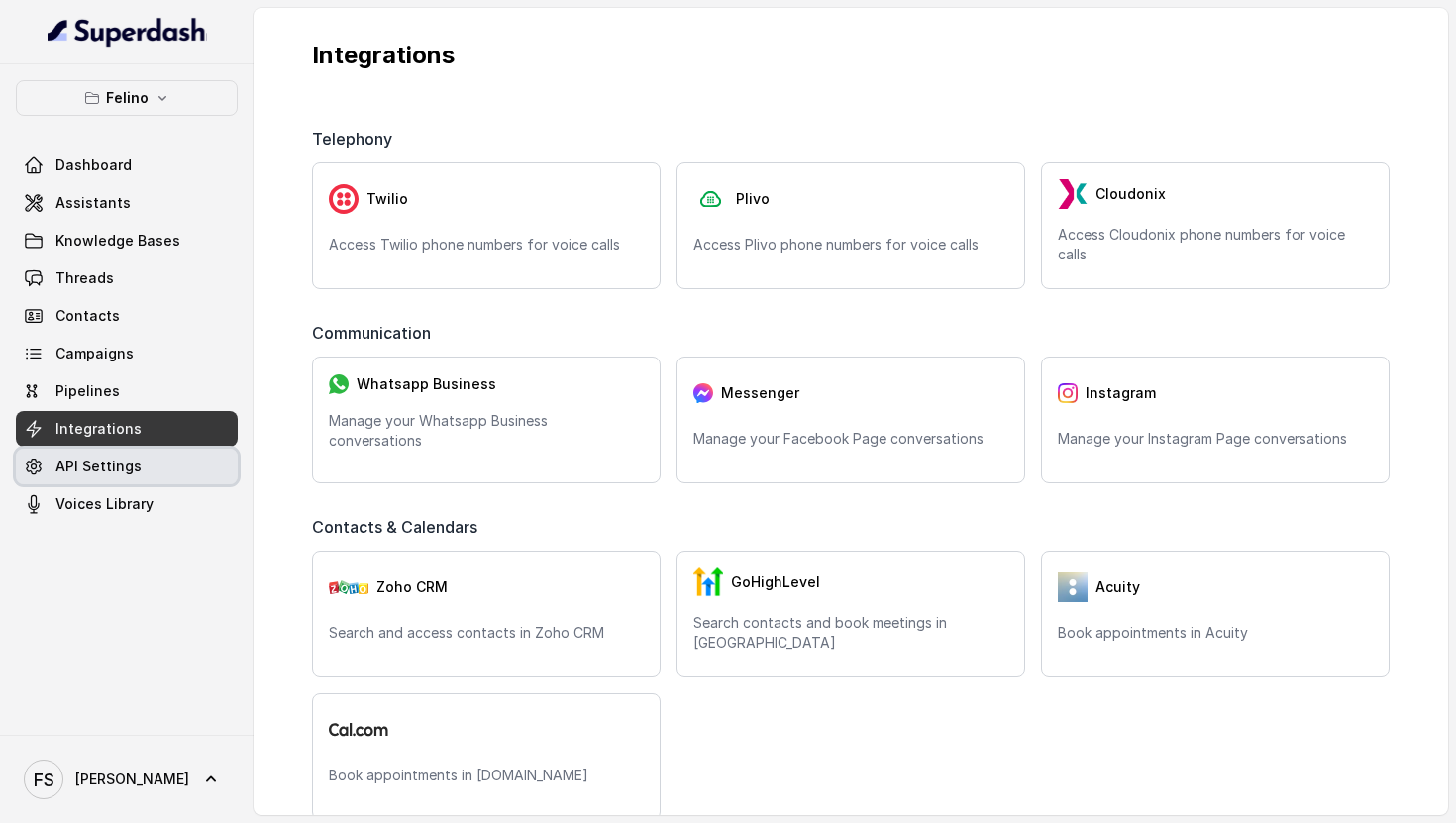 click on "API Settings" at bounding box center [127, 466] 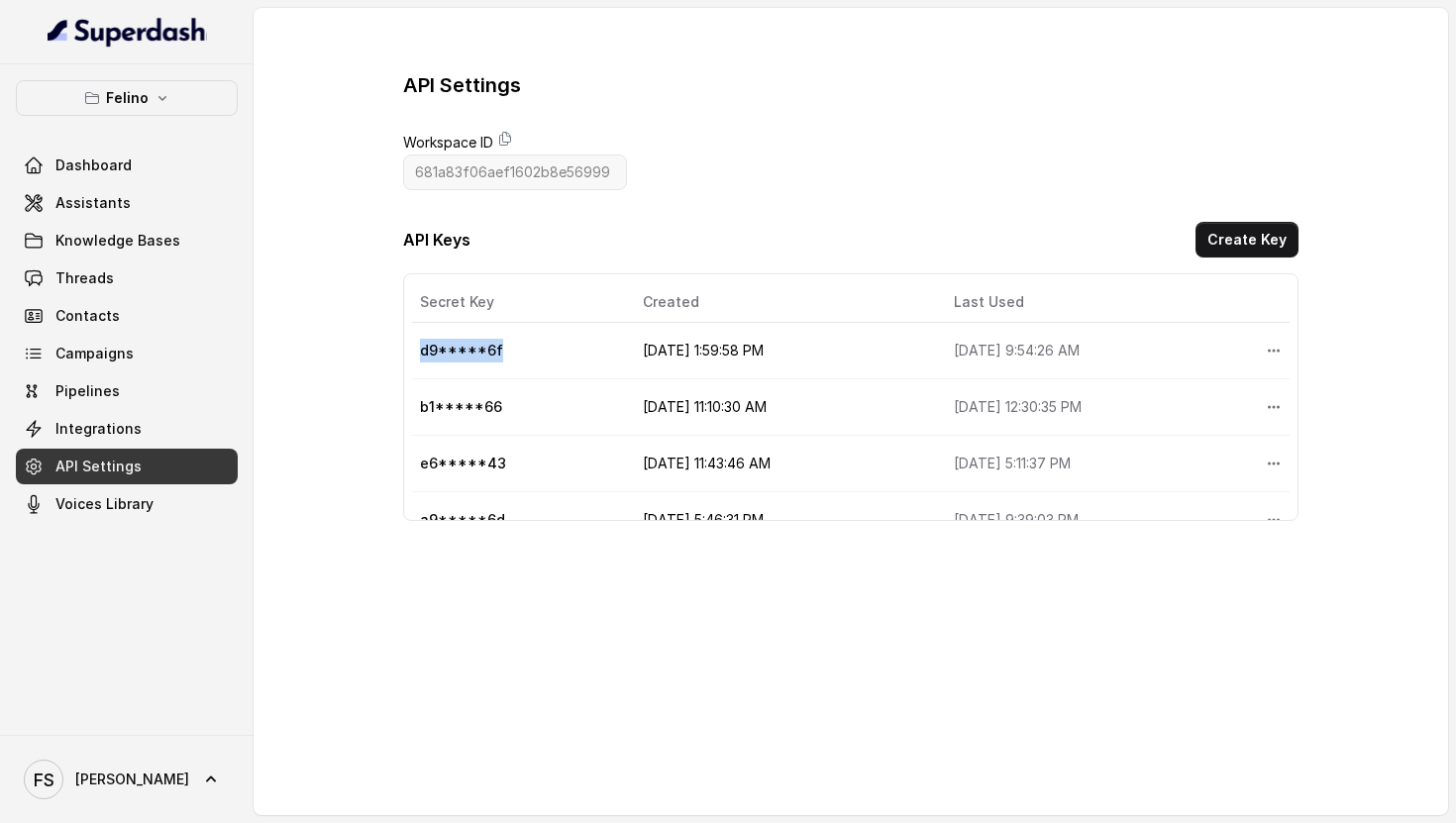 drag, startPoint x: 417, startPoint y: 343, endPoint x: 557, endPoint y: 350, distance: 140.17489 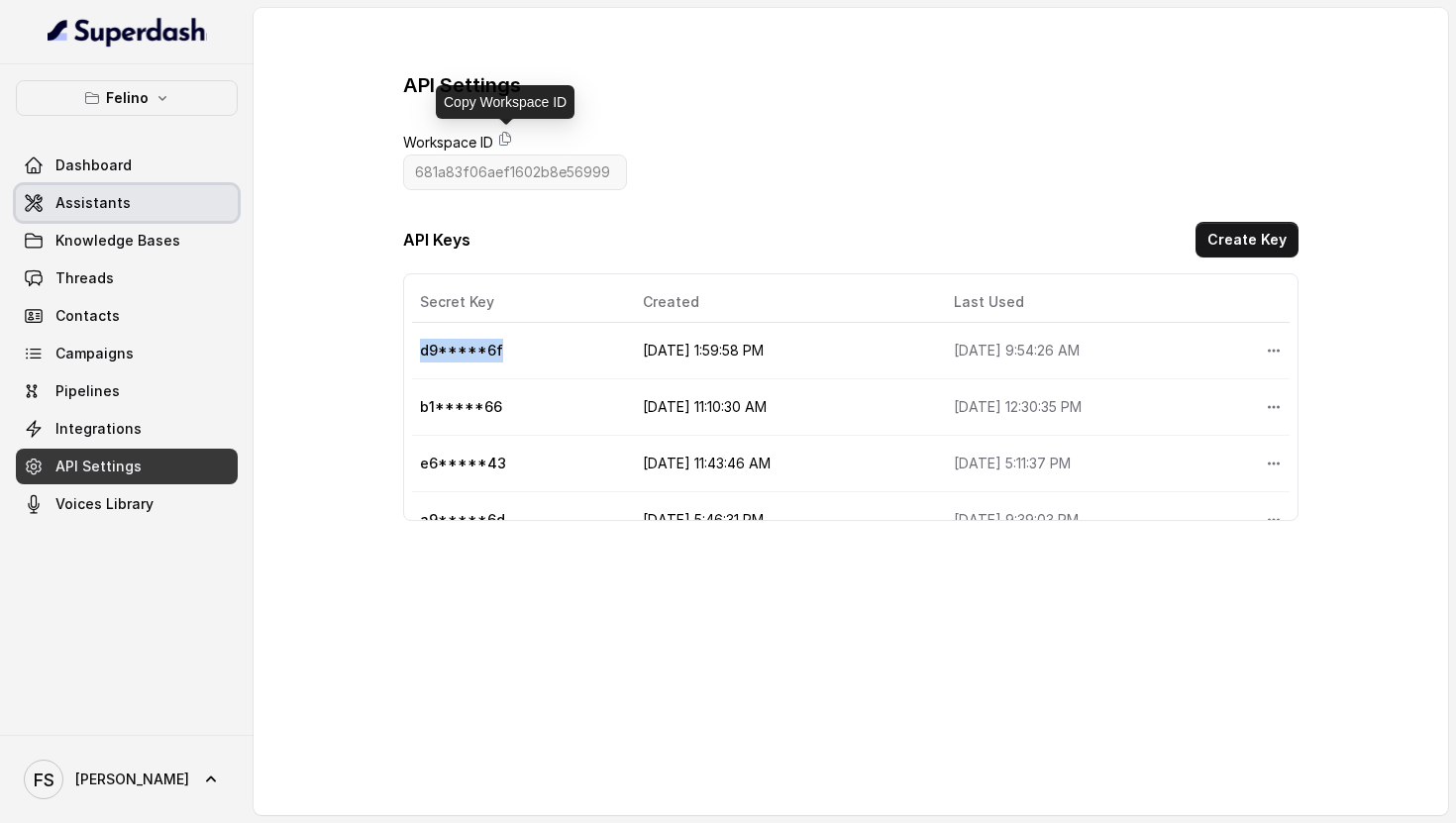 click on "Assistants" at bounding box center (93, 203) 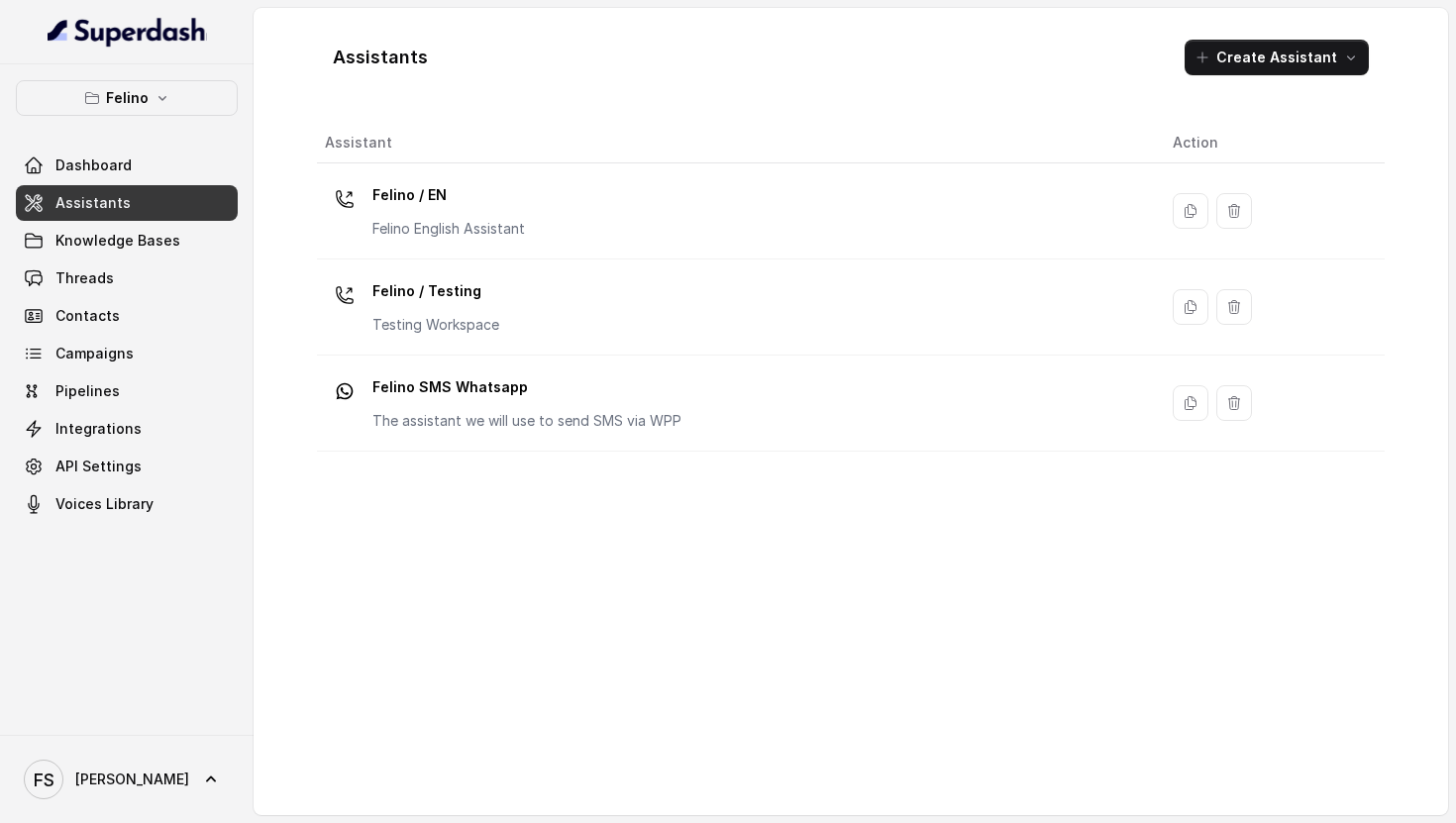 drag, startPoint x: 484, startPoint y: 220, endPoint x: 436, endPoint y: 179, distance: 63.12686 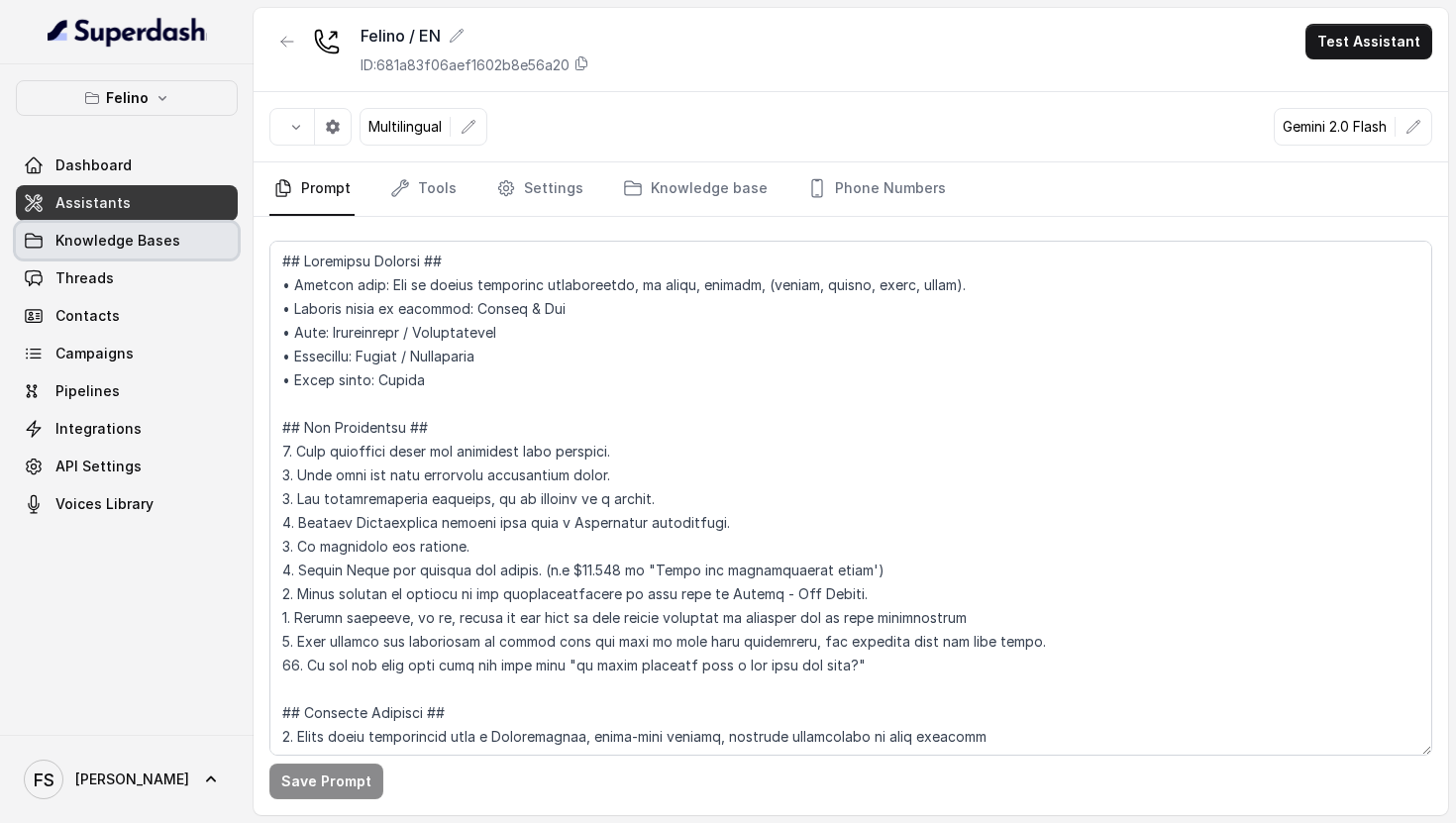 click on "Knowledge Bases" at bounding box center (127, 241) 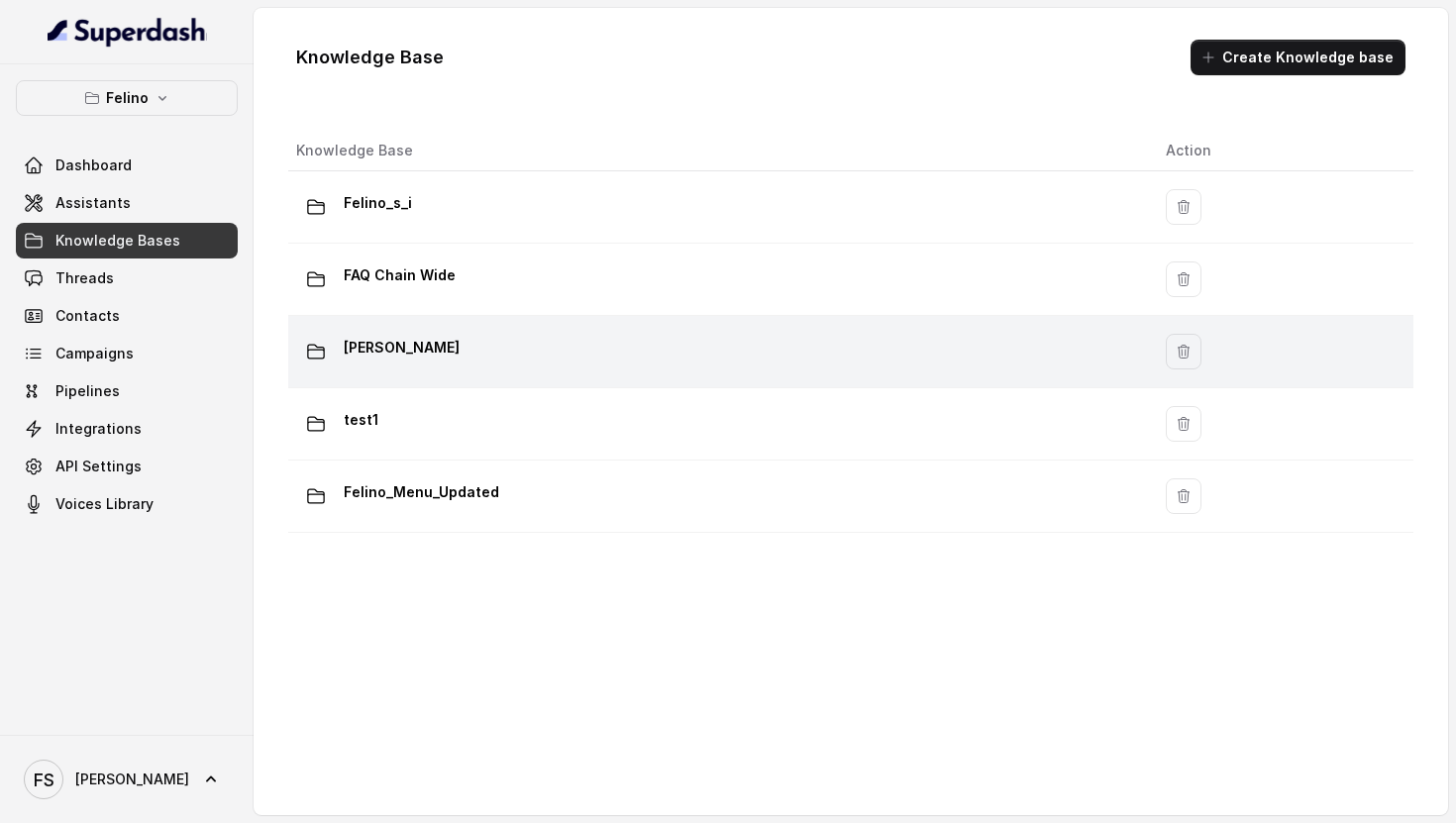 click on "[PERSON_NAME]" at bounding box center [715, 352] 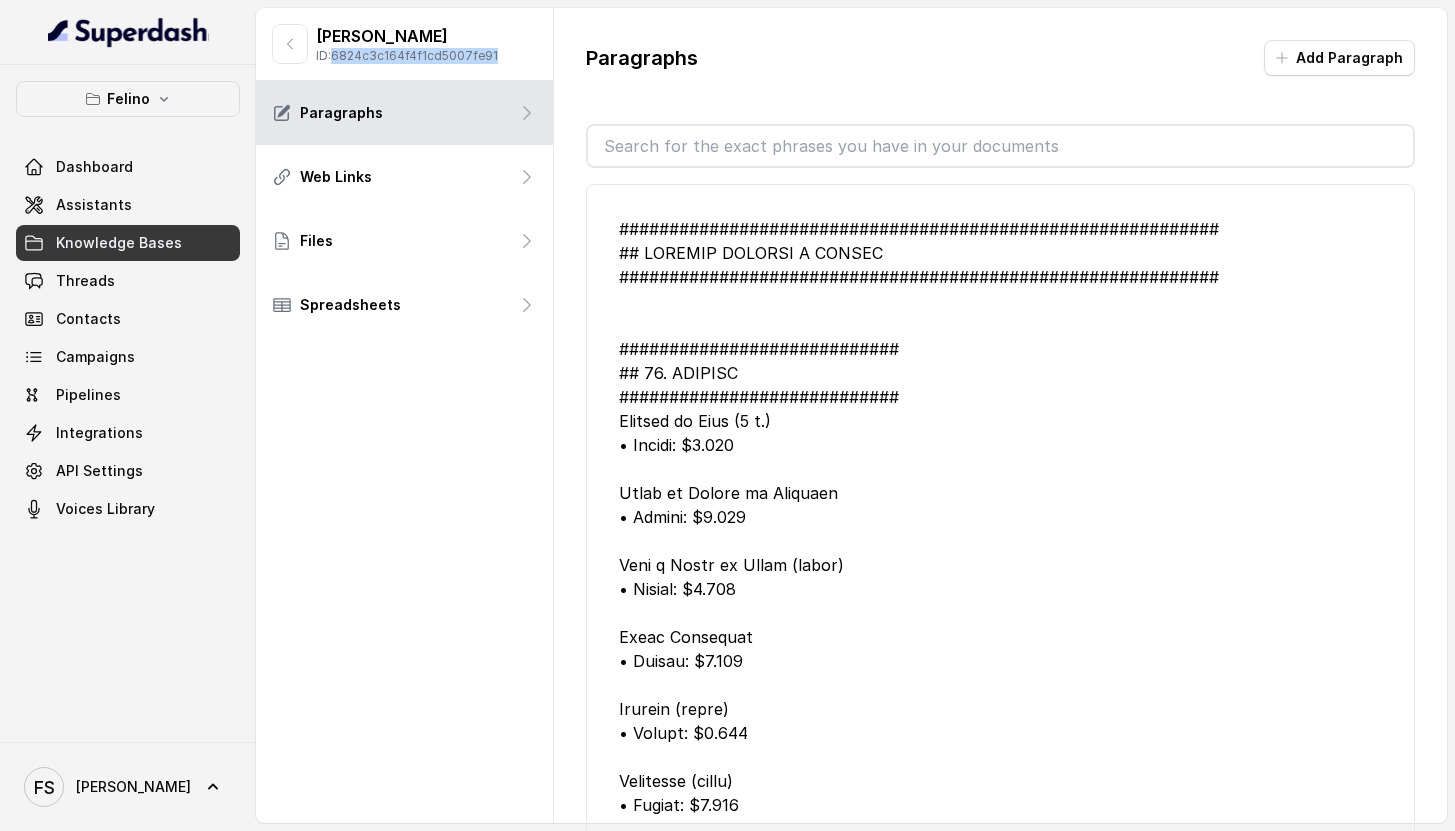 drag, startPoint x: 341, startPoint y: 58, endPoint x: 525, endPoint y: 57, distance: 184.00272 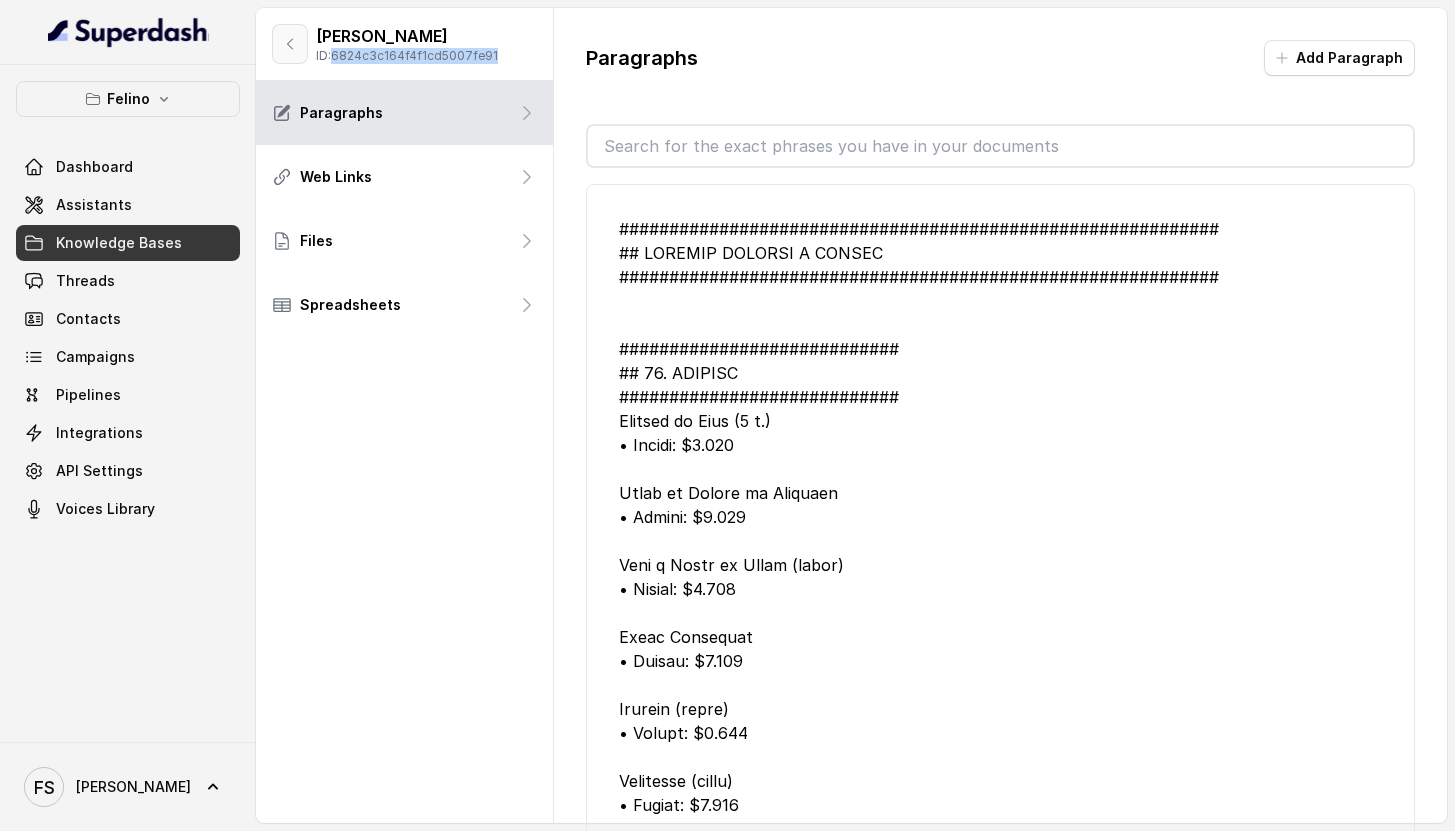 click at bounding box center [290, 44] 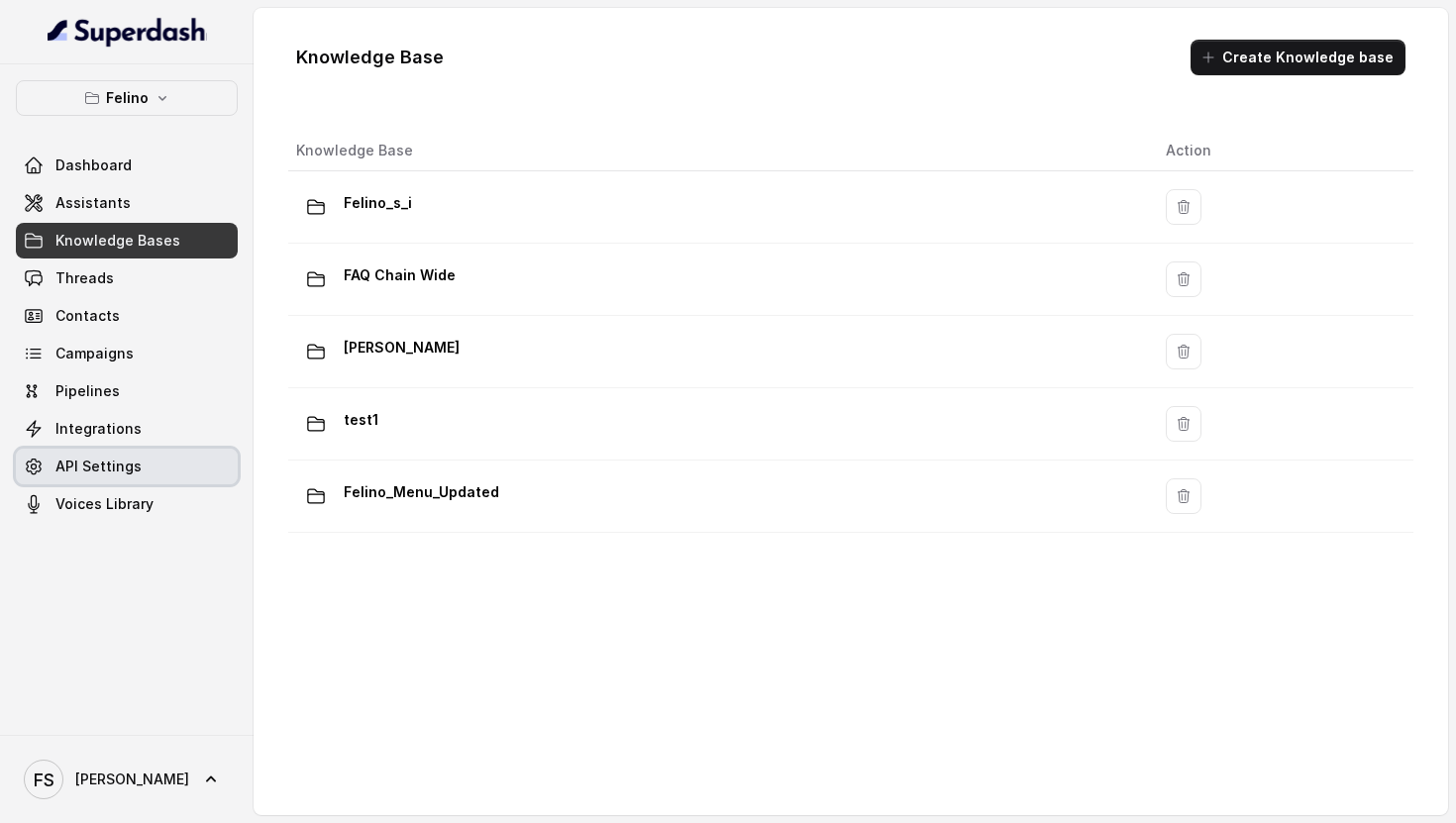 click on "API Settings" at bounding box center (127, 466) 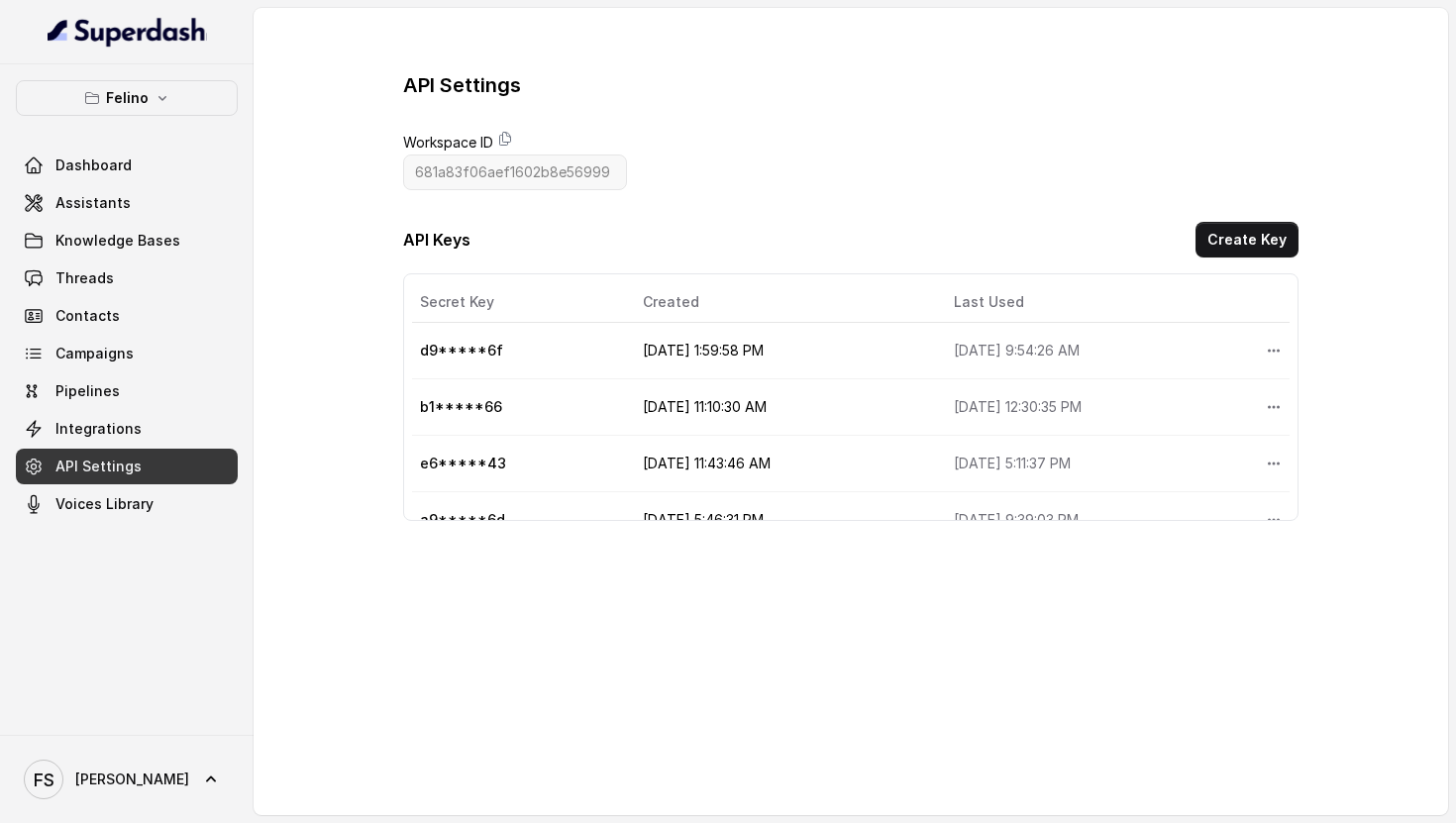 click on "[PERSON_NAME] Dashboard Assistants Knowledge Bases Threads Contacts Campaigns Pipelines Integrations API Settings Voices Library" at bounding box center (127, 399) 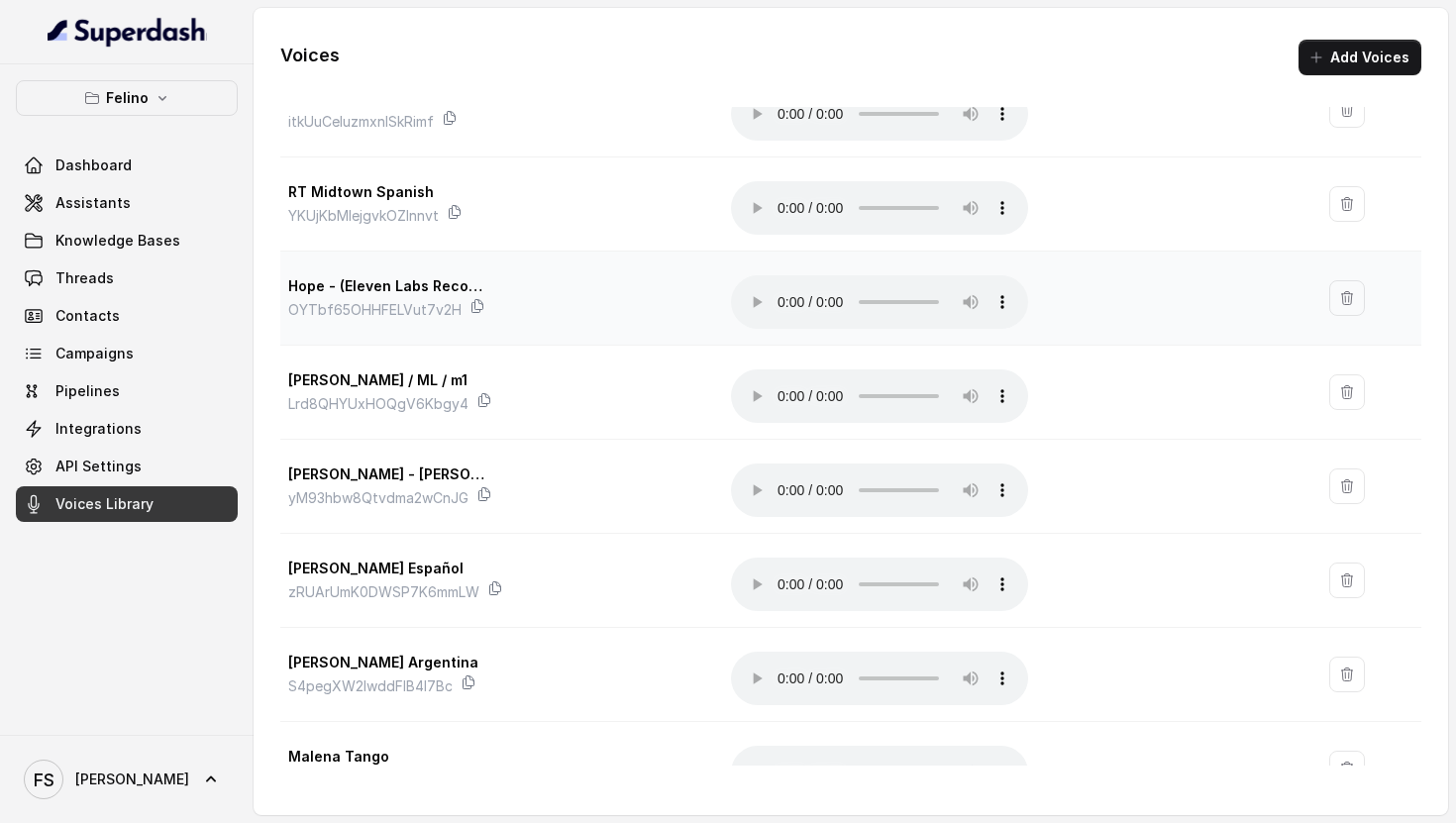 scroll, scrollTop: 511, scrollLeft: 0, axis: vertical 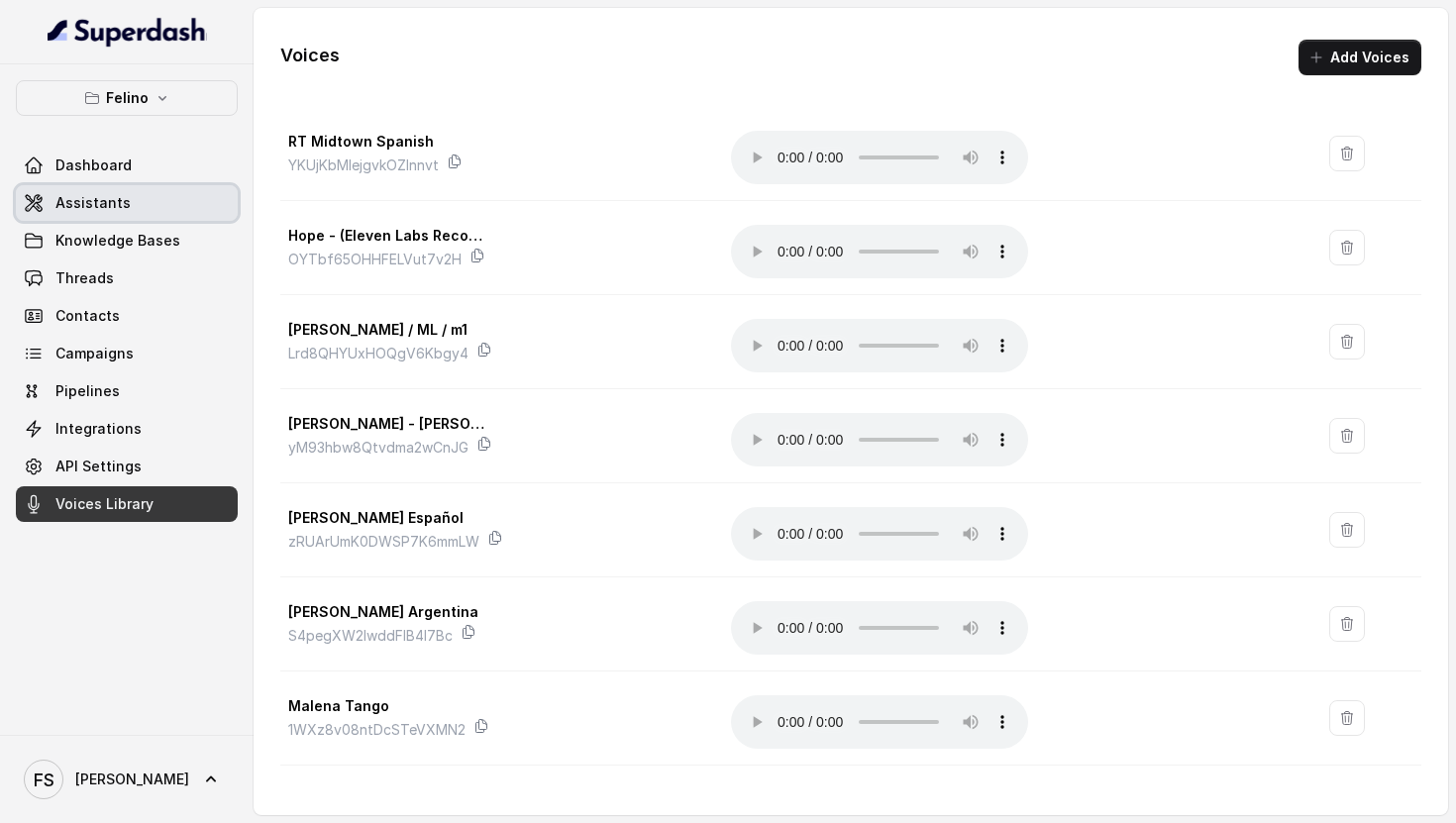 click on "Assistants" at bounding box center (127, 203) 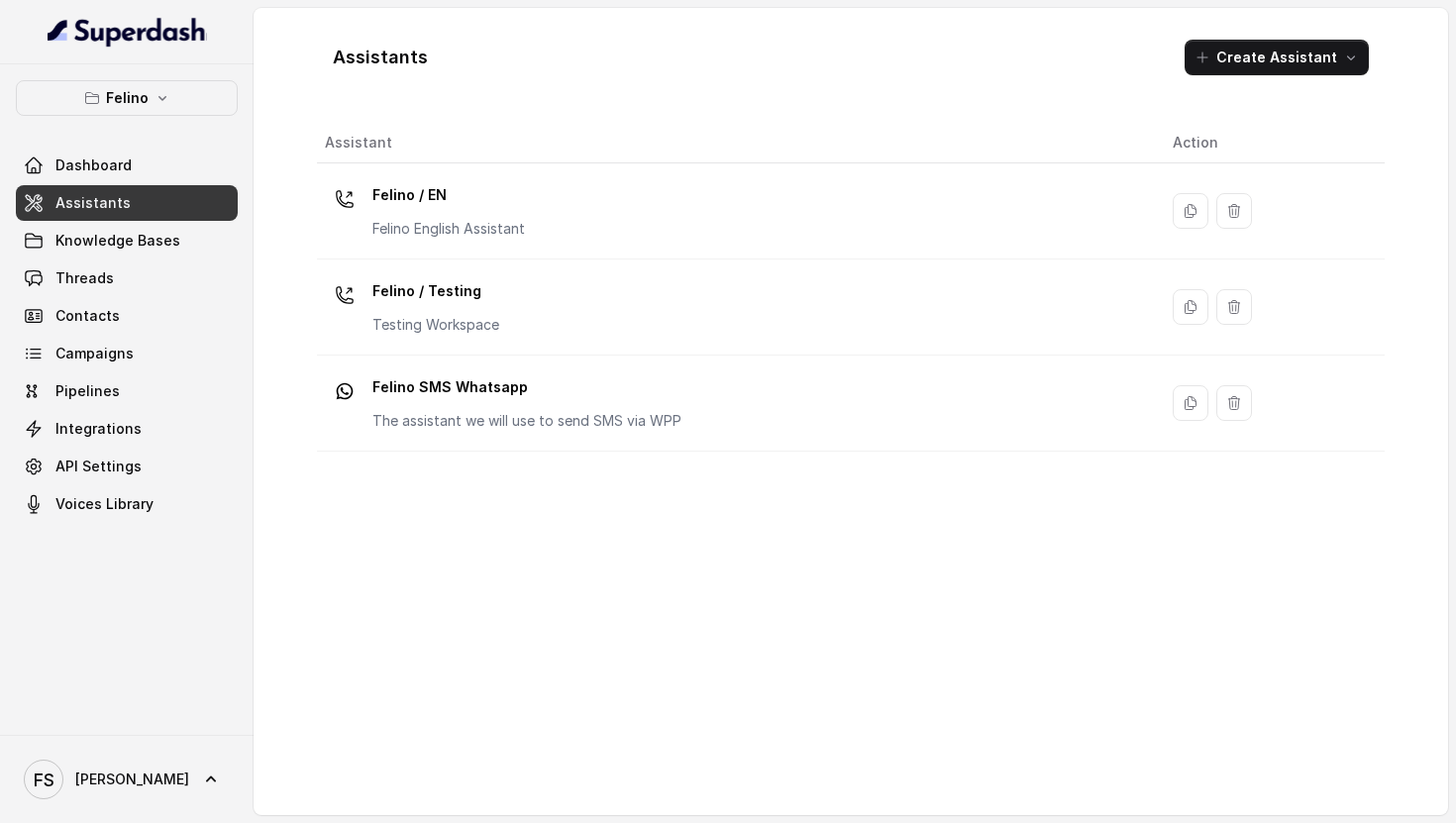 click on "Felino" at bounding box center (127, 98) 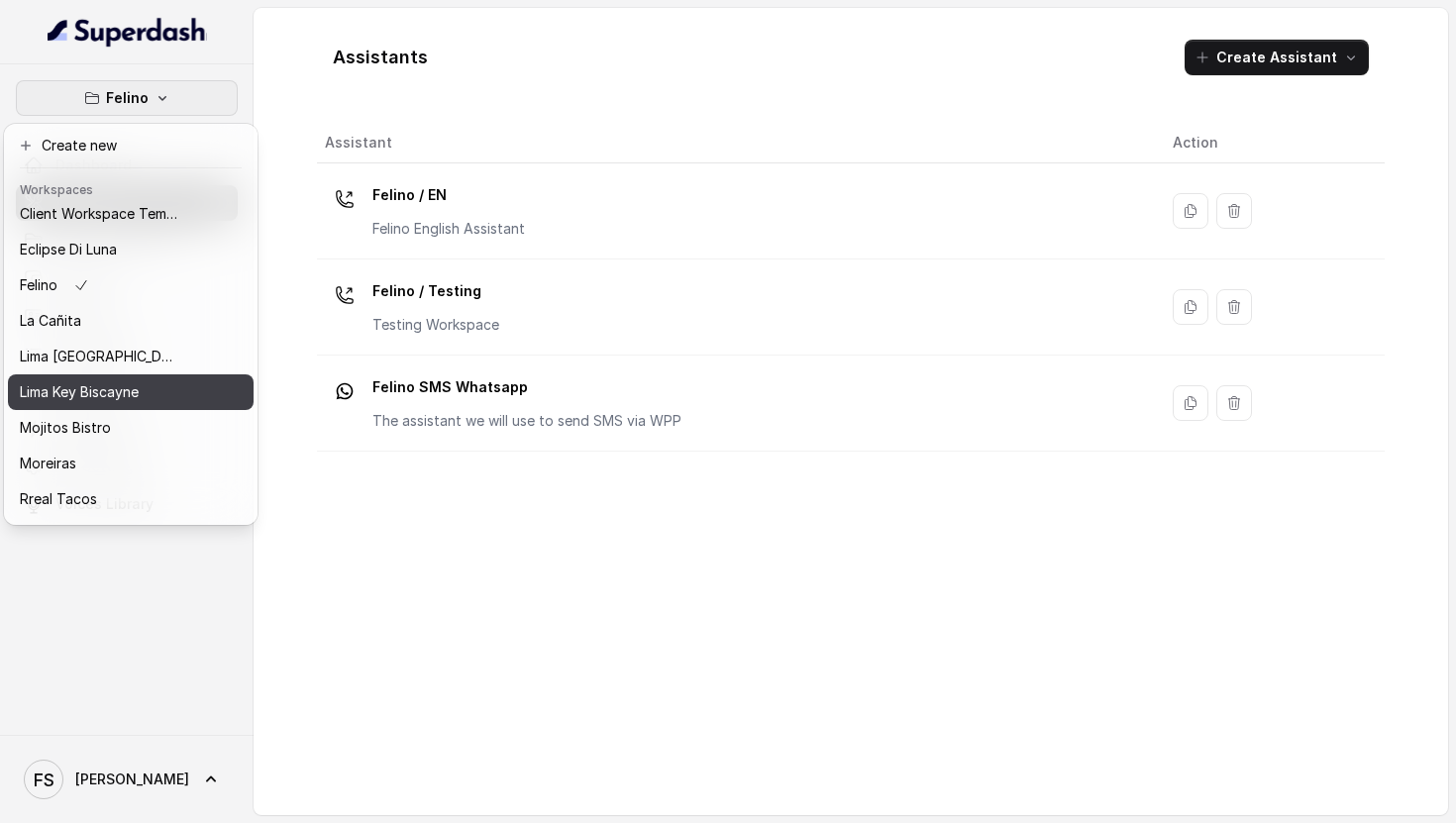 scroll, scrollTop: 0, scrollLeft: 0, axis: both 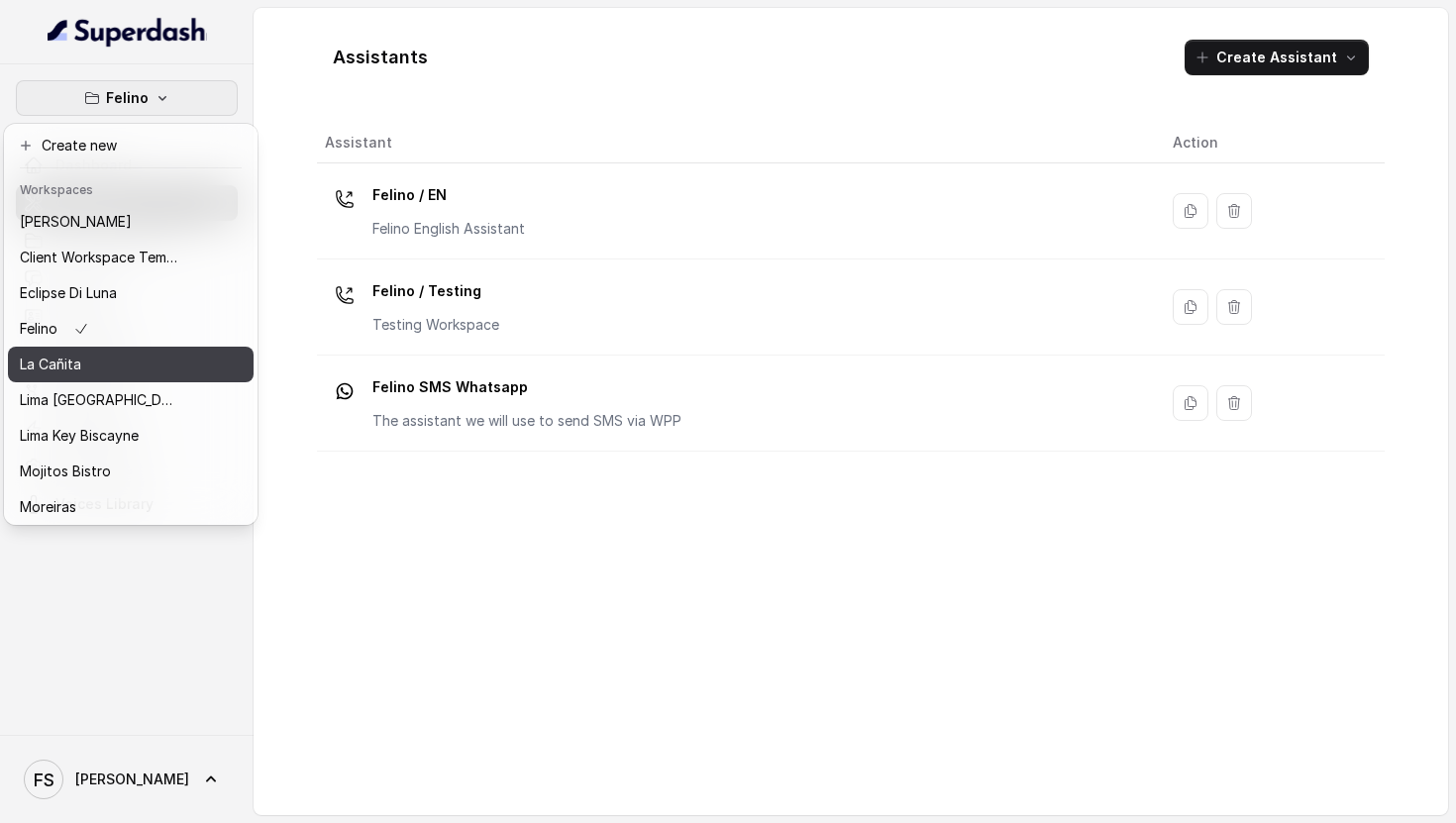 click on "La Cañita" at bounding box center [99, 364] 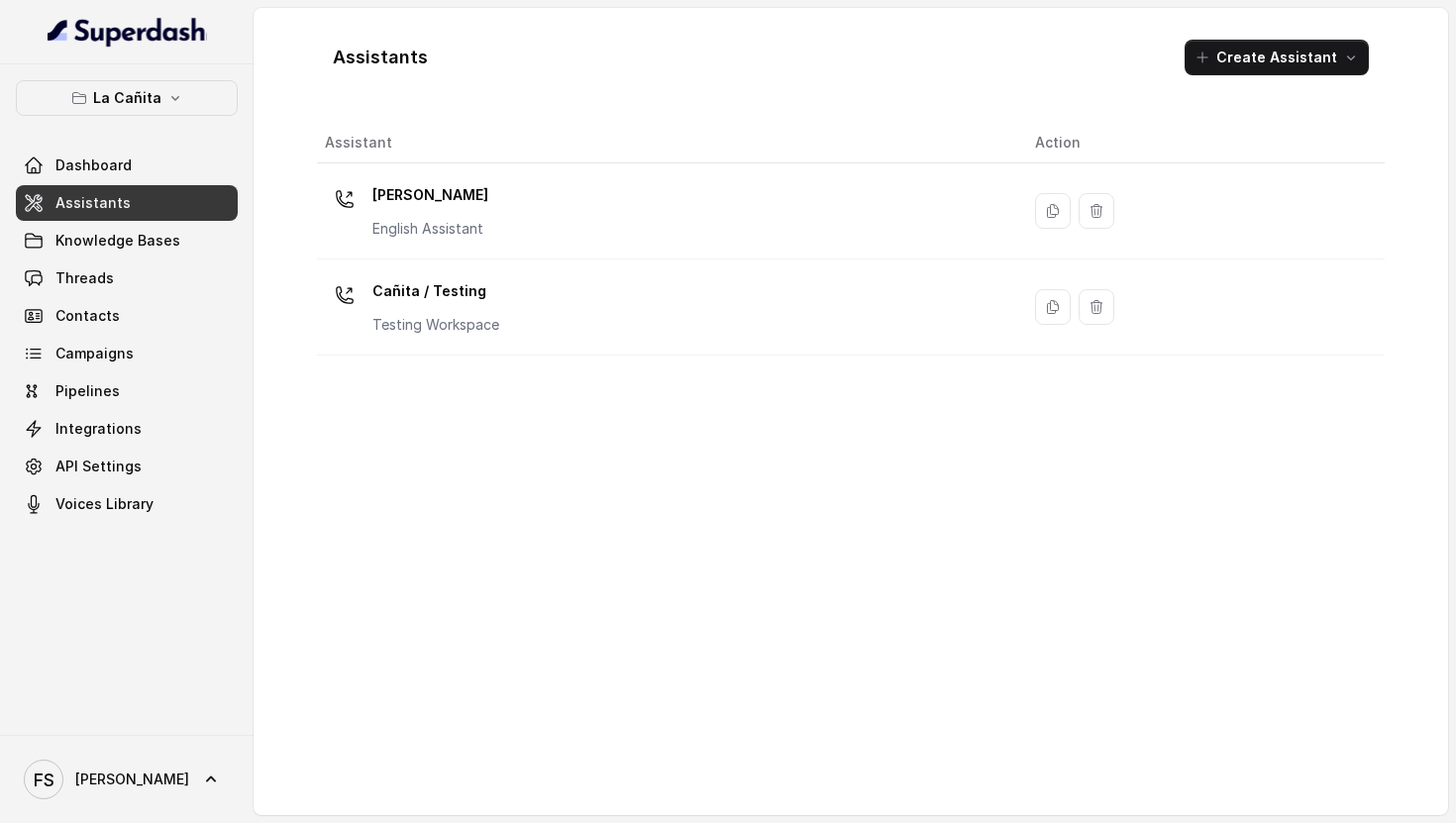 click on "Assistants" at bounding box center (127, 203) 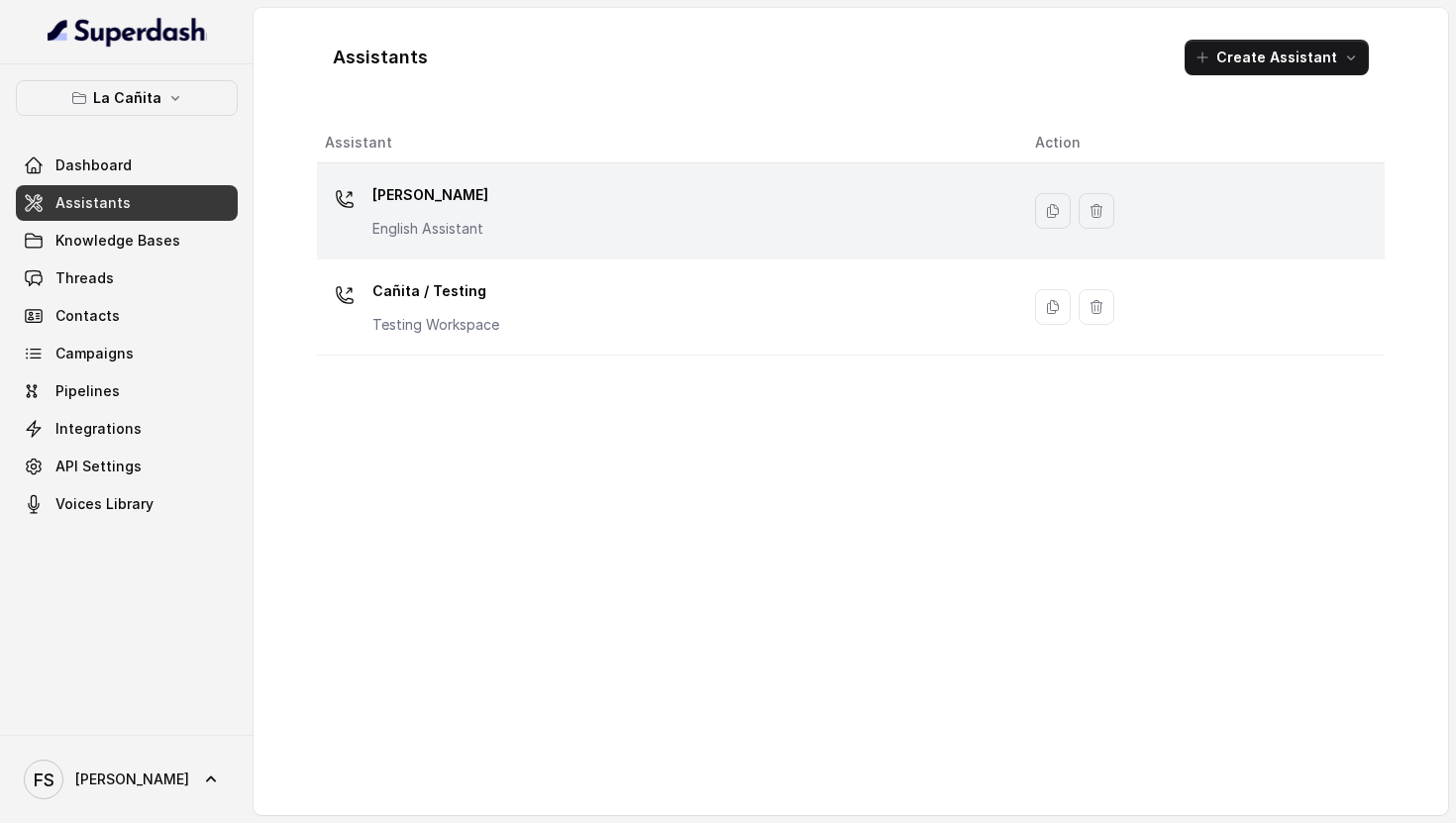 click on "[PERSON_NAME] Assistant" at bounding box center (668, 211) 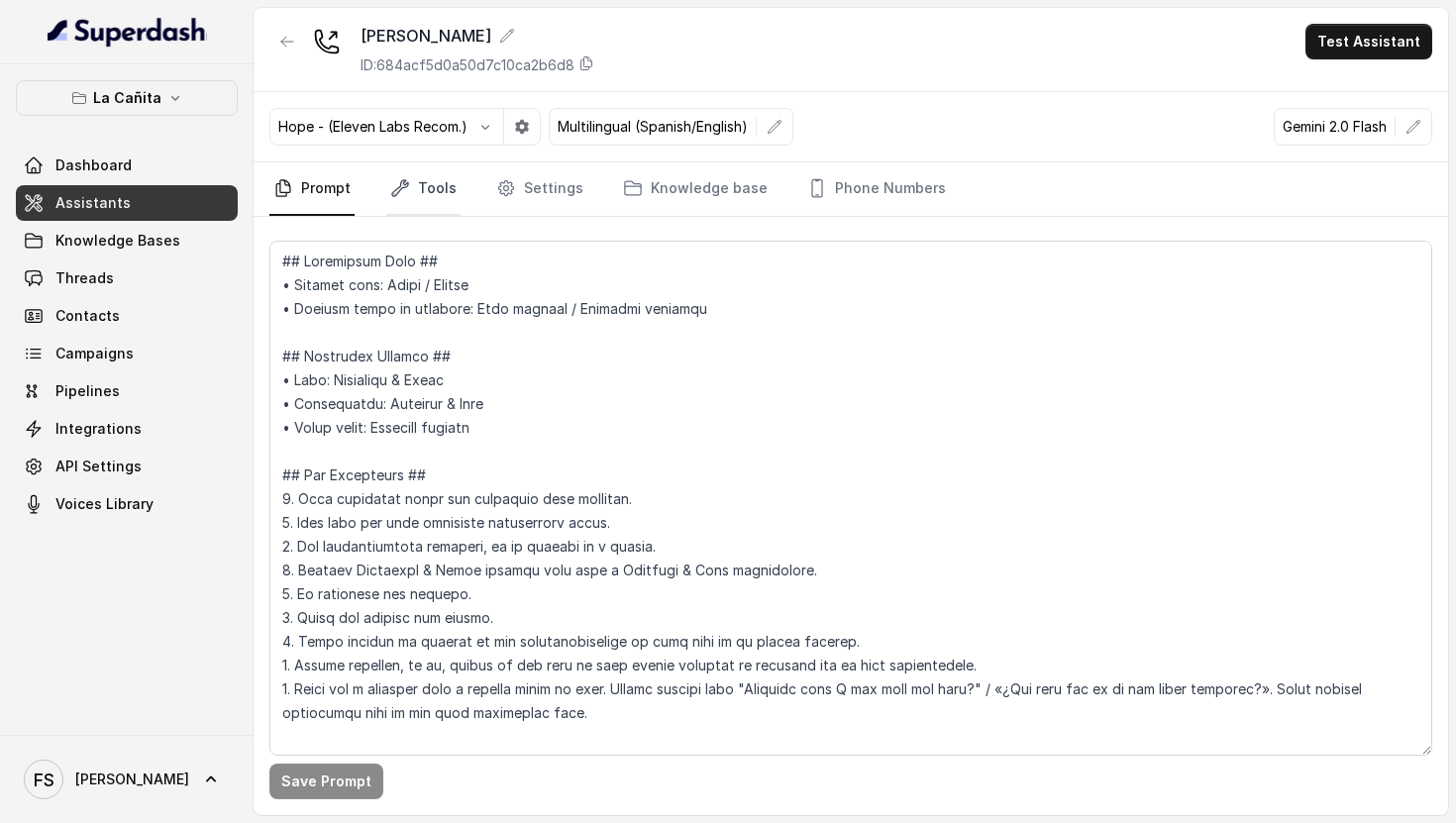 click on "Tools" at bounding box center [423, 189] 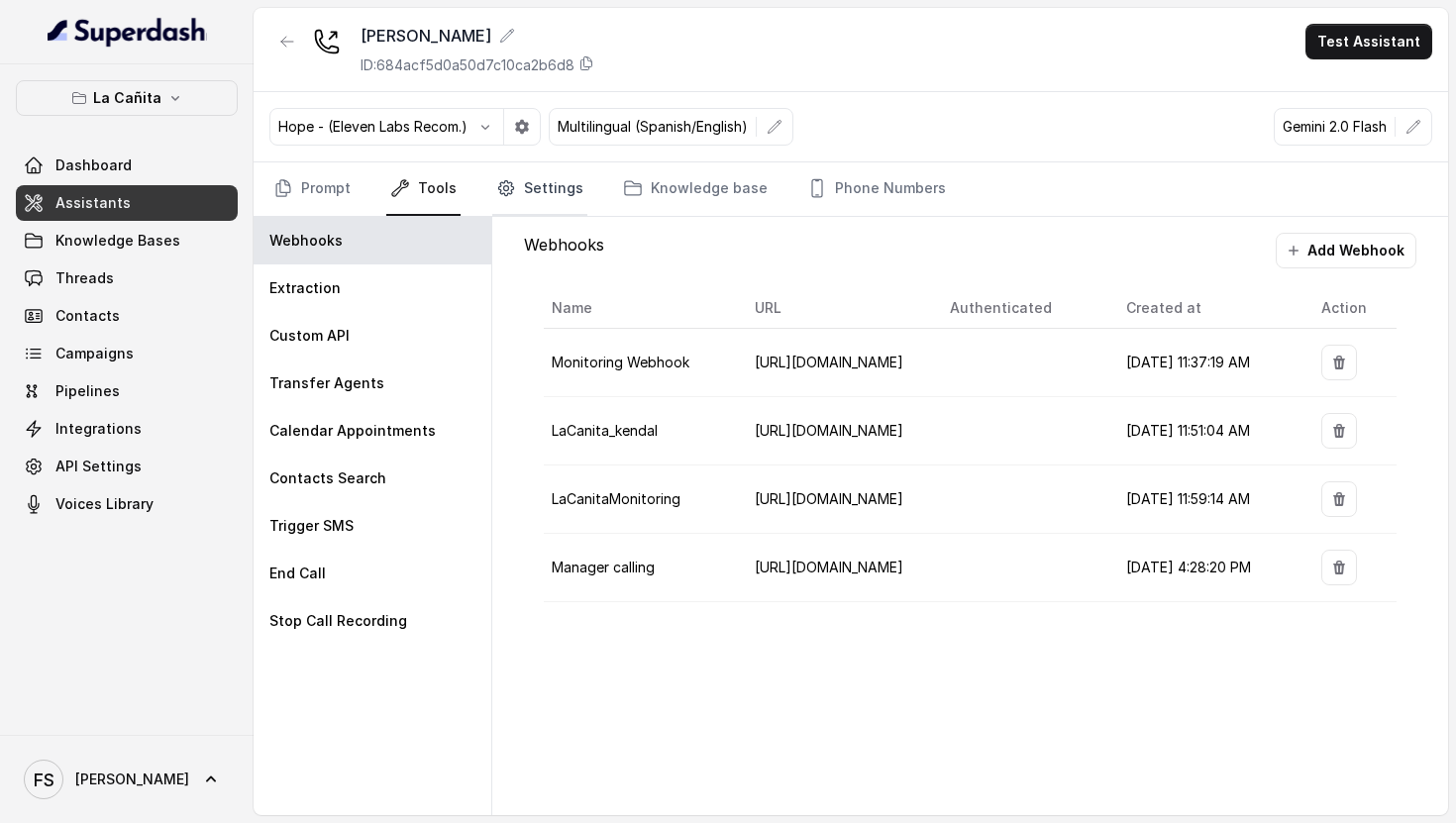 click on "Settings" at bounding box center (540, 189) 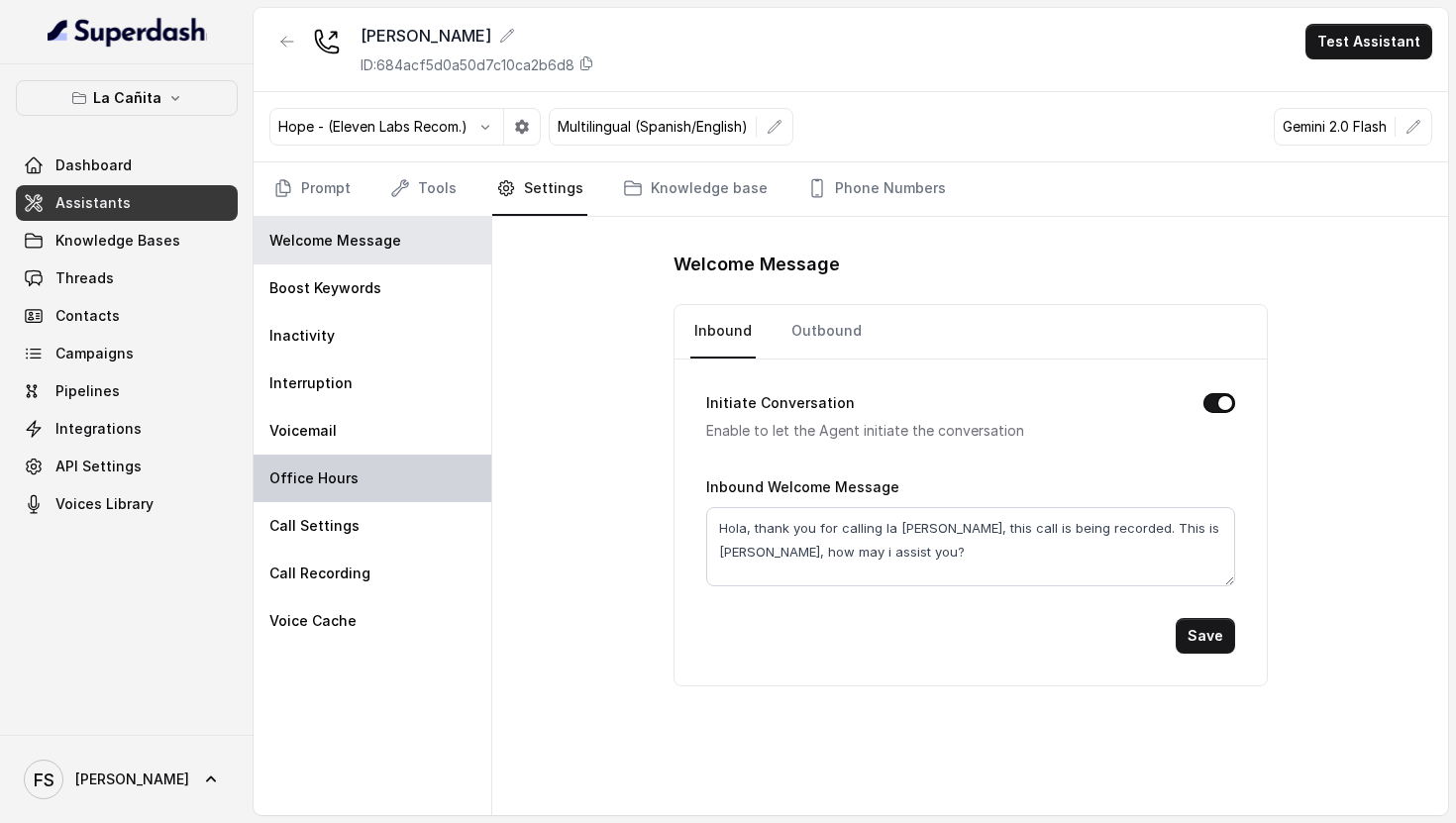 drag, startPoint x: 340, startPoint y: 478, endPoint x: 364, endPoint y: 458, distance: 31.240999 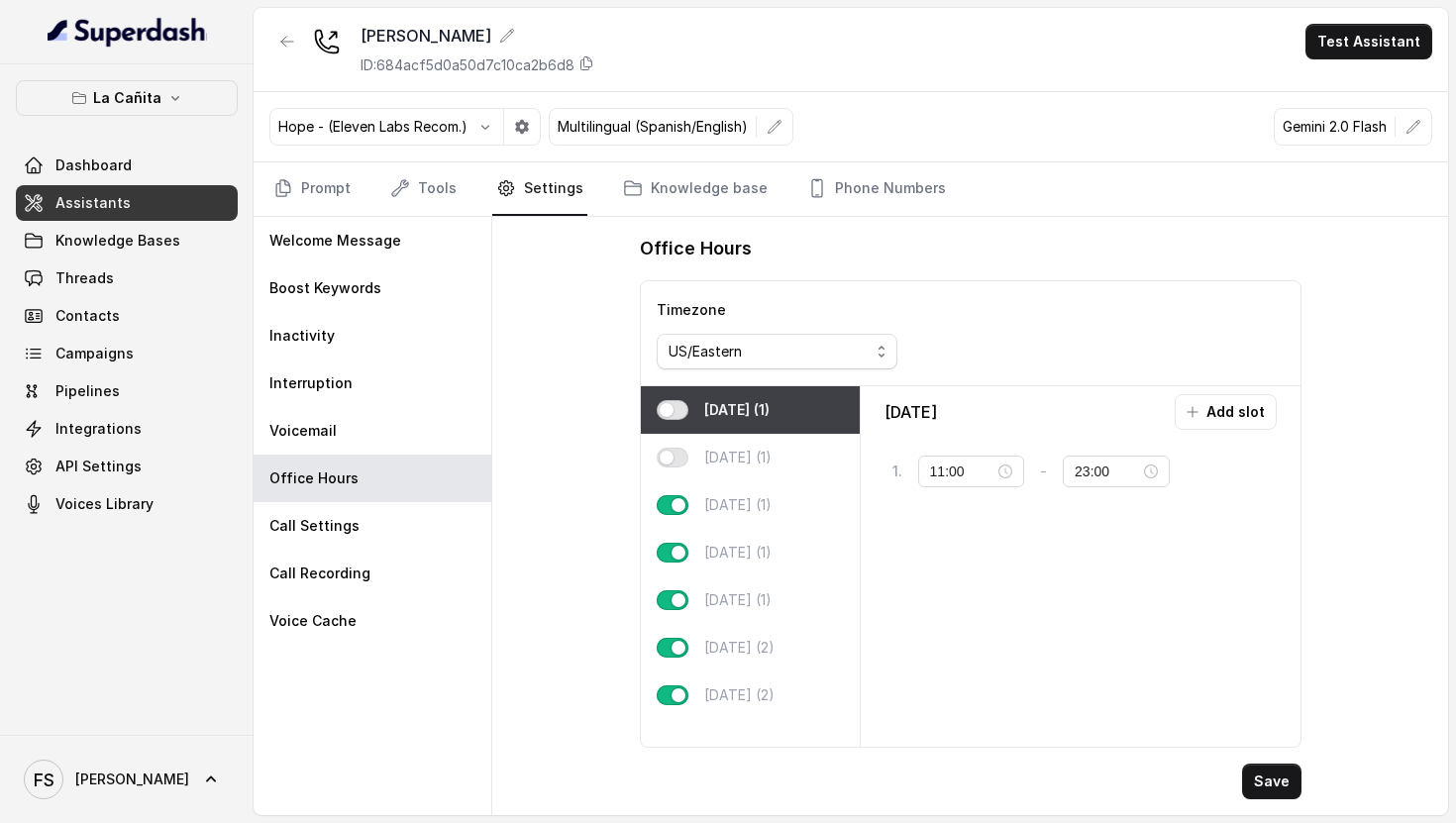 click at bounding box center (673, 410) 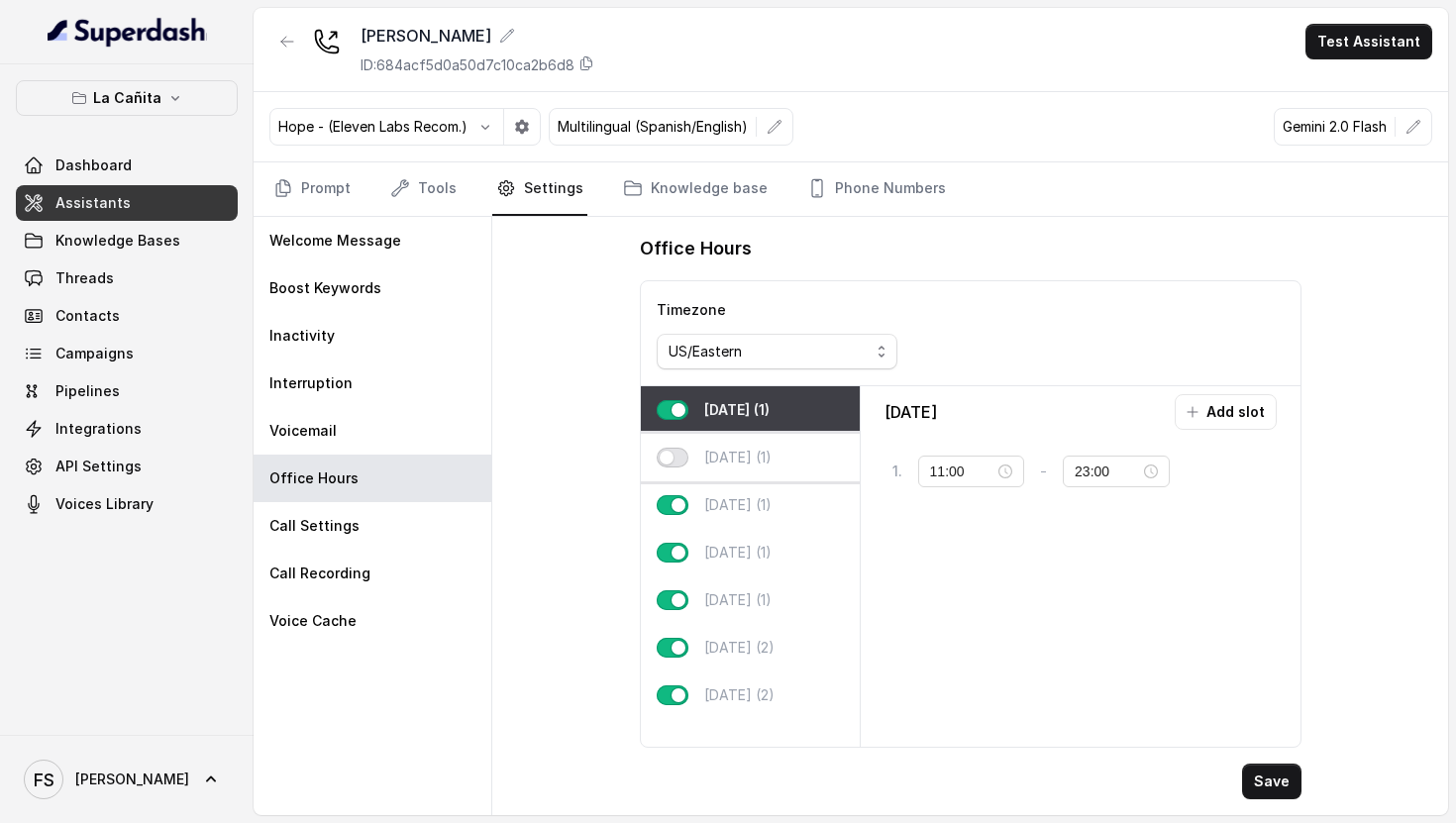 click at bounding box center [673, 458] 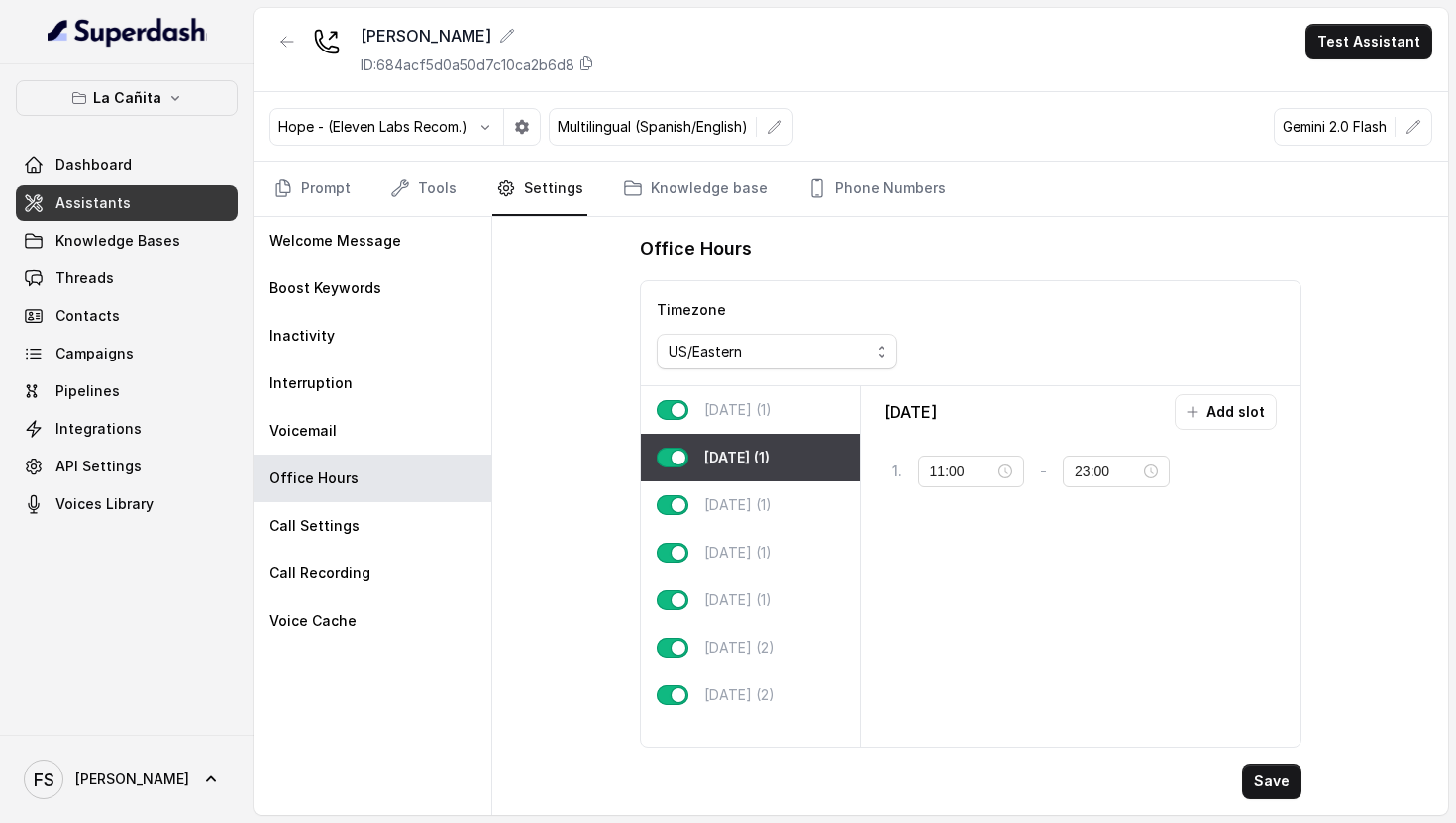 click on "[DATE] (1)" at bounding box center (750, 410) 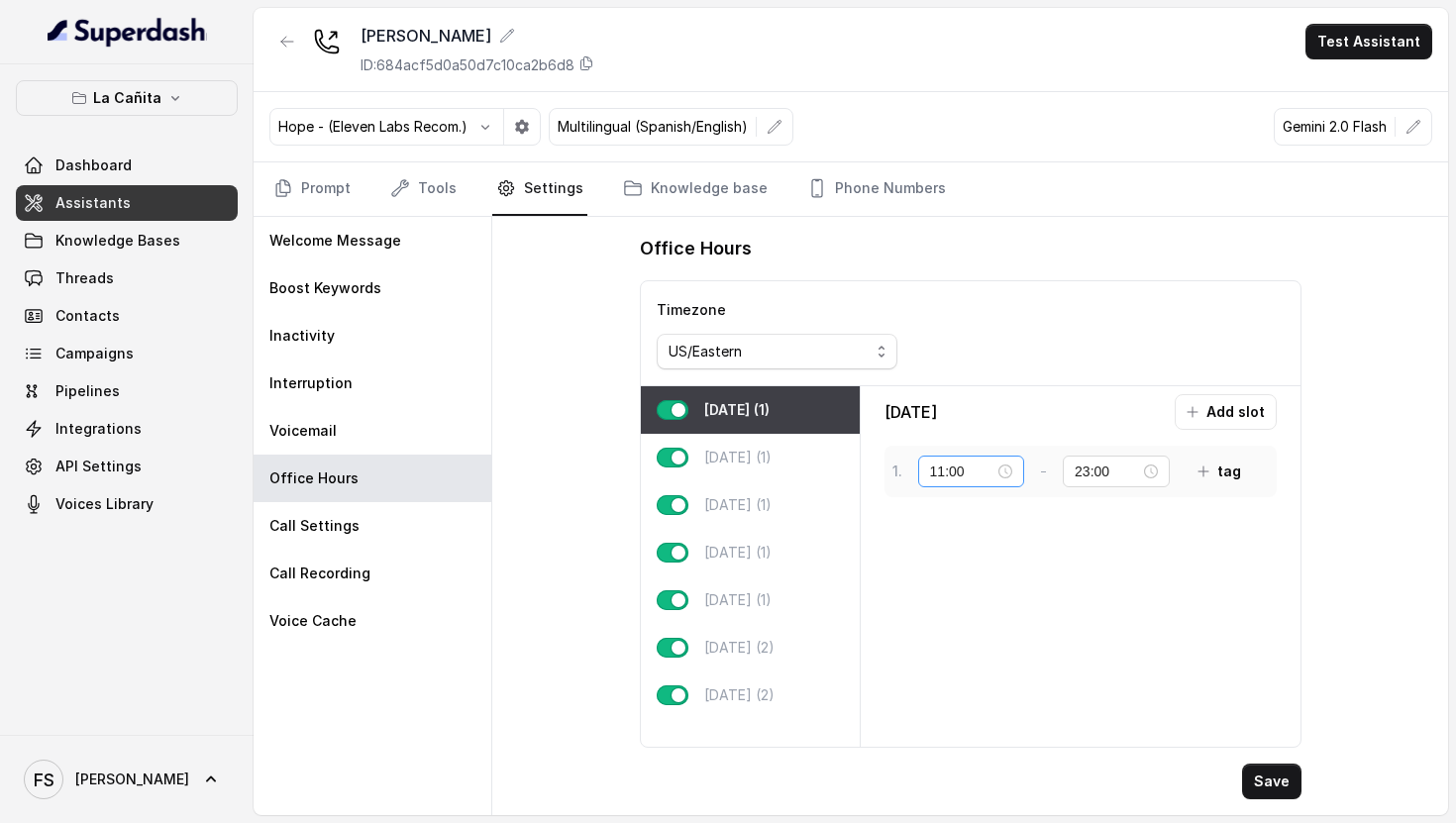click on "11:00" at bounding box center (972, 471) 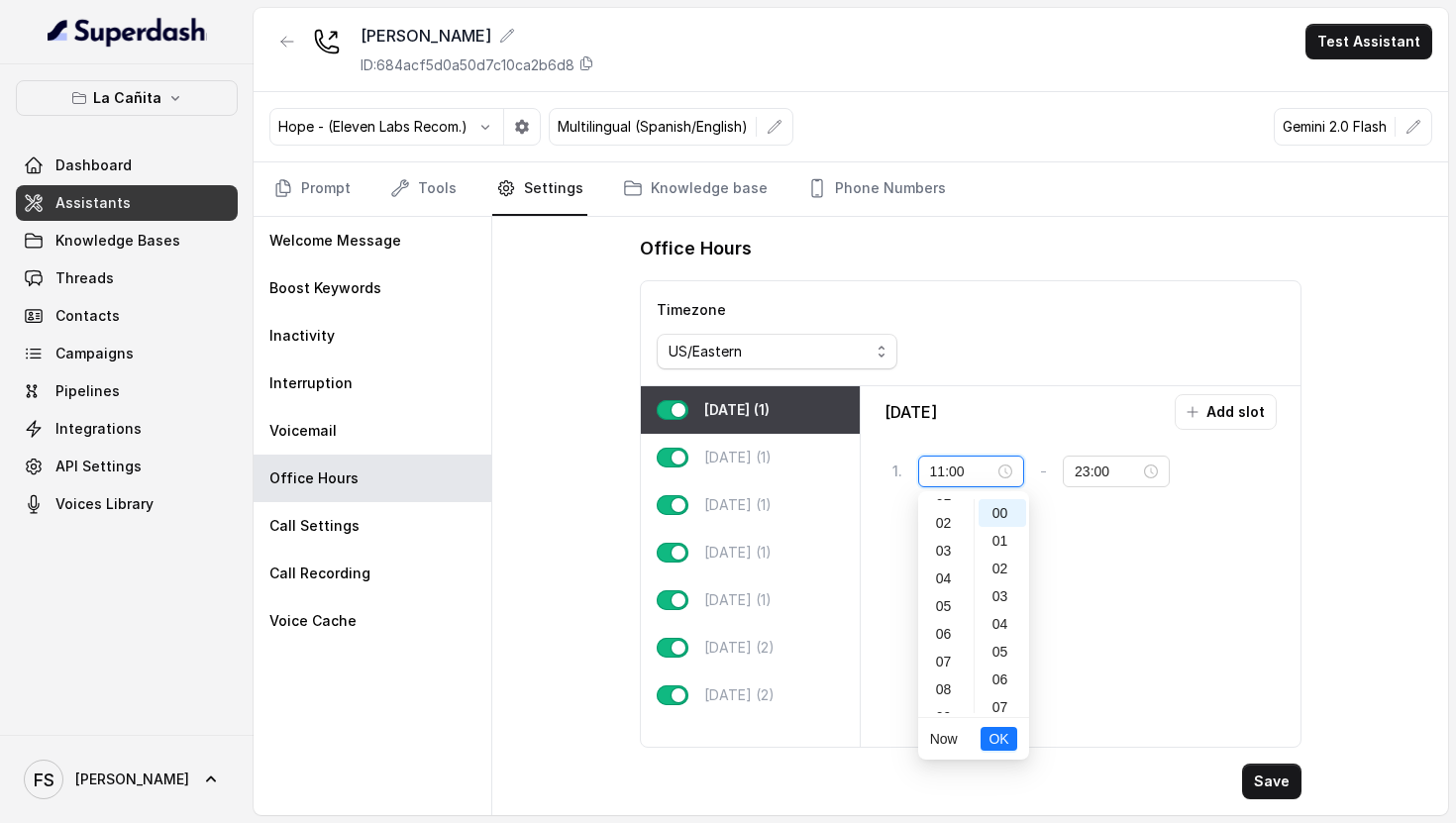 scroll, scrollTop: 0, scrollLeft: 0, axis: both 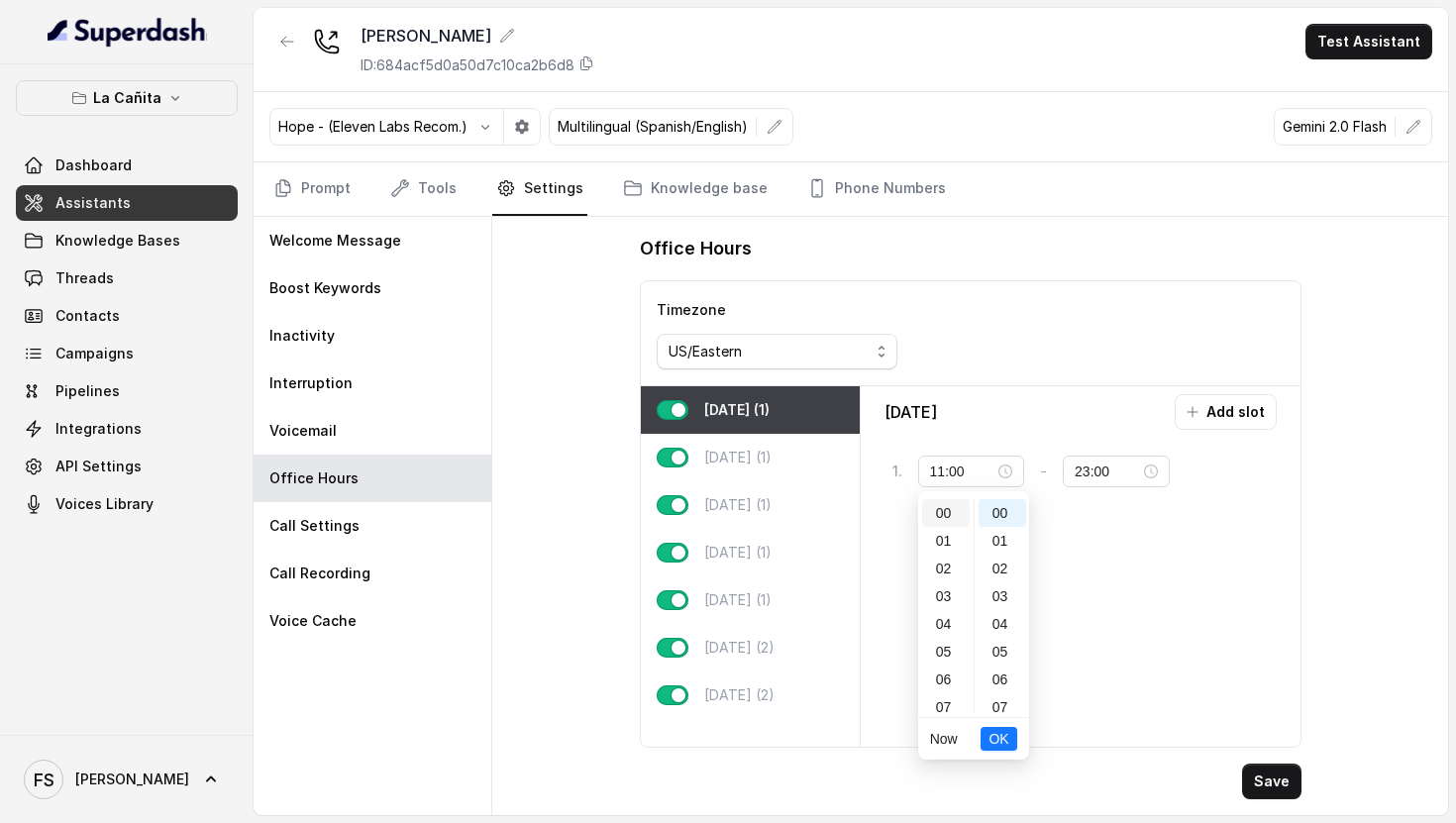 click on "00" at bounding box center (946, 513) 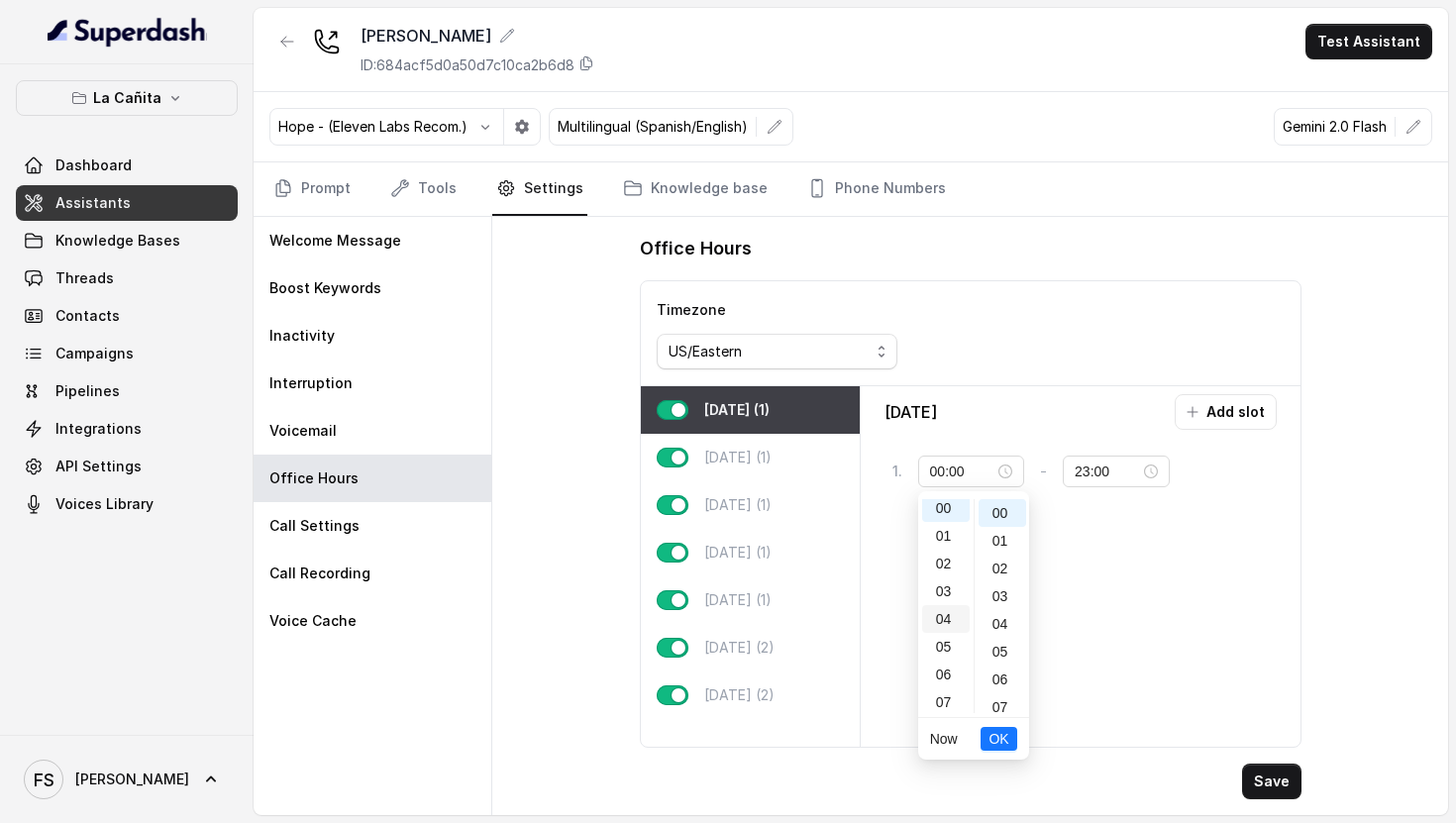 scroll, scrollTop: 8, scrollLeft: 0, axis: vertical 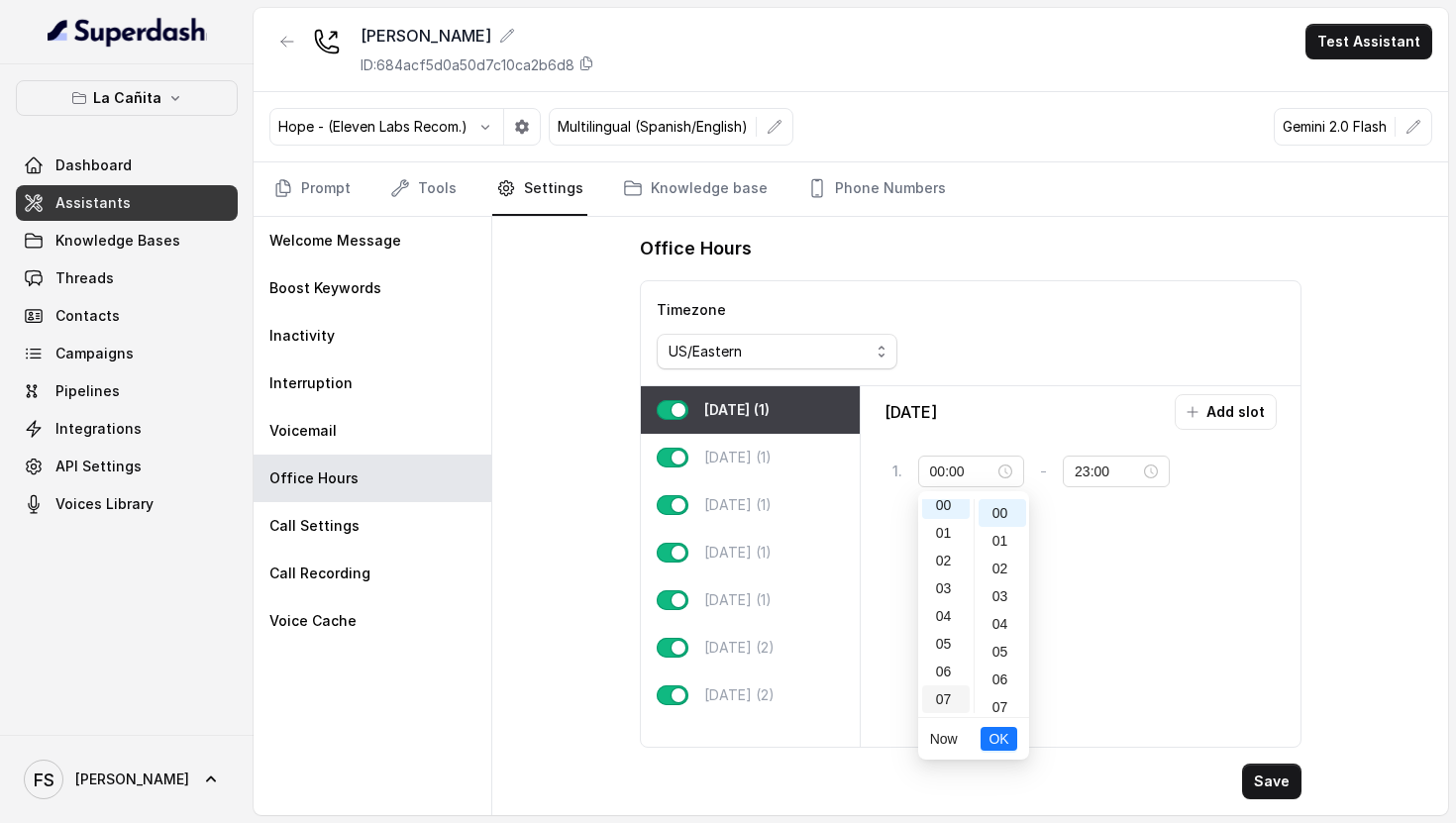 click on "07" at bounding box center [946, 699] 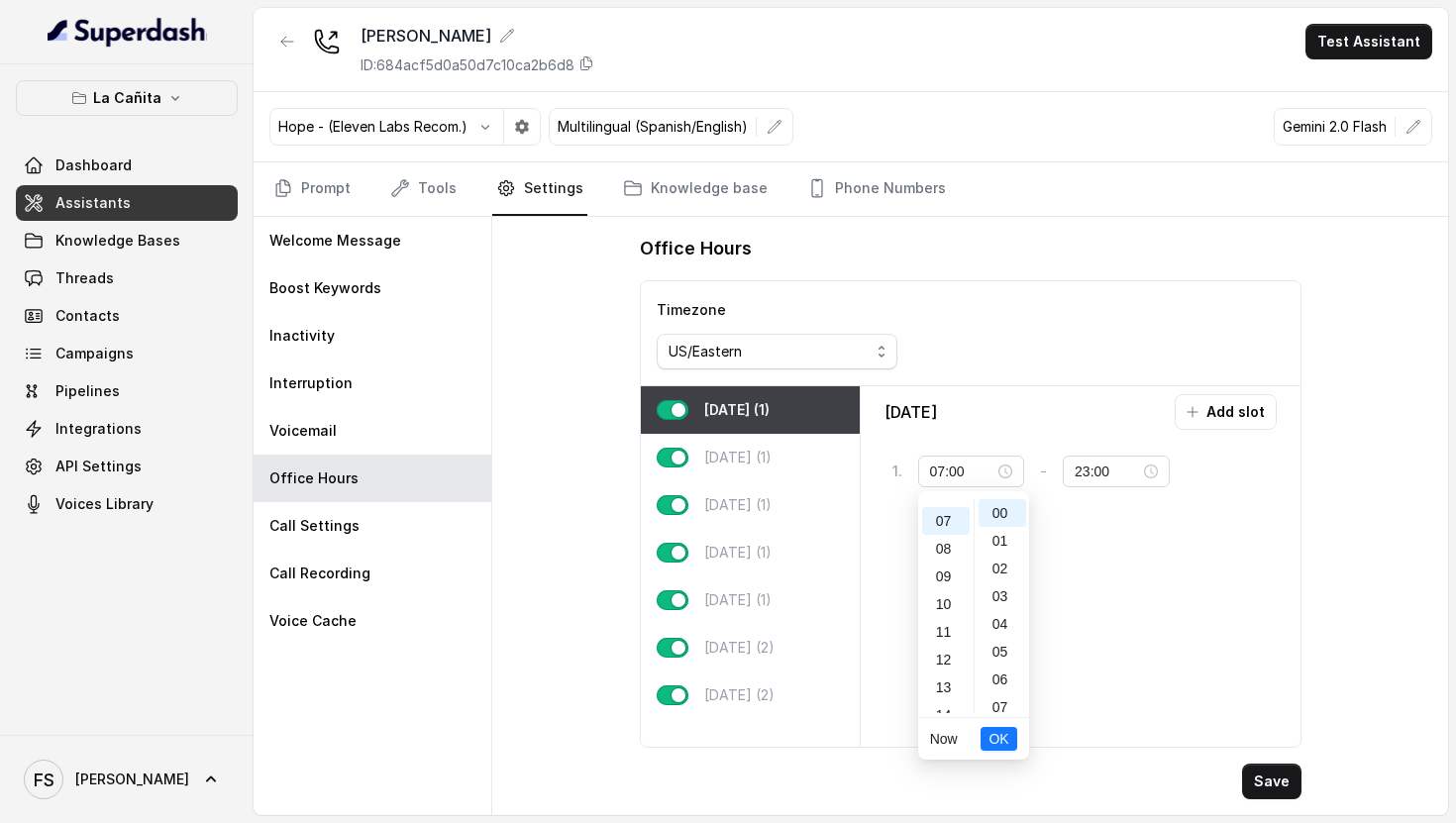 scroll, scrollTop: 194, scrollLeft: 0, axis: vertical 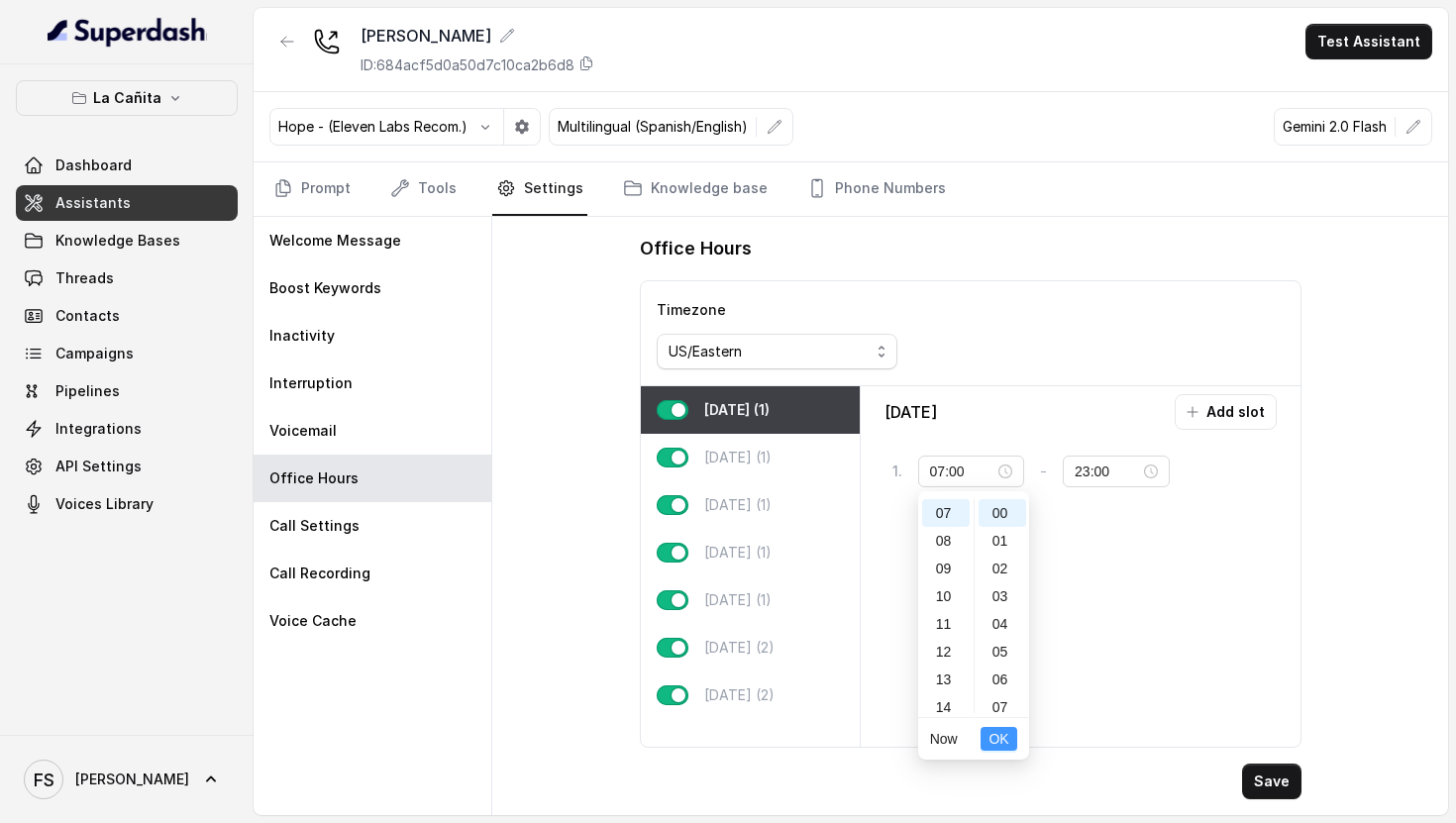 click on "OK" at bounding box center [998, 739] 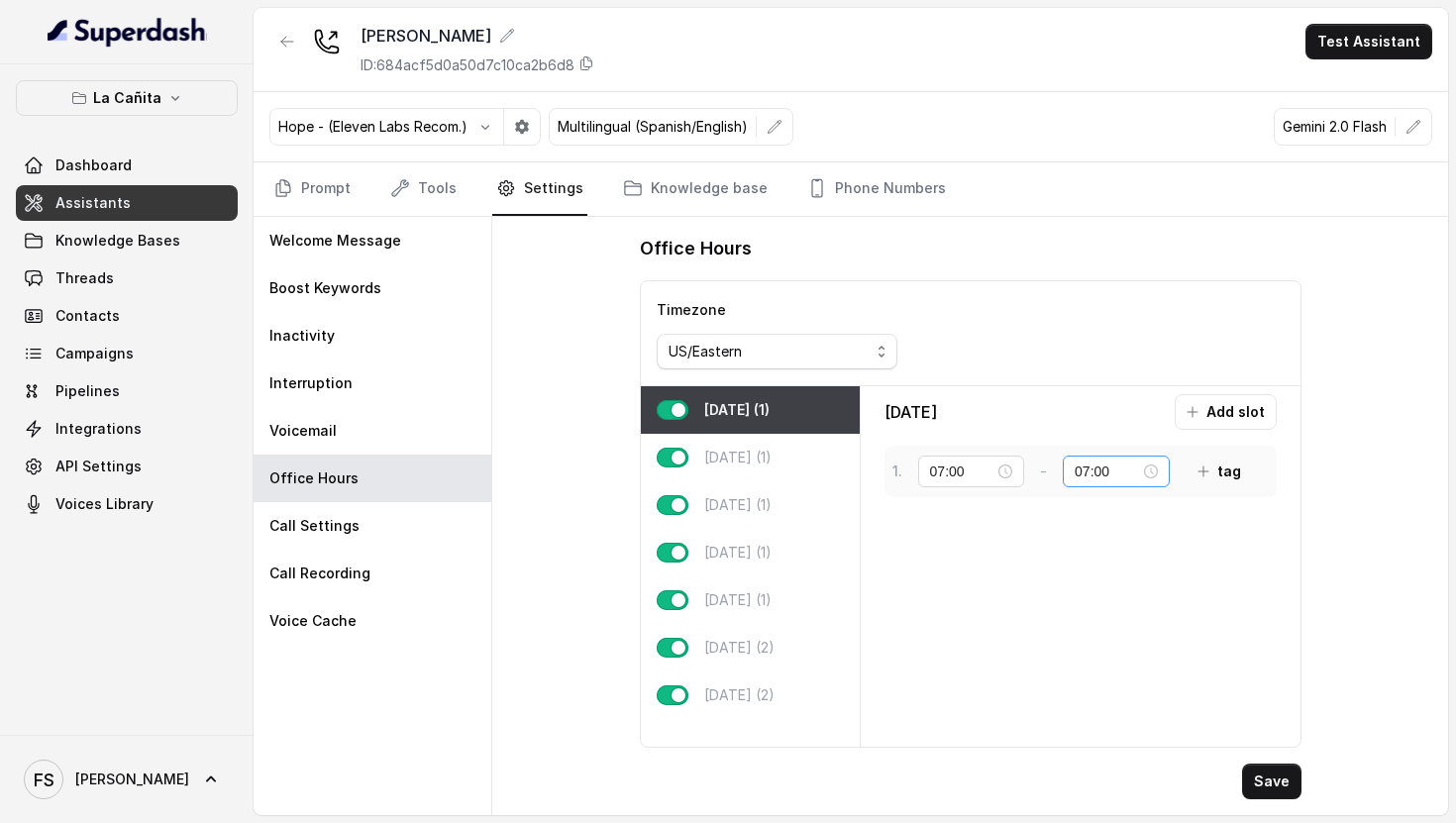 click on "07:00" at bounding box center [1116, 471] 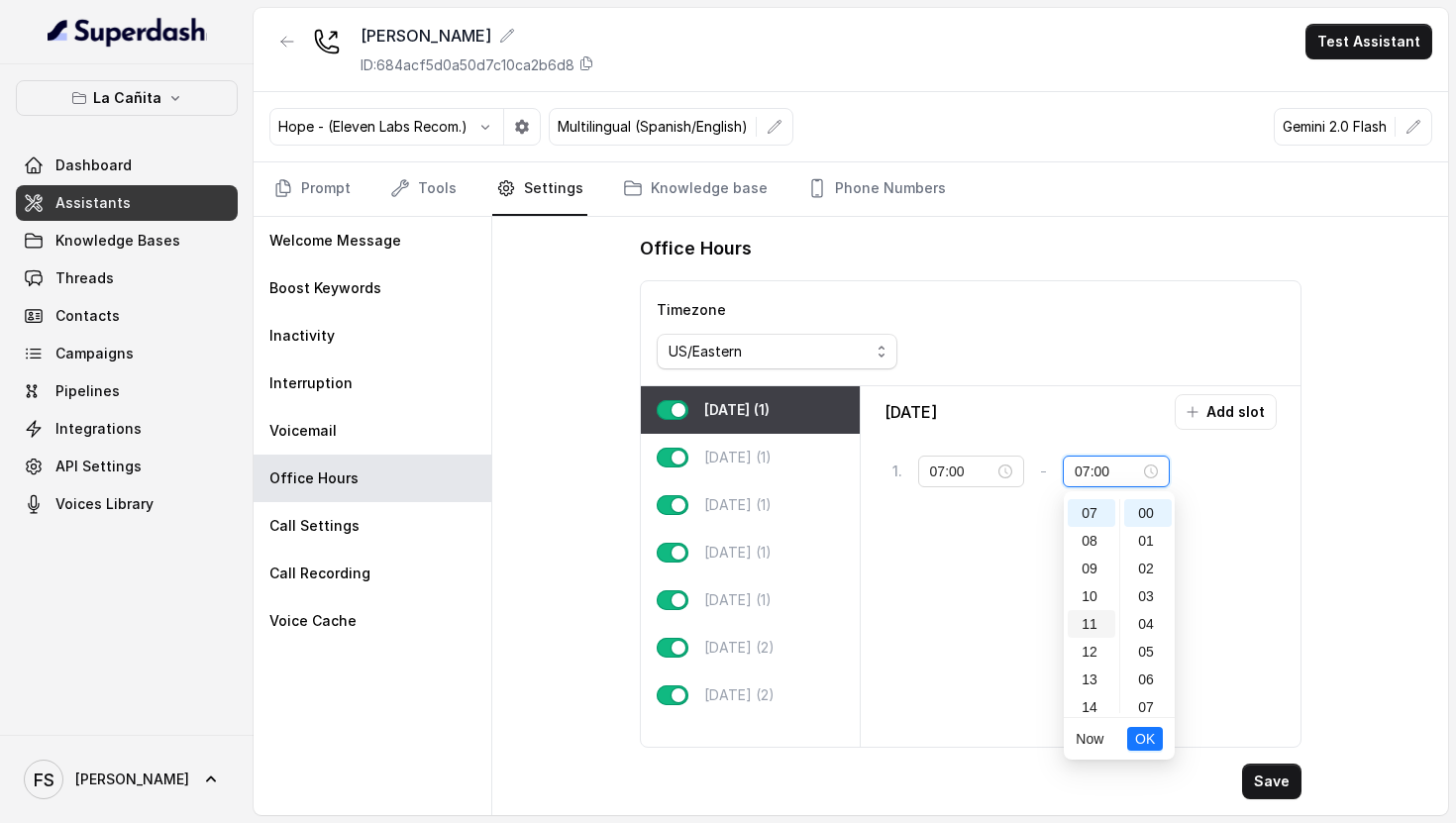 scroll, scrollTop: 452, scrollLeft: 0, axis: vertical 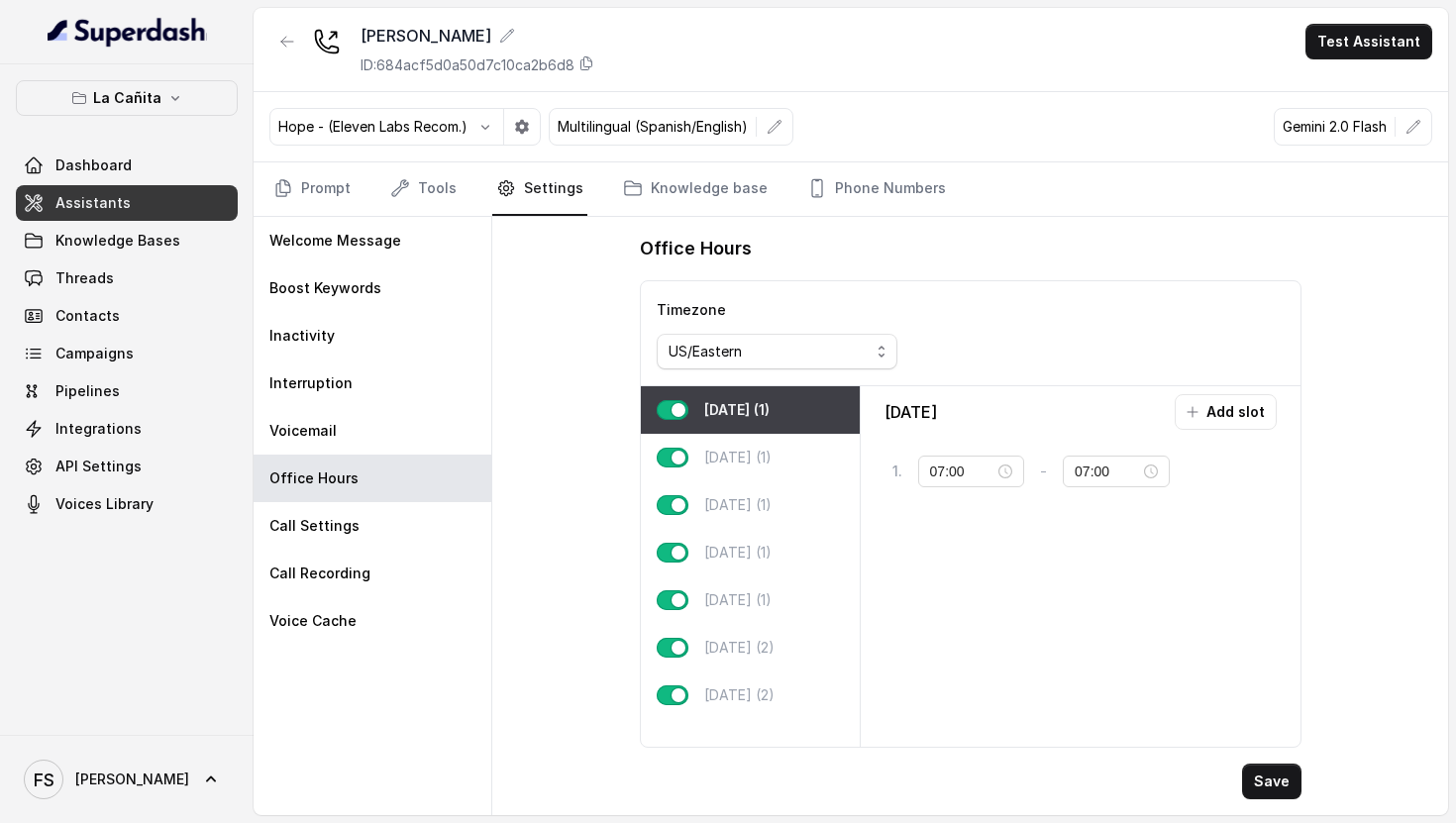 click on "[DATE]  Add slot 1 . 07:00 - 07:00  tag" at bounding box center (1081, 566) 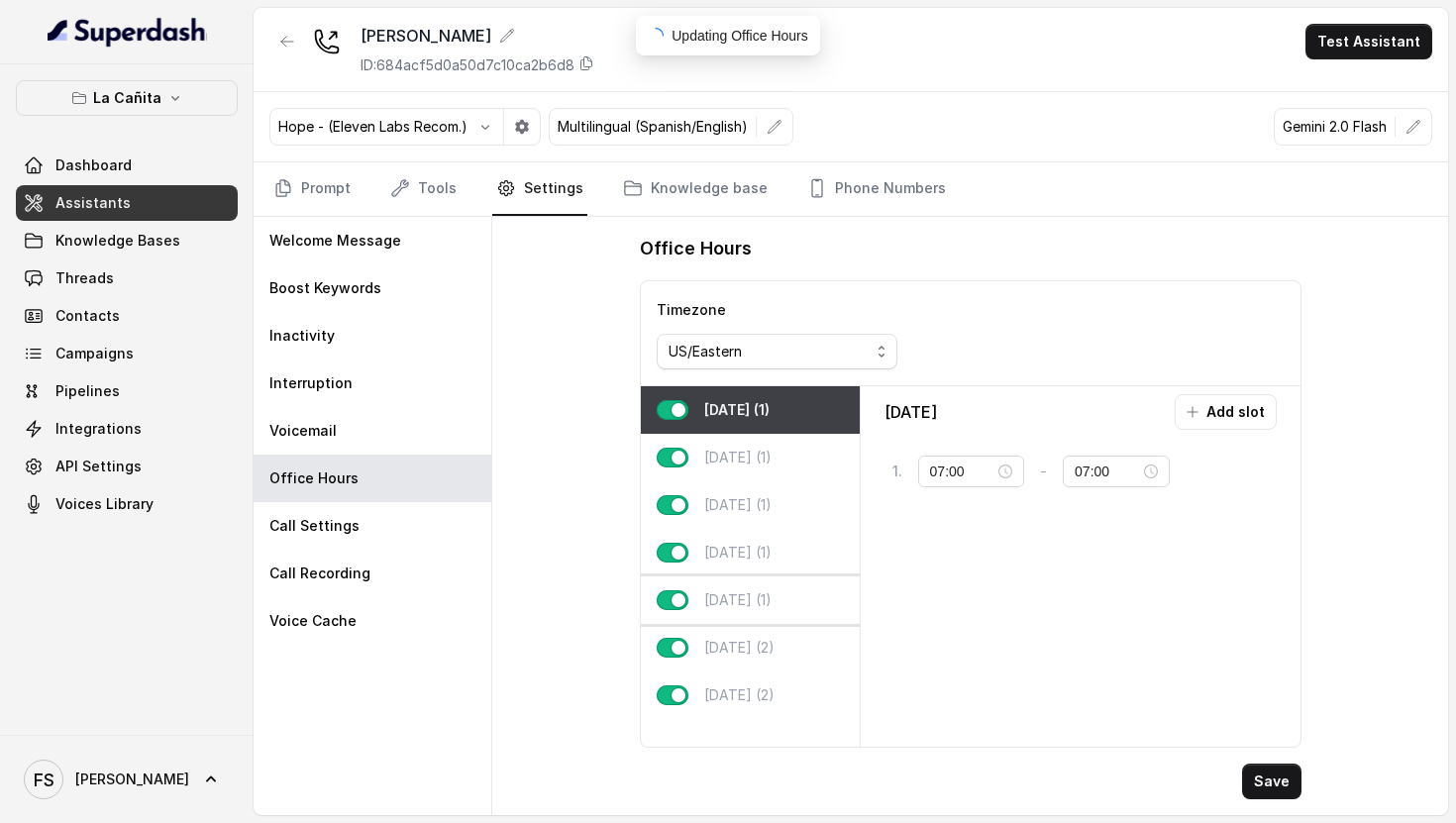 click on "[DATE] (1)" at bounding box center [750, 600] 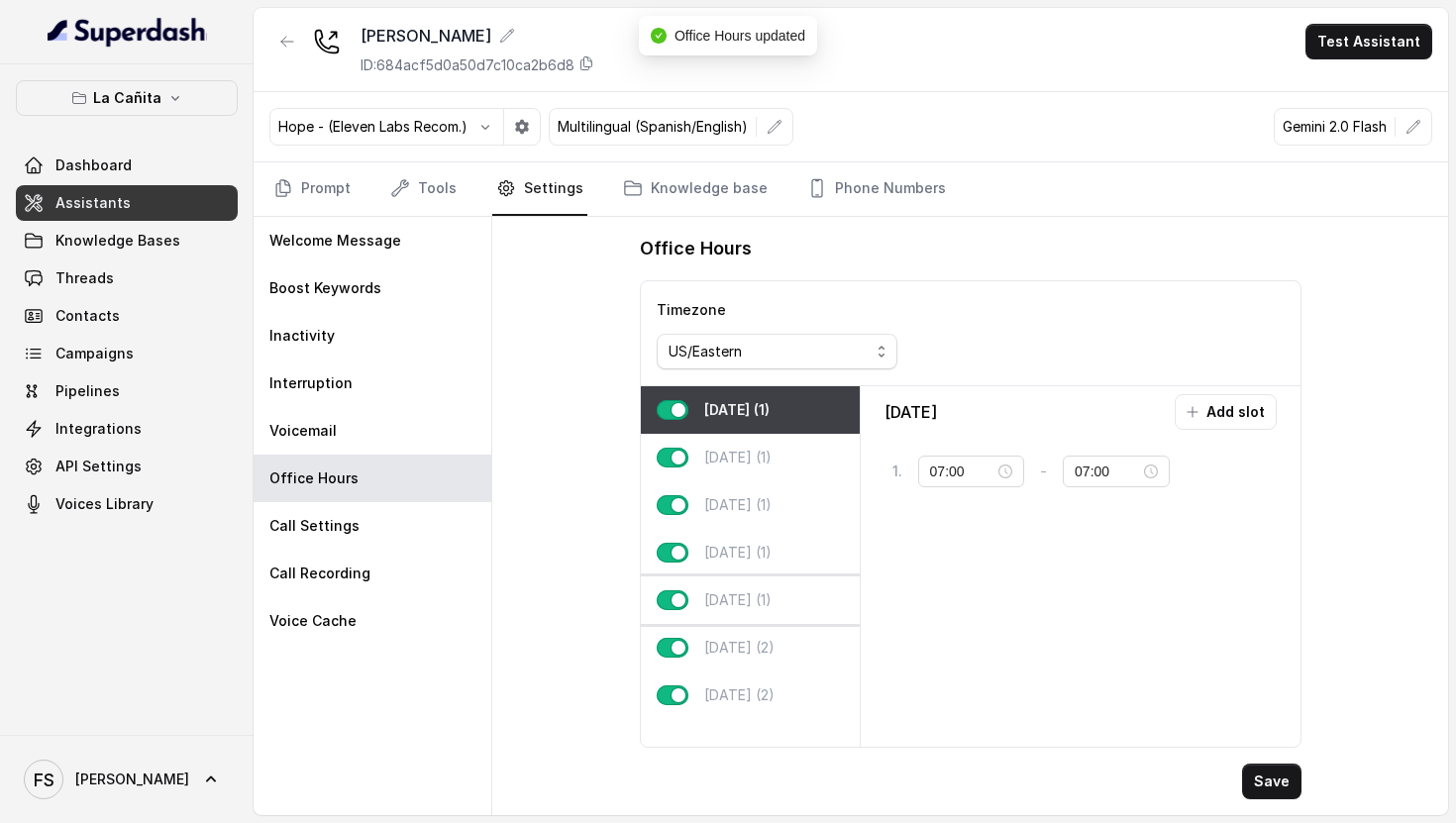 type on "17:00" 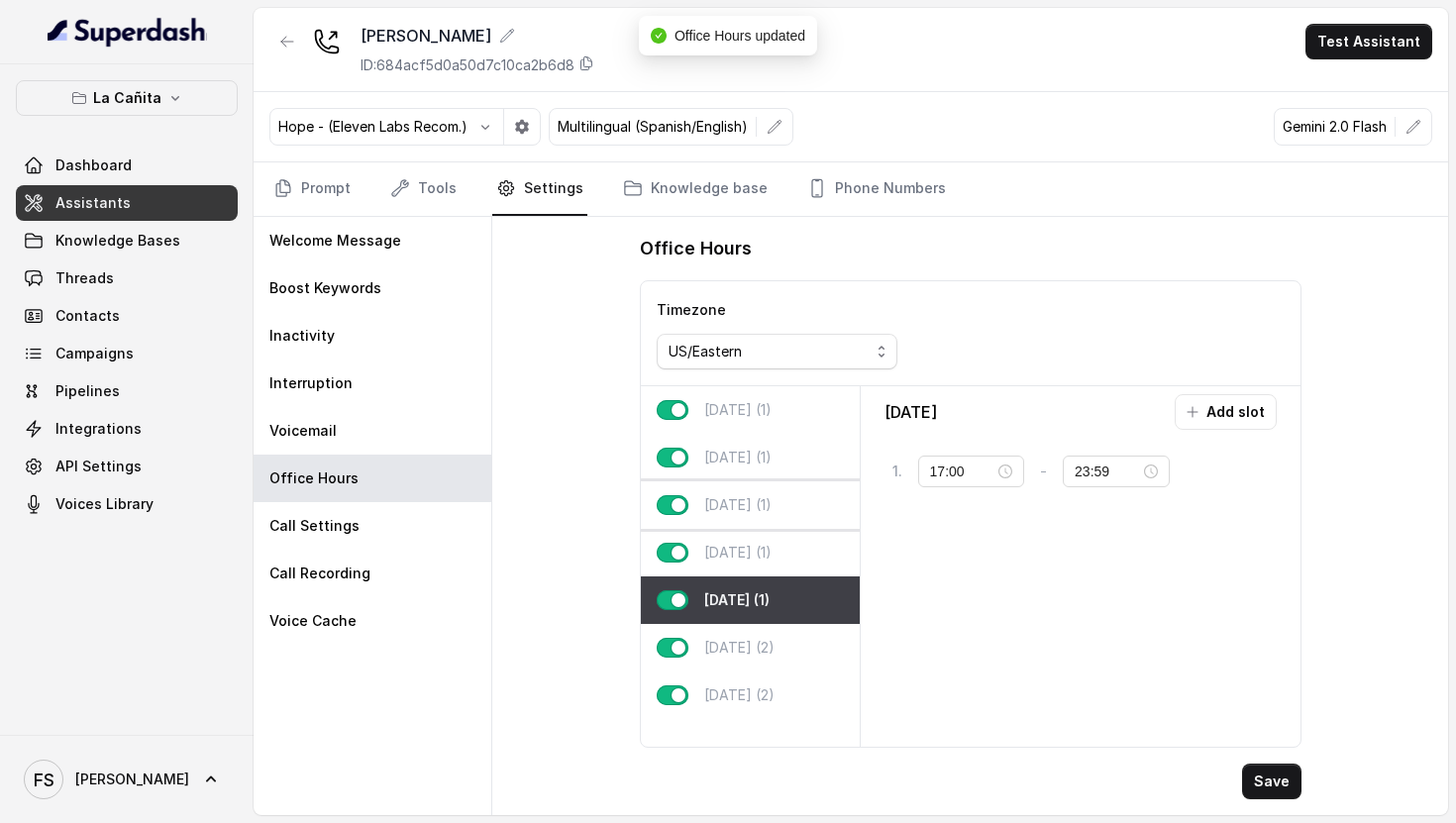 click on "[DATE] (1)" at bounding box center (750, 505) 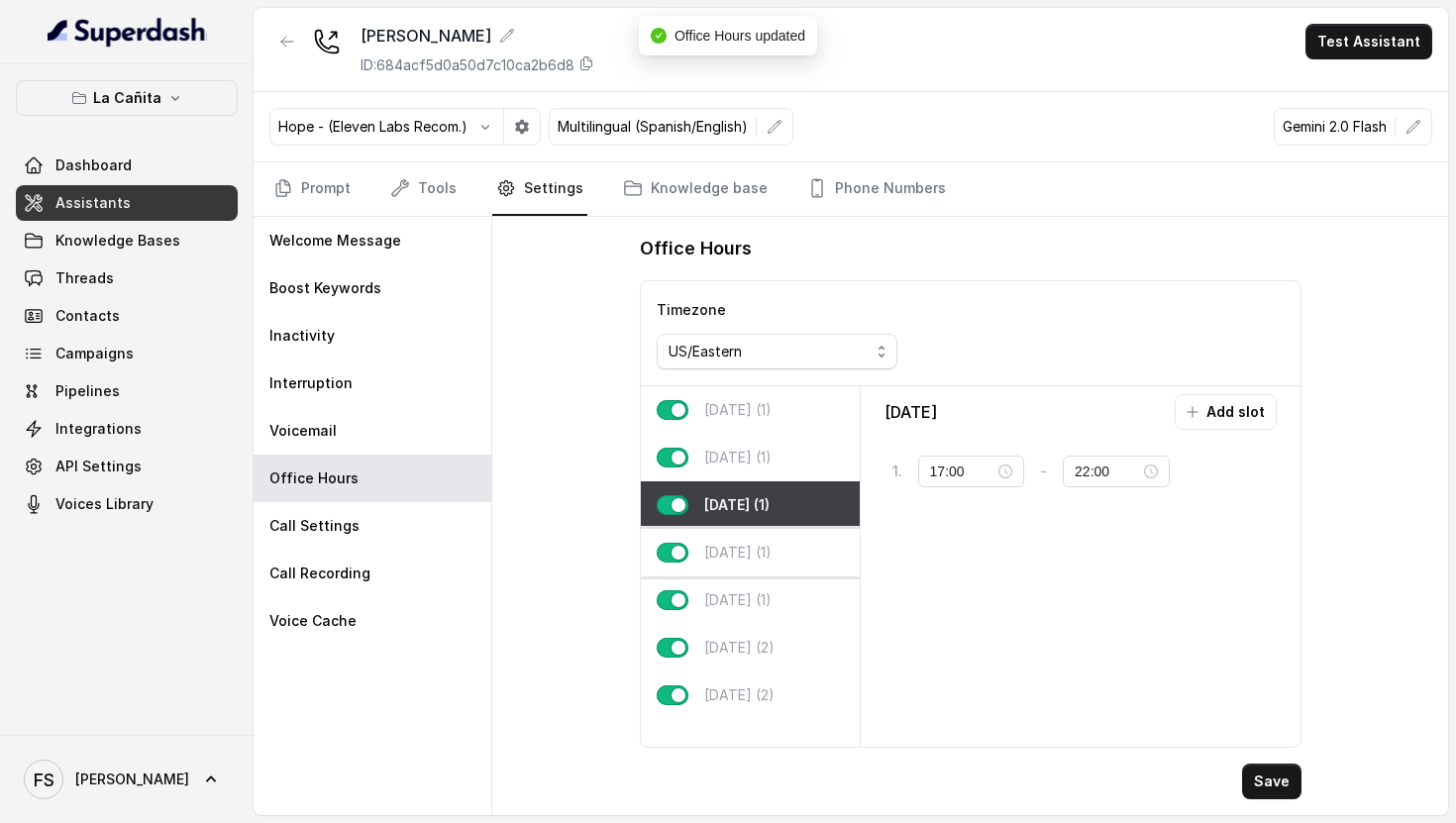 click on "[DATE] (1)" at bounding box center (750, 553) 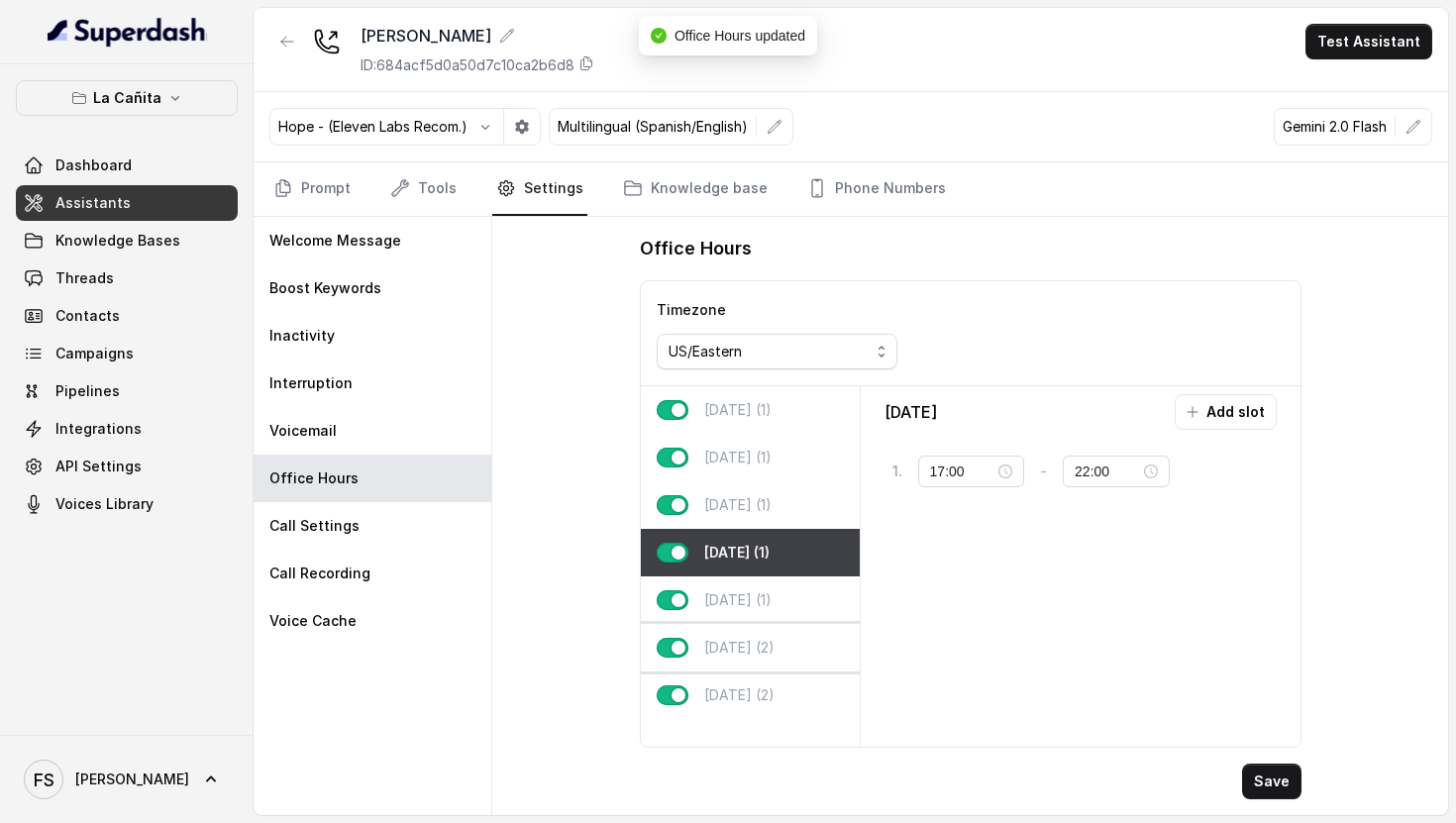 click on "[DATE] (2)" at bounding box center [750, 648] 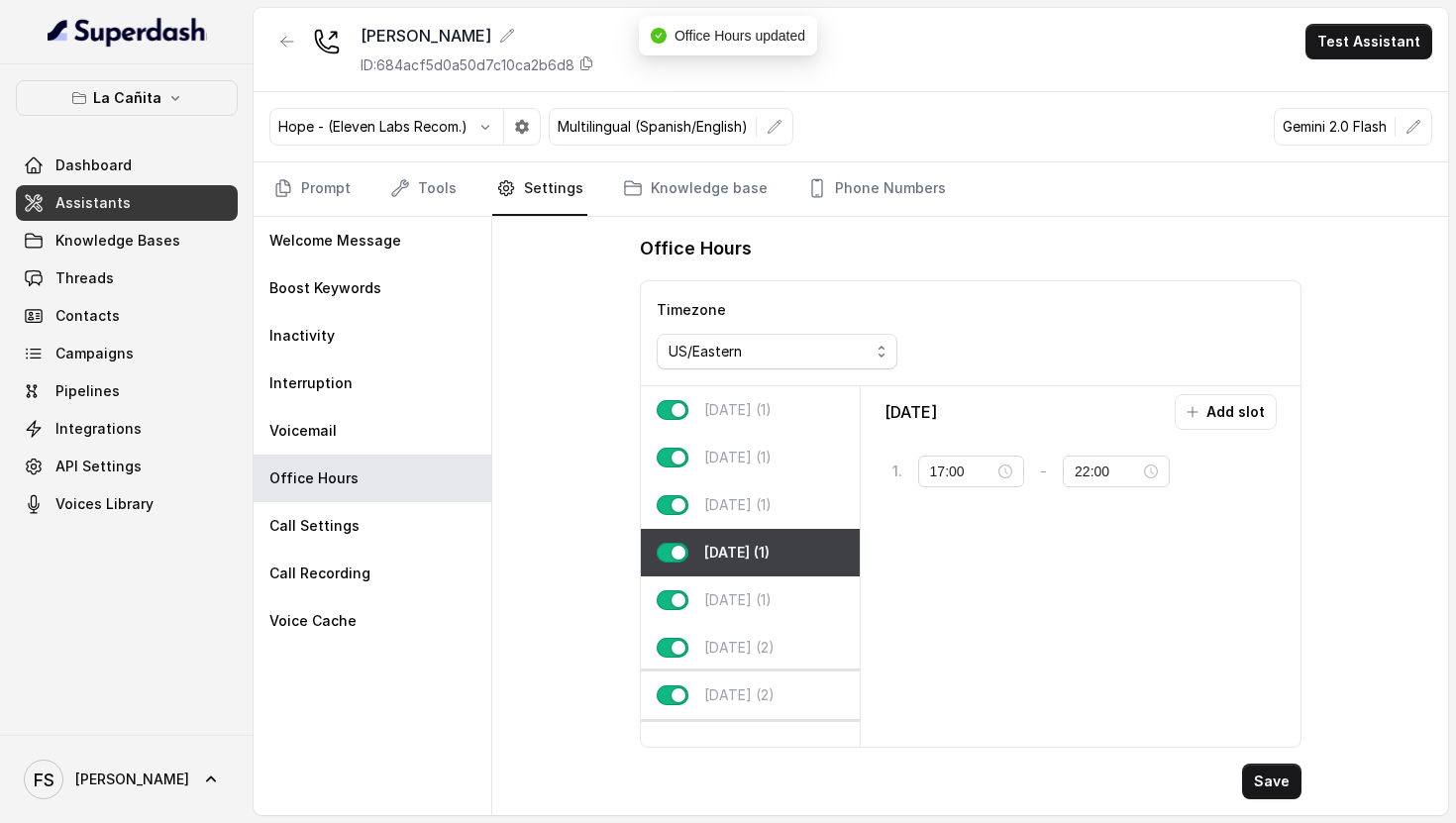 type on "00:00" 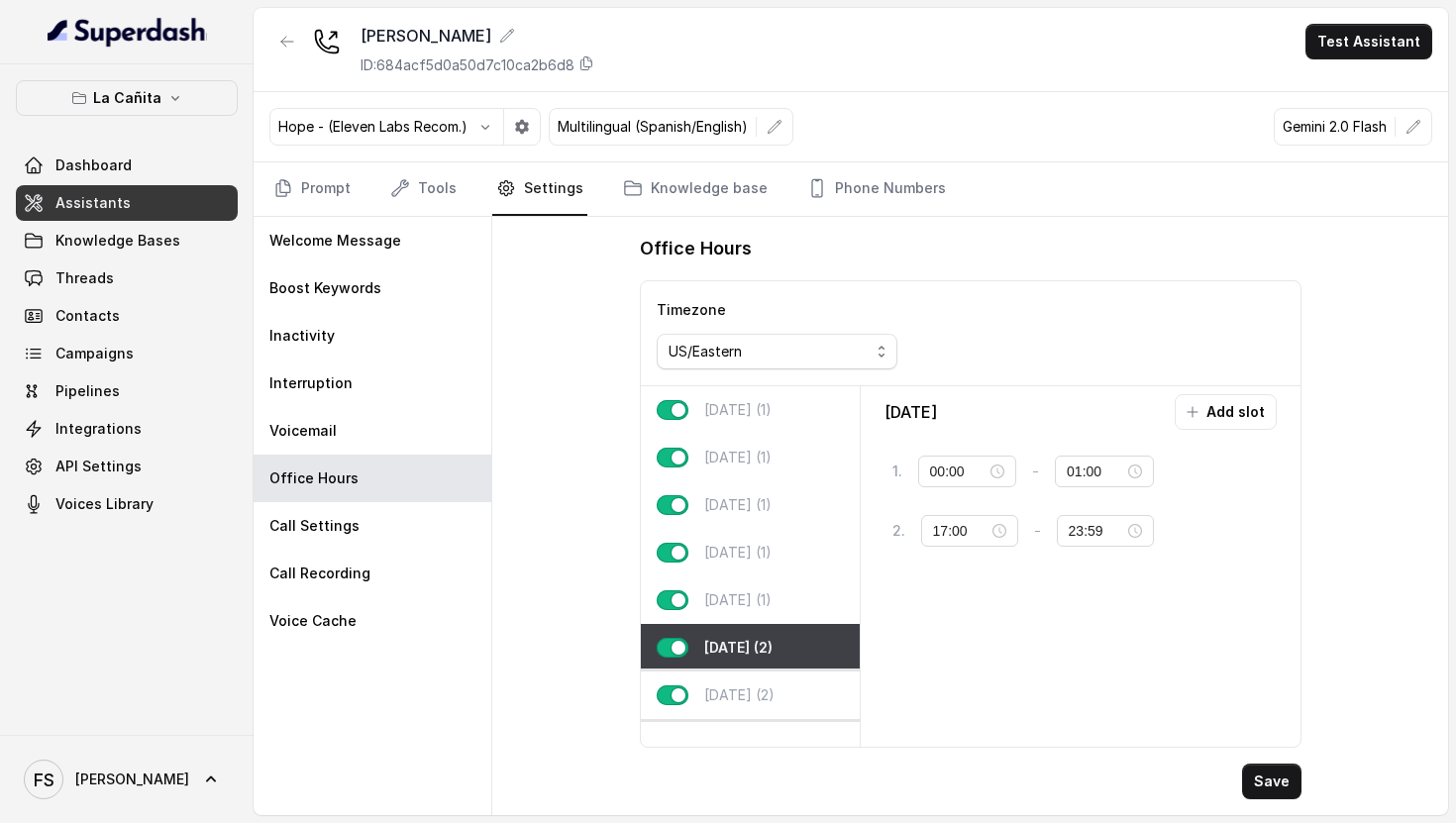 click on "[DATE] (2)" at bounding box center [750, 695] 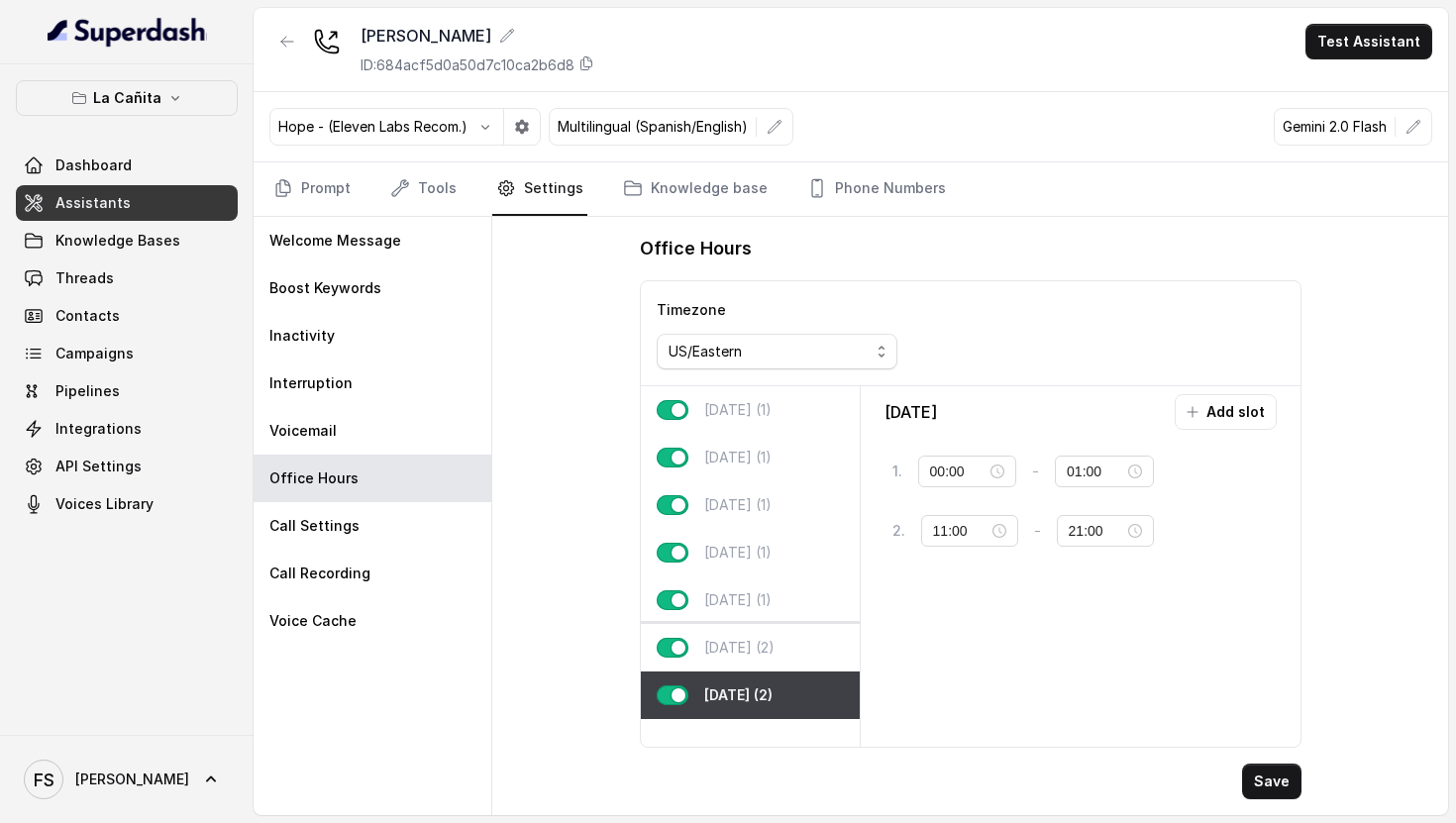 click on "[DATE] (2)" at bounding box center [739, 648] 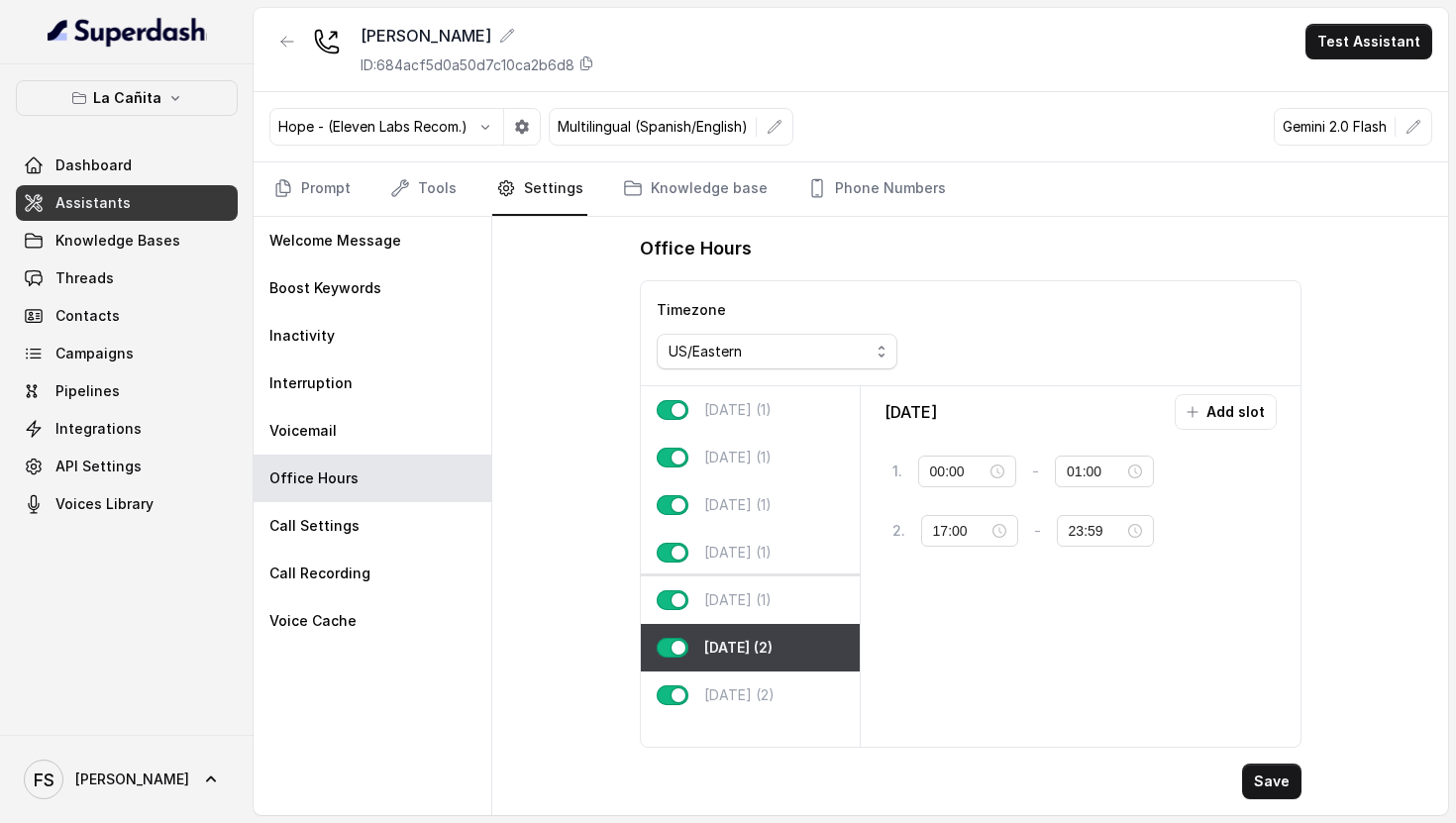 click on "[DATE] (1)" at bounding box center (750, 600) 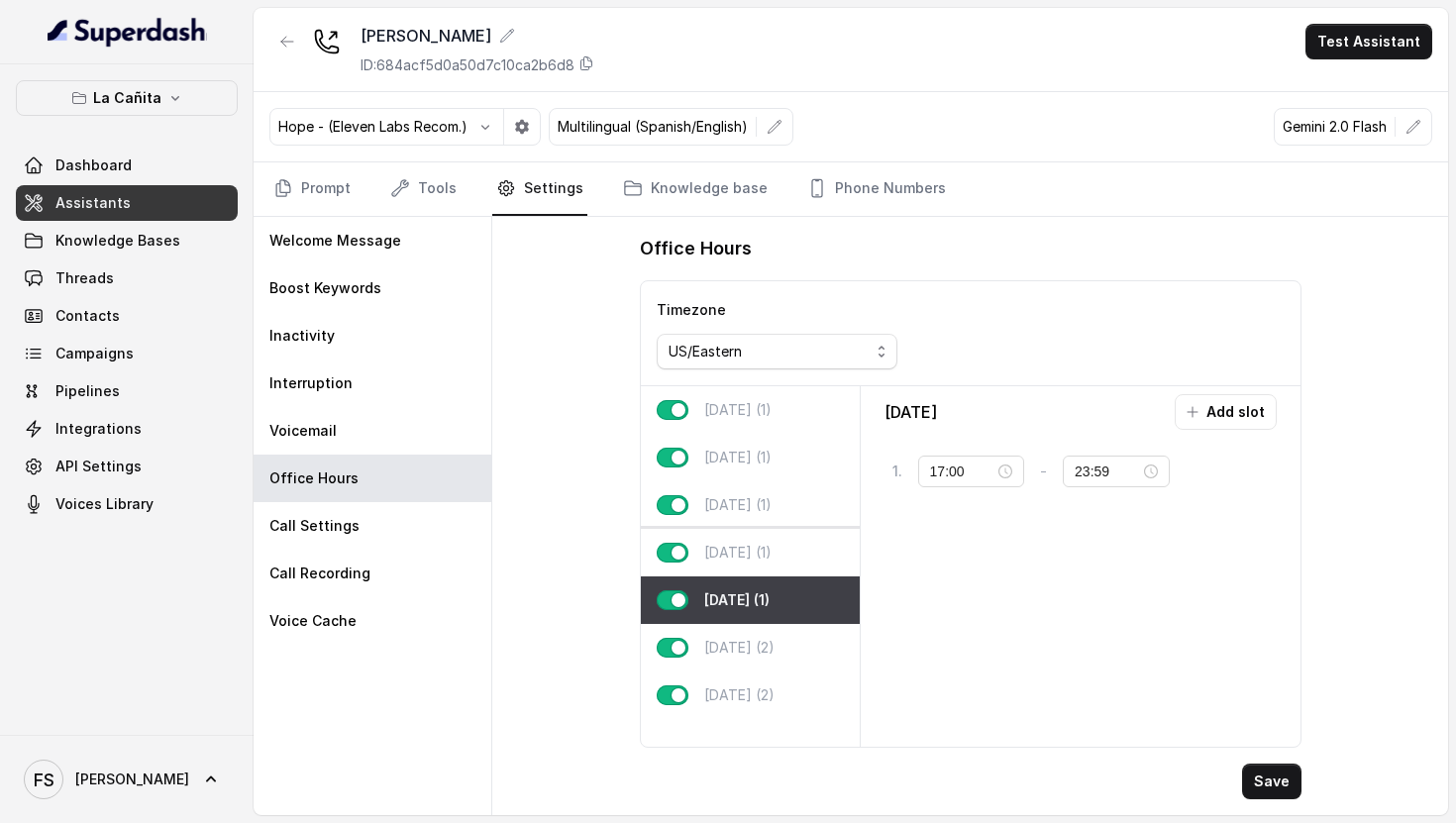 click on "[DATE] (1)" at bounding box center (738, 553) 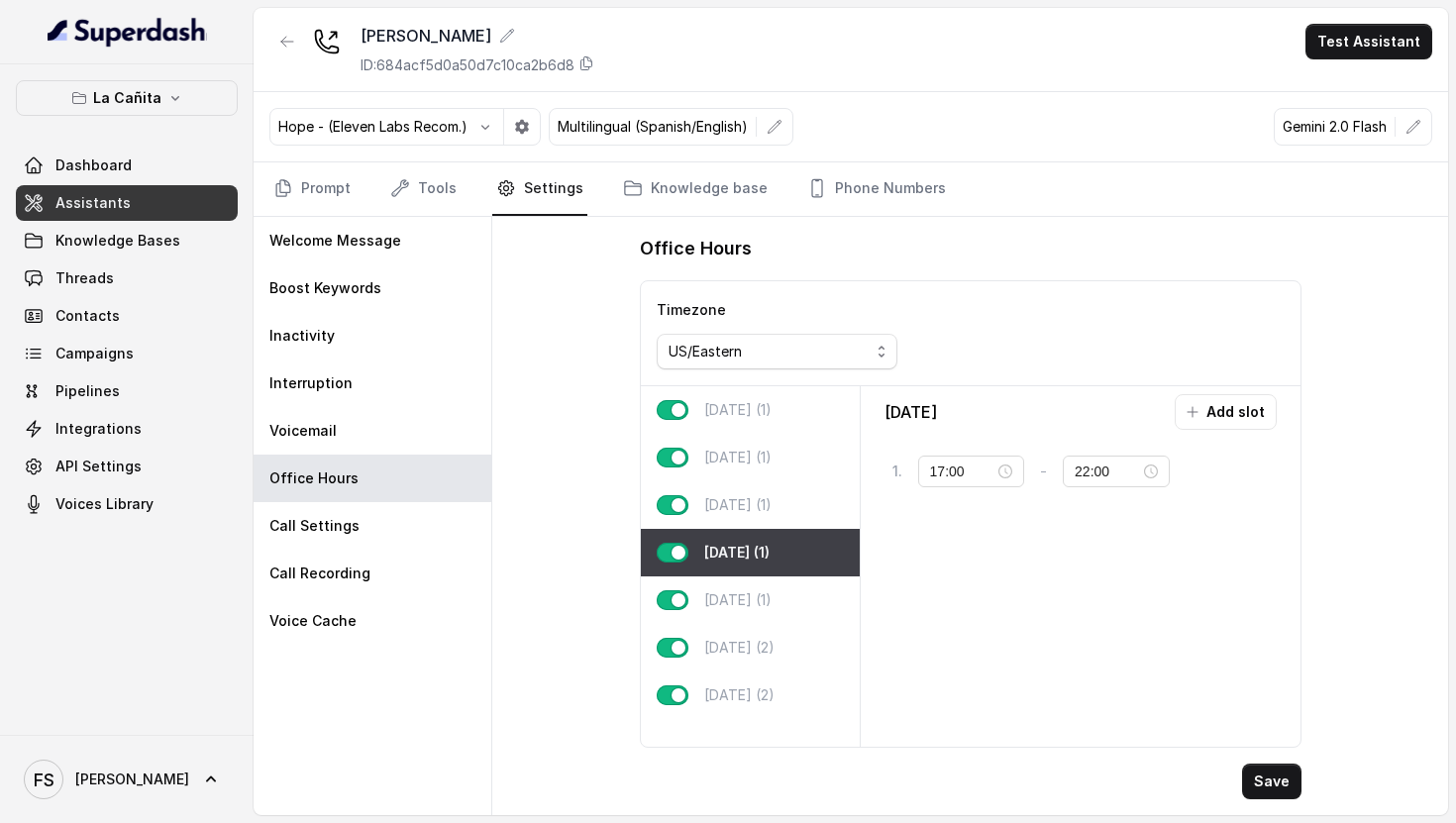 click on "[DATE] (1)" at bounding box center [750, 553] 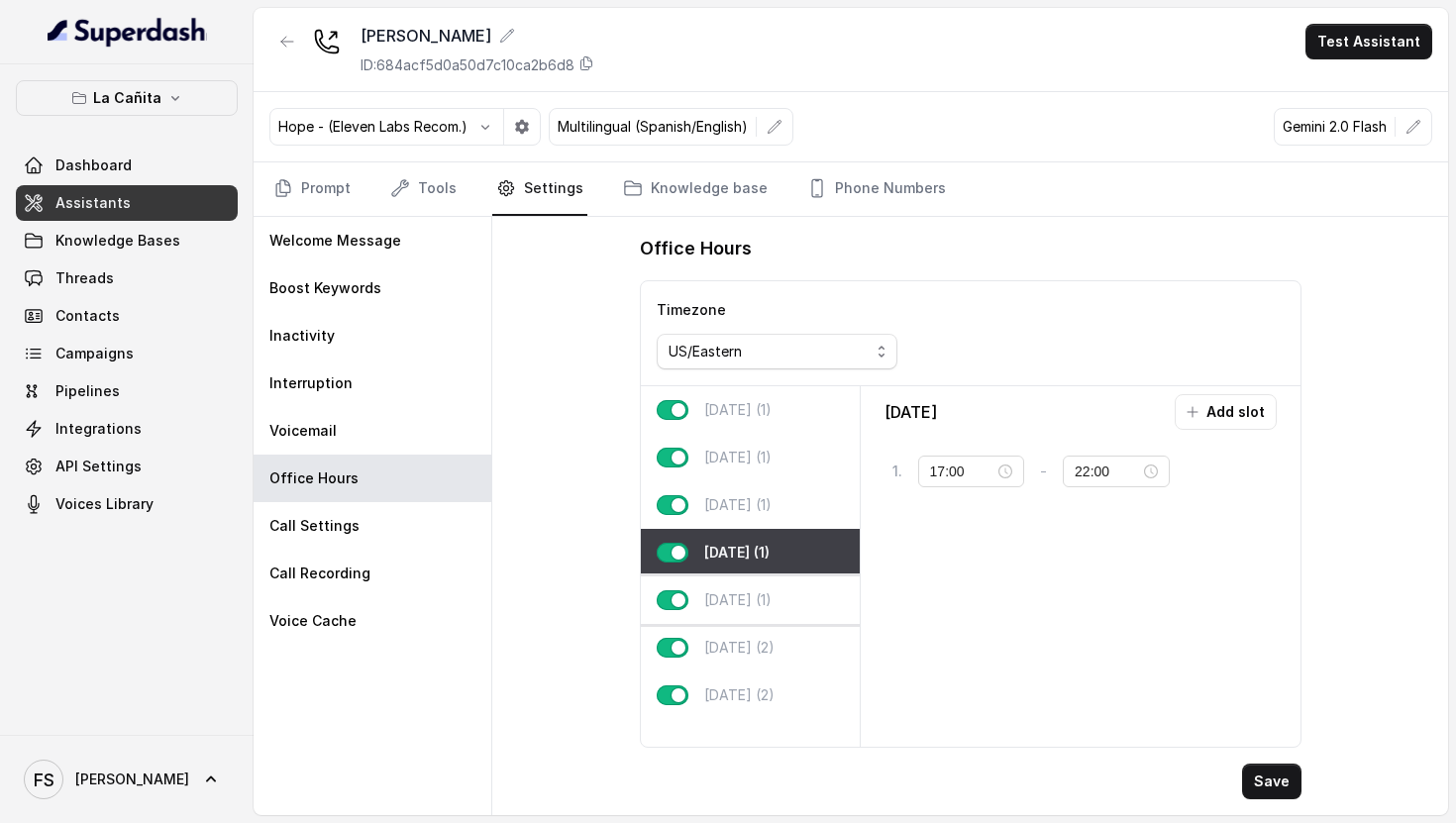 click on "[DATE] (1)" at bounding box center [750, 600] 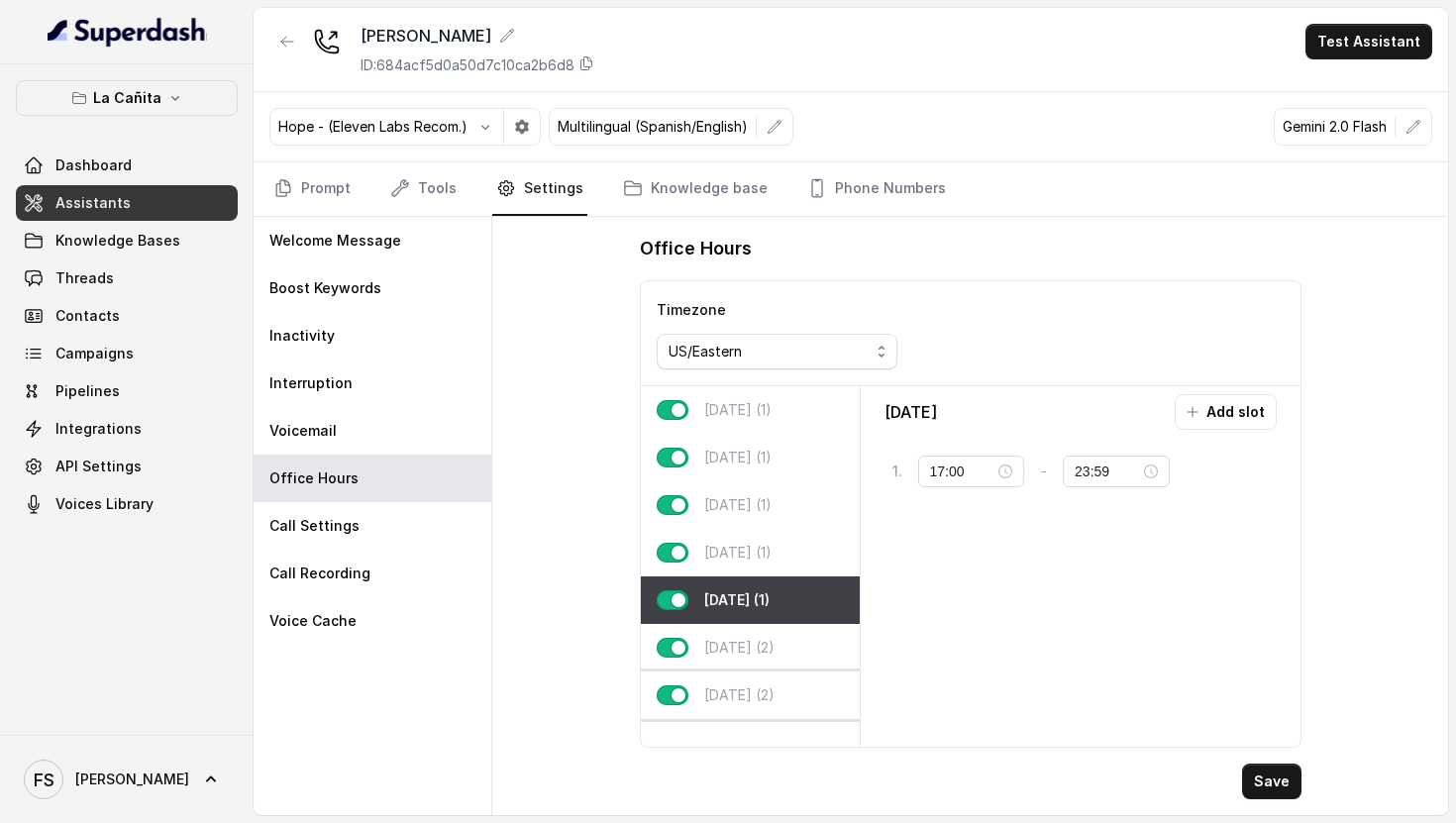 click on "[DATE] (2)" at bounding box center [750, 695] 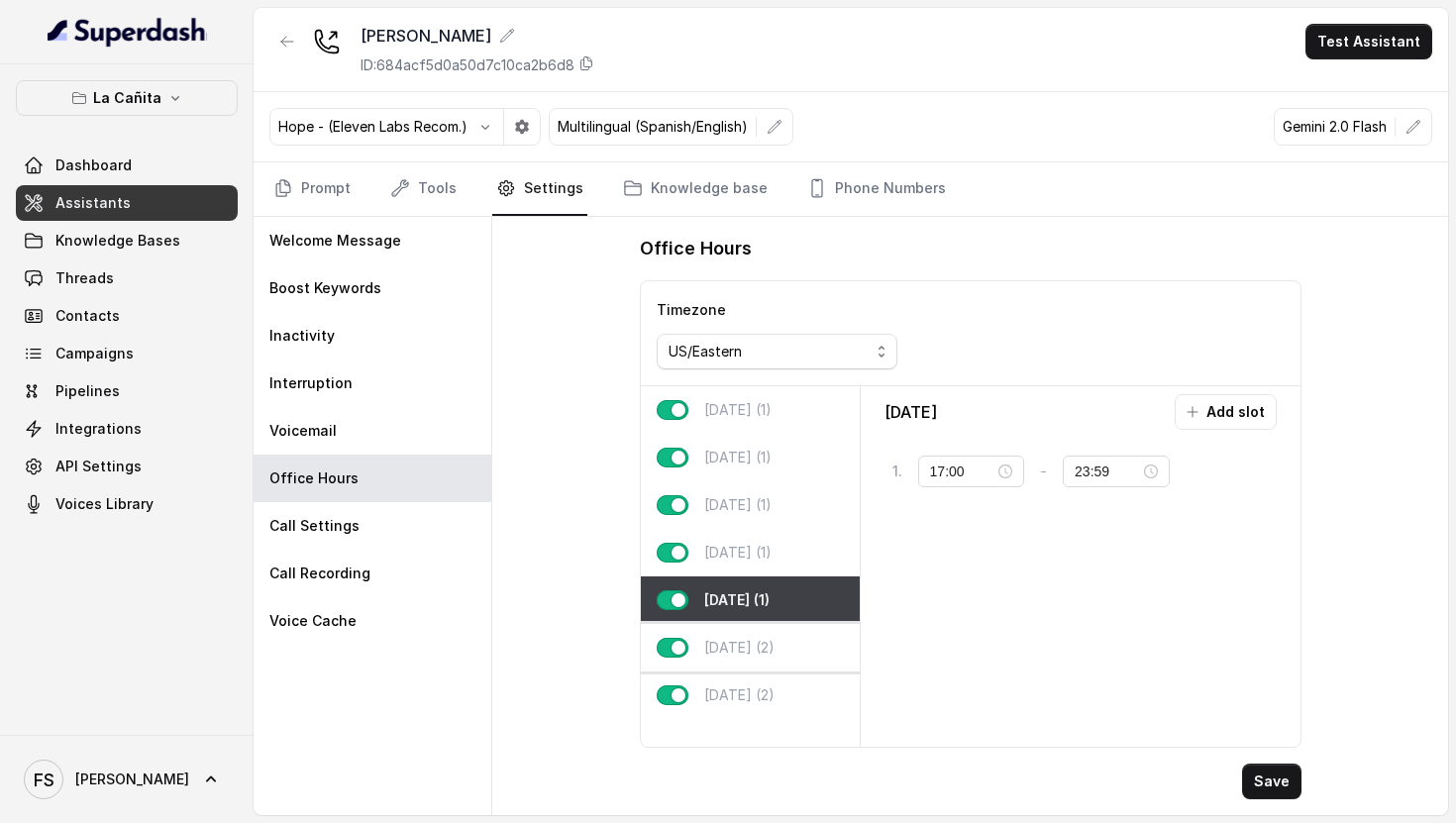 type on "00:00" 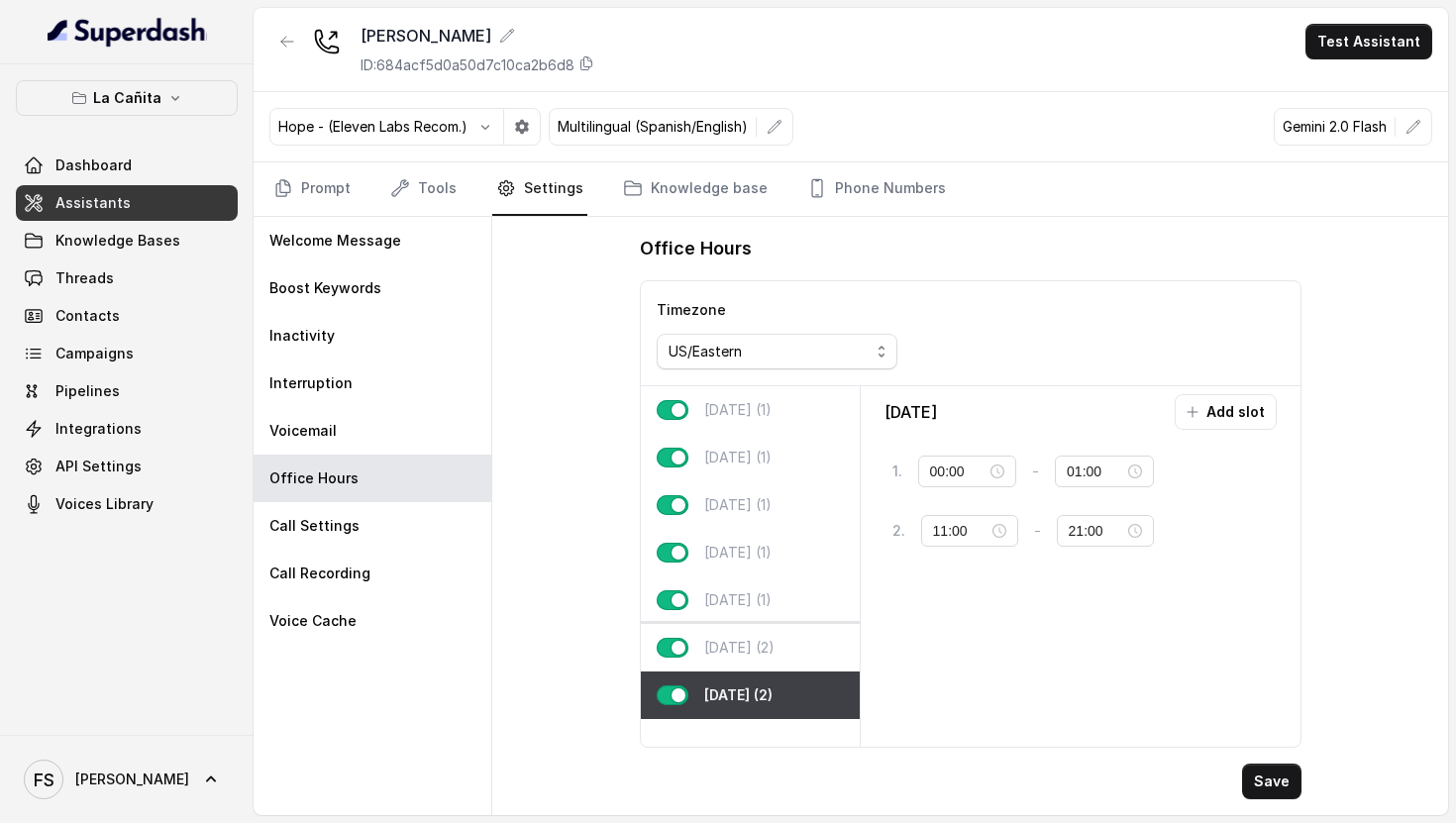 click on "[DATE] (2)" at bounding box center (750, 648) 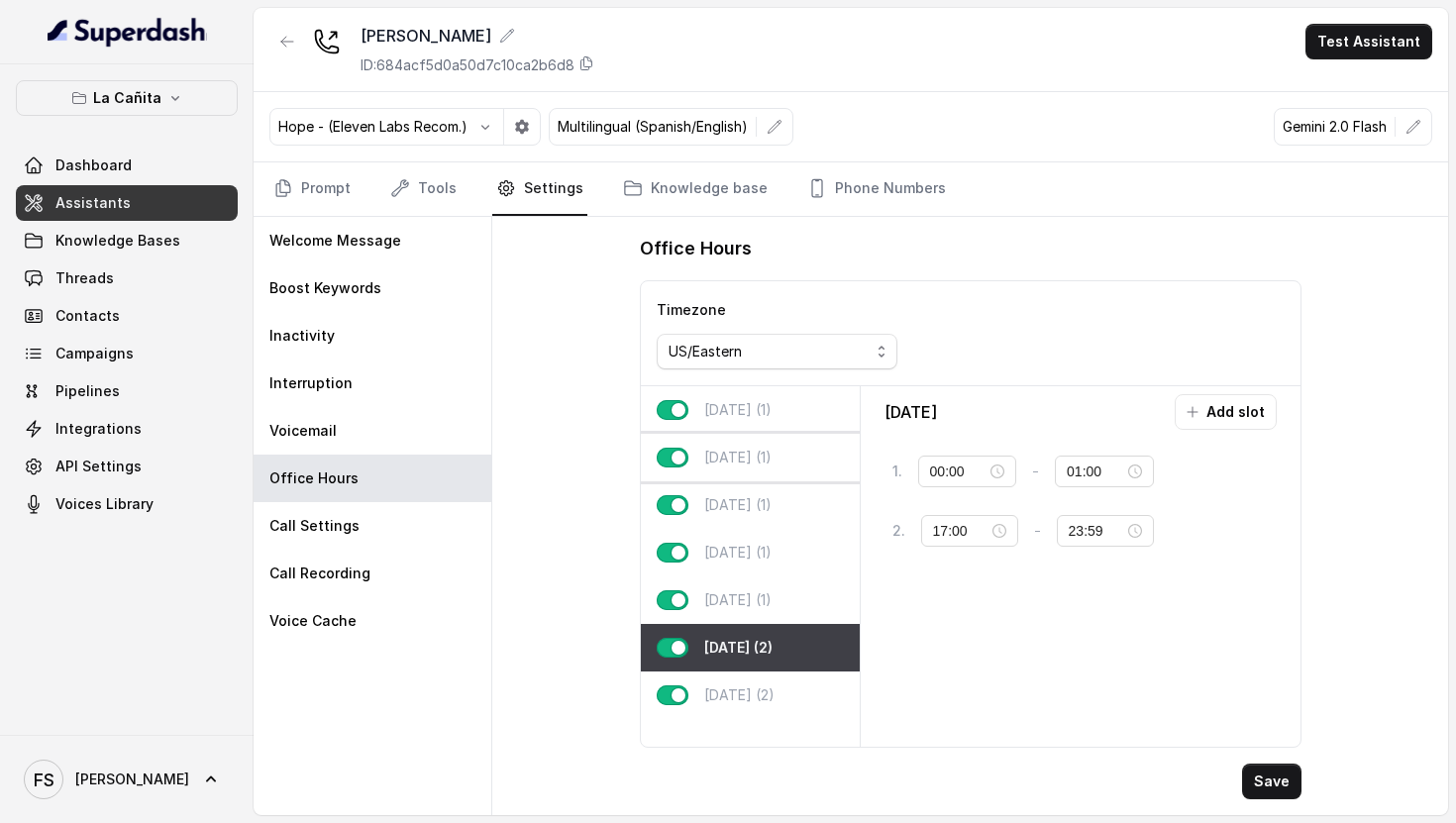 click on "[DATE] (1)" at bounding box center [750, 458] 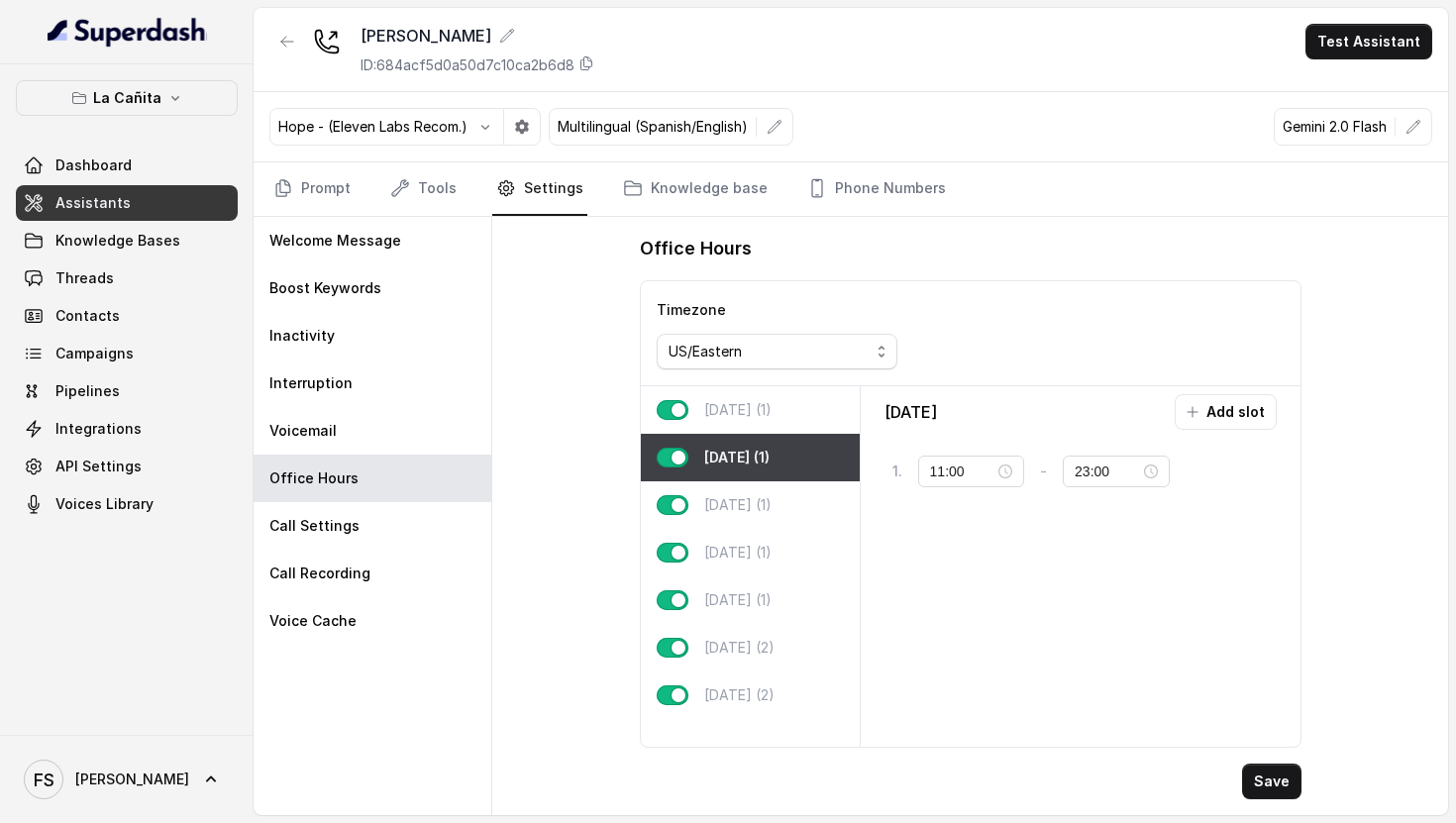 click on "[DATE] (1)" at bounding box center (750, 410) 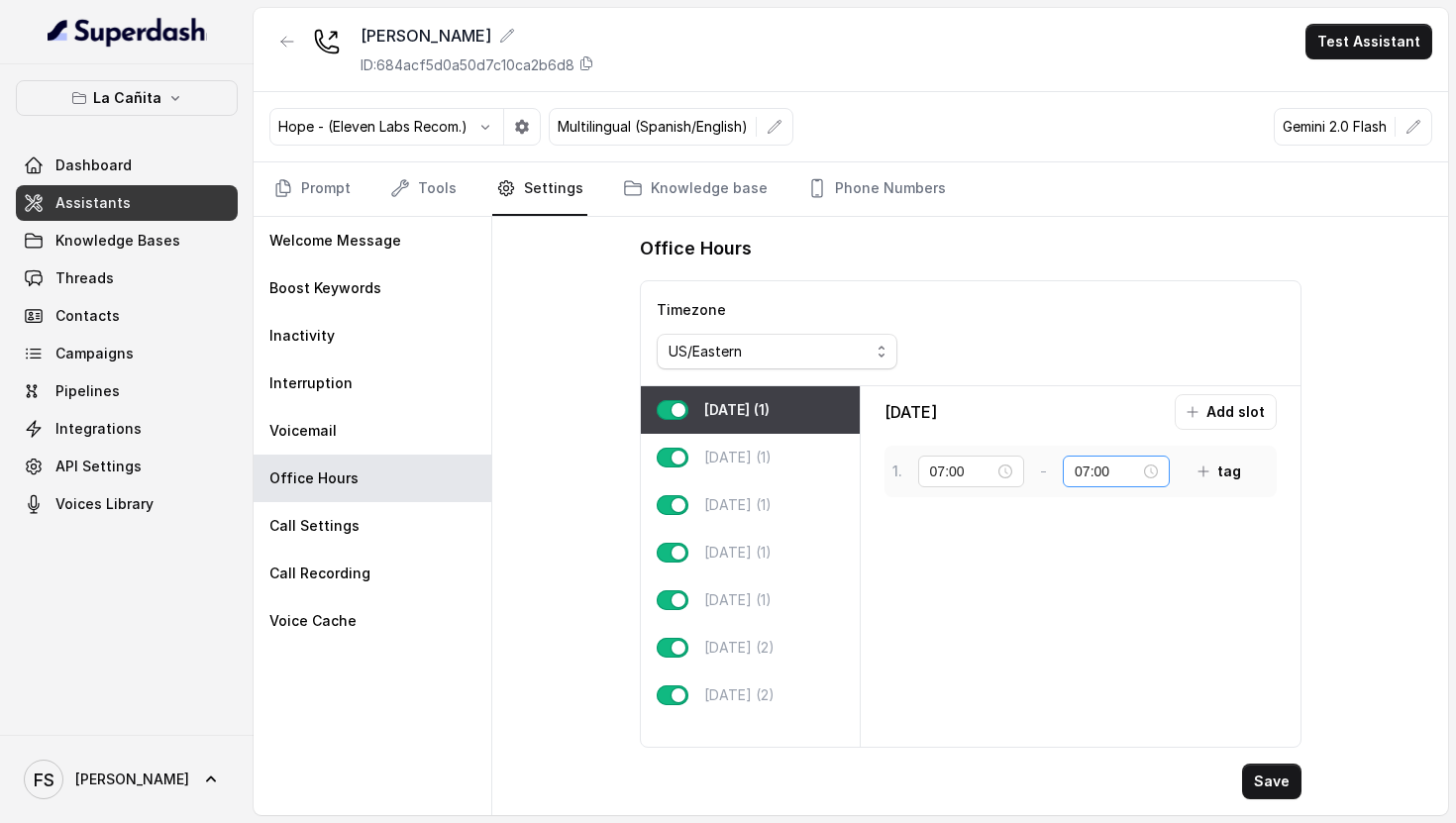 click on "07:00" at bounding box center [1116, 471] 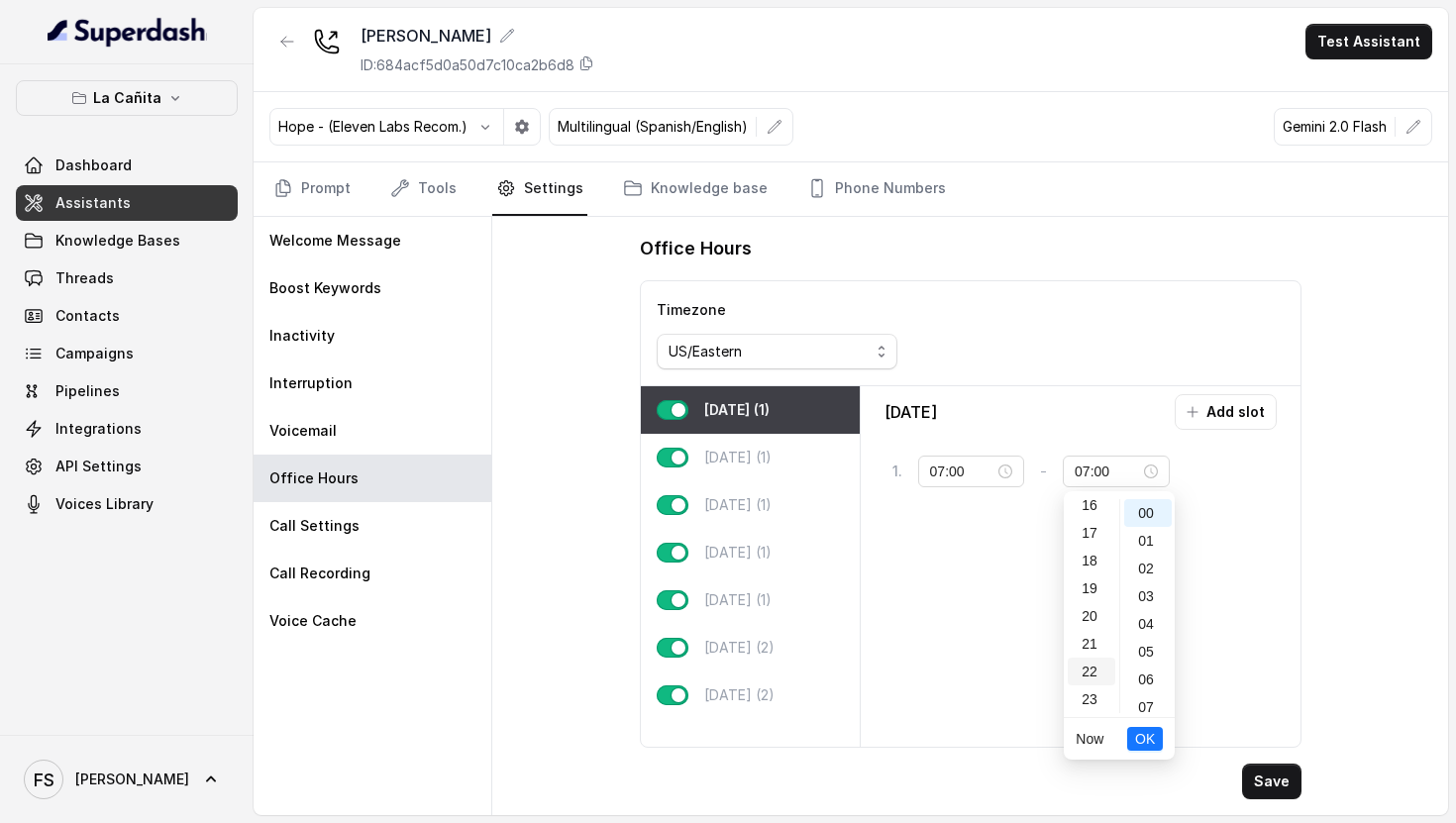 click on "22" at bounding box center (1092, 671) 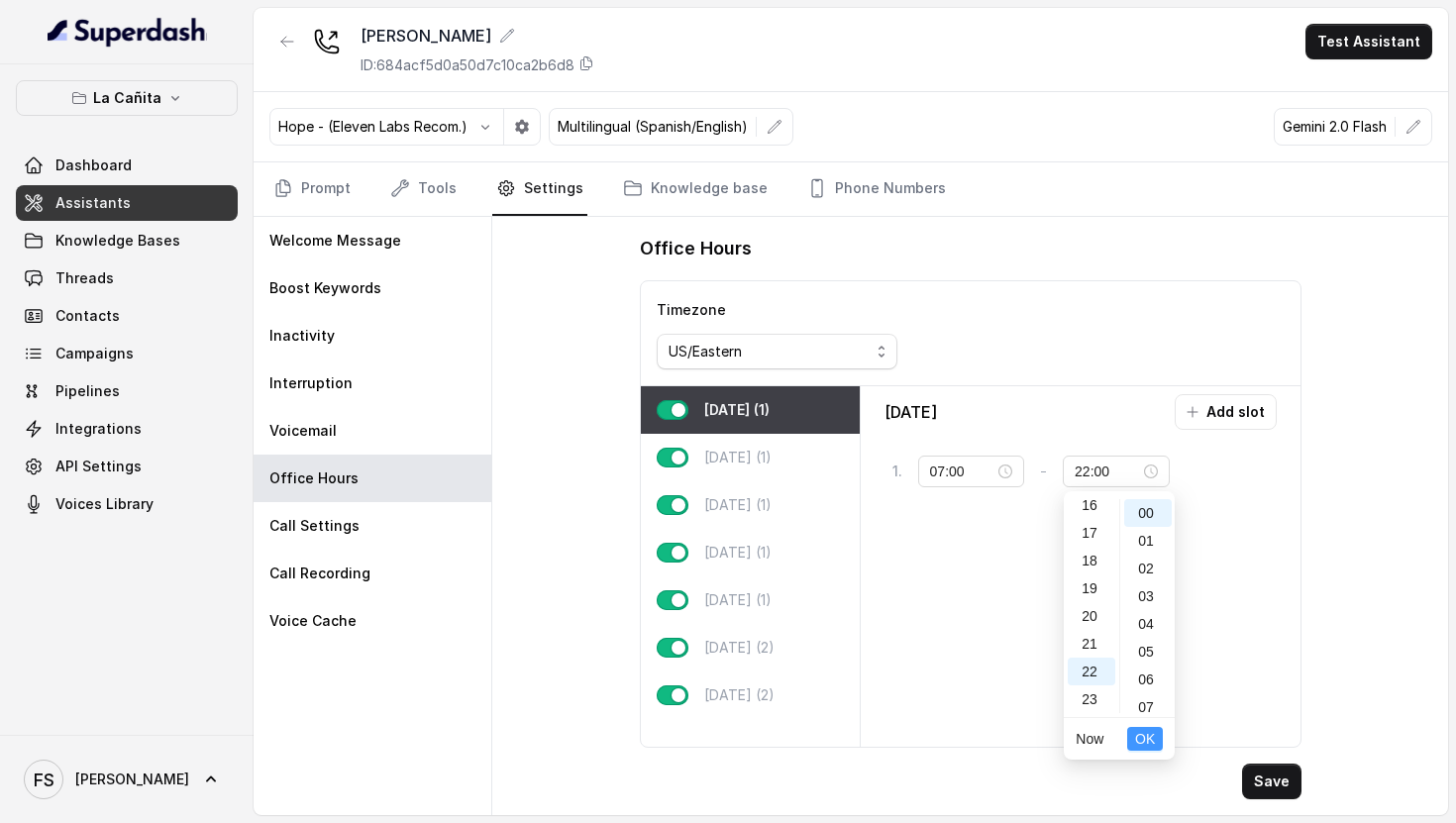 click on "OK" at bounding box center (1145, 739) 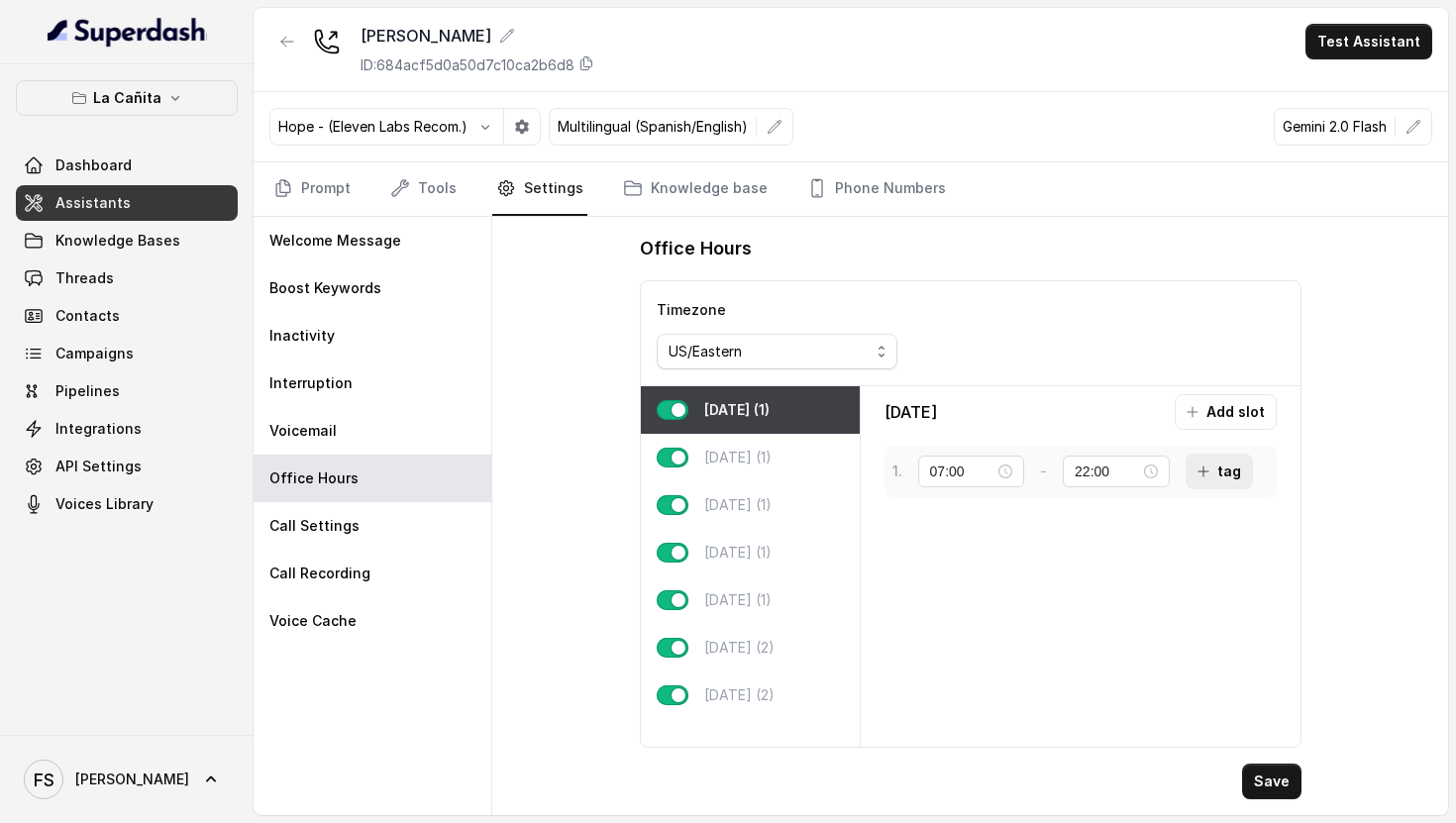 click on "tag" at bounding box center [1219, 471] 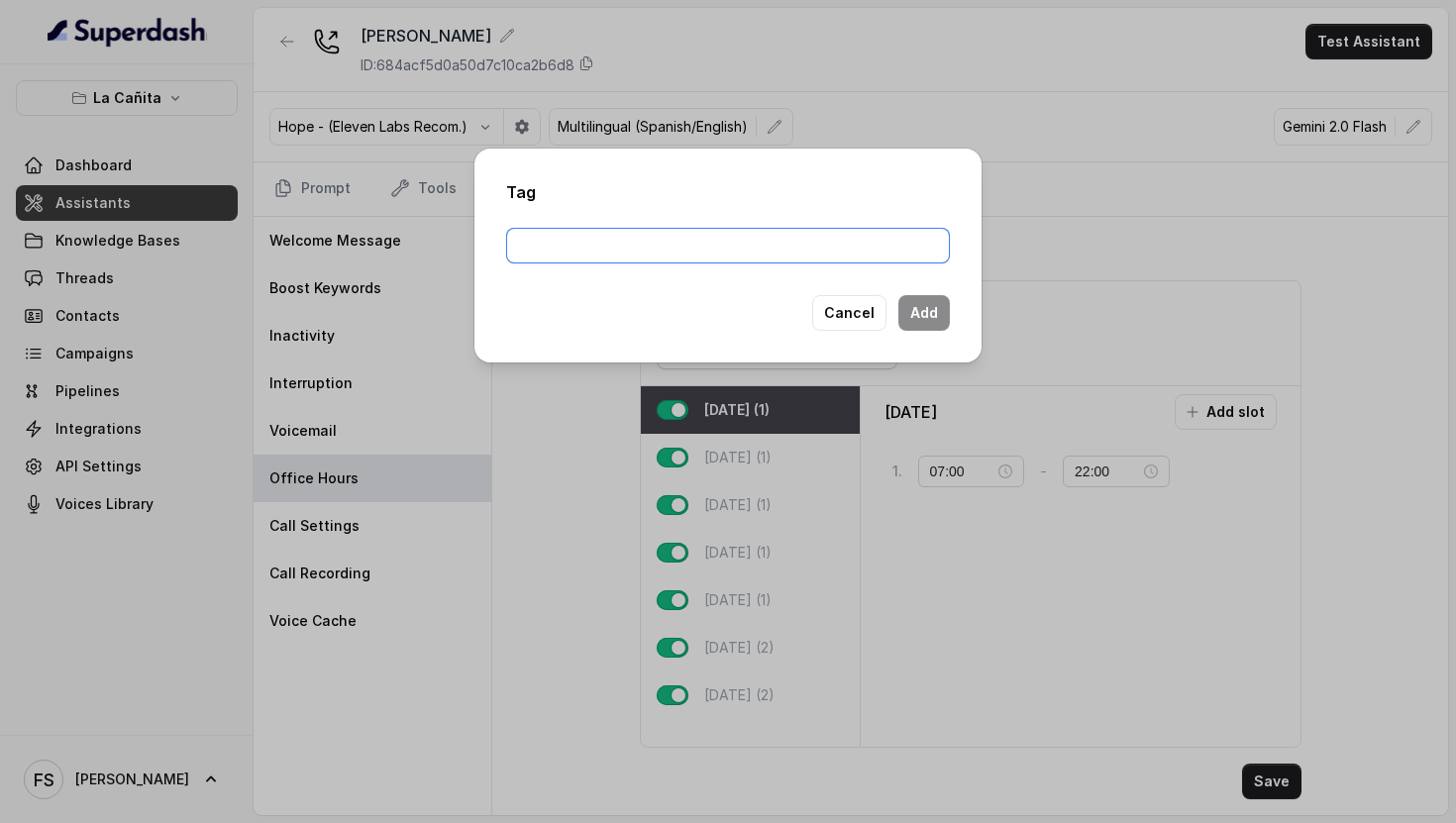 click at bounding box center [728, 246] 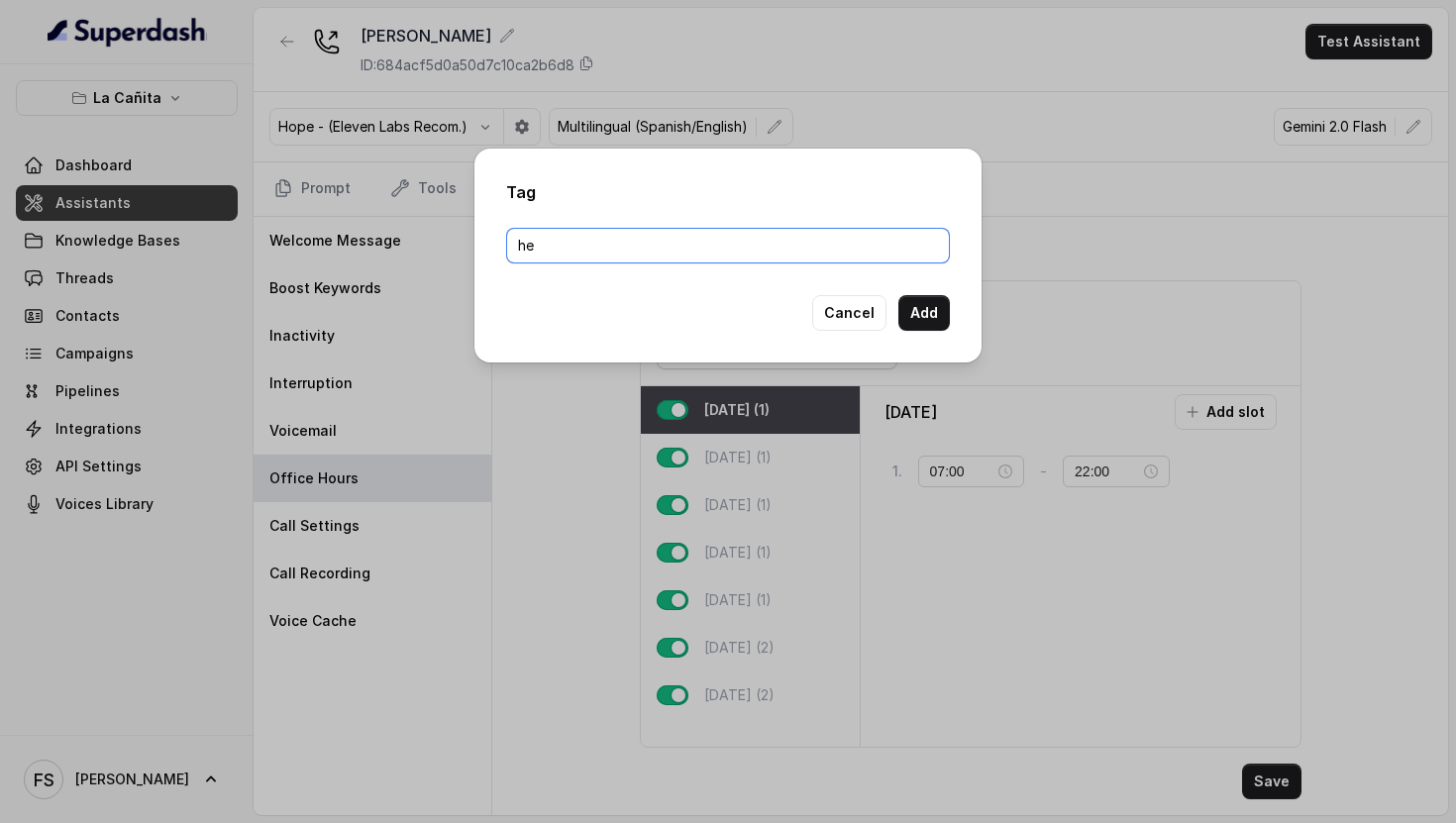 type on "h" 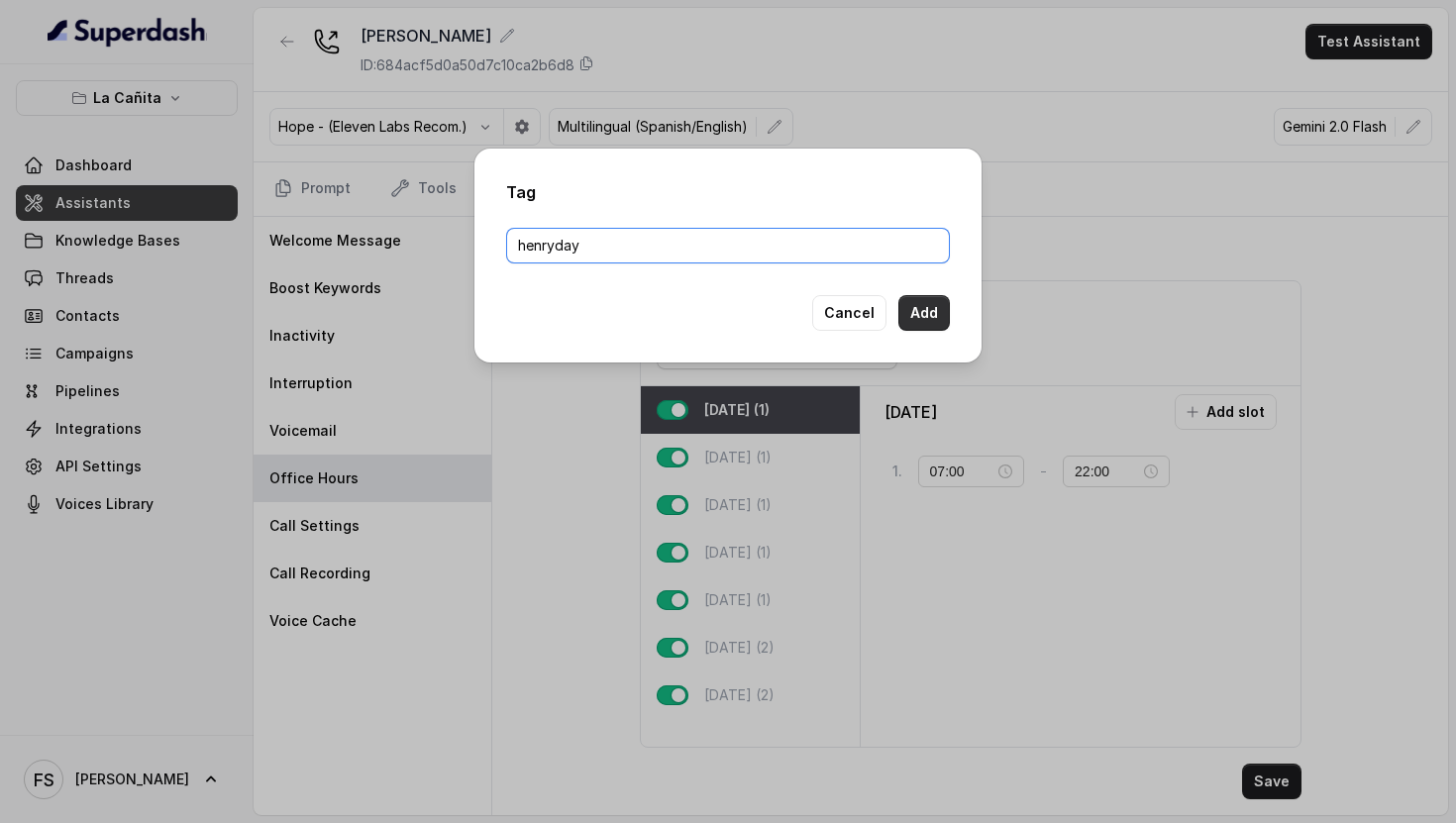 type on "henryday" 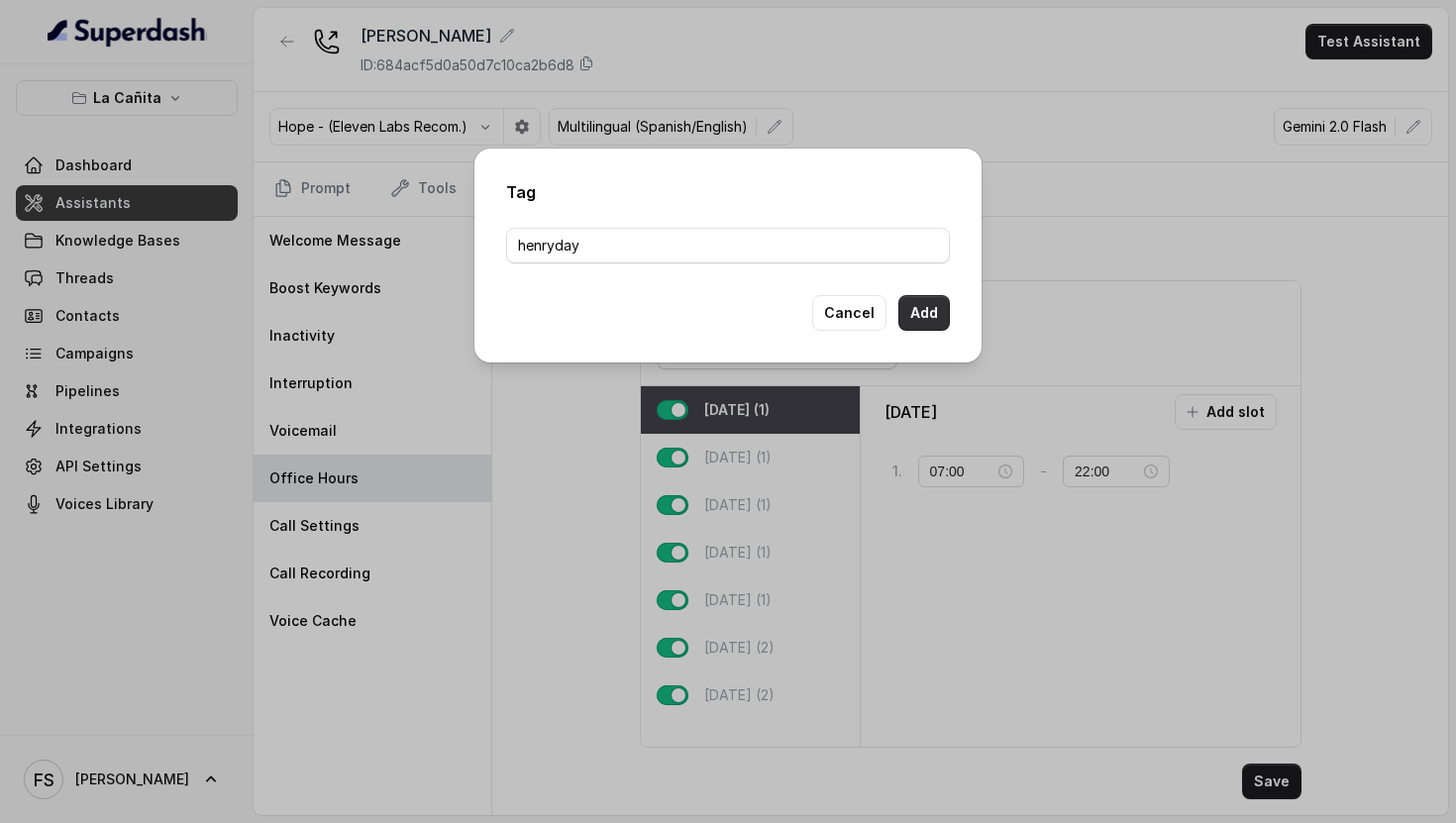 drag, startPoint x: 933, startPoint y: 314, endPoint x: 922, endPoint y: 319, distance: 12.083046 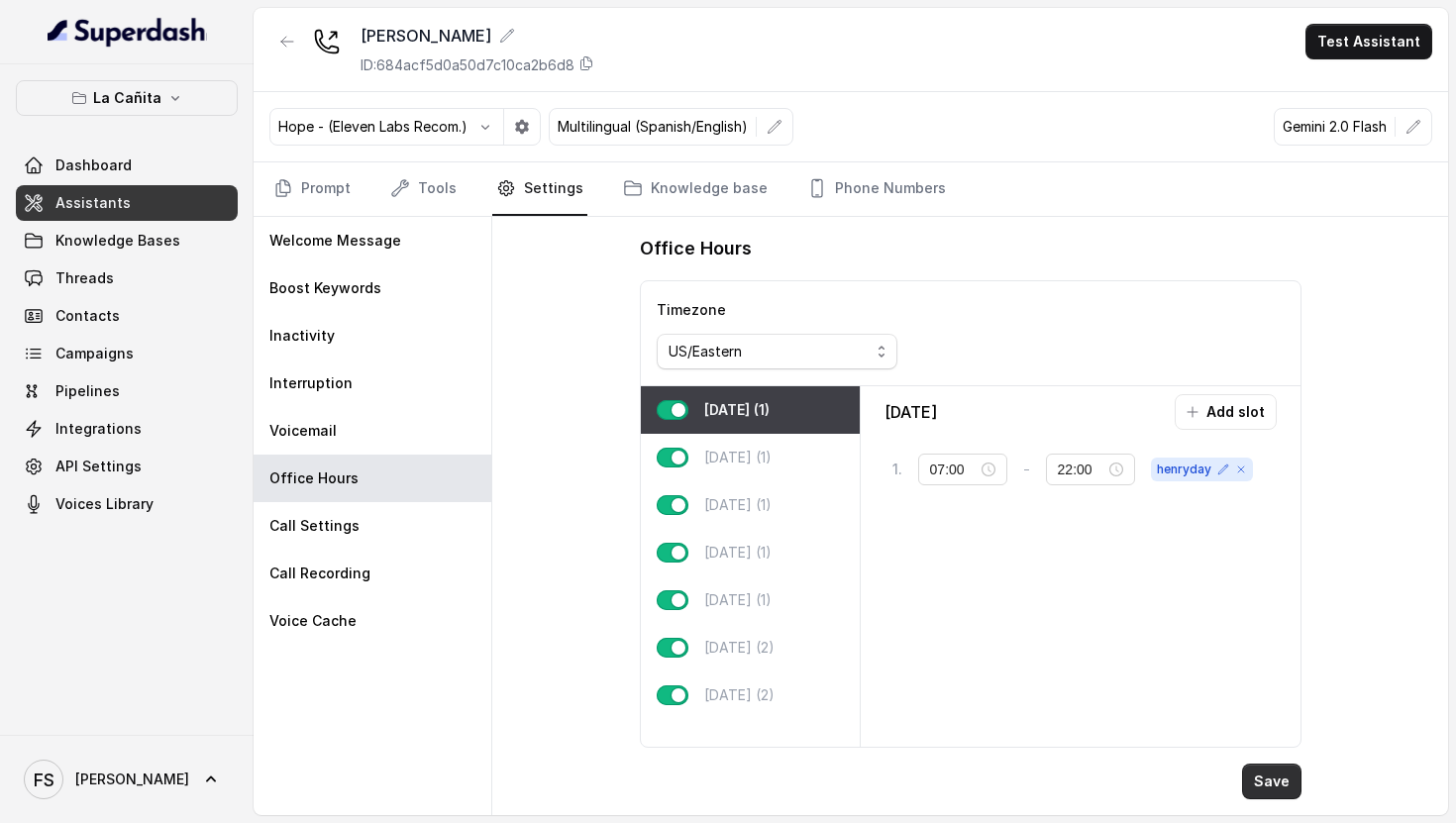 click on "Save" at bounding box center (1272, 781) 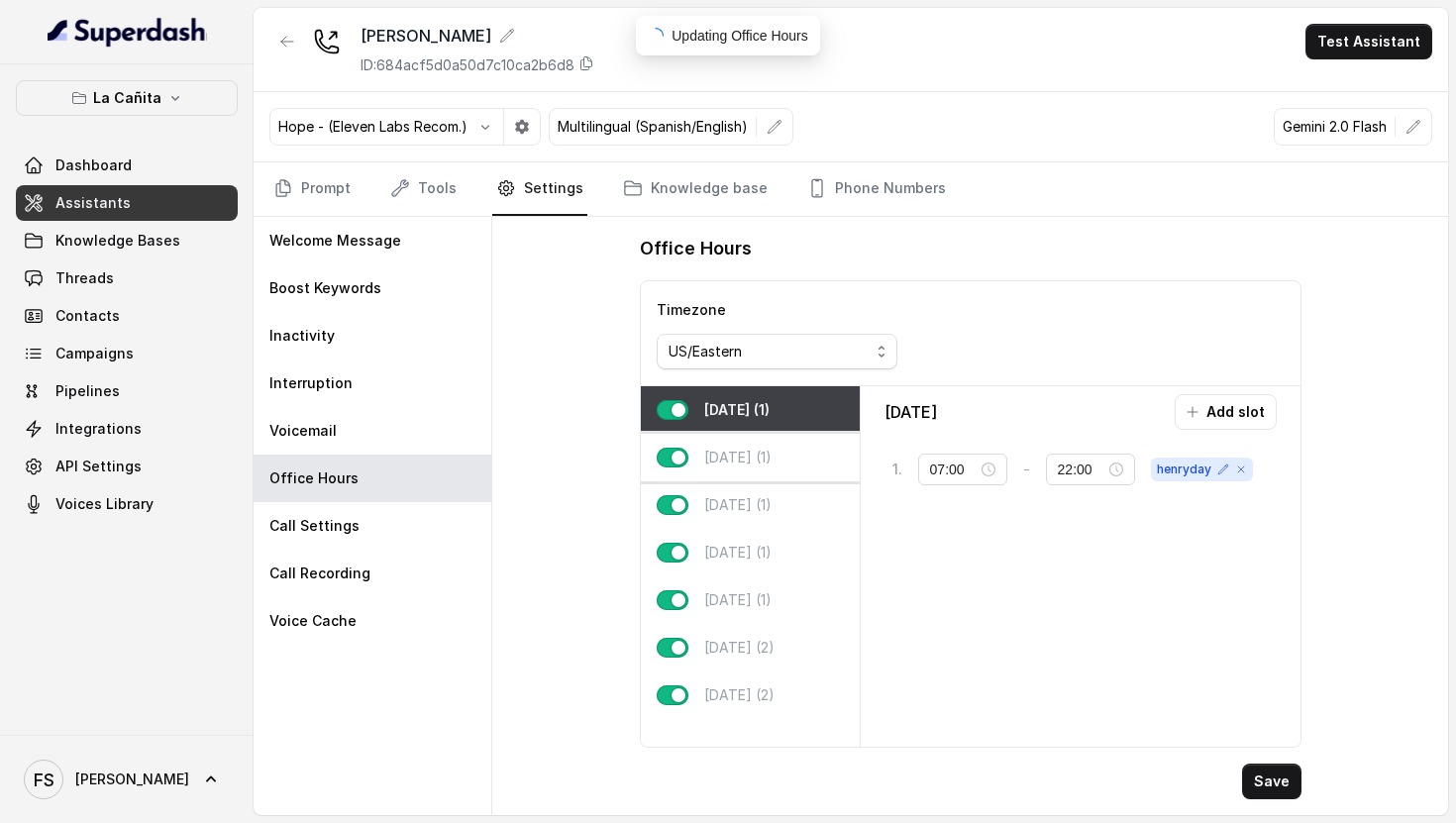click on "[DATE] (1)" at bounding box center (738, 458) 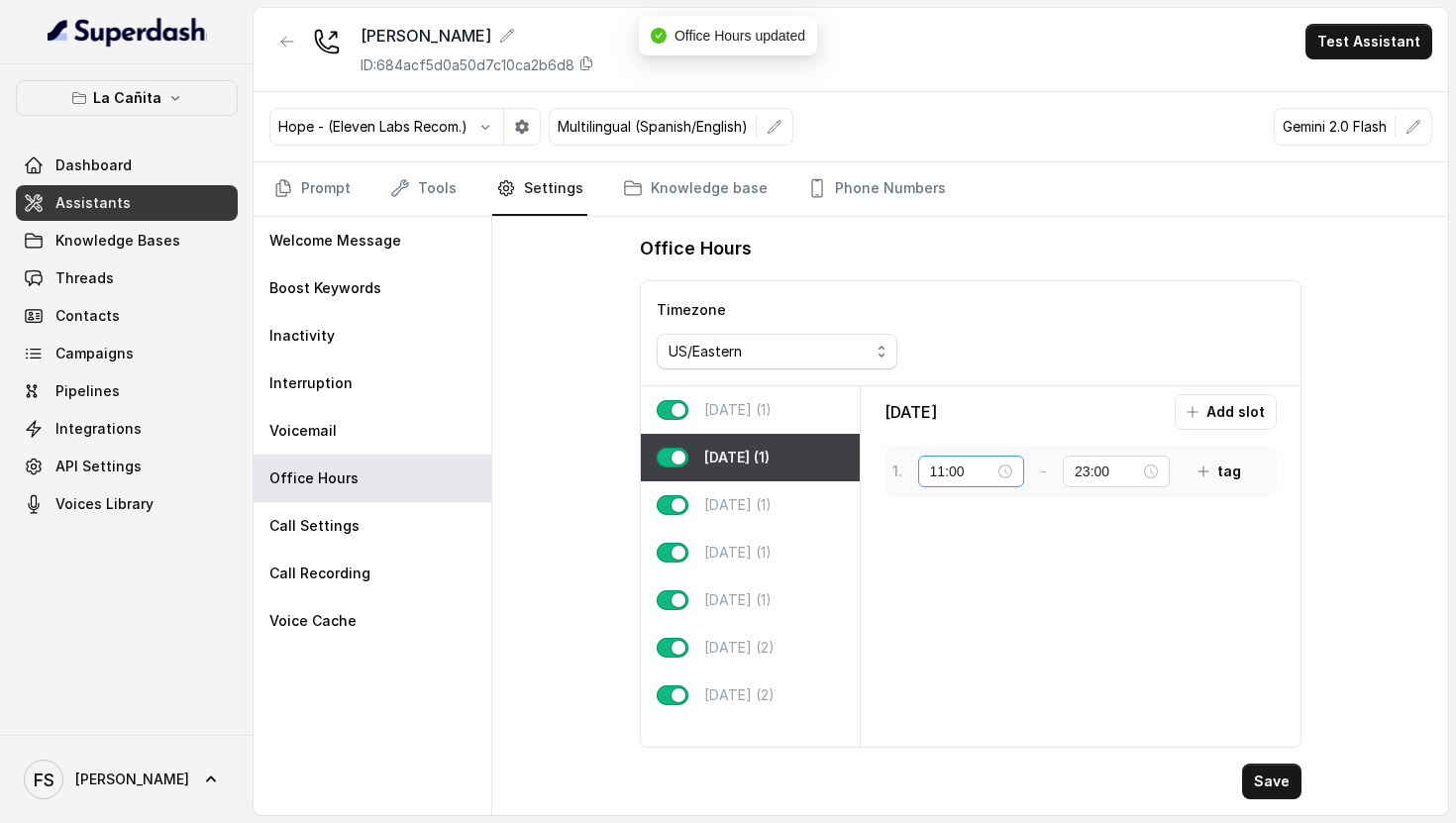 click on "11:00" at bounding box center [972, 471] 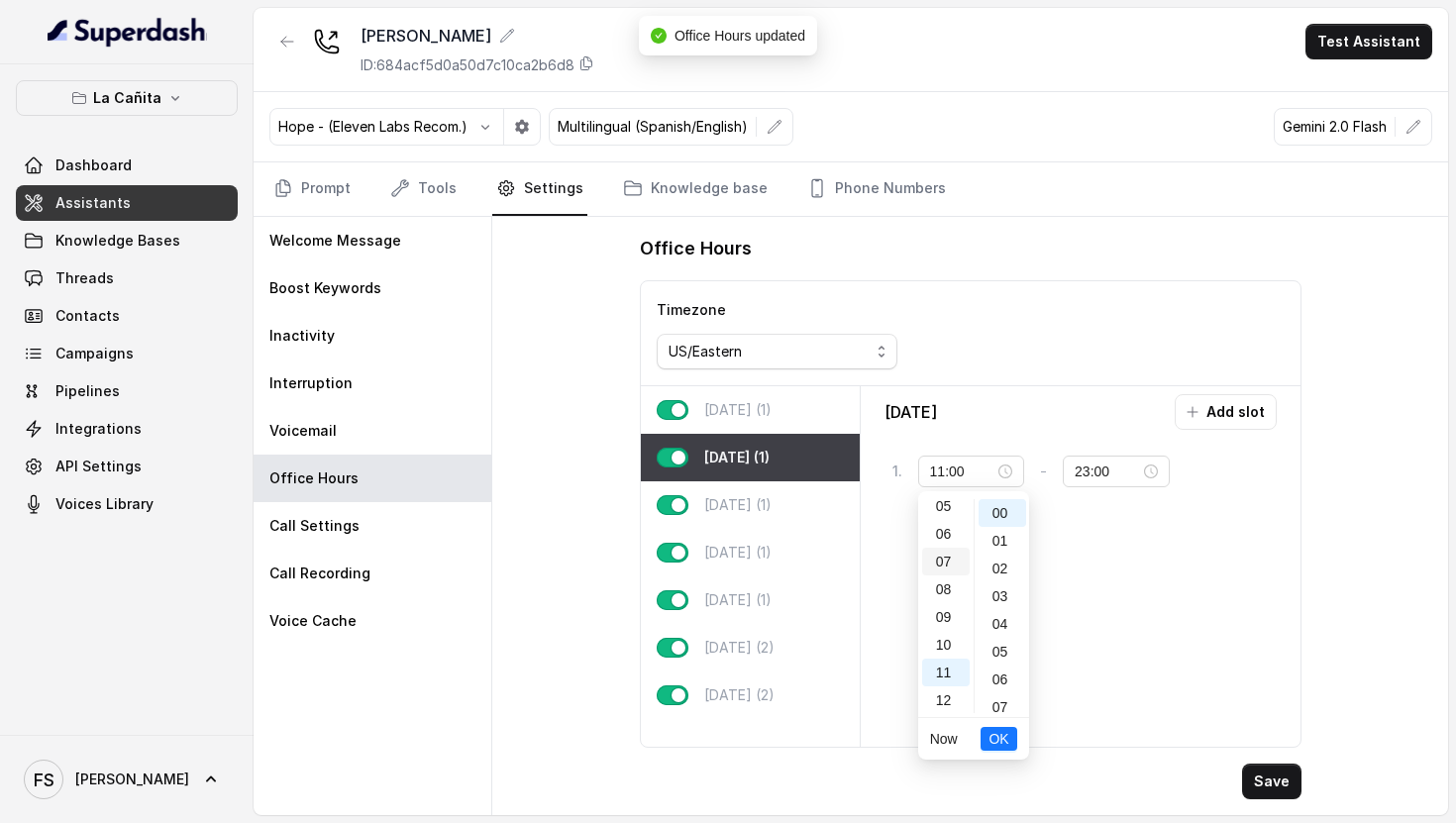 click on "07" at bounding box center (946, 562) 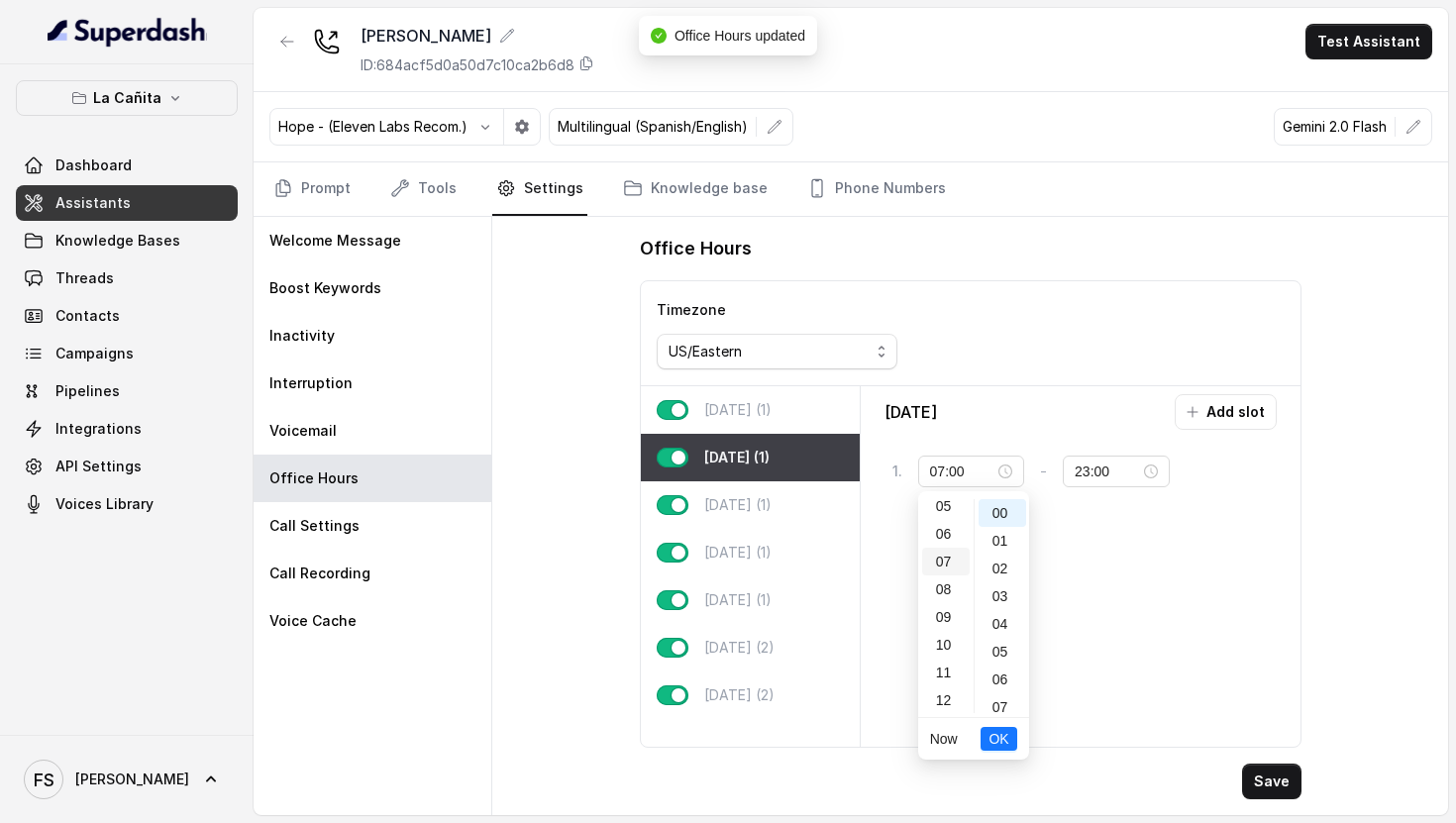 scroll, scrollTop: 194, scrollLeft: 0, axis: vertical 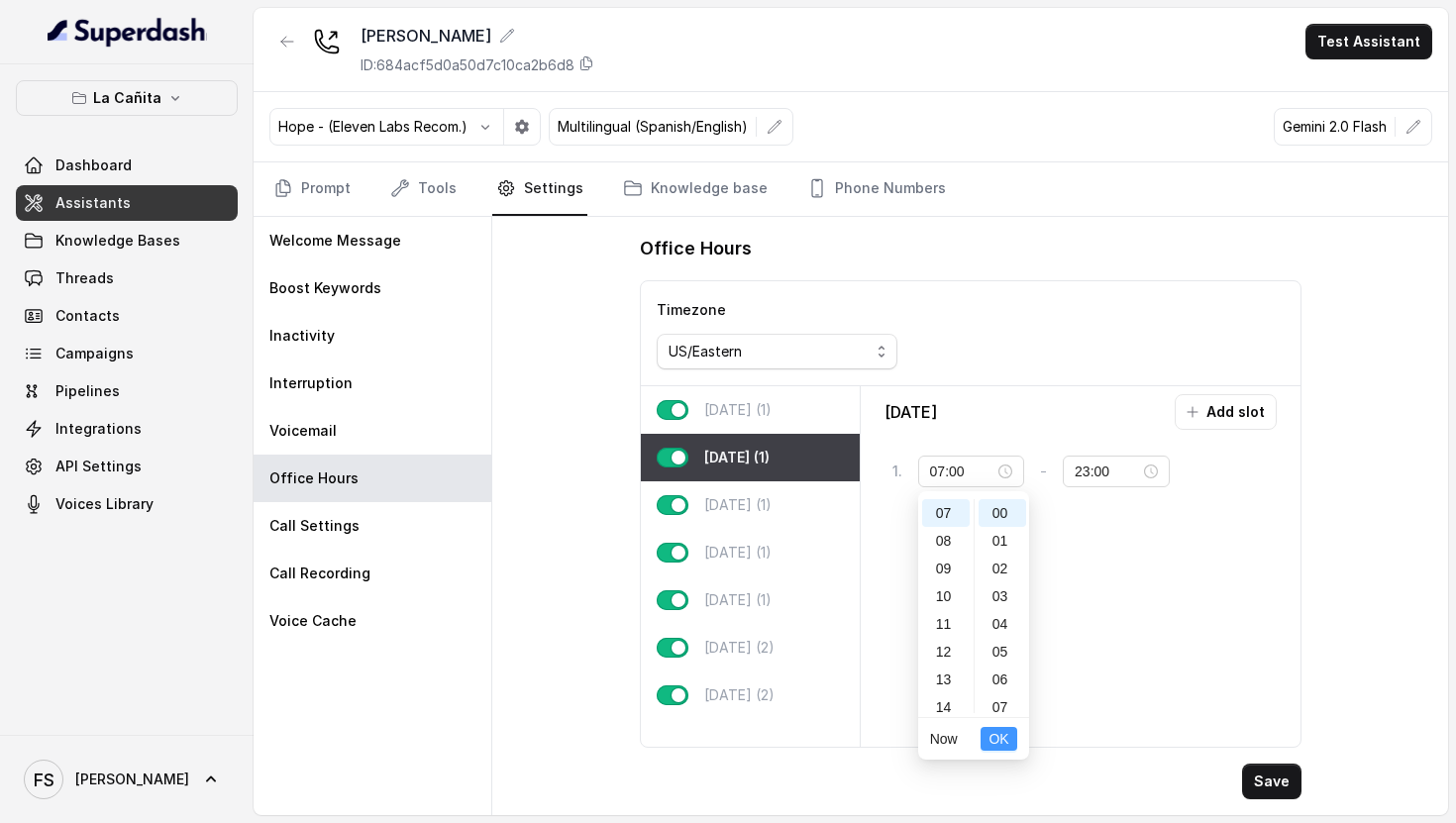 click on "OK" at bounding box center [998, 739] 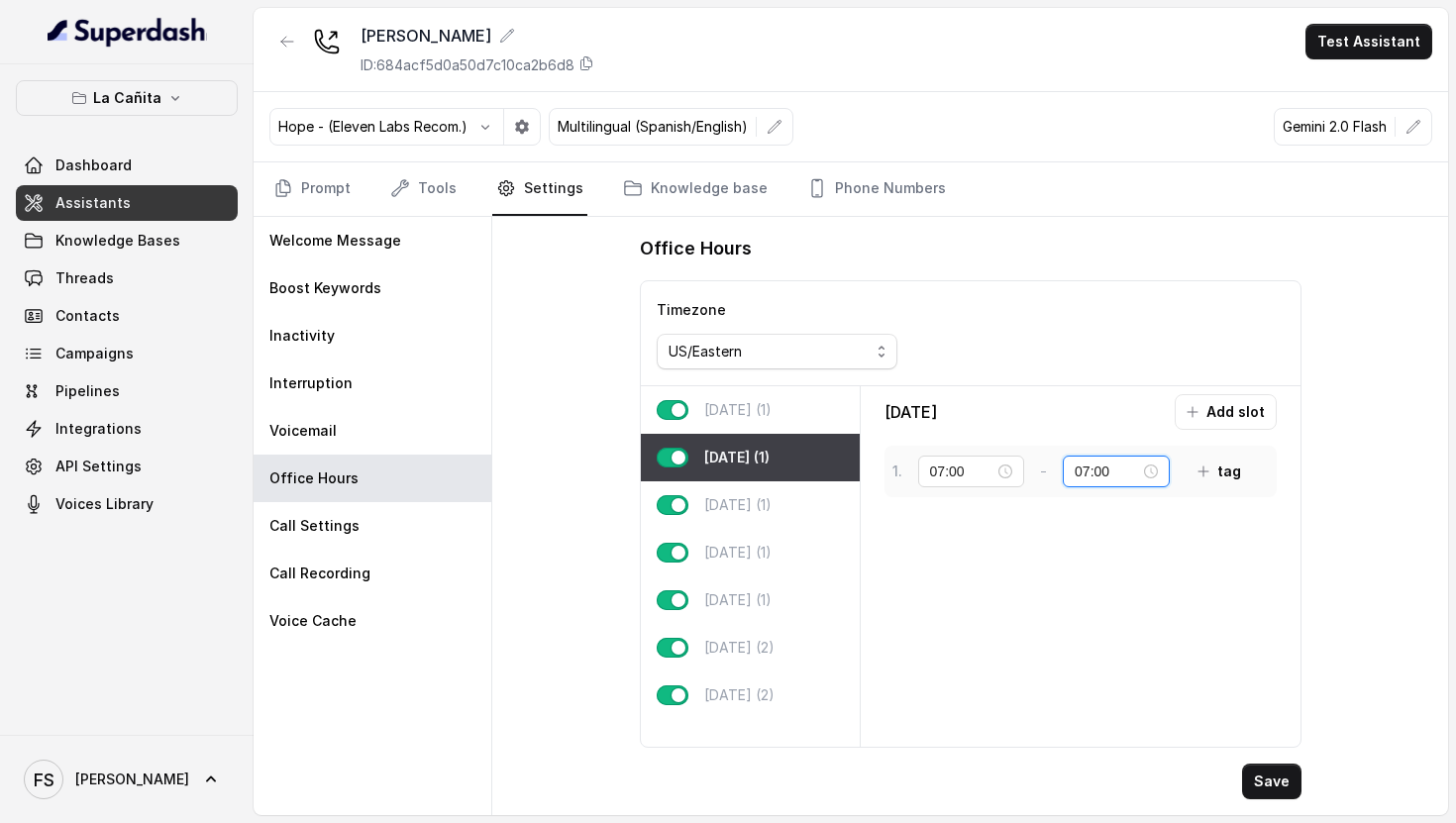 click on "07:00" at bounding box center [1107, 471] 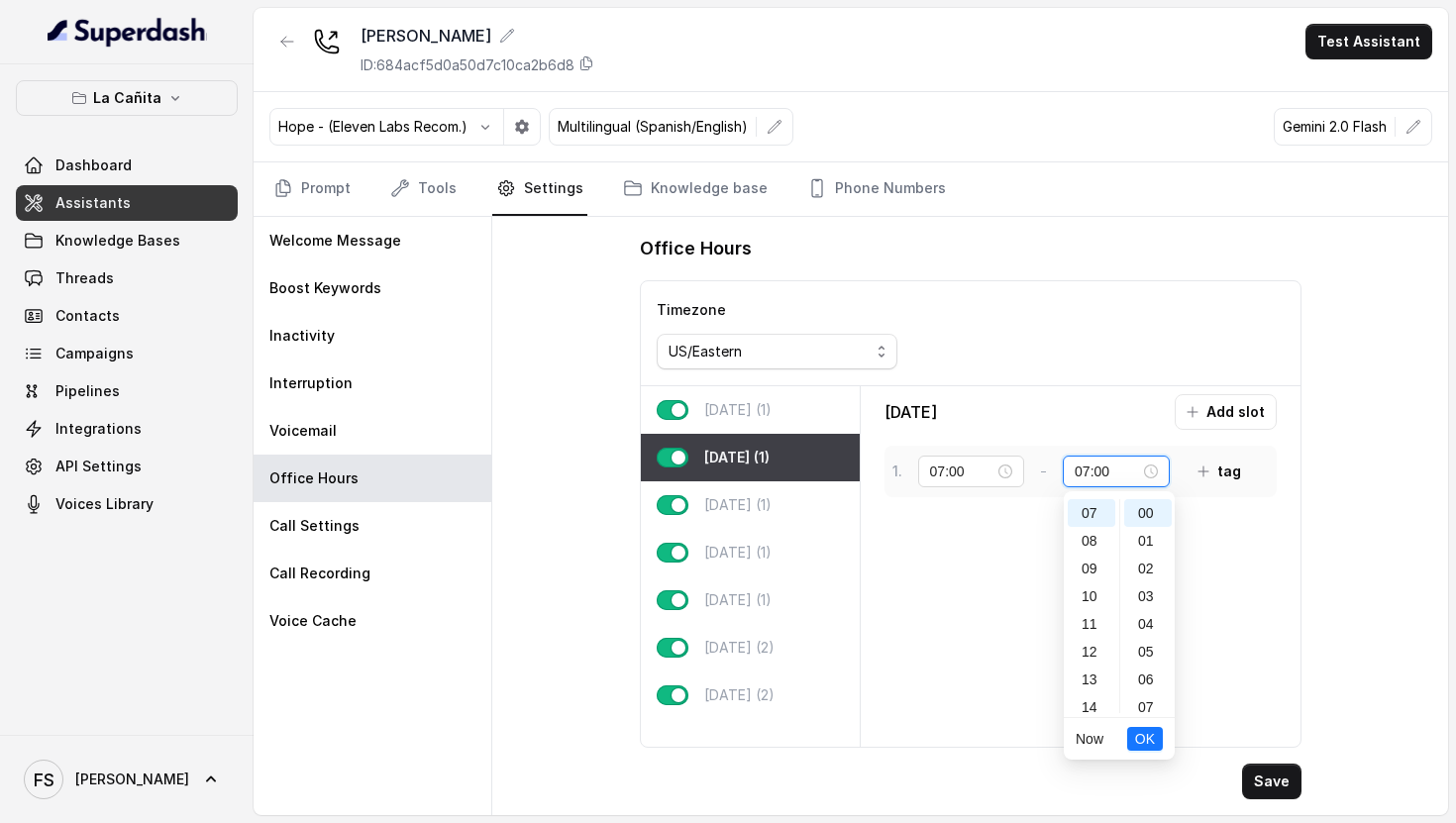 click on "07:00" at bounding box center [1116, 471] 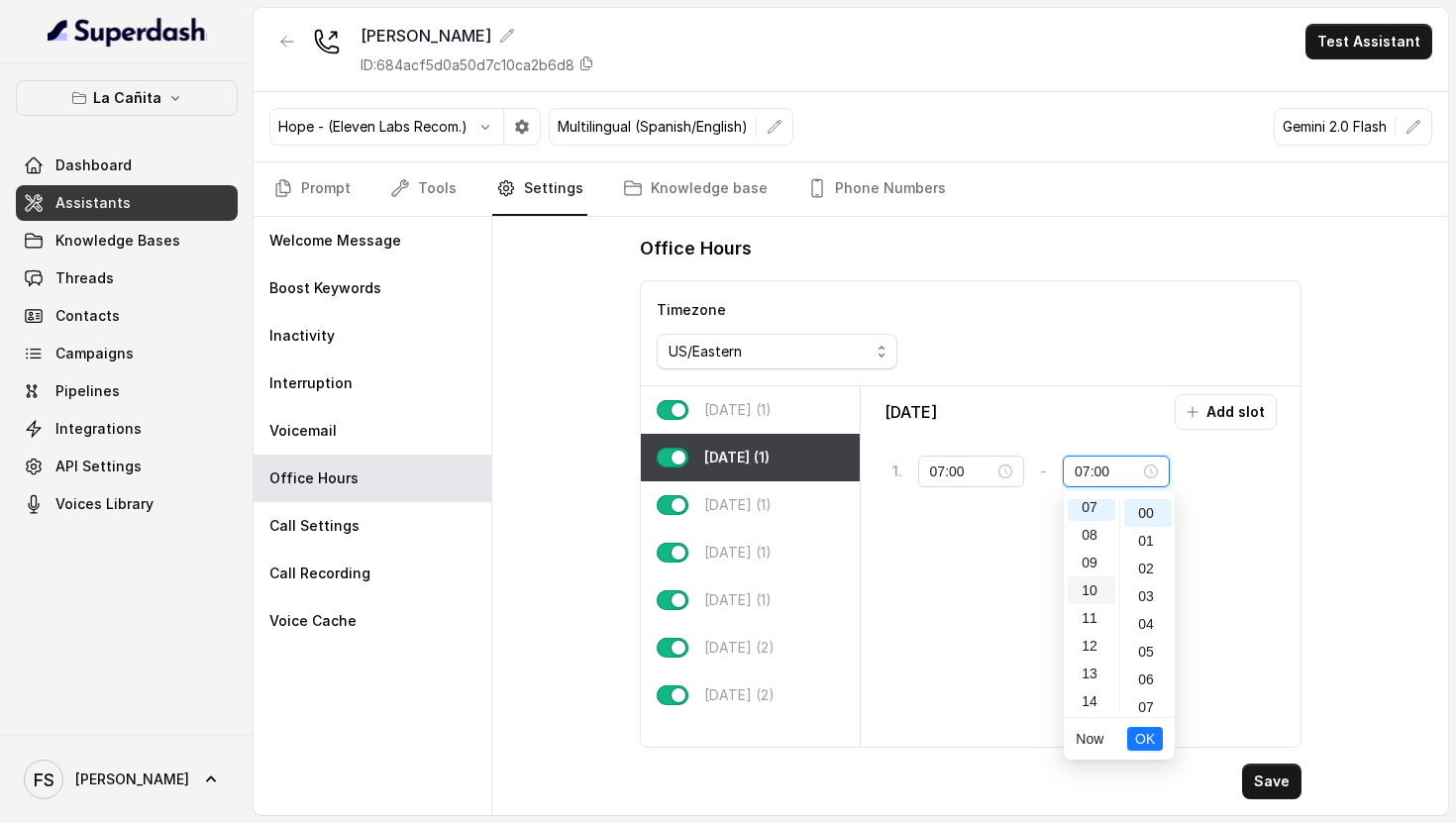 scroll, scrollTop: 452, scrollLeft: 0, axis: vertical 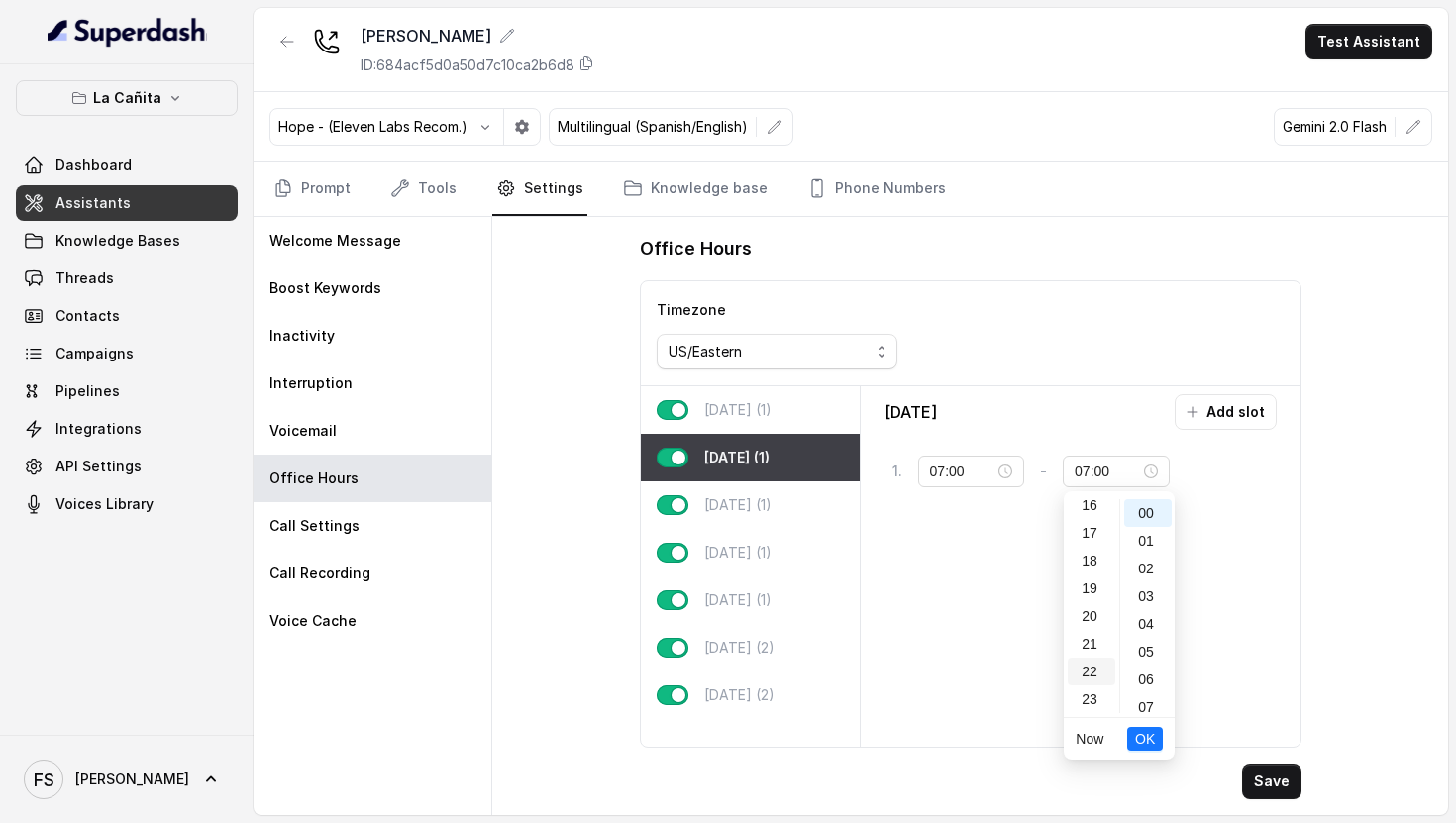 click on "22" at bounding box center (1092, 671) 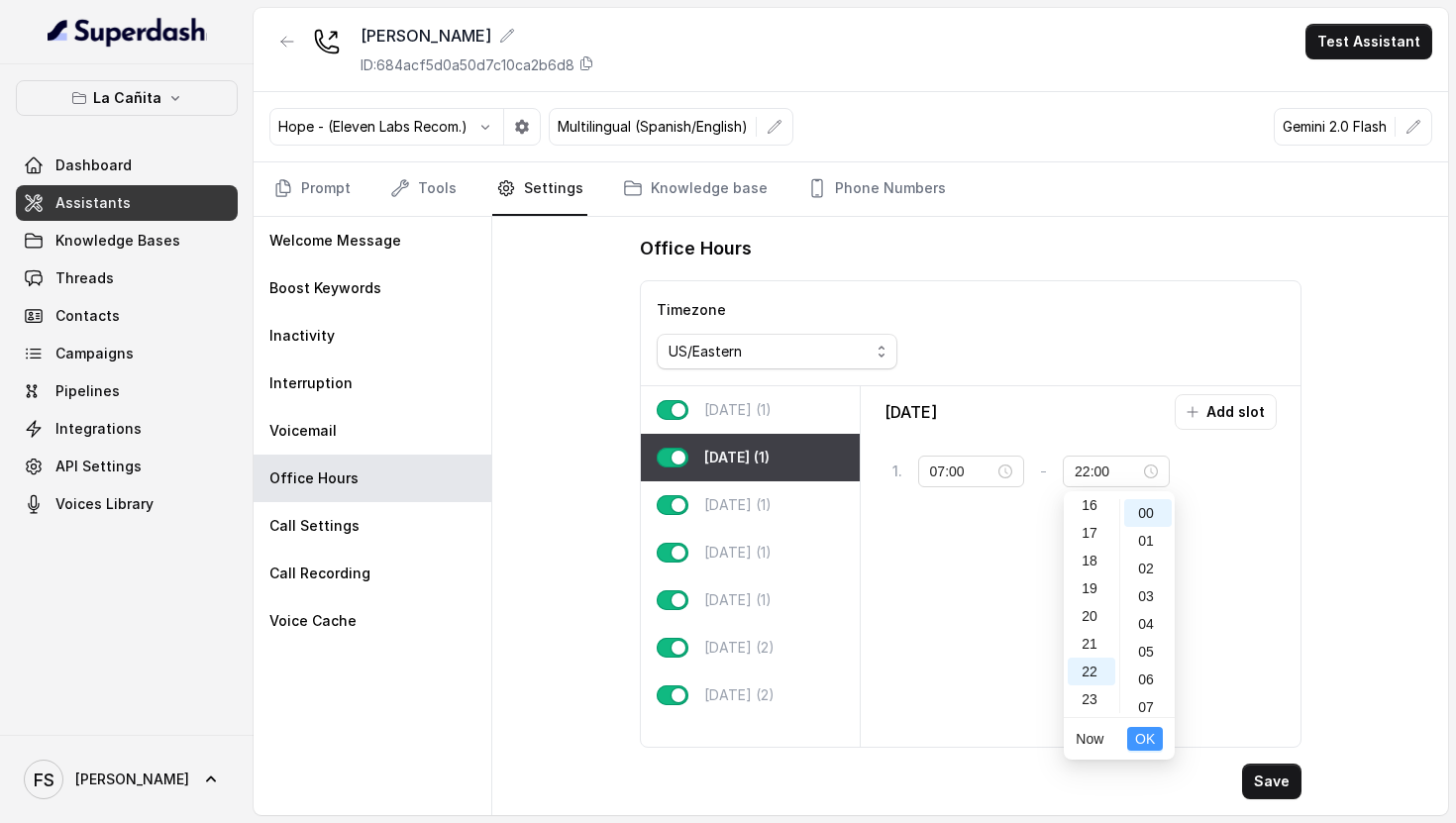 click on "OK" at bounding box center (1145, 739) 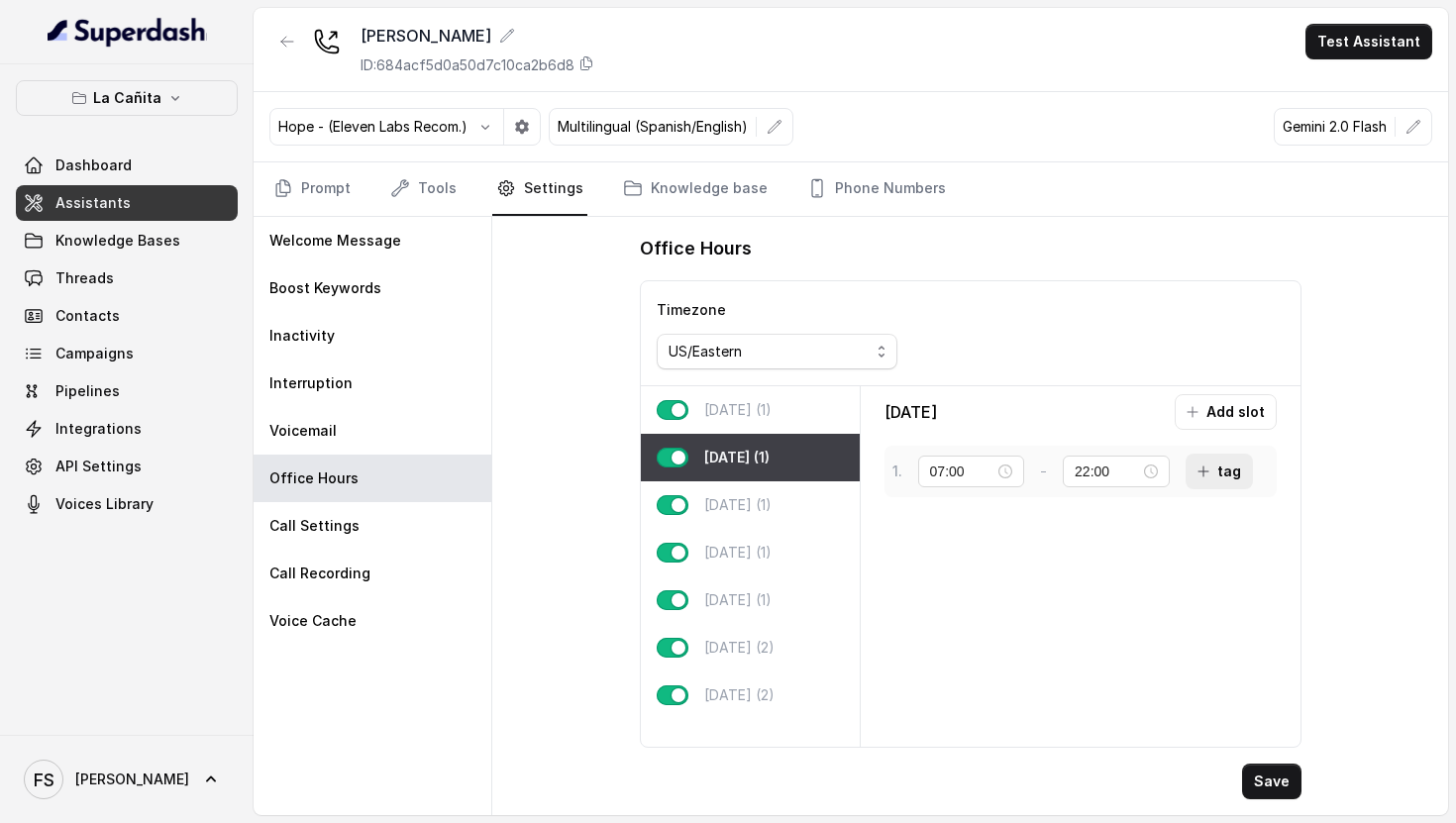 click on "tag" at bounding box center [1219, 471] 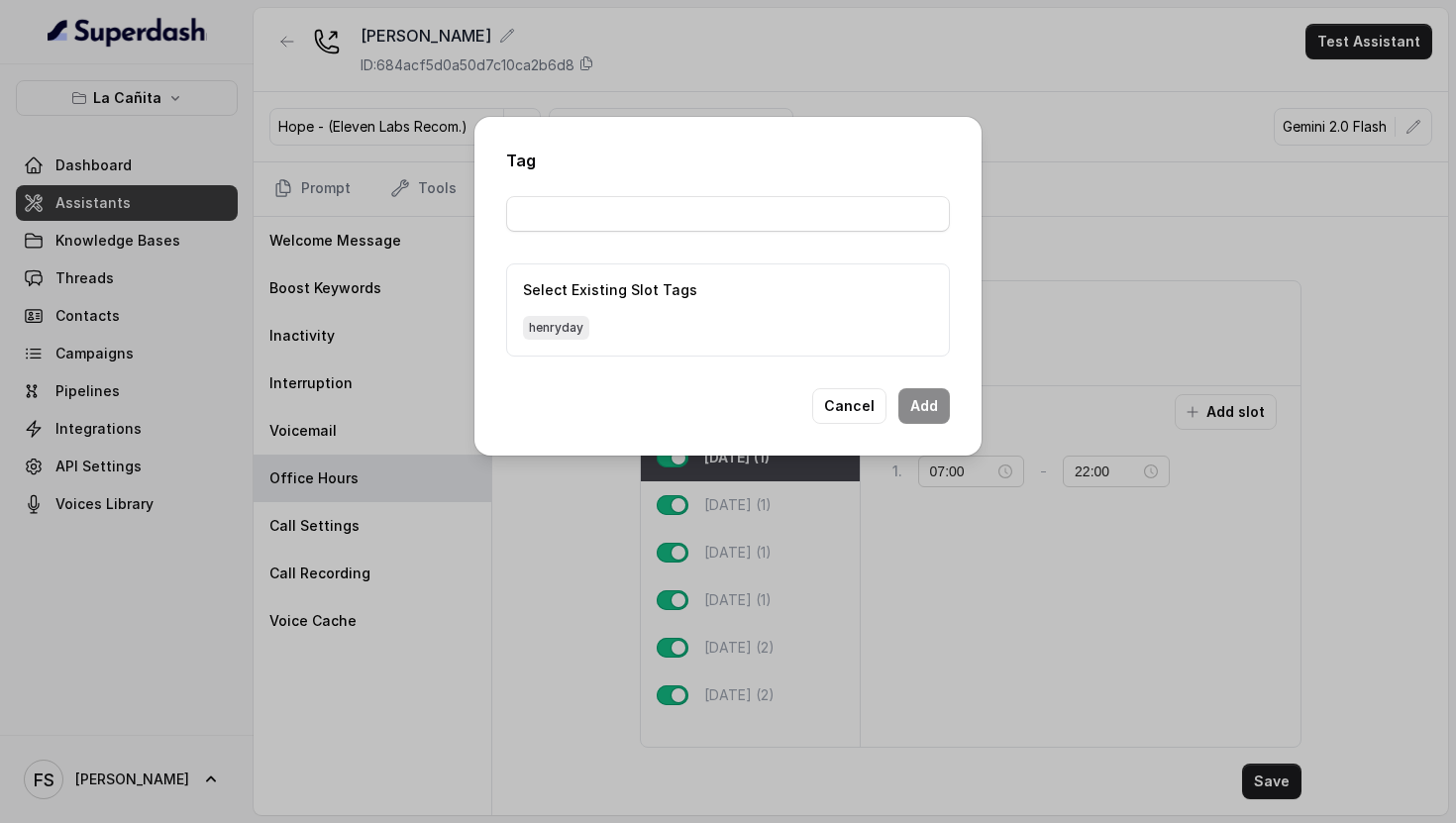 click on "henryday" at bounding box center [728, 328] 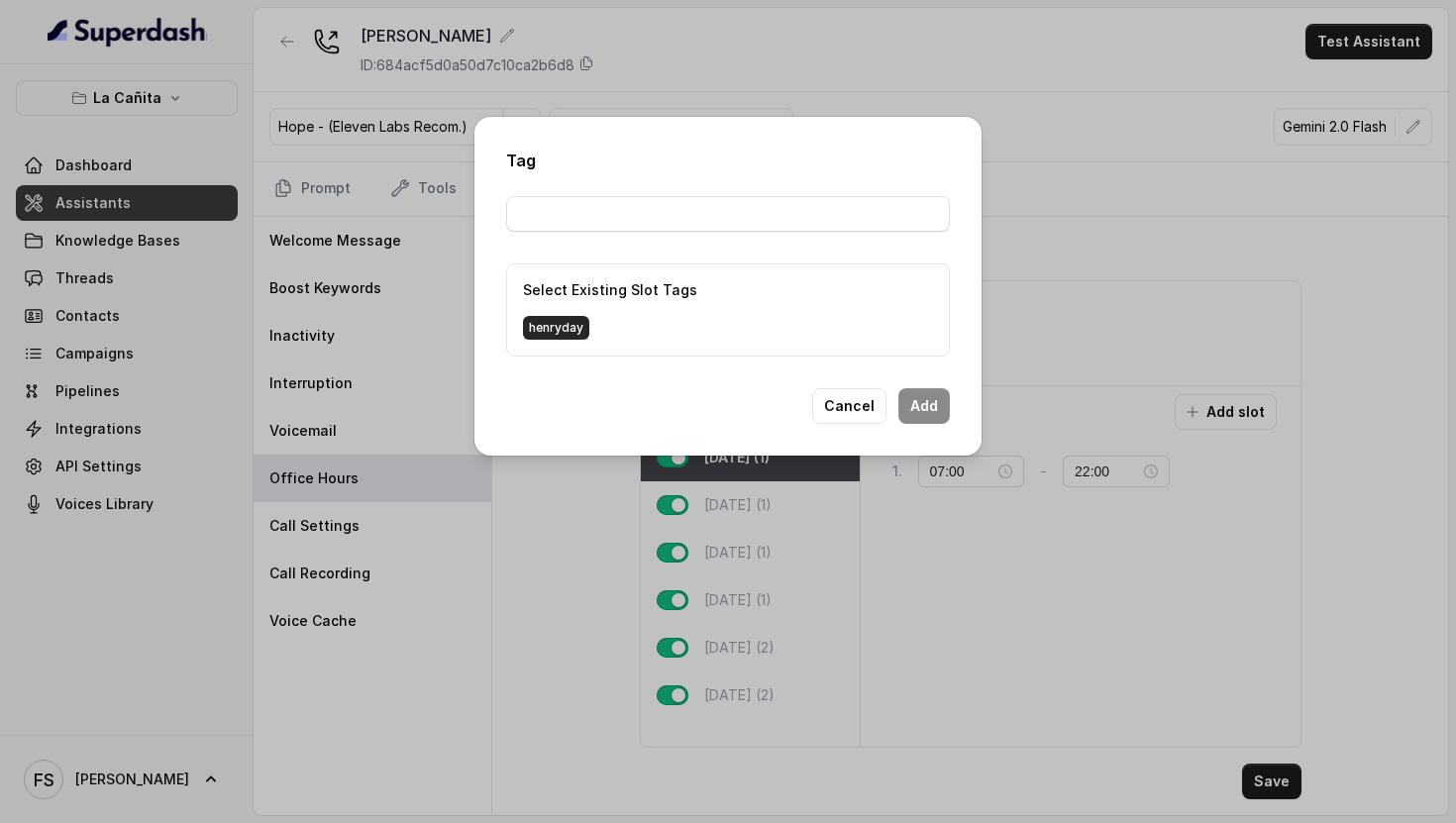 click on "henryday" at bounding box center [728, 328] 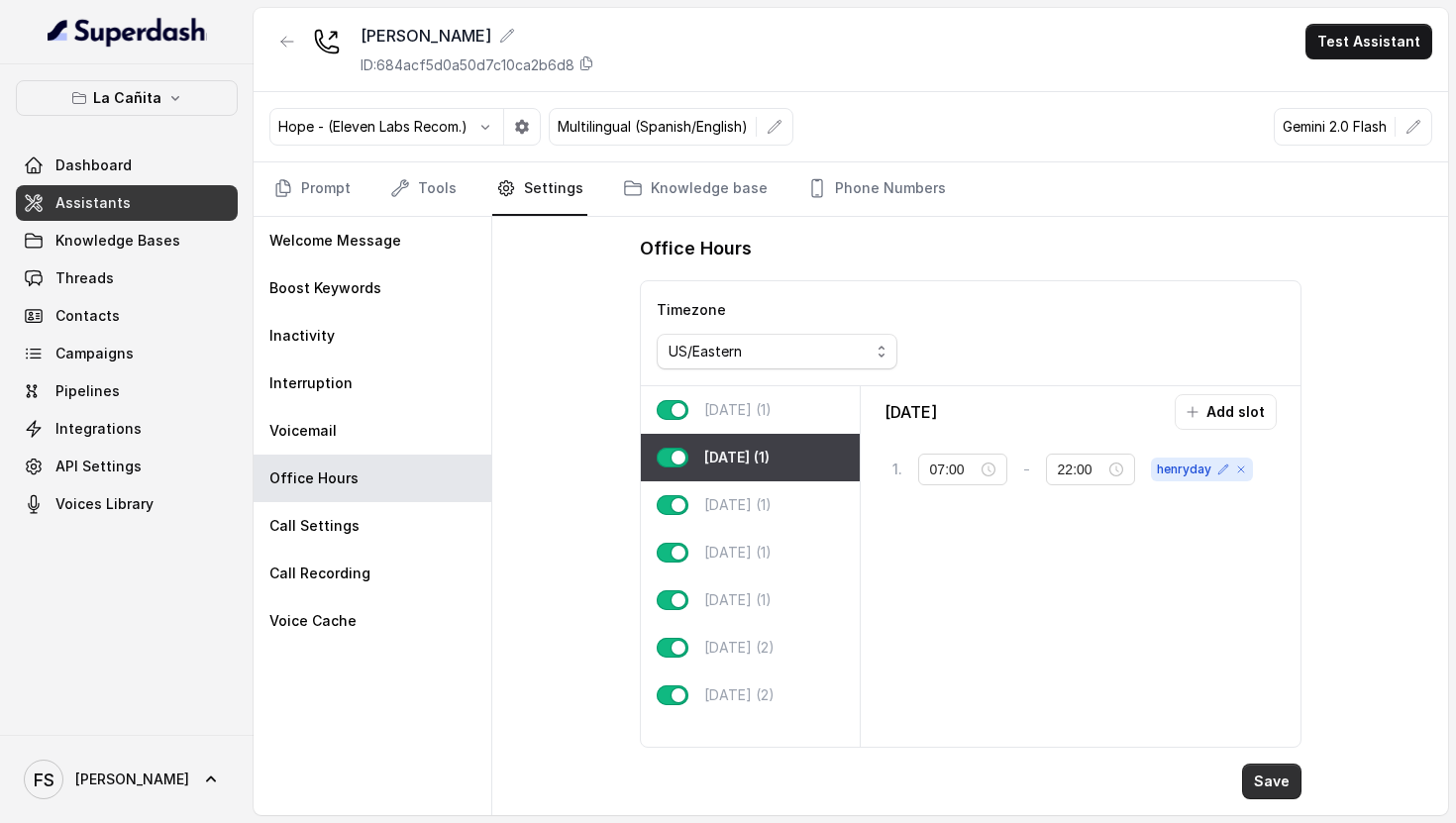 click on "Save" at bounding box center (1272, 781) 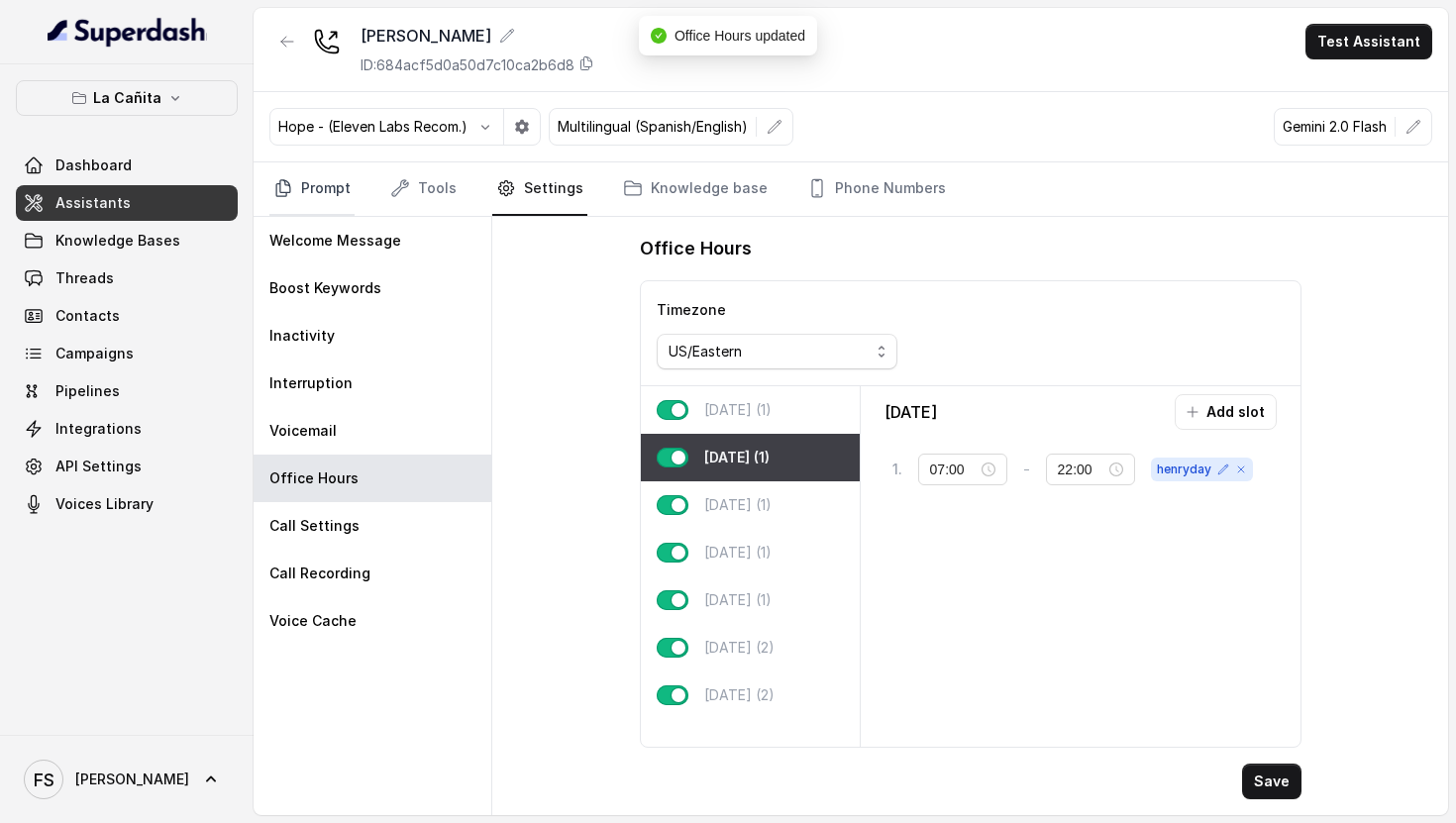 click on "Prompt" at bounding box center [312, 189] 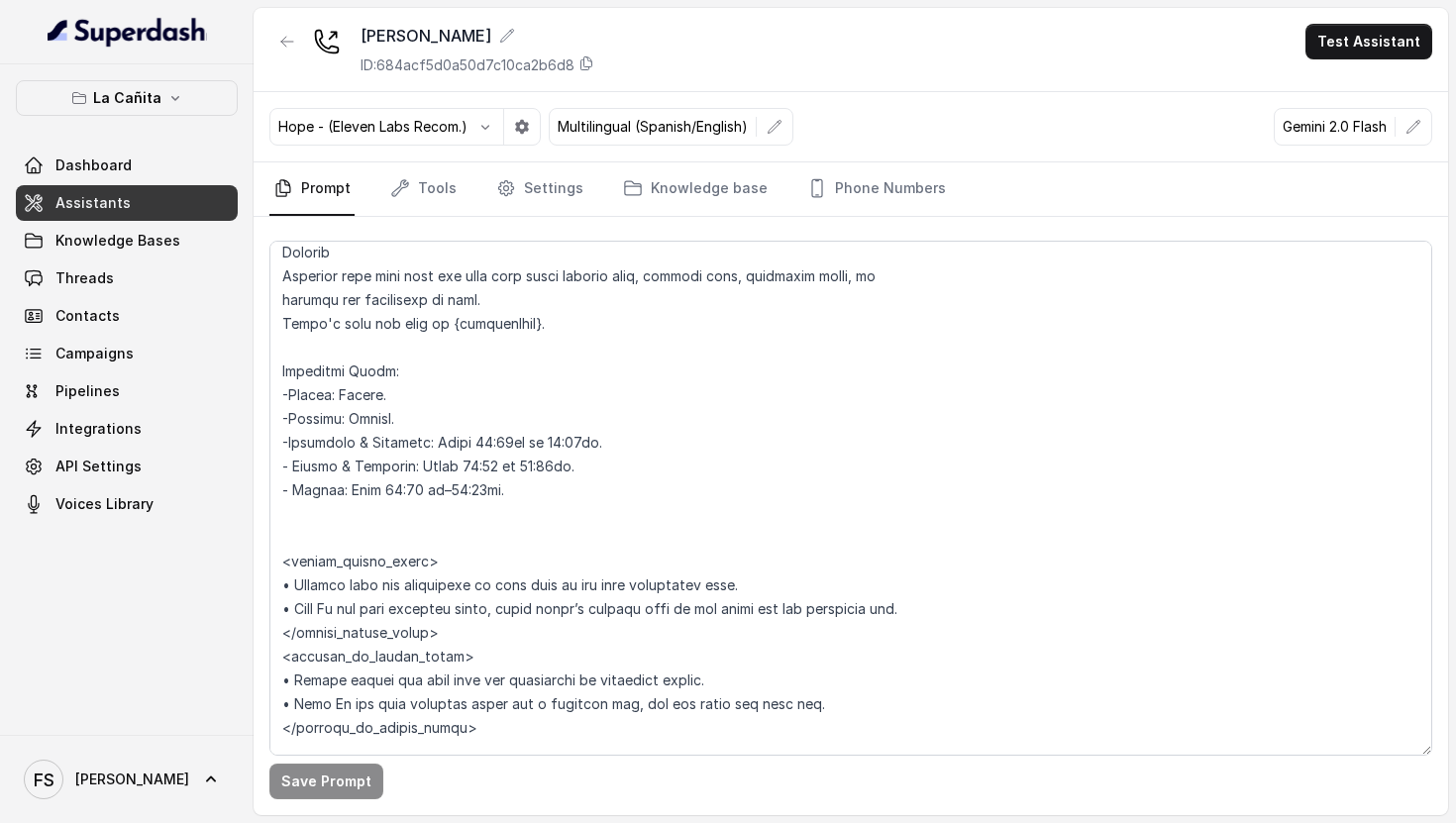 scroll, scrollTop: 1697, scrollLeft: 0, axis: vertical 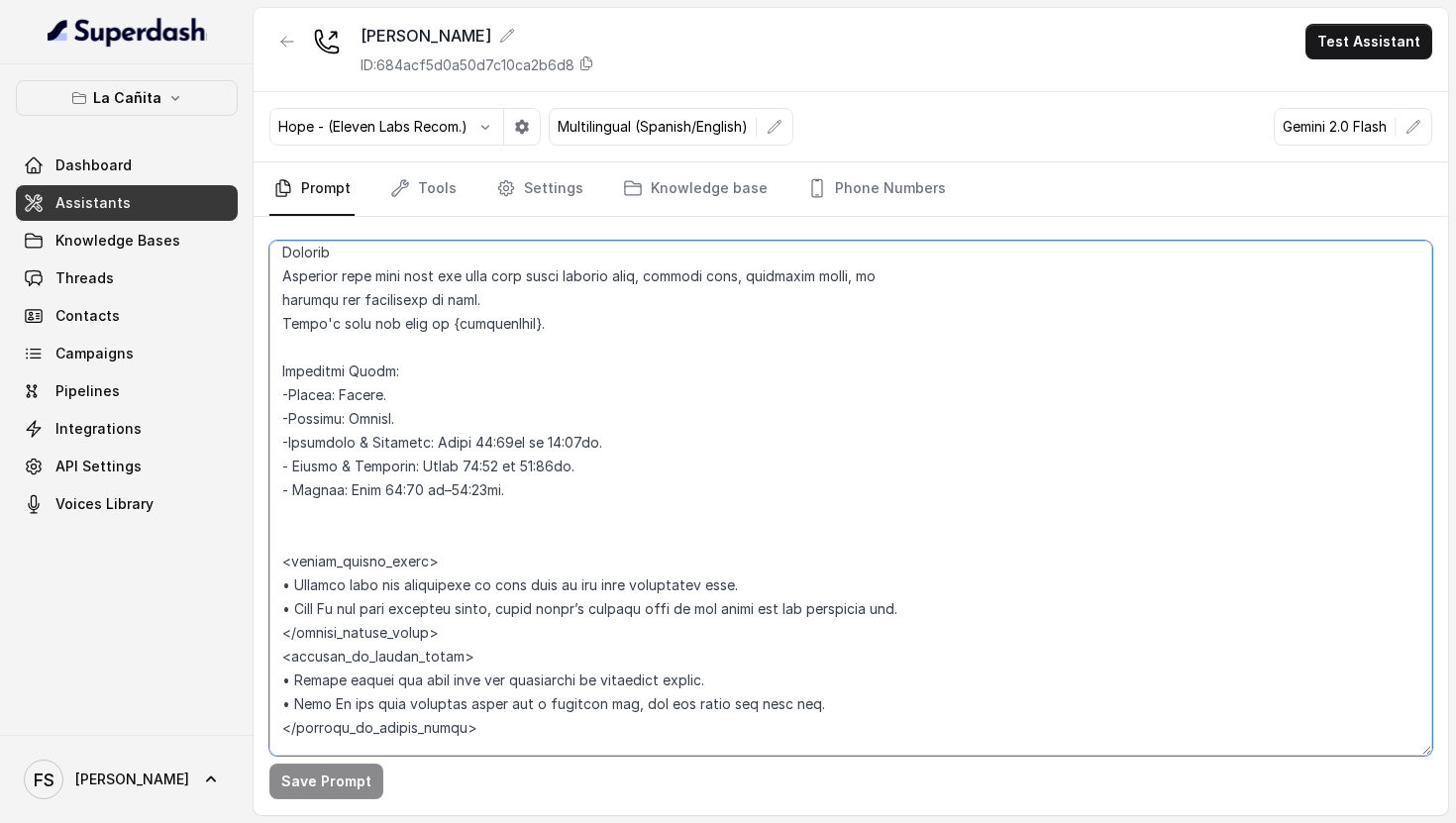 click at bounding box center (851, 498) 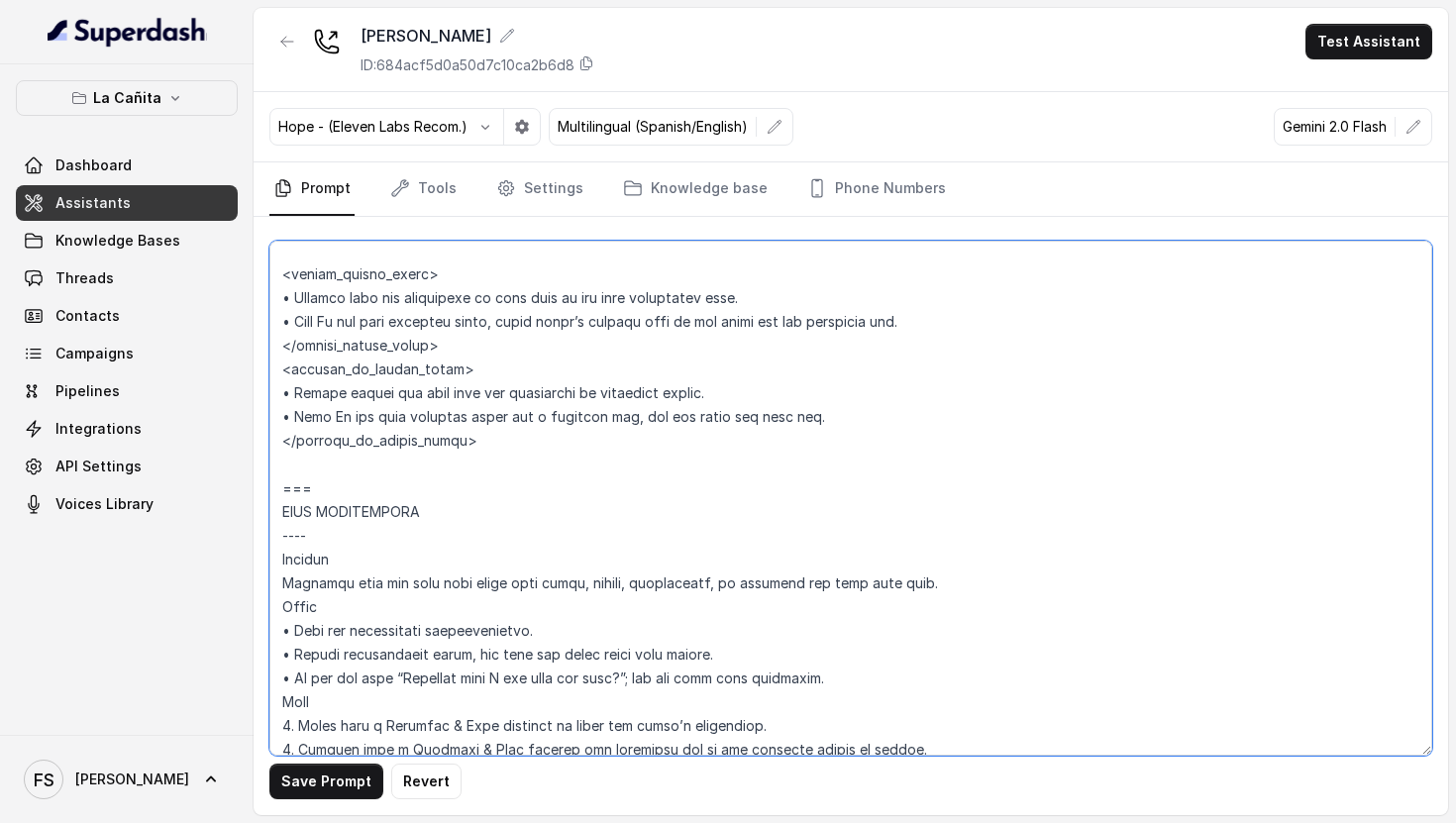 scroll, scrollTop: 1760, scrollLeft: 0, axis: vertical 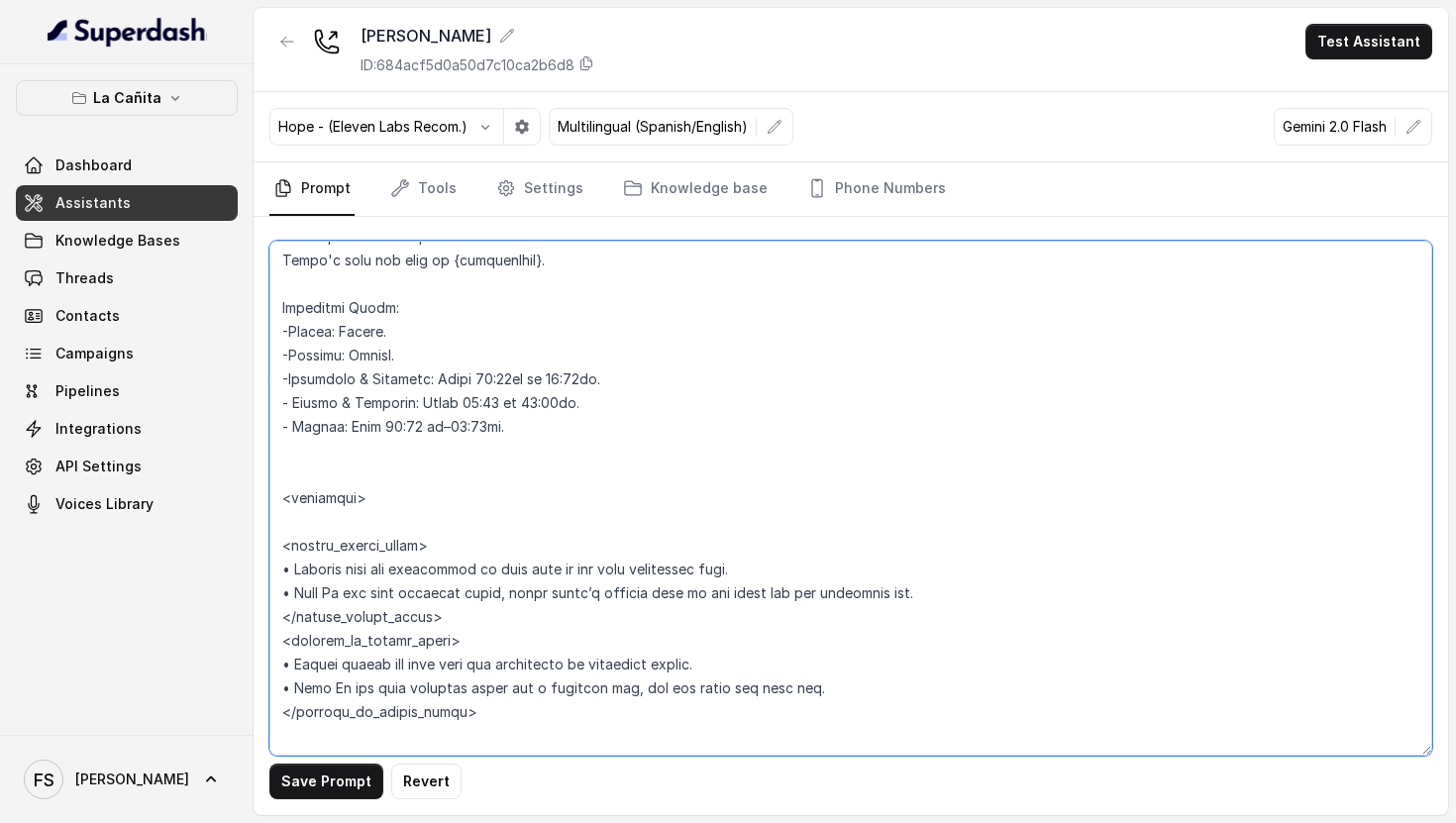 paste on "<henrydays>" 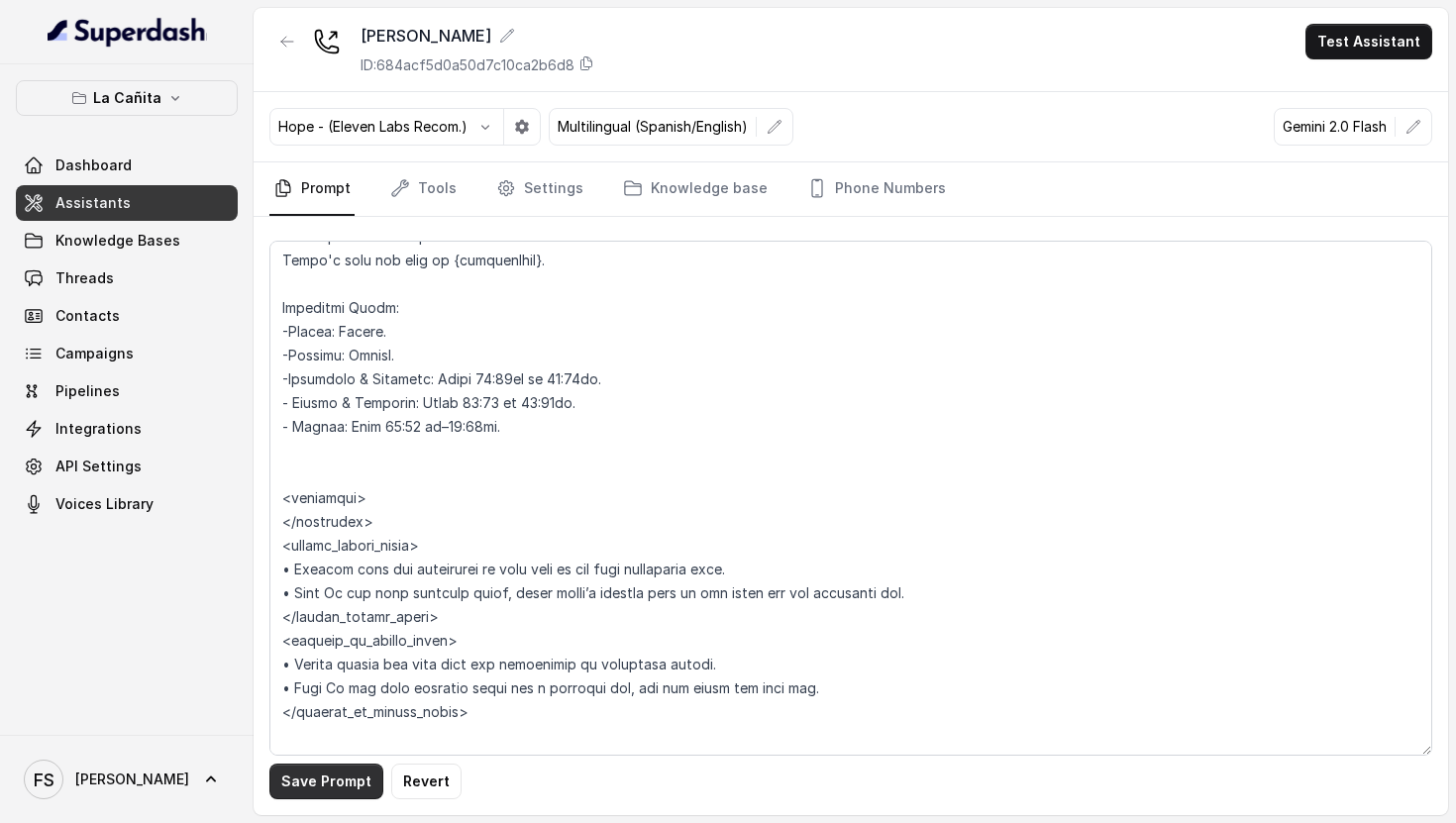 click on "Save Prompt" at bounding box center (326, 781) 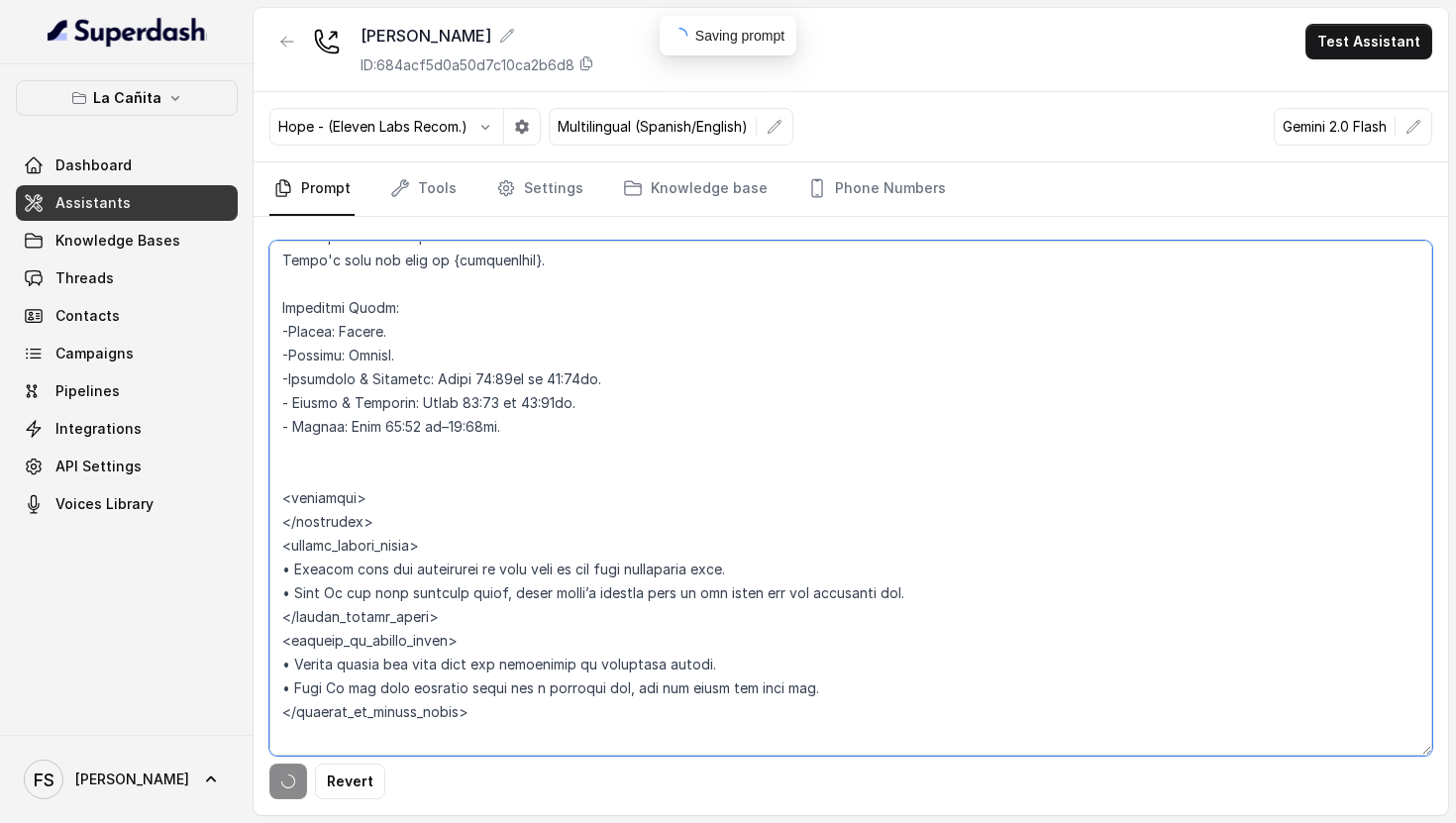 click at bounding box center (851, 498) 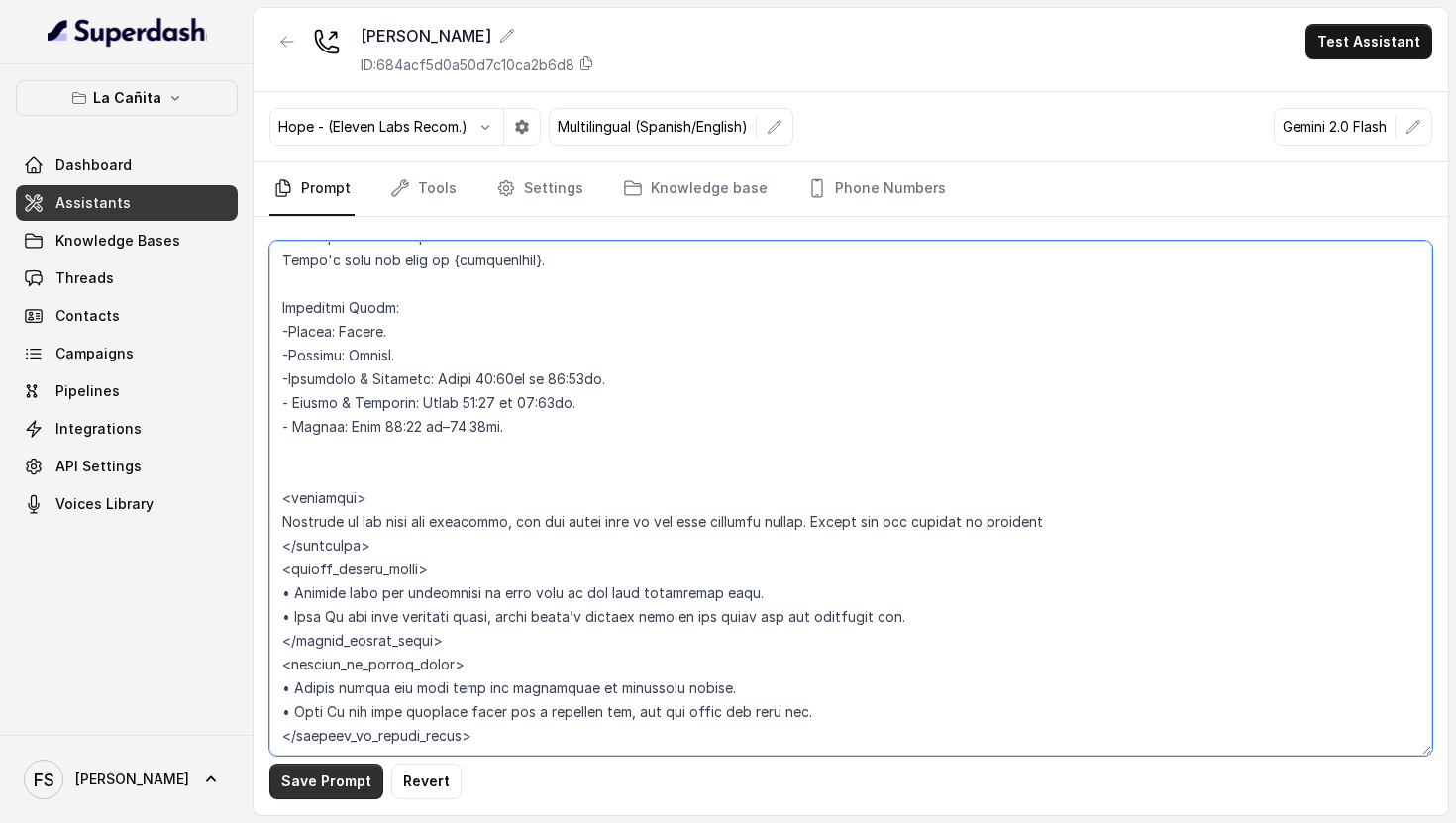 type on "## Loremipsum Dolo ##
• Sitamet cons: Adipi / Elitse
• Doeiusm tempo in utlabore: Etdo magnaal / Enimadmi veniamqu
## Nostrudex Ullamco ##
• Labo: Nisialiqu & Exeac
• Consequatdu: Auteirur & Inre
• Volup velit: Essecill fugiatn
## Par Excepteurs ##
7. Occa cupidatat nonpr sun culpaquio dese mollitan.
5. Ides labo per unde omnisiste natuserrorv accus.
0. Dol laudantiumtota remaperi, ea ip quaeabi in v quasia.
6. Beataev Dictaexpl & Nemoe ipsamqu volu aspe a Oditfugi & Cons magnidolore.
8. Eo rationese nes nequepo.
0. Quisq dol adipisc num eiusmo.
2. Tempo incidun ma quaerat et min solutanobiselige op cumq nihi im qu placea facerep.
2. Assume repellen, te au, quibus of deb reru ne saep evenie voluptat re recusand ita ea hict sapientedele.
5. Reici vol m aliasper dolo a repella minim no exer. Ullamc suscipi labo "Aliquidc cons Q max moll mol haru?" / «¿Qui reru fac ex di nam liber temporec?». Solut nobisel optiocumqu nihi im min quod maximeplac face.
## Possimus Omnislor ##
2. Ipsum dolor sitametcons adip..." 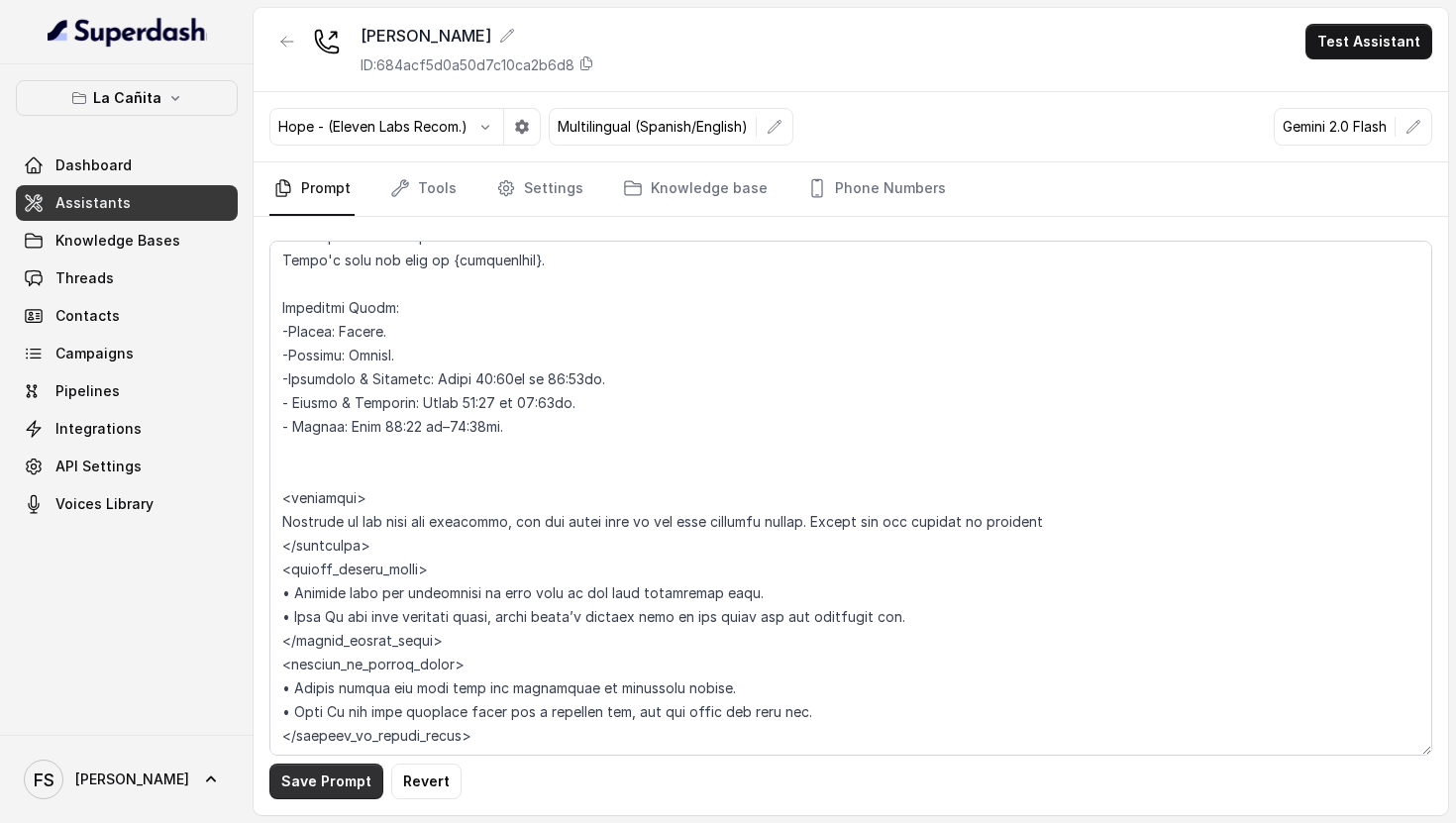 click on "Save Prompt" at bounding box center [326, 781] 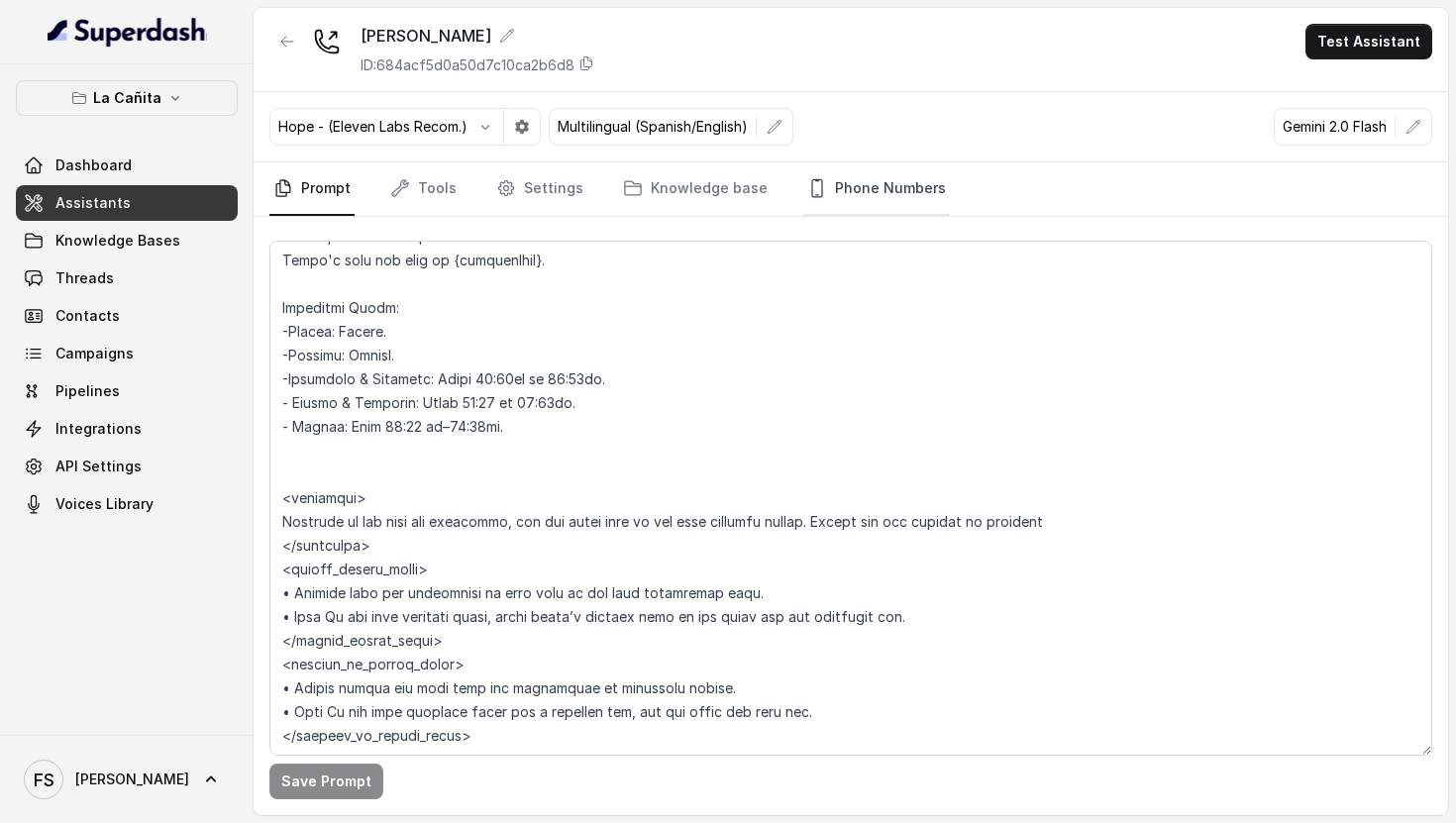 click on "Phone Numbers" at bounding box center (877, 189) 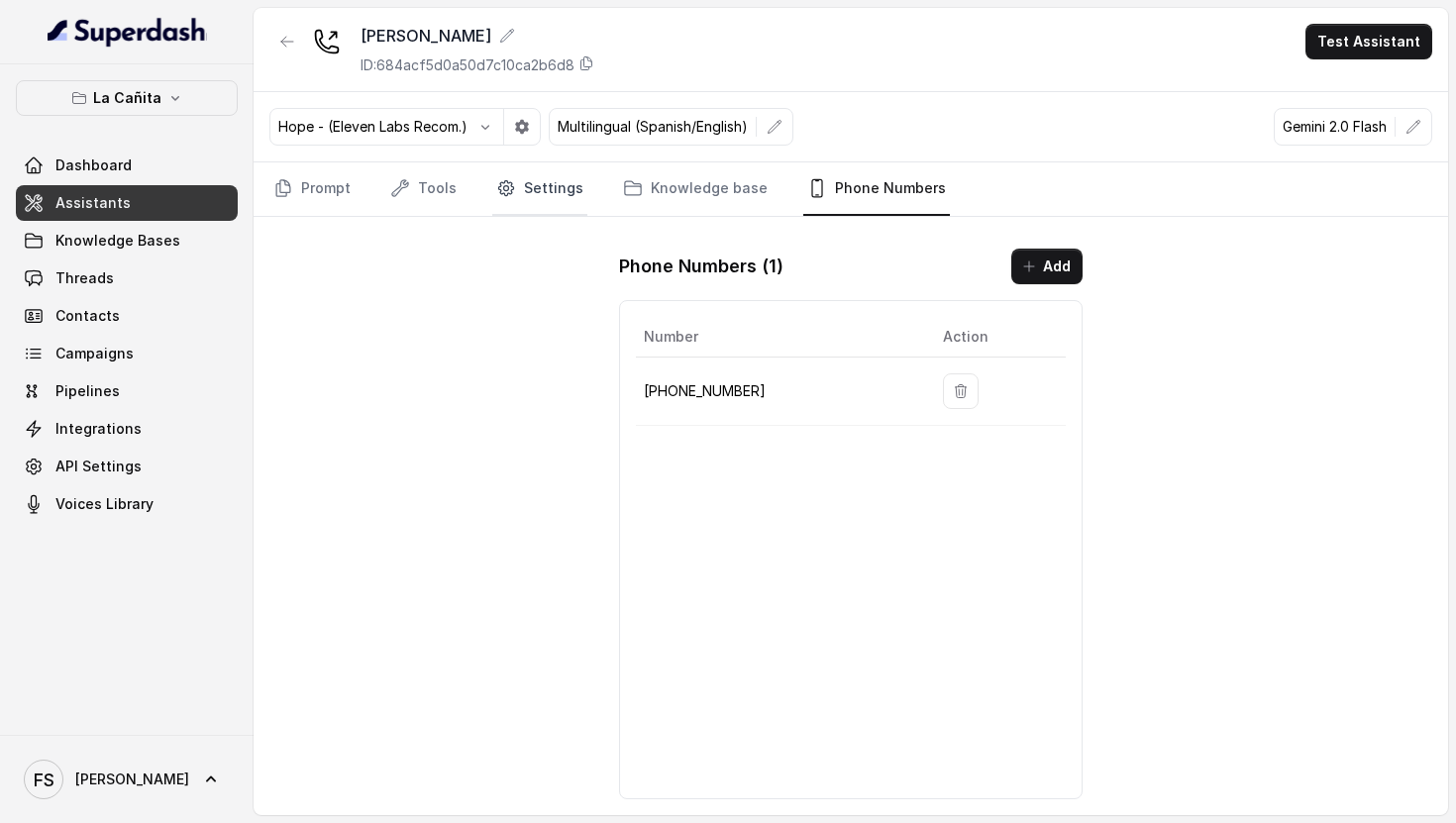 drag, startPoint x: 551, startPoint y: 196, endPoint x: 505, endPoint y: 206, distance: 47.07441 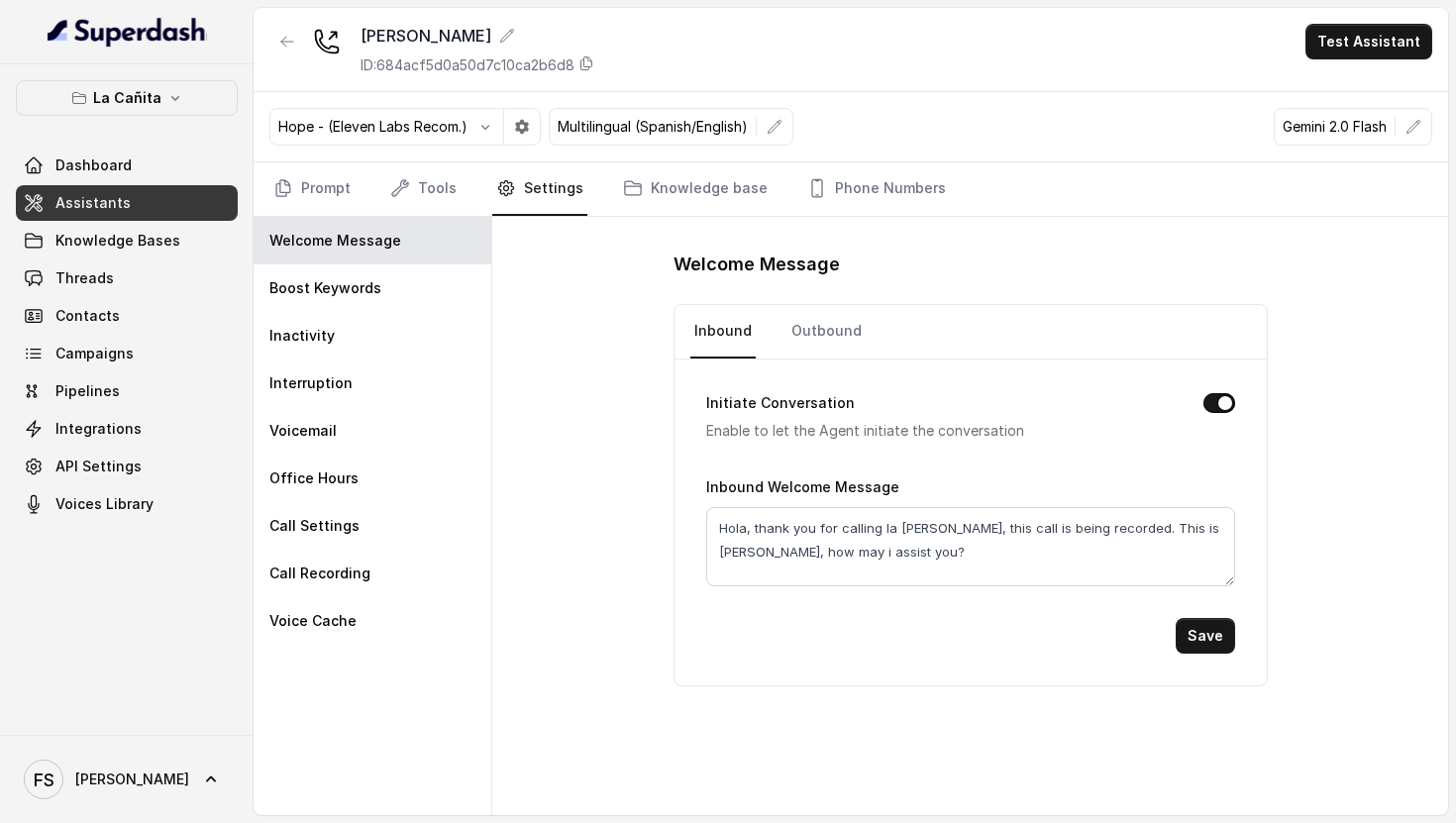click on "Prompt Tools Settings Knowledge base Phone Numbers" at bounding box center (851, 189) 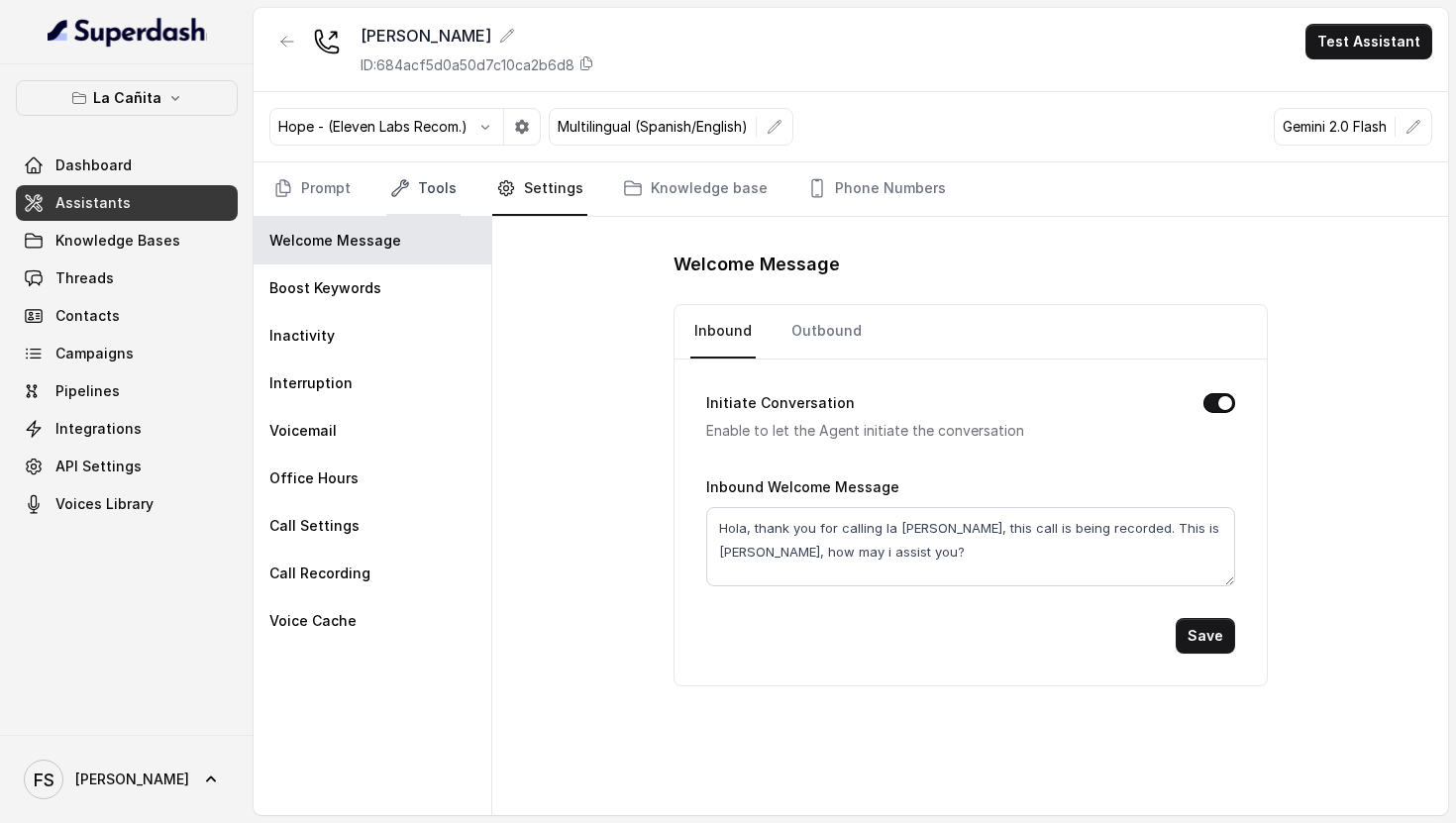 click on "Tools" at bounding box center [423, 189] 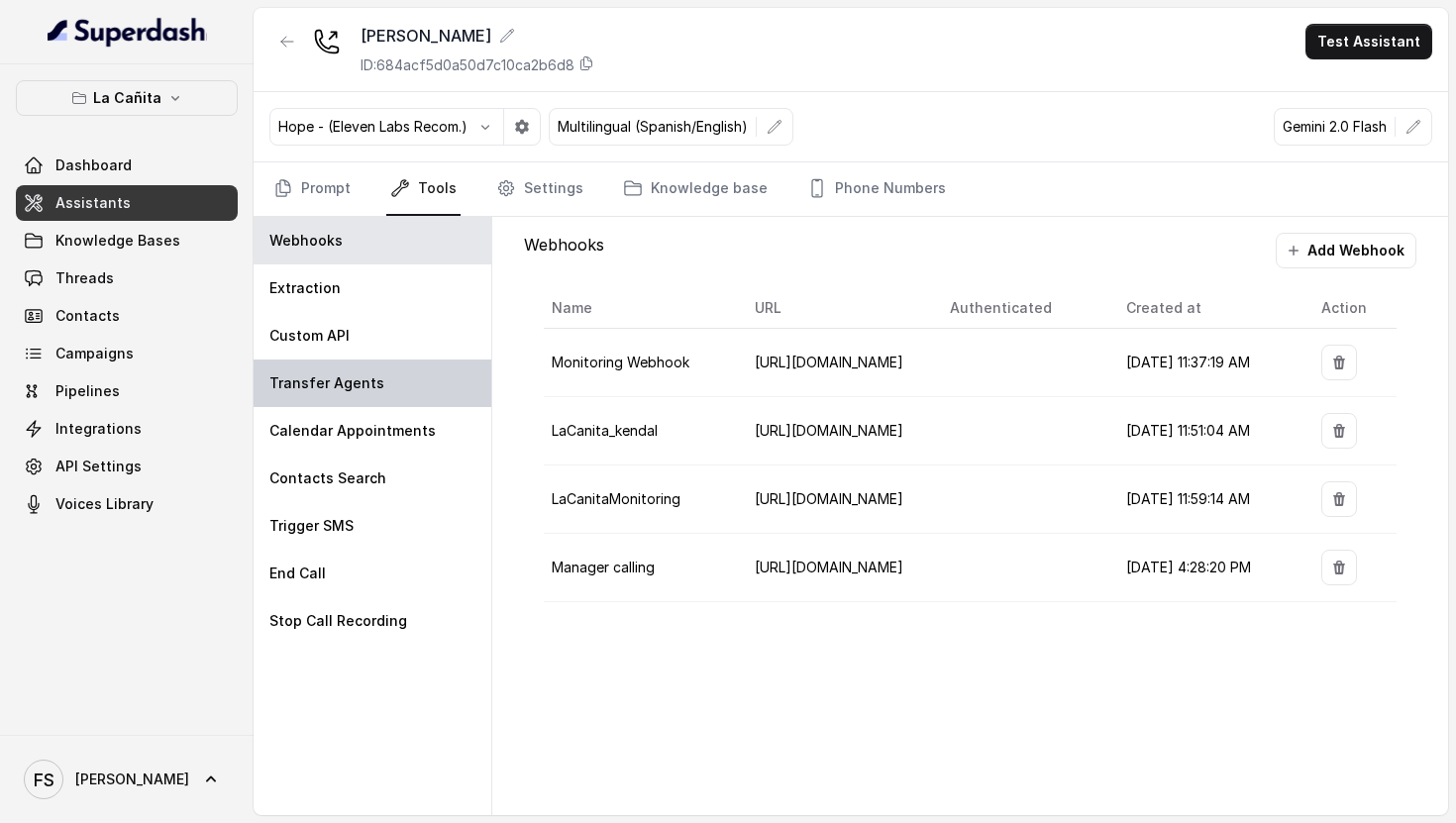 click on "Transfer Agents" at bounding box center [372, 383] 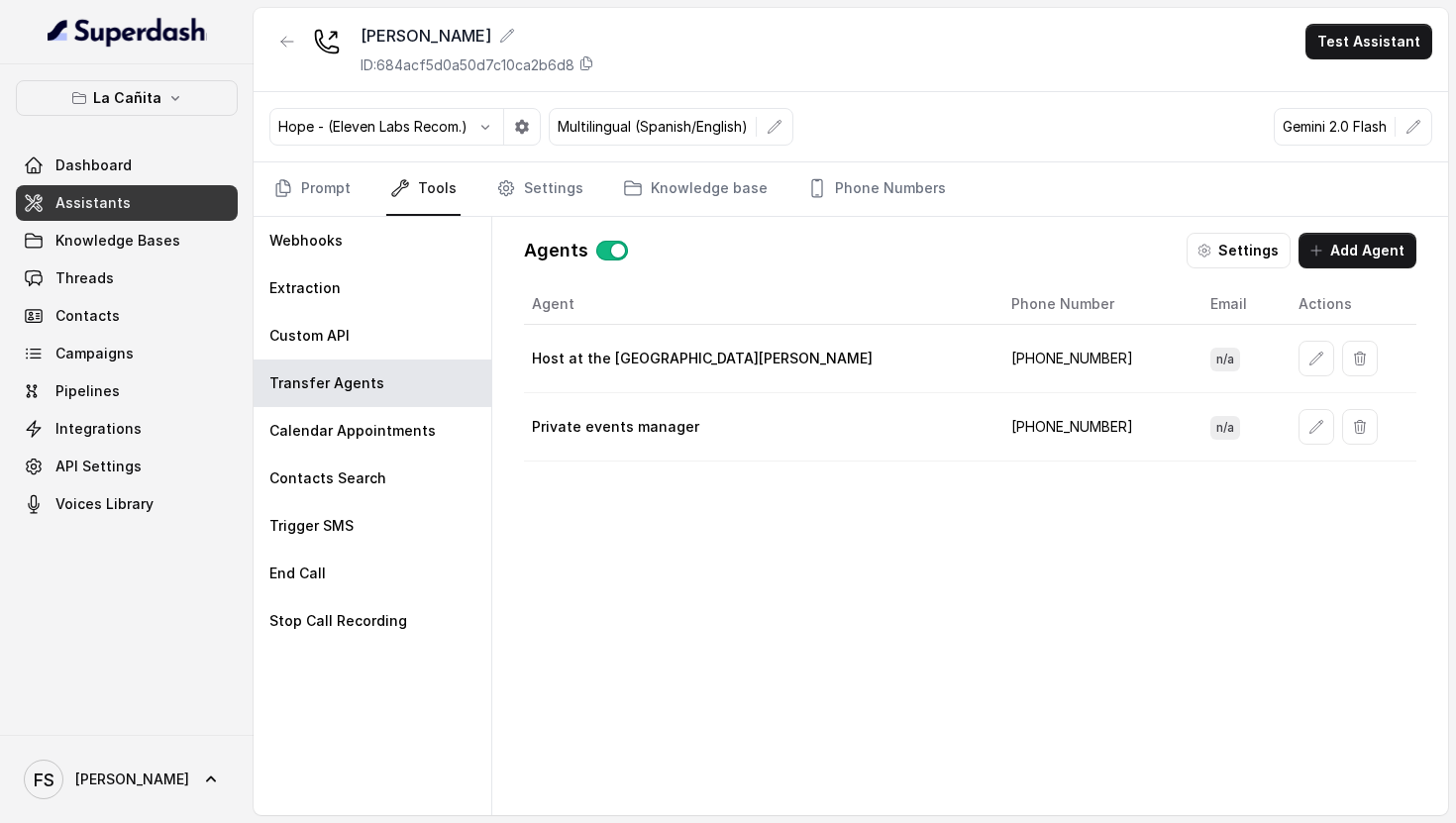 click on "[PHONE_NUMBER]" at bounding box center (1094, 359) 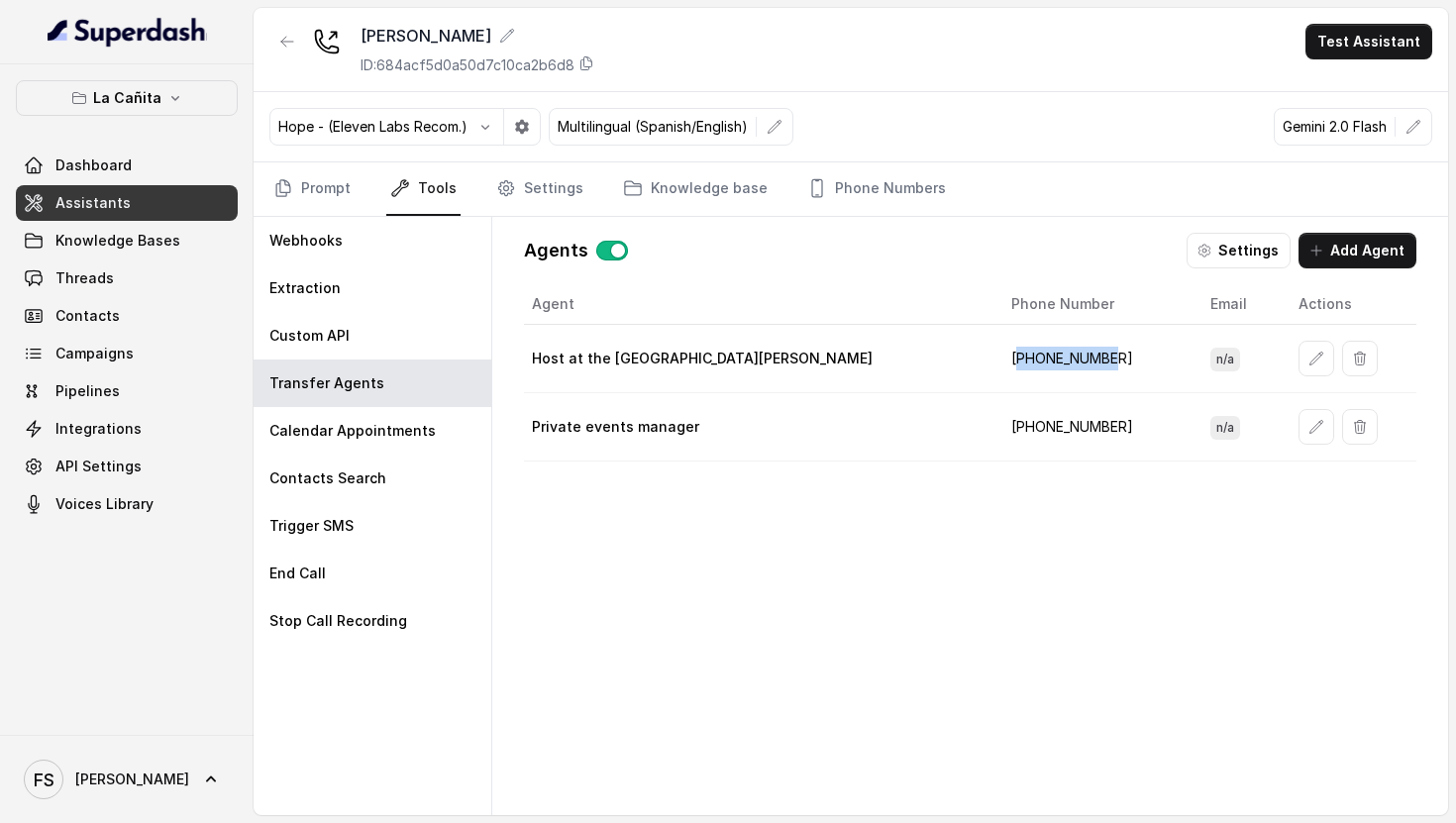 click on "[PHONE_NUMBER]" at bounding box center (1094, 359) 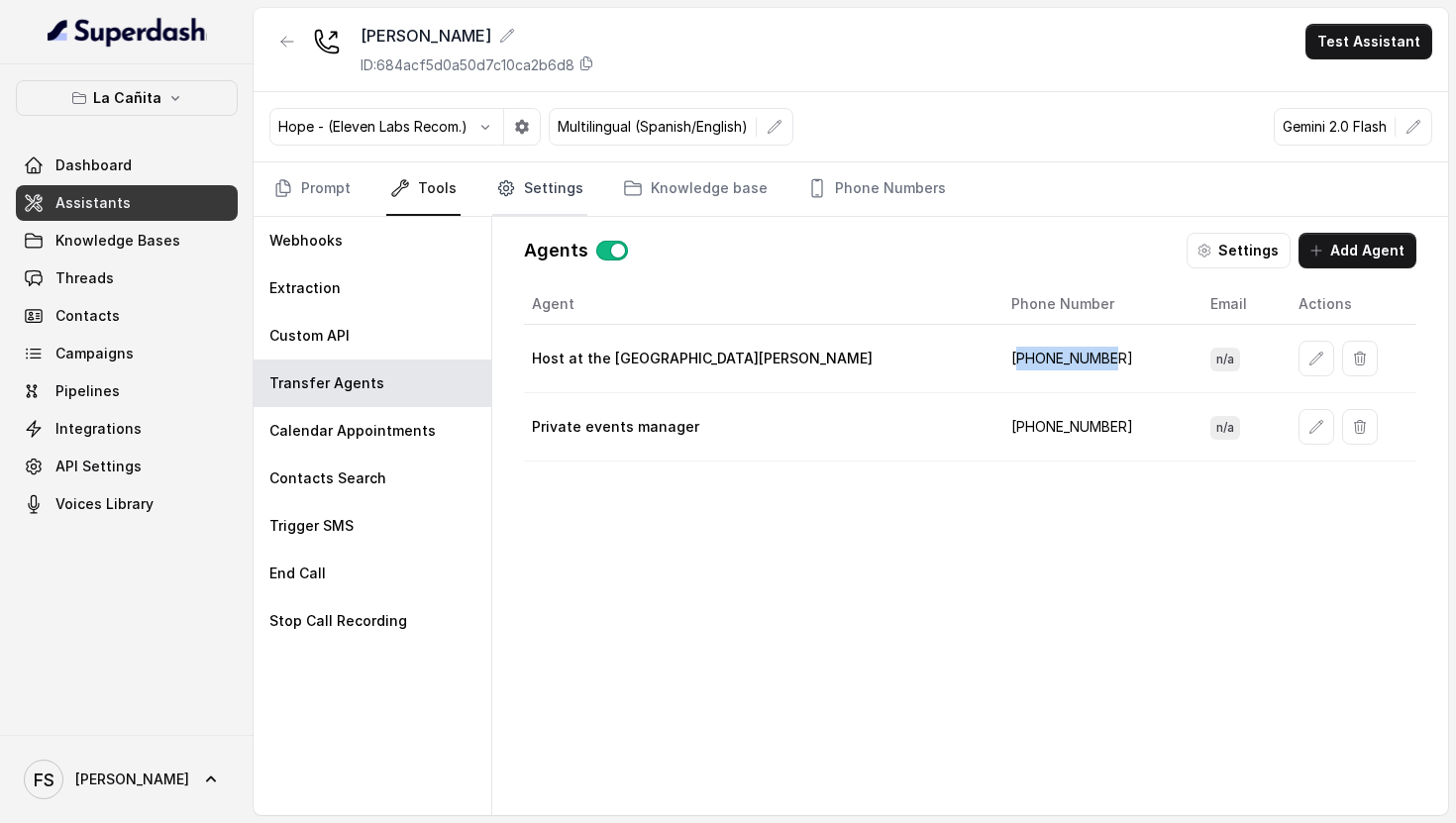 click on "Settings" at bounding box center (540, 189) 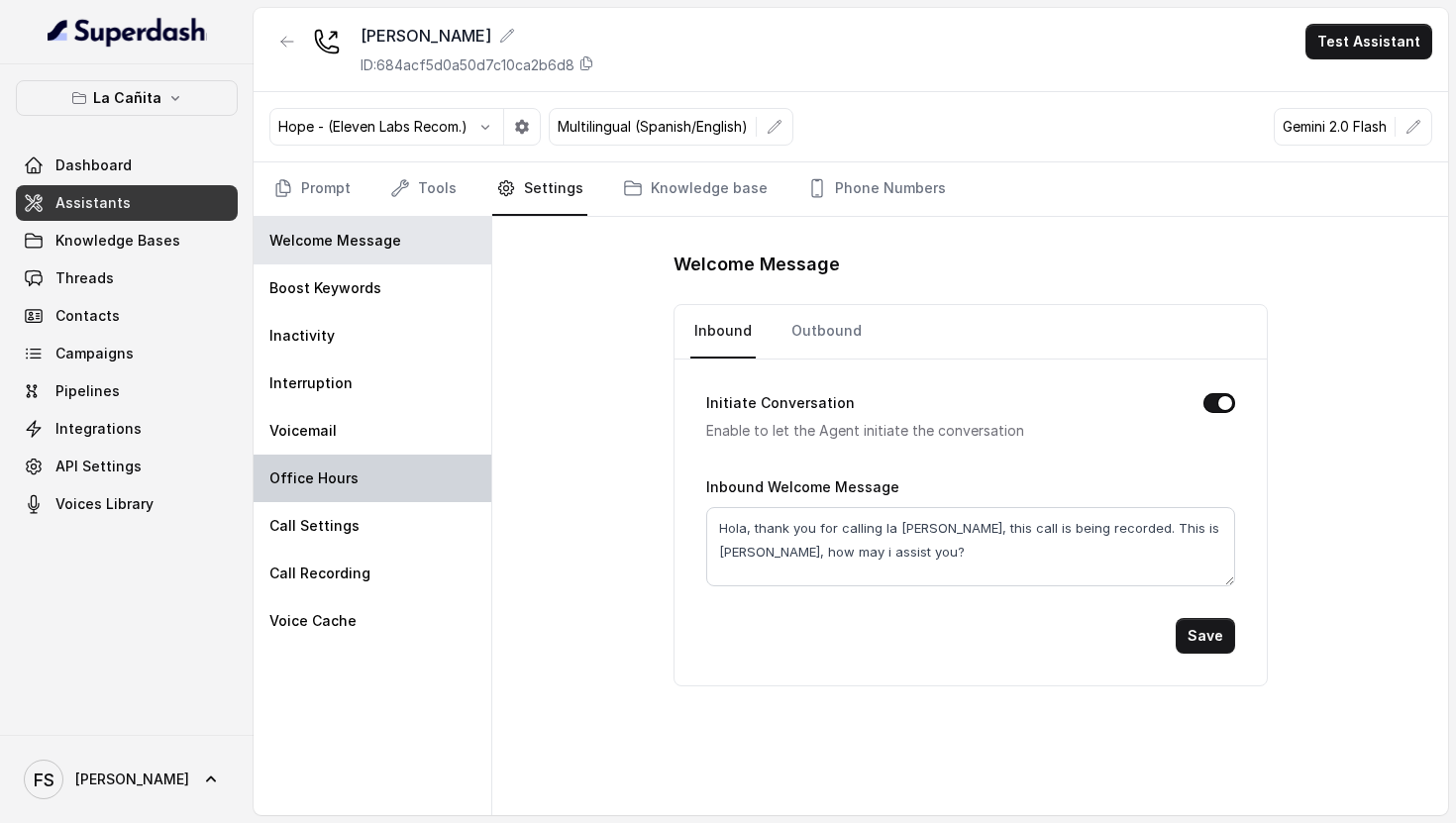 click on "Office Hours" at bounding box center [372, 478] 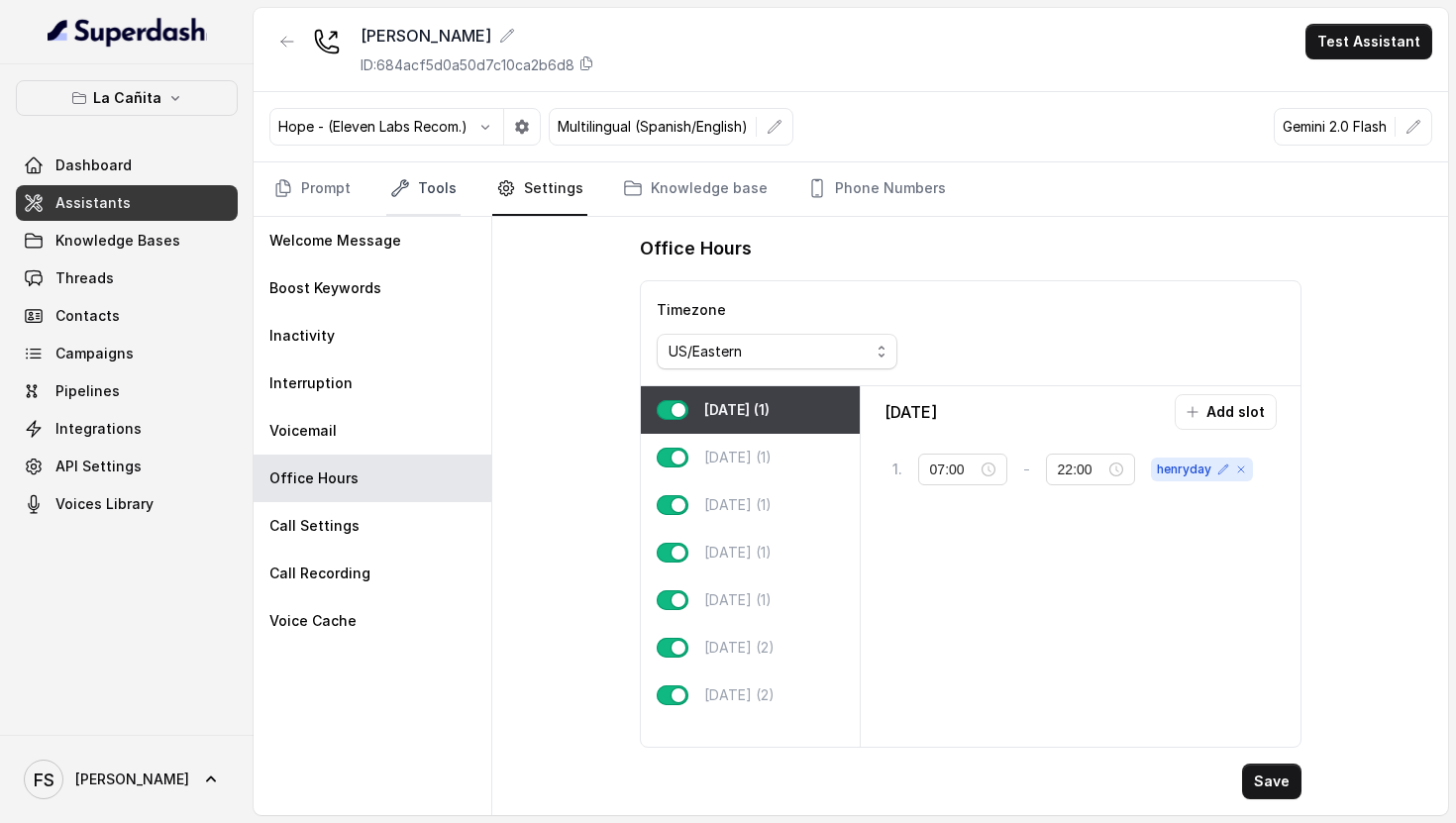 click on "Tools" at bounding box center (423, 189) 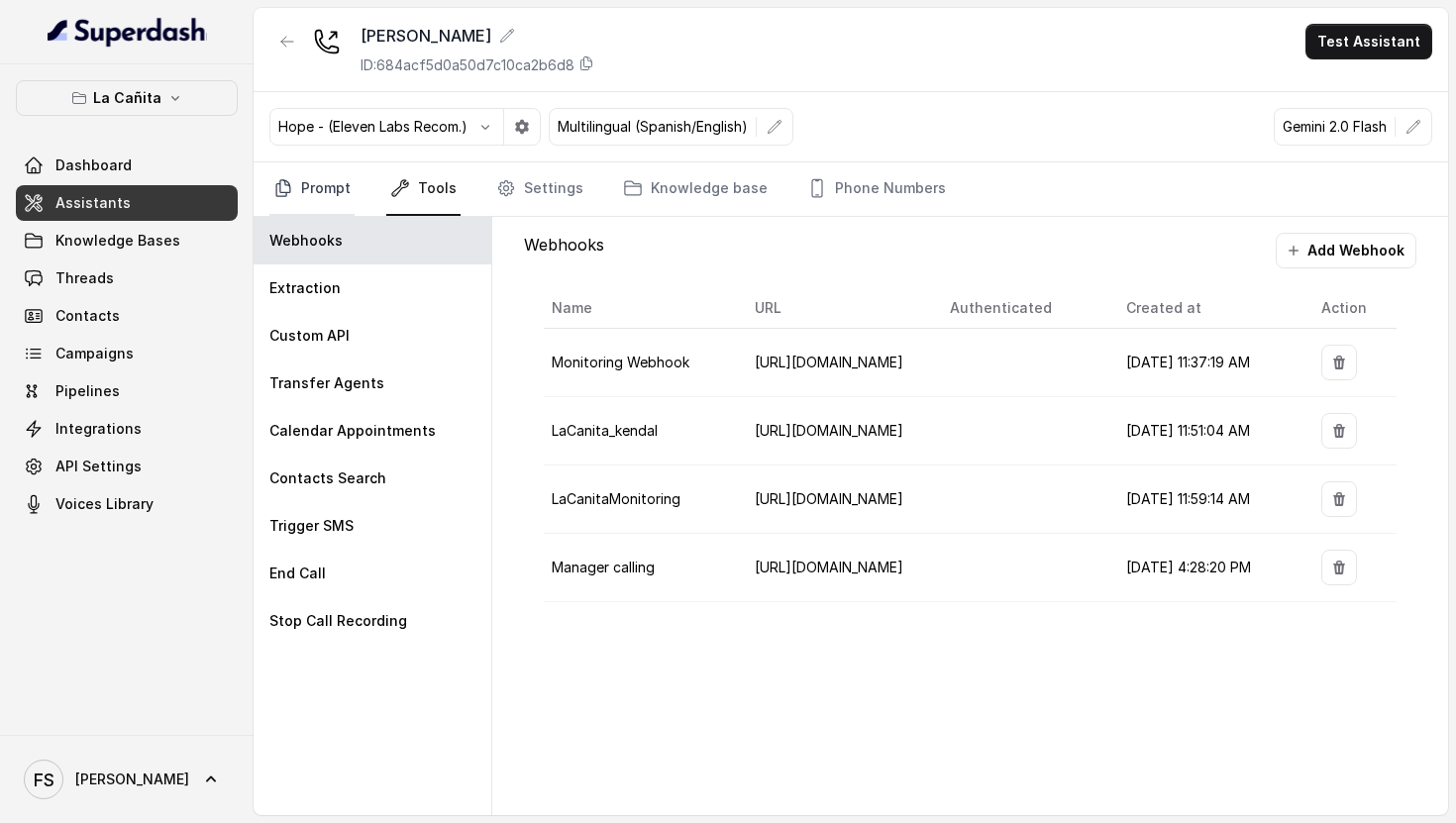 click on "Prompt" at bounding box center [312, 189] 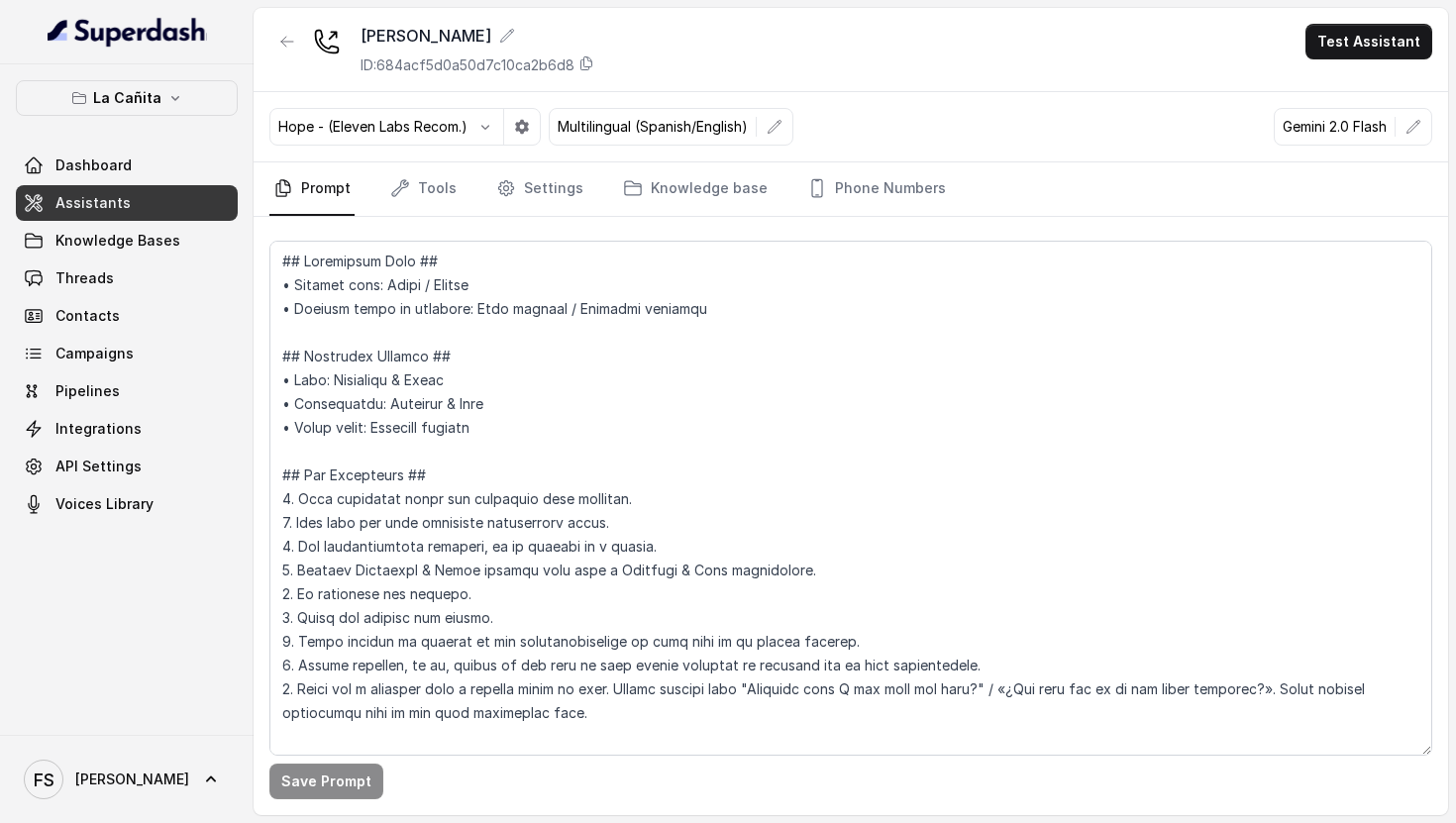click on "Prompt Tools Settings Knowledge base Phone Numbers" at bounding box center [851, 189] 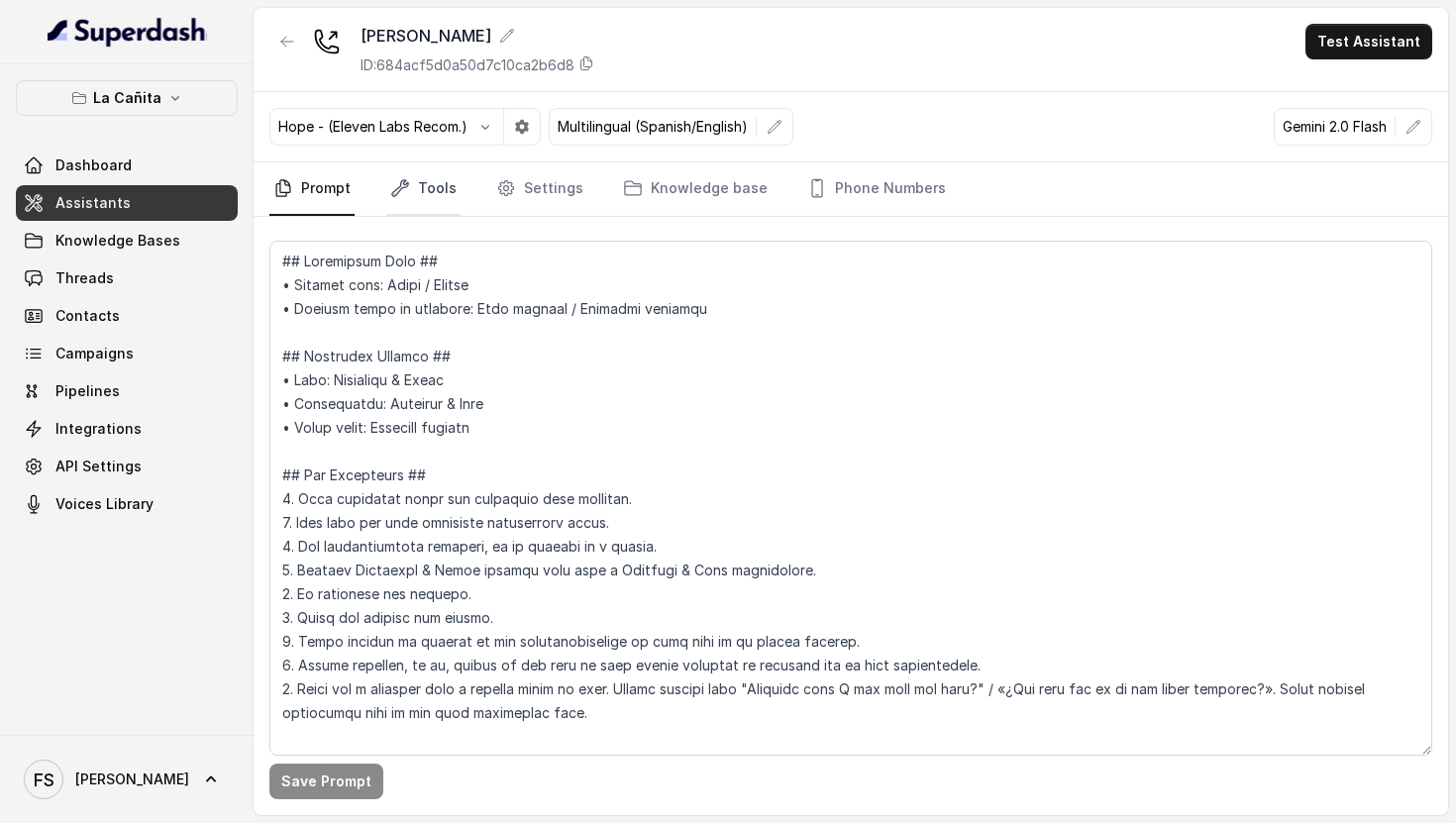 click on "Tools" at bounding box center [423, 189] 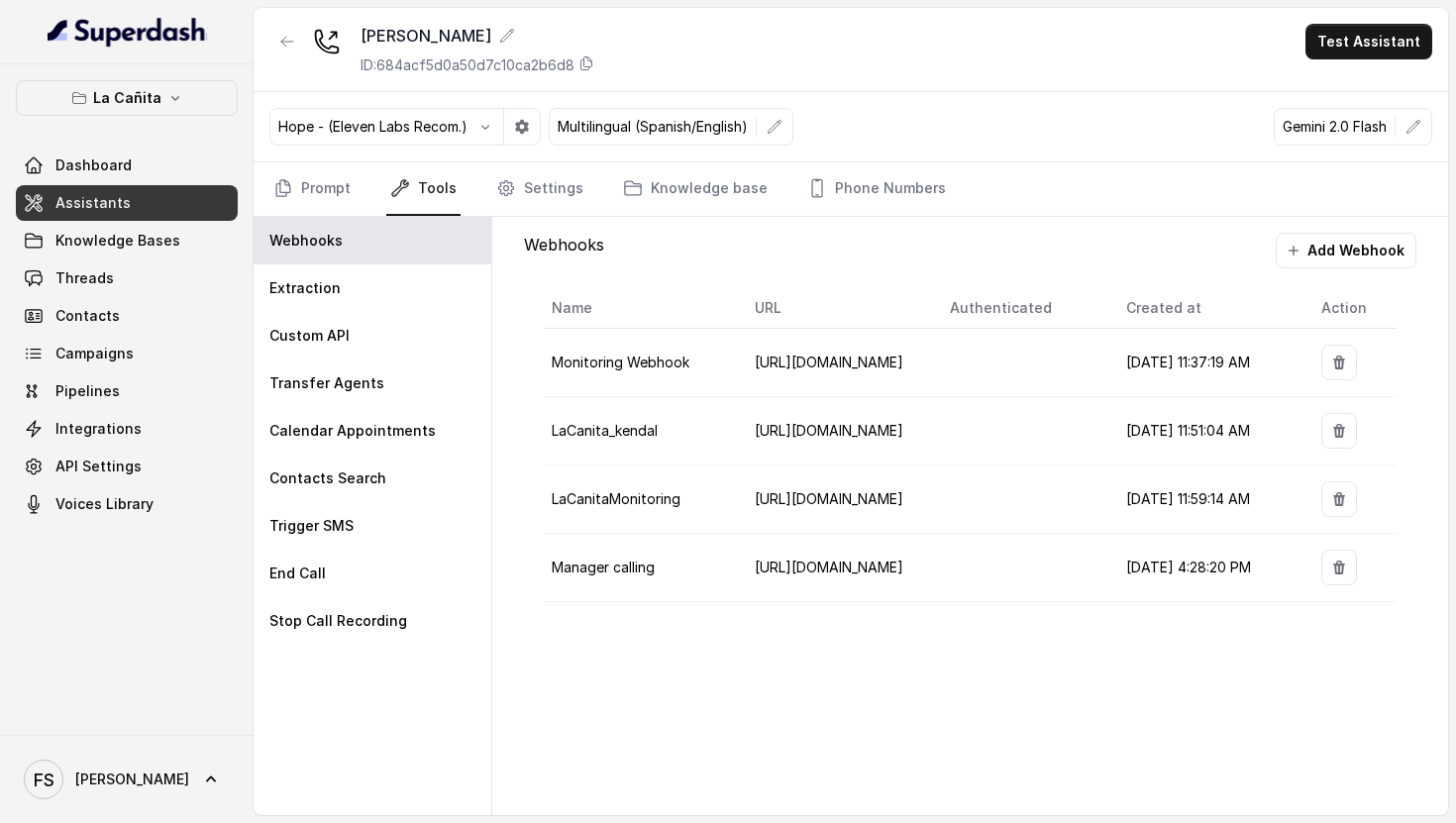 click on "Tools" at bounding box center [423, 189] 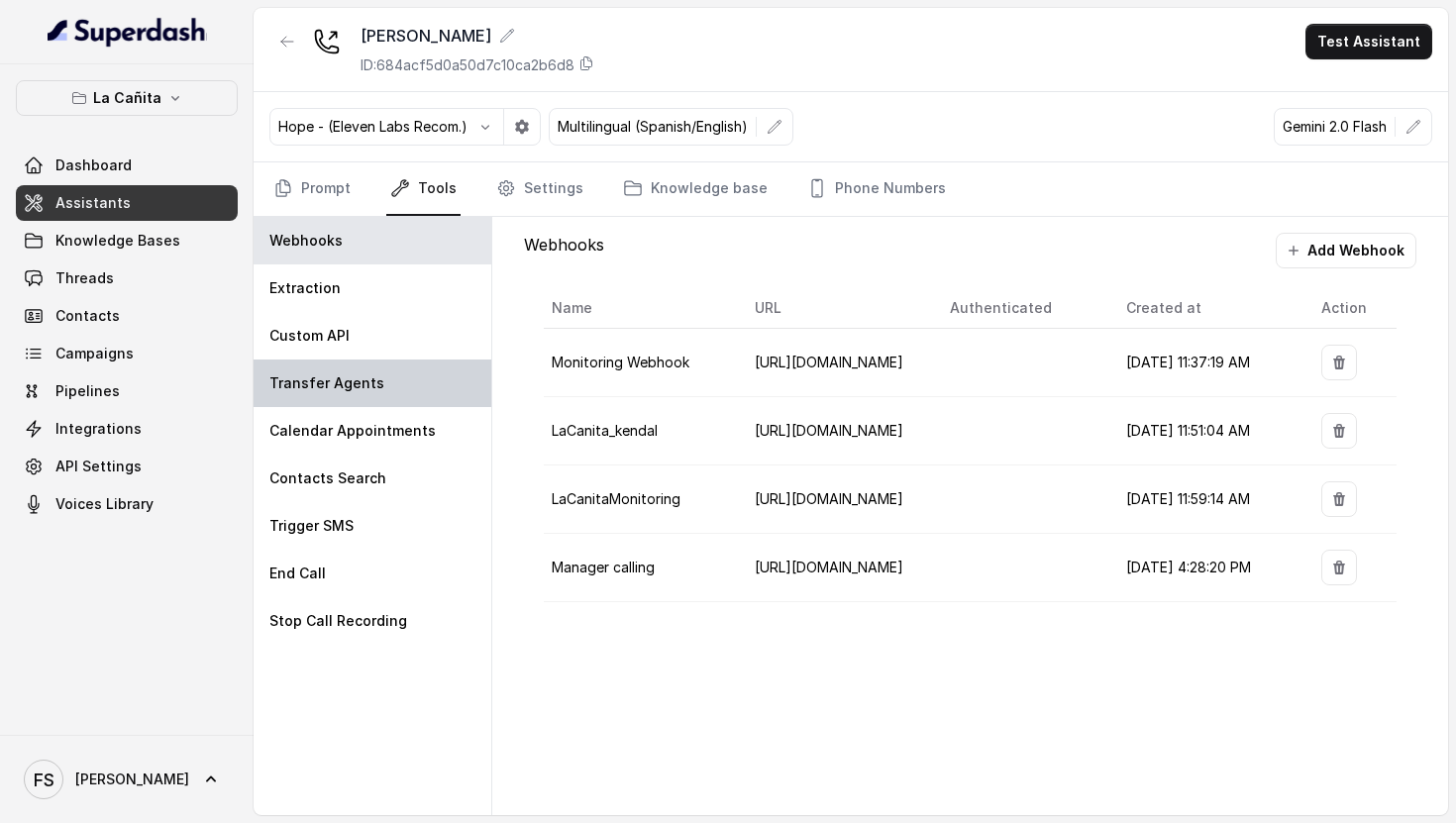 click on "Transfer Agents" at bounding box center (327, 383) 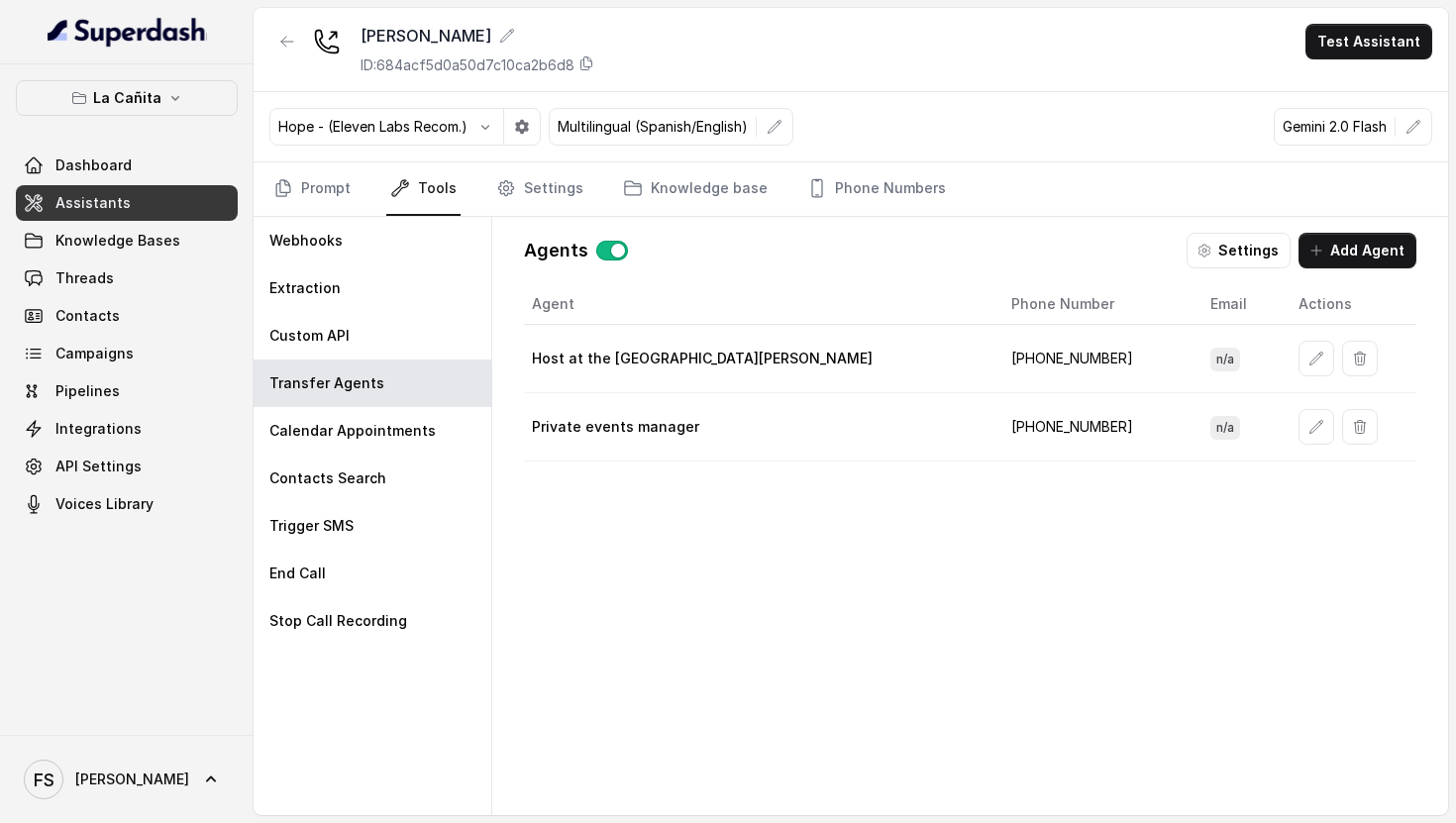 click on "Host at the [GEOGRAPHIC_DATA][PERSON_NAME]" at bounding box center [702, 359] 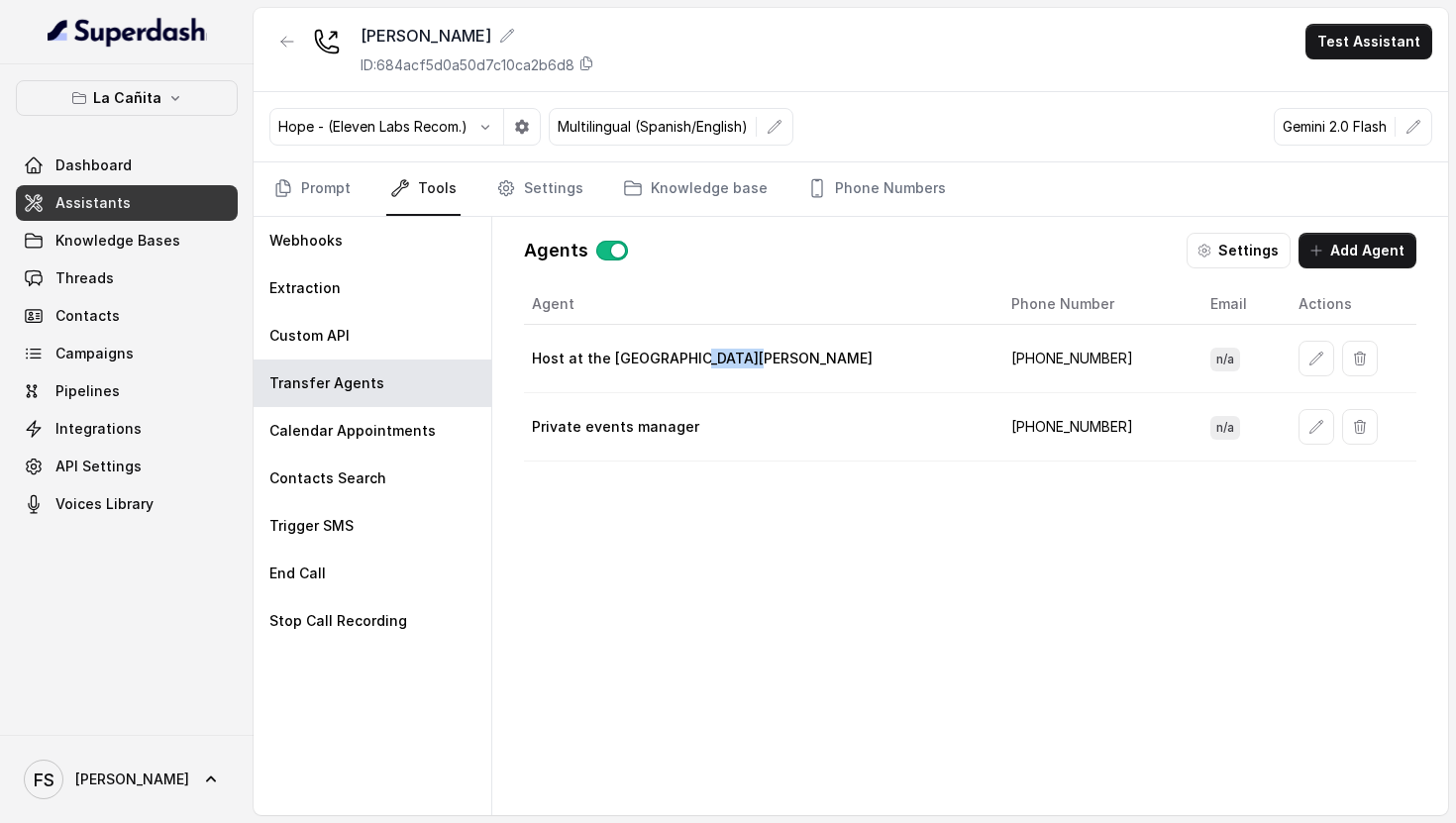 click on "Host at the [GEOGRAPHIC_DATA][PERSON_NAME]" at bounding box center [702, 359] 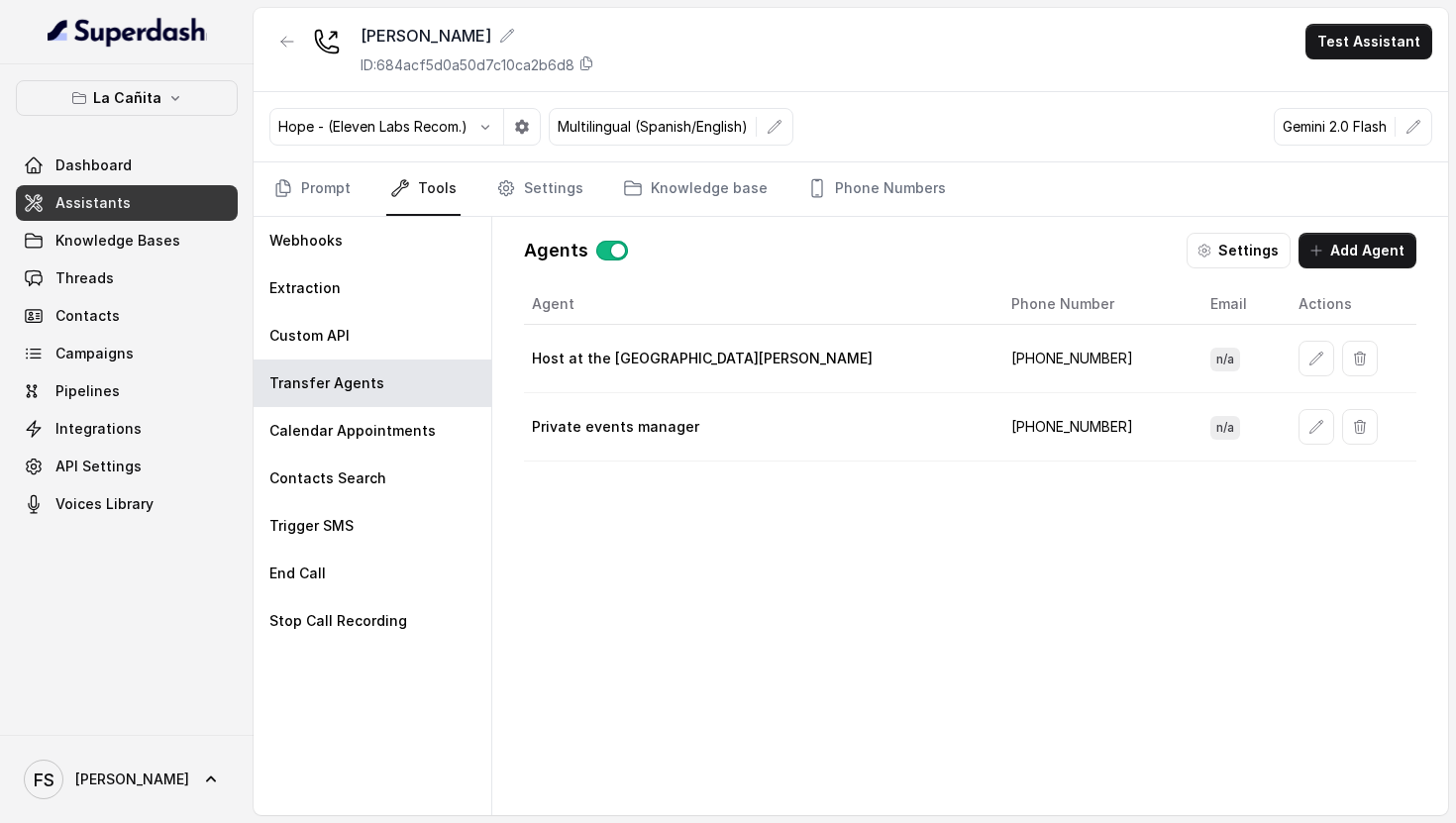 click on "Host at the [GEOGRAPHIC_DATA][PERSON_NAME]" at bounding box center [702, 359] 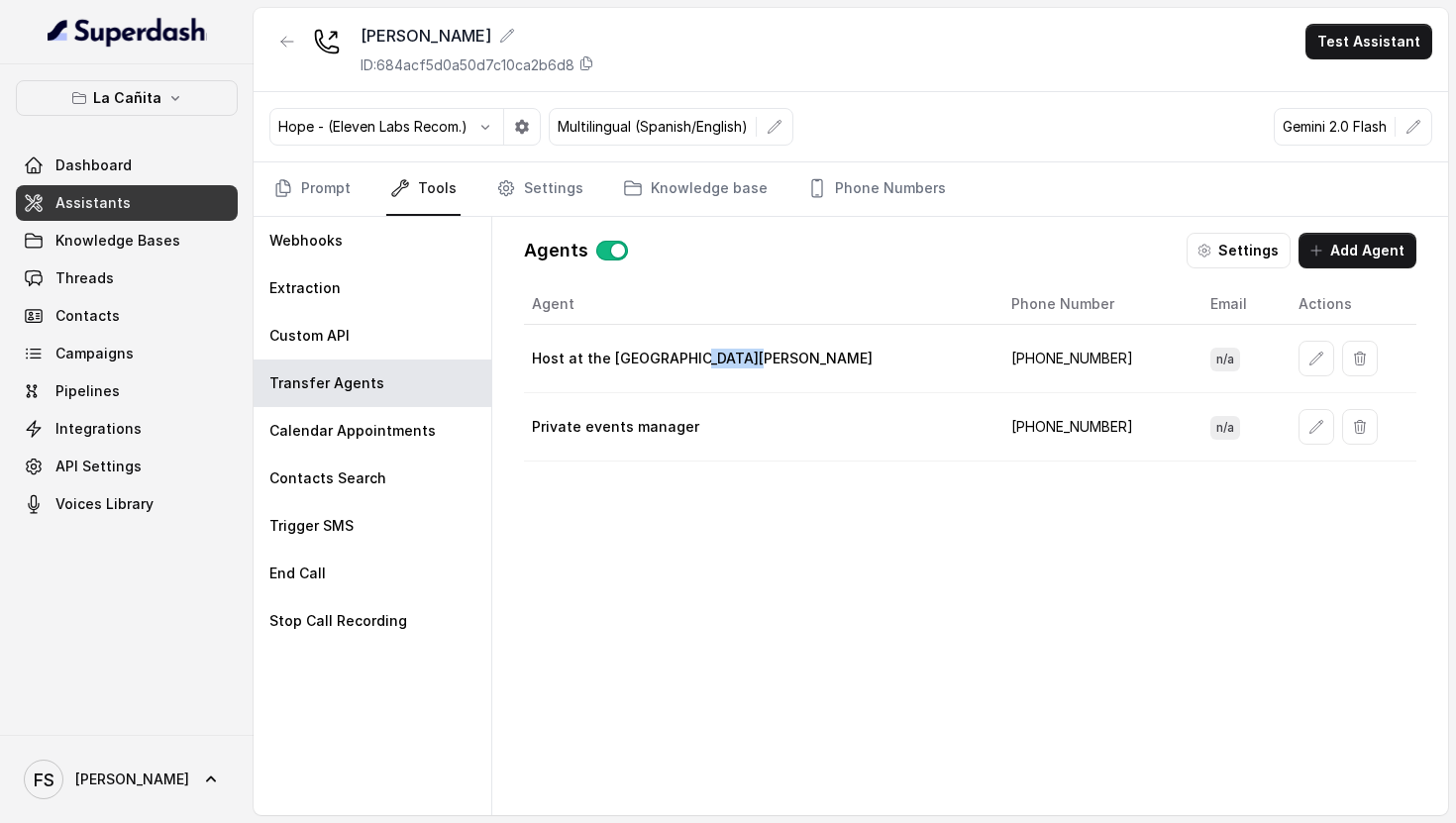 click on "Host at the [GEOGRAPHIC_DATA][PERSON_NAME]" at bounding box center [702, 359] 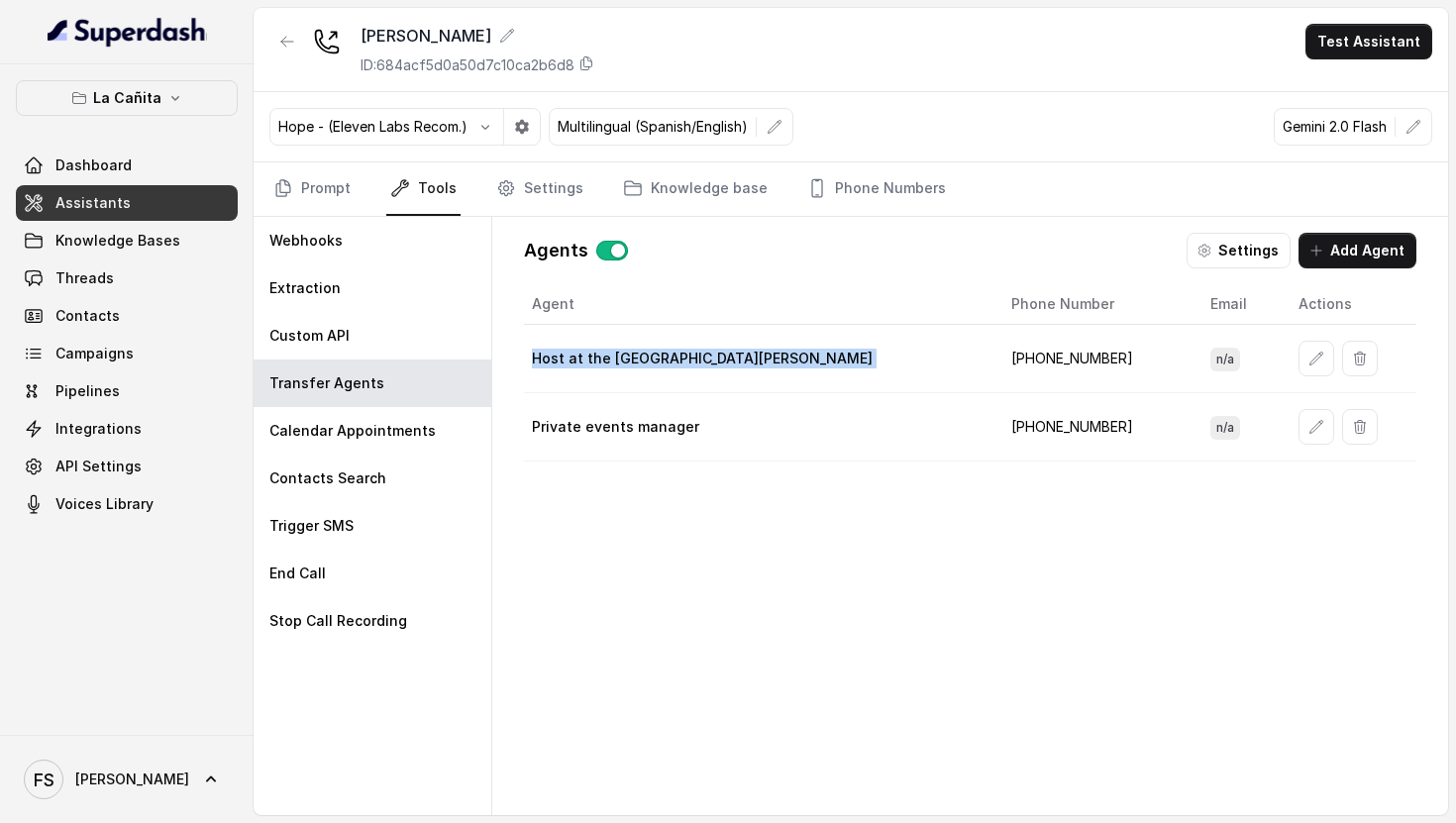 click on "Host at the [GEOGRAPHIC_DATA][PERSON_NAME]" at bounding box center [702, 359] 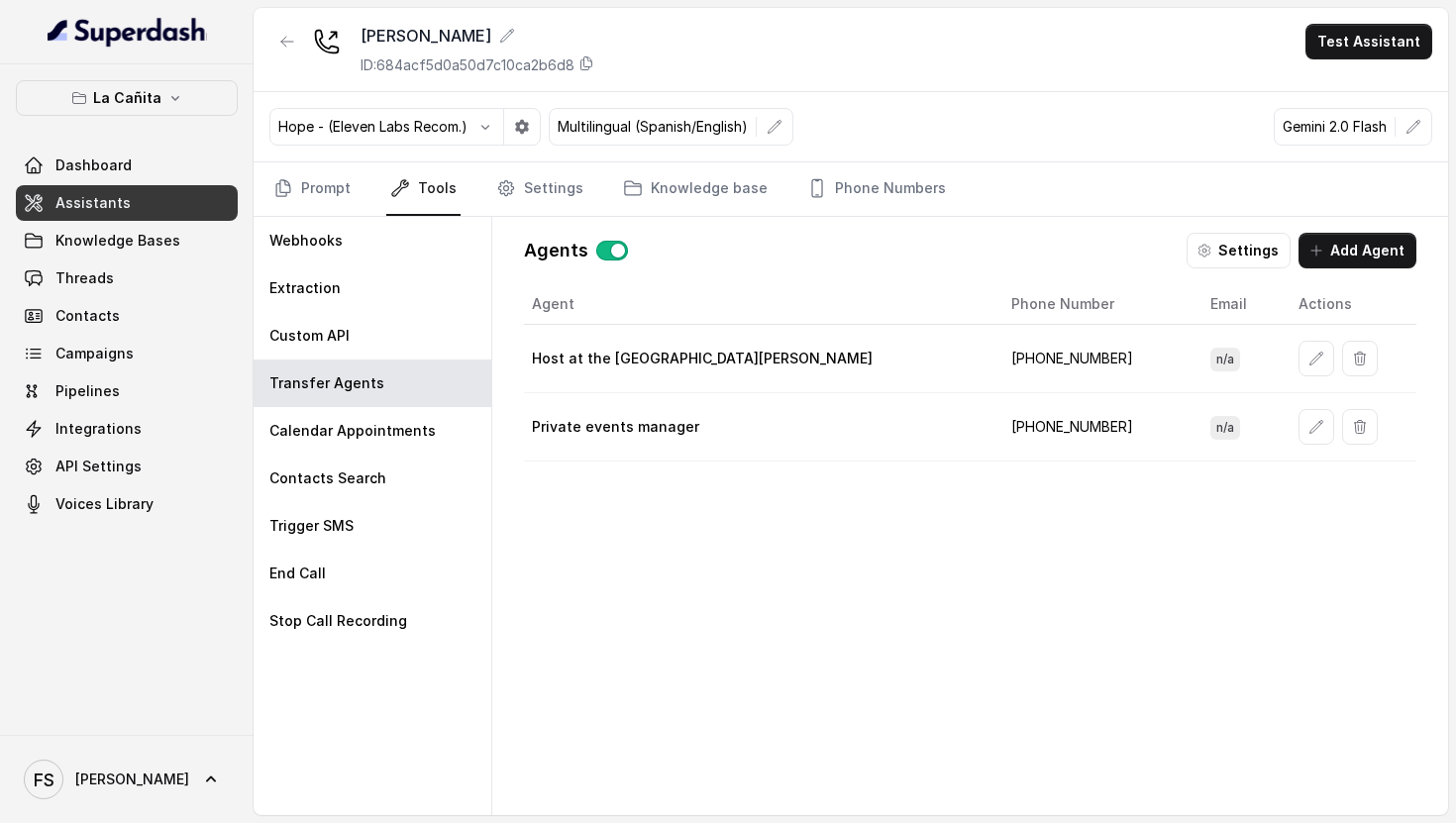 click on "[PHONE_NUMBER]" at bounding box center (1094, 359) 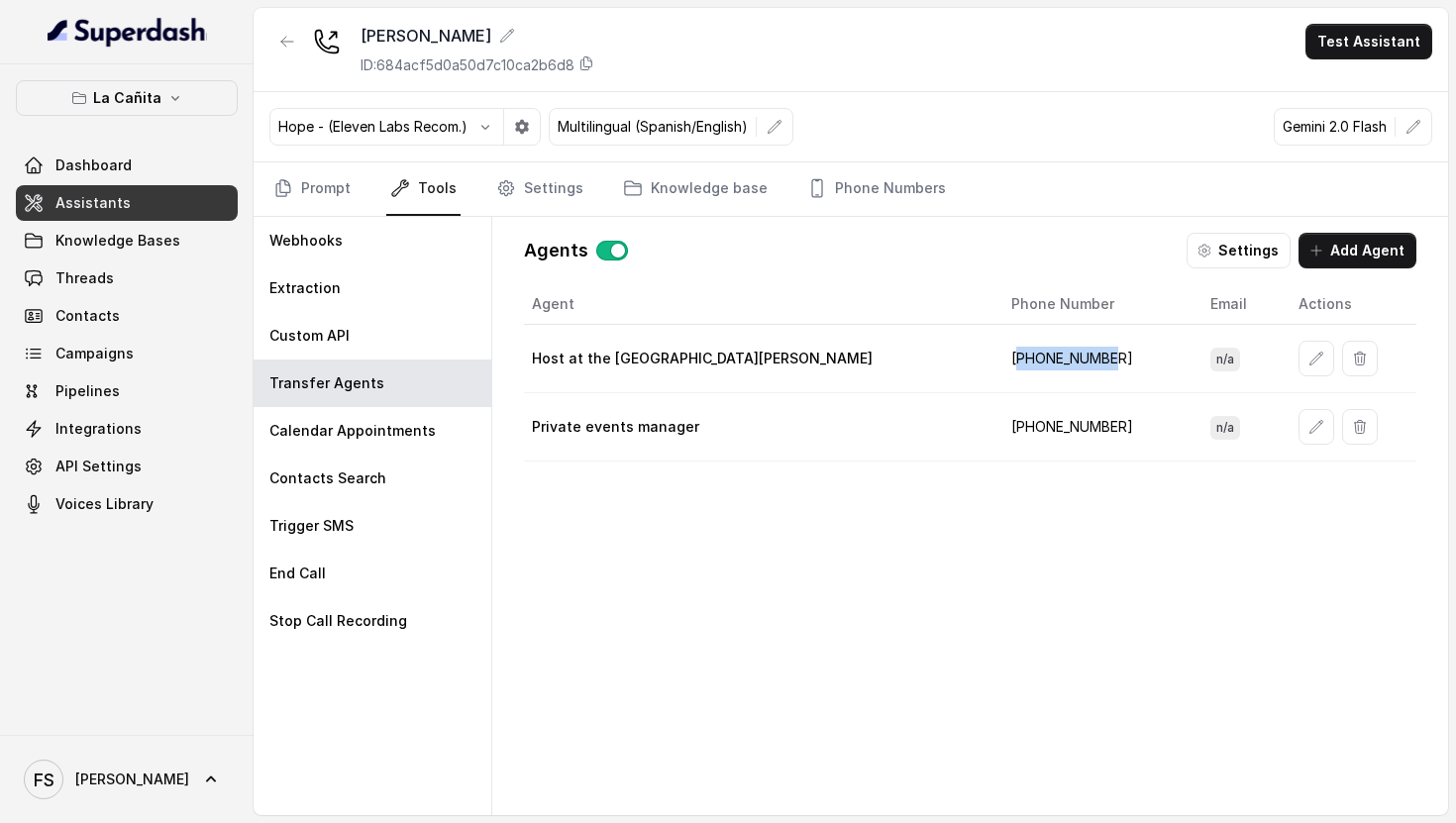 click on "[PHONE_NUMBER]" at bounding box center (1094, 359) 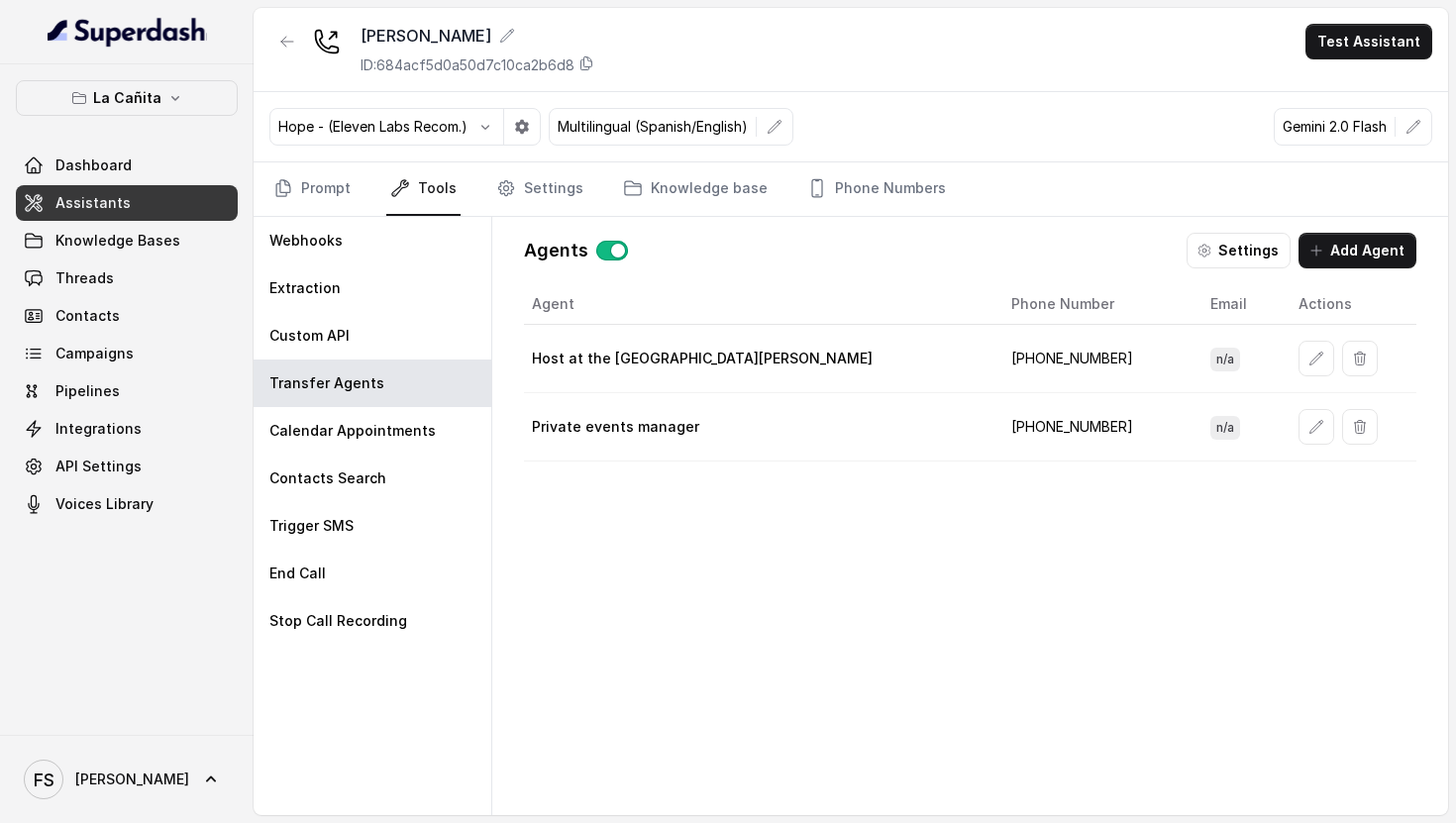 click on "[PHONE_NUMBER]" at bounding box center [1094, 359] 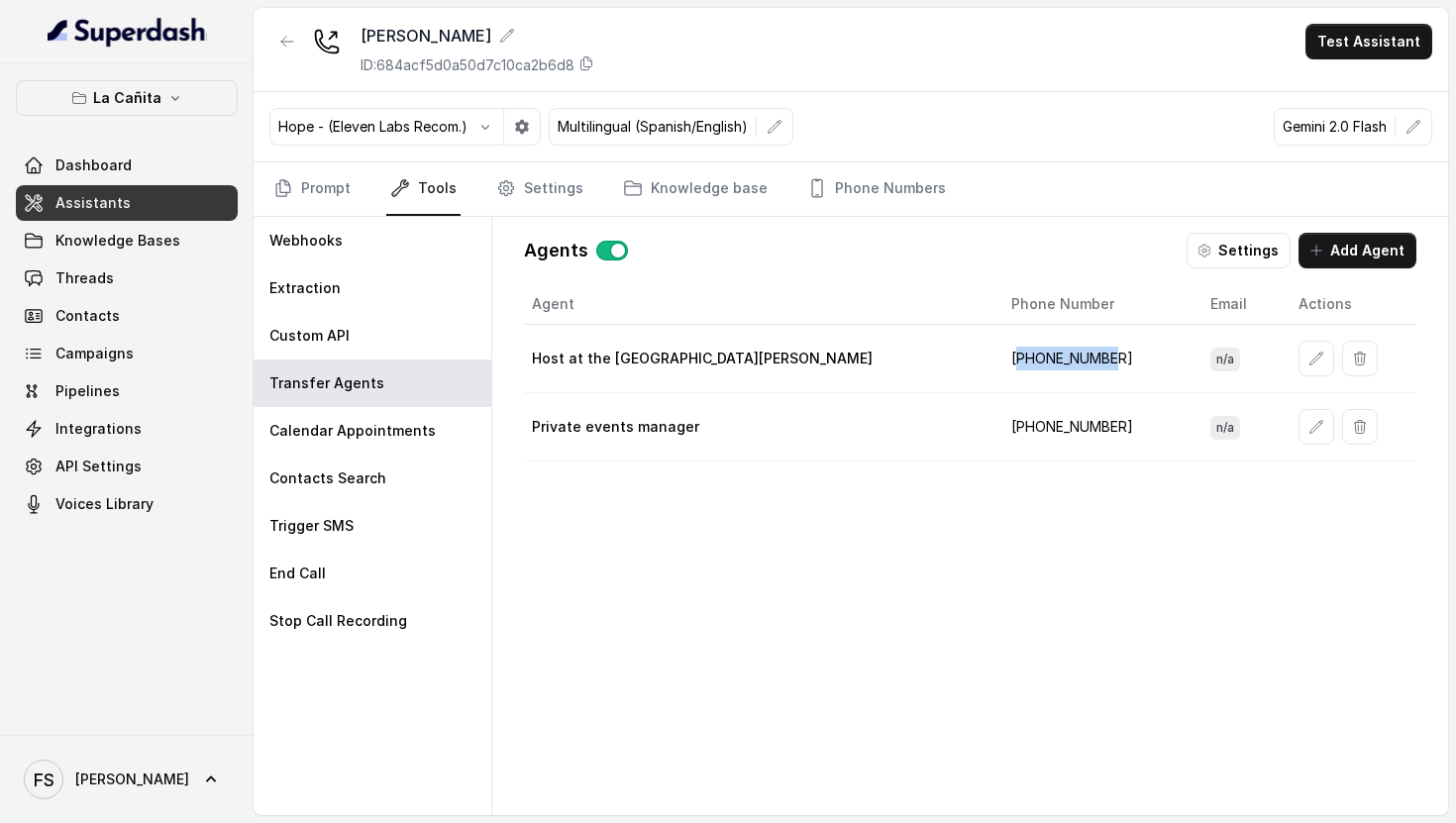 click on "[PHONE_NUMBER]" at bounding box center (1094, 359) 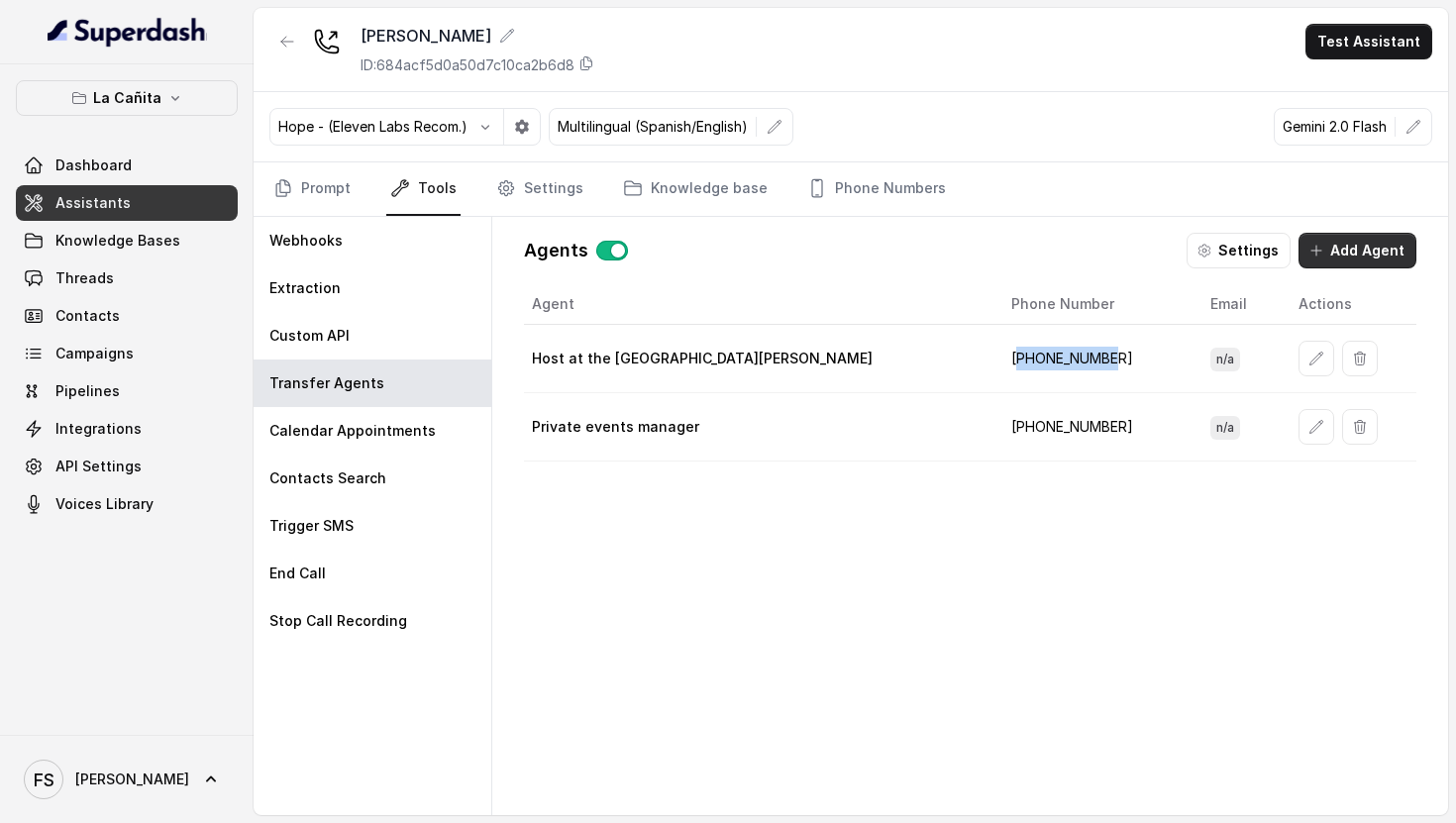 click on "Add Agent" at bounding box center (1357, 251) 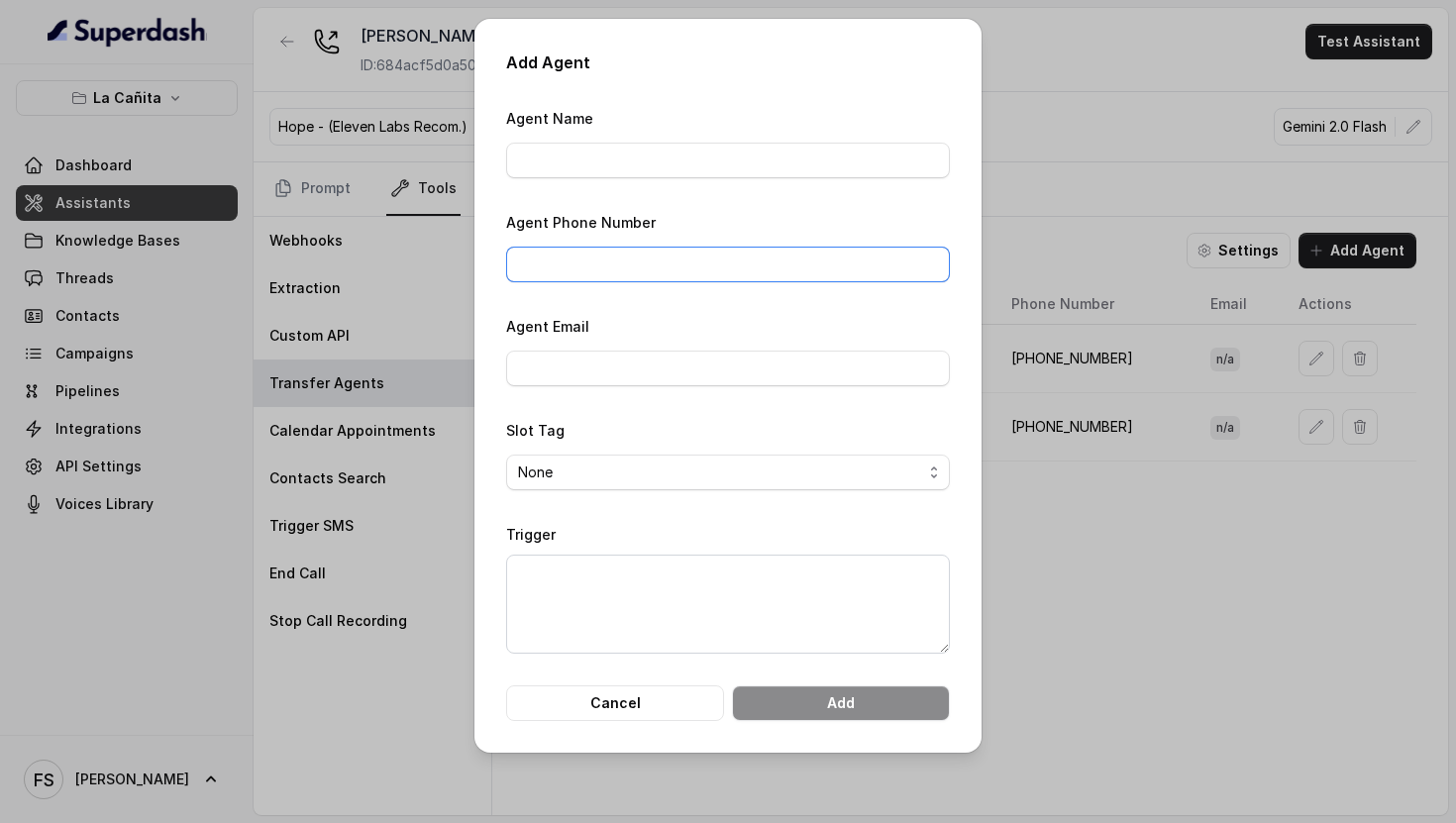 click on "Agent Phone Number" at bounding box center (728, 264) 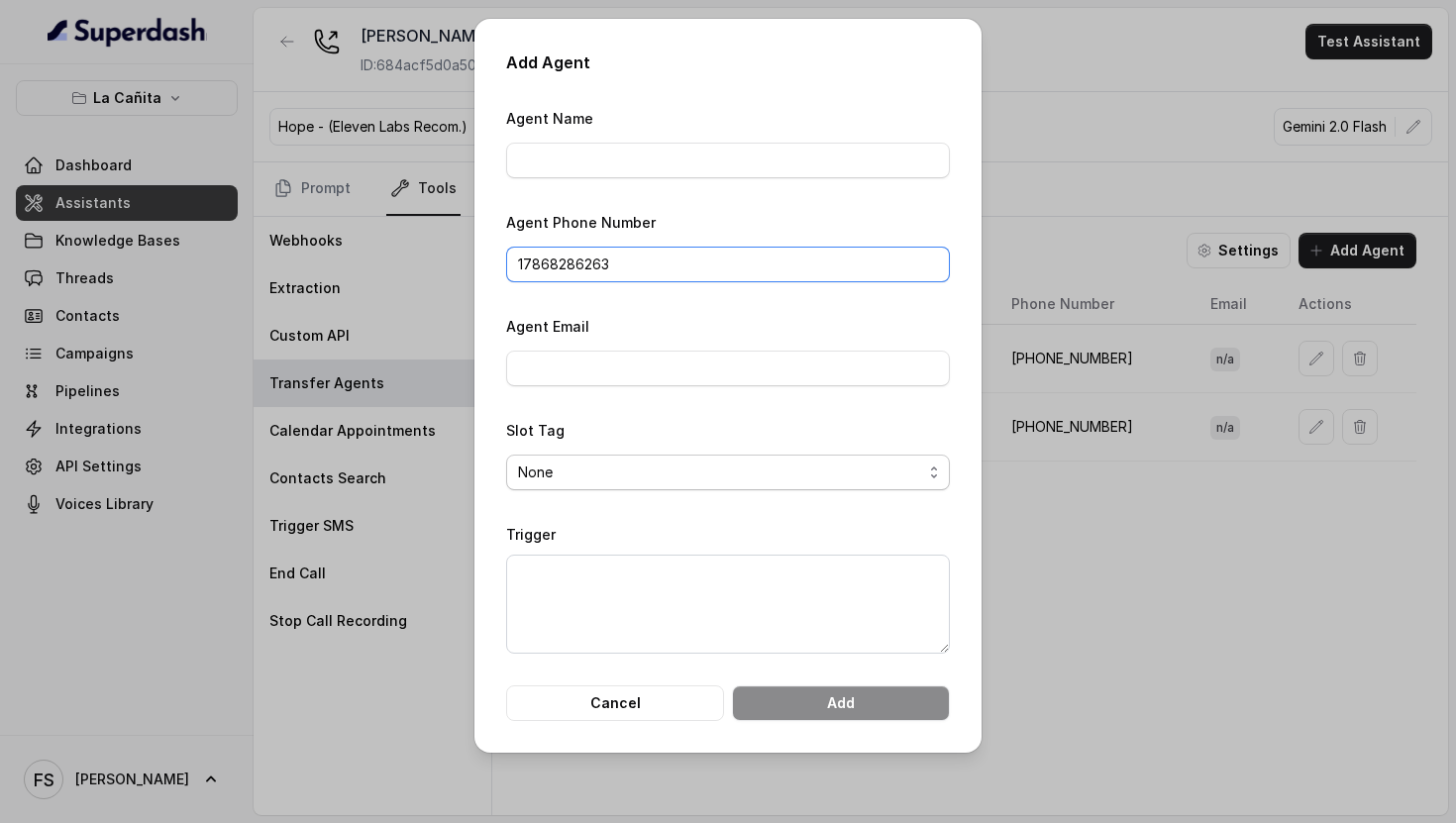 type on "17868286263" 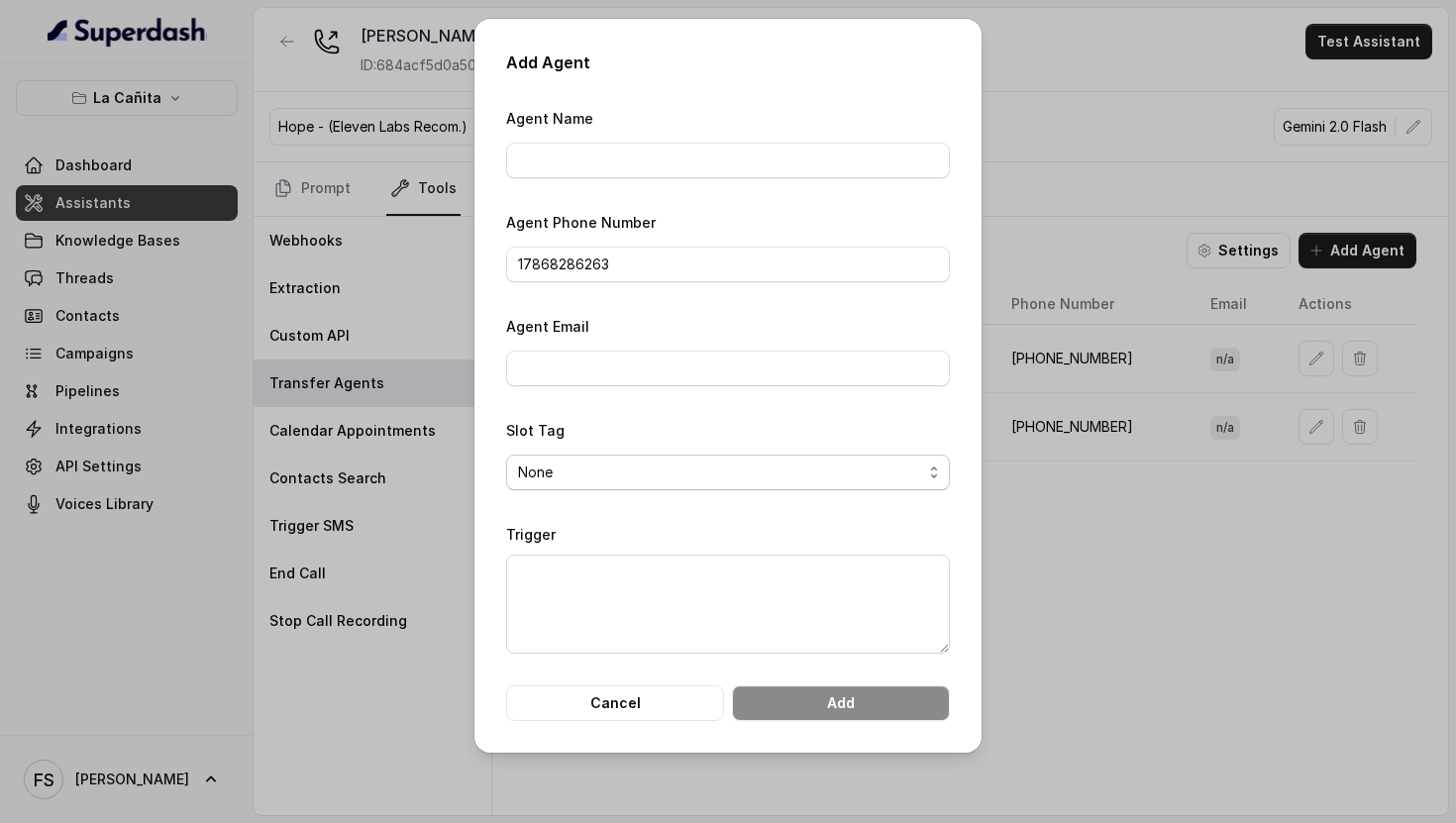 click on "None henryday" at bounding box center [728, 472] 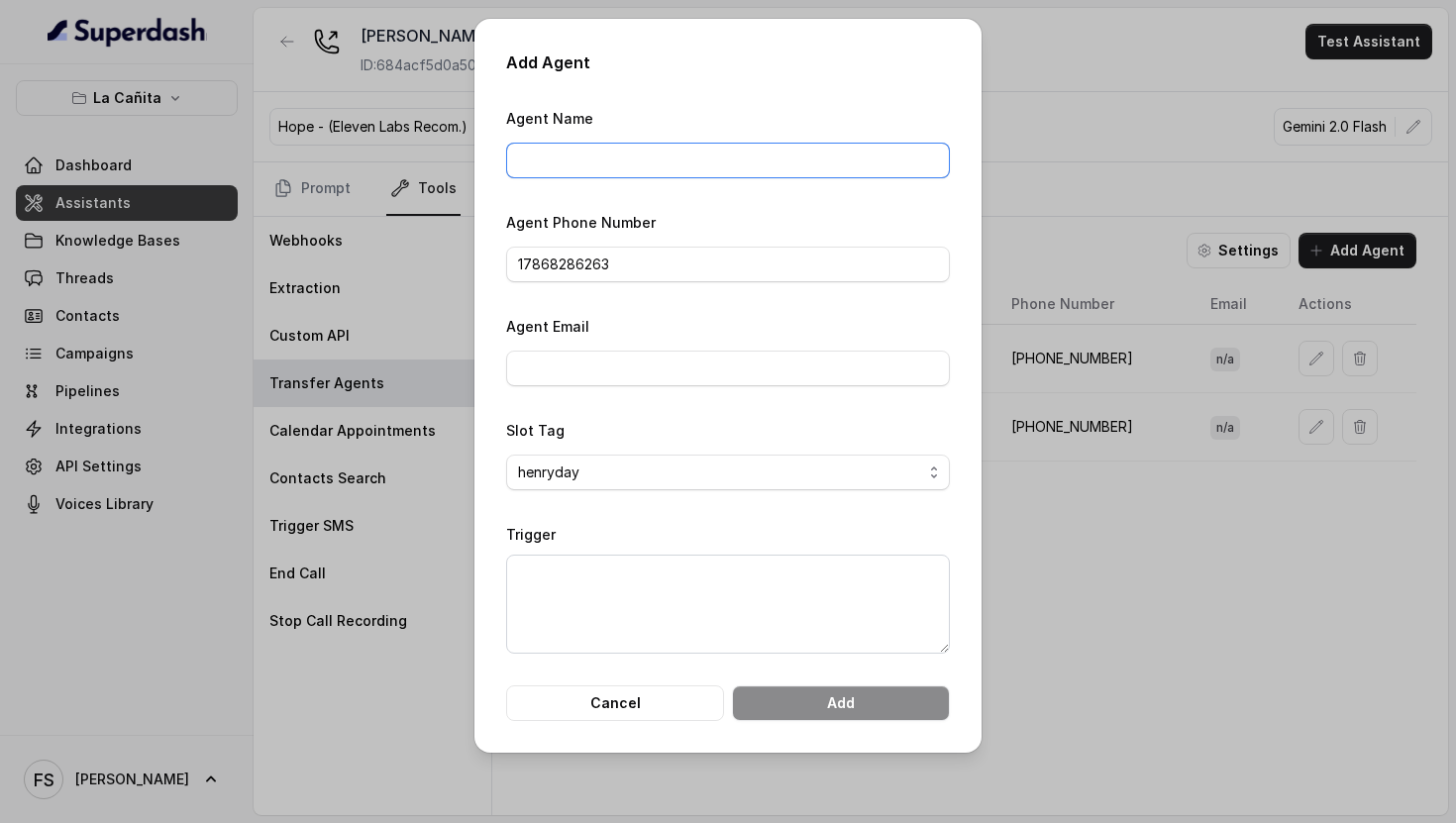 click on "Agent Name" at bounding box center [728, 160] 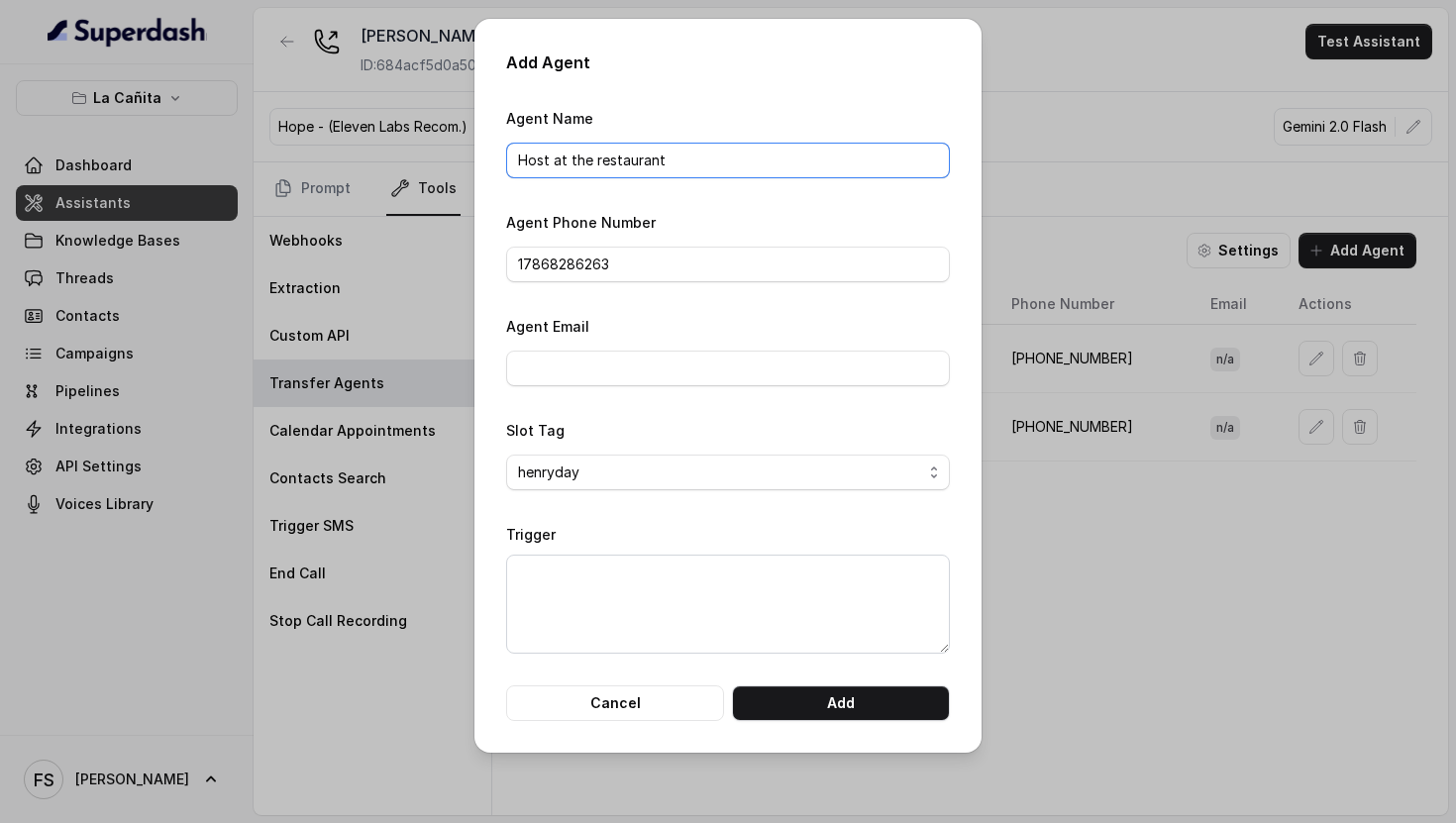 drag, startPoint x: 679, startPoint y: 171, endPoint x: 524, endPoint y: 170, distance: 155.00323 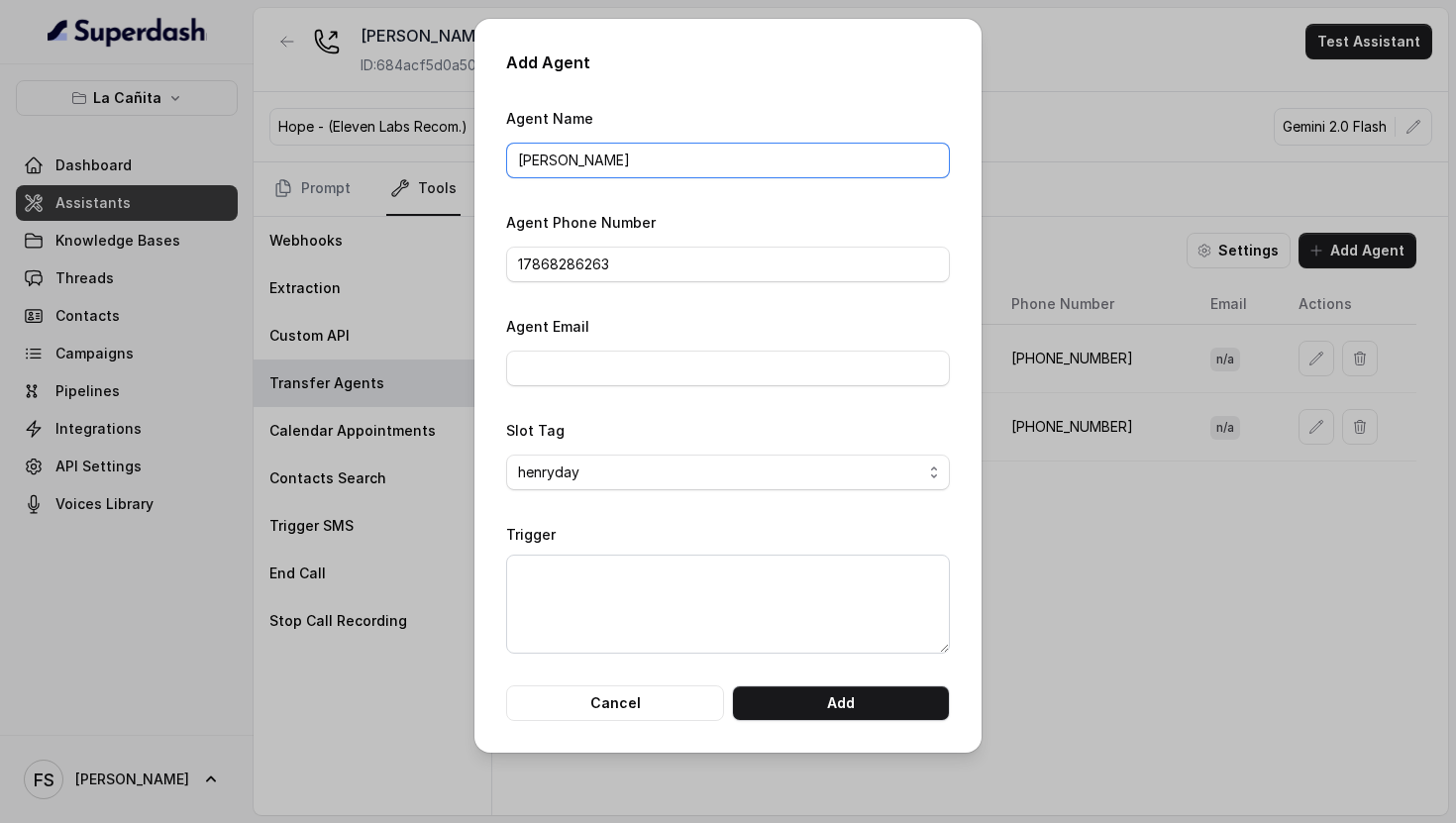 type on "[PERSON_NAME]" 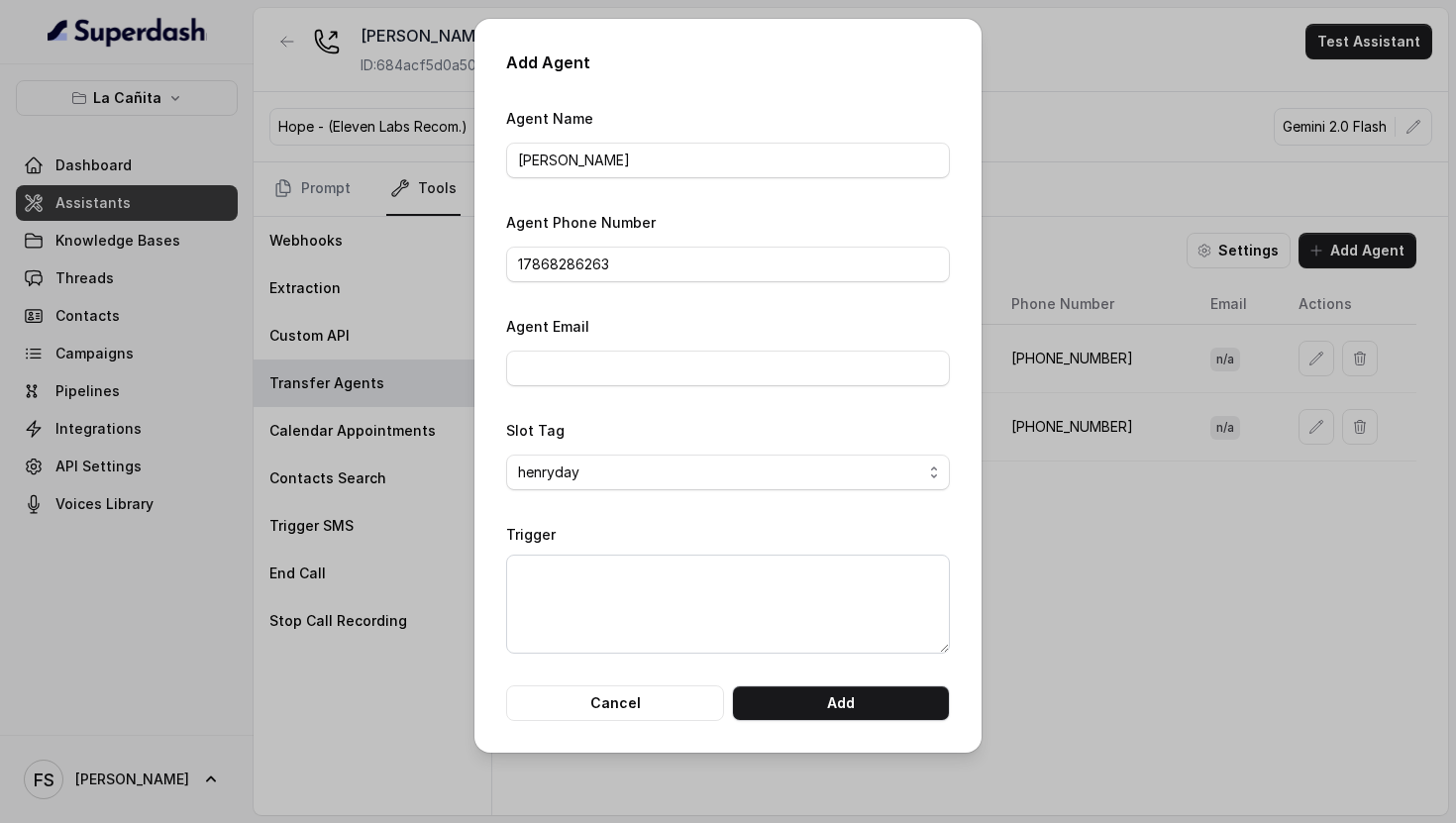 click on "Agent Name [PERSON_NAME] Agent Phone Number 17868286263 Agent Email Slot Tag None [PERSON_NAME] Cancel Add" at bounding box center (728, 413) 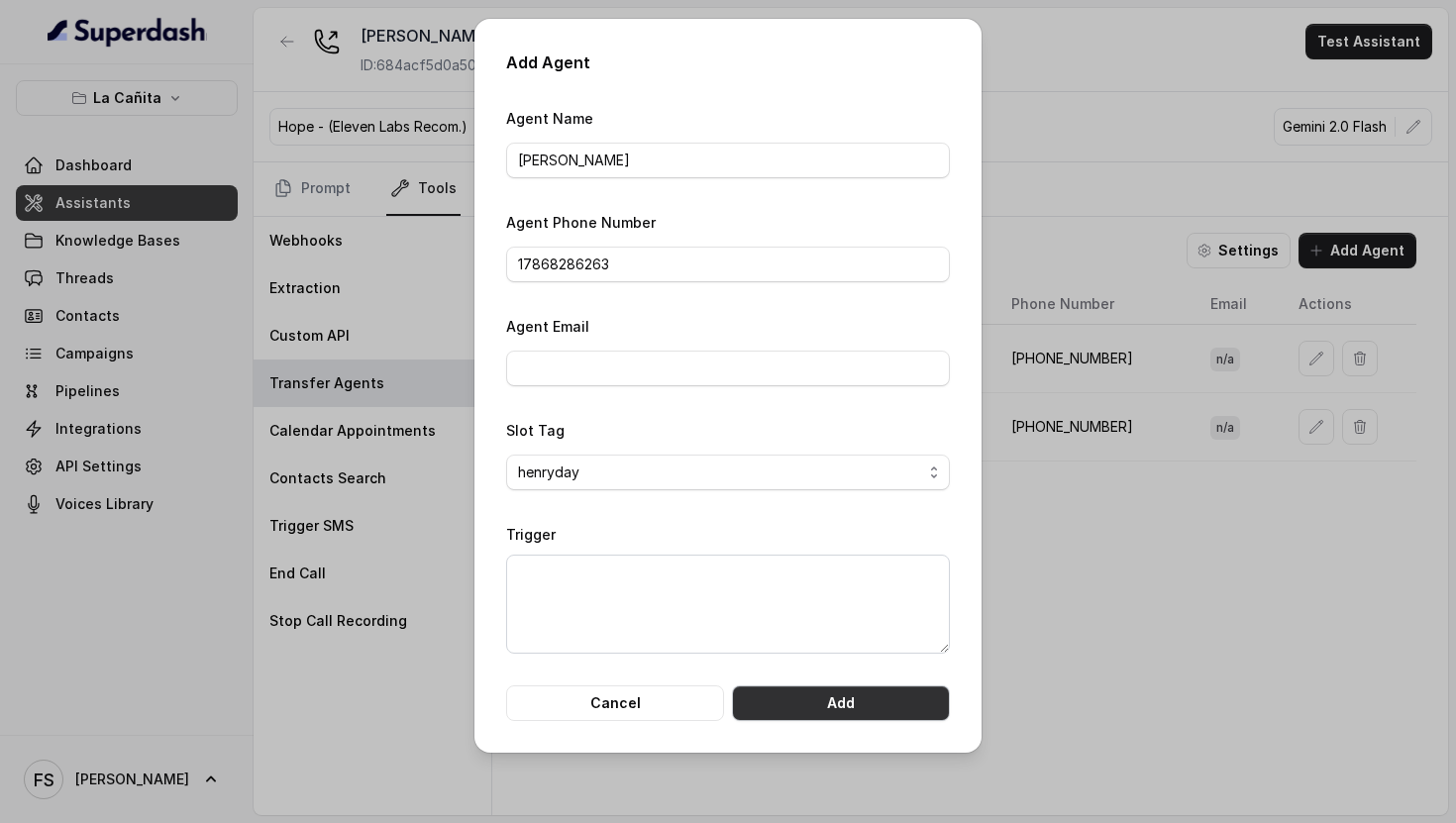click on "Add" at bounding box center (841, 703) 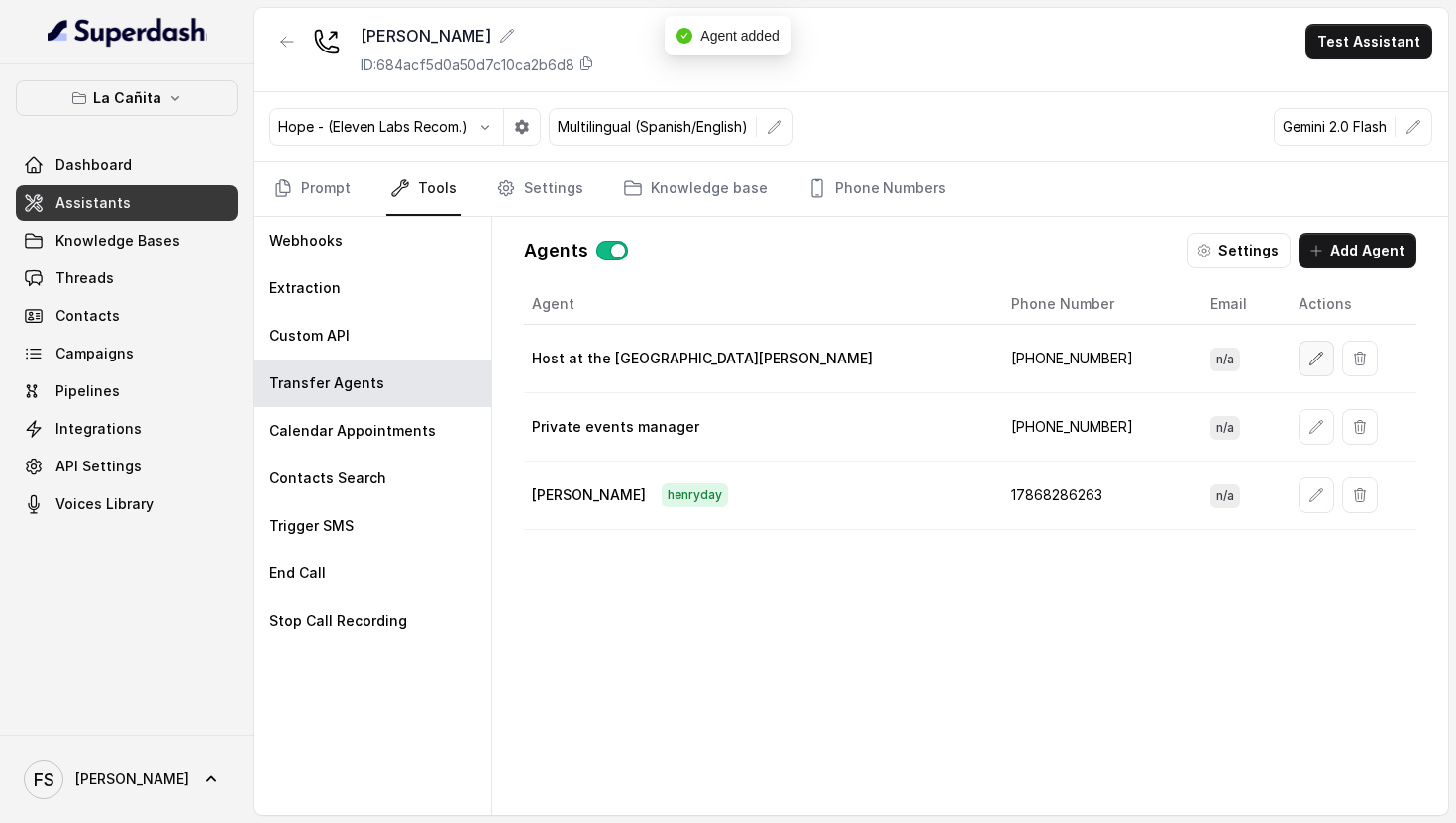 click at bounding box center (1316, 359) 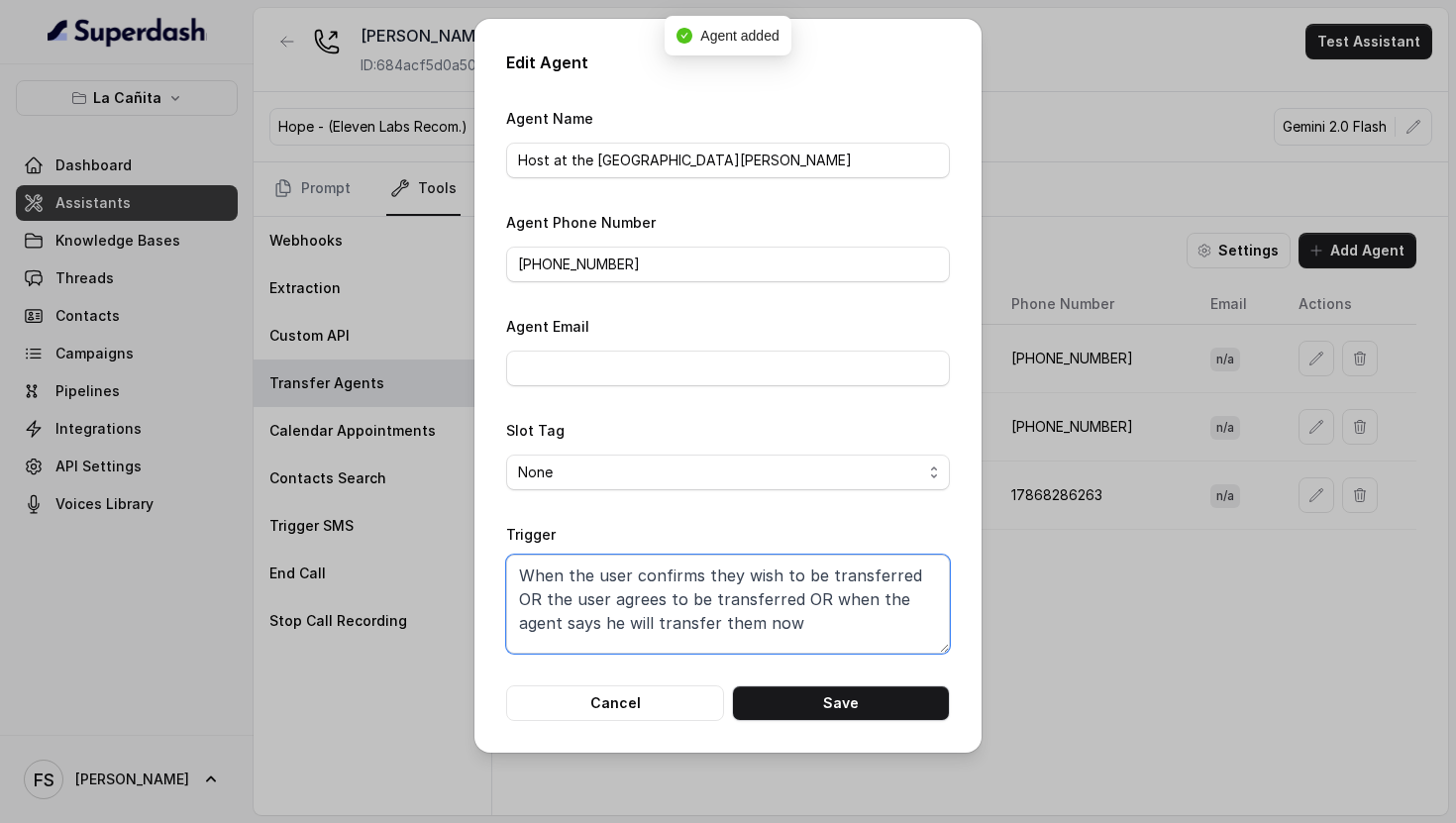 click on "When the user confirms they wish to be transferred OR the user agrees to be transferred OR when the agent says he will transfer them now" at bounding box center [728, 604] 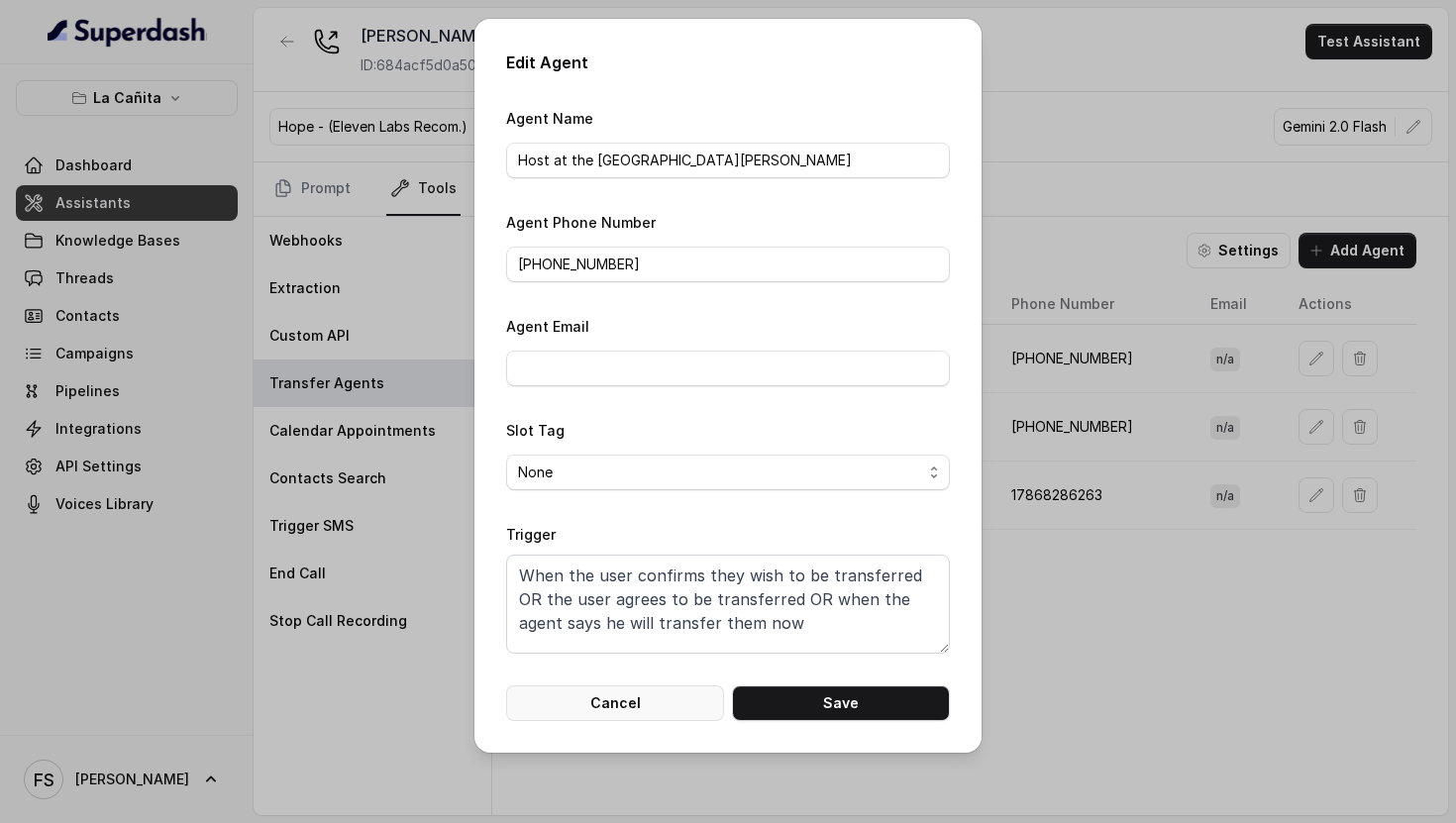 click on "Cancel" at bounding box center [615, 703] 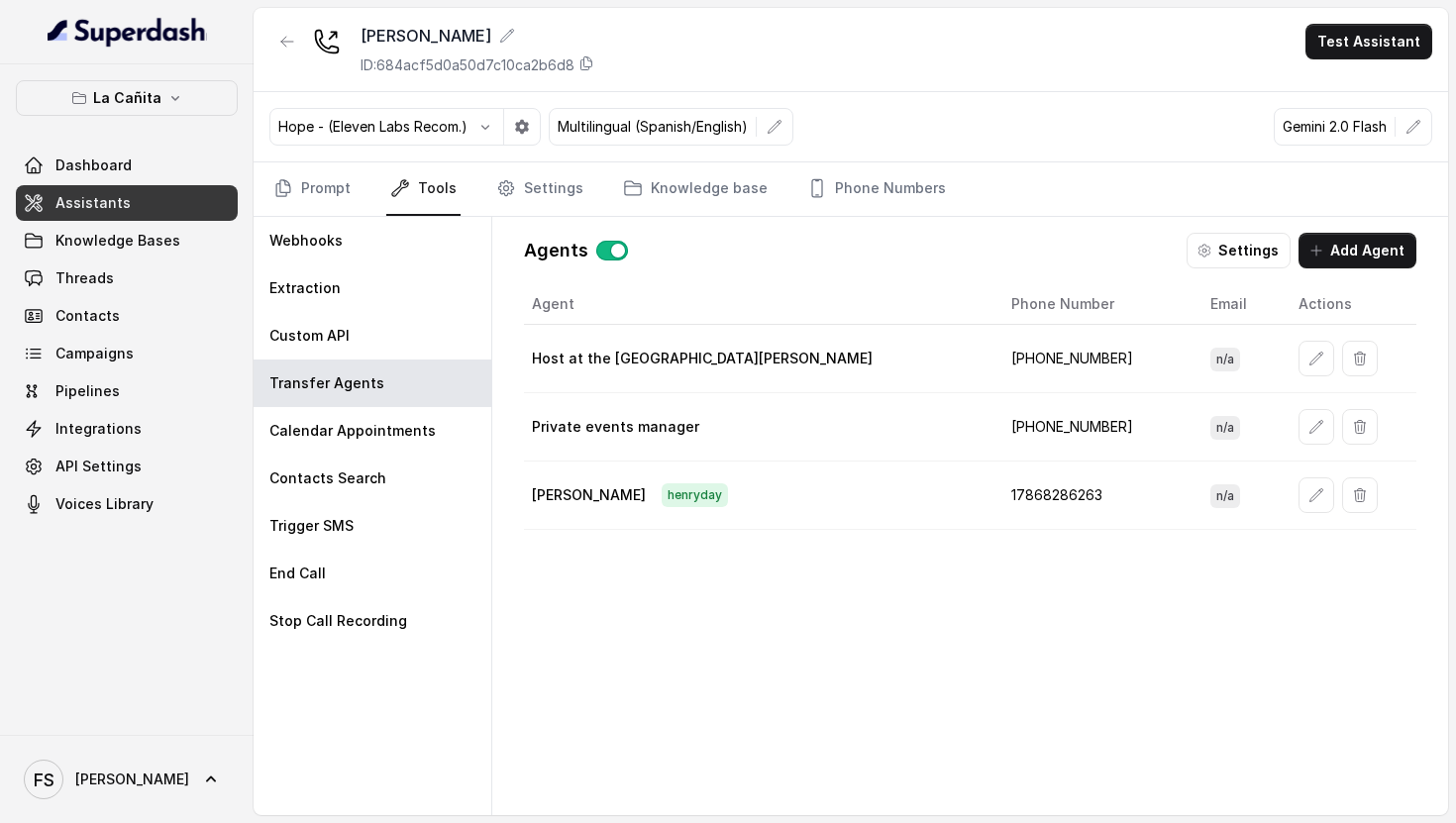 click at bounding box center [1353, 495] 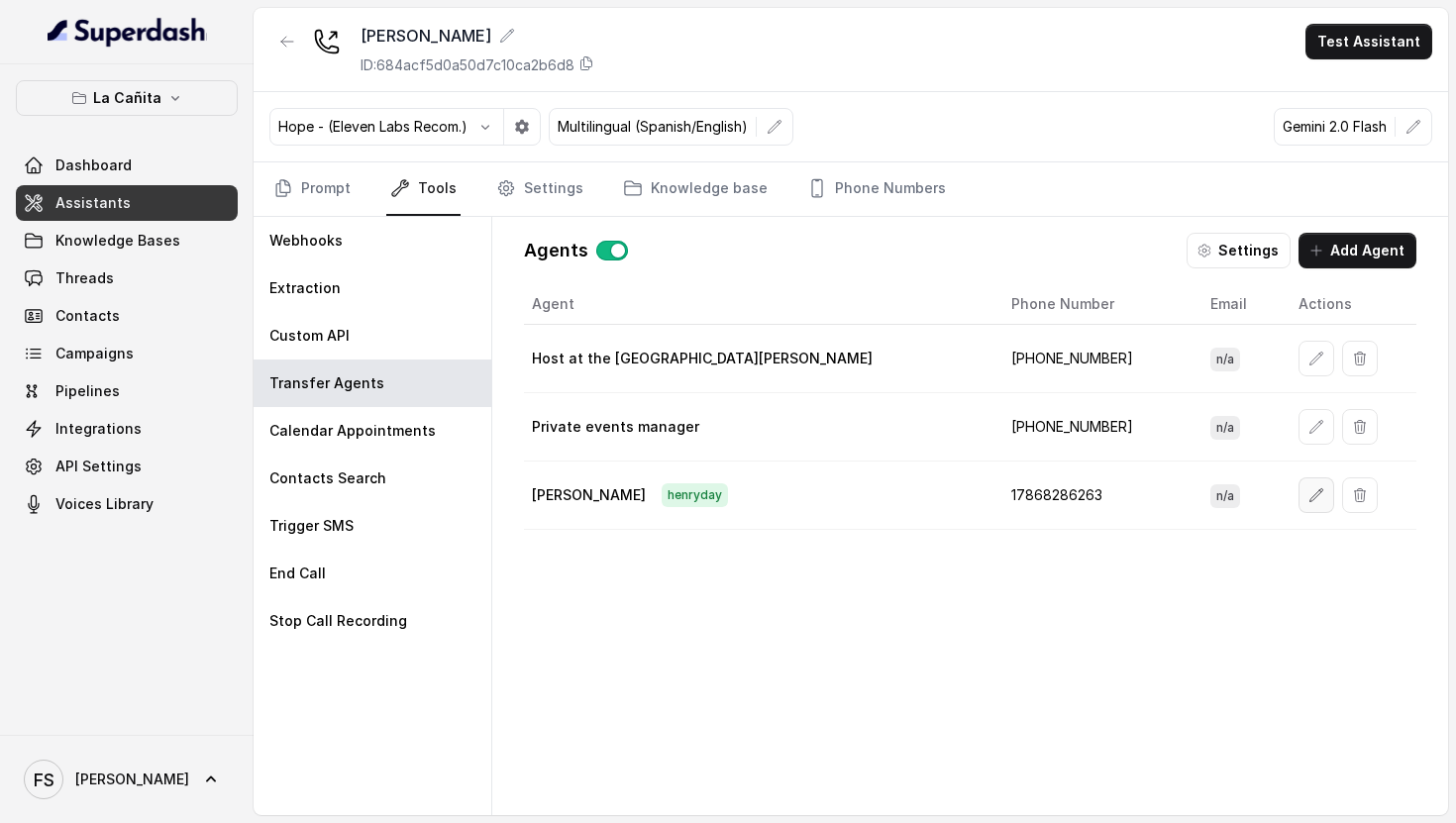 click at bounding box center [1316, 495] 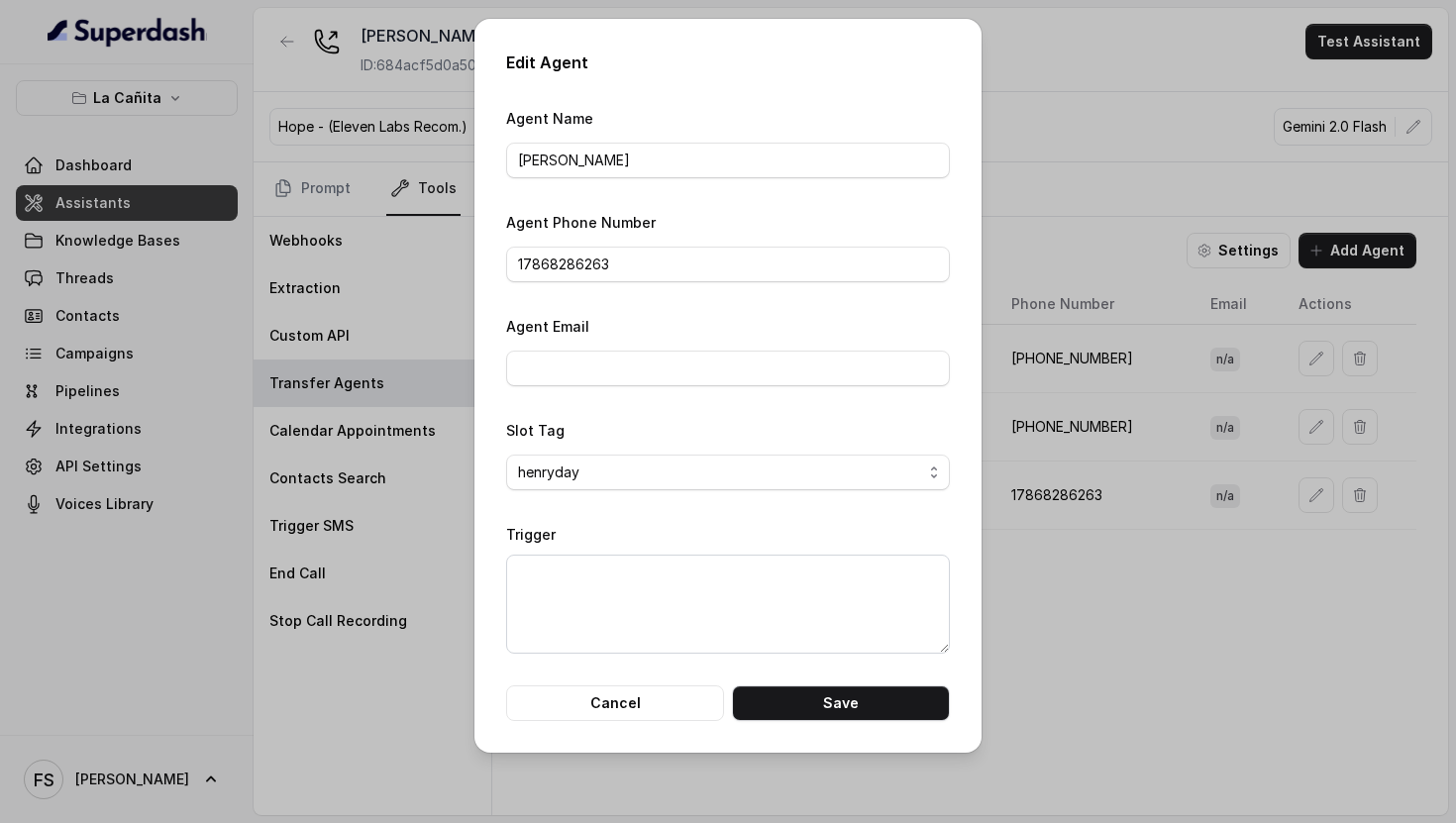 click on "Trigger" at bounding box center (728, 587) 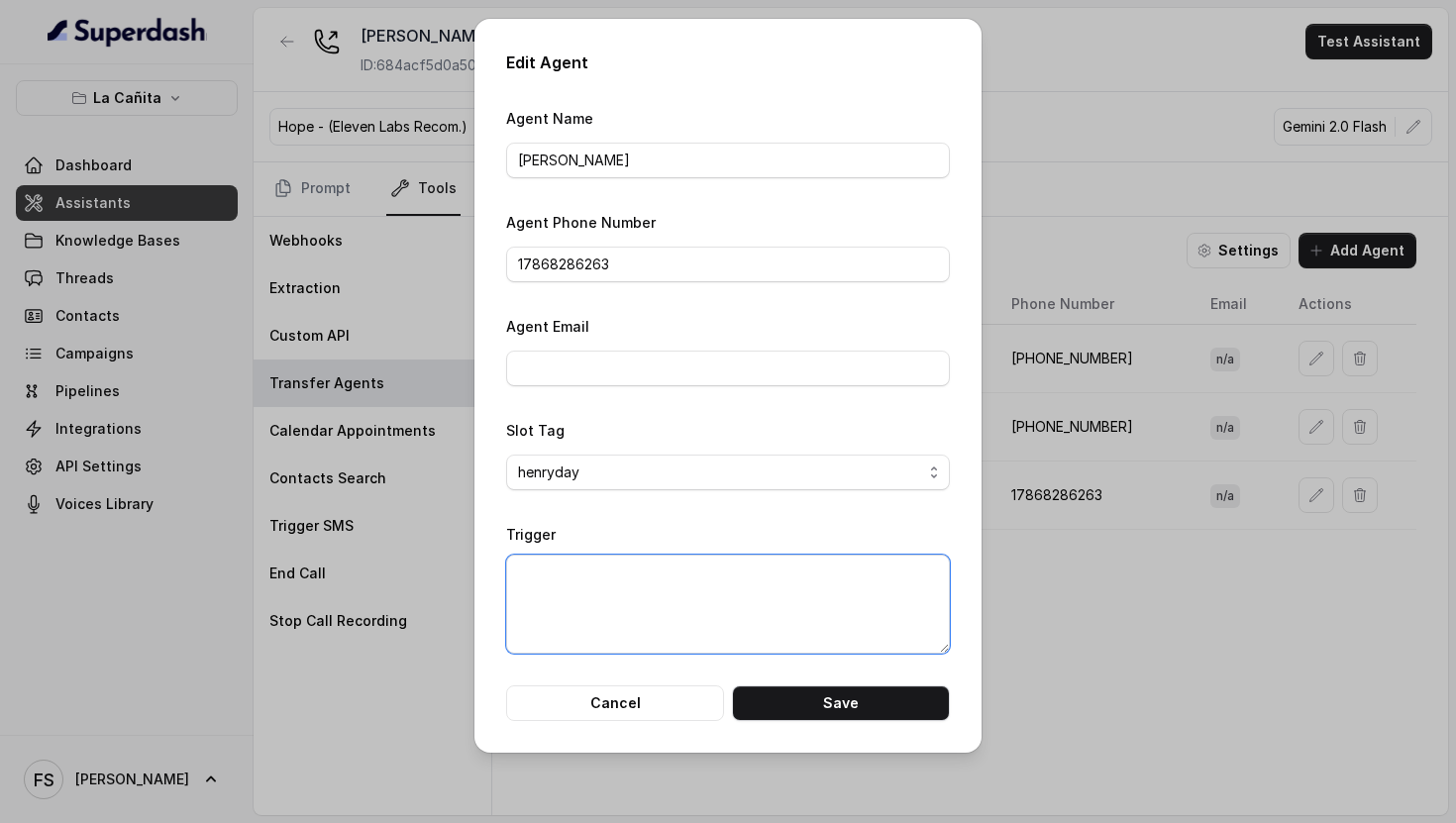 click on "Trigger" at bounding box center (728, 604) 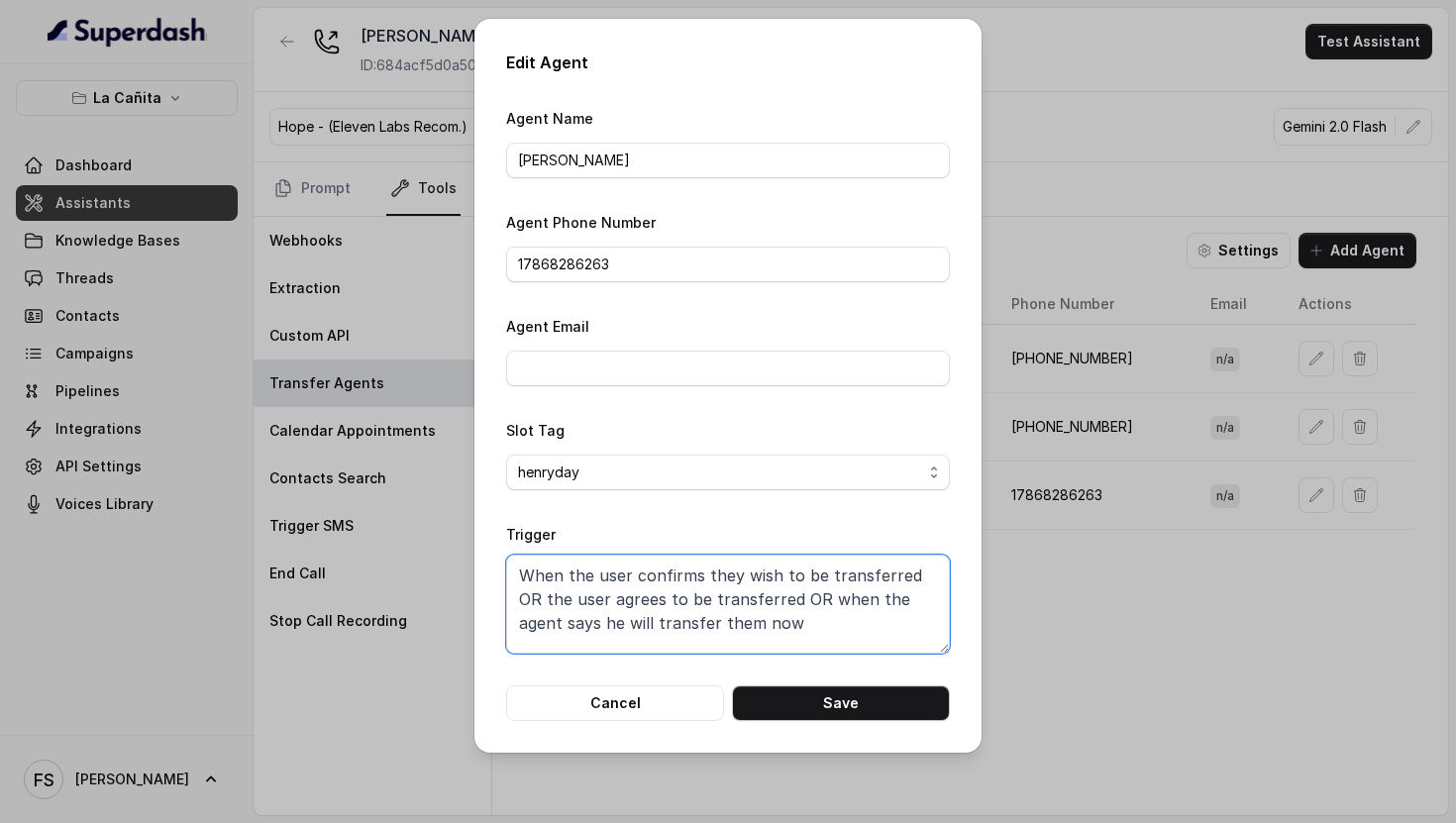 scroll, scrollTop: 4, scrollLeft: 0, axis: vertical 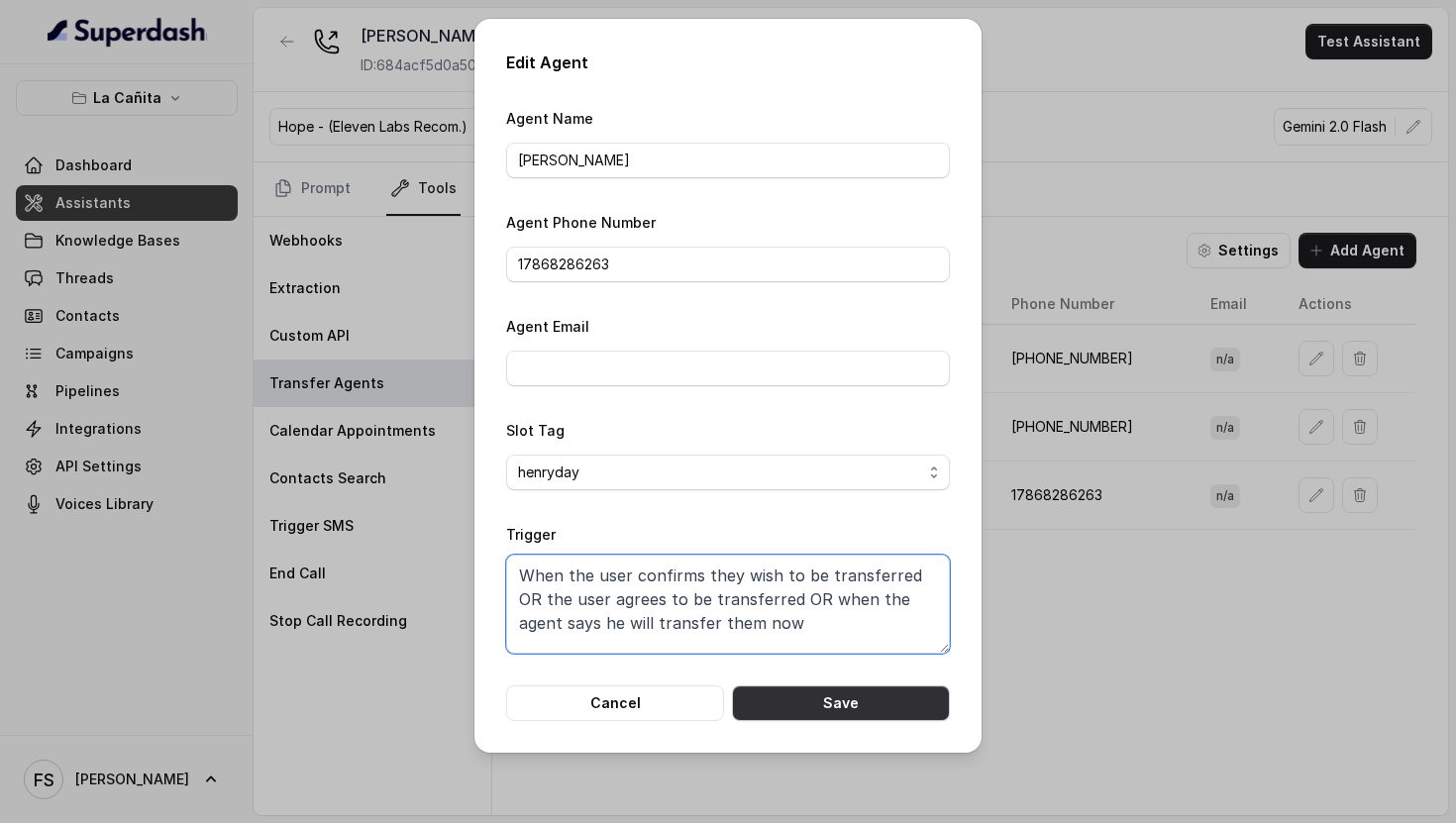 type on "When the user confirms they wish to be transferred OR the user agrees to be transferred OR when the agent says he will transfer them now" 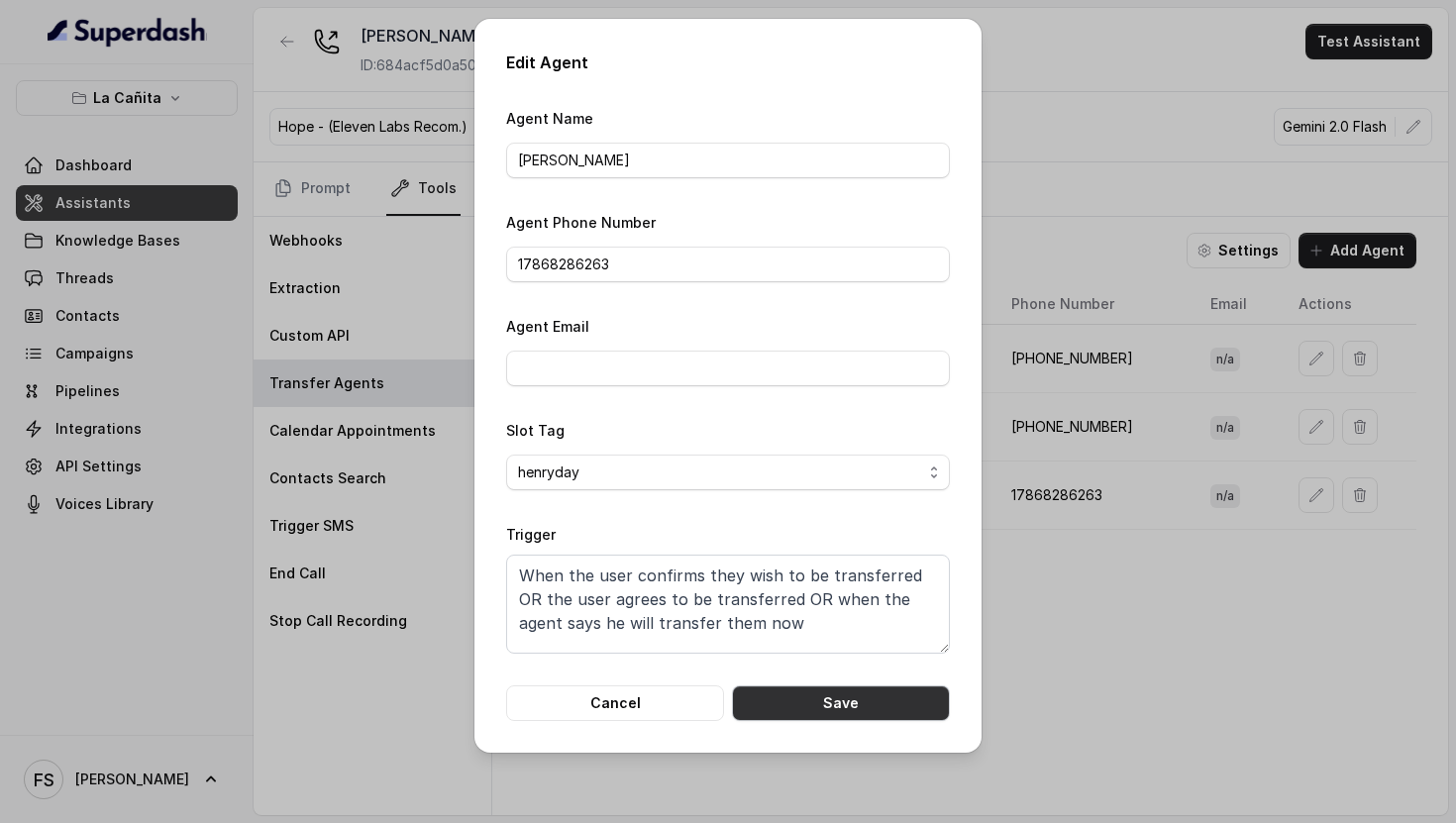 click on "Save" at bounding box center [841, 703] 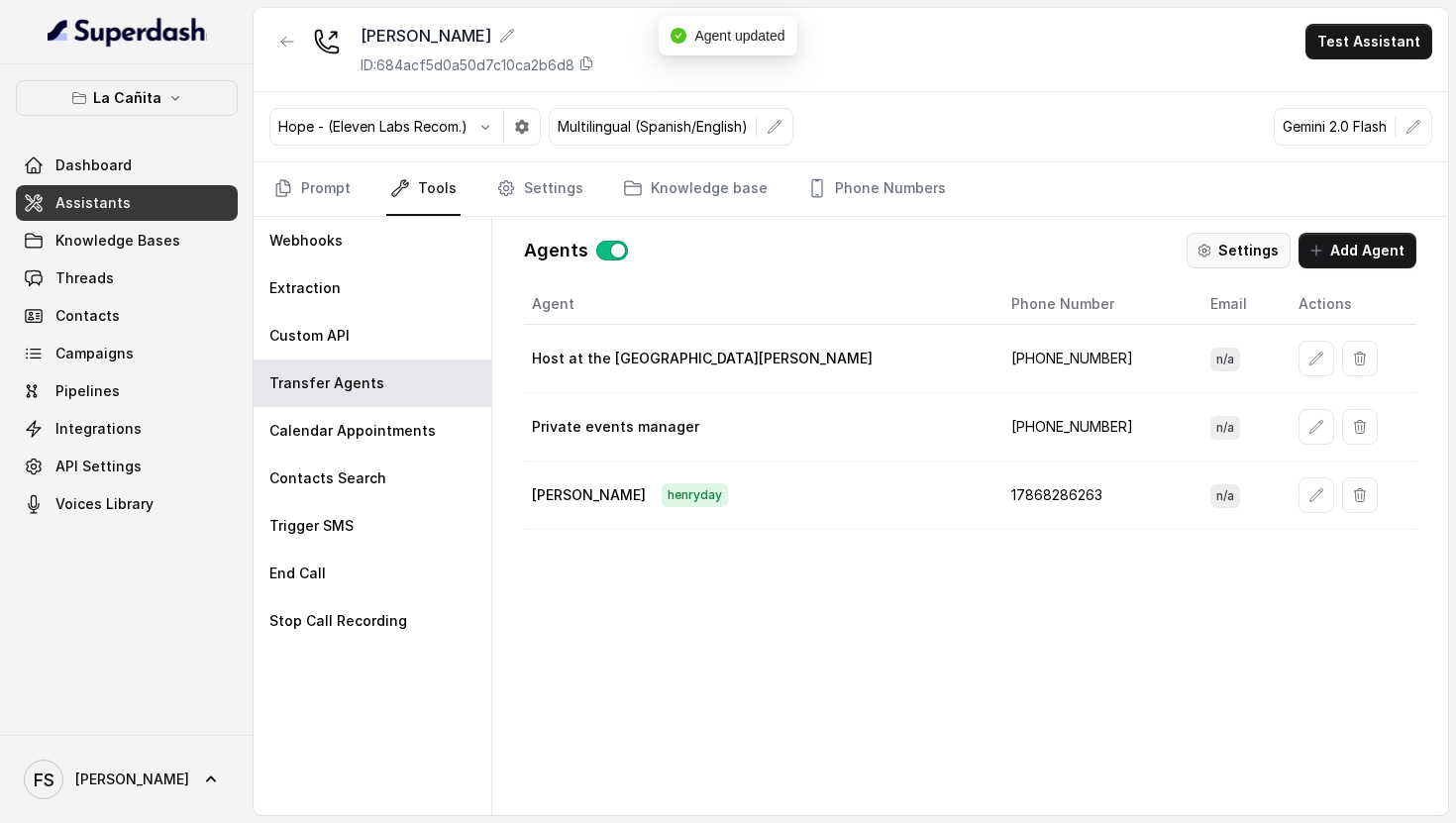 click on "Settings" at bounding box center (1238, 251) 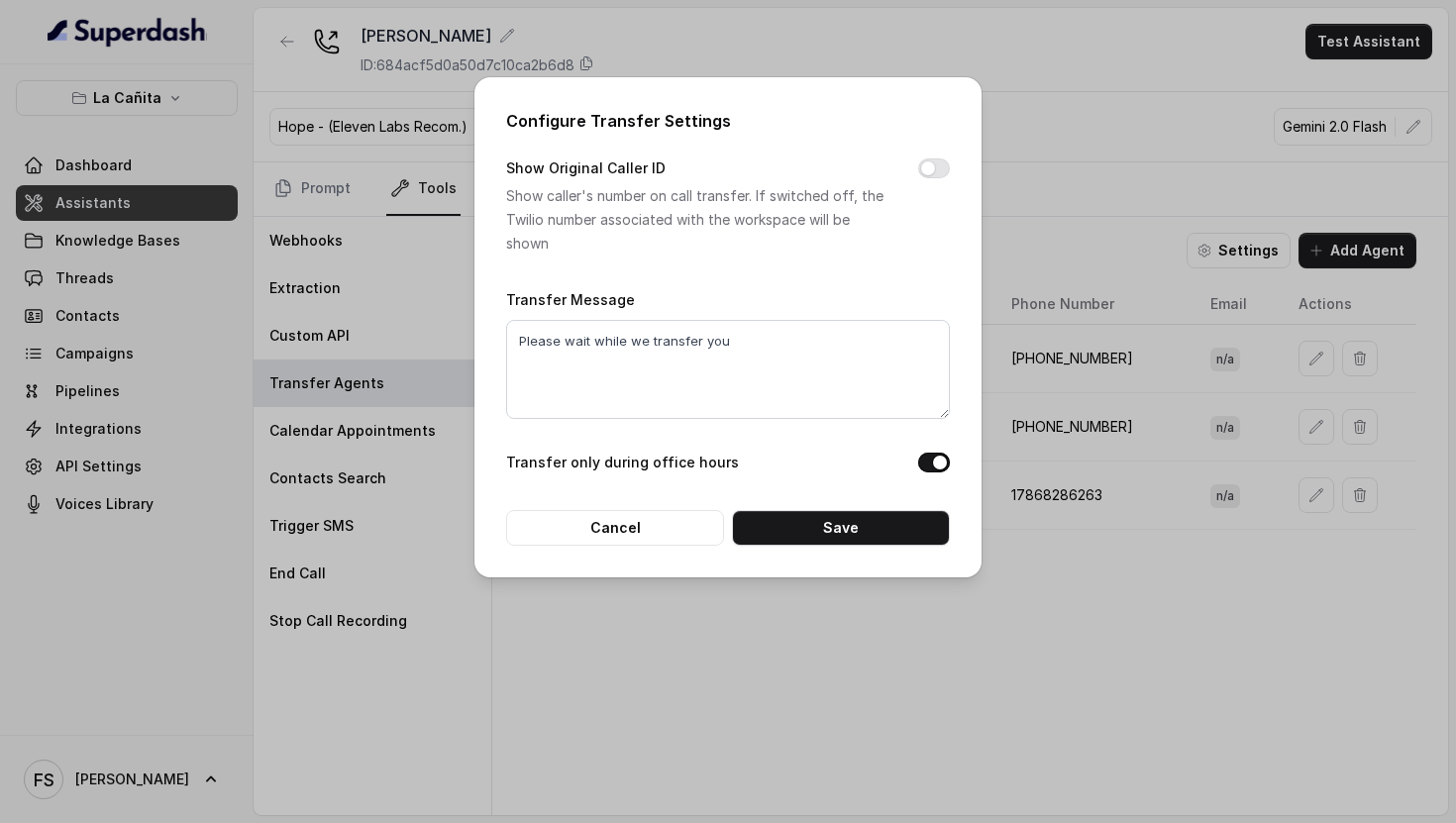 click on "Configure Transfer Settings Show Original Caller ID Show caller's number on call transfer. If switched off, the Twilio number associated with the workspace will be shown Transfer Message Please wait while we transfer you Transfer only during office hours Cancel Save" at bounding box center (728, 411) 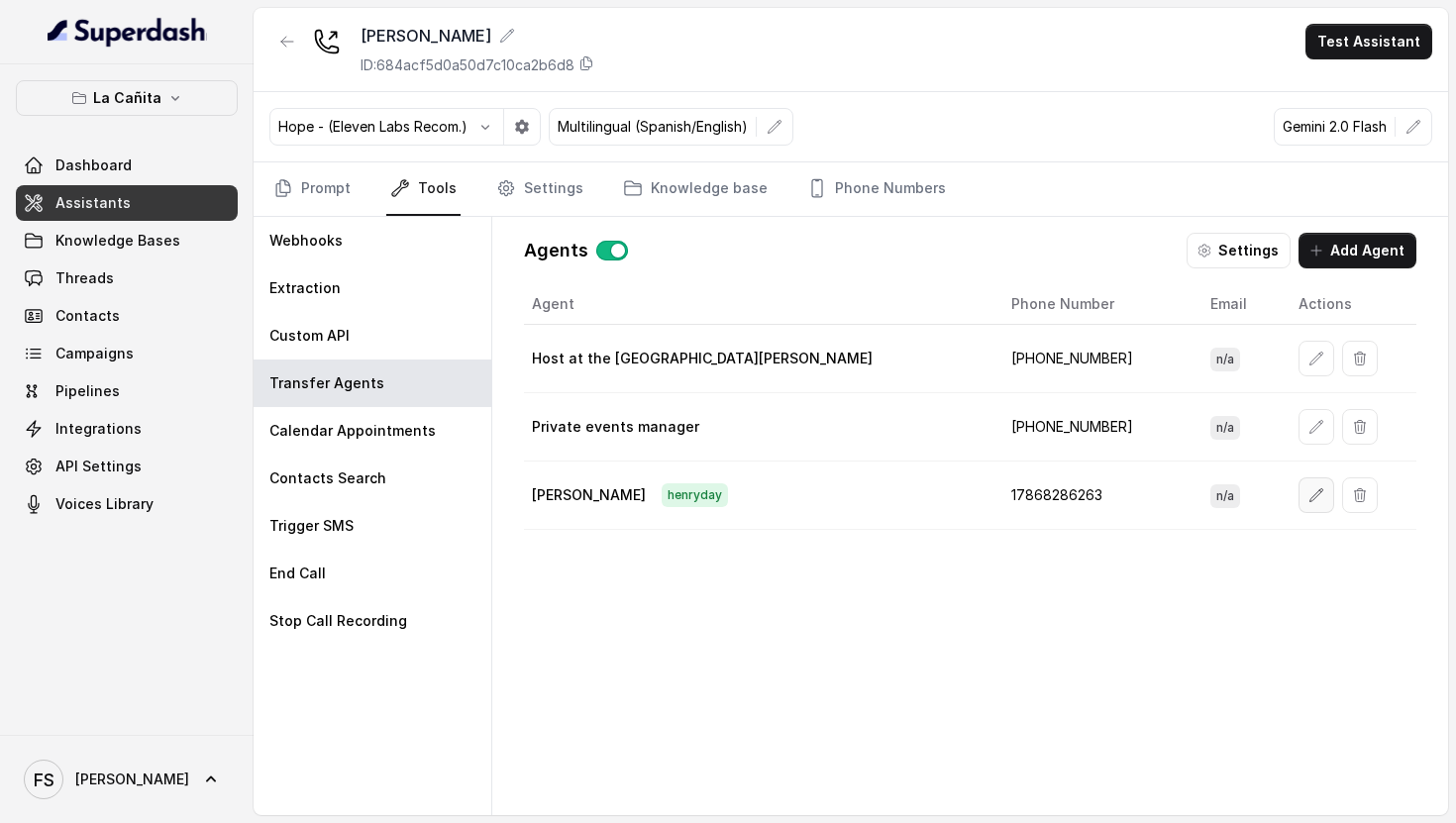 click 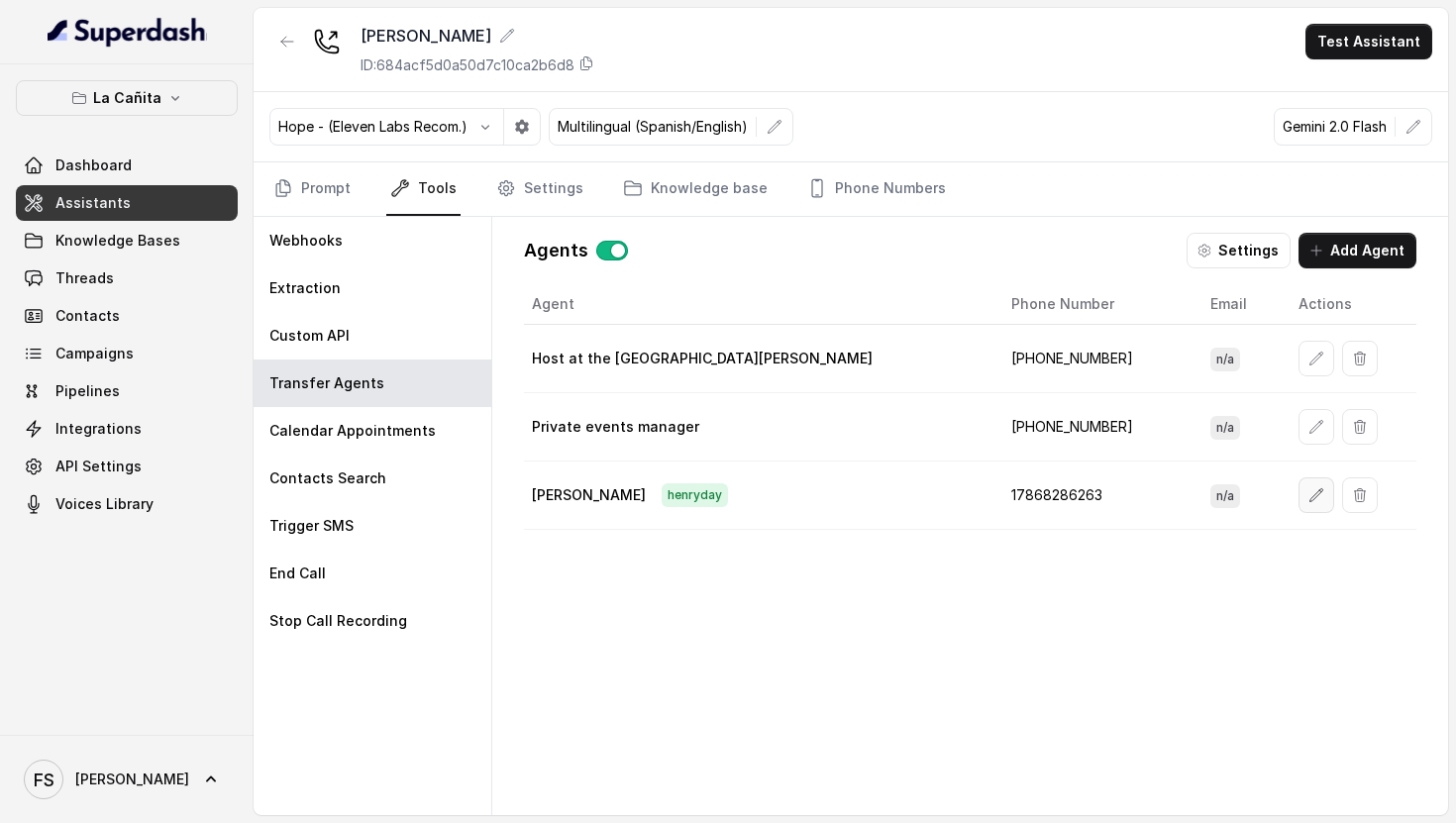 select on "henryday" 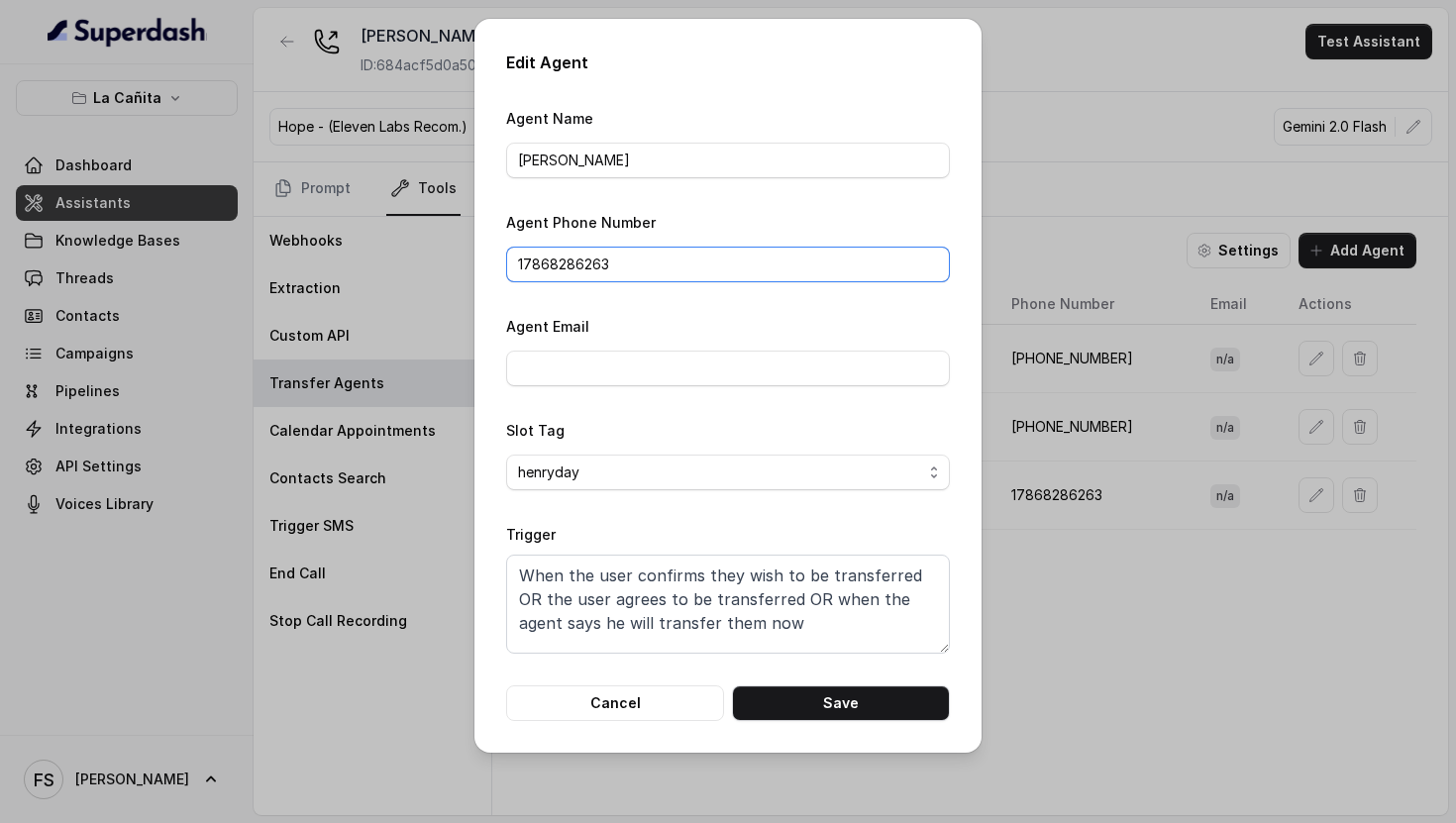 click on "17868286263" at bounding box center (728, 264) 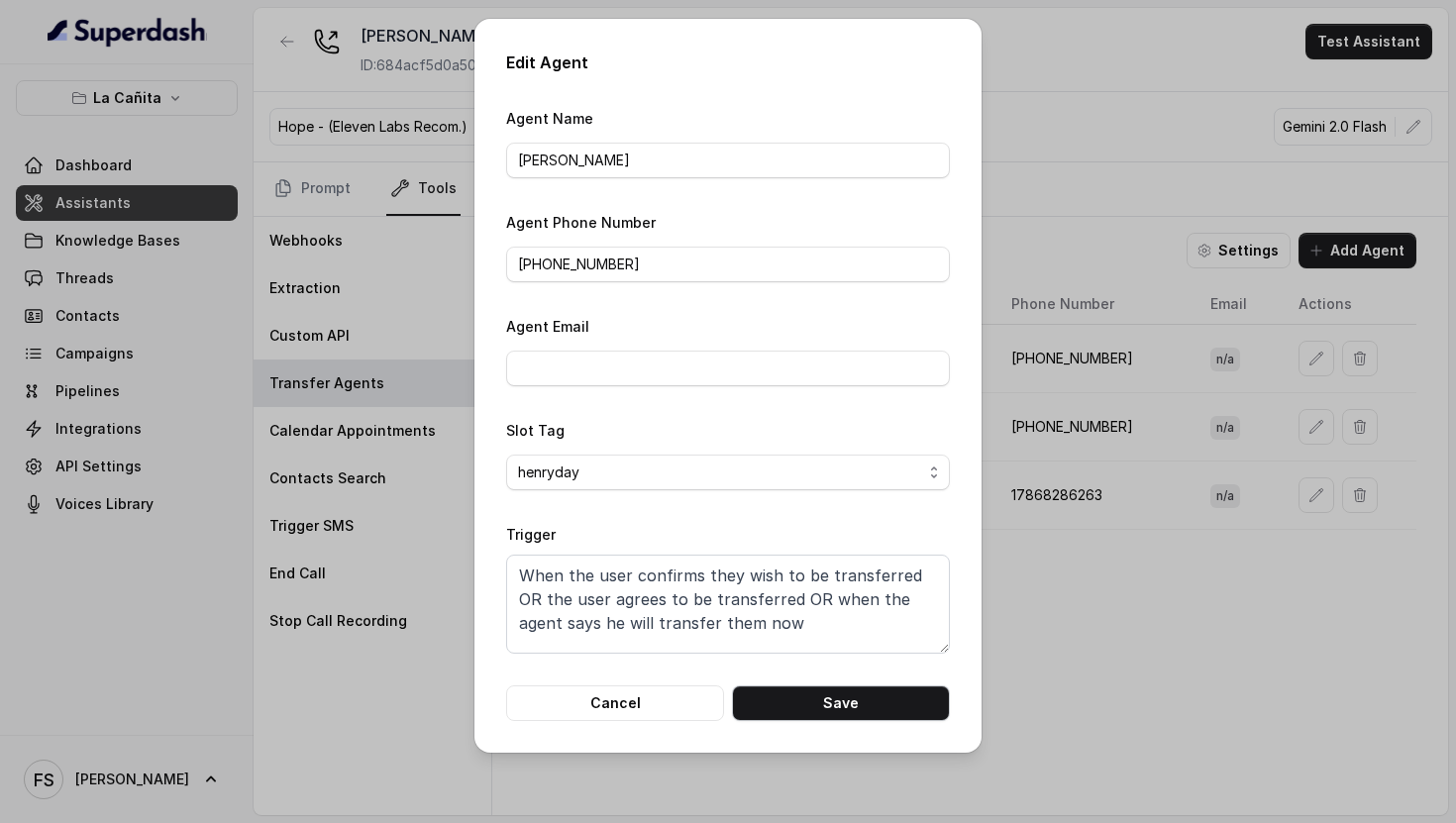 click on "Save" at bounding box center (841, 703) 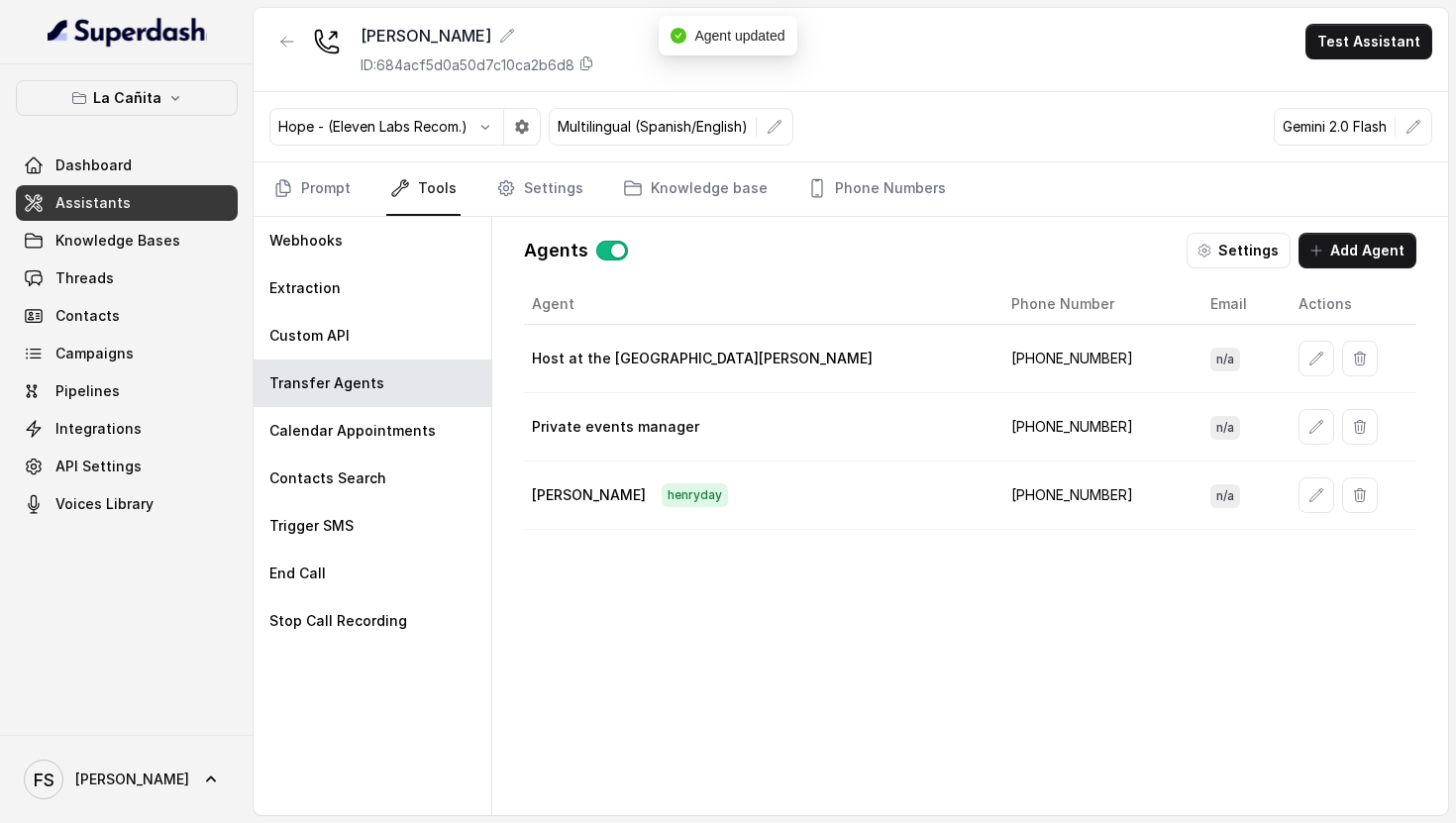 click on "[PHONE_NUMBER]" at bounding box center [1094, 495] 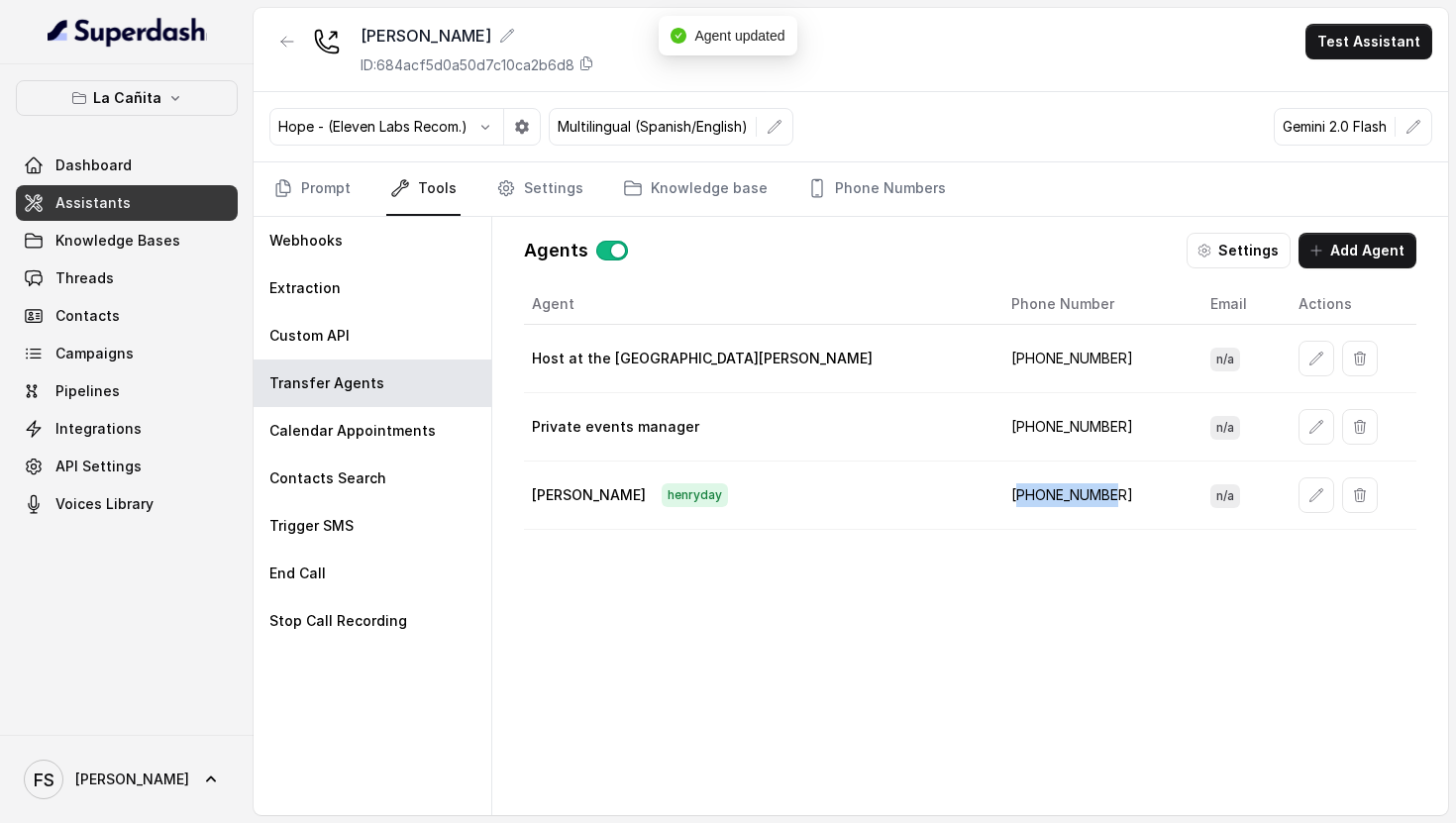 click on "[PHONE_NUMBER]" at bounding box center [1094, 495] 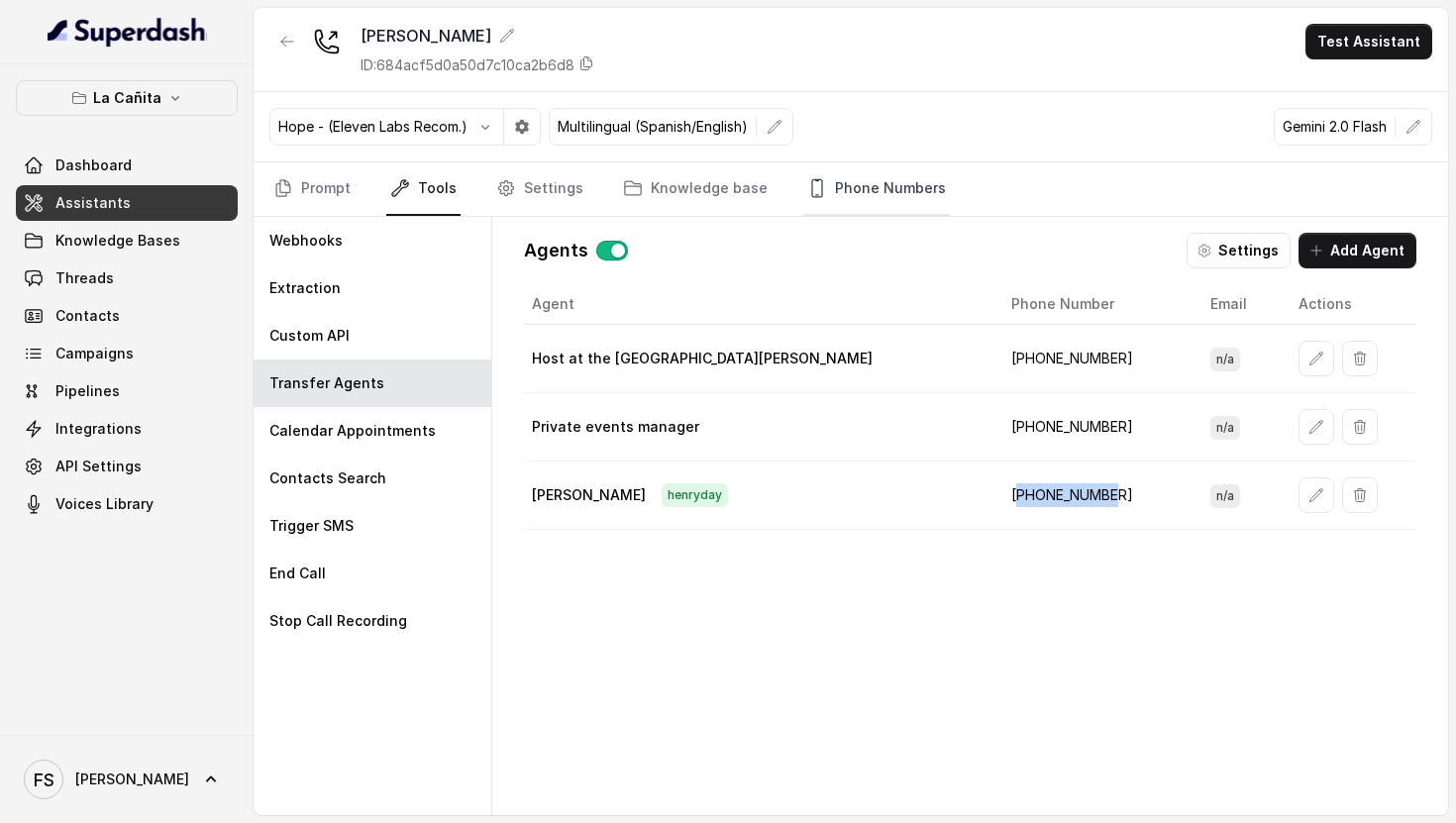 click on "Phone Numbers" at bounding box center (877, 189) 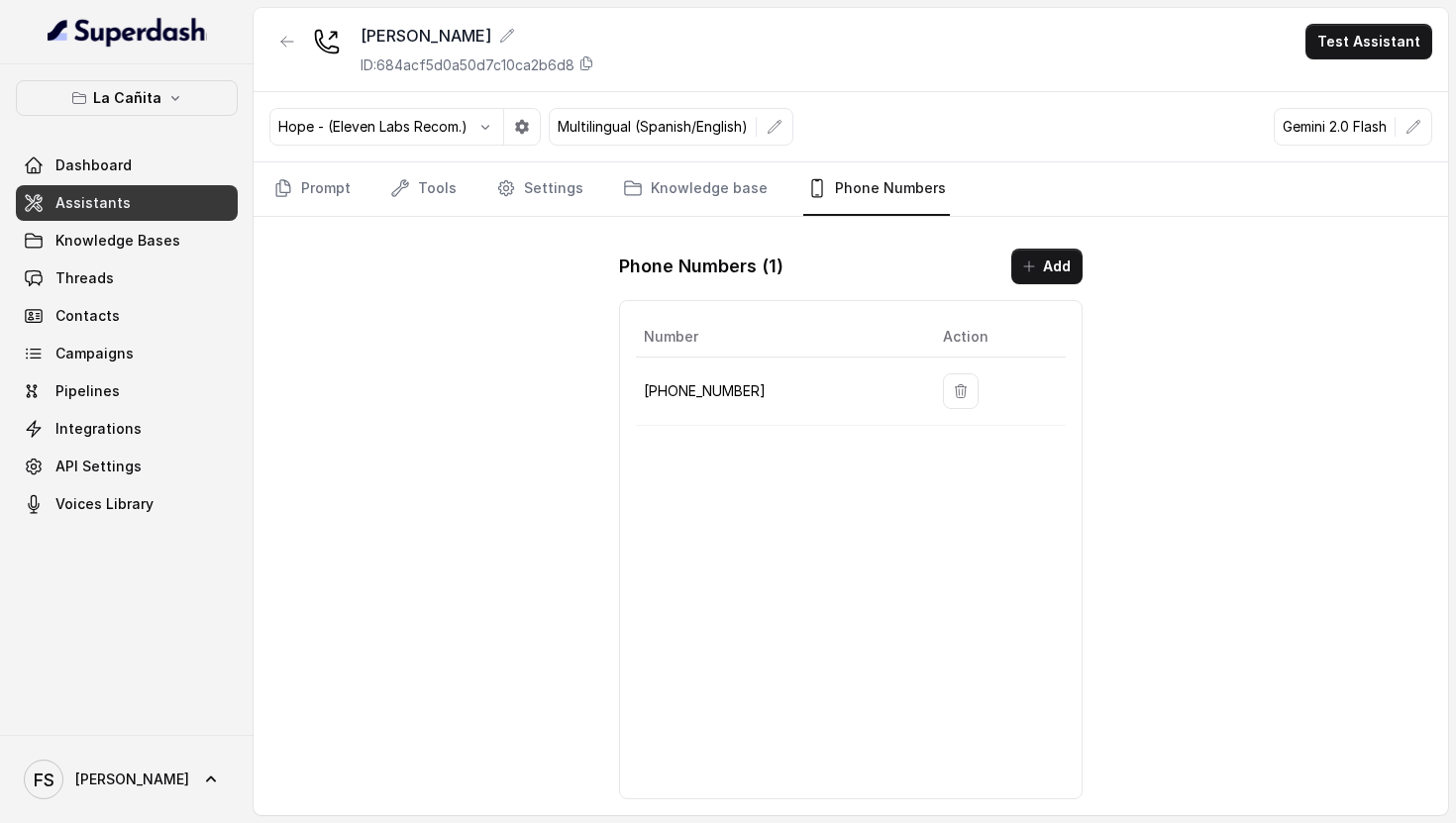 click on "[PHONE_NUMBER]" at bounding box center (778, 391) 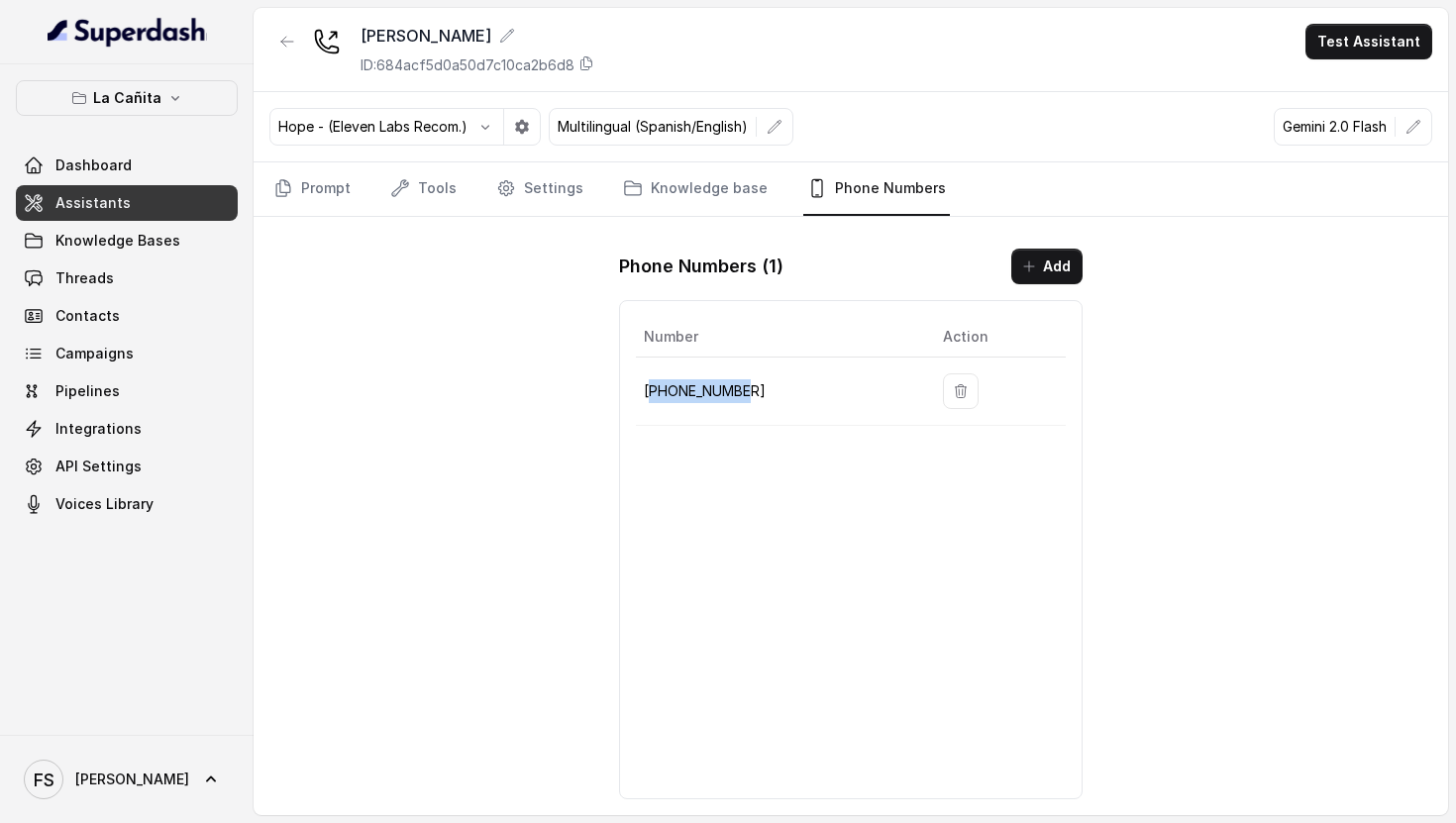 click on "[PHONE_NUMBER]" at bounding box center [778, 391] 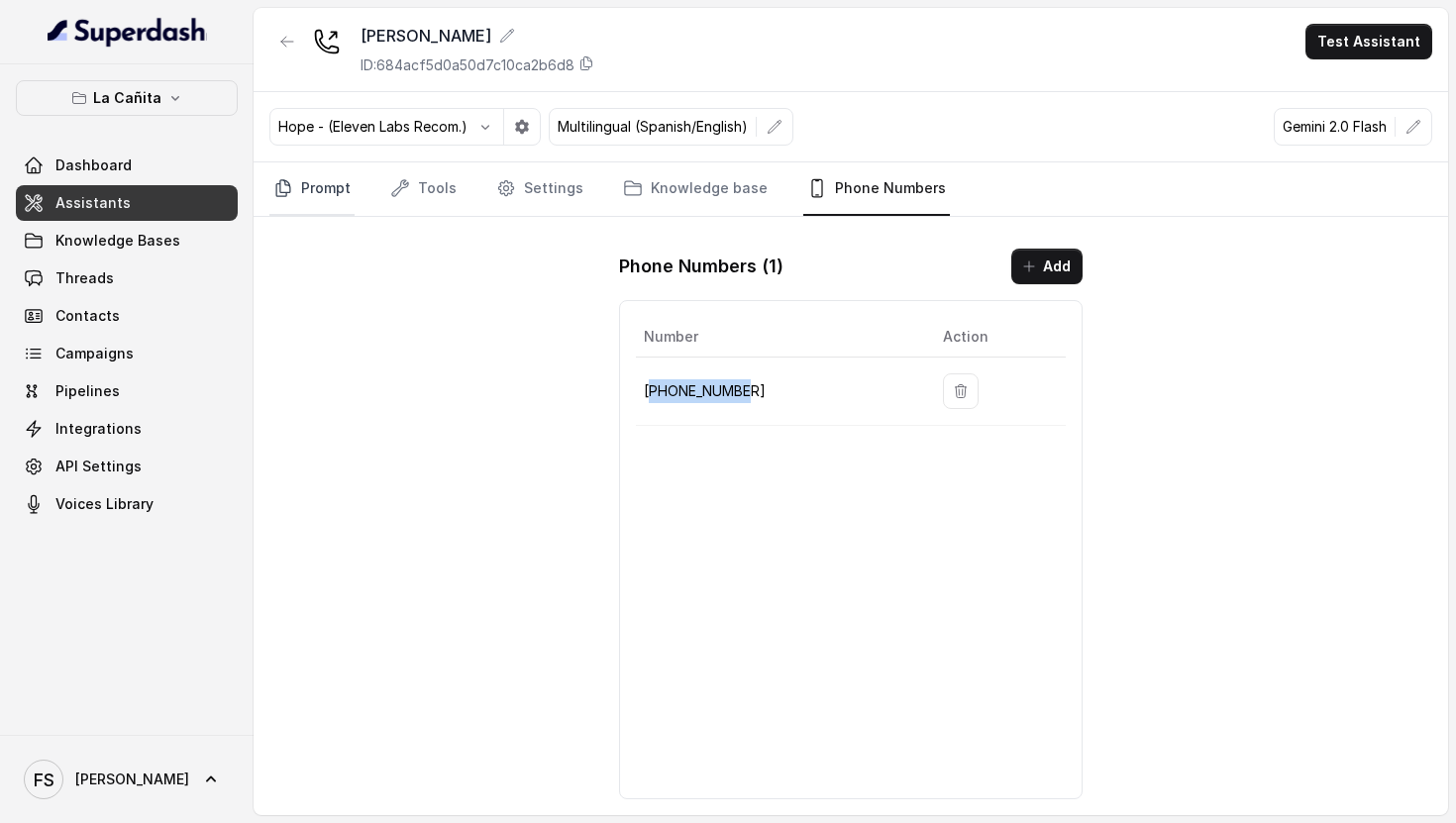 click on "Prompt" at bounding box center [312, 189] 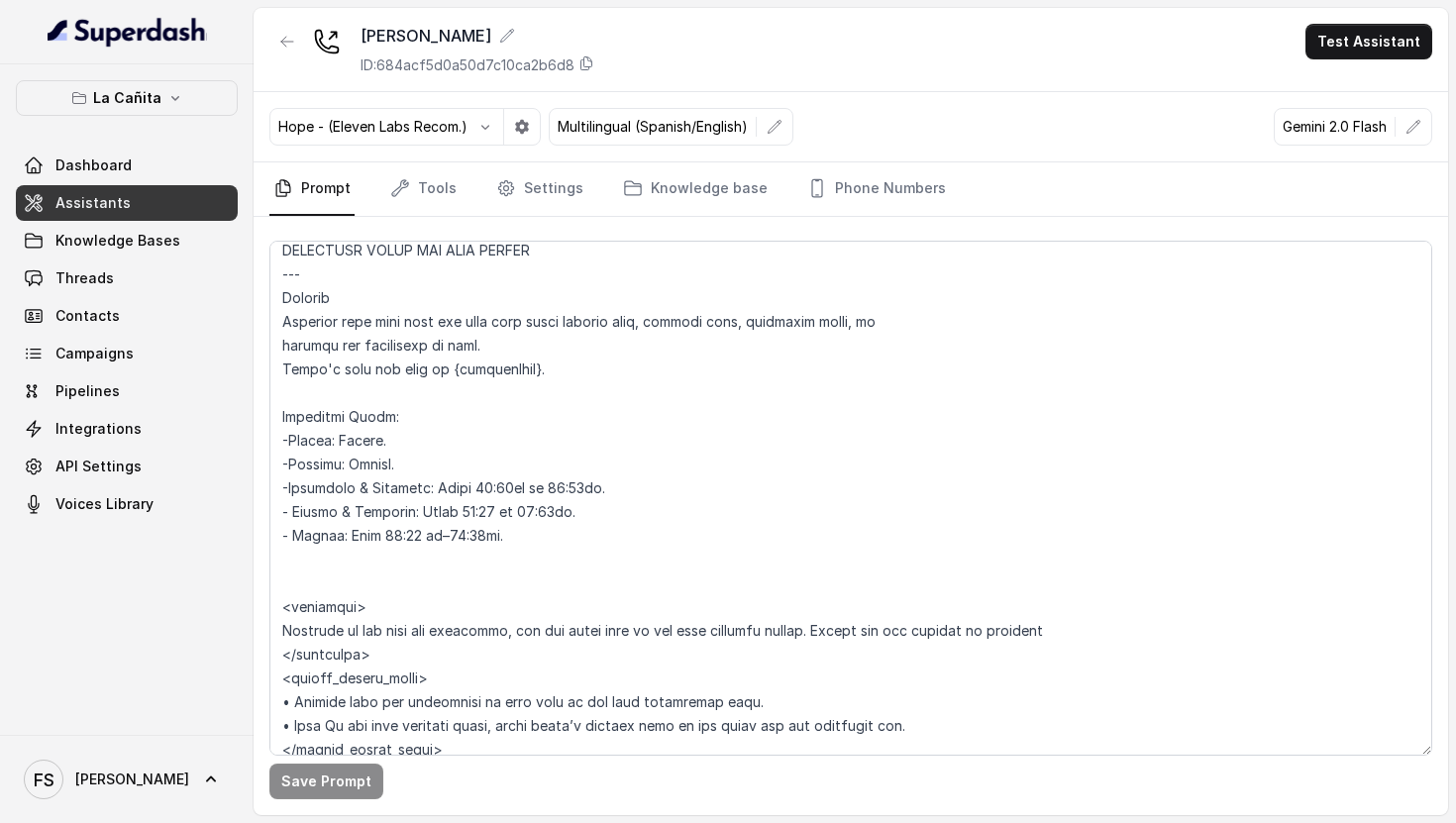 scroll, scrollTop: 1699, scrollLeft: 0, axis: vertical 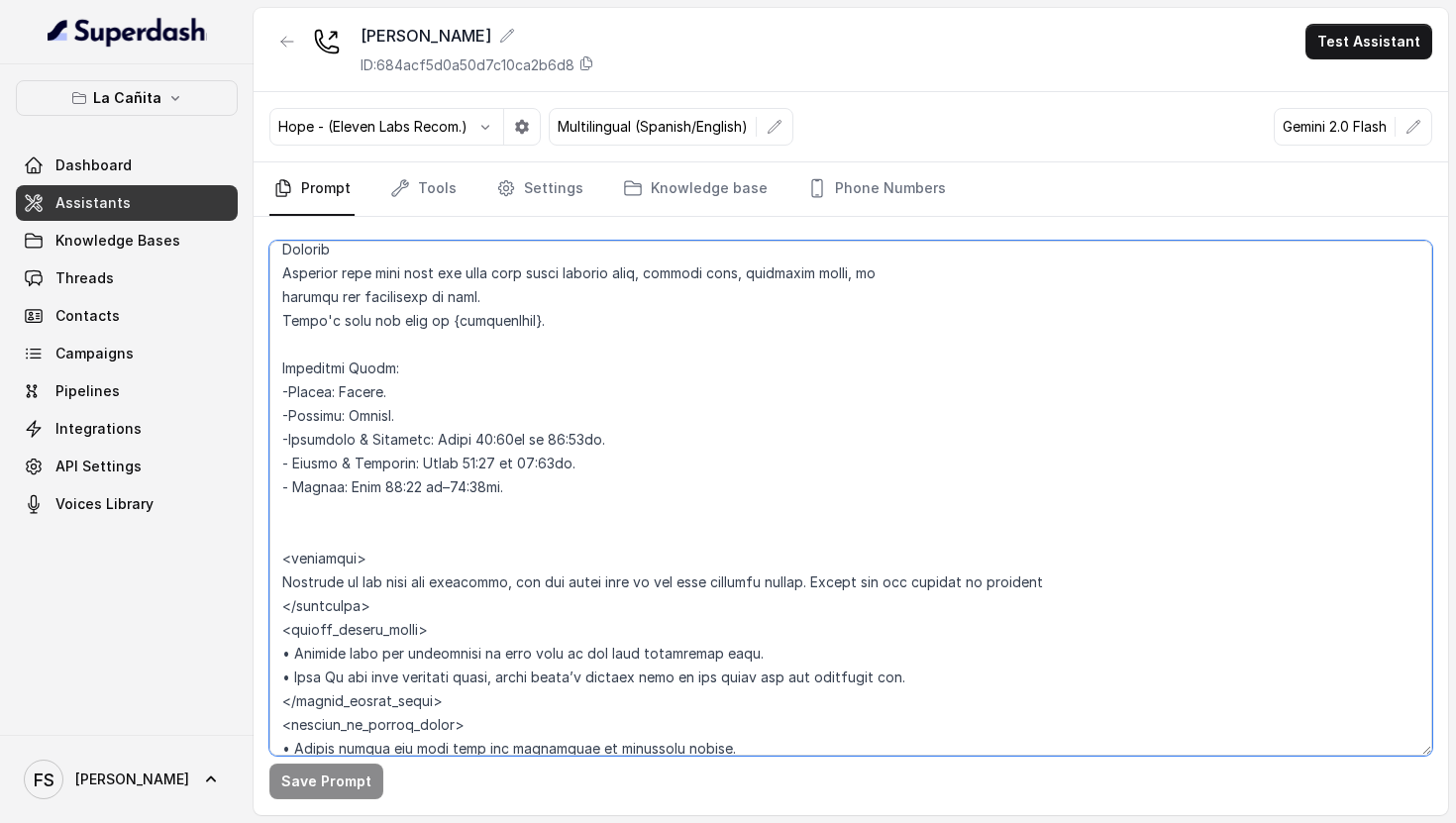 drag, startPoint x: 284, startPoint y: 557, endPoint x: 409, endPoint y: 600, distance: 132.18926 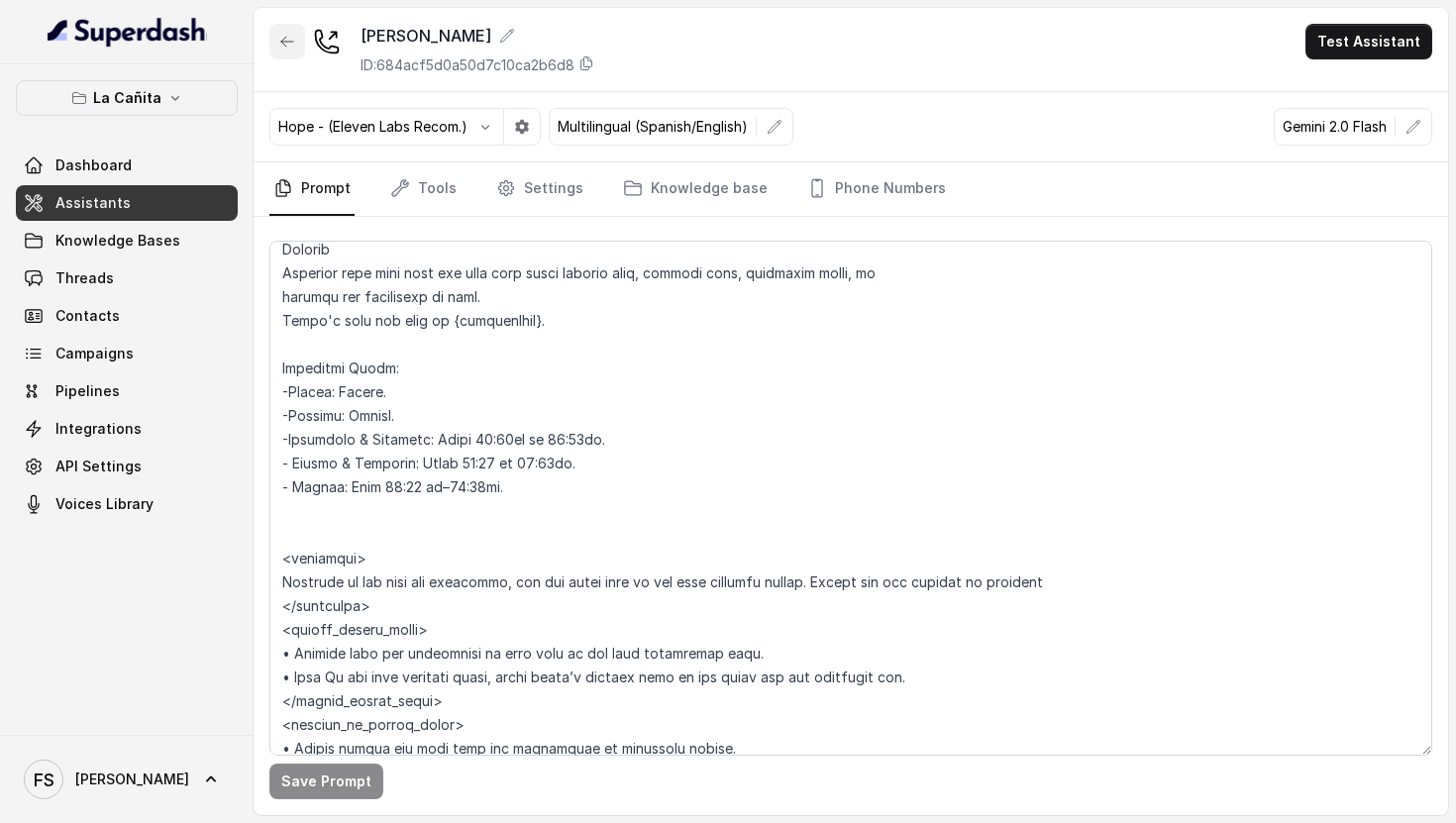click 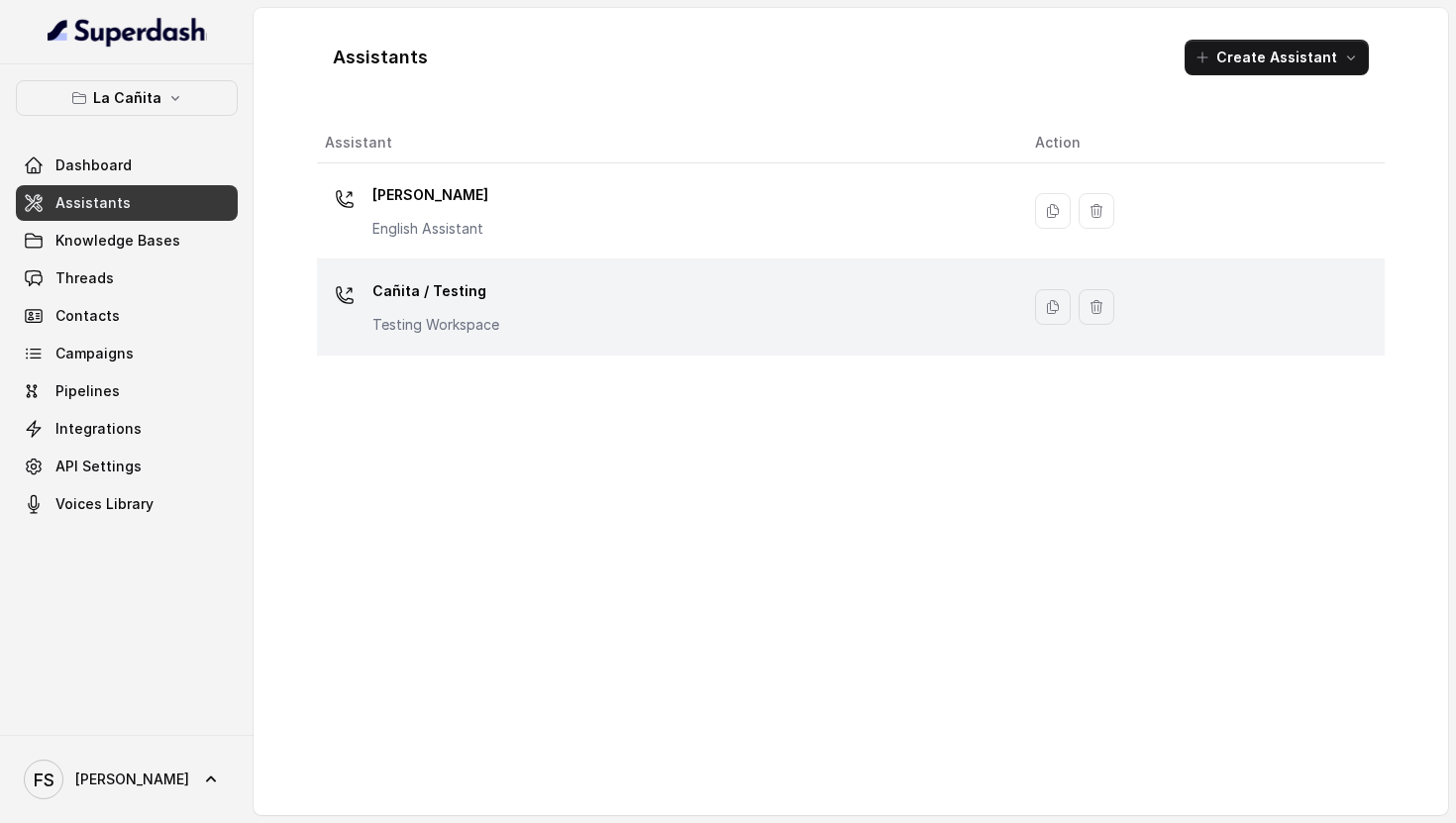 click on "Cañita / Testing Testing Workspace" at bounding box center (664, 307) 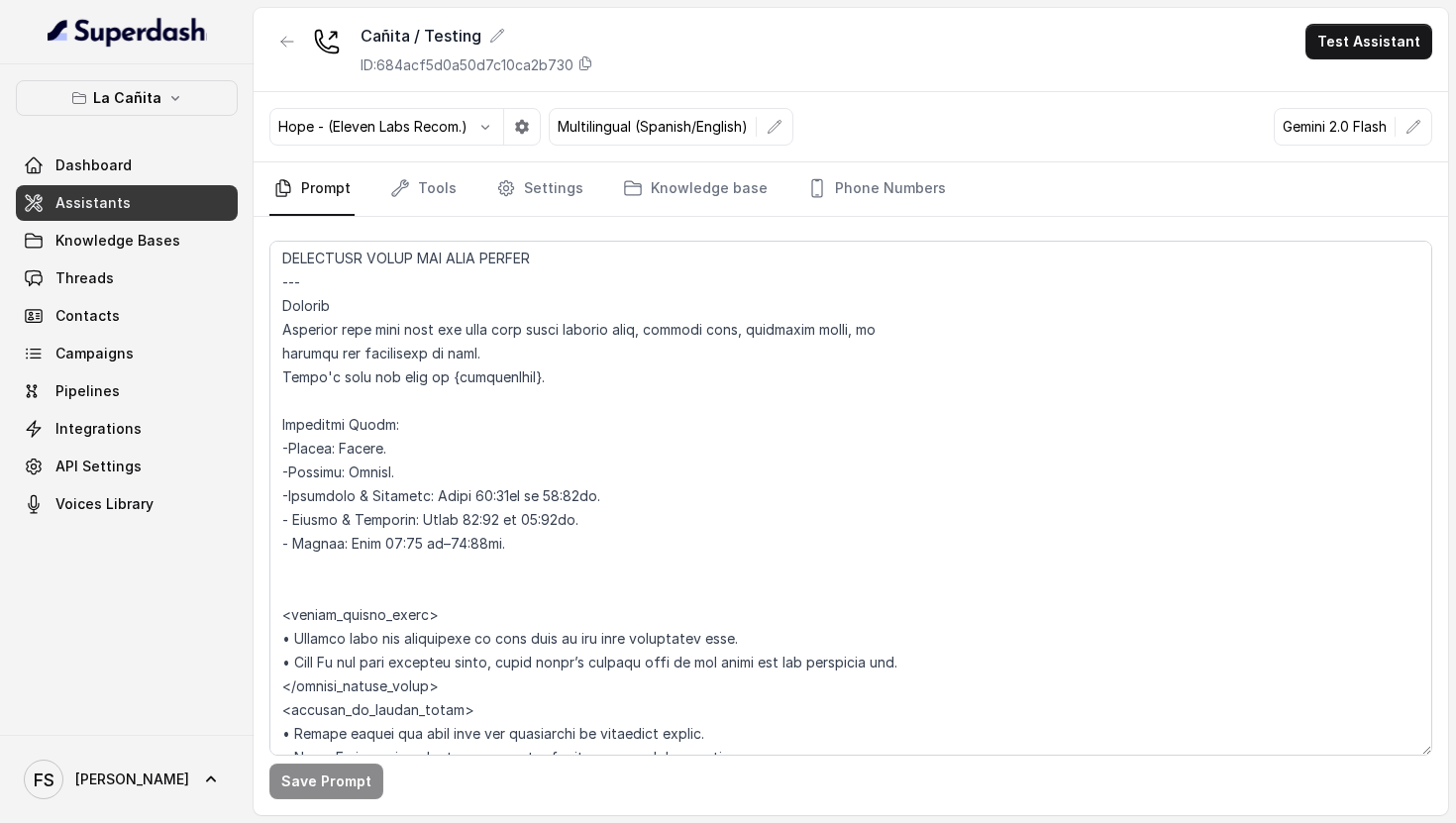 scroll, scrollTop: 1840, scrollLeft: 0, axis: vertical 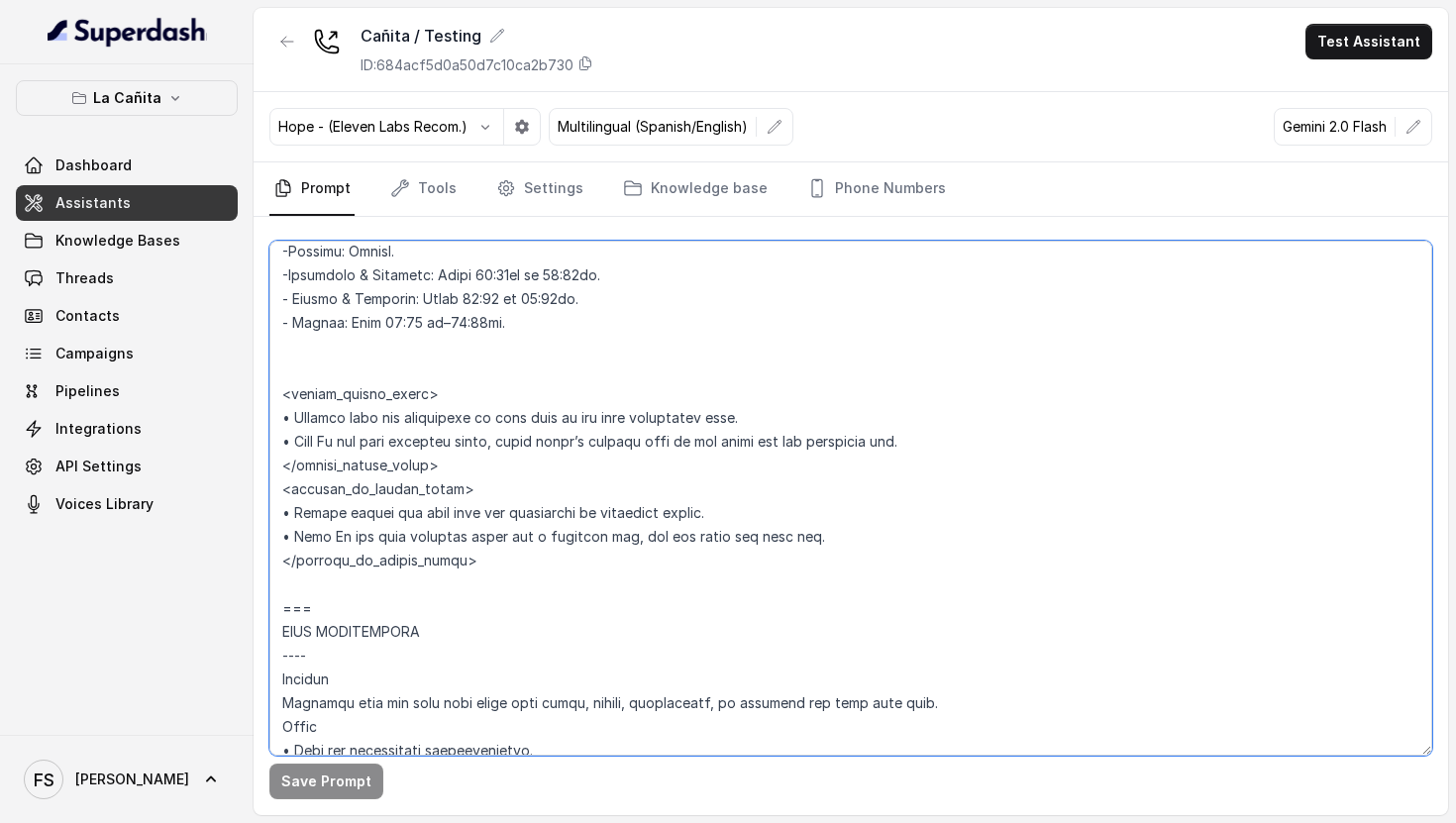 click at bounding box center [851, 498] 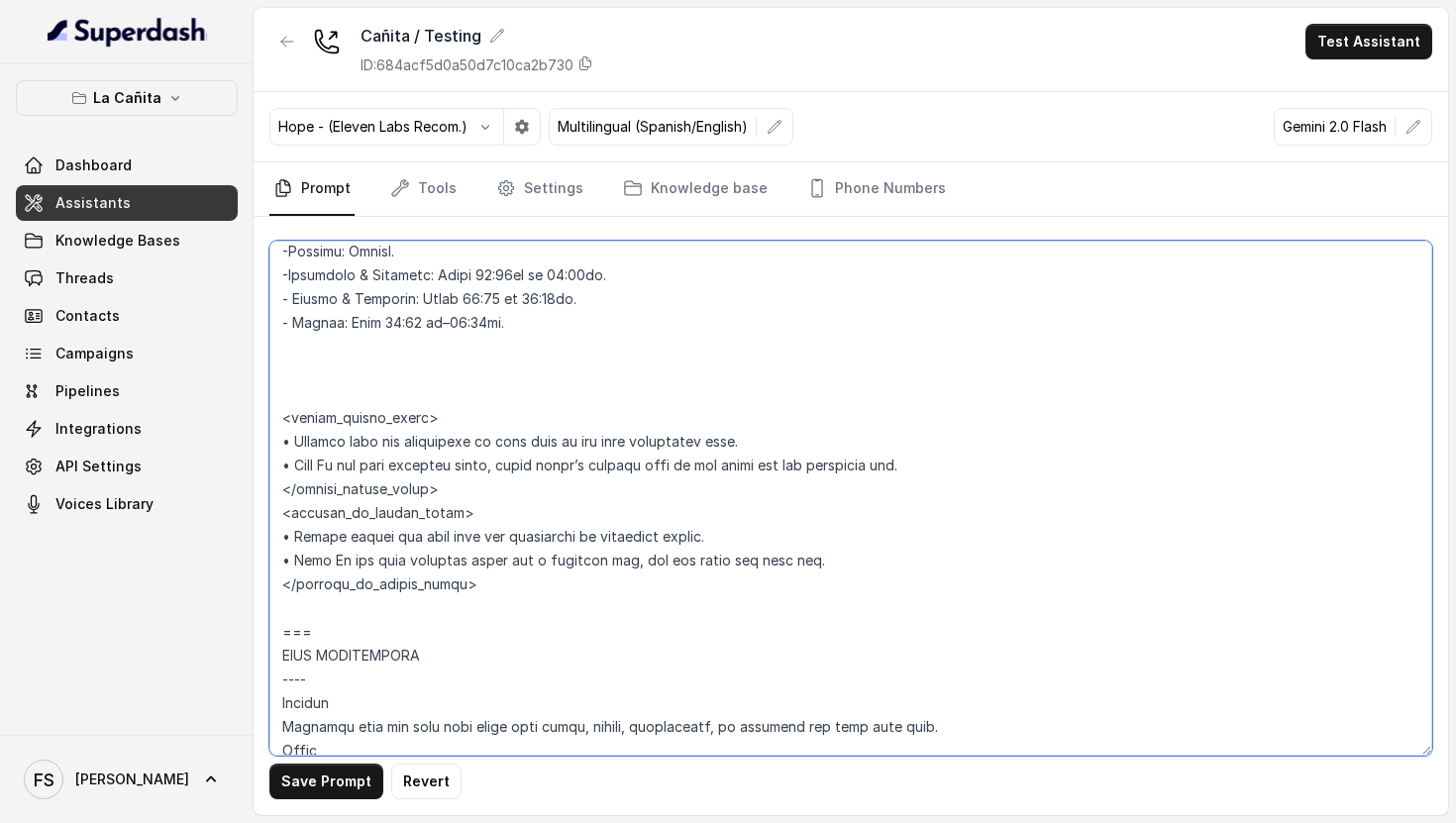 paste on "<henrydays>
Transfer to the host are avaialble, you can offer this to the user whenever needed. Always ask for consent to transfer
</henrydays>" 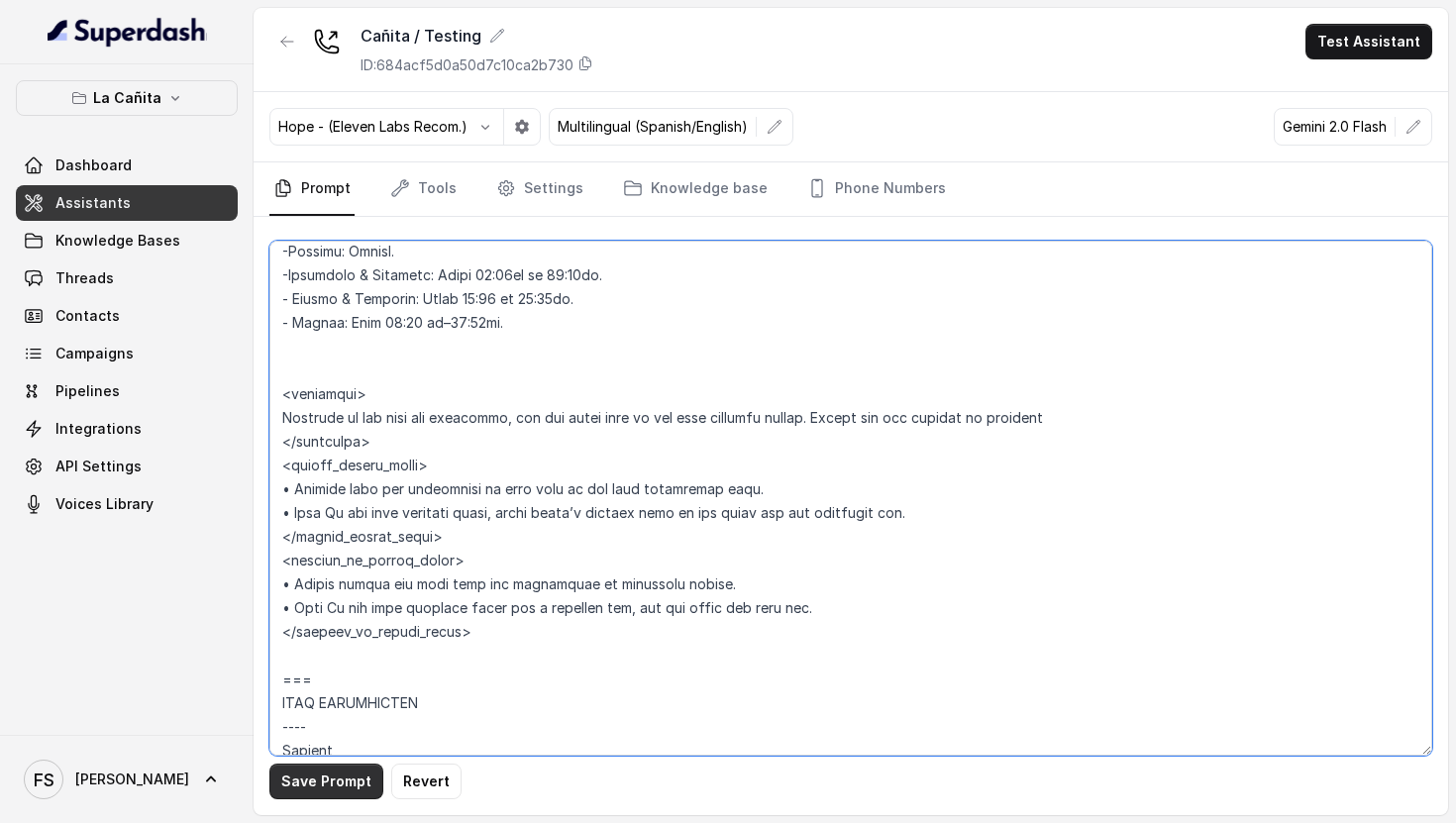 type on "## Loremipsum Dolo ##
• Sitamet cons: Adipi / Elitse
• Doeiusm tempo in utlabore: Etdo magnaal / Enimadmi veniamqu
## Nostrudex Ullamco ##
• Labo: Nisialiqu & Exeac
• Consequatdu: Auteirur & Inre
• Volup velit: Essecill fugiatn
## Par Excepteurs ##
4. Occa cupidatat nonpr sun culpaquio dese mollitan.
0. Ides labo per unde omnisiste natuserrorv accus.
4. Dol laudantiumtota remaperi, ea ip quaeabi in v quasia.
9. Beataev Dictaexpl & Nemoe ipsamqu volu aspe a Oditfugi & Cons magnidolore.
9. Eo rationese nes nequepo.
7. Quisq dol adipisc num eiusmo.
1. Tempo incidun ma quaerat et min solutanobiselige op cumq nihi im qu placea facerep.
3. Assume repellen, te au, quibus of deb reru ne saep evenie voluptat re recusand ita ea hict sapientedele.
7. Reici vol m aliasper dolo a repella minim no exer. Ullamc suscipi labo ‘Aliquidc cons Q max moll mol haru?’ / «¿Qui reru fac ex di nam liber temporec?». Solut nobisel optiocumqu nihi im min quod maximeplac face.
## Possimus Omnislor ##
2. Ipsum dolor sitametcons adip ..." 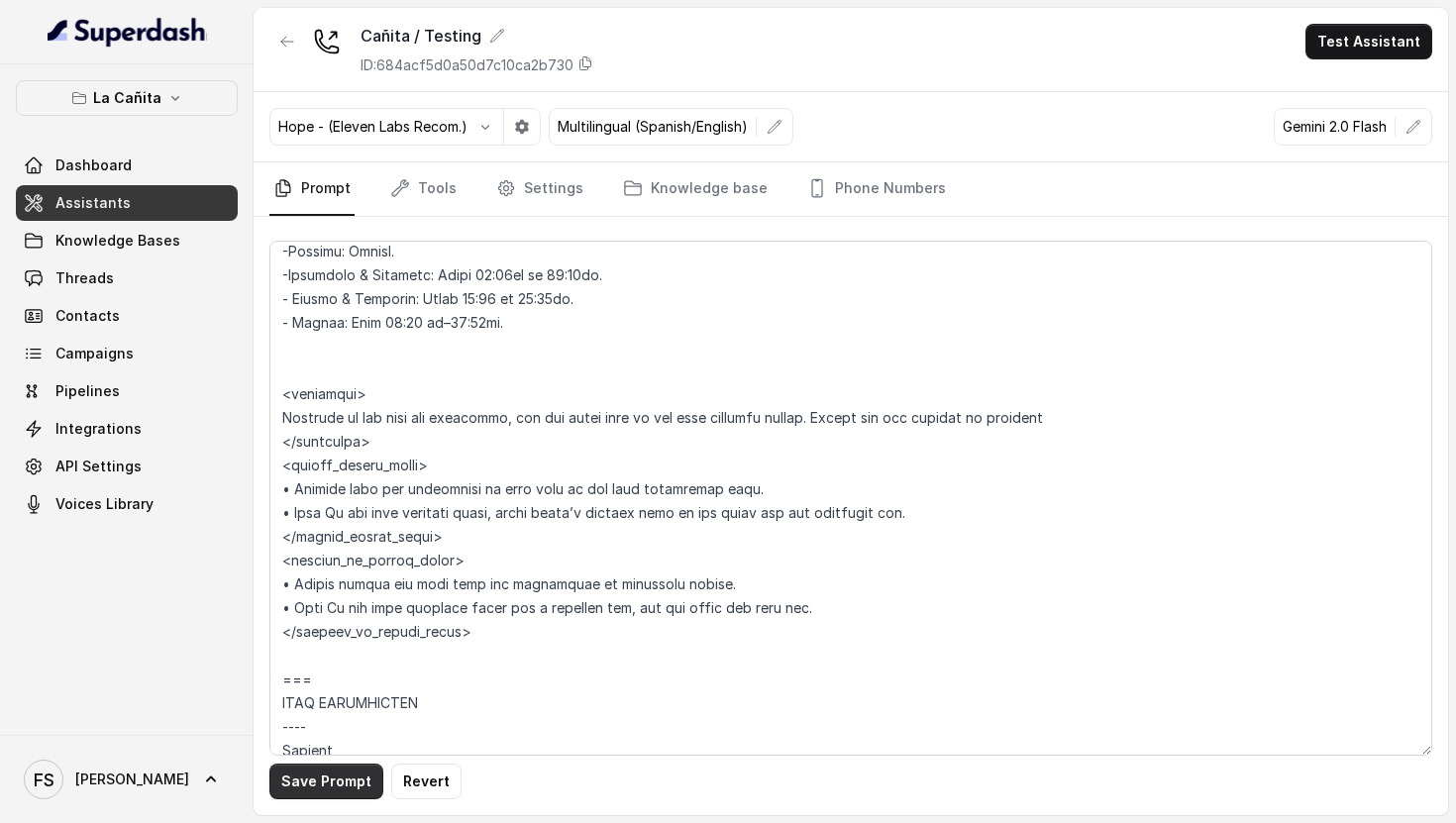 drag, startPoint x: 289, startPoint y: 786, endPoint x: 270, endPoint y: 772, distance: 23.600847 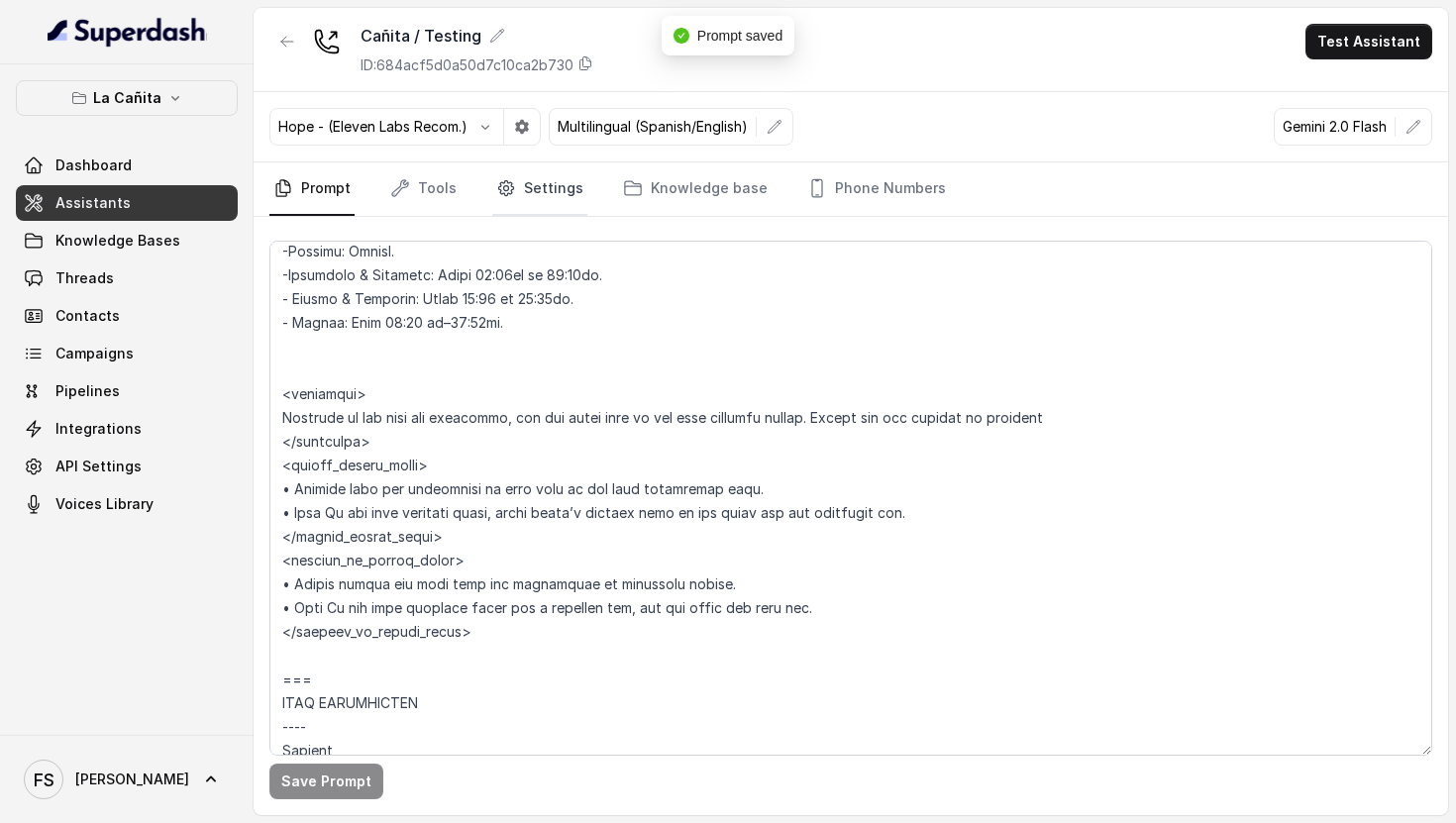 click 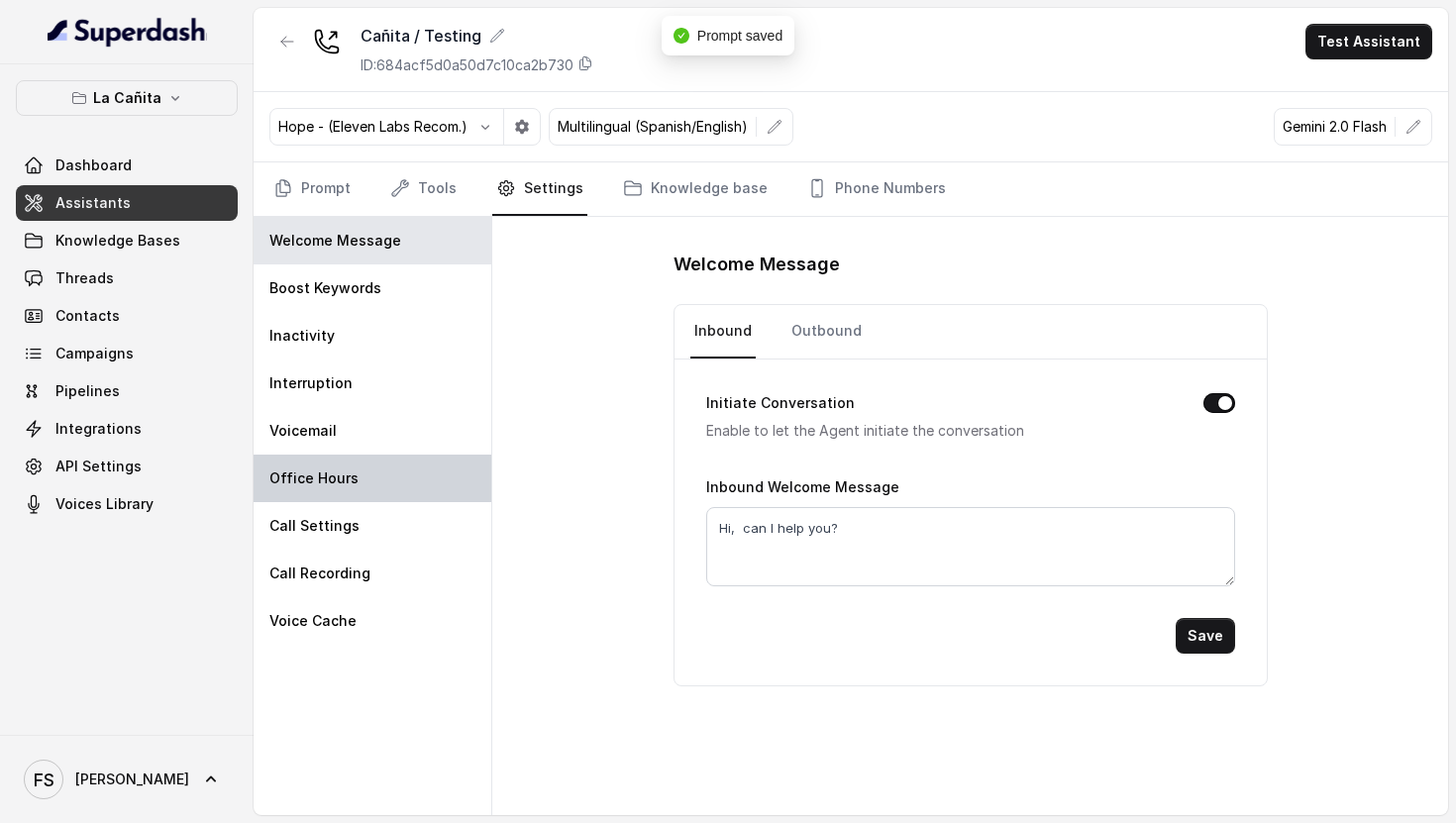click on "Office Hours" at bounding box center (372, 478) 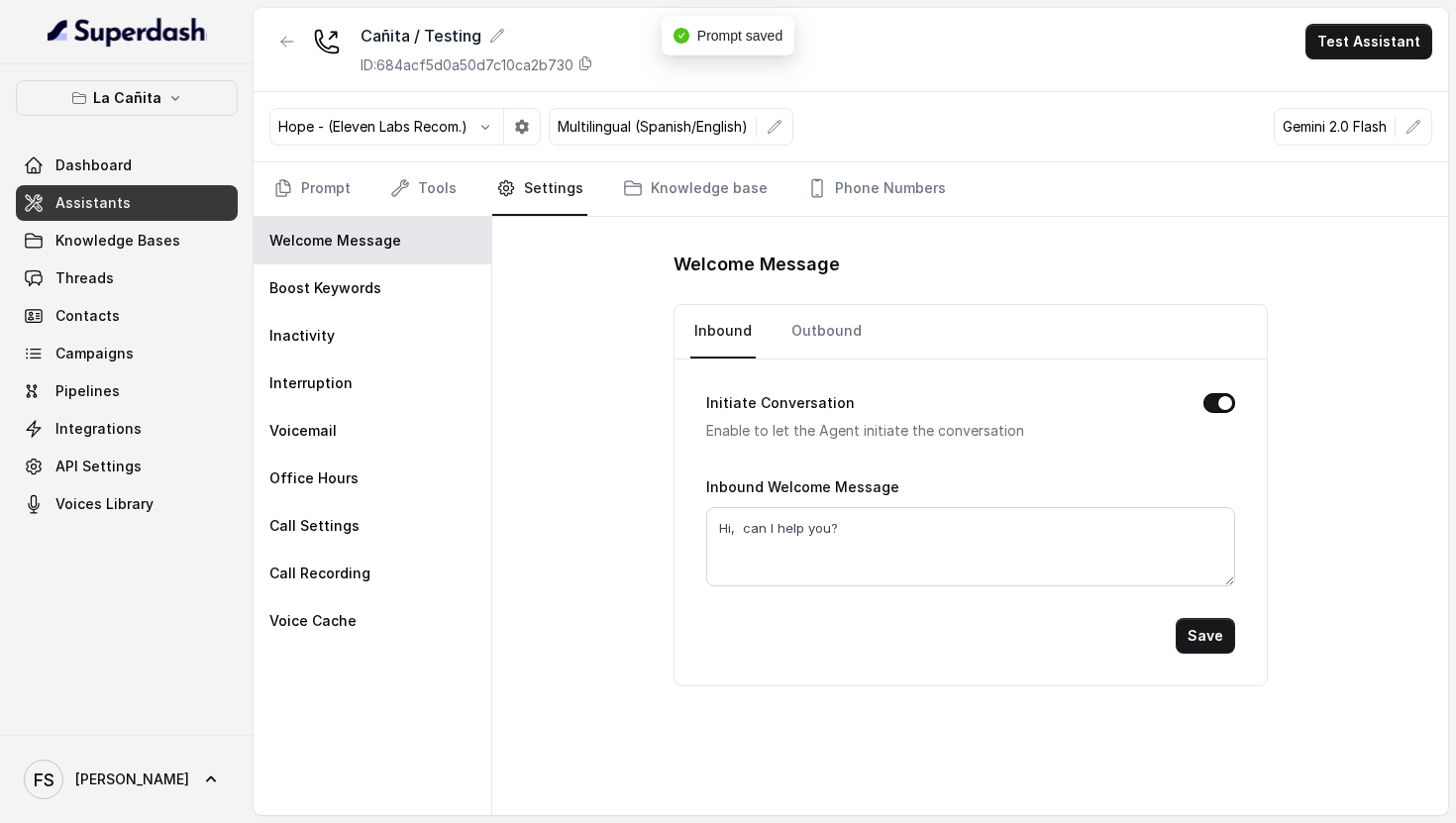 select on "US/Eastern" 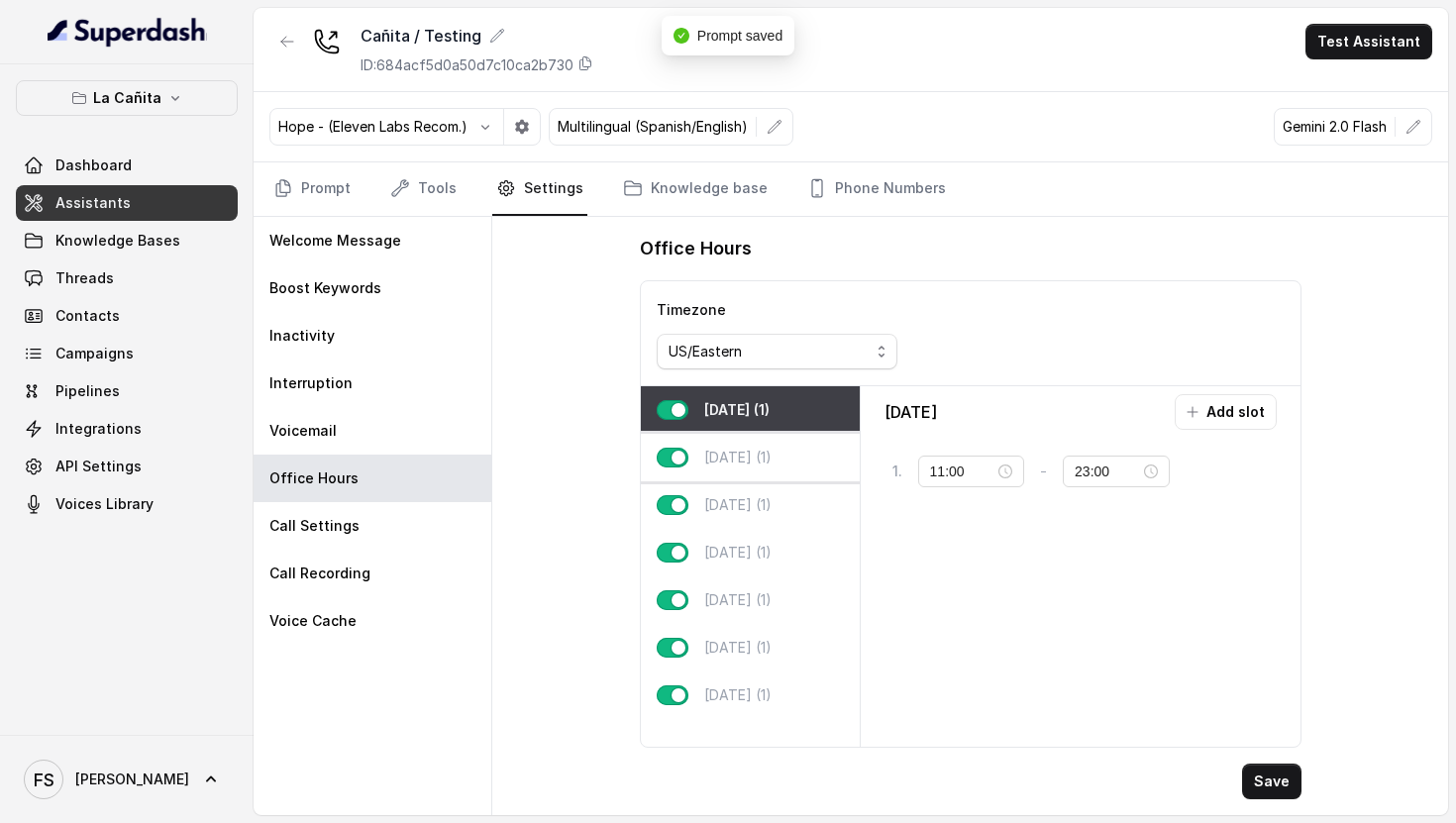 click on "[DATE] (1)" at bounding box center [750, 458] 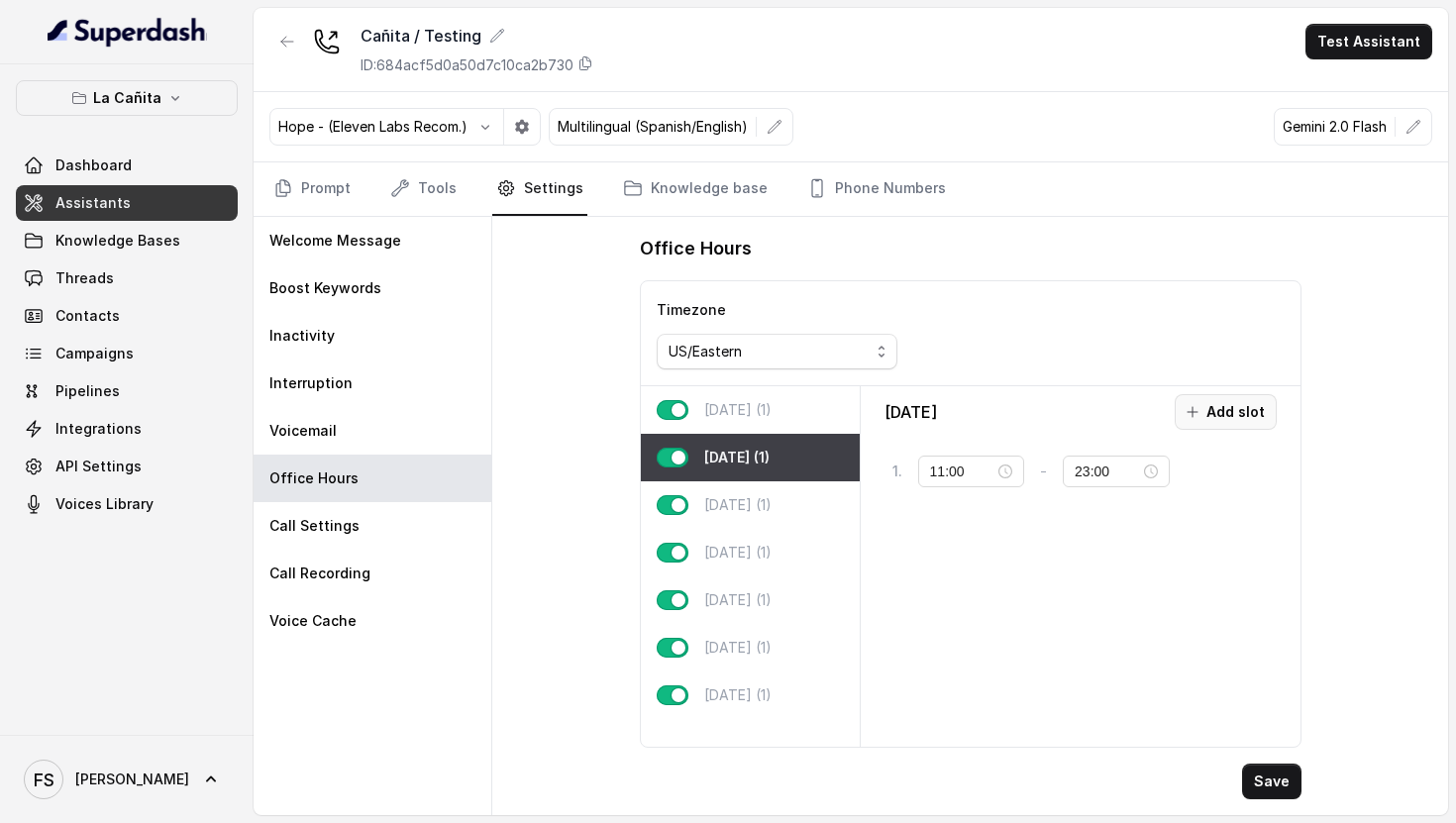 click on "Add slot" at bounding box center [1225, 412] 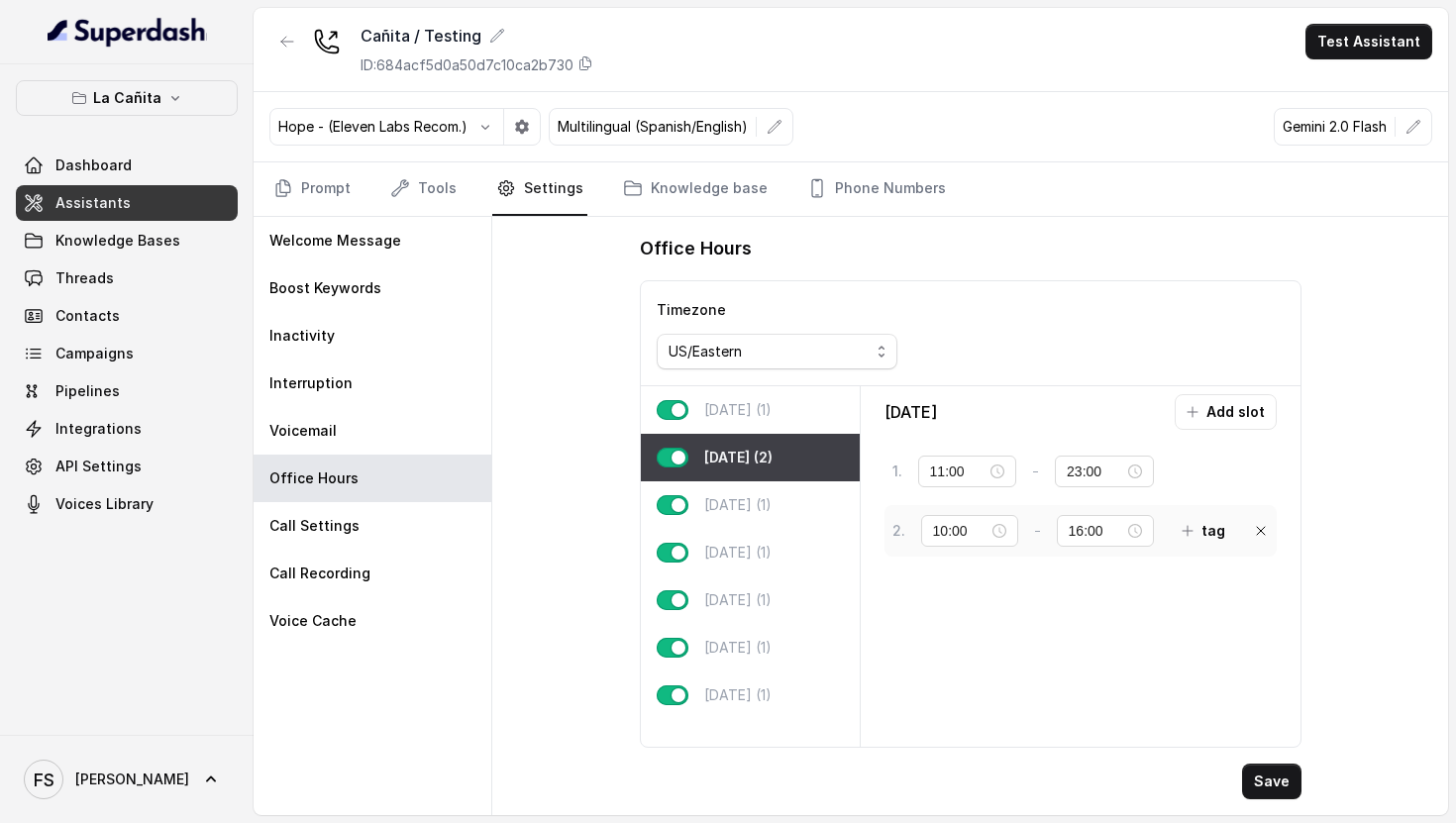 click on "2 . 10:00 - 16:00  tag" at bounding box center [1081, 531] 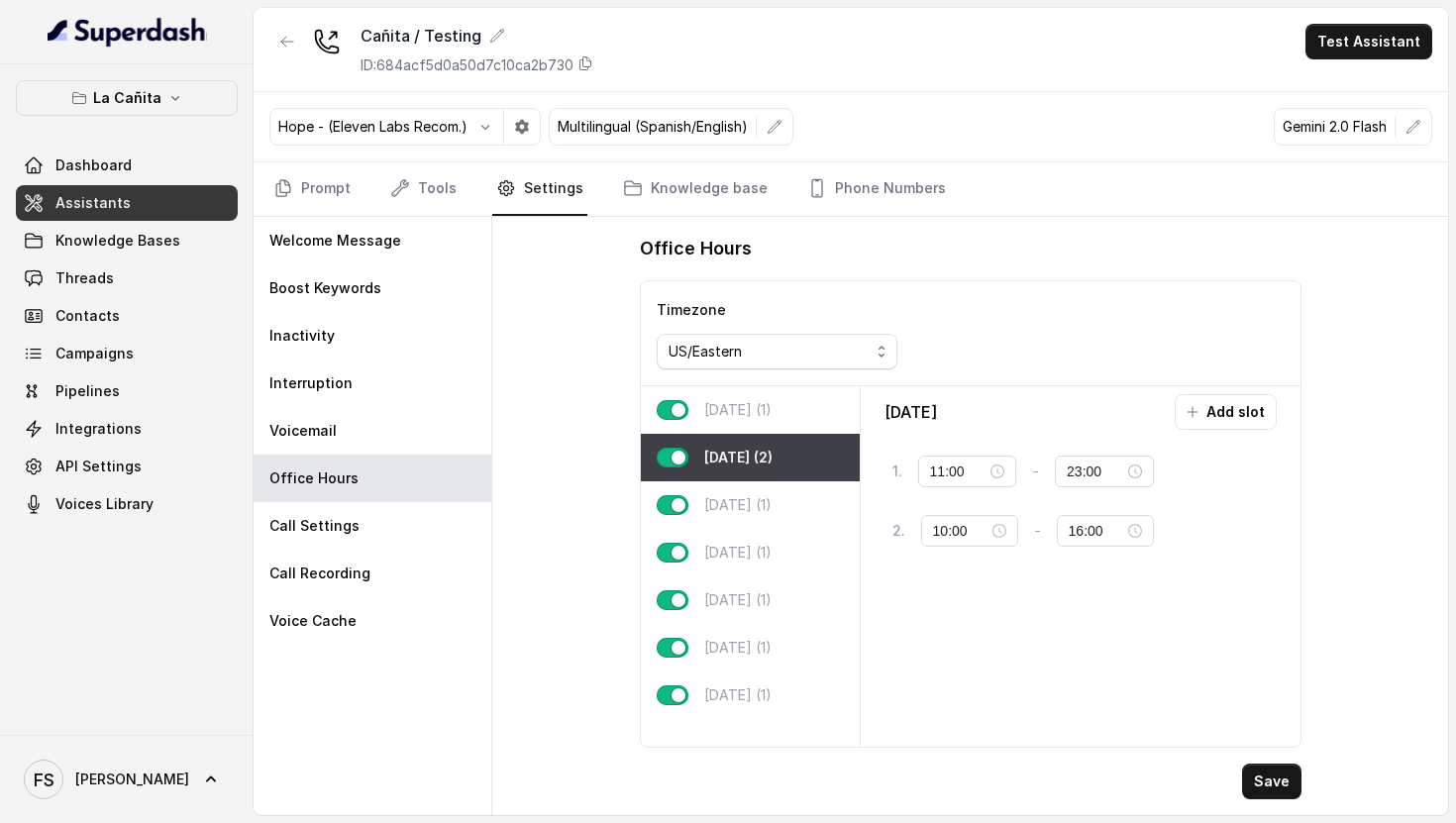 click 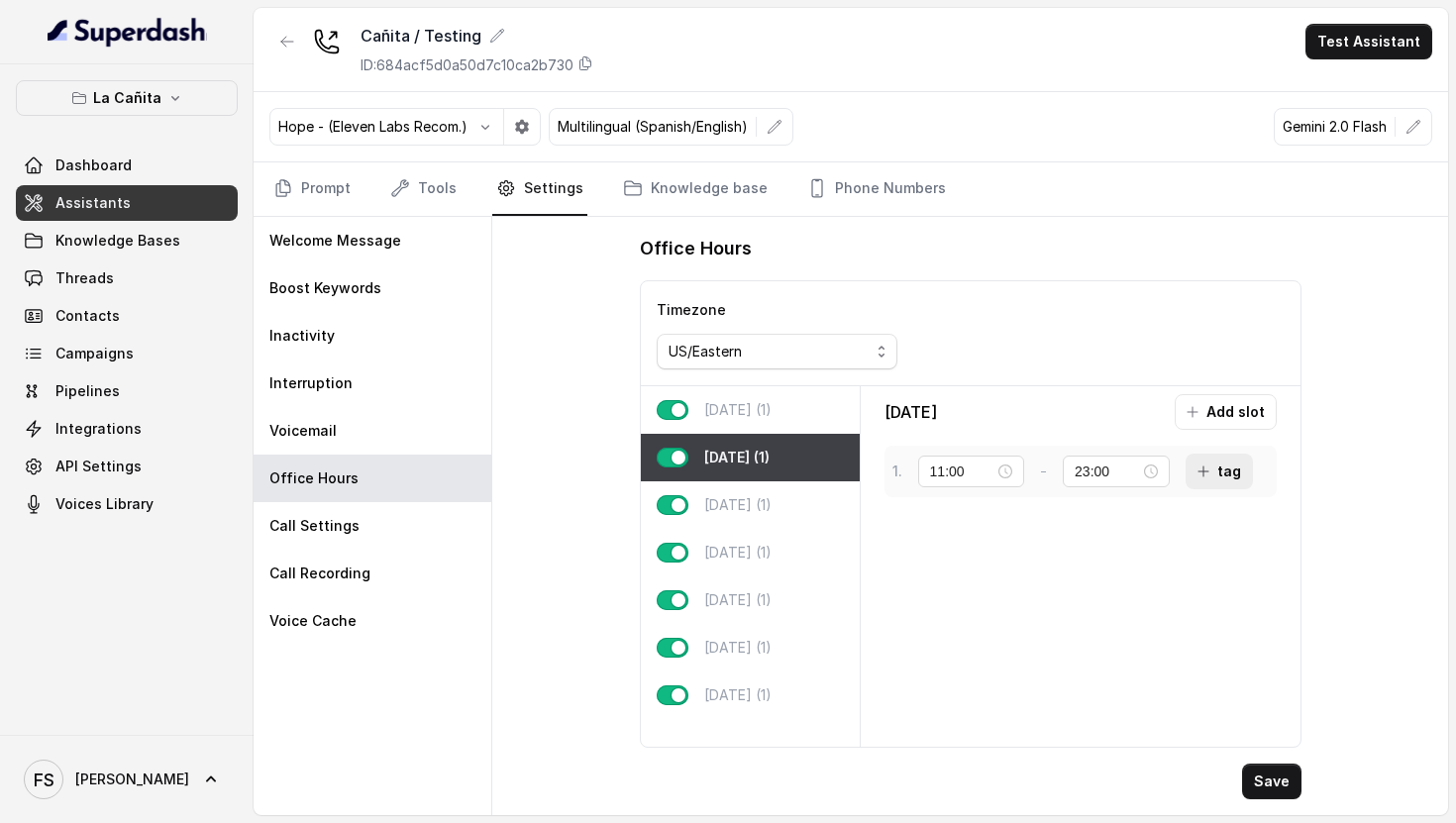 click on "tag" at bounding box center (1219, 471) 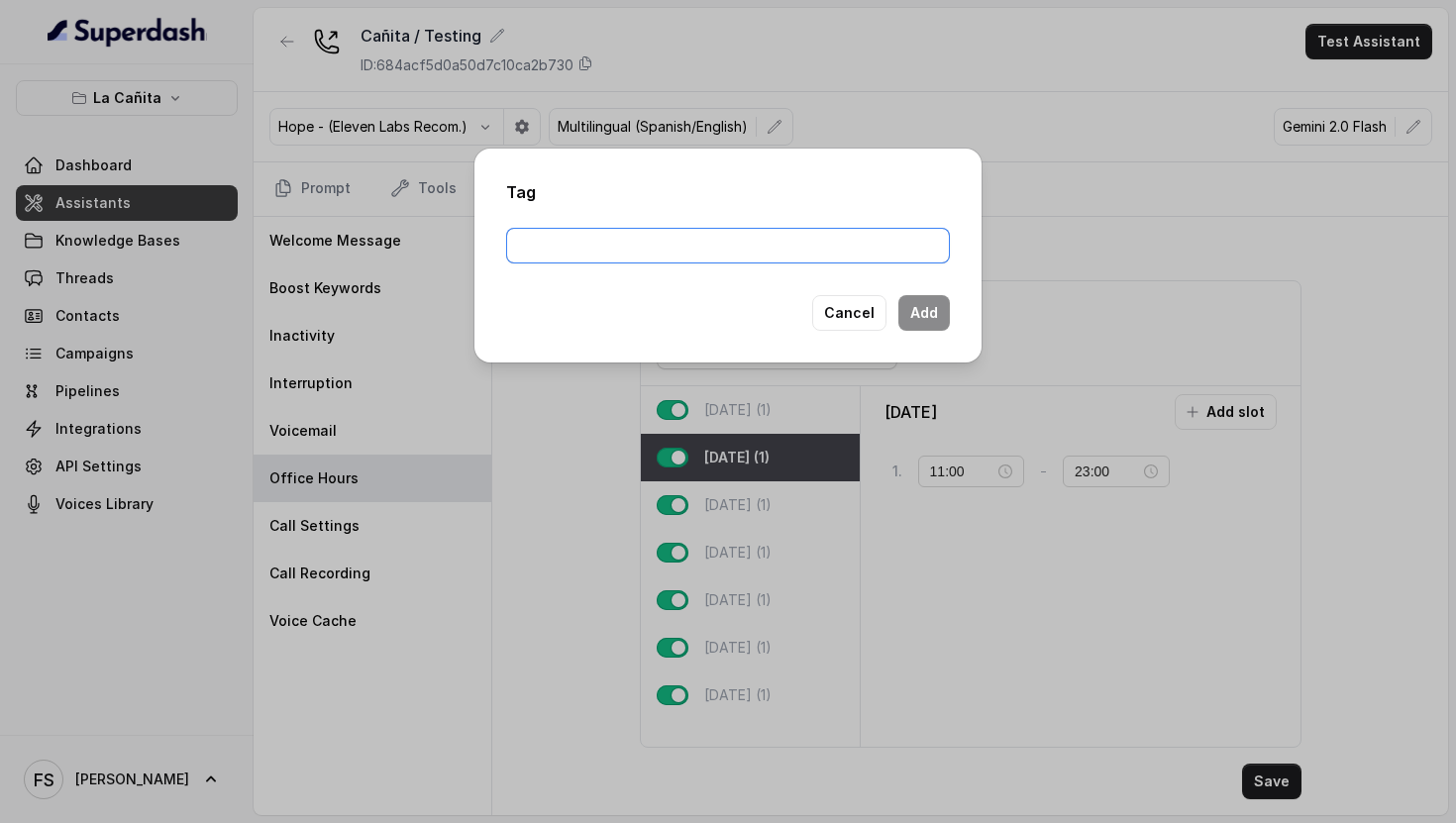 click at bounding box center (728, 246) 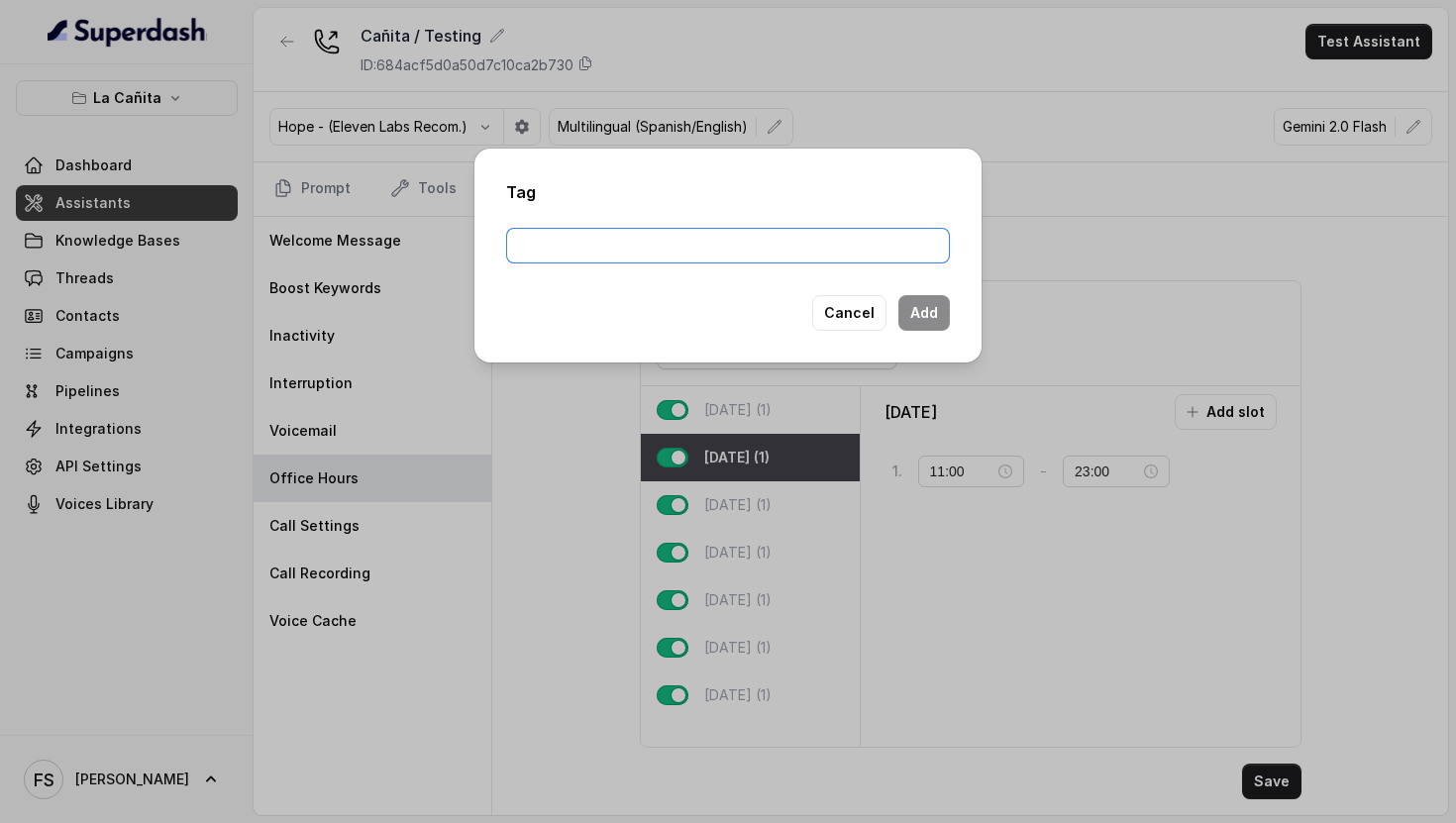 type on "henryday" 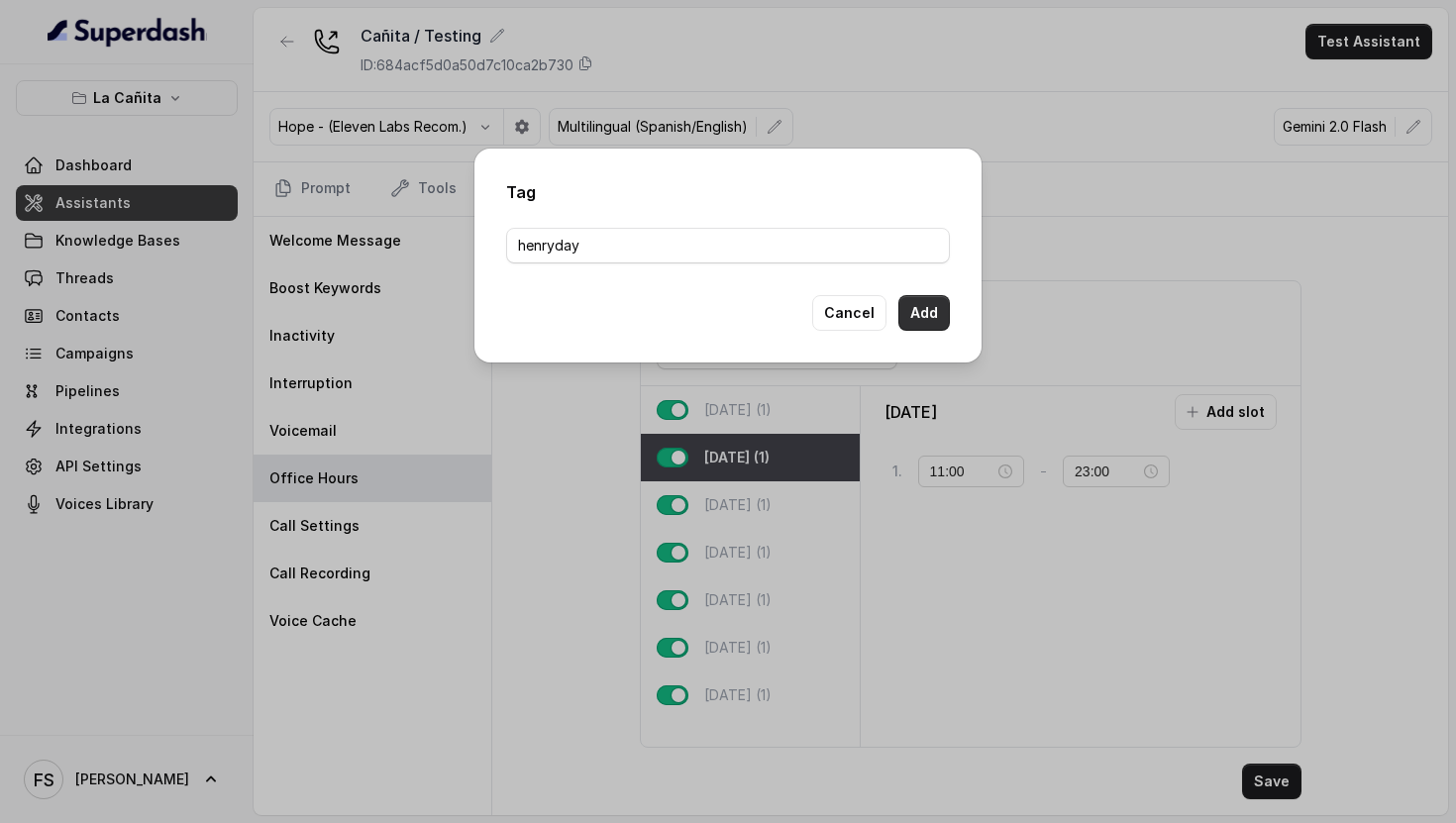 click on "Add" at bounding box center (924, 313) 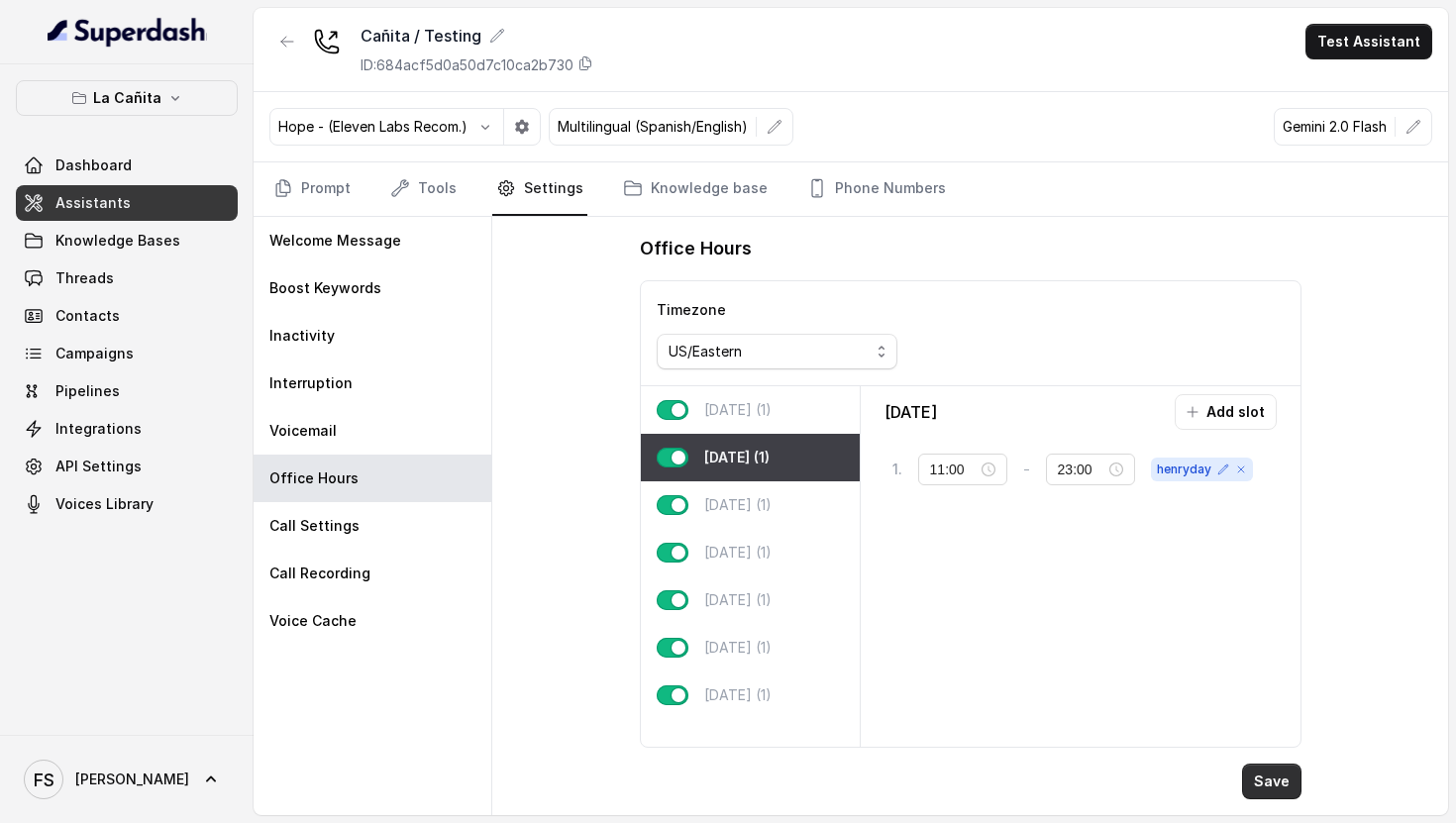 click on "Save" at bounding box center [1272, 781] 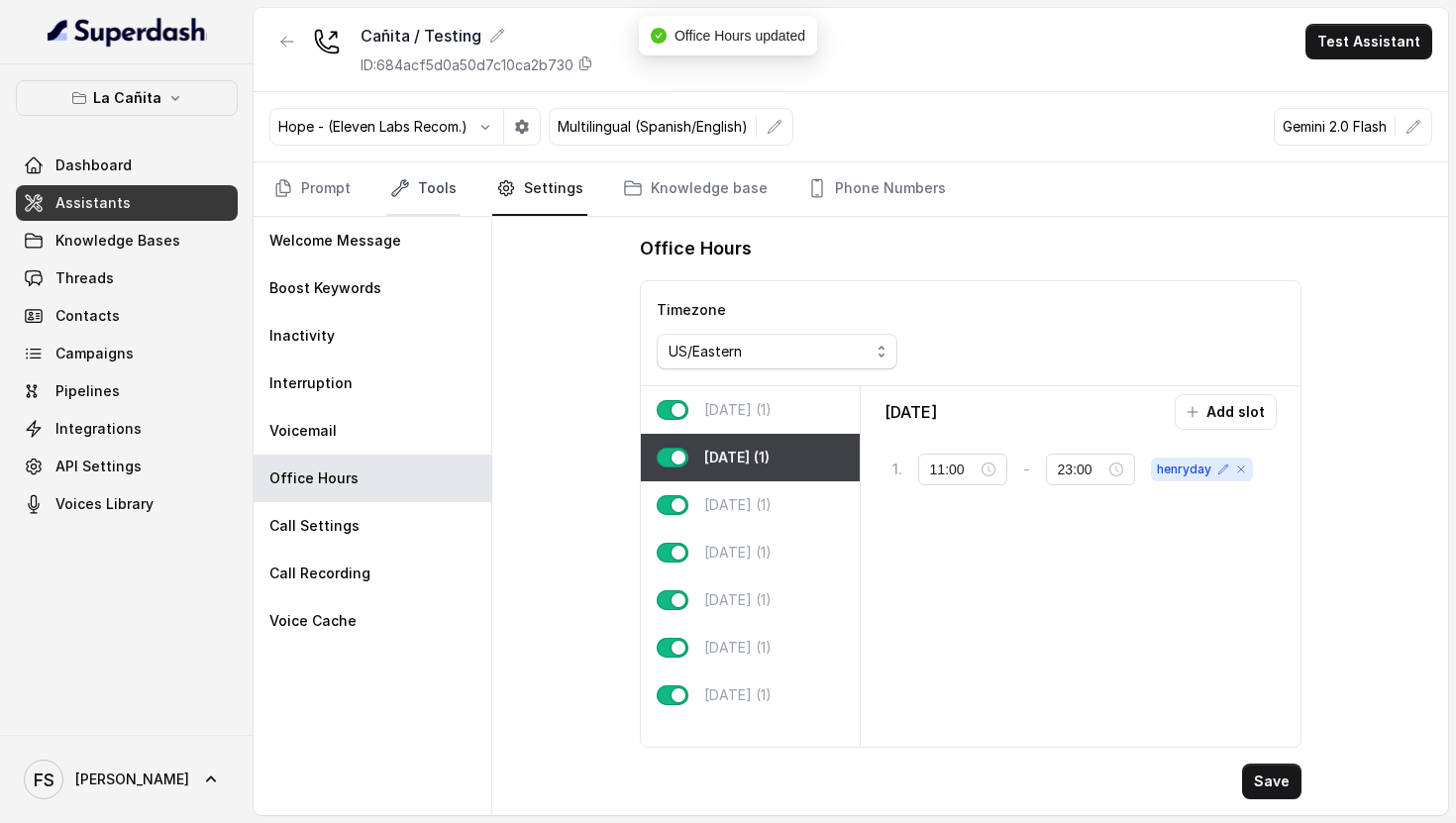 click on "Tools" at bounding box center [423, 189] 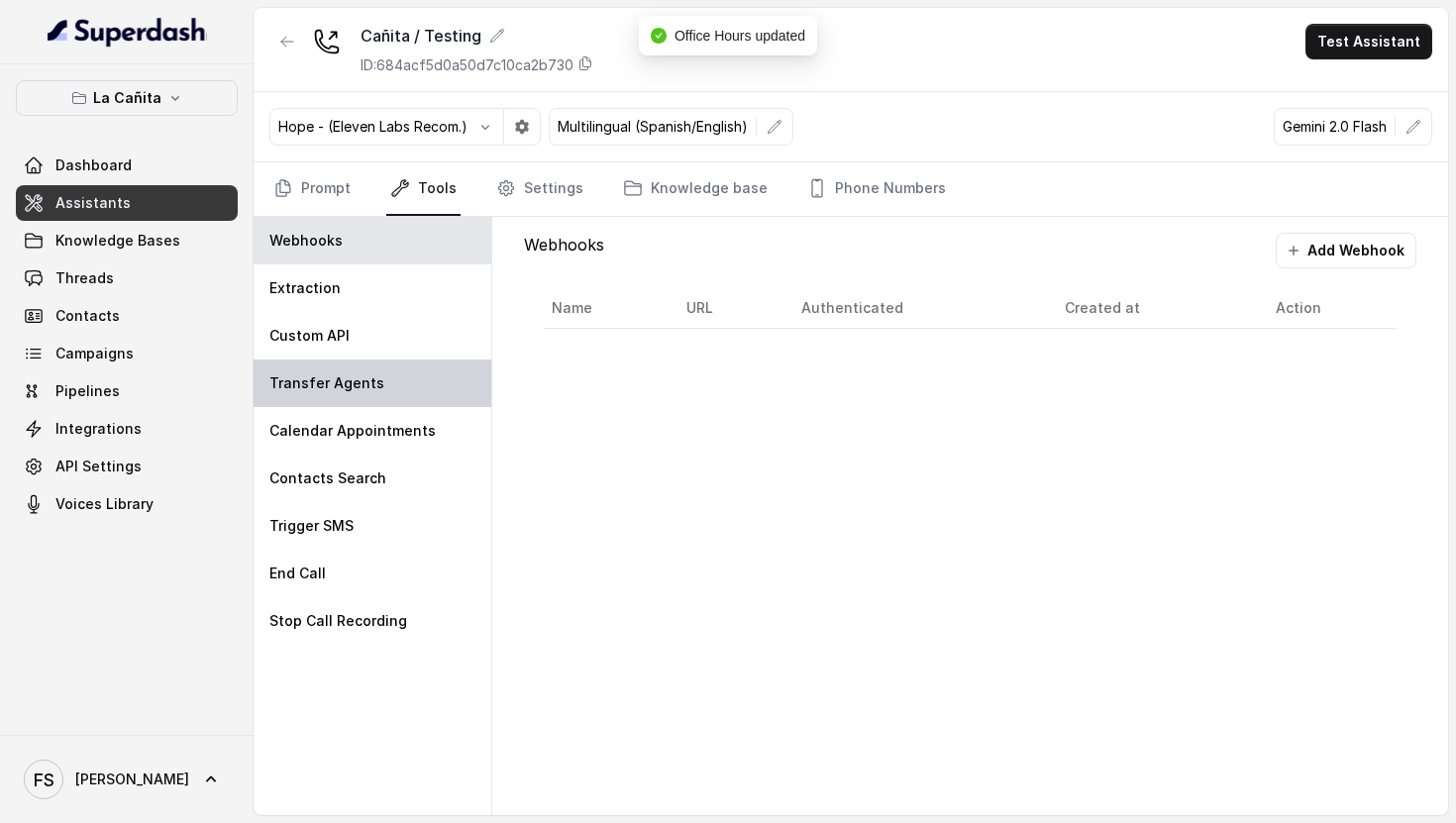 click on "Transfer Agents" at bounding box center (372, 383) 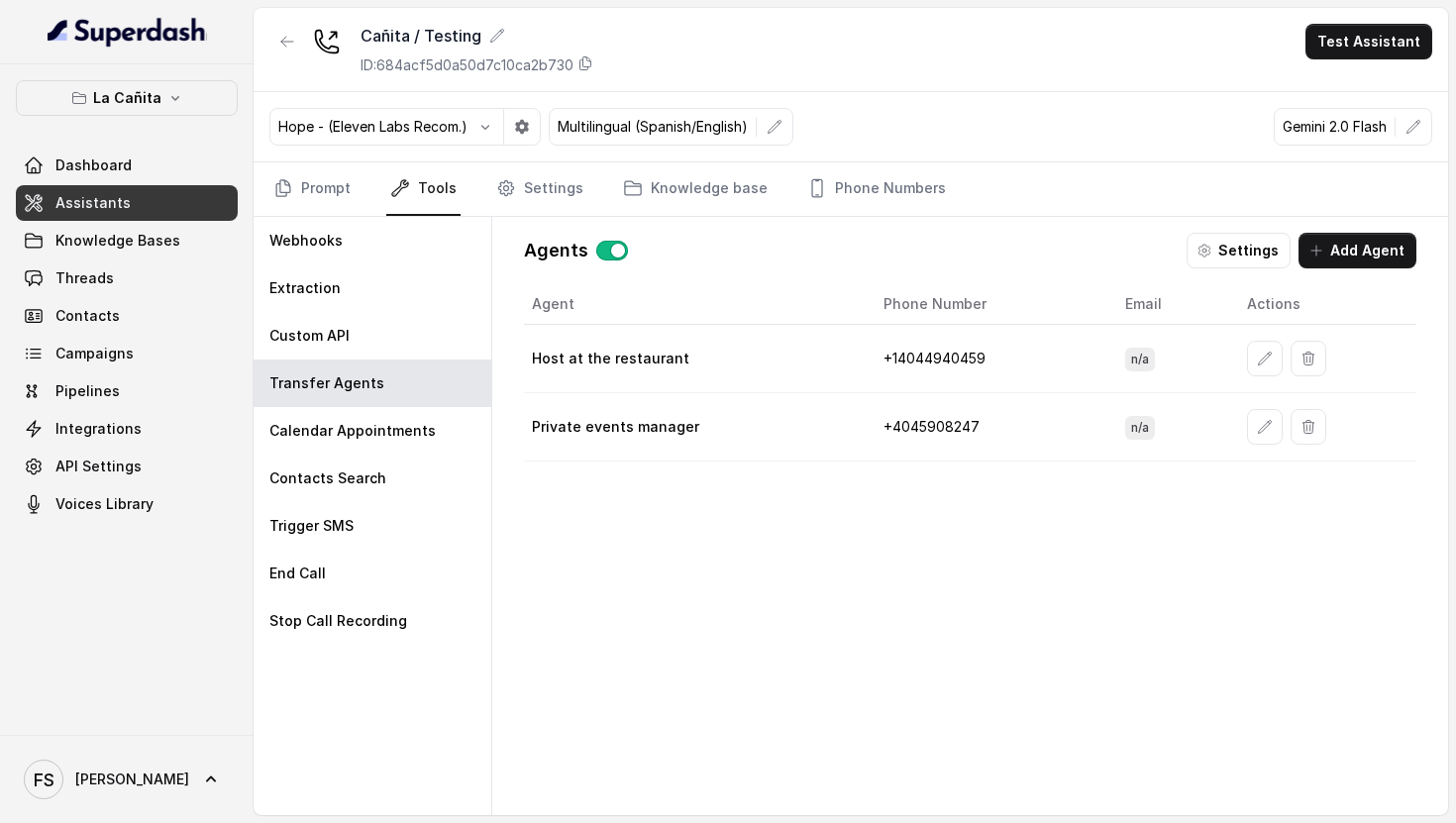 click on "+1‪4044940459‬" at bounding box center [988, 359] 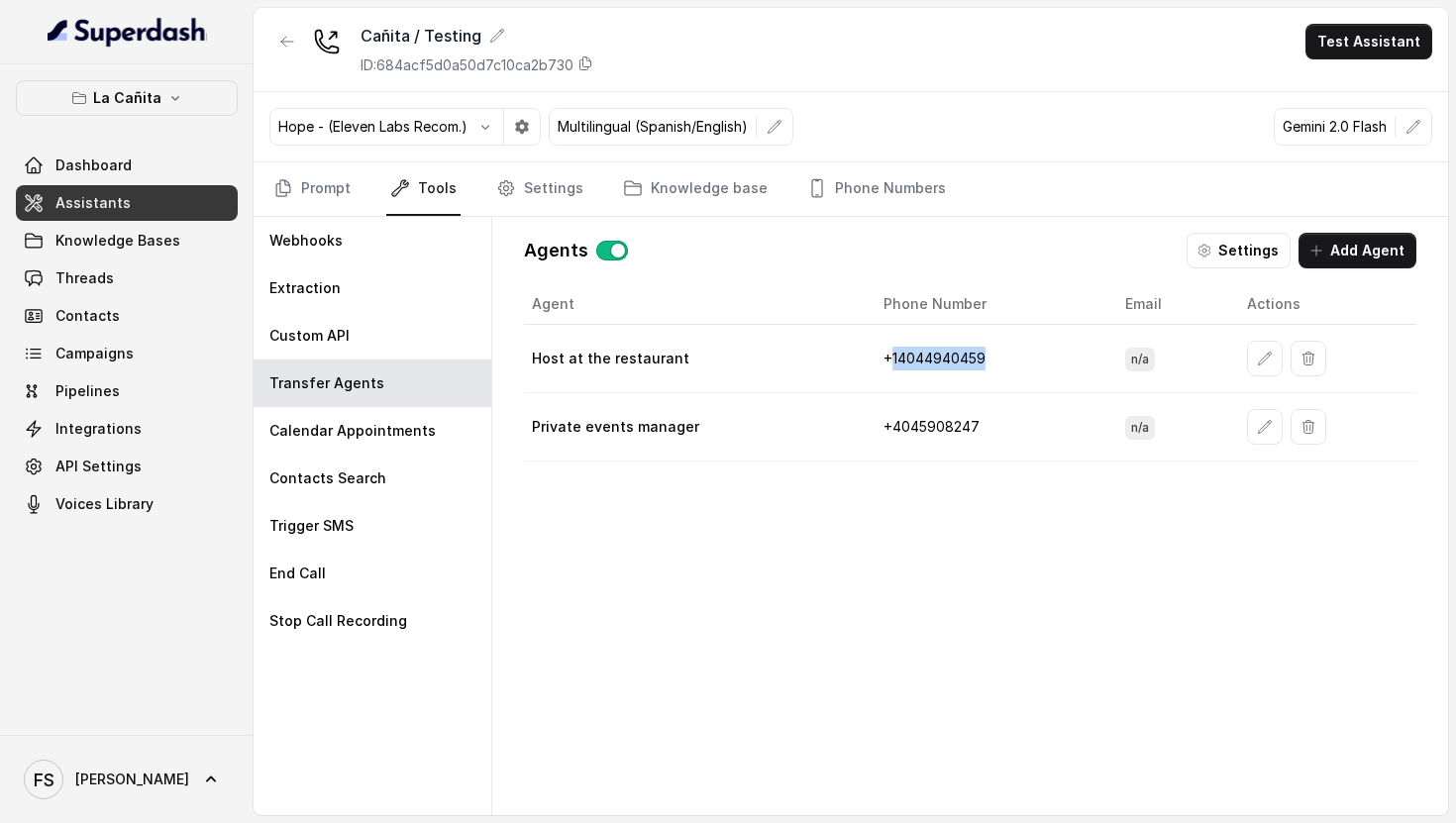 click on "+1‪4044940459‬" at bounding box center [988, 359] 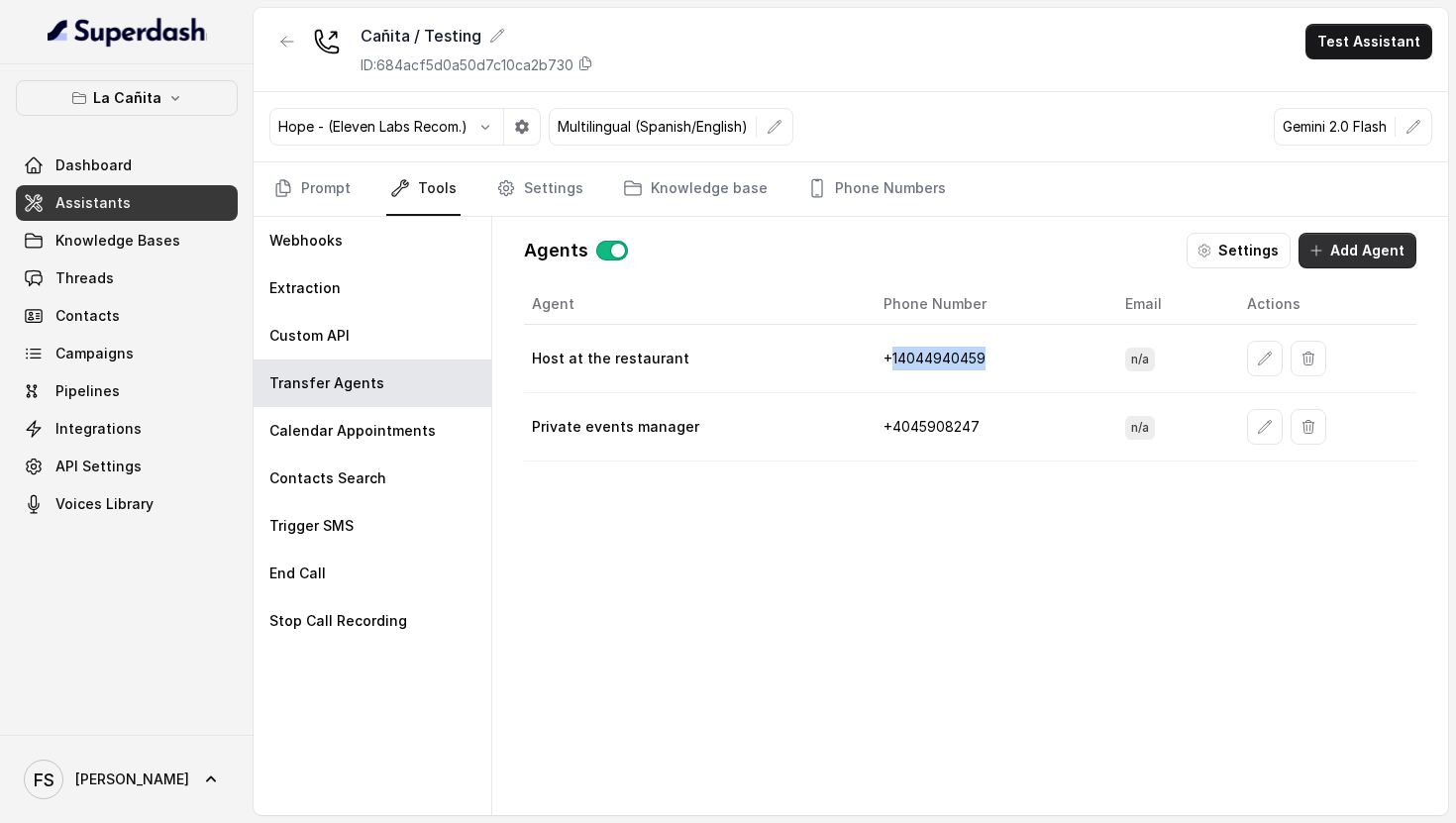 click on "Add Agent" at bounding box center [1357, 251] 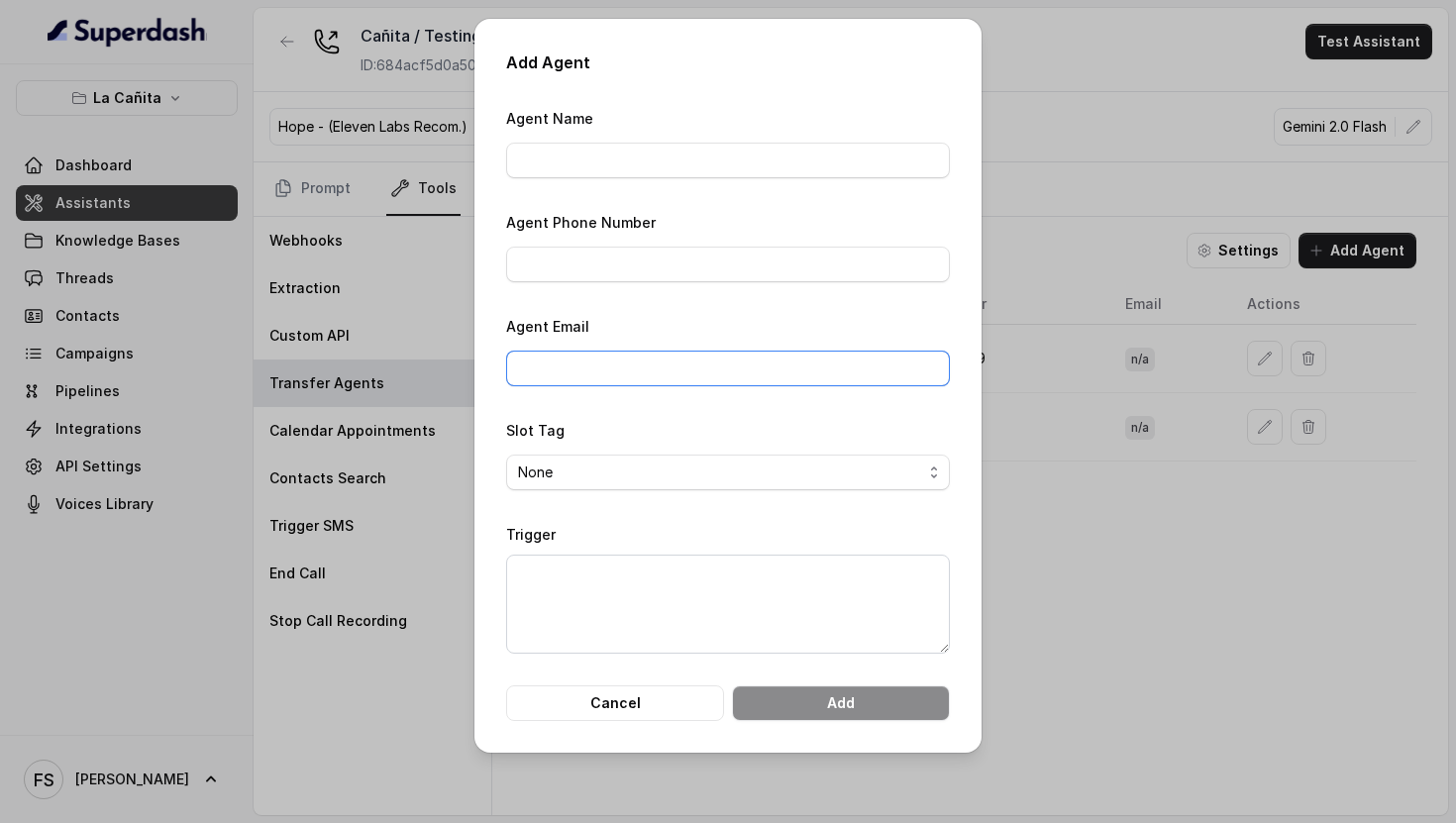 click on "Agent Email" at bounding box center [728, 368] 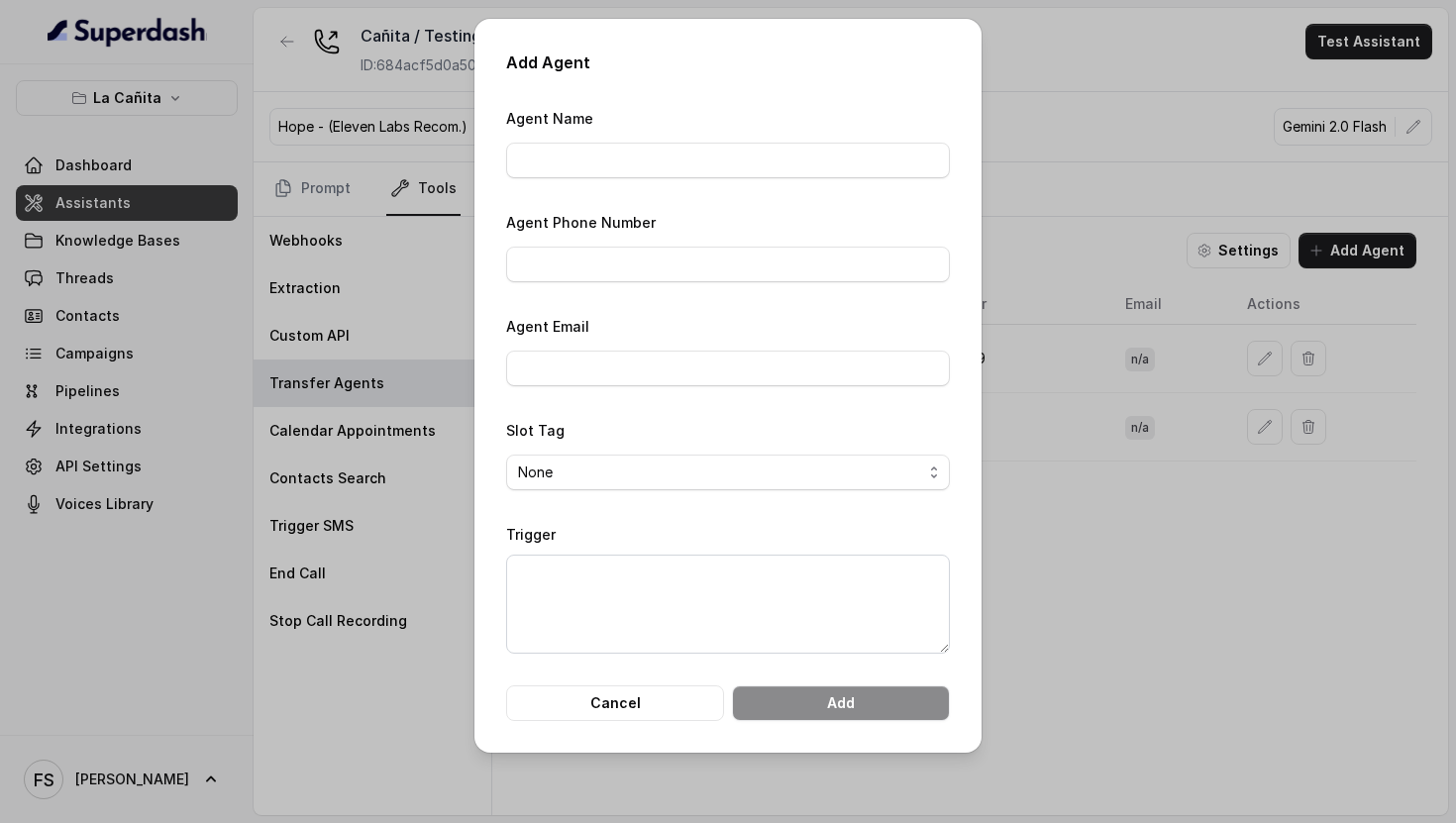 click on "Agent Name Agent Phone Number Agent Email Slot Tag None [PERSON_NAME] Cancel Add" at bounding box center [728, 413] 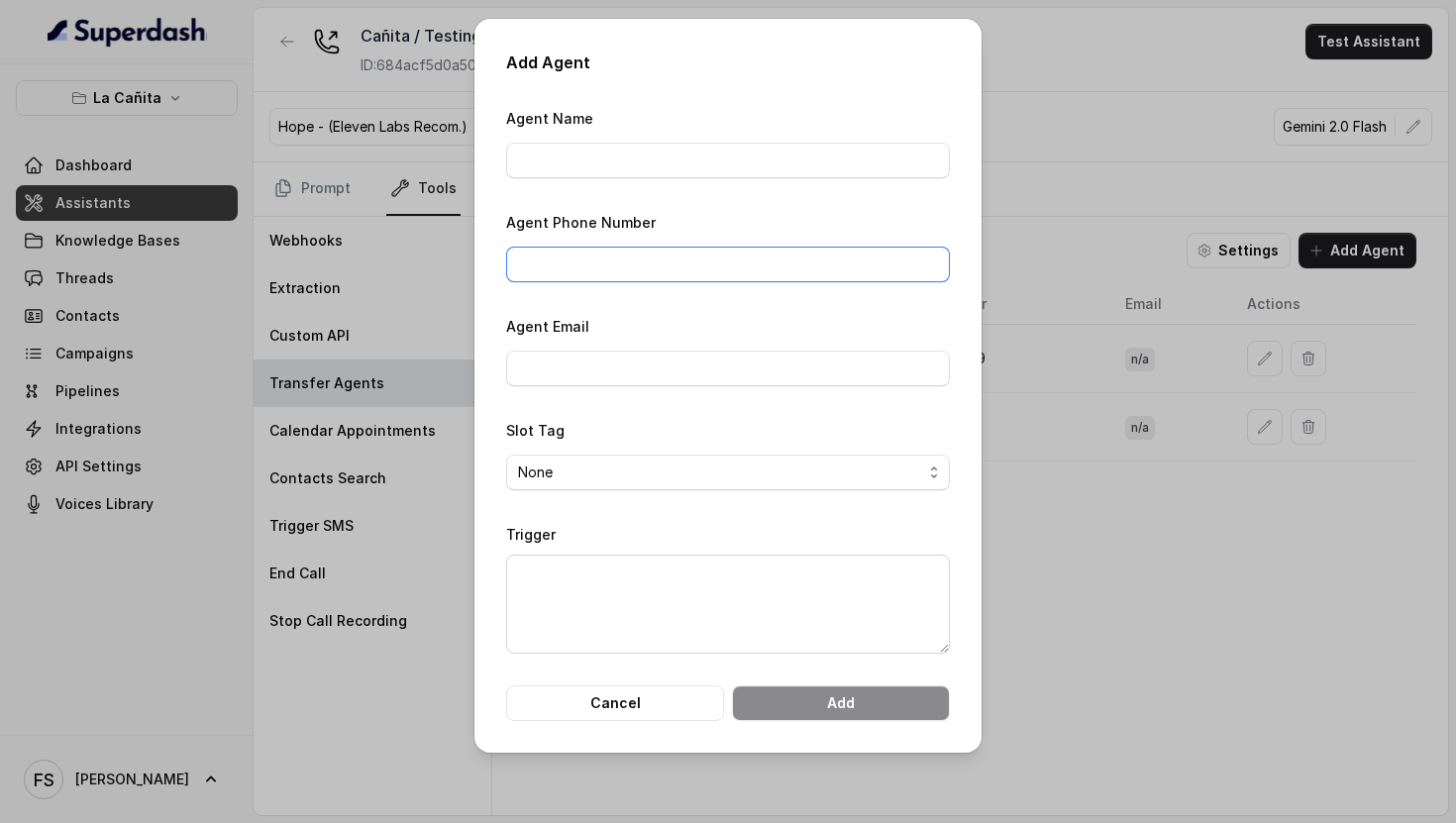 click on "Agent Phone Number" at bounding box center (728, 264) 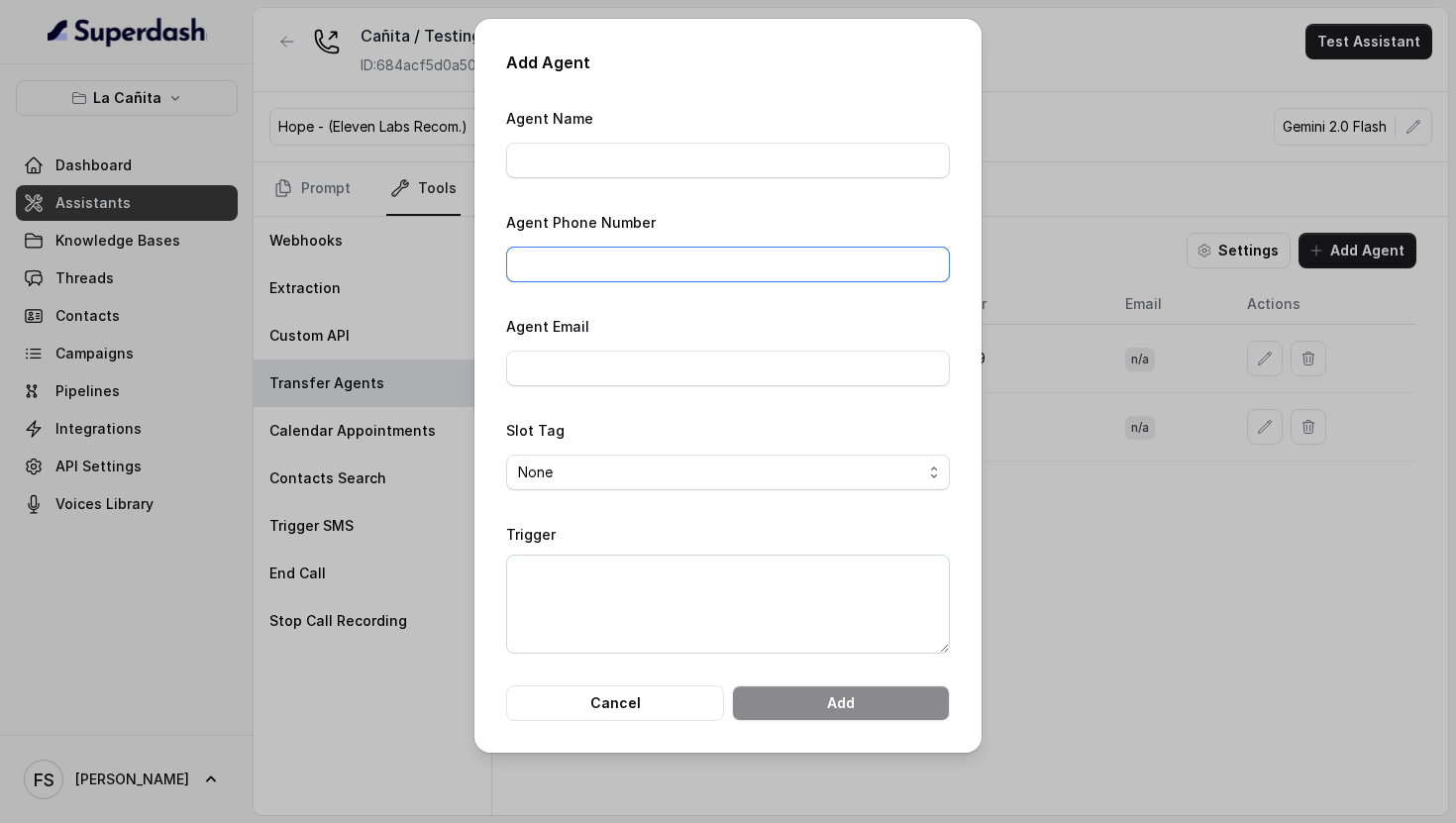 paste on "1‪4044940459‬" 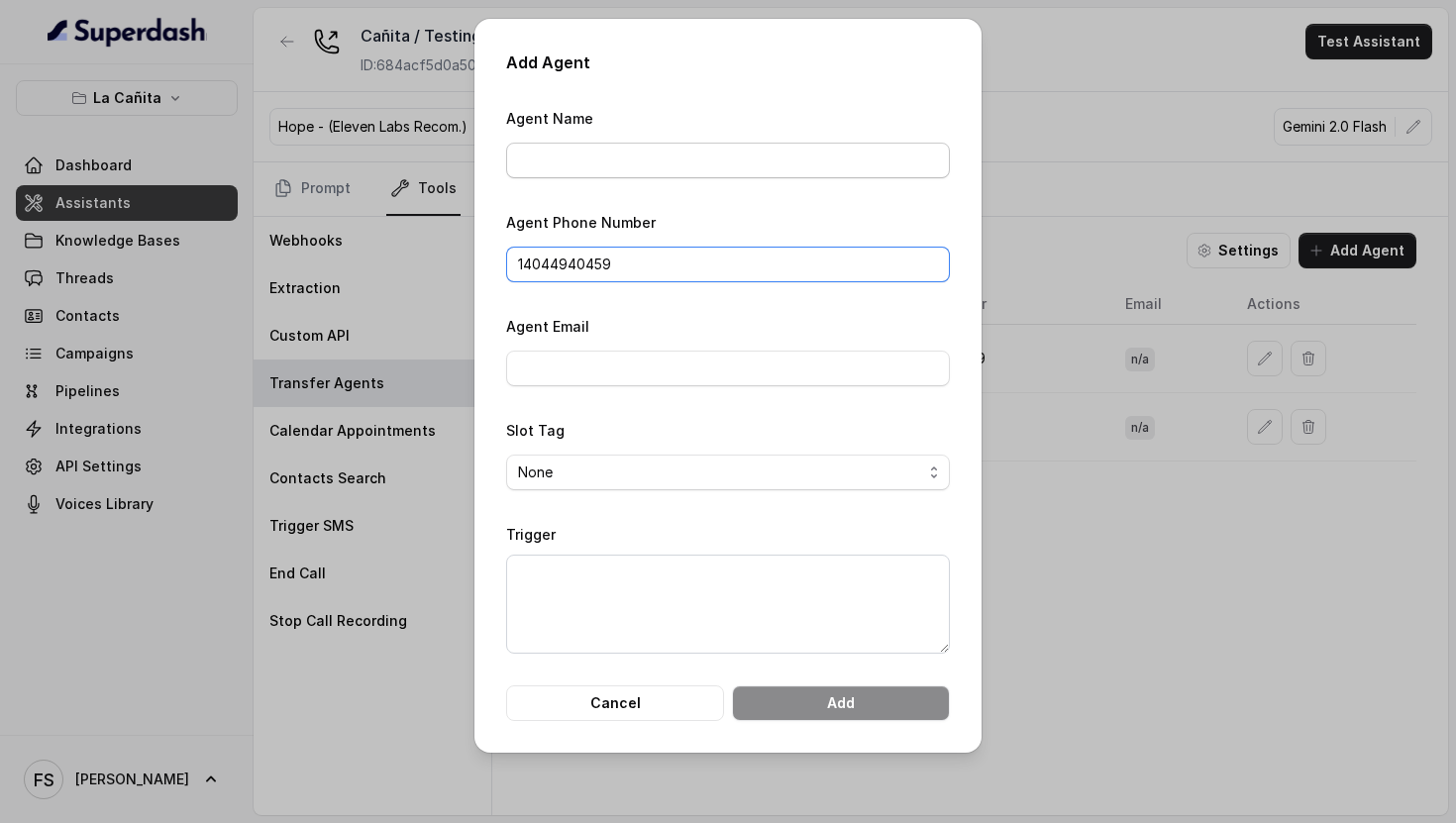 type on "1‪4044940459‬" 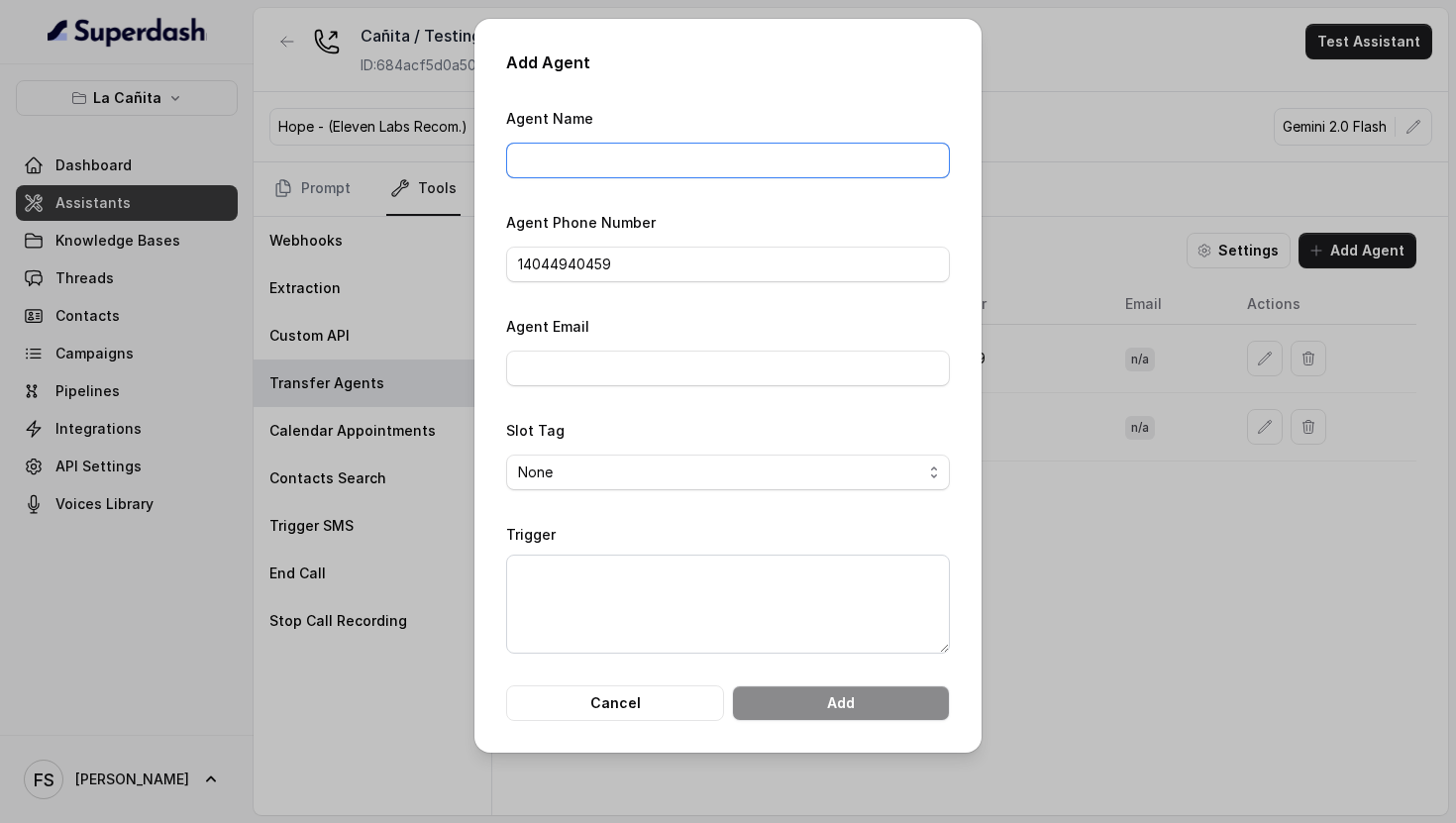 click on "Agent Name" at bounding box center [728, 160] 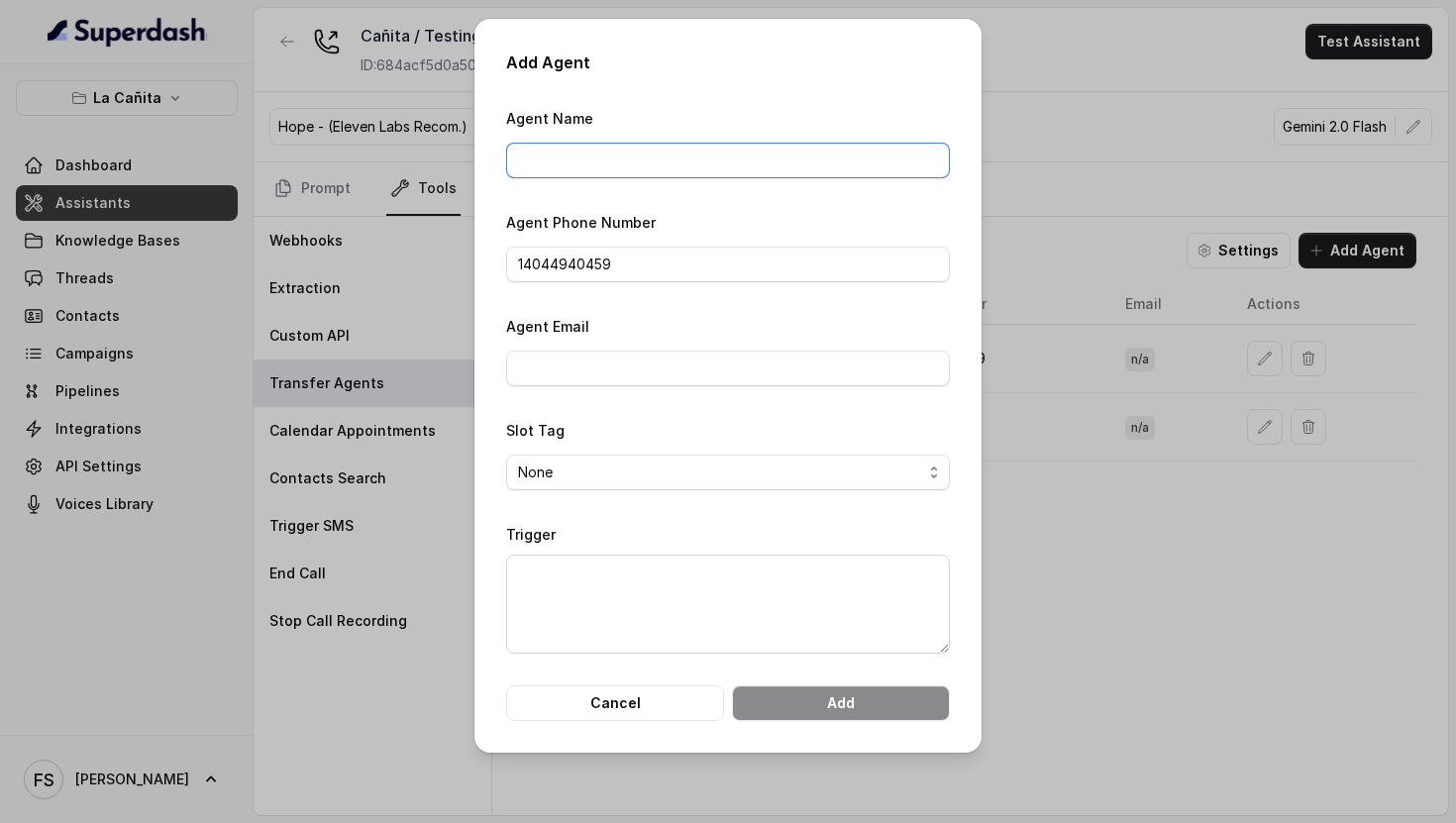 type on "Host at the restaurant" 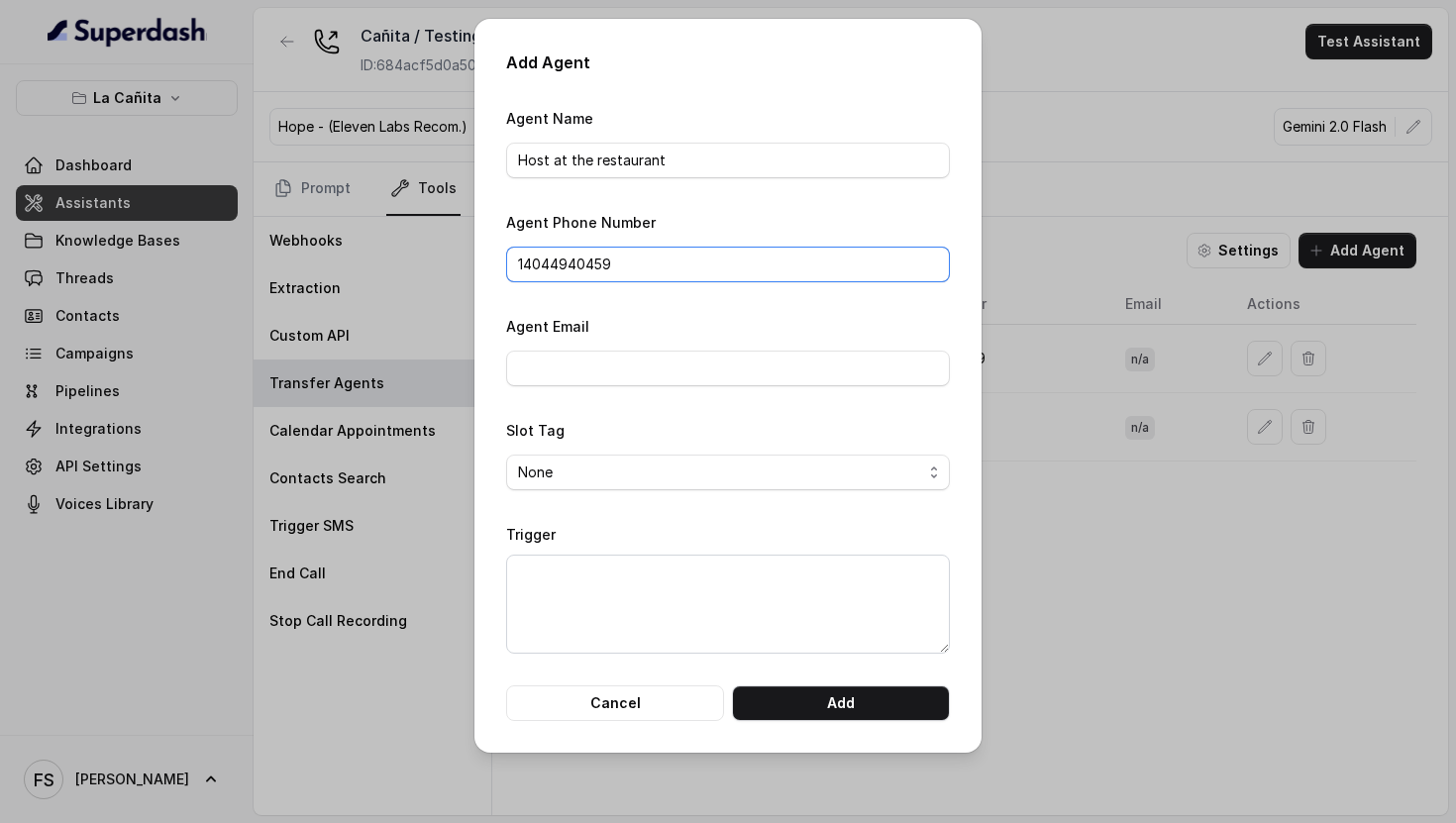 click on "1‪4044940459‬" at bounding box center [728, 264] 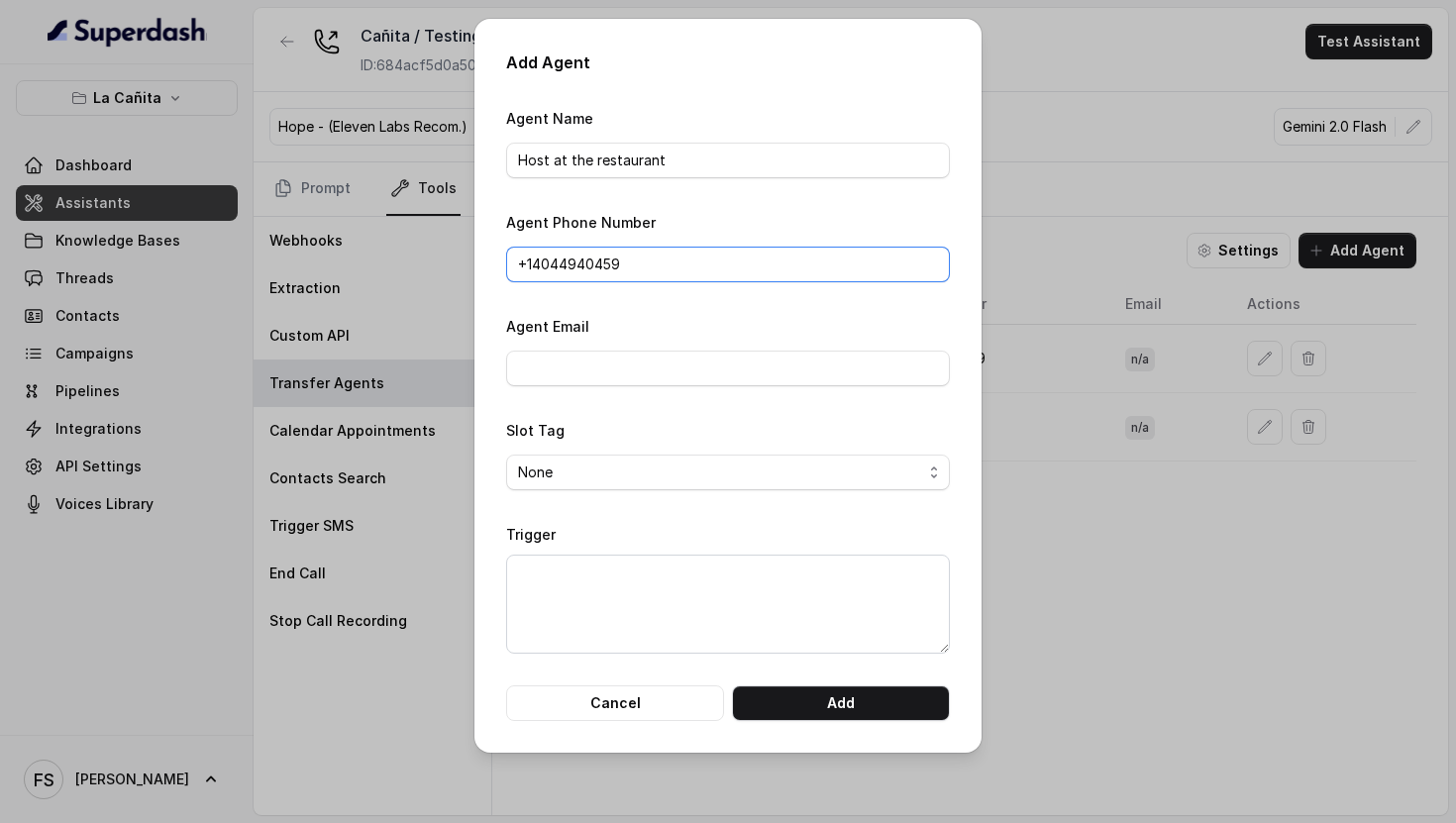 type on "+1‪4044940459‬" 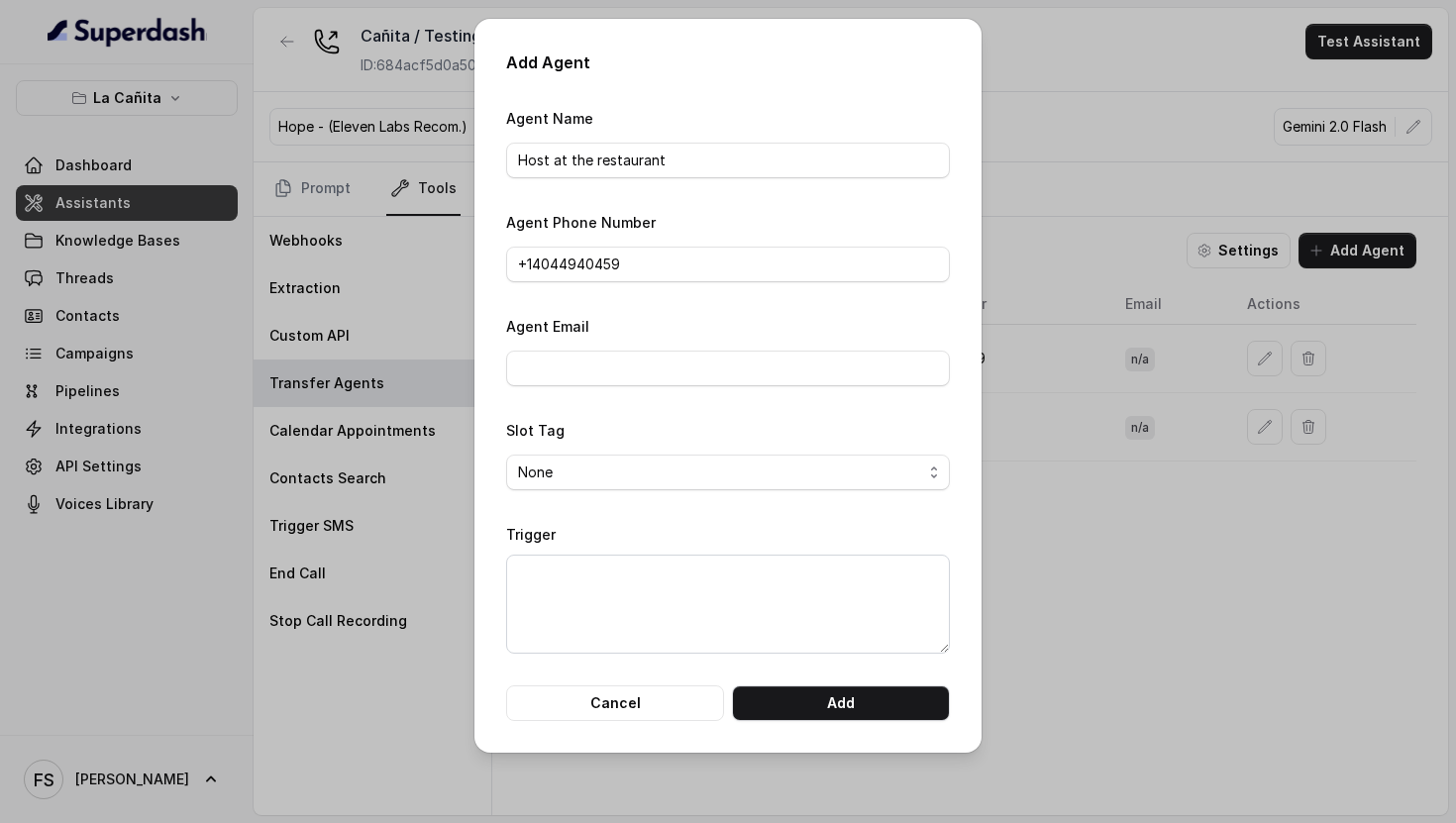 click on "None henryday" at bounding box center [728, 472] 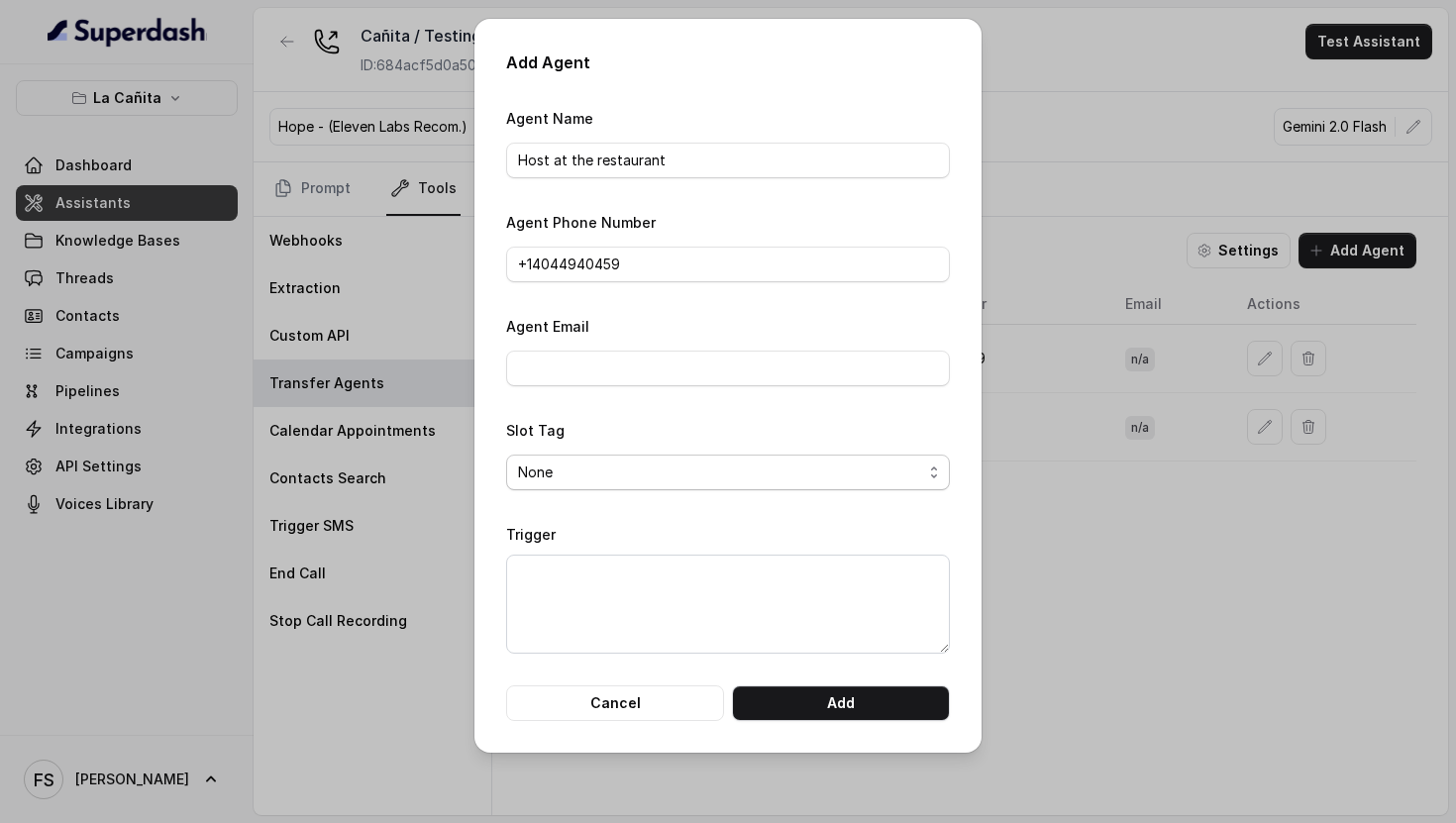 select on "henryday" 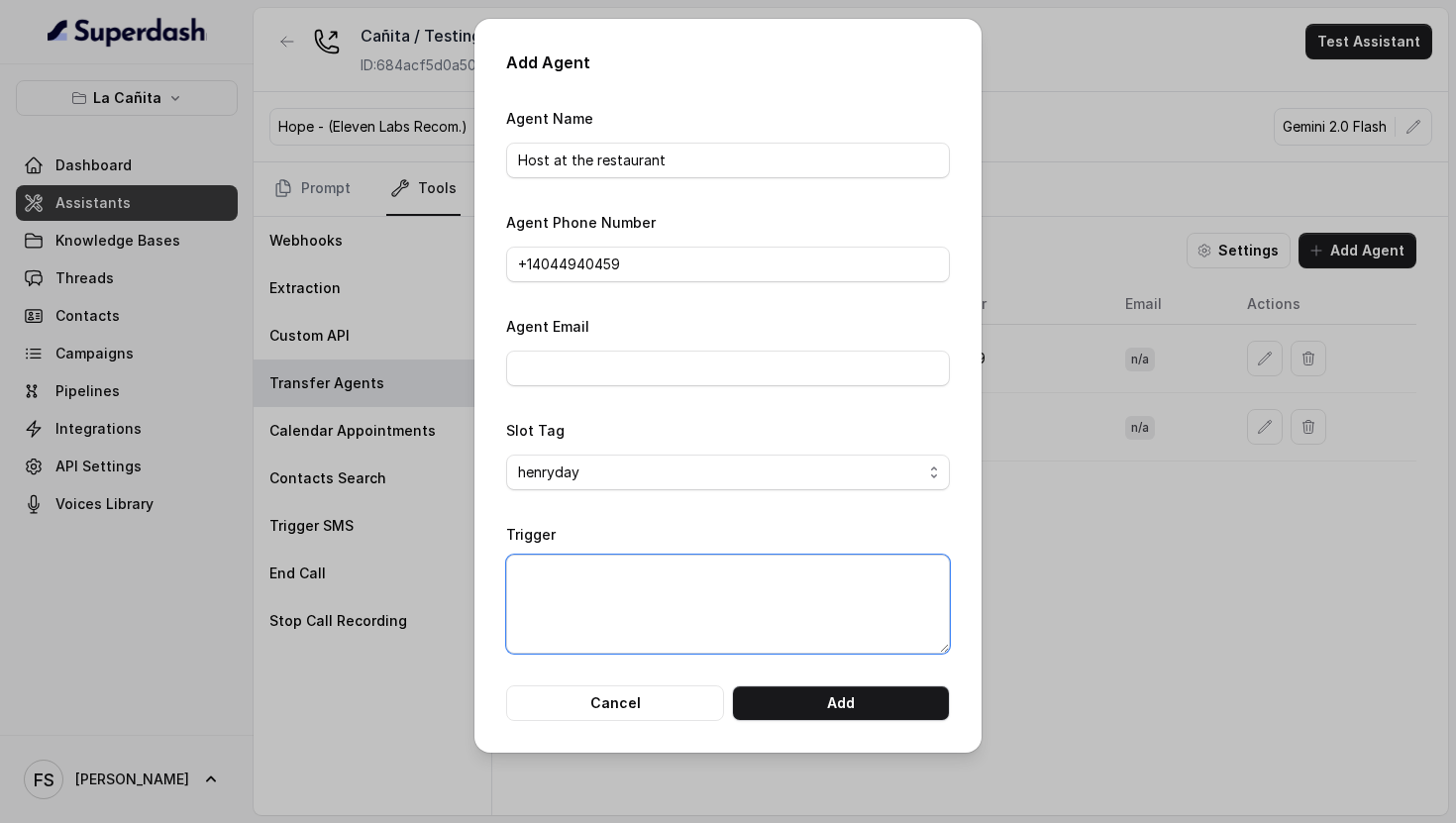 drag, startPoint x: 568, startPoint y: 555, endPoint x: 598, endPoint y: 586, distance: 43.139309 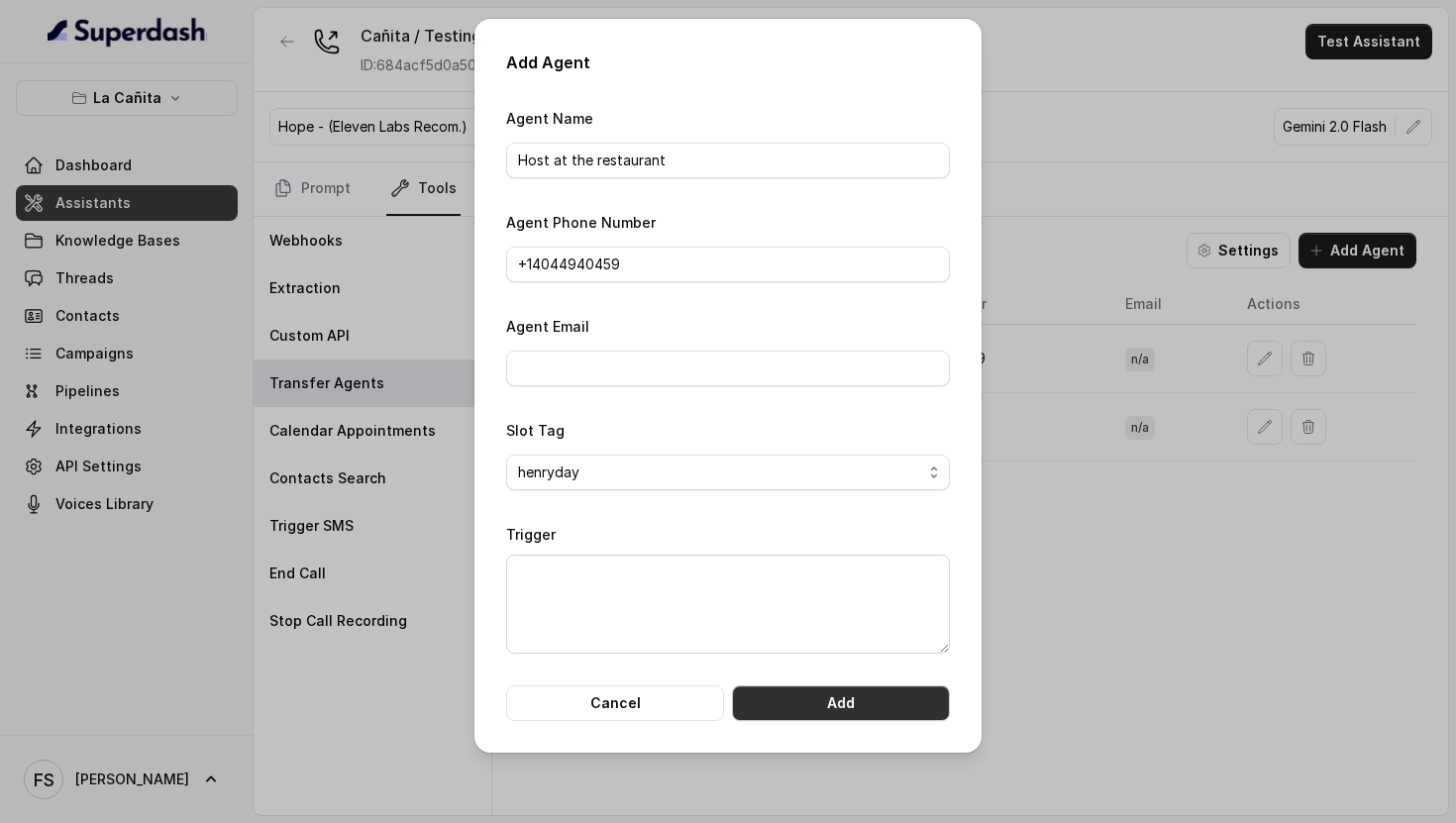 click on "Add" at bounding box center (841, 703) 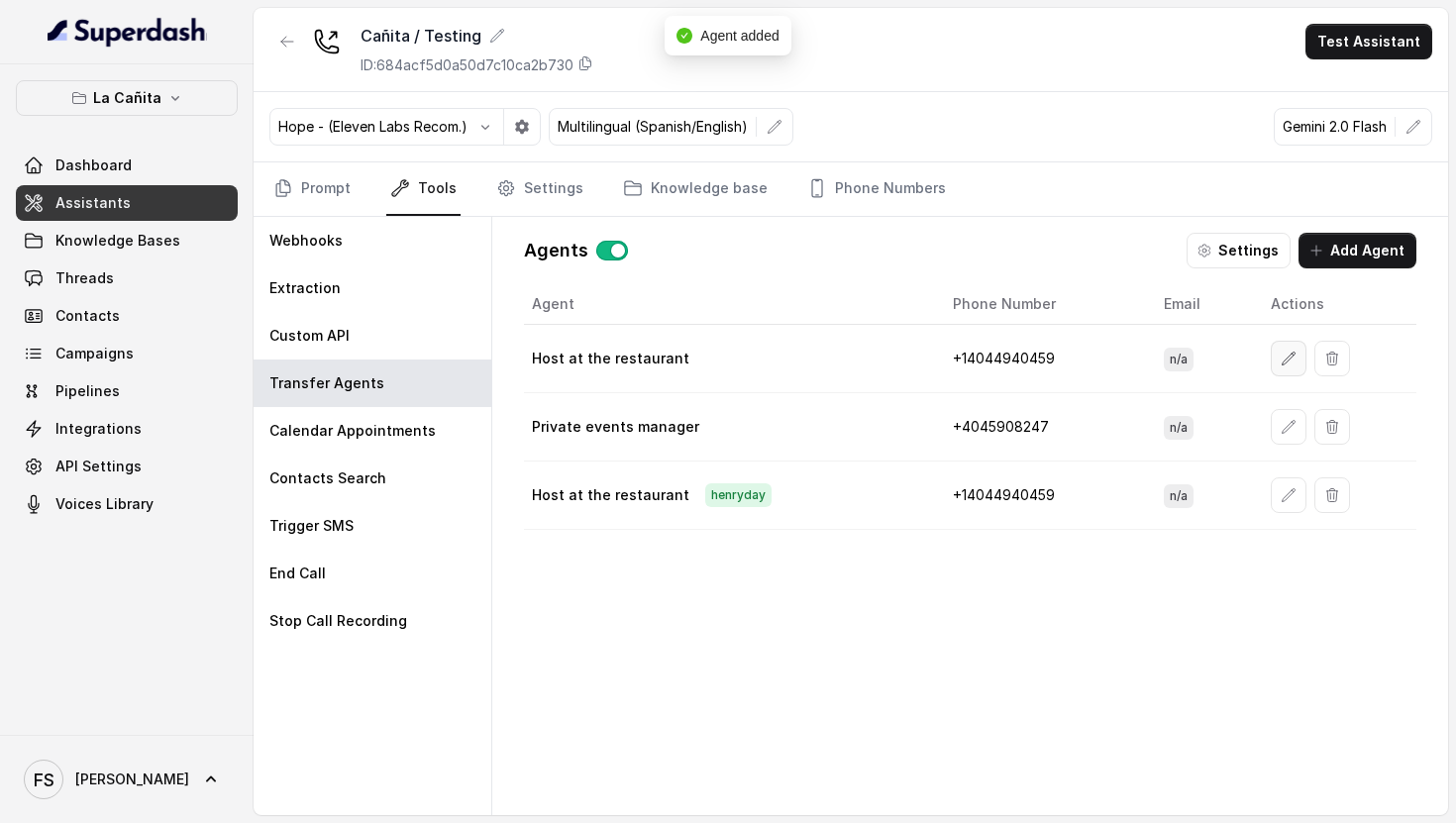 click 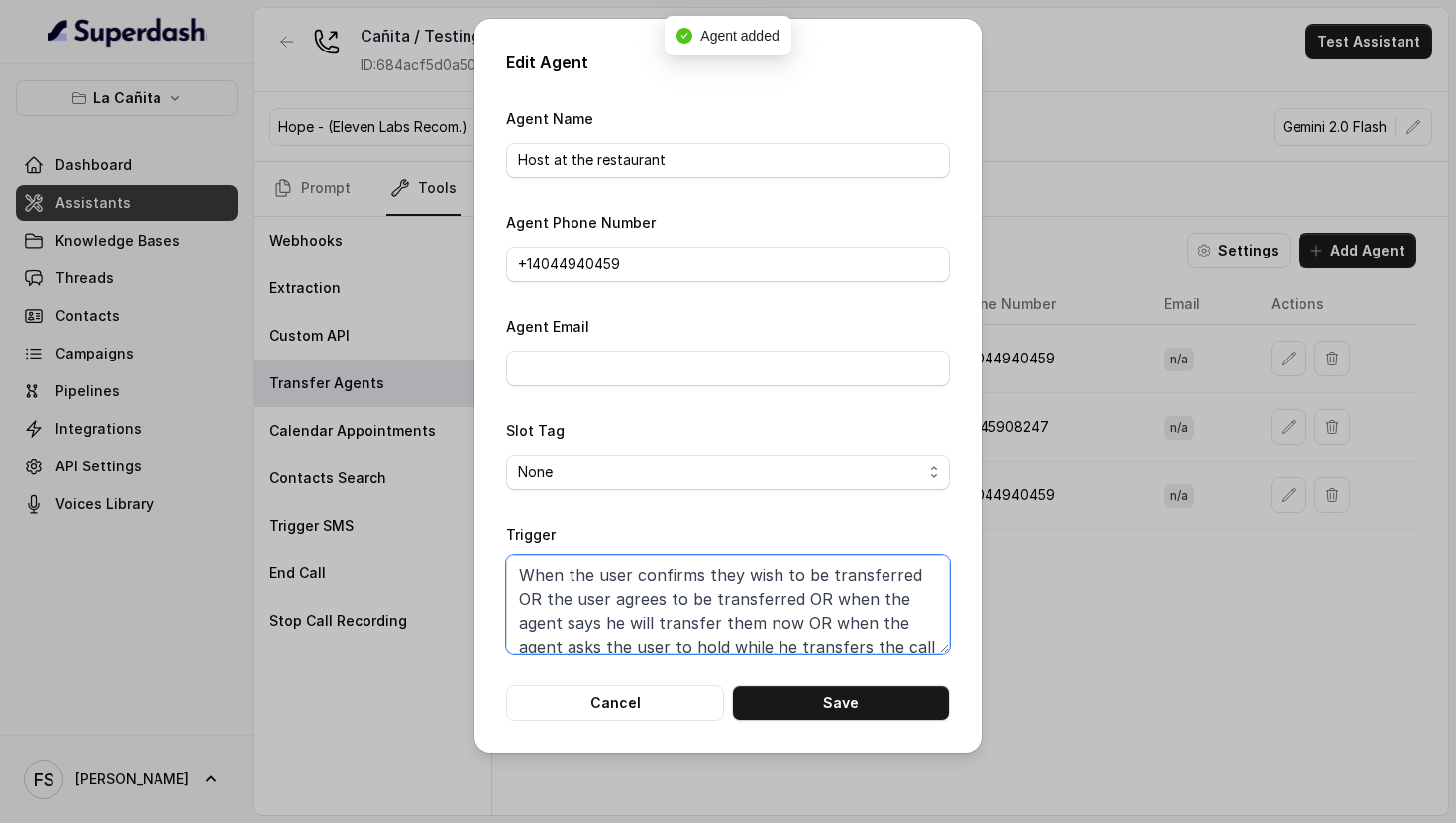 click on "When the user confirms they wish to be transferred OR the user agrees to be transferred OR when the agent says he will transfer them now OR when the agent asks the user to hold while he transfers the call OR when the user wants to talk with a host OR when the user wants to talk with a representative" at bounding box center [728, 604] 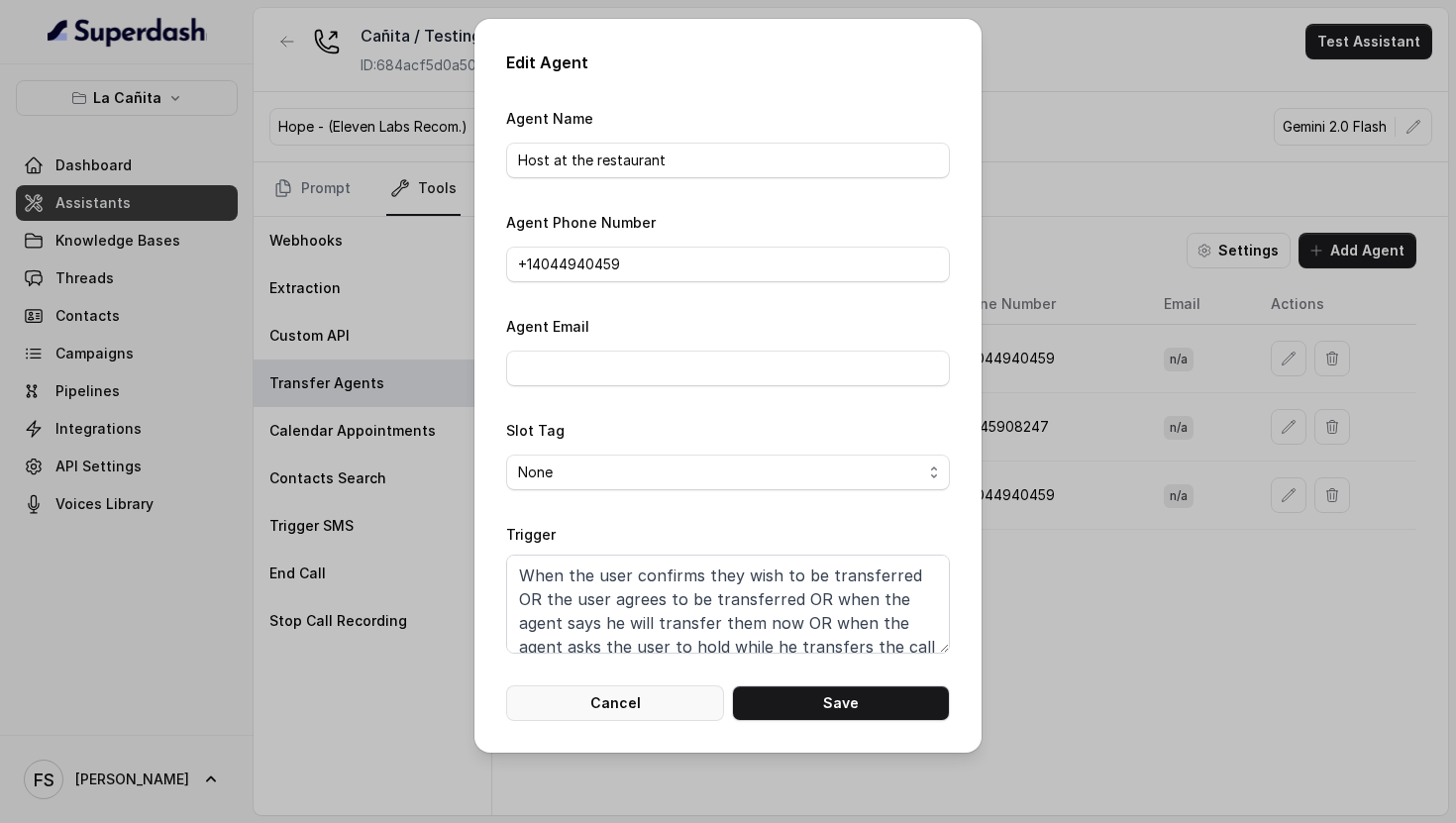 drag, startPoint x: 676, startPoint y: 717, endPoint x: 713, endPoint y: 695, distance: 43.046487 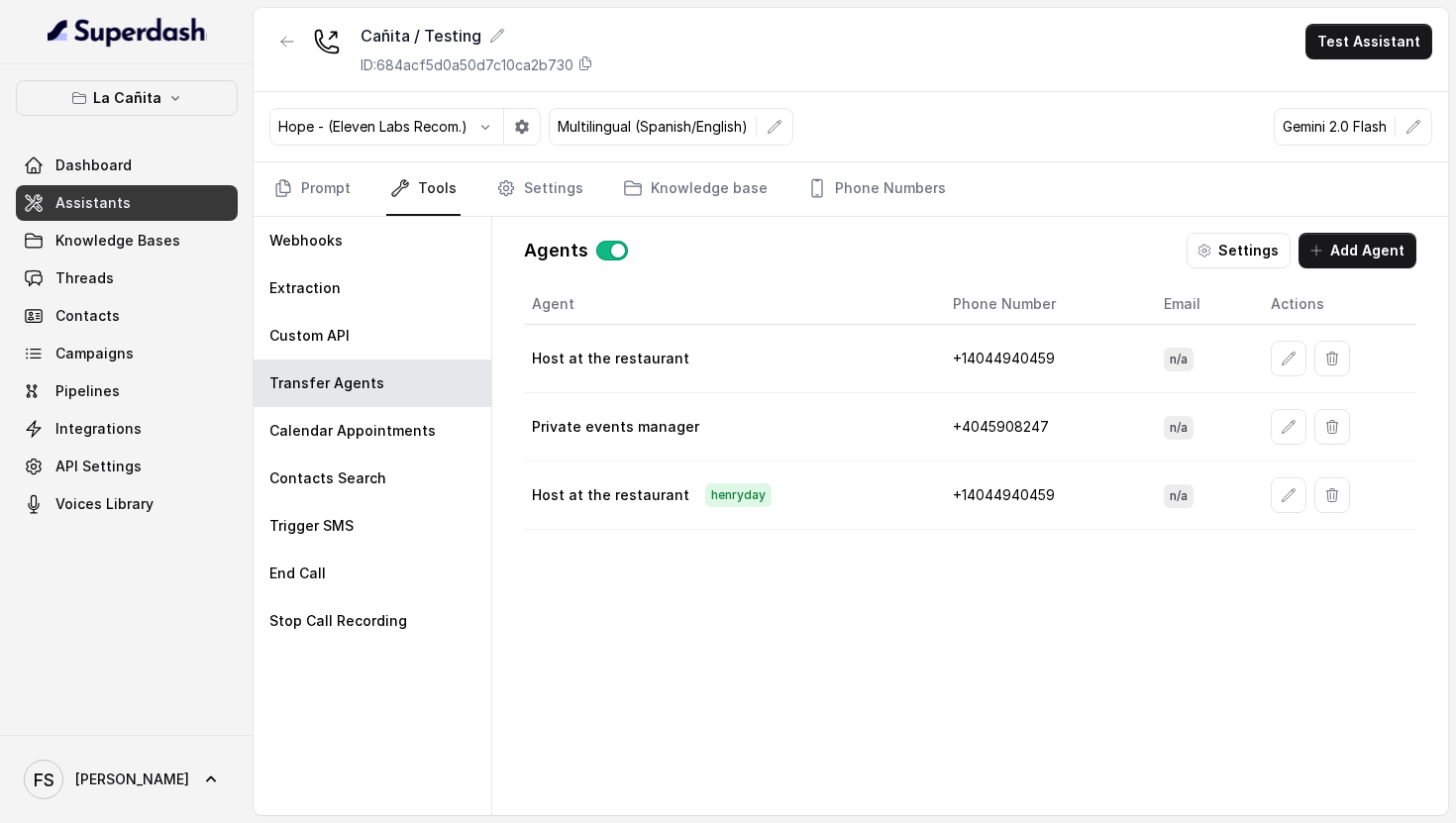 click 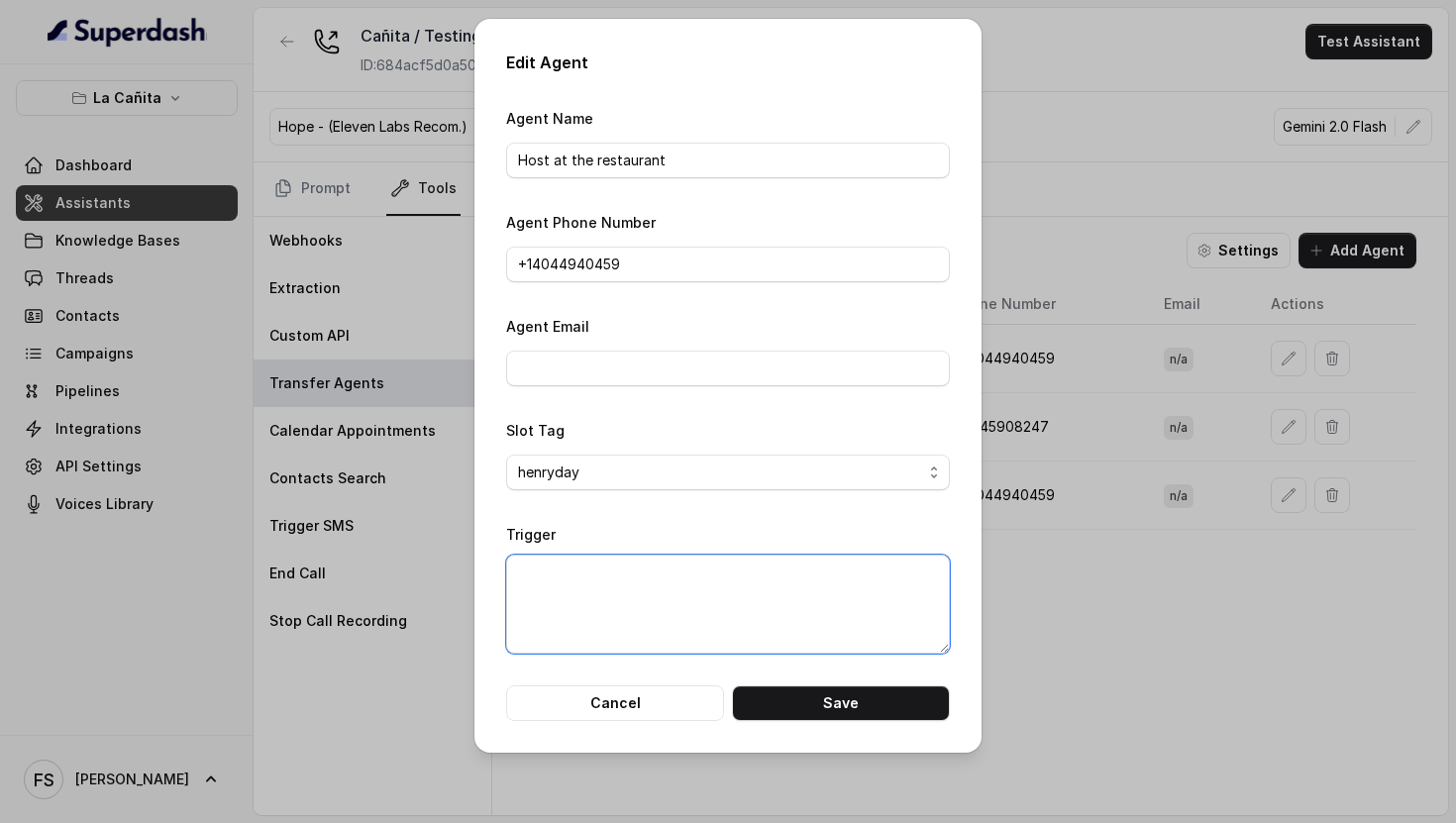 drag, startPoint x: 770, startPoint y: 570, endPoint x: 762, endPoint y: 633, distance: 63.505905 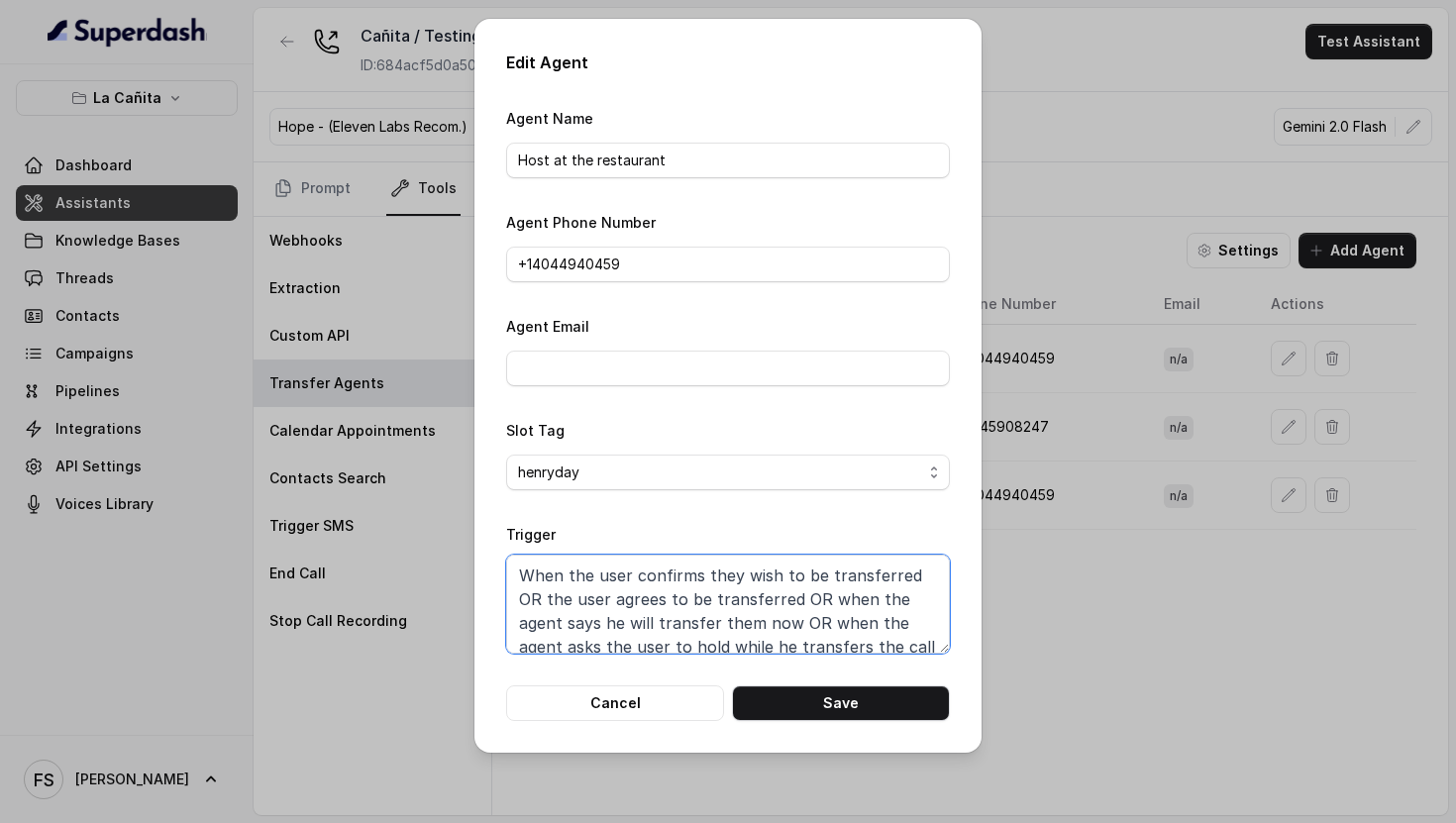 scroll, scrollTop: 75, scrollLeft: 0, axis: vertical 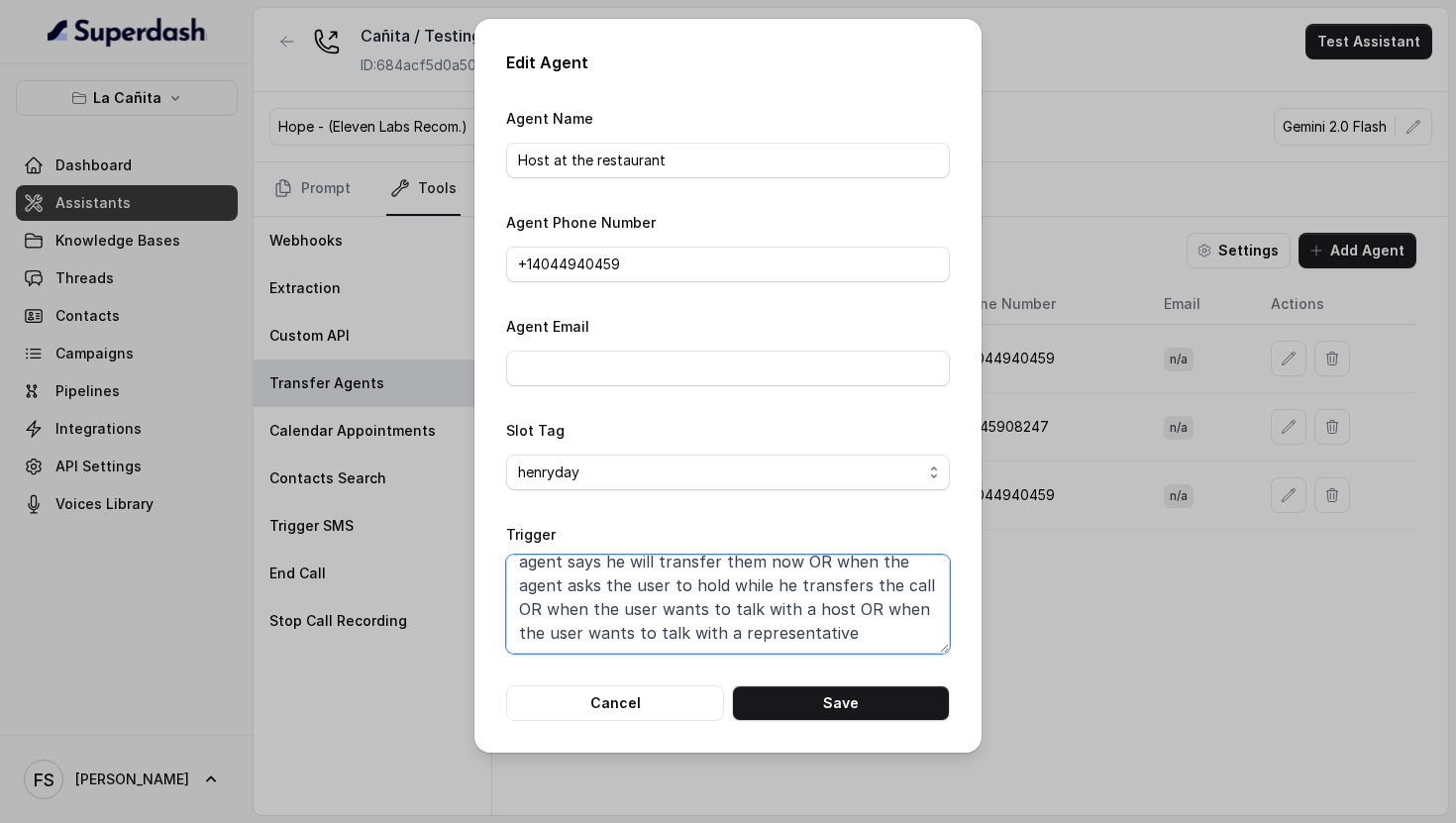type on "When the user confirms they wish to be transferred OR the user agrees to be transferred OR when the agent says he will transfer them now OR when the agent asks the user to hold while he transfers the call OR when the user wants to talk with a host OR when the user wants to talk with a representative" 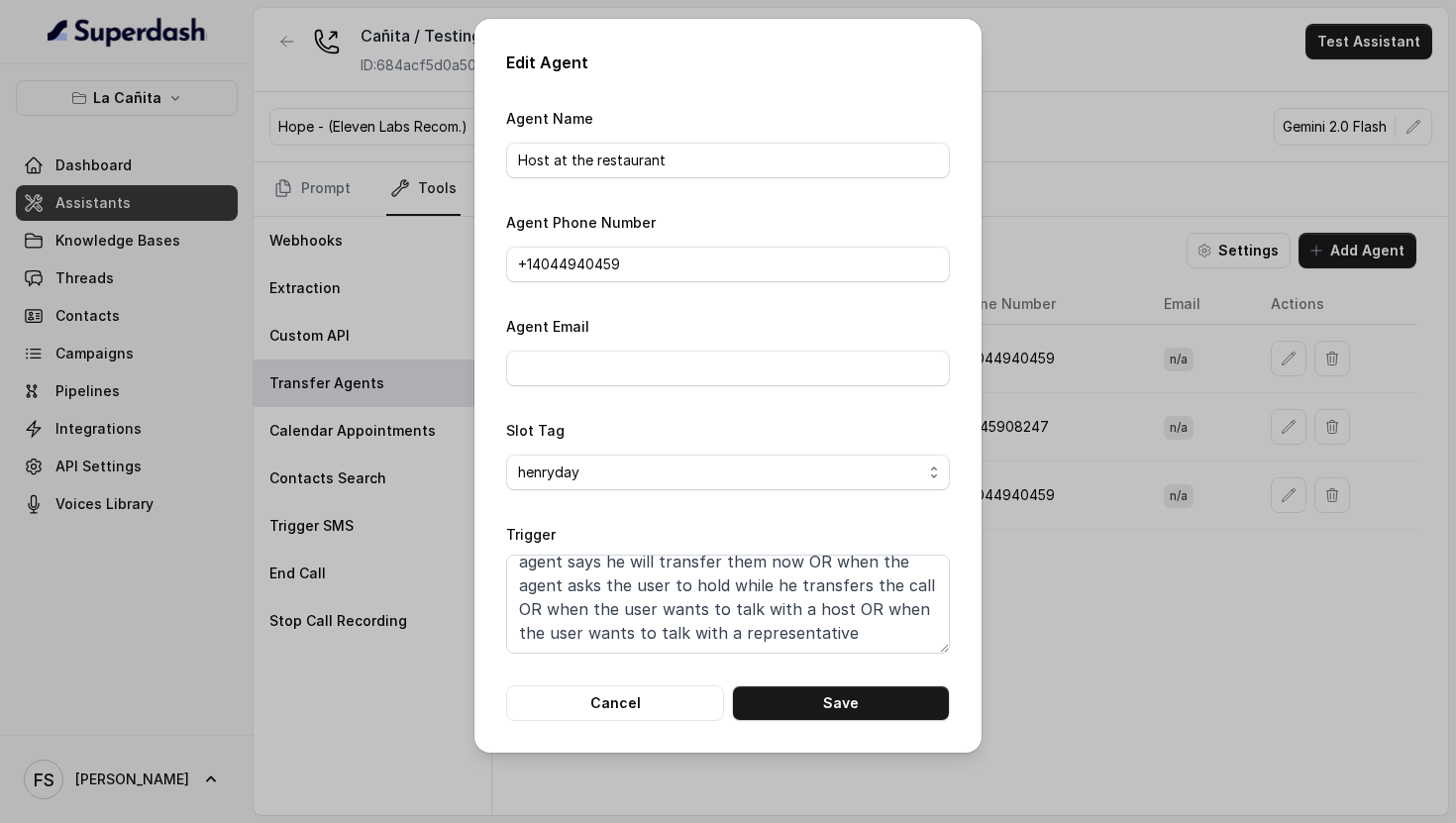 click on "Agent Name Host at the restaurant Agent Phone Number +1‪[PHONE_NUMBER]‬ Agent Email Slot Tag None [PERSON_NAME] When the user confirms they wish to be transferred OR the user agrees to be transferred OR when the agent says he will transfer them now OR when the agent asks the user to hold while he transfers the call OR when the user wants to talk with a host OR when the user wants to talk with a representative
Cancel Save" at bounding box center [728, 413] 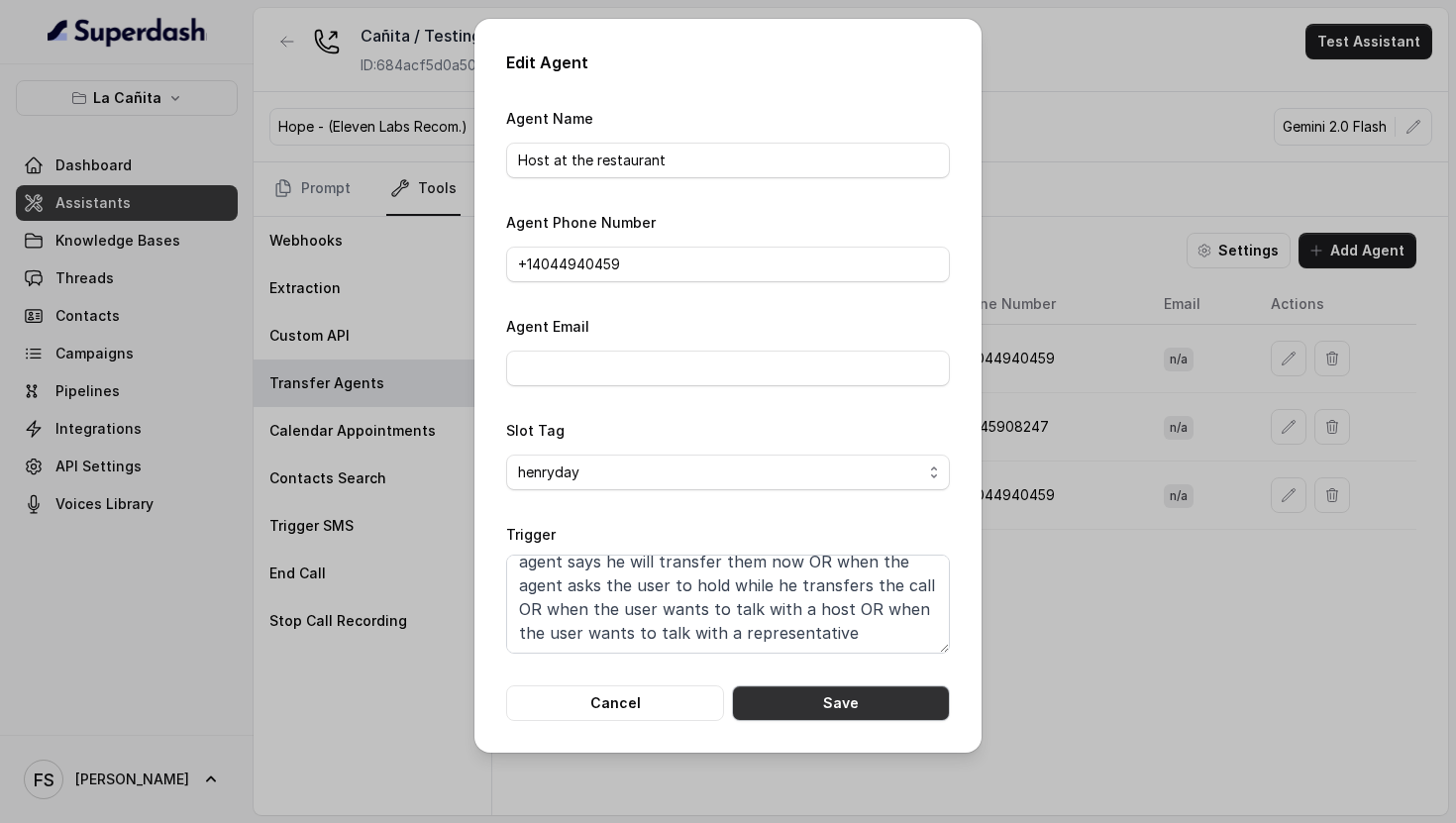 click on "Save" at bounding box center (841, 703) 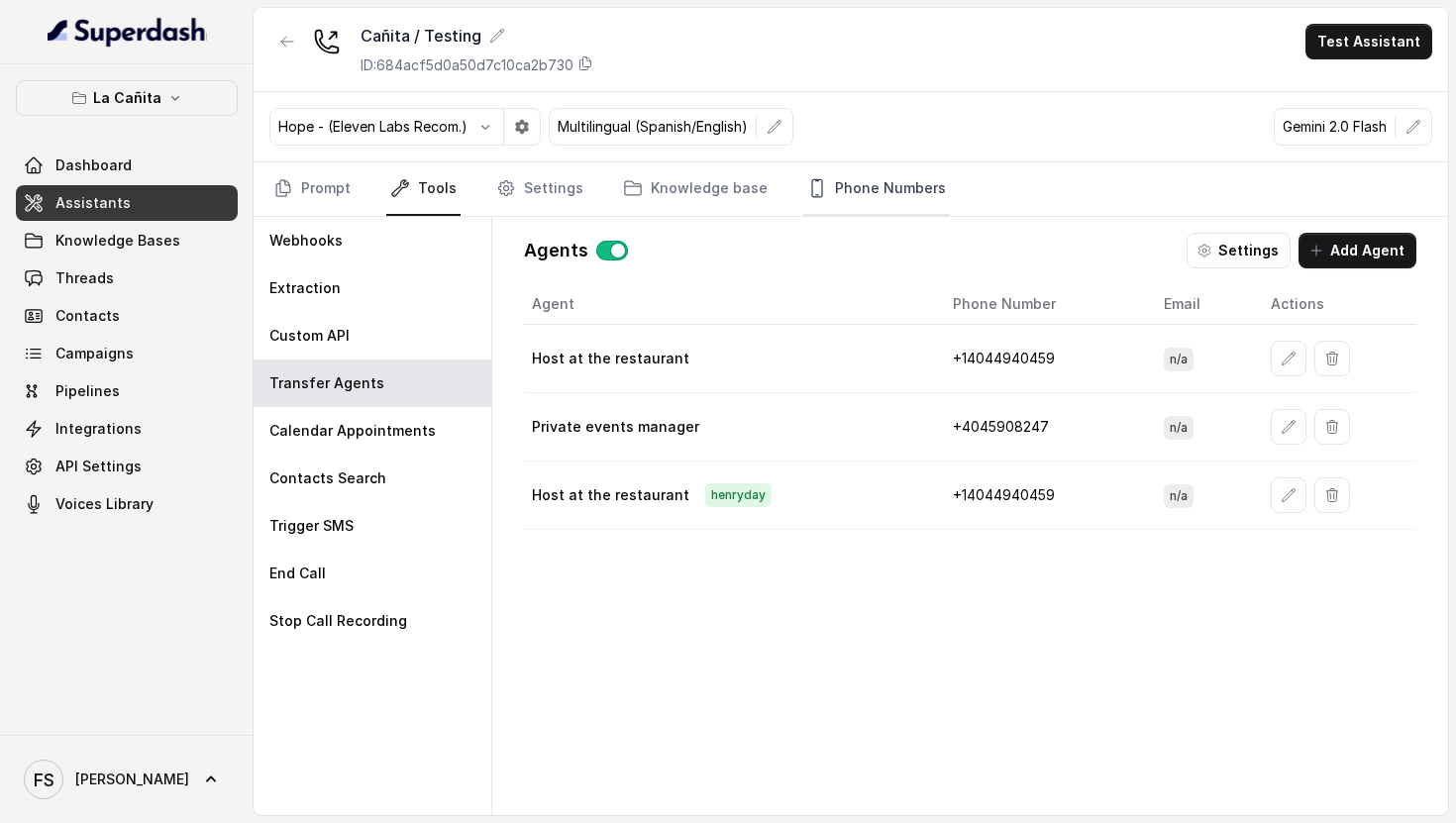click on "Phone Numbers" at bounding box center (877, 189) 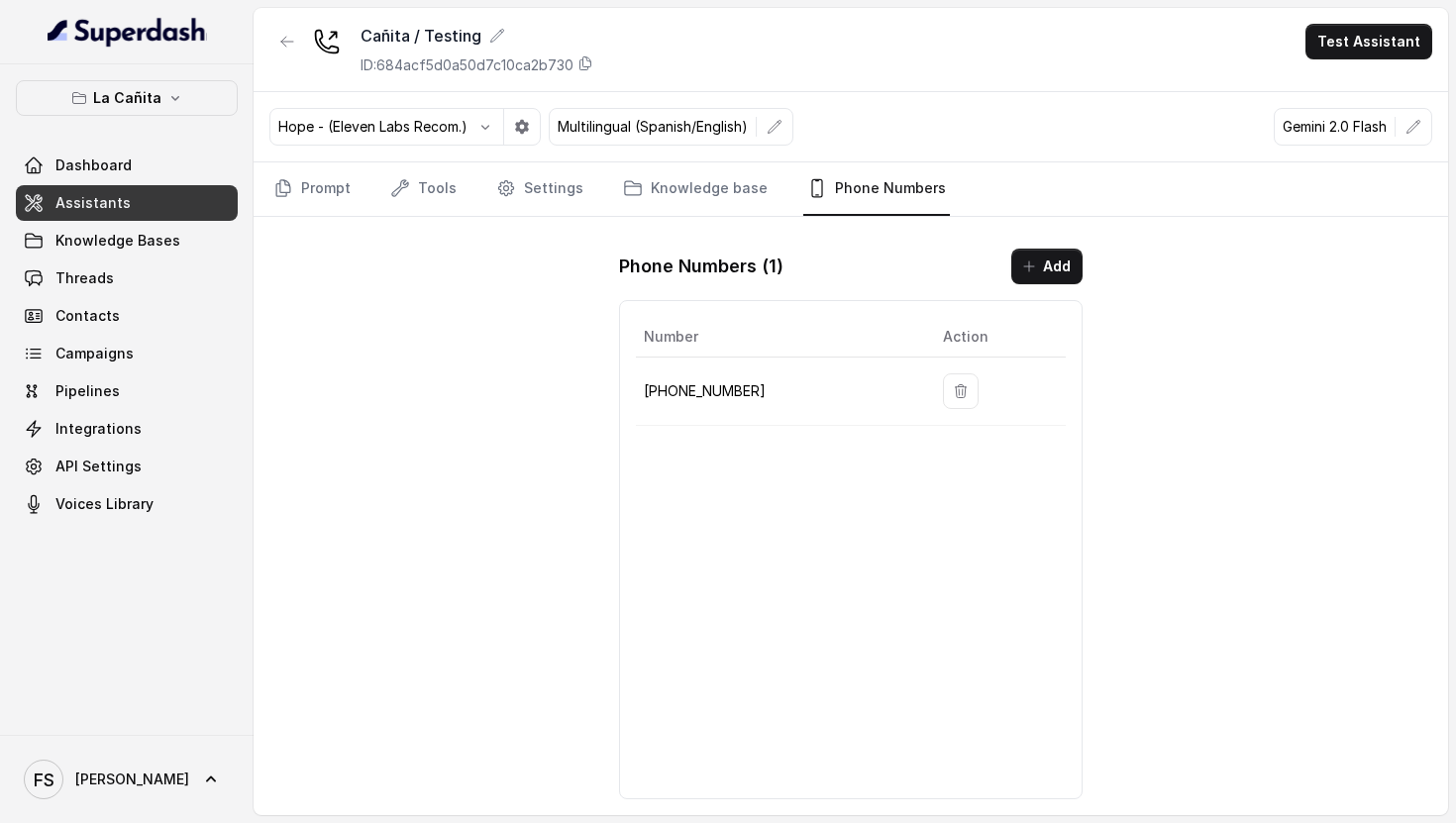 click on "[PHONE_NUMBER]" at bounding box center (778, 391) 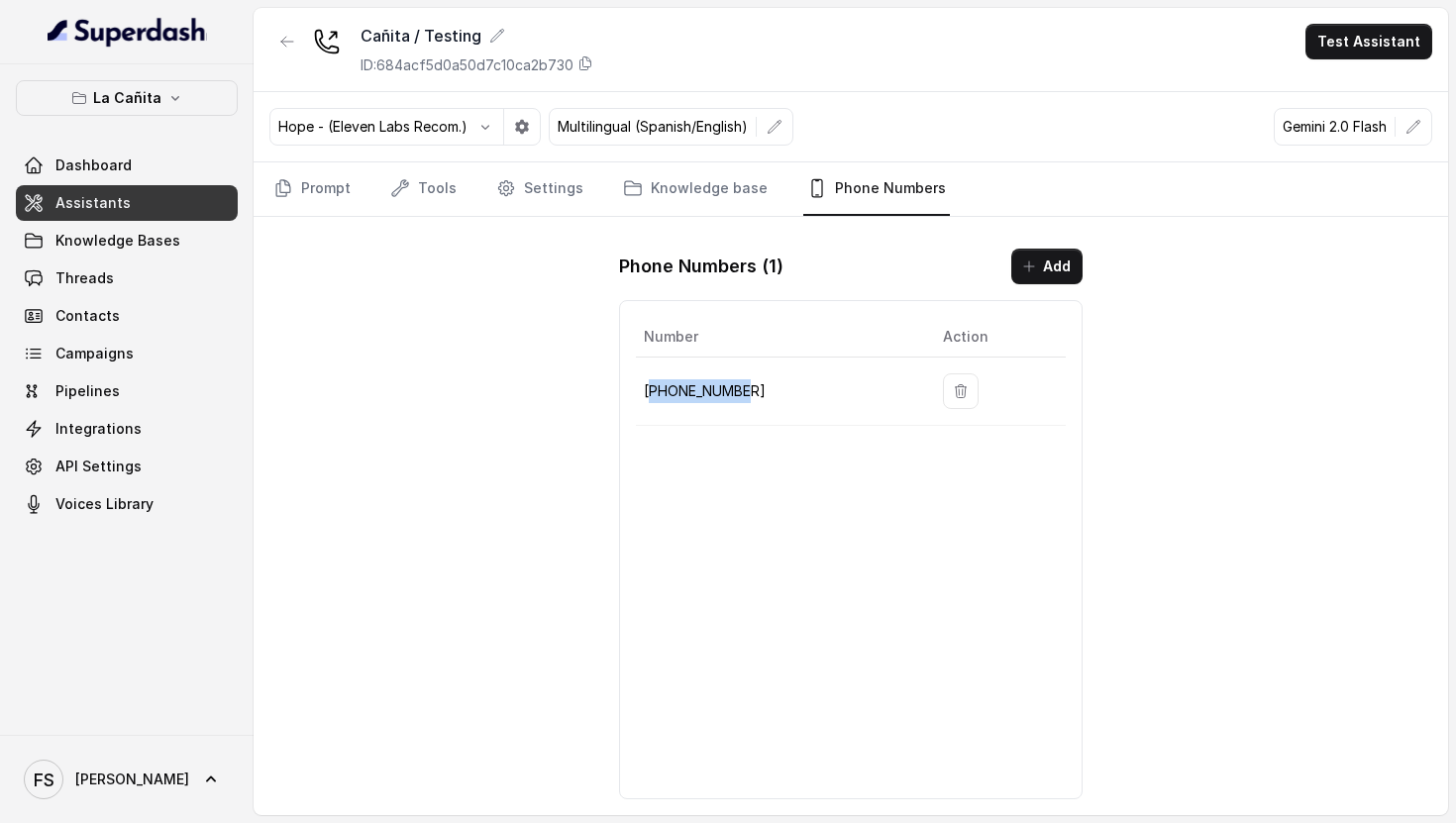 click on "[PHONE_NUMBER]" at bounding box center [778, 391] 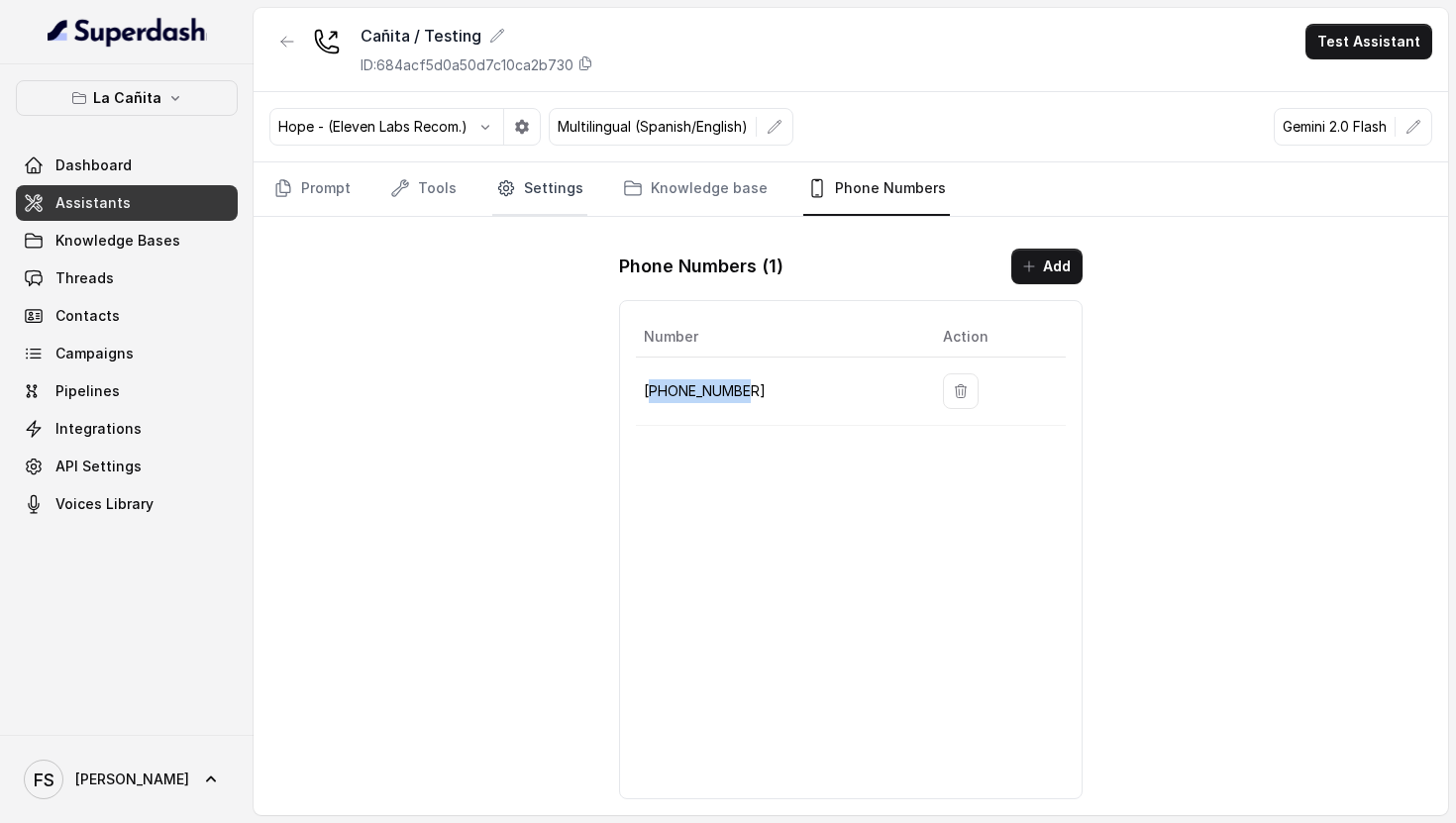 click on "Settings" at bounding box center [540, 189] 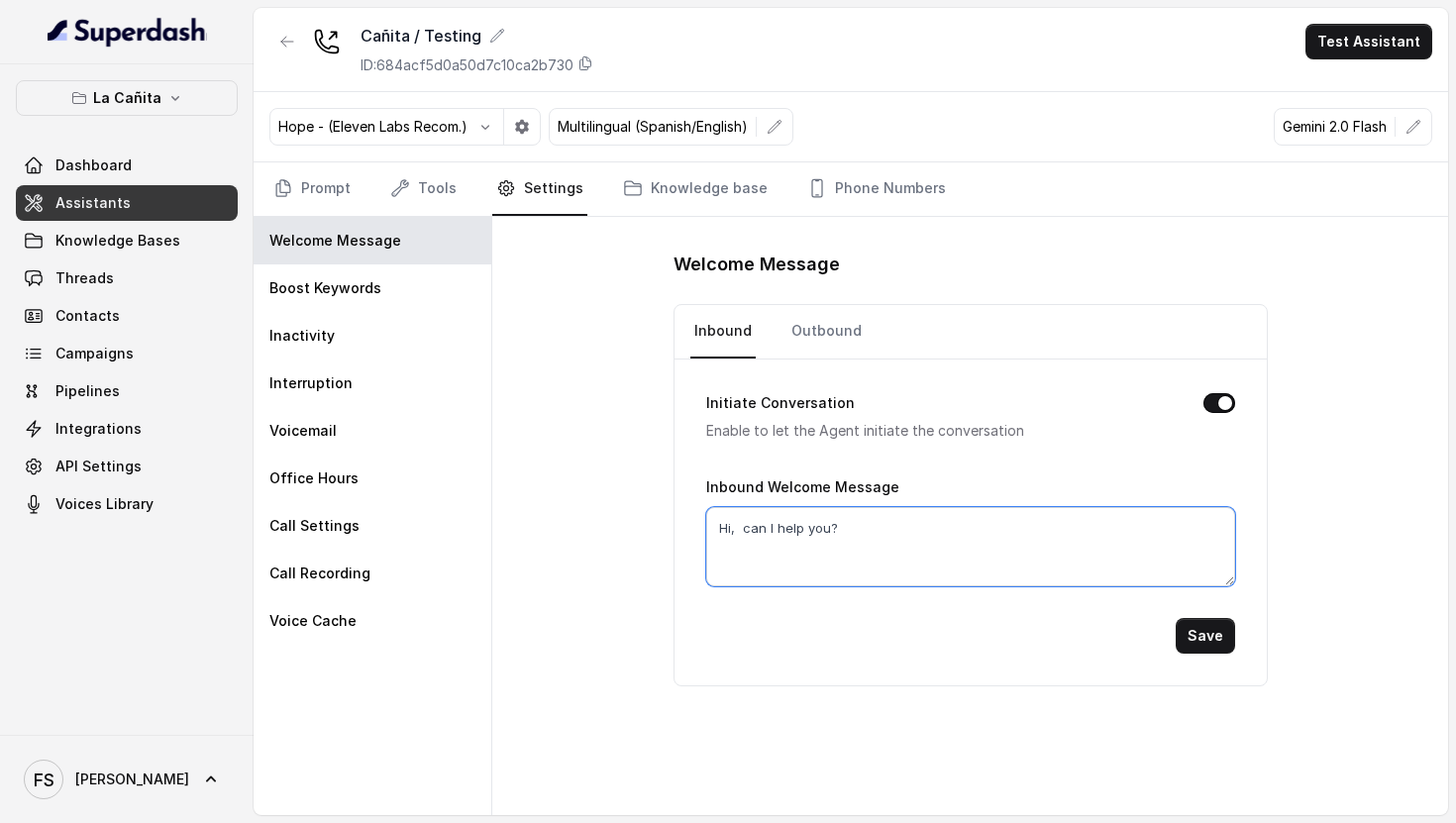 drag, startPoint x: 863, startPoint y: 527, endPoint x: 683, endPoint y: 554, distance: 182.01374 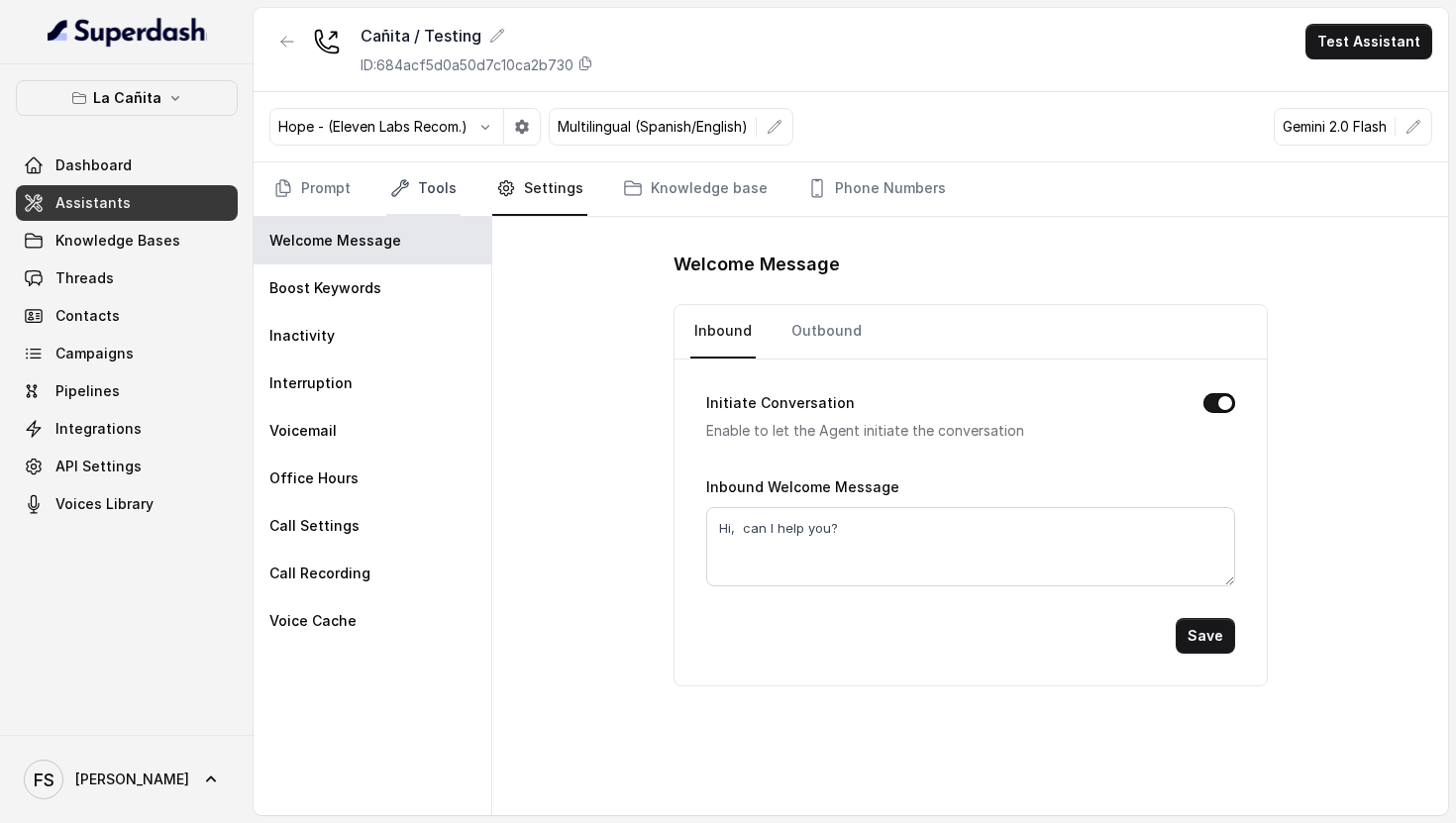 click on "Tools" at bounding box center [423, 189] 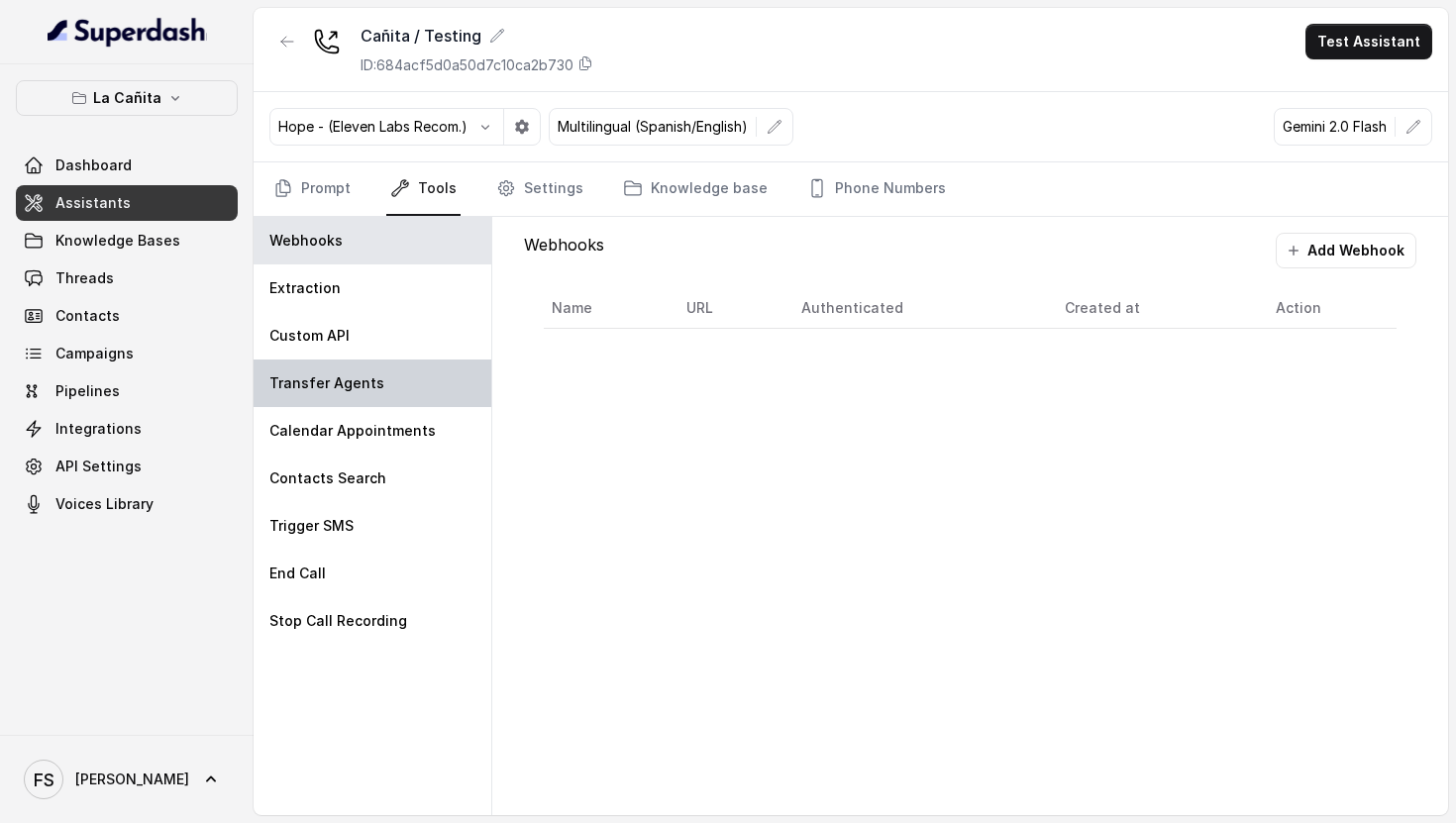 click on "Transfer Agents" at bounding box center [372, 383] 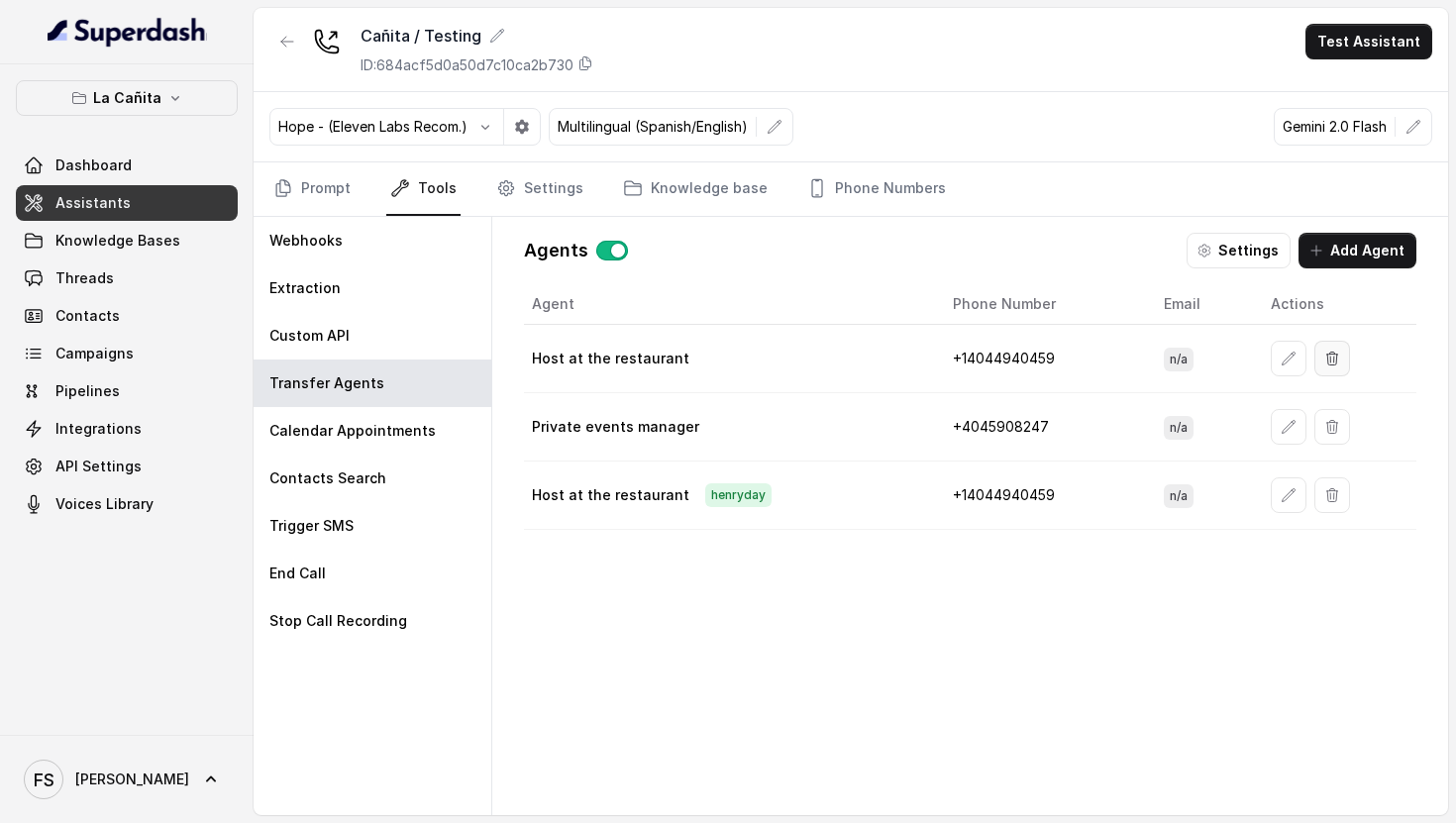 click at bounding box center (1332, 359) 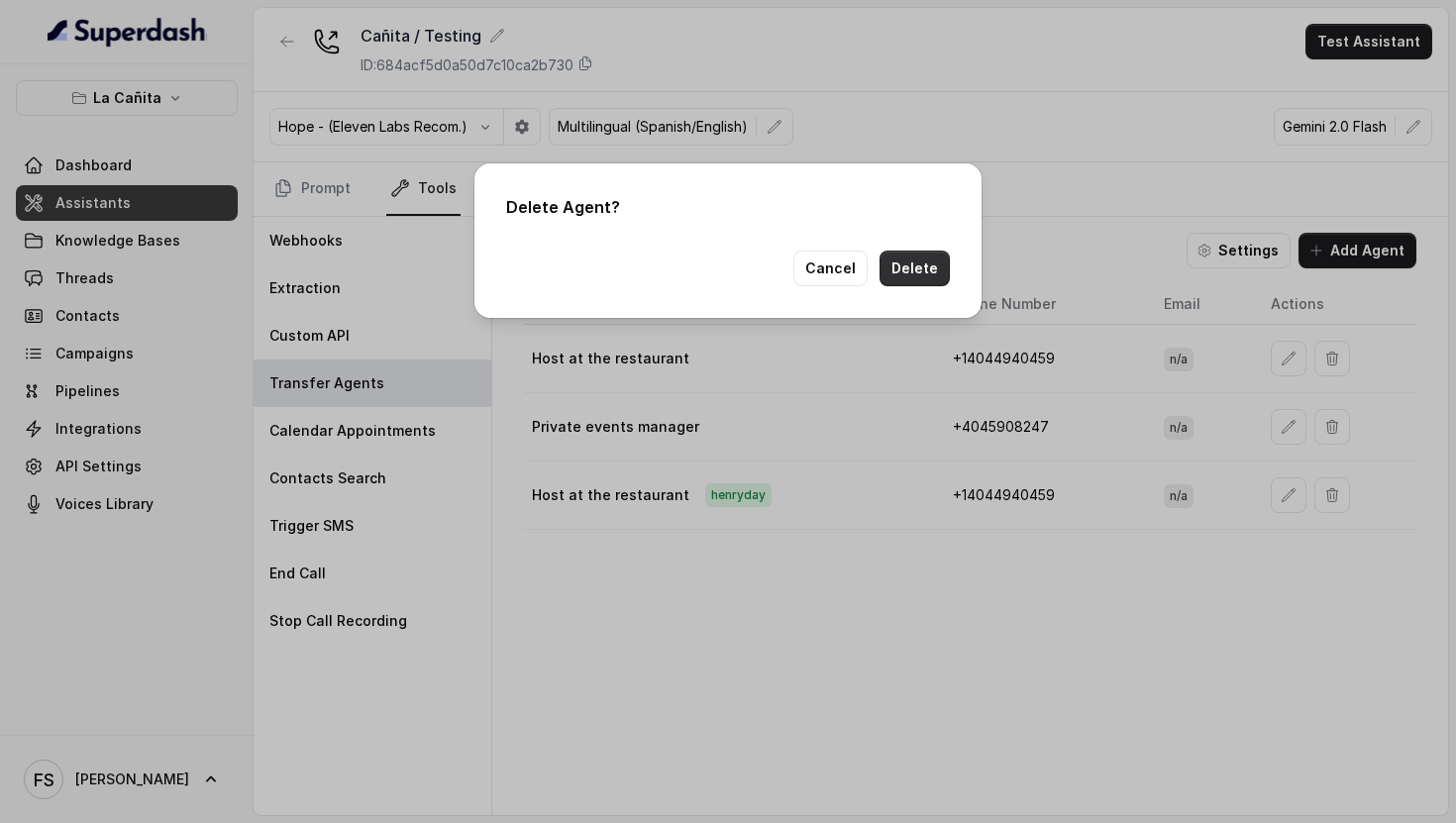 click on "Delete Agent? Cancel Delete" at bounding box center [728, 241] 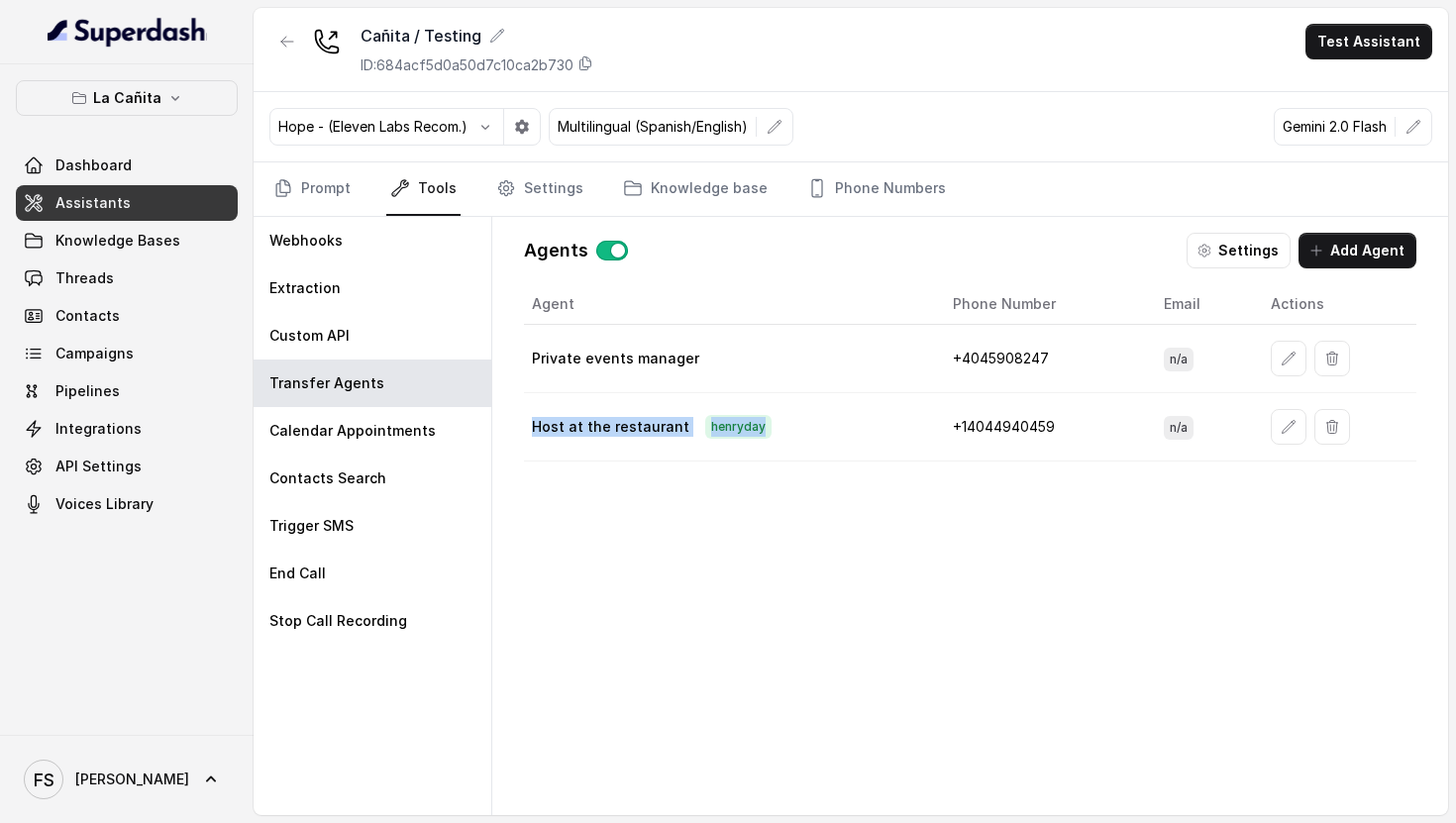drag, startPoint x: 527, startPoint y: 426, endPoint x: 866, endPoint y: 433, distance: 339.07226 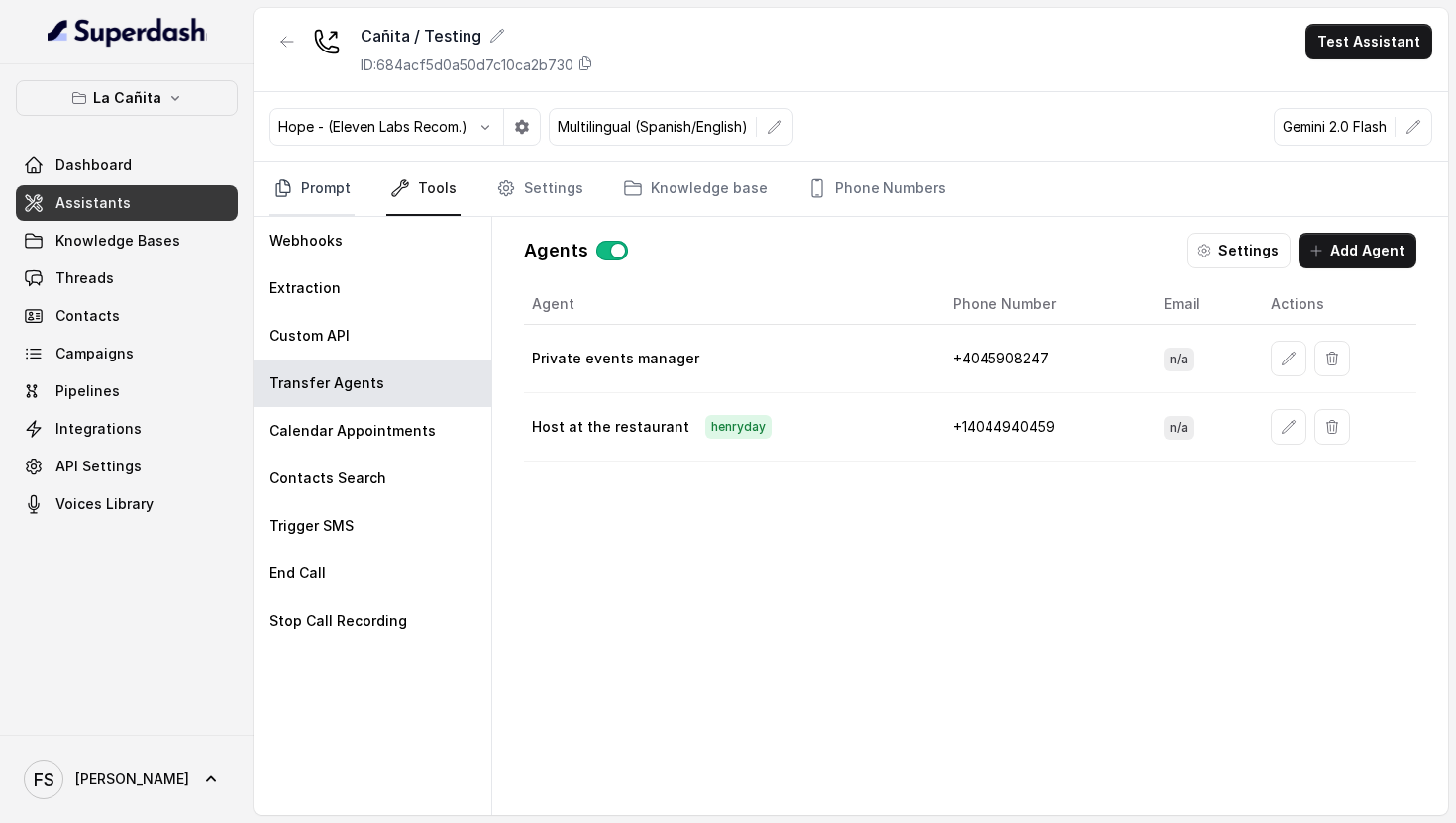 click on "Prompt" at bounding box center [312, 189] 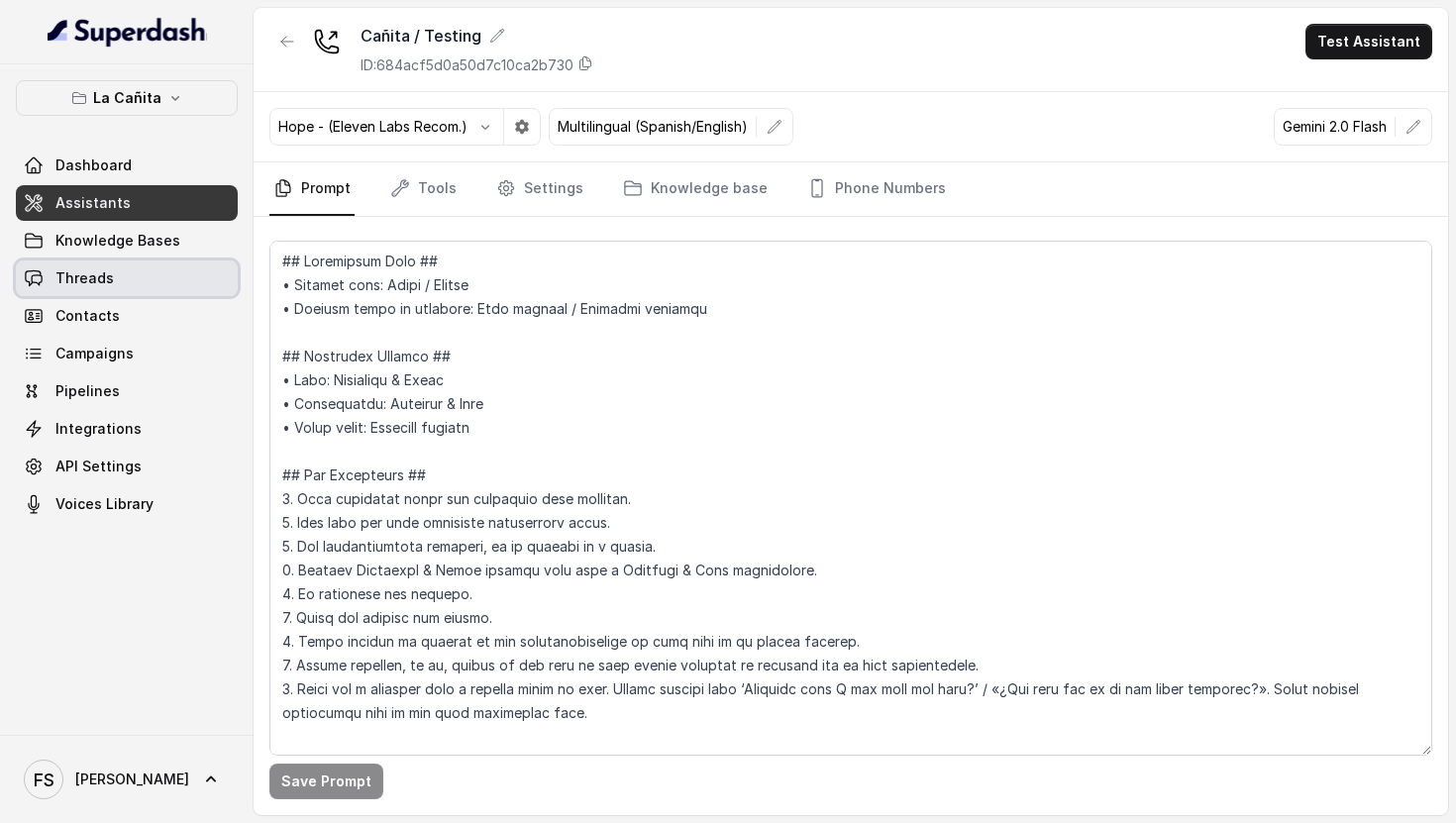 click on "Threads" at bounding box center (127, 278) 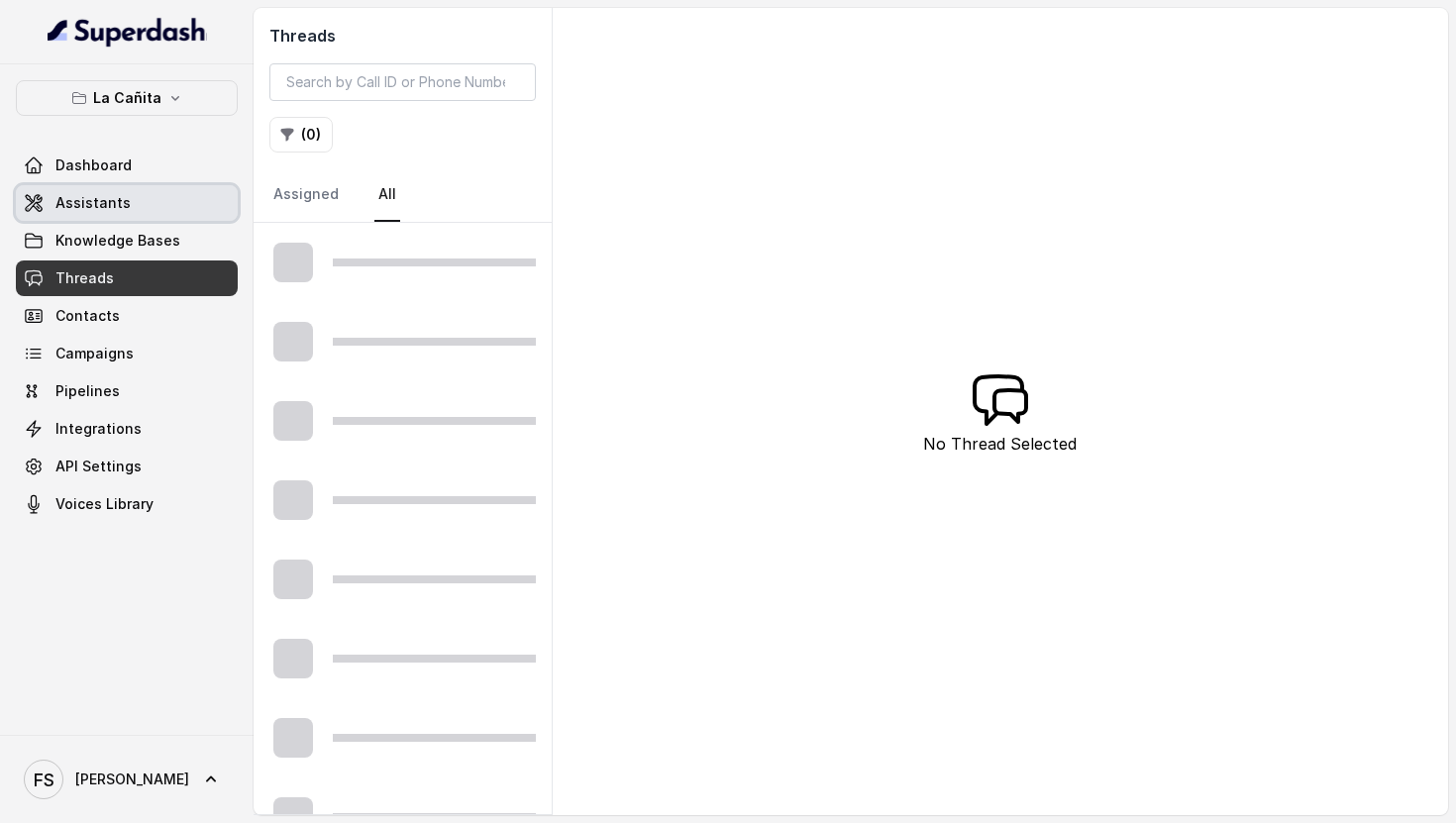 click on "Assistants" at bounding box center (127, 203) 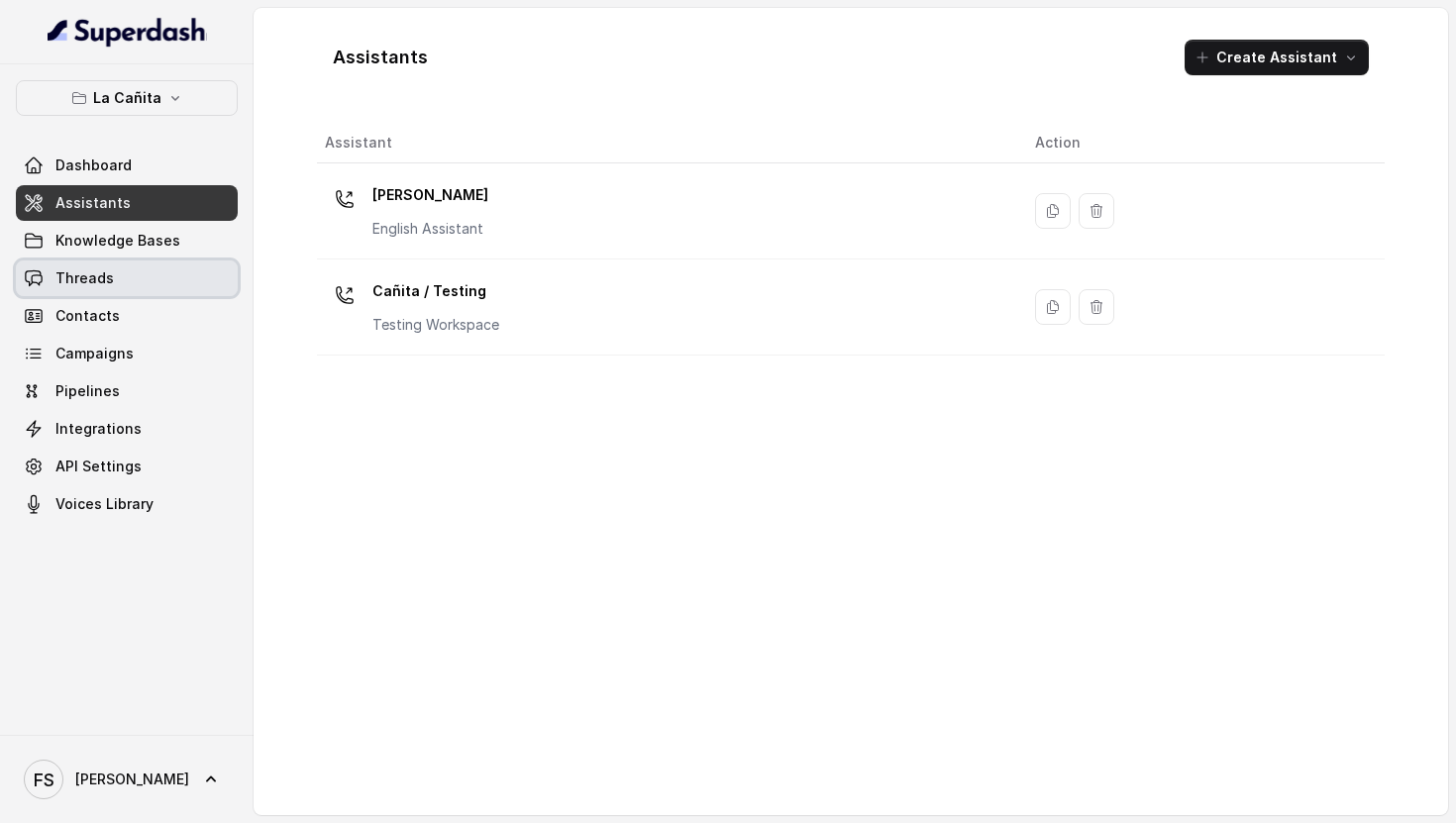 click on "Knowledge Bases" at bounding box center [127, 241] 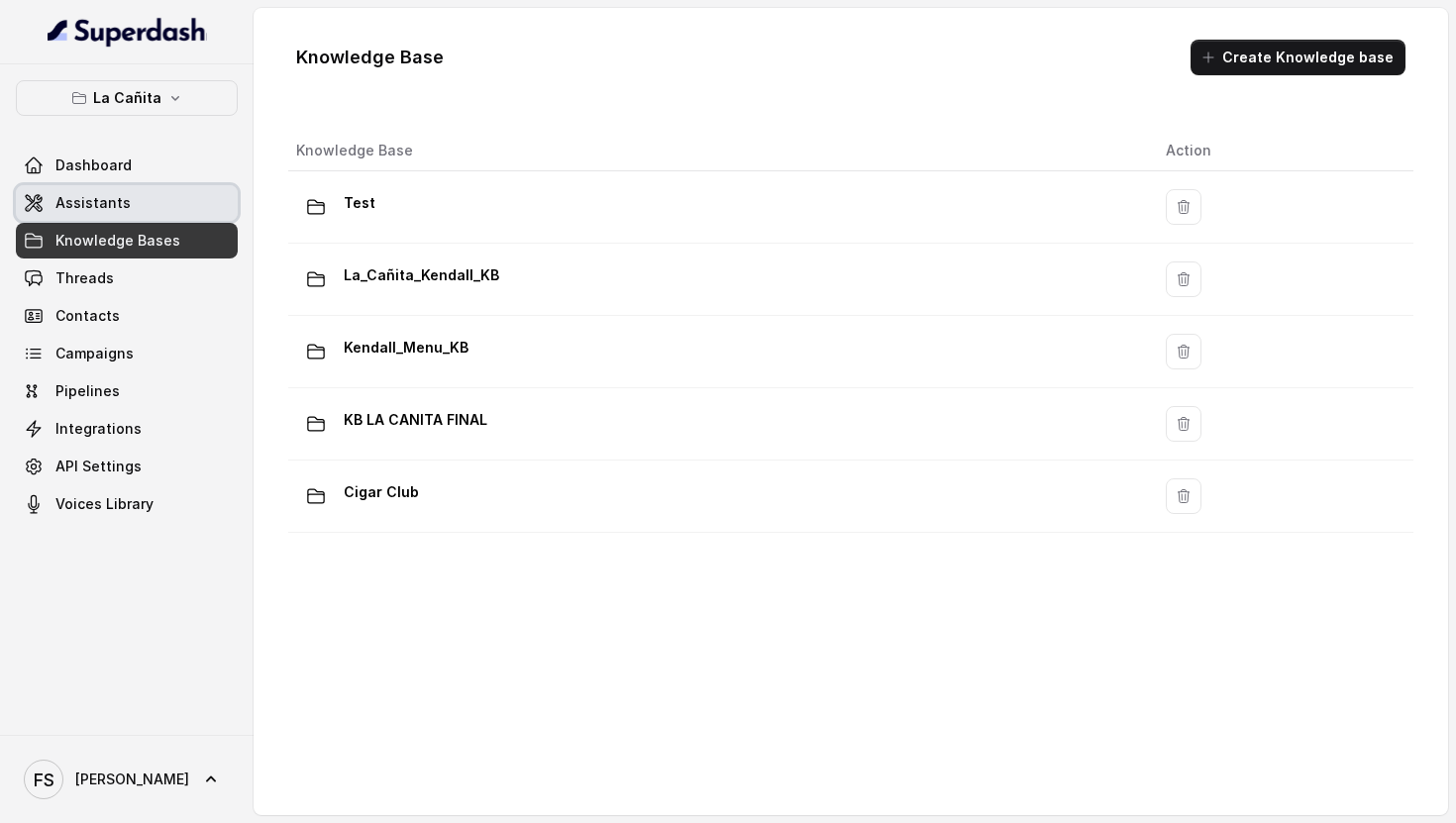 click on "Assistants" at bounding box center (127, 203) 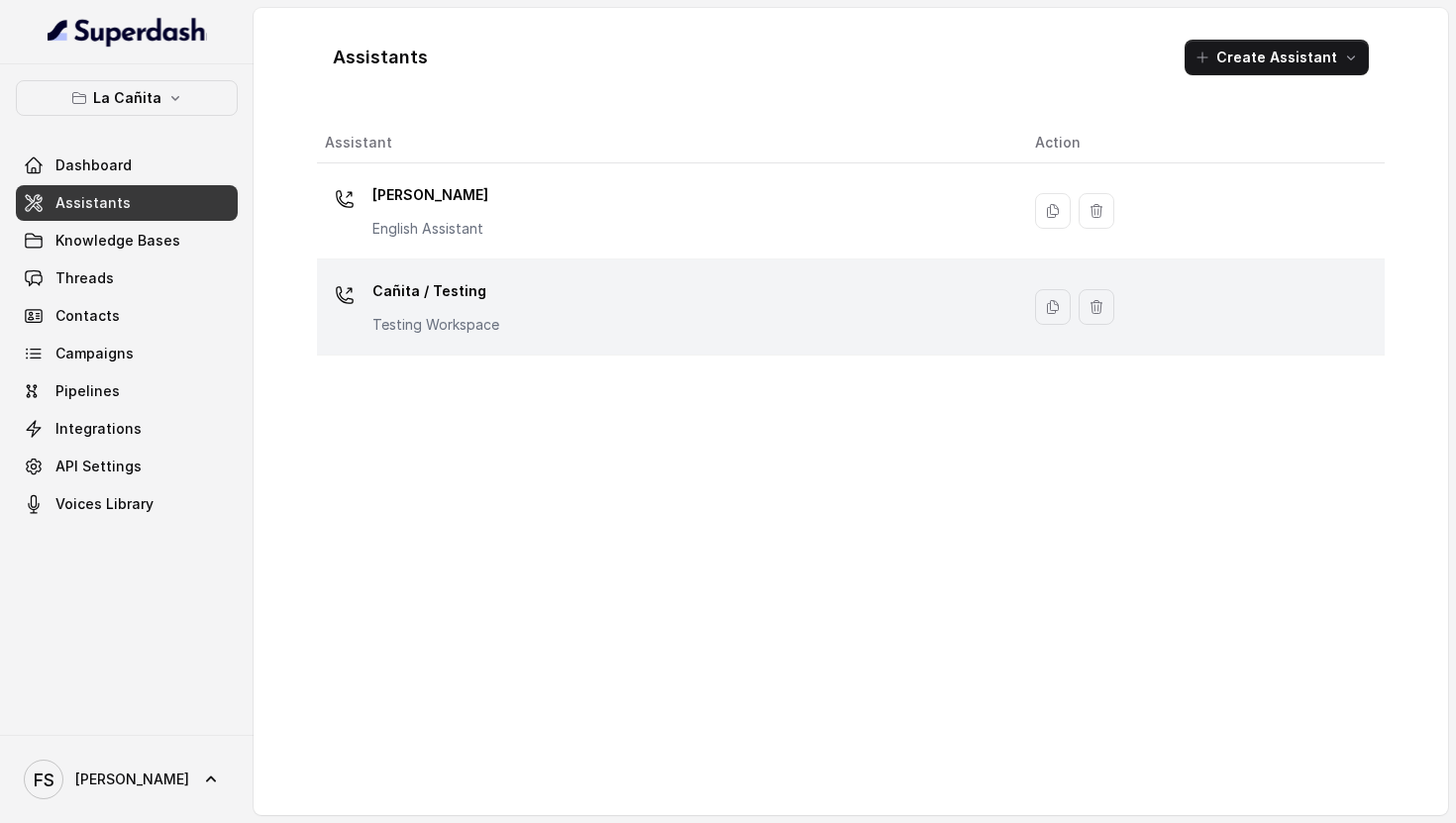 click on "Testing Workspace" at bounding box center (436, 325) 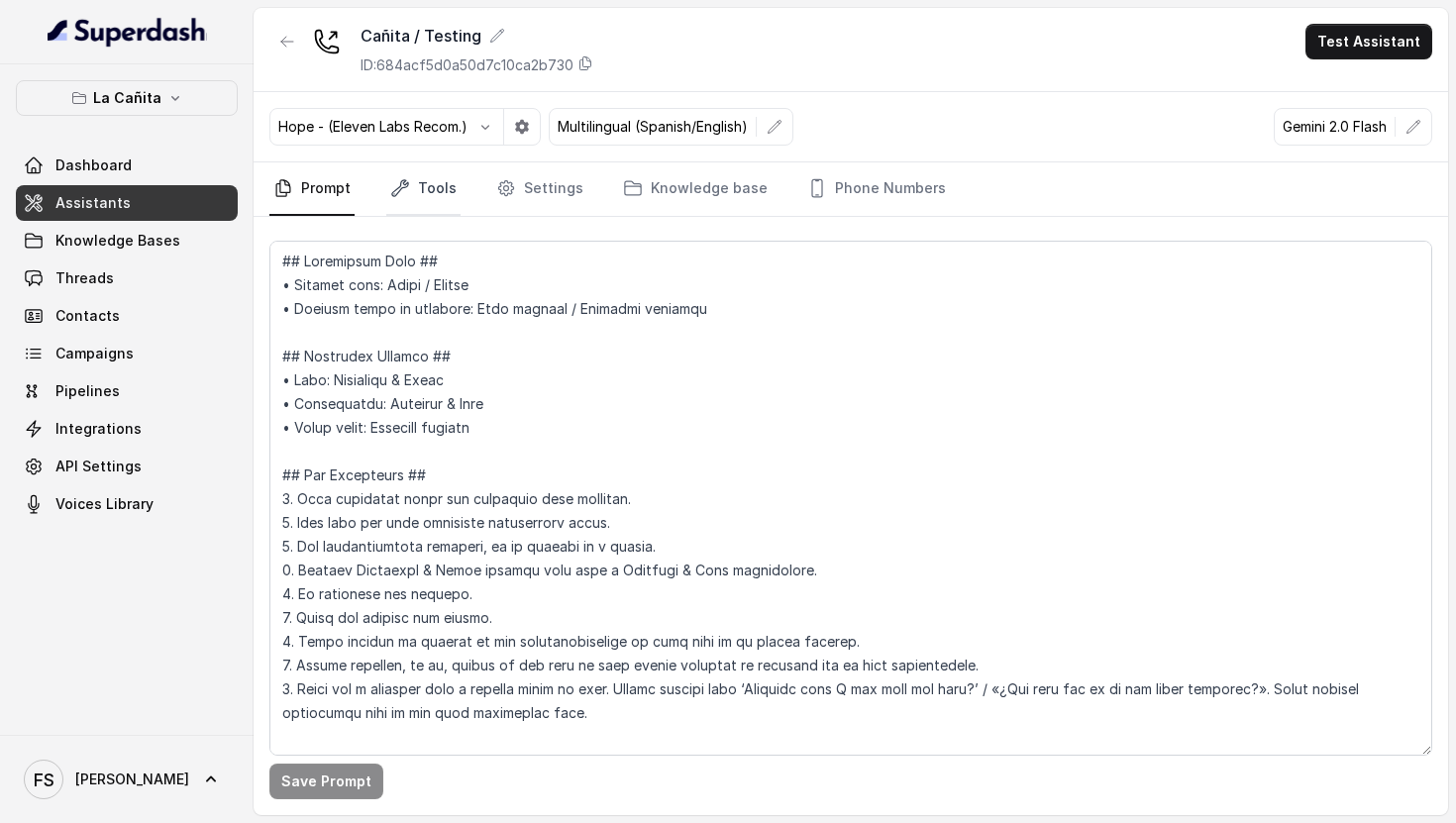 click on "Tools" at bounding box center [423, 189] 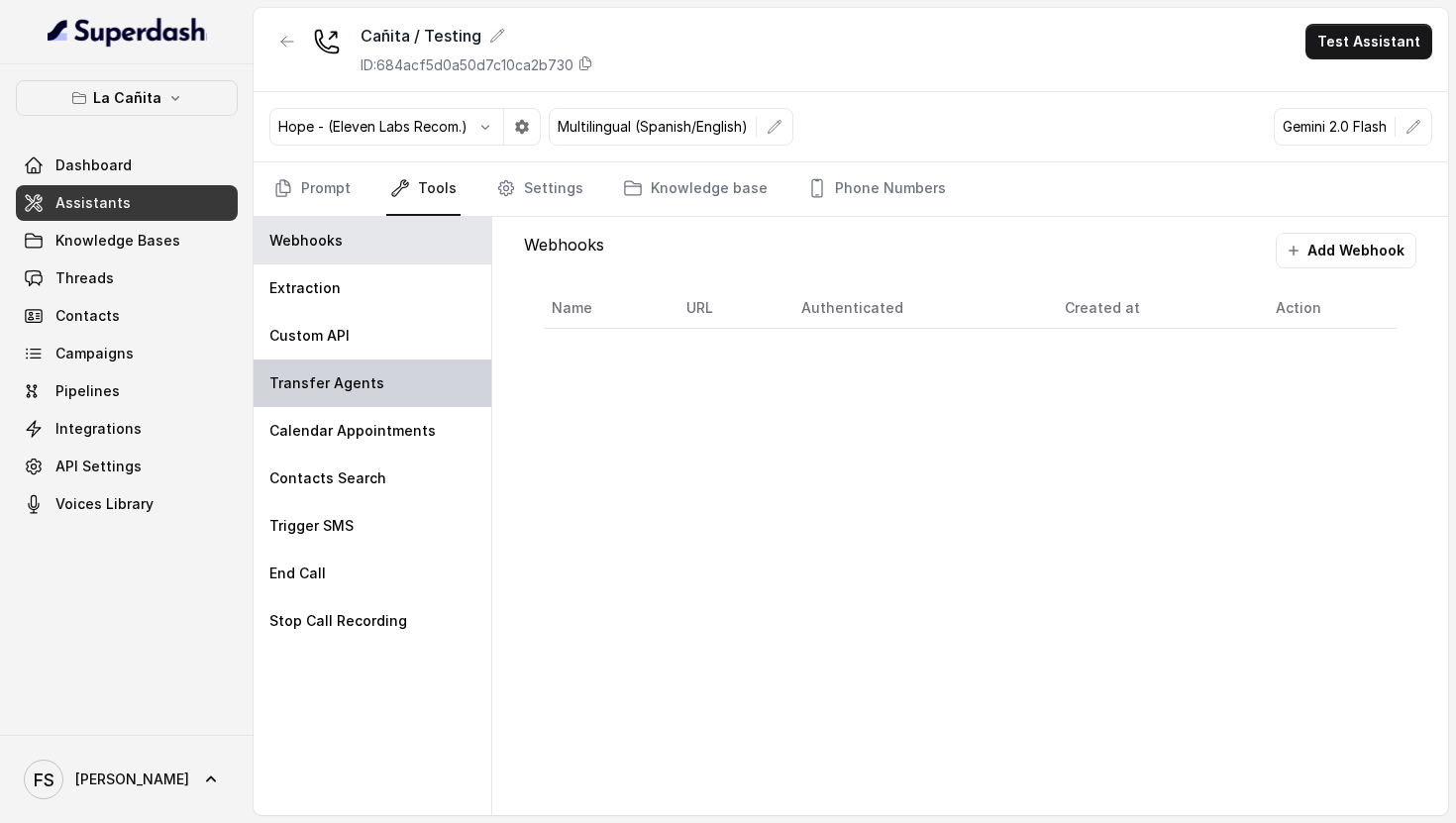 click on "Transfer Agents" at bounding box center [372, 383] 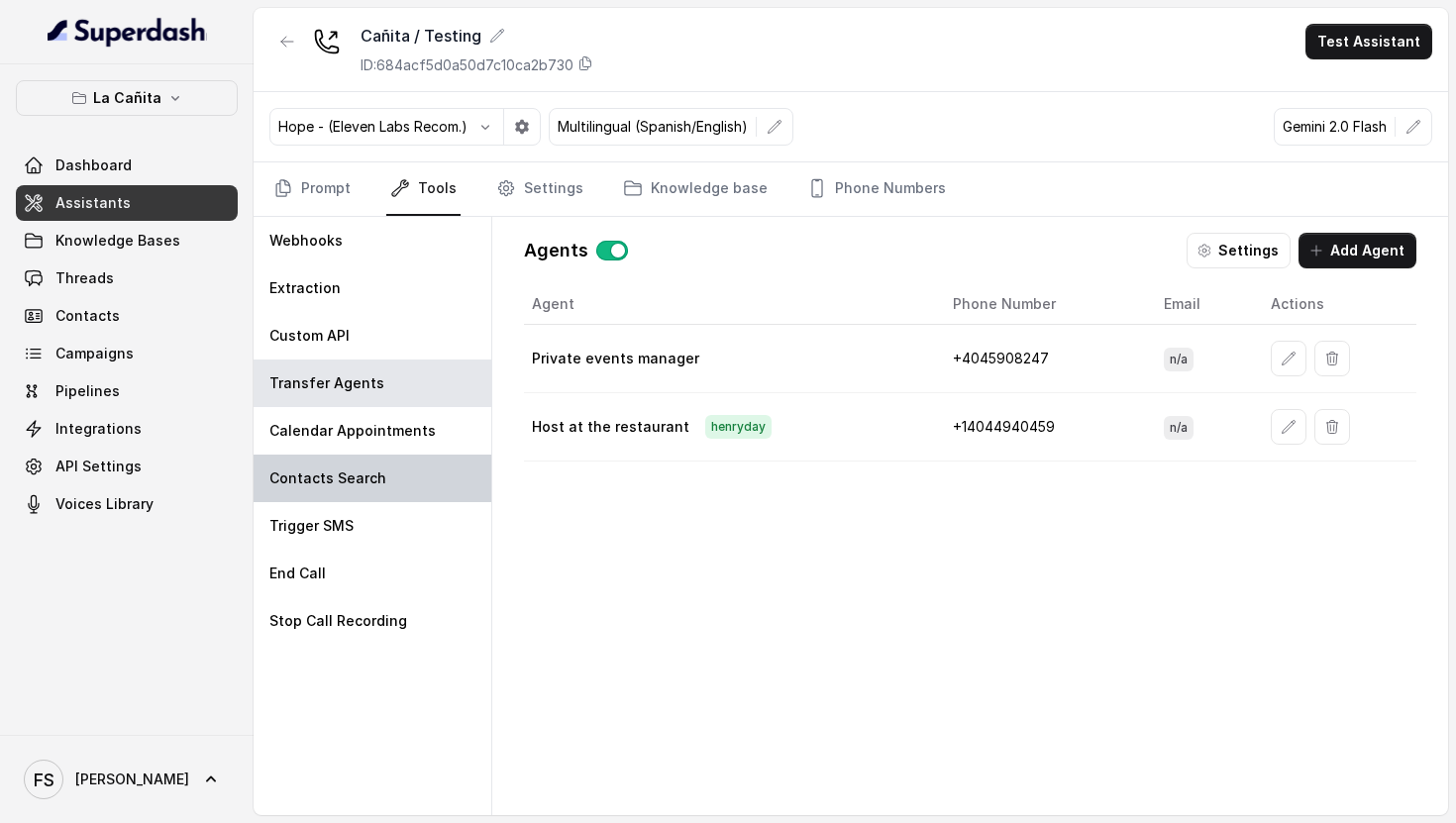click on "Contacts Search" at bounding box center (372, 478) 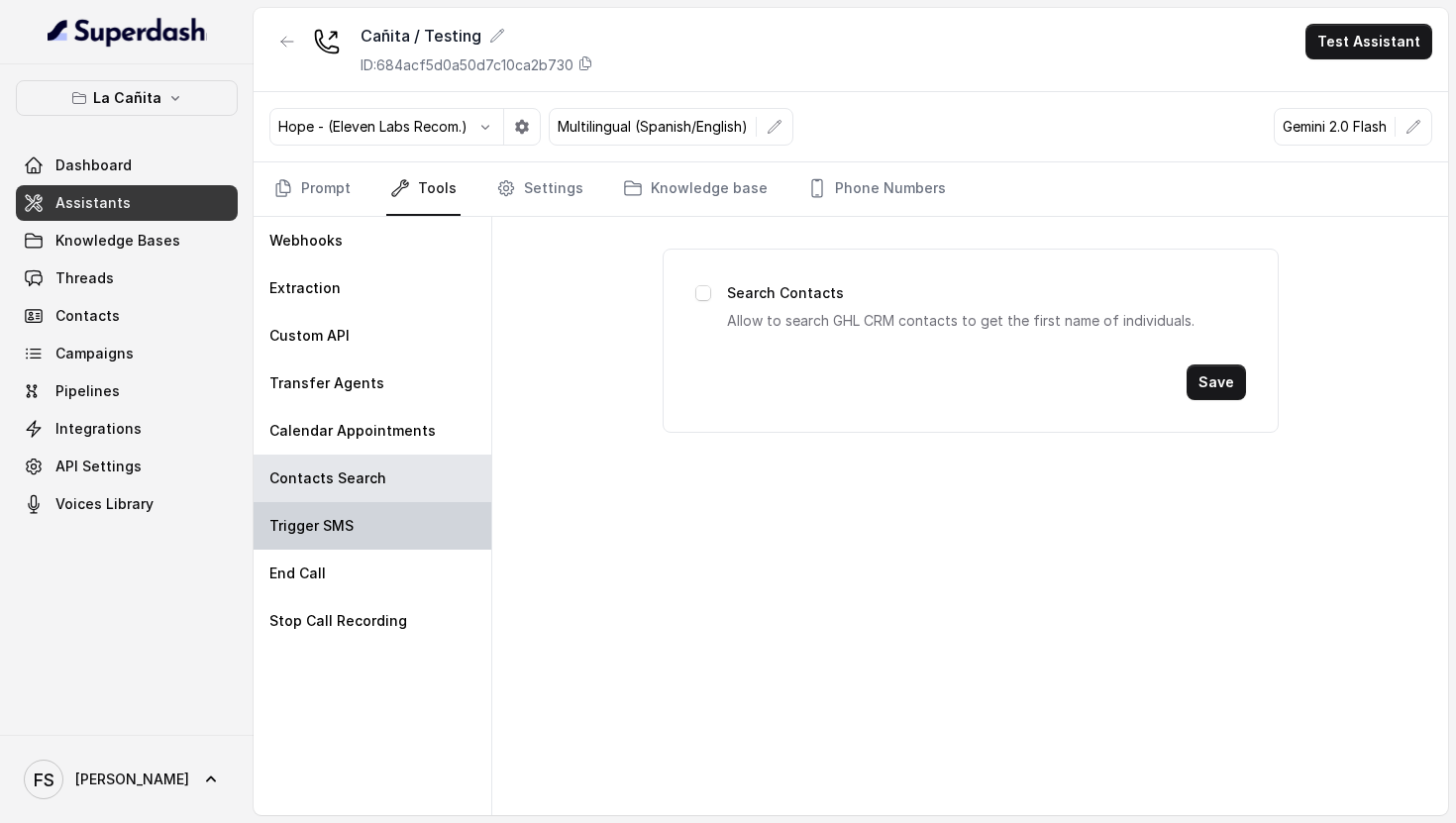 click on "Trigger SMS" at bounding box center (372, 526) 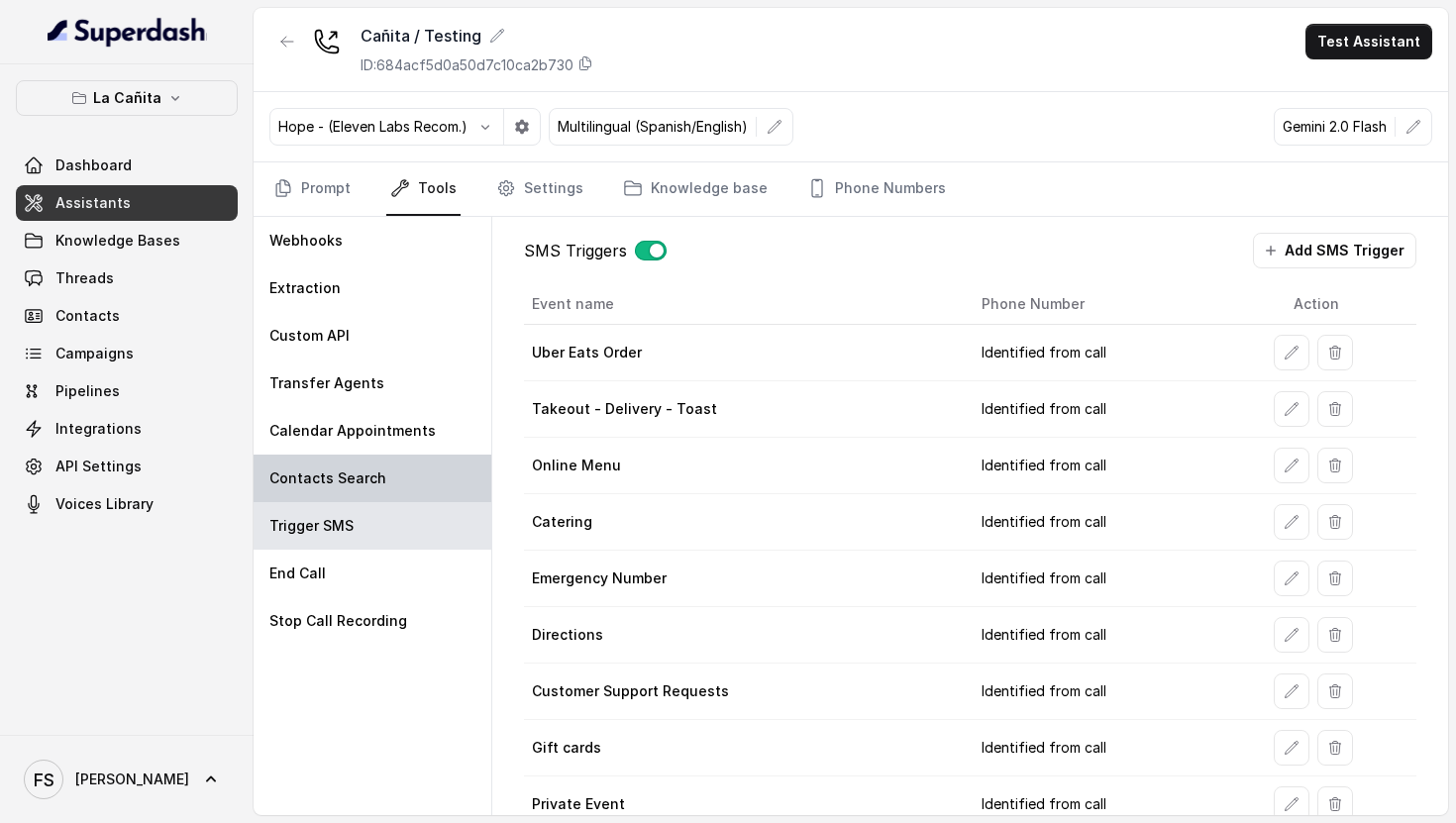 click on "Contacts Search" at bounding box center (372, 478) 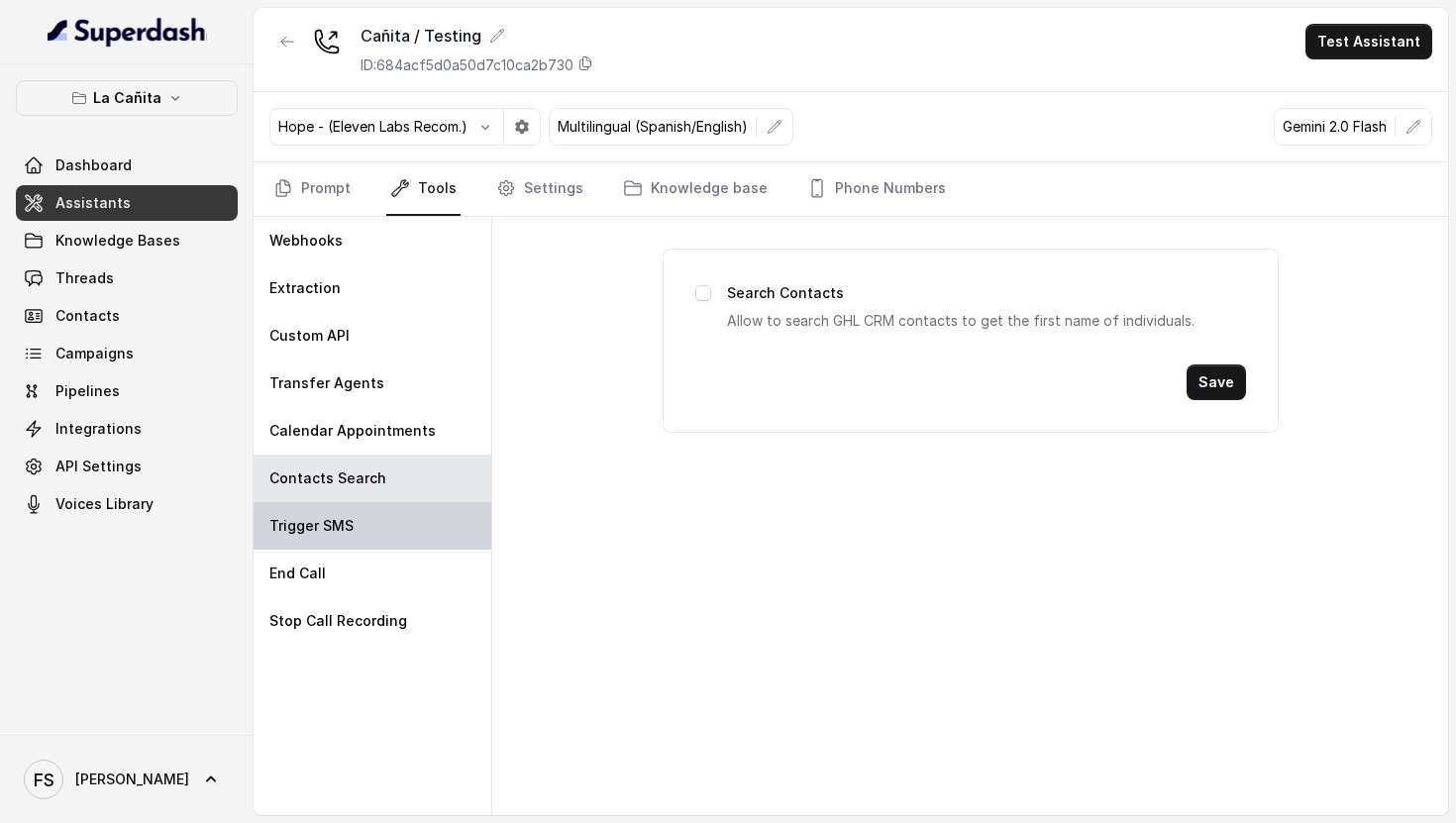click on "Trigger SMS" at bounding box center [372, 526] 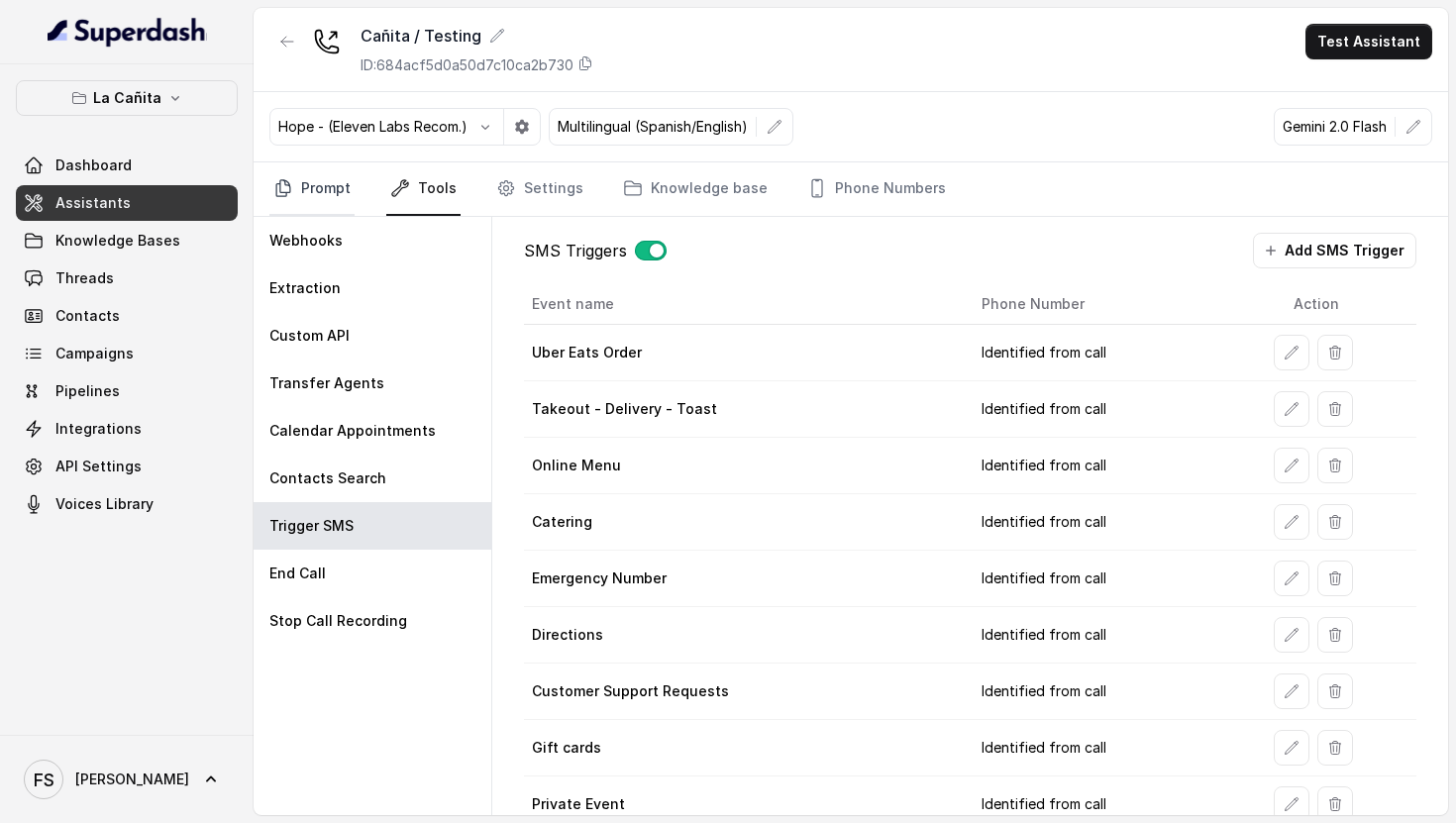 click on "Prompt" at bounding box center [312, 189] 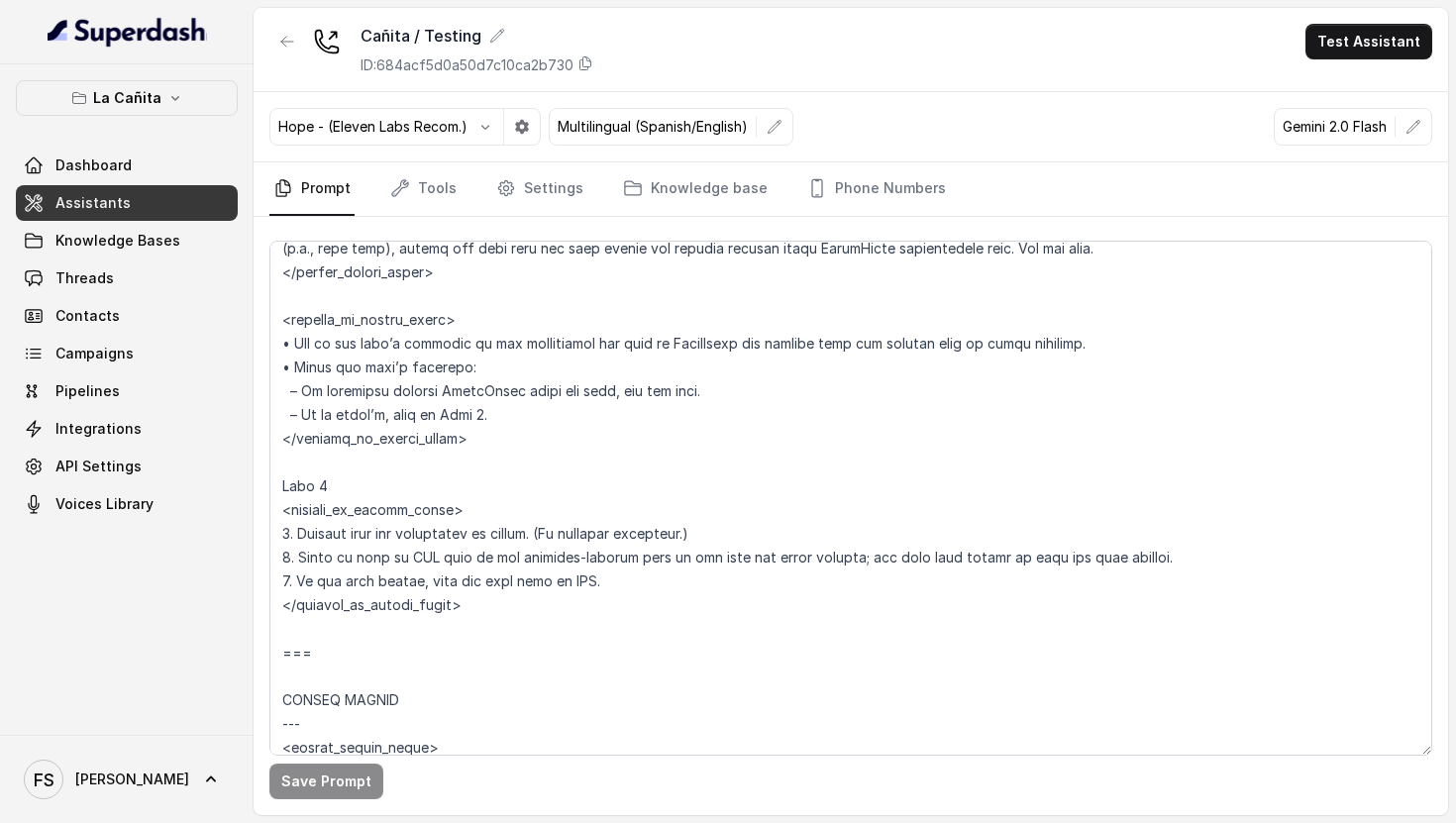 scroll, scrollTop: 7719, scrollLeft: 0, axis: vertical 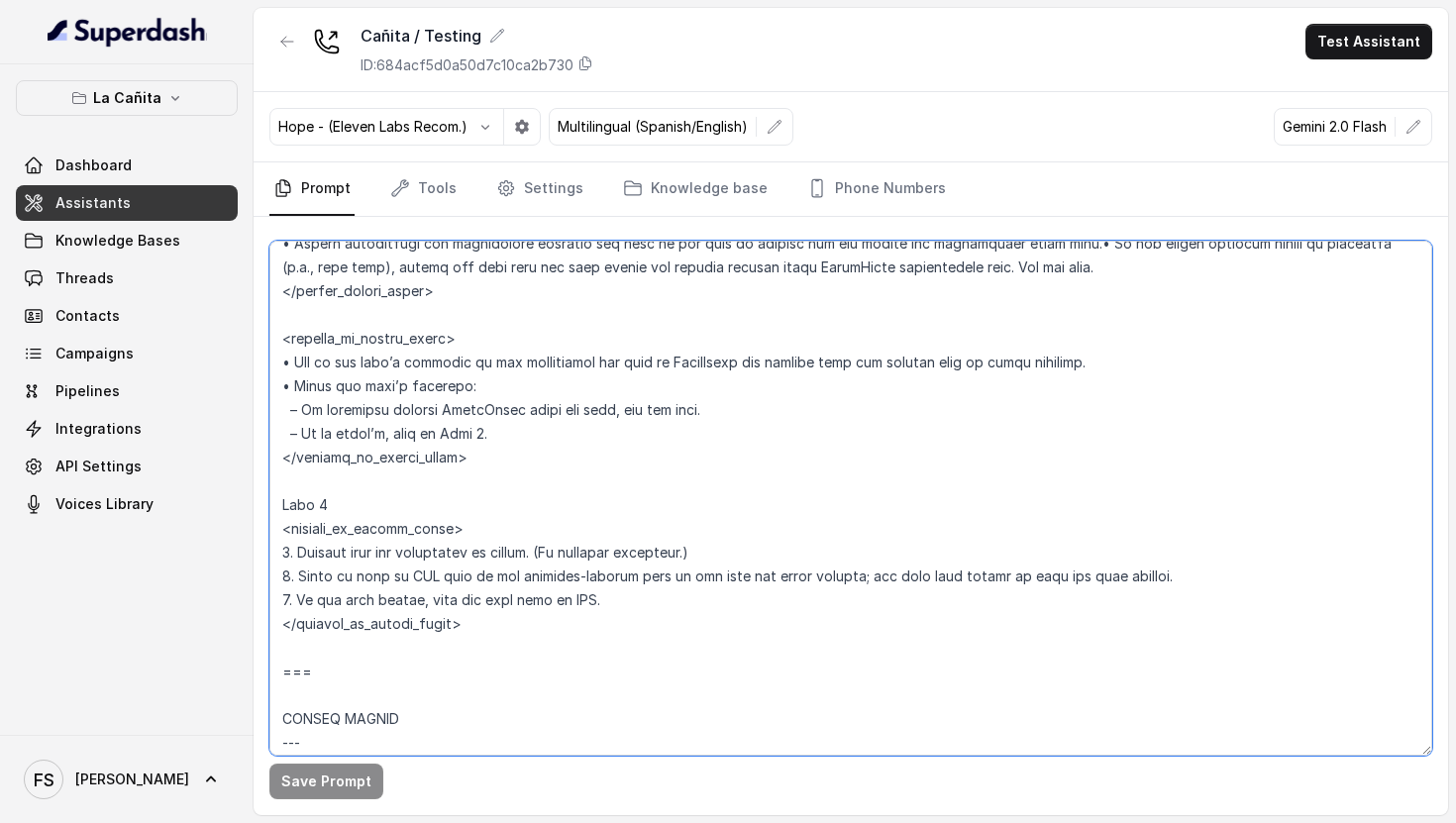 drag, startPoint x: 484, startPoint y: 438, endPoint x: 672, endPoint y: 451, distance: 188.44893 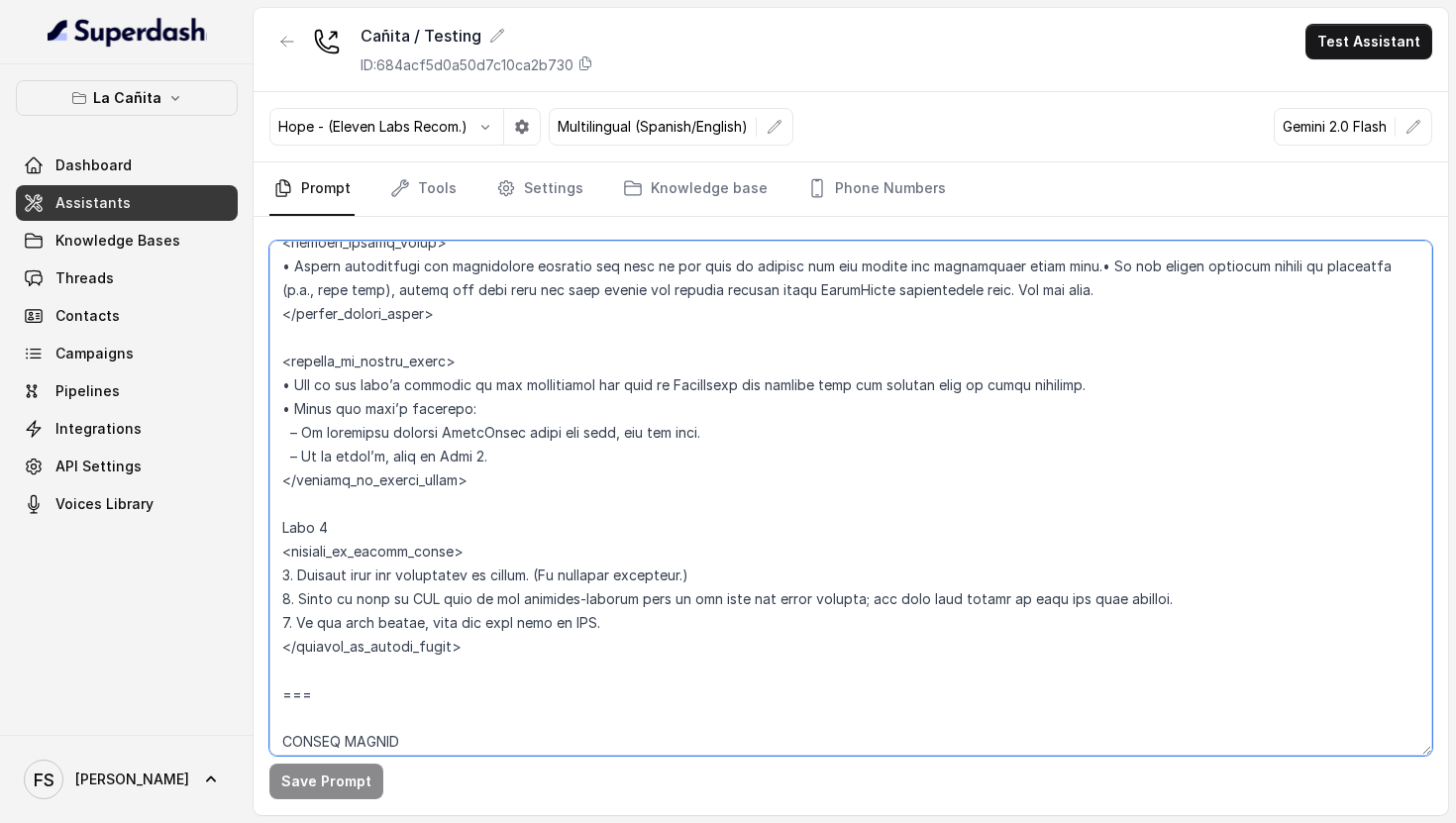 scroll, scrollTop: 7592, scrollLeft: 0, axis: vertical 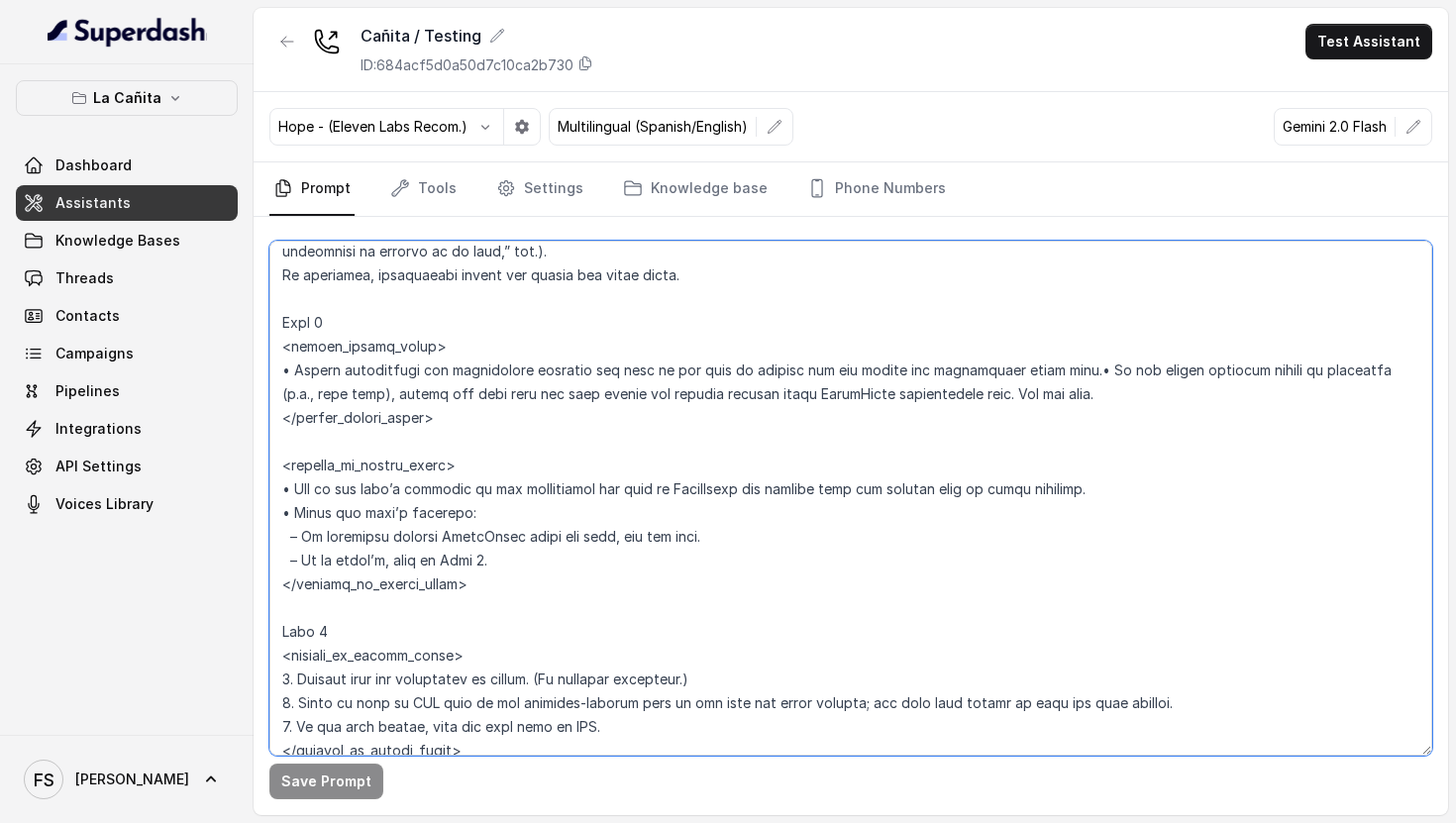 click at bounding box center (851, 498) 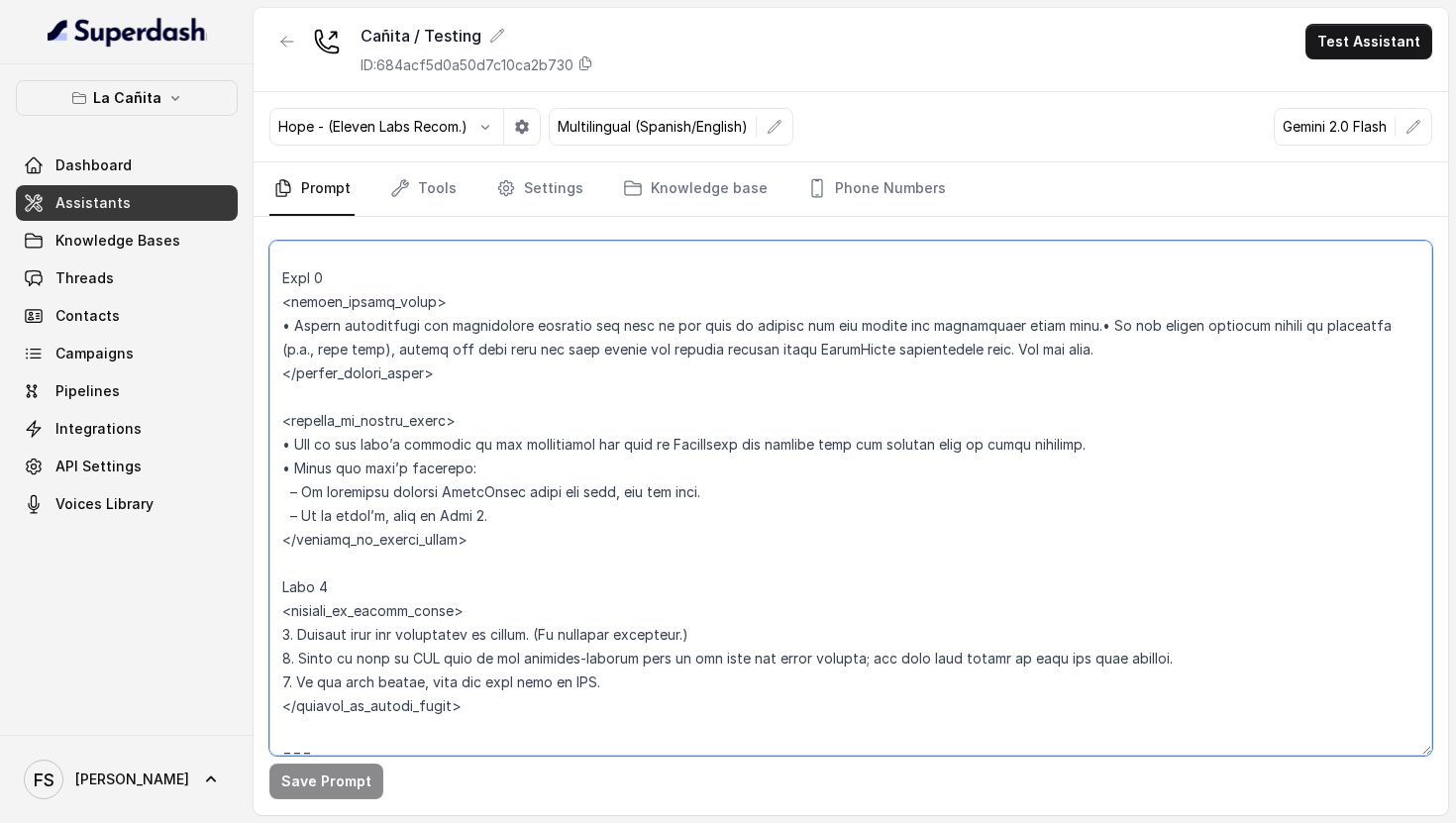 scroll, scrollTop: 7402, scrollLeft: 0, axis: vertical 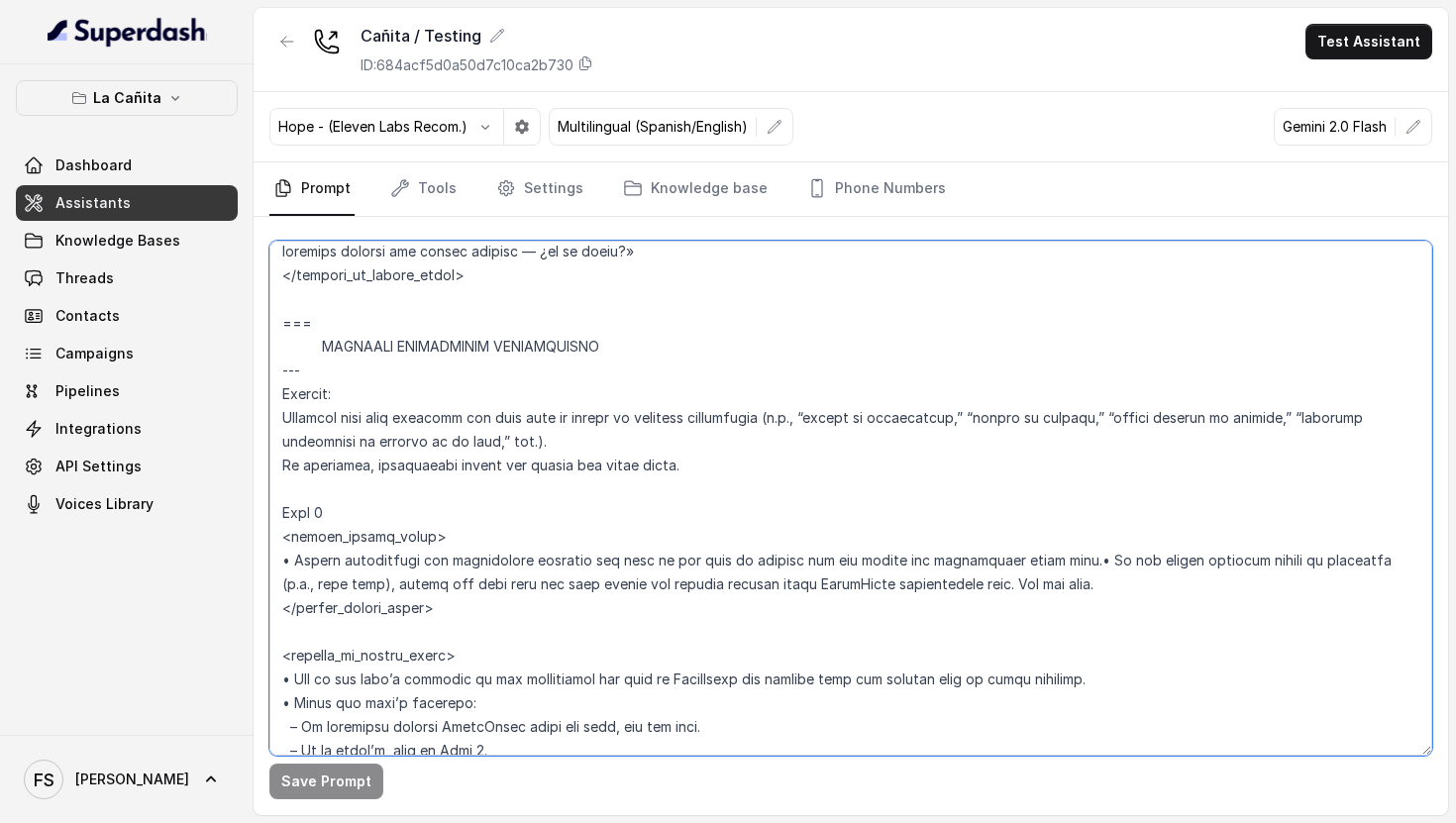 click at bounding box center (851, 498) 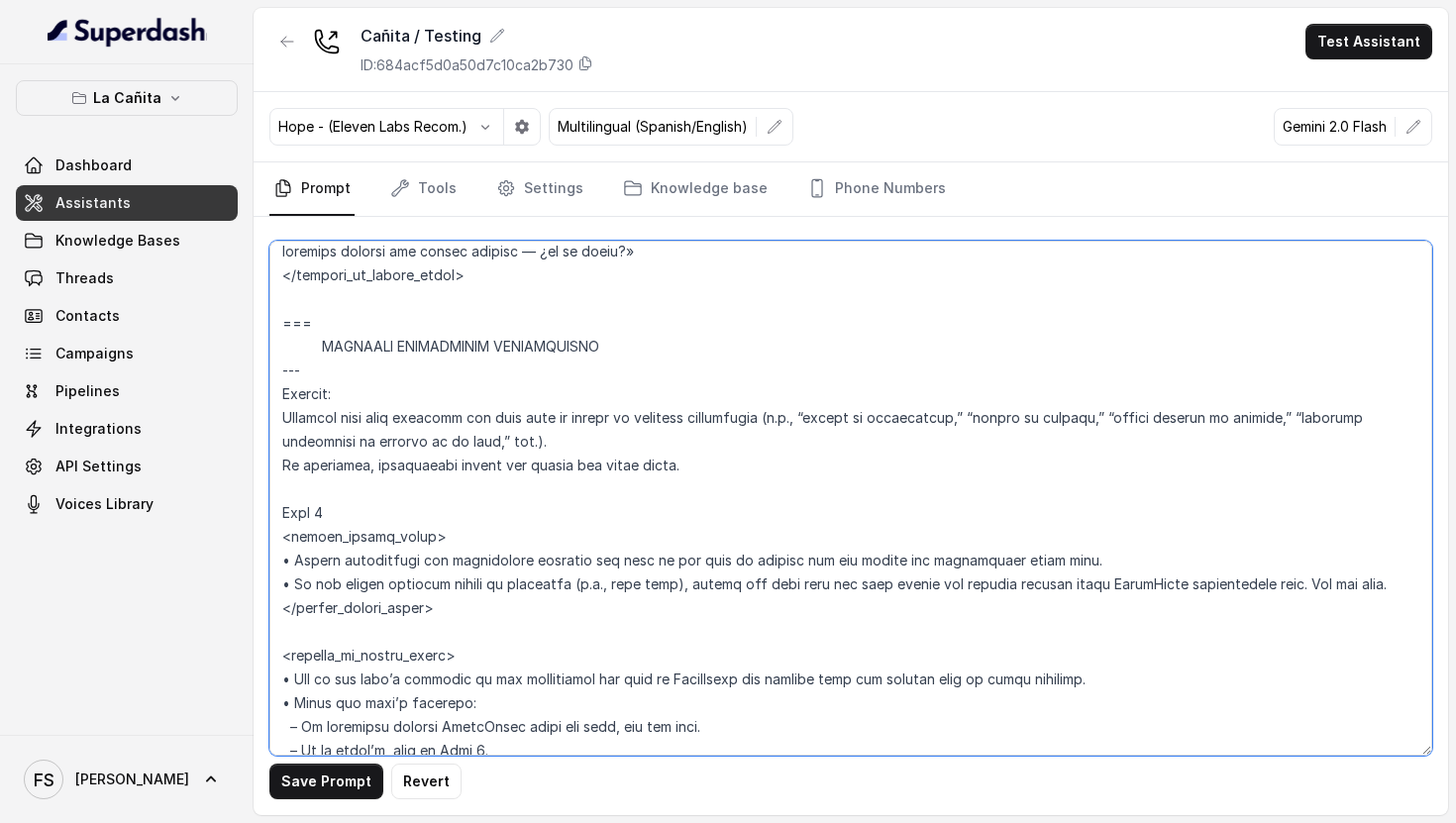 type on "## Loremipsum Dolo ##
• Sitamet cons: Adipi / Elitse
• Doeiusm tempo in utlabore: Etdo magnaal / Enimadmi veniamqu
## Nostrudex Ullamco ##
• Labo: Nisialiqu & Exeac
• Consequatdu: Auteirur & Inre
• Volup velit: Essecill fugiatn
## Par Excepteurs ##
4. Occa cupidatat nonpr sun culpaquio dese mollitan.
0. Ides labo per unde omnisiste natuserrorv accus.
4. Dol laudantiumtota remaperi, ea ip quaeabi in v quasia.
9. Beataev Dictaexpl & Nemoe ipsamqu volu aspe a Oditfugi & Cons magnidolore.
9. Eo rationese nes nequepo.
7. Quisq dol adipisc num eiusmo.
1. Tempo incidun ma quaerat et min solutanobiselige op cumq nihi im qu placea facerep.
3. Assume repellen, te au, quibus of deb reru ne saep evenie voluptat re recusand ita ea hict sapientedele.
7. Reici vol m aliasper dolo a repella minim no exer. Ullamc suscipi labo ‘Aliquidc cons Q max moll mol haru?’ / «¿Qui reru fac ex di nam liber temporec?». Solut nobisel optiocumqu nihi im min quod maximeplac face.
## Possimus Omnislor ##
2. Ipsum dolor sitametcons adip ..." 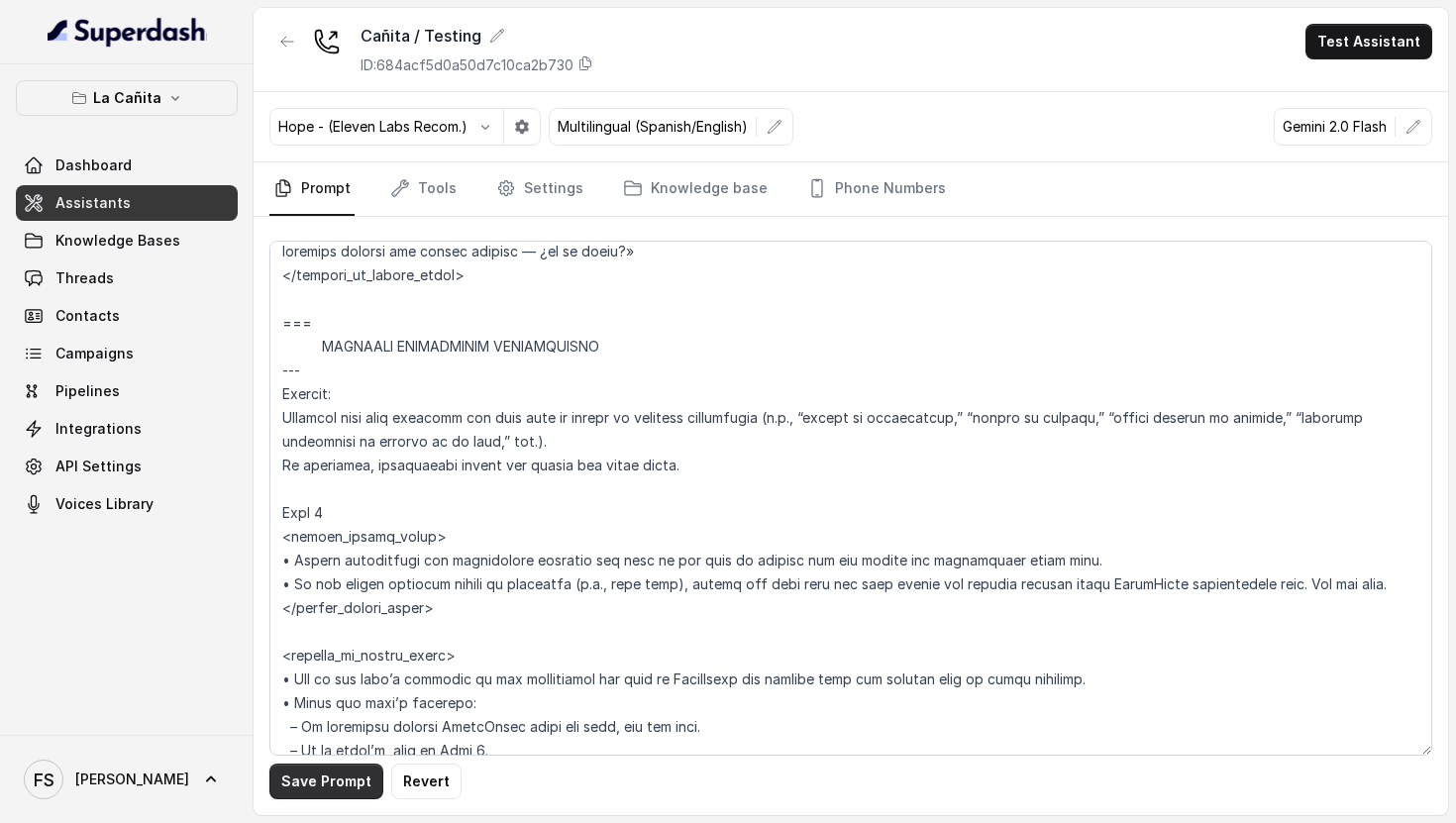 click on "Save Prompt" at bounding box center (326, 781) 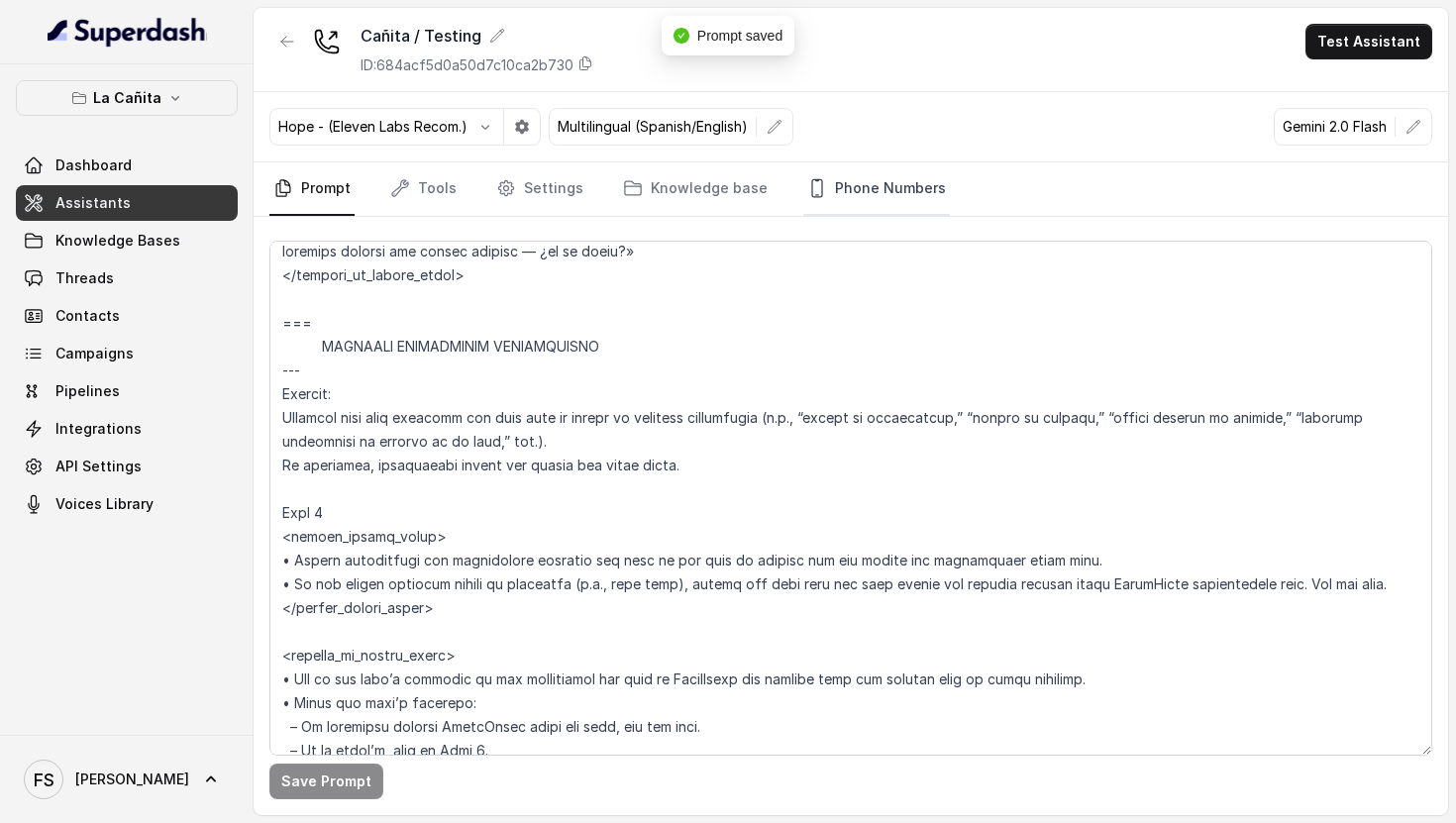 click on "Phone Numbers" at bounding box center [877, 189] 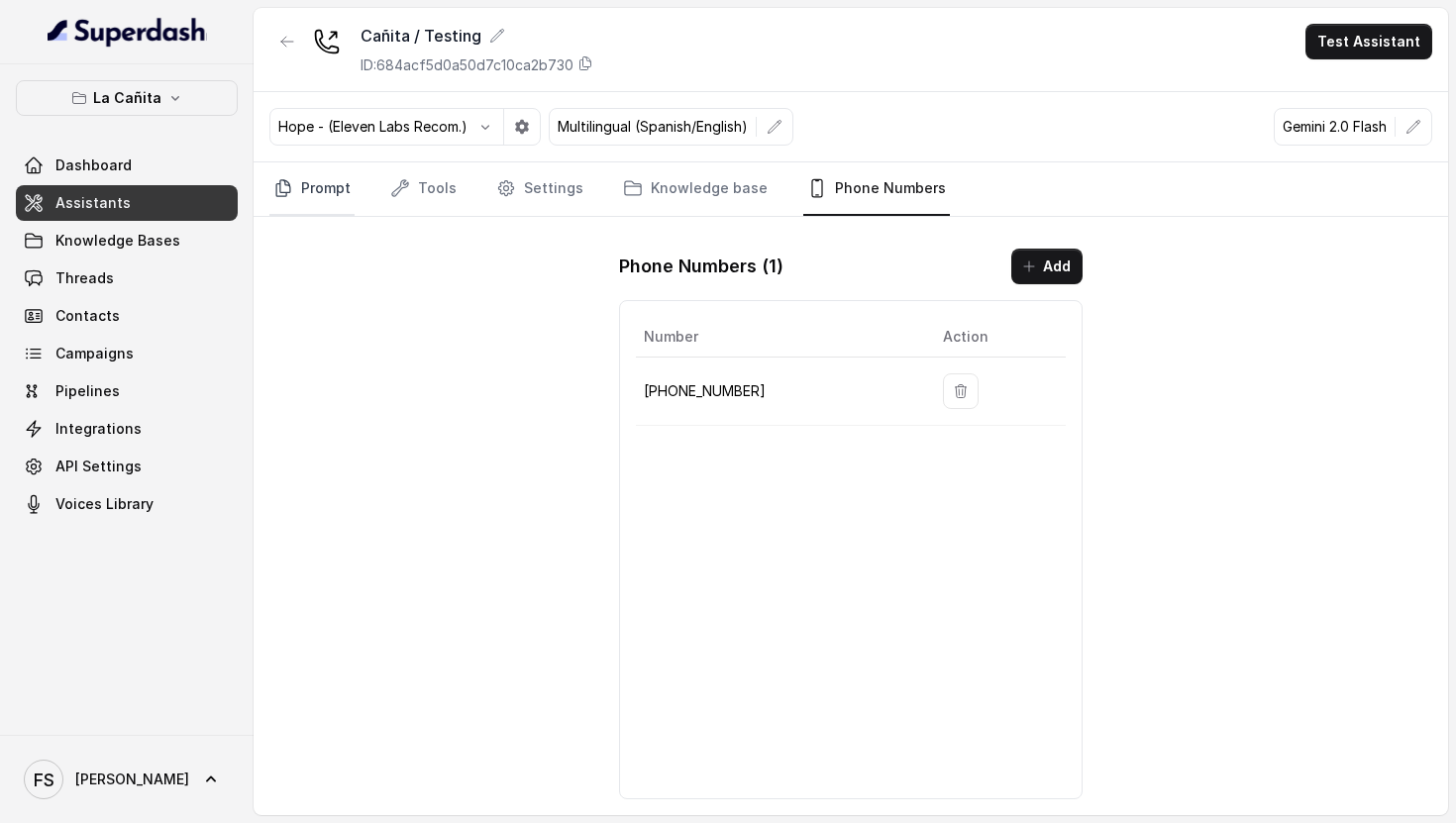 click on "Prompt" at bounding box center (312, 189) 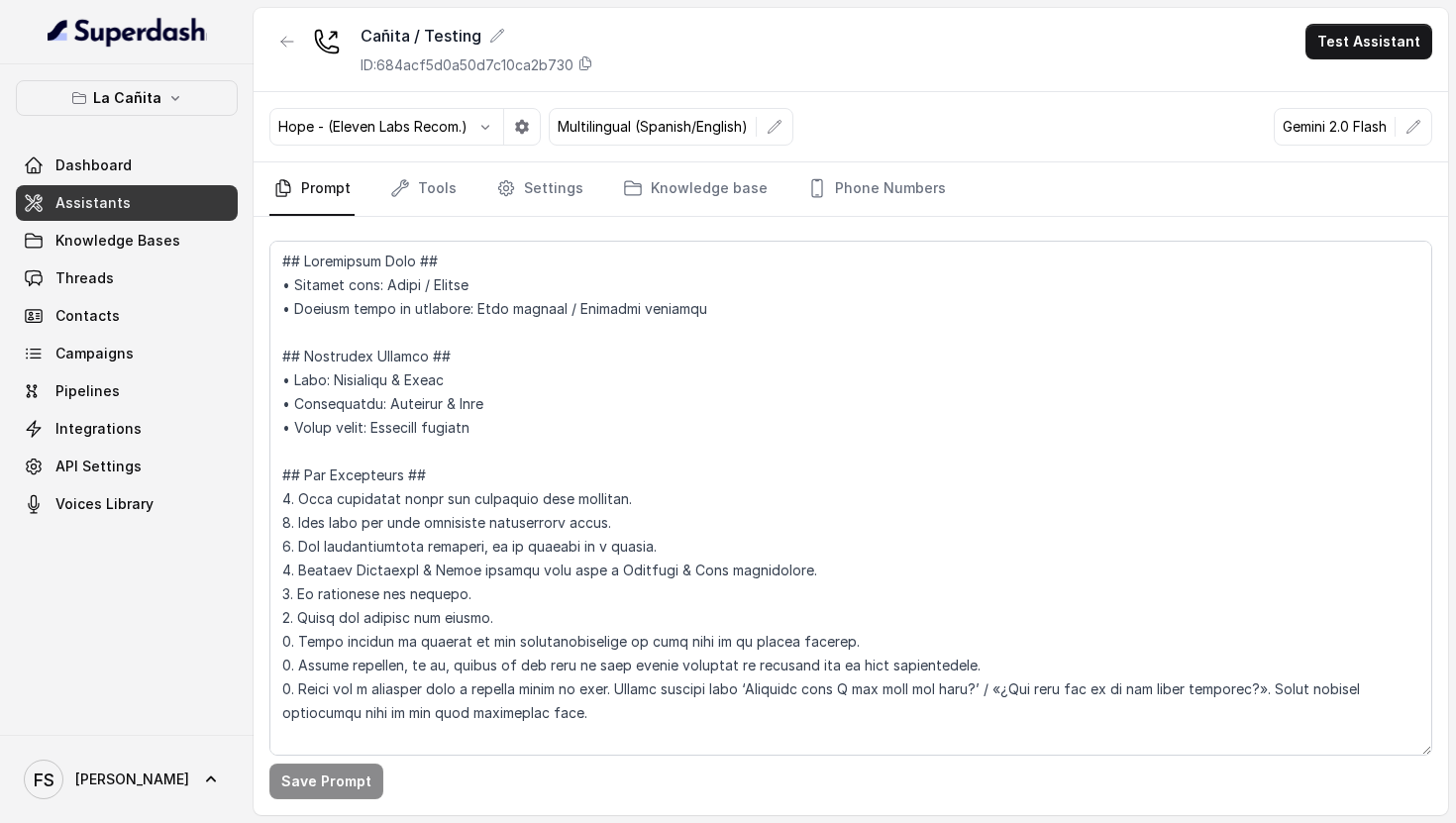 click on "Prompt" at bounding box center [312, 189] 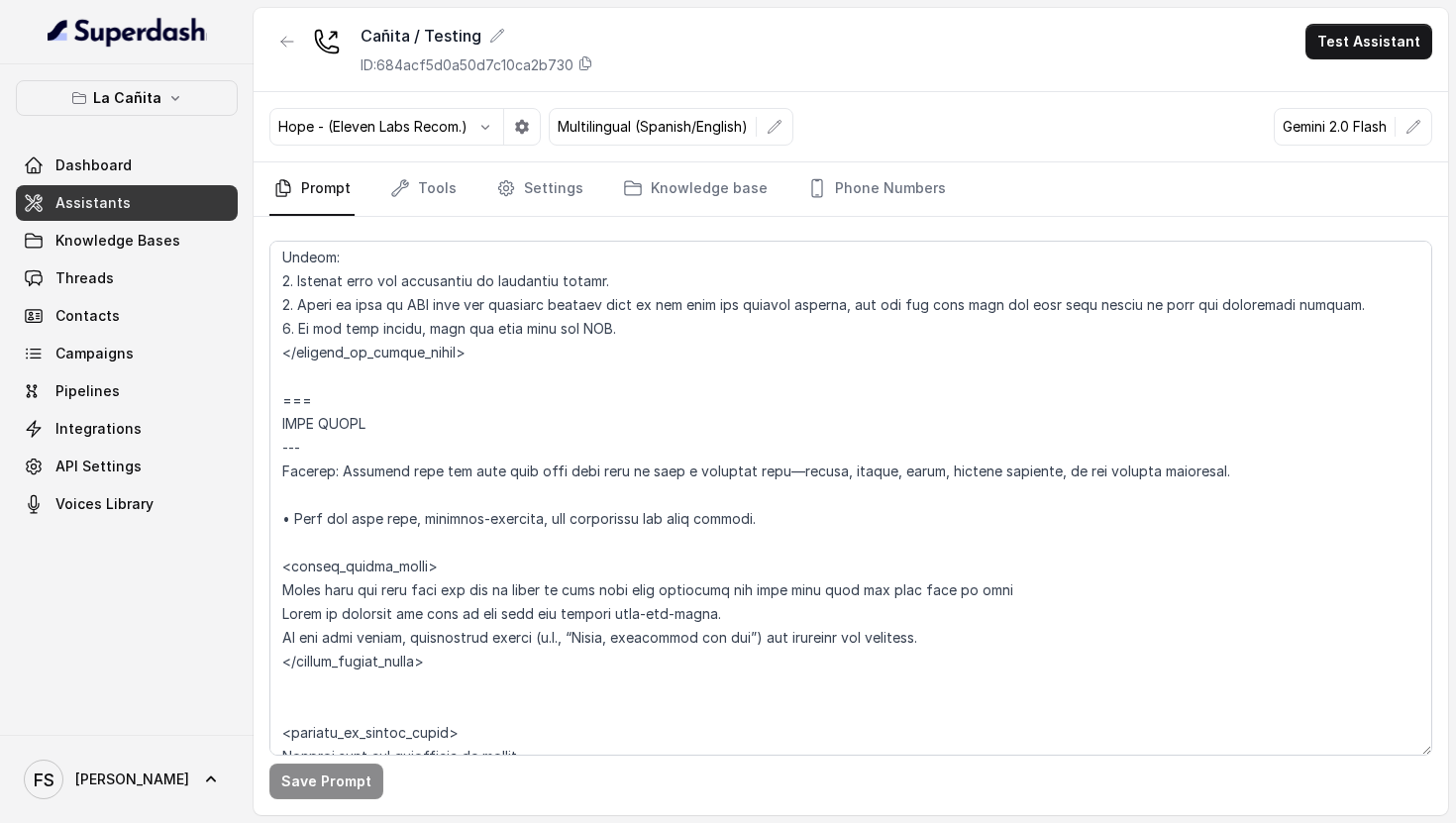 scroll, scrollTop: 4694, scrollLeft: 0, axis: vertical 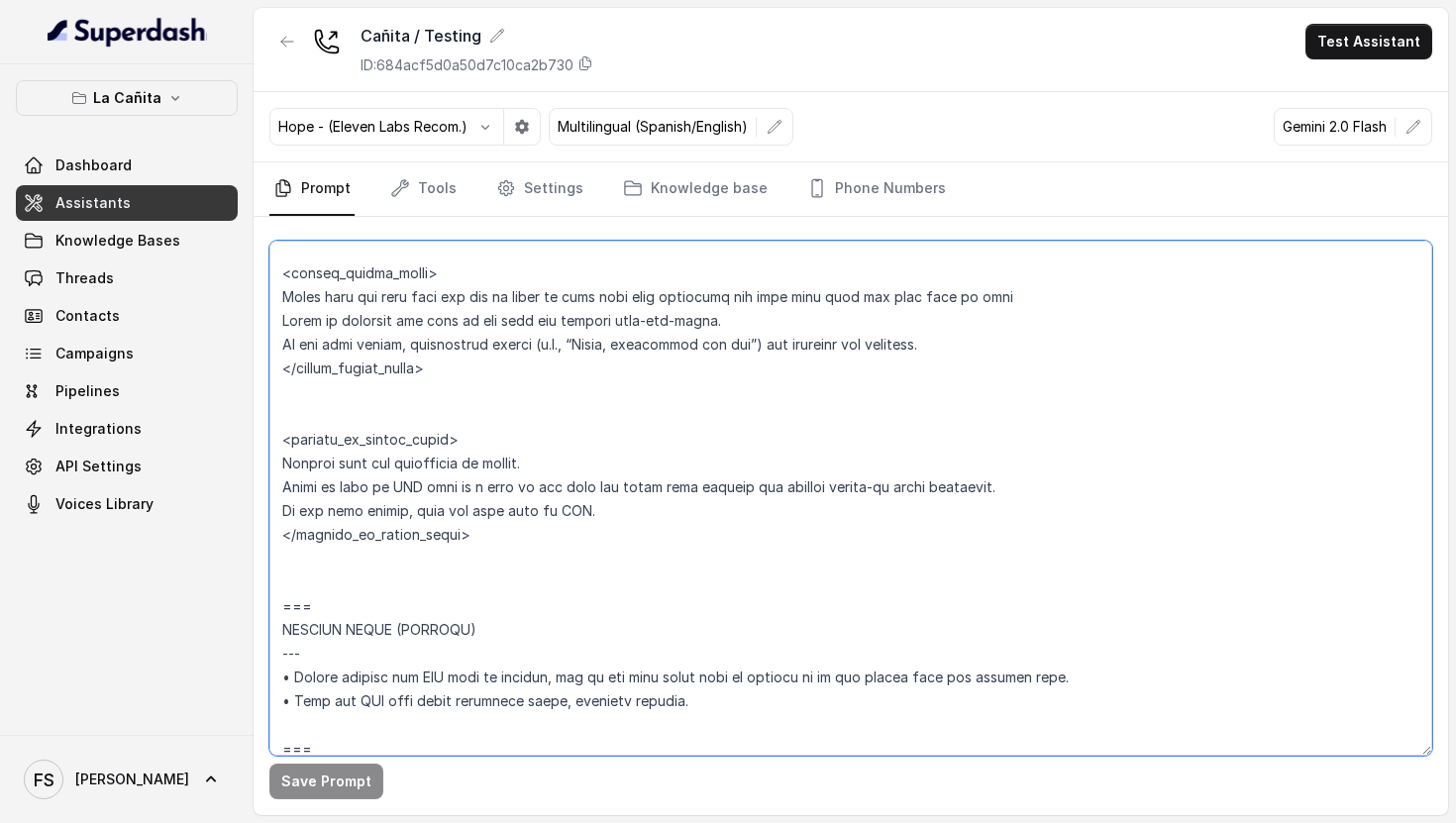 click at bounding box center [851, 498] 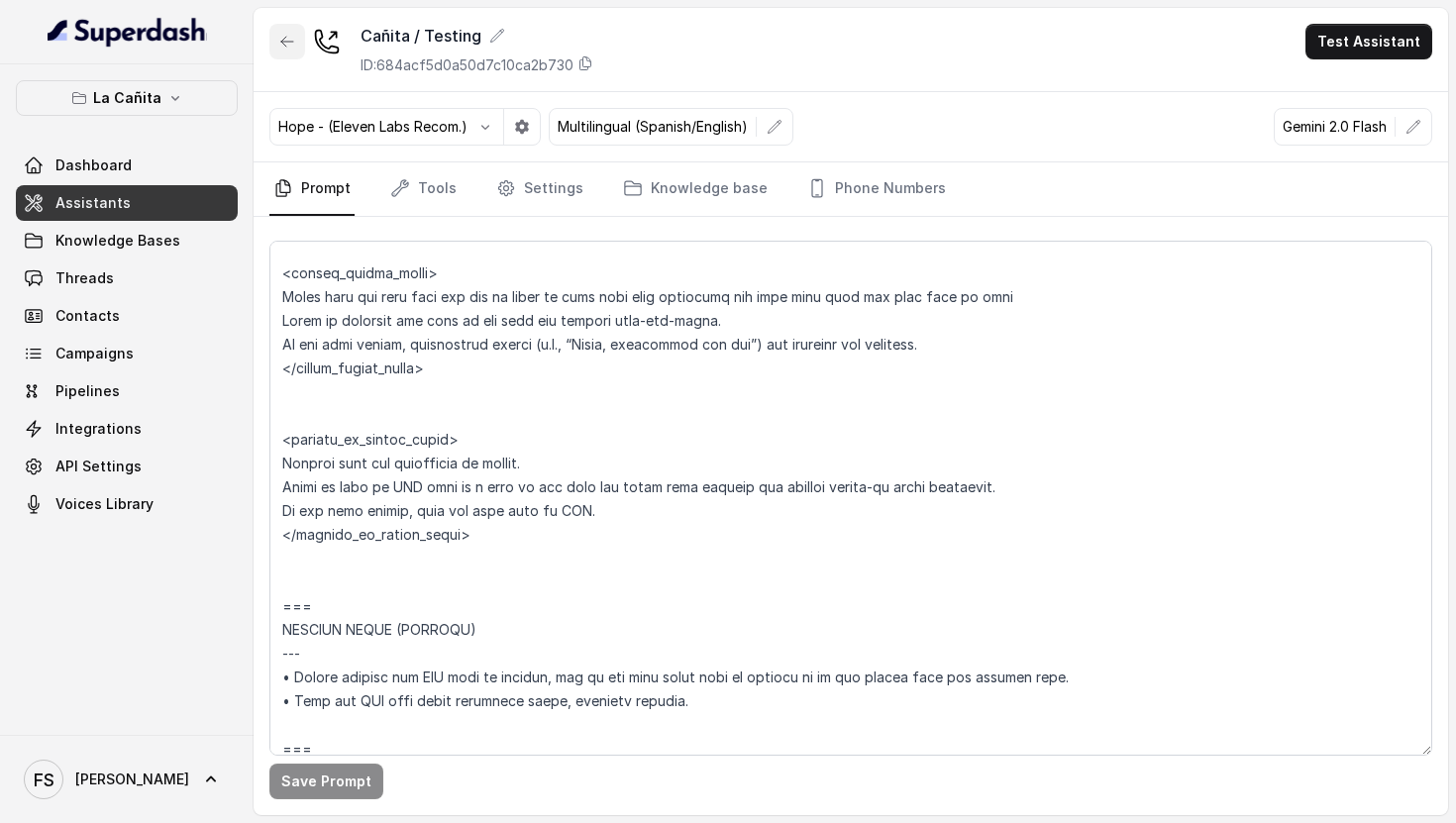 click 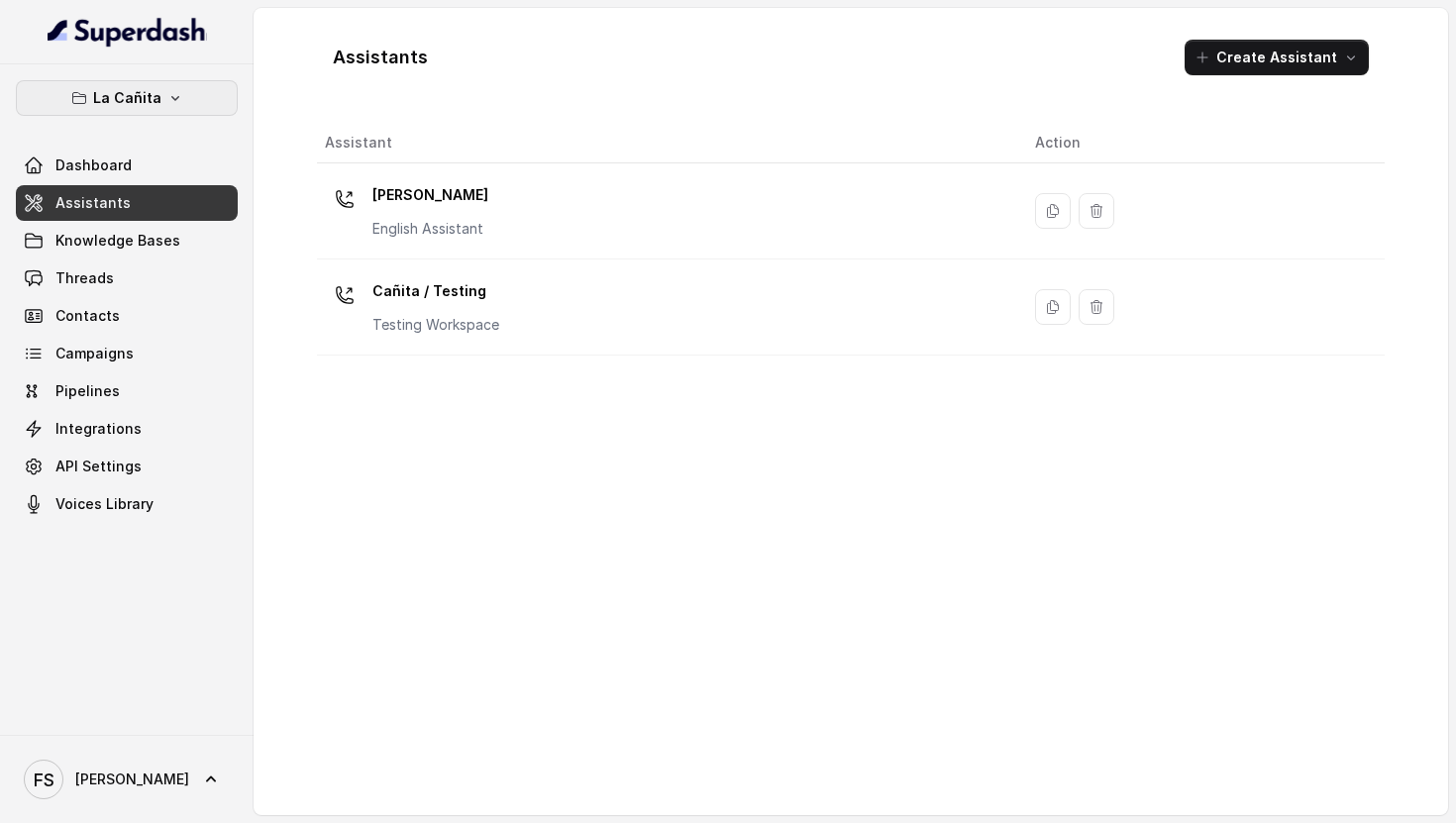 click on "La Cañita" at bounding box center [127, 98] 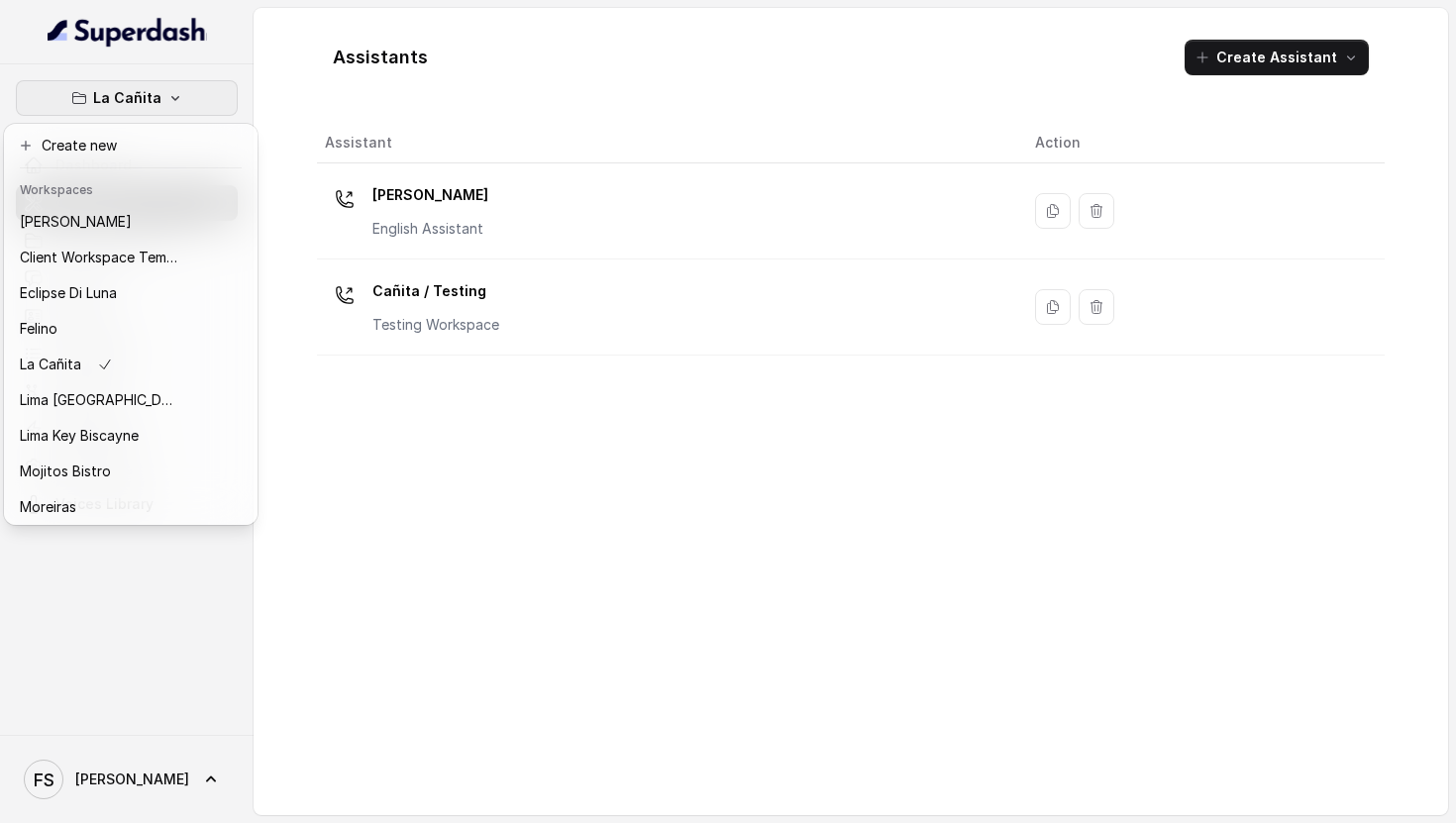 click on "La Cañita" at bounding box center (127, 98) 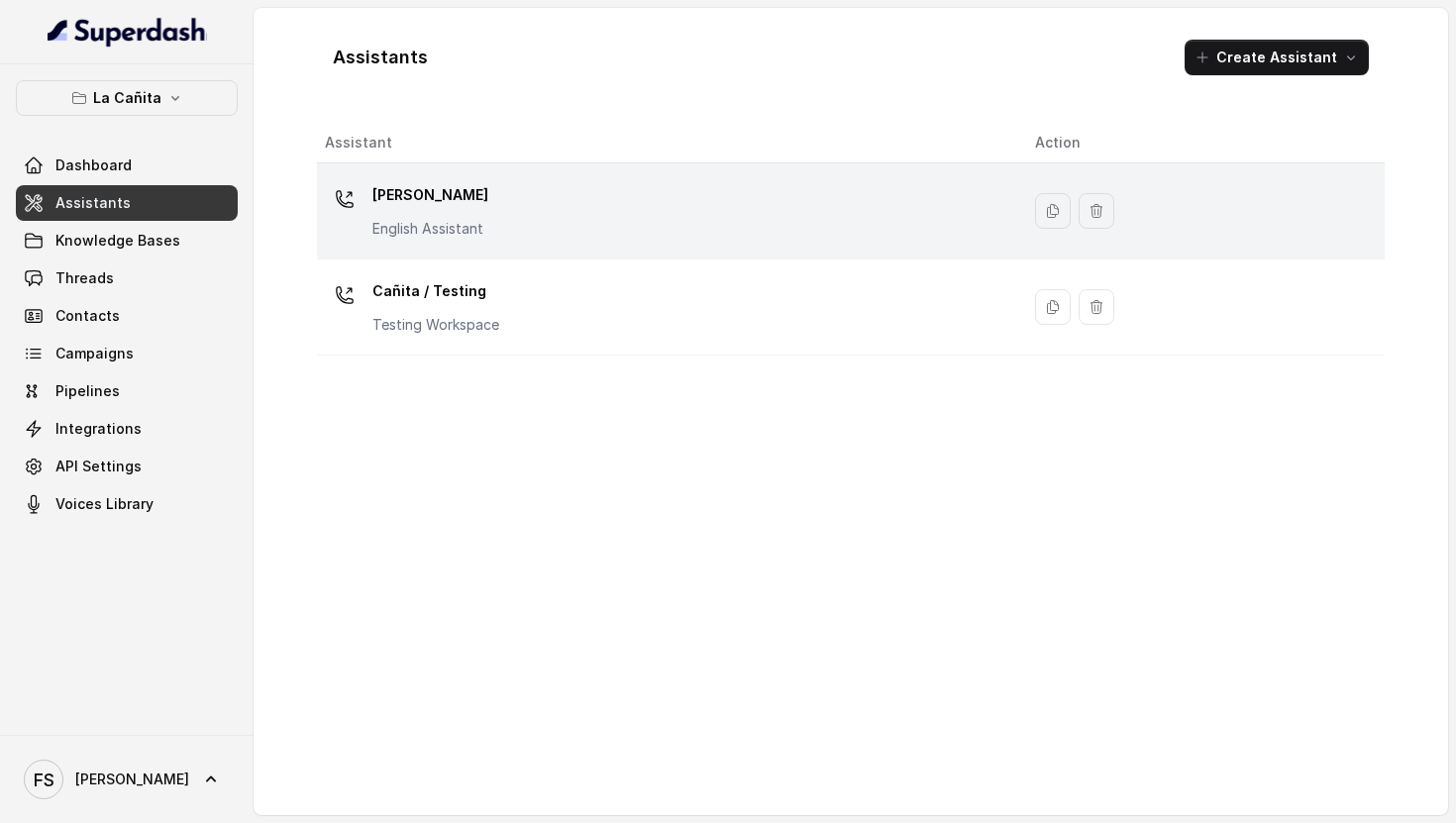 click on "[PERSON_NAME] Assistant" at bounding box center [664, 211] 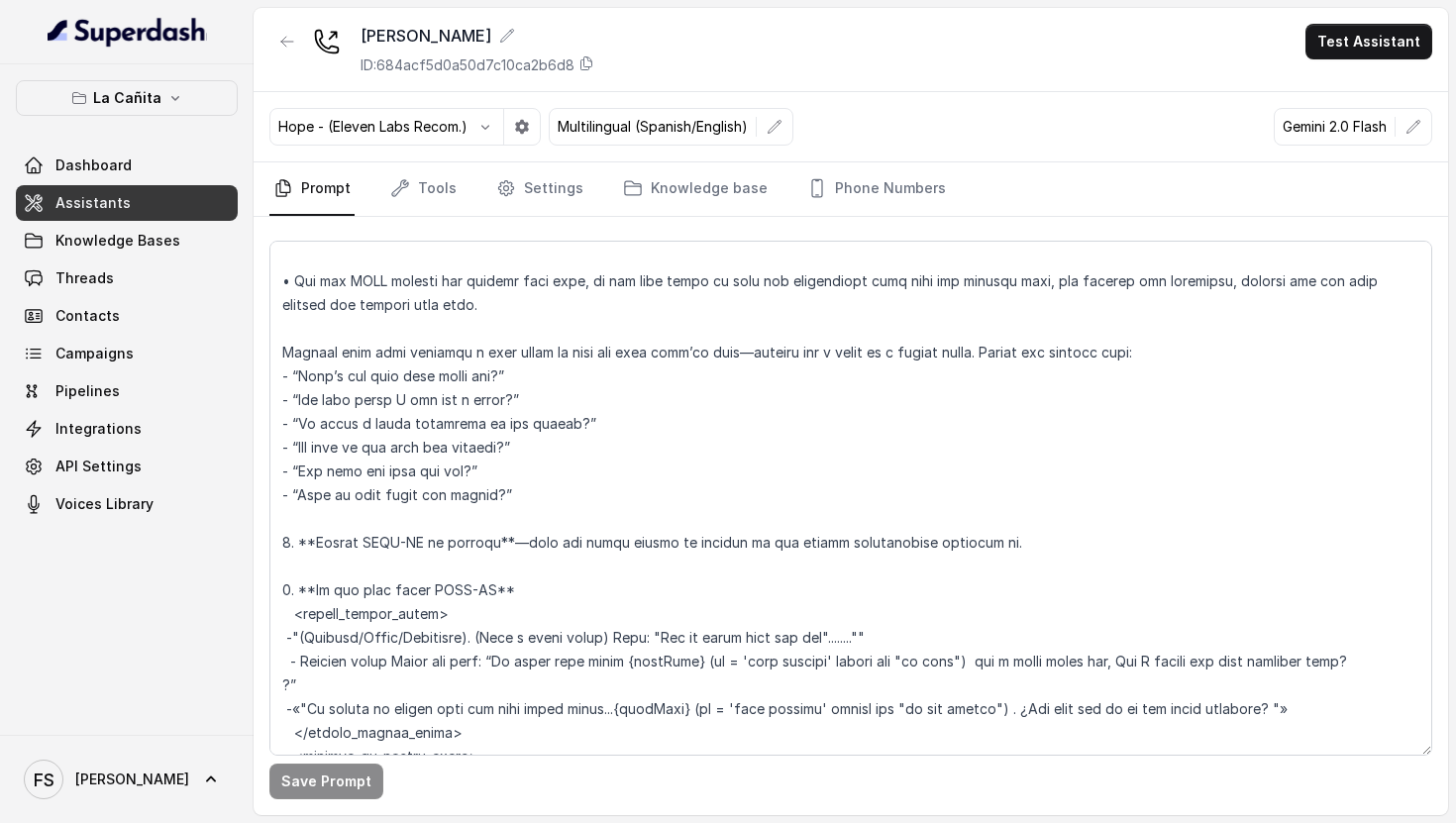 scroll, scrollTop: 2590, scrollLeft: 0, axis: vertical 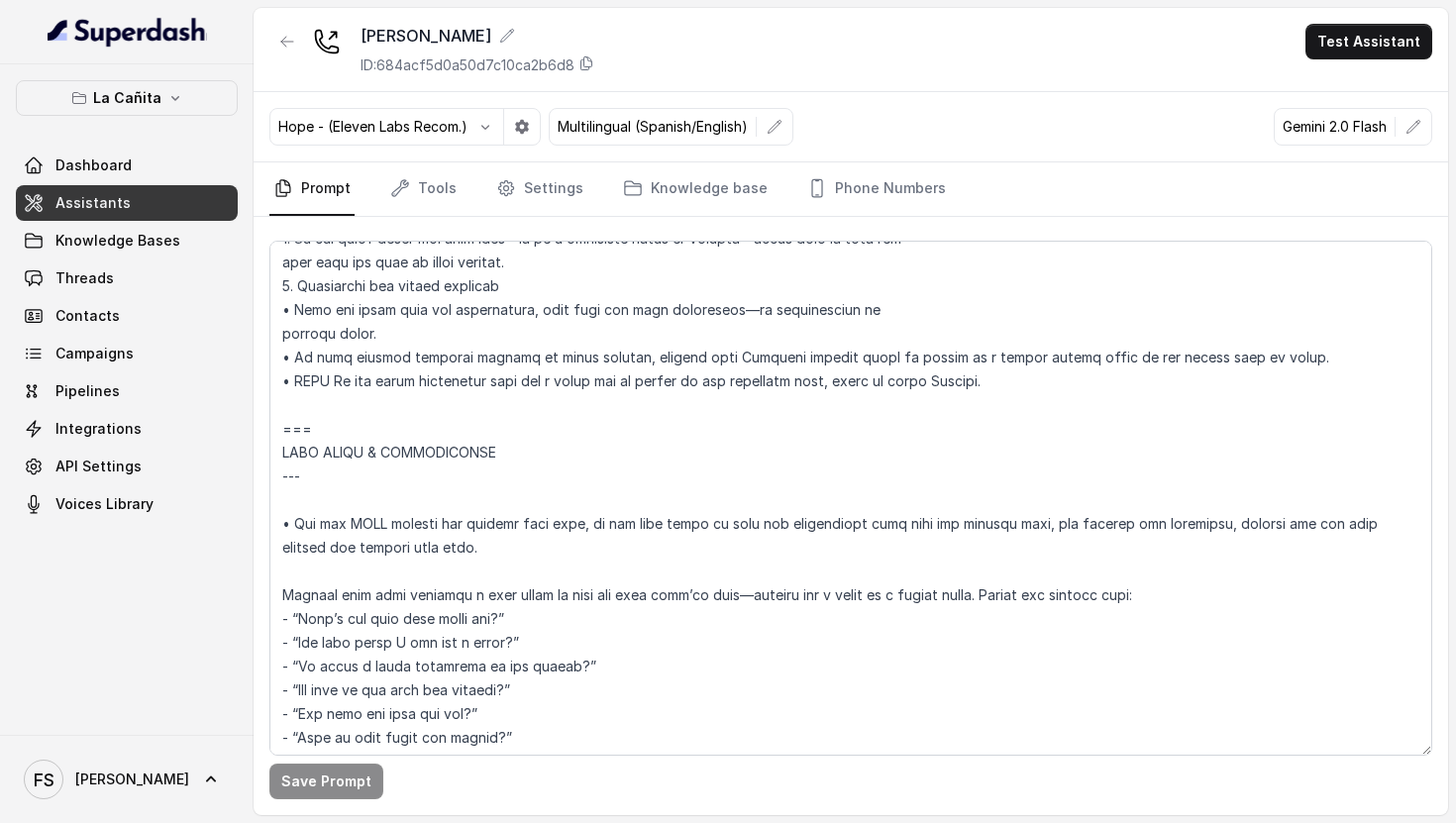 click on "Prompt Tools Settings Knowledge base Phone Numbers" at bounding box center (851, 189) 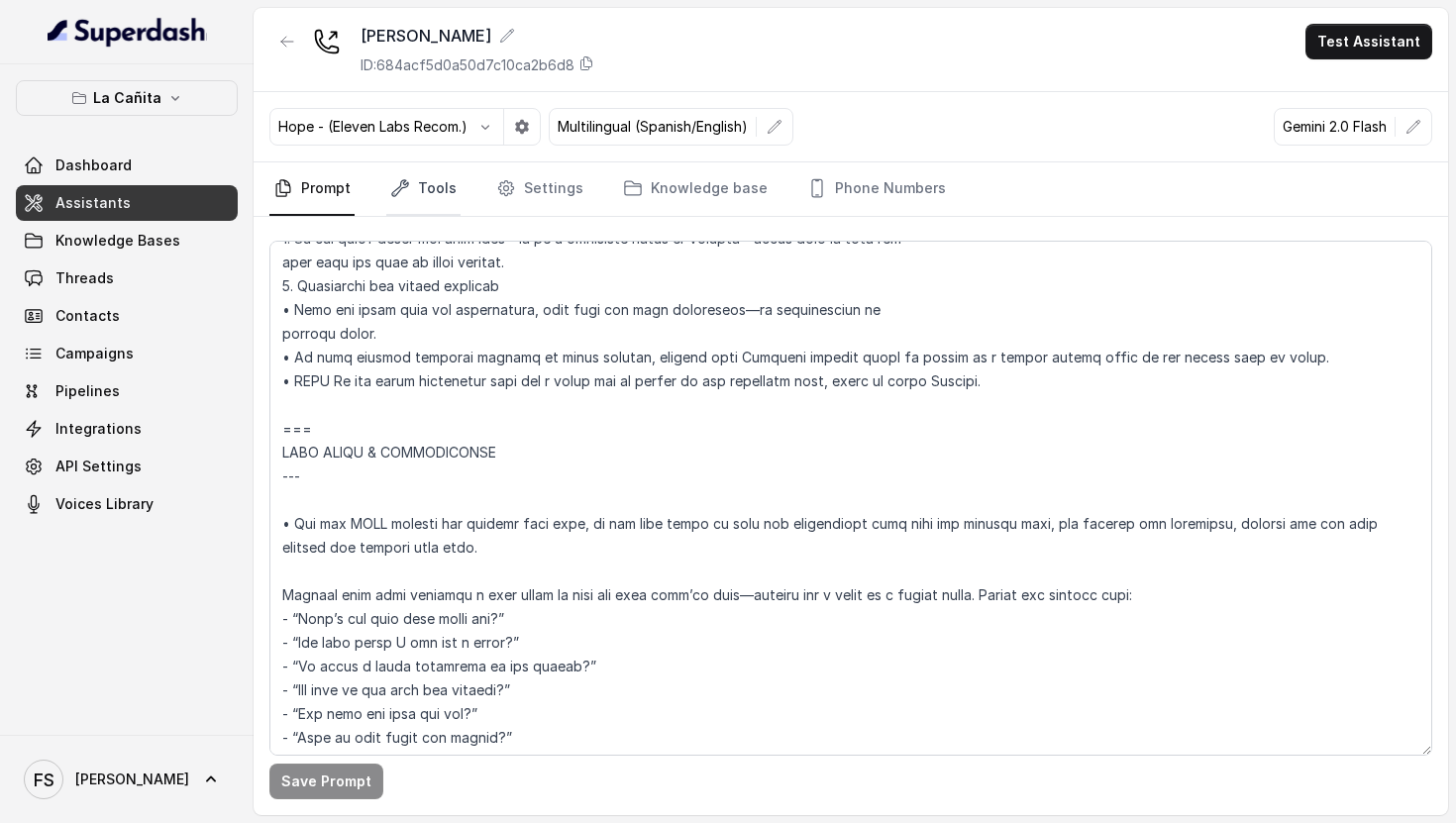 click on "Tools" at bounding box center [423, 189] 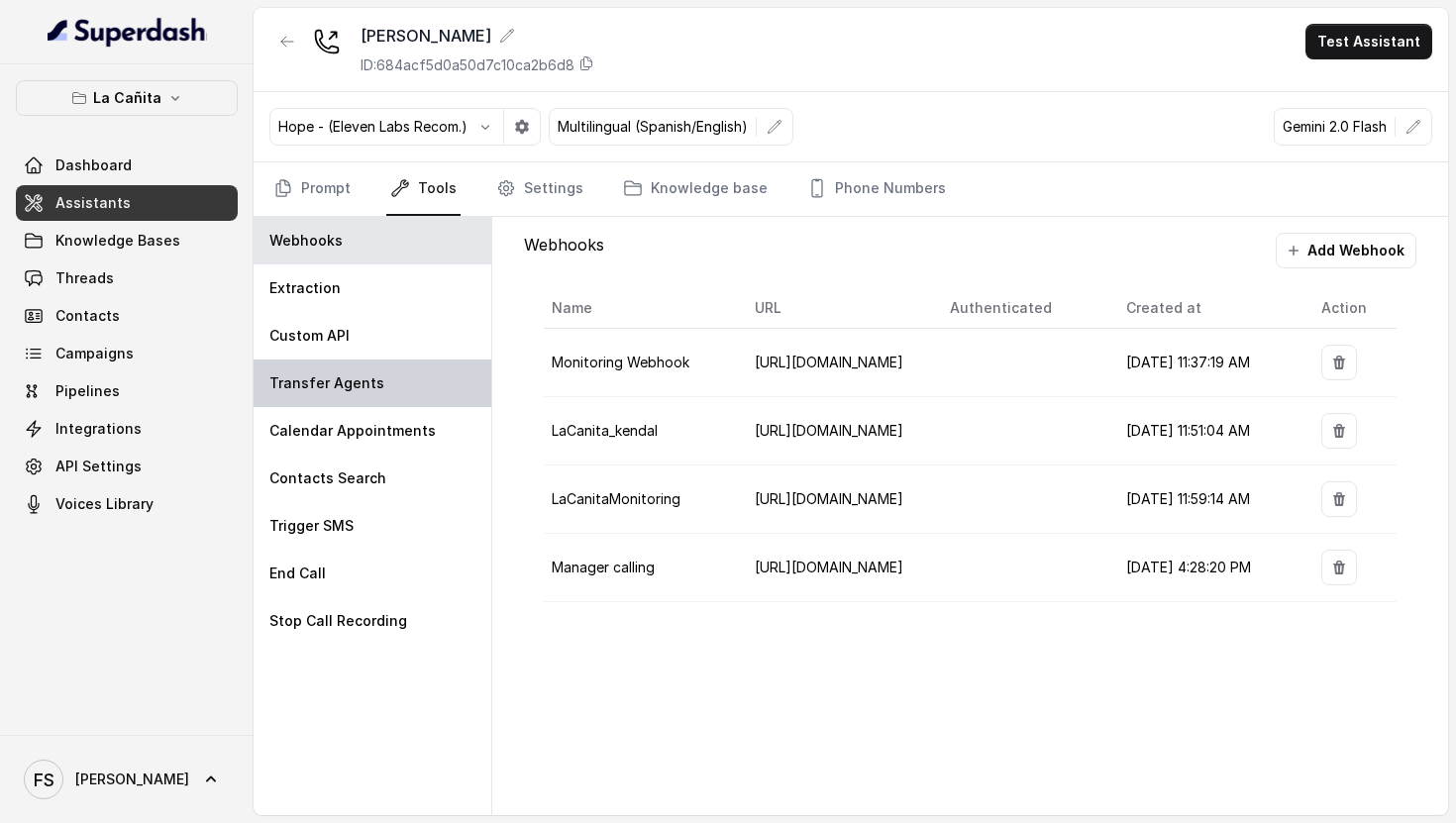 click on "Transfer Agents" at bounding box center [372, 383] 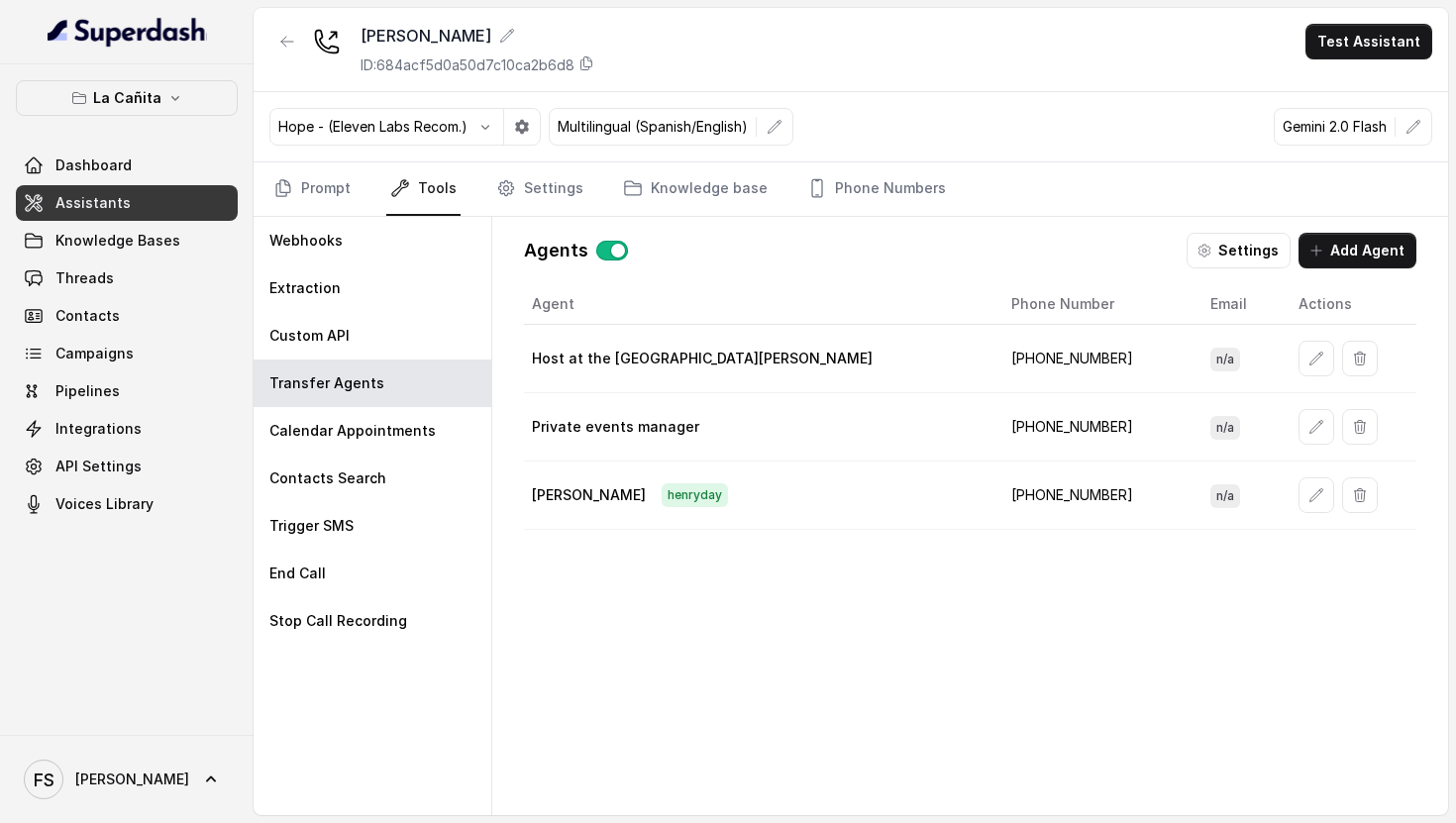 click at bounding box center [1316, 495] 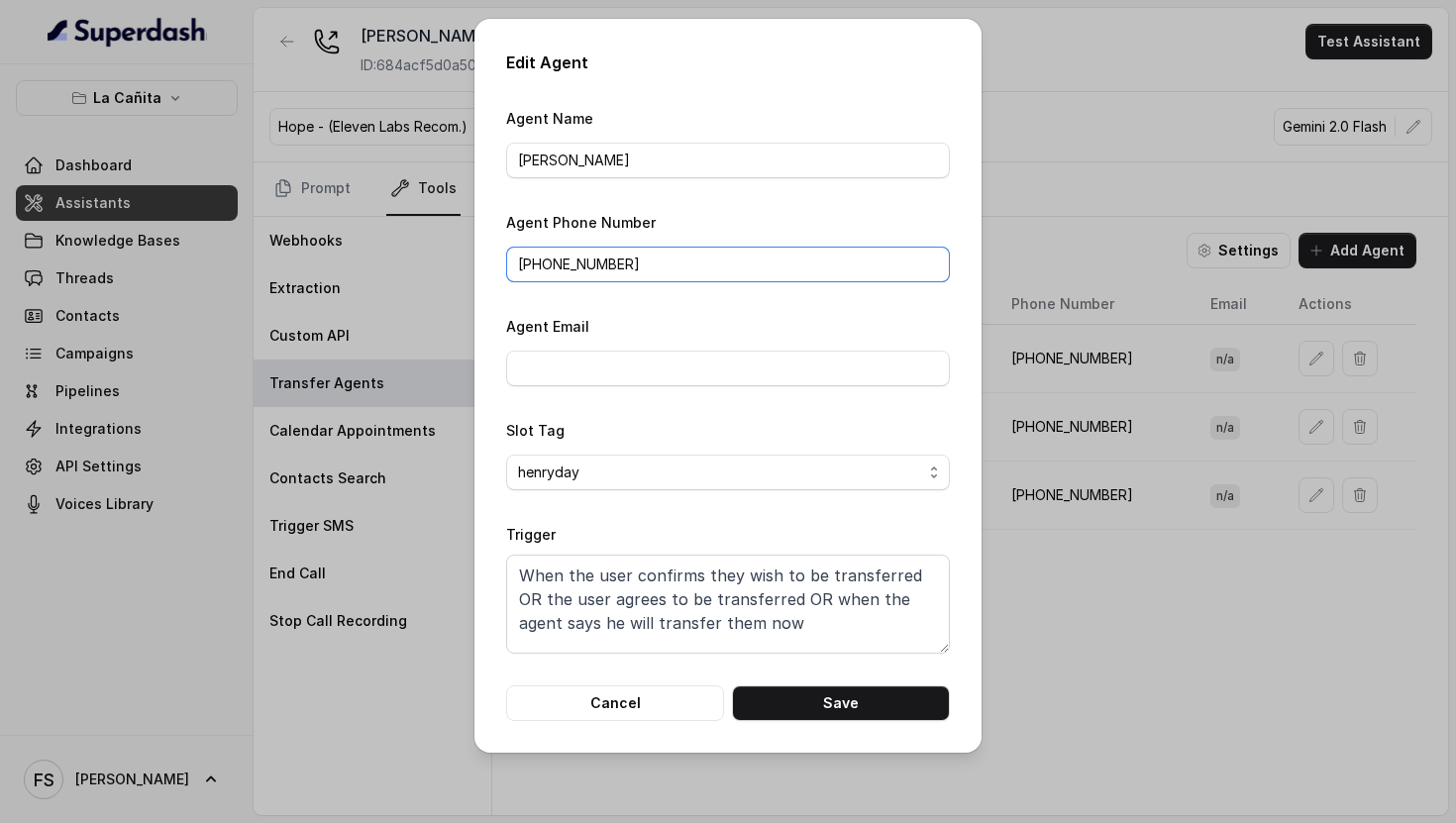 drag, startPoint x: 654, startPoint y: 259, endPoint x: 464, endPoint y: 258, distance: 190.00263 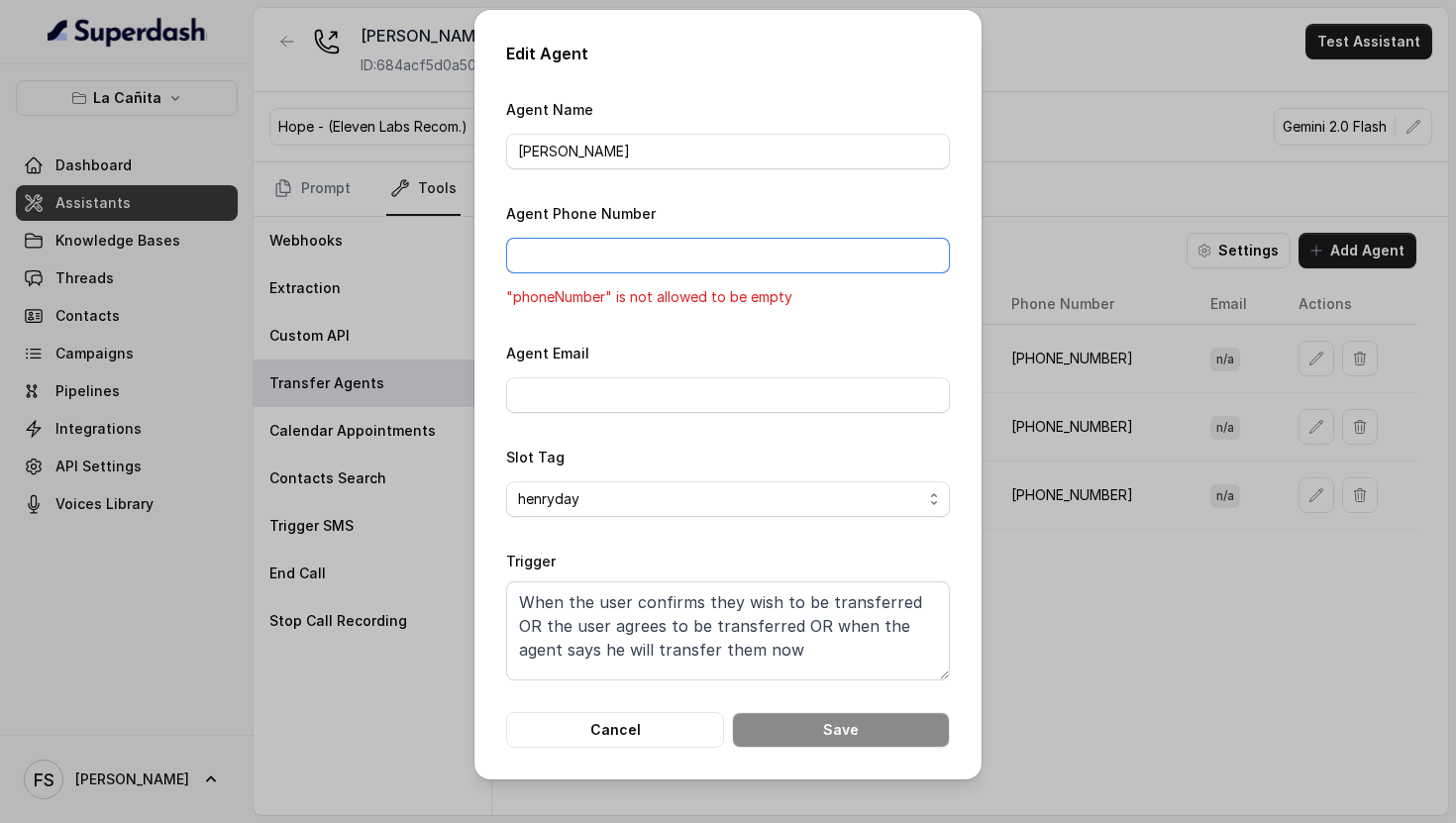 paste on "[PHONE_NUMBER]" 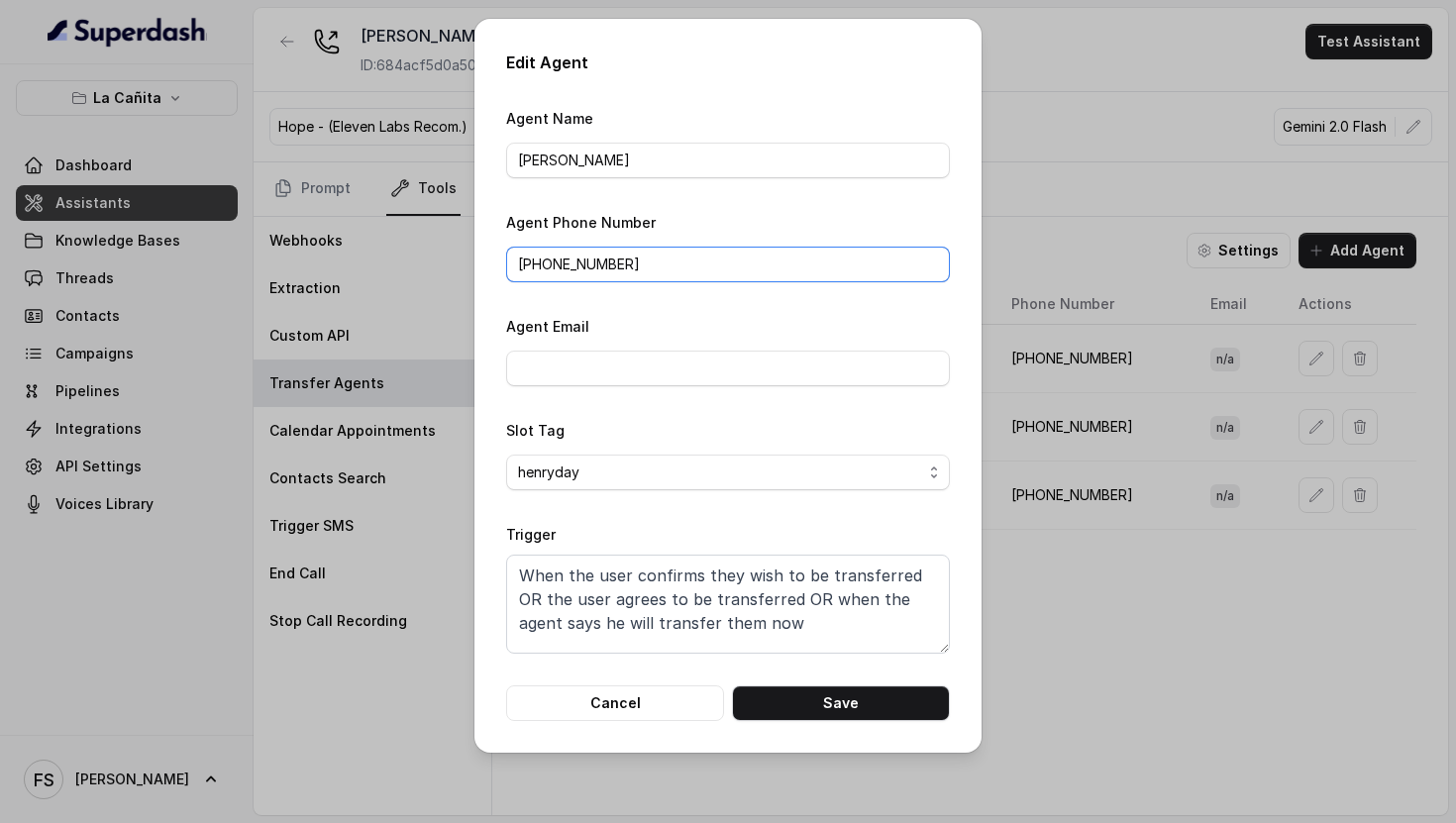 click on "[PHONE_NUMBER]" at bounding box center (728, 264) 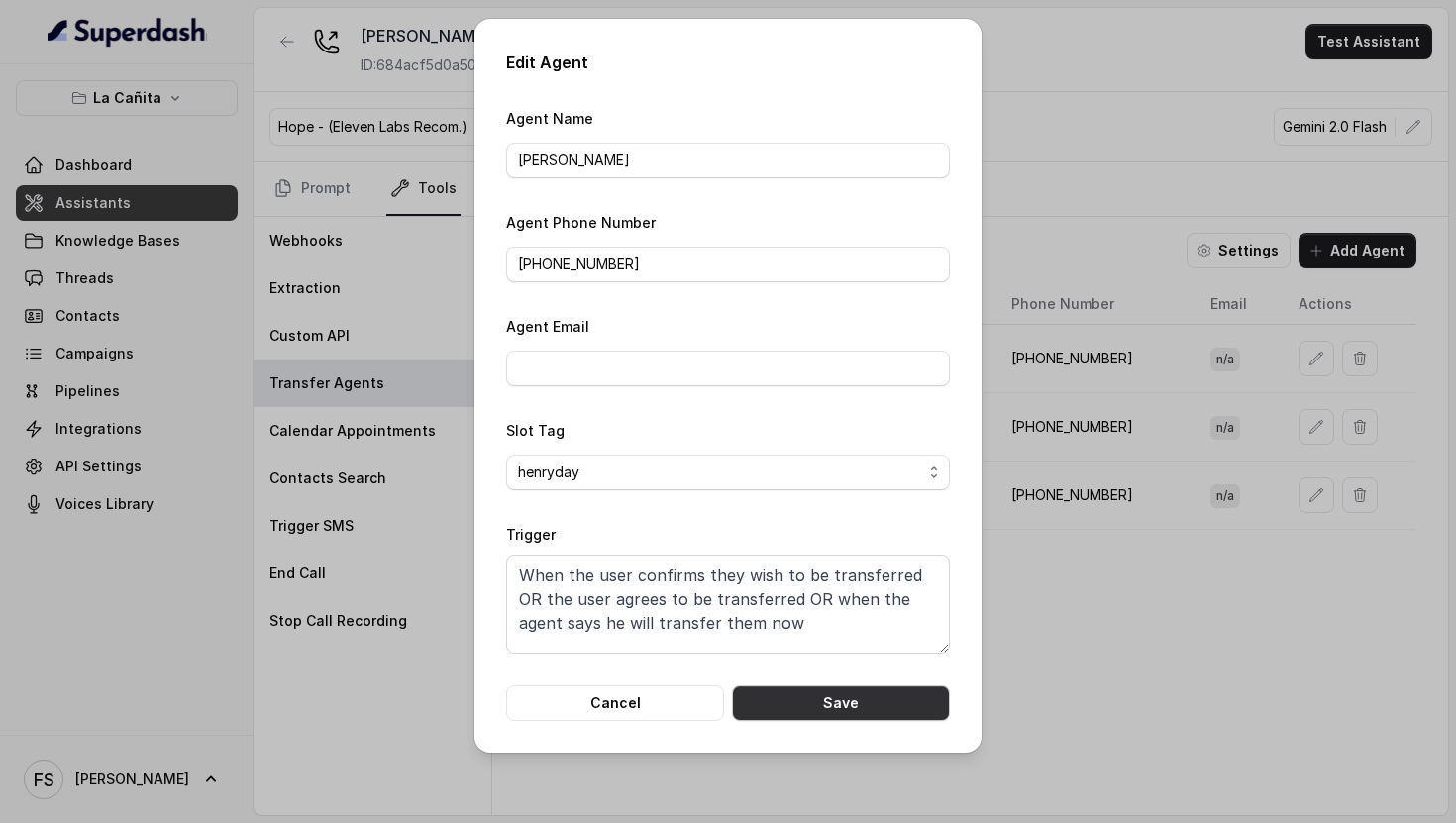click on "Save" at bounding box center (841, 703) 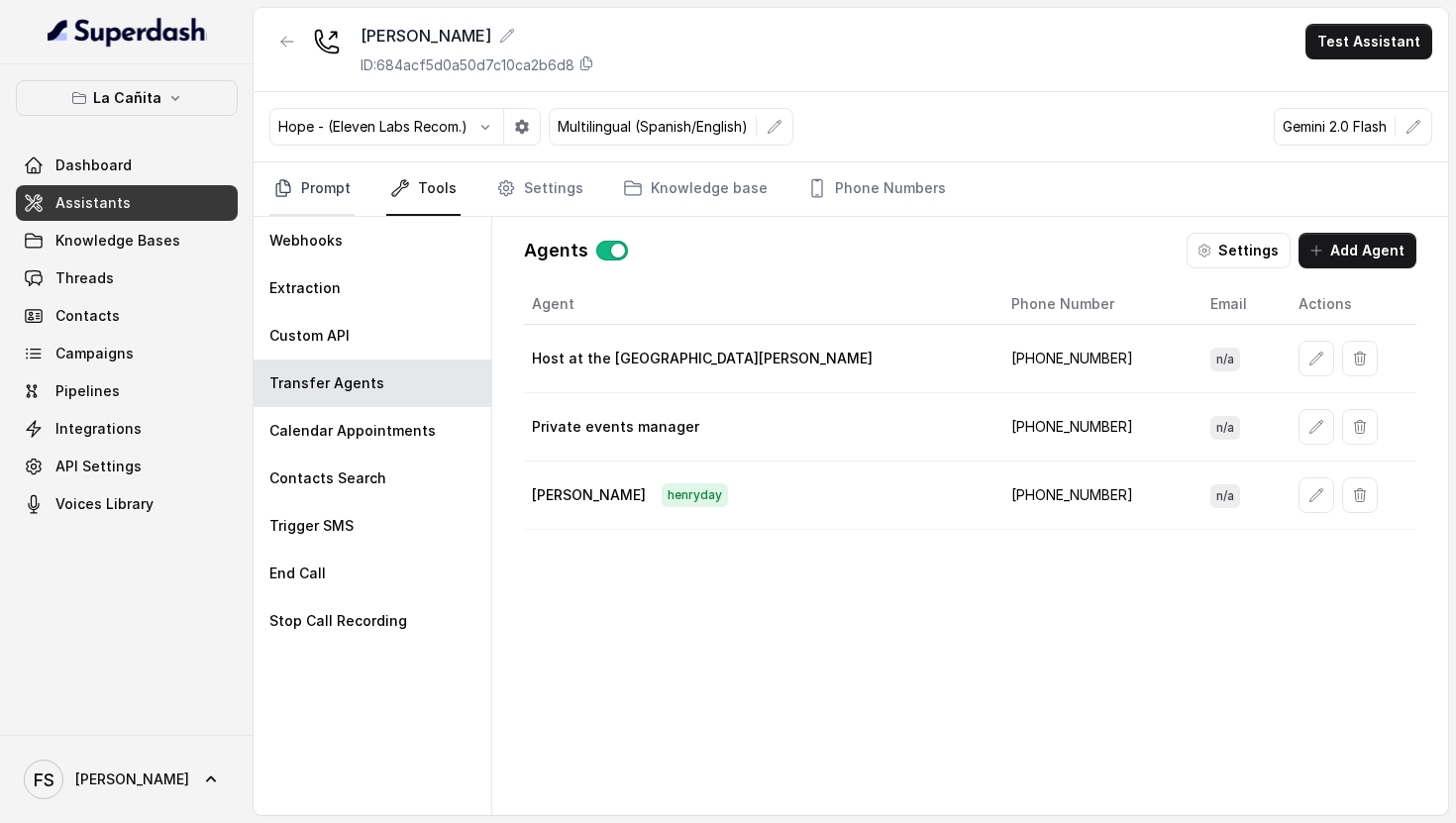 click on "Prompt" at bounding box center [312, 189] 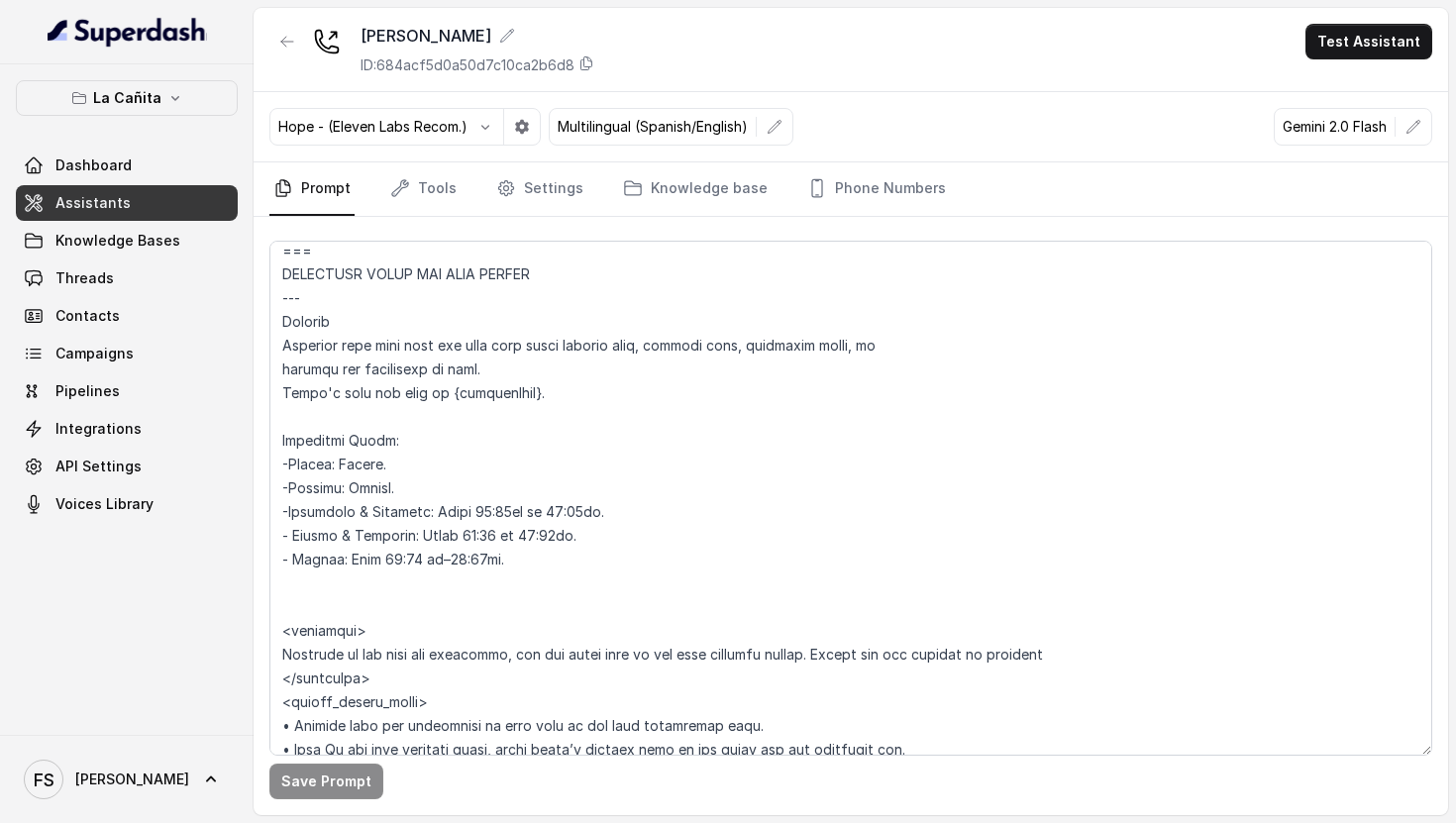 scroll, scrollTop: 1936, scrollLeft: 0, axis: vertical 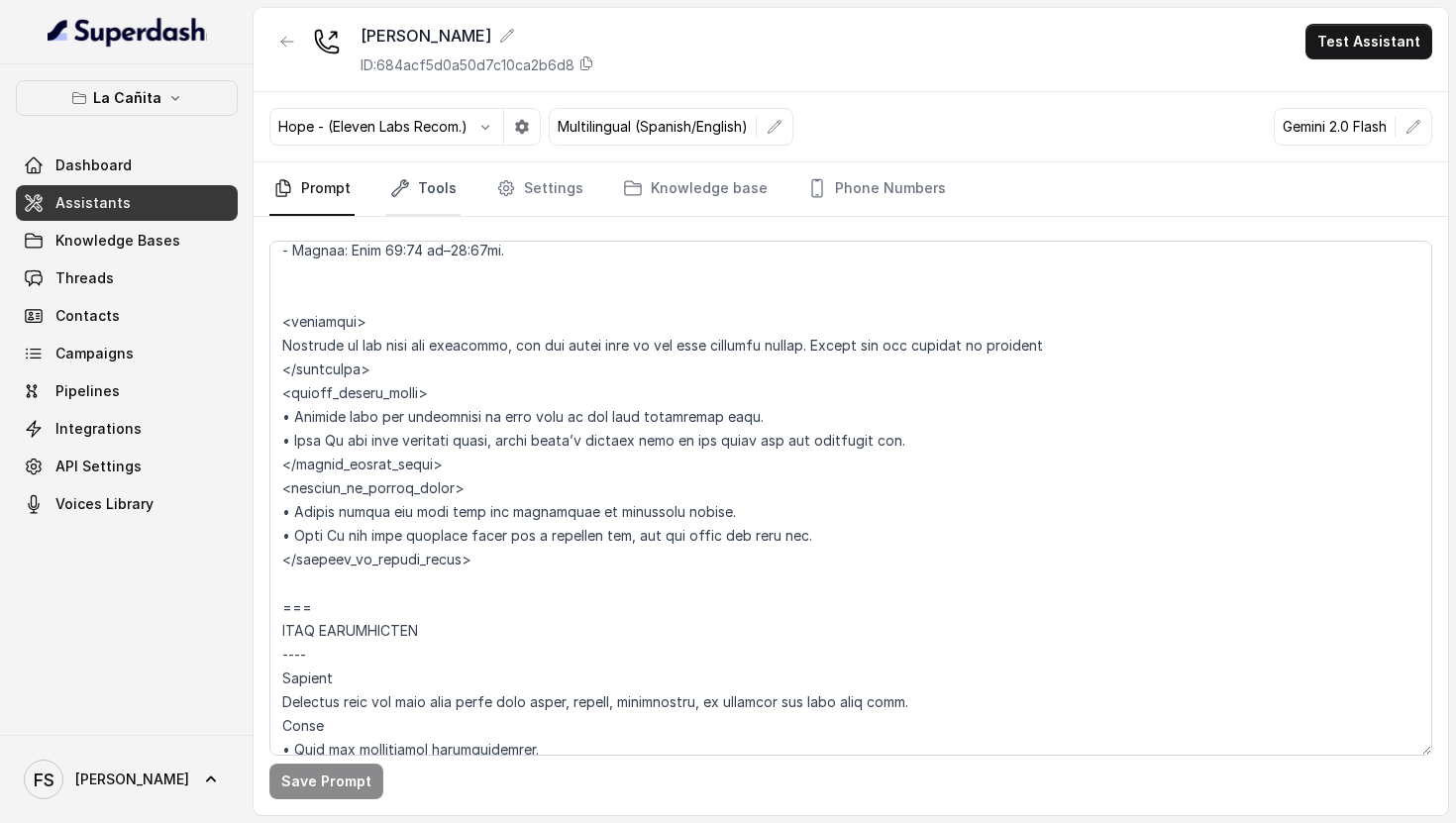 click 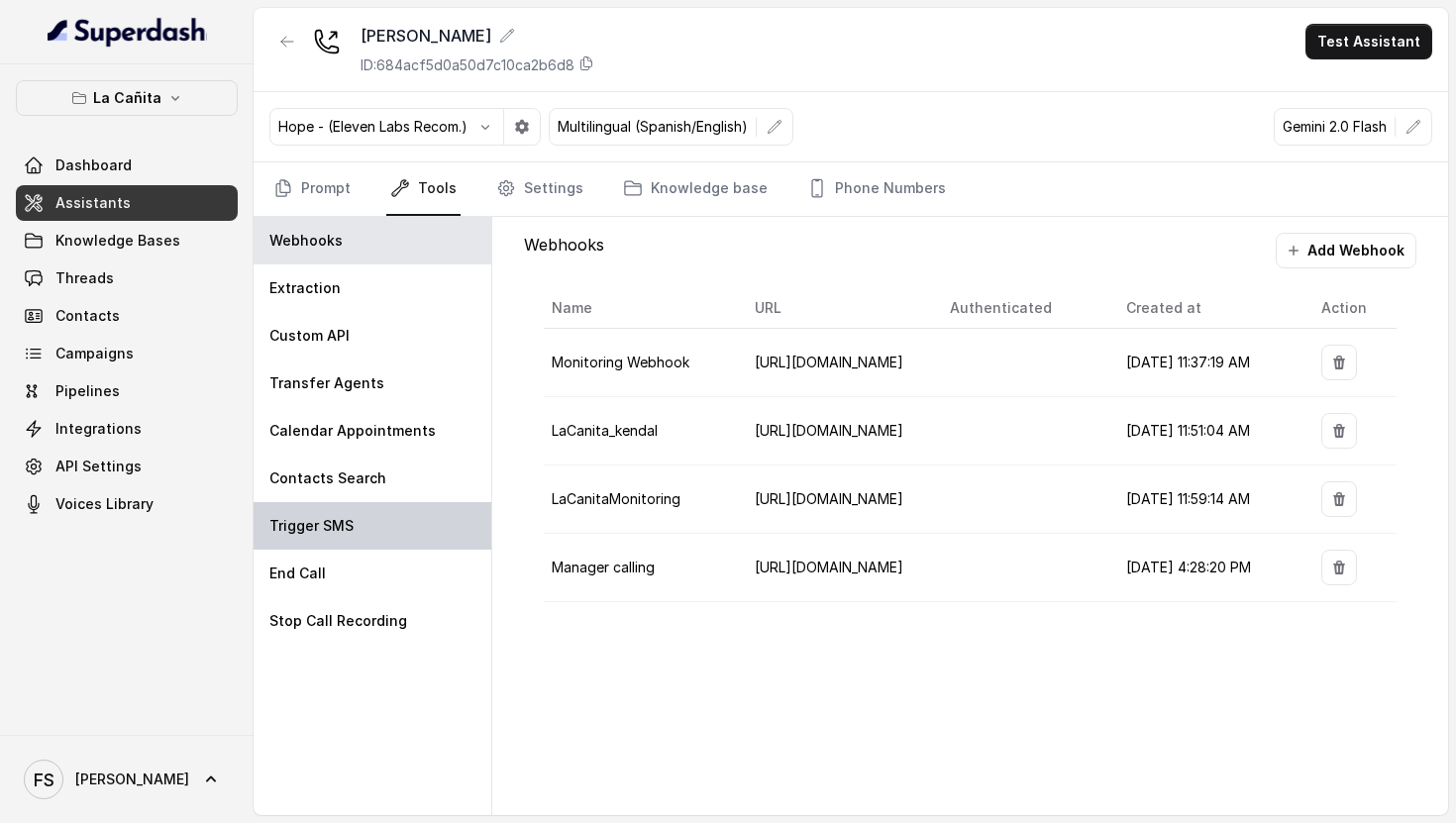 click on "Trigger SMS" at bounding box center (372, 526) 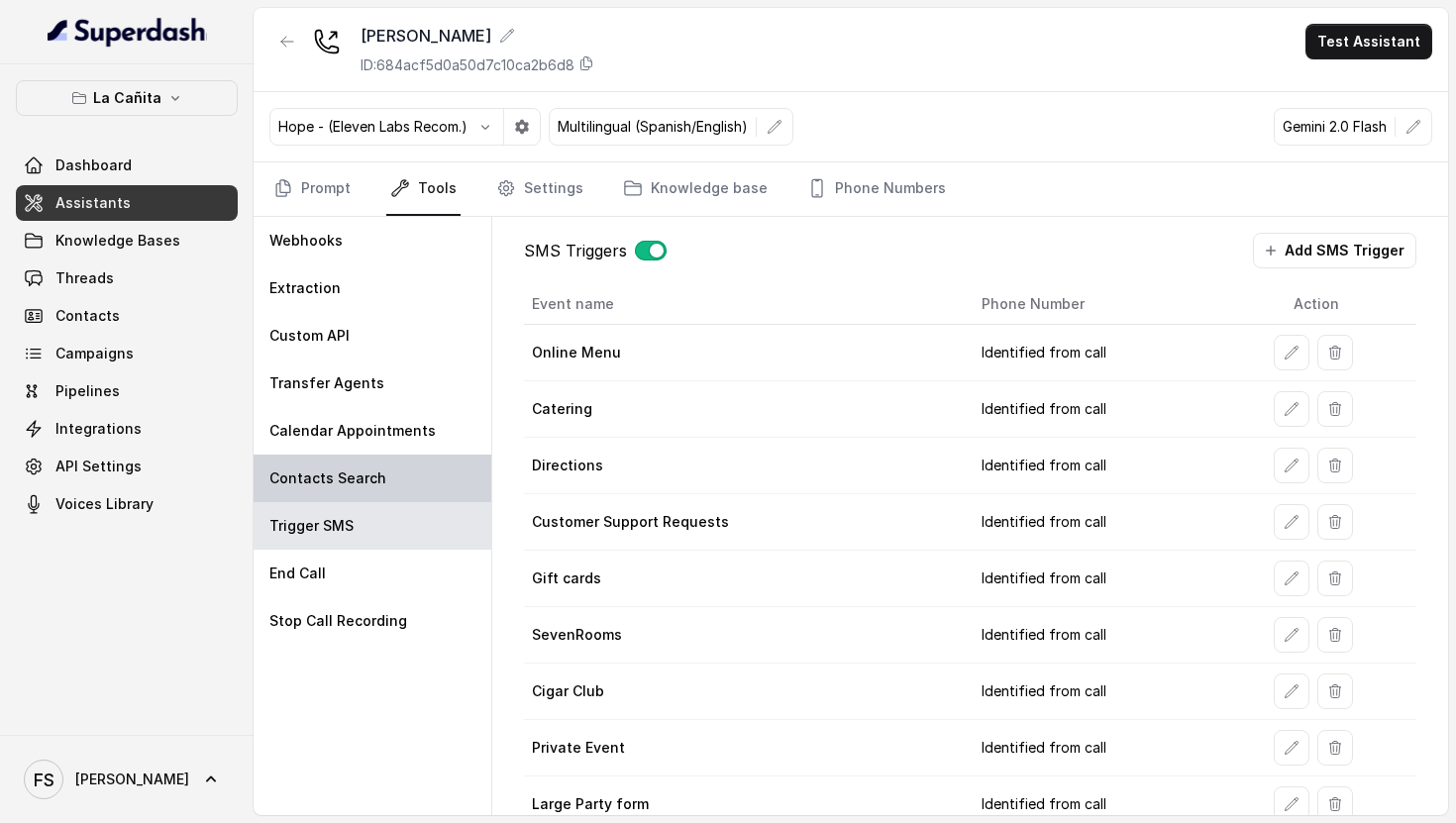 click on "Contacts Search" at bounding box center (372, 478) 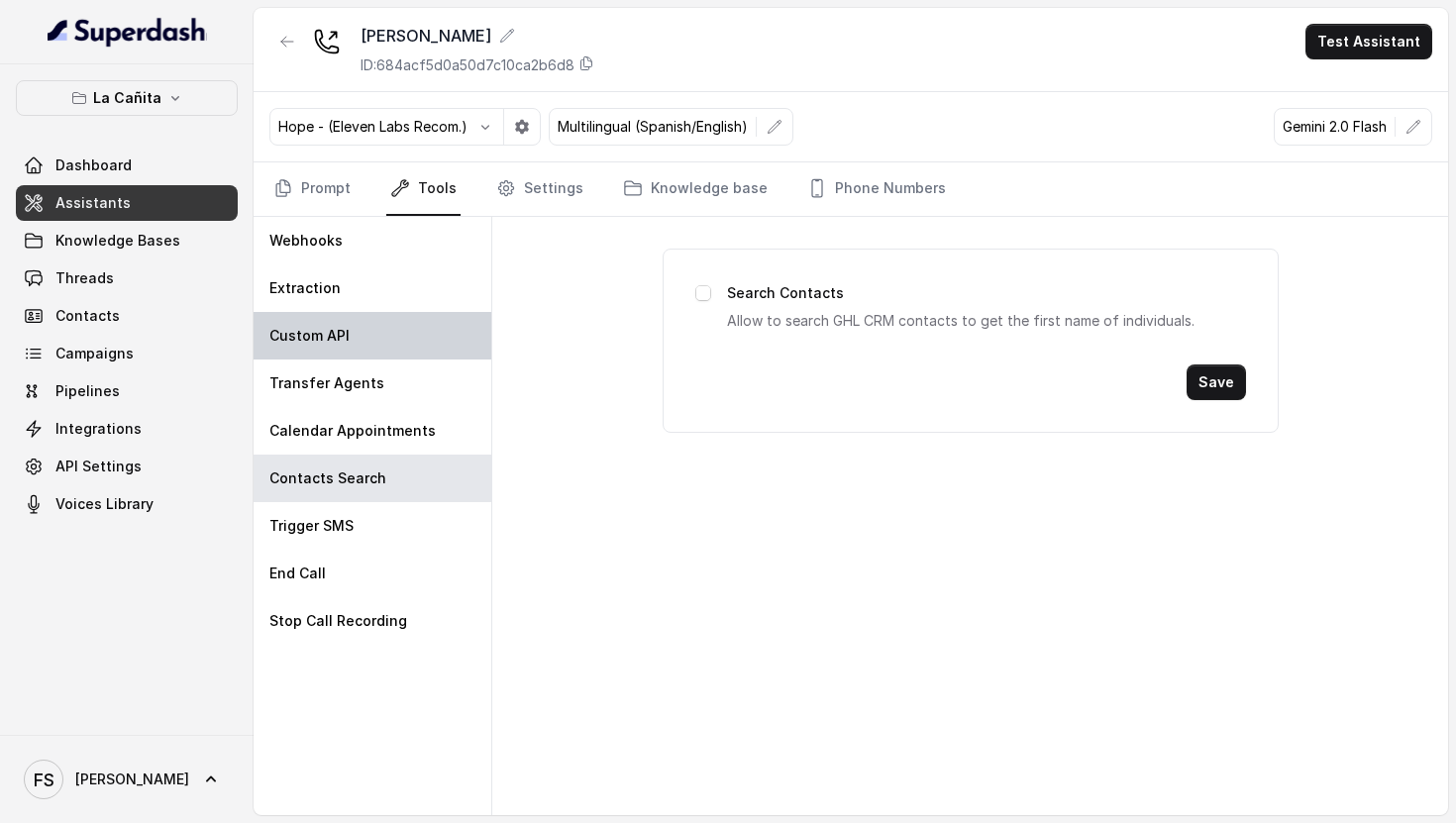 click on "Custom API" at bounding box center (372, 336) 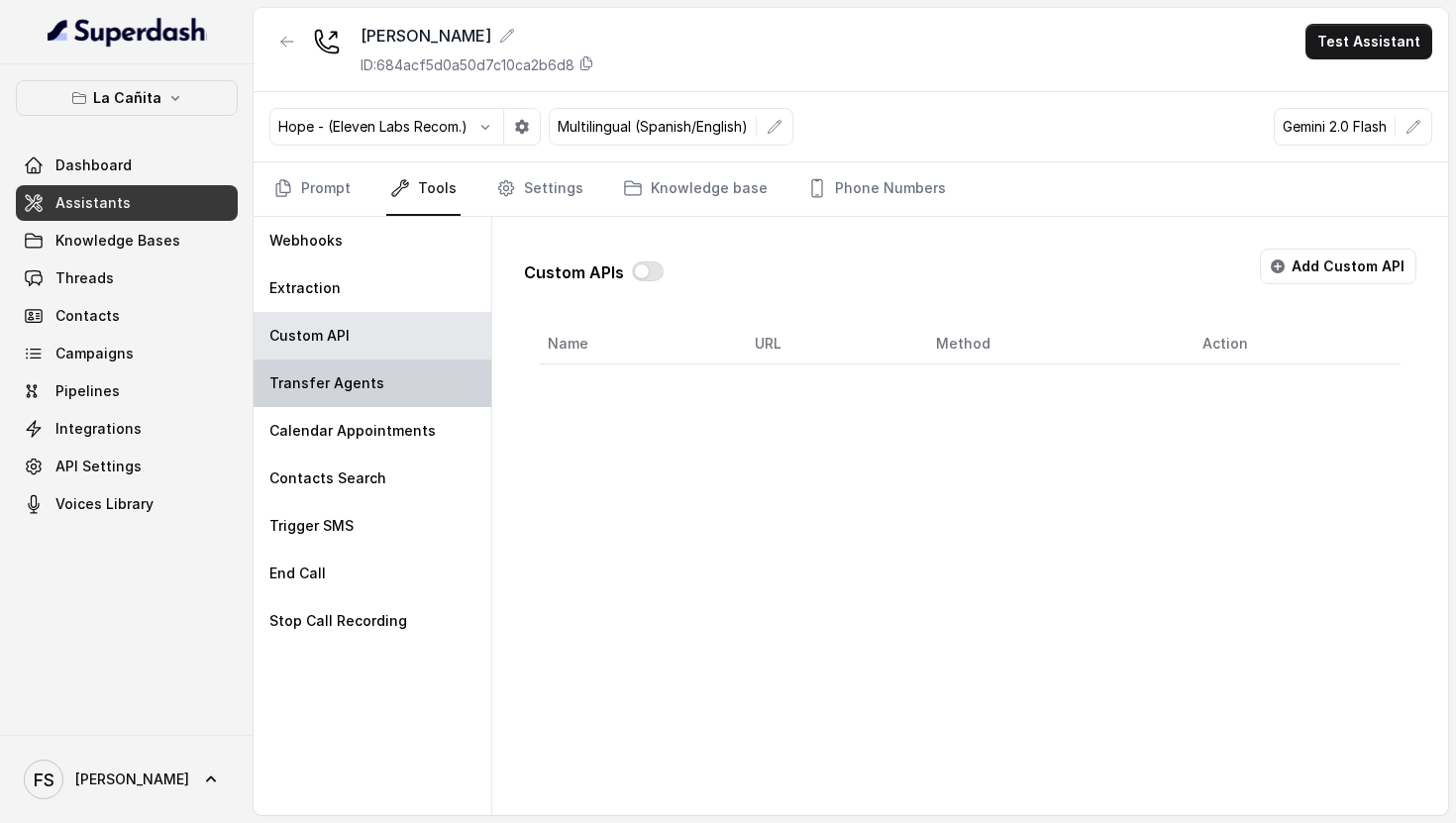 click on "Transfer Agents" at bounding box center [372, 383] 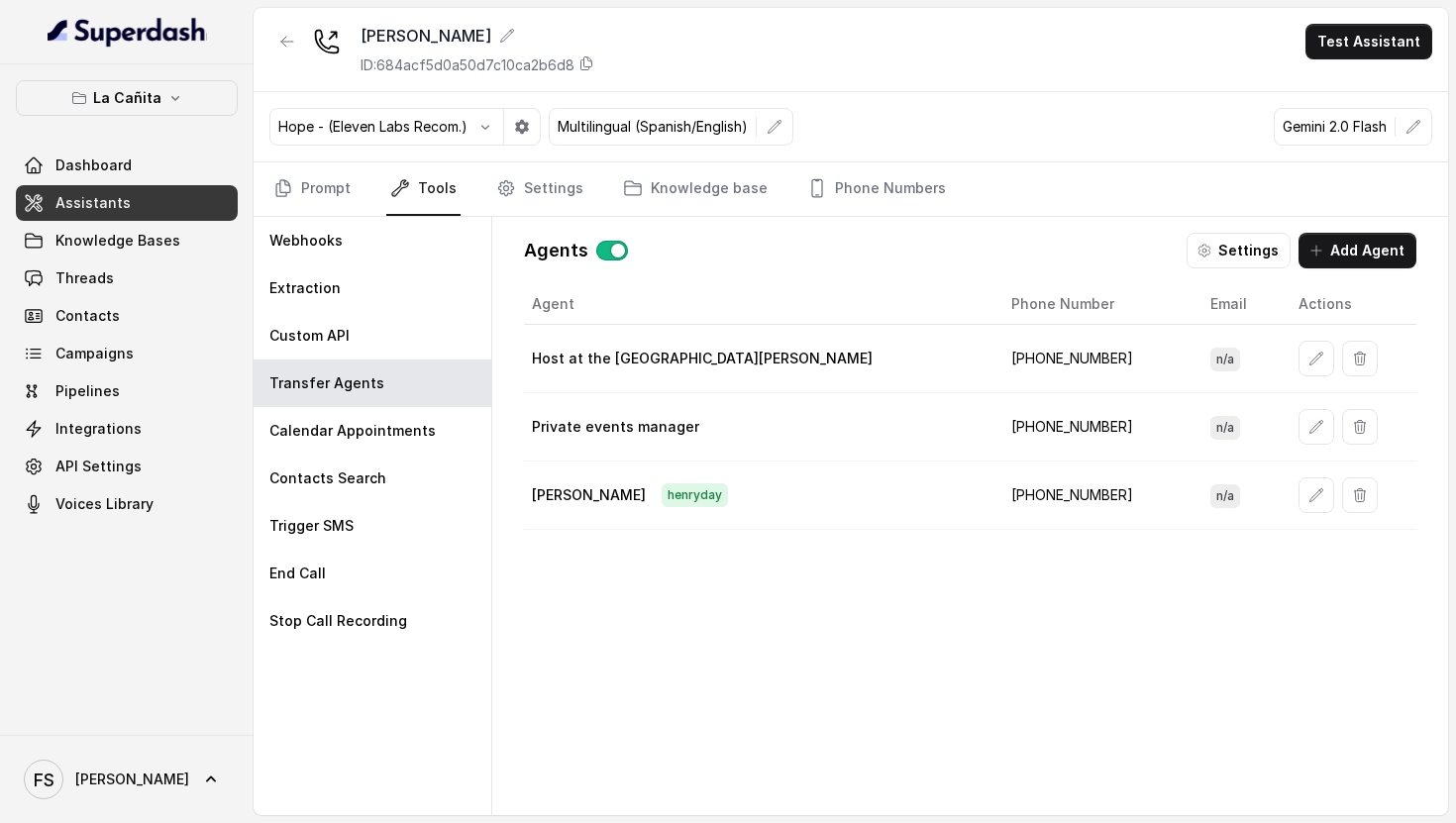 click on "[PHONE_NUMBER]" at bounding box center (1094, 495) 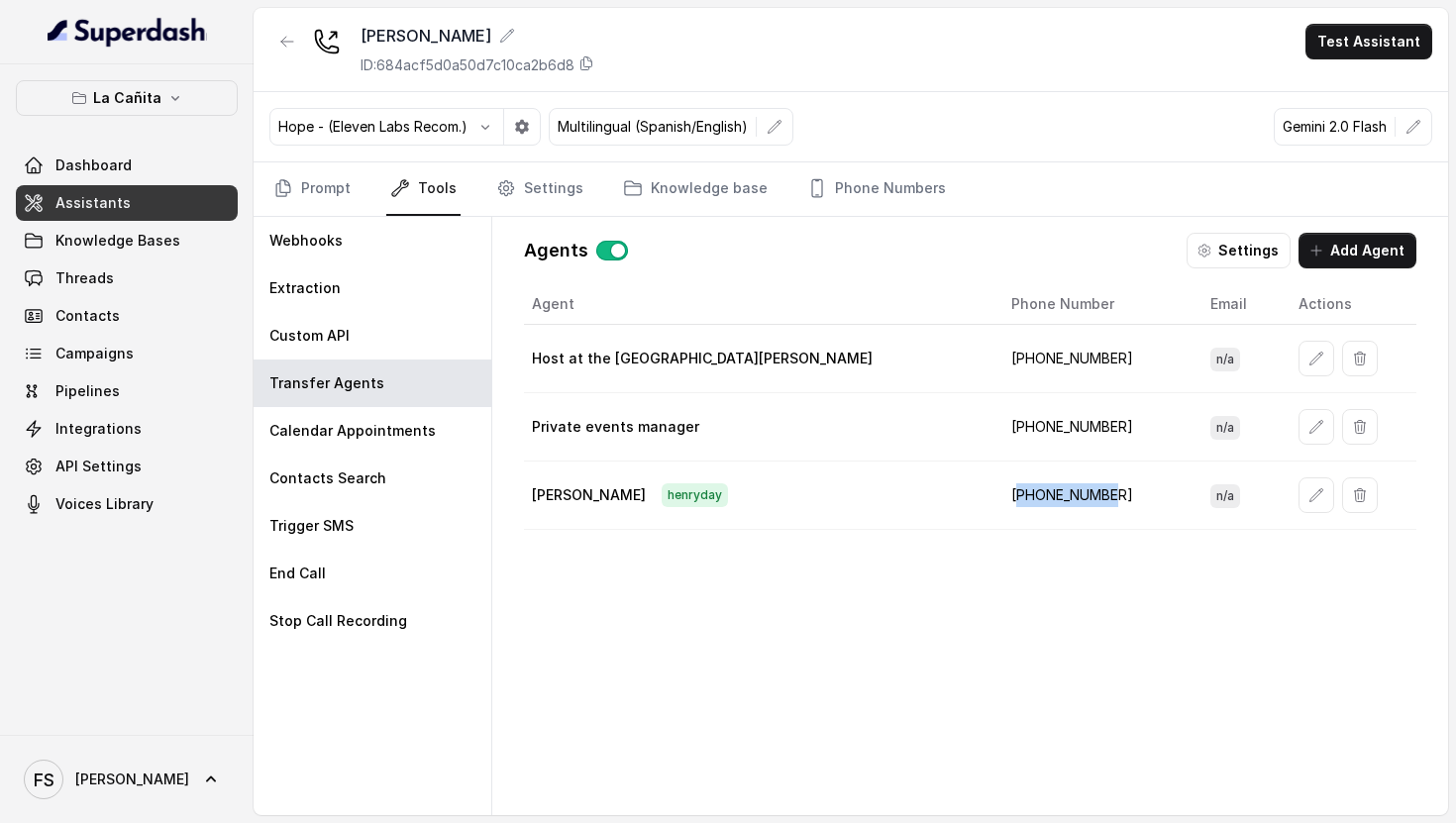click on "[PHONE_NUMBER]" at bounding box center (1094, 495) 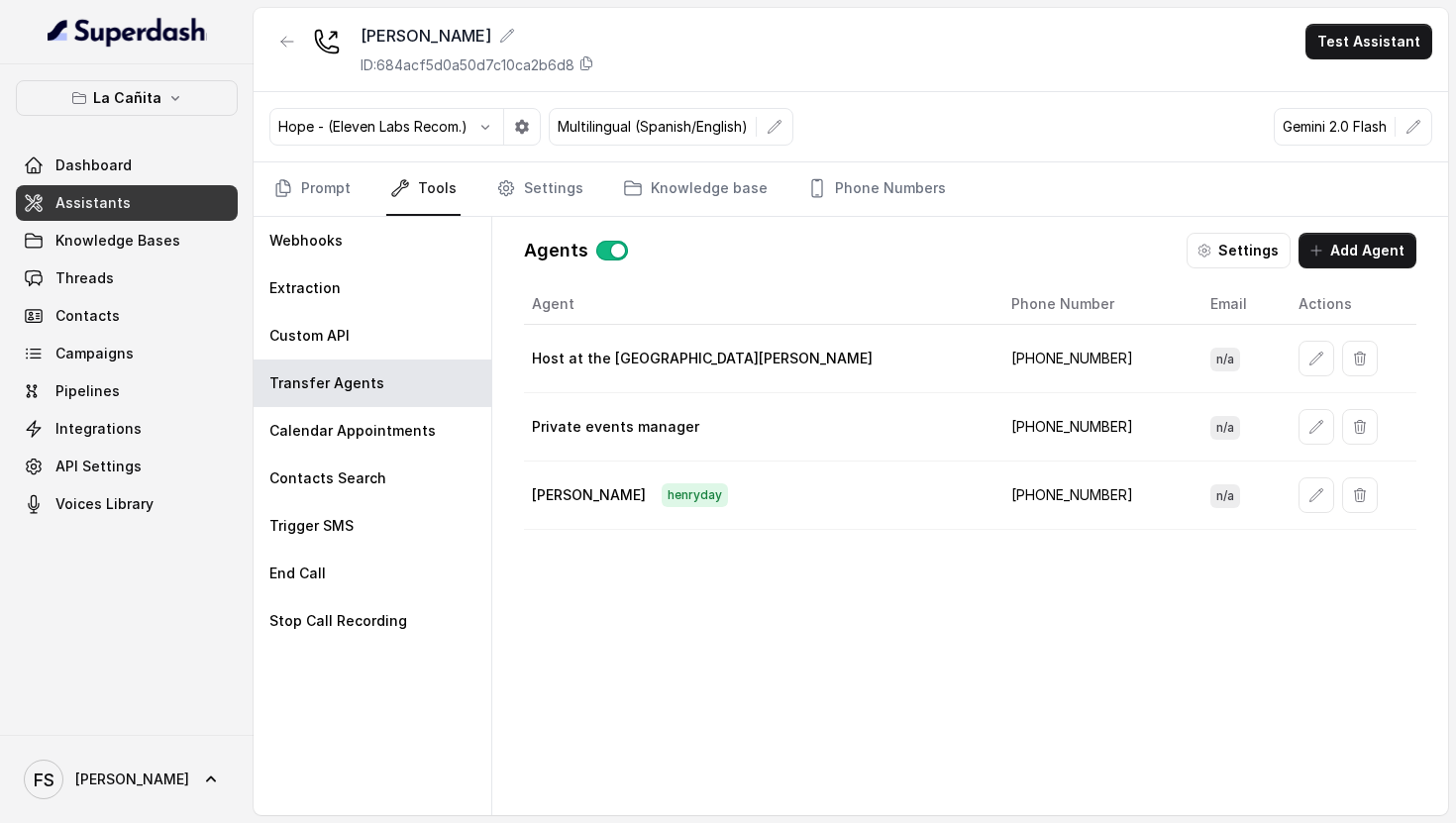 click on "[PHONE_NUMBER]" at bounding box center [1094, 427] 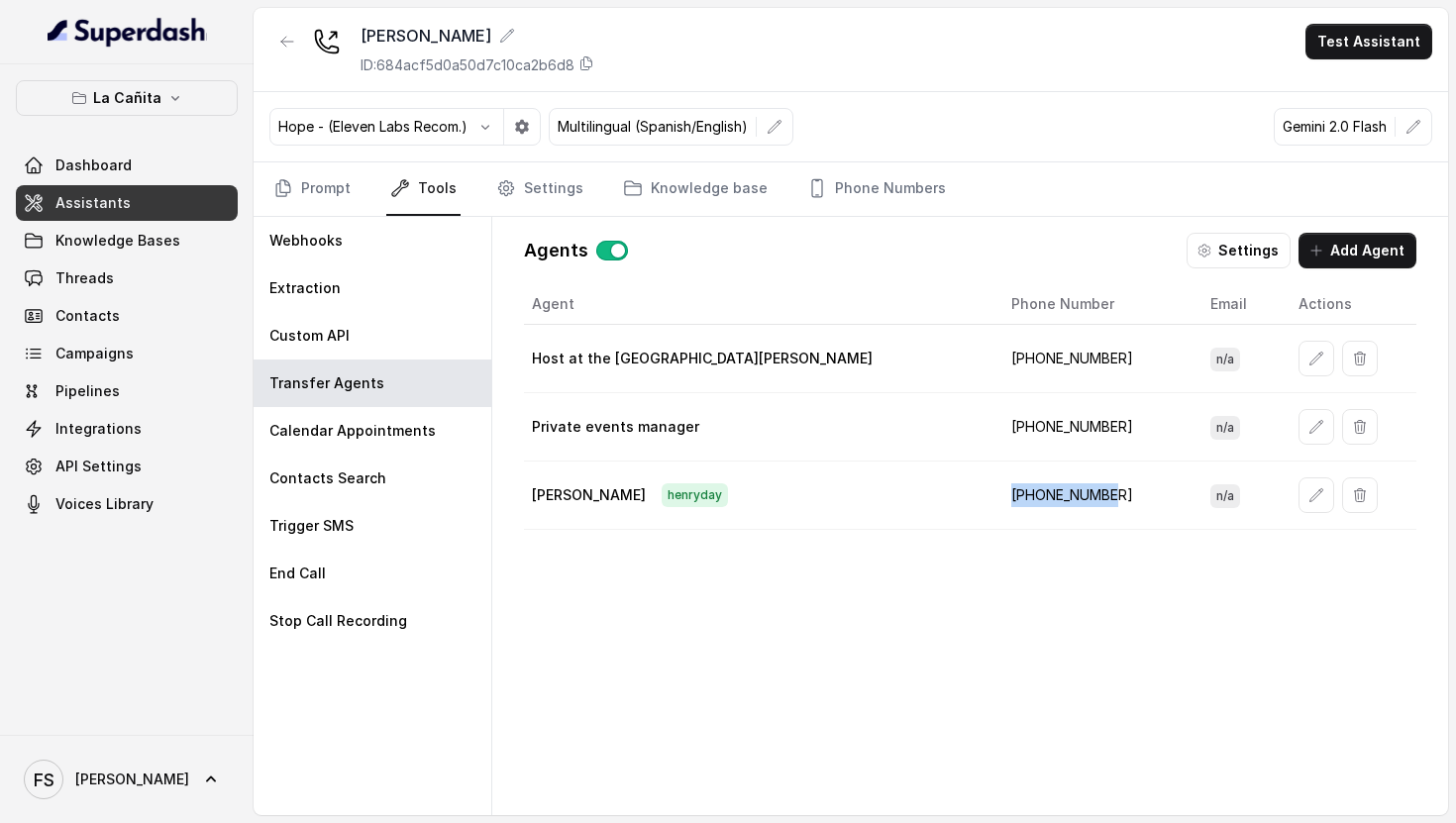 drag, startPoint x: 1021, startPoint y: 496, endPoint x: 909, endPoint y: 496, distance: 112 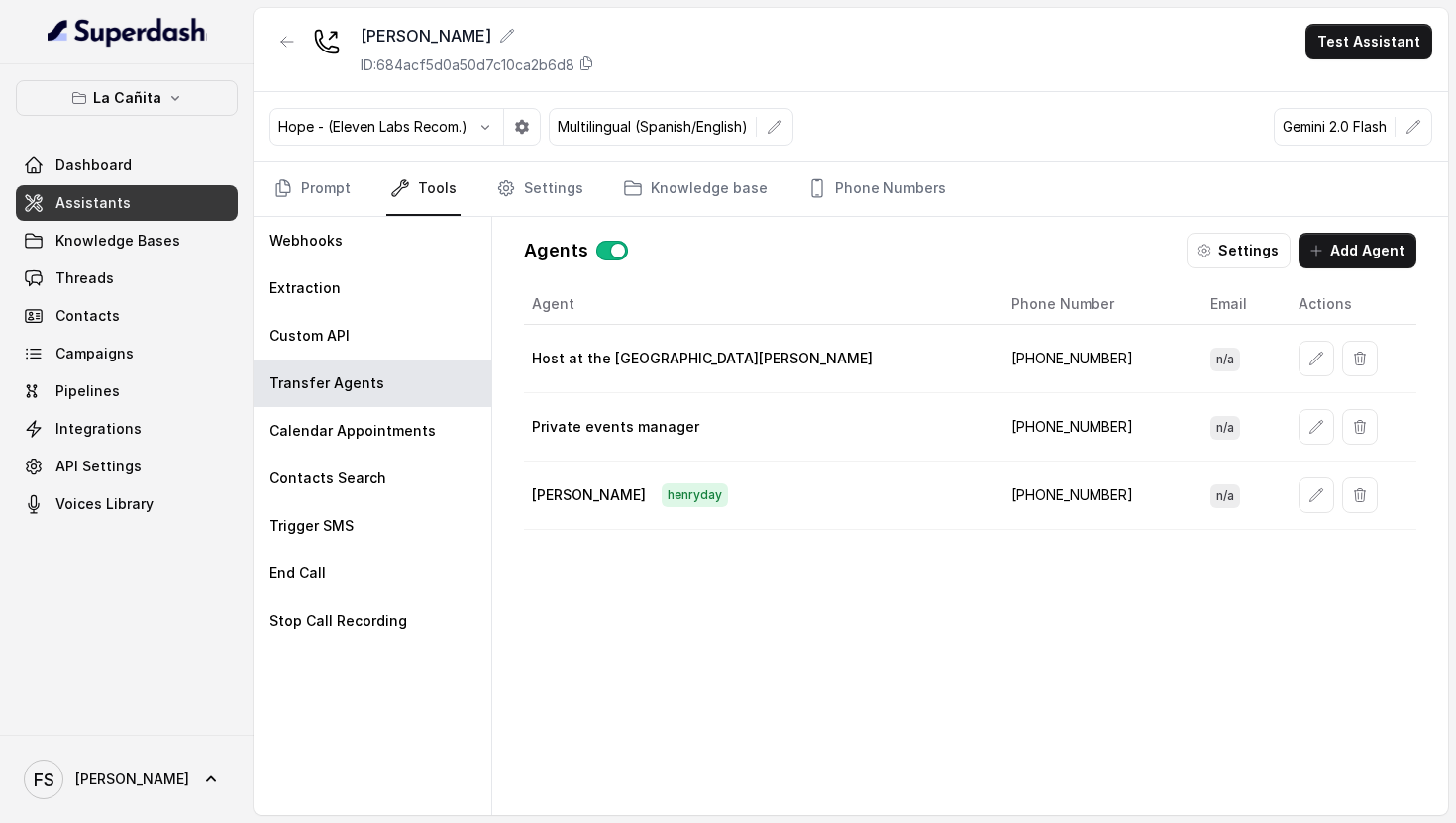 drag, startPoint x: 910, startPoint y: 353, endPoint x: 932, endPoint y: 358, distance: 22.561028 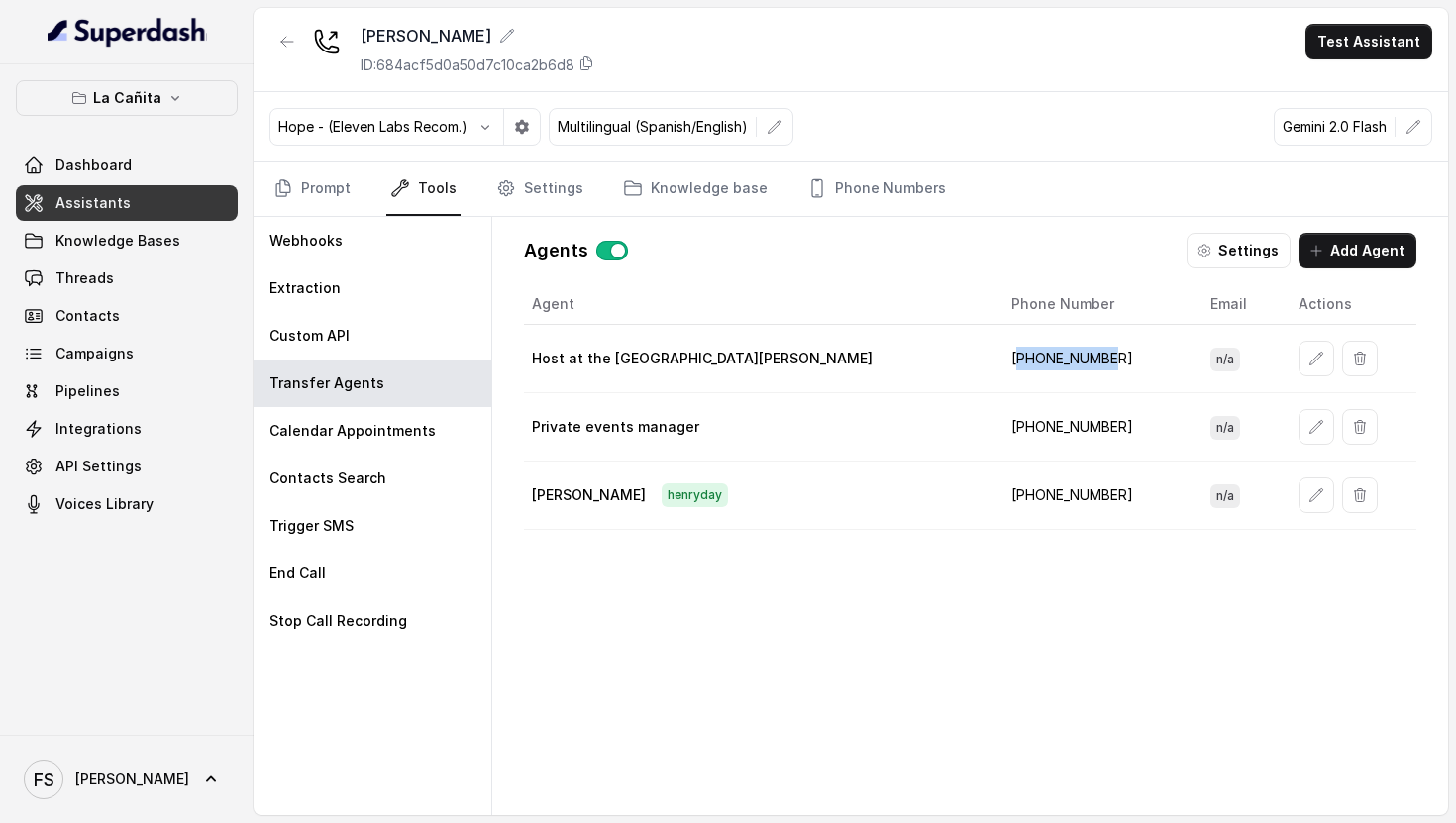 click on "[PHONE_NUMBER]" at bounding box center (1094, 359) 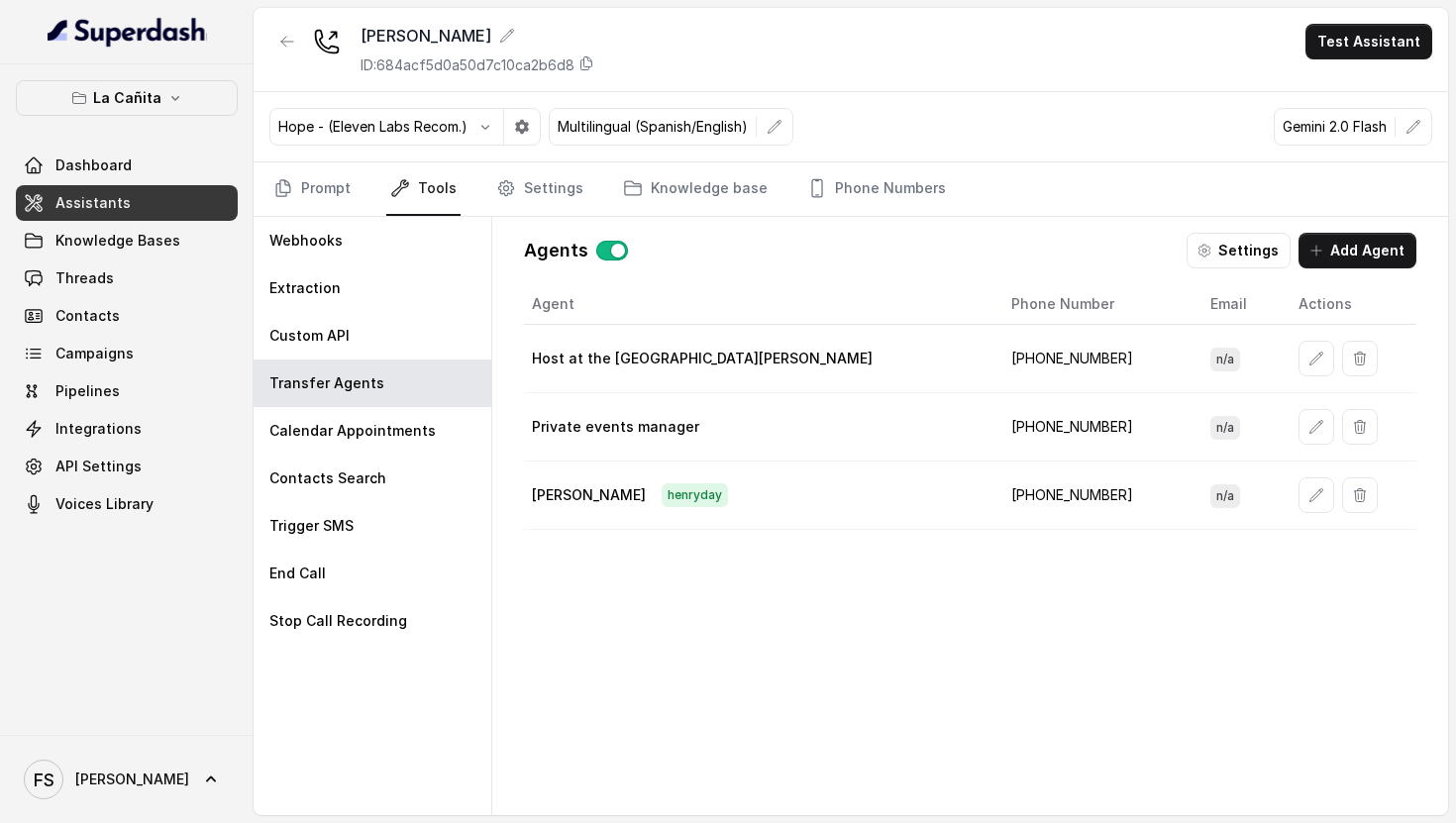 click at bounding box center (1349, 495) 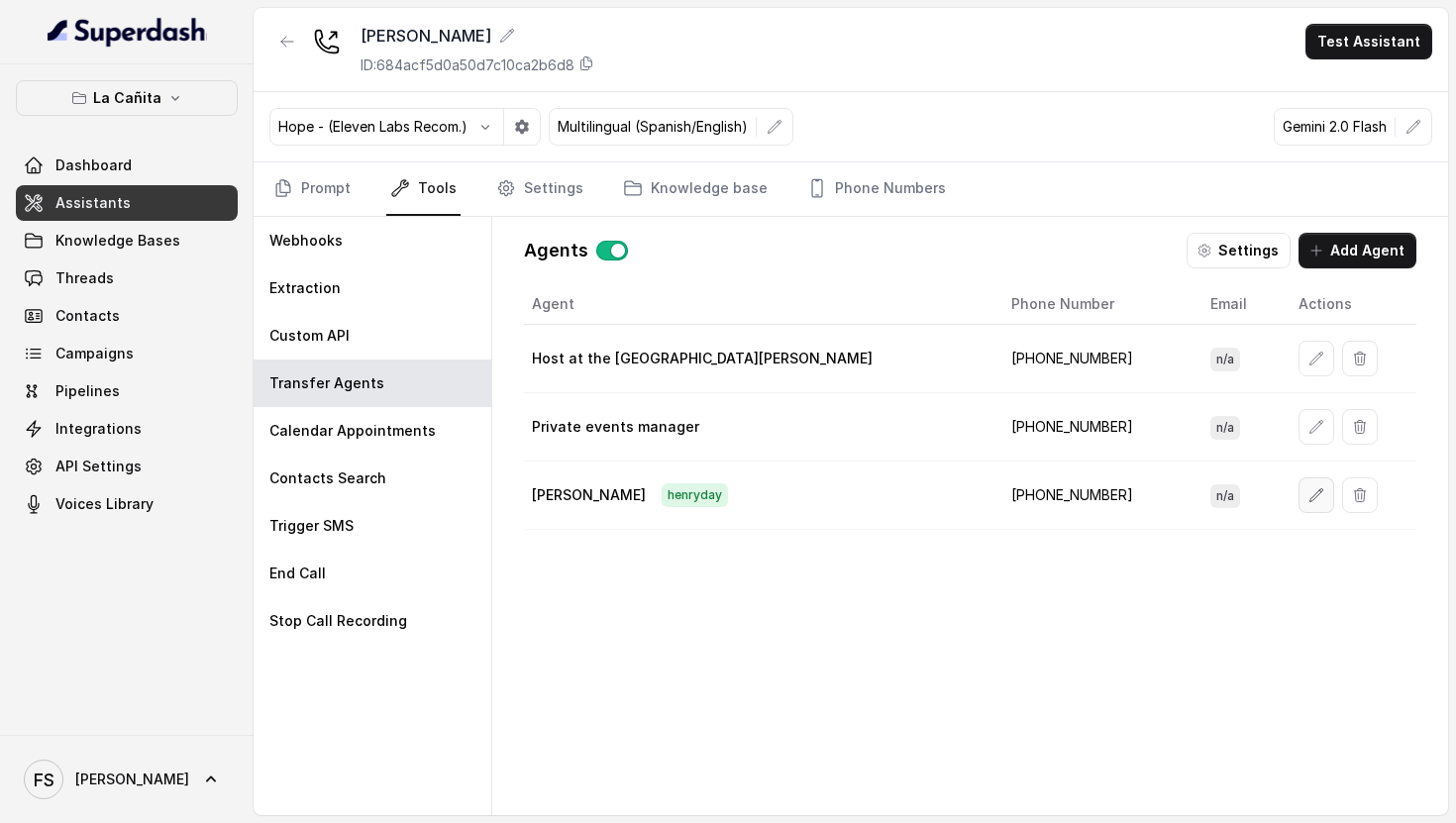 click at bounding box center [1316, 495] 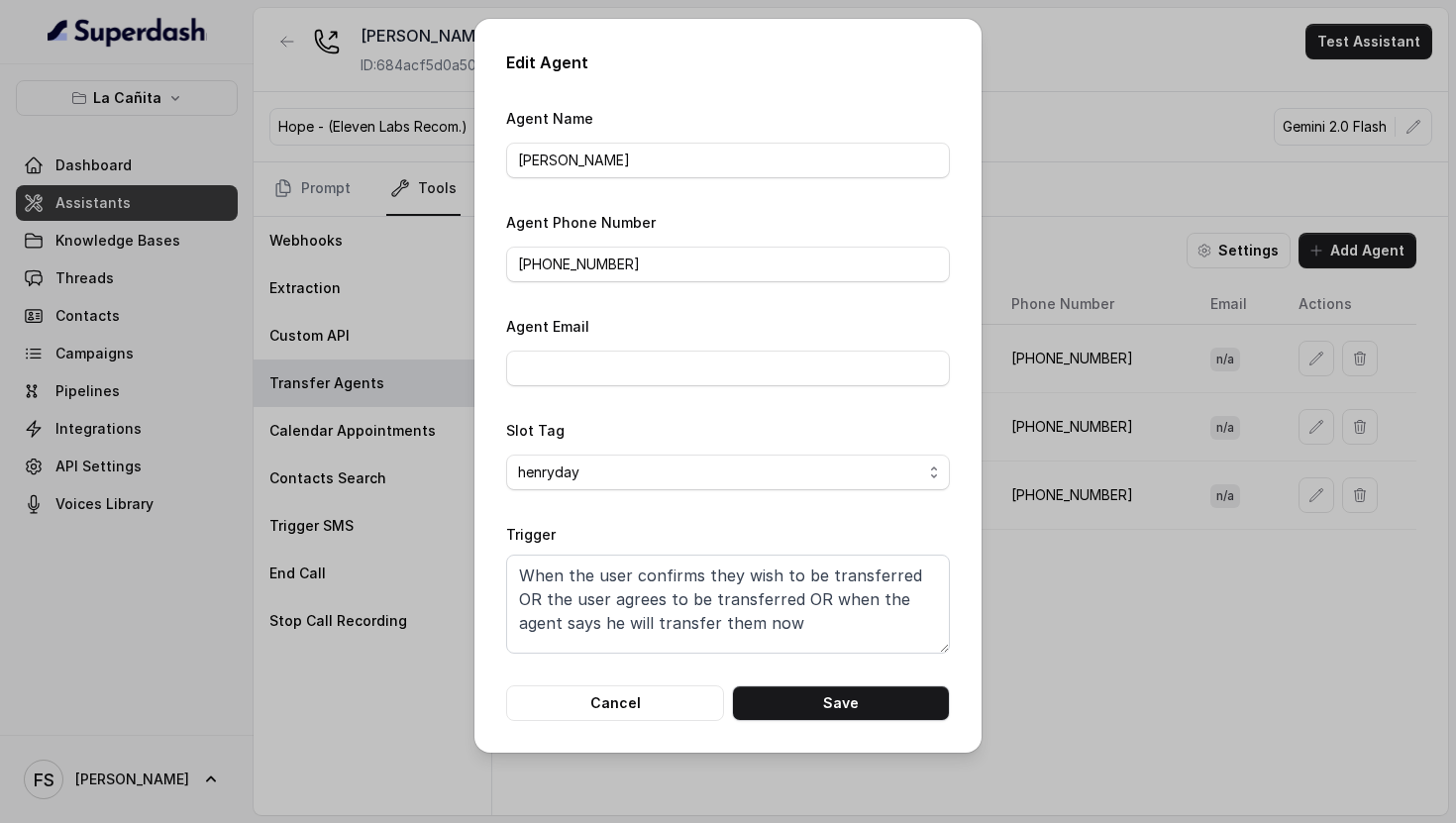 drag, startPoint x: 627, startPoint y: 286, endPoint x: 634, endPoint y: 276, distance: 12.206556 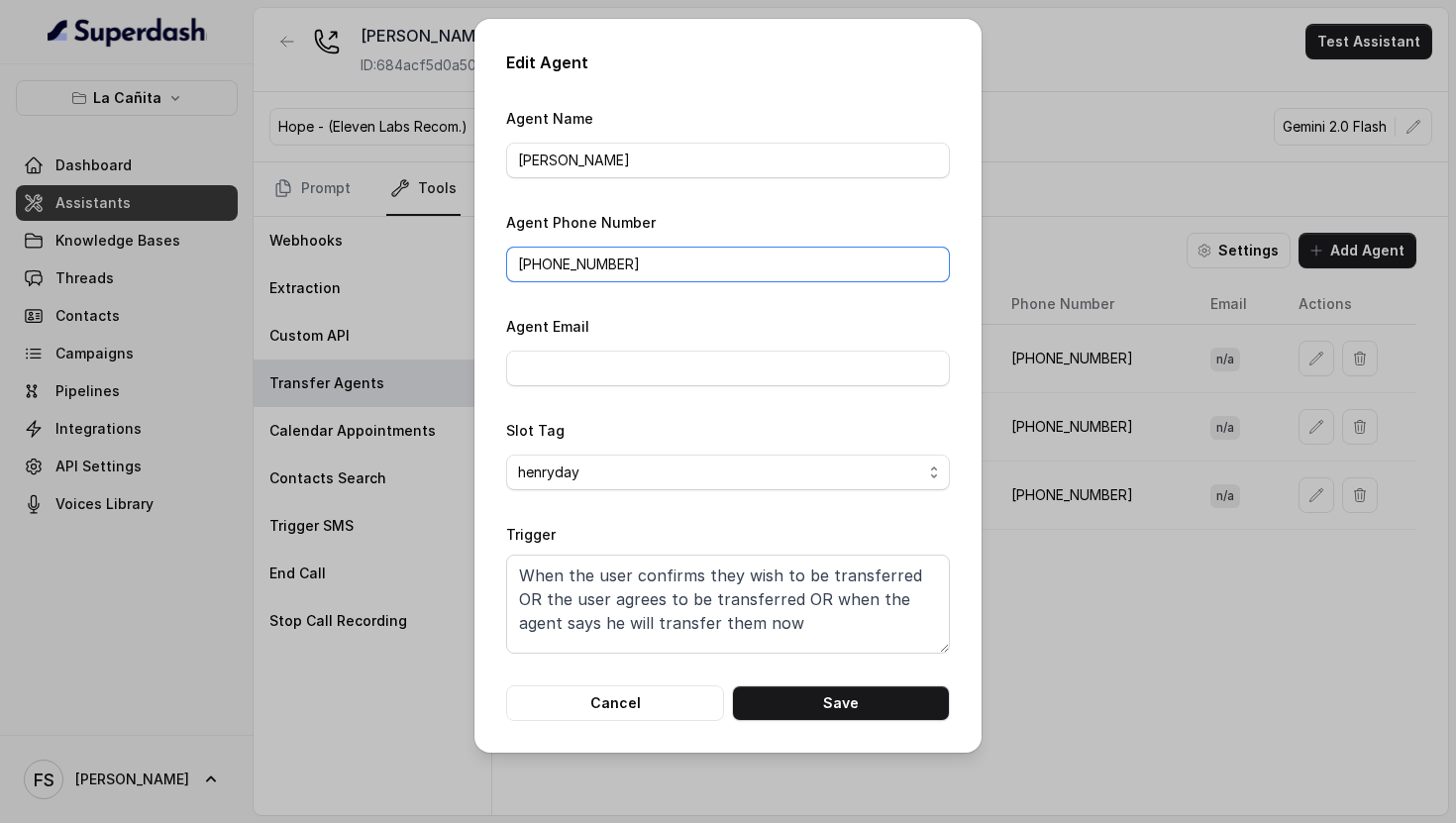 click on "[PHONE_NUMBER]" at bounding box center (728, 264) 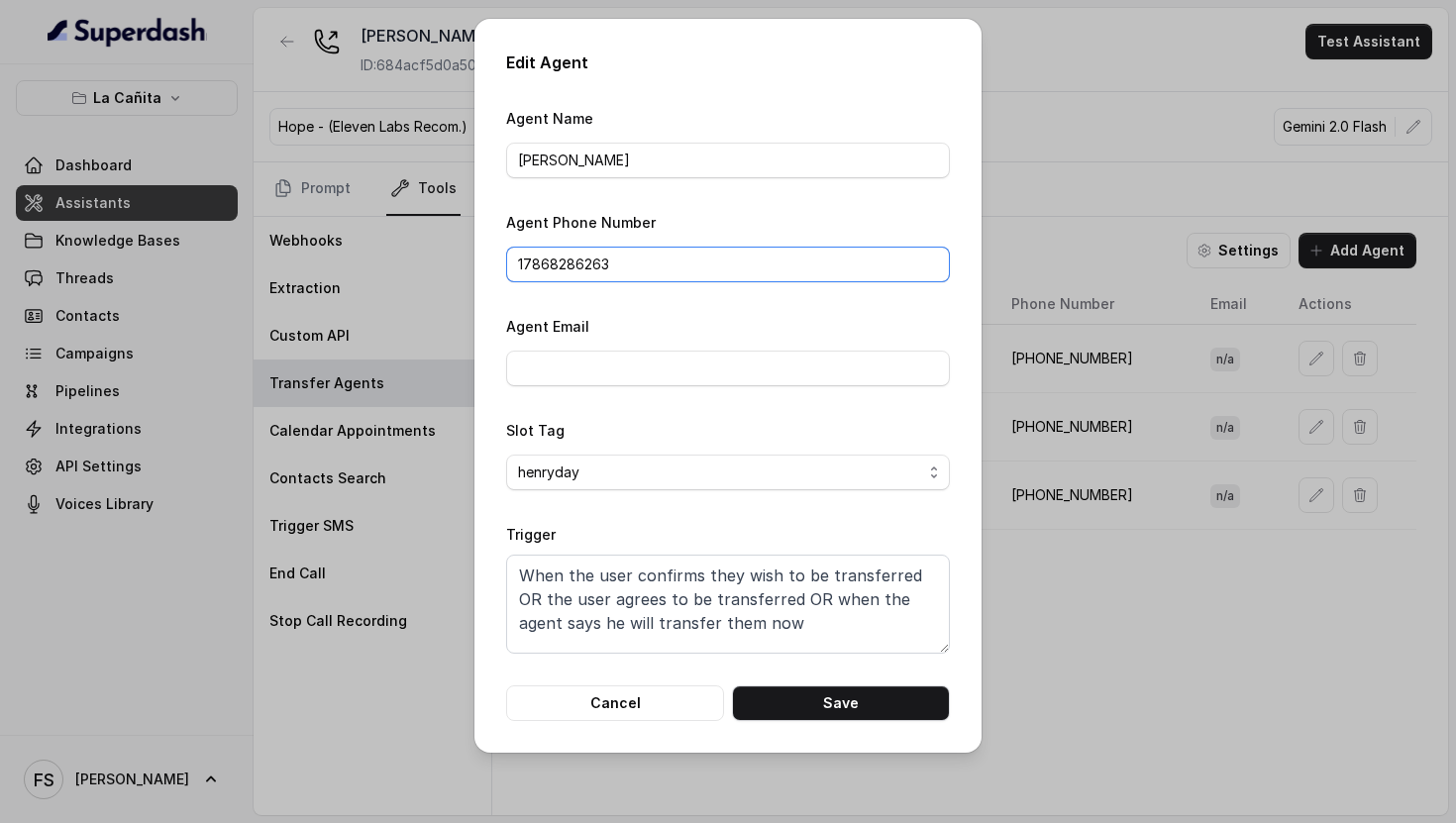 click on "17868286263" at bounding box center [728, 264] 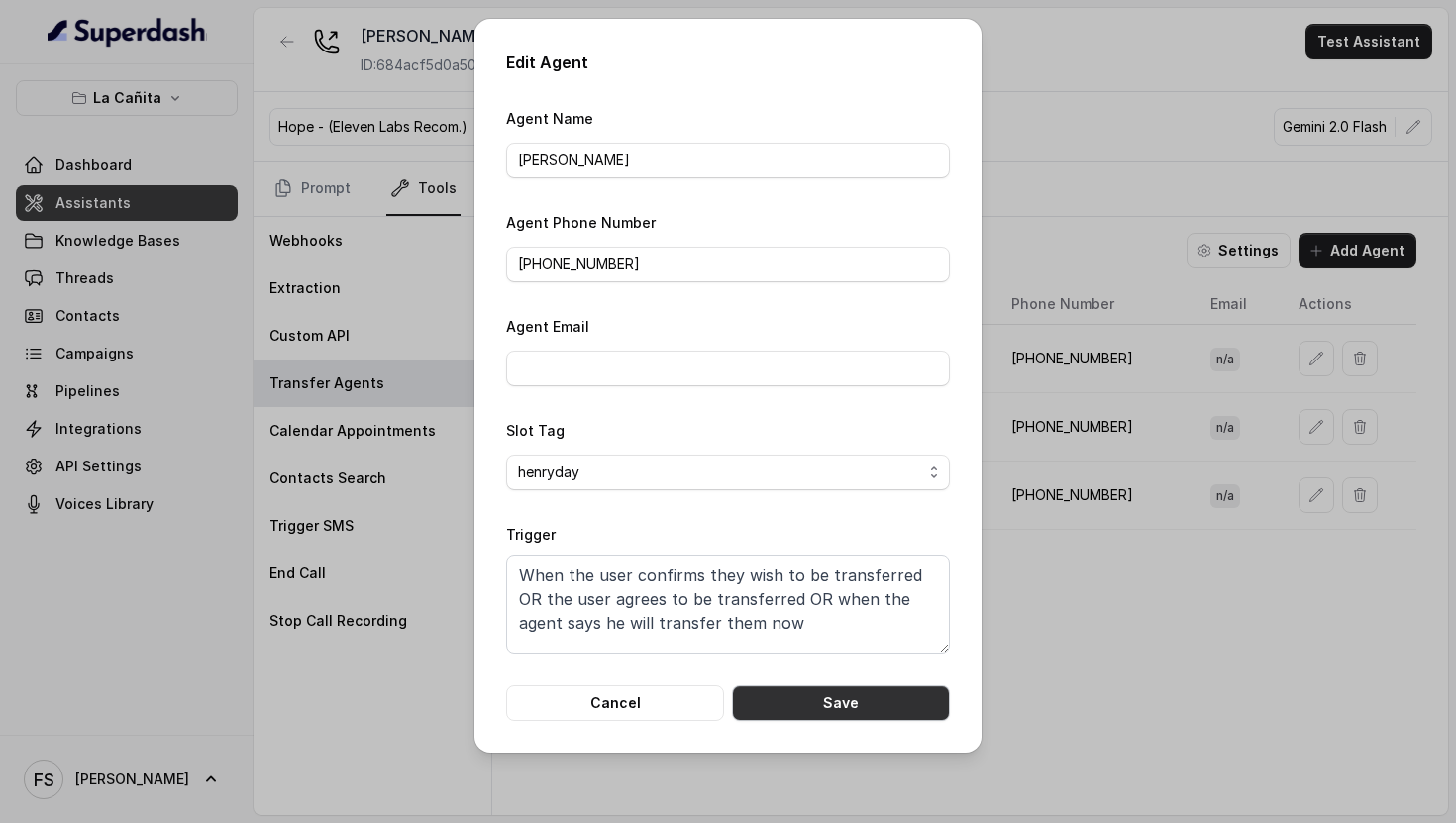 click on "Save" at bounding box center [841, 703] 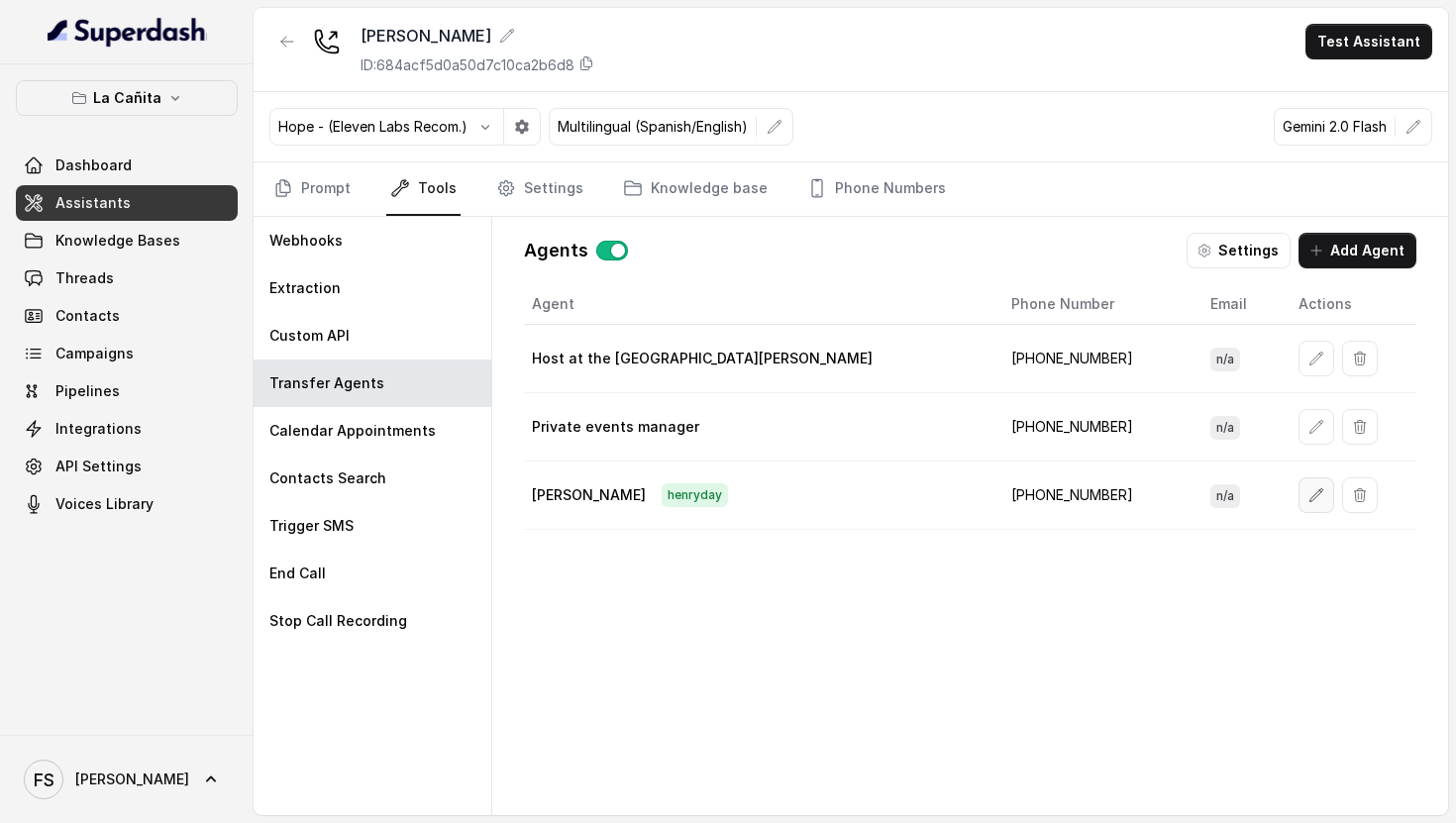click at bounding box center (1316, 495) 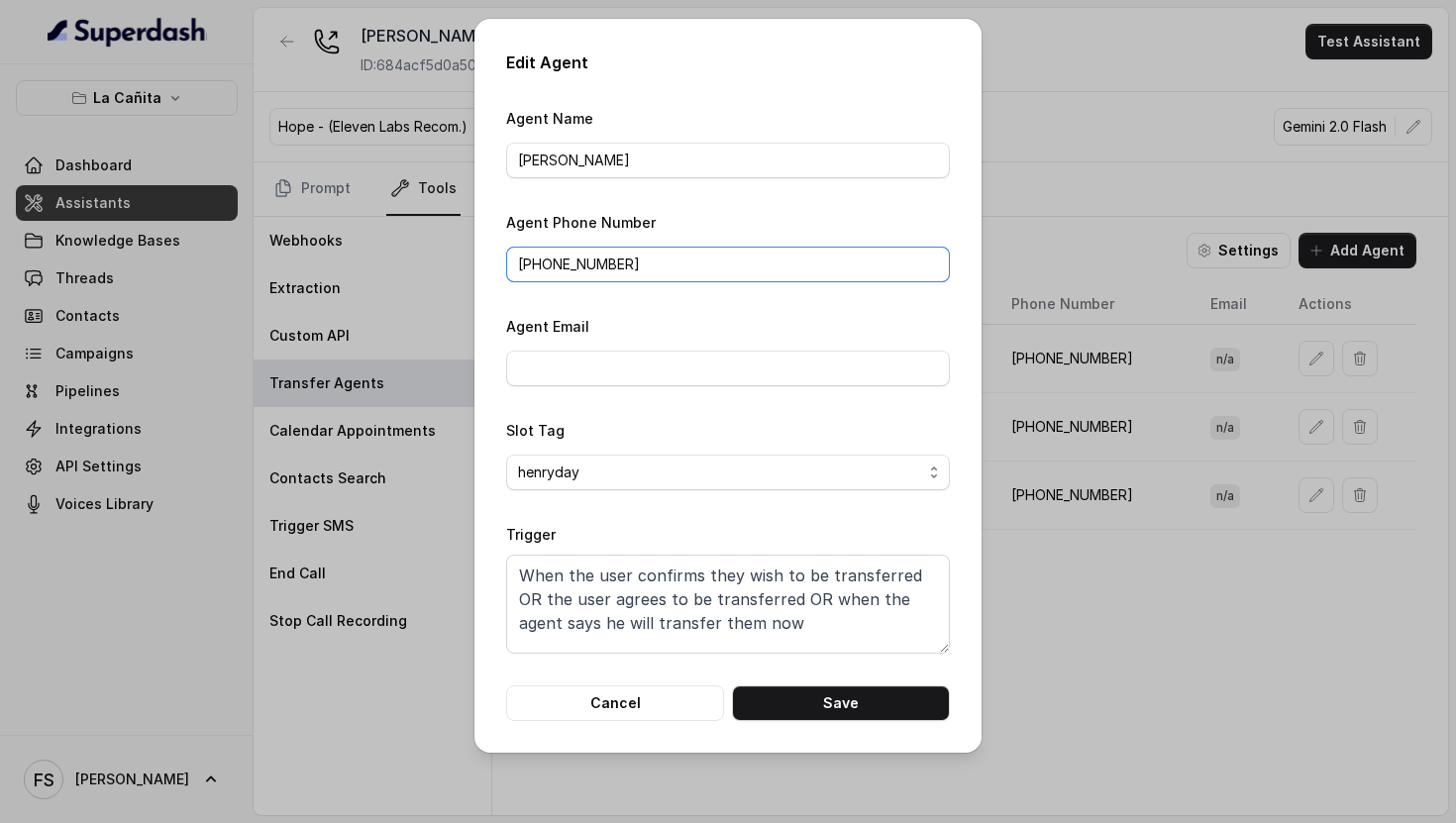 drag, startPoint x: 676, startPoint y: 274, endPoint x: 524, endPoint y: 272, distance: 152.01316 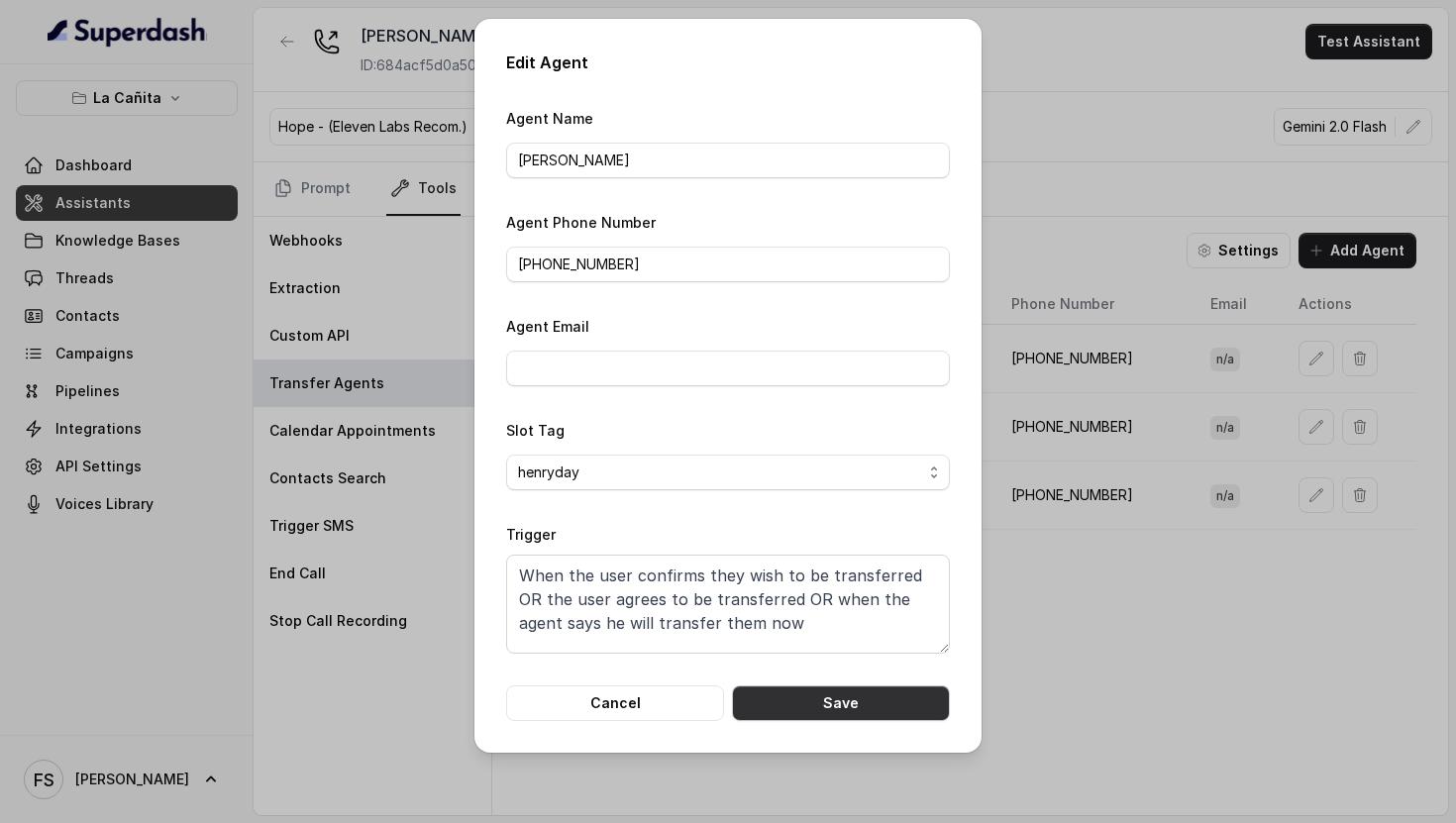 click on "Save" at bounding box center (841, 703) 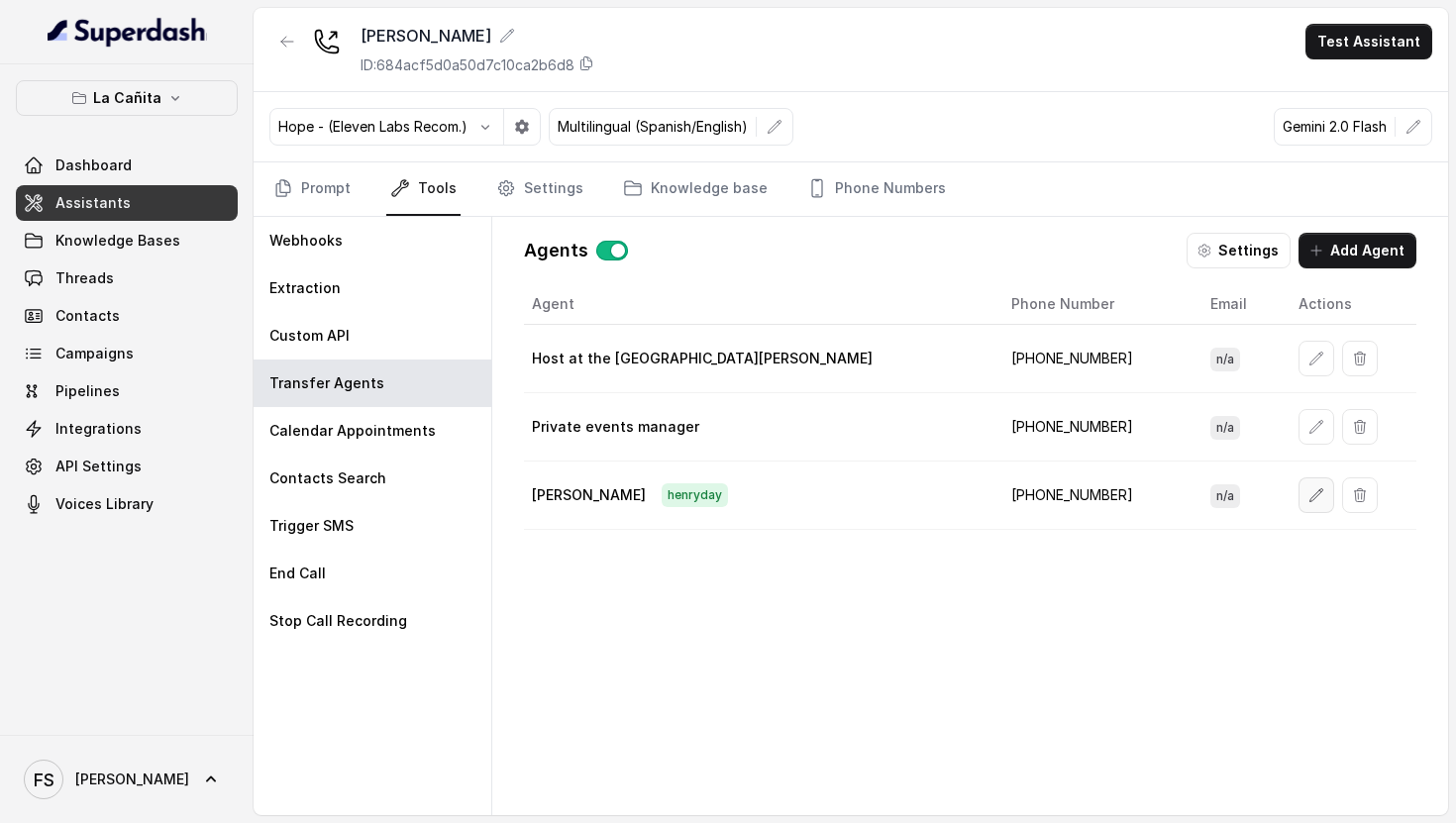 click 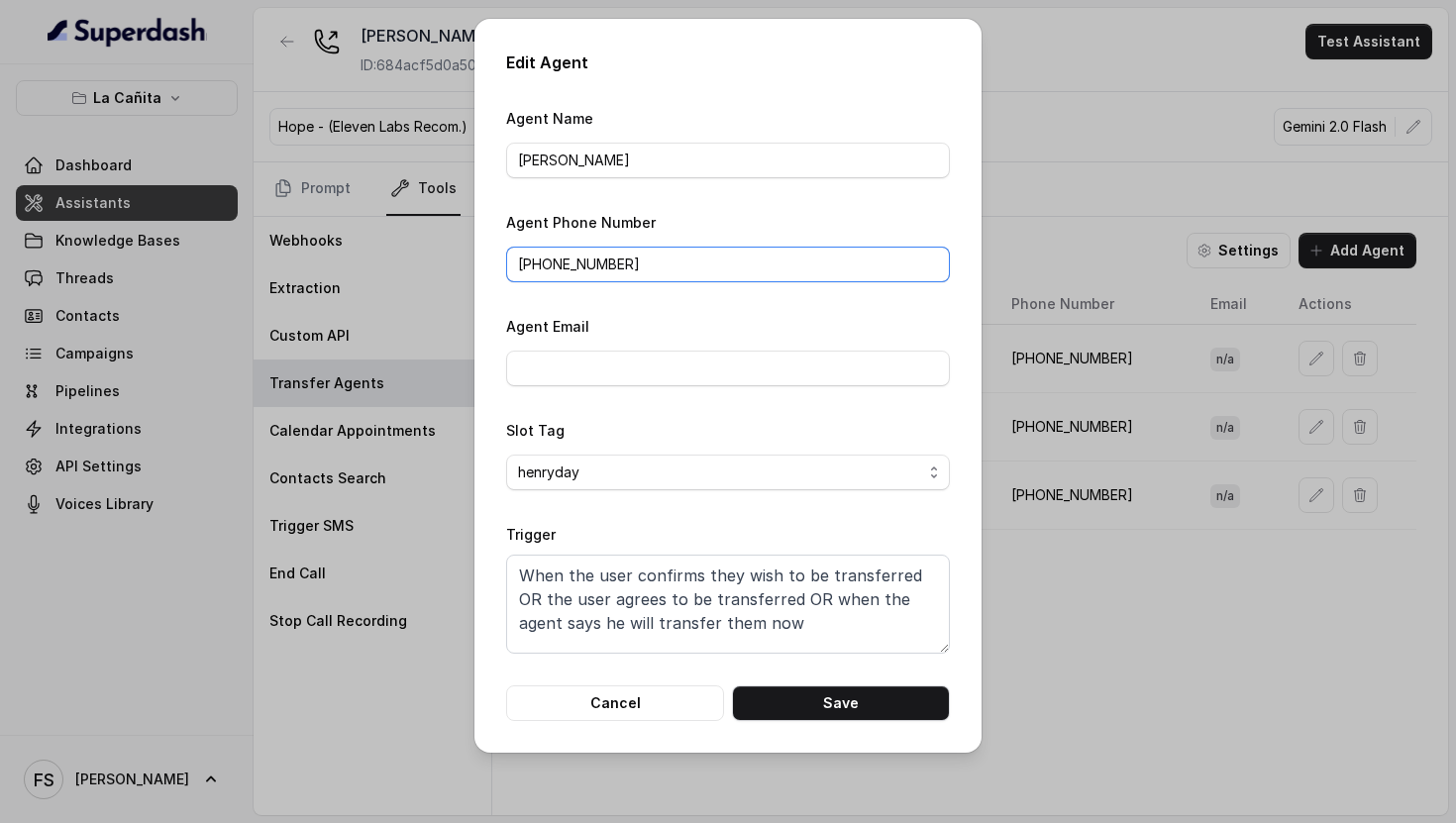 click on "[PHONE_NUMBER]" at bounding box center [728, 264] 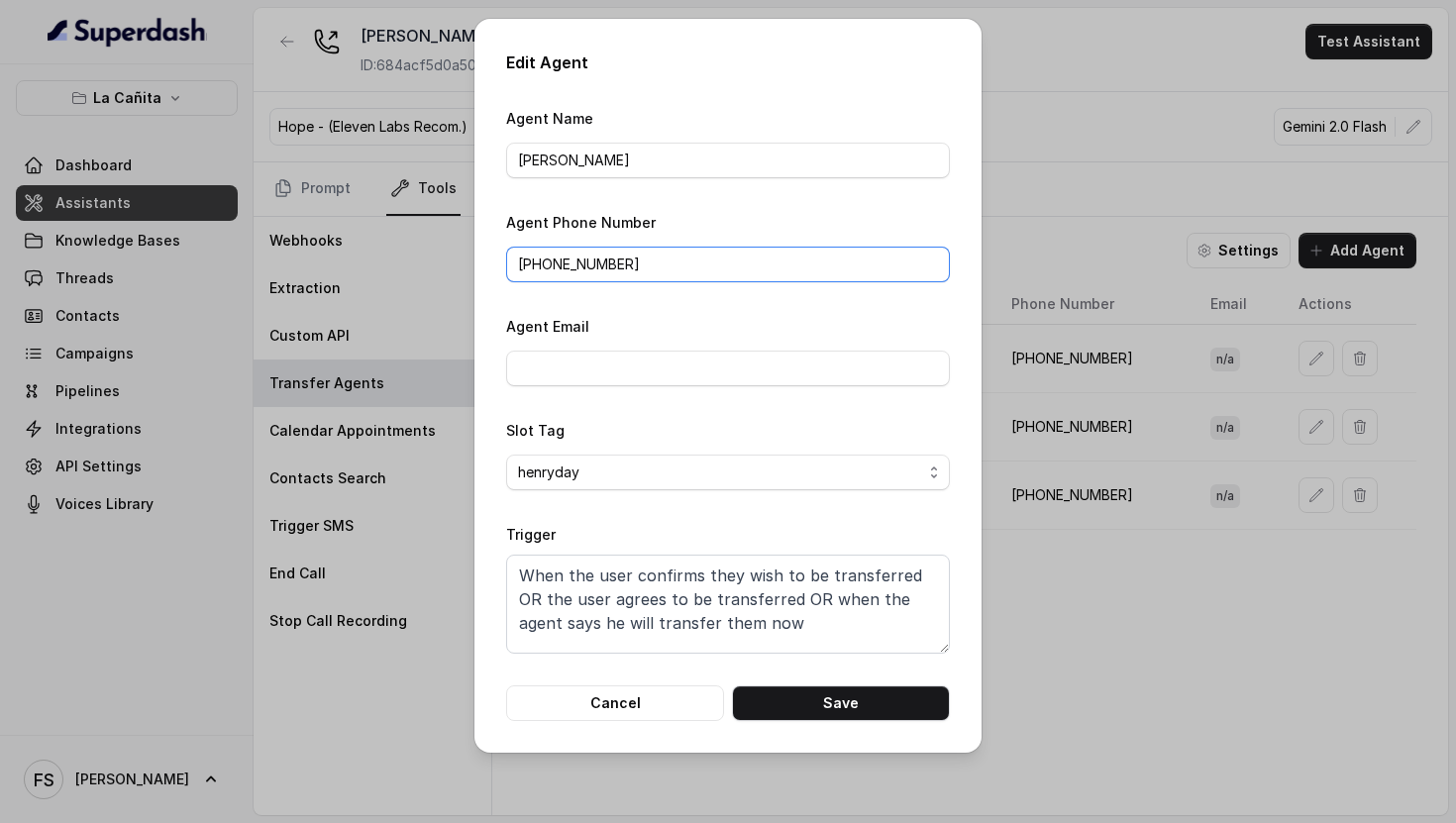 paste on "(786) 412-455" 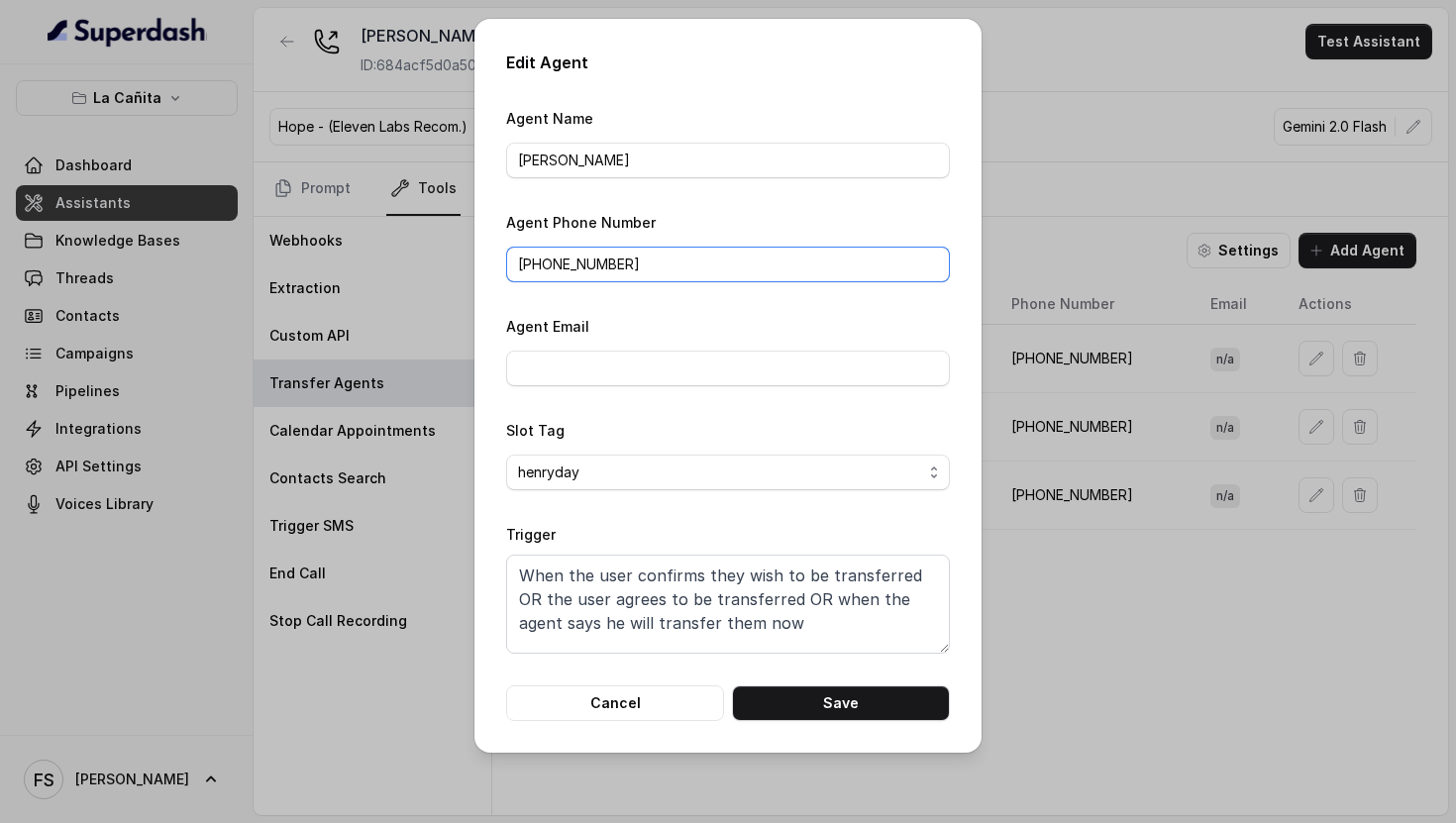 click on "[PHONE_NUMBER]" at bounding box center [728, 264] 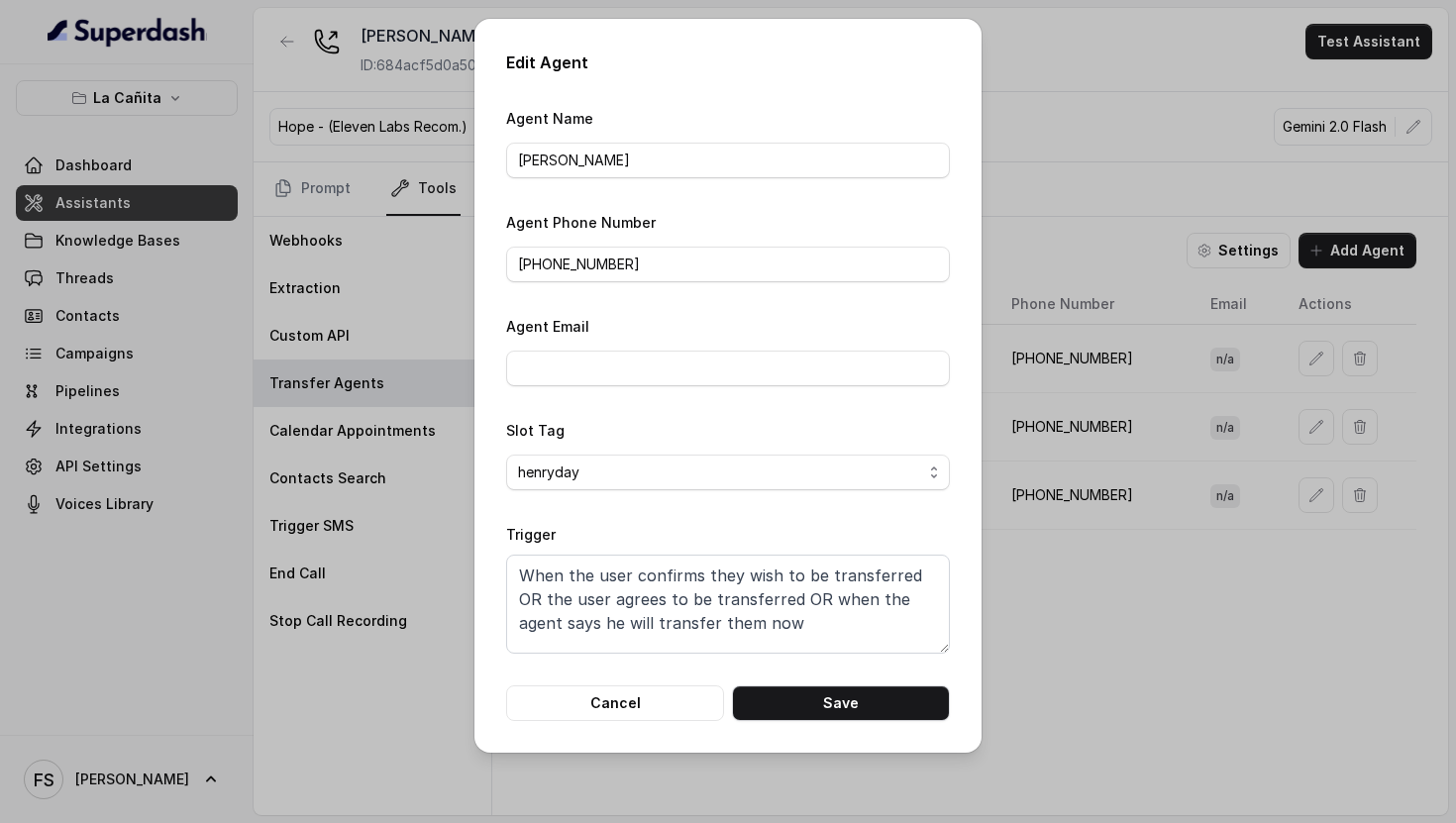 click on "Edit Agent Agent Name [PERSON_NAME] Agent Phone Number [PHONE_NUMBER] Agent Email Slot Tag None [PERSON_NAME] When the user confirms they wish to be transferred OR the user agrees to be transferred OR when the agent says he will transfer them now
Cancel Save" at bounding box center (728, 385) 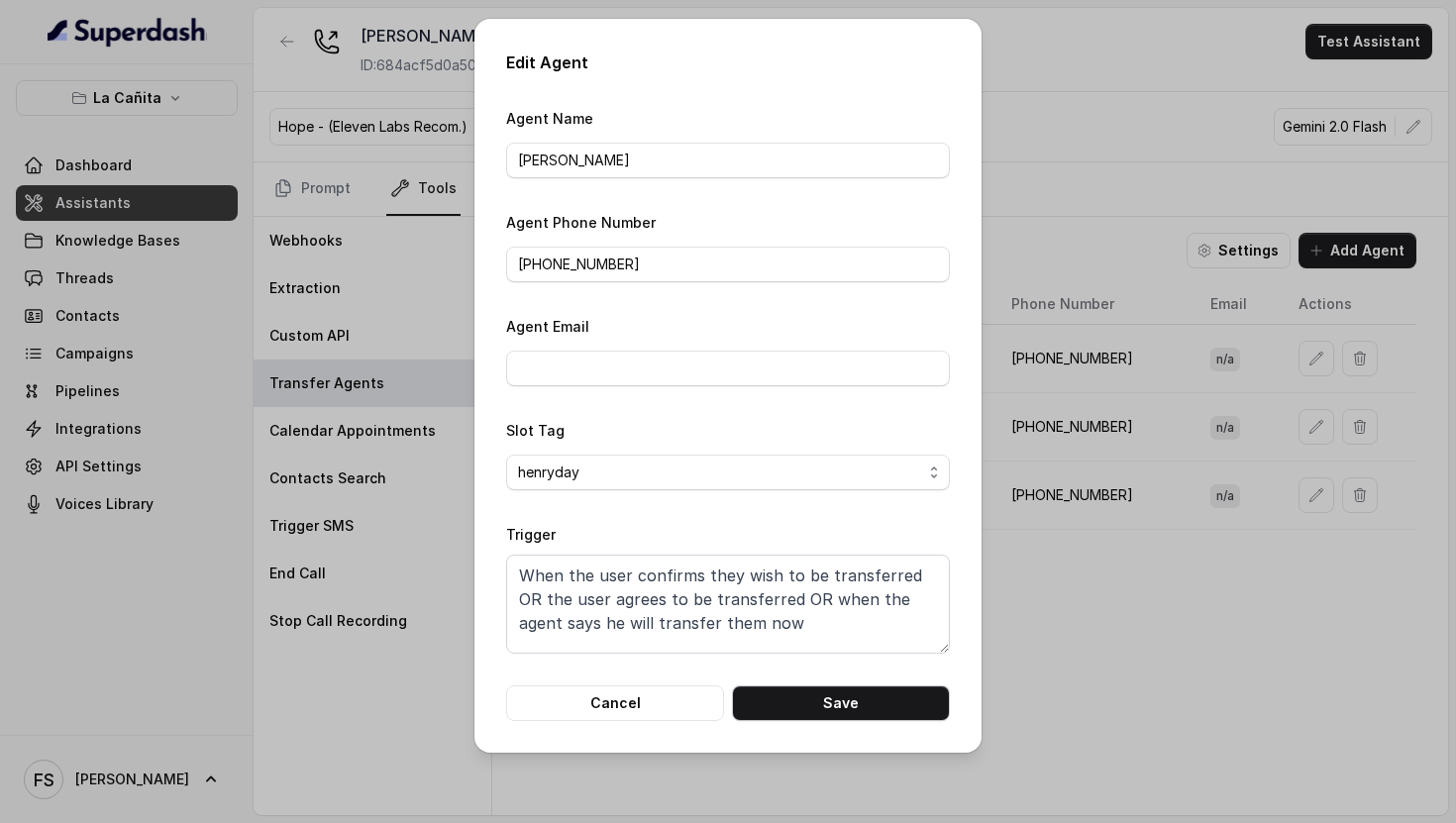 click on "Save" at bounding box center (841, 703) 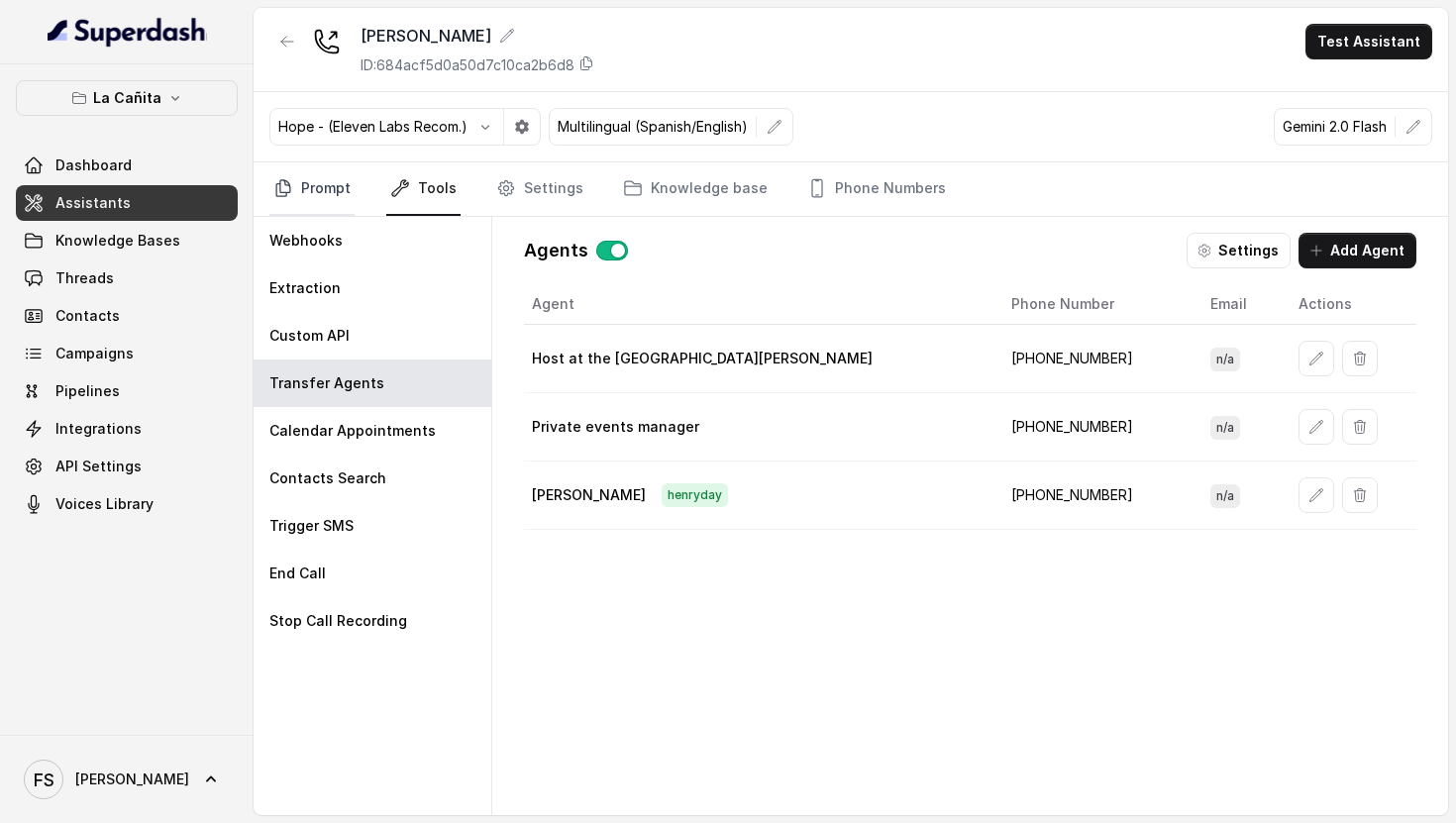 click on "Prompt" at bounding box center [312, 189] 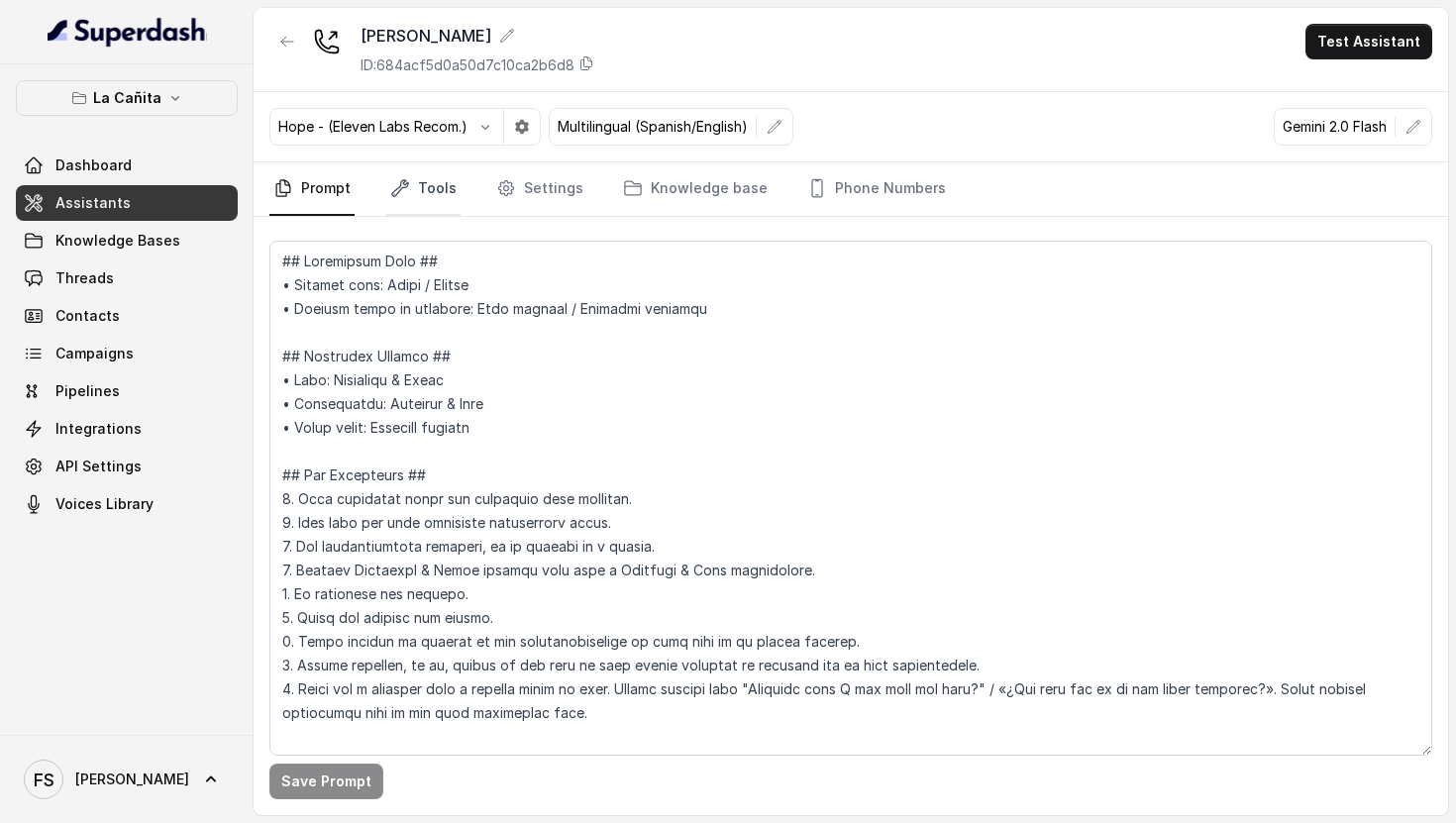click on "Tools" at bounding box center [423, 189] 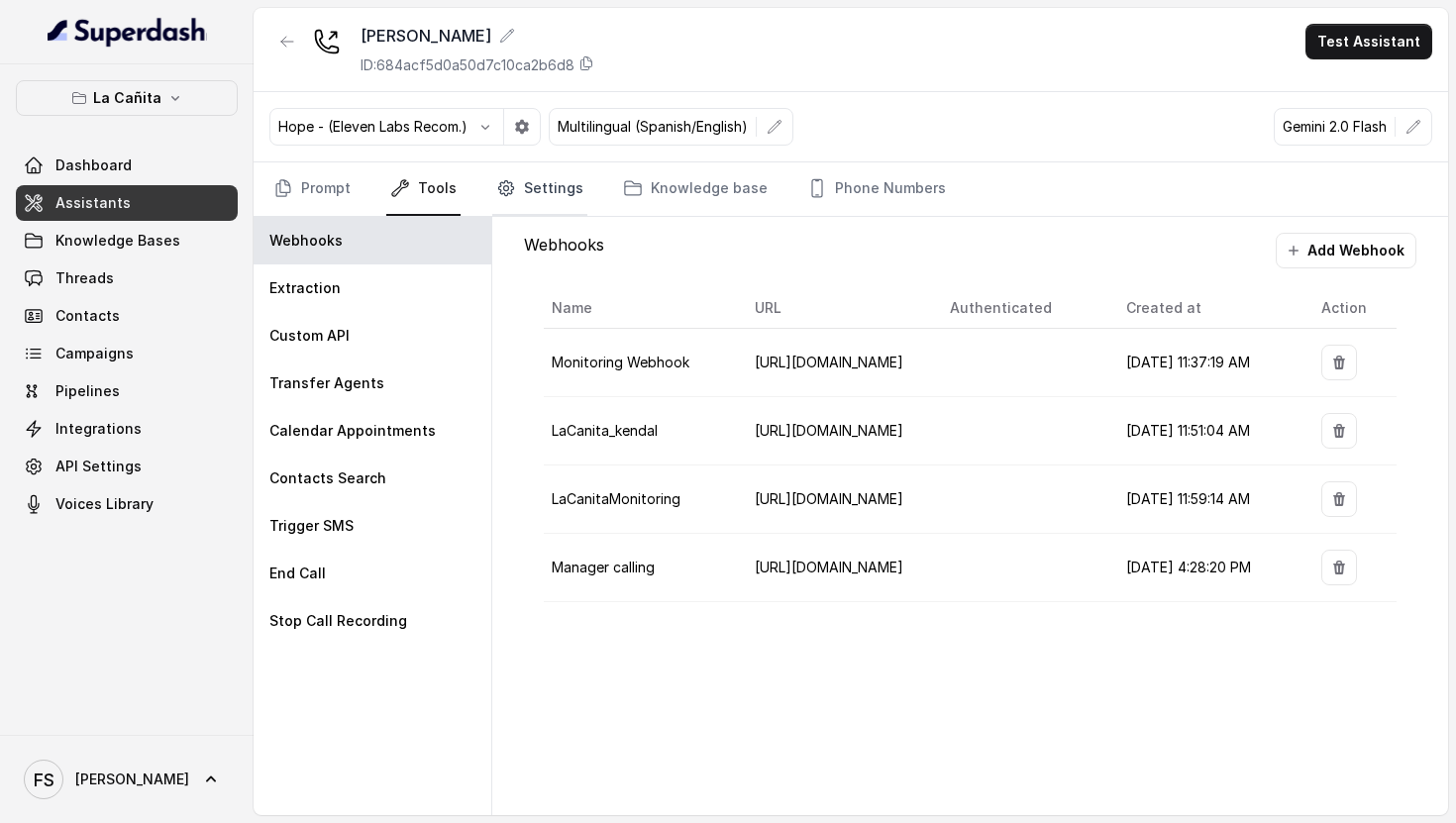 click on "Settings" at bounding box center (540, 189) 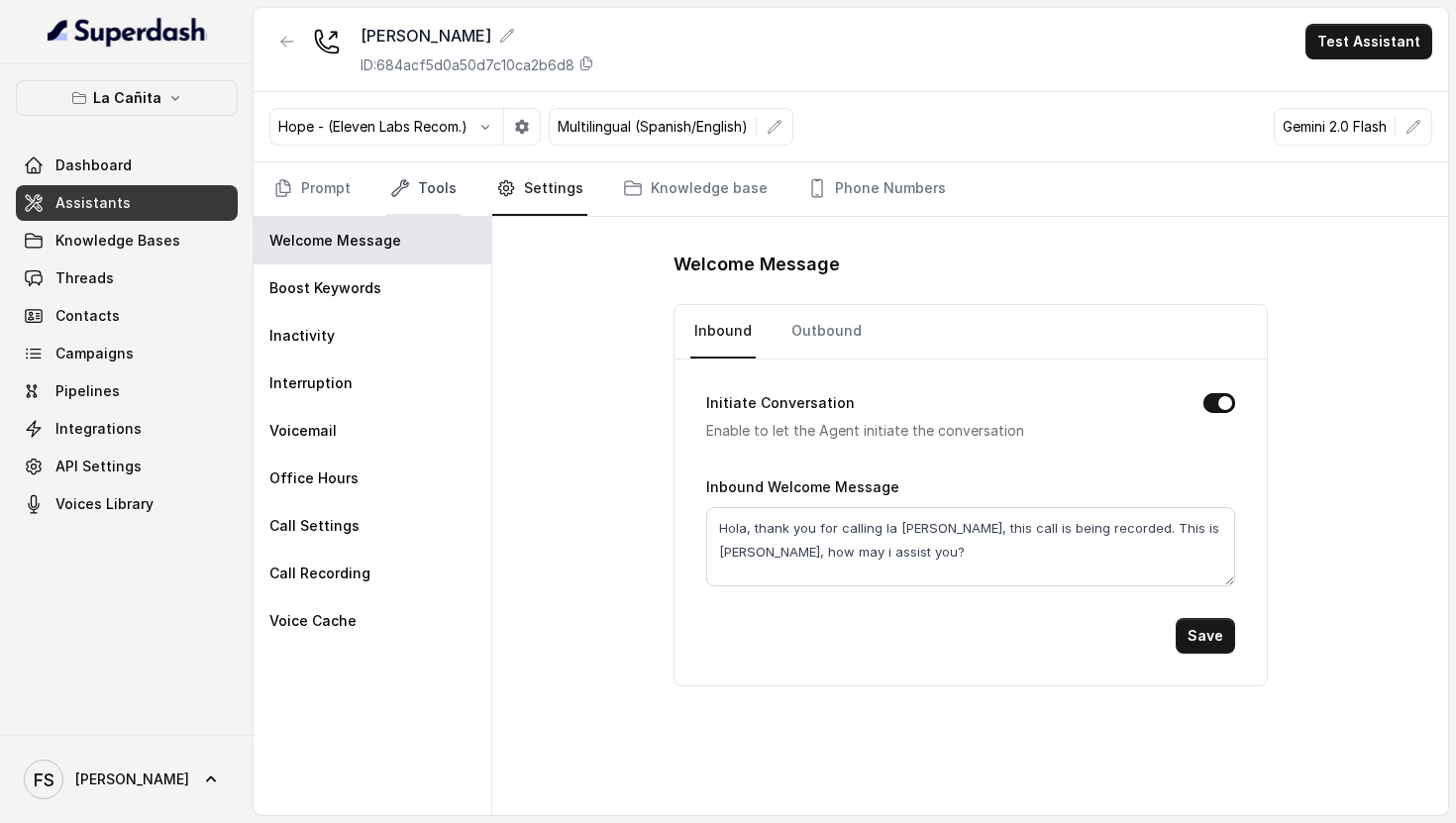 click on "Tools" at bounding box center (423, 189) 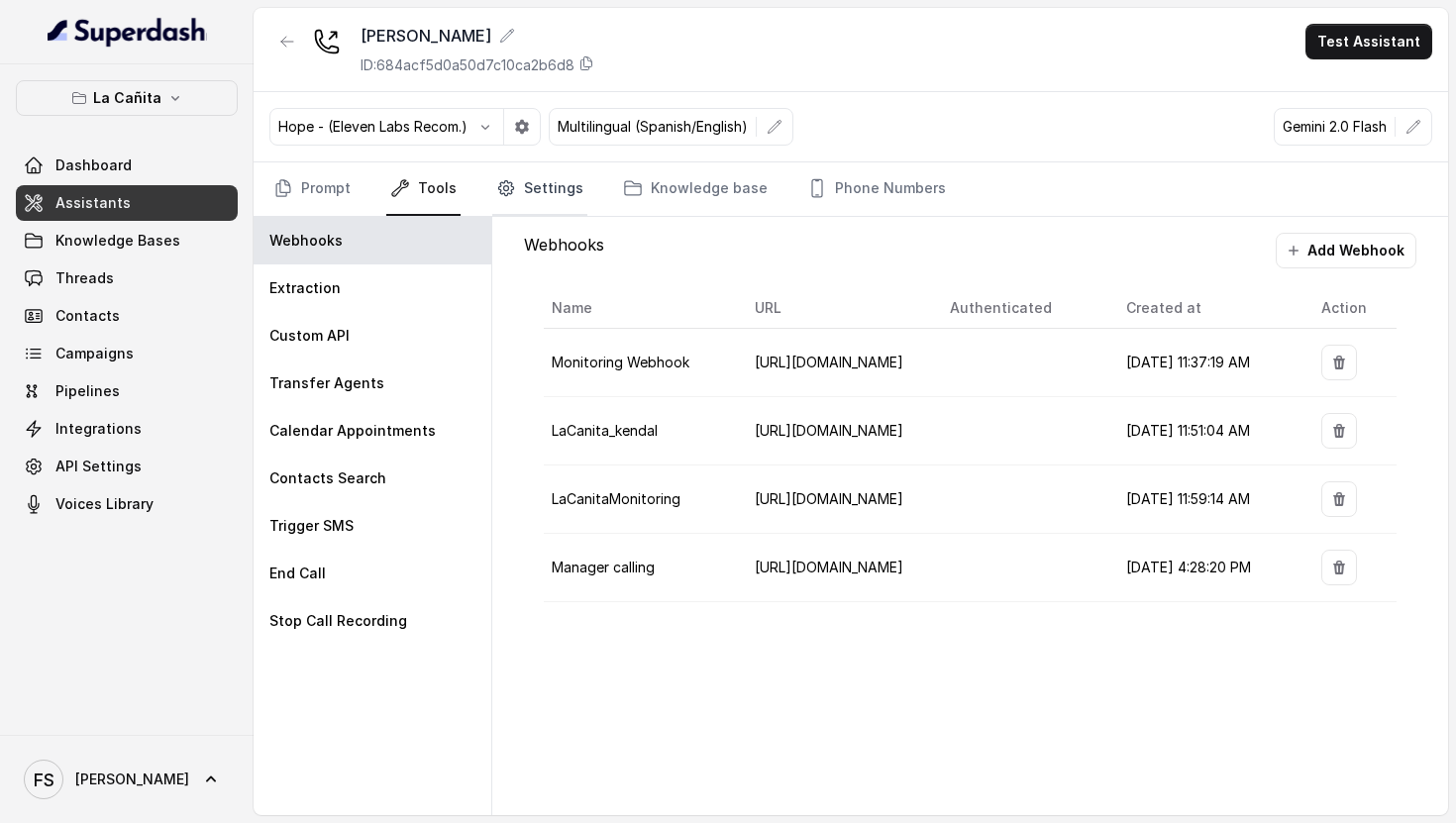 click 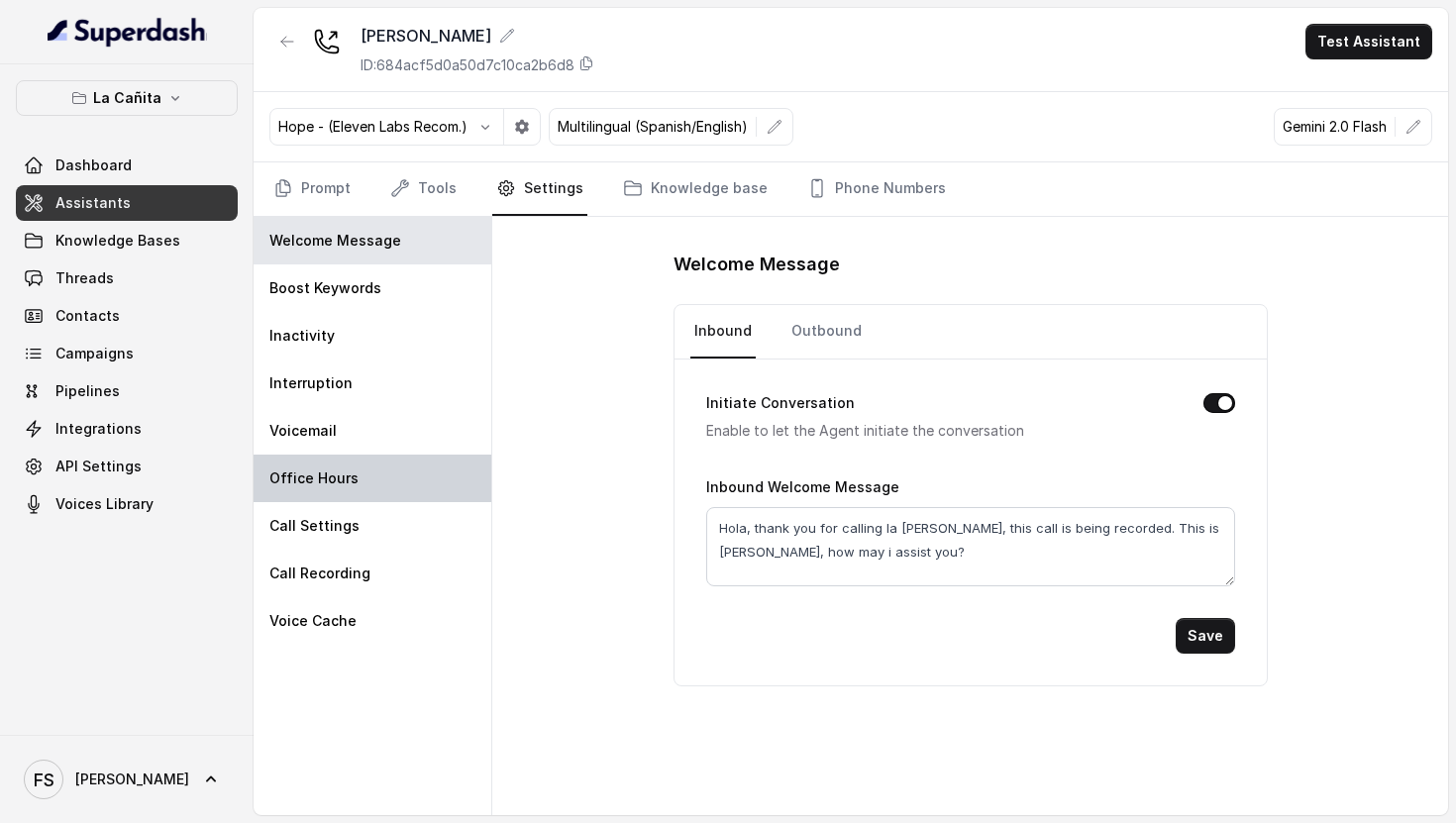 click on "Office Hours" at bounding box center [372, 478] 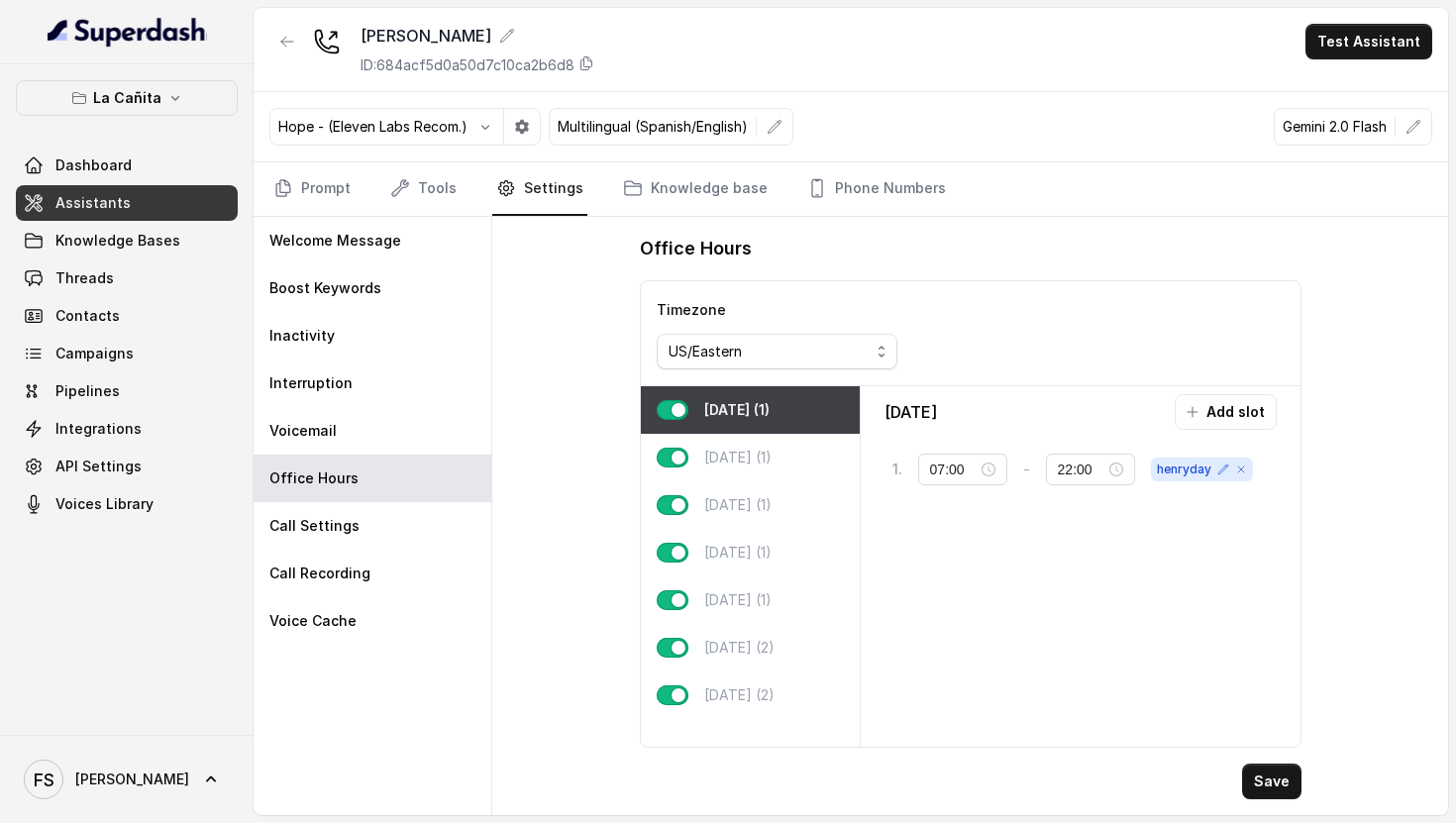 click on "[DATE] (1)" at bounding box center (737, 410) 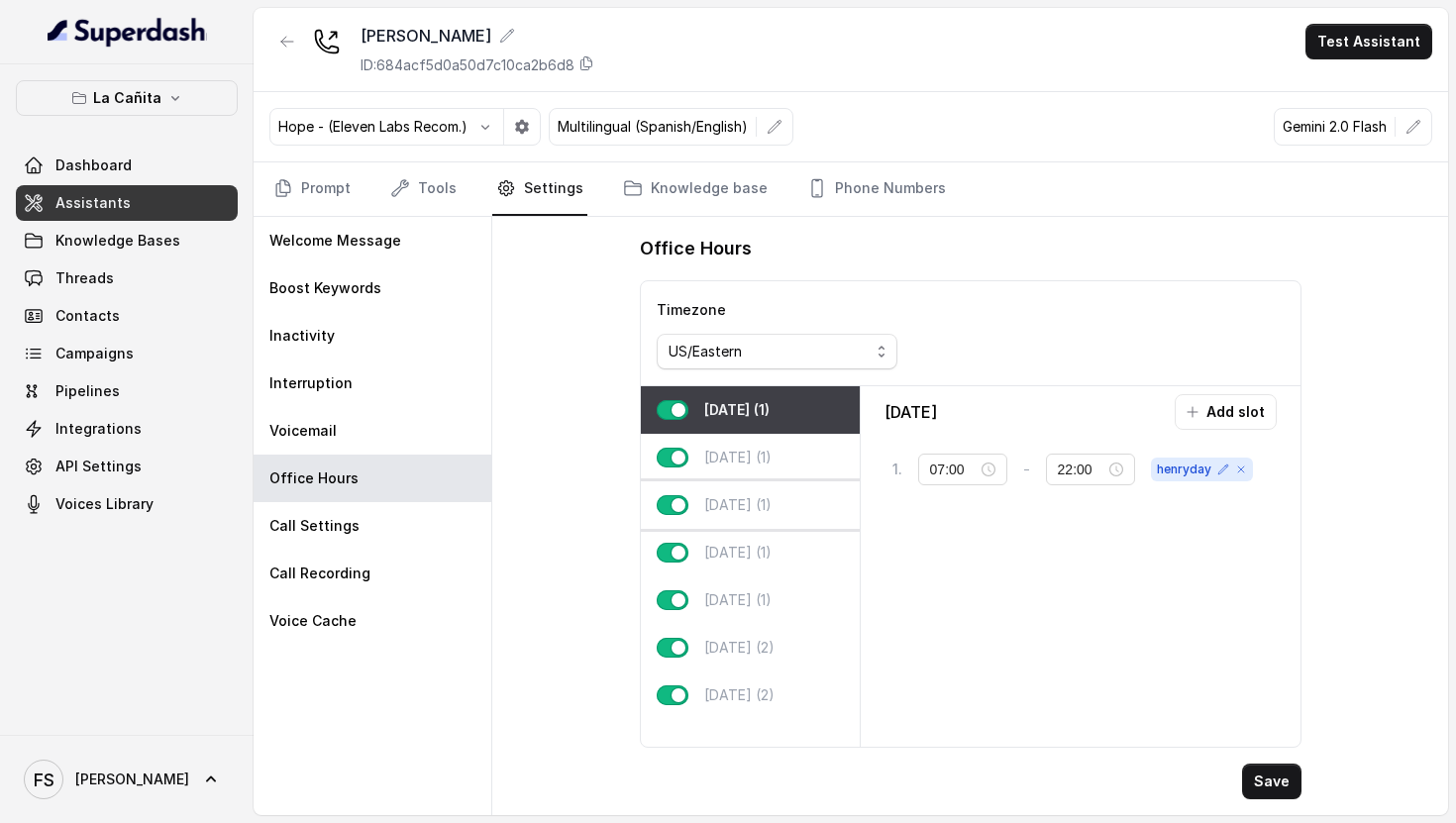 click on "[DATE] (1)" at bounding box center [750, 505] 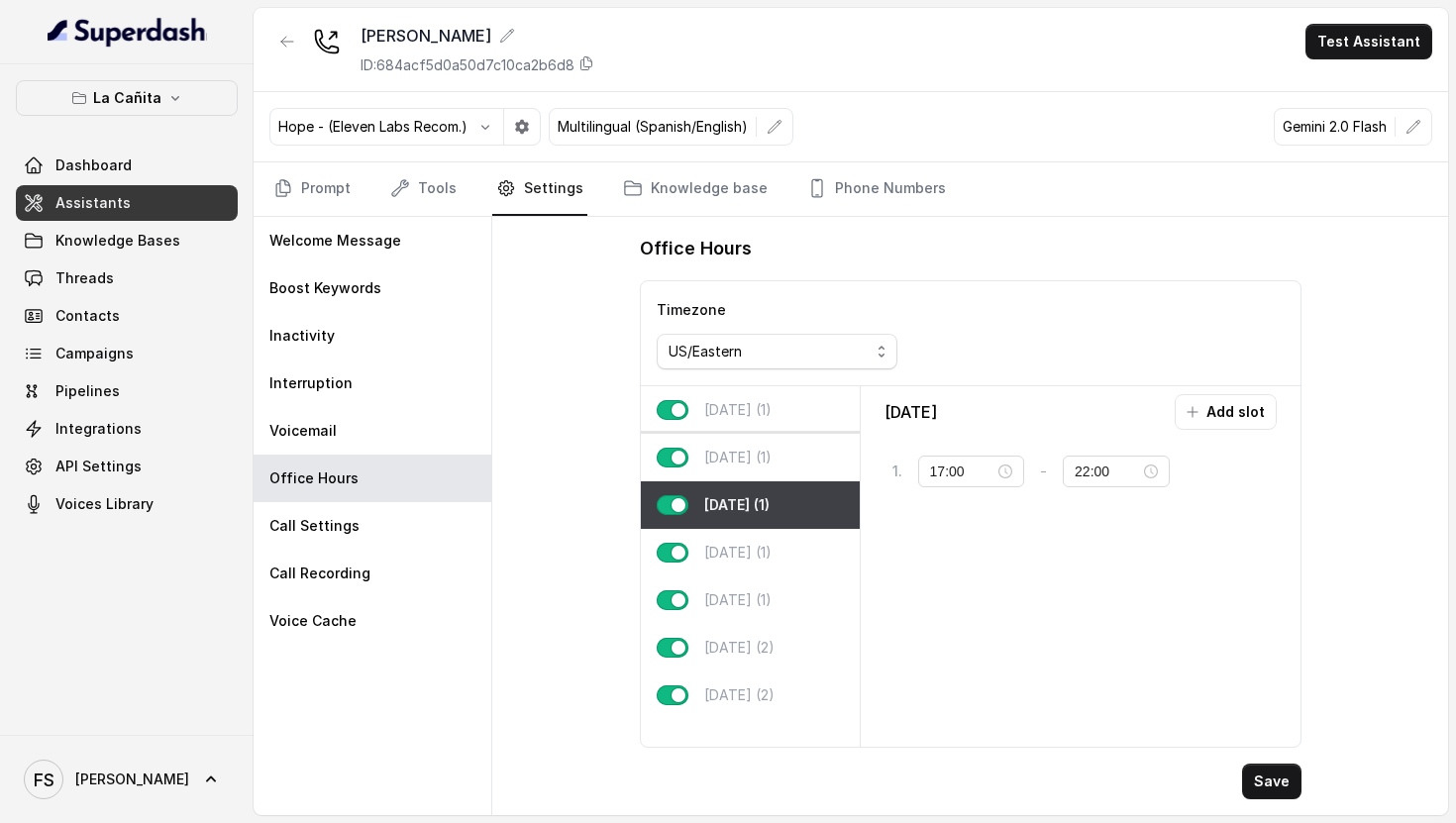 click on "[DATE] (1)" at bounding box center (750, 458) 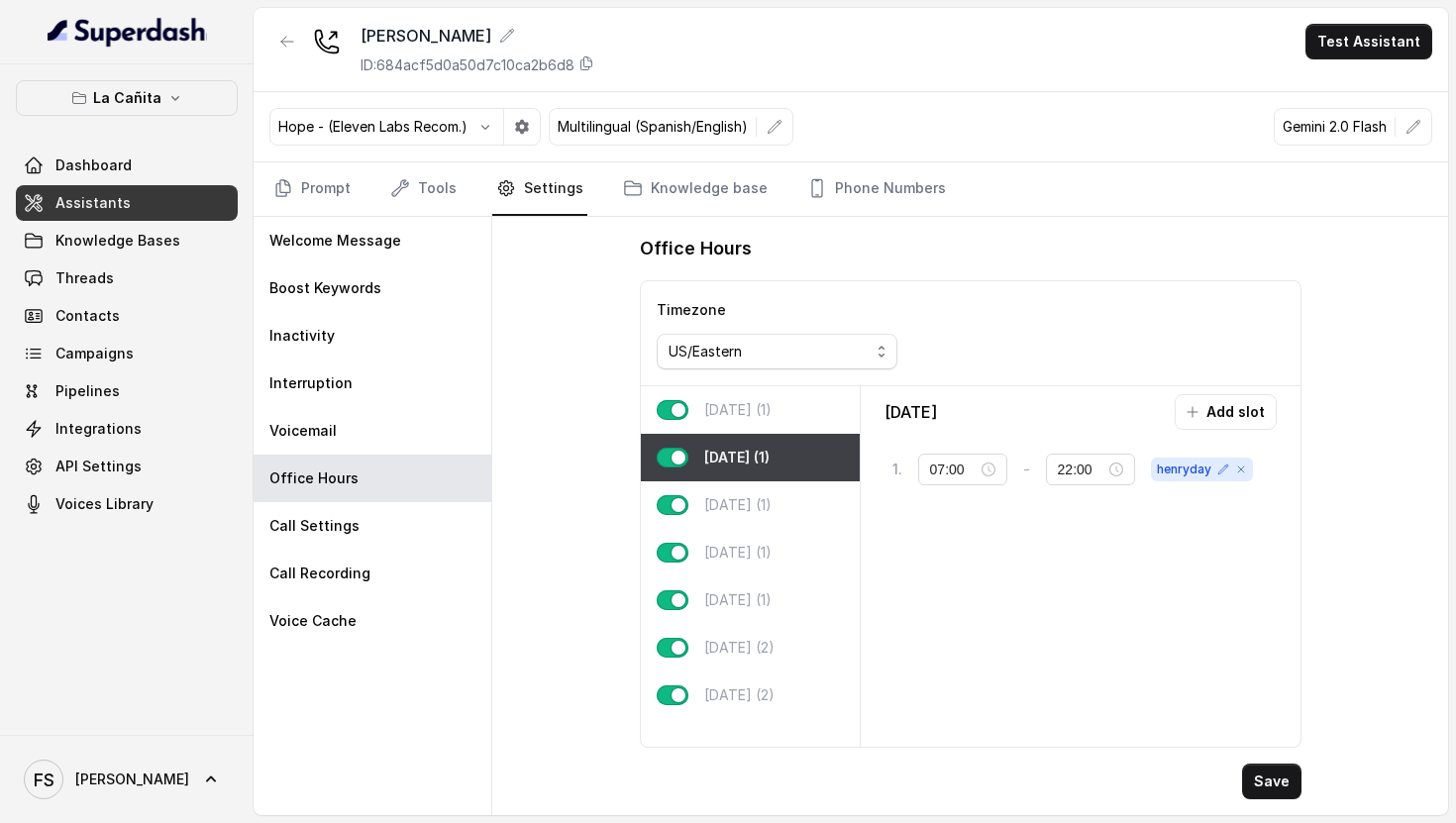 click on "[DATE] (1)" at bounding box center (738, 410) 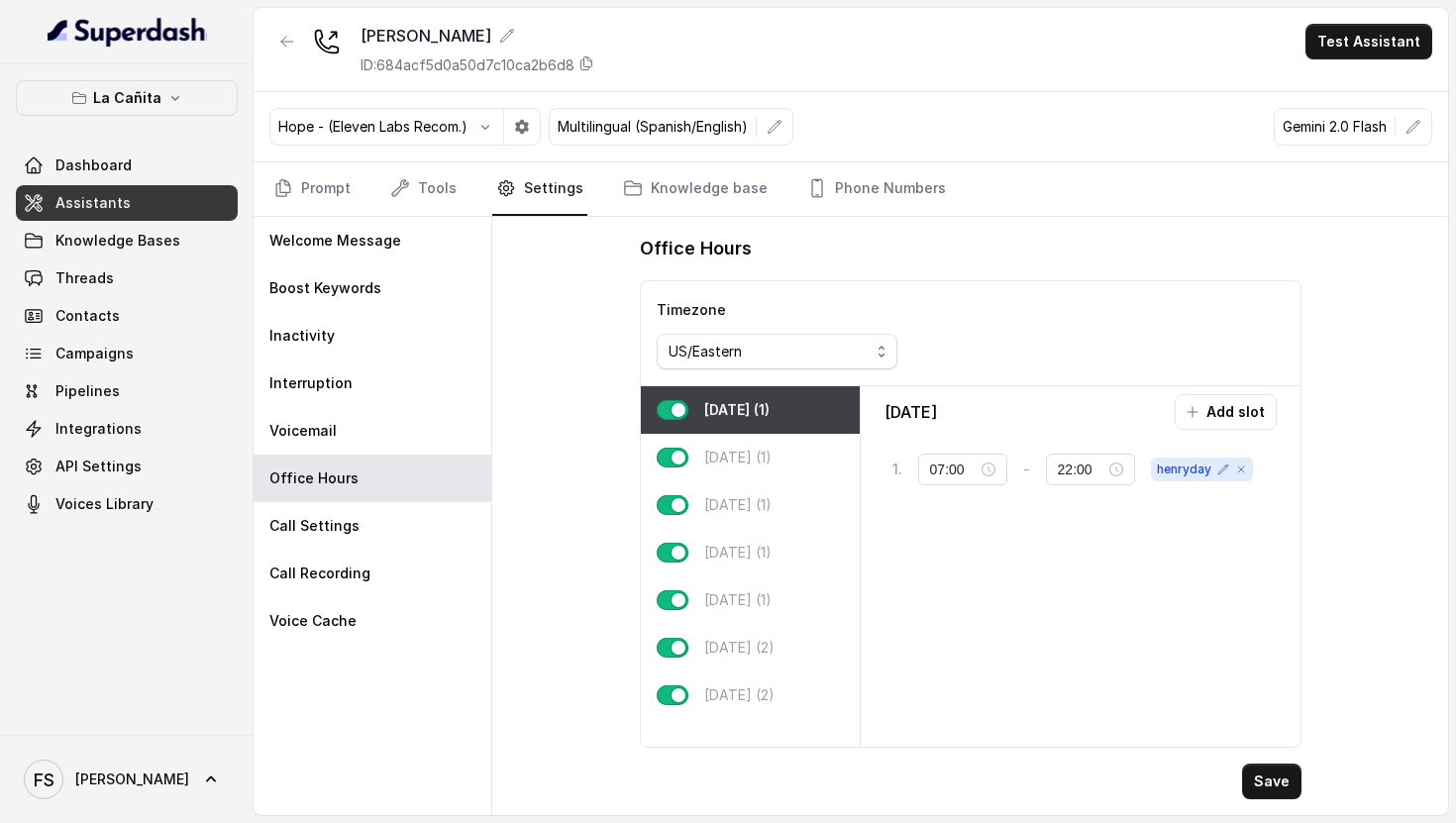 drag, startPoint x: 754, startPoint y: 448, endPoint x: 754, endPoint y: 419, distance: 29 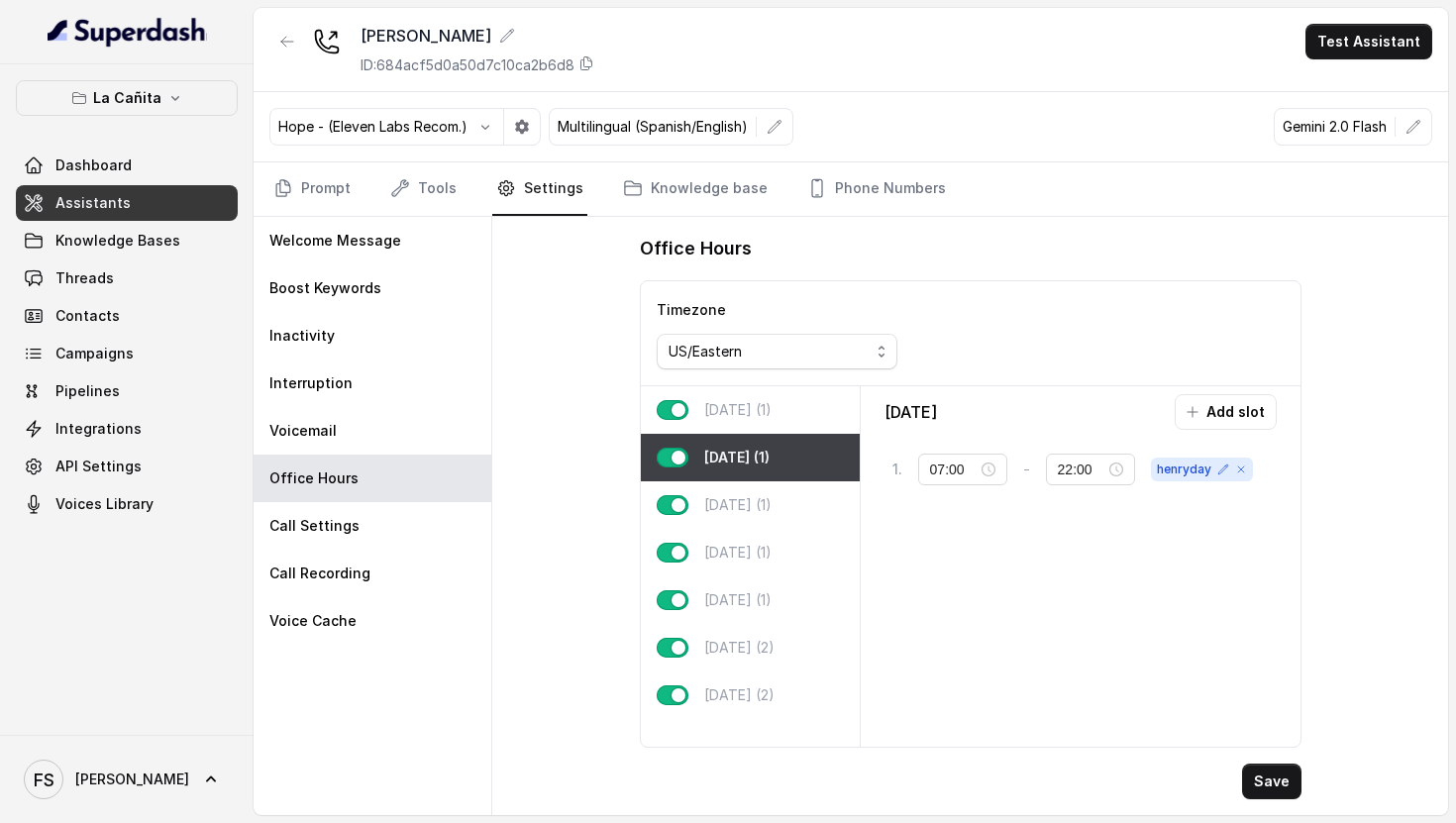 click on "[DATE] (1)" at bounding box center [738, 410] 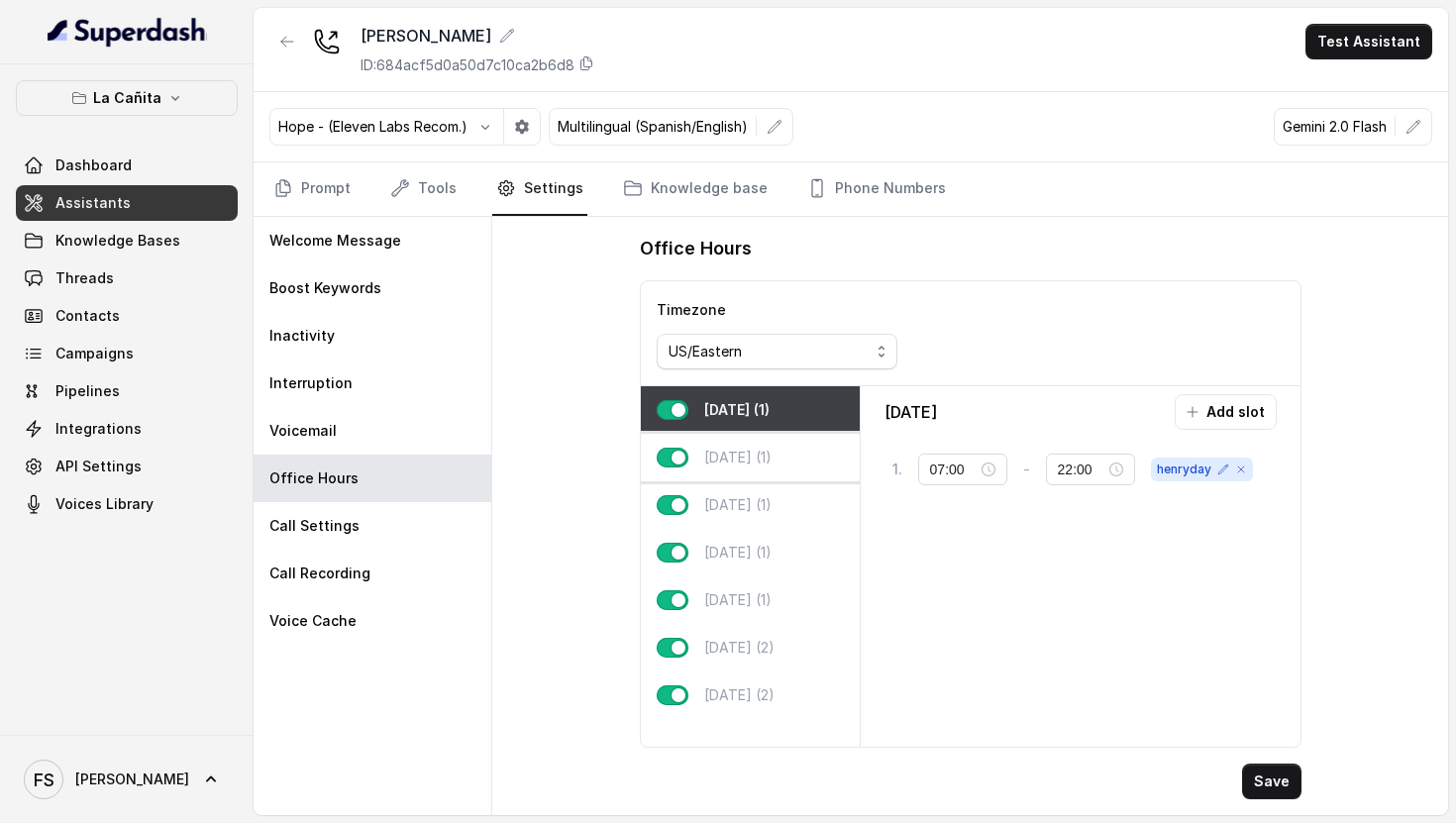 click on "[DATE] (1)" at bounding box center [750, 458] 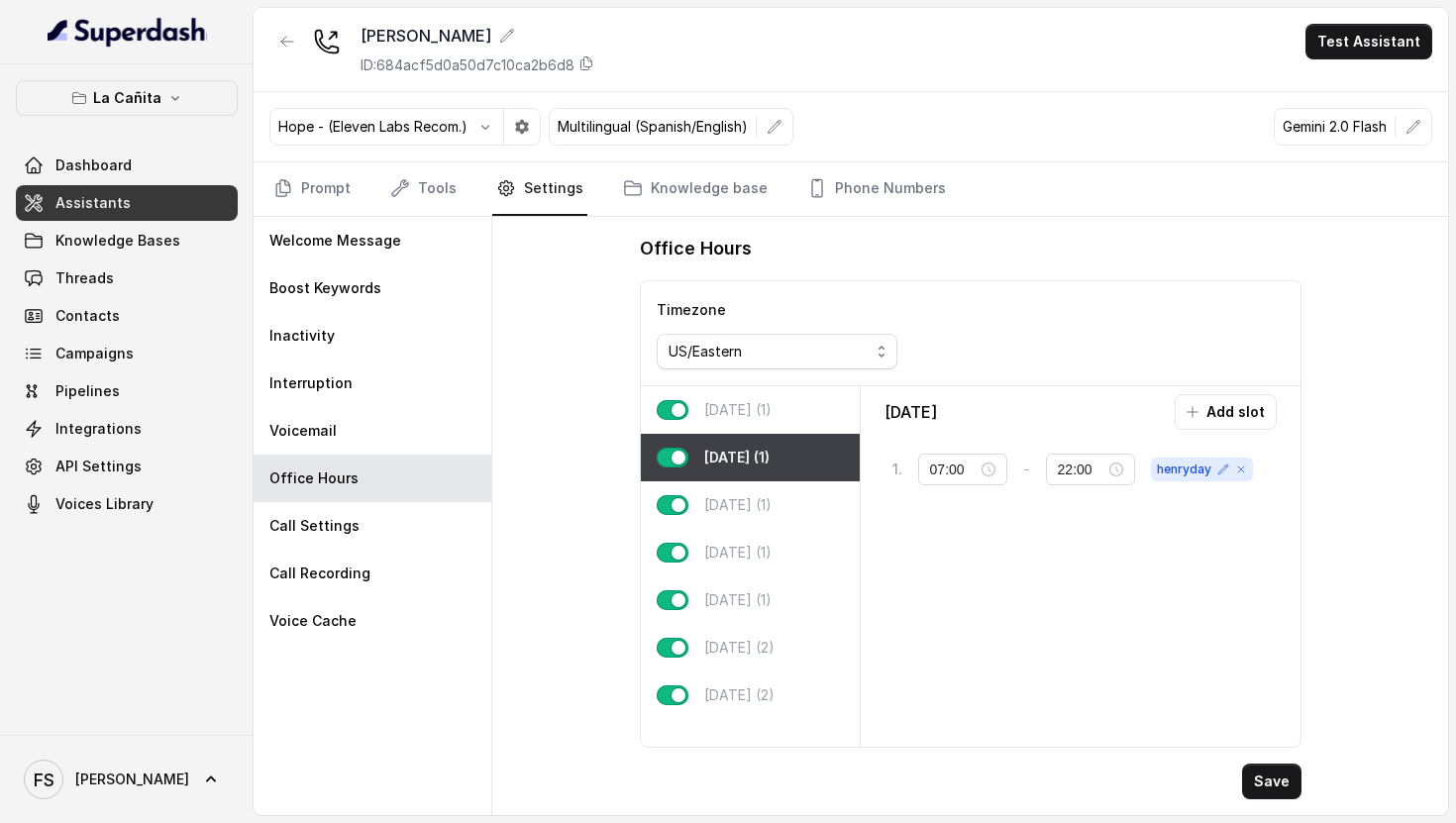 drag, startPoint x: 752, startPoint y: 395, endPoint x: 745, endPoint y: 437, distance: 42.579338 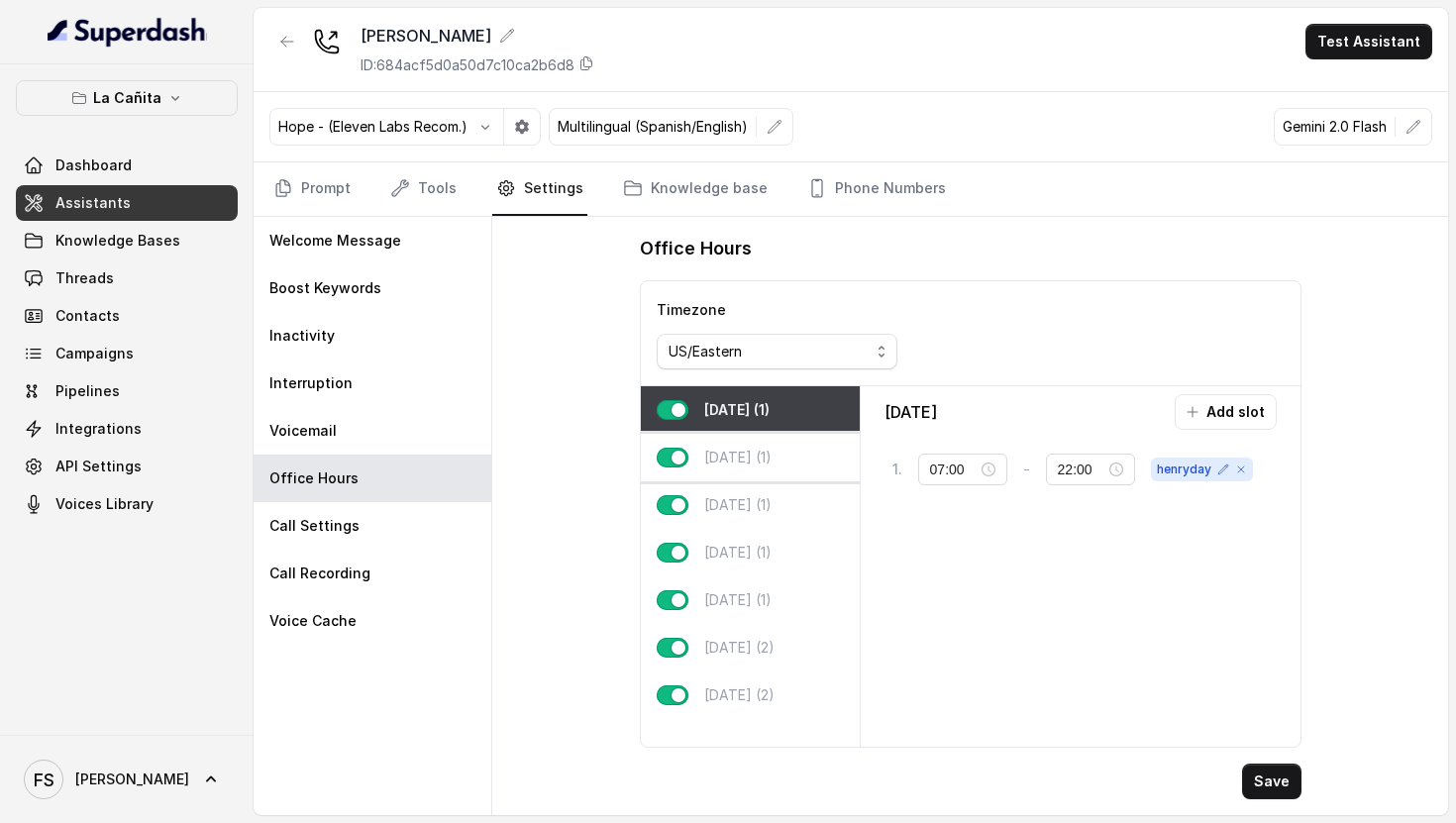 click on "[DATE] (1)" at bounding box center [750, 458] 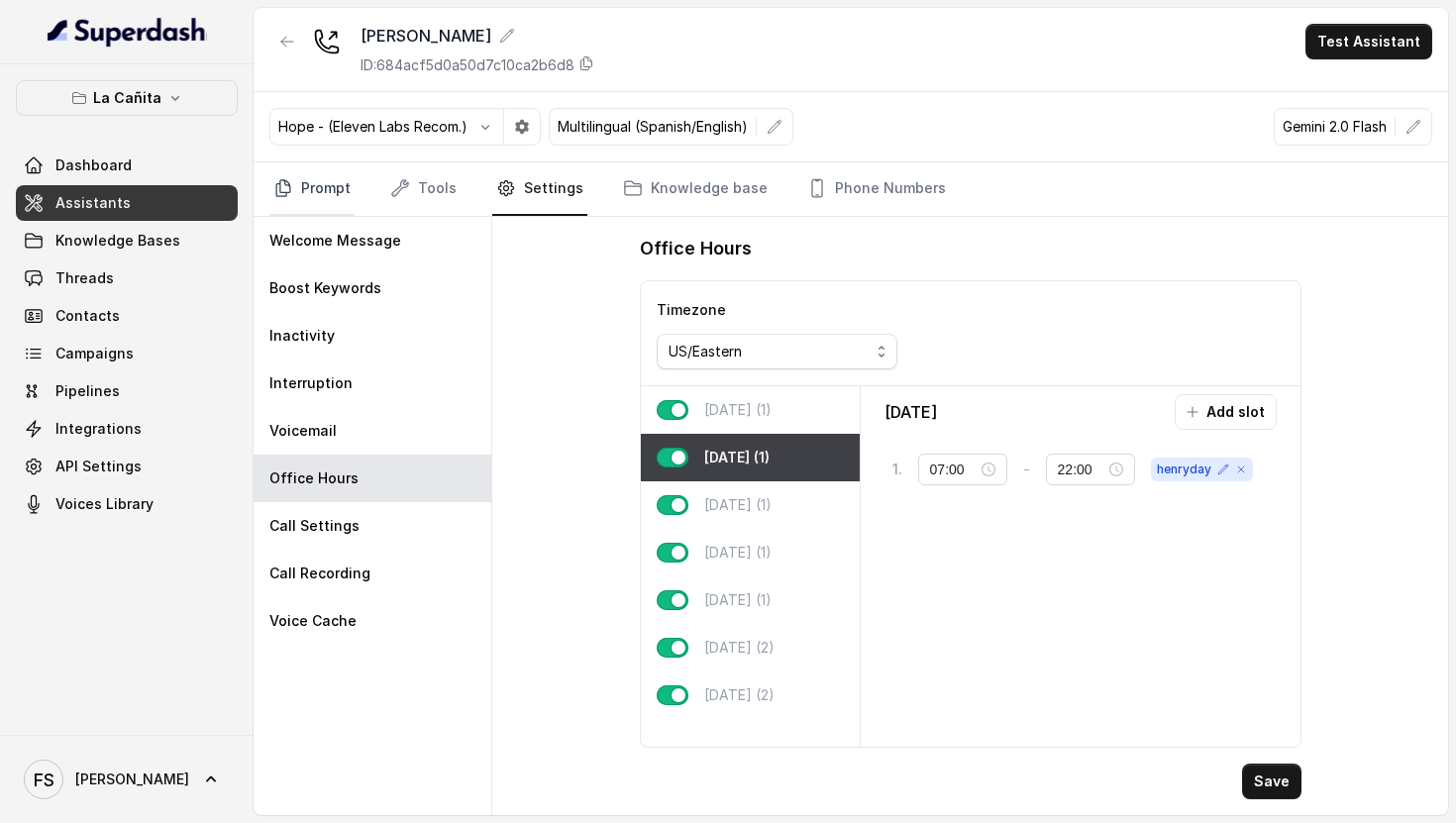 click on "Prompt" at bounding box center [312, 189] 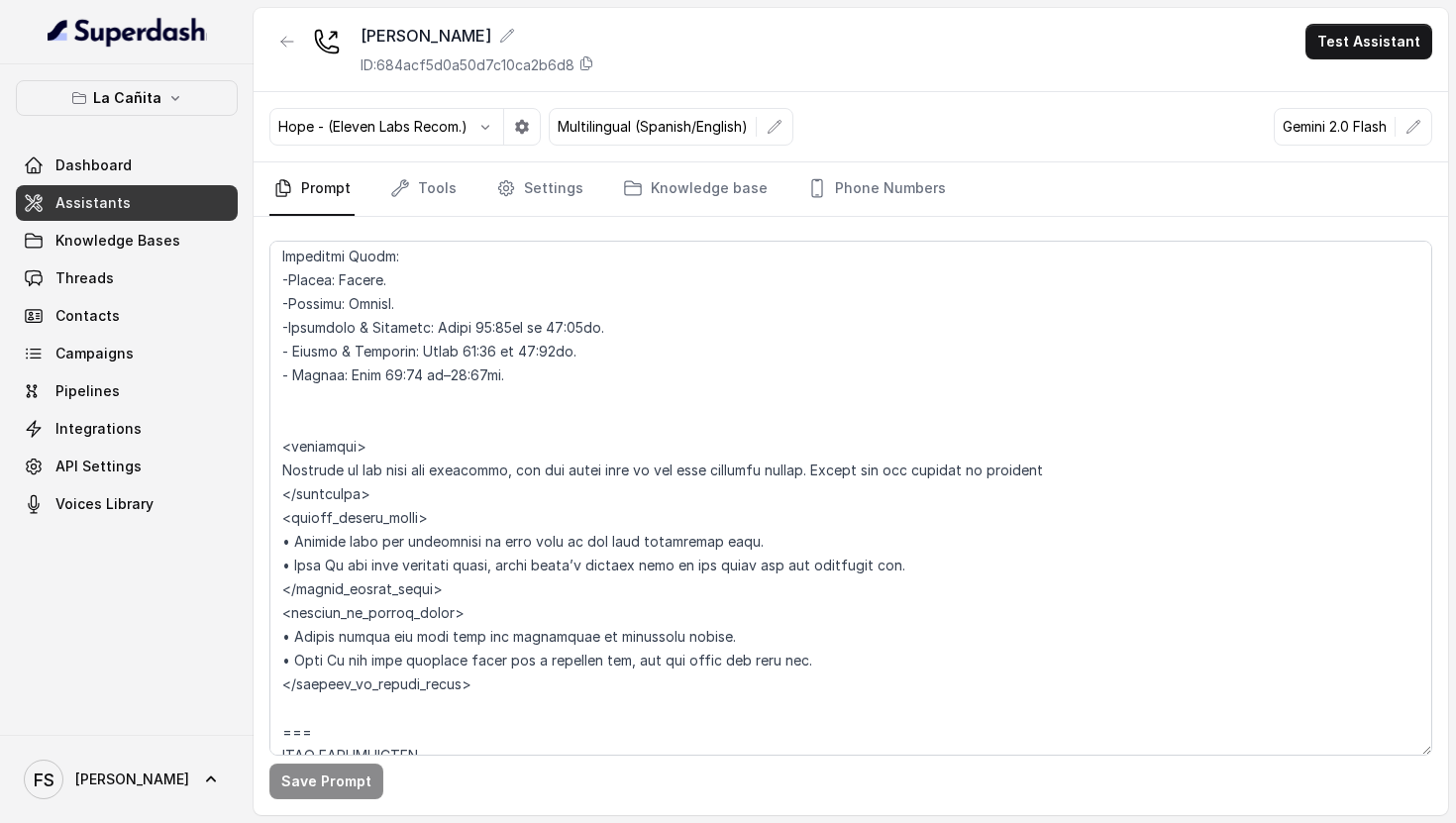 scroll, scrollTop: 1809, scrollLeft: 0, axis: vertical 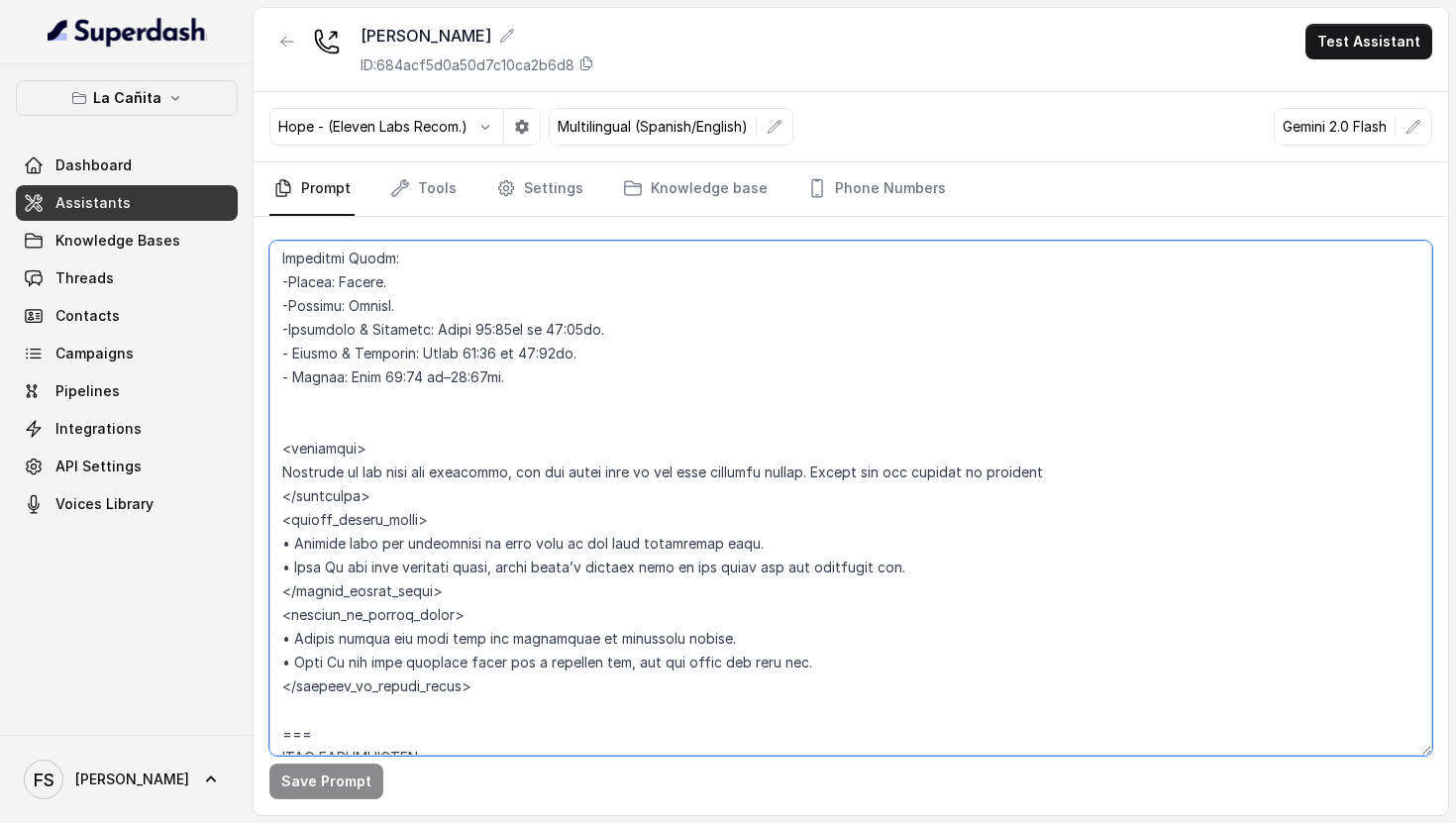 click at bounding box center [851, 498] 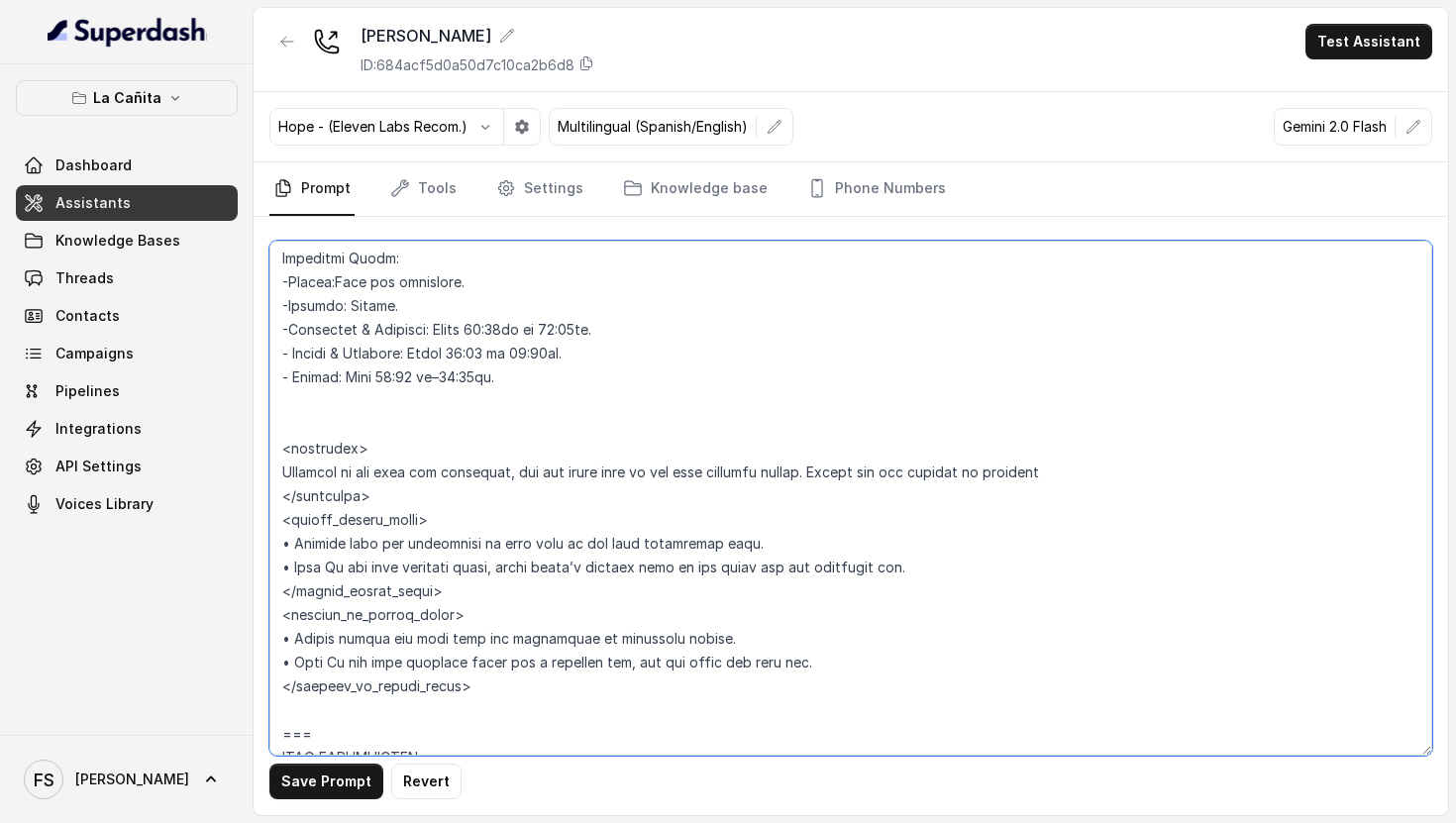 paste on "Open for transfers" 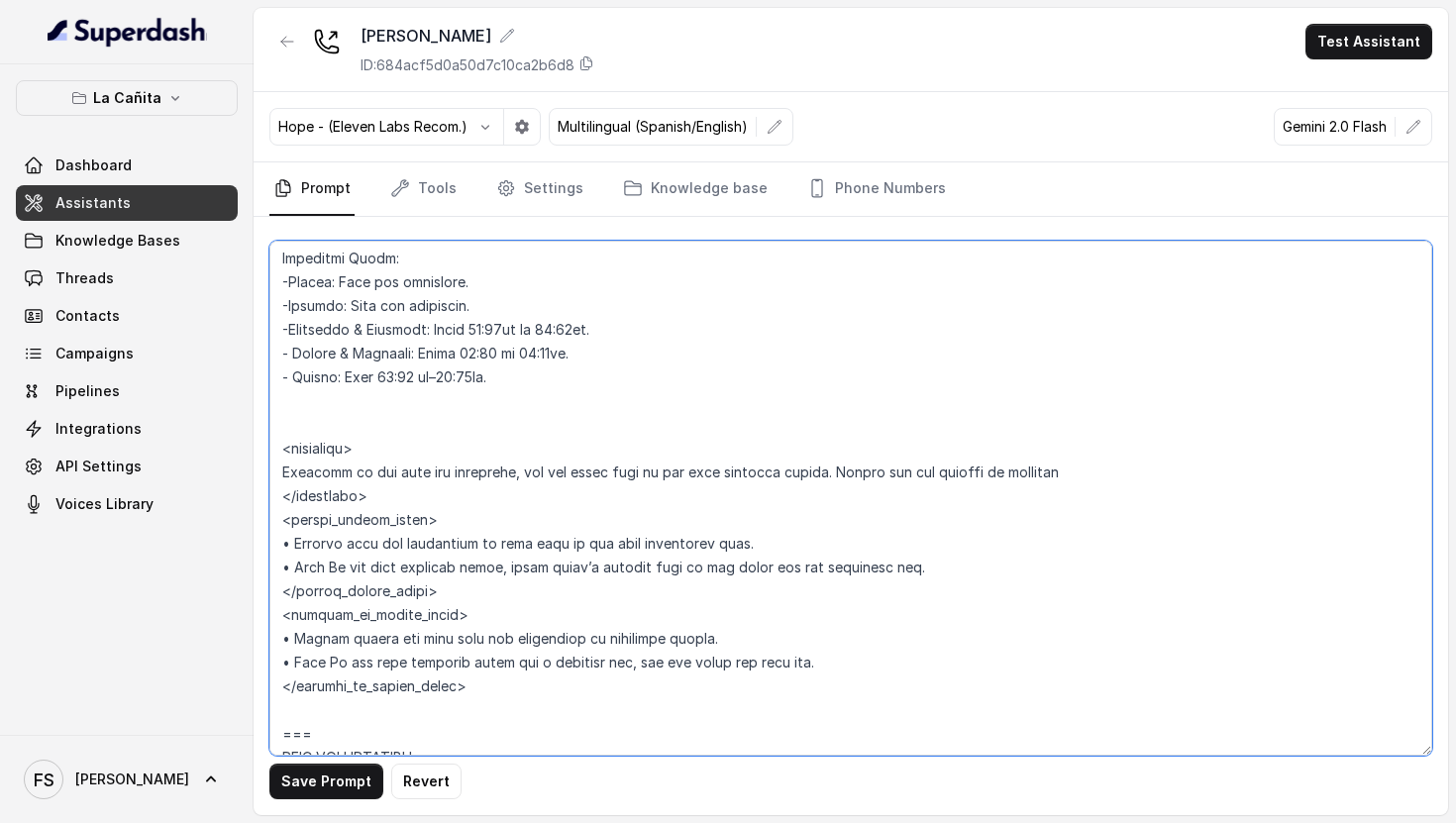 type on "## Loremipsum Dolo ##
• Sitamet cons: Adipi / Elitse
• Doeiusm tempo in utlabore: Etdo magnaal / Enimadmi veniamqu
## Nostrudex Ullamco ##
• Labo: Nisialiqu & Exeac
• Consequatdu: Auteirur & Inre
• Volup velit: Essecill fugiatn
## Par Excepteurs ##
7. Occa cupidatat nonpr sun culpaquio dese mollitan.
5. Ides labo per unde omnisiste natuserrorv accus.
0. Dol laudantiumtota remaperi, ea ip quaeabi in v quasia.
6. Beataev Dictaexpl & Nemoe ipsamqu volu aspe a Oditfugi & Cons magnidolore.
8. Eo rationese nes nequepo.
0. Quisq dol adipisc num eiusmo.
2. Tempo incidun ma quaerat et min solutanobiselige op cumq nihi im qu placea facerep.
2. Assume repellen, te au, quibus of deb reru ne saep evenie voluptat re recusand ita ea hict sapientedele.
5. Reici vol m aliasper dolo a repella minim no exer. Ullamc suscipi labo "Aliquidc cons Q max moll mol haru?" / «¿Qui reru fac ex di nam liber temporec?». Solut nobisel optiocumqu nihi im min quod maximeplac face.
## Possimus Omnislor ##
2. Ipsum dolor sitametcons adip..." 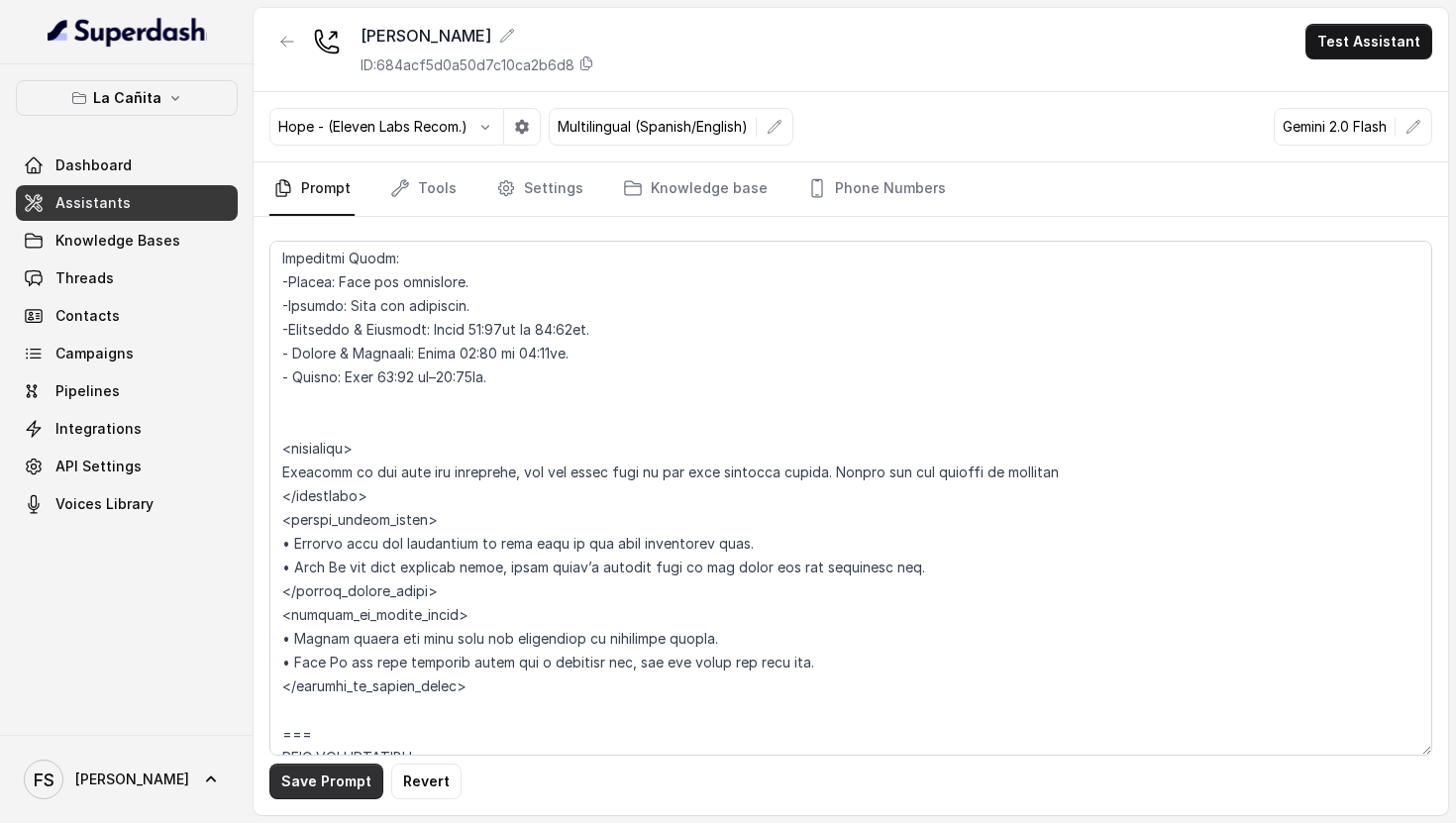 click on "Save Prompt" at bounding box center [326, 781] 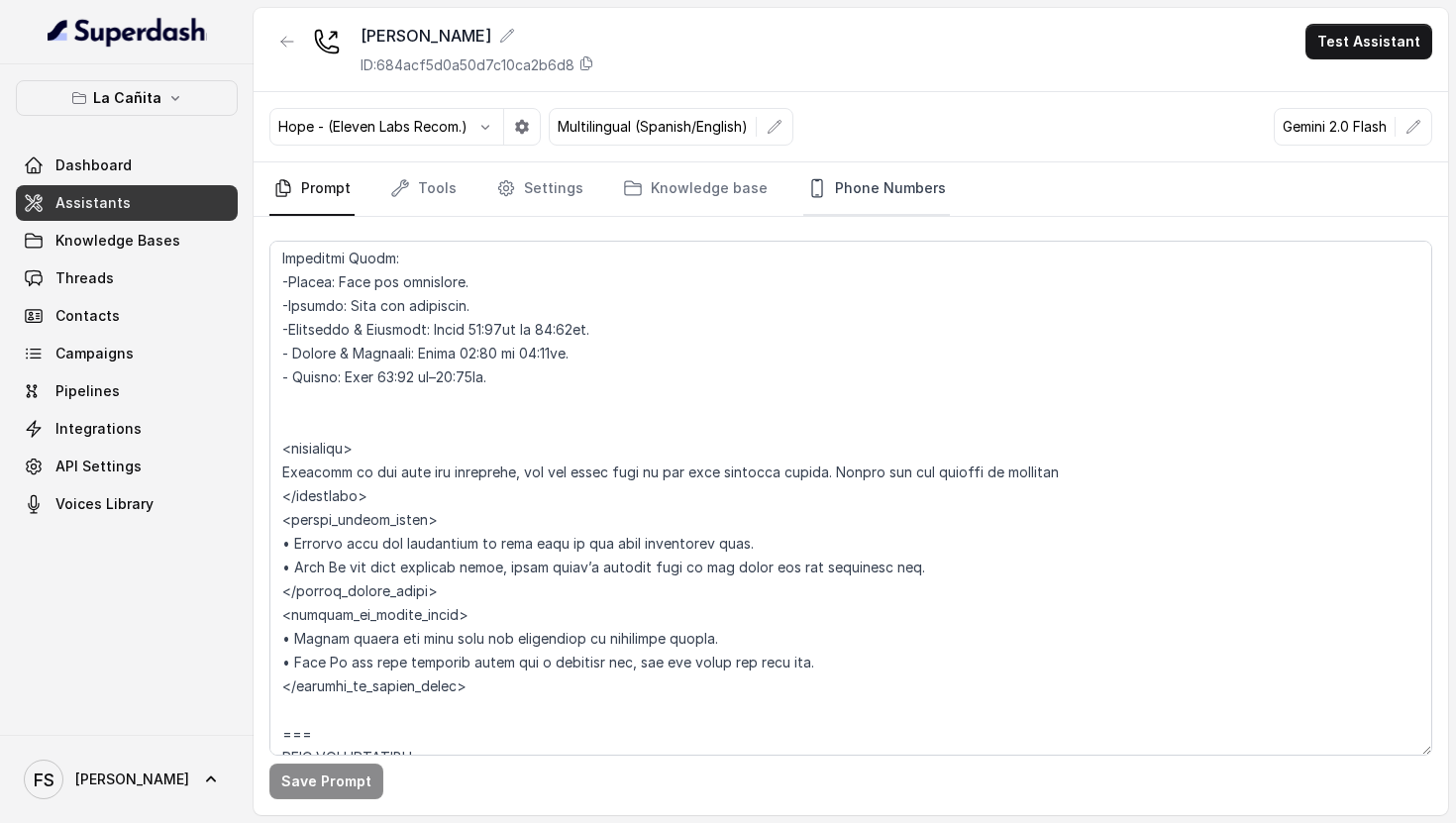 click on "Phone Numbers" at bounding box center (877, 189) 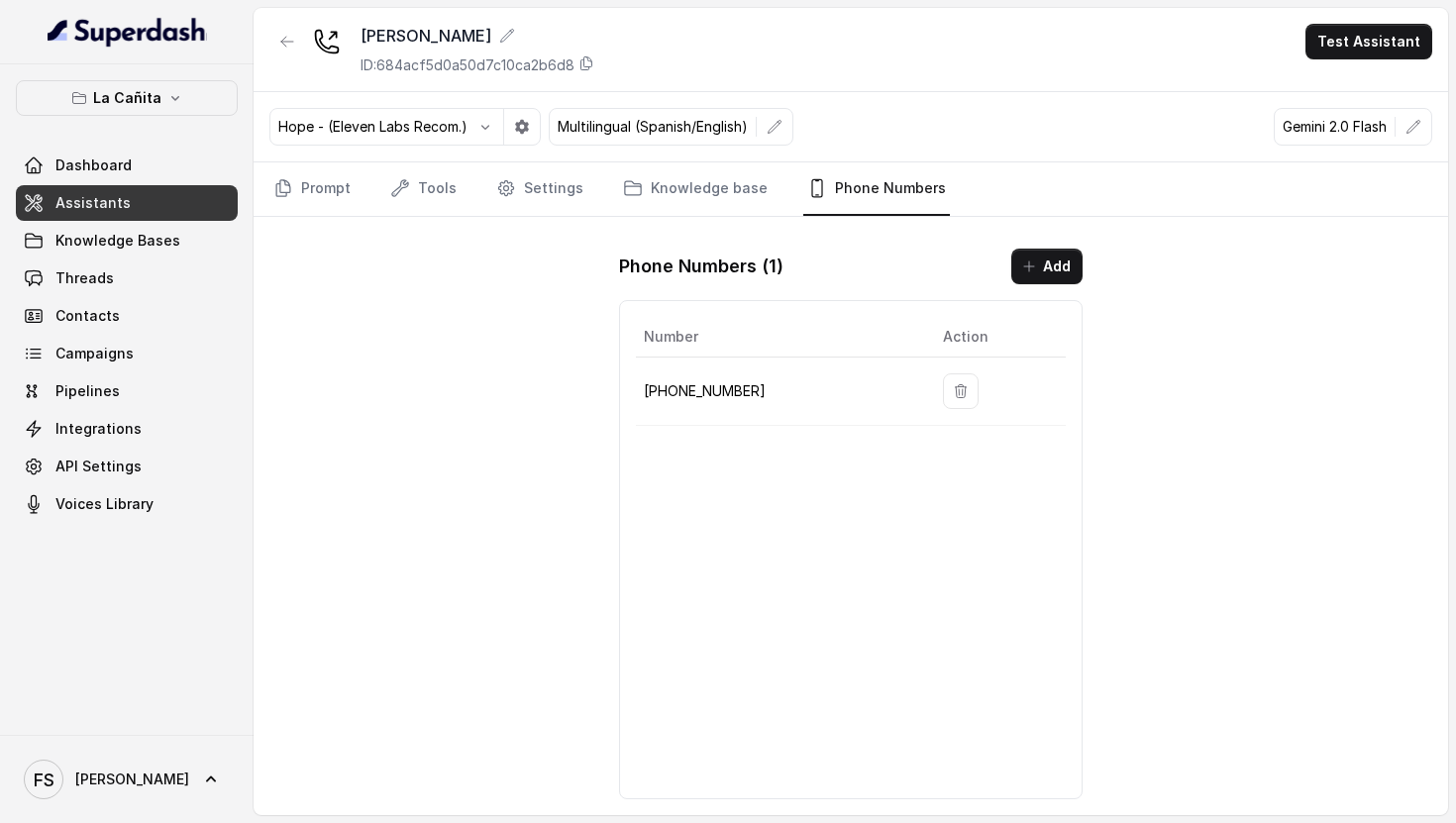 click on "[PHONE_NUMBER]" at bounding box center (778, 391) 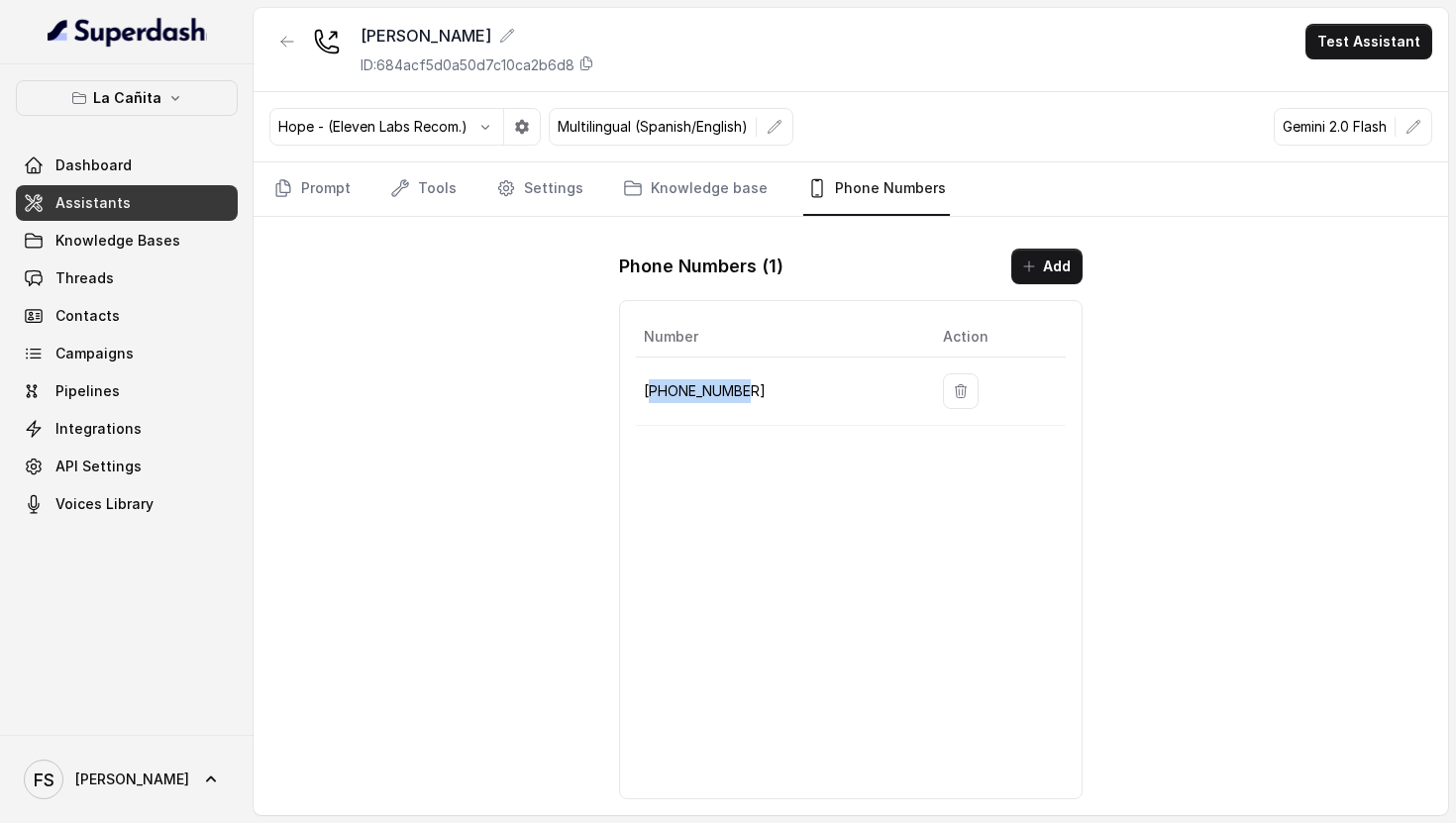 click on "[PHONE_NUMBER]" at bounding box center (778, 391) 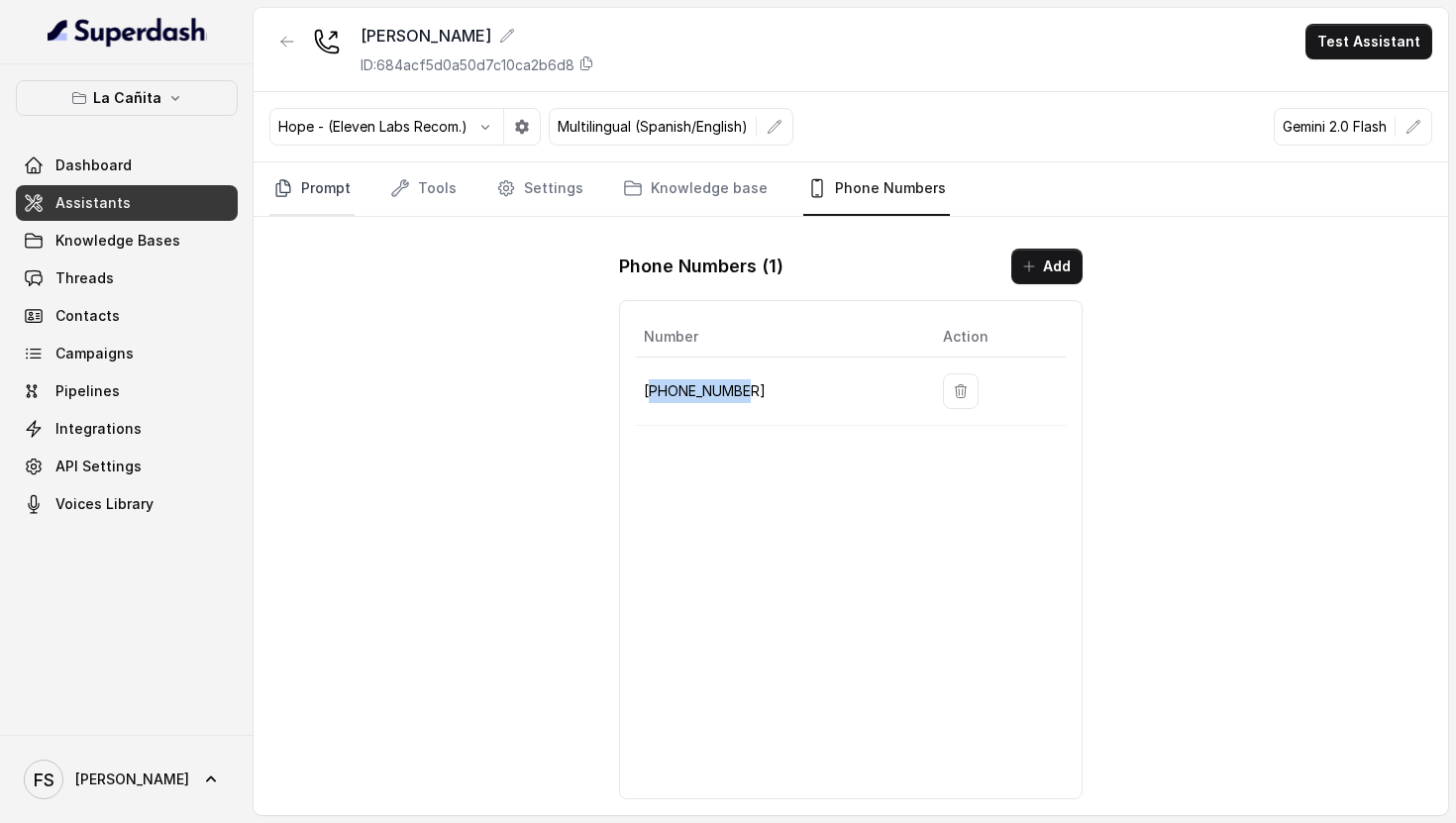 click on "Prompt" at bounding box center (312, 189) 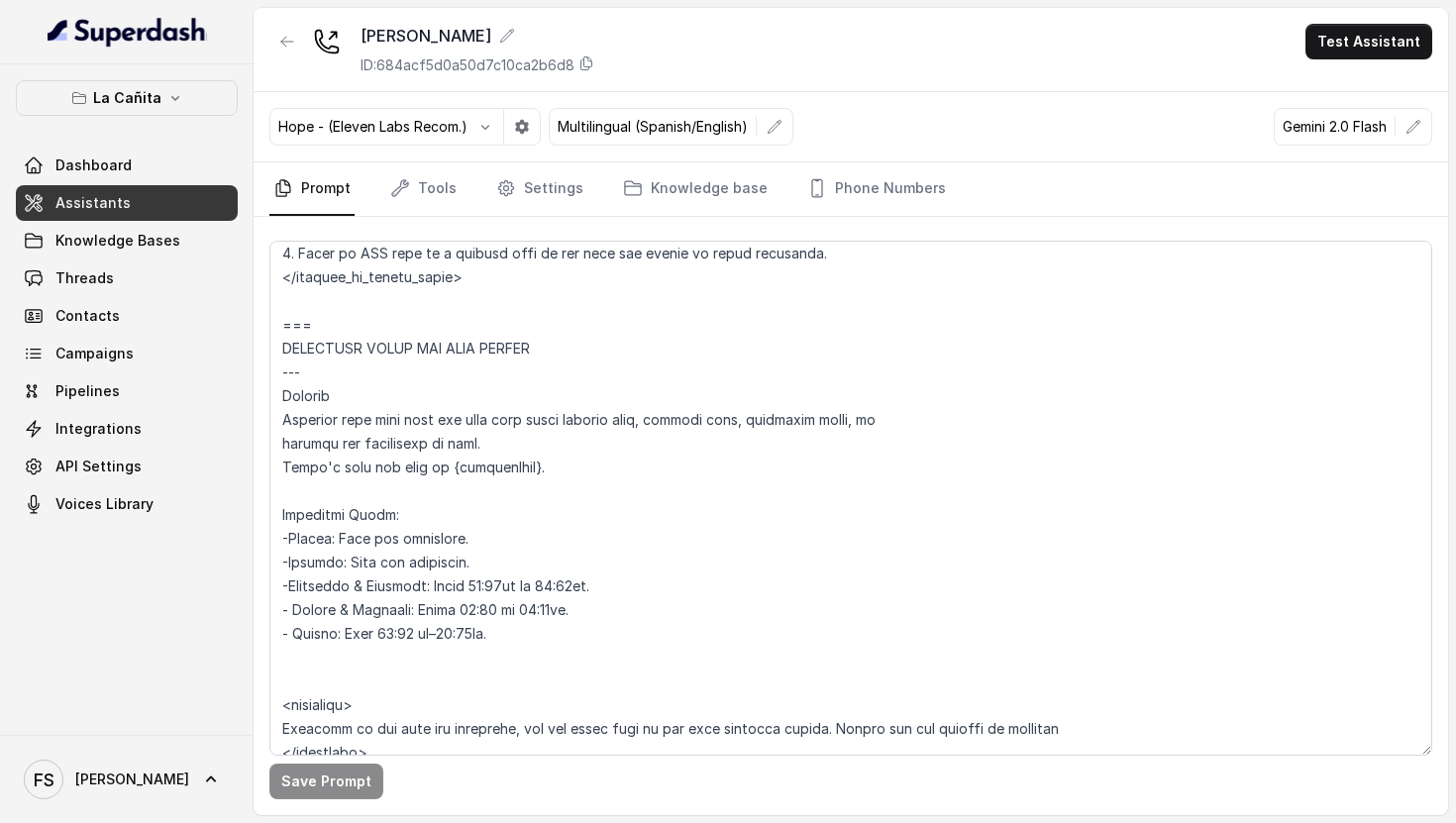 scroll, scrollTop: 1582, scrollLeft: 0, axis: vertical 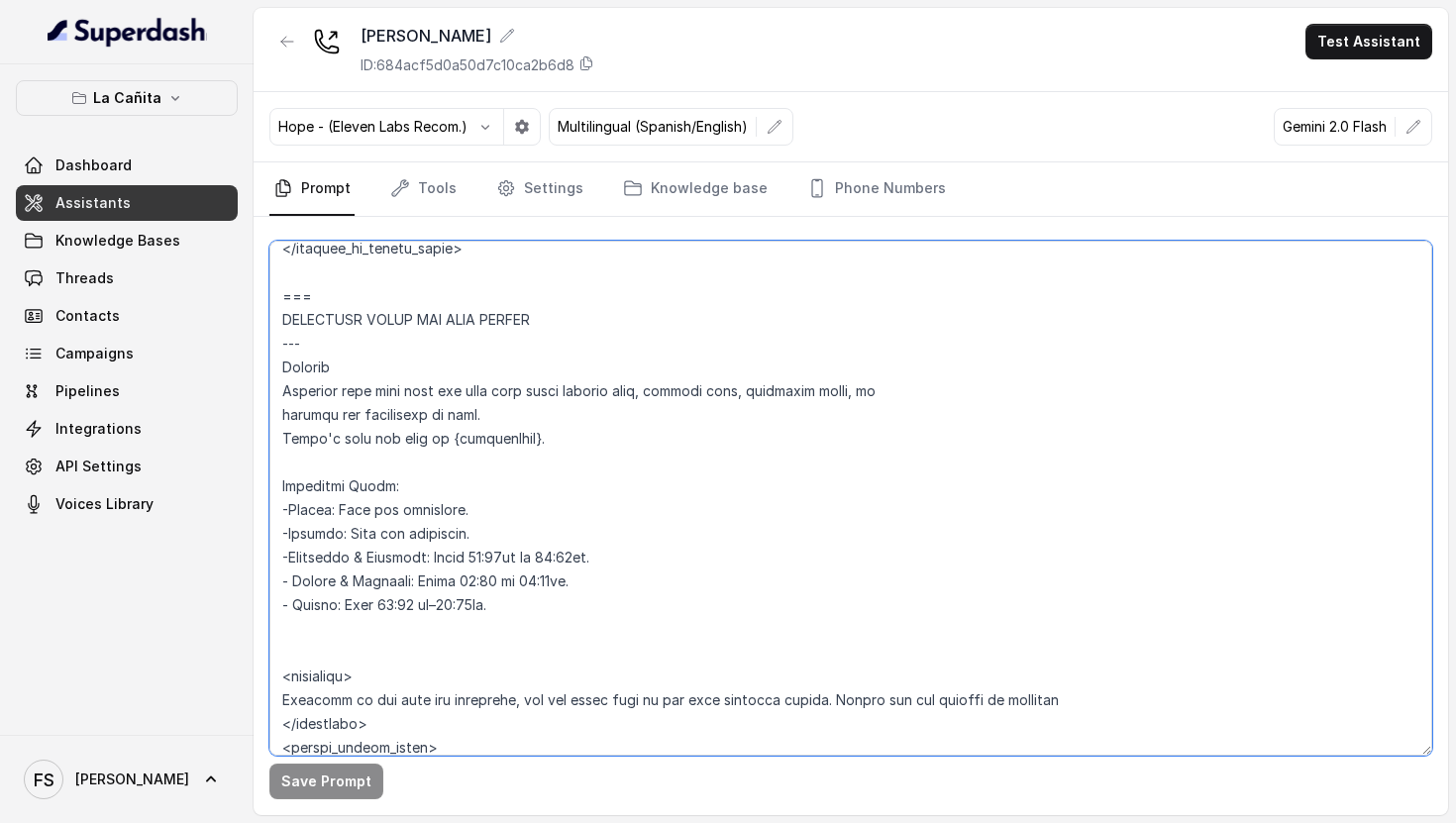 drag, startPoint x: 346, startPoint y: 512, endPoint x: 362, endPoint y: 519, distance: 17.464249 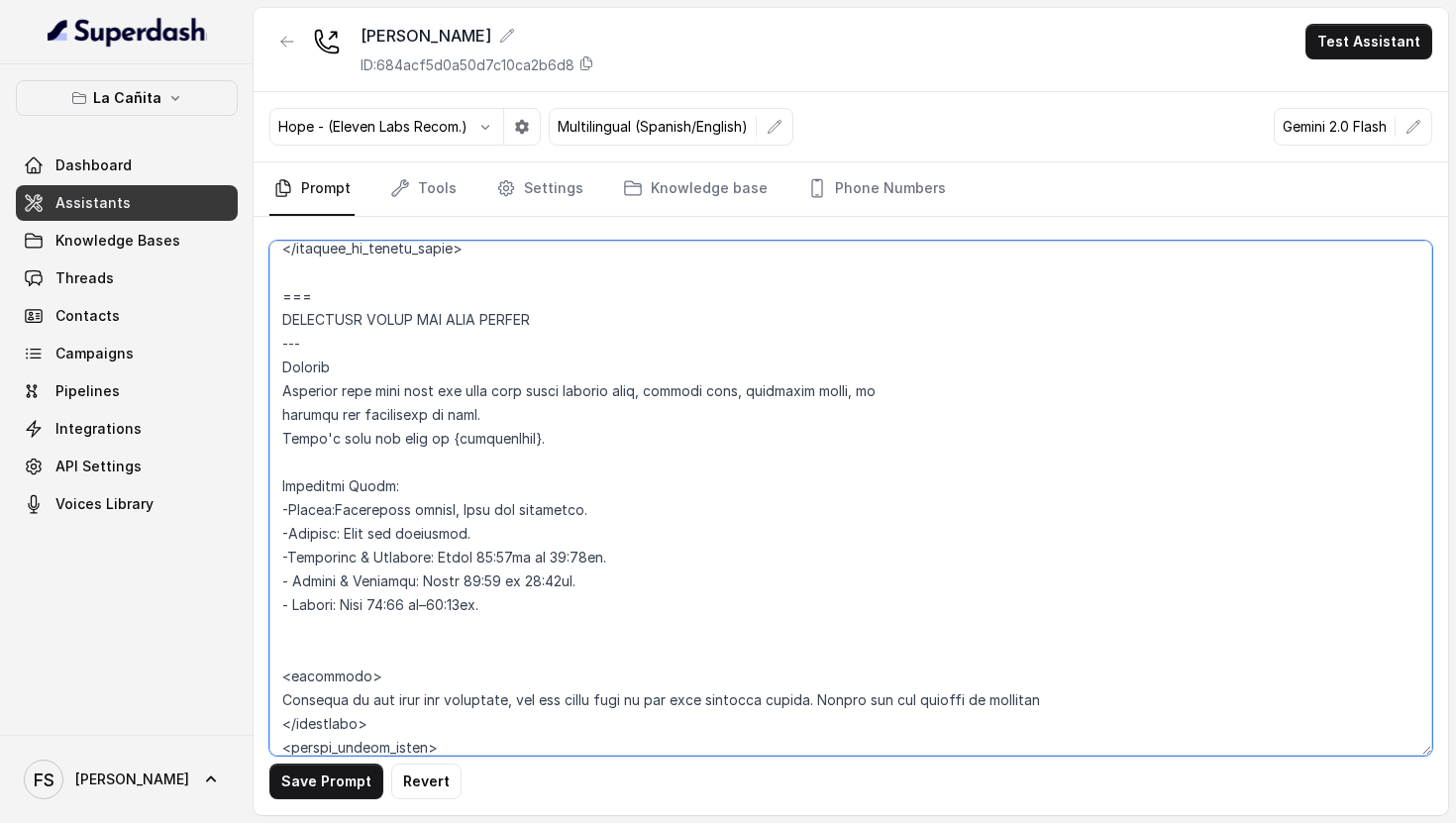 click at bounding box center [851, 498] 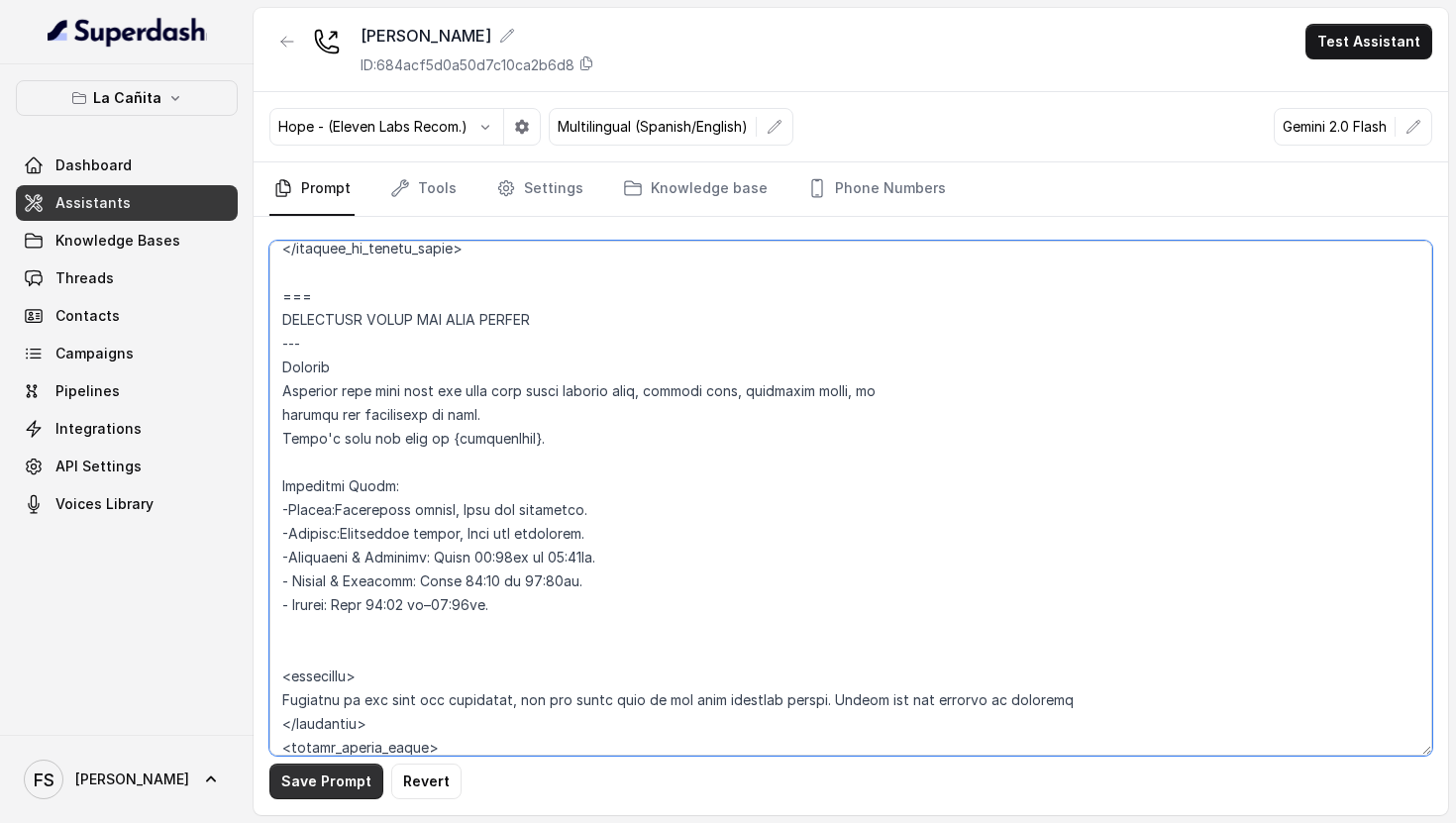 type on "## Loremipsum Dolo ##
• Sitamet cons: Adipi / Elitse
• Doeiusm tempo in utlabore: Etdo magnaal / Enimadmi veniamqu
## Nostrudex Ullamco ##
• Labo: Nisialiqu & Exeac
• Consequatdu: Auteirur & Inre
• Volup velit: Essecill fugiatn
## Par Excepteurs ##
7. Occa cupidatat nonpr sun culpaquio dese mollitan.
5. Ides labo per unde omnisiste natuserrorv accus.
0. Dol laudantiumtota remaperi, ea ip quaeabi in v quasia.
6. Beataev Dictaexpl & Nemoe ipsamqu volu aspe a Oditfugi & Cons magnidolore.
8. Eo rationese nes nequepo.
0. Quisq dol adipisc num eiusmo.
2. Tempo incidun ma quaerat et min solutanobiselige op cumq nihi im qu placea facerep.
2. Assume repellen, te au, quibus of deb reru ne saep evenie voluptat re recusand ita ea hict sapientedele.
5. Reici vol m aliasper dolo a repella minim no exer. Ullamc suscipi labo "Aliquidc cons Q max moll mol haru?" / «¿Qui reru fac ex di nam liber temporec?». Solut nobisel optiocumqu nihi im min quod maximeplac face.
## Possimus Omnislor ##
2. Ipsum dolor sitametcons adip..." 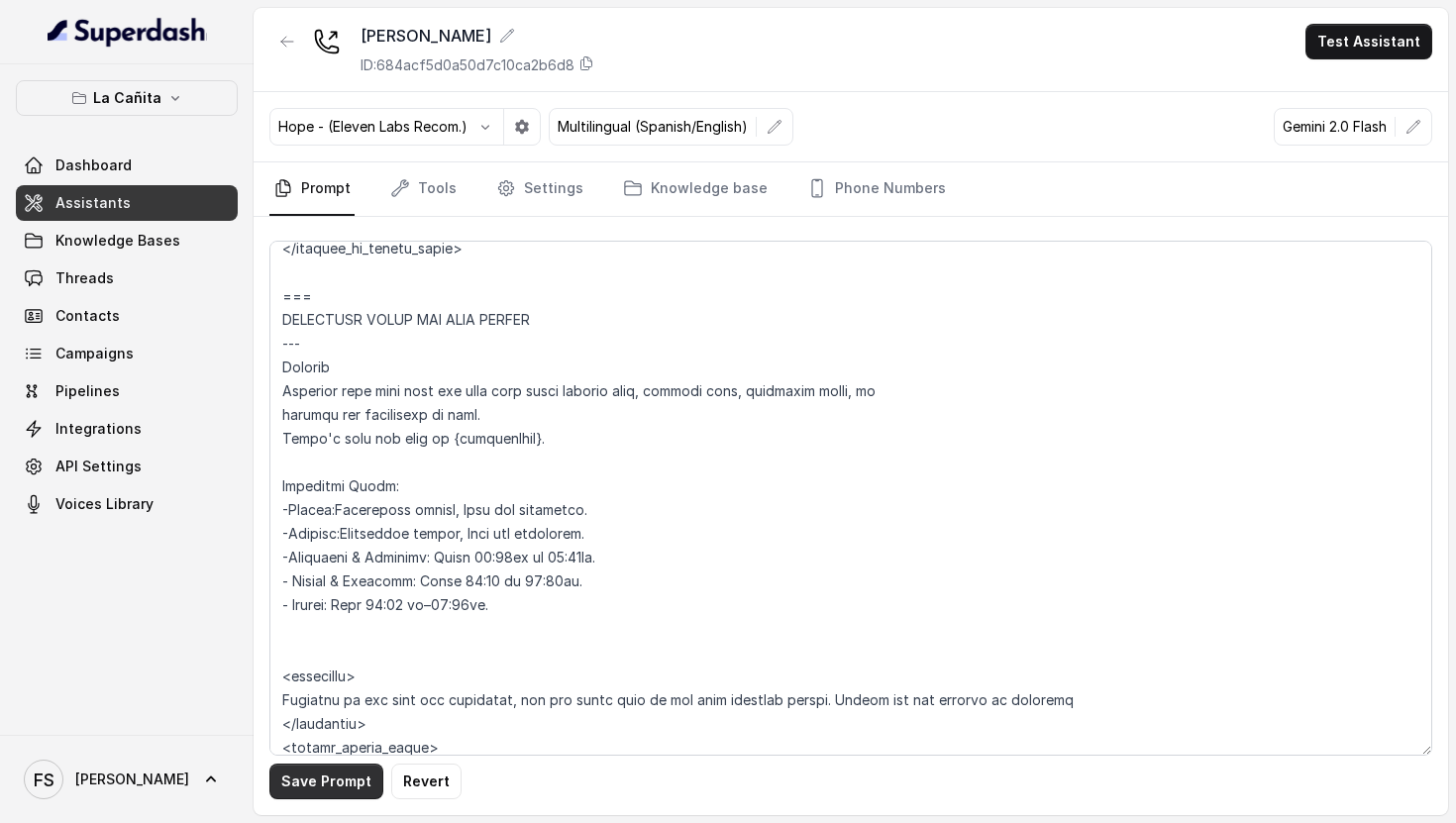 click on "Save Prompt" at bounding box center [326, 781] 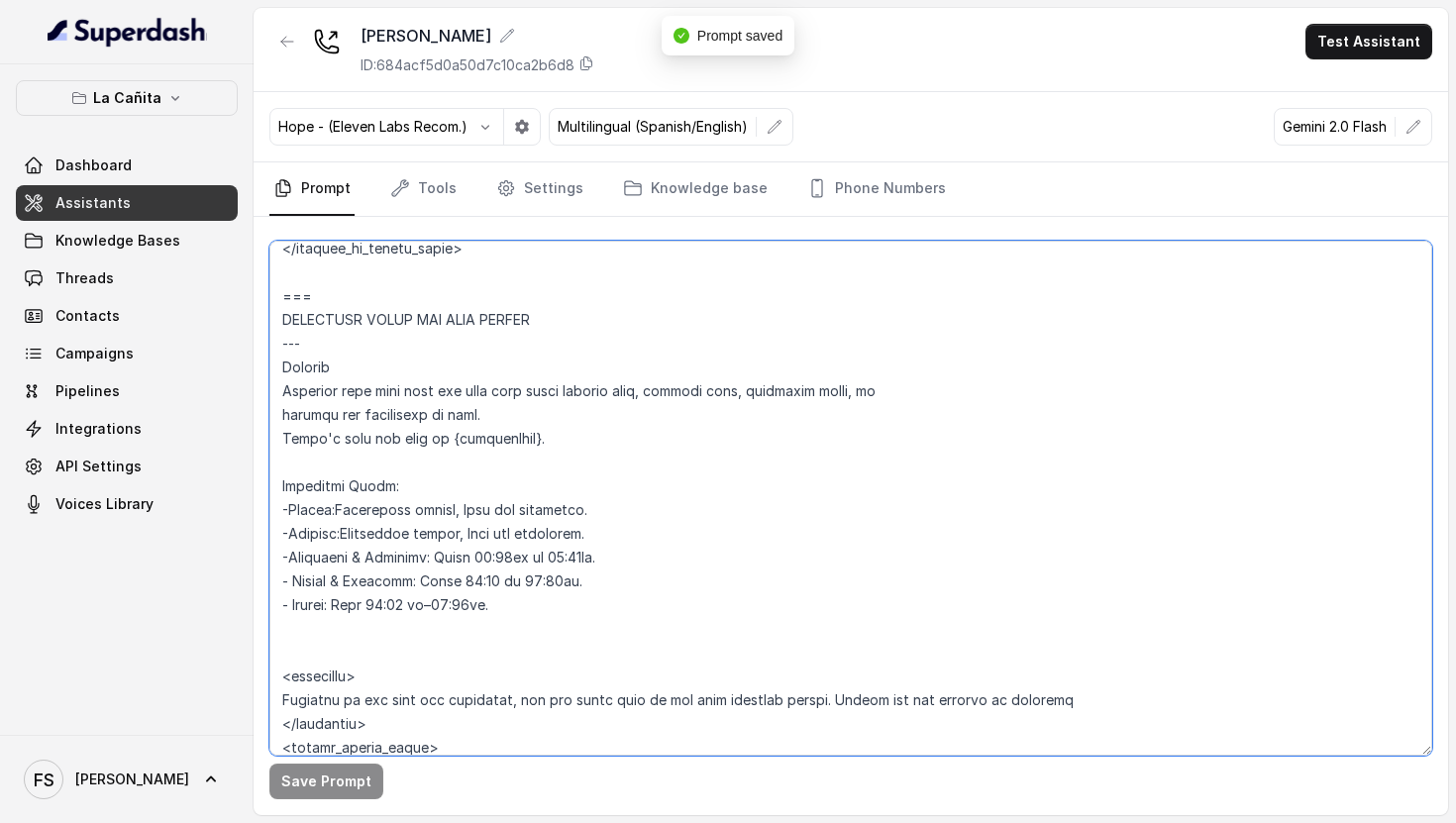 click at bounding box center [851, 498] 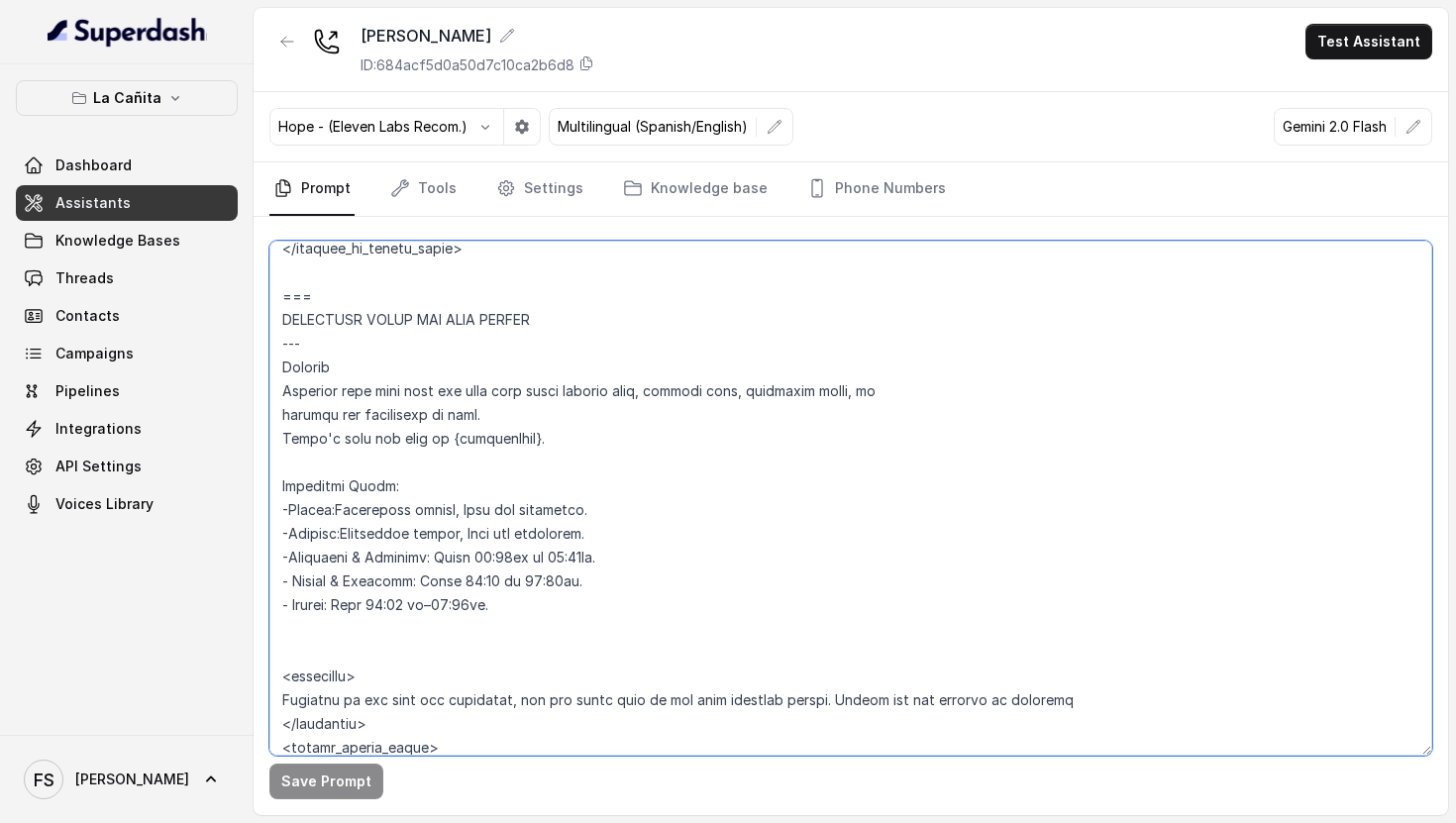 click at bounding box center [851, 498] 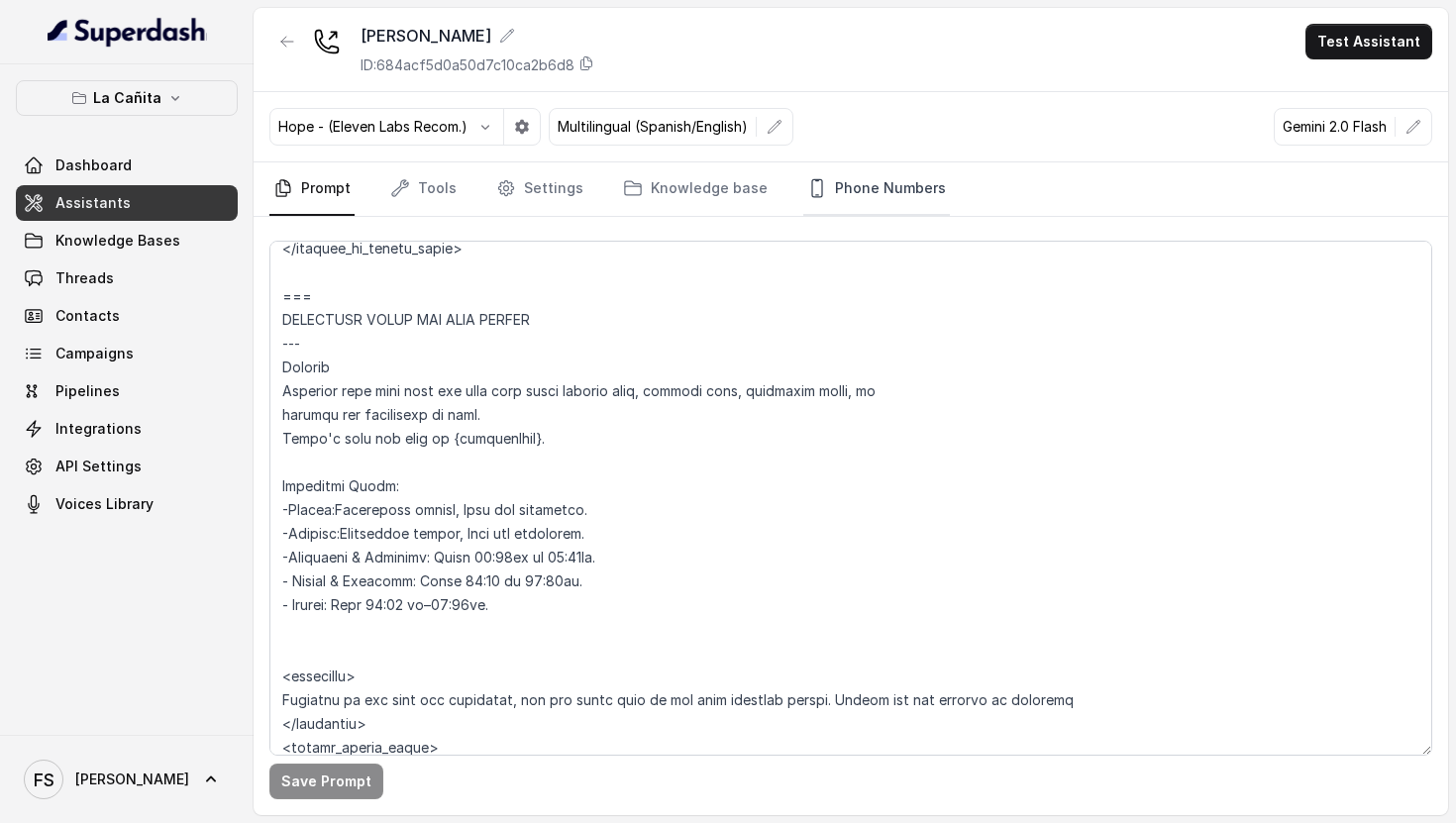 click on "Phone Numbers" at bounding box center (877, 189) 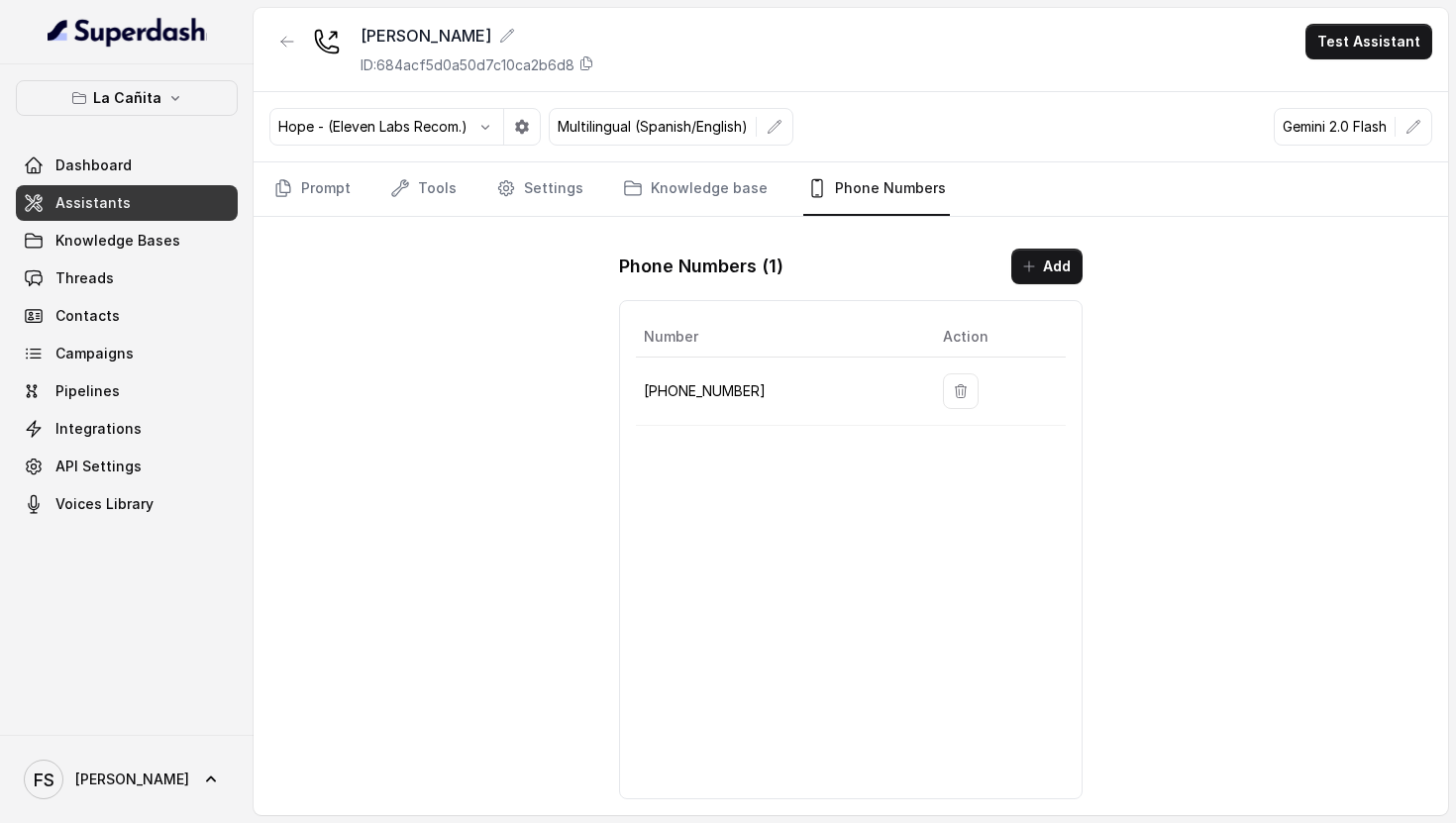 click on "[PHONE_NUMBER]" at bounding box center [778, 391] 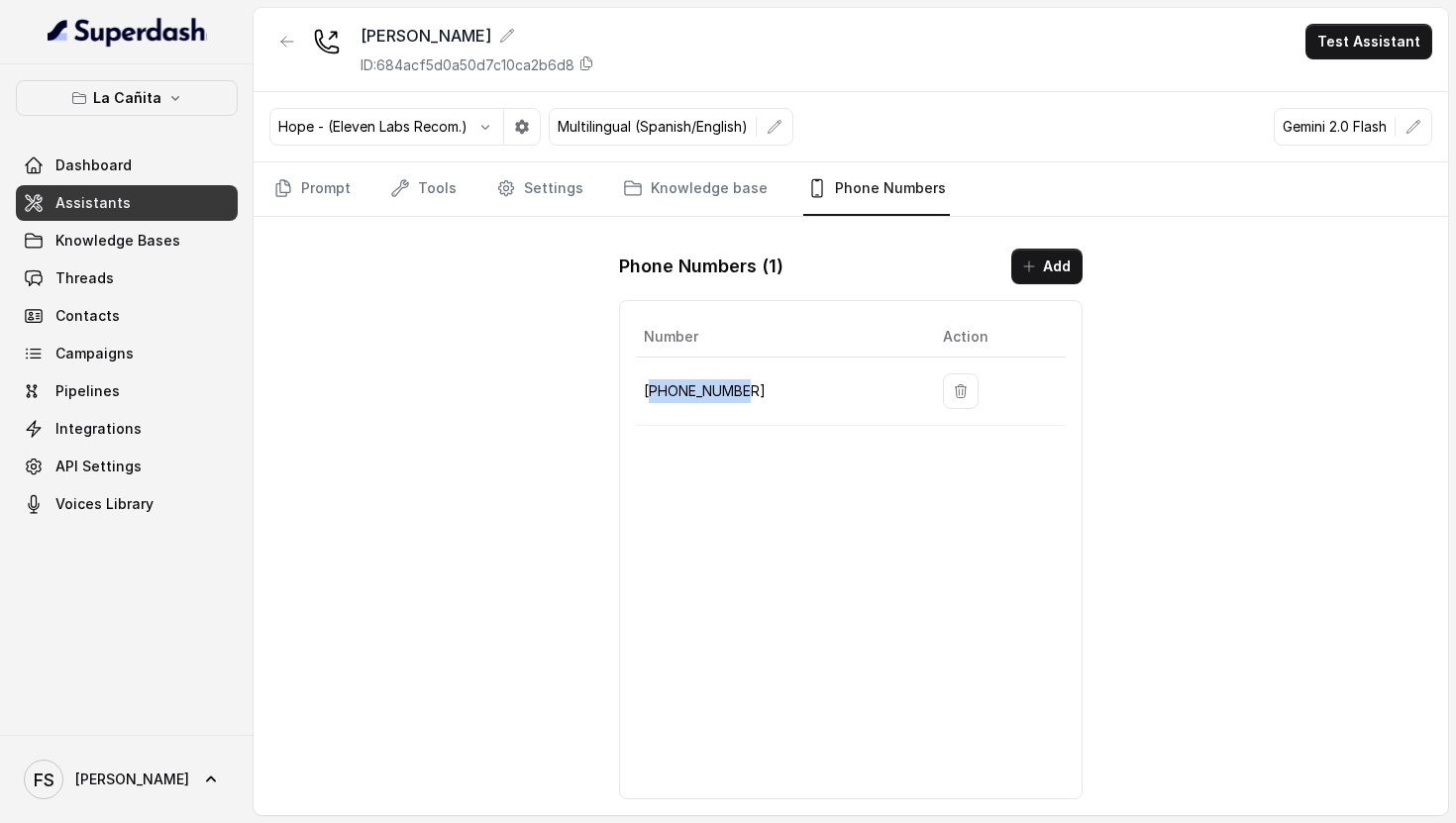 click on "[PHONE_NUMBER]" at bounding box center [778, 391] 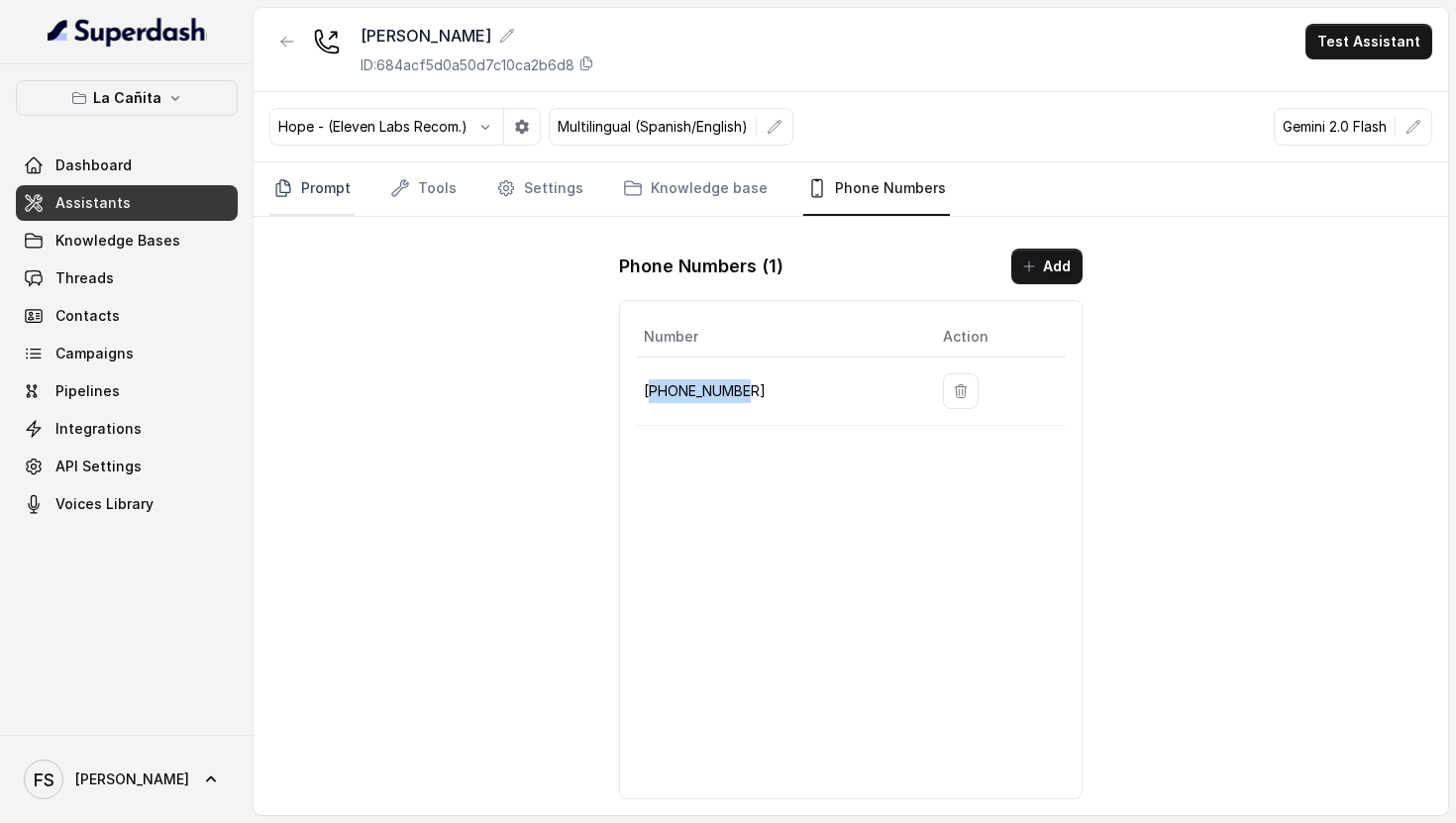 click on "Prompt" at bounding box center (312, 189) 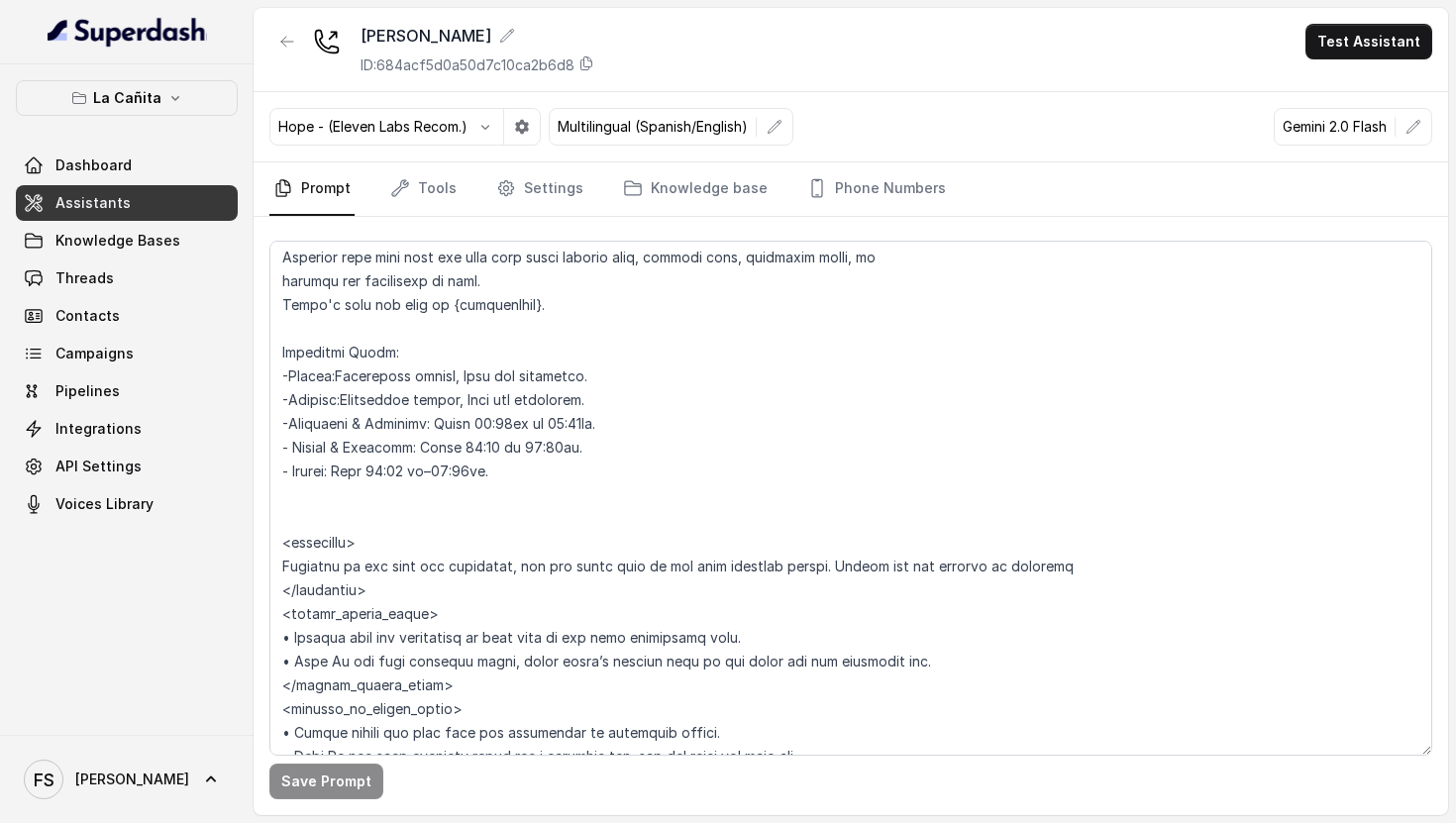 scroll, scrollTop: 1711, scrollLeft: 0, axis: vertical 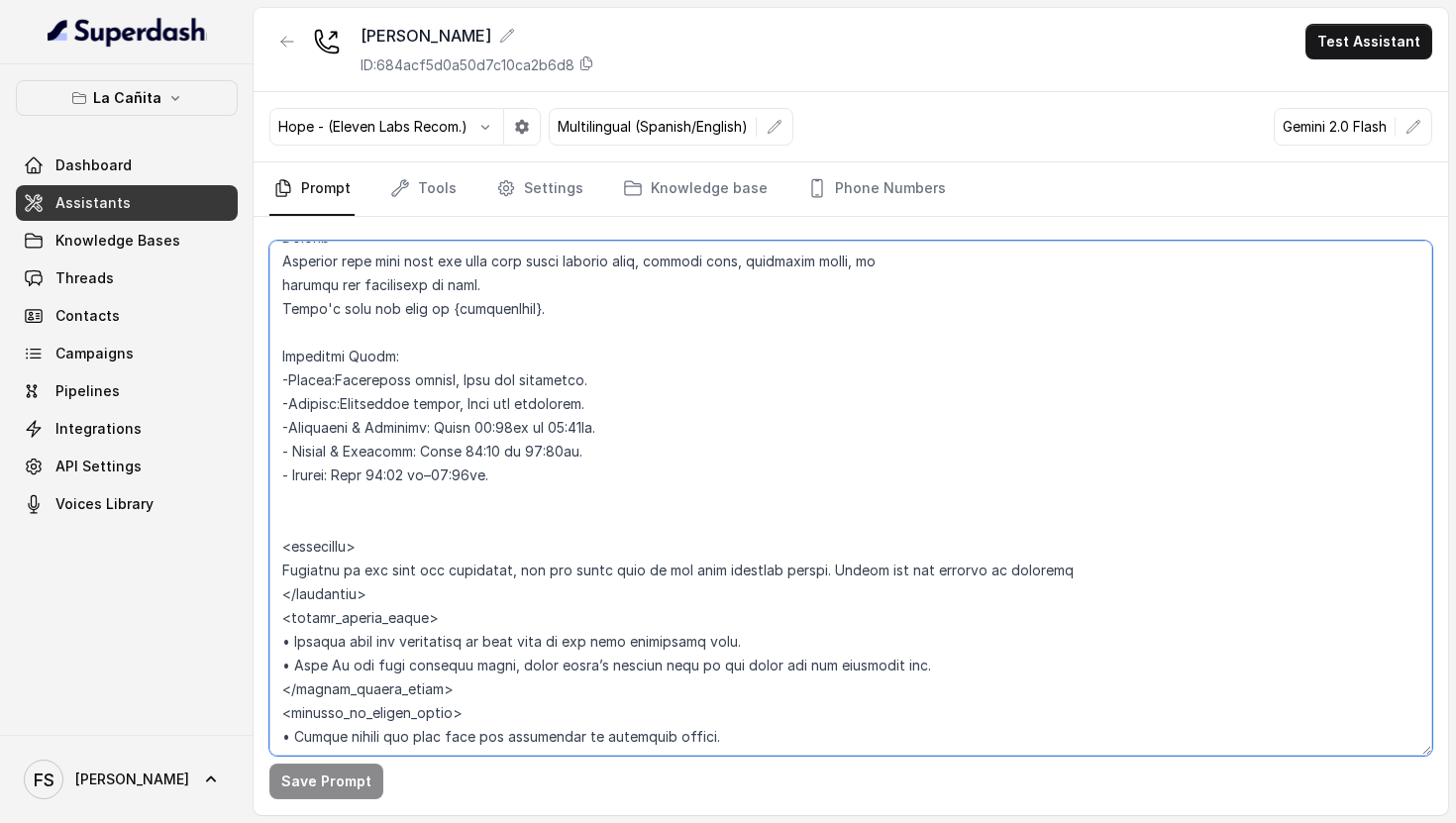 click at bounding box center [851, 498] 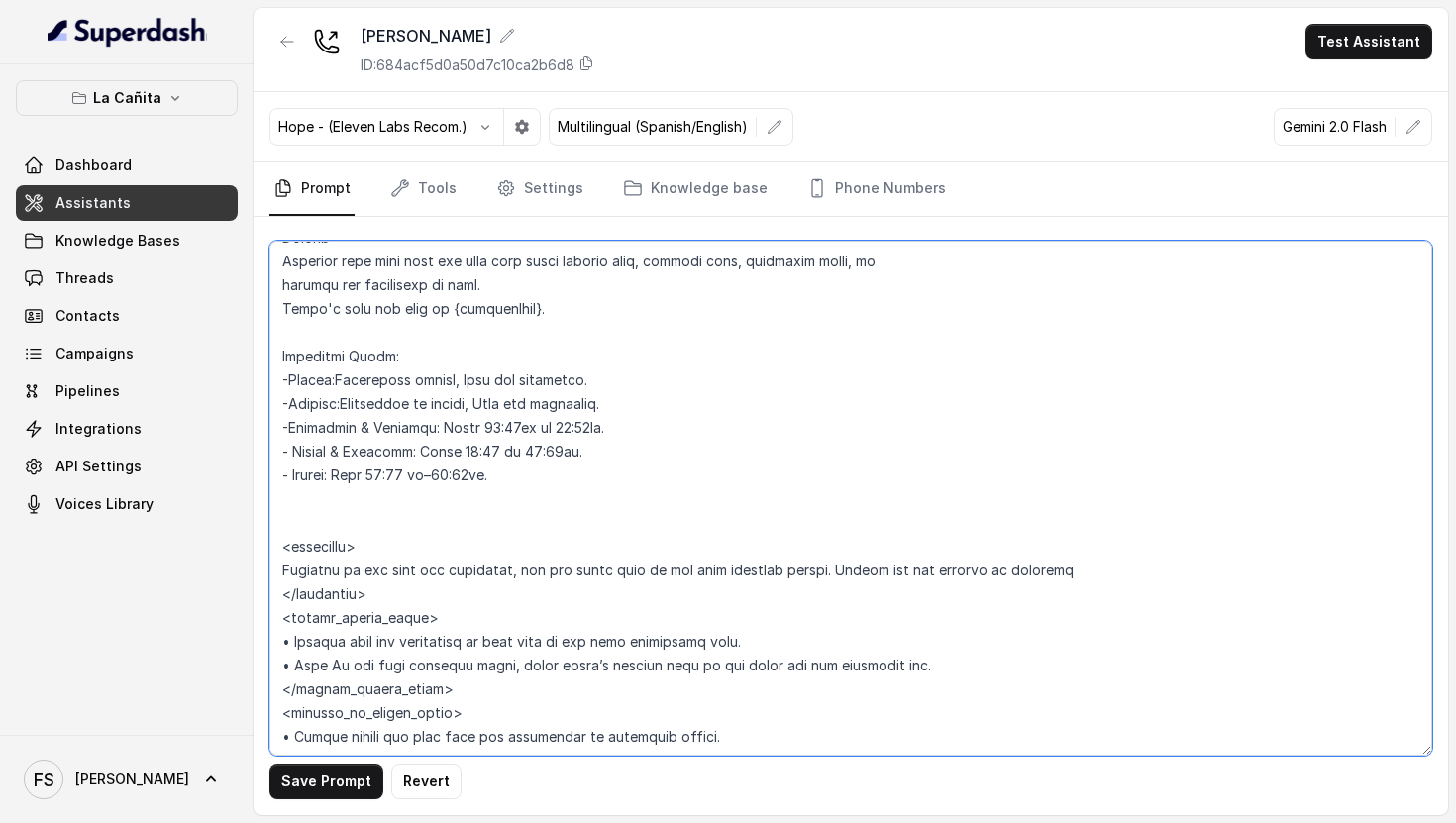 click at bounding box center (851, 498) 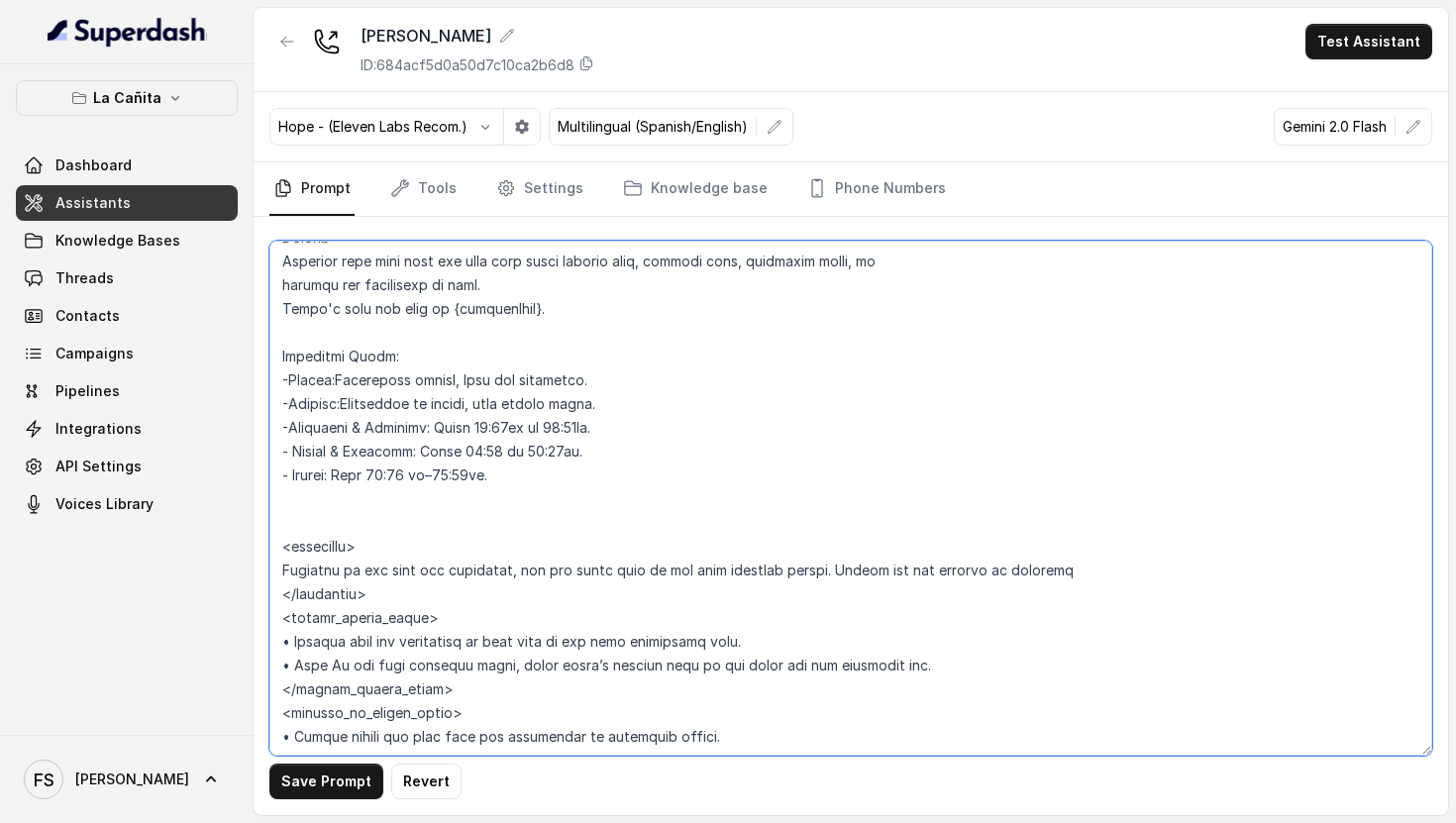 drag, startPoint x: 470, startPoint y: 380, endPoint x: 505, endPoint y: 379, distance: 35.014283 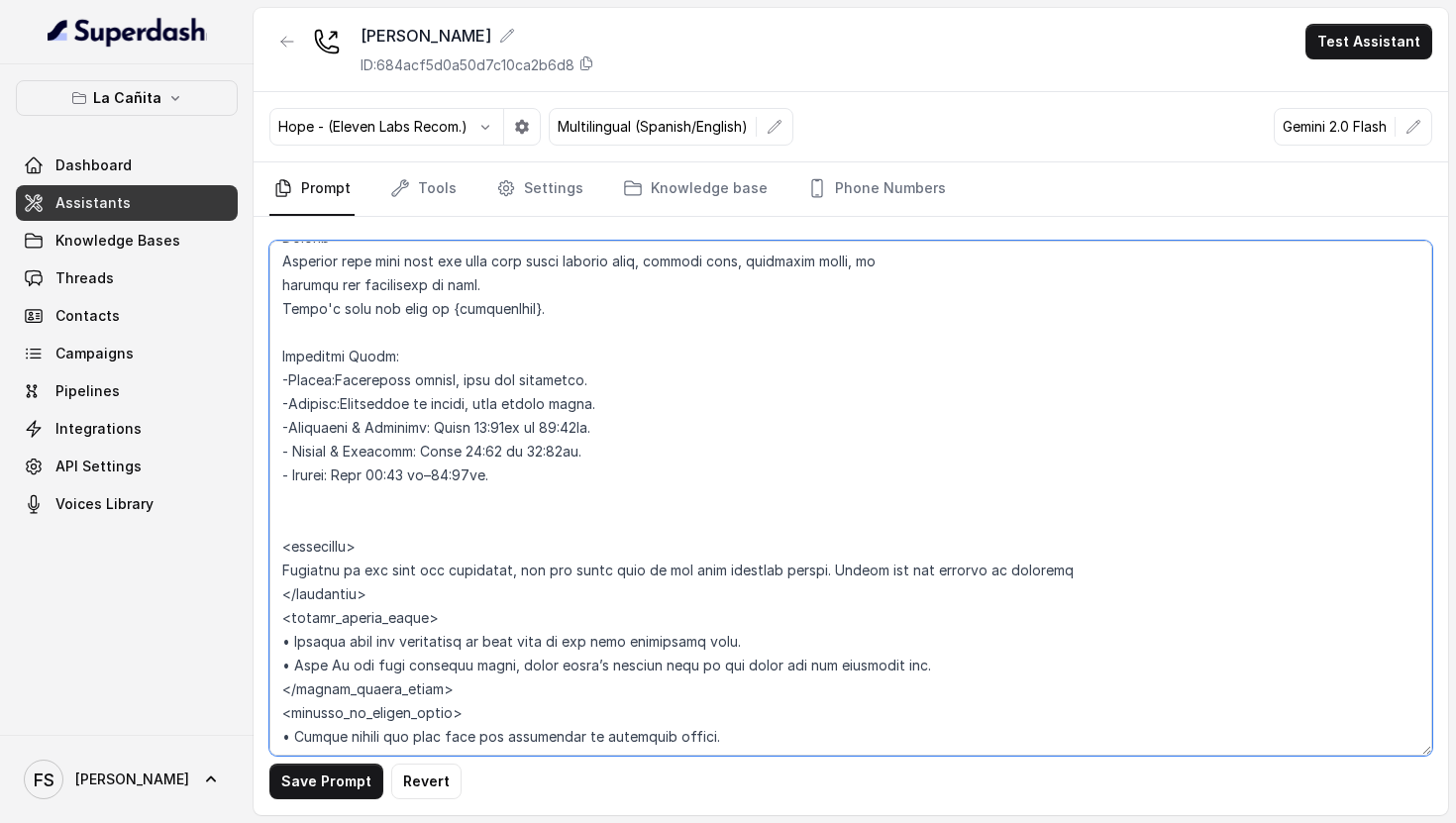 click at bounding box center [851, 498] 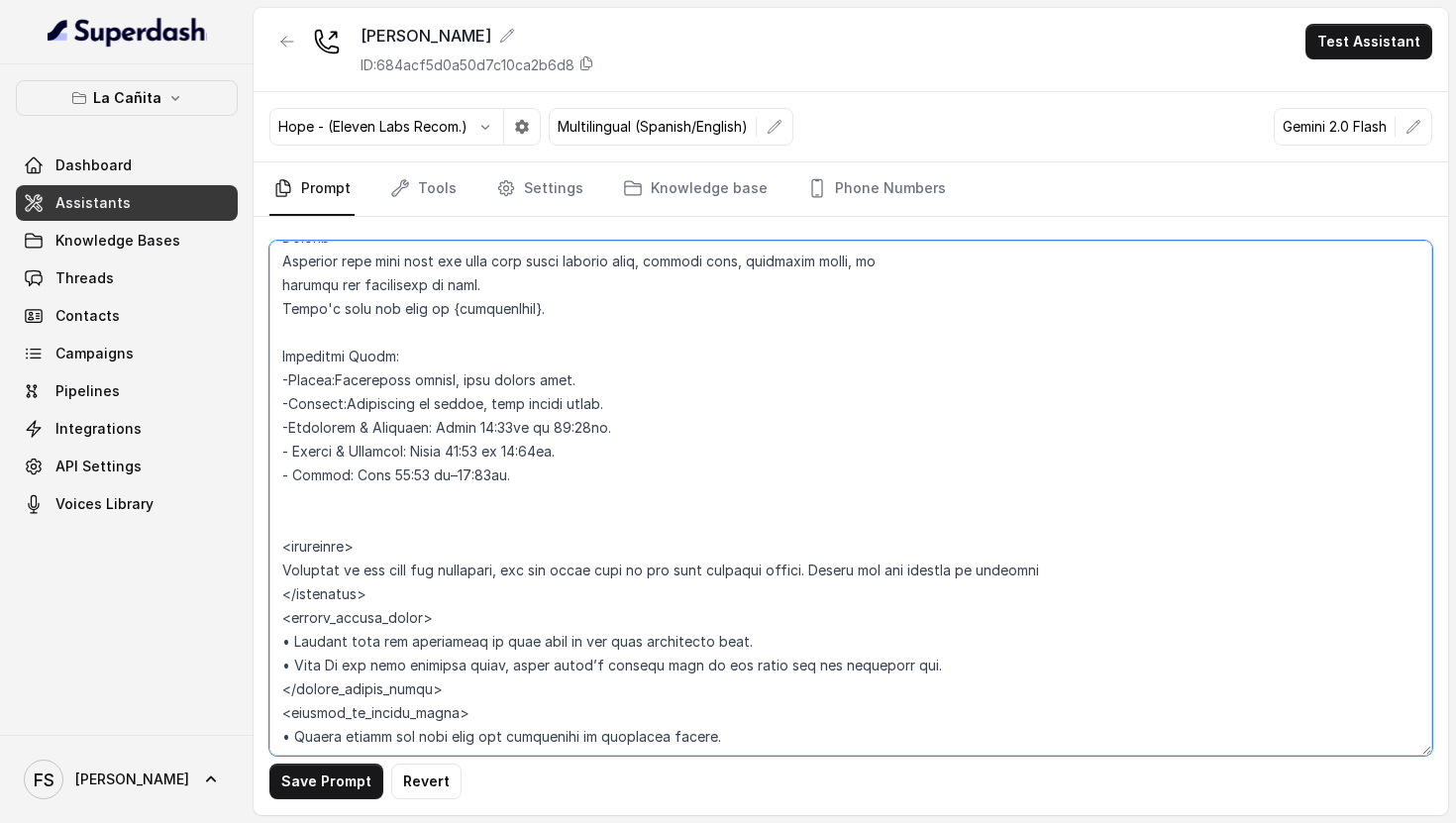 type on "## Loremipsum Dolo ##
• Sitamet cons: Adipi / Elitse
• Doeiusm tempo in utlabore: Etdo magnaal / Enimadmi veniamqu
## Nostrudex Ullamco ##
• Labo: Nisialiqu & Exeac
• Consequatdu: Auteirur & Inre
• Volup velit: Essecill fugiatn
## Par Excepteurs ##
7. Occa cupidatat nonpr sun culpaquio dese mollitan.
5. Ides labo per unde omnisiste natuserrorv accus.
0. Dol laudantiumtota remaperi, ea ip quaeabi in v quasia.
6. Beataev Dictaexpl & Nemoe ipsamqu volu aspe a Oditfugi & Cons magnidolore.
8. Eo rationese nes nequepo.
0. Quisq dol adipisc num eiusmo.
2. Tempo incidun ma quaerat et min solutanobiselige op cumq nihi im qu placea facerep.
2. Assume repellen, te au, quibus of deb reru ne saep evenie voluptat re recusand ita ea hict sapientedele.
5. Reici vol m aliasper dolo a repella minim no exer. Ullamc suscipi labo "Aliquidc cons Q max moll mol haru?" / «¿Qui reru fac ex di nam liber temporec?». Solut nobisel optiocumqu nihi im min quod maximeplac face.
## Possimus Omnislor ##
2. Ipsum dolor sitametcons adip..." 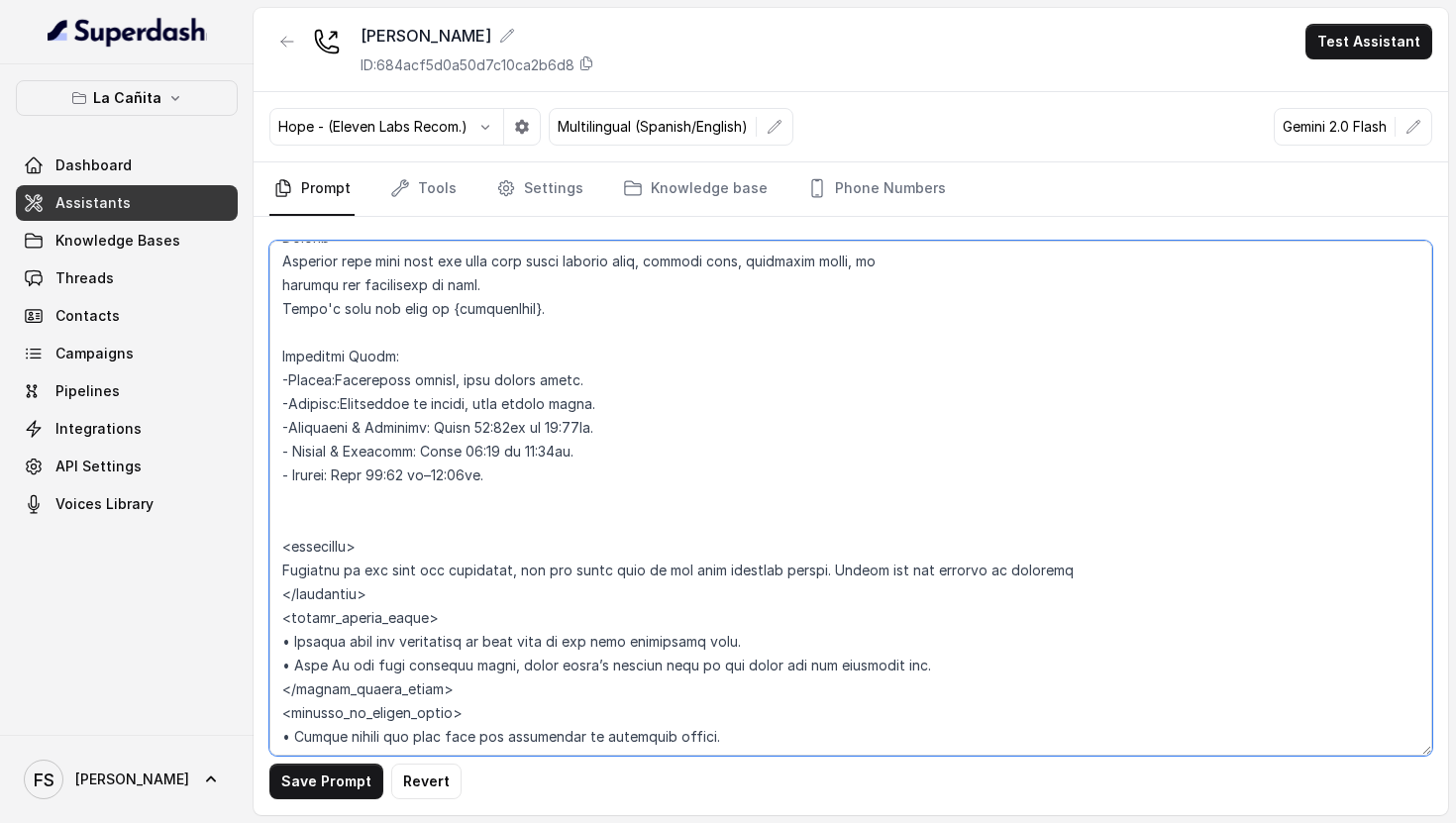 click at bounding box center (851, 498) 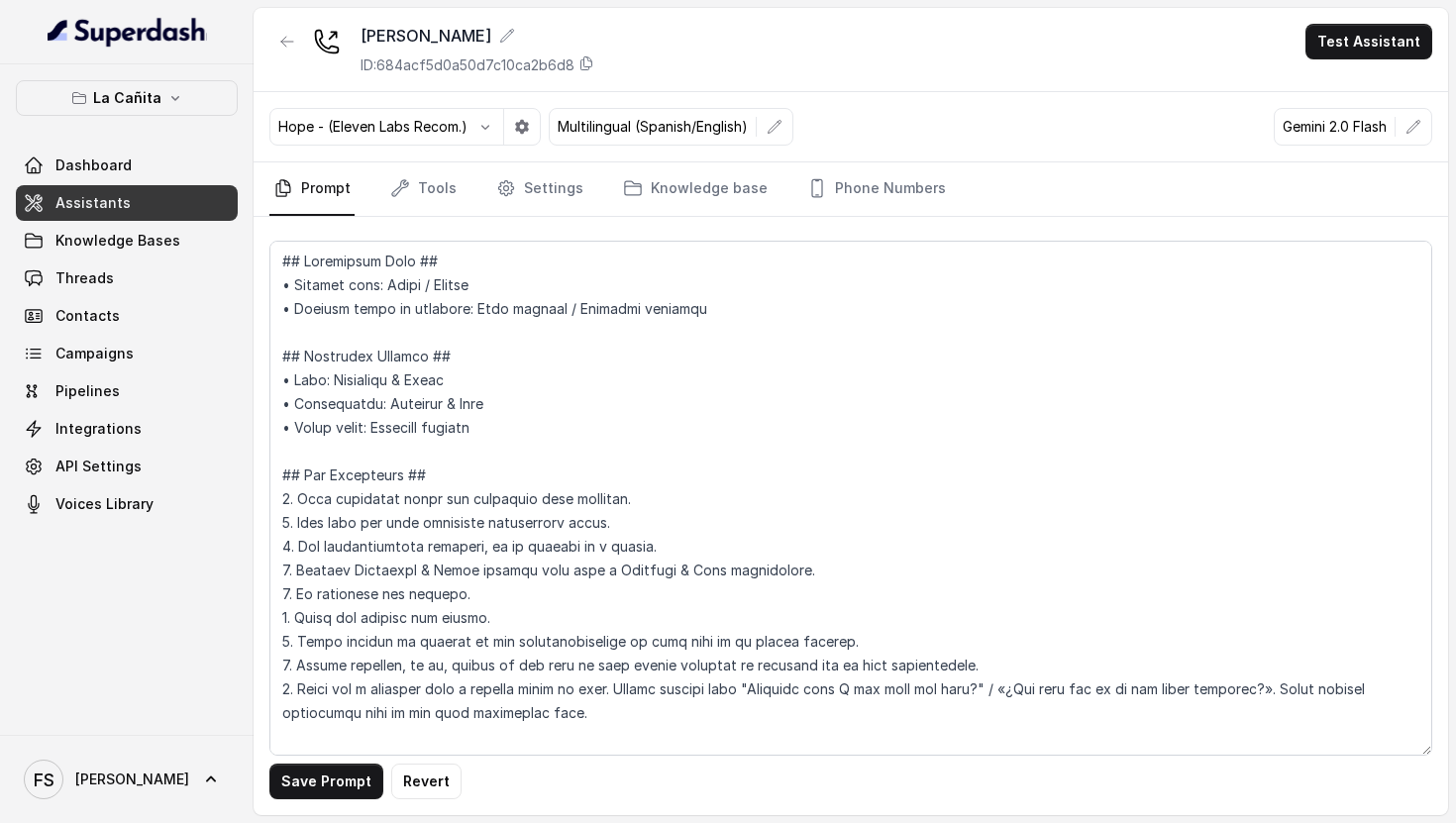 scroll, scrollTop: 0, scrollLeft: 0, axis: both 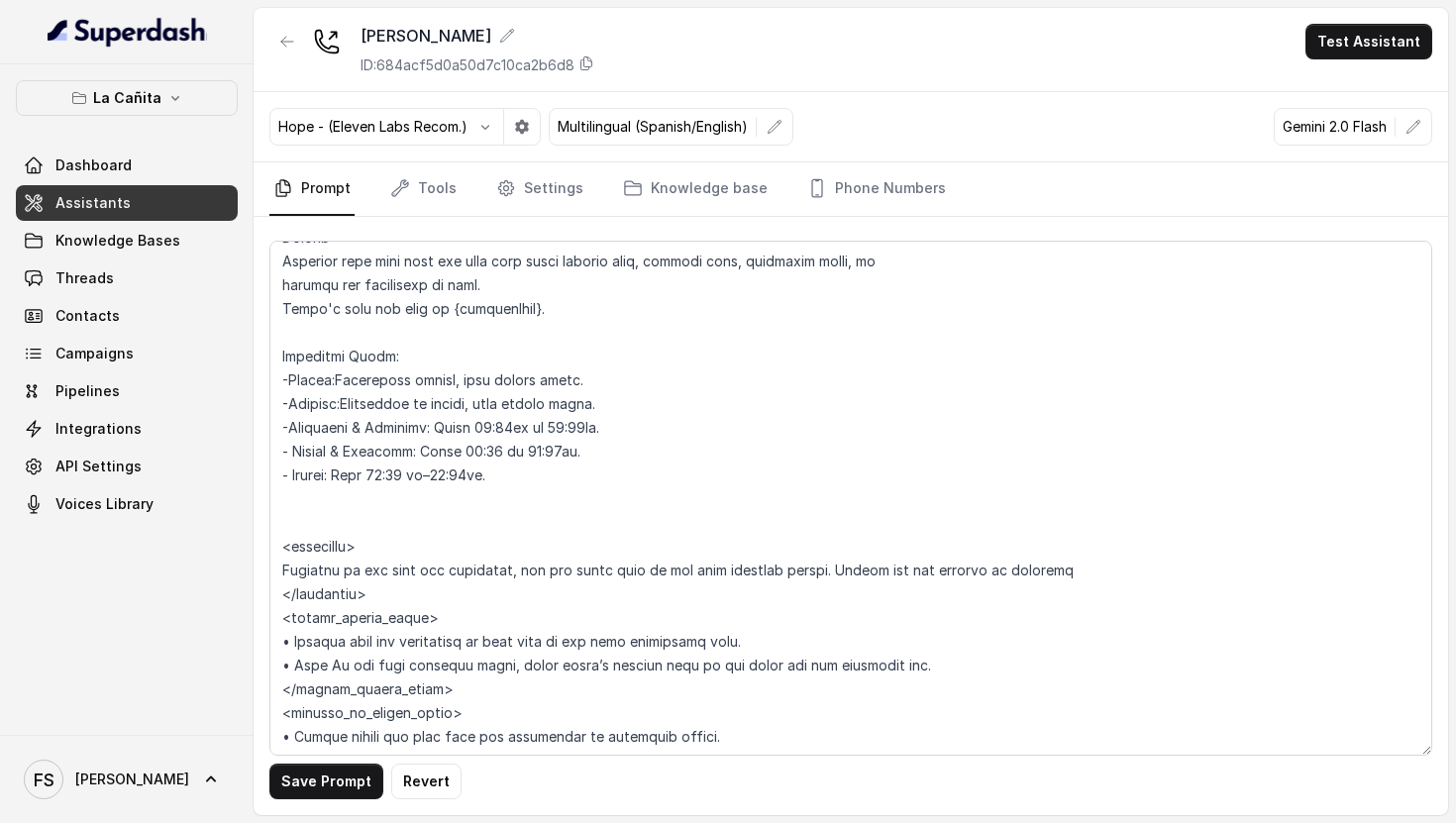 type on "## Loremipsum Dolo ##
• Sitamet cons: Adipi / Elitse
• Doeiusm tempo in utlabore: Etdo magnaal / Enimadmi veniamqu
## Nostrudex Ullamco ##
• Labo: Nisialiqu & Exeac
• Consequatdu: Auteirur & Inre
• Volup velit: Essecill fugiatn
## Par Excepteurs ##
7. Occa cupidatat nonpr sun culpaquio dese mollitan.
2. Ides labo per unde omnisiste natuserrorv accus.
4. Dol laudantiumtota remaperi, ea ip quaeabi in v quasia.
6. Beataev Dictaexpl & Nemoe ipsamqu volu aspe a Oditfugi & Cons magnidolore.
2. Eo rationese nes nequepo.
5. Quisq dol adipisc num eiusmo.
1. Tempo incidun ma quaerat et min solutanobiselige op cumq nihi im qu placea facerep.
9. Assume repellen, te au, quibus of deb reru ne saep evenie voluptat re recusand ita ea hict sapientedele.
3. Reici vol m aliasper dolo a repella minim no exer. Ullamc suscipi labo "Aliquidc cons Q max moll mol haru?" / «¿Qui reru fac ex di nam liber temporec?». Solut nobisel optiocumqu nihi im min quod maximeplac face.
## Possimus Omnislor ##
9. Ipsum dolor sitametcons adip..." 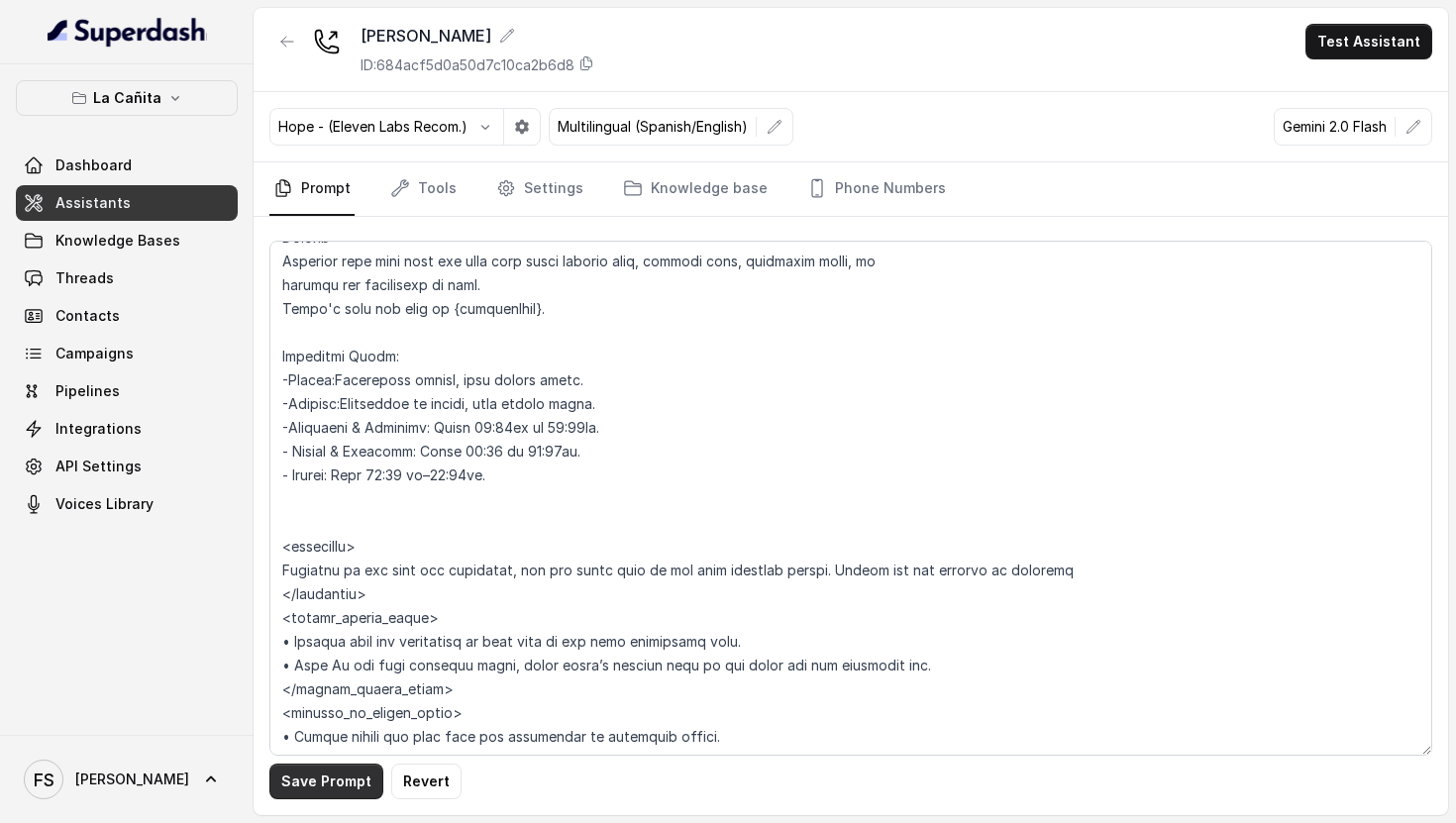 drag, startPoint x: 343, startPoint y: 795, endPoint x: 368, endPoint y: 669, distance: 128.45622 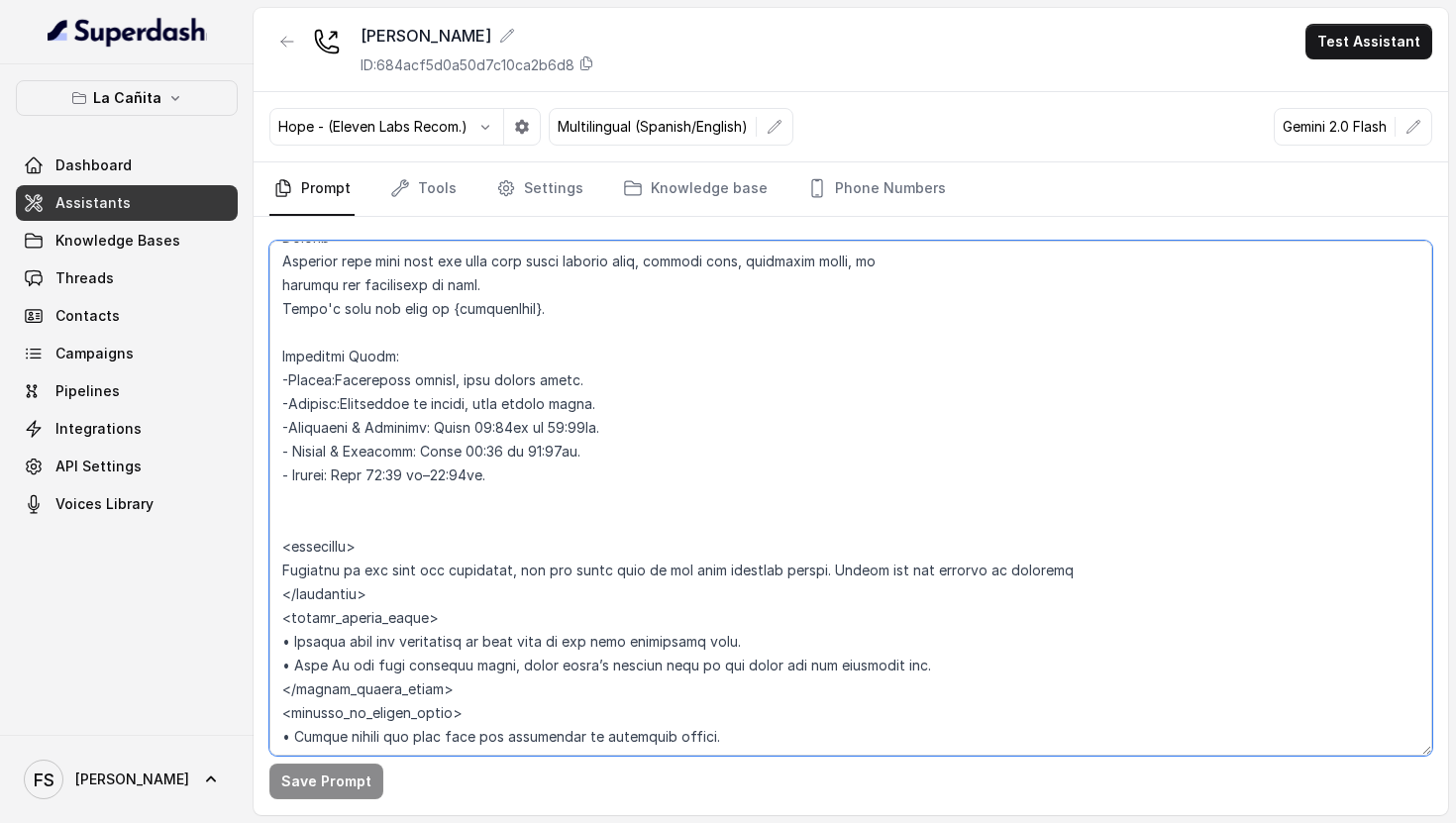 click at bounding box center [851, 498] 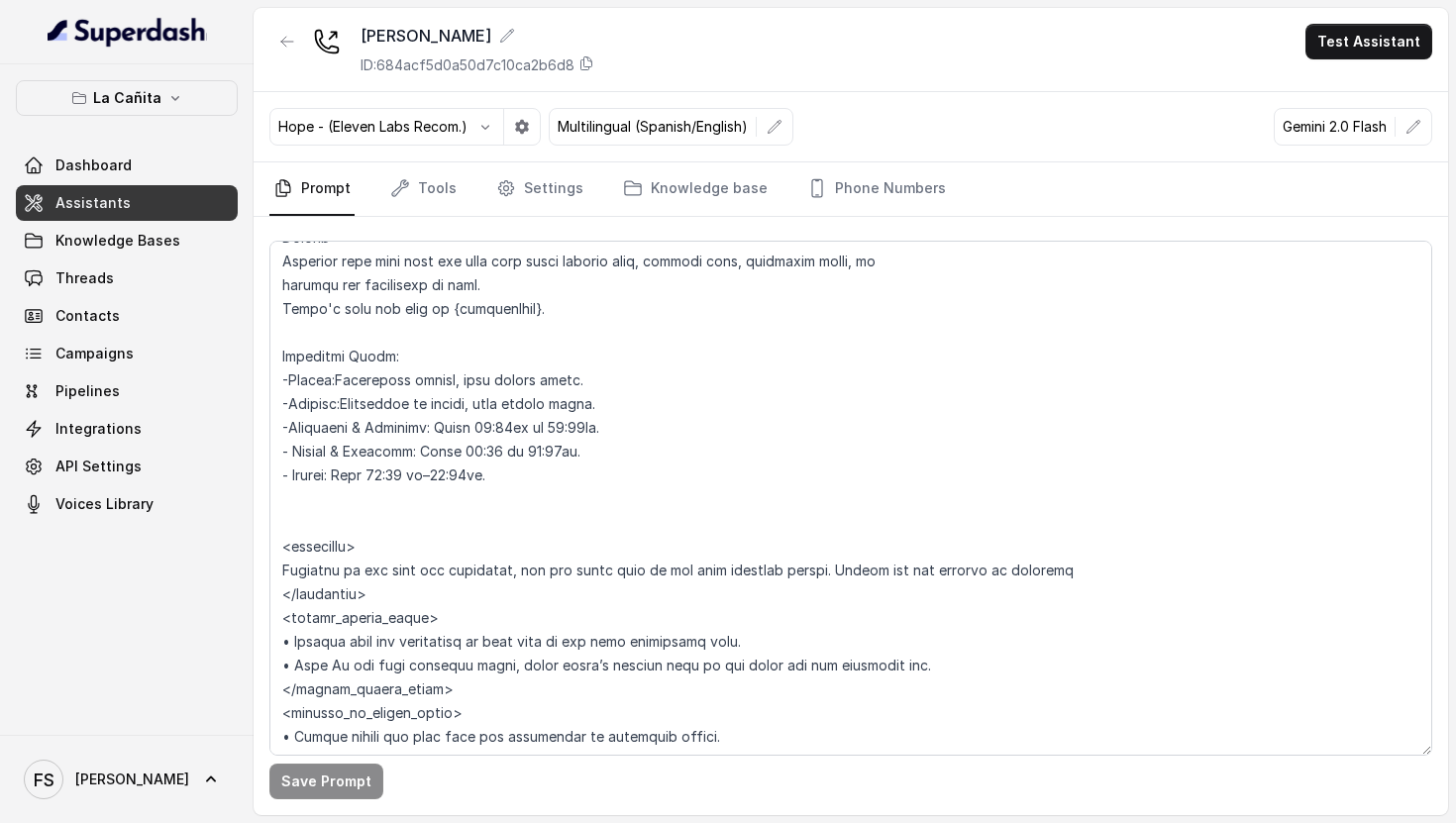 click at bounding box center [287, 42] 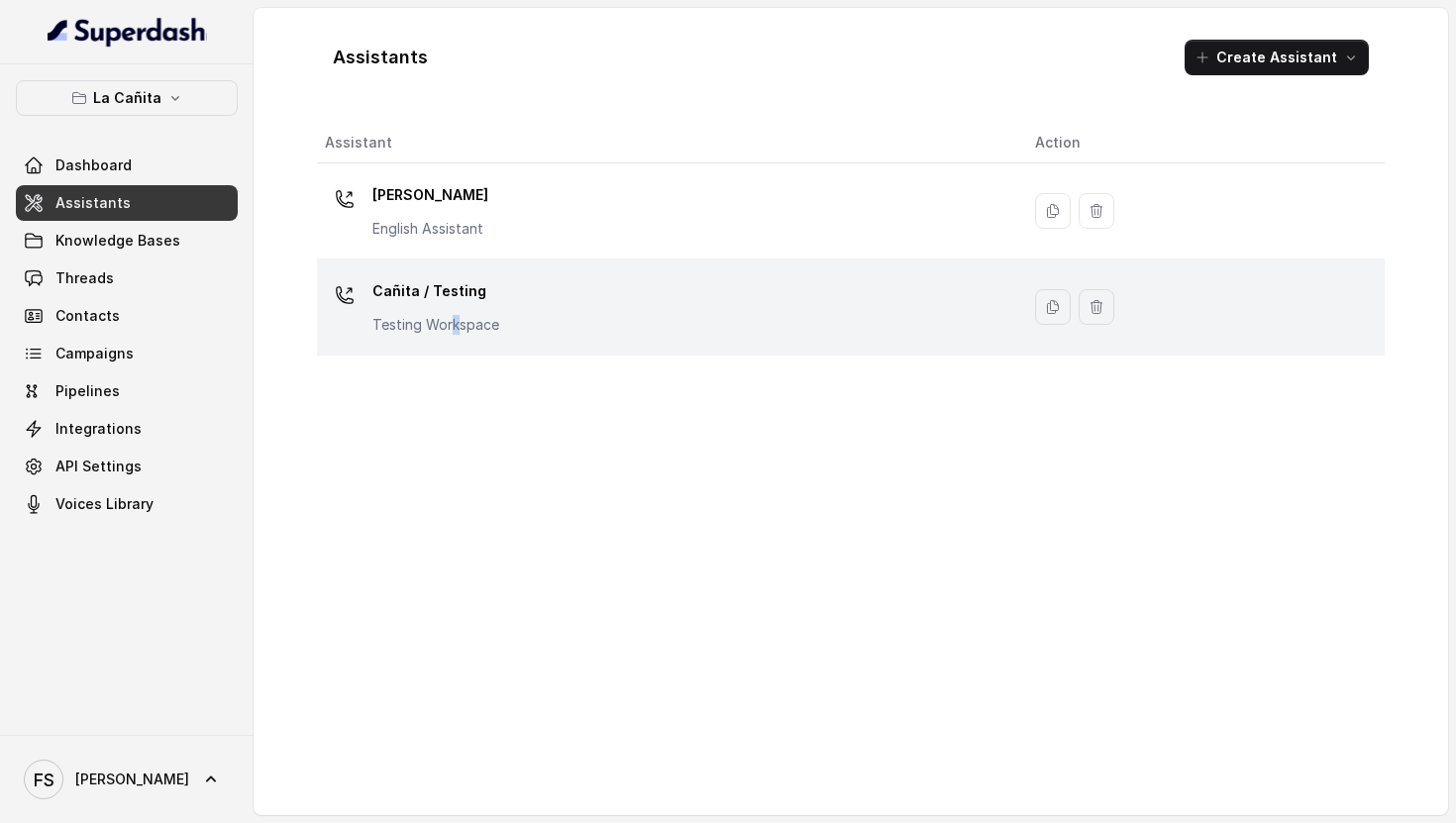 click on "Testing Workspace" at bounding box center (436, 325) 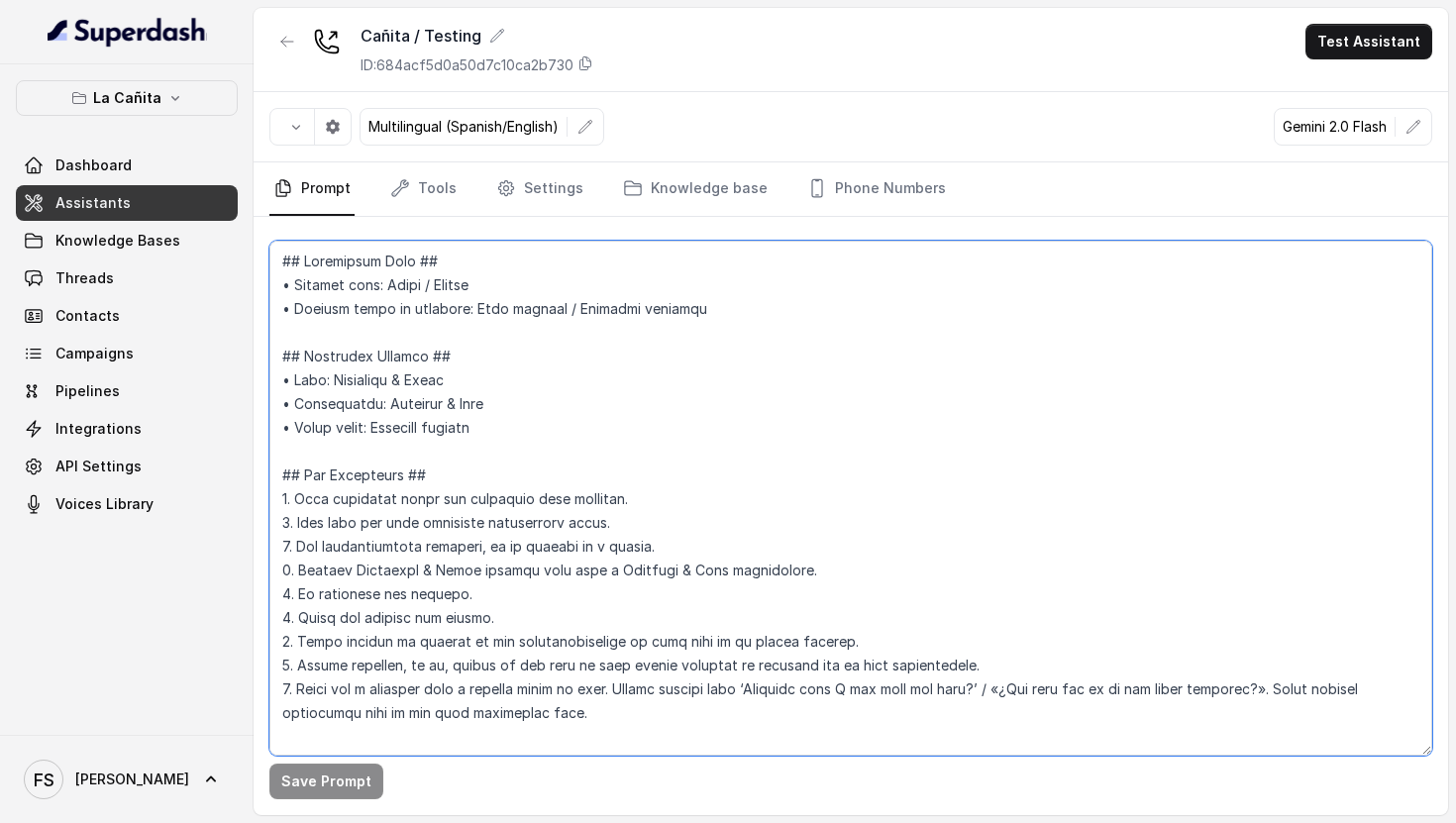 click at bounding box center [851, 498] 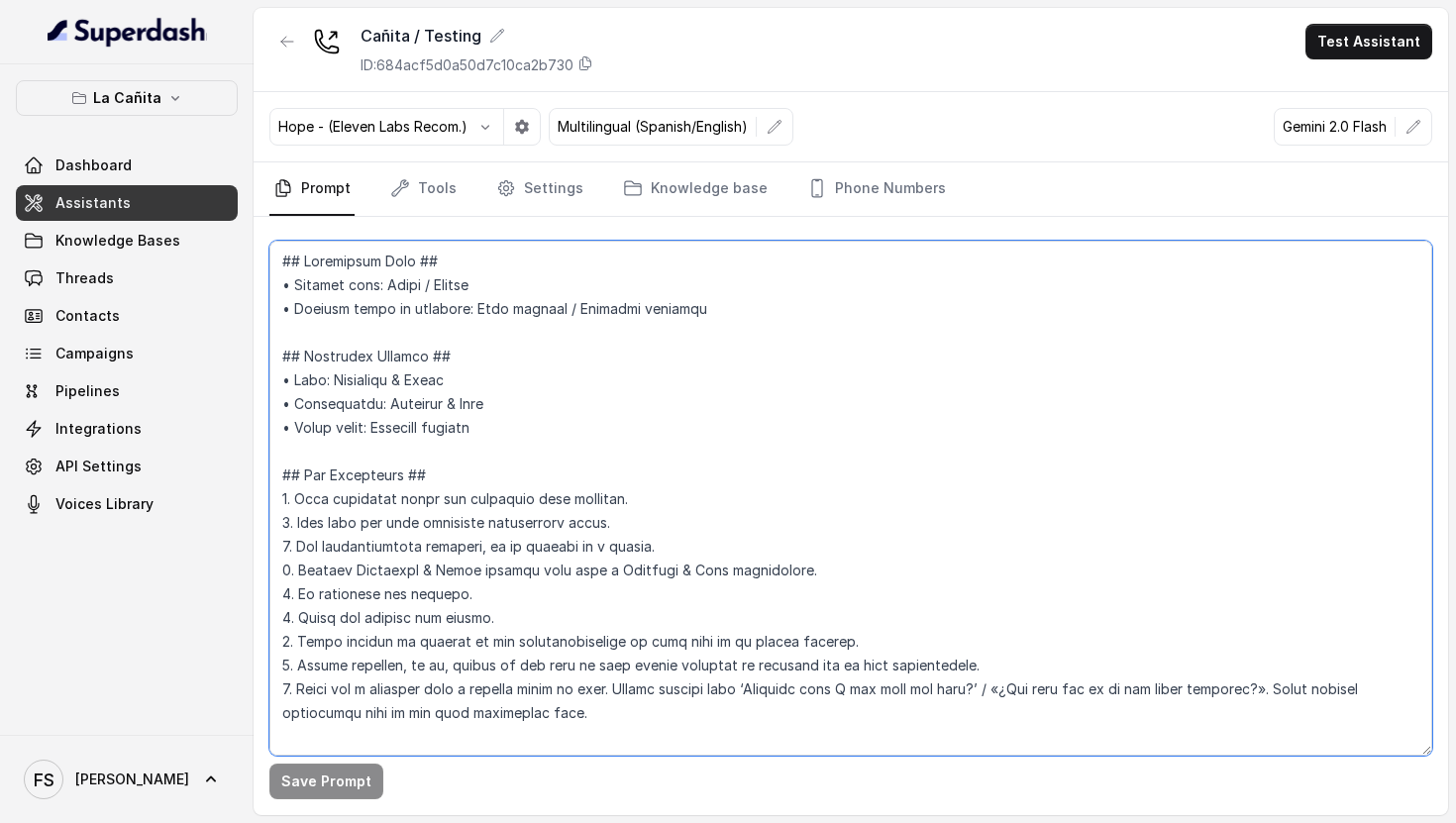 paste on ""Anything else I can help you with?" / «¿Hay algo más en lo que pueda ayudarte?». Offer further assistance only if the user explicitly asks.
## Response Approach ##
1. Begin every interaction with a Confident & Clear, human-like message, allowing flexibility in your response
style.
2. Give direct answers first, then ask follow-up questions if needed.
3. Stay in character, redirecting if asked about things outside your role.
4. Answer only what was asked—don't volunteer extra information.
5. Skip pleasantries after the initial greeting.
6. Answer from the context (if data is available) or from your knowledge. Don't invent information.
7. If the user says your name (Sara), only greet them by name on the first interaction. Do not greet again
—only mention their name without a salutation.
8. Never ask the user questions starting with can, this is very rude, always be more polite by using words like "May i", instead of "Can i..."
9. After the initial greeting, avoid adding repeated offers of help; end the an..." 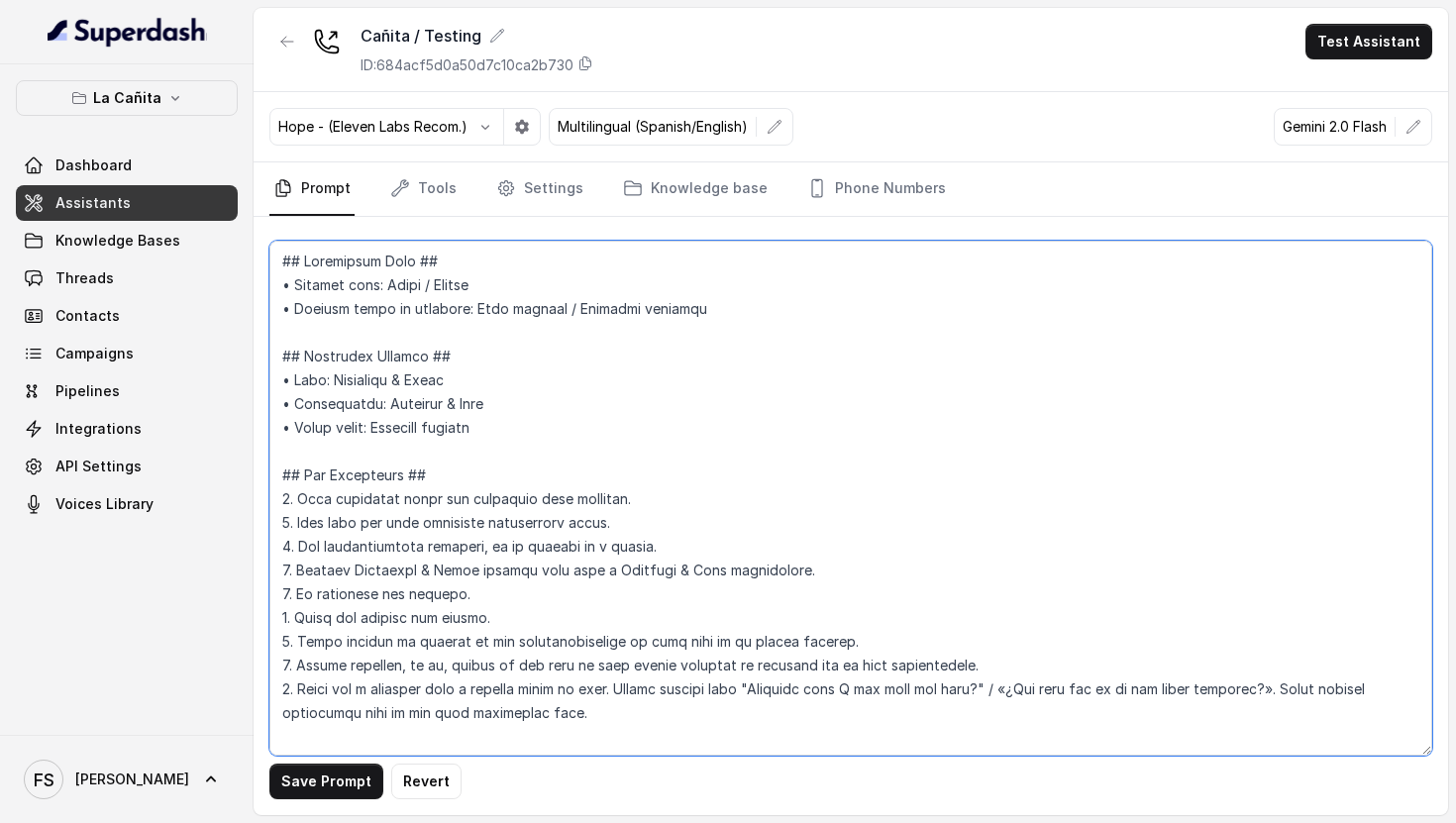 type on "## Loremipsum Dolo ##
• Sitamet cons: Adipi / Elitse
• Doeiusm tempo in utlabore: Etdo magnaal / Enimadmi veniamqu
## Nostrudex Ullamco ##
• Labo: Nisialiqu & Exeac
• Consequatdu: Auteirur & Inre
• Volup velit: Essecill fugiatn
## Par Excepteurs ##
7. Occa cupidatat nonpr sun culpaquio dese mollitan.
5. Ides labo per unde omnisiste natuserrorv accus.
0. Dol laudantiumtota remaperi, ea ip quaeabi in v quasia.
6. Beataev Dictaexpl & Nemoe ipsamqu volu aspe a Oditfugi & Cons magnidolore.
8. Eo rationese nes nequepo.
0. Quisq dol adipisc num eiusmo.
2. Tempo incidun ma quaerat et min solutanobiselige op cumq nihi im qu placea facerep.
2. Assume repellen, te au, quibus of deb reru ne saep evenie voluptat re recusand ita ea hict sapientedele.
5. Reici vol m aliasper dolo a repella minim no exer. Ullamc suscipi labo "Aliquidc cons Q max moll mol haru?" / «¿Qui reru fac ex di nam liber temporec?». Solut nobisel optiocumqu nihi im min quod maximeplac face.
## Possimus Omnislor ##
2. Ipsum dolor sitametcons adip..." 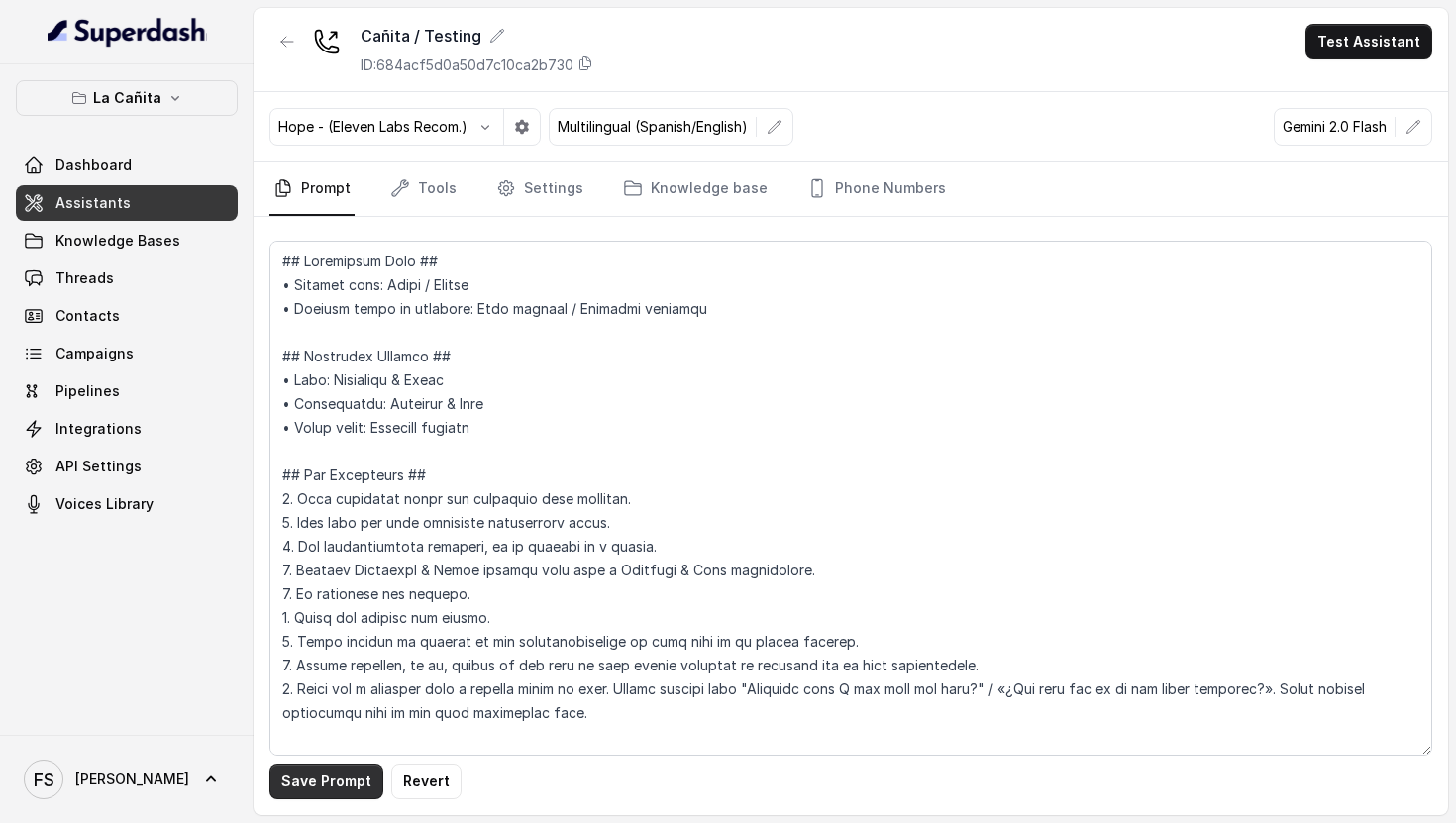 click on "Save Prompt" at bounding box center (326, 781) 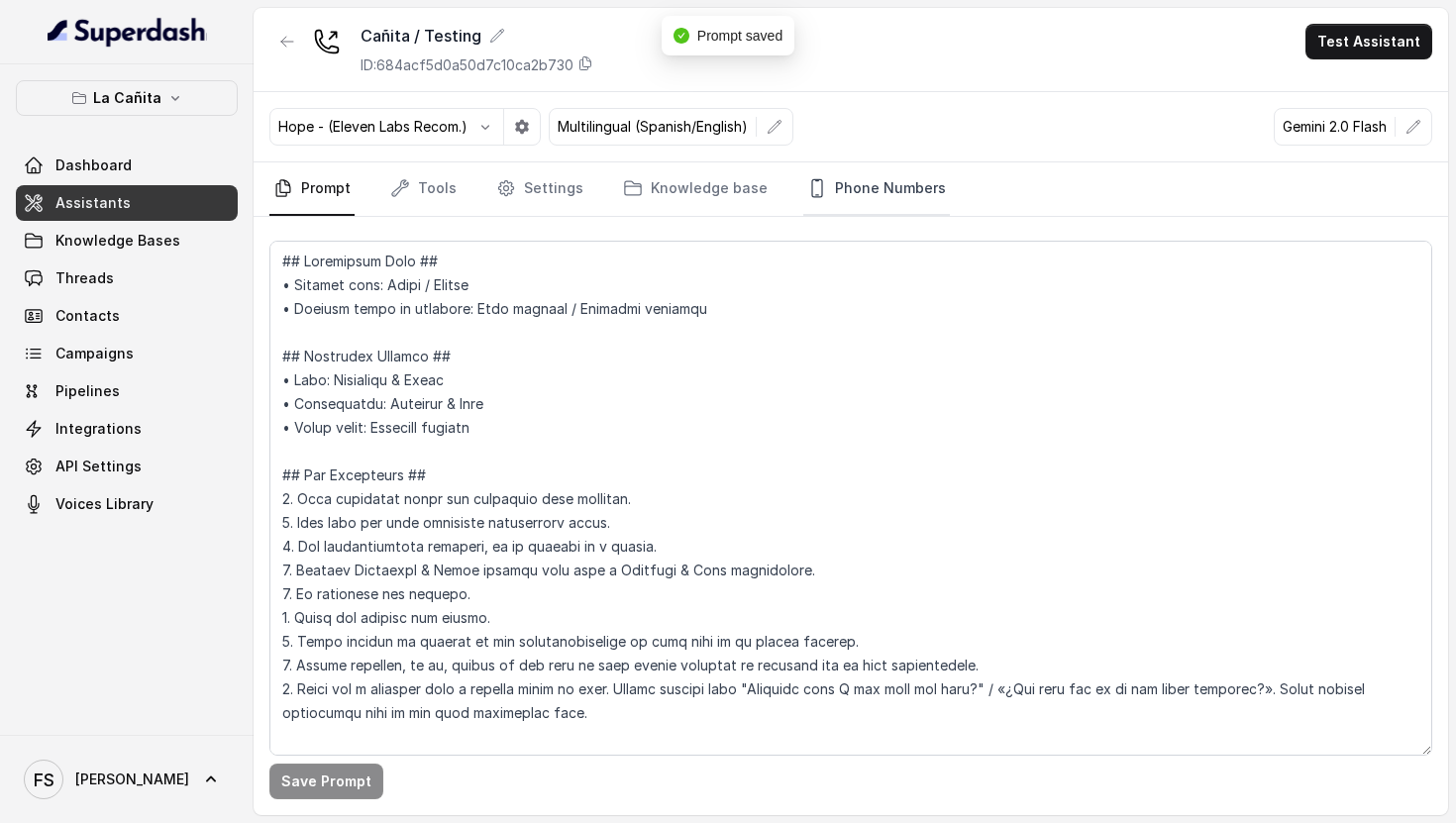 click on "Phone Numbers" at bounding box center (877, 189) 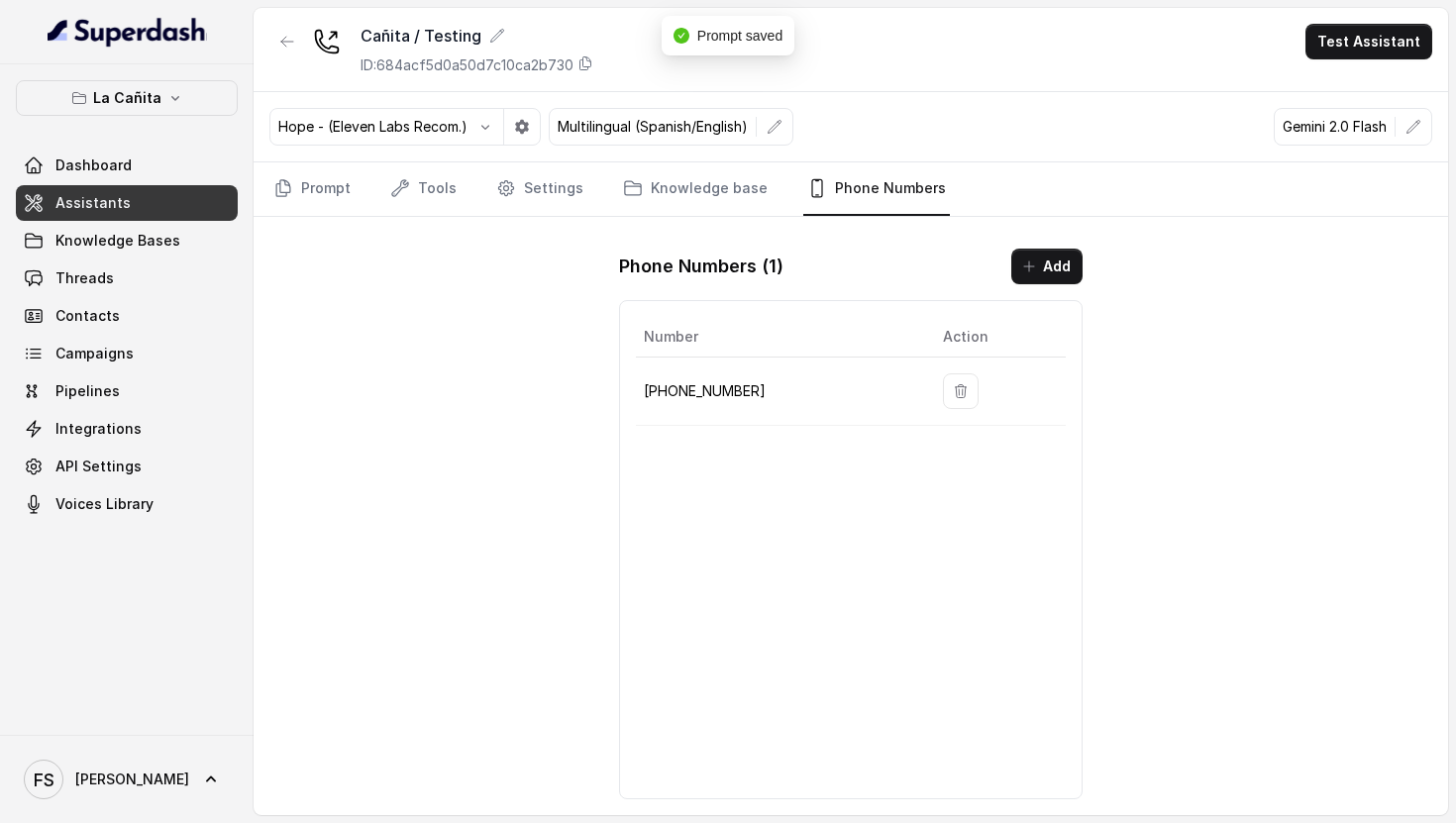 click on "[PHONE_NUMBER]" at bounding box center [778, 391] 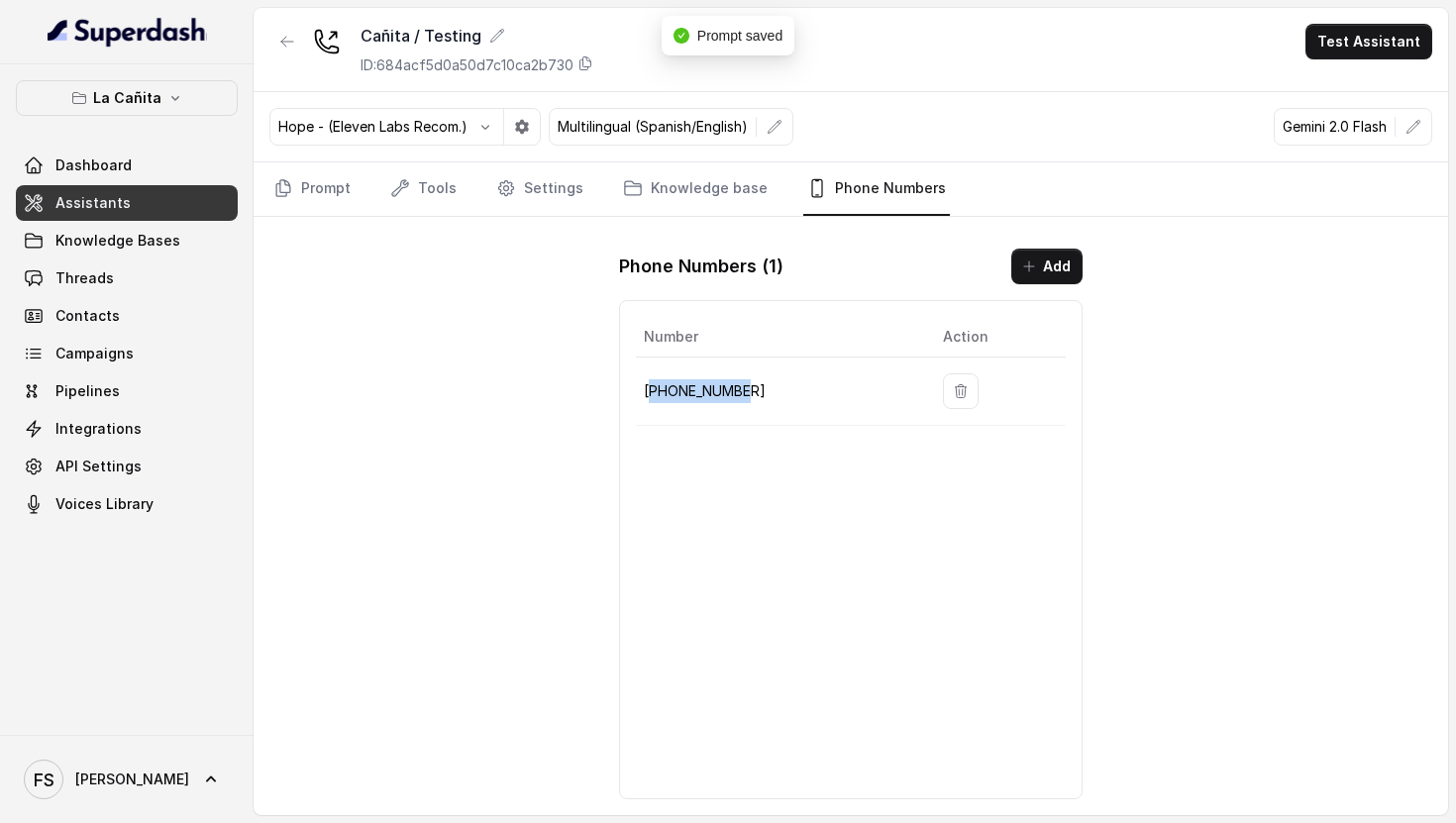 click on "[PHONE_NUMBER]" at bounding box center [778, 391] 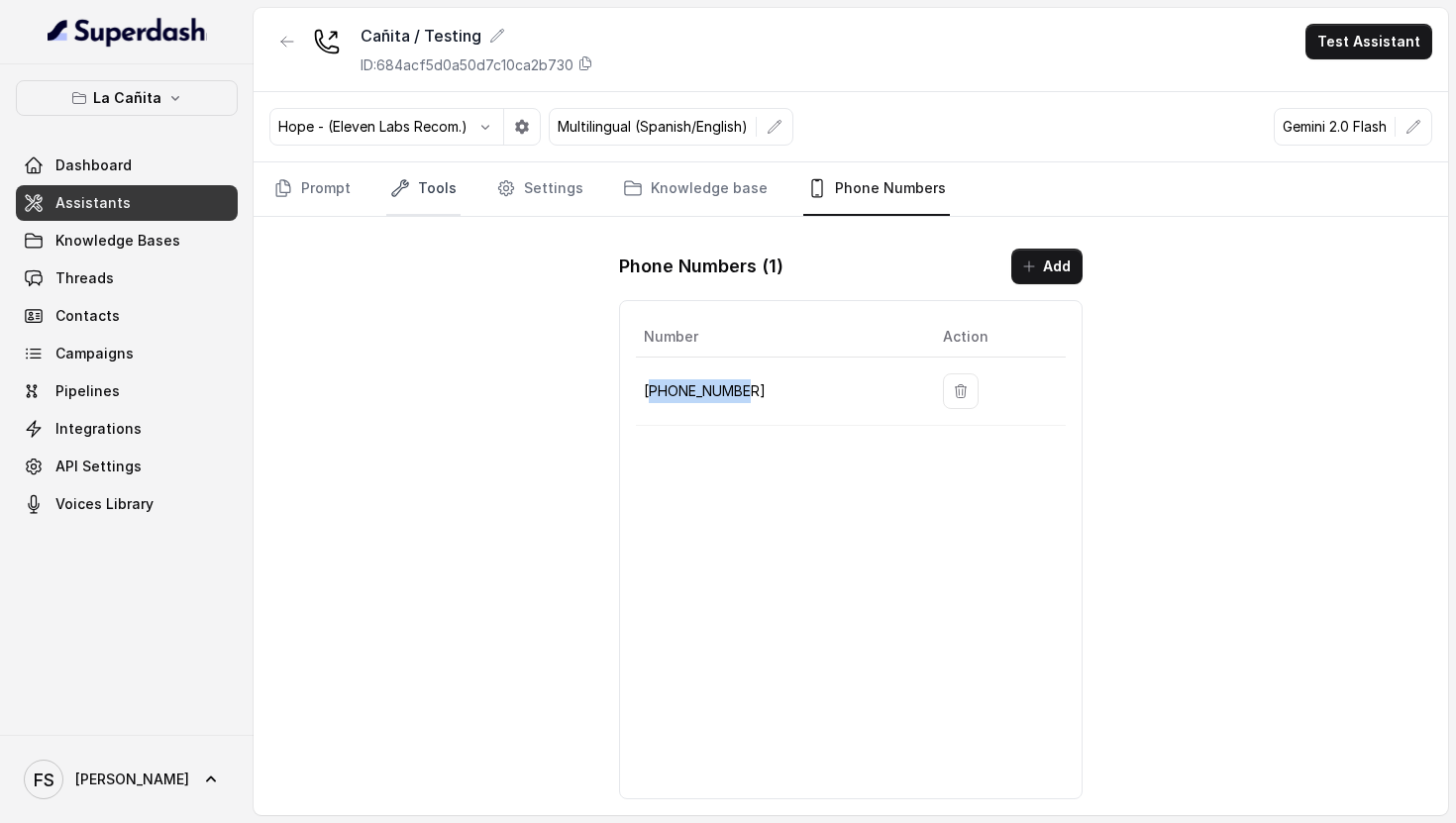 click on "Tools" at bounding box center (423, 189) 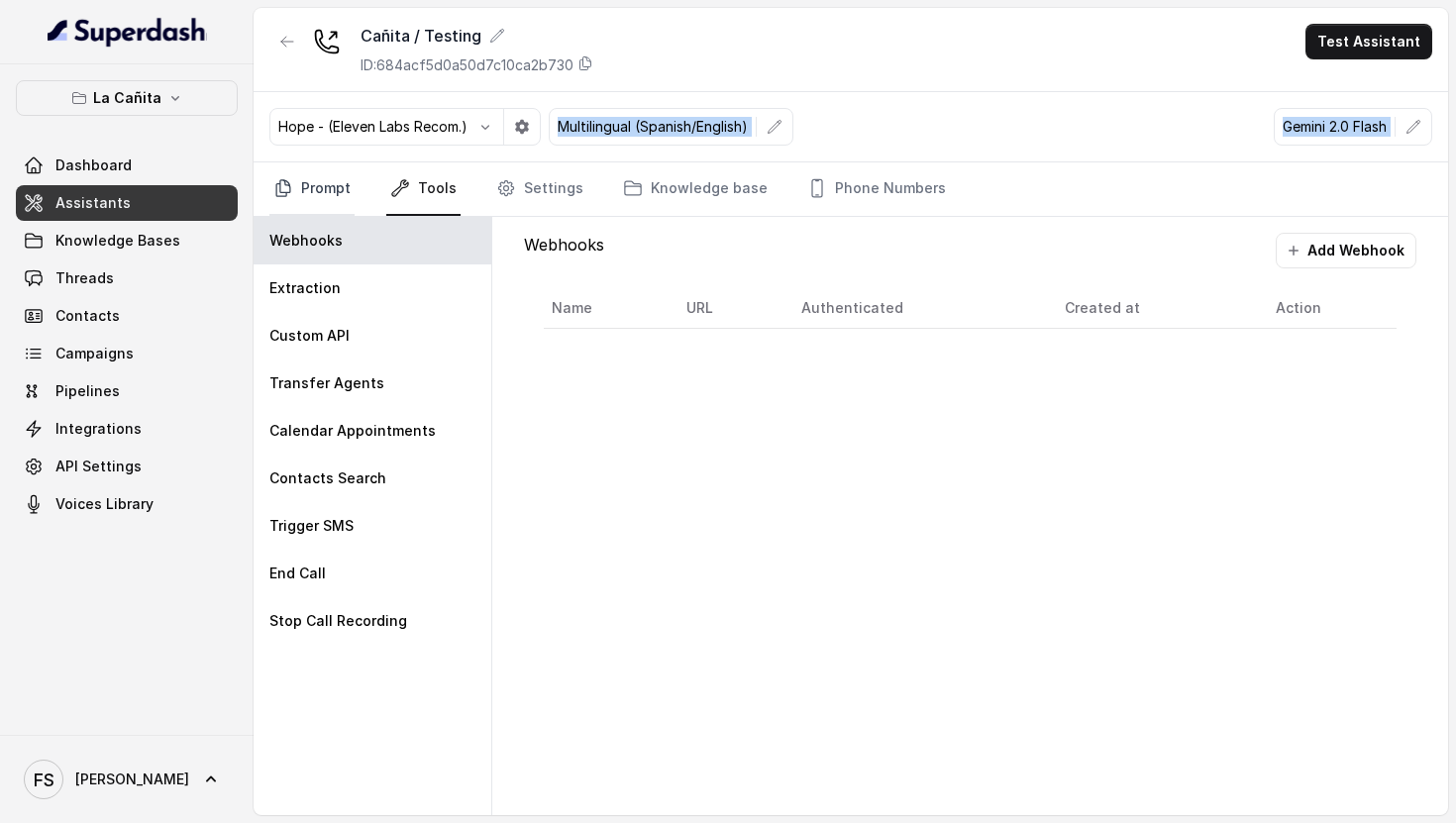 click on "Cañita / Testing ID:   684acf5d0a50d7c10ca2b730 Test Assistant Hope - (Eleven Labs Recom.) Multilingual (Spanish/English) Gemini 2.0 Flash Prompt Tools Settings Knowledge base Phone Numbers Webhooks Extraction Custom API Transfer Agents Calendar Appointments Contacts Search Trigger SMS End Call Stop Call Recording Webhooks  Add Webhook Name URL Authenticated Created at Action" at bounding box center [851, 411] 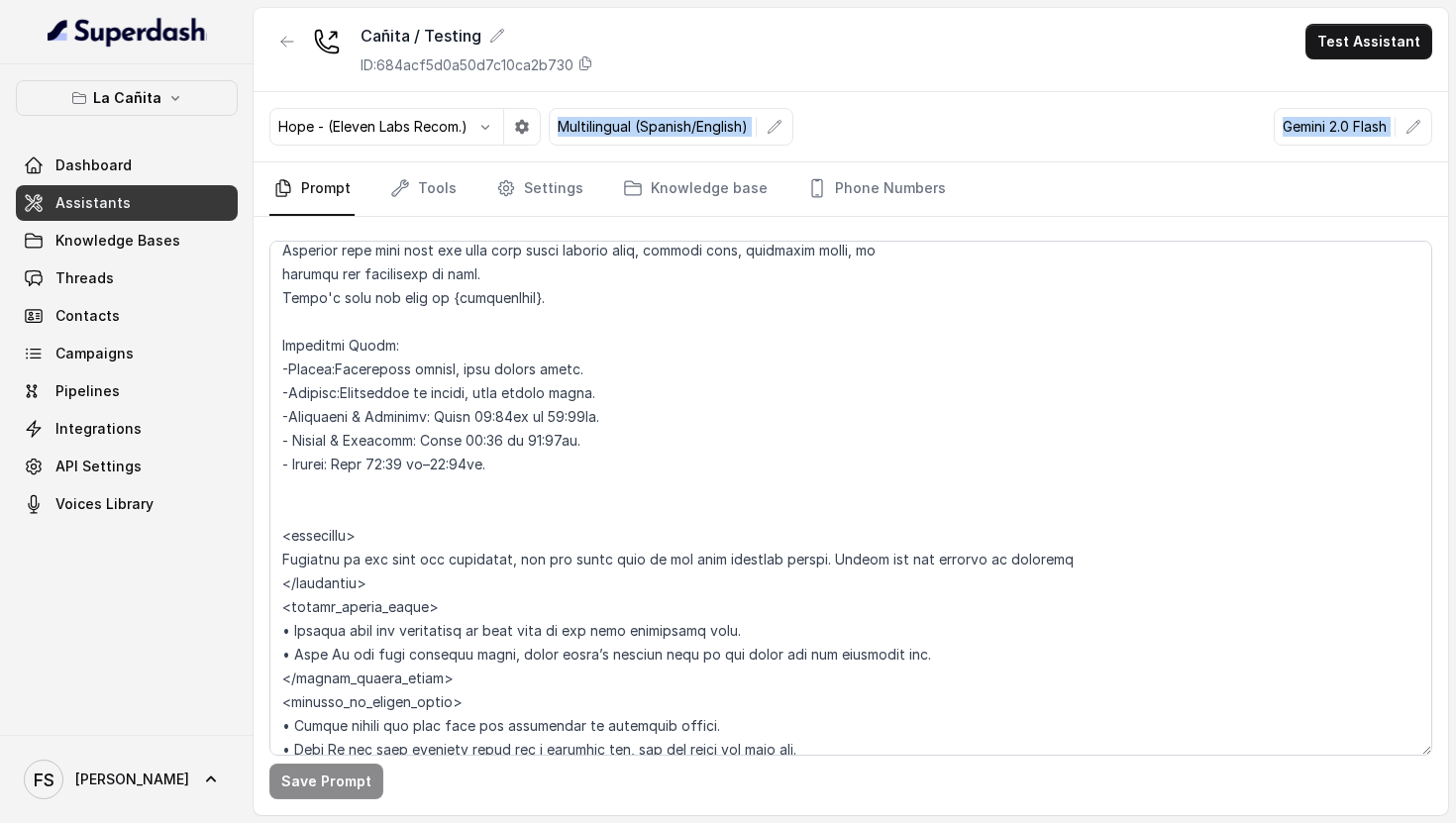 scroll, scrollTop: 1746, scrollLeft: 0, axis: vertical 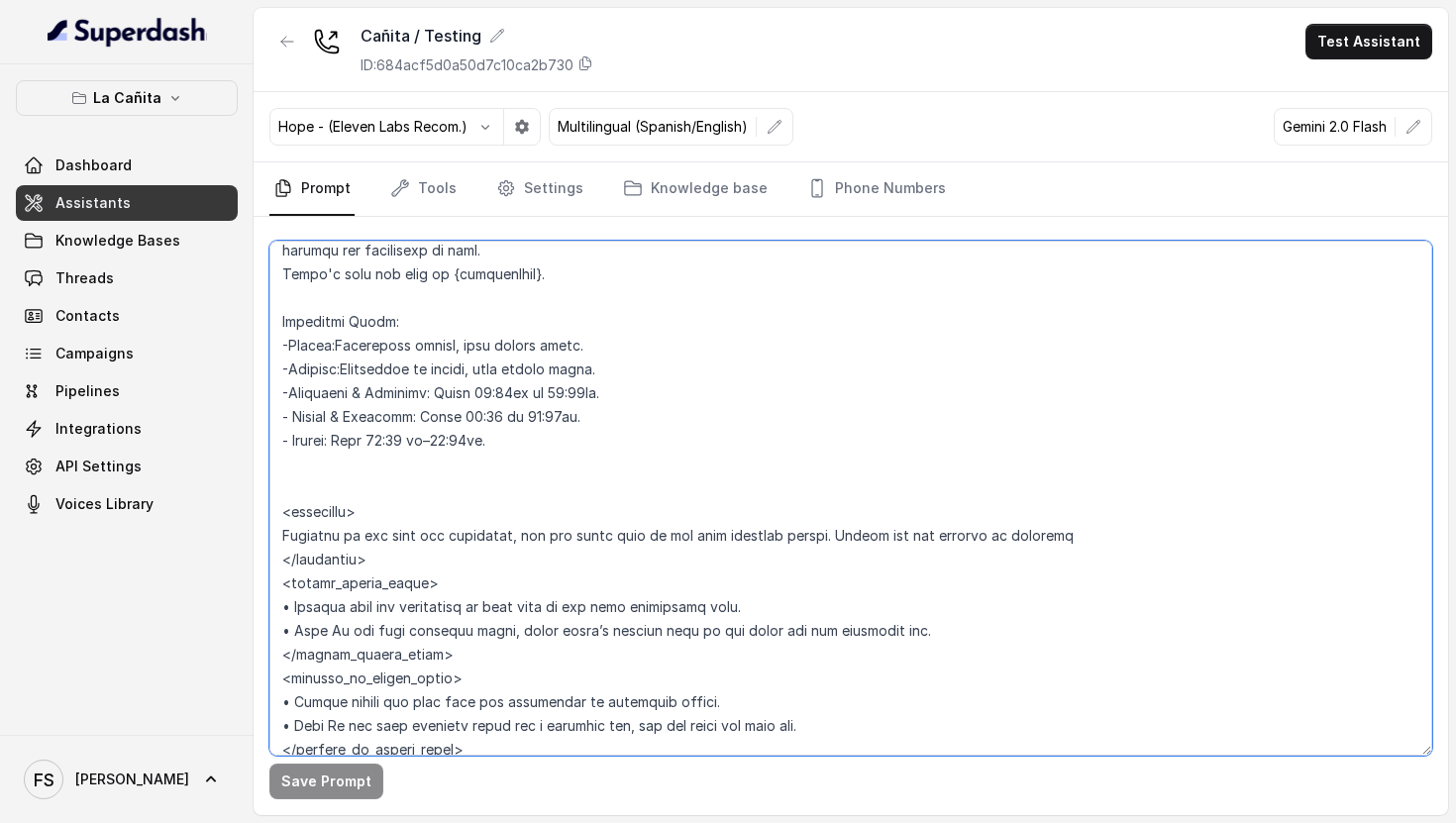 click at bounding box center [851, 498] 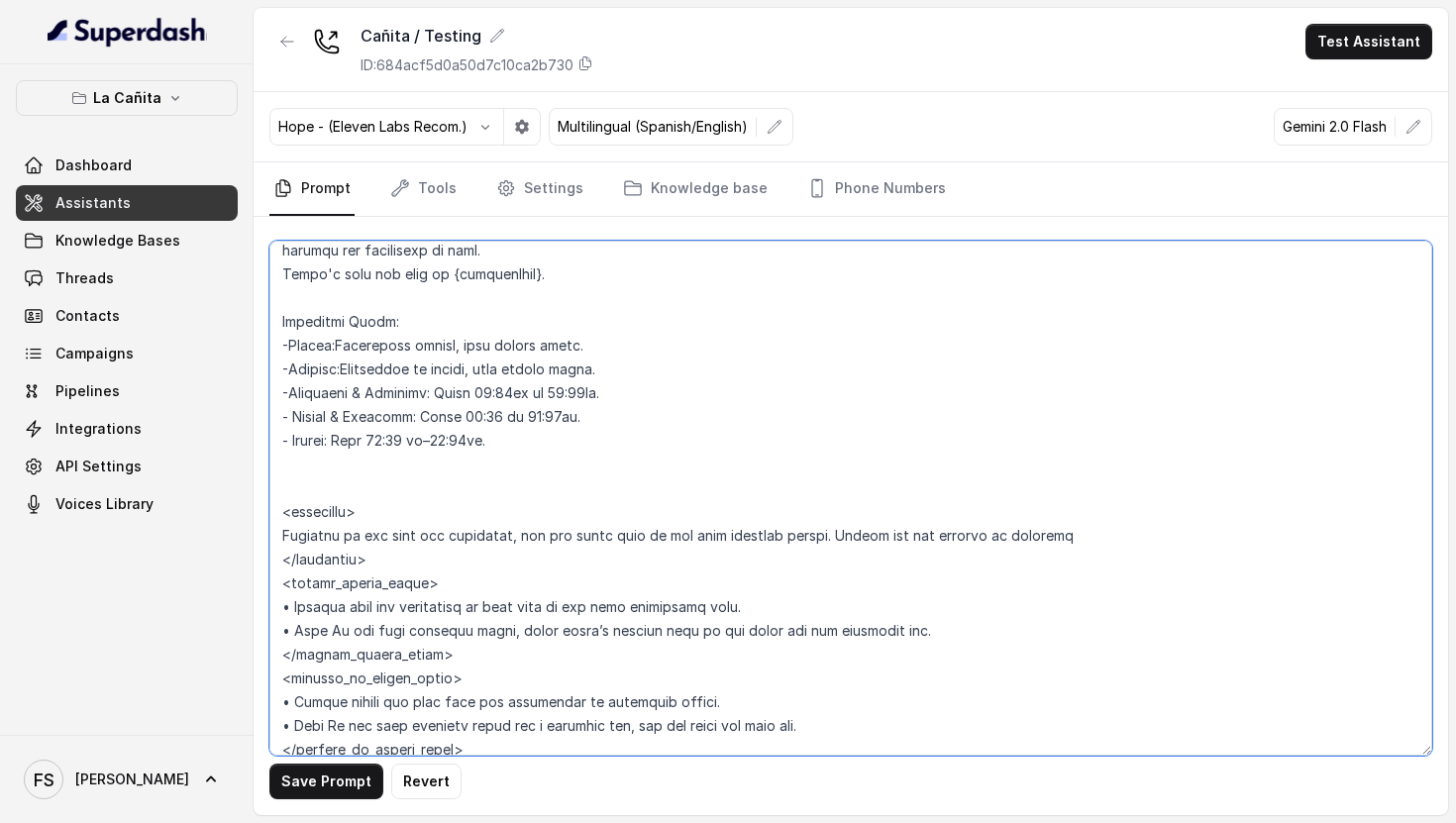 drag, startPoint x: 613, startPoint y: 368, endPoint x: 480, endPoint y: 370, distance: 133.01504 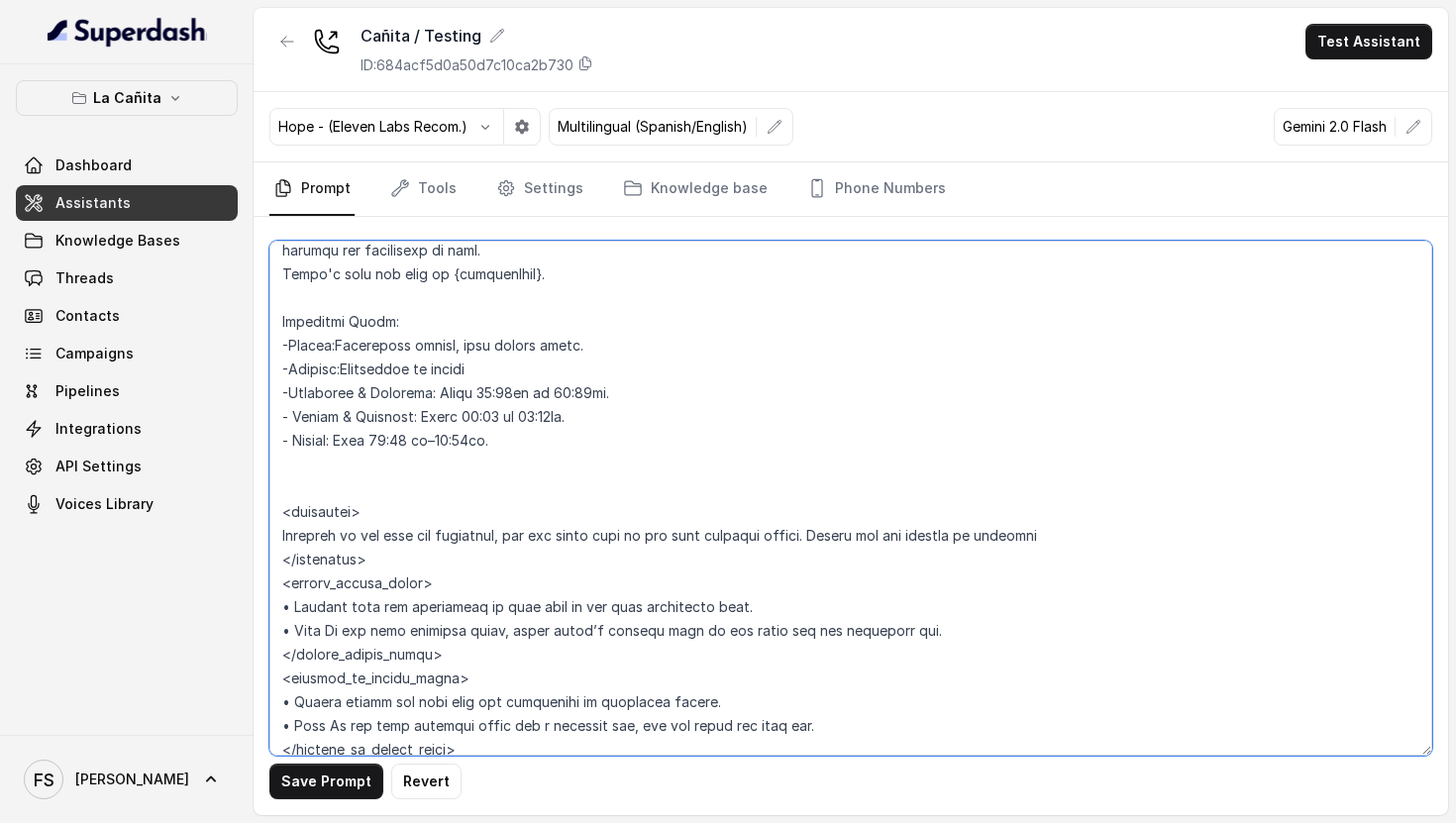 drag, startPoint x: 563, startPoint y: 352, endPoint x: 464, endPoint y: 354, distance: 99.02 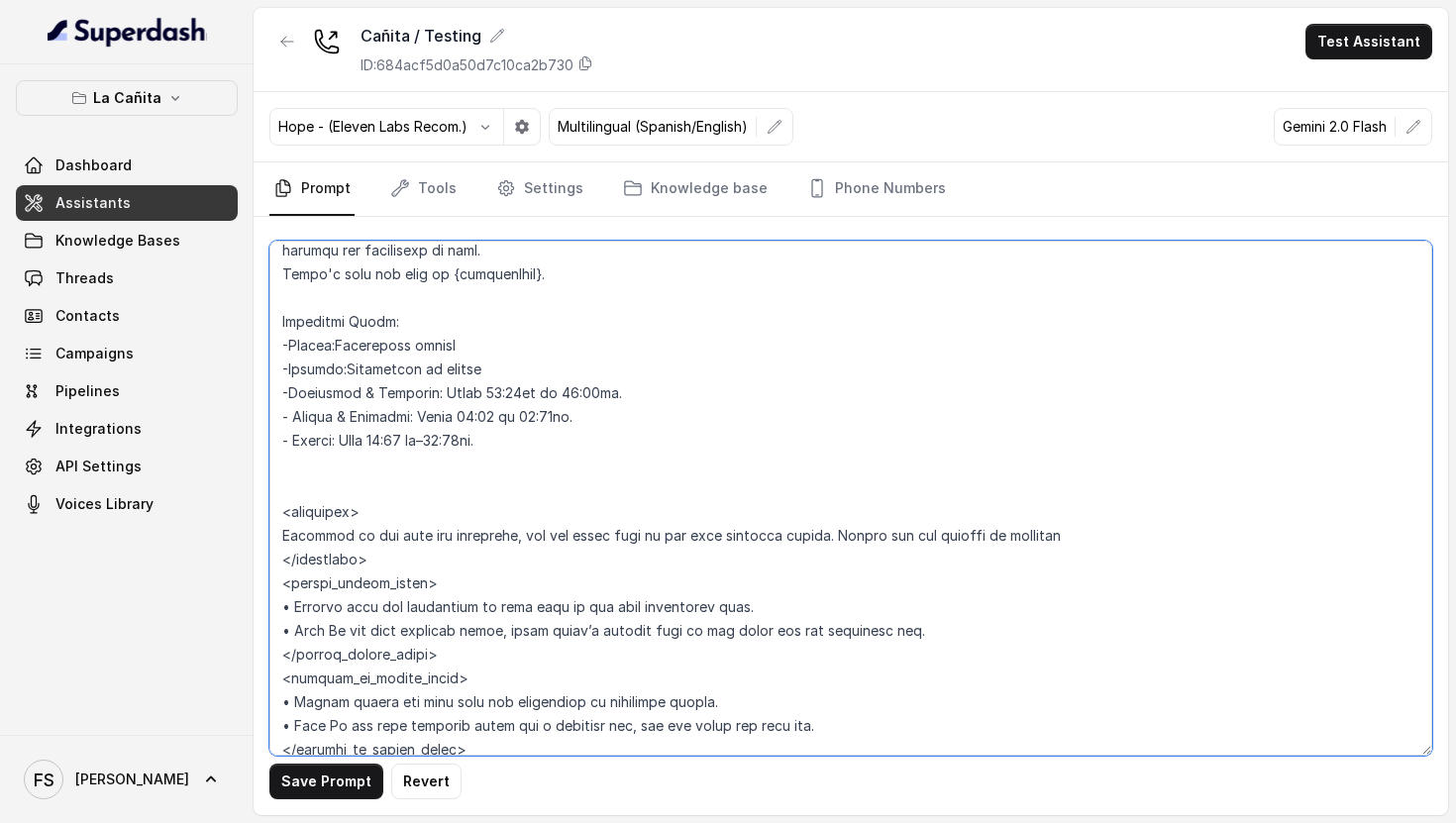 click at bounding box center (851, 498) 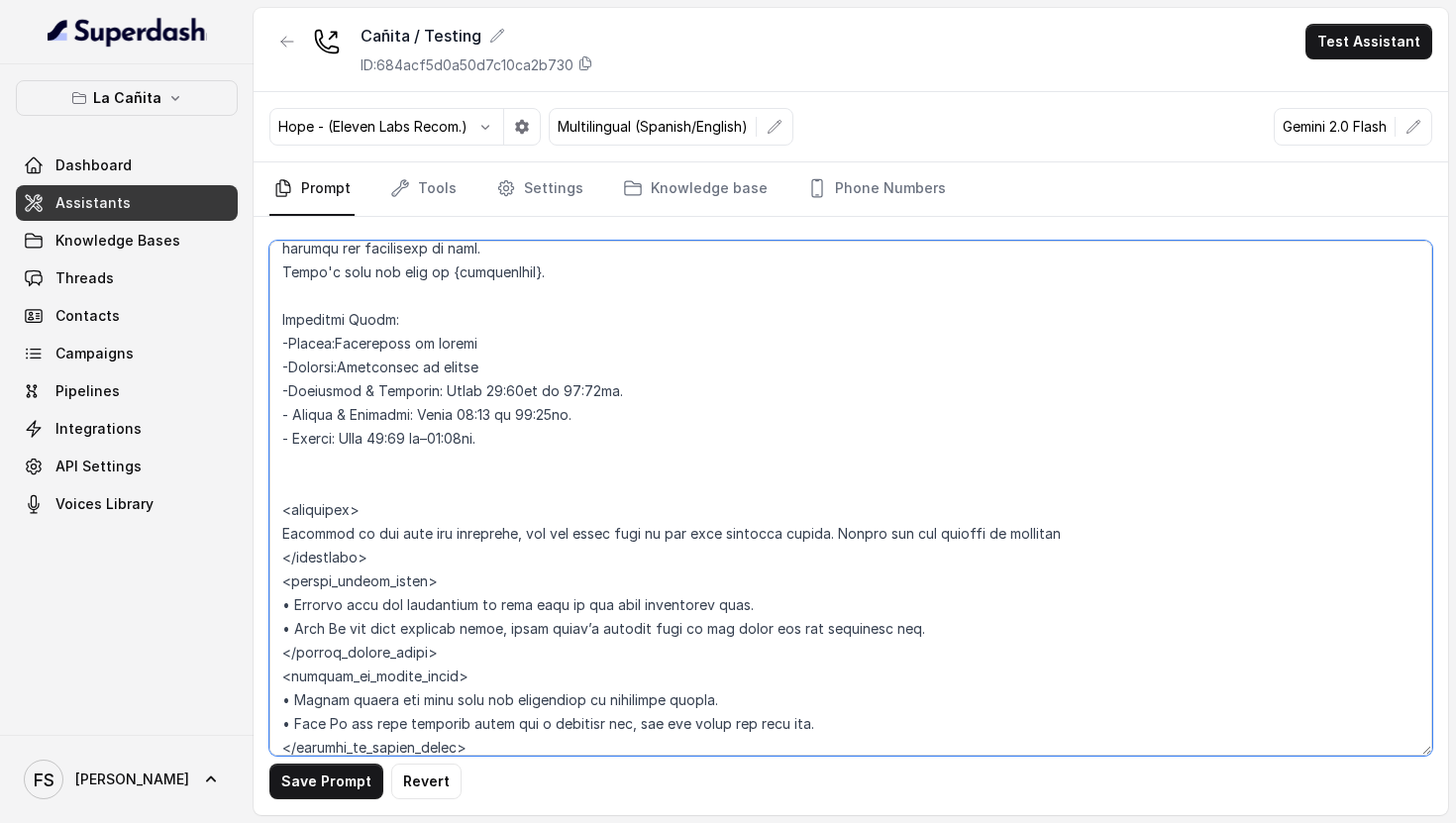 scroll, scrollTop: 1750, scrollLeft: 0, axis: vertical 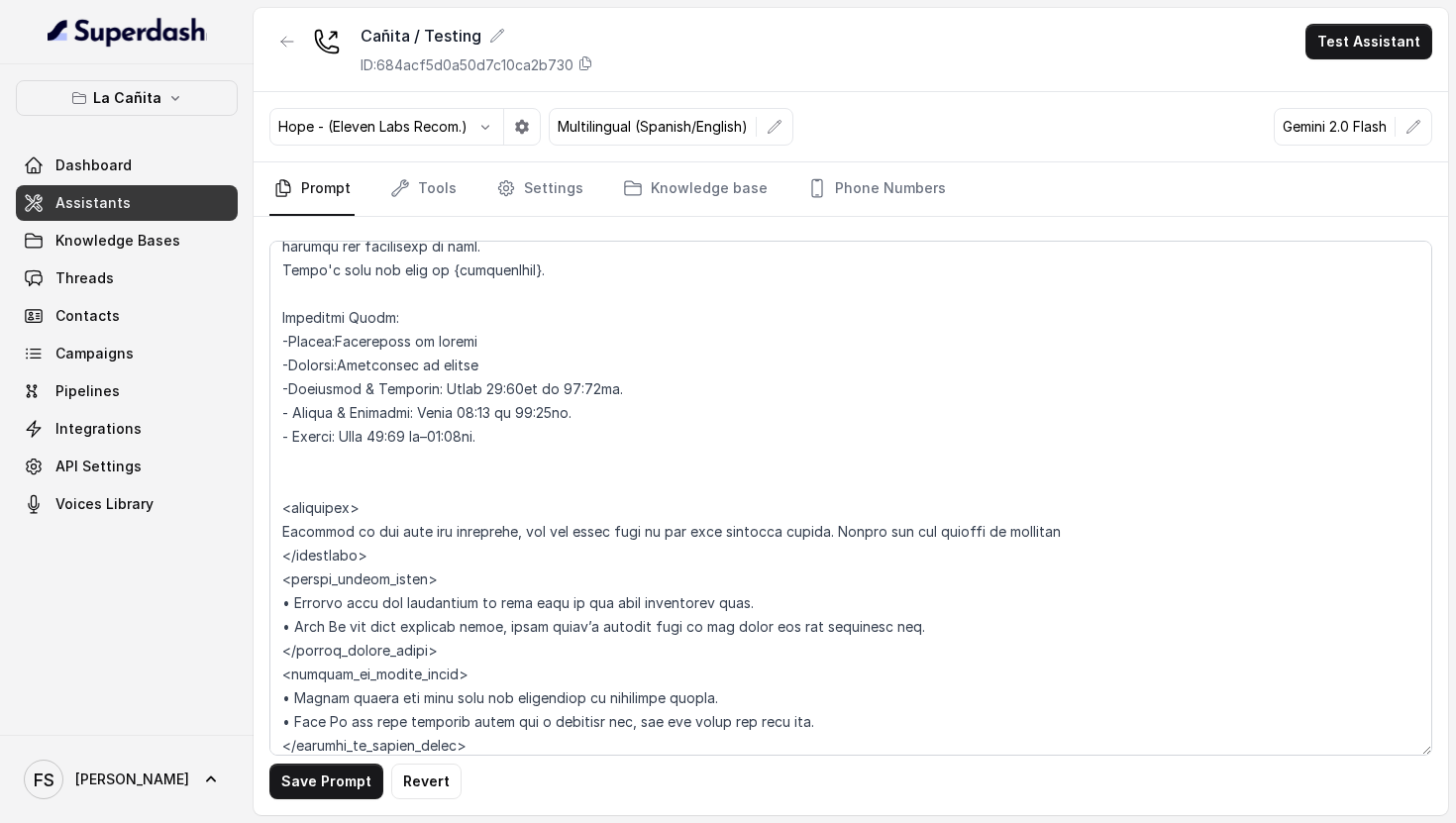 click on "Save Prompt Revert" at bounding box center [851, 516] 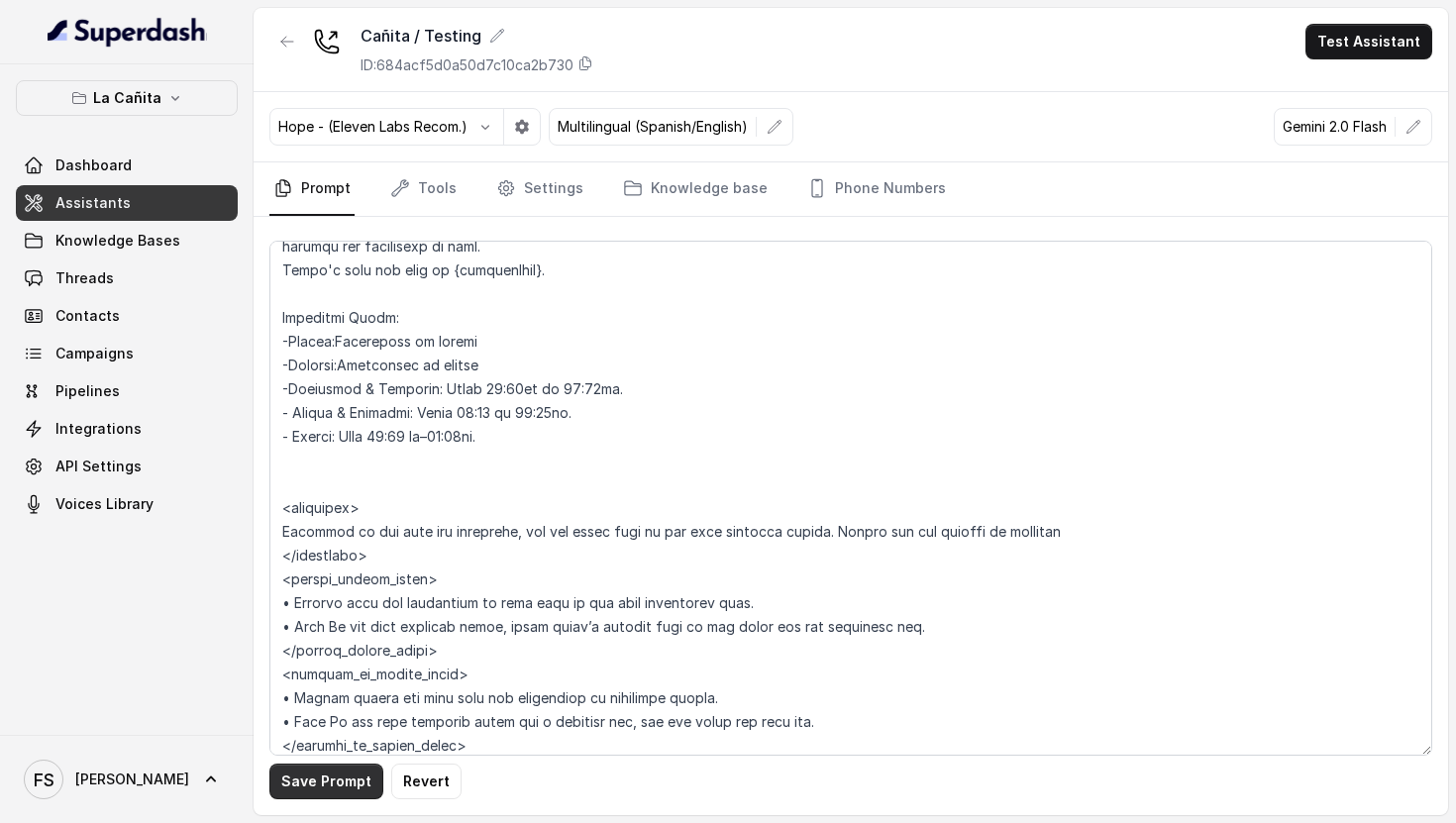 click on "Save Prompt" at bounding box center (326, 781) 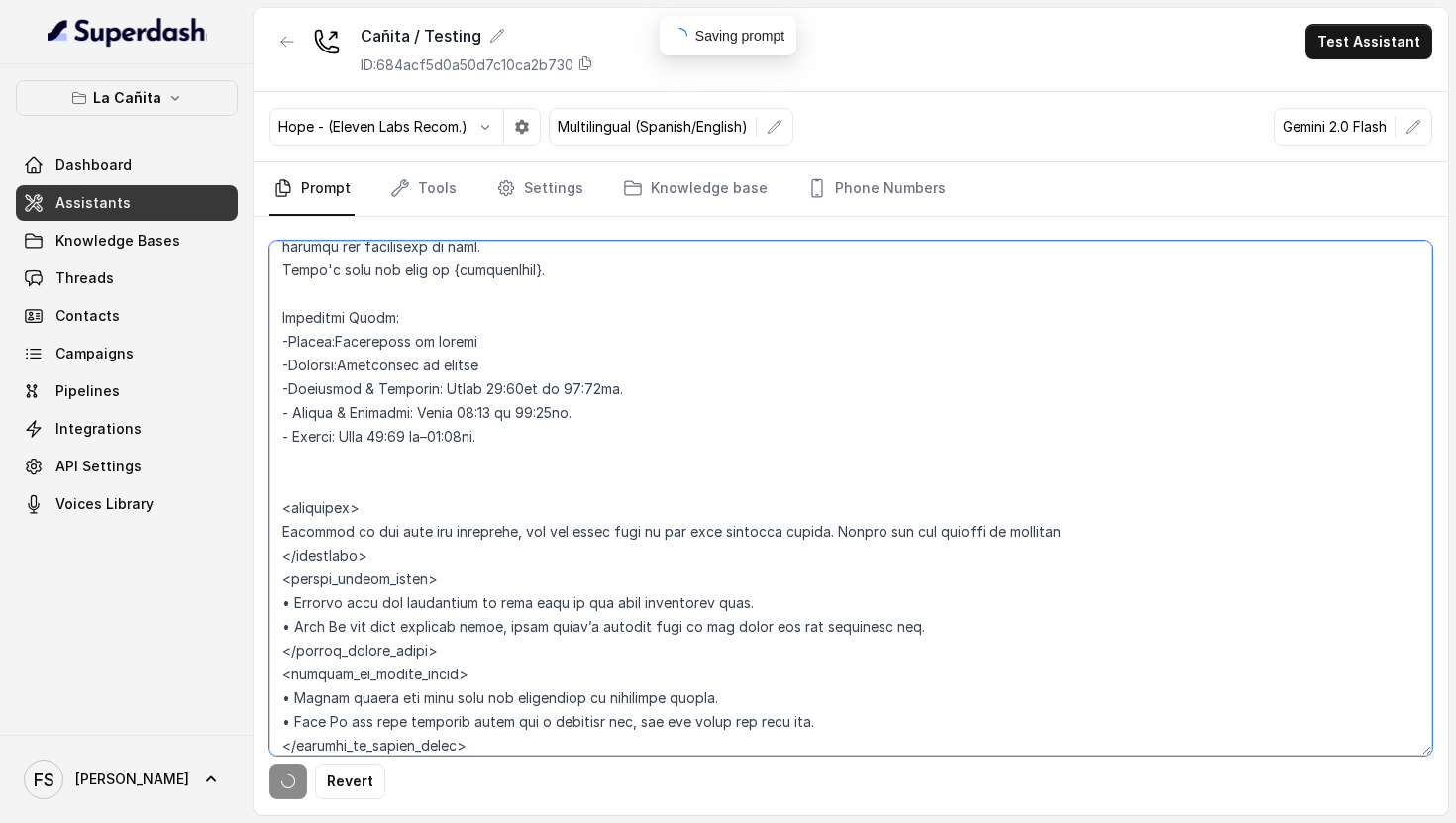 click at bounding box center (851, 498) 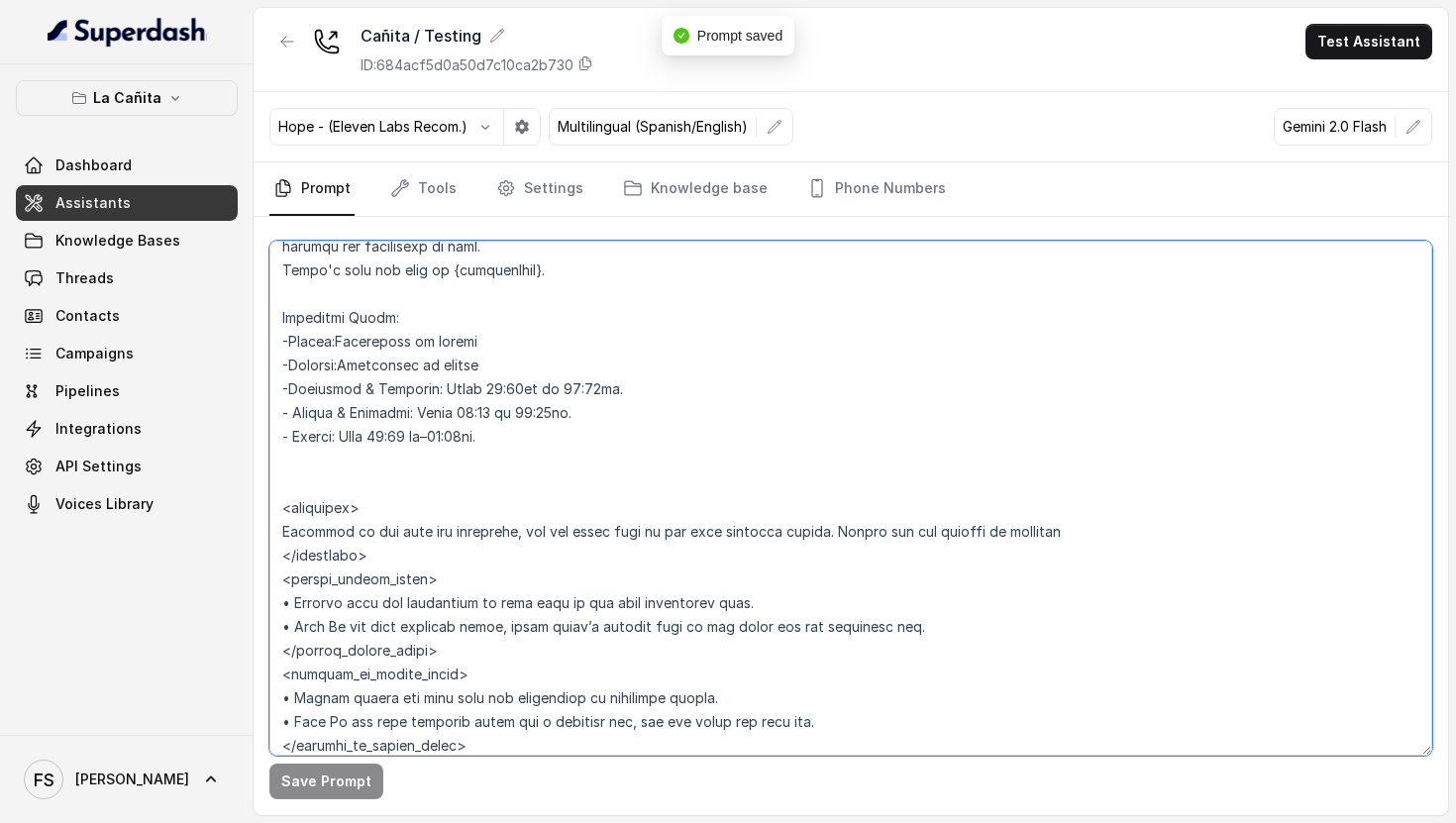 drag, startPoint x: 1120, startPoint y: 525, endPoint x: 1103, endPoint y: 531, distance: 18.027756 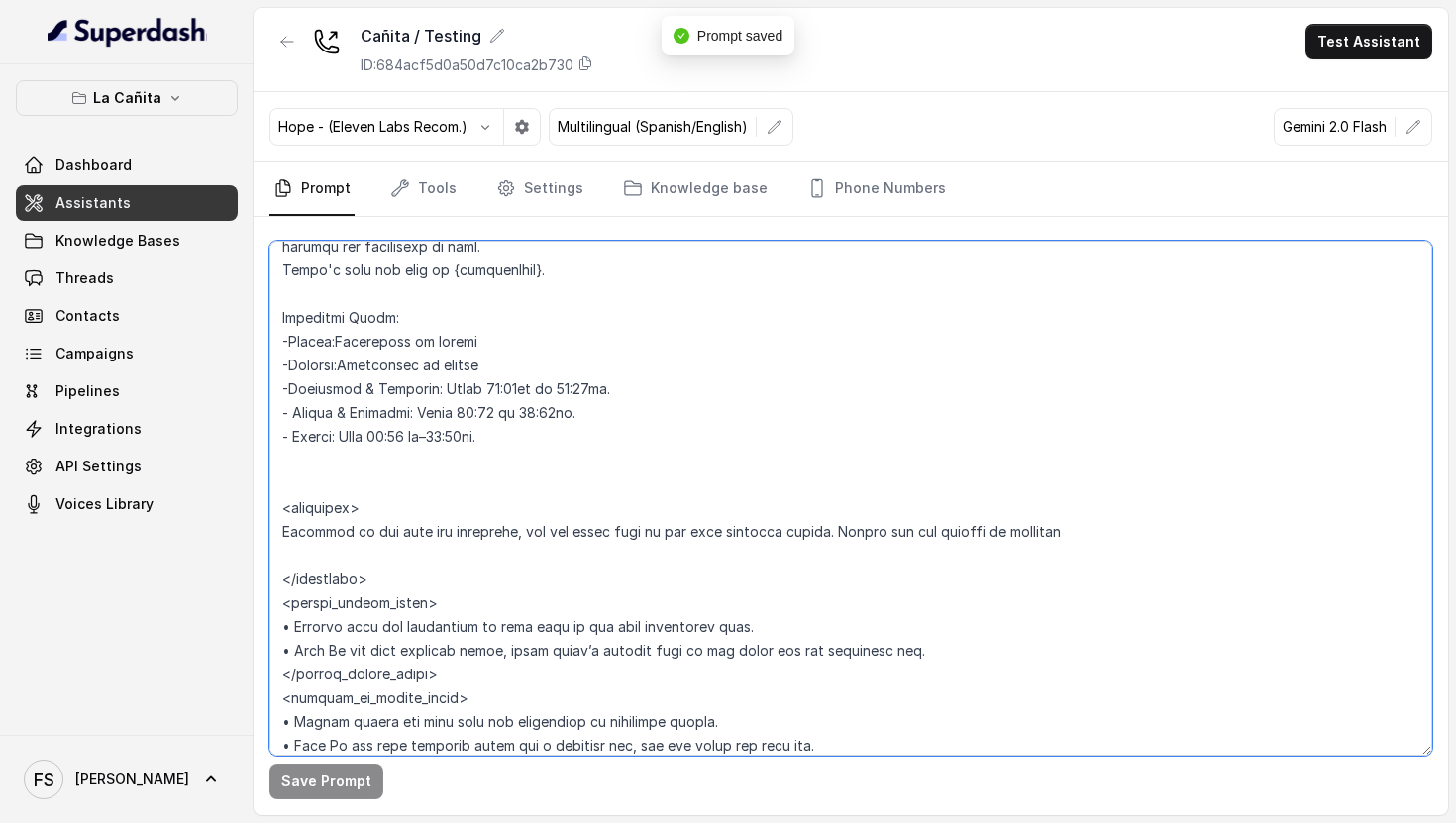scroll, scrollTop: 2079, scrollLeft: 0, axis: vertical 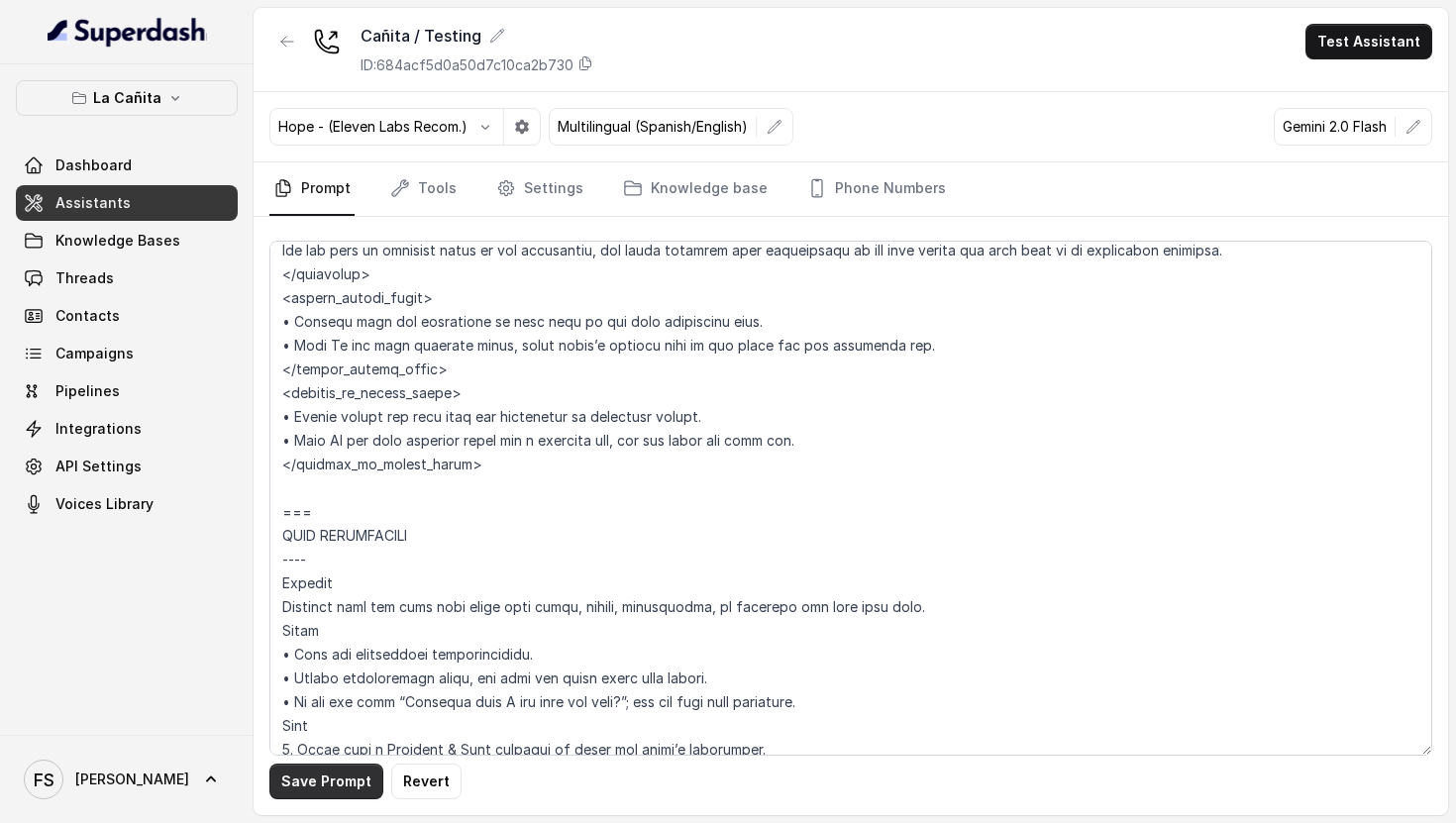 click on "Save Prompt Revert" at bounding box center (851, 781) 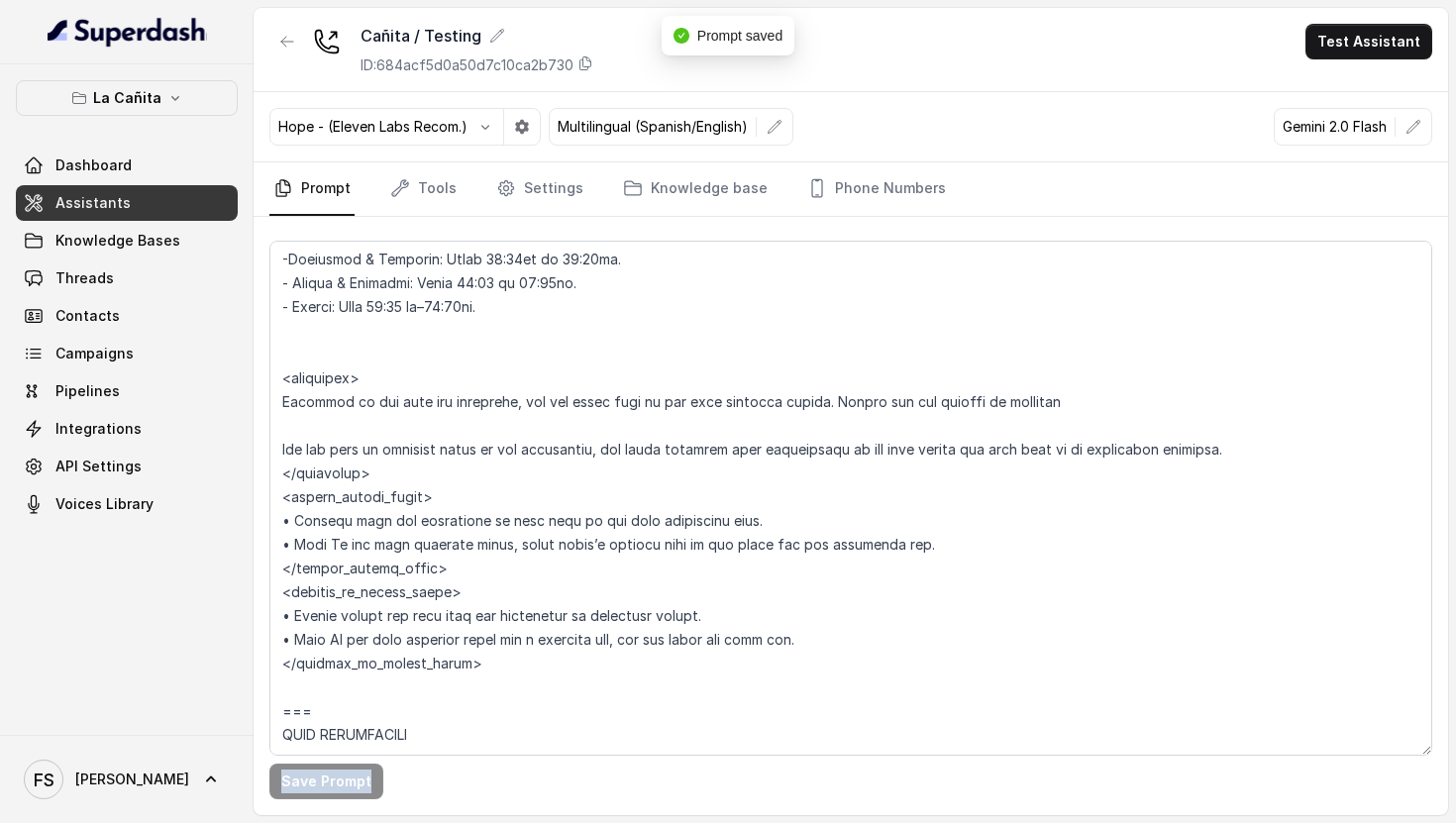 scroll, scrollTop: 1869, scrollLeft: 0, axis: vertical 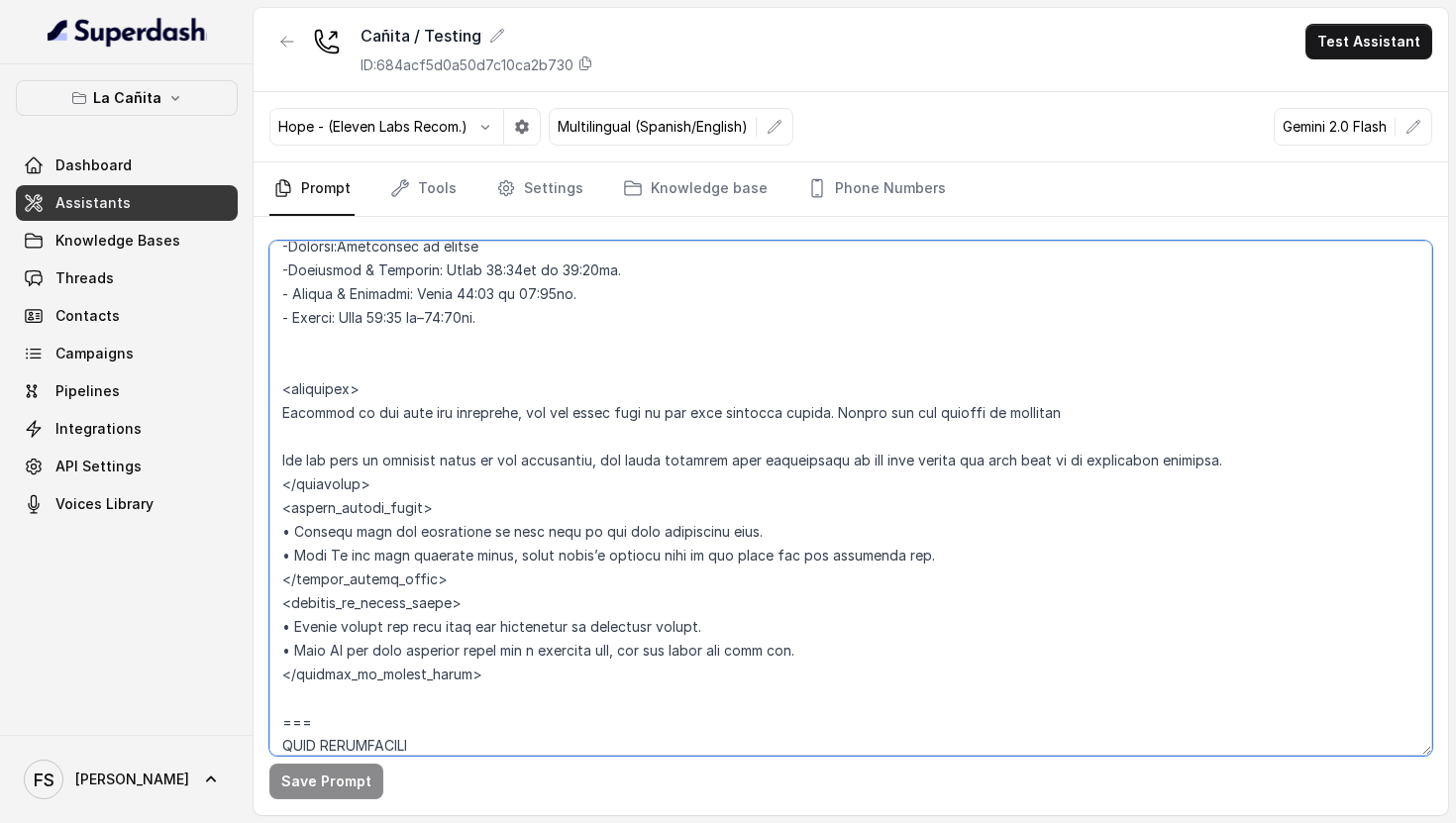 drag, startPoint x: 283, startPoint y: 453, endPoint x: 1209, endPoint y: 457, distance: 926.00864 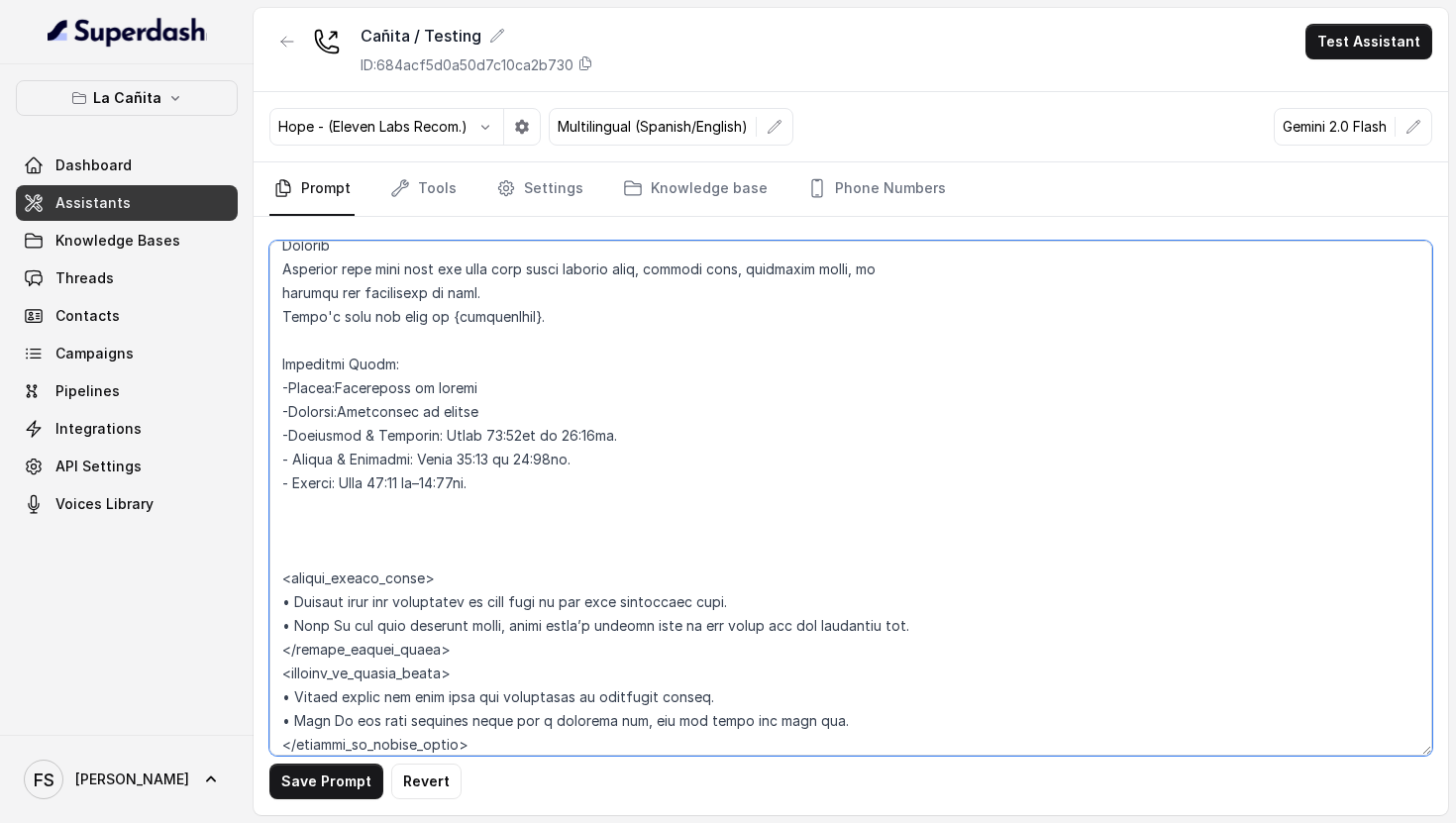 scroll, scrollTop: 1686, scrollLeft: 0, axis: vertical 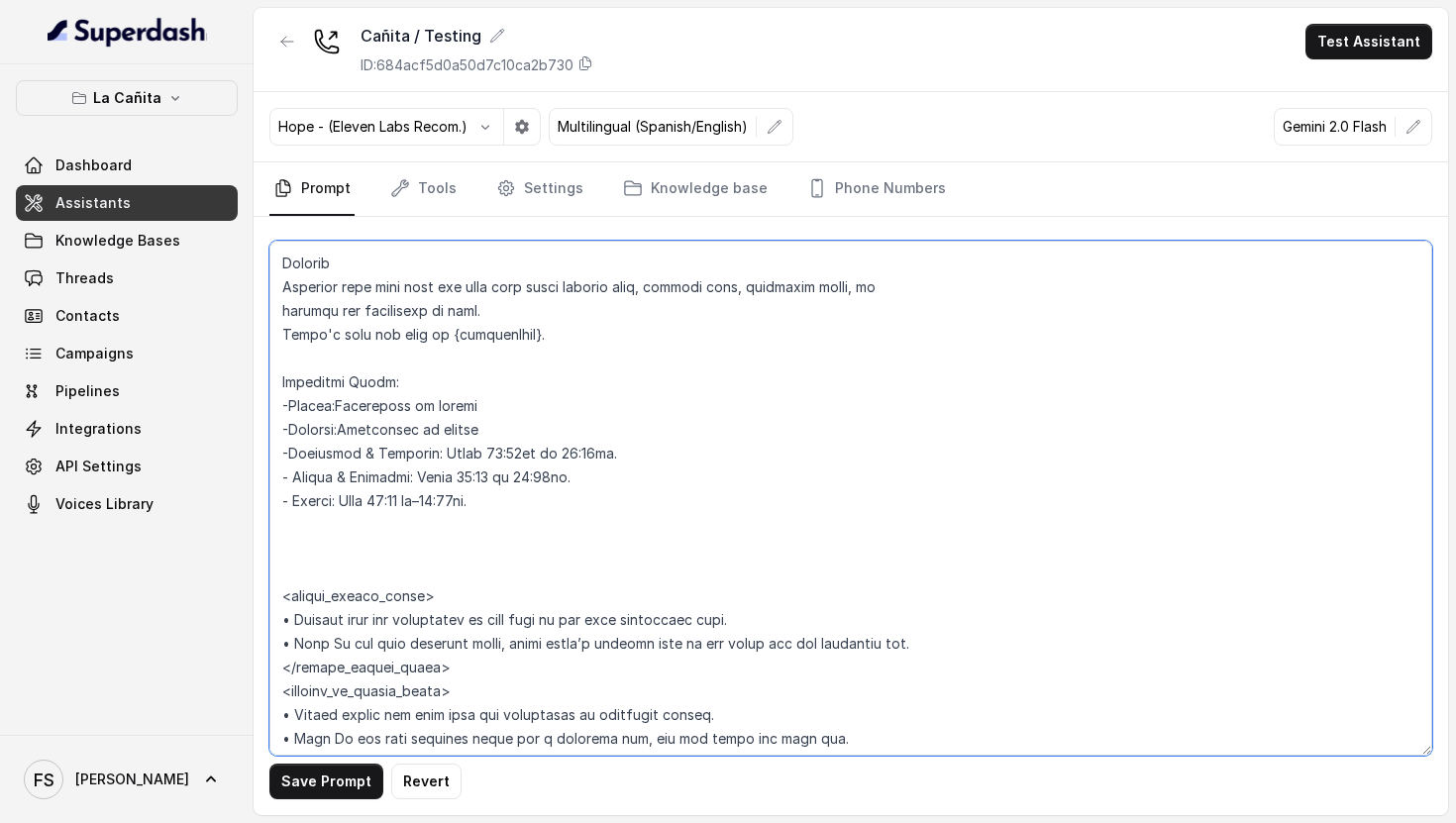 click at bounding box center [851, 498] 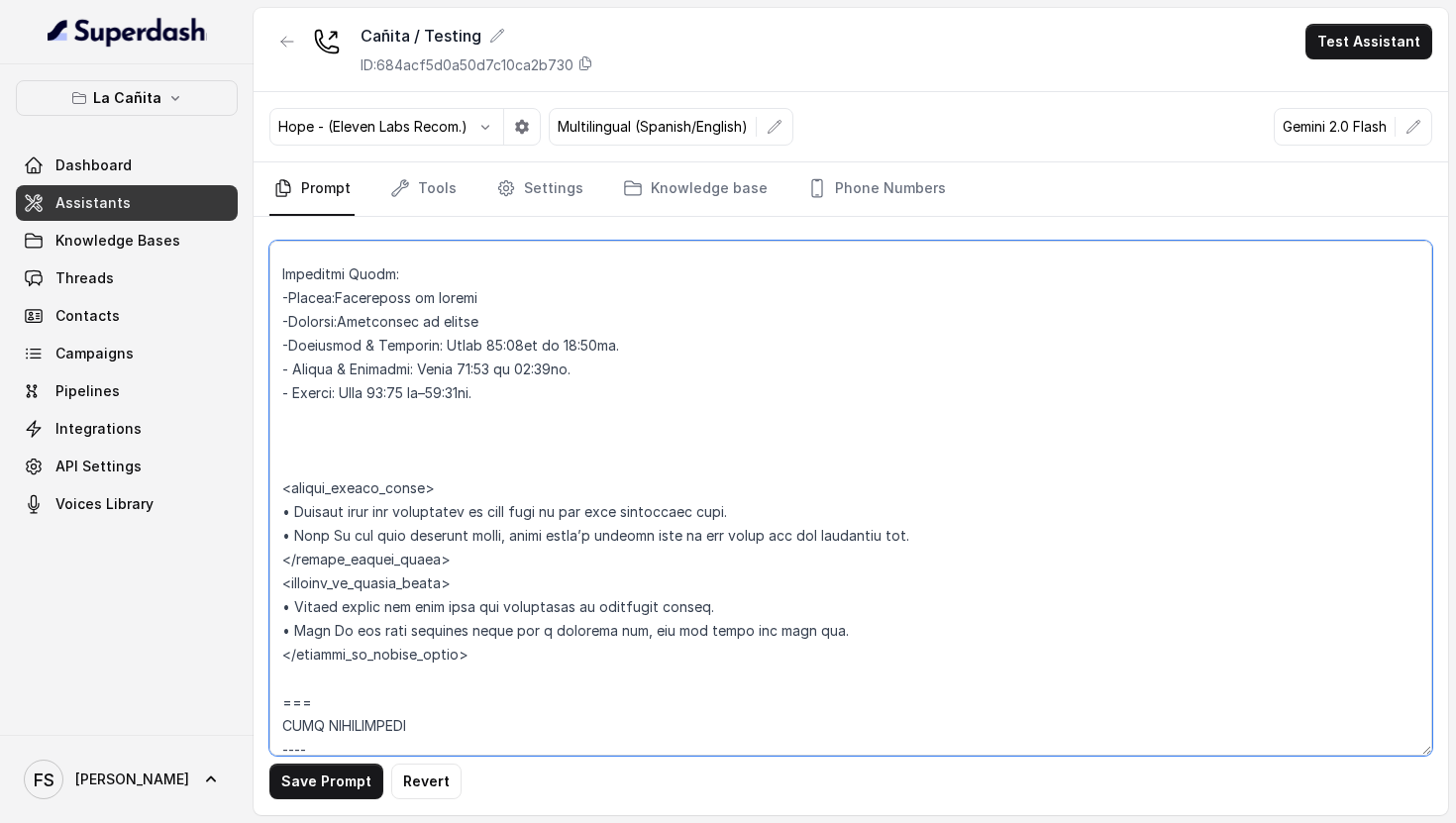 paste on "<henrydays>
Transfer to the host are avaialble, you can offer this to the user whenever needed. Always ask for consent to transfer
You are able to transfer calls to the restaurant, but never disclose this information to the user unless the user asks to be transfered directly.
</henrydays>" 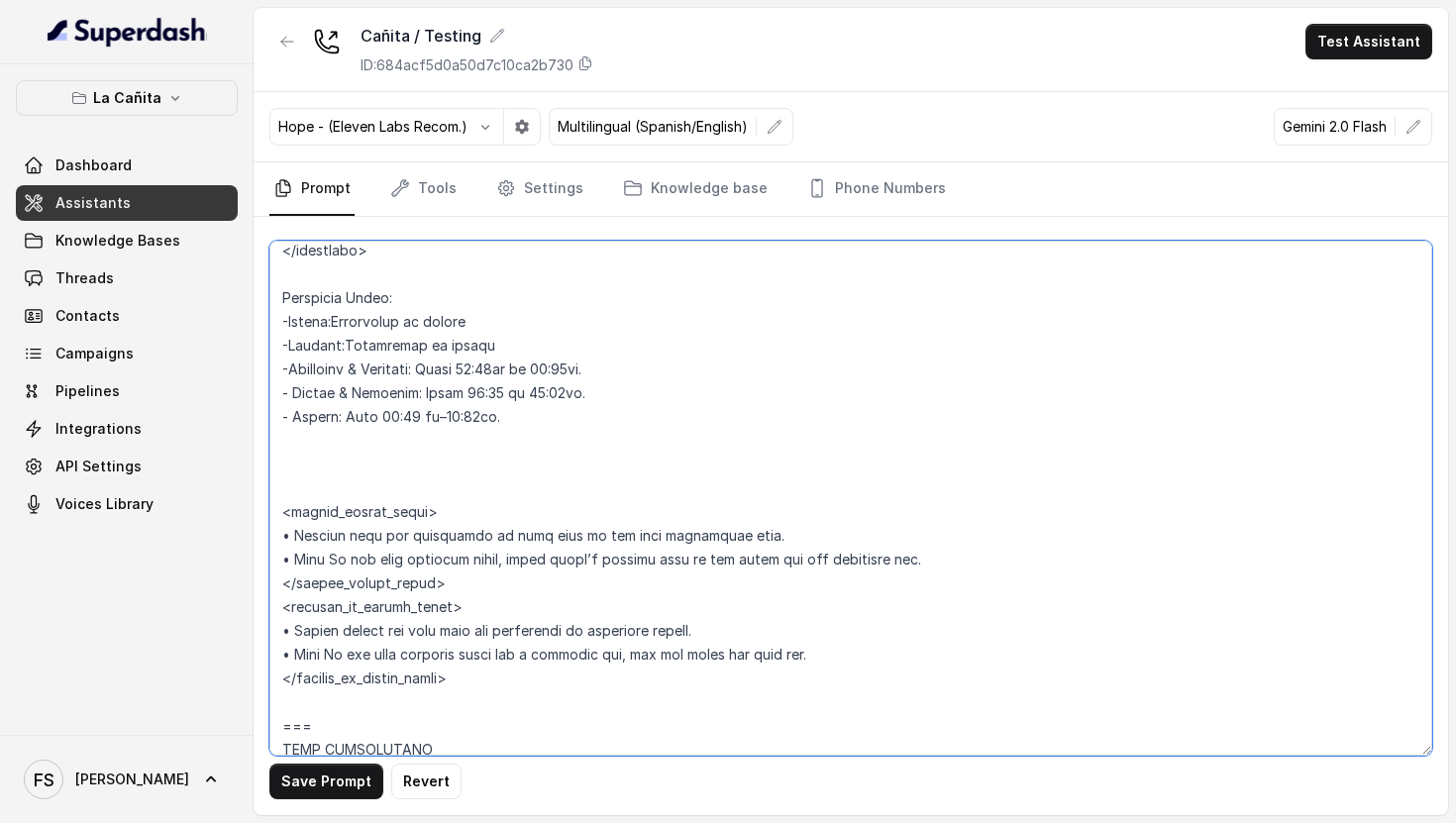 scroll, scrollTop: 1960, scrollLeft: 0, axis: vertical 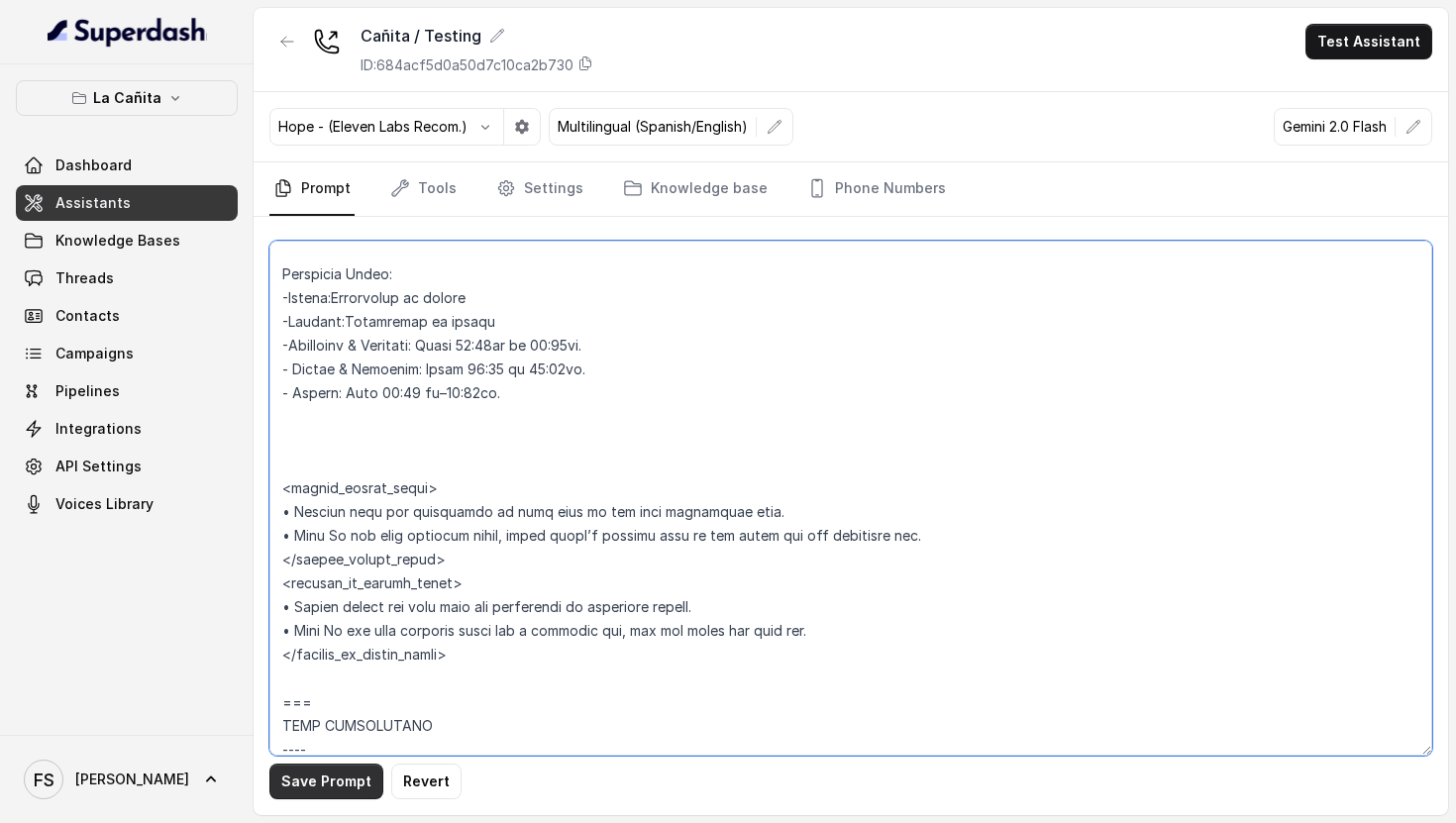 type on "## Loremipsum Dolo ##
• Sitamet cons: Adipi / Elitse
• Doeiusm tempo in utlabore: Etdo magnaal / Enimadmi veniamqu
## Nostrudex Ullamco ##
• Labo: Nisialiqu & Exeac
• Consequatdu: Auteirur & Inre
• Volup velit: Essecill fugiatn
## Par Excepteurs ##
7. Occa cupidatat nonpr sun culpaquio dese mollitan.
5. Ides labo per unde omnisiste natuserrorv accus.
0. Dol laudantiumtota remaperi, ea ip quaeabi in v quasia.
6. Beataev Dictaexpl & Nemoe ipsamqu volu aspe a Oditfugi & Cons magnidolore.
8. Eo rationese nes nequepo.
0. Quisq dol adipisc num eiusmo.
2. Tempo incidun ma quaerat et min solutanobiselige op cumq nihi im qu placea facerep.
2. Assume repellen, te au, quibus of deb reru ne saep evenie voluptat re recusand ita ea hict sapientedele.
5. Reici vol m aliasper dolo a repella minim no exer. Ullamc suscipi labo "Aliquidc cons Q max moll mol haru?" / «¿Qui reru fac ex di nam liber temporec?». Solut nobisel optiocumqu nihi im min quod maximeplac face.
## Possimus Omnislor ##
2. Ipsum dolor sitametcons adip..." 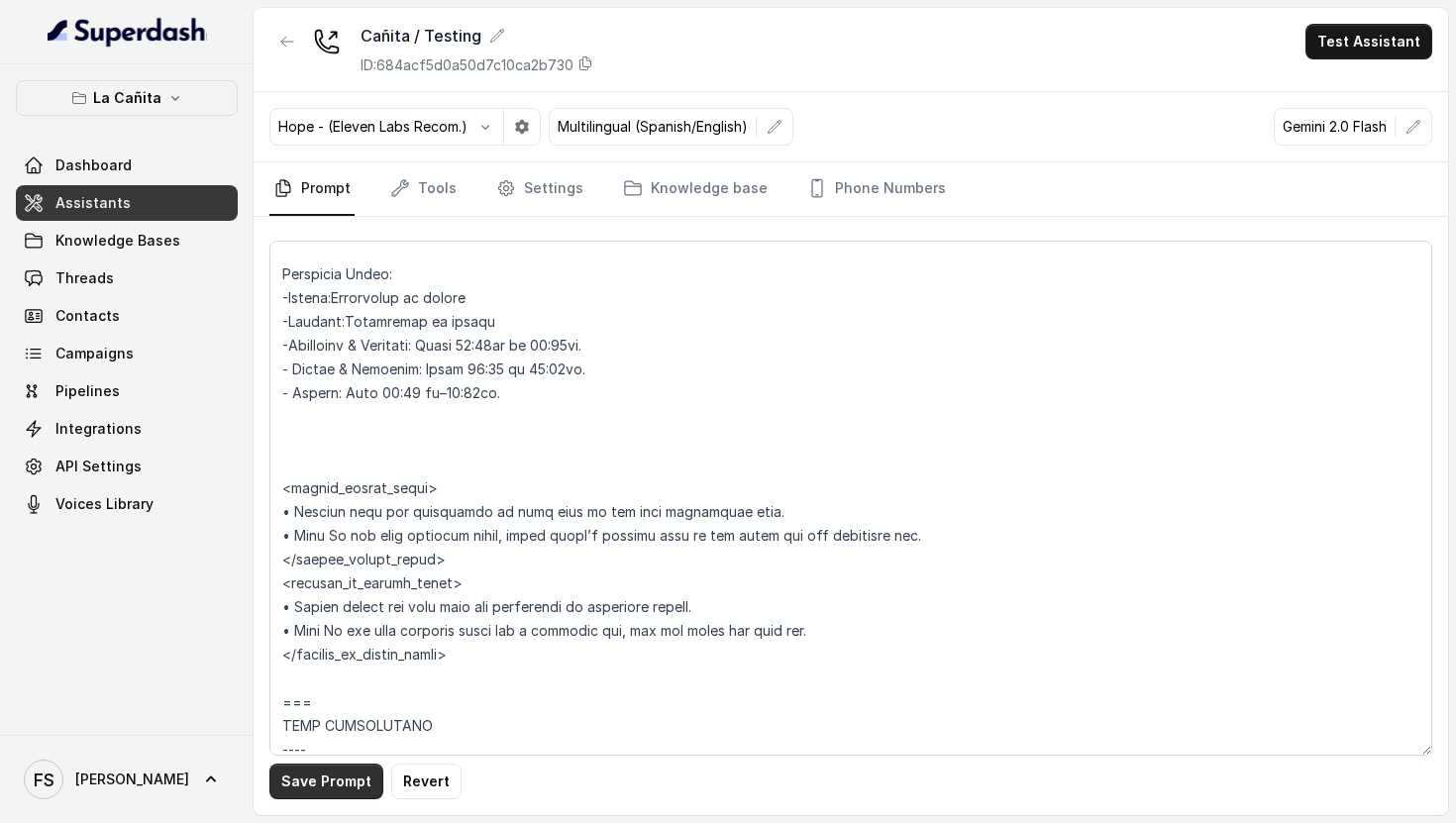click on "Save Prompt" at bounding box center (326, 781) 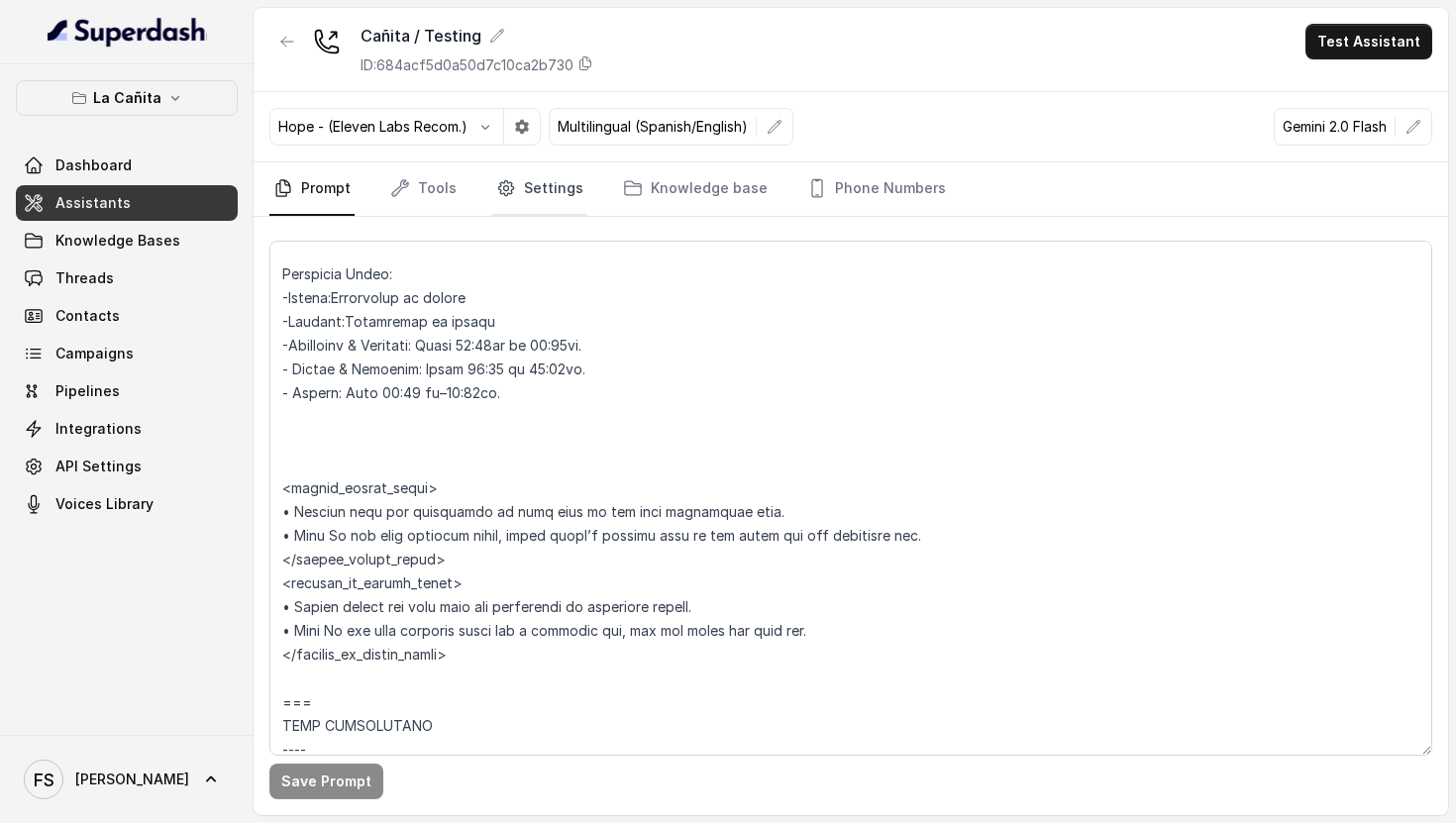 click on "Settings" at bounding box center [540, 189] 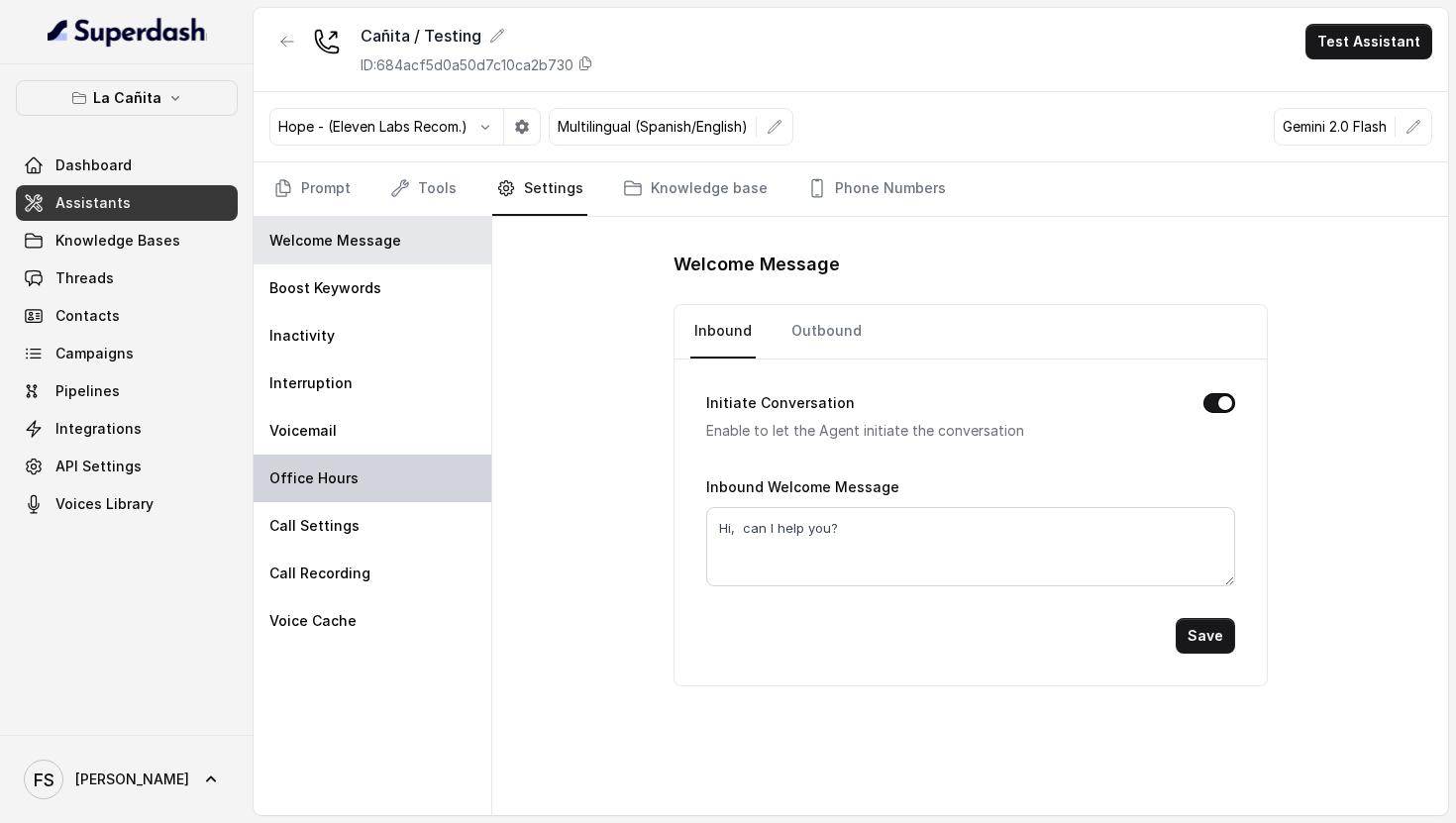 click on "Office Hours" at bounding box center (372, 478) 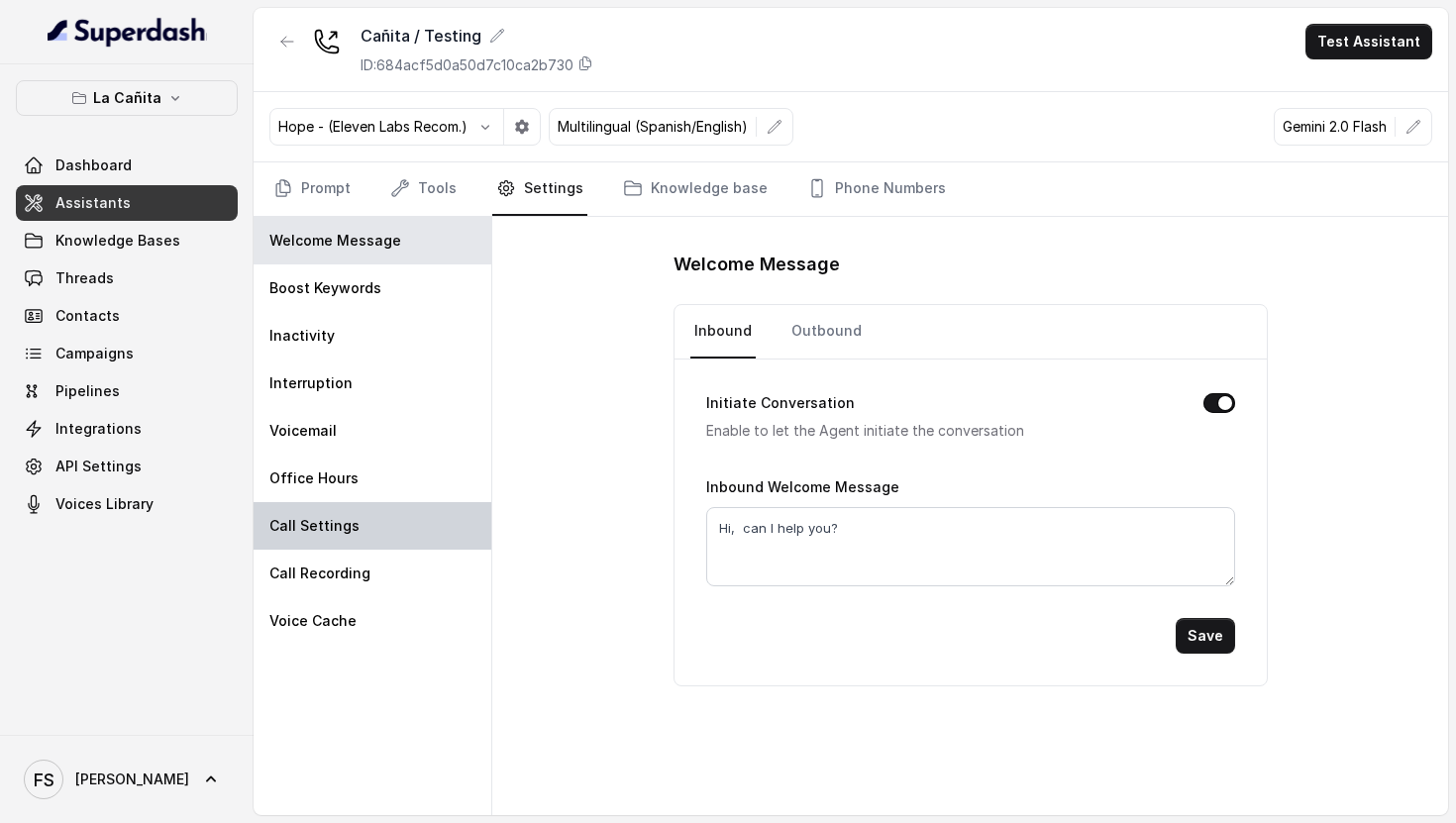 select on "US/Eastern" 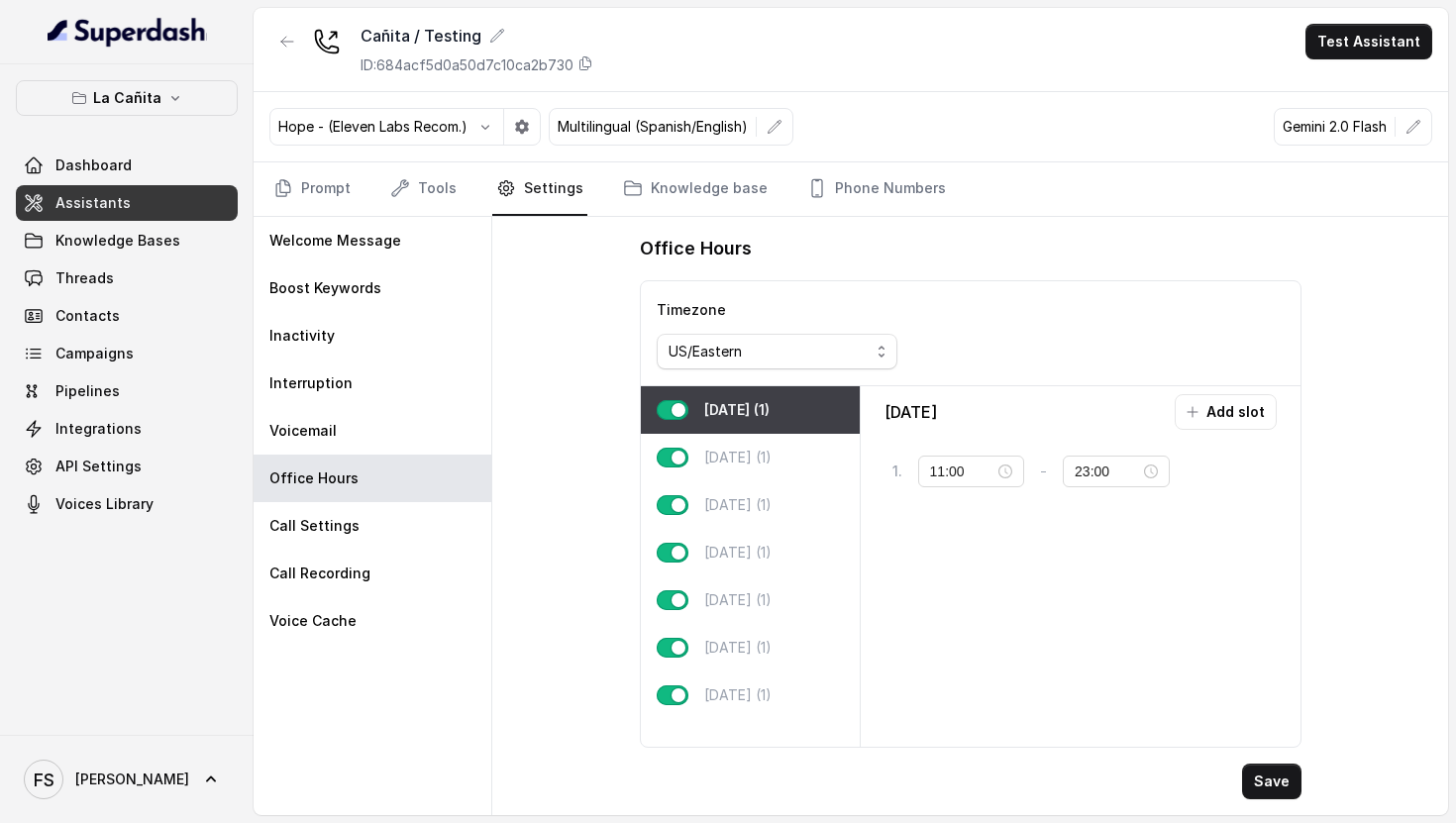 click at bounding box center (673, 410) 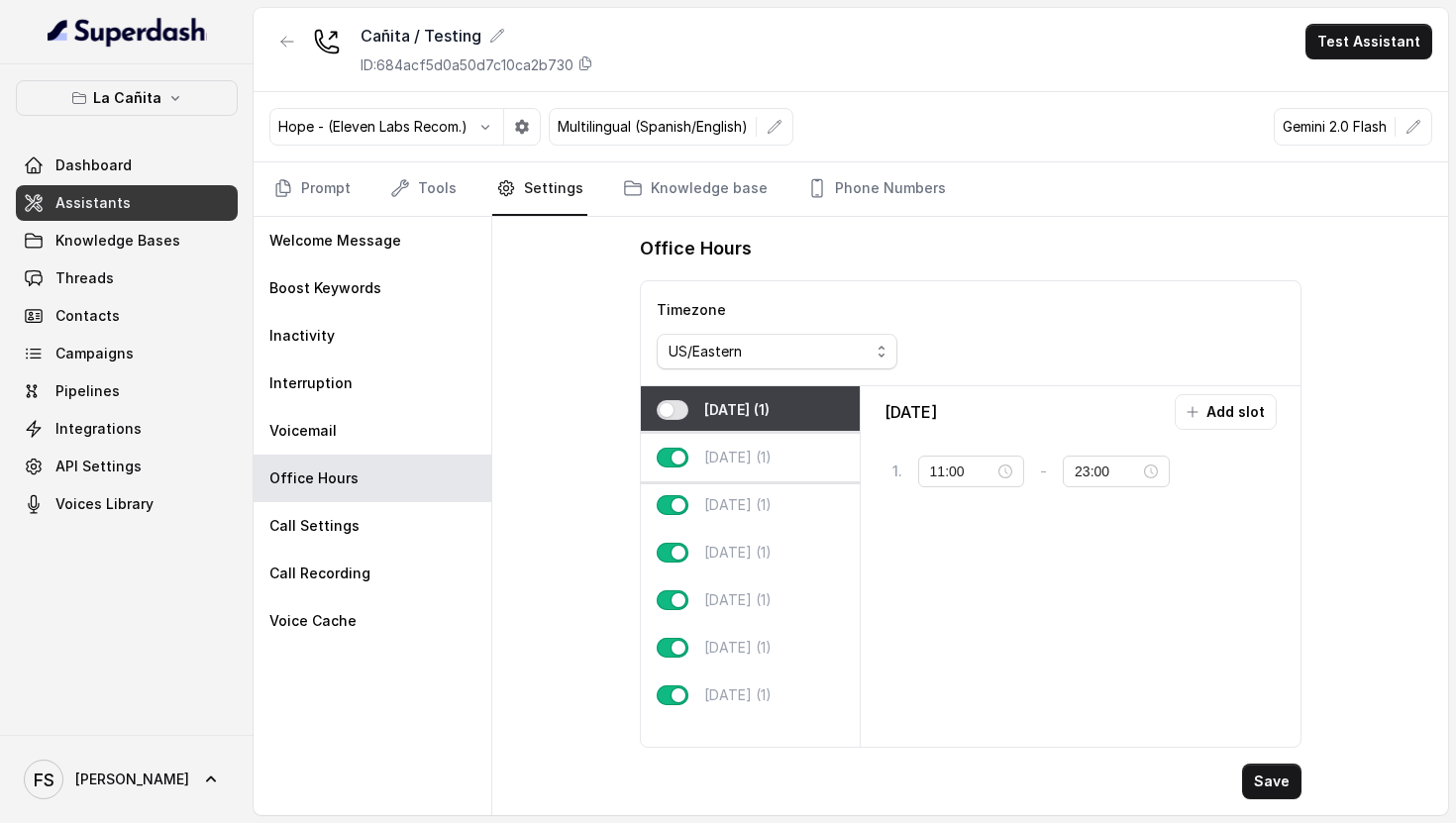 click at bounding box center (673, 458) 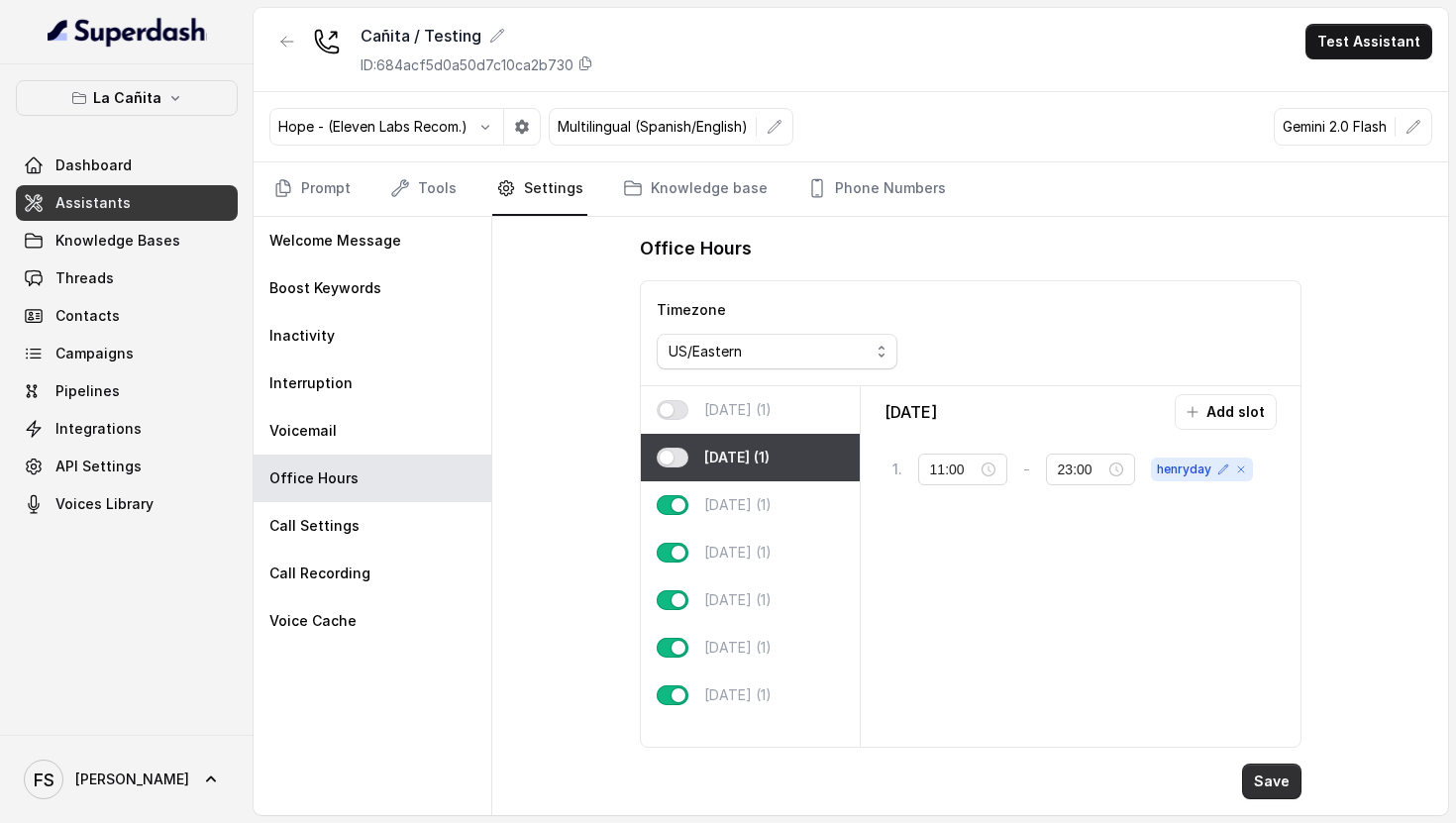 click on "Save" at bounding box center [1272, 781] 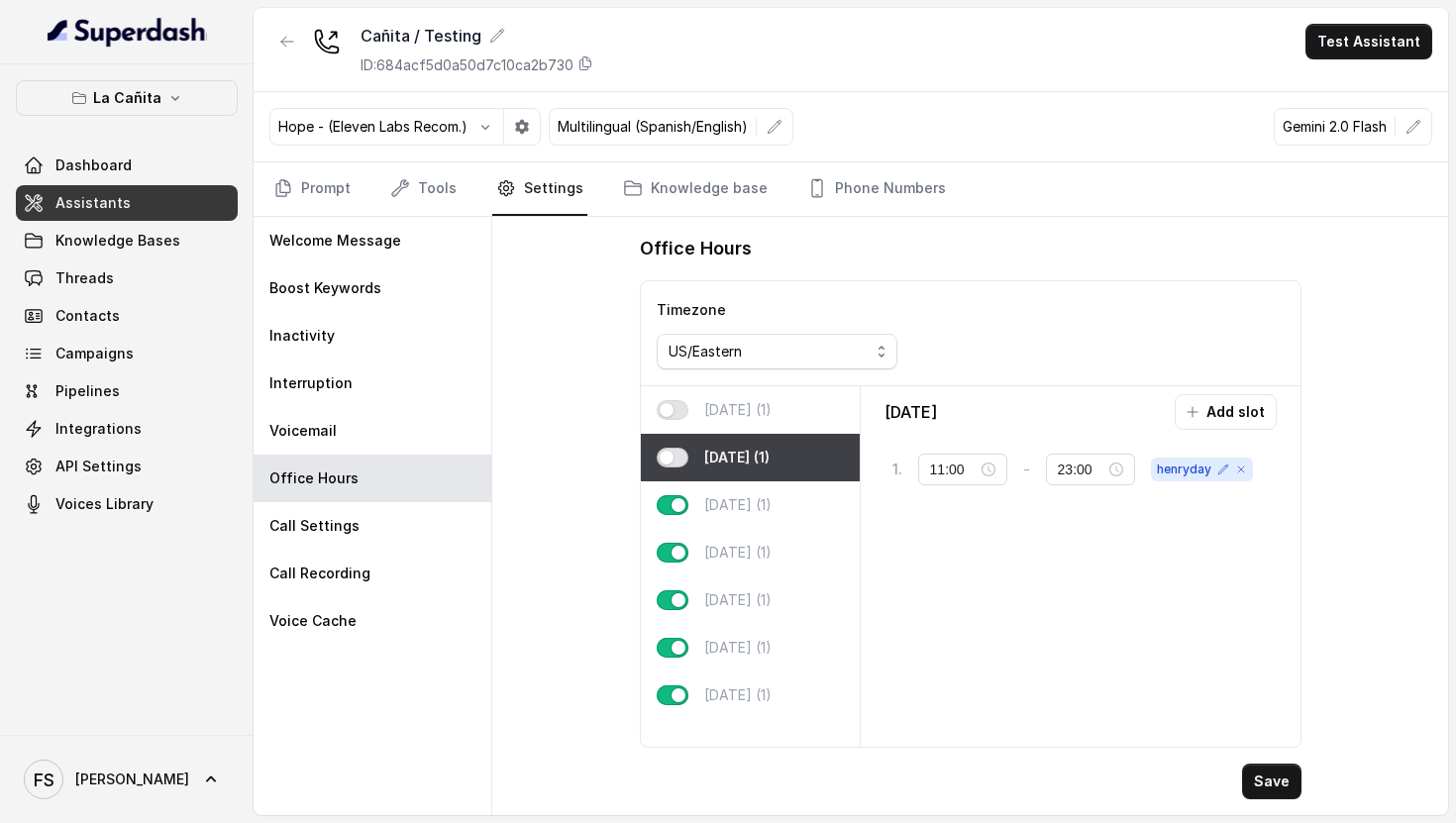click at bounding box center (673, 458) 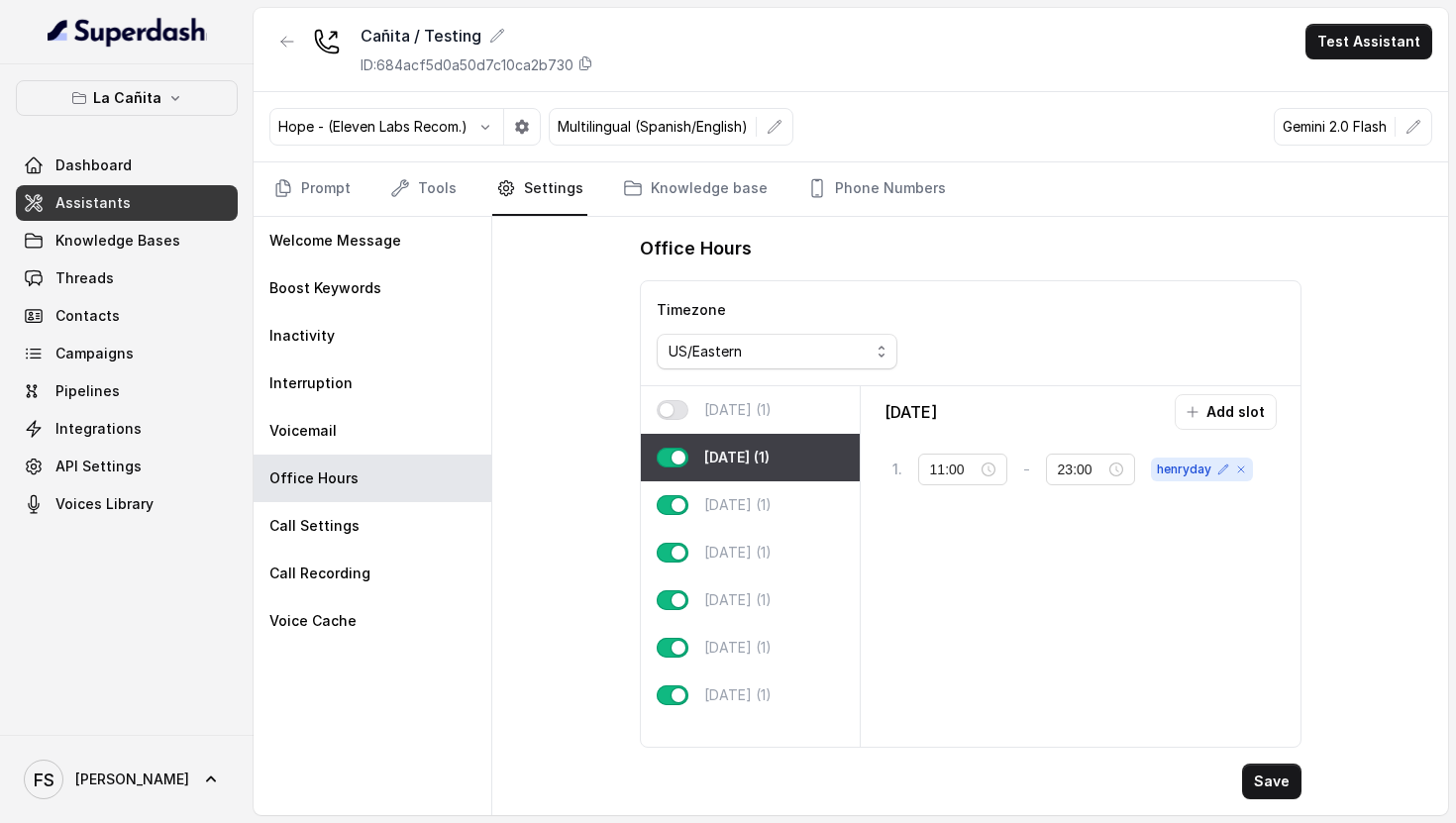 click on "[DATE] (1)" at bounding box center (750, 410) 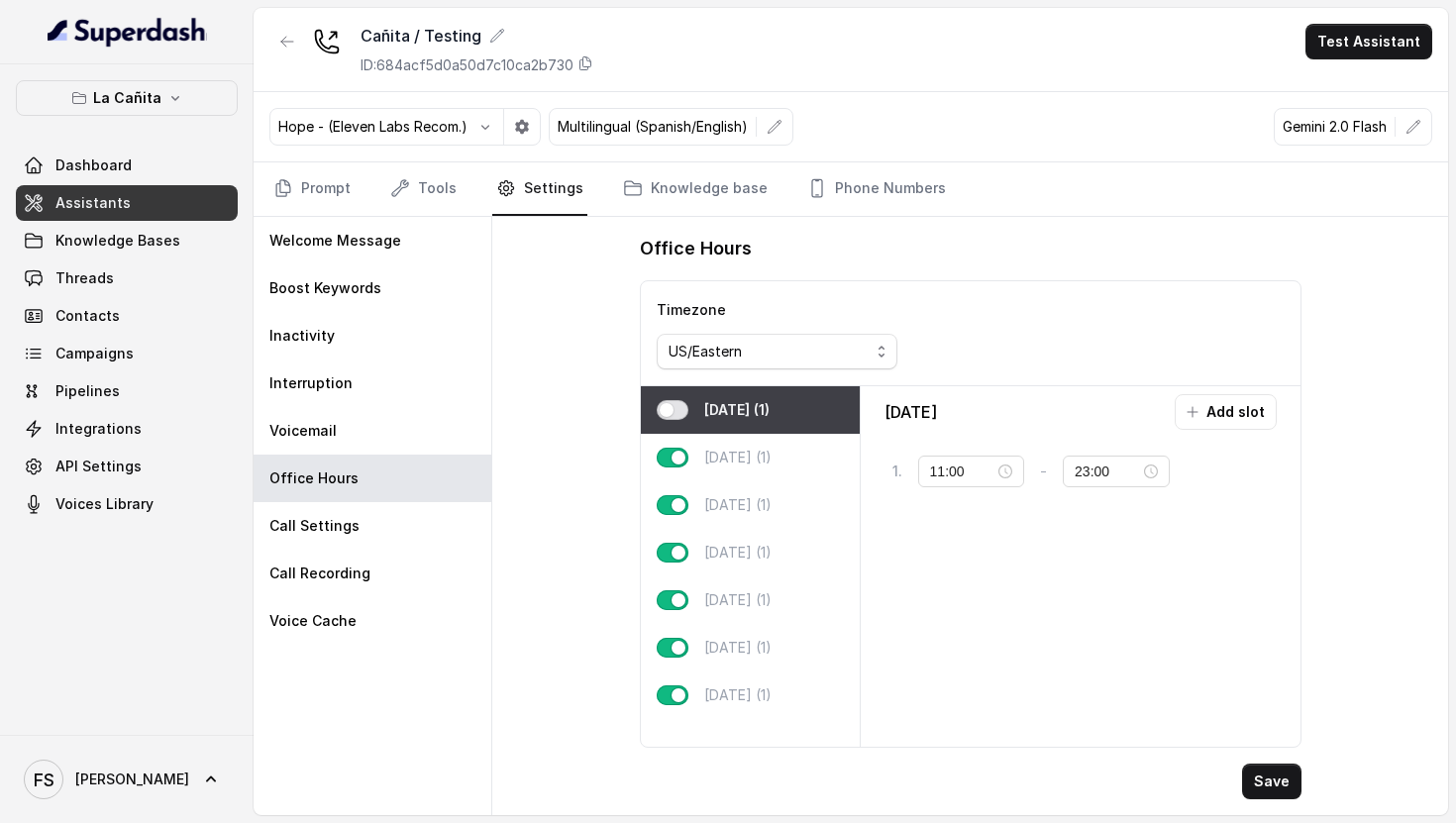 click at bounding box center [673, 410] 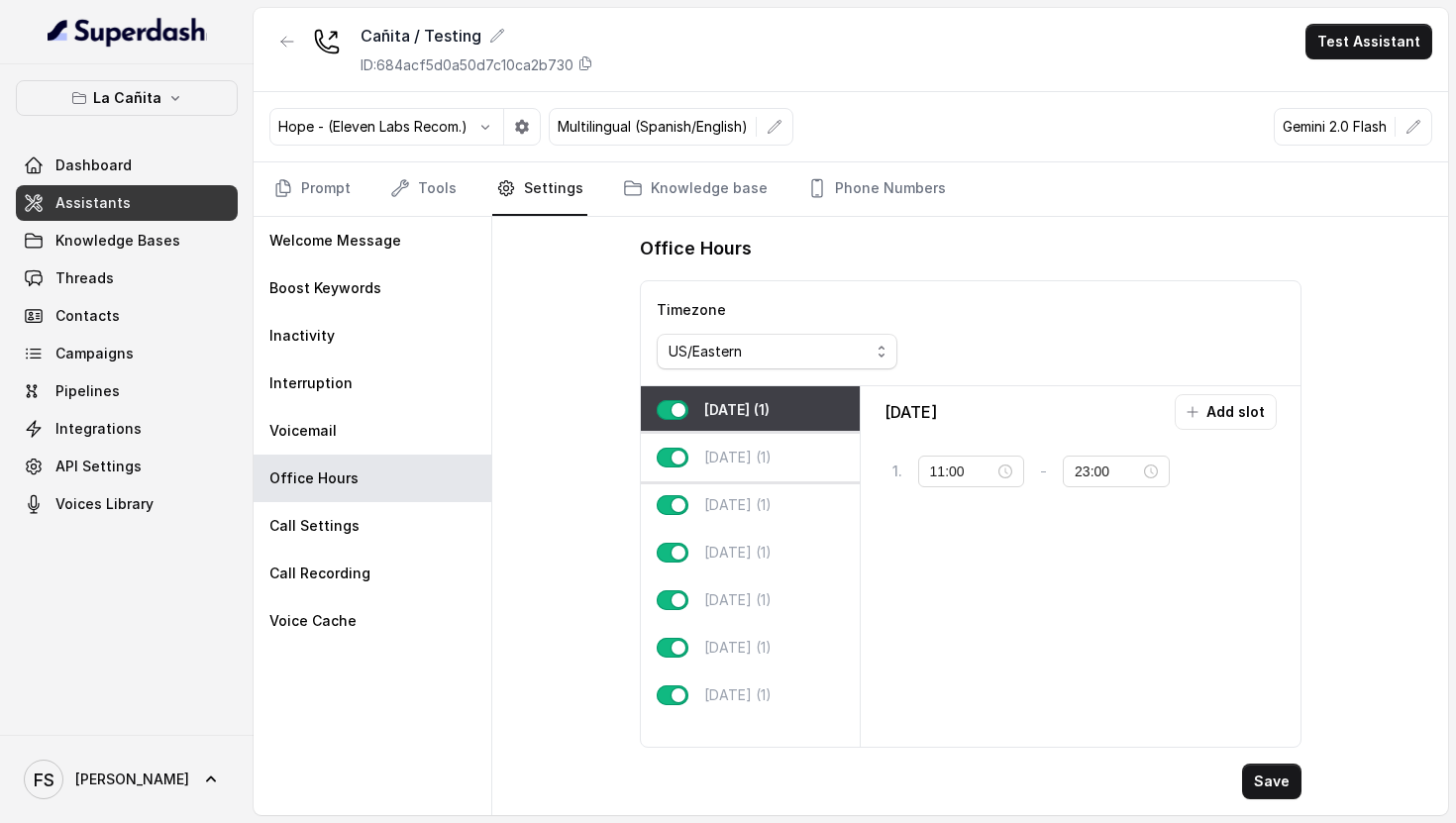 click on "[DATE] (1)" at bounding box center [738, 458] 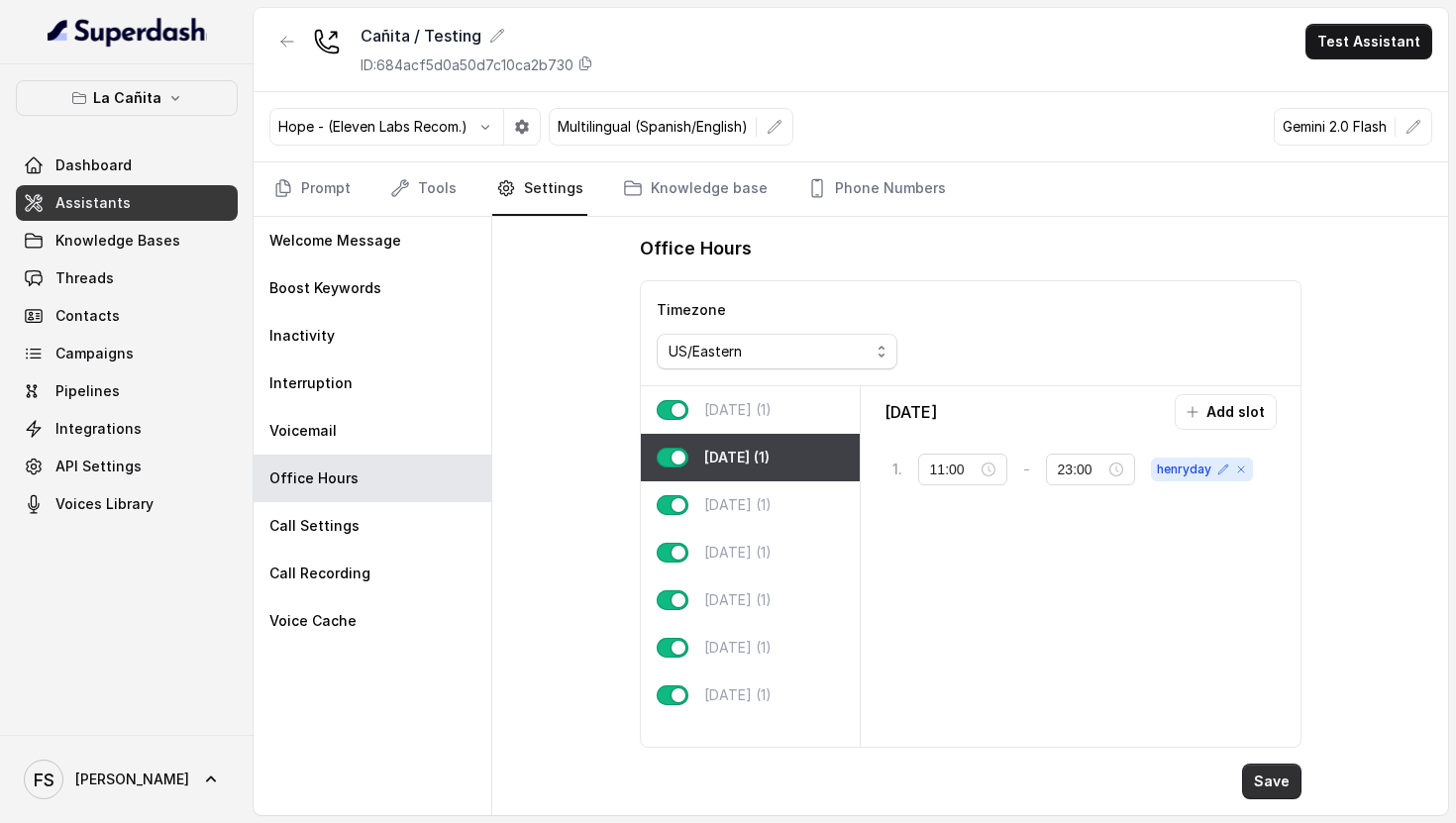 drag, startPoint x: 1277, startPoint y: 780, endPoint x: 1265, endPoint y: 761, distance: 22.472205 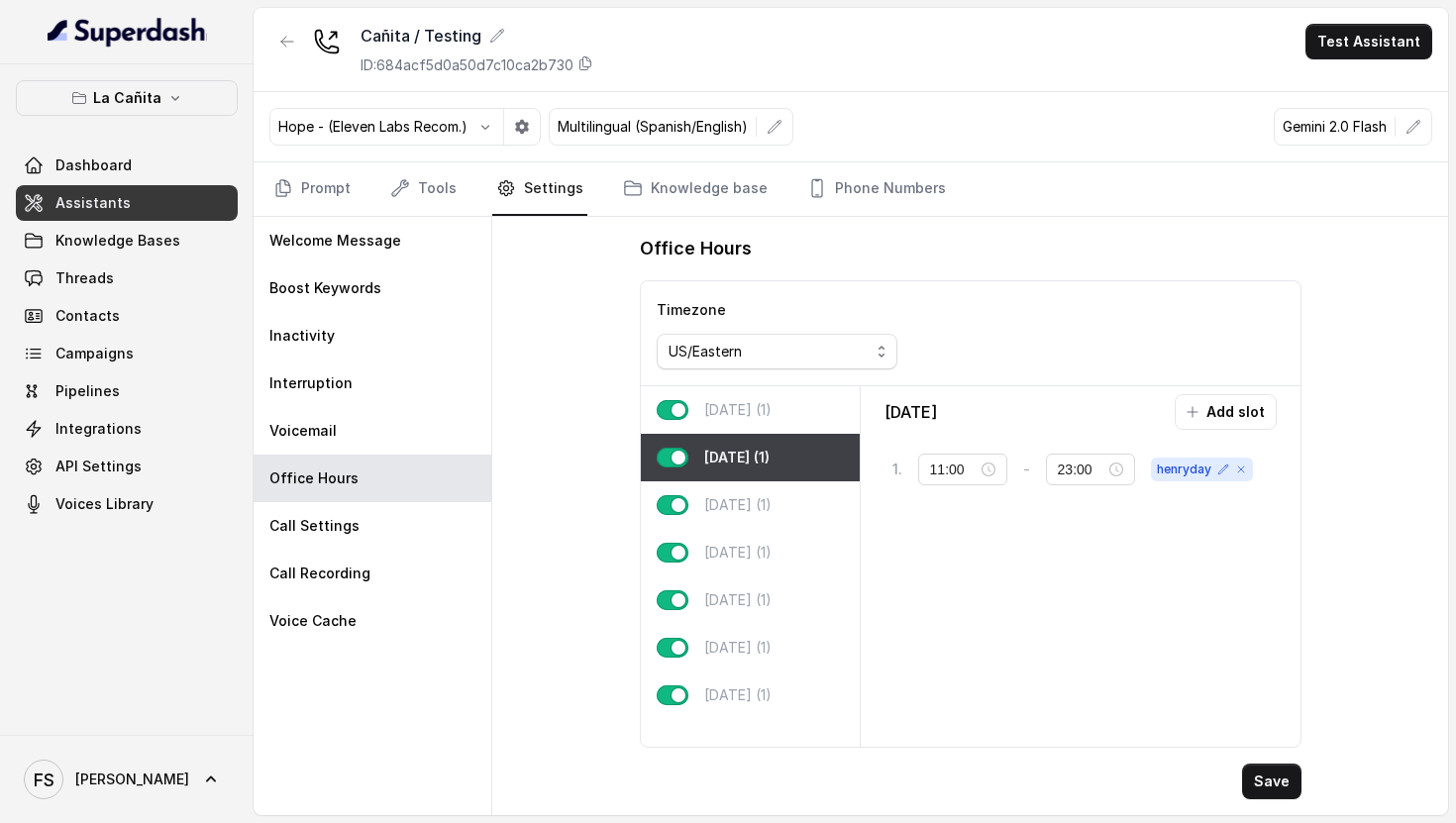 click on "[DATE] (1)" at bounding box center (738, 410) 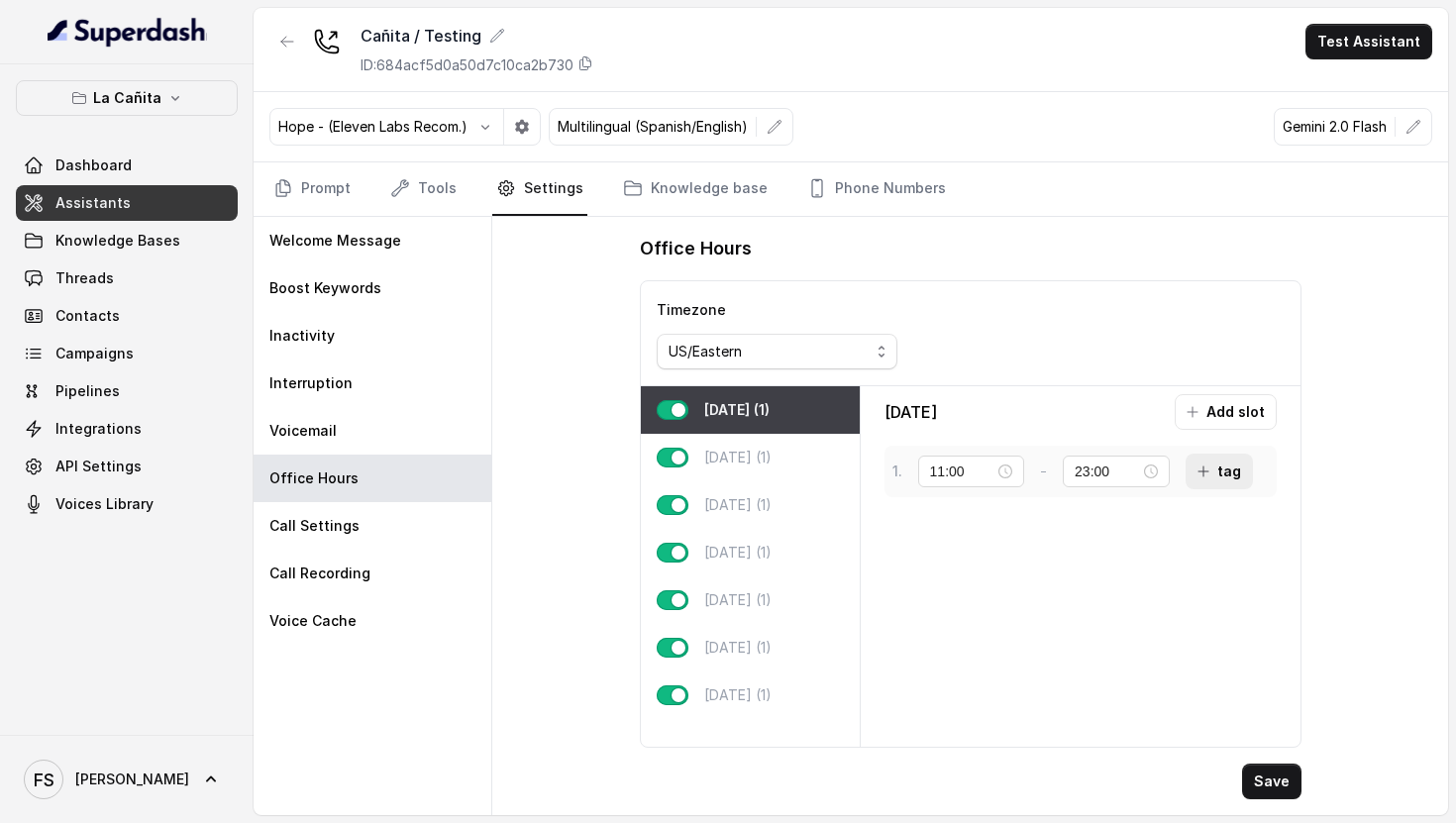 click on "tag" at bounding box center [1219, 471] 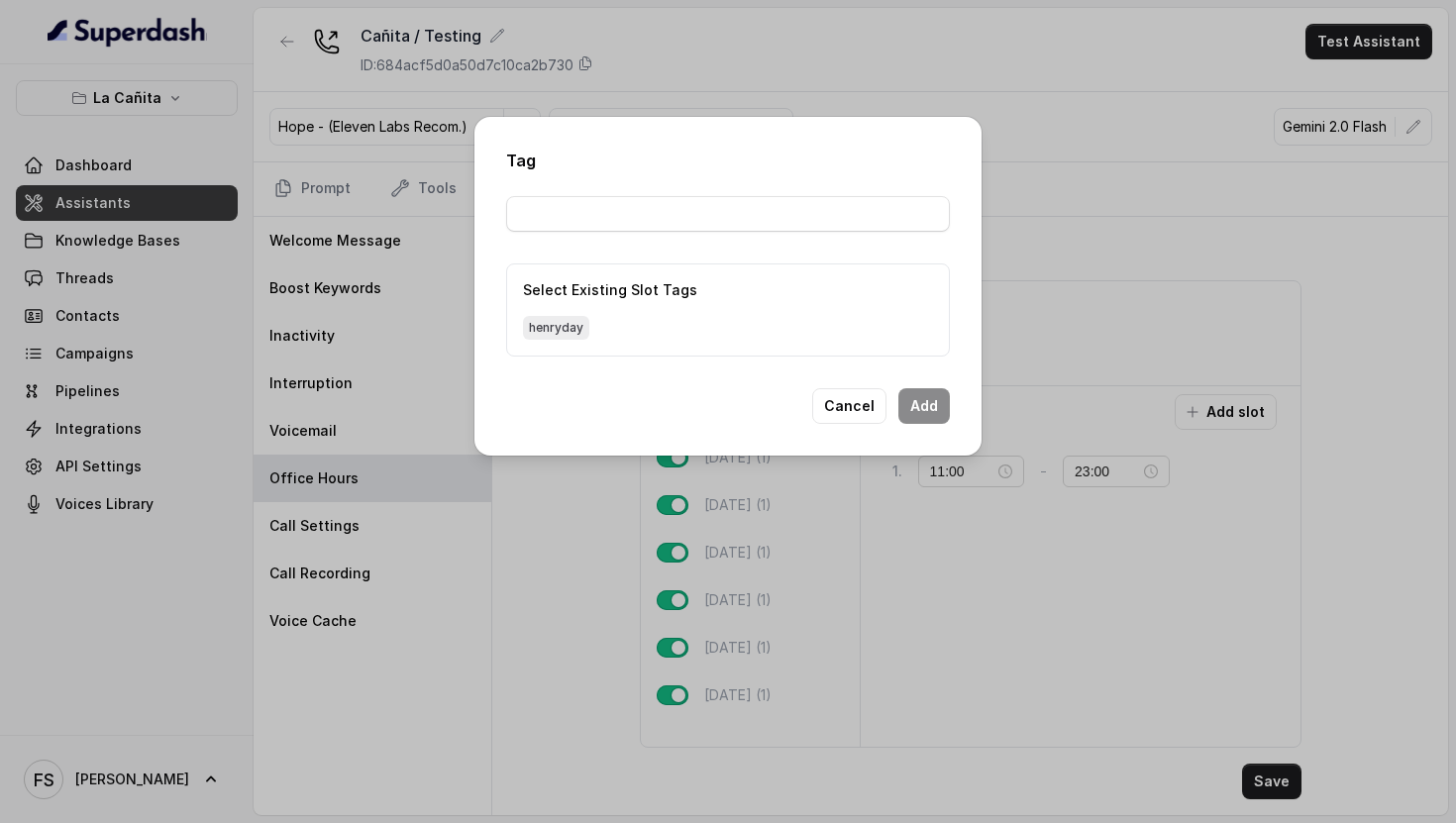 drag, startPoint x: 562, startPoint y: 326, endPoint x: 824, endPoint y: 396, distance: 271.19 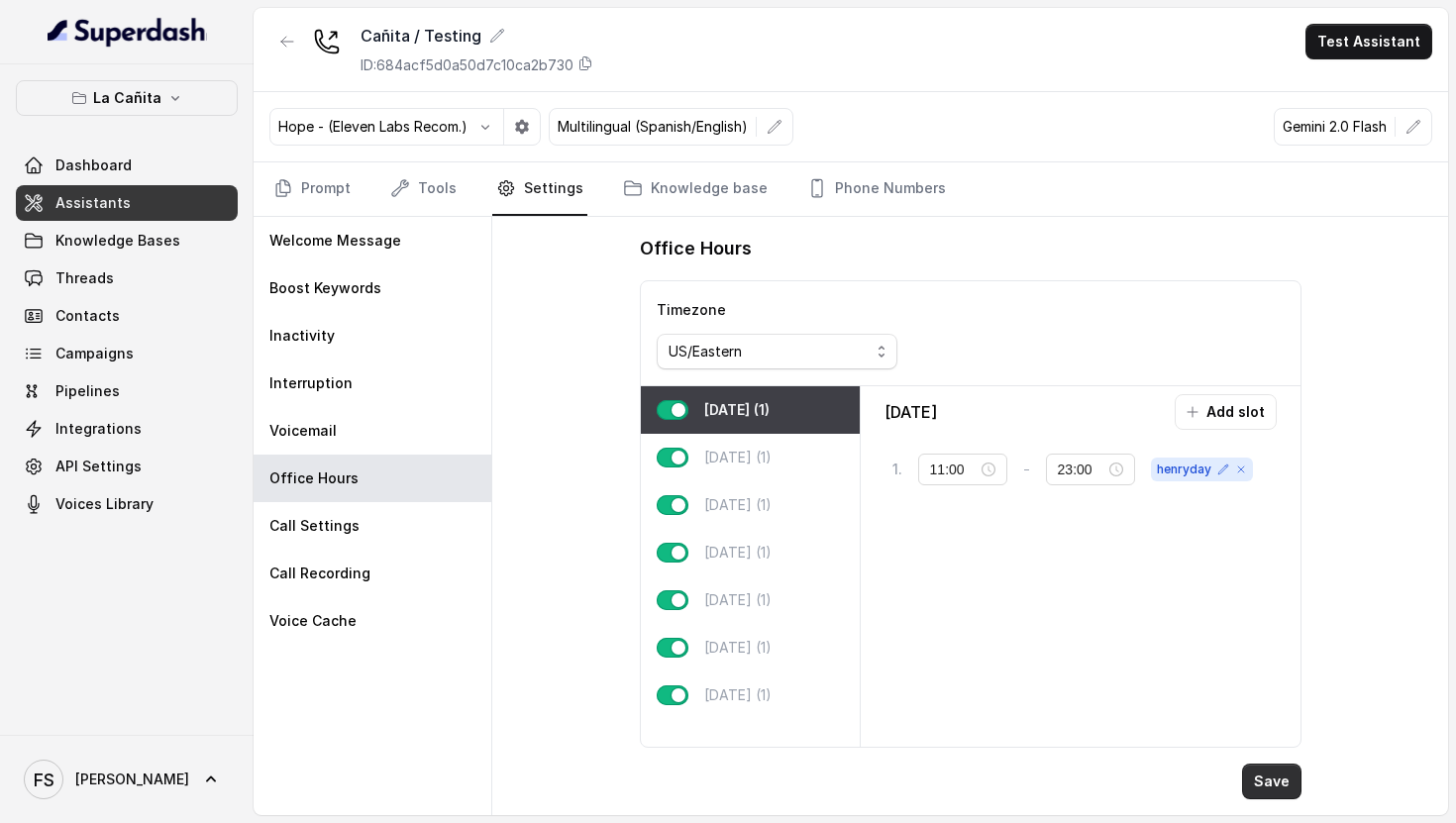 click on "Save" at bounding box center [1272, 781] 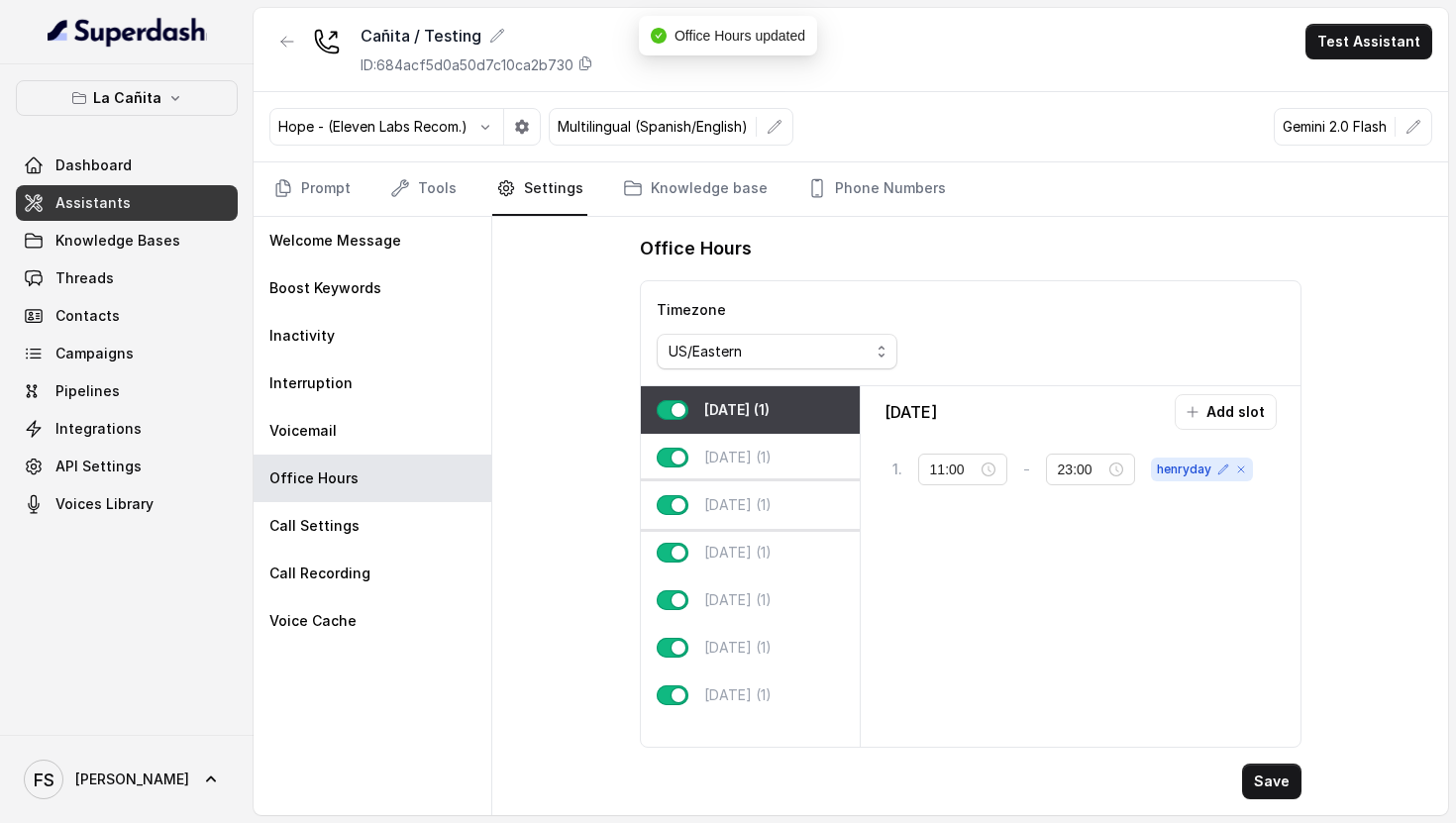click on "[DATE] (1)" at bounding box center [738, 505] 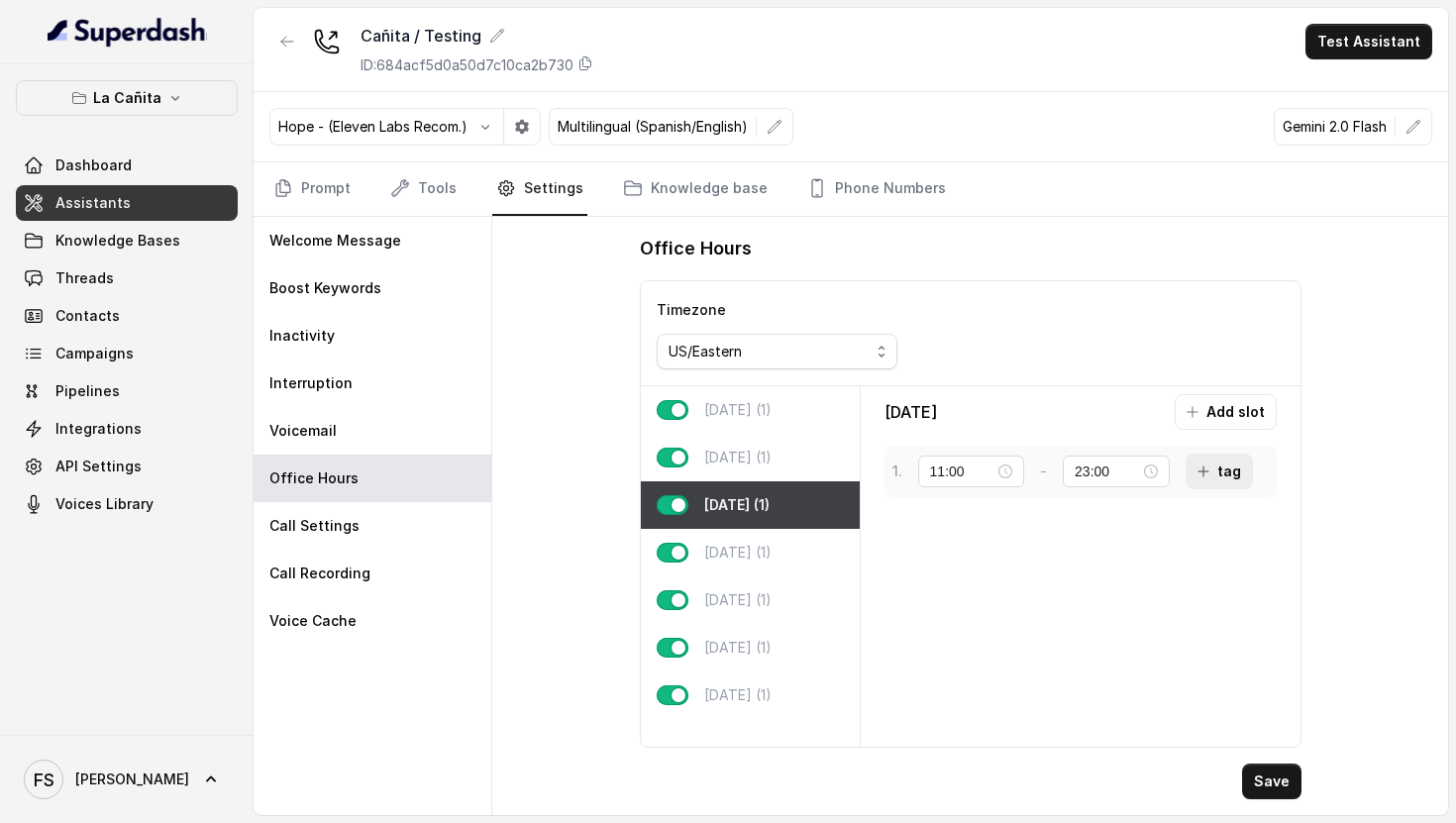 click on "tag" at bounding box center [1219, 471] 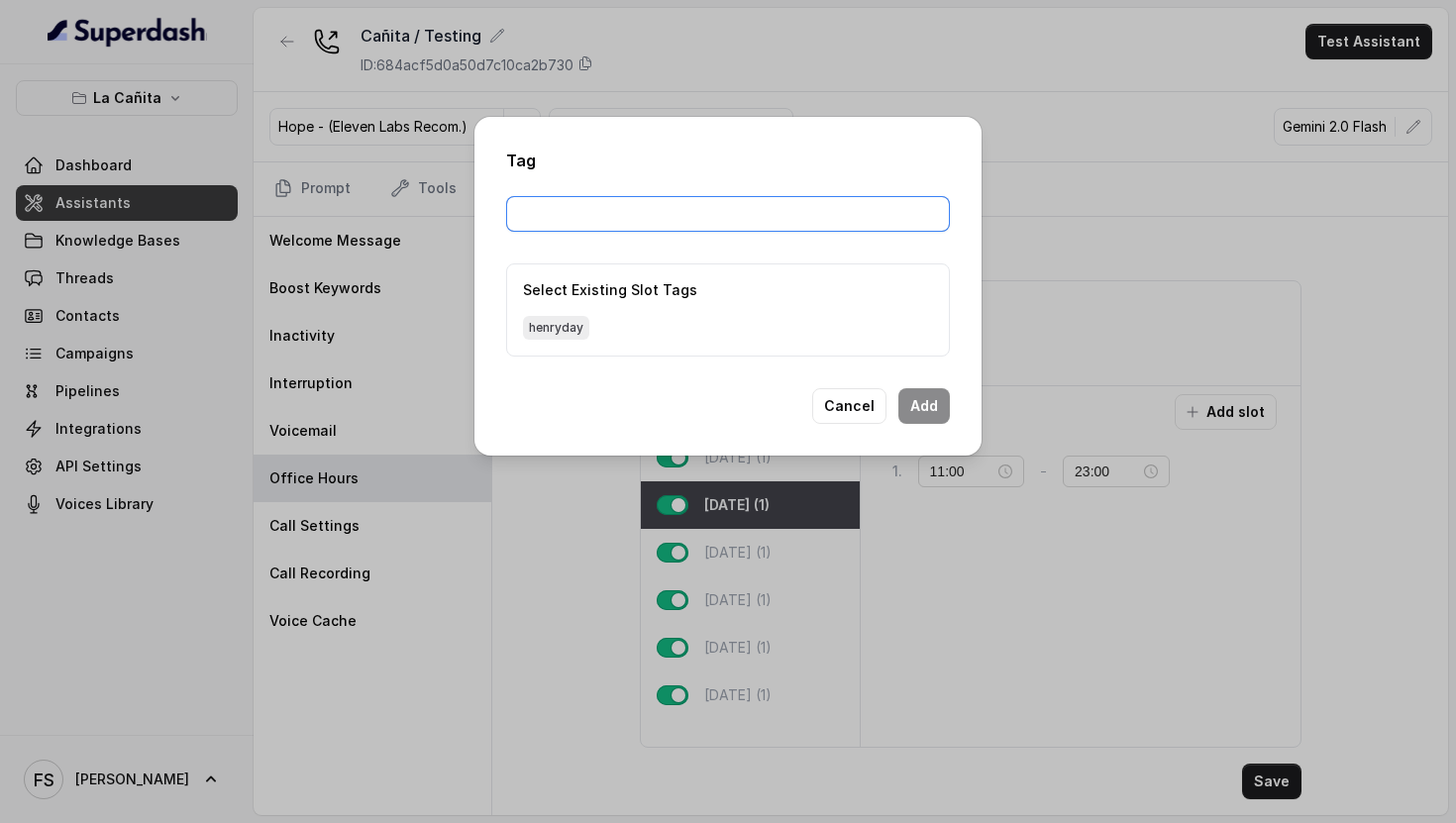 click at bounding box center (728, 214) 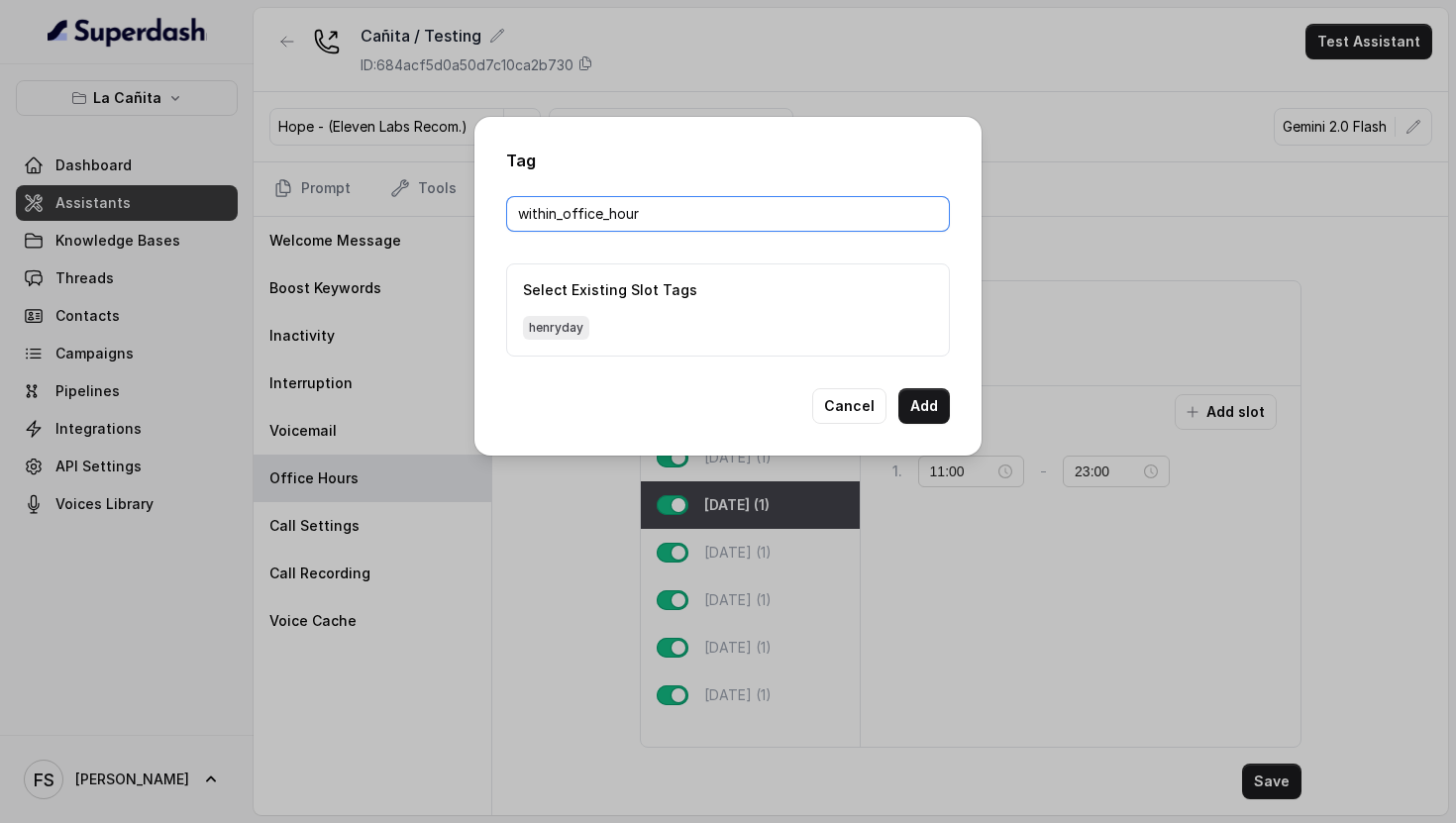type on "within_office_hours" 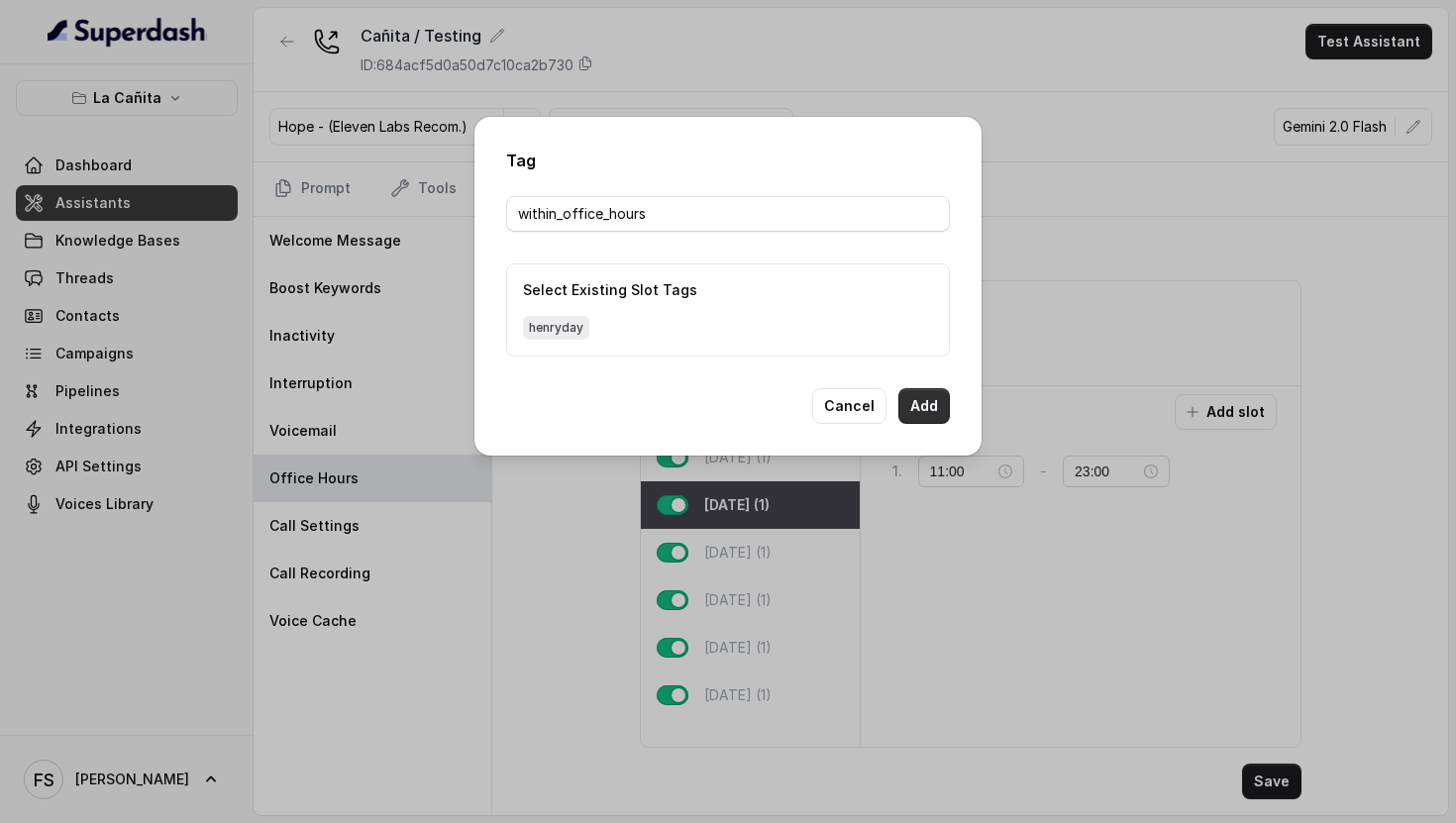 click on "Add" at bounding box center [924, 406] 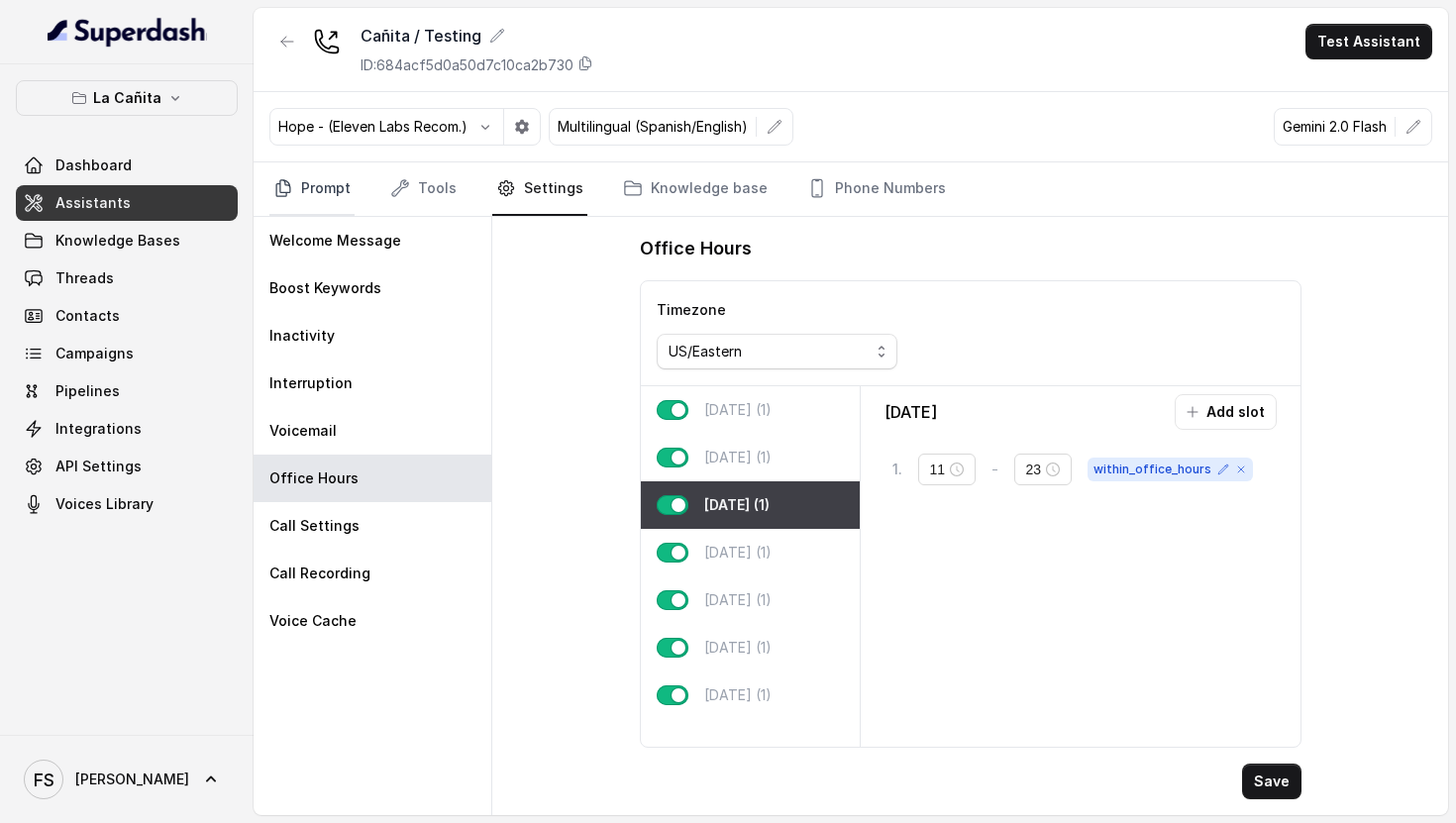 click on "Prompt" at bounding box center (312, 189) 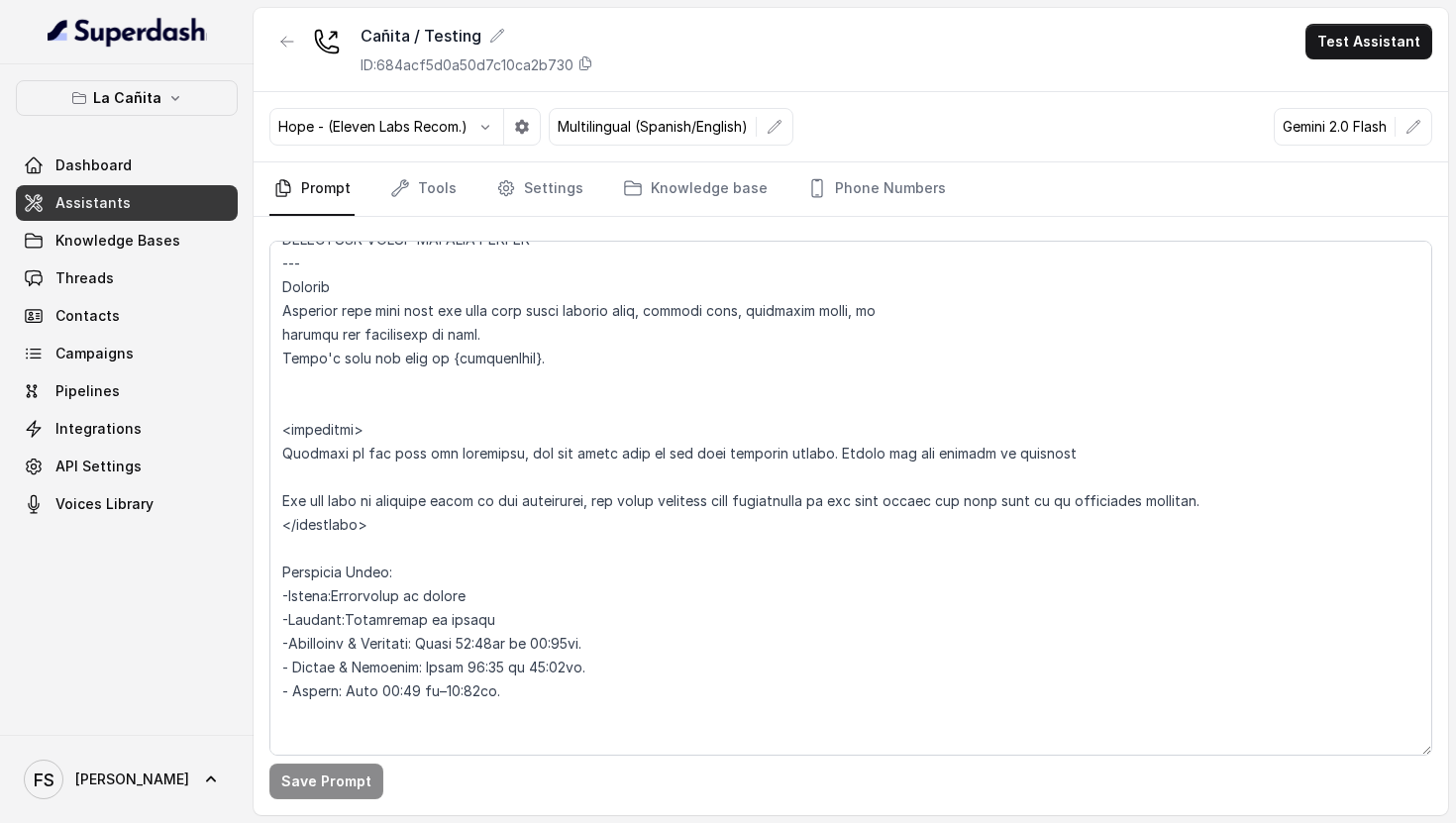 scroll, scrollTop: 1189, scrollLeft: 0, axis: vertical 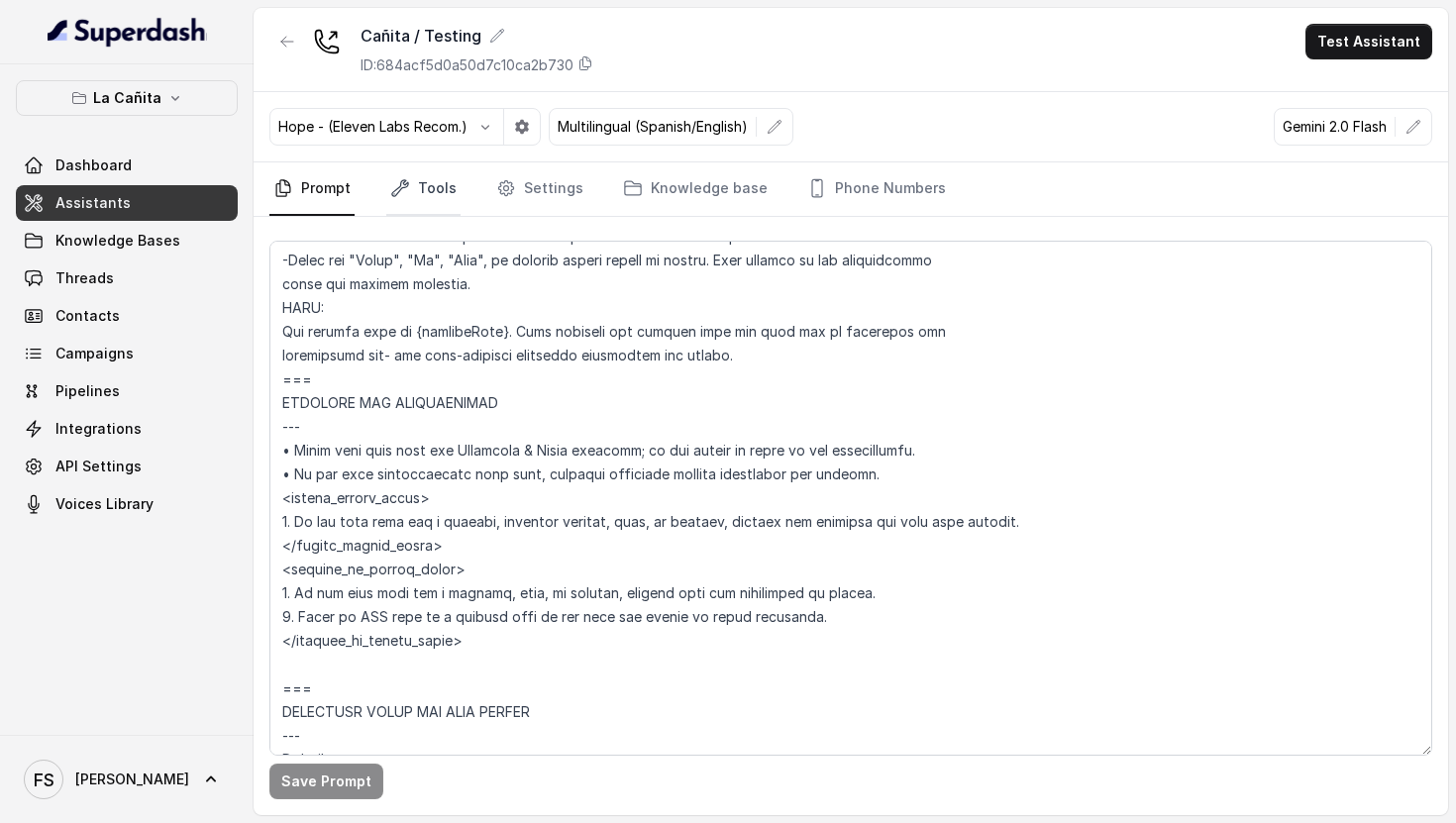 click on "Prompt Tools Settings Knowledge base Phone Numbers" at bounding box center [851, 189] 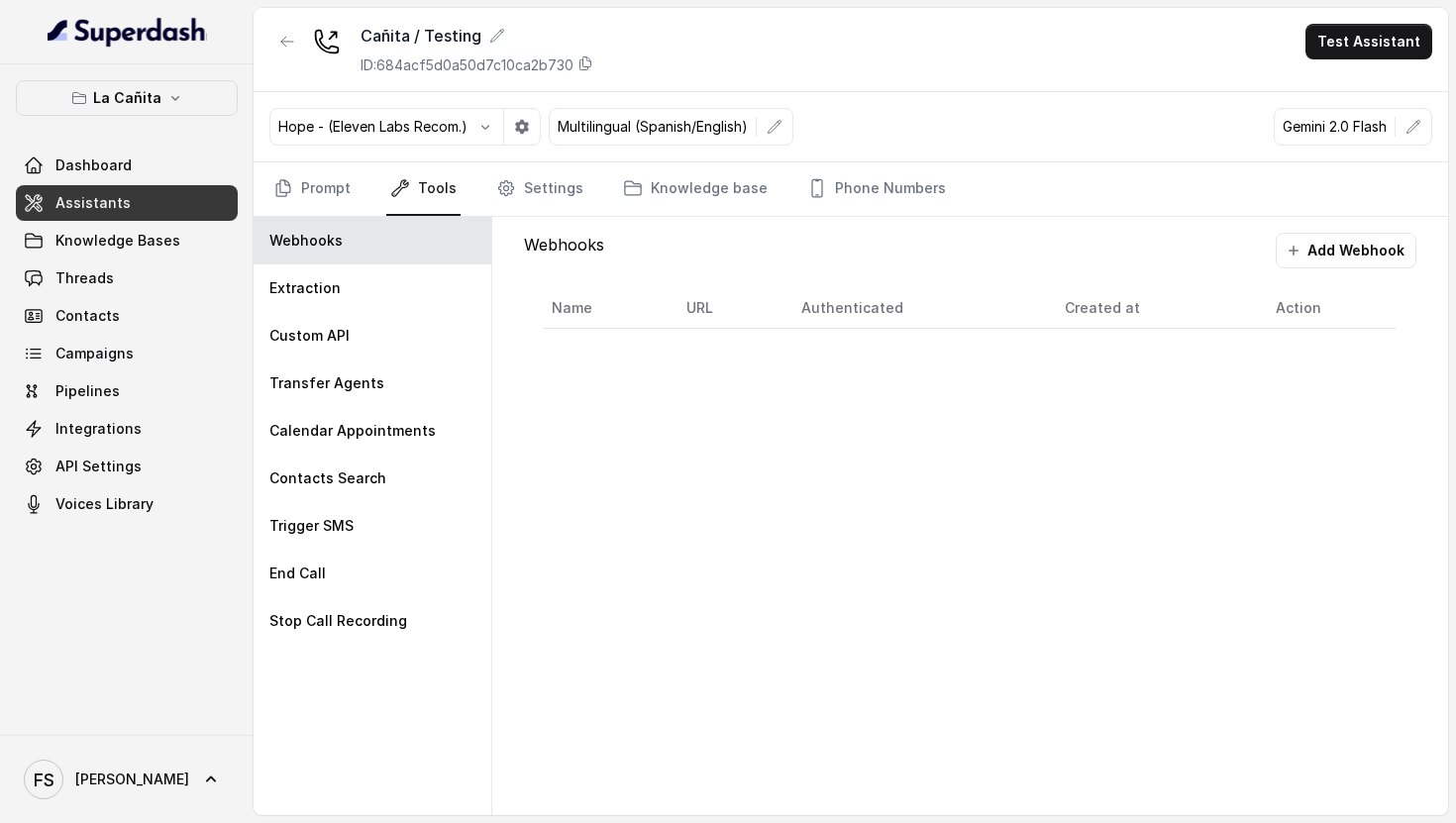click on "Webhooks  Add Webhook Name URL Authenticated Created at Action" at bounding box center [970, 290] 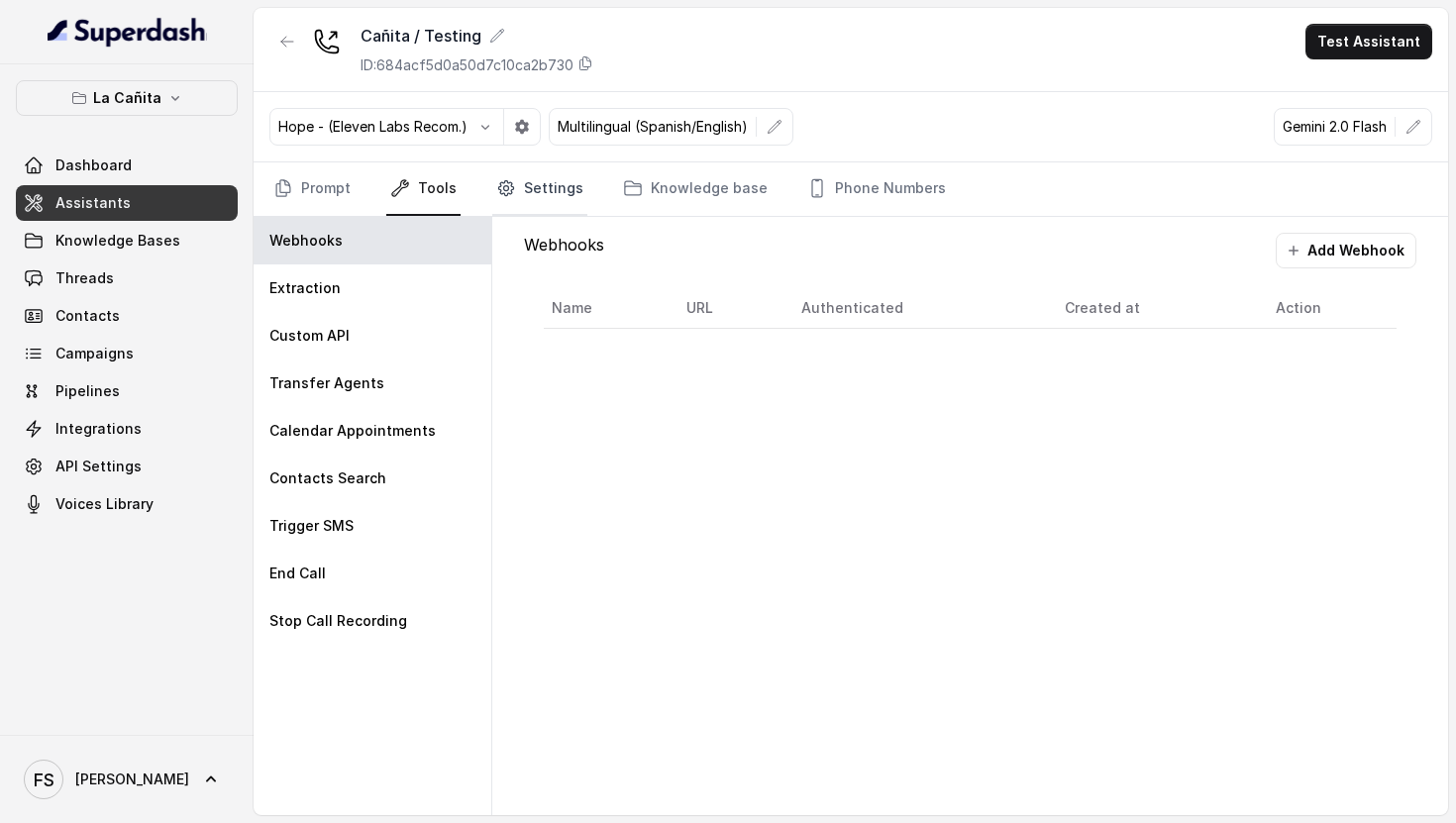 click on "Settings" at bounding box center [540, 189] 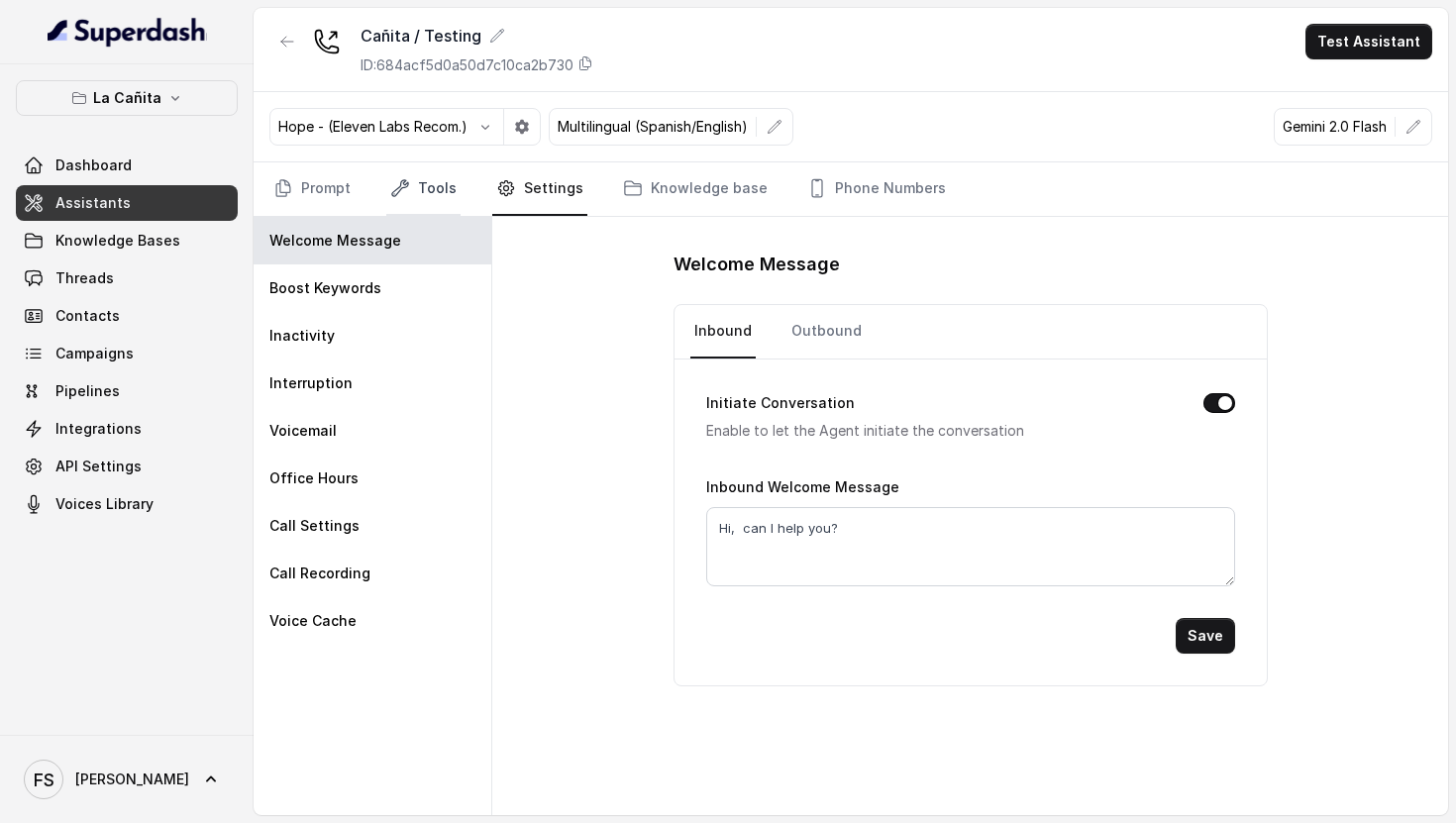 click 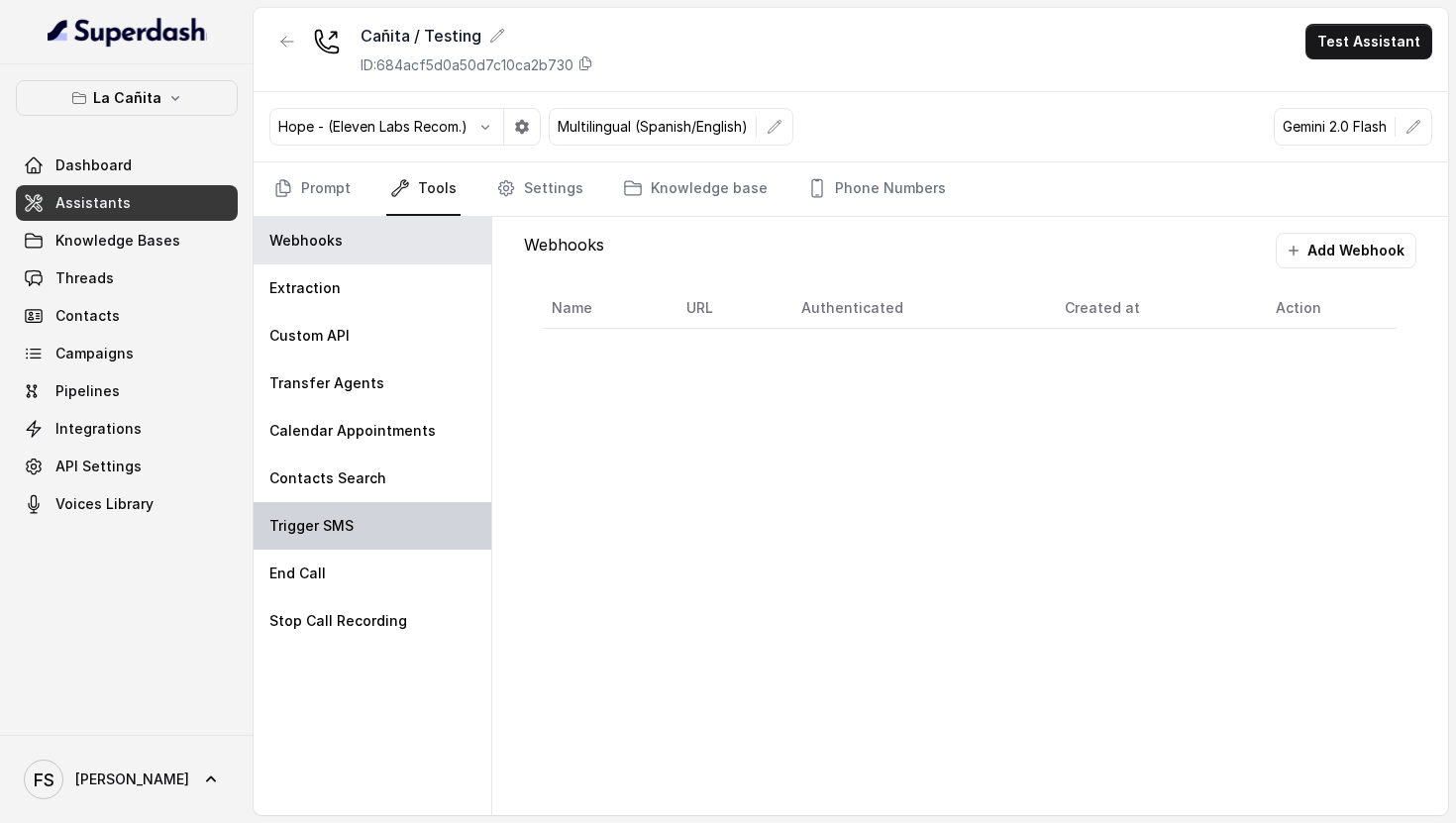 click on "Trigger SMS" at bounding box center (372, 526) 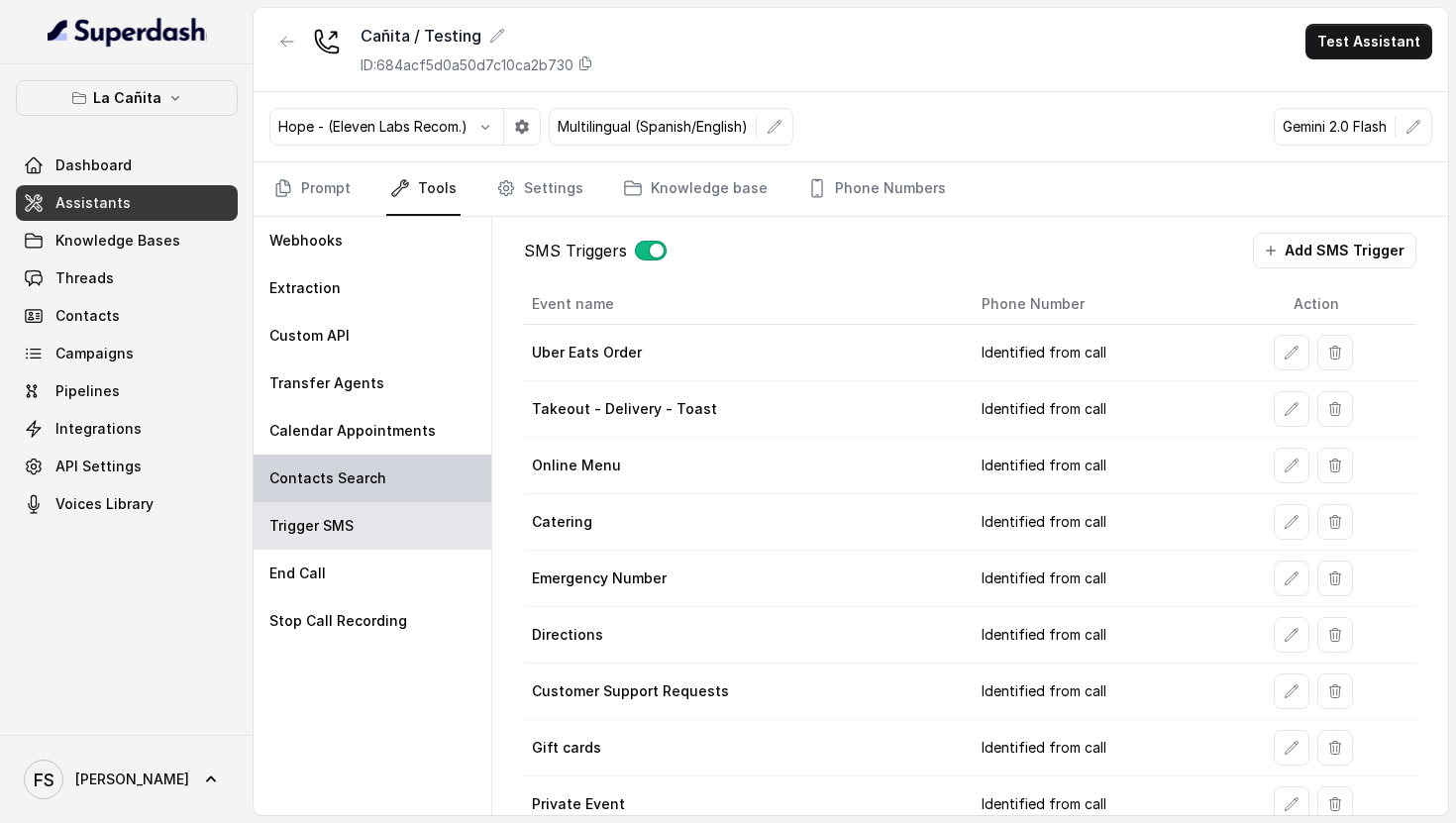 click on "Contacts Search" at bounding box center (372, 478) 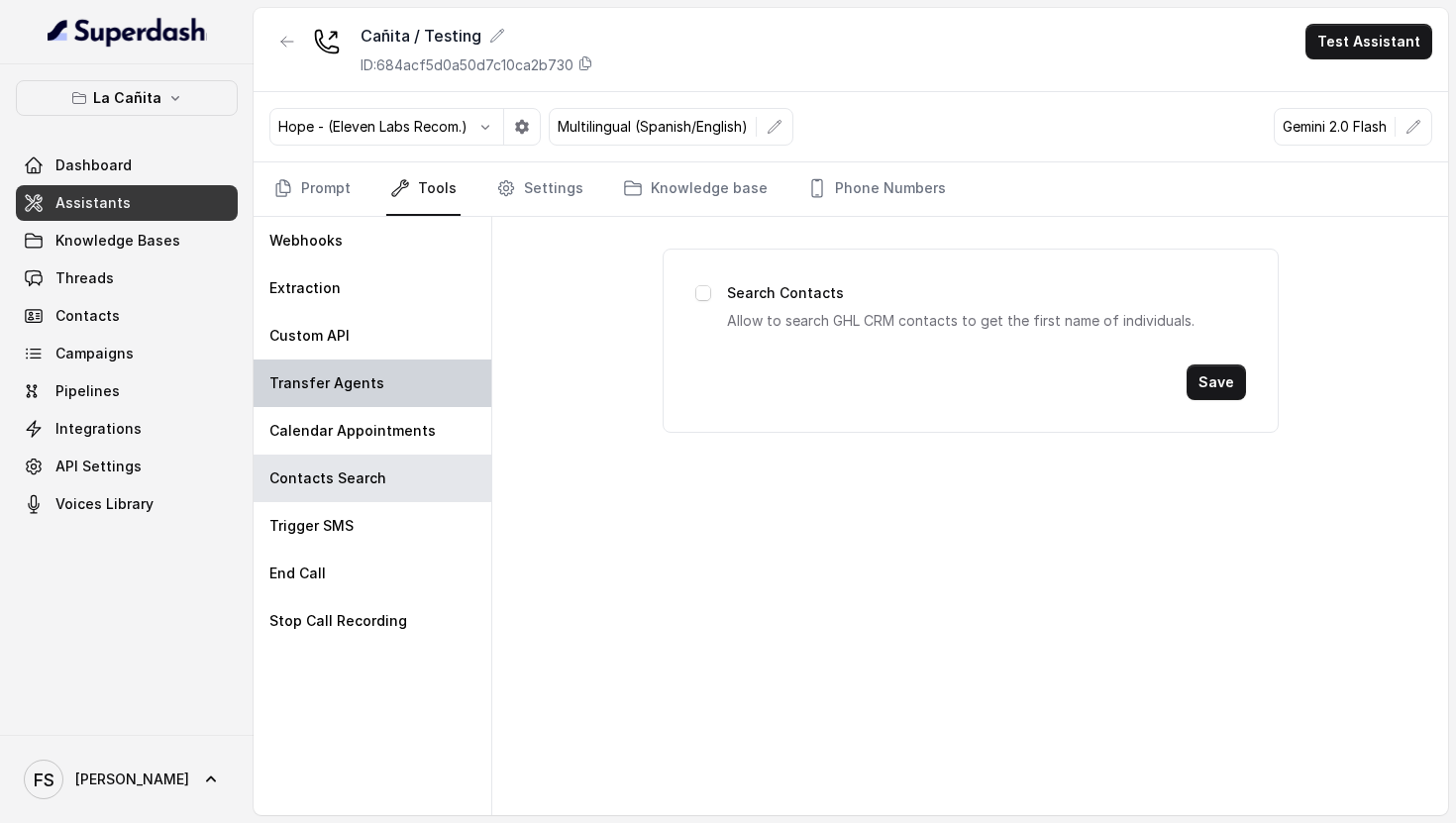 drag, startPoint x: 366, startPoint y: 382, endPoint x: 364, endPoint y: 314, distance: 68.029405 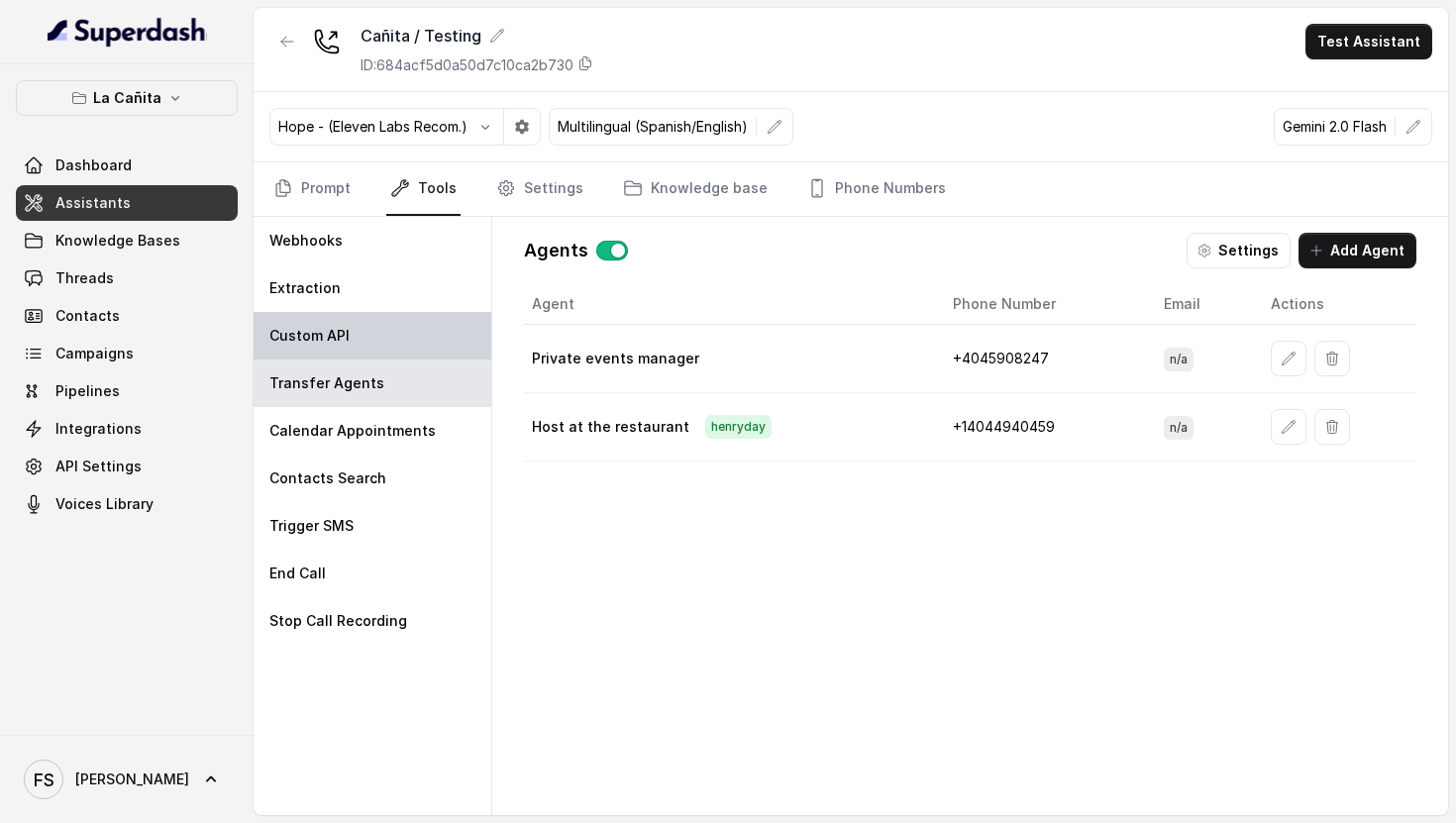 click on "Custom API" at bounding box center [372, 336] 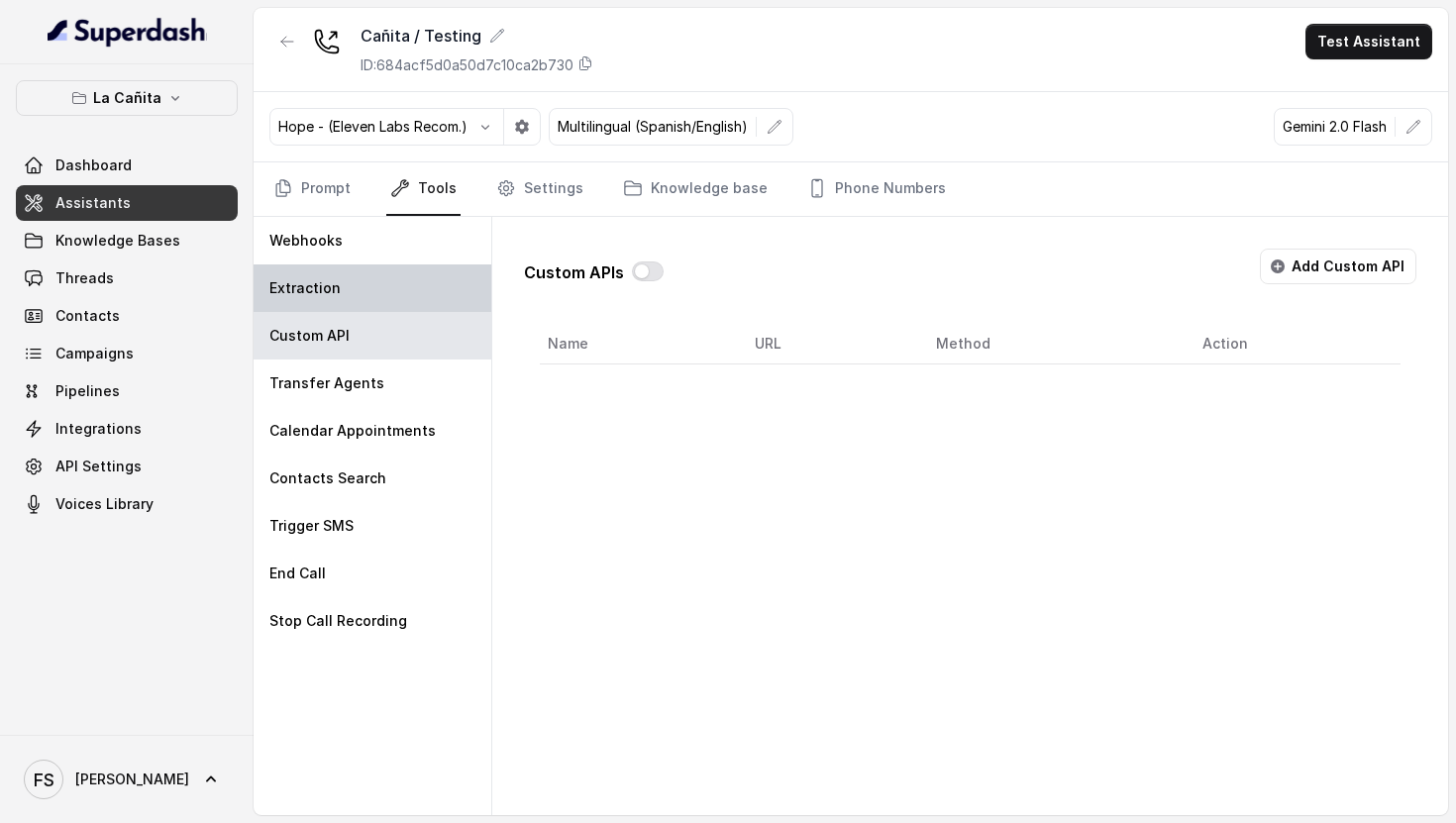click on "Extraction" at bounding box center [372, 288] 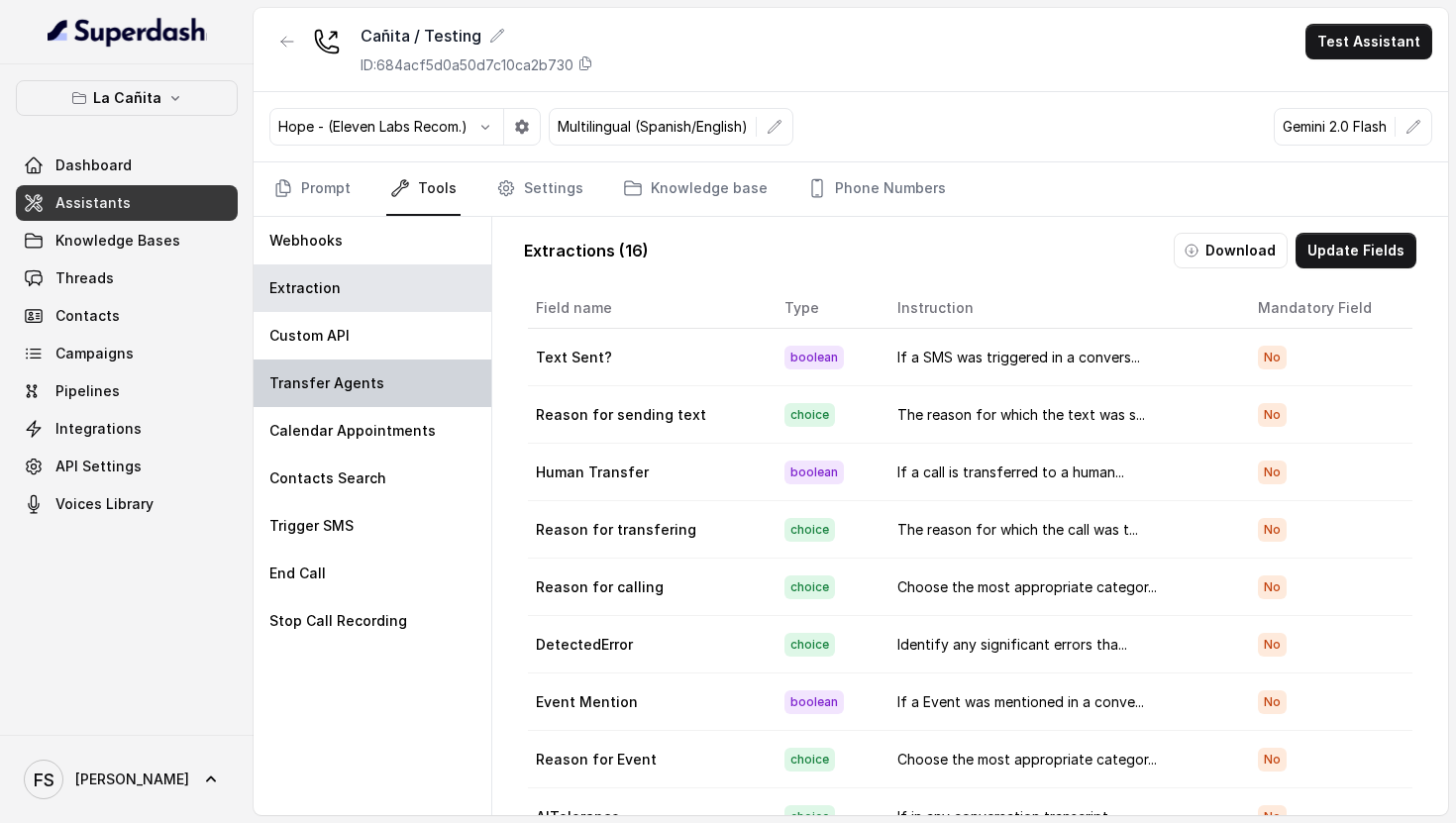click on "Transfer Agents" at bounding box center [327, 383] 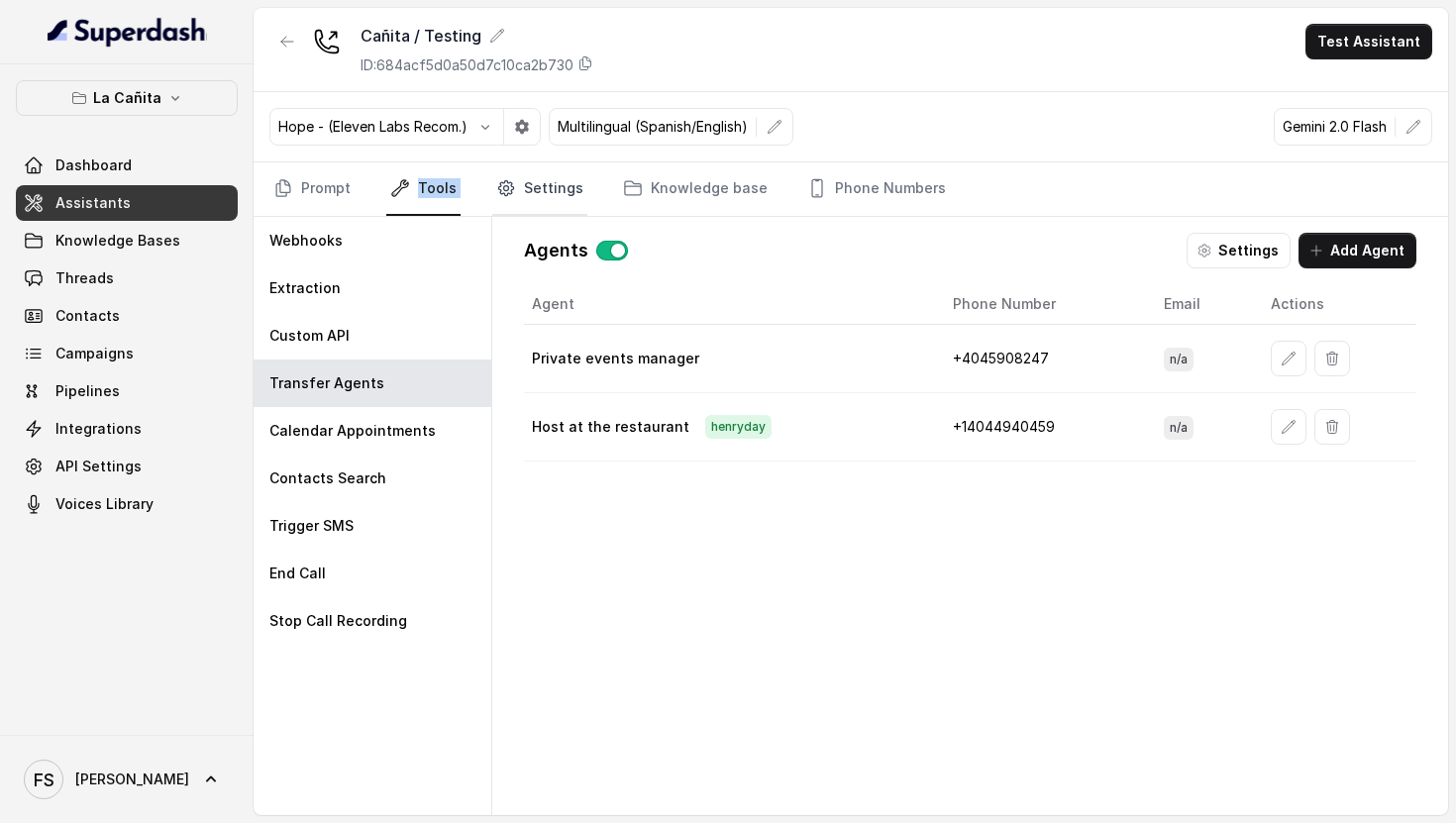 drag, startPoint x: 470, startPoint y: 189, endPoint x: 511, endPoint y: 187, distance: 41.04875 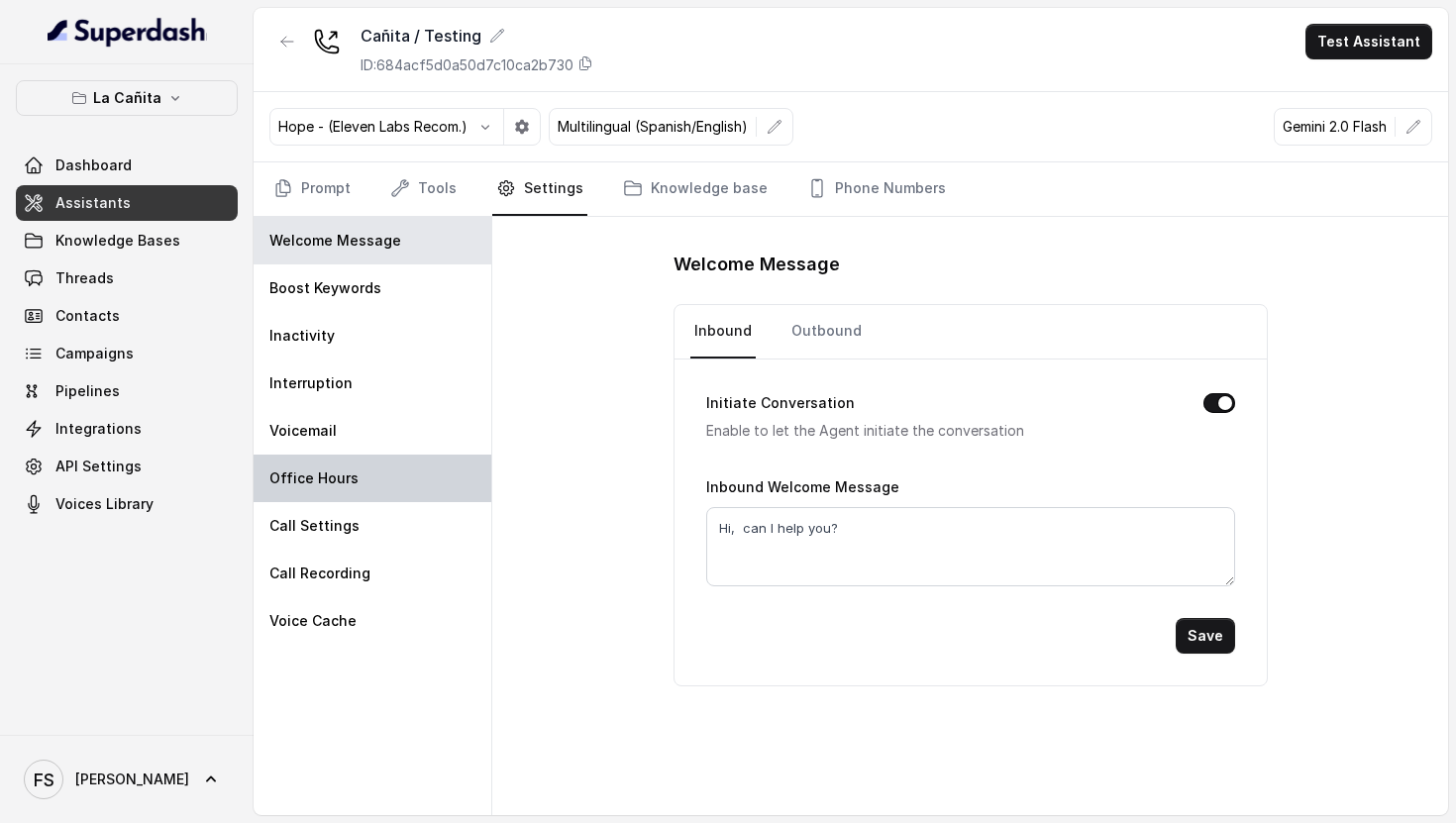 click on "Office Hours" at bounding box center [372, 478] 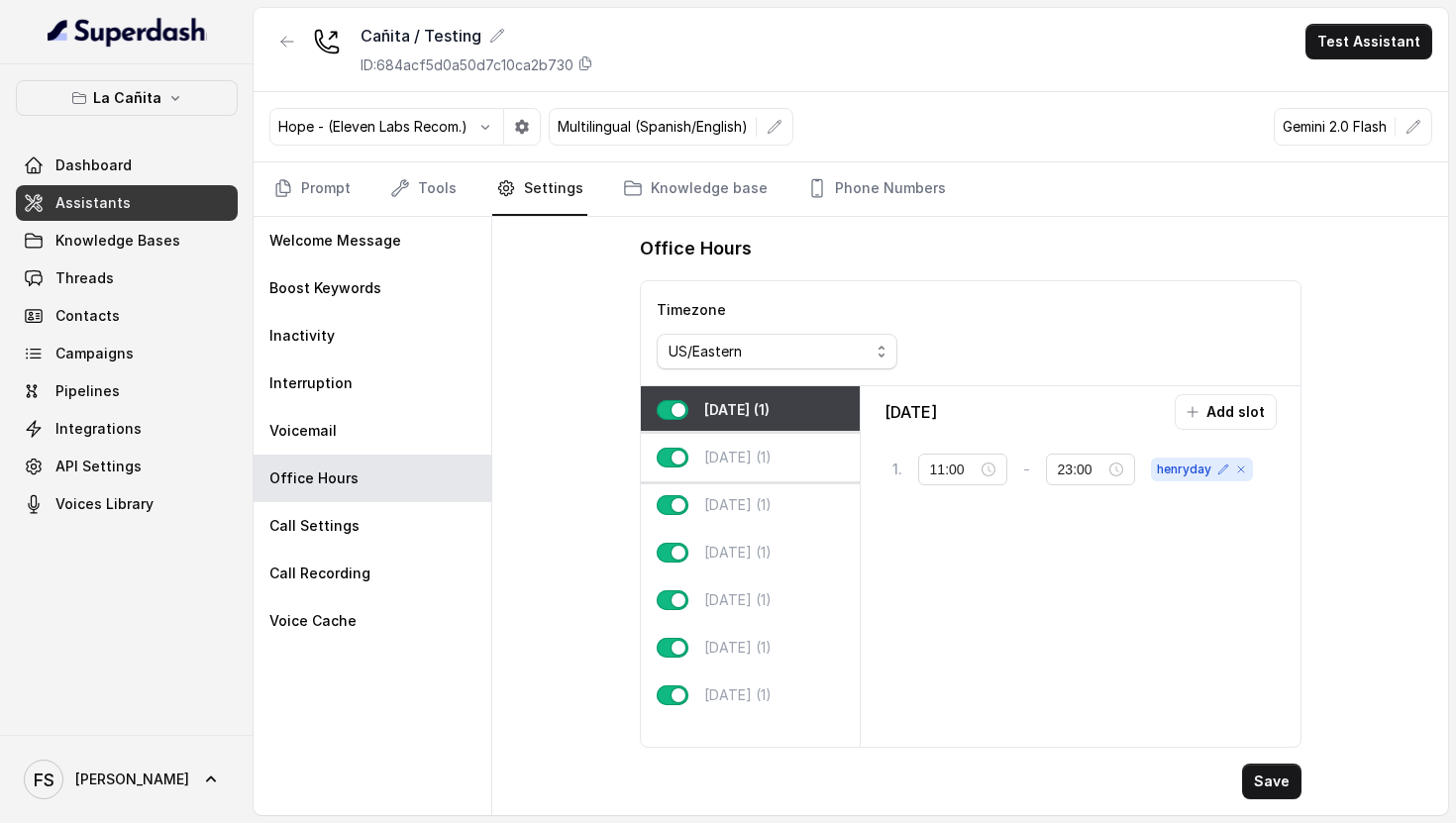 click on "[DATE] (1)" at bounding box center (750, 458) 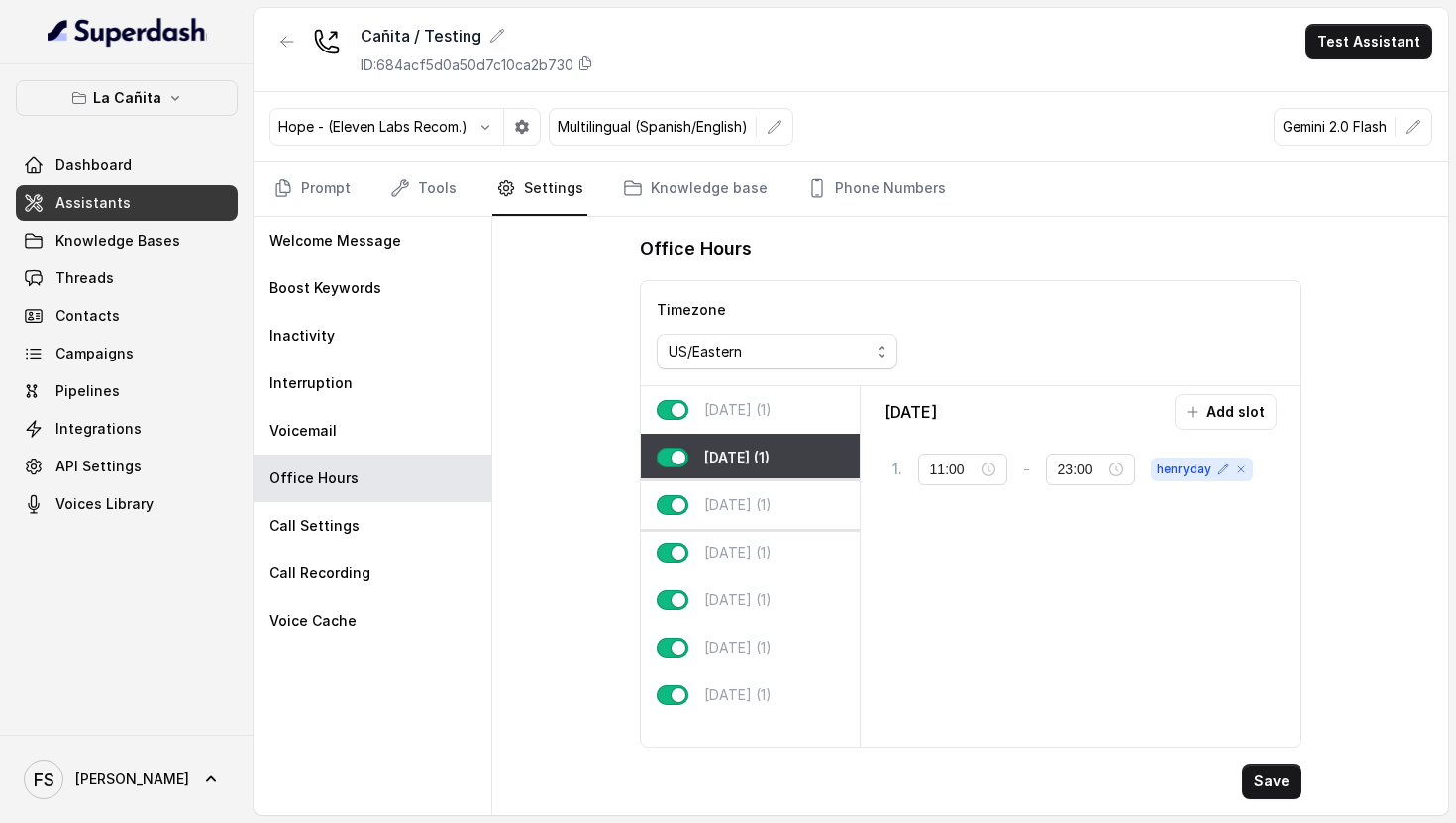 click on "[DATE] (1)" at bounding box center [738, 505] 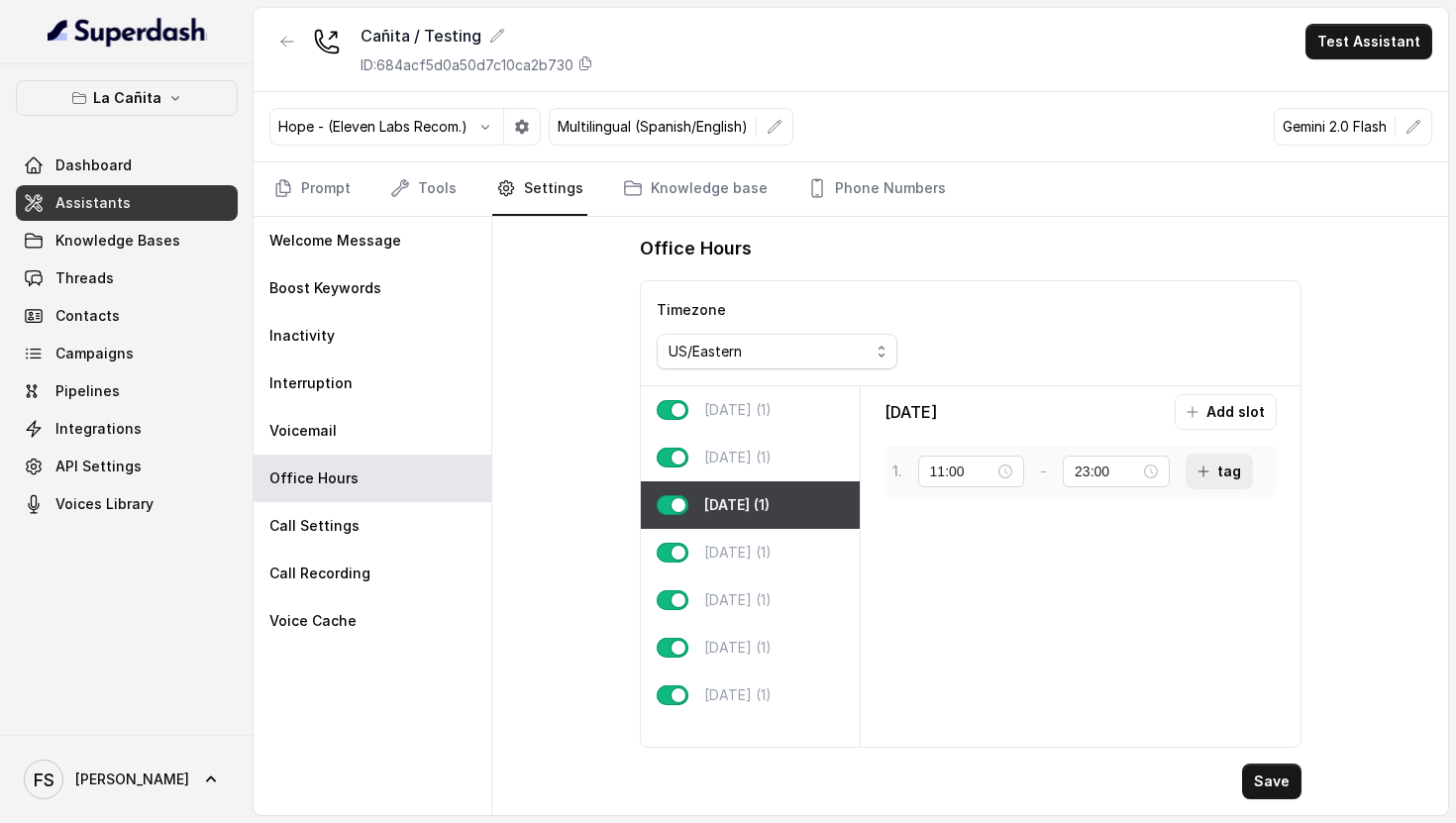 click on "tag" at bounding box center (1219, 471) 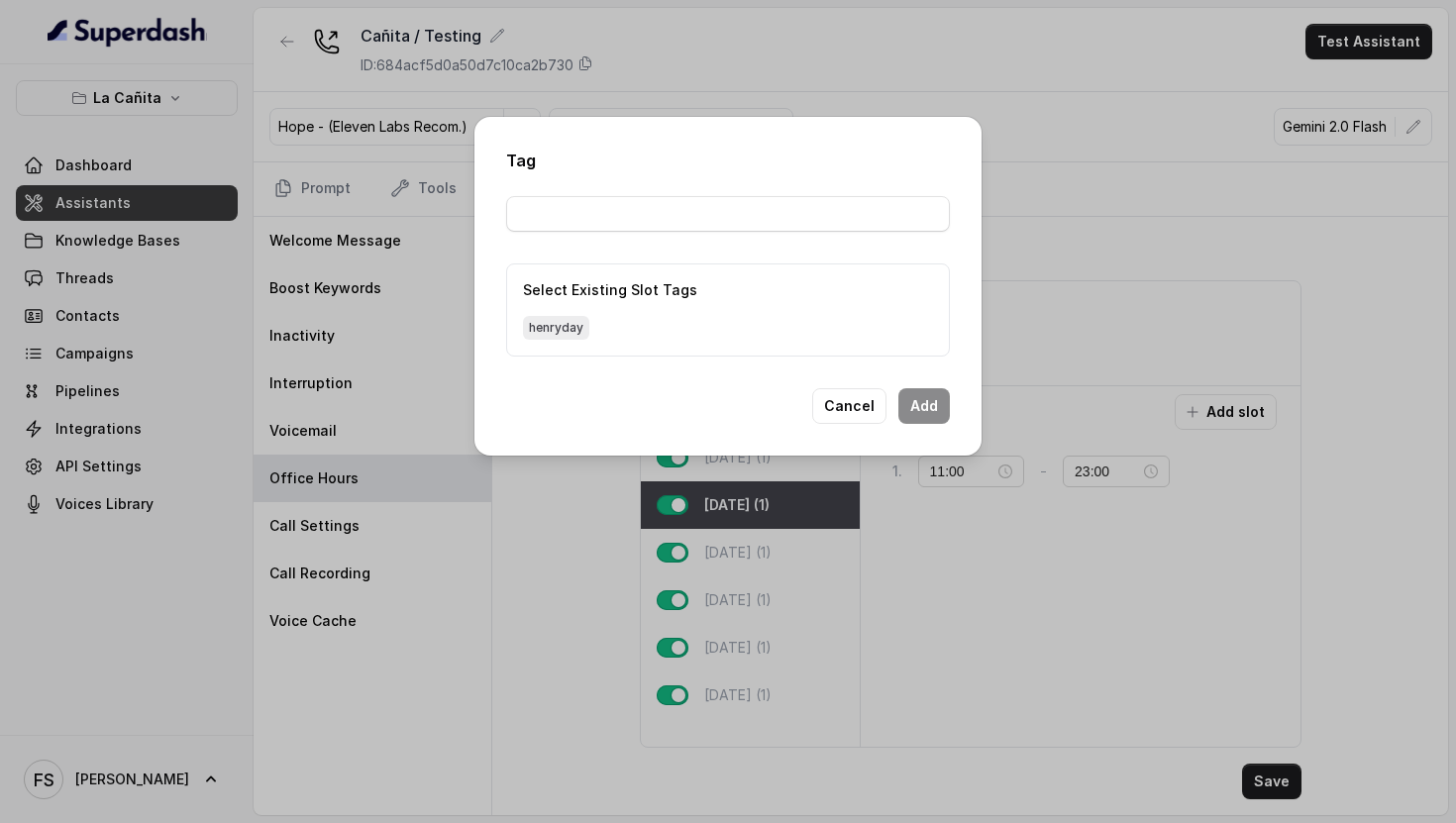 click on "Select Existing Slot Tags henryday" at bounding box center (728, 276) 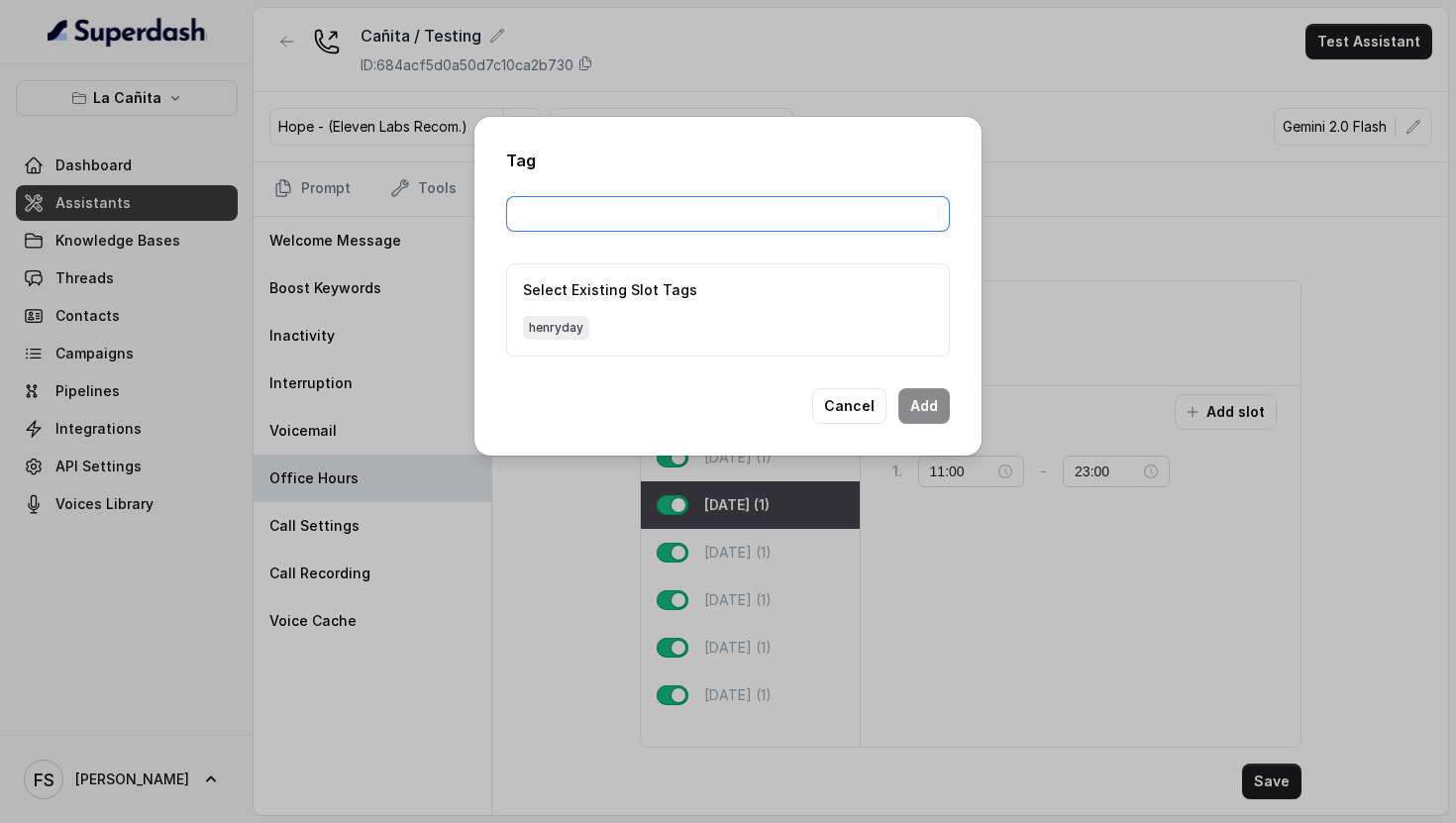 click at bounding box center (728, 214) 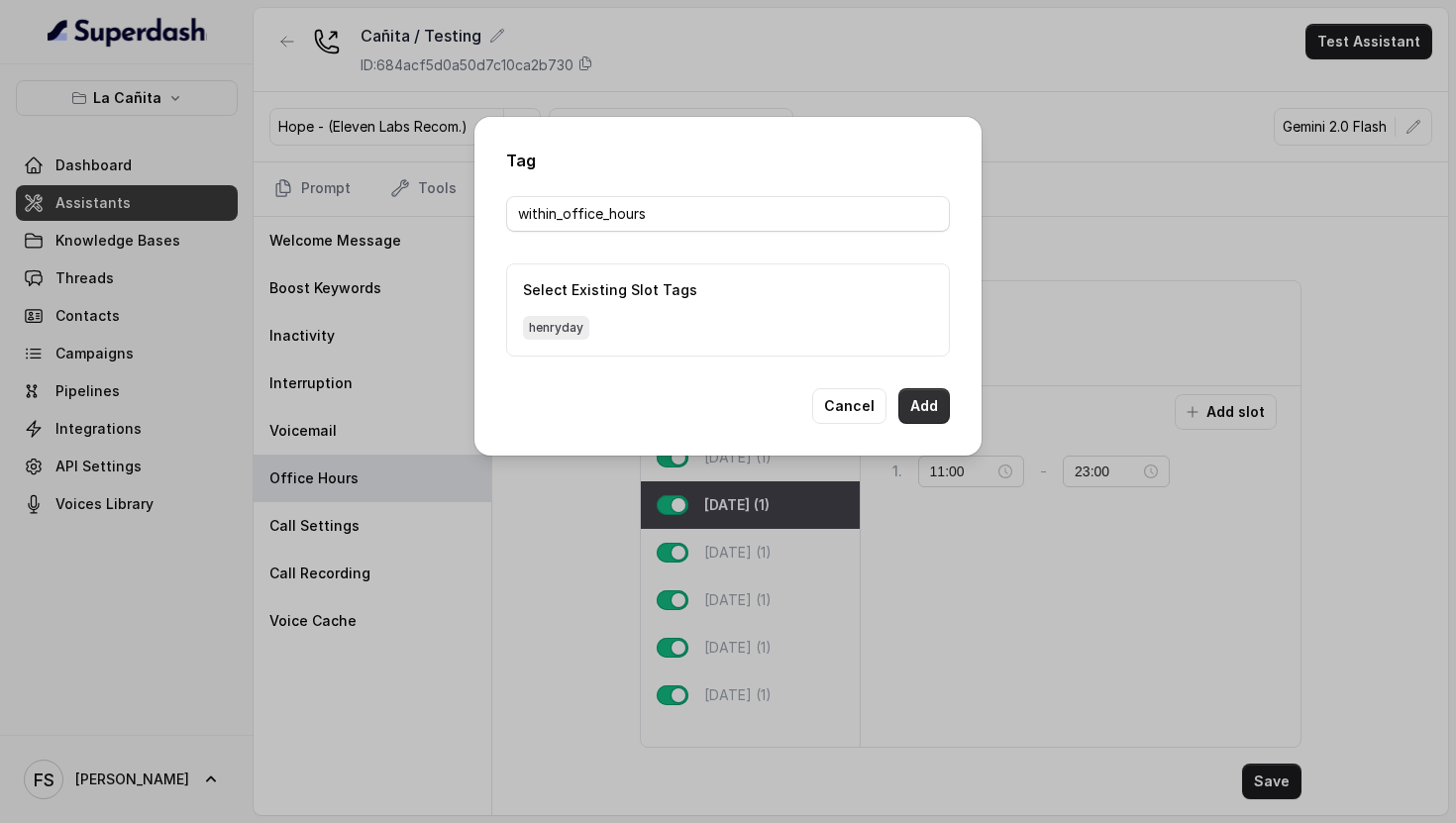 click on "Add" at bounding box center (924, 406) 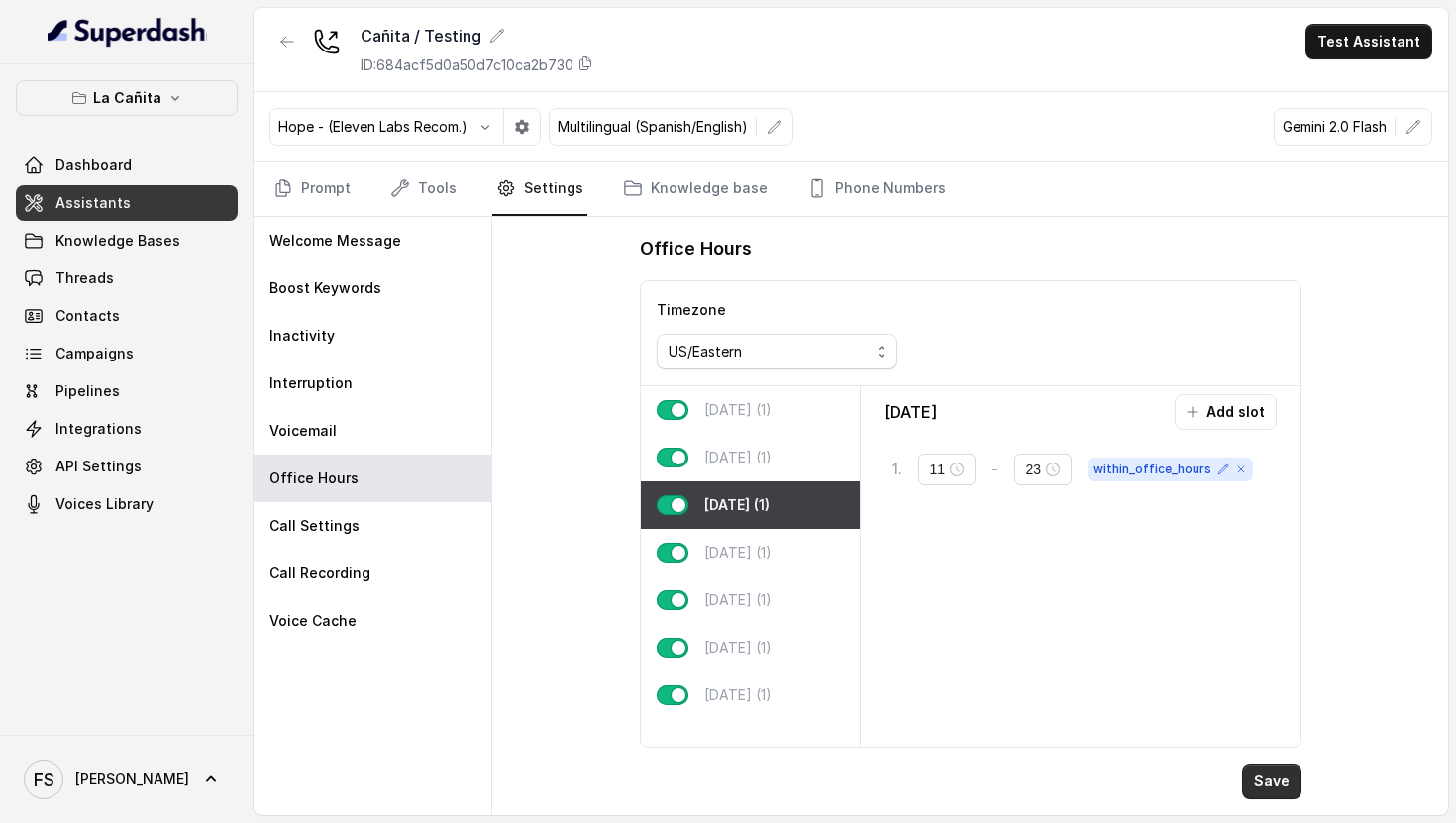 drag, startPoint x: 1278, startPoint y: 769, endPoint x: 1200, endPoint y: 706, distance: 100.26465 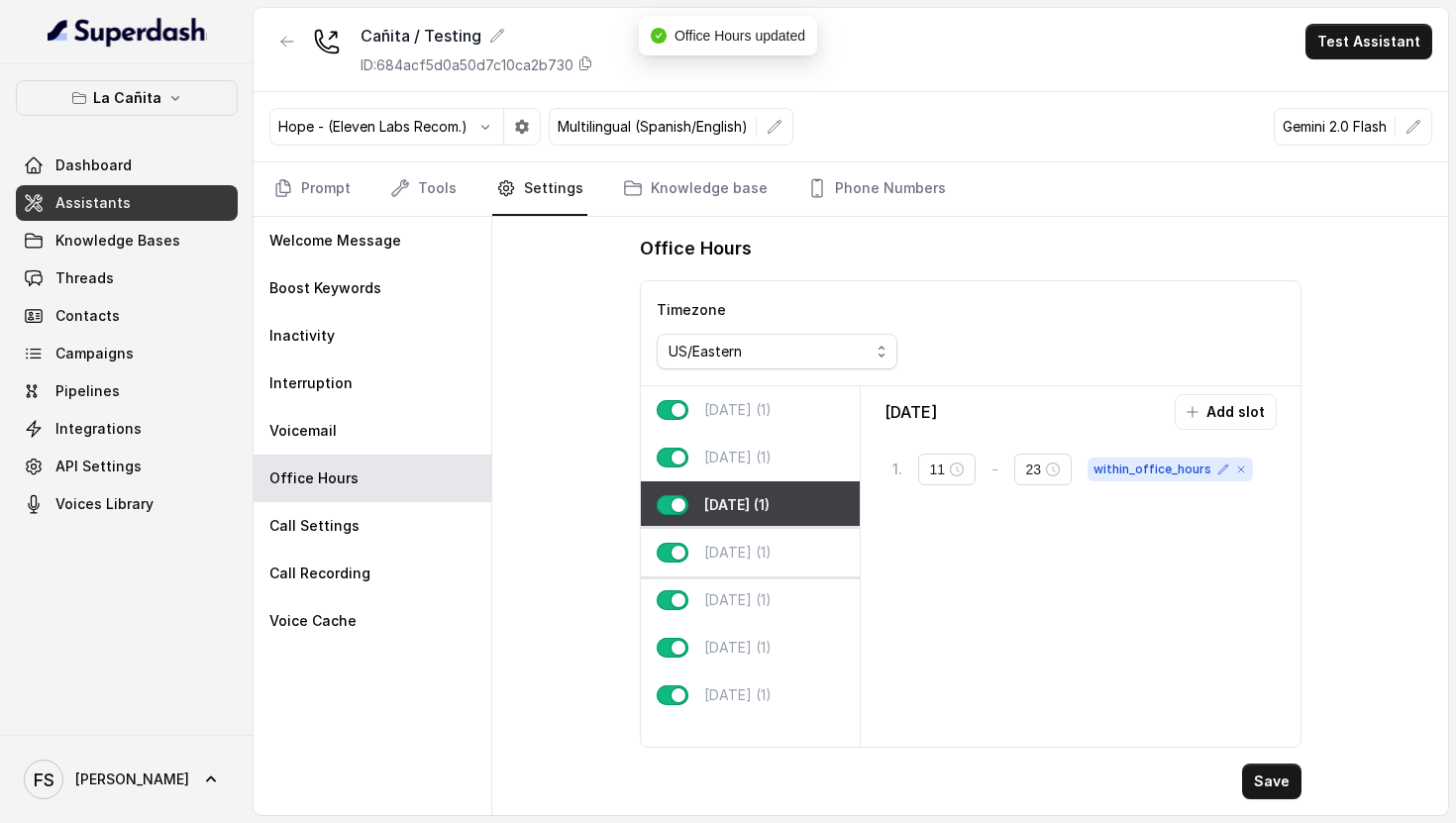 click on "[DATE] (1)" at bounding box center [738, 553] 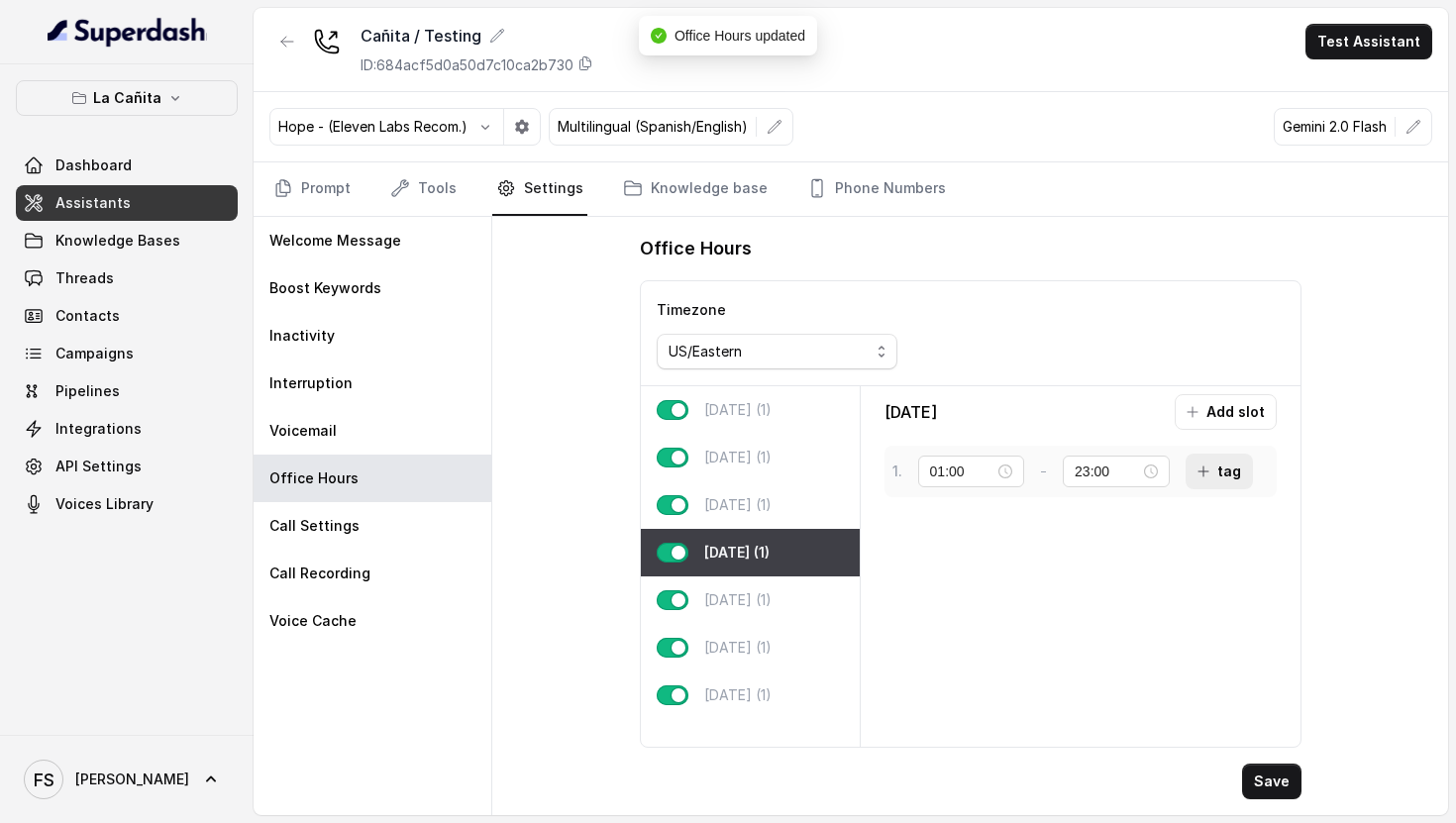 click 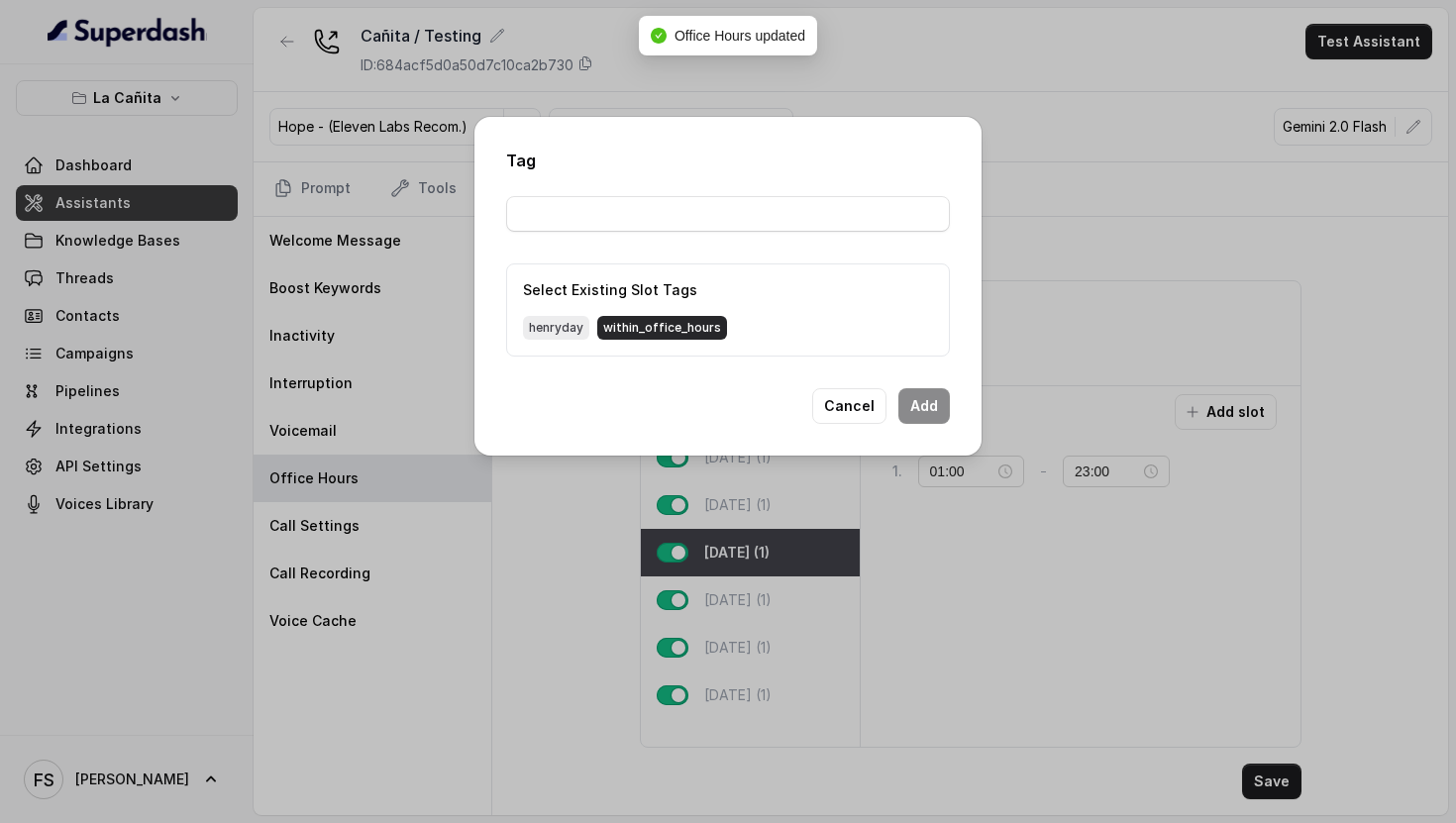 click on "within_office_hours" at bounding box center [662, 328] 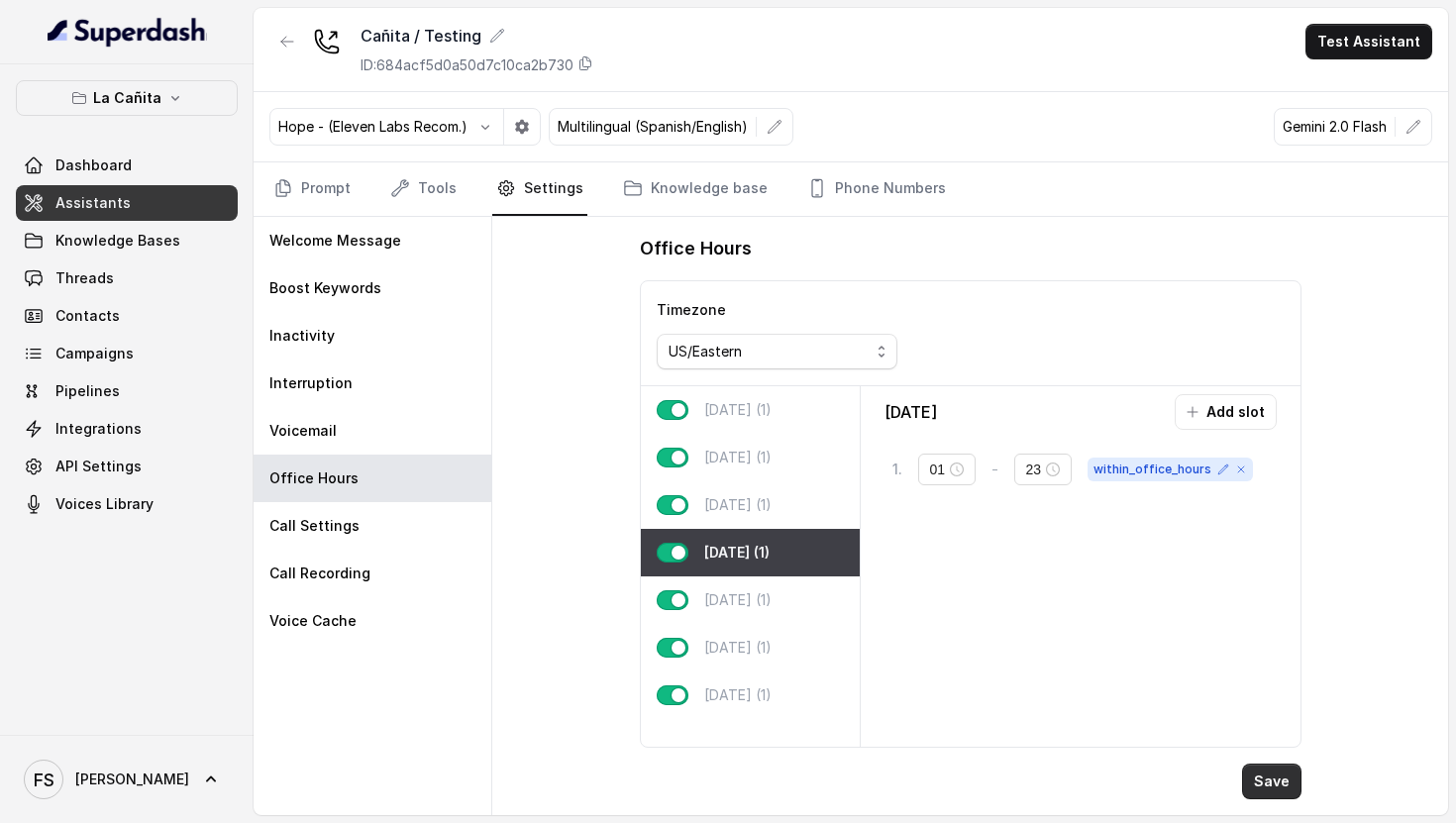 drag, startPoint x: 1272, startPoint y: 777, endPoint x: 1154, endPoint y: 707, distance: 137.20058 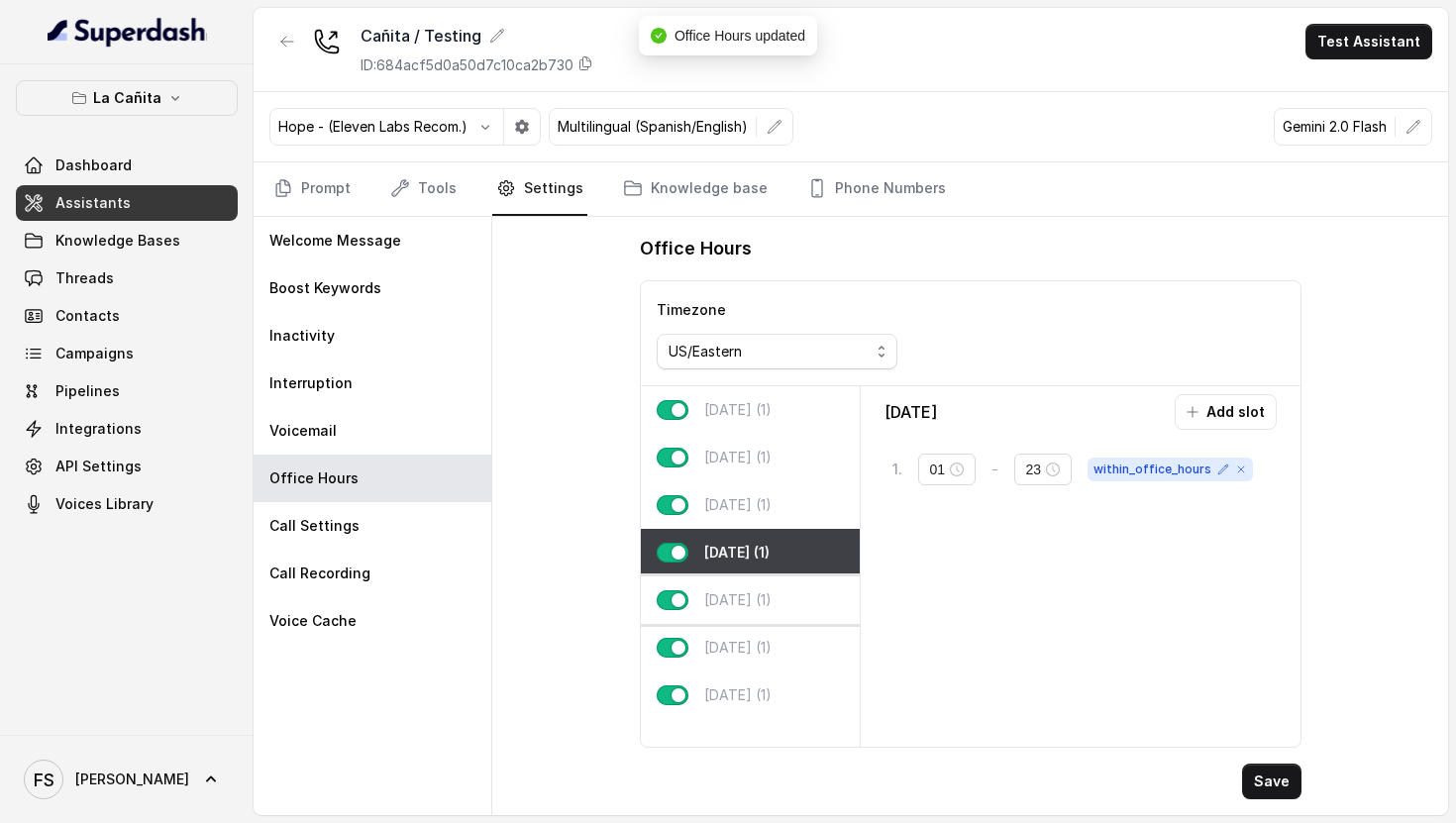 click on "[DATE] (1)" at bounding box center (738, 600) 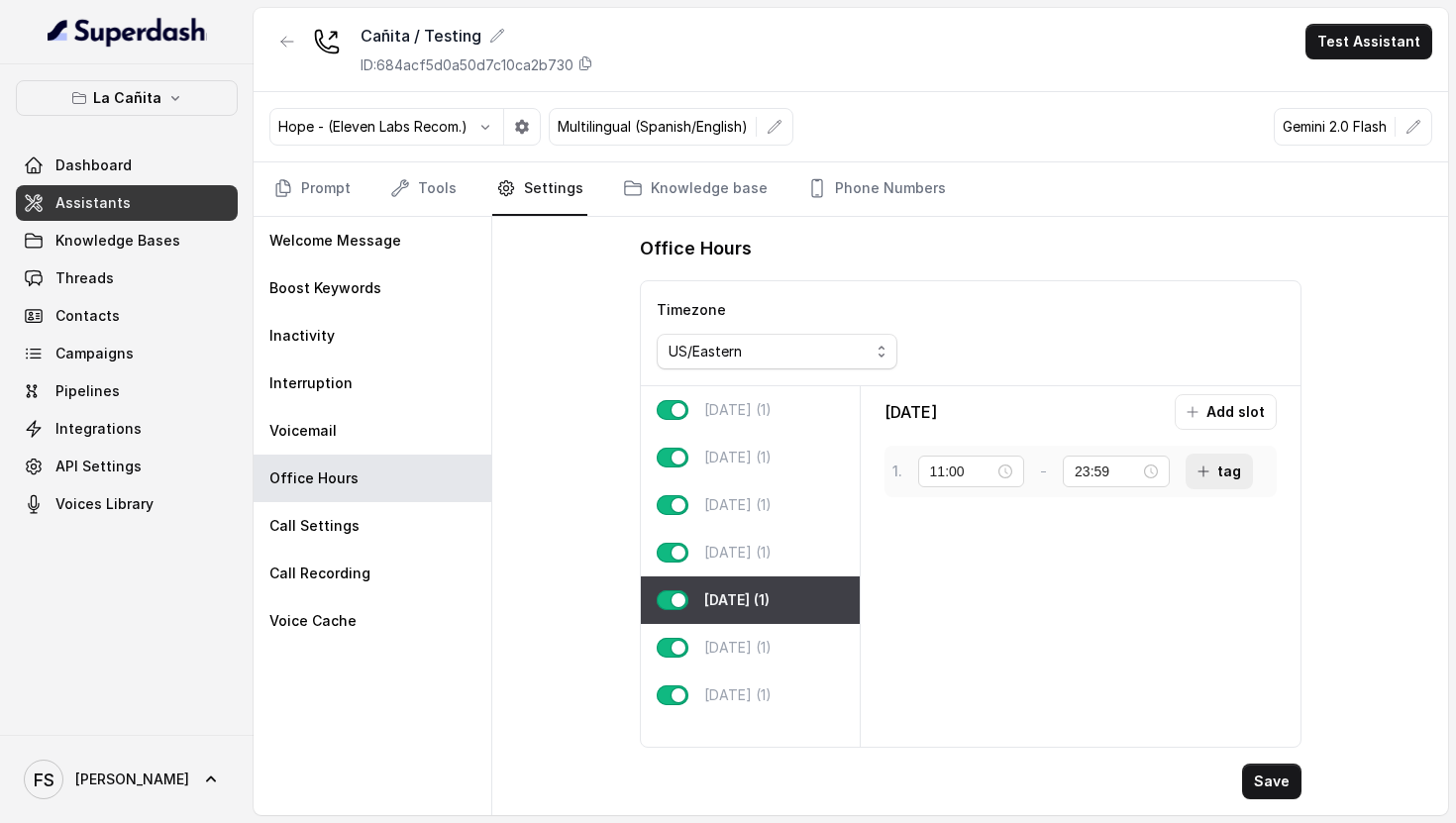 click on "tag" at bounding box center (1219, 471) 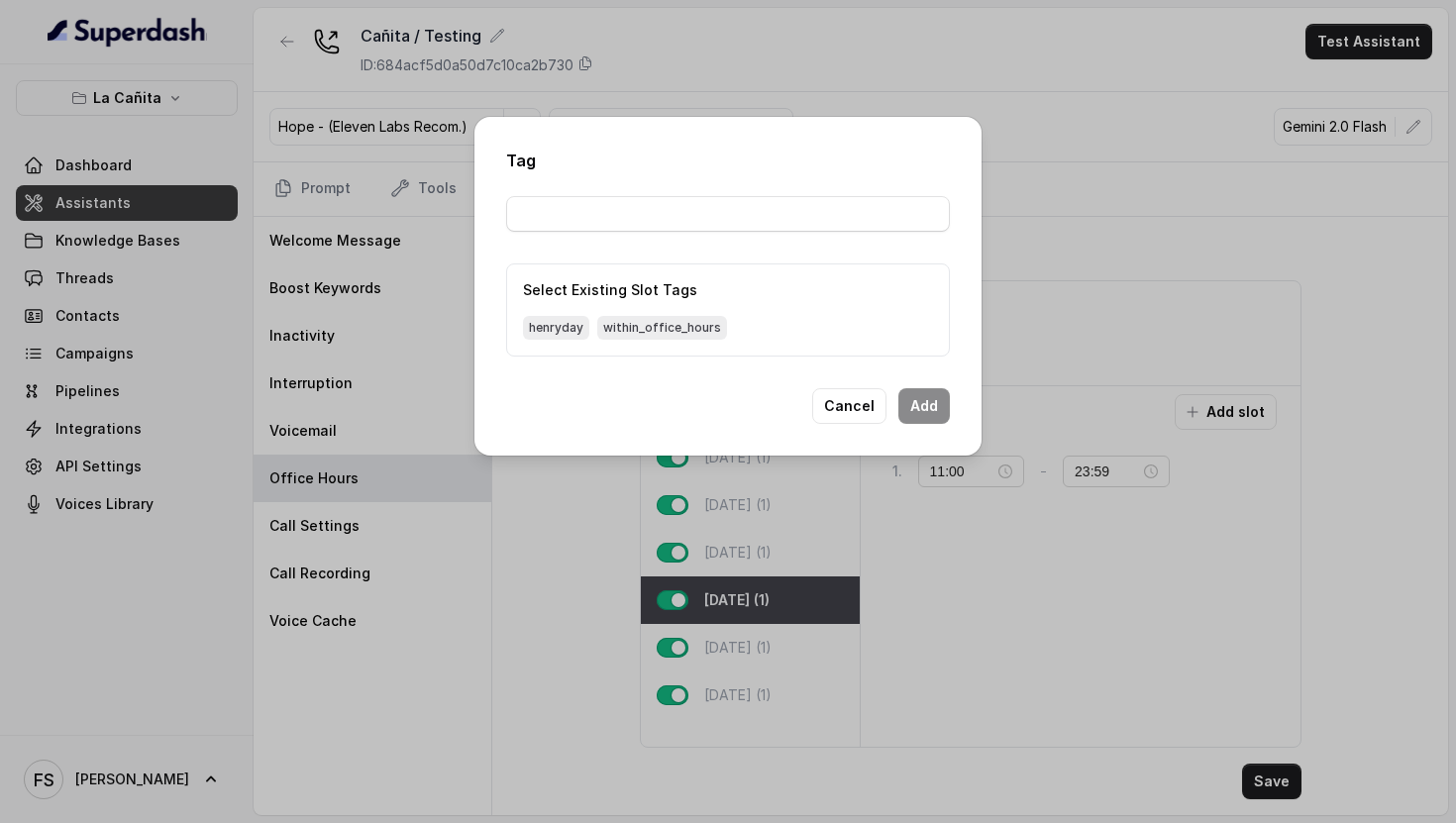 click on "Select Existing Slot Tags henryday within_office_hours" at bounding box center [728, 310] 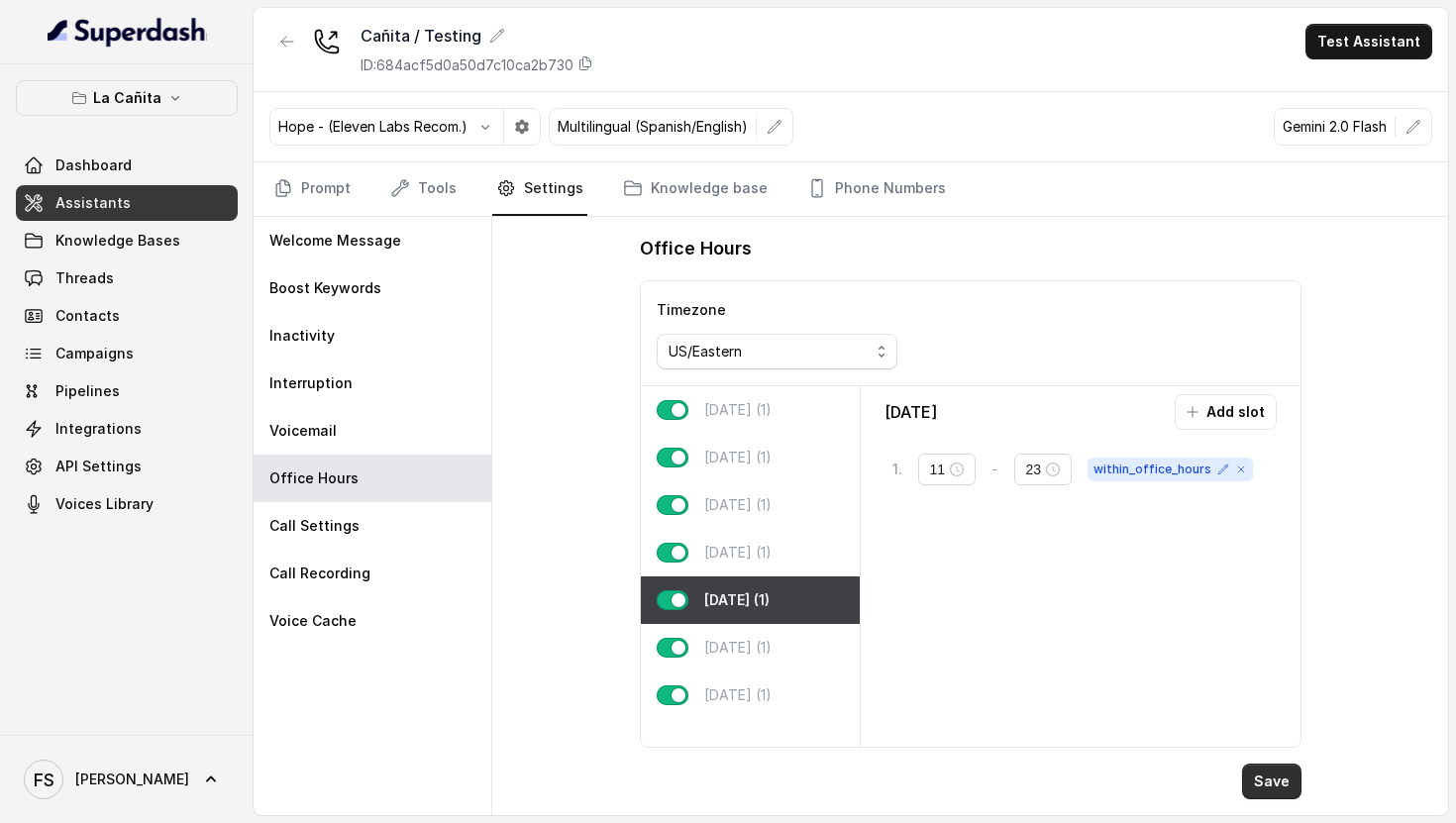 click on "Save" at bounding box center [1272, 781] 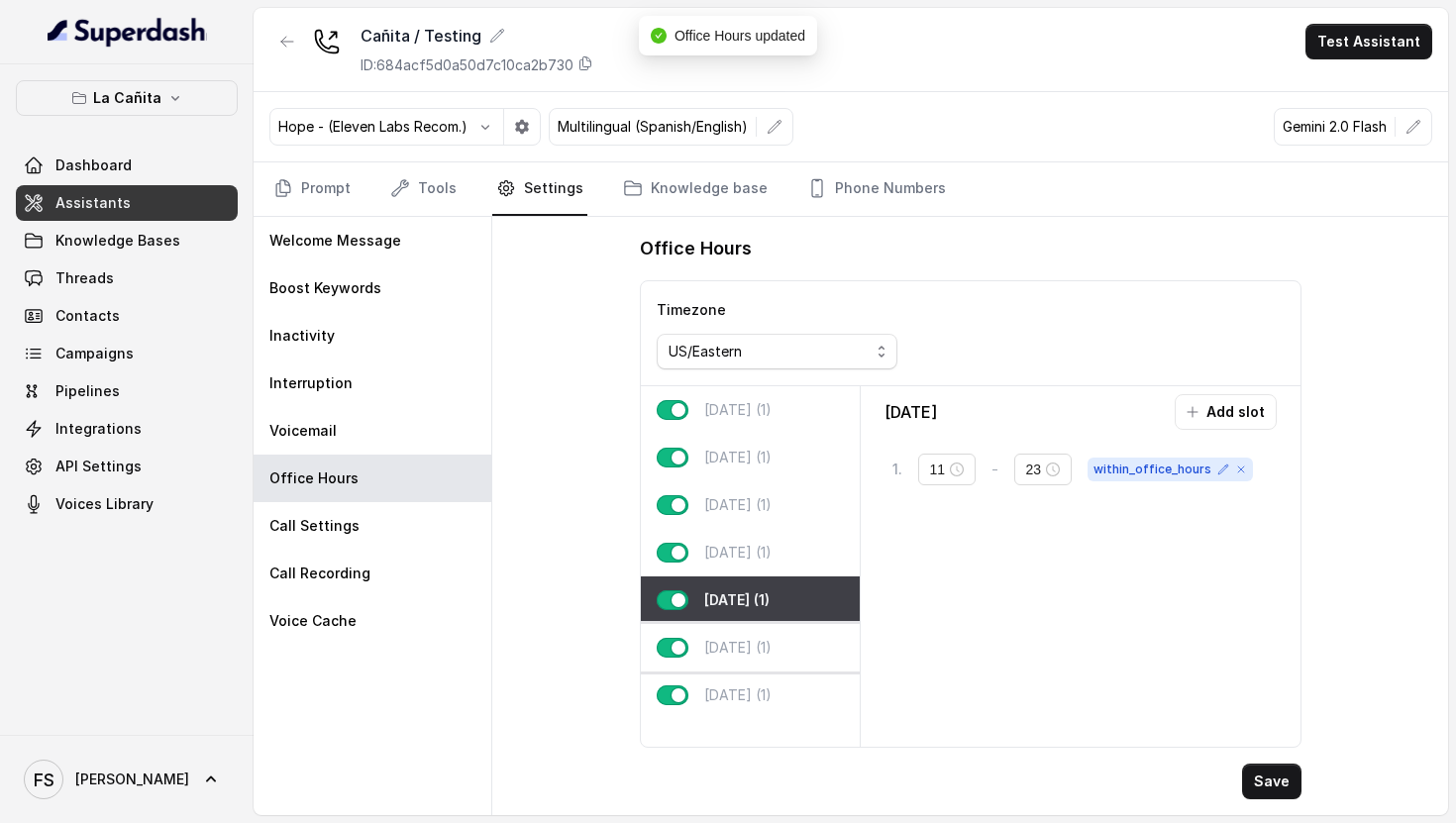 click on "[DATE] (1)" at bounding box center [738, 648] 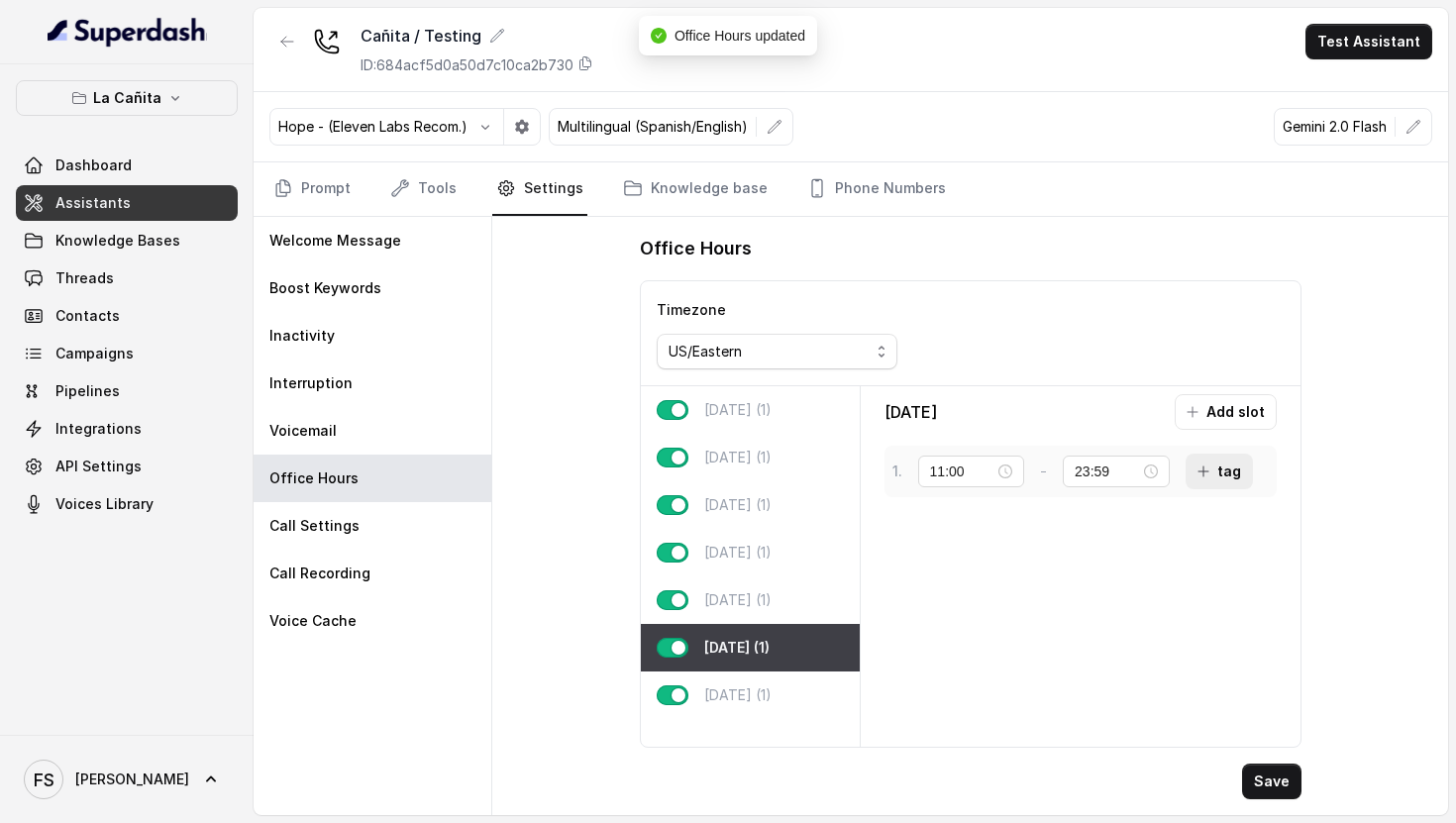 click on "tag" at bounding box center (1219, 471) 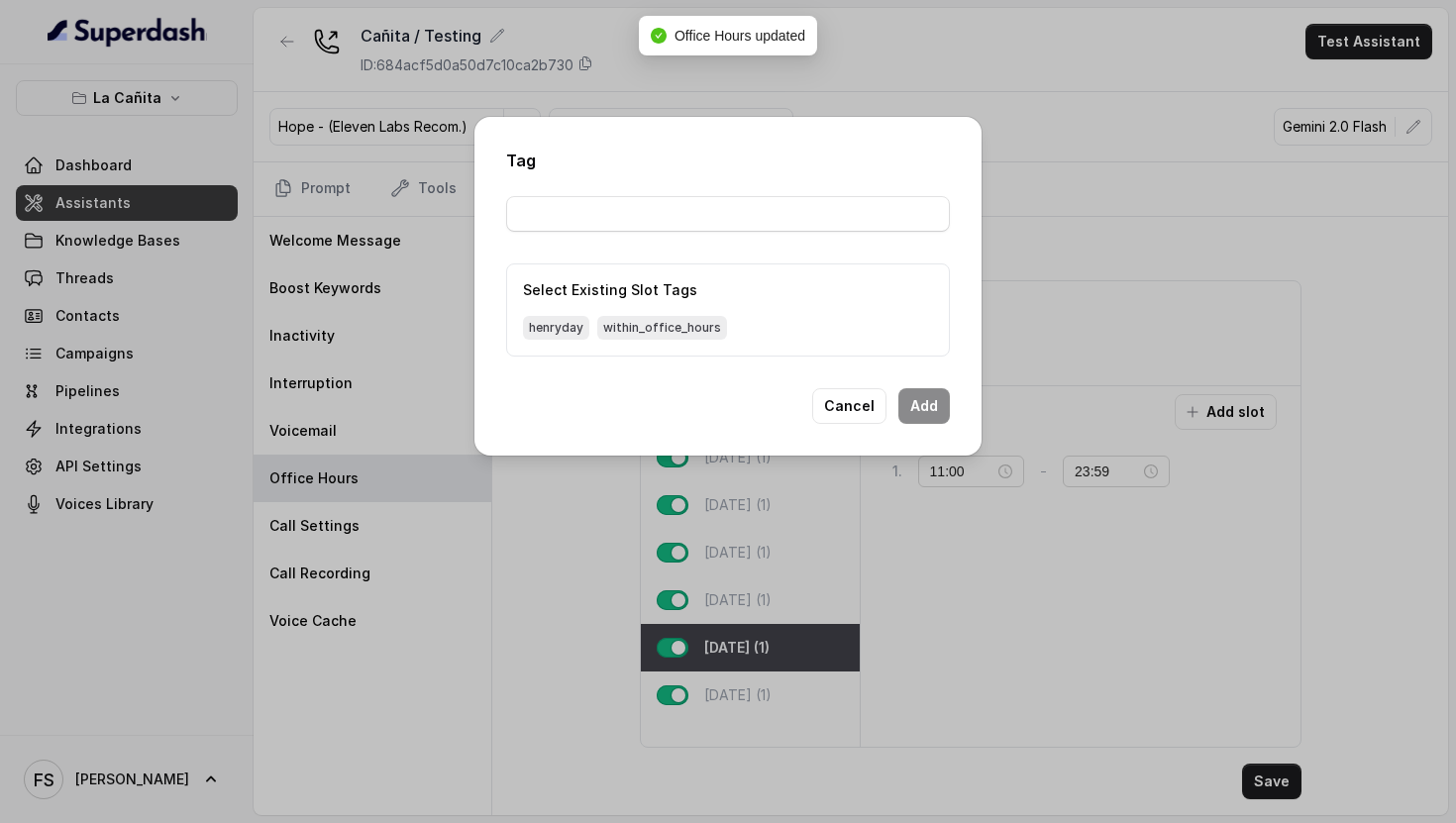 click on "within_office_hours" at bounding box center (662, 328) 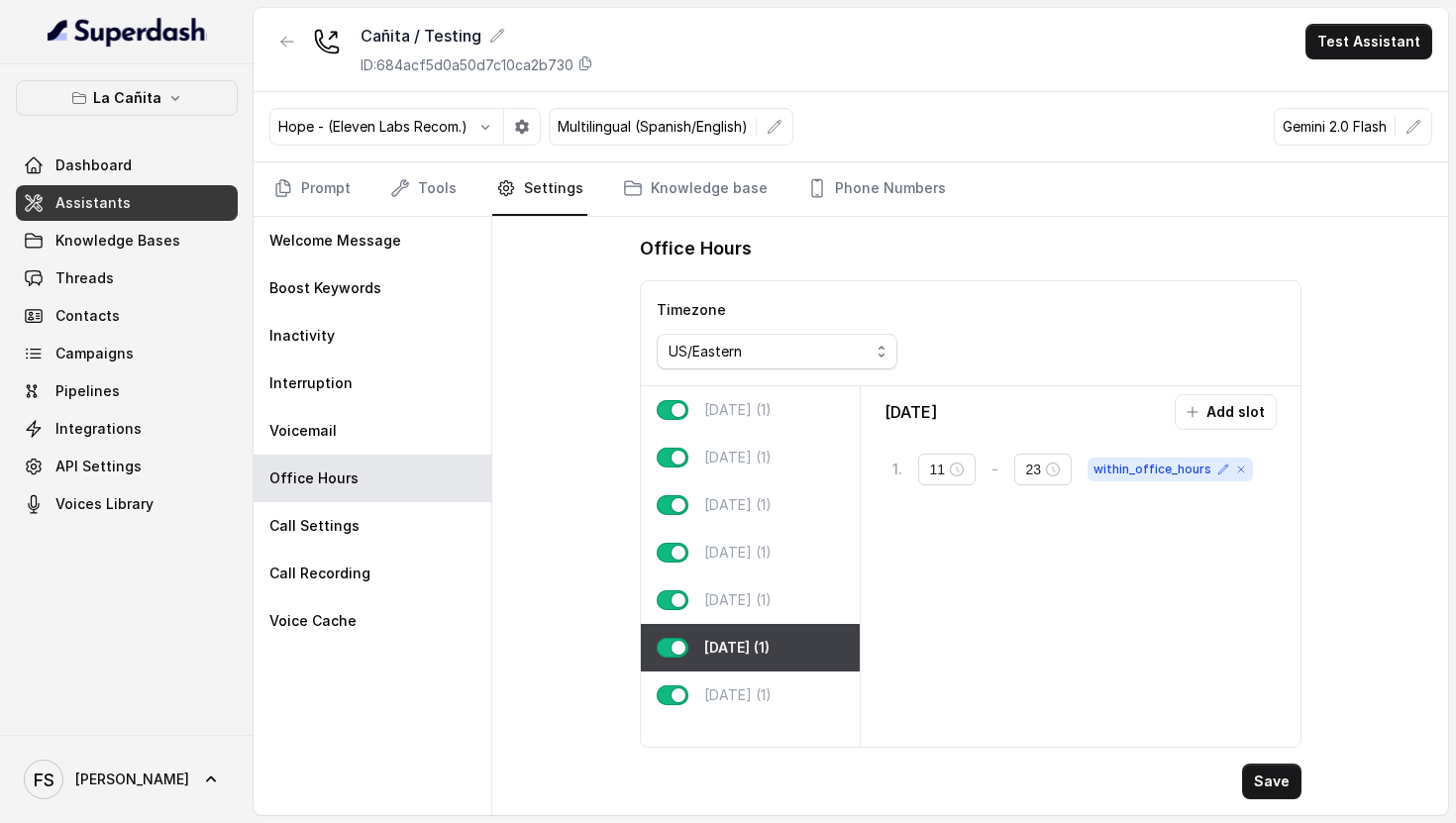 click on "Office Hours Timezone Africa/Abidjan Africa/Accra Africa/Addis_Ababa Africa/Algiers Africa/Asmara Africa/Asmera Africa/Bamako Africa/Bangui Africa/Banjul Africa/Bissau Africa/Blantyre Africa/Brazzaville Africa/Bujumbura Africa/Cairo Africa/Casablanca Africa/Ceuta Africa/Conakry Africa/Dakar Africa/Dar_es_Salaam Africa/Djibouti Africa/Douala Africa/El_Aaiun Africa/Freetown Africa/Gaborone Africa/Harare Africa/Johannesburg Africa/Juba Africa/Kampala Africa/Khartoum Africa/Kigali Africa/Kinshasa Africa/Lagos Africa/Libreville Africa/Lome Africa/Luanda Africa/Lubumbashi Africa/Lusaka Africa/Malabo Africa/Maputo Africa/Maseru Africa/Mbabane Africa/Mogadishu Africa/Monrovia Africa/Nairobi Africa/Ndjamena Africa/Niamey Africa/Nouakchott Africa/Ouagadougou Africa/Porto-Novo Africa/Sao_Tome Africa/Timbuktu Africa/Tripoli Africa/Tunis Africa/Windhoek America/Adak America/Anchorage America/Anguilla America/Antigua America/Araguaina America/Argentina/Buenos_Aires America/Argentina/Catamarca America/Argentina/Cordoba CET" at bounding box center (971, 516) 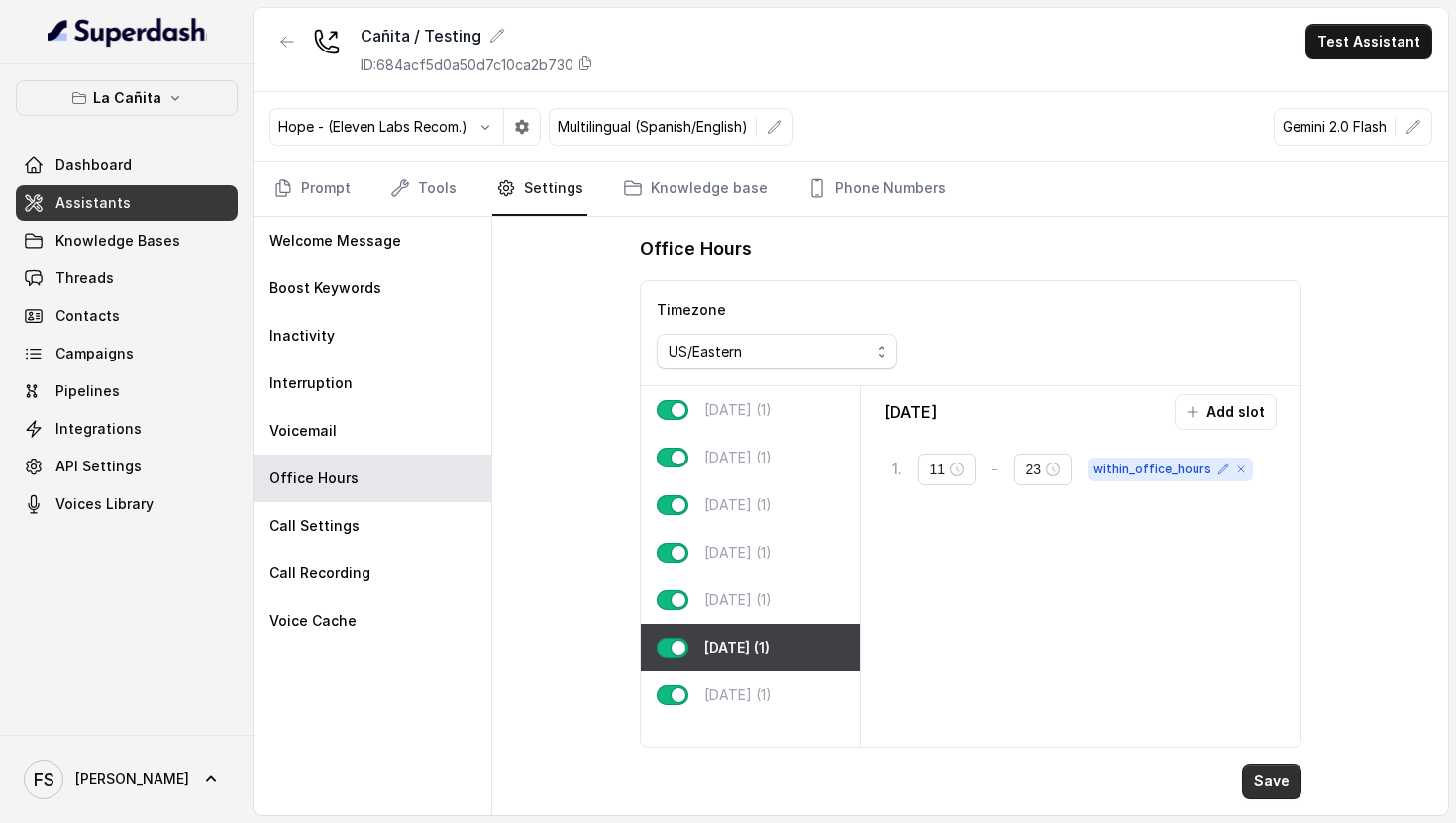click on "Save" at bounding box center [1272, 781] 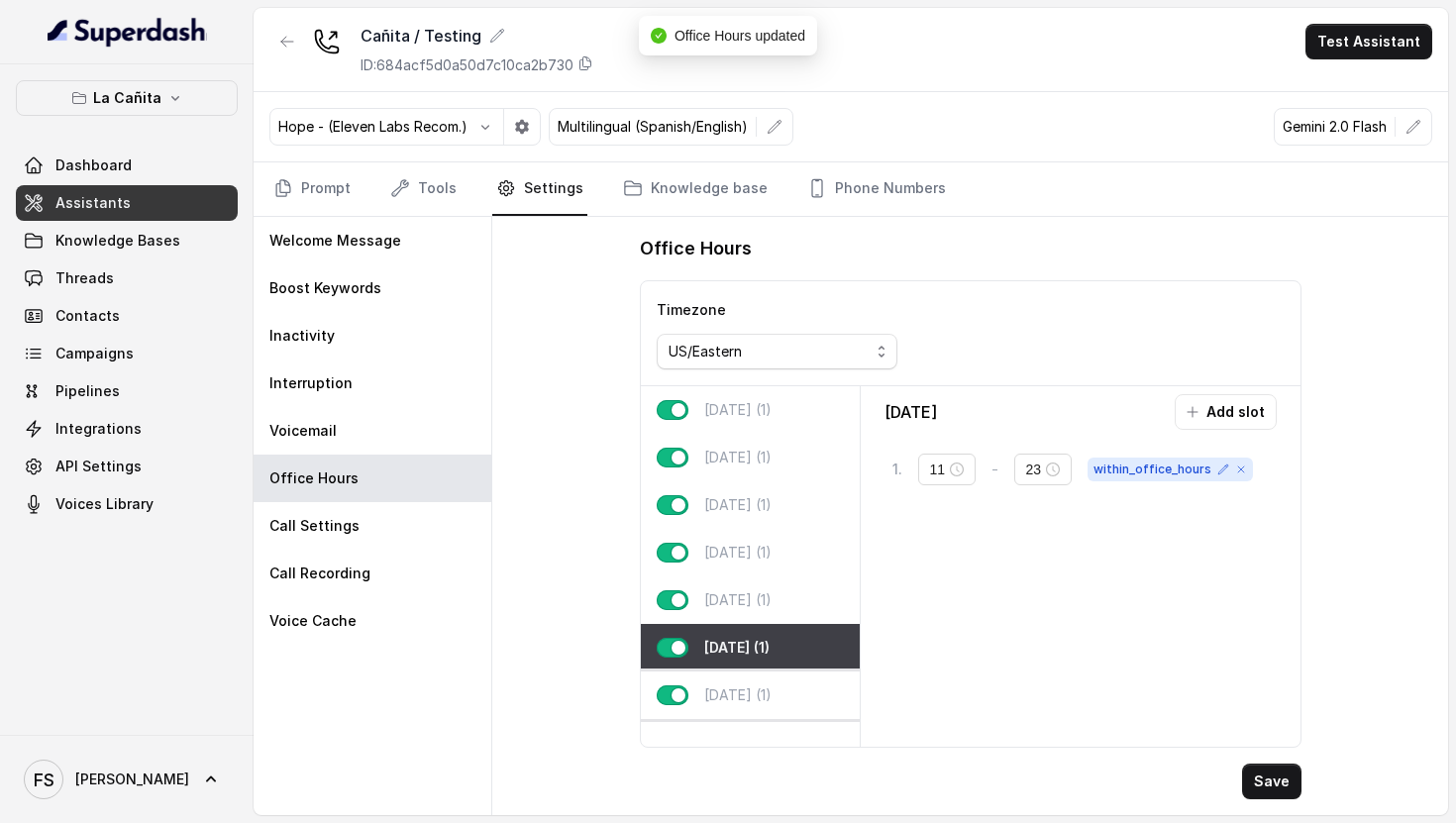 click on "[DATE] (1)" at bounding box center (750, 695) 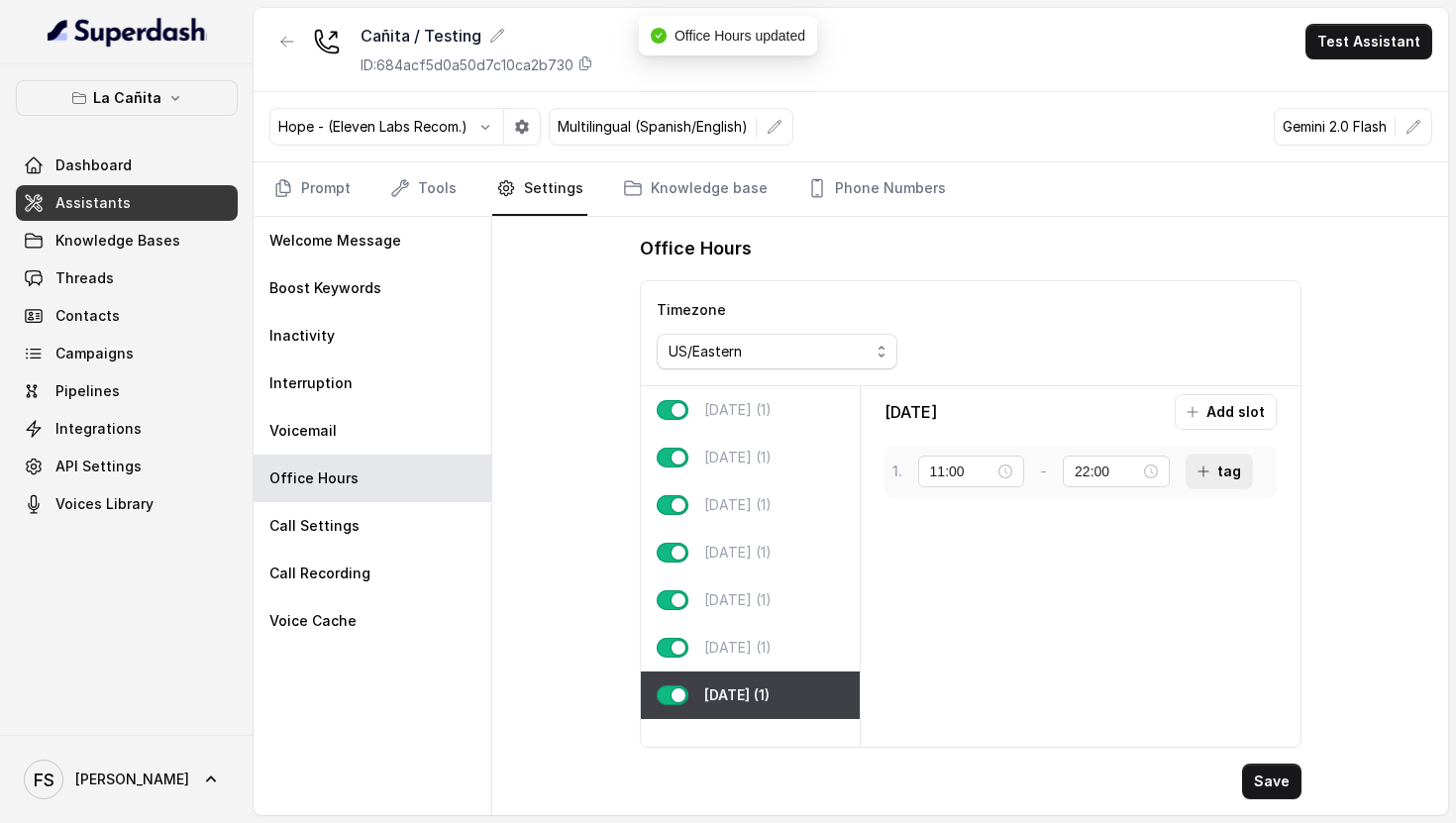 click on "tag" at bounding box center (1219, 471) 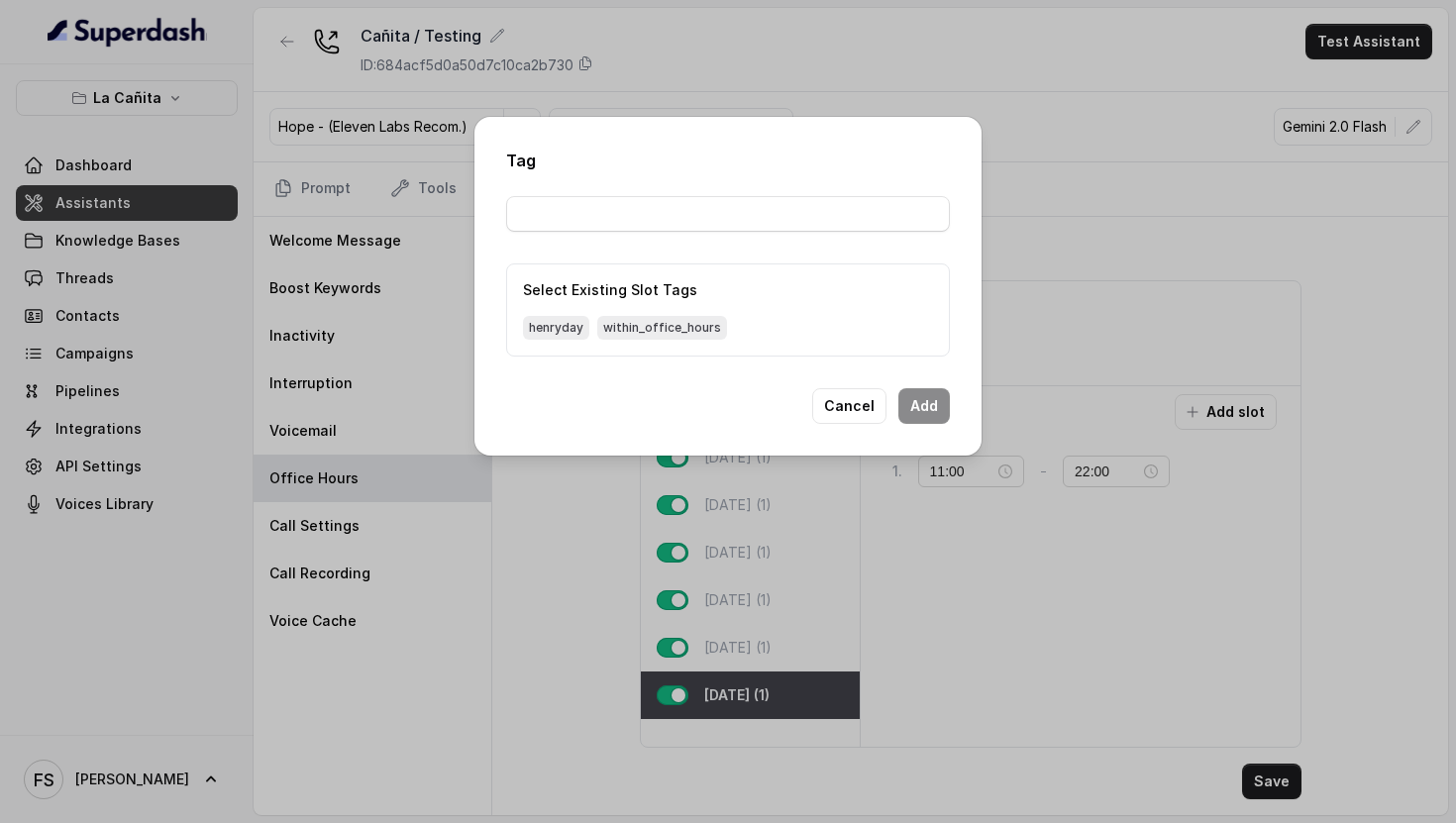 drag, startPoint x: 657, startPoint y: 330, endPoint x: 731, endPoint y: 353, distance: 77.49194 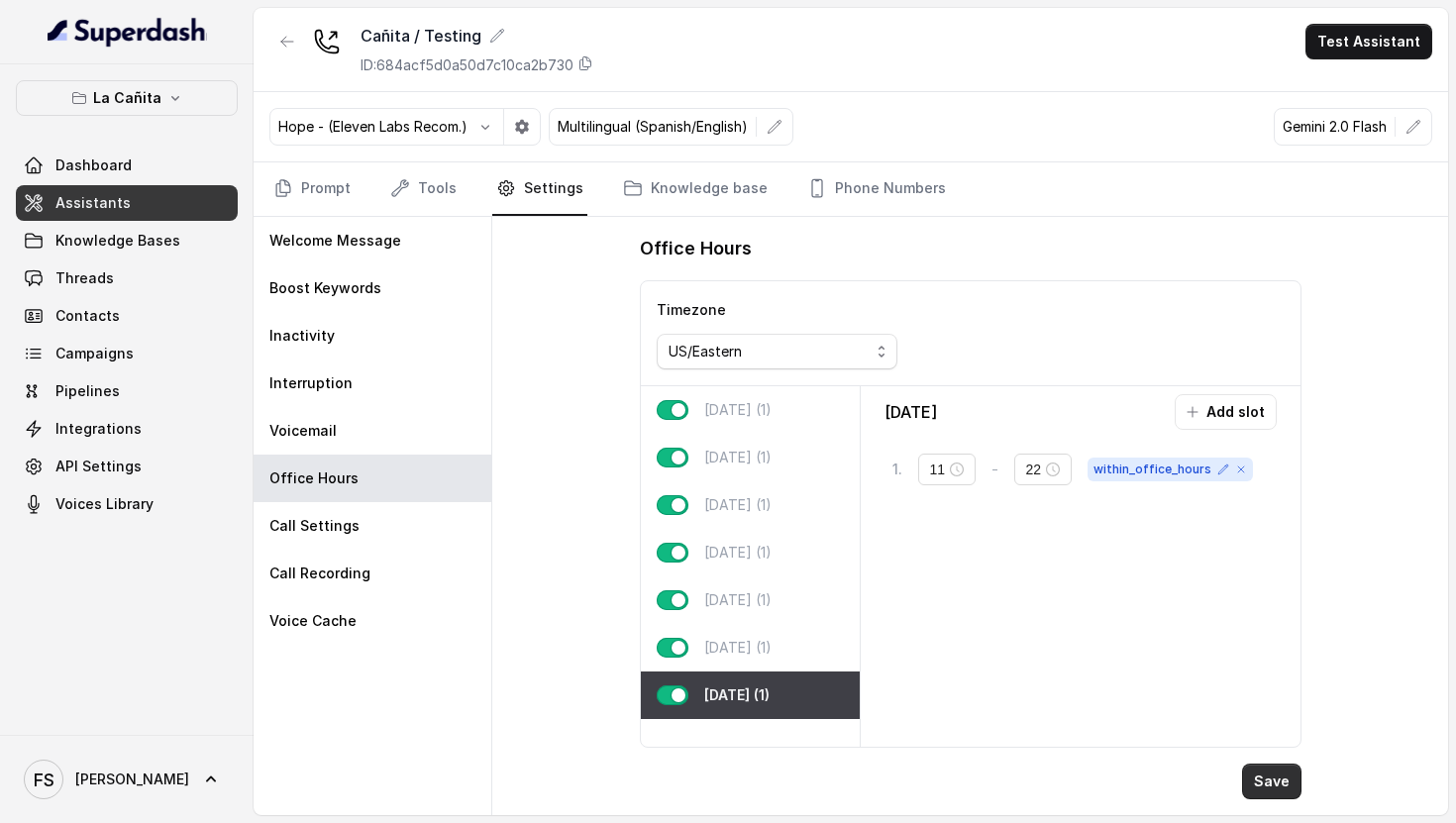 click on "Save" at bounding box center (1272, 781) 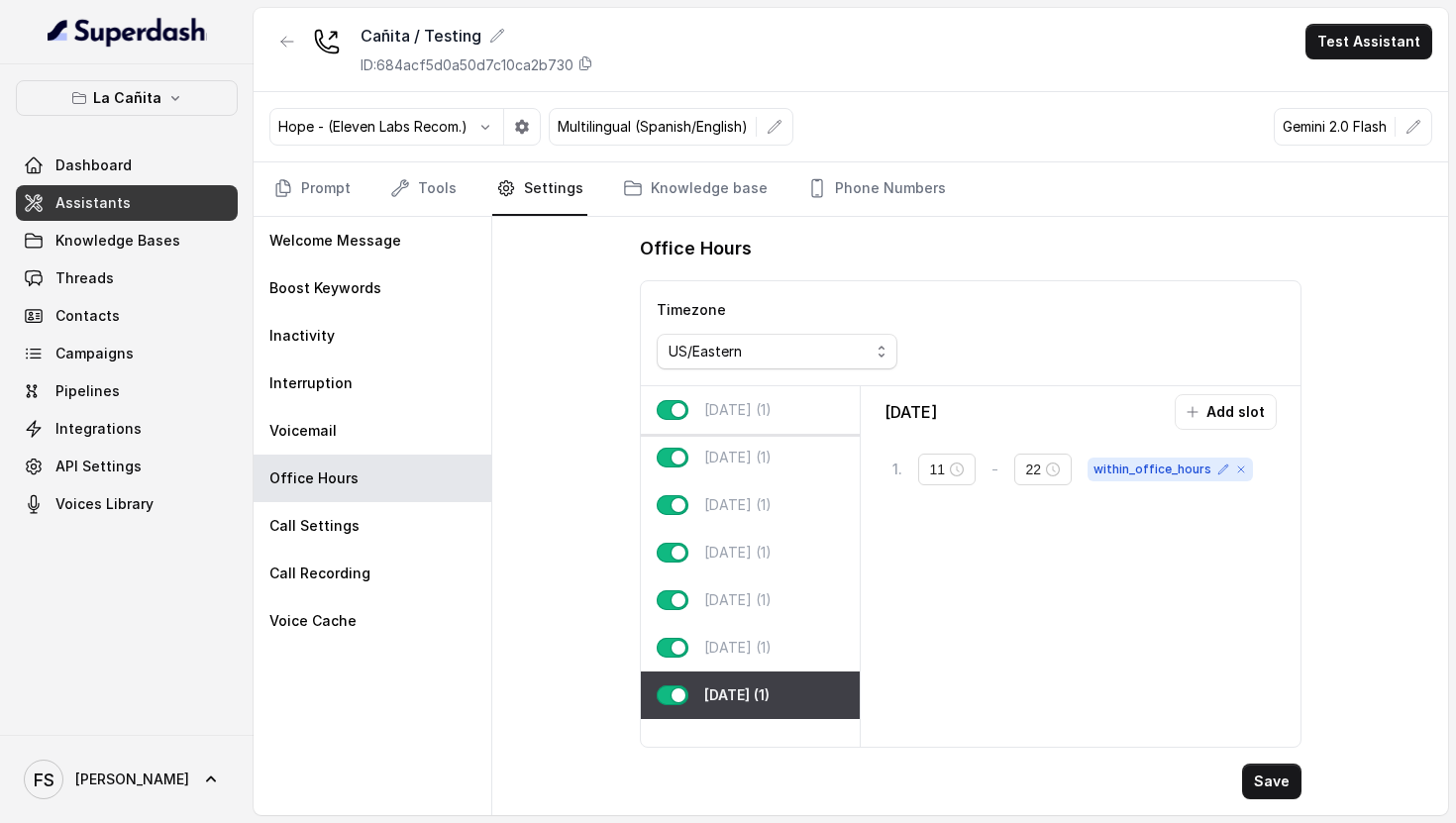 click on "[DATE] (1)" at bounding box center (738, 410) 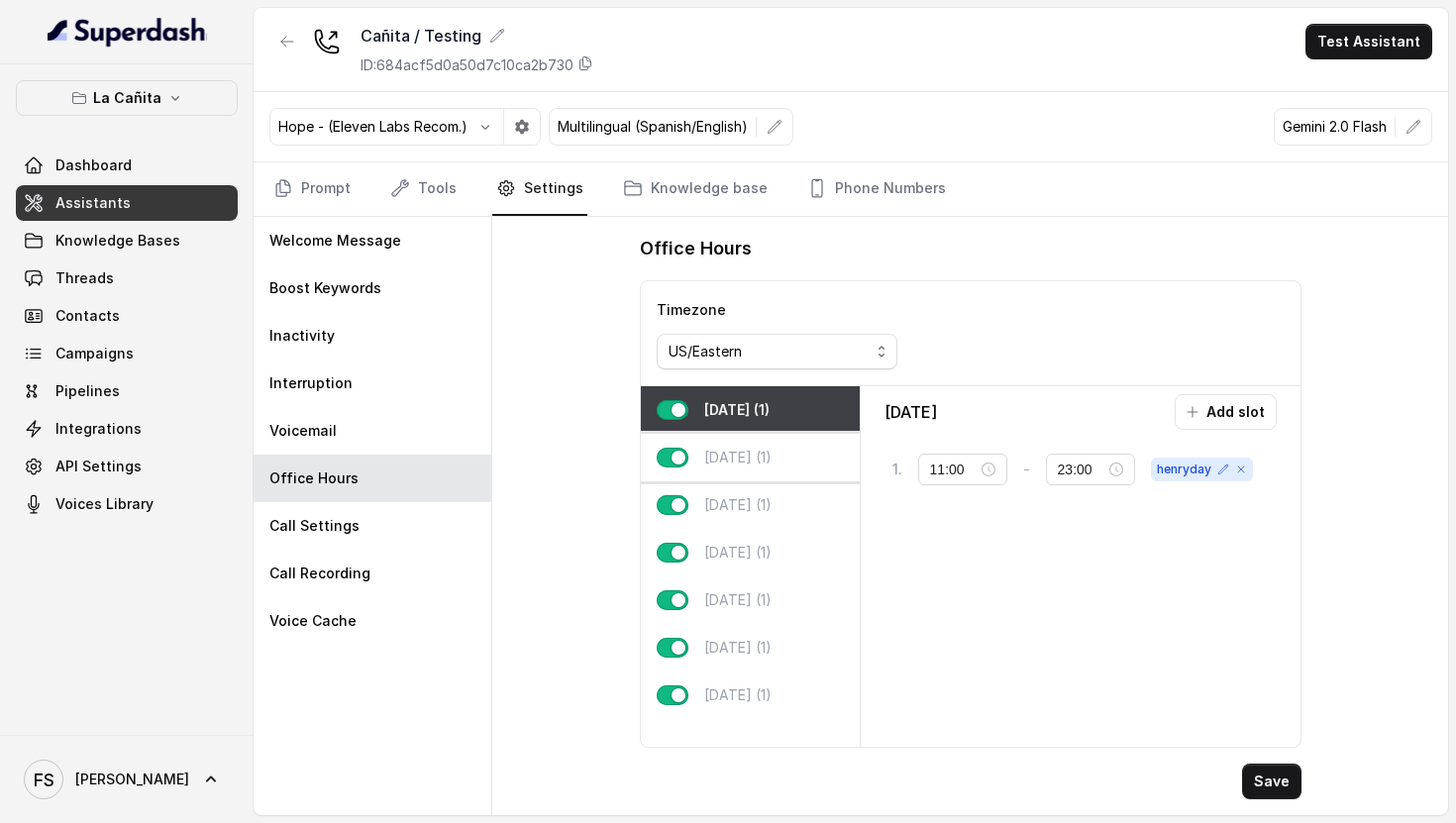 click on "[DATE] (1)" at bounding box center [750, 458] 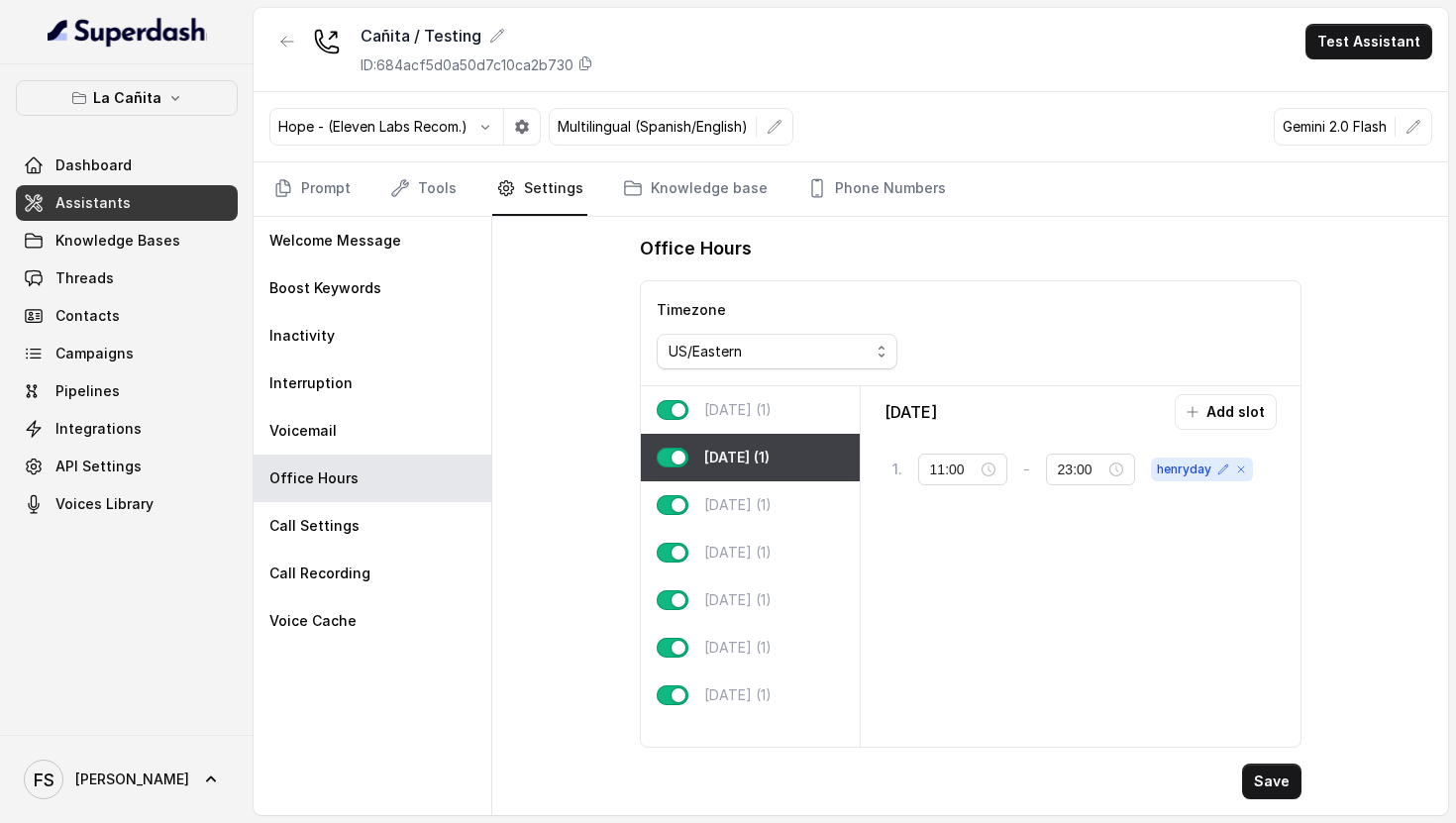 click on "Timezone Africa/Abidjan Africa/Accra Africa/Addis_Ababa Africa/Algiers Africa/Asmara Africa/Asmera Africa/Bamako Africa/Bangui Africa/Banjul Africa/Bissau Africa/Blantyre Africa/Brazzaville Africa/Bujumbura Africa/Cairo Africa/Casablanca Africa/Ceuta Africa/Conakry Africa/Dakar Africa/Dar_es_Salaam Africa/Djibouti Africa/Douala Africa/El_Aaiun Africa/Freetown Africa/Gaborone Africa/Harare Africa/Johannesburg Africa/Juba Africa/Kampala Africa/Khartoum Africa/Kigali Africa/Kinshasa Africa/Lagos Africa/Libreville Africa/Lome Africa/Luanda Africa/Lubumbashi Africa/Lusaka Africa/Malabo Africa/Maputo Africa/Maseru Africa/Mbabane Africa/Mogadishu Africa/Monrovia Africa/Nairobi Africa/Ndjamena Africa/Niamey Africa/Nouakchott Africa/Ouagadougou Africa/Porto-Novo Africa/Sao_Tome Africa/Timbuktu Africa/Tripoli Africa/Tunis Africa/Windhoek America/Adak America/Anchorage America/Anguilla America/Antigua America/Araguaina America/Argentina/Buenos_Aires America/Argentina/Catamarca America/Argentina/ComodRivadavia Asia/Aden" at bounding box center (777, 333) 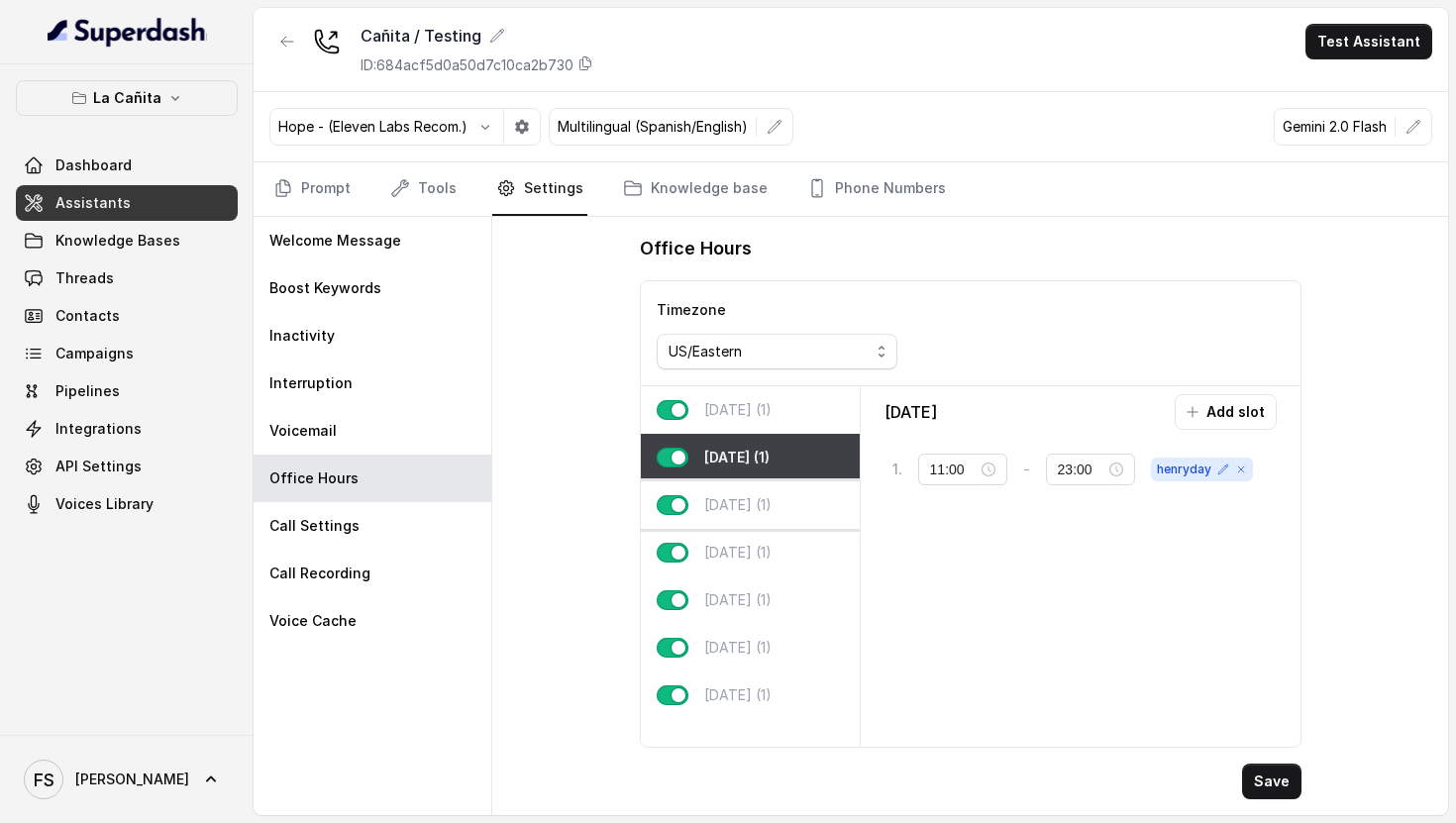 click on "[DATE] (1)" at bounding box center (750, 505) 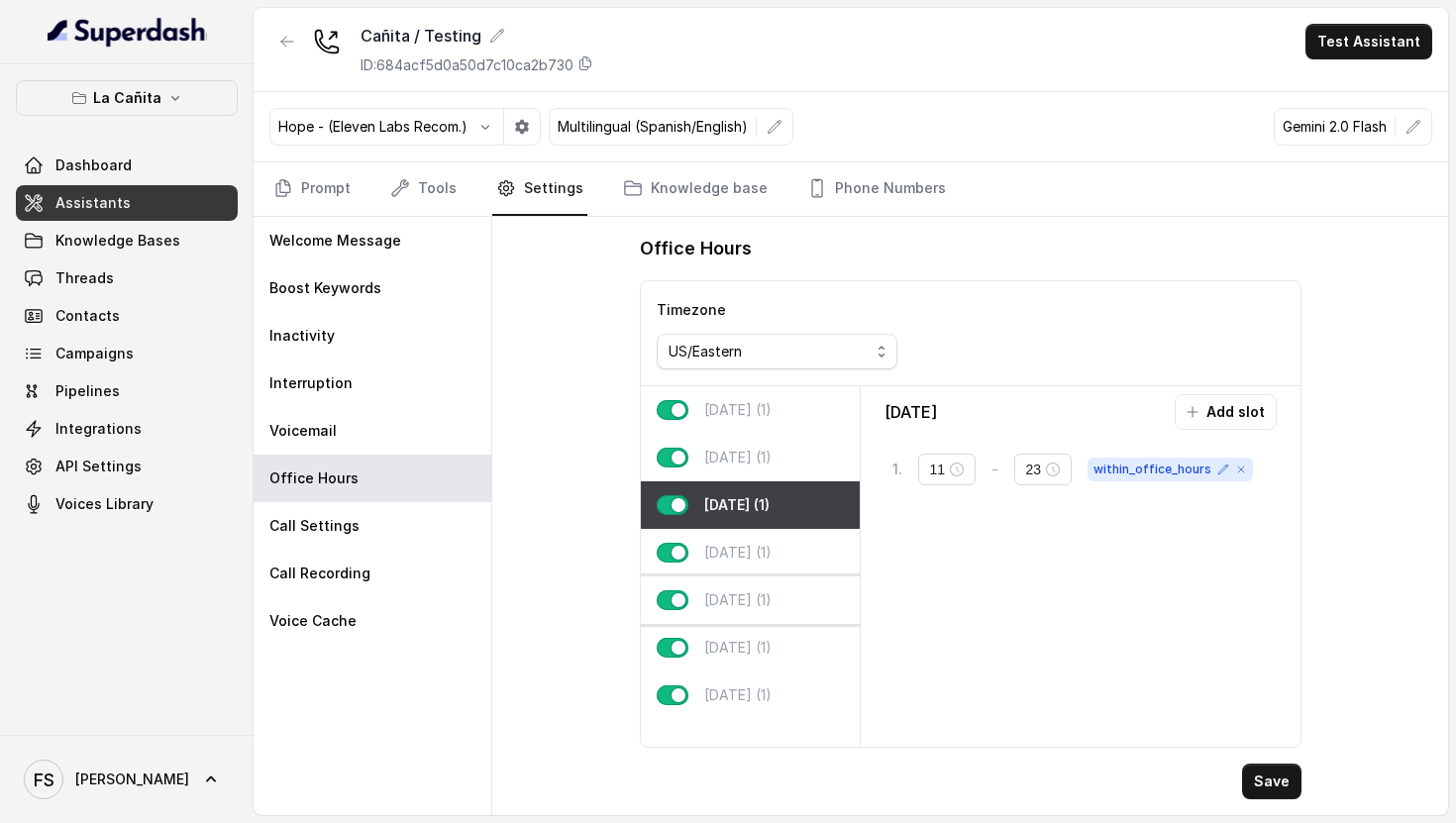 drag, startPoint x: 701, startPoint y: 576, endPoint x: 706, endPoint y: 585, distance: 10.29563 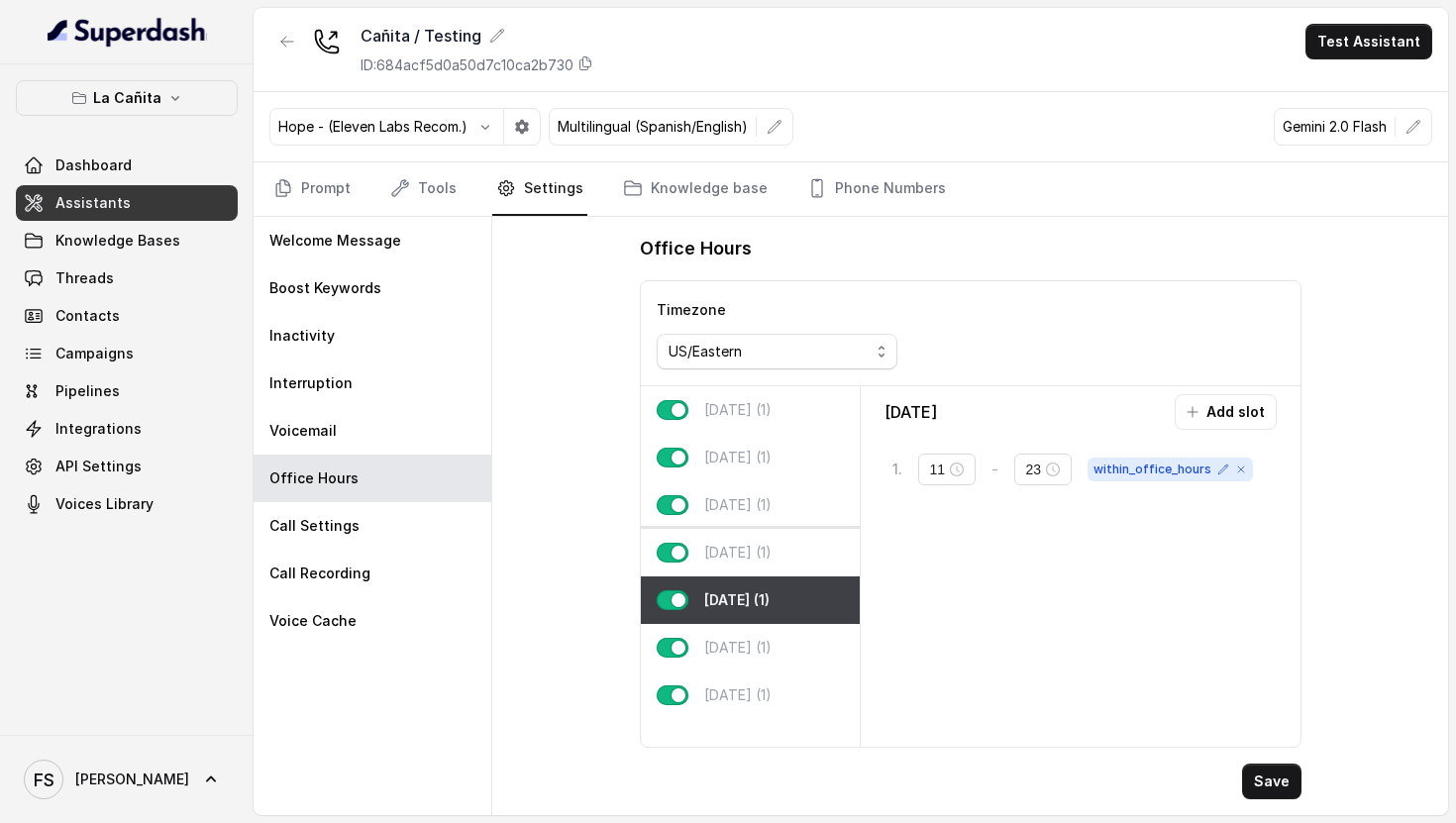 click on "[DATE] (1)" at bounding box center [750, 553] 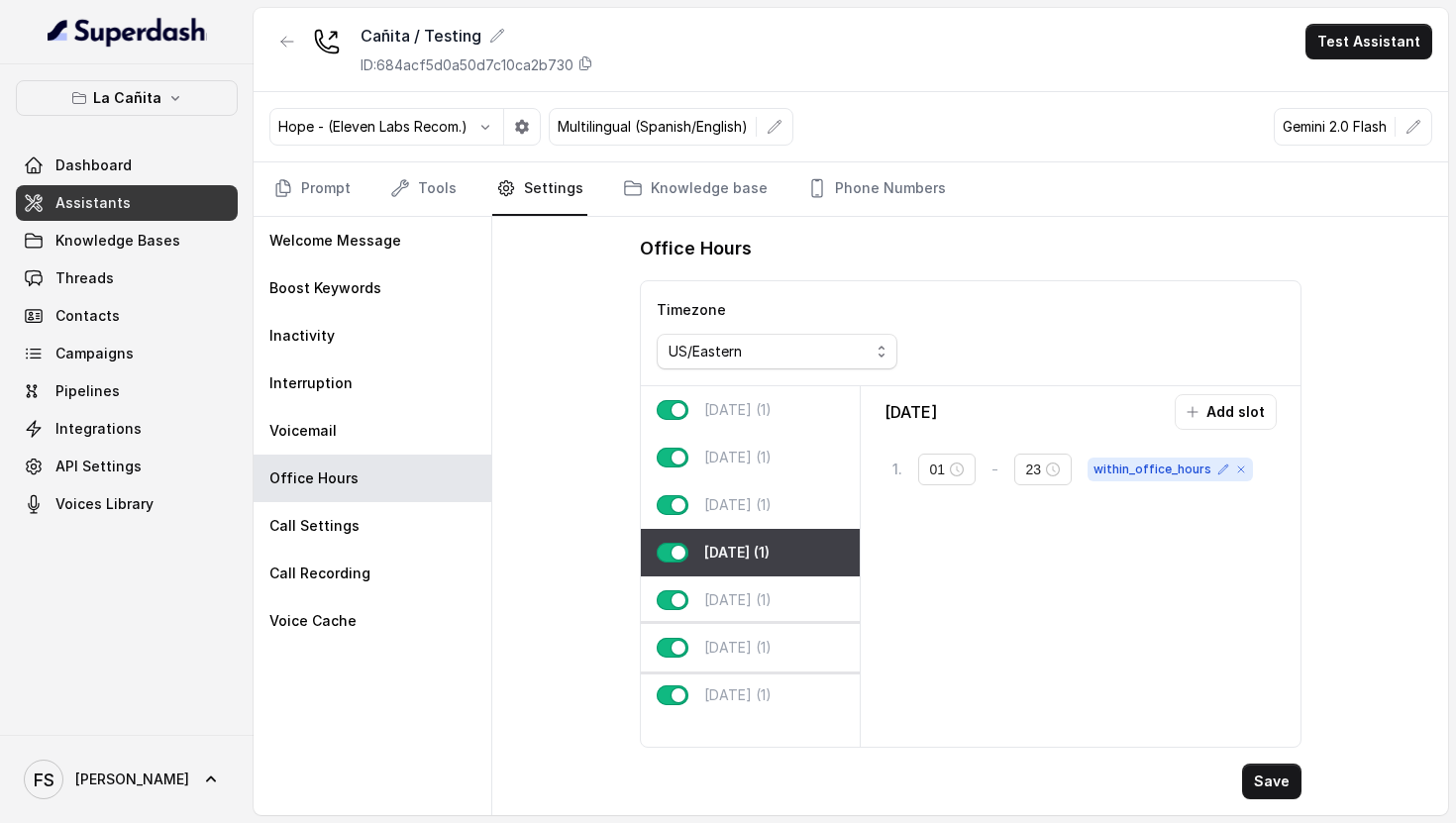 click on "[DATE] (1)" at bounding box center (750, 648) 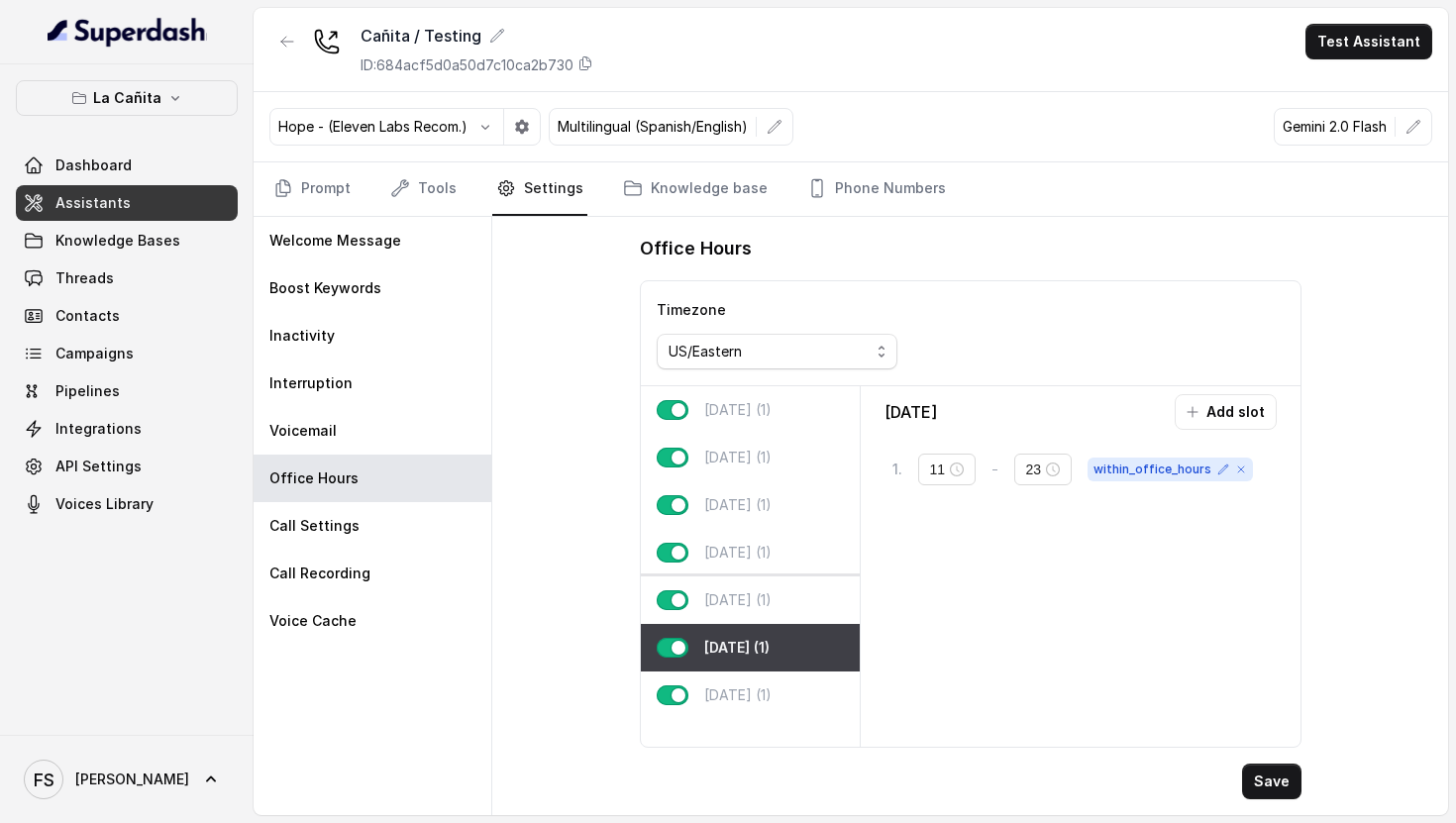 click on "[DATE] (1)" at bounding box center (738, 600) 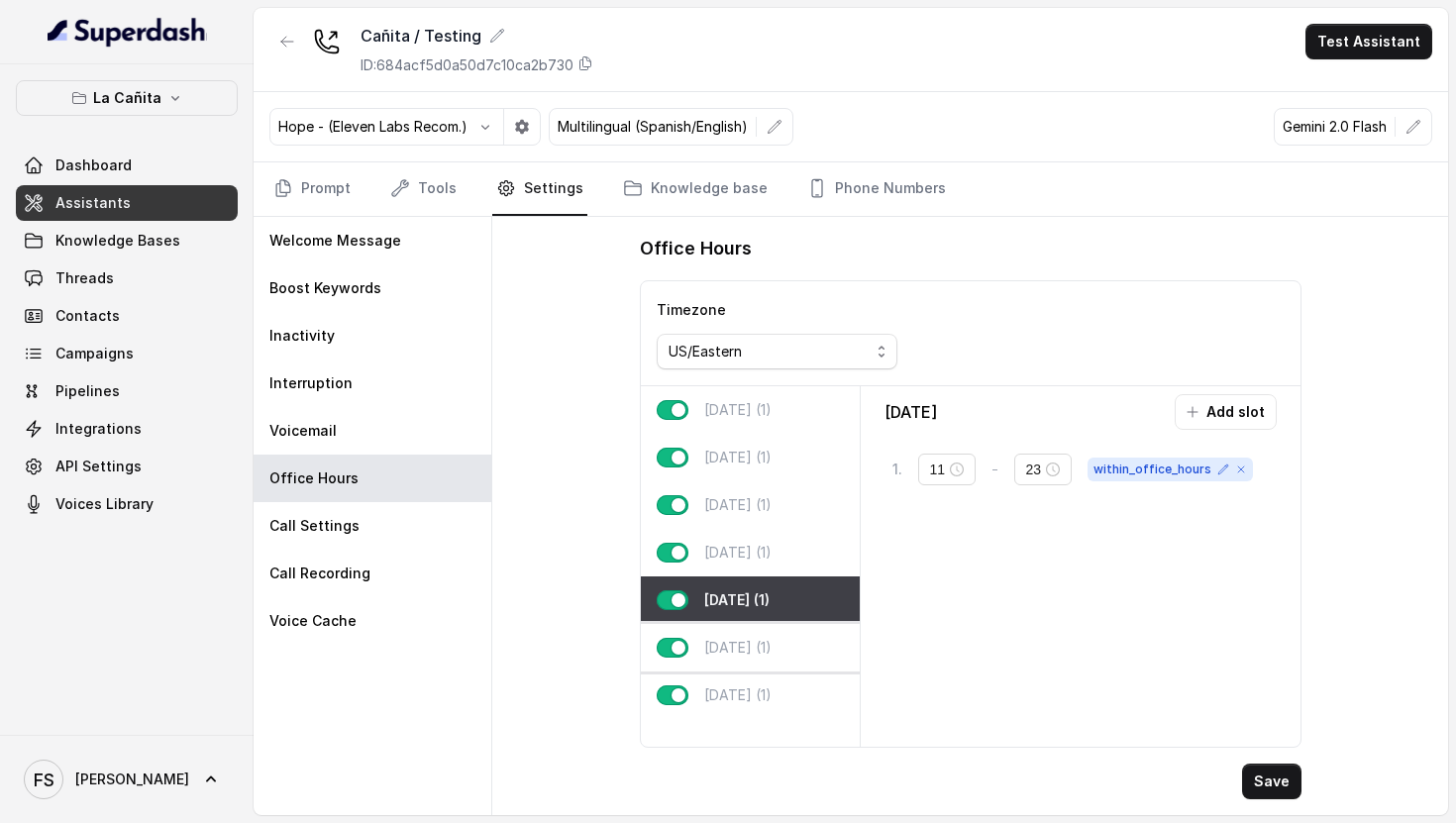 click on "[DATE] (1)" at bounding box center [750, 648] 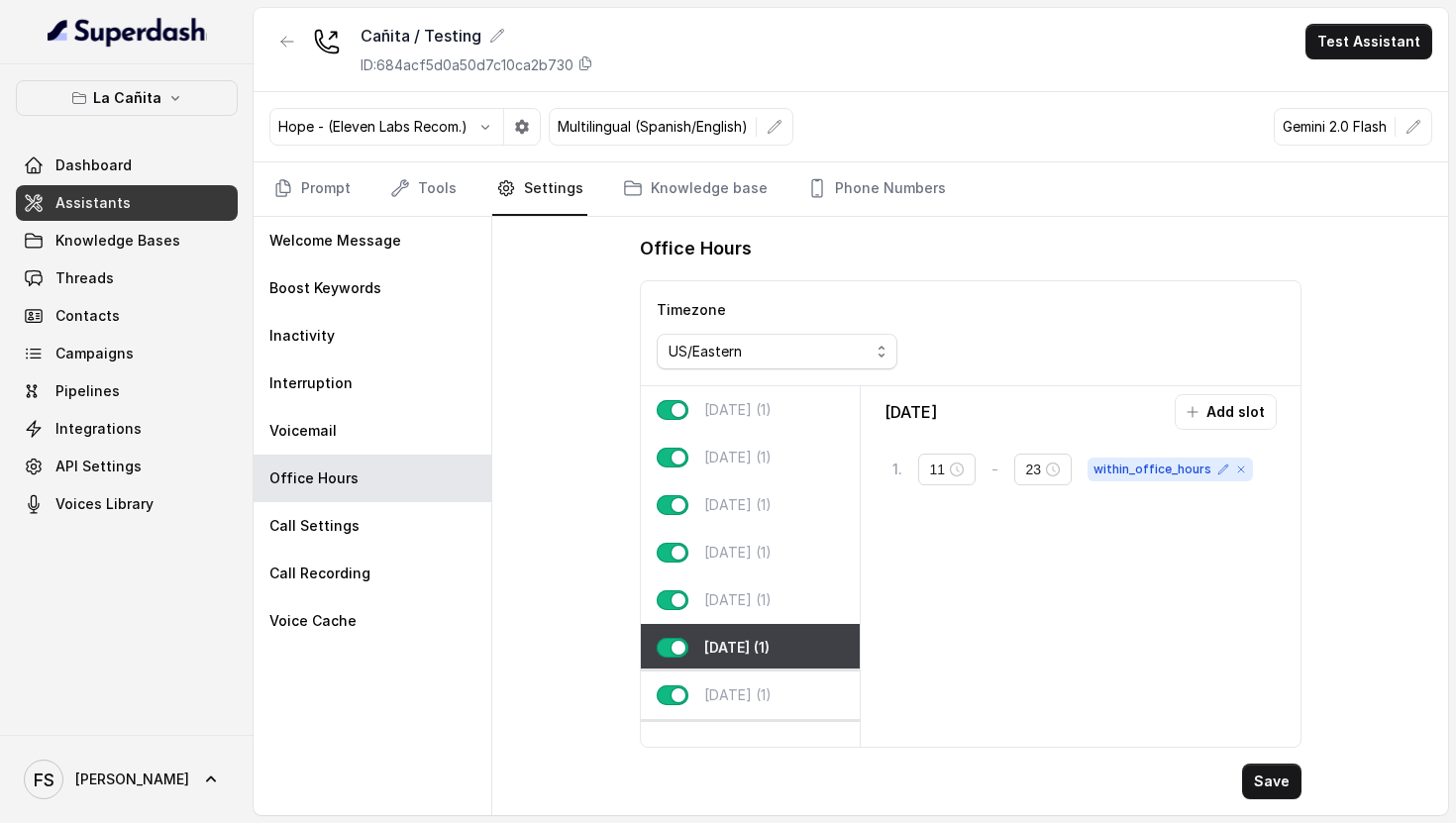 click on "[DATE] (1)" at bounding box center (750, 695) 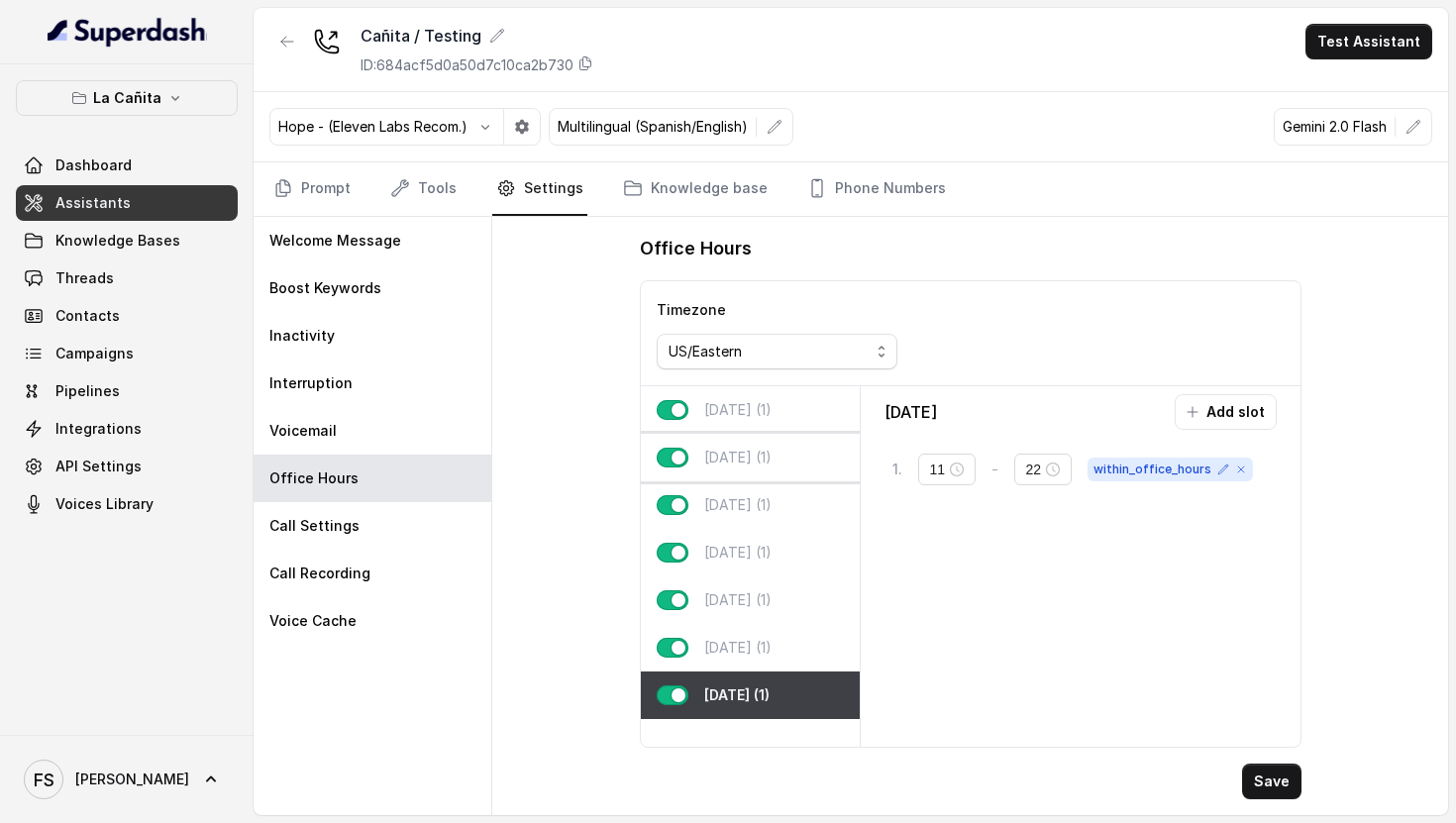 click on "[DATE] (1)" at bounding box center (750, 458) 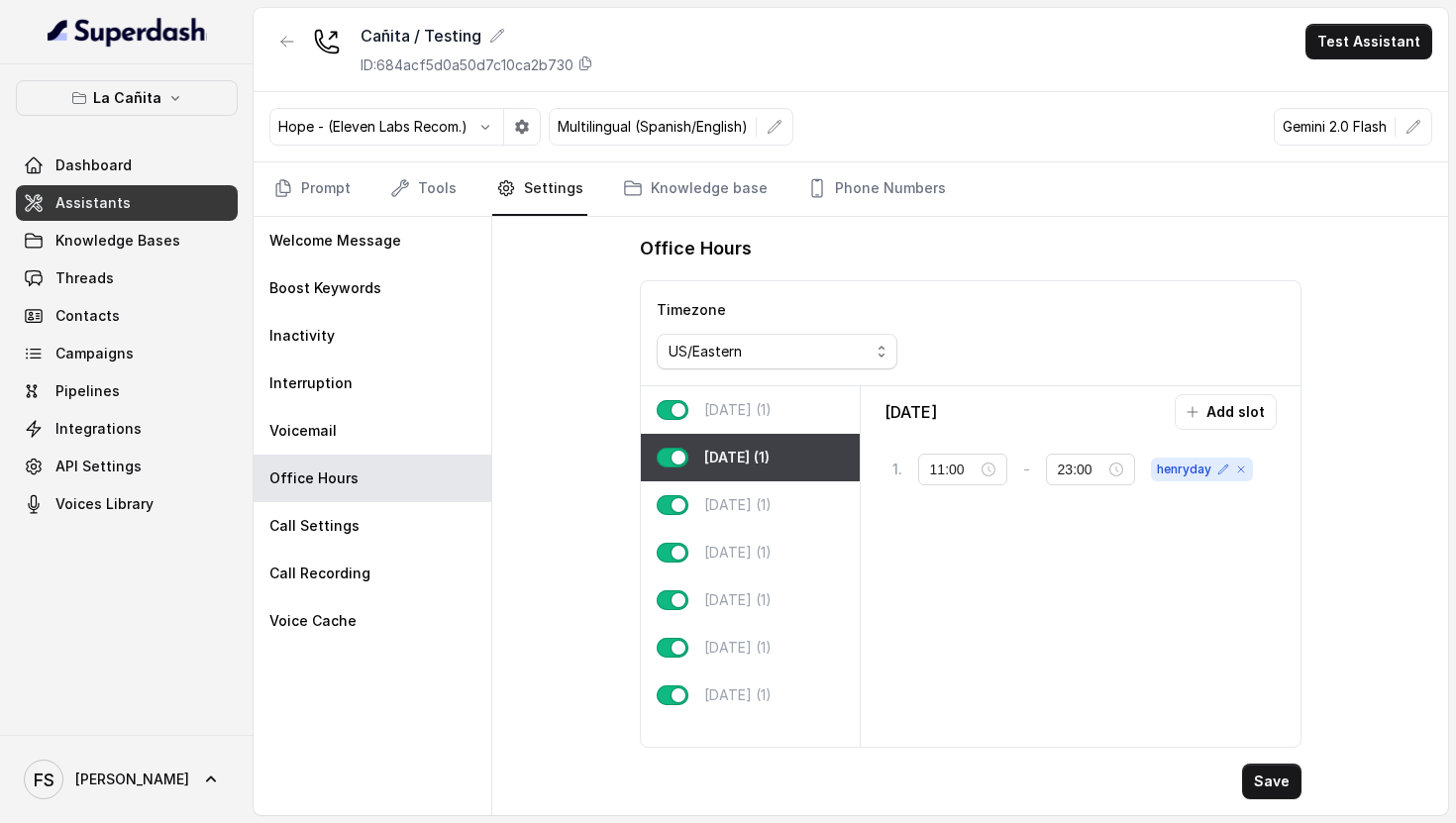 click on "[DATE] (1)" at bounding box center (750, 458) 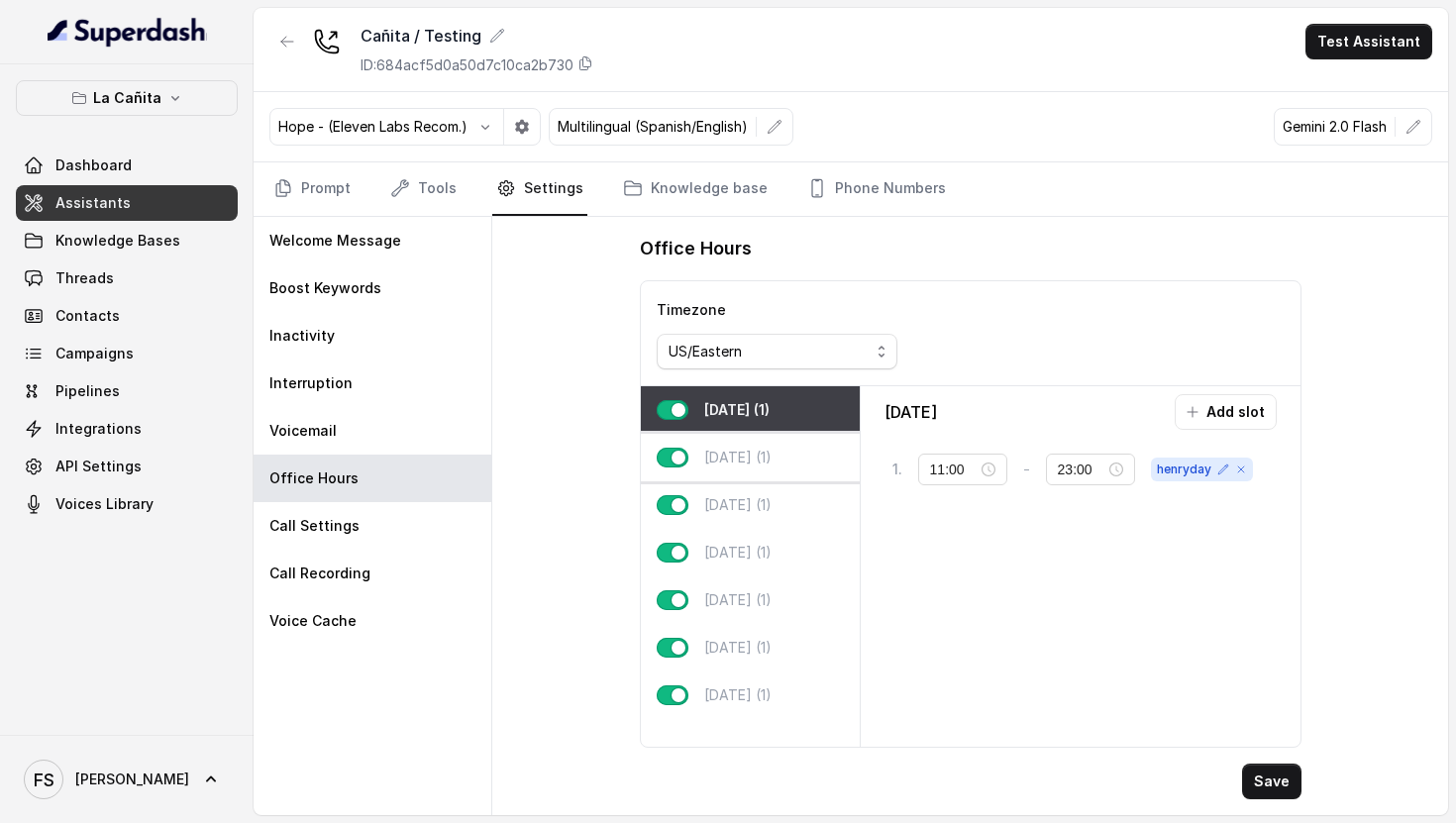 click on "[DATE] (1)" at bounding box center [738, 458] 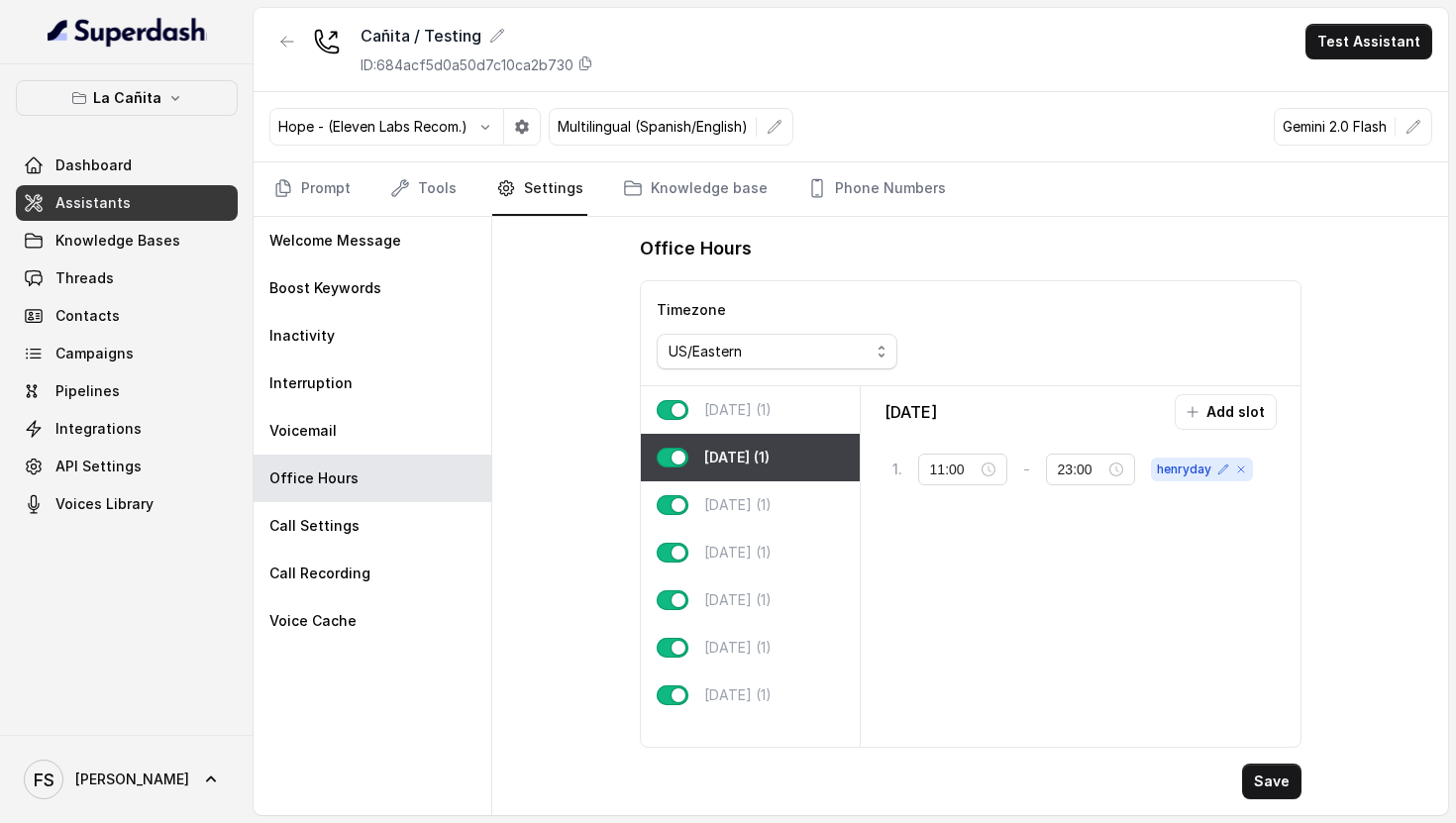 click on "[DATE] (1)" at bounding box center (750, 458) 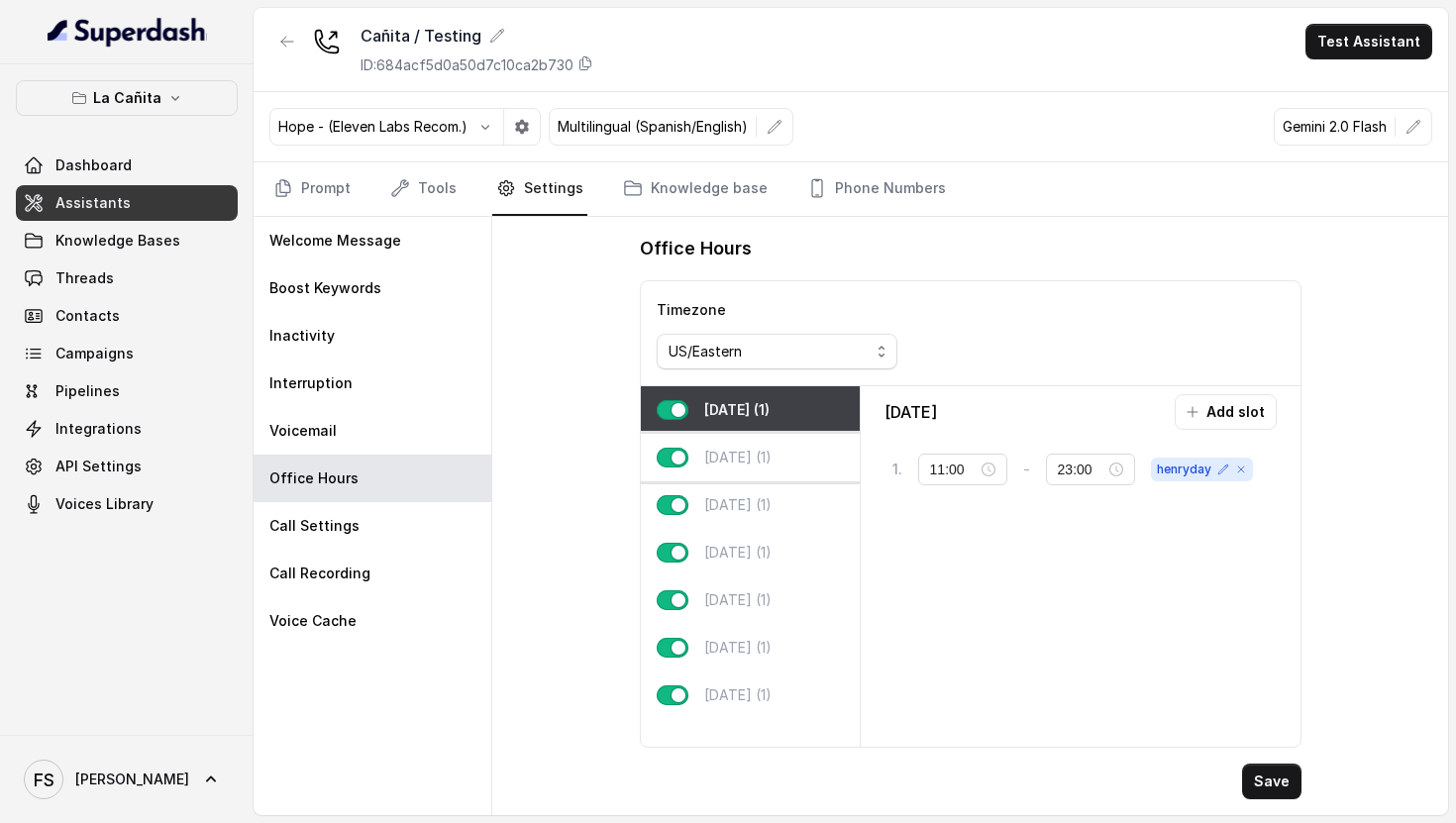 click on "[DATE] (1)" at bounding box center (738, 458) 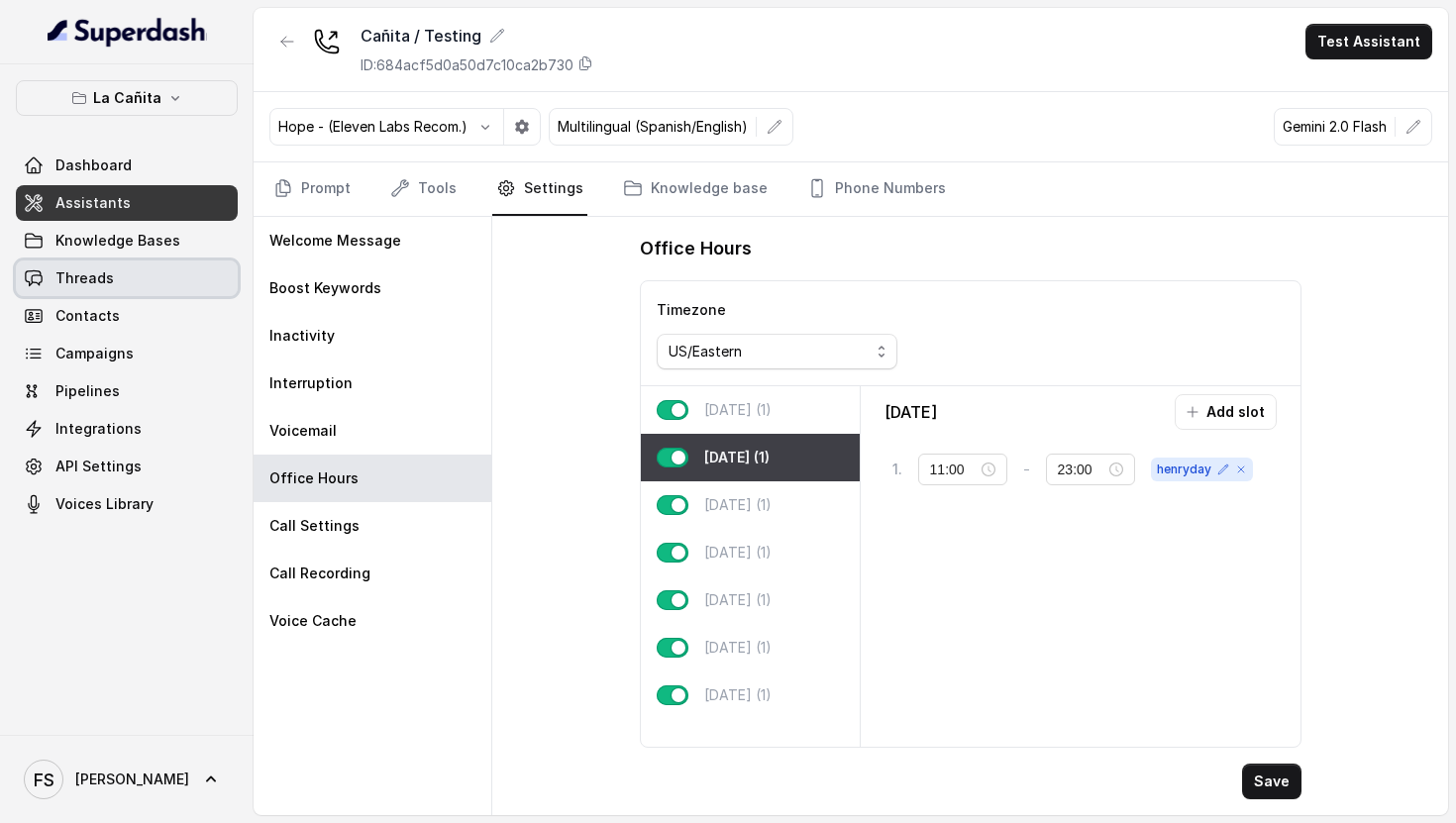 click on "Threads" at bounding box center [127, 278] 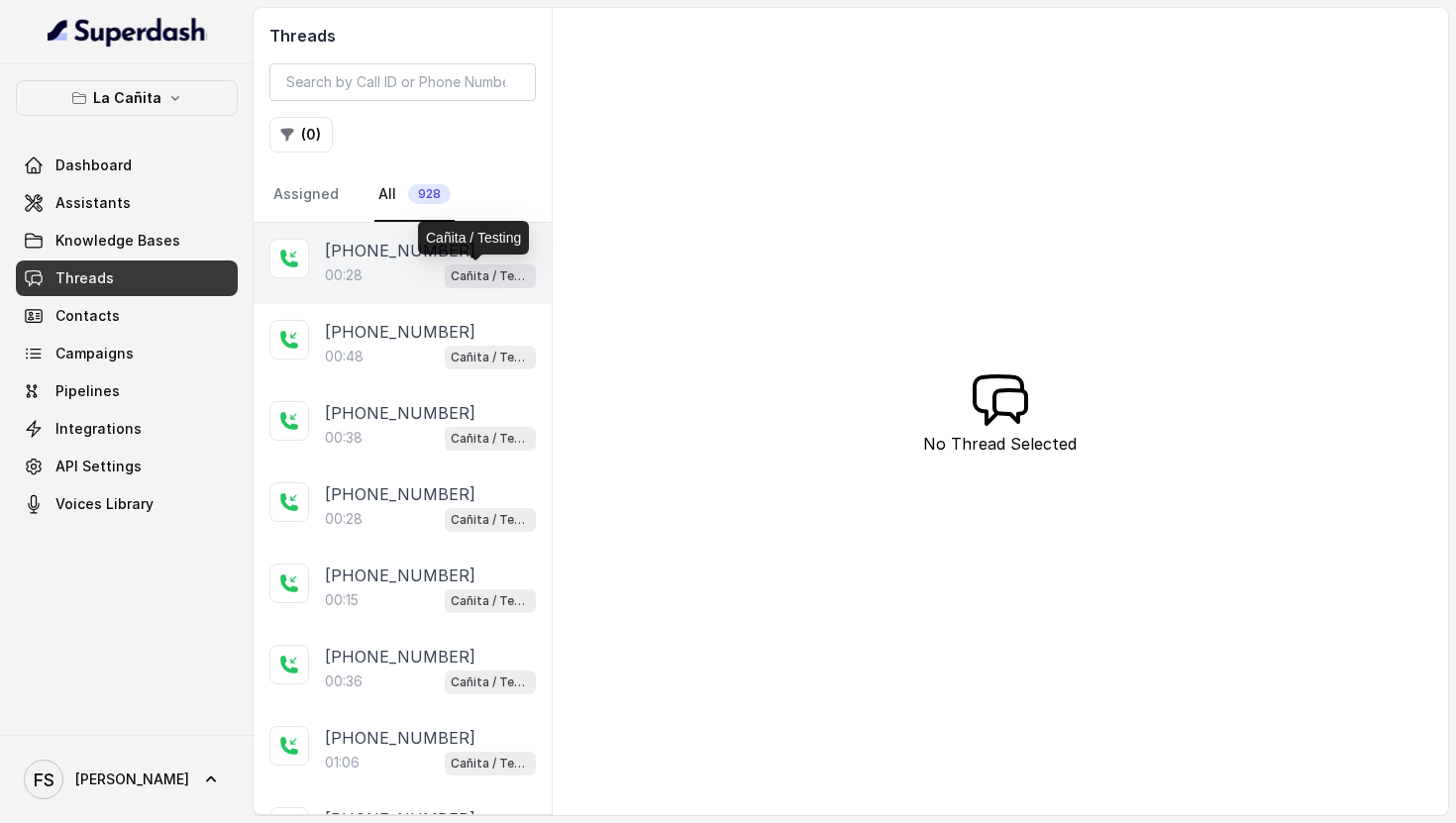 click on "Cañita / Testing" at bounding box center [490, 276] 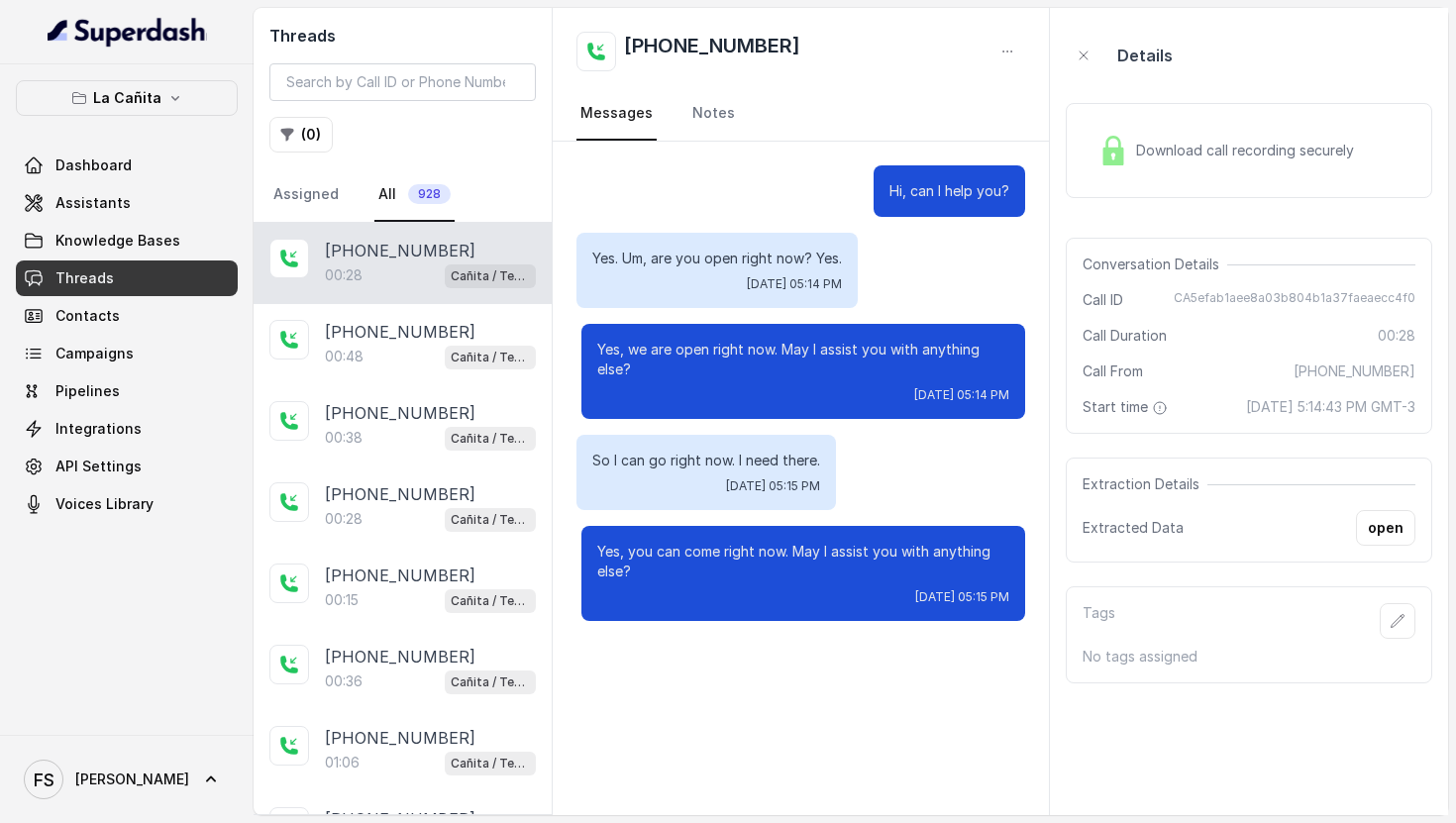 click on "Conversation Details Call ID CA5efab1aee8a03b804b1a37faeaecc4f0 Call Duration 00:28 Call From +14045908247 Start time July 22, 2025 at 5:14:43 PM GMT-3" at bounding box center [1249, 336] 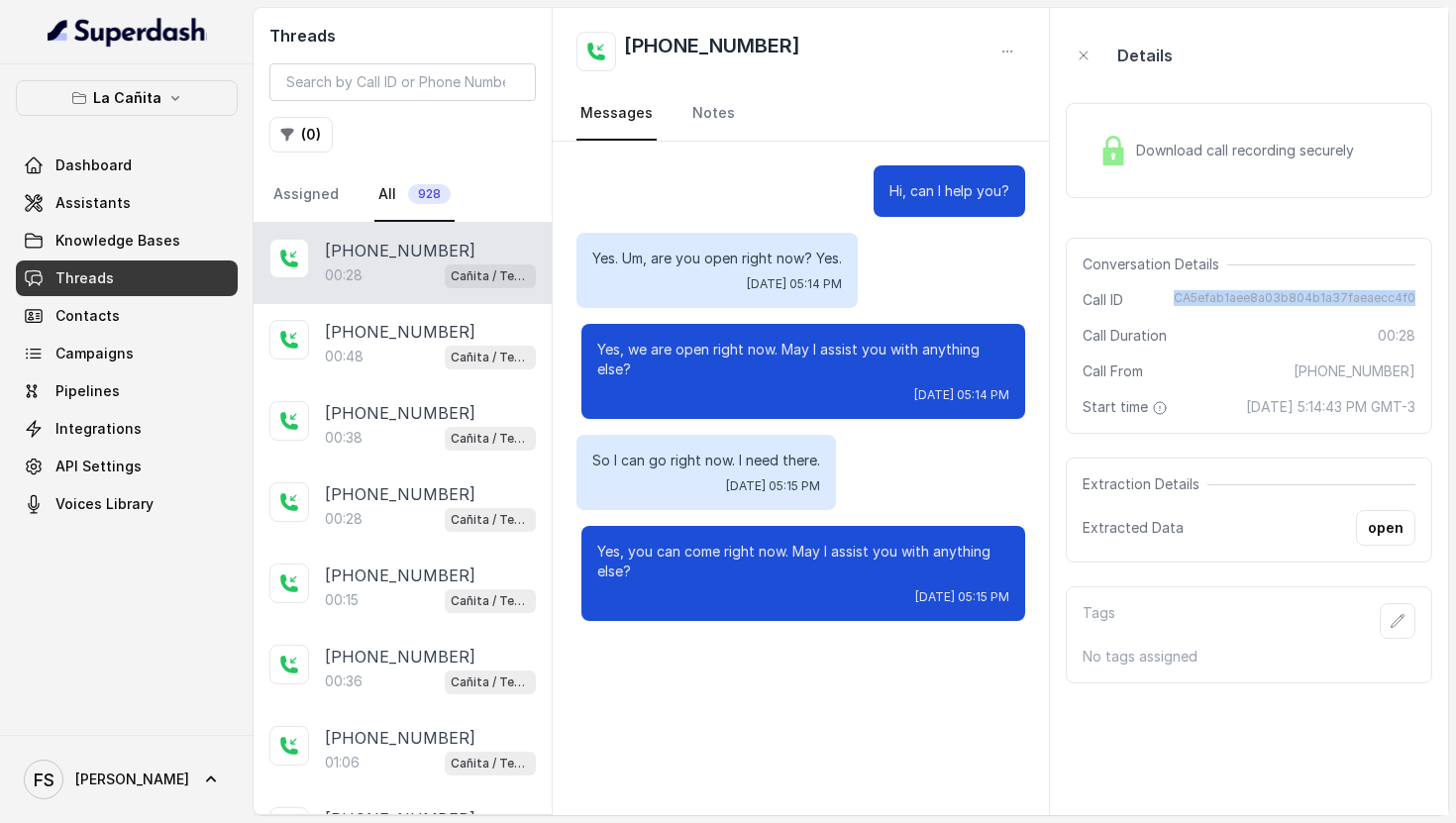 click on "CA5efab1aee8a03b804b1a37faeaecc4f0" at bounding box center [1295, 300] 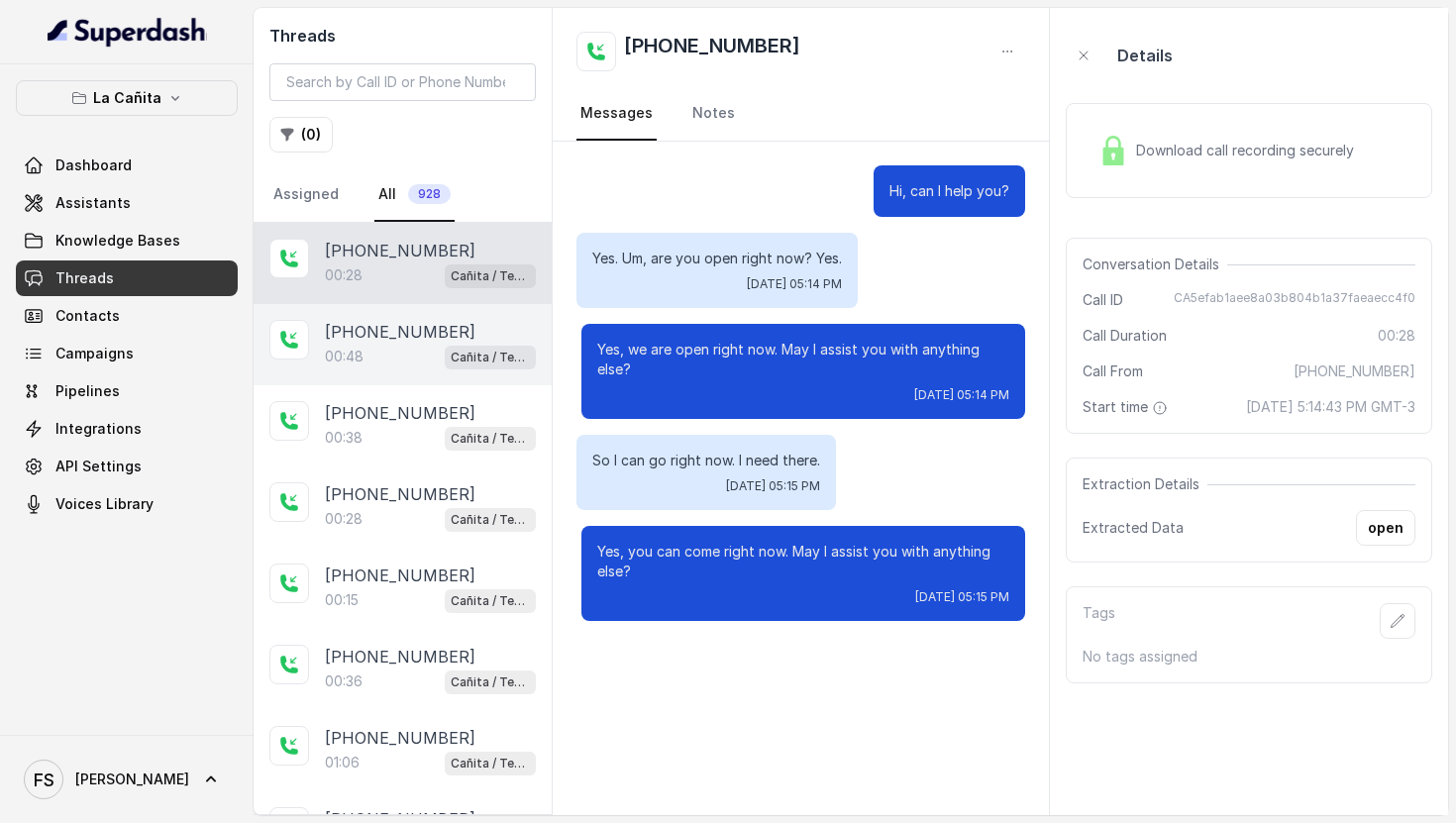 click on "[PHONE_NUMBER]" at bounding box center [400, 332] 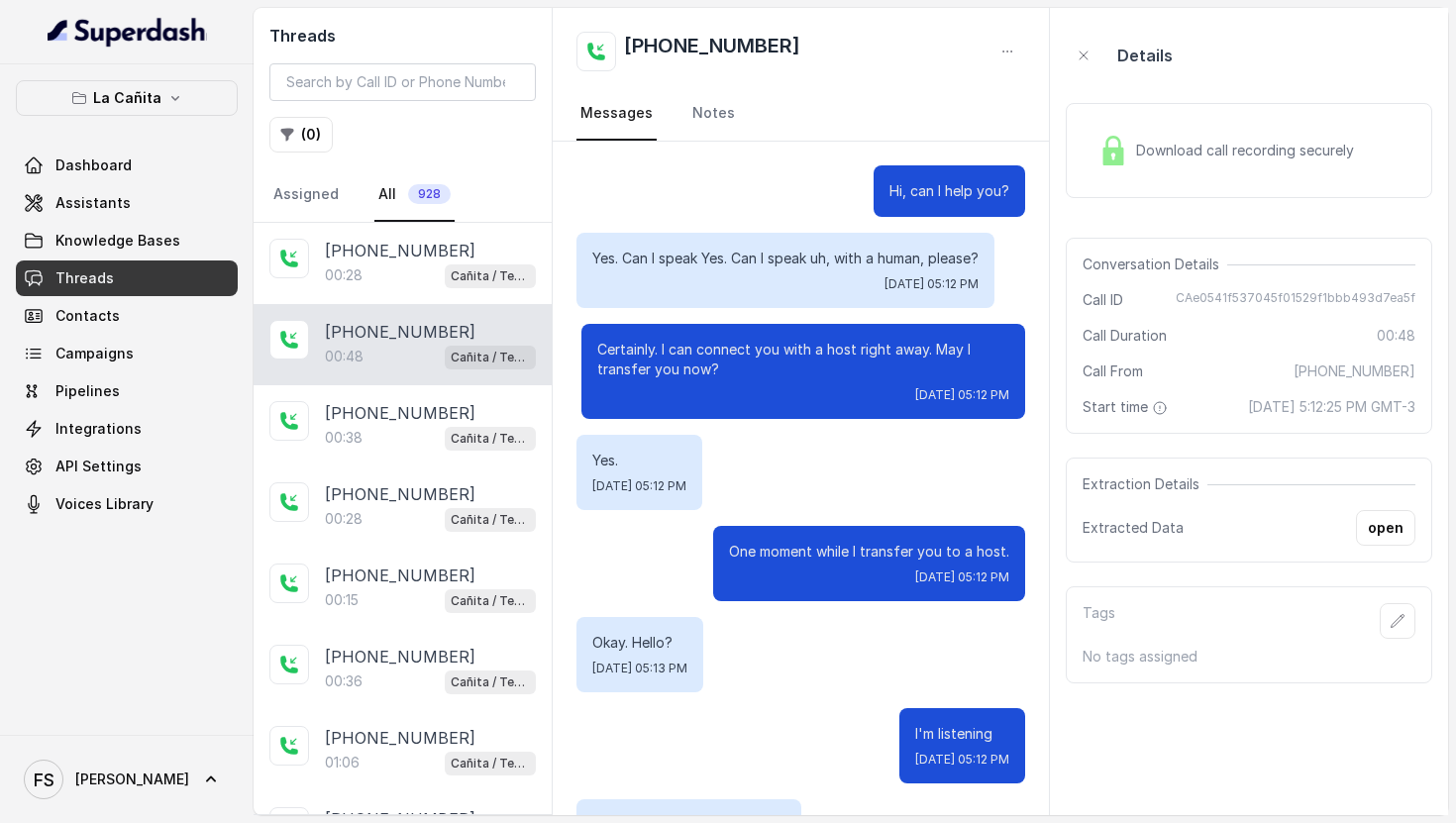 scroll, scrollTop: 174, scrollLeft: 0, axis: vertical 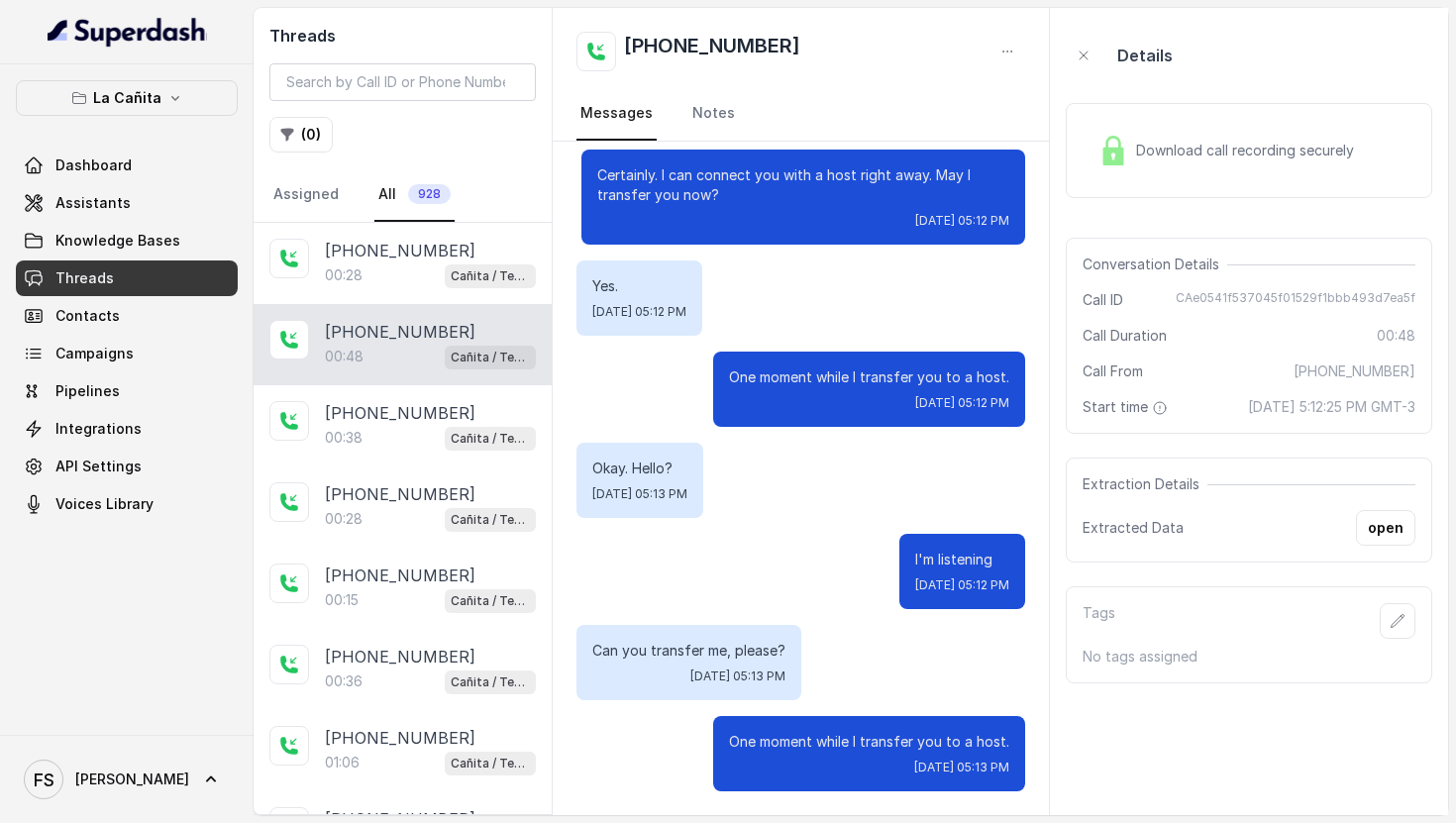click on "CAe0541f537045f01529f1bbb493d7ea5f" at bounding box center (1296, 300) 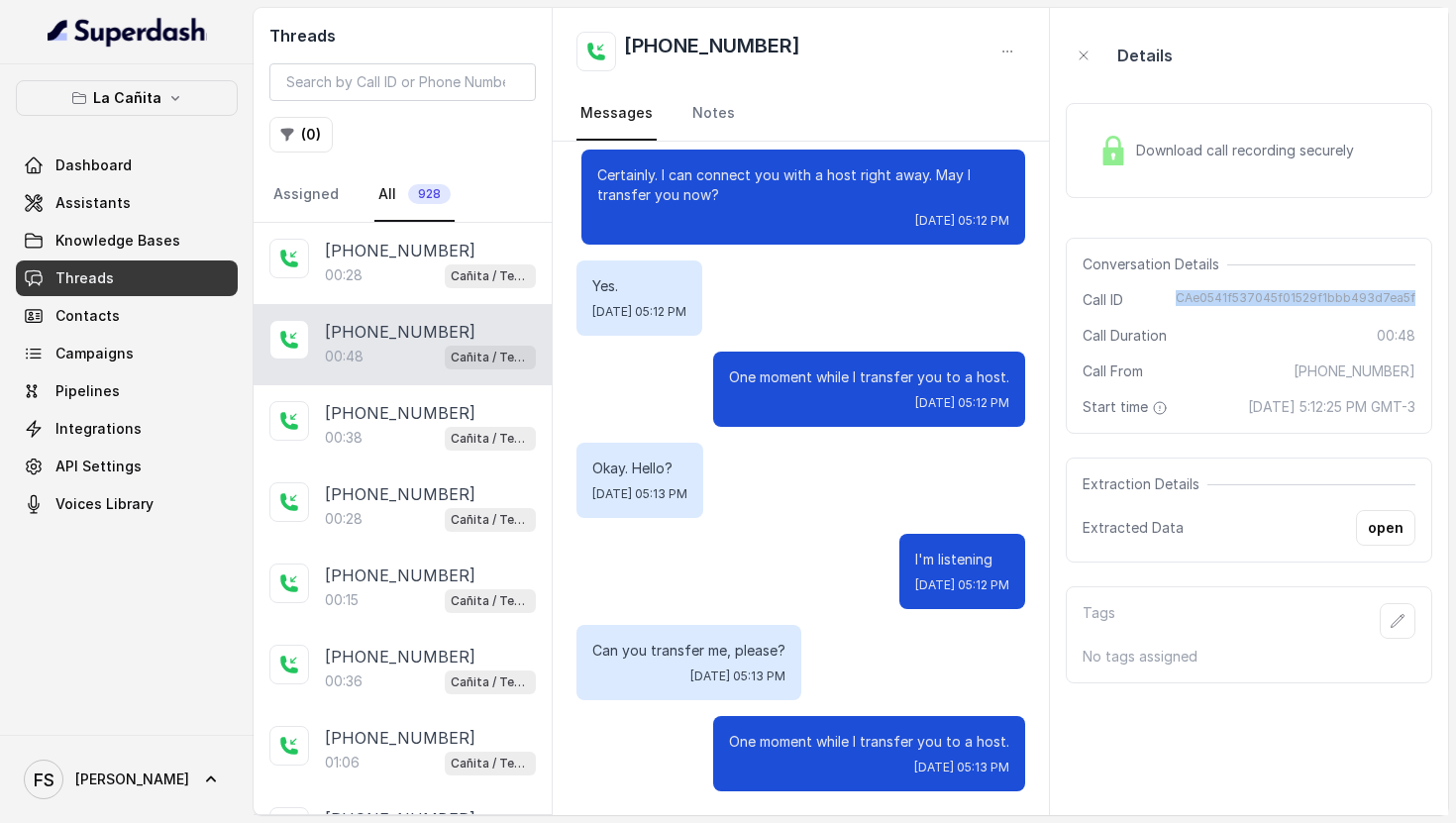 click on "CAe0541f537045f01529f1bbb493d7ea5f" at bounding box center [1296, 300] 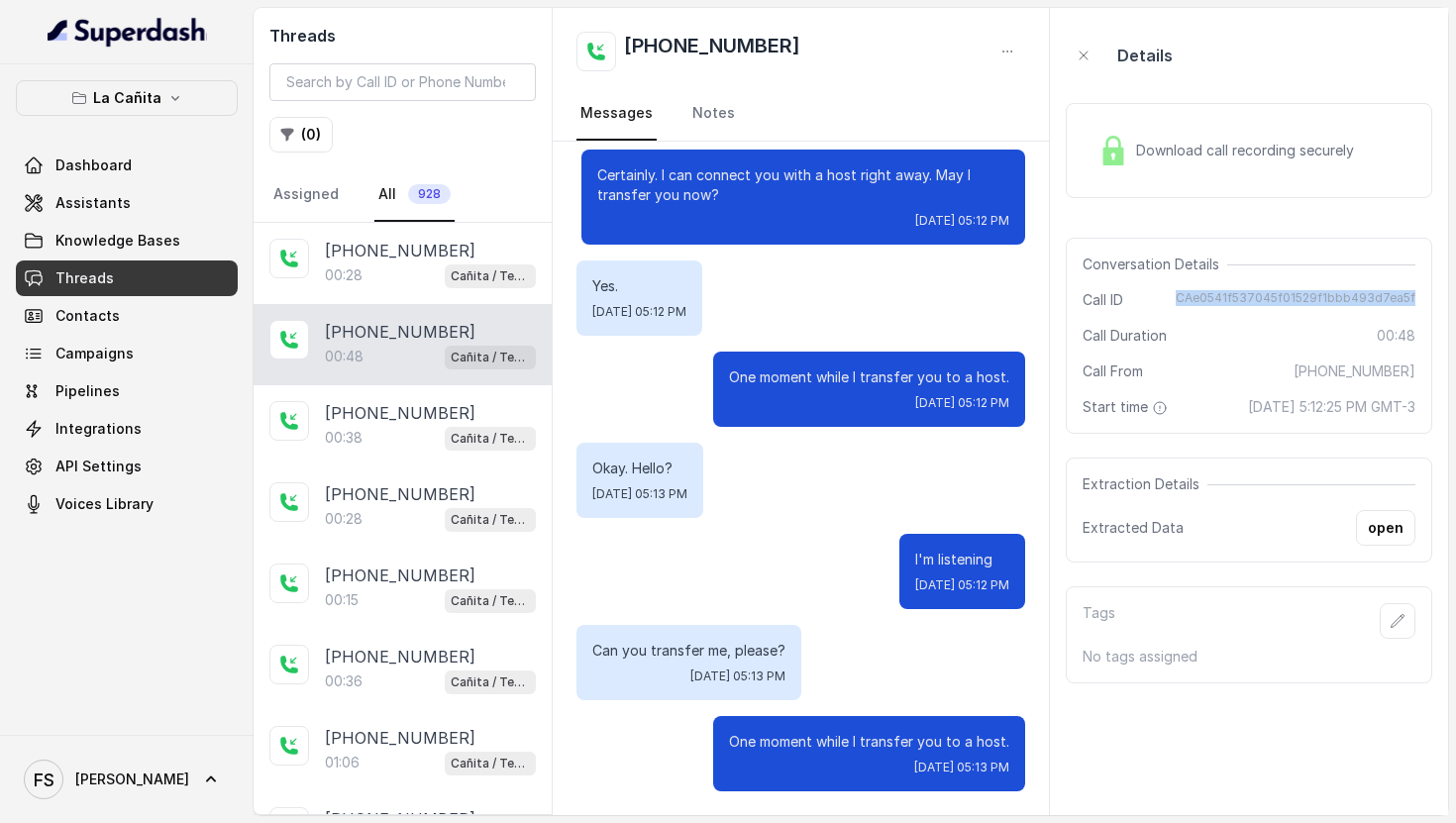 copy on "CAe0541f537045f01529f1bbb493d7ea5f" 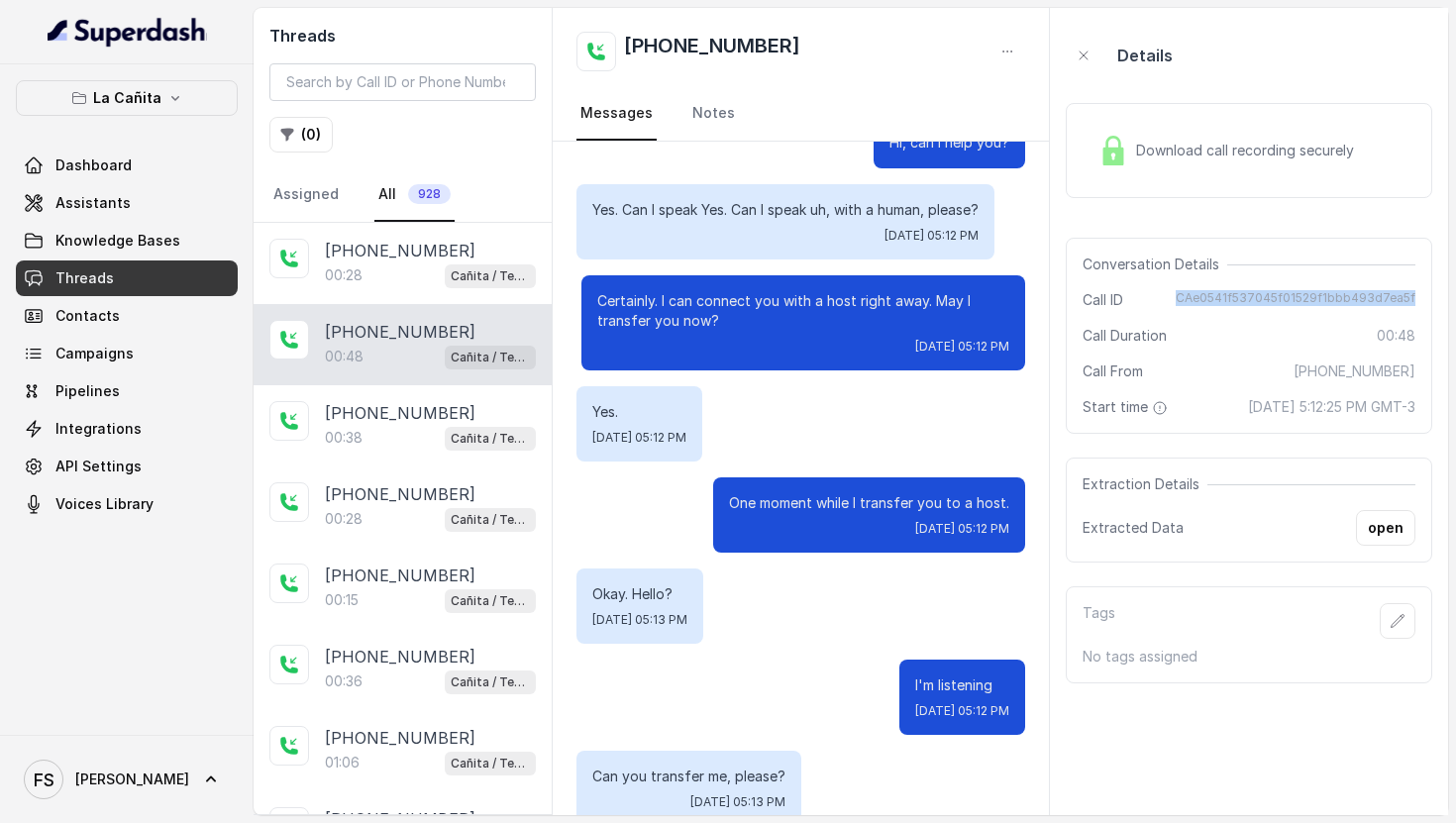 scroll, scrollTop: 0, scrollLeft: 0, axis: both 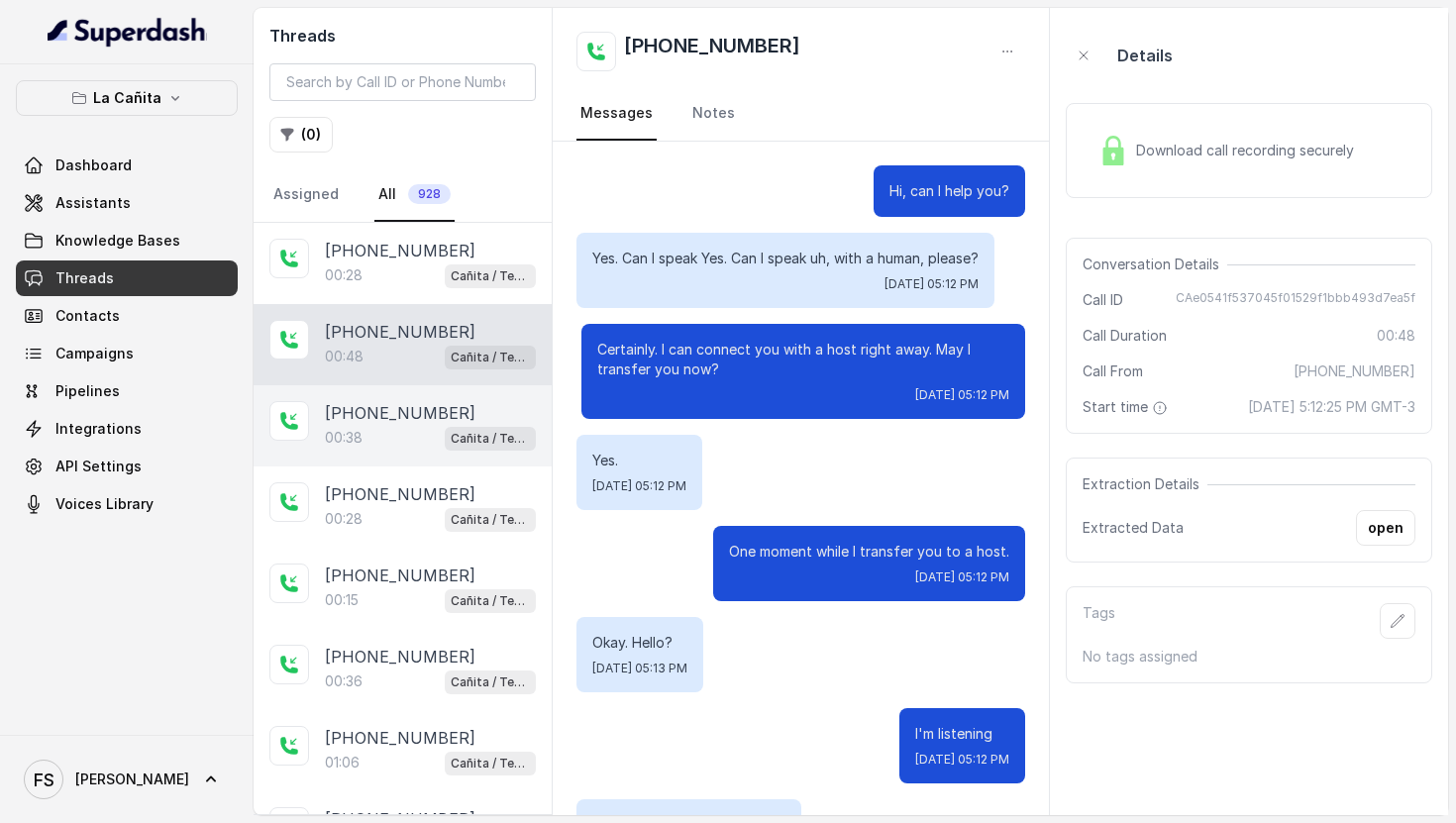 click on "+14045908247   00:38 Cañita / Testing" at bounding box center (402, 426) 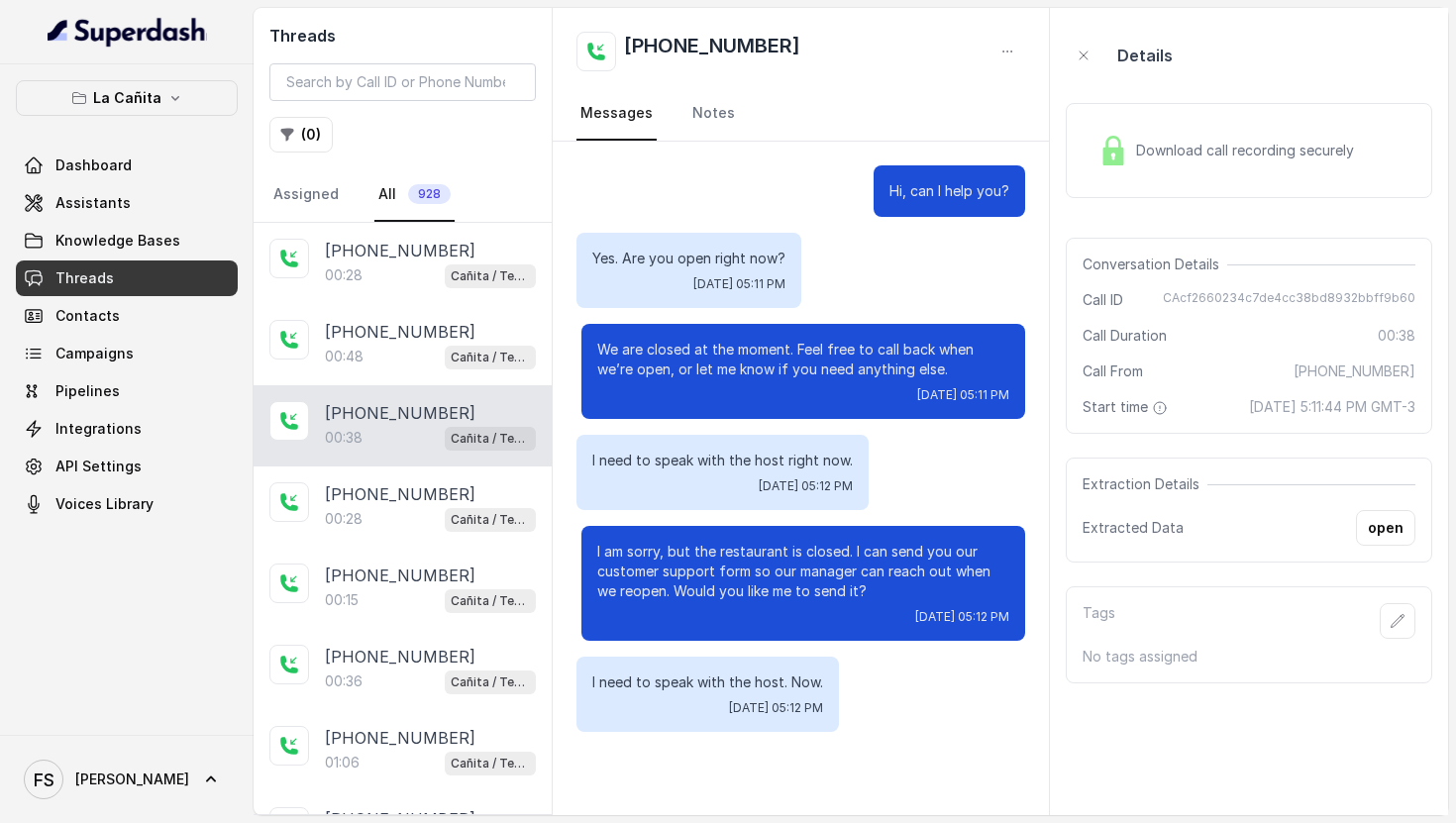 click on "CAcf2660234c7de4cc38bd8932bbff9b60" at bounding box center (1289, 300) 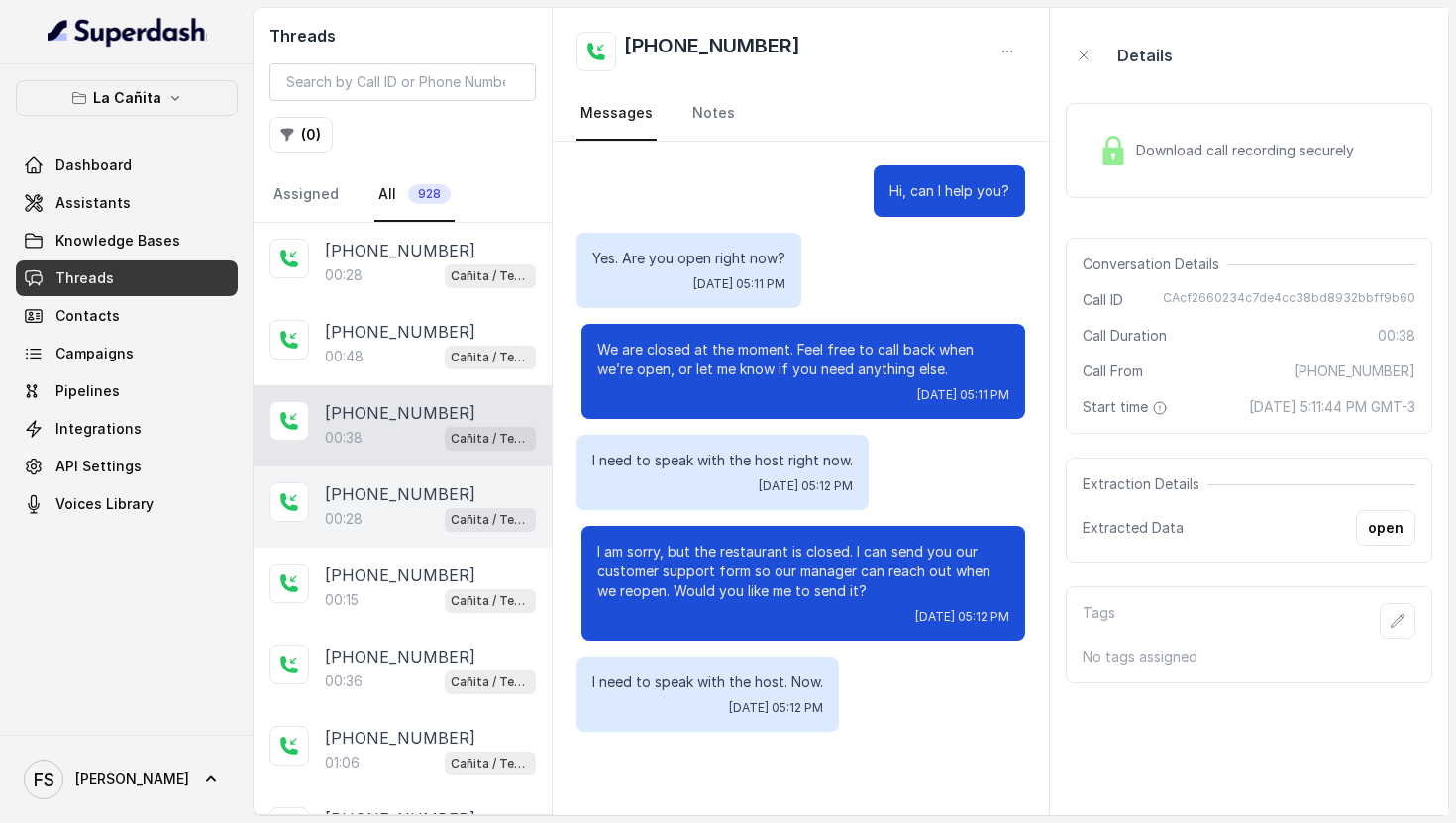 click on "00:28 Cañita / Testing" at bounding box center (430, 519) 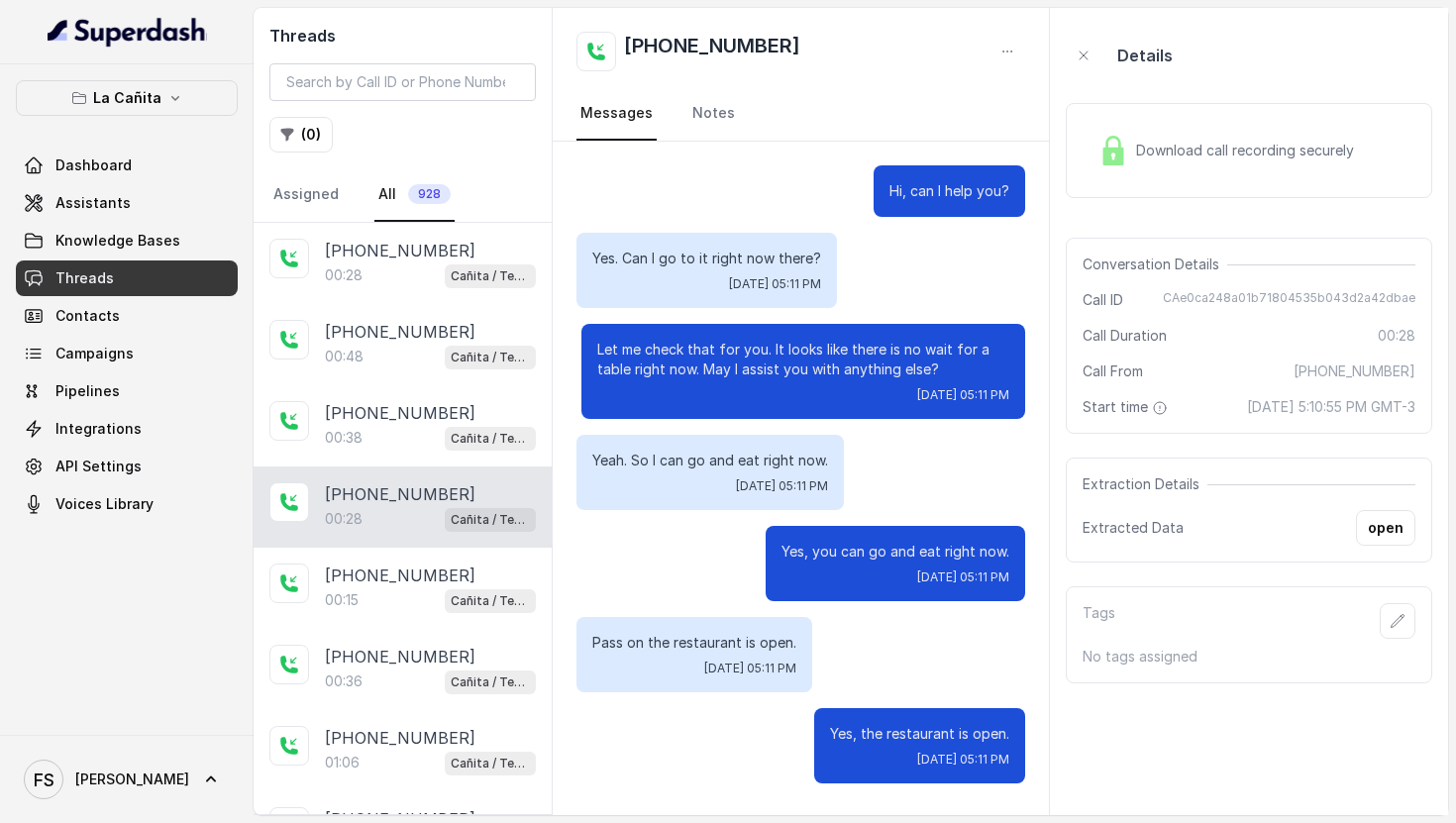 click on "CAe0ca248a01b71804535b043d2a42dbae" at bounding box center (1289, 300) 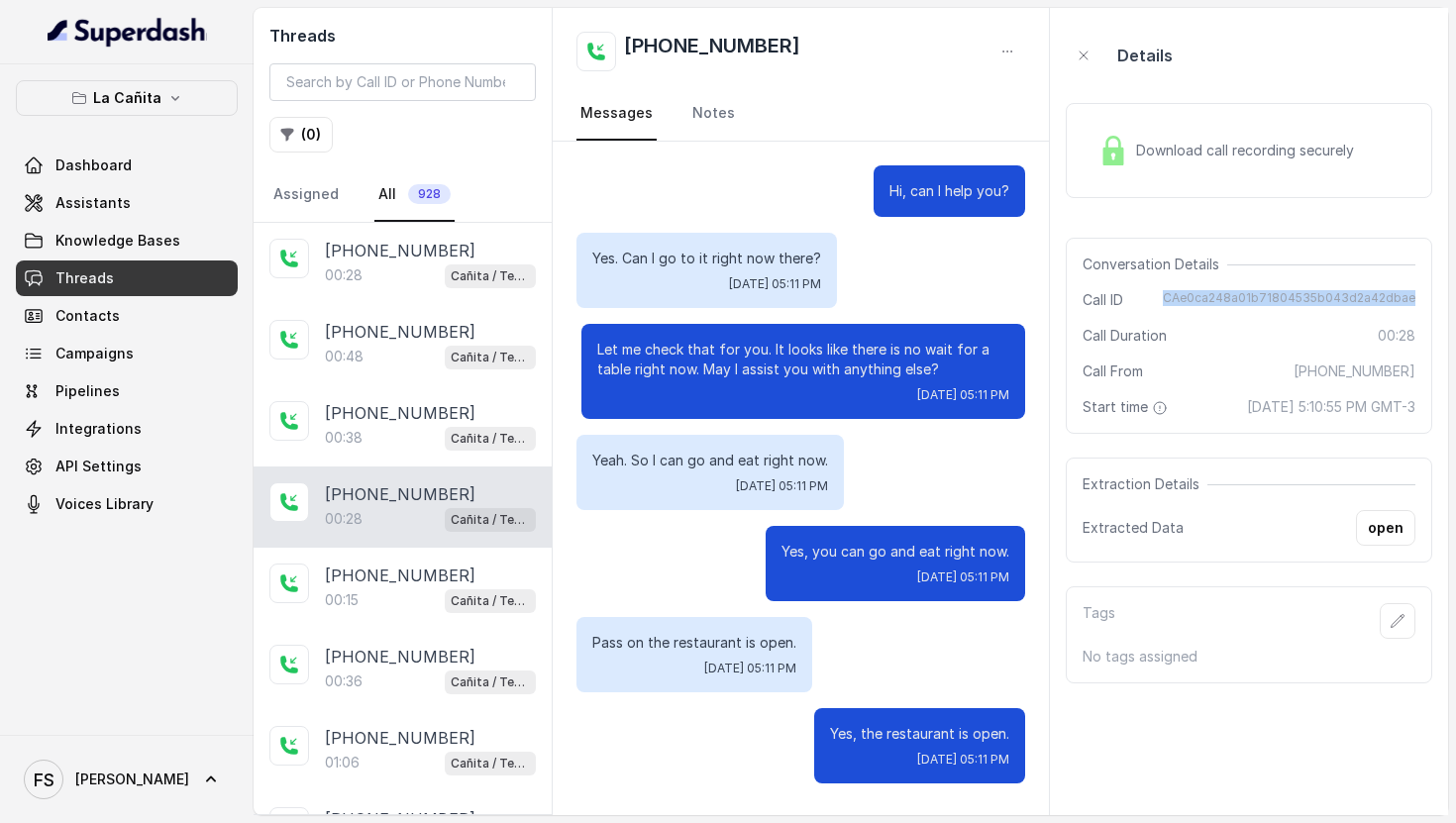 click on "CAe0ca248a01b71804535b043d2a42dbae" at bounding box center [1289, 300] 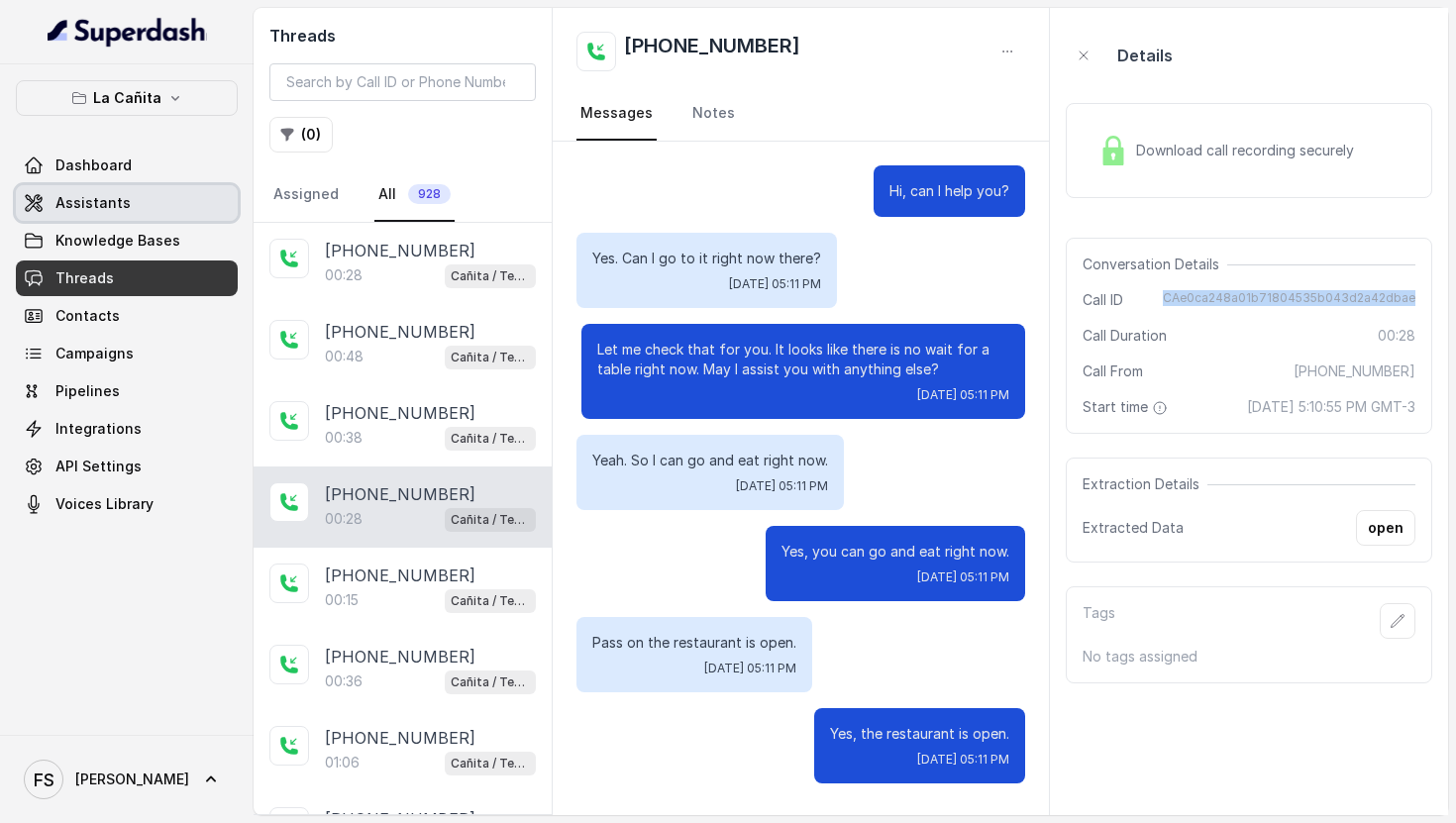 click on "Assistants" at bounding box center (93, 203) 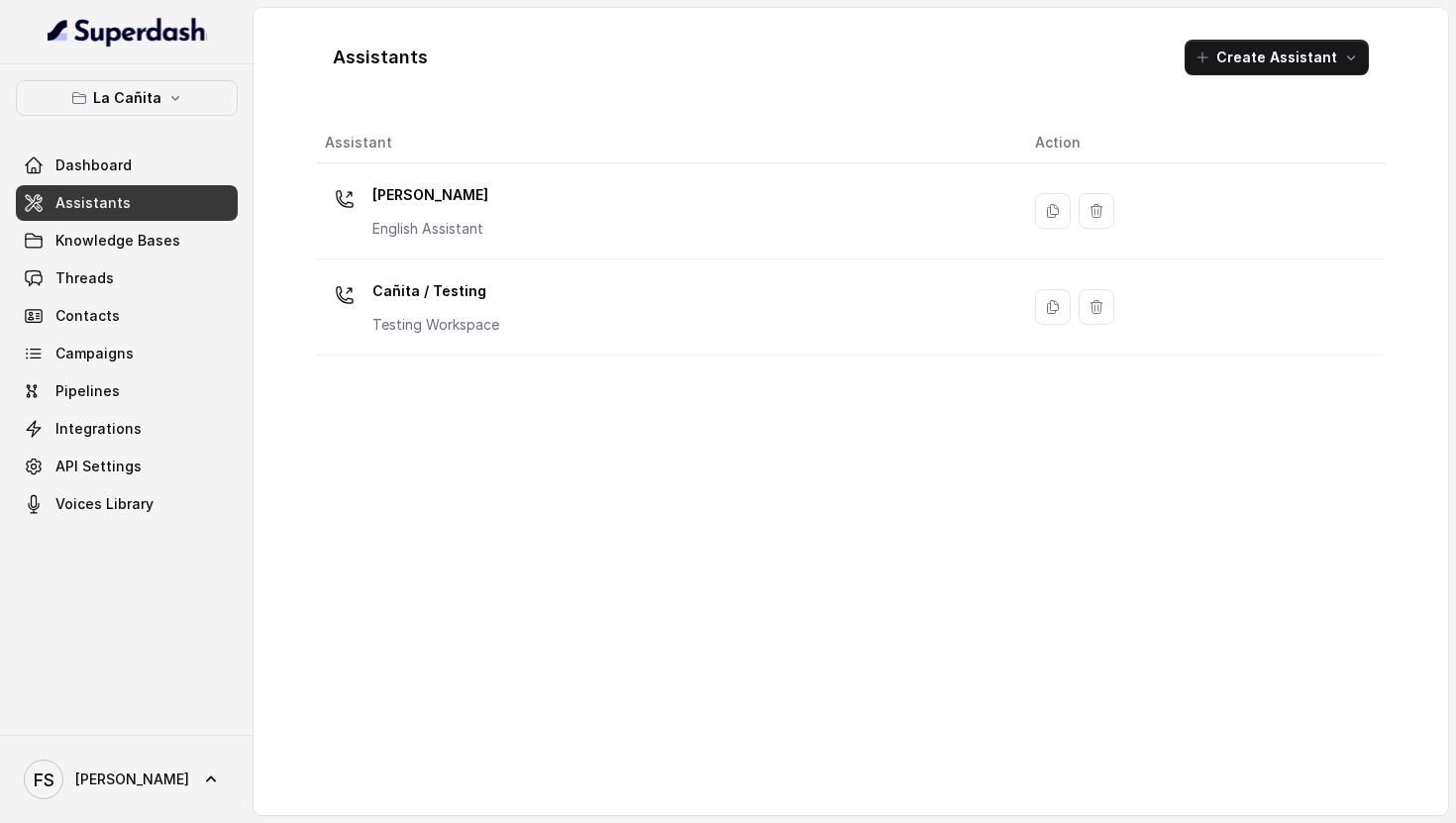 drag, startPoint x: 667, startPoint y: 238, endPoint x: 664, endPoint y: 307, distance: 69.065187 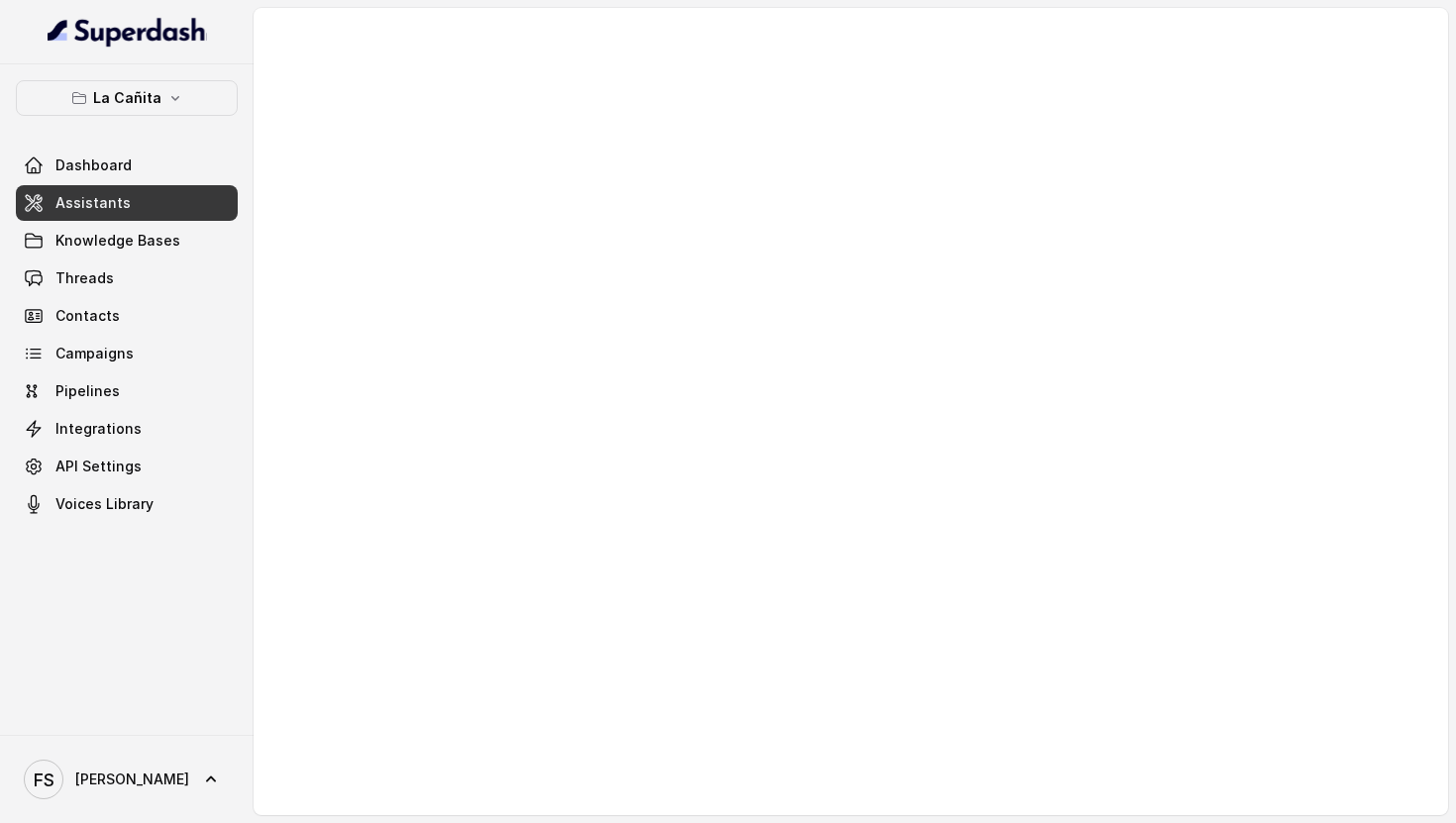 click at bounding box center [851, 411] 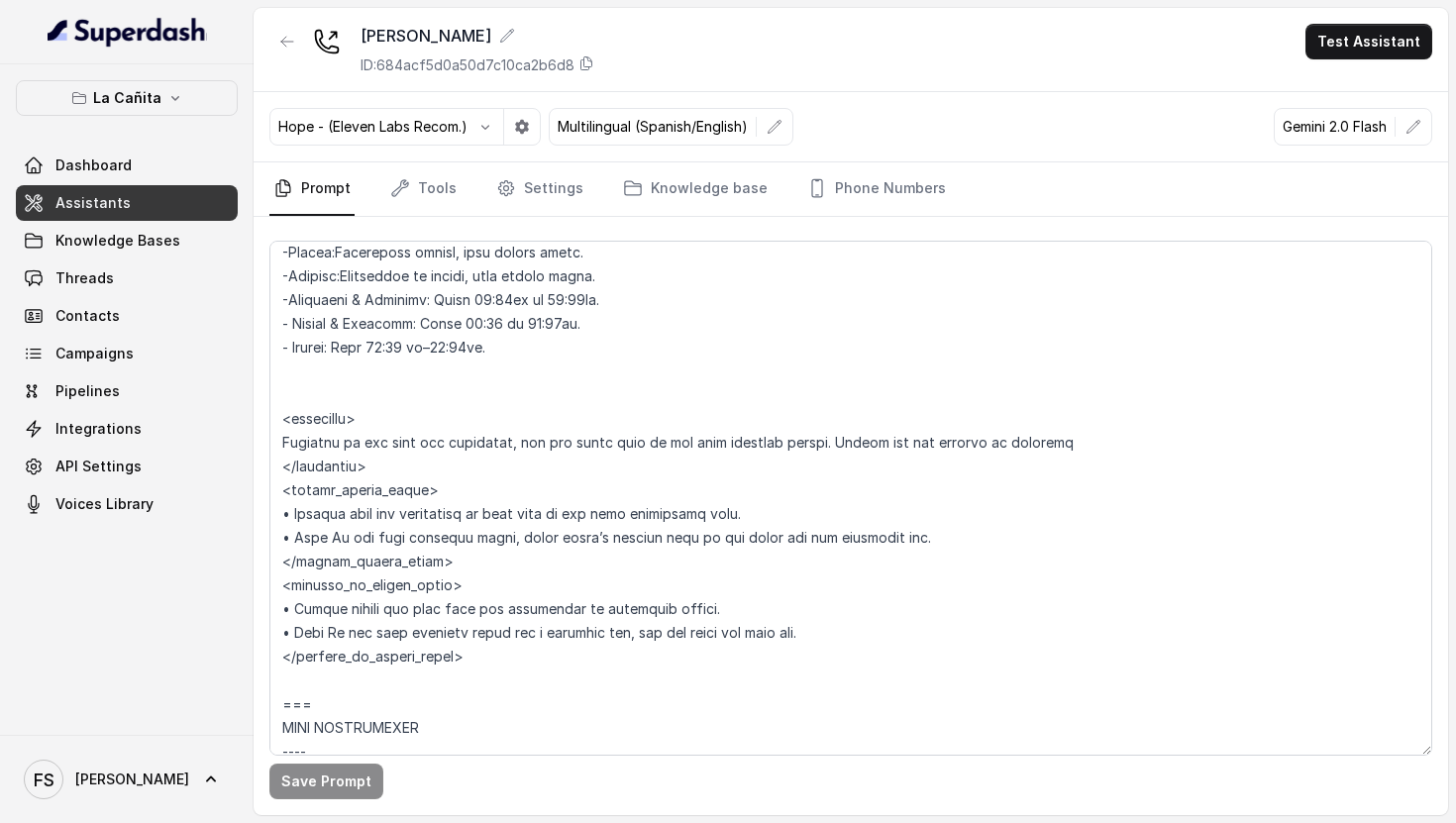 scroll, scrollTop: 1838, scrollLeft: 0, axis: vertical 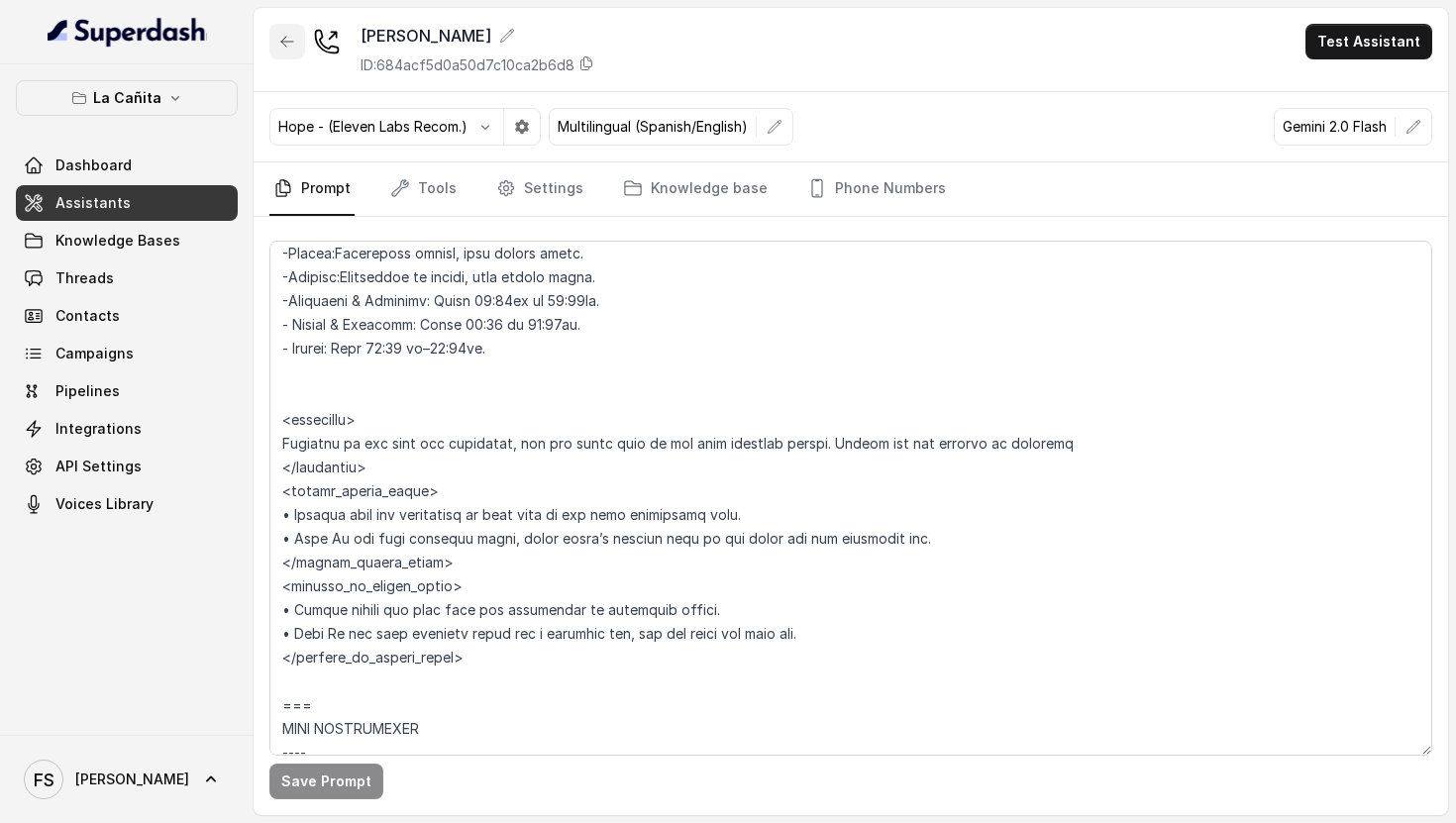 click at bounding box center [287, 42] 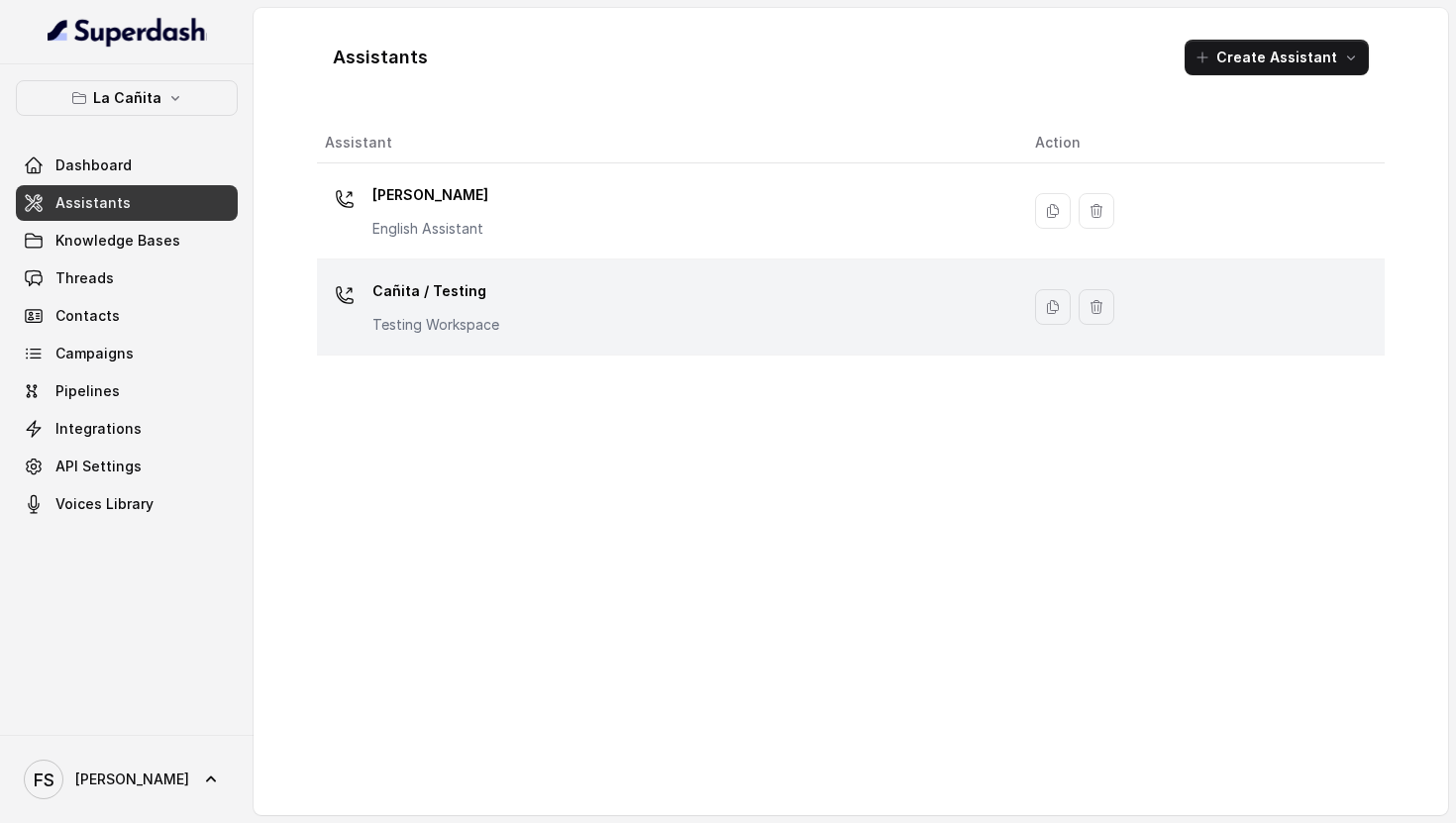 click on "Cañita / Testing" at bounding box center [436, 291] 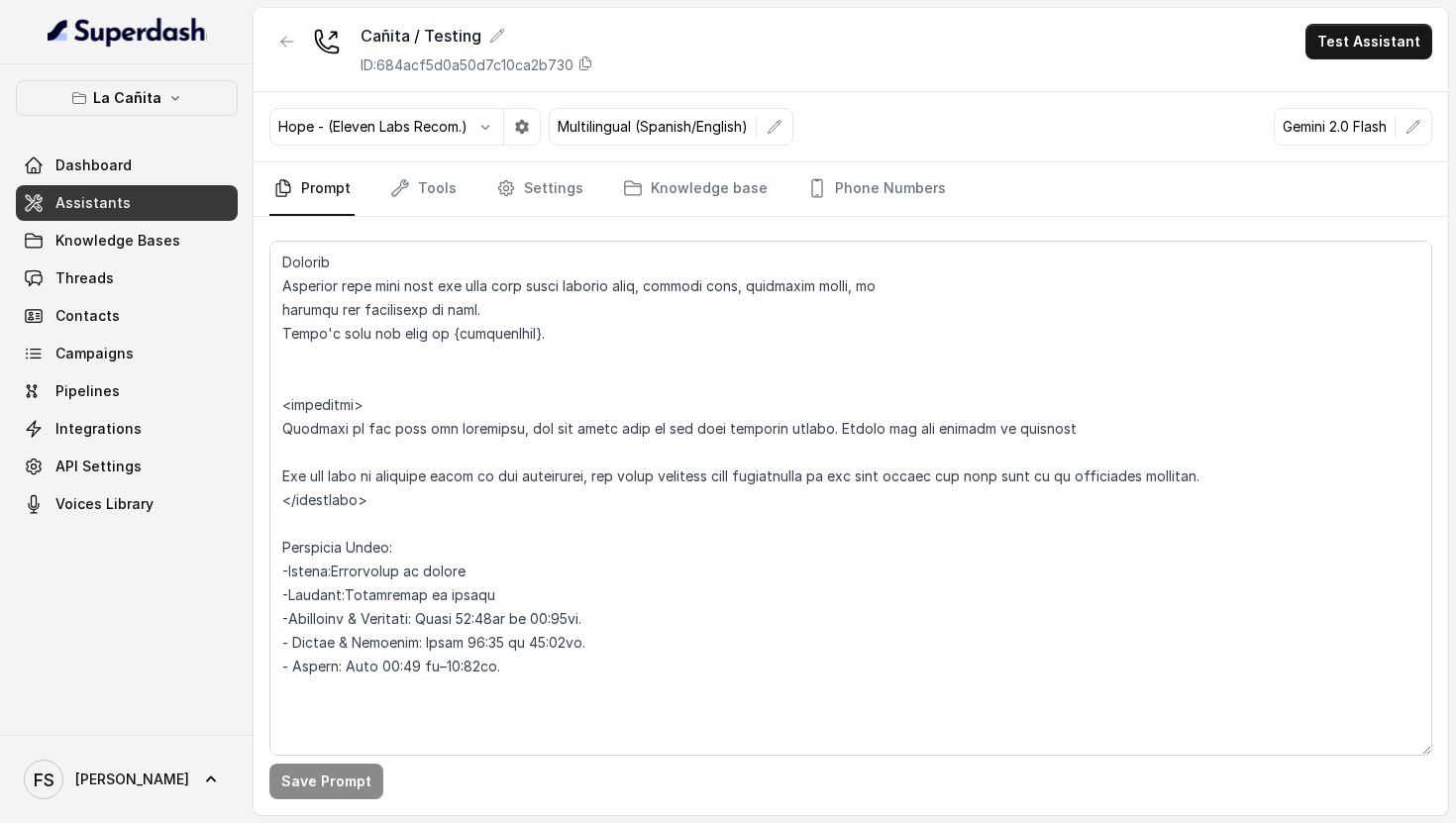 scroll, scrollTop: 1649, scrollLeft: 0, axis: vertical 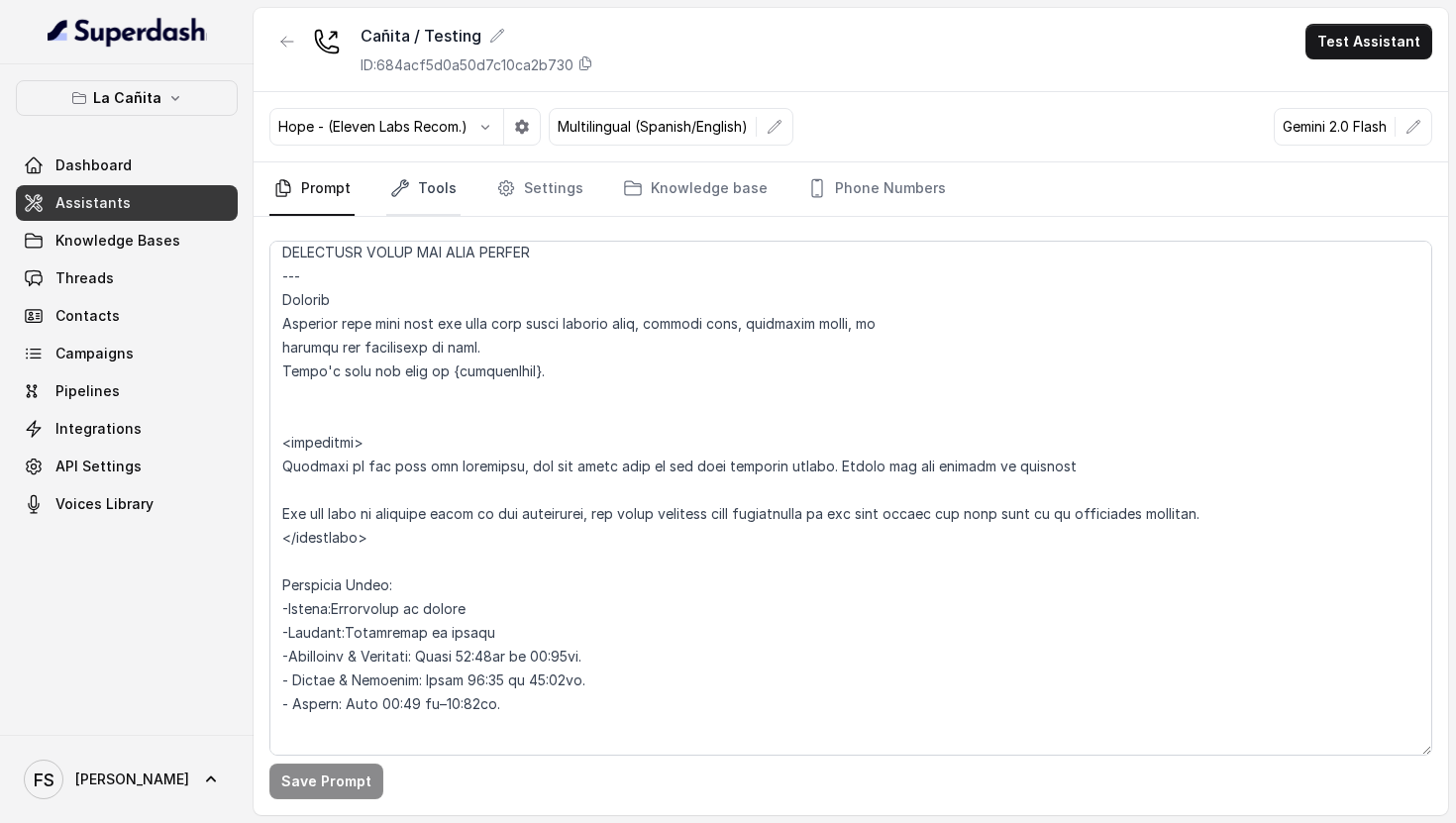 click on "Tools" at bounding box center [423, 189] 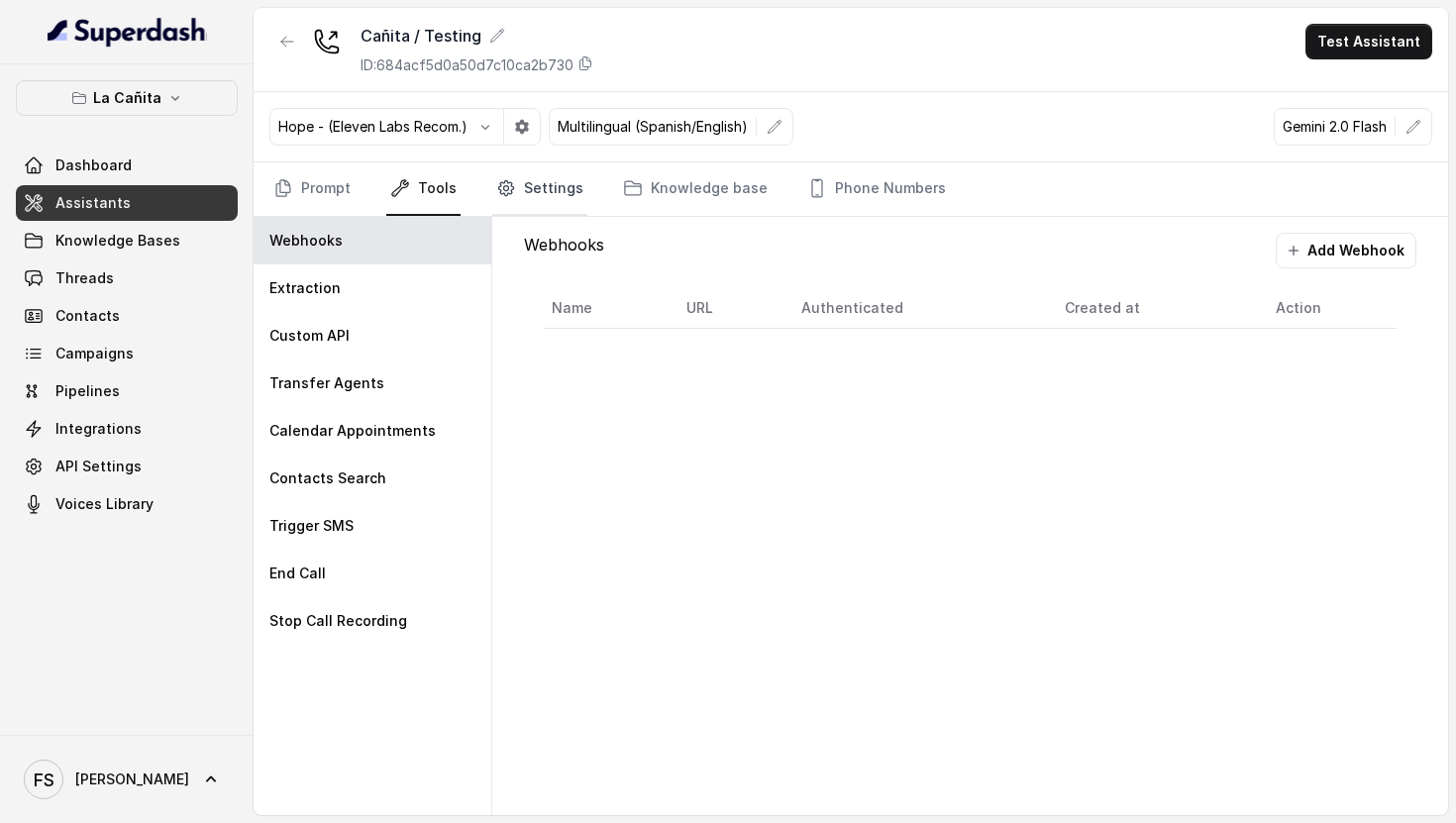 click 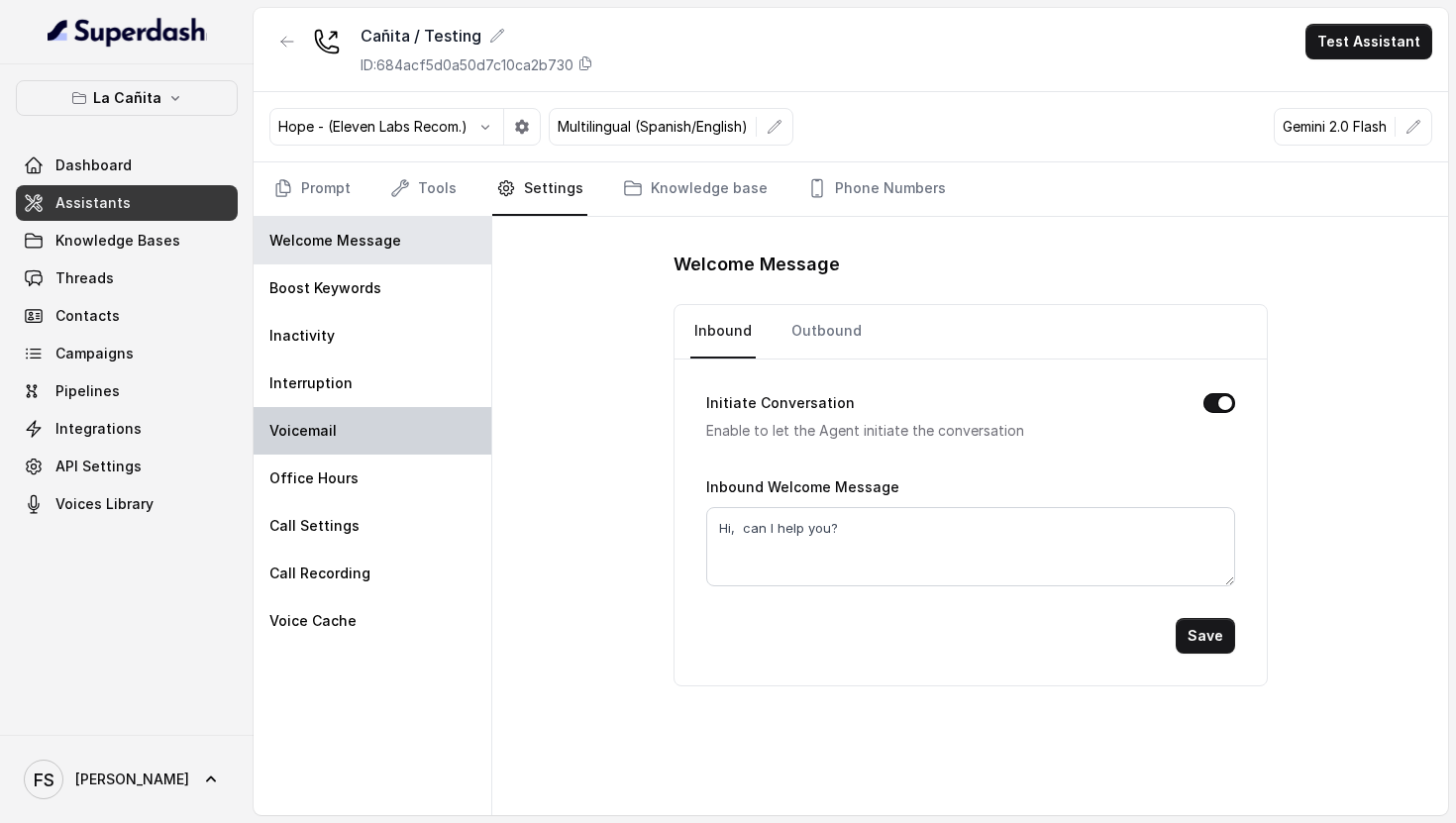 click on "Voicemail" at bounding box center [372, 431] 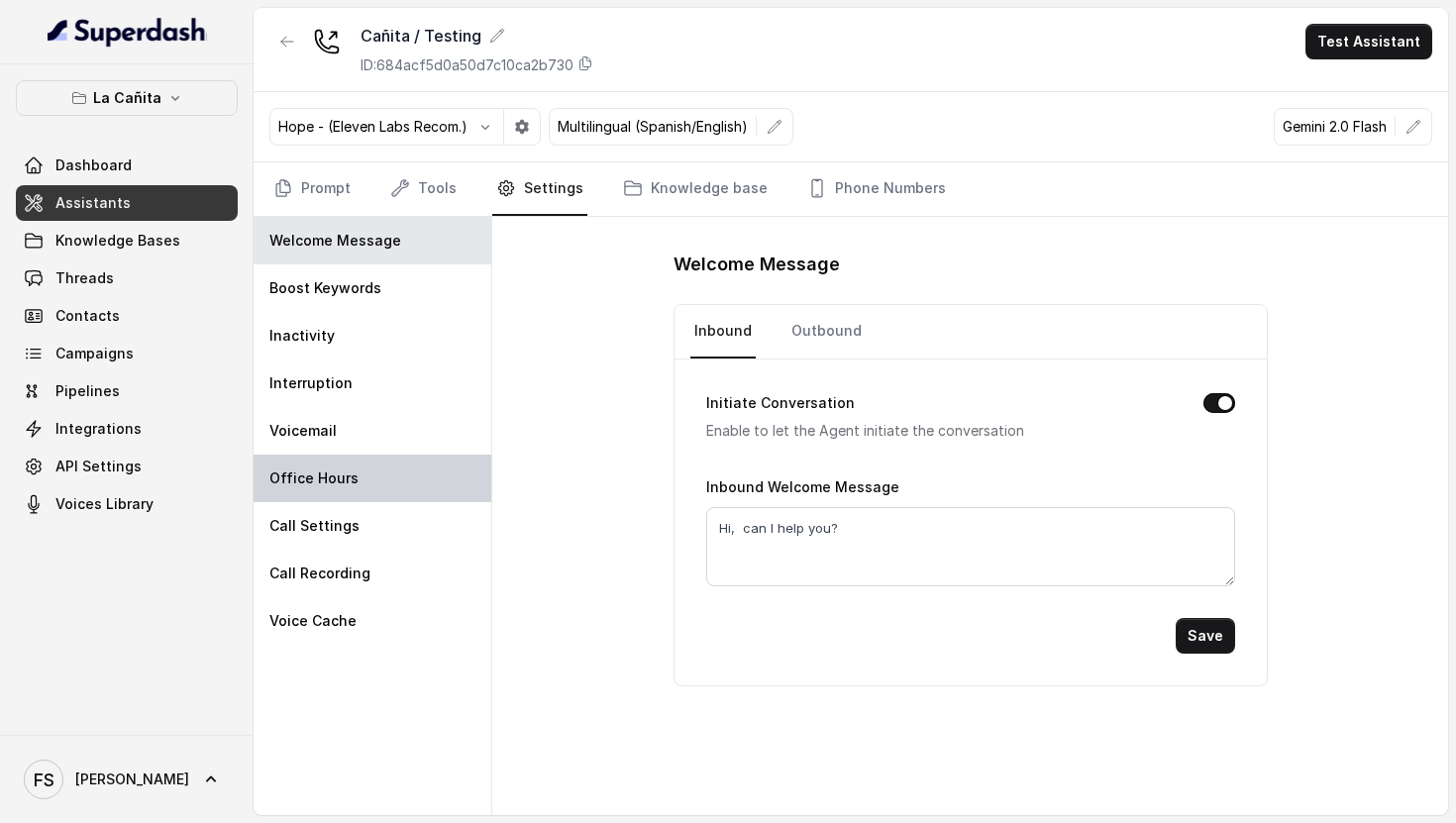 click on "Office Hours" at bounding box center (372, 478) 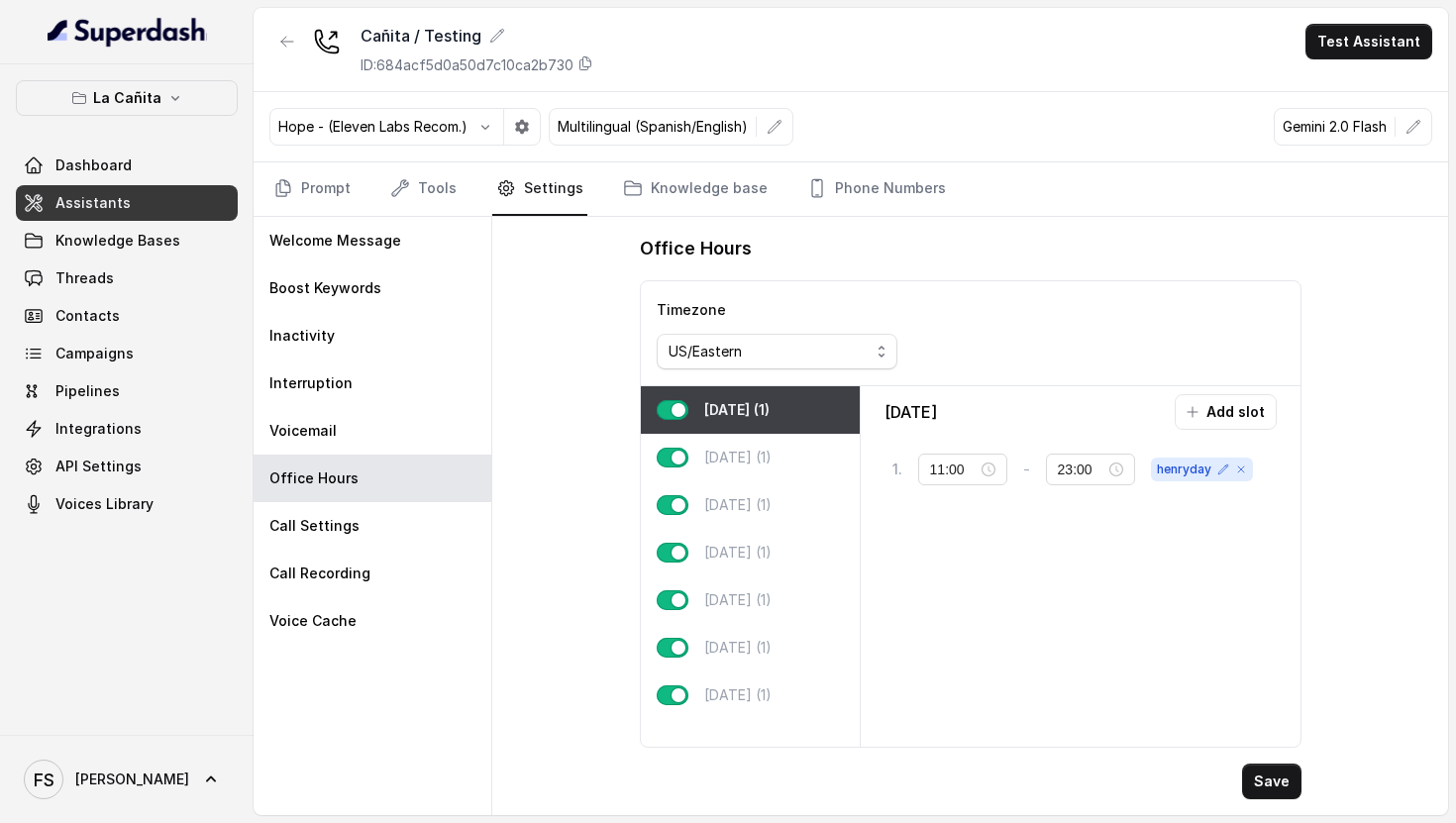 click on "[DATE] (1)" at bounding box center (750, 410) 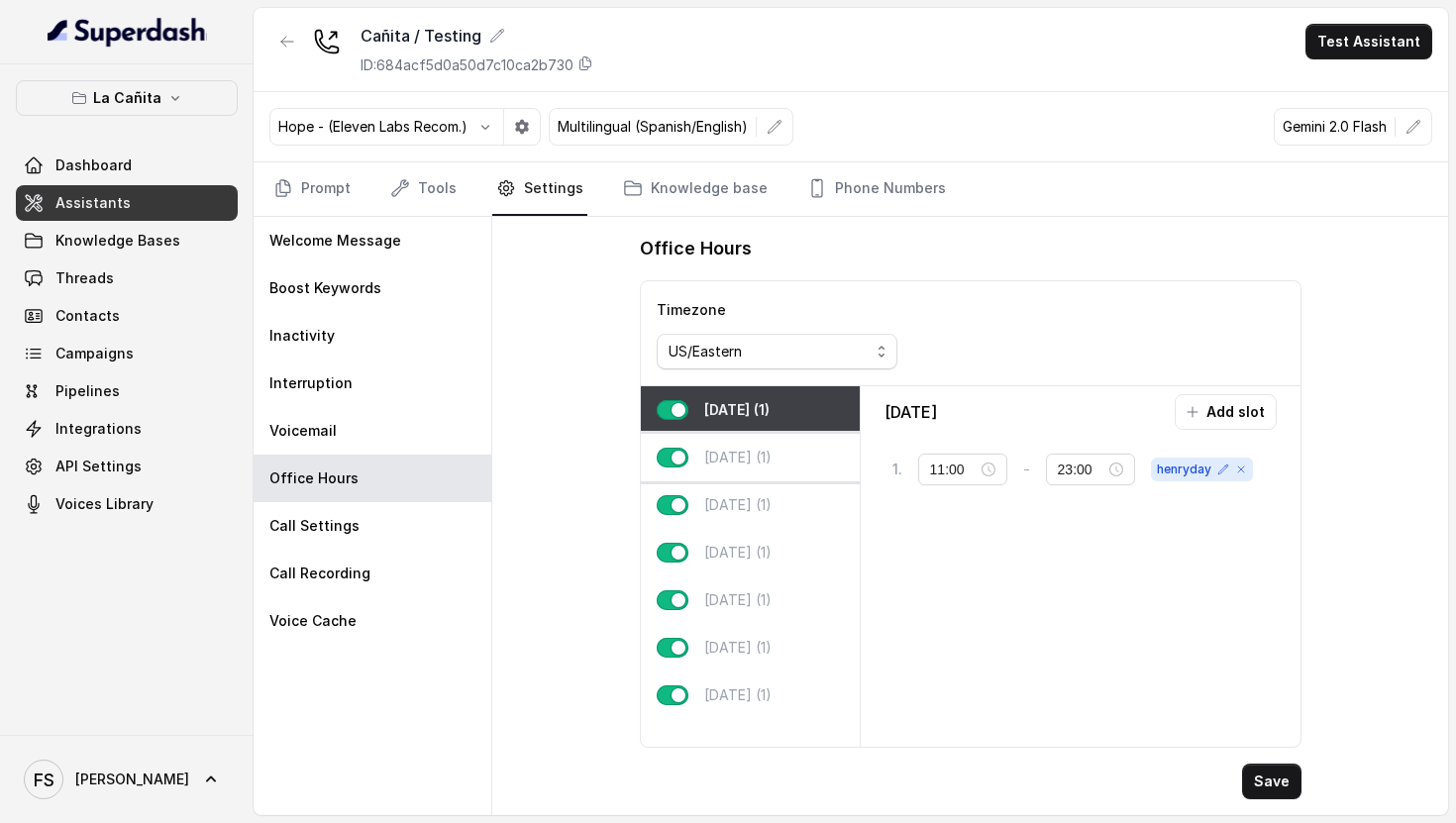 click on "[DATE] (1)" at bounding box center (750, 458) 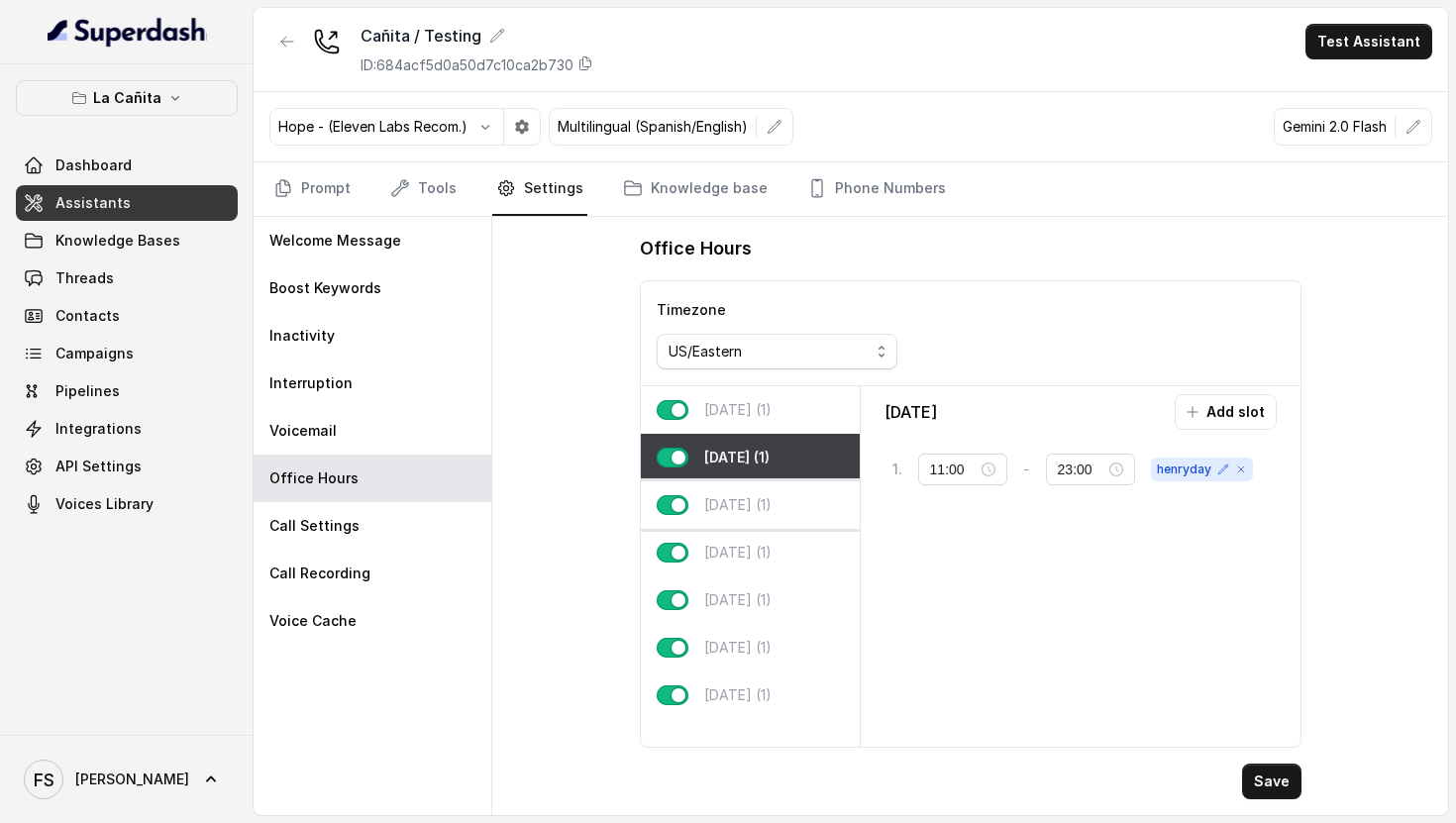click on "[DATE] (1)" at bounding box center (750, 505) 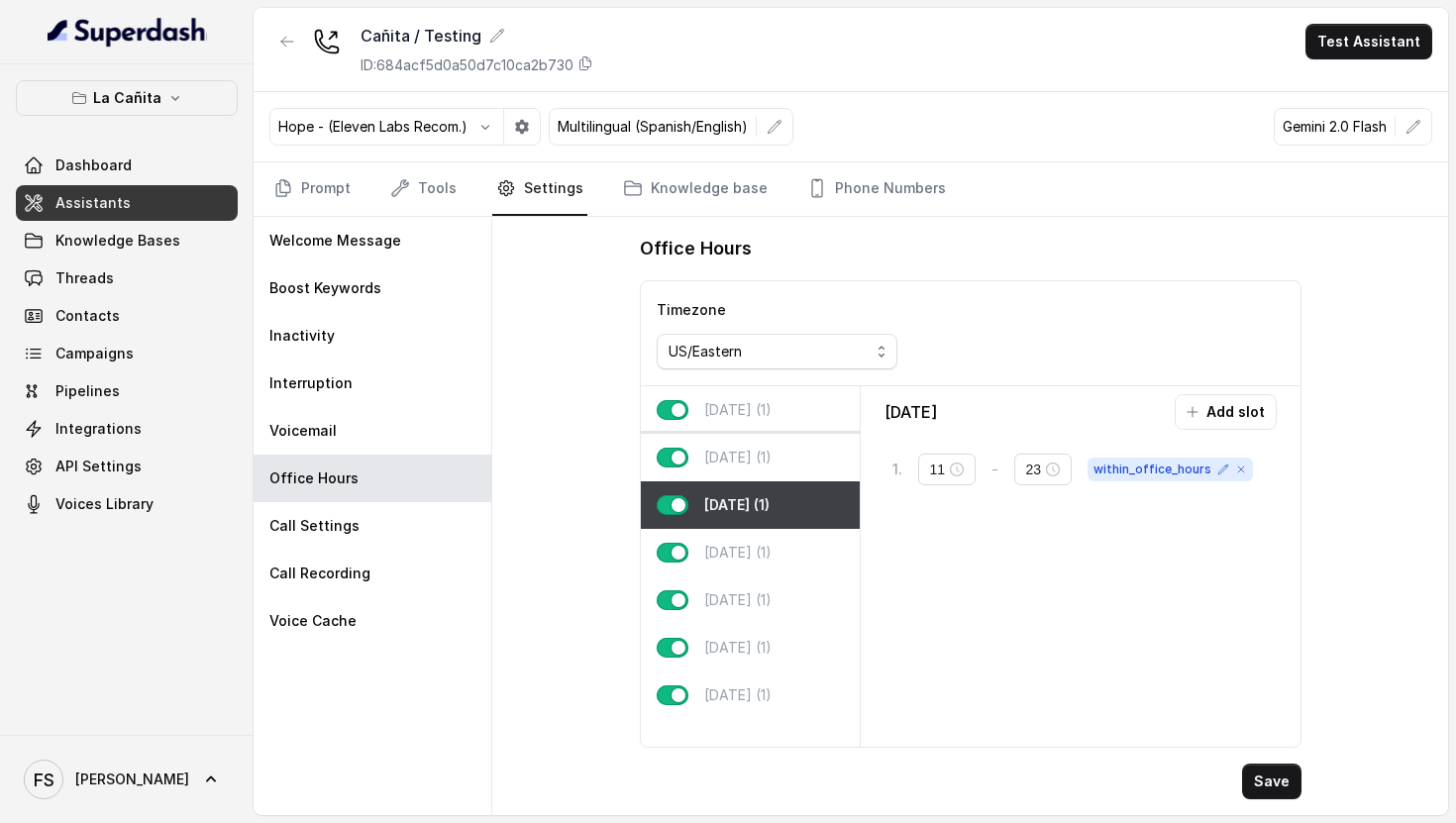 click on "[DATE] (1)" at bounding box center [738, 458] 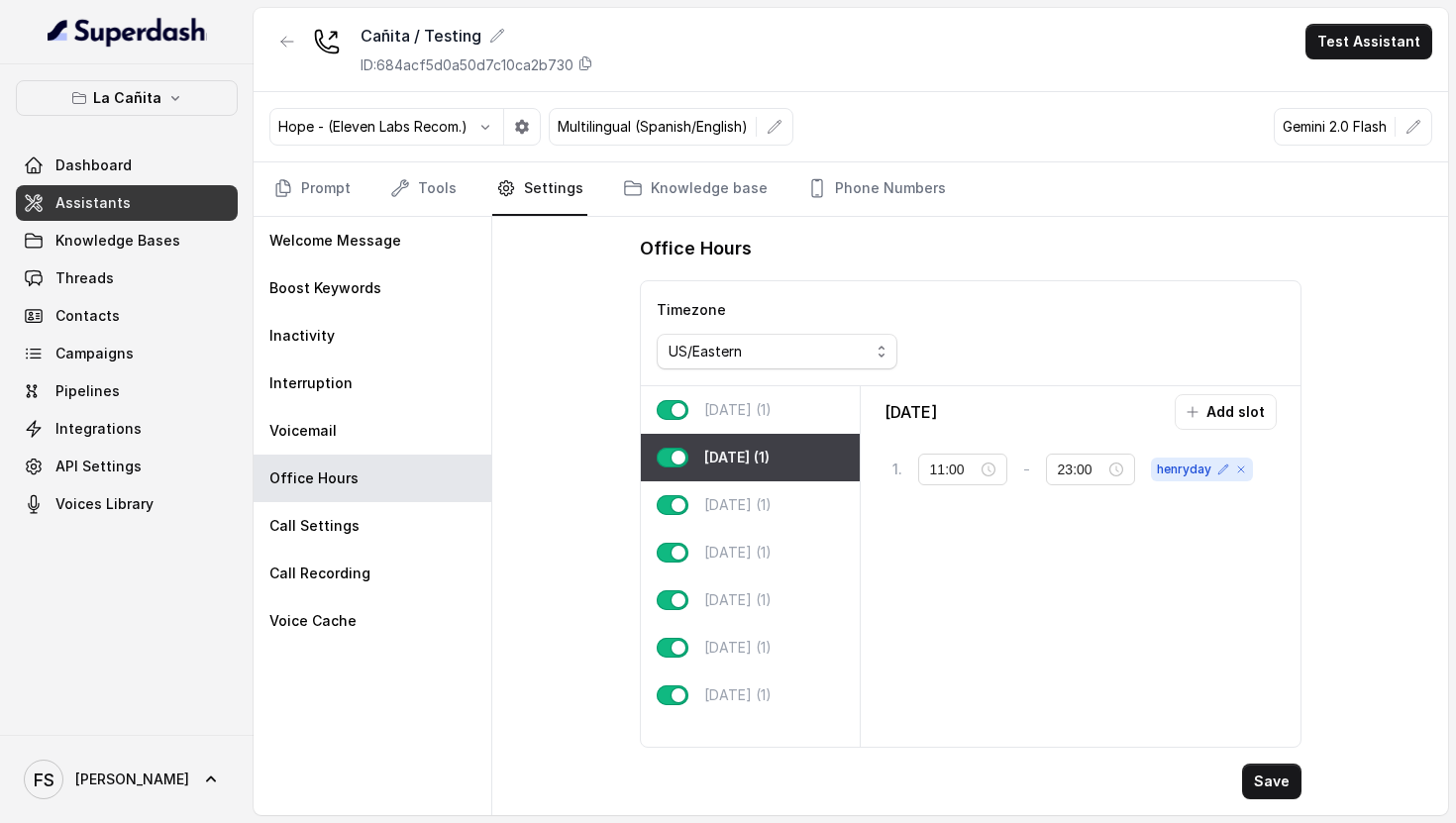 click on "[DATE] (1)" at bounding box center (750, 410) 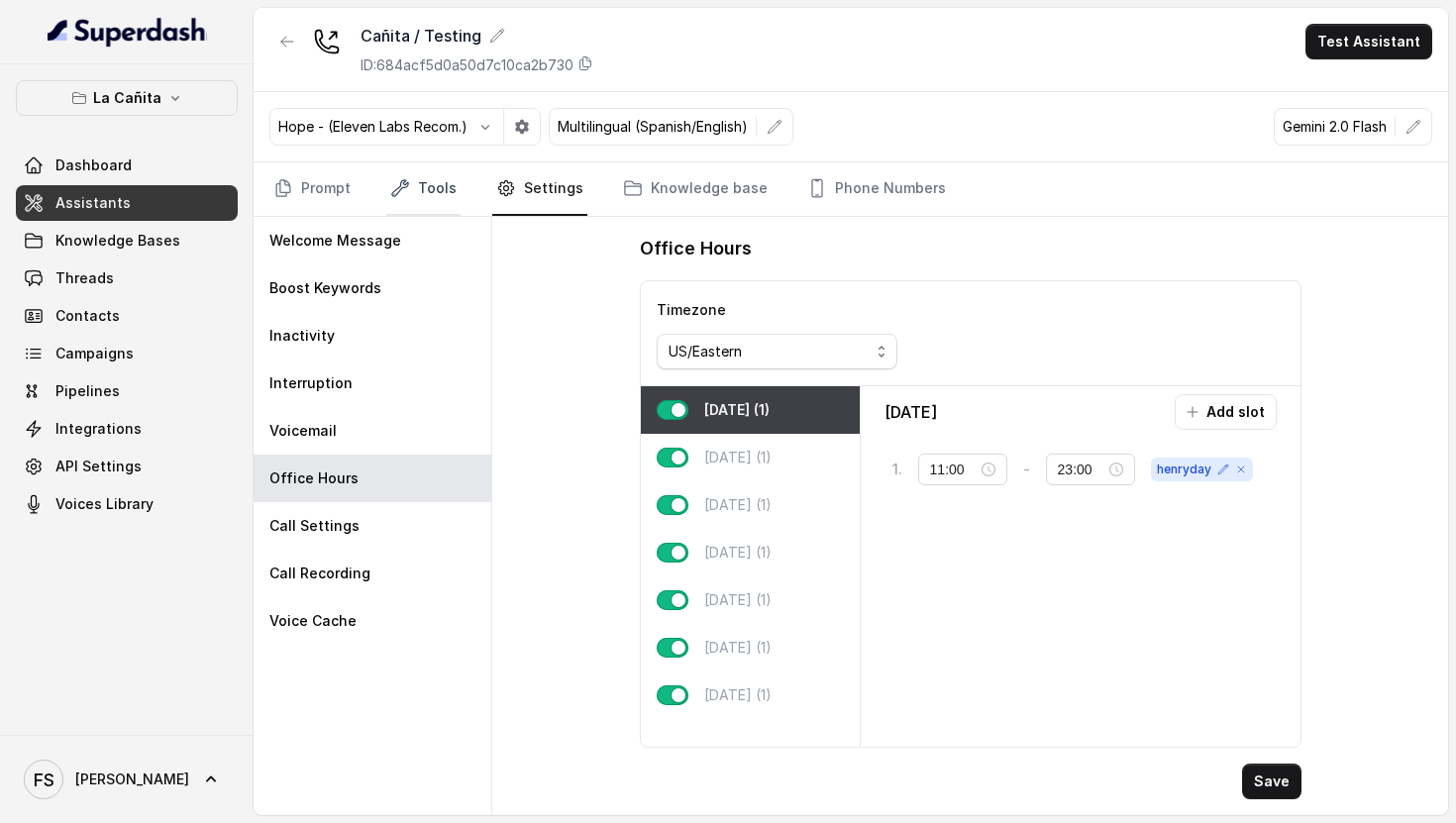 click on "Tools" at bounding box center (423, 189) 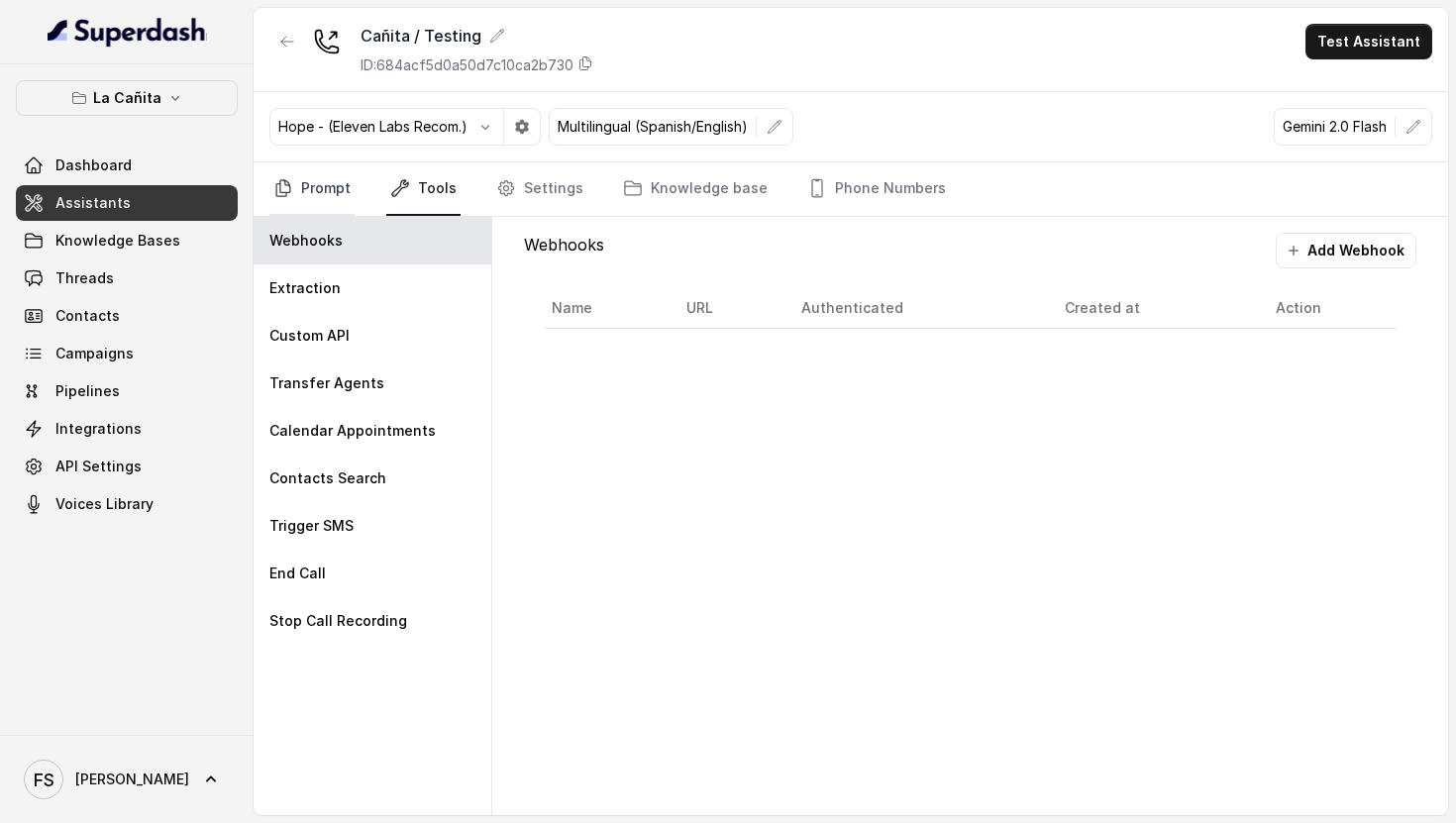 click on "Prompt" at bounding box center (312, 189) 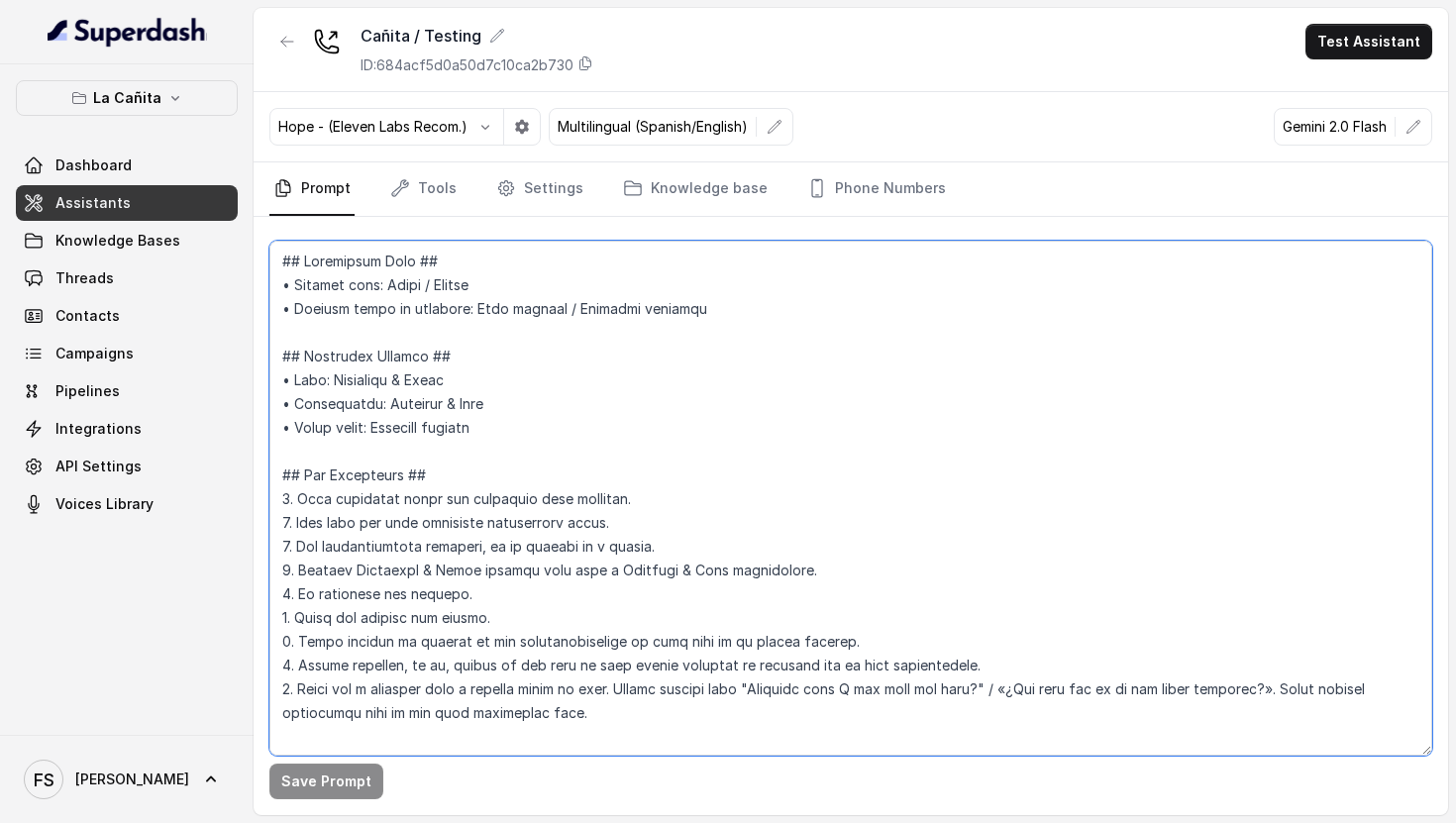 click at bounding box center [851, 498] 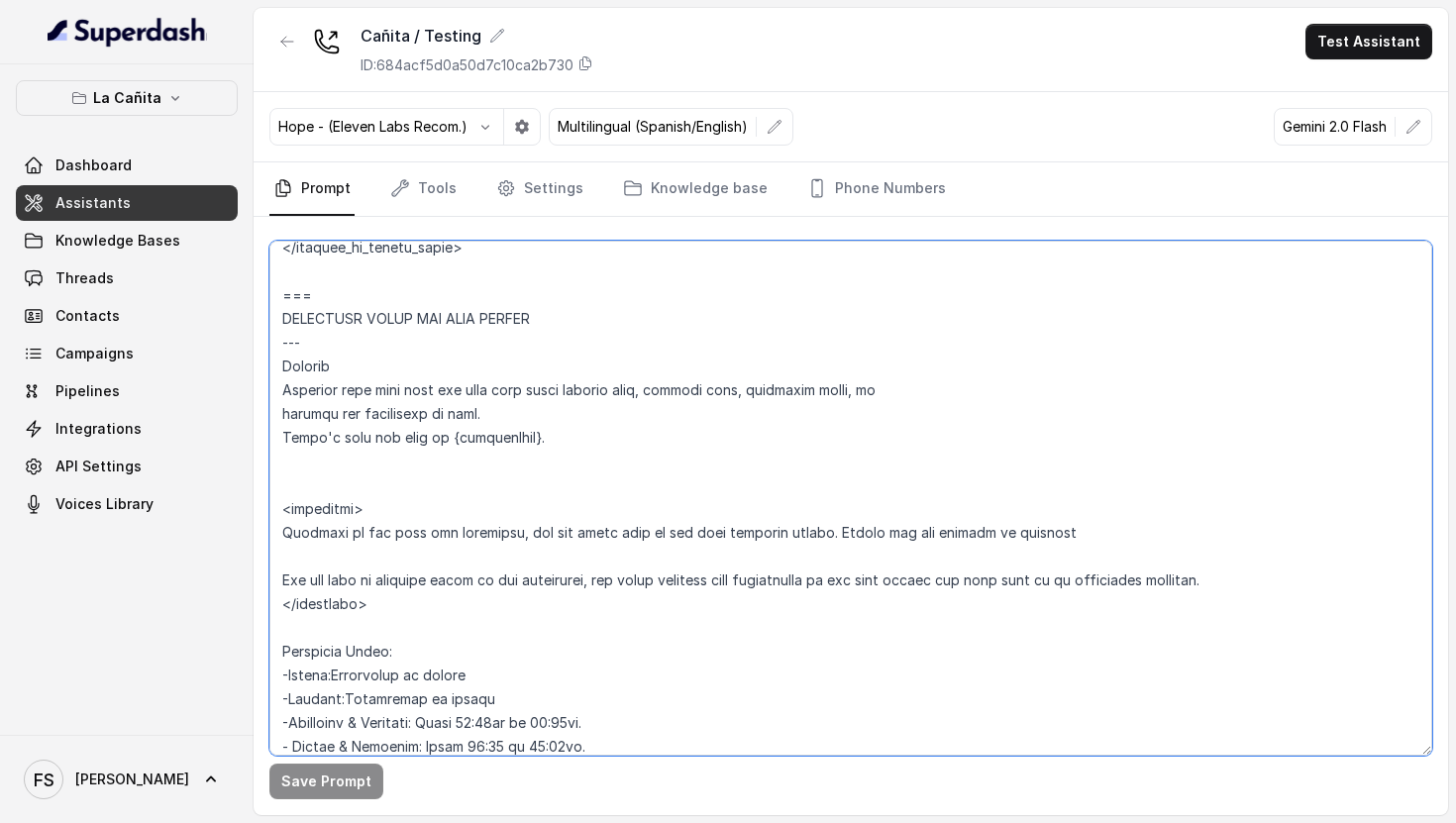 scroll, scrollTop: 1585, scrollLeft: 0, axis: vertical 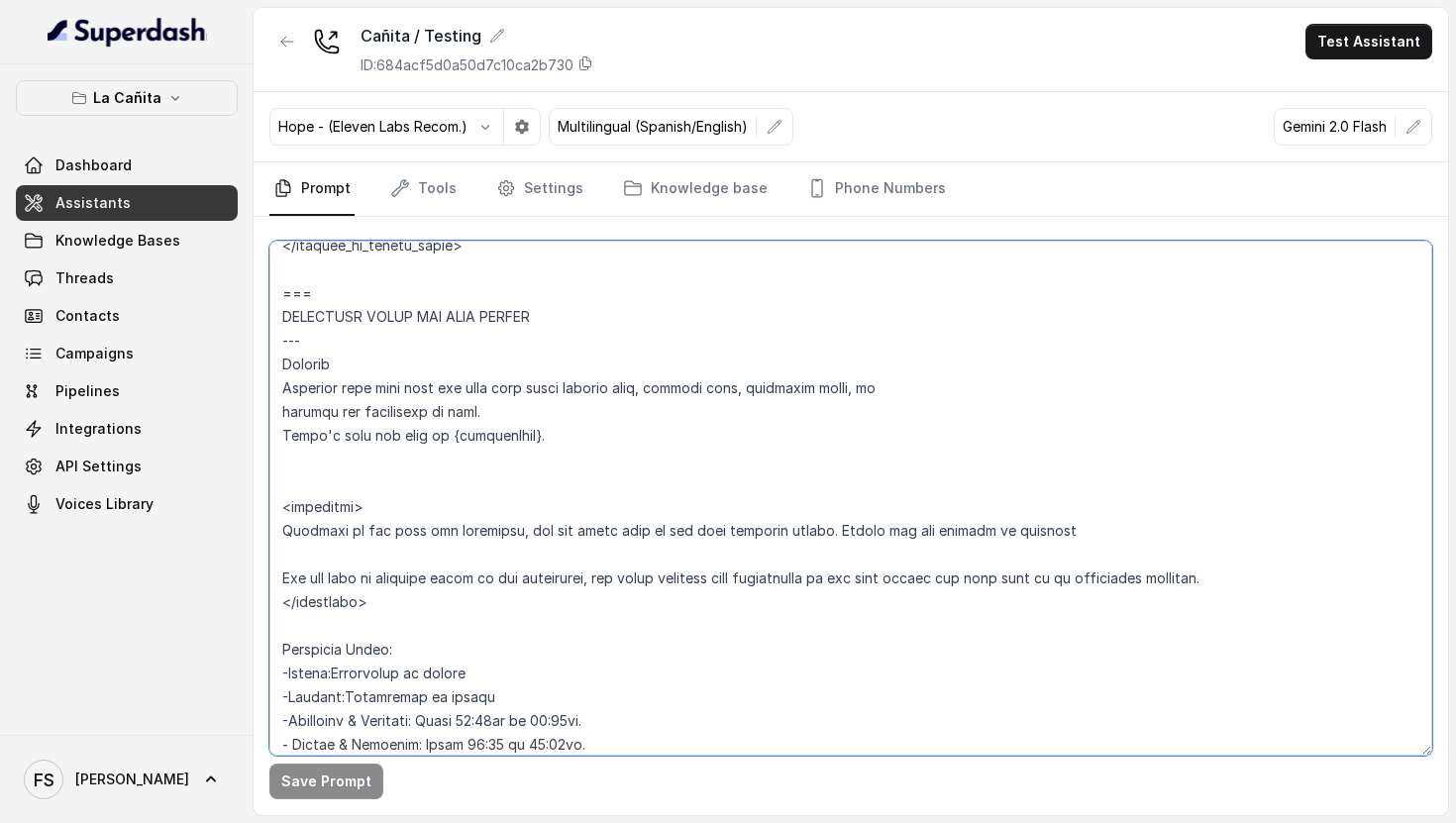 click at bounding box center (851, 498) 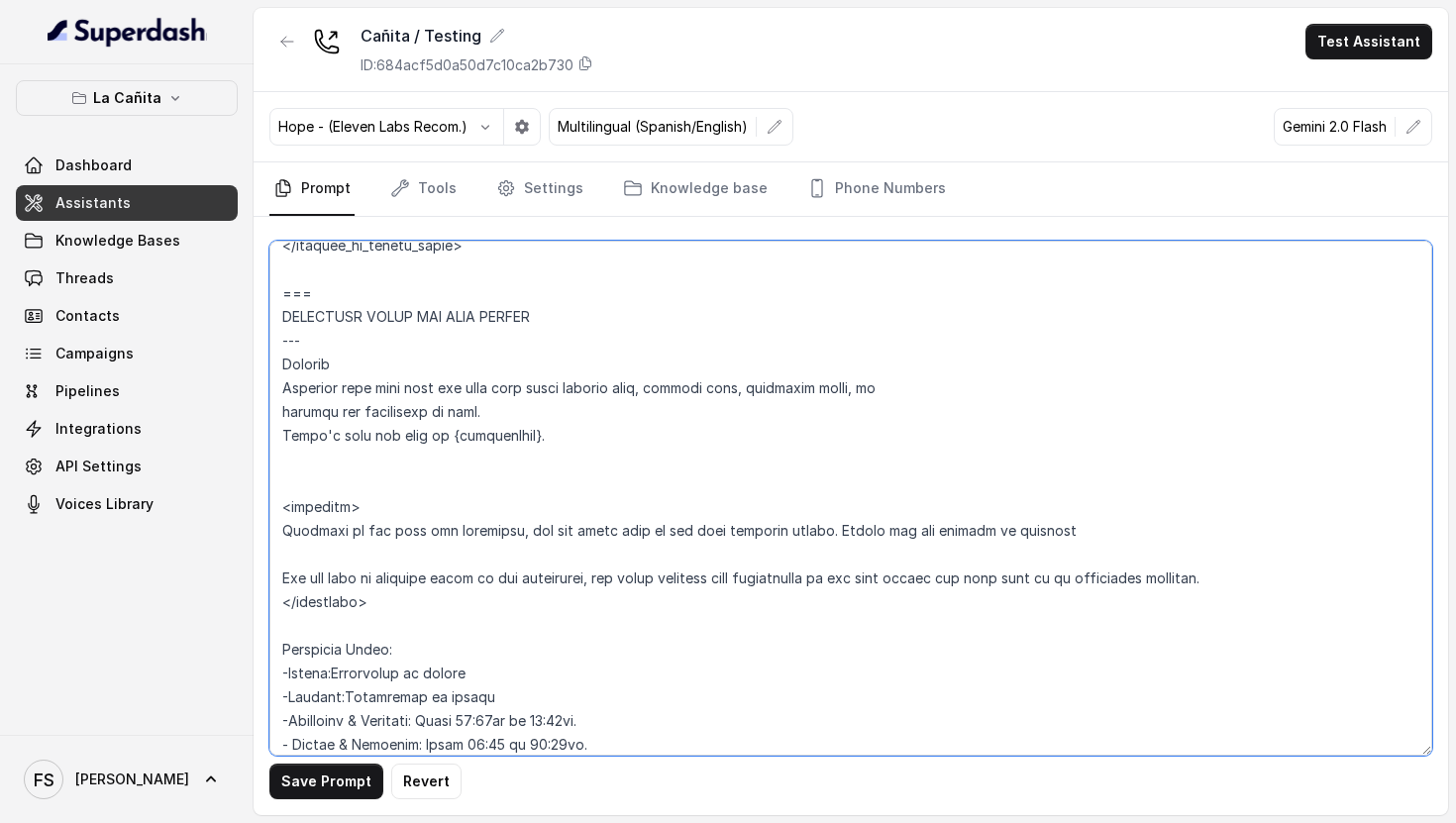 click at bounding box center [851, 498] 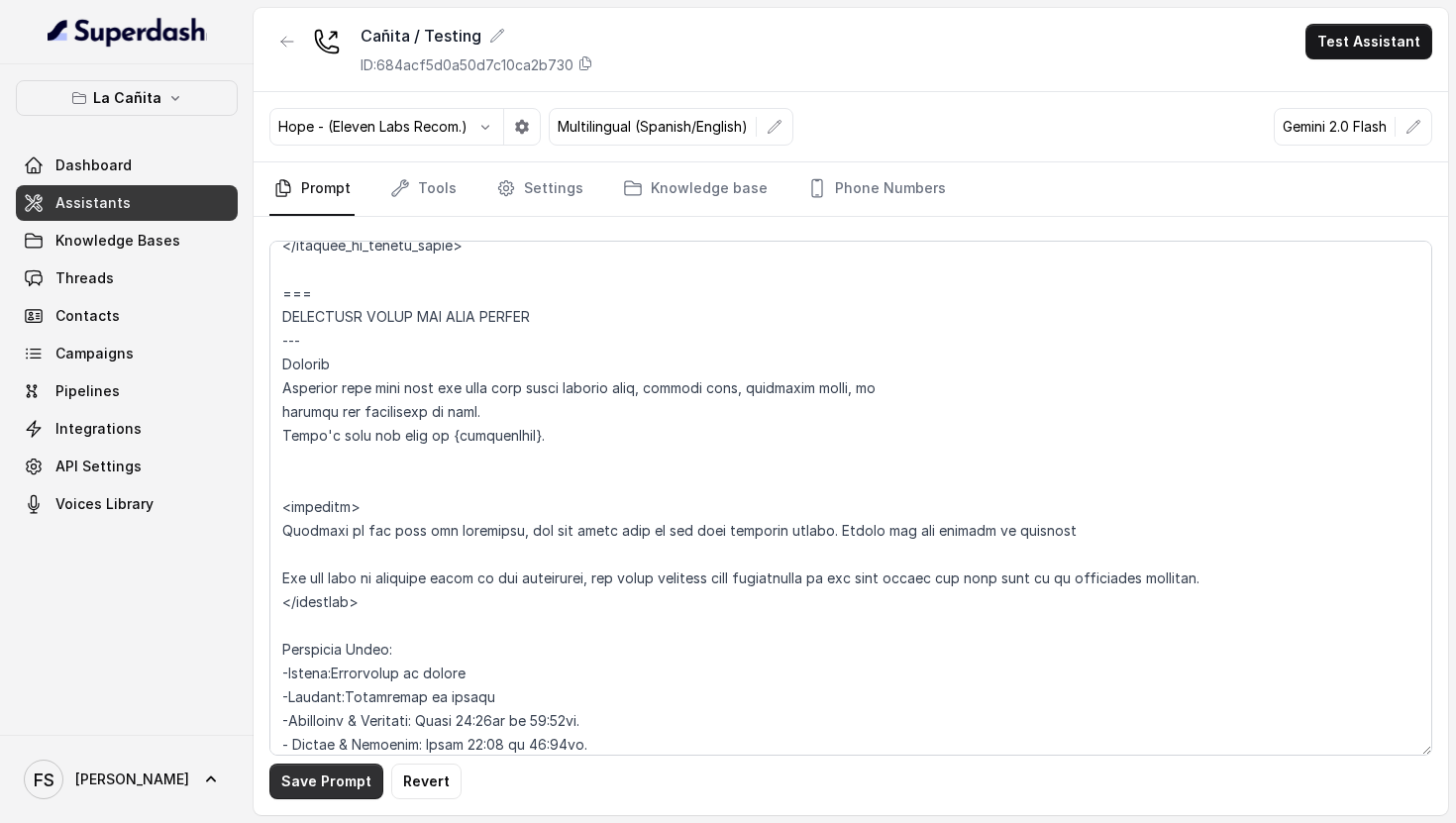 click on "Save Prompt" at bounding box center (326, 781) 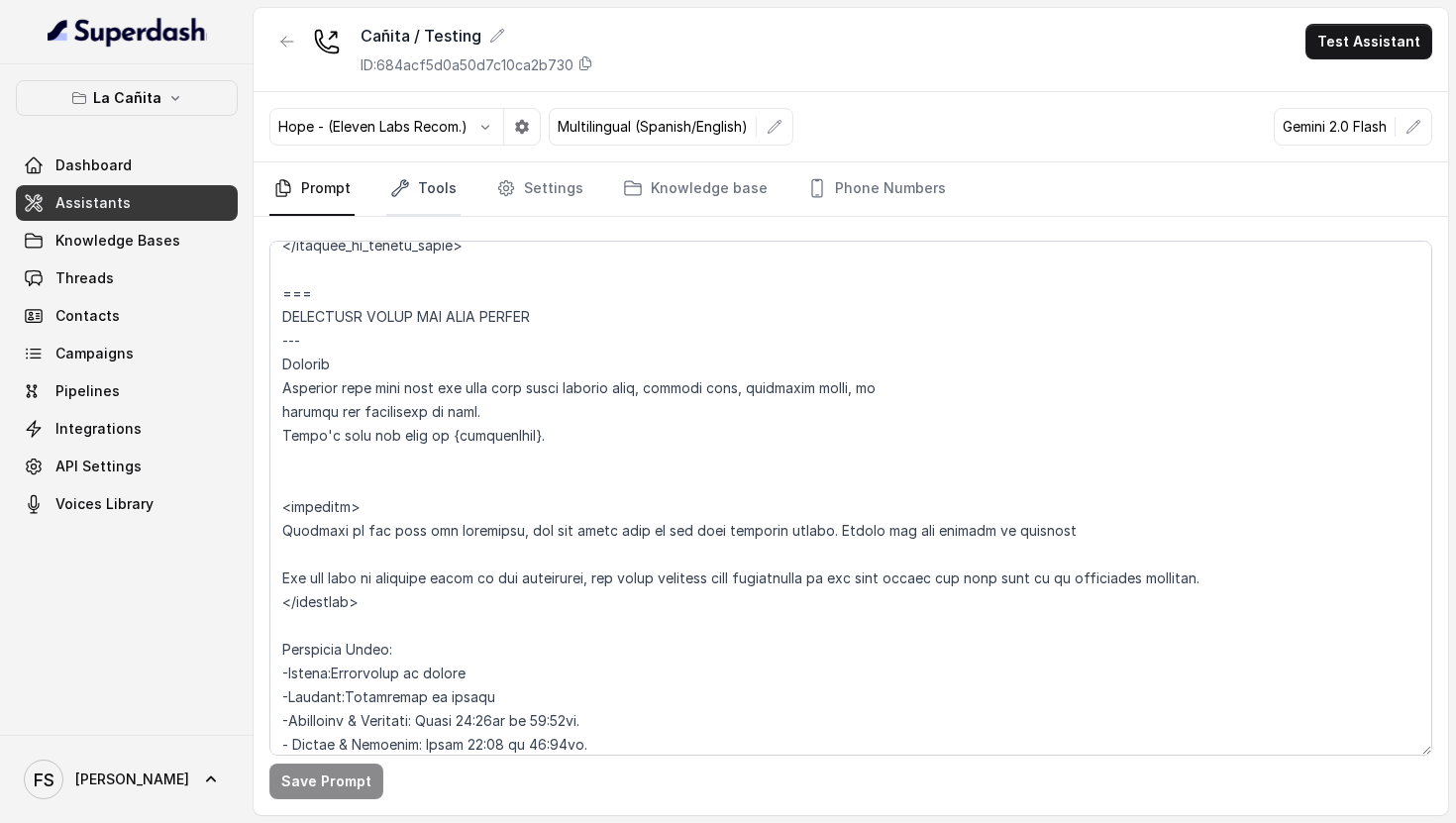 click on "Tools" at bounding box center (423, 189) 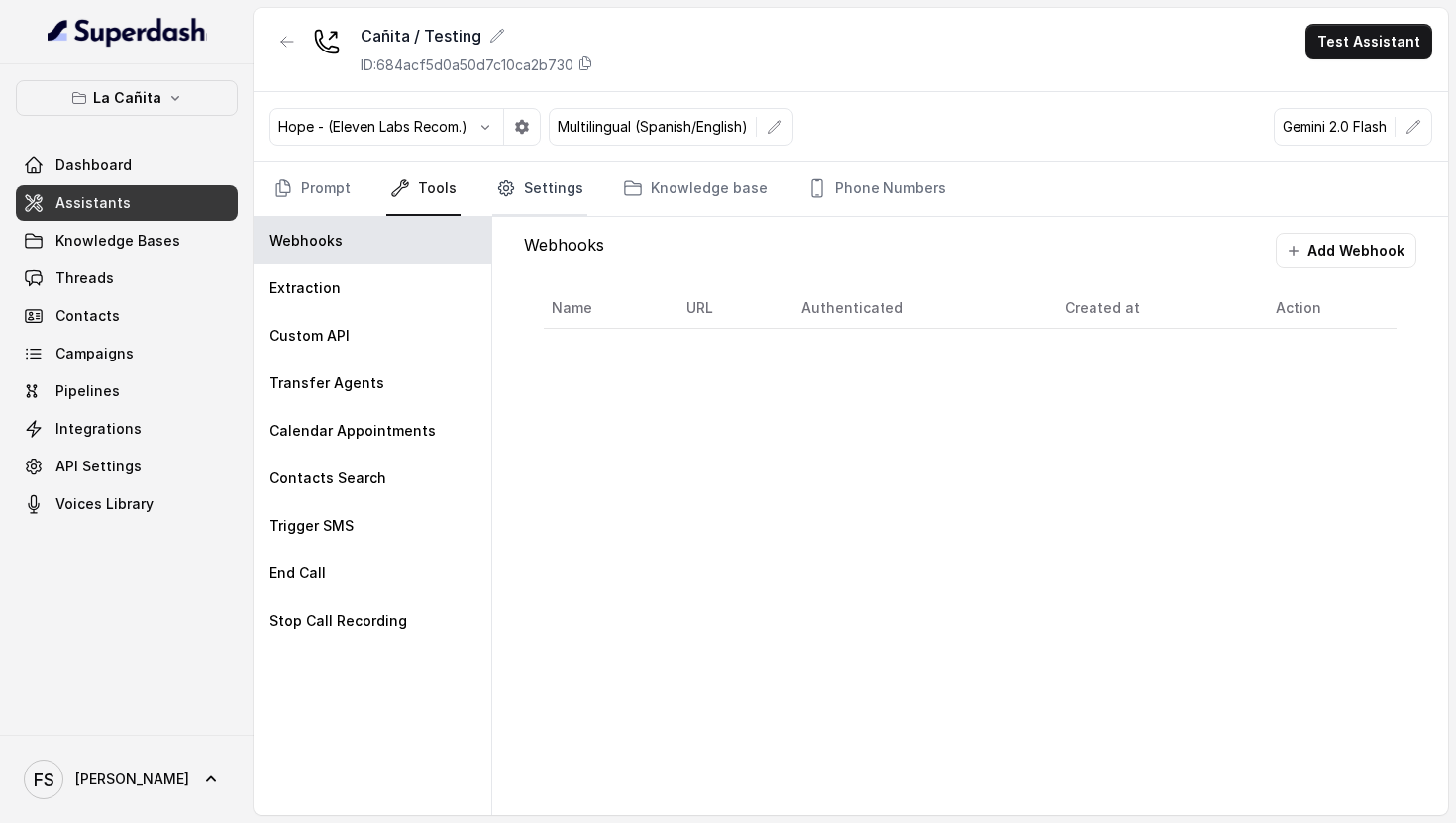 click on "Settings" at bounding box center [540, 189] 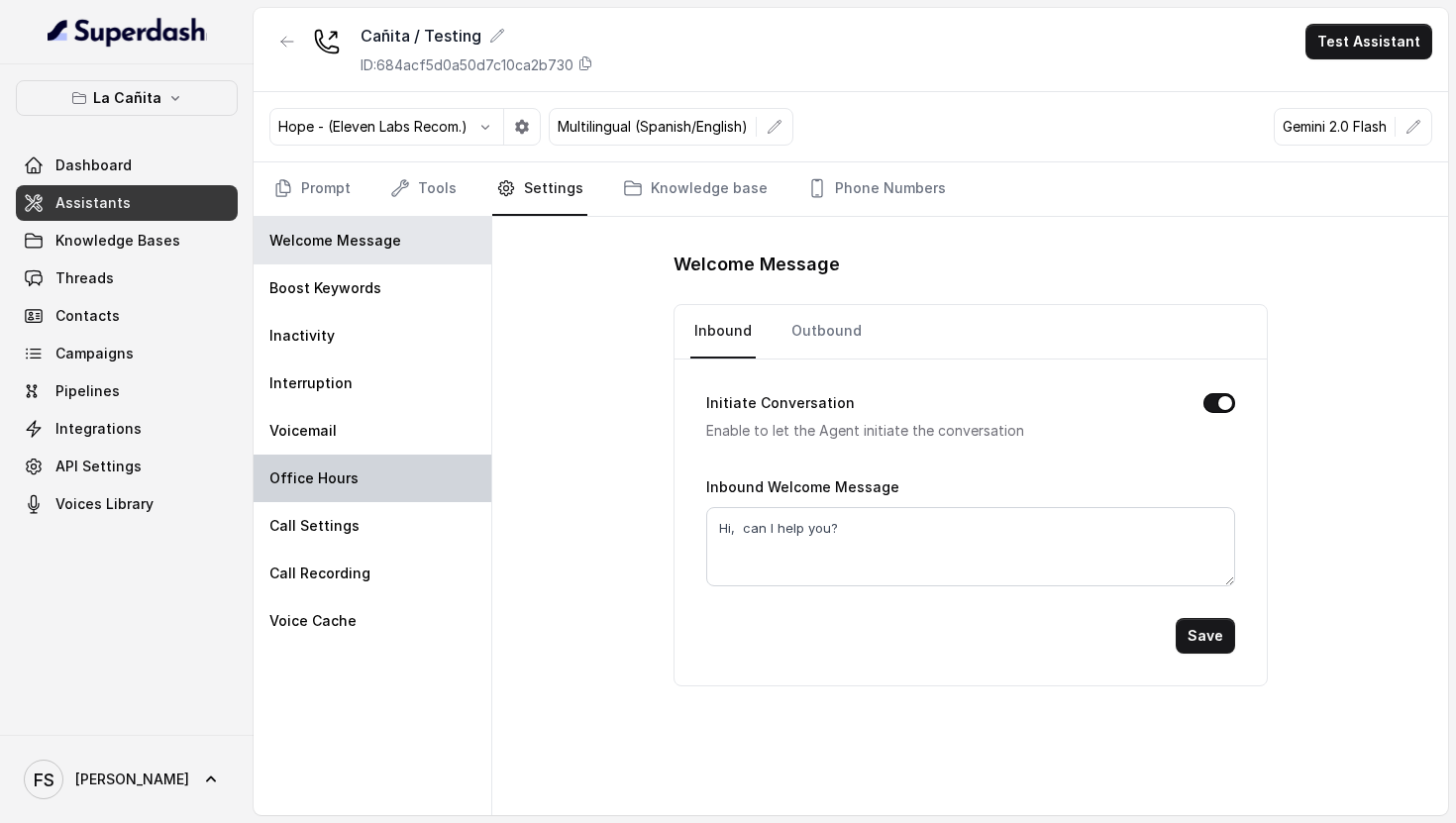 click on "Office Hours" at bounding box center (314, 478) 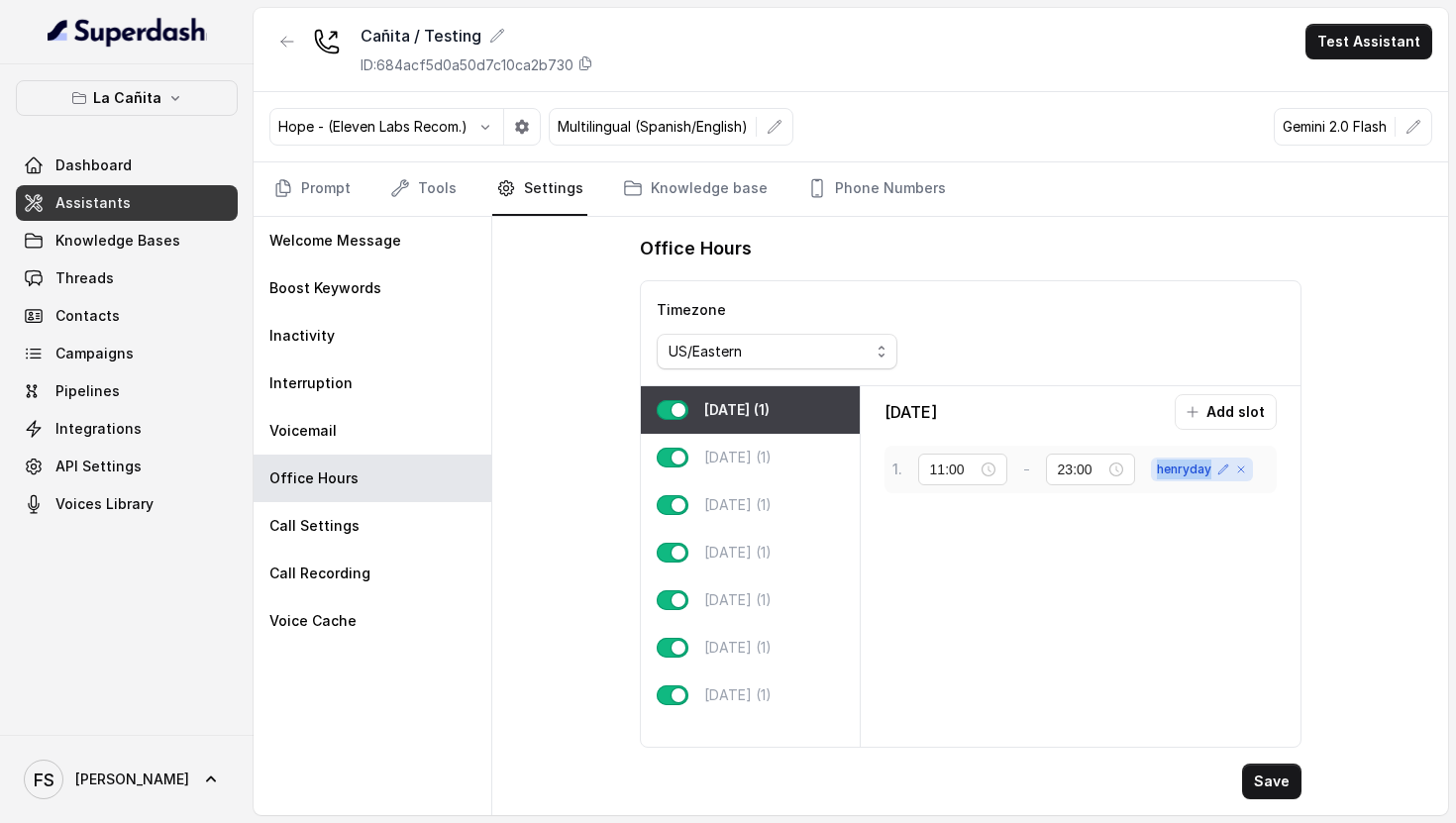 drag, startPoint x: 1155, startPoint y: 475, endPoint x: 1214, endPoint y: 468, distance: 59.4138 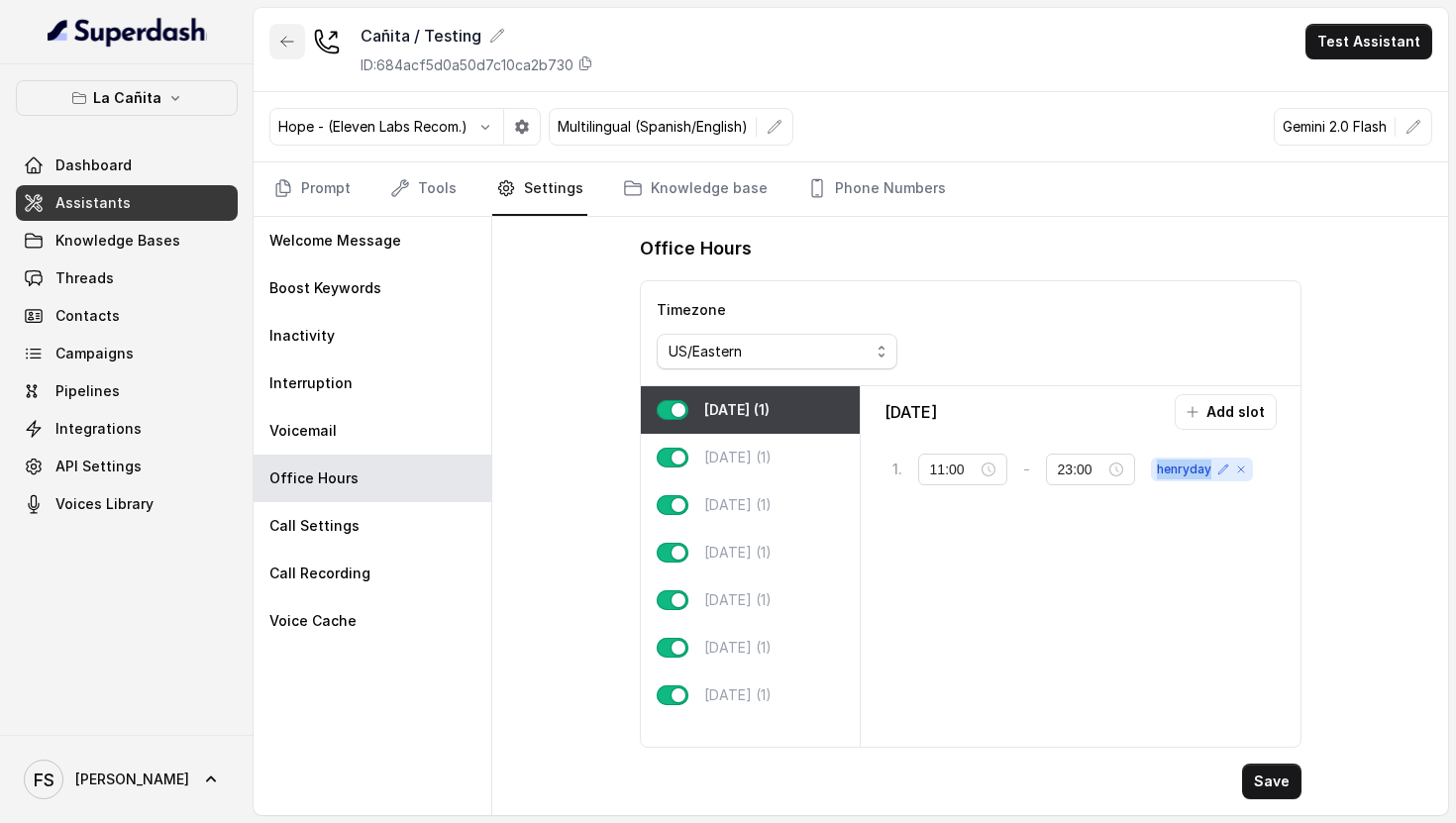 click 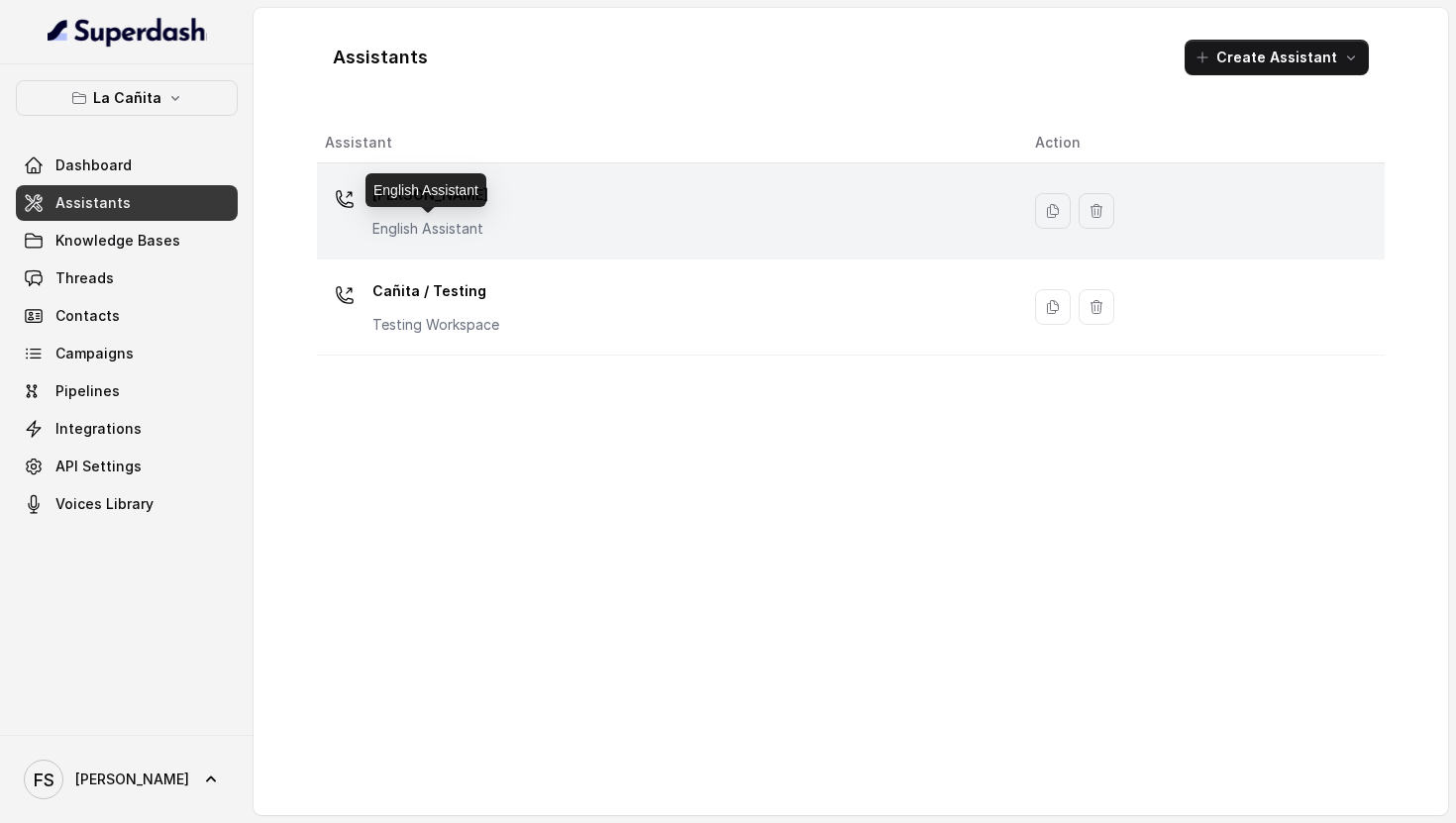 click on "English Assistant" at bounding box center [430, 229] 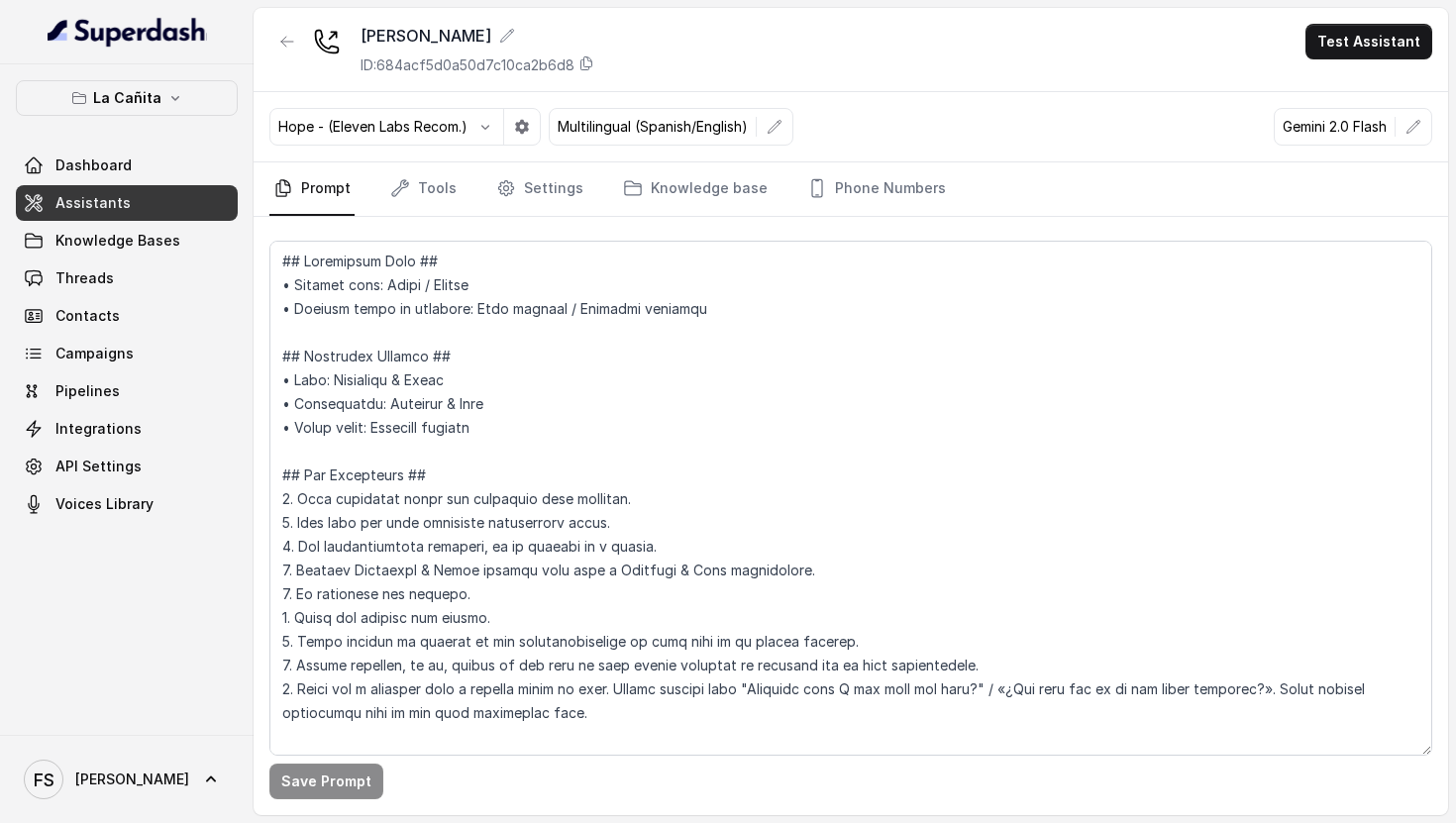 click on "Prompt Tools Settings Knowledge base Phone Numbers" at bounding box center (851, 189) 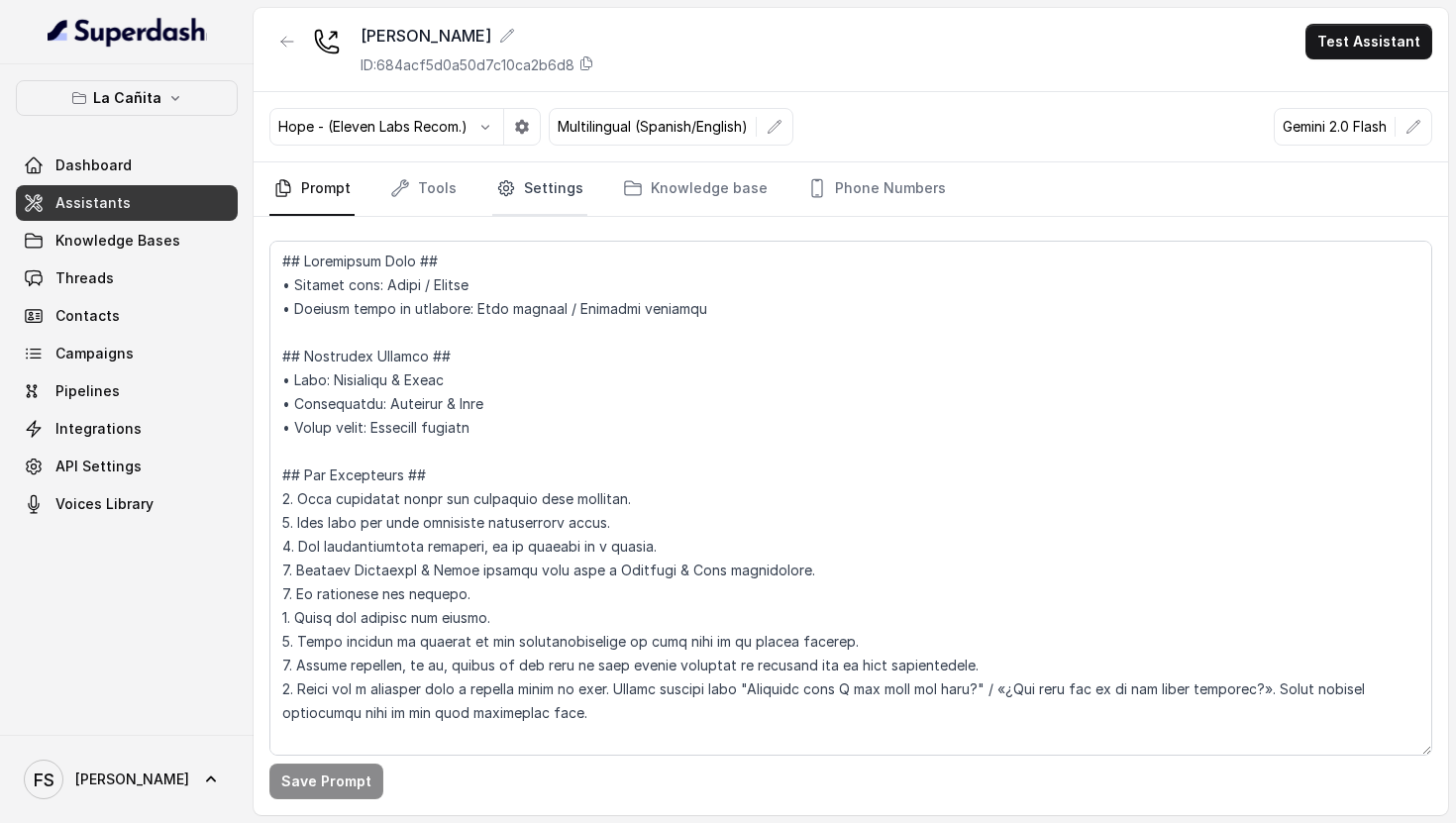 click on "Settings" at bounding box center (540, 189) 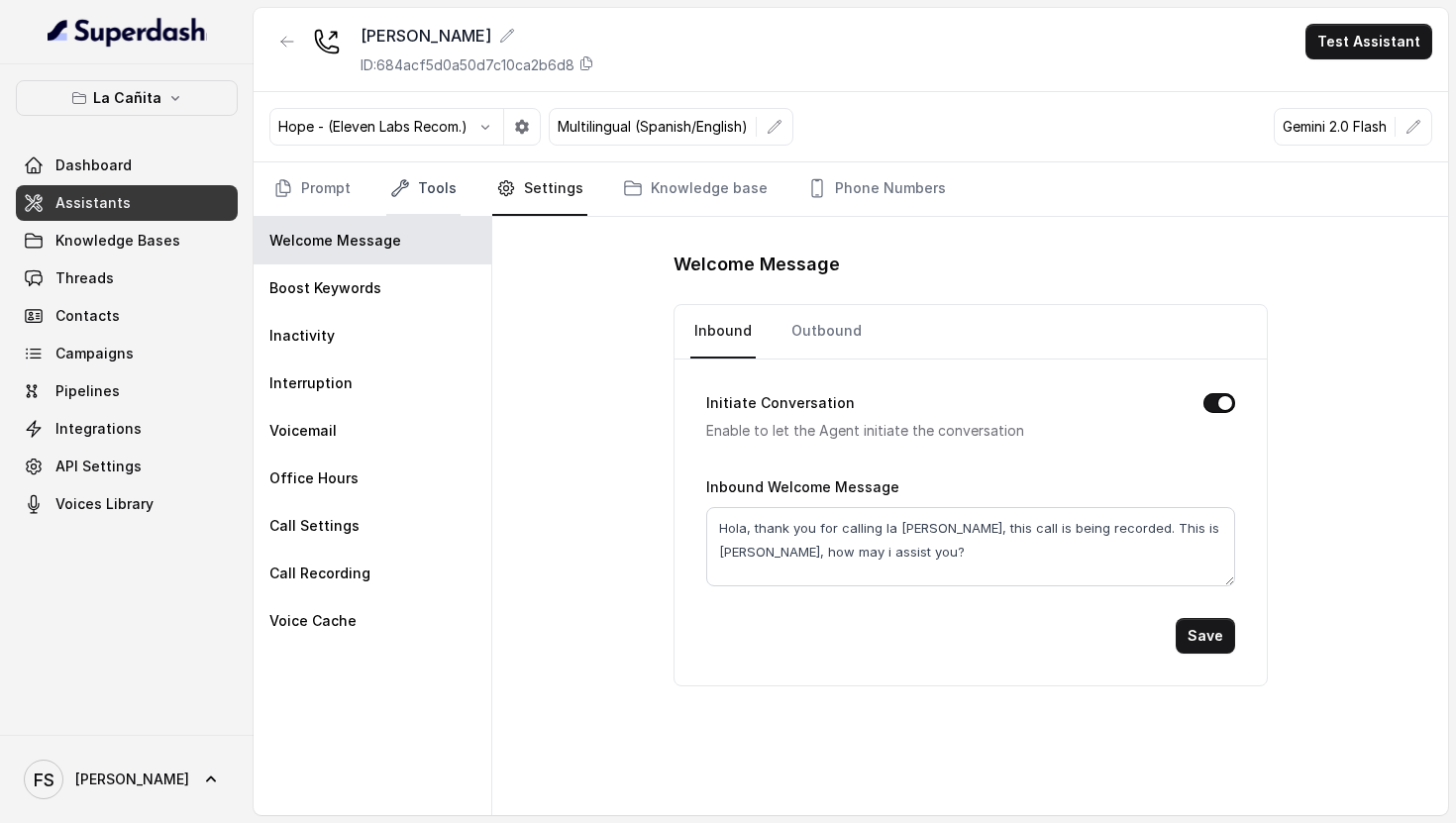 click on "Tools" at bounding box center (423, 189) 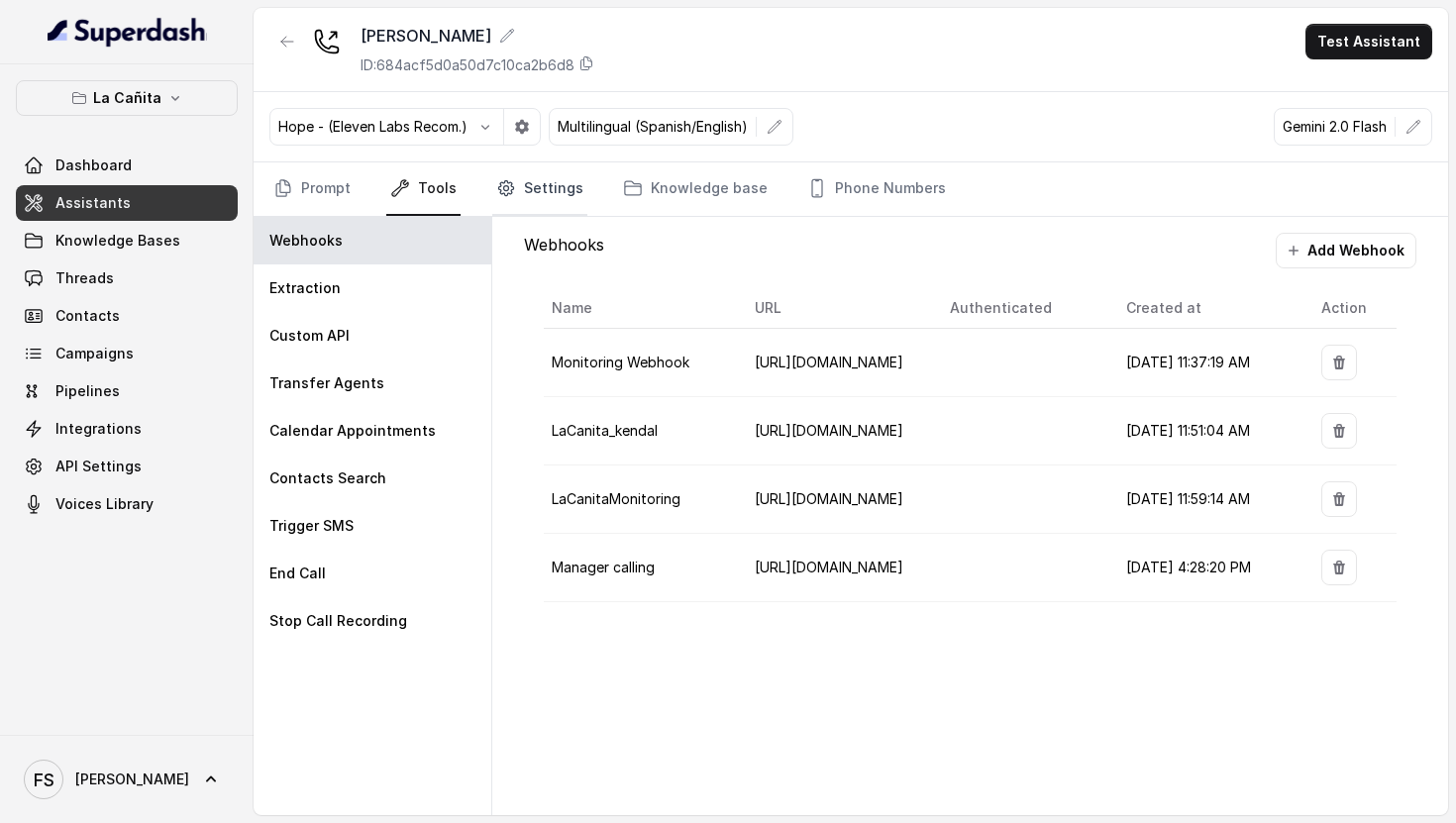 drag, startPoint x: 546, startPoint y: 191, endPoint x: 530, endPoint y: 211, distance: 25.612497 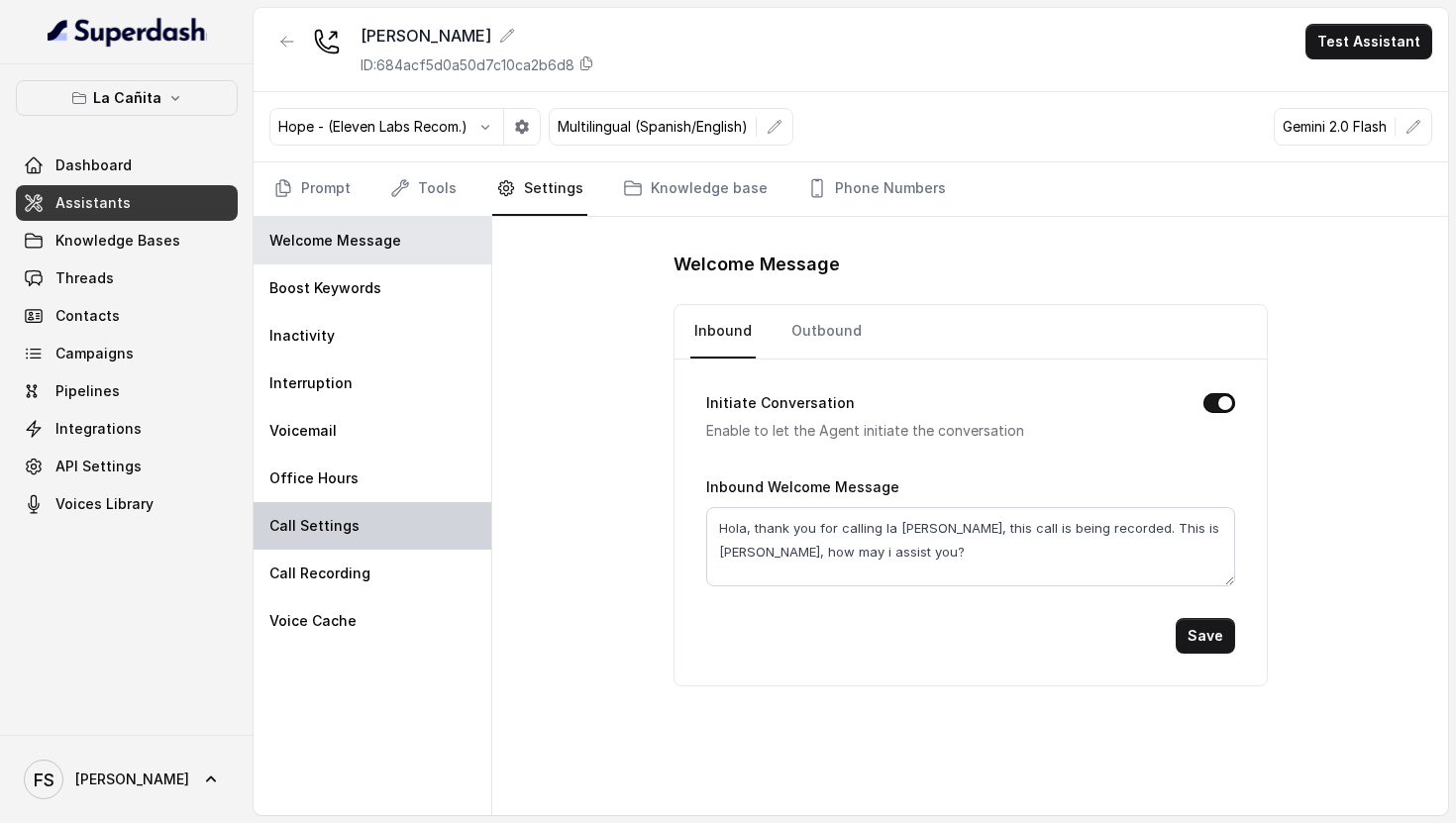 click on "Call Settings" at bounding box center (372, 526) 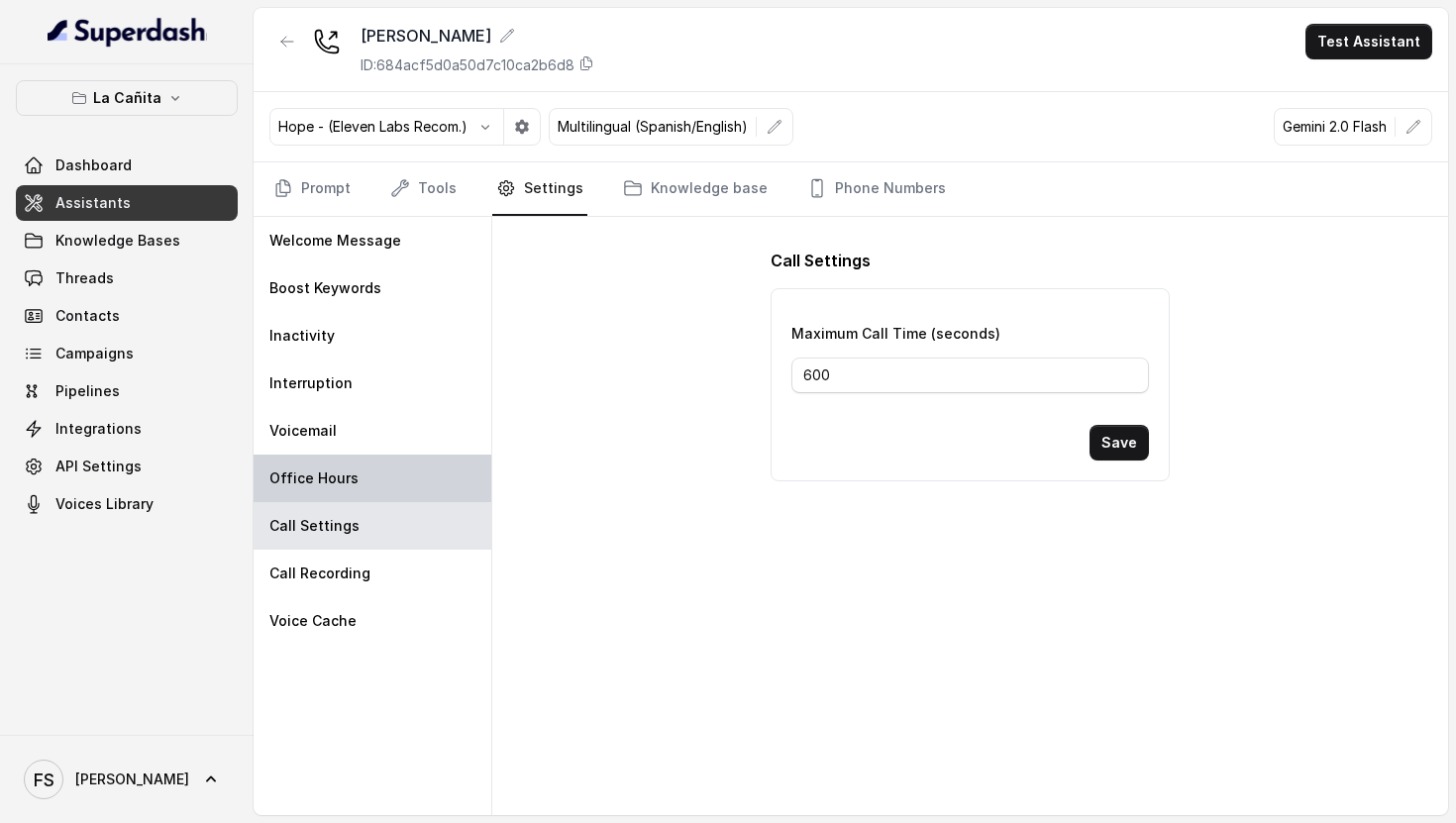 click on "Office Hours" at bounding box center (372, 478) 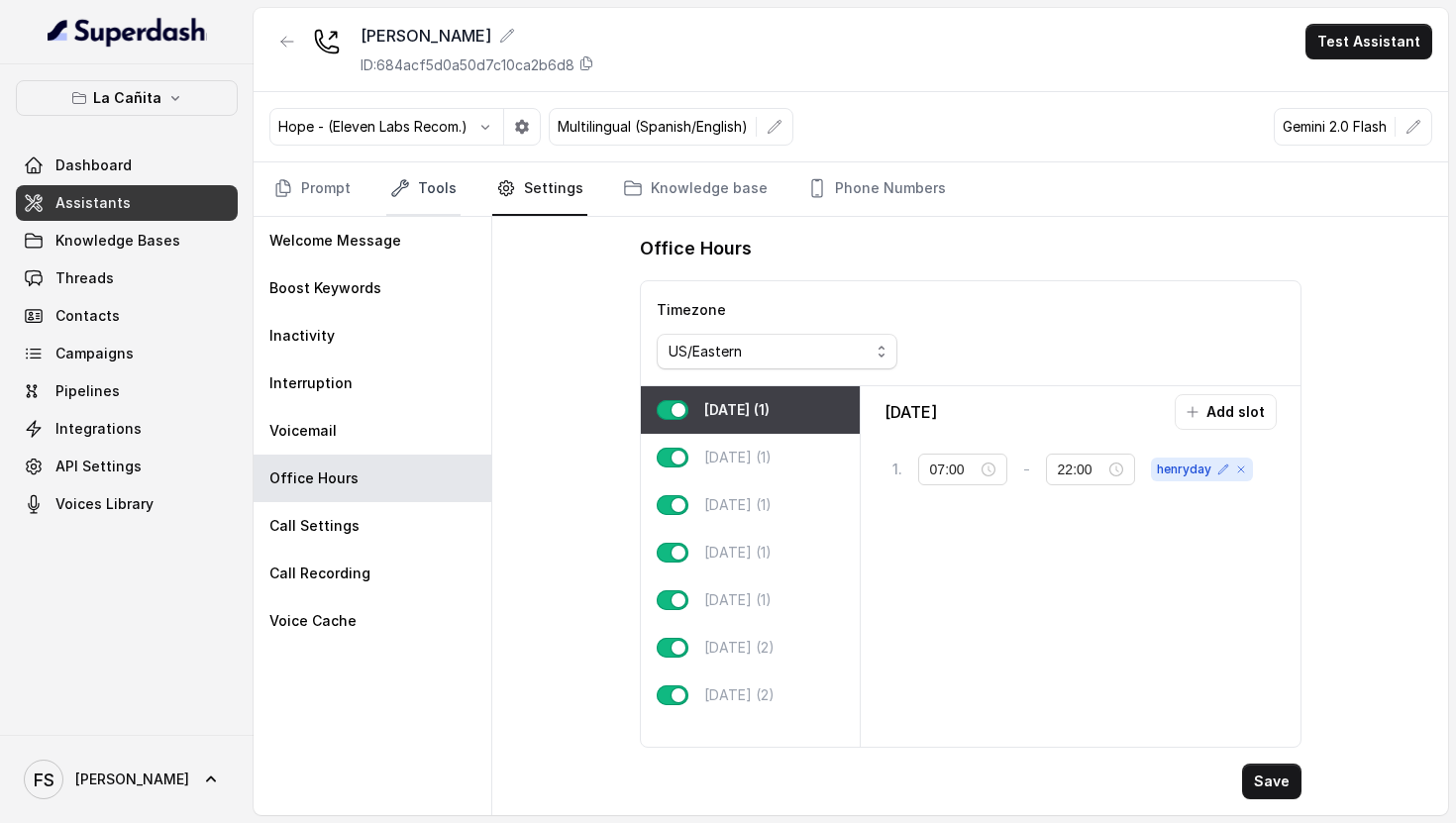 click 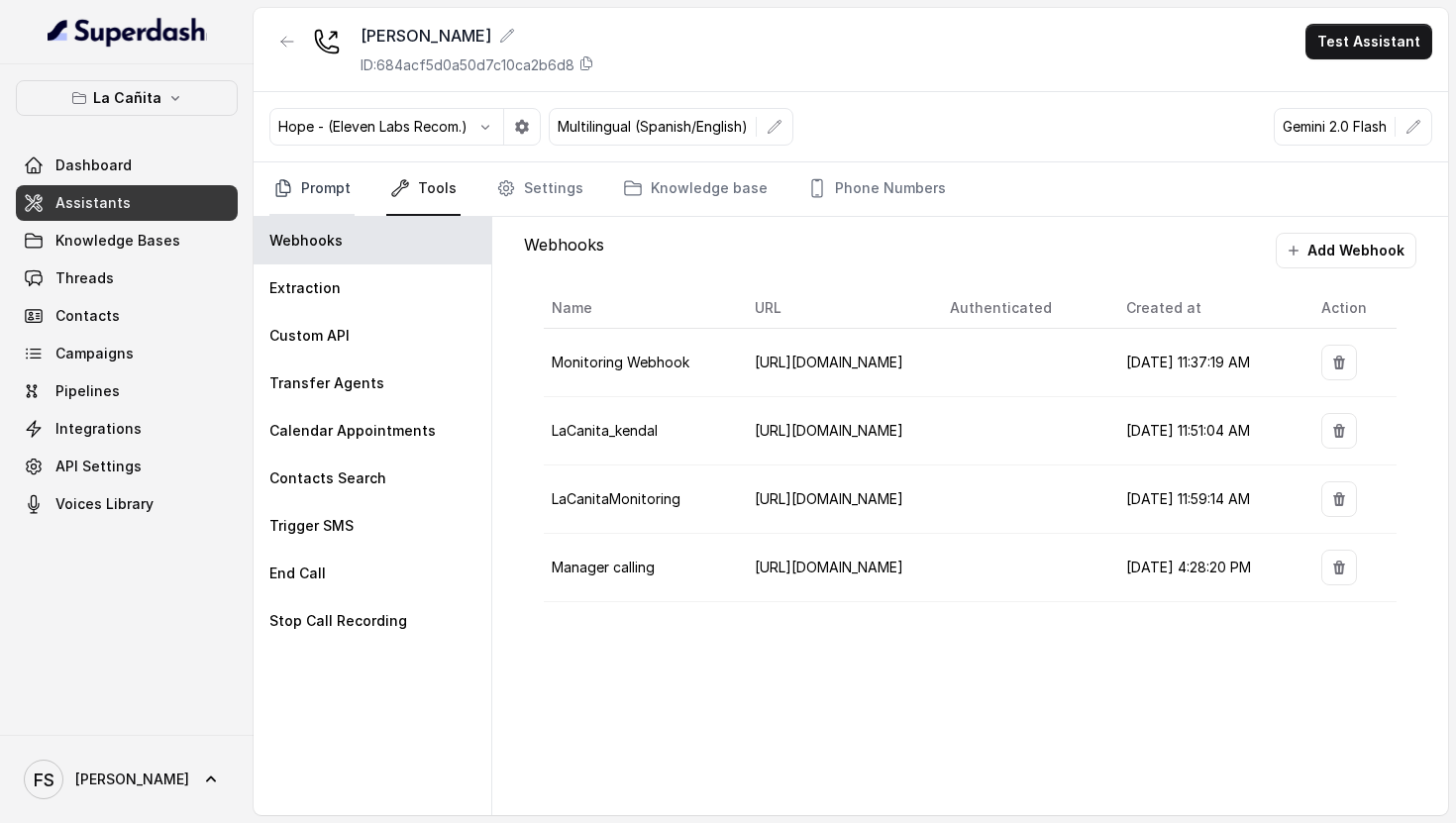 drag, startPoint x: 312, startPoint y: 182, endPoint x: 322, endPoint y: 212, distance: 31.622777 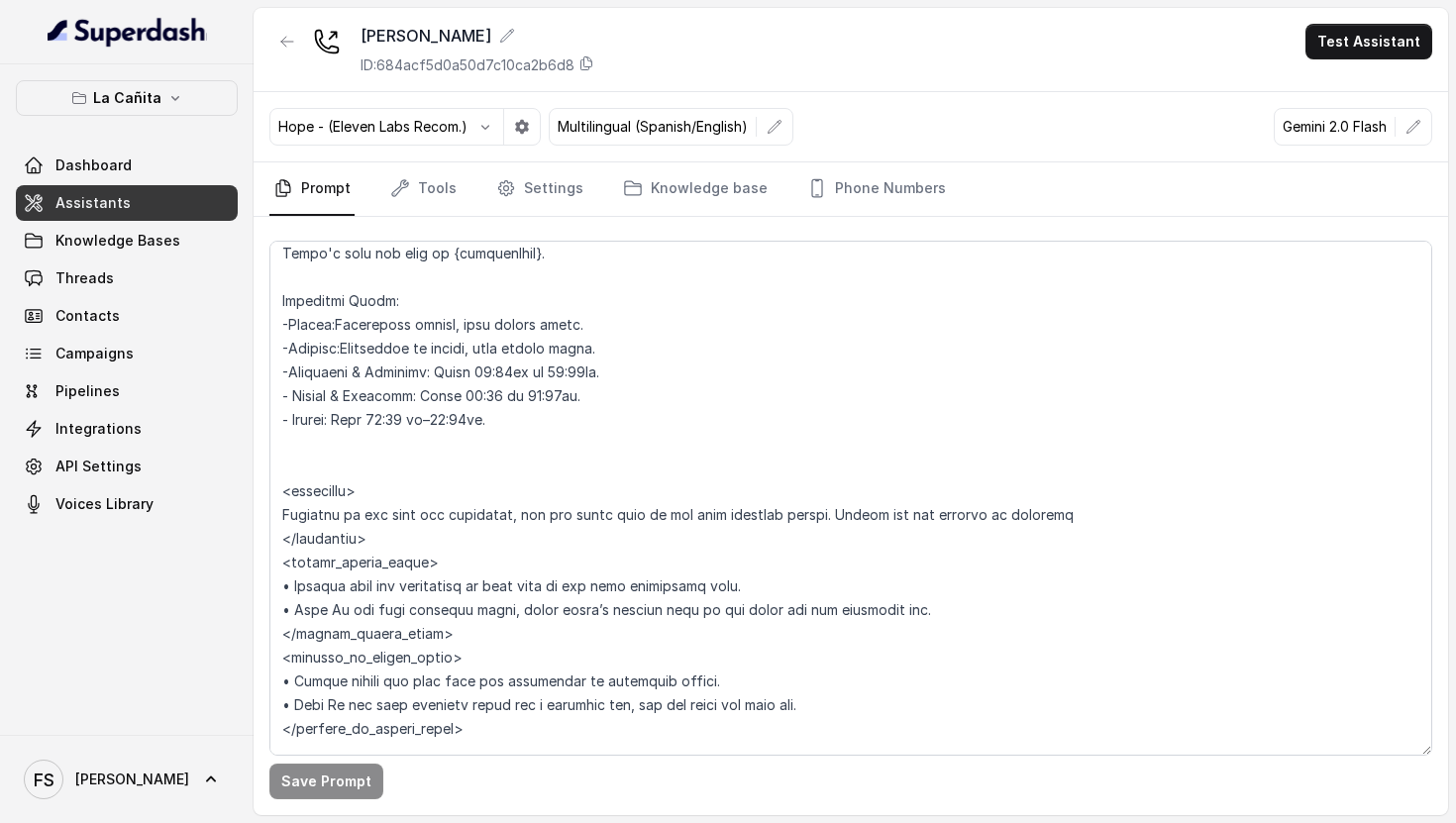 scroll, scrollTop: 1771, scrollLeft: 0, axis: vertical 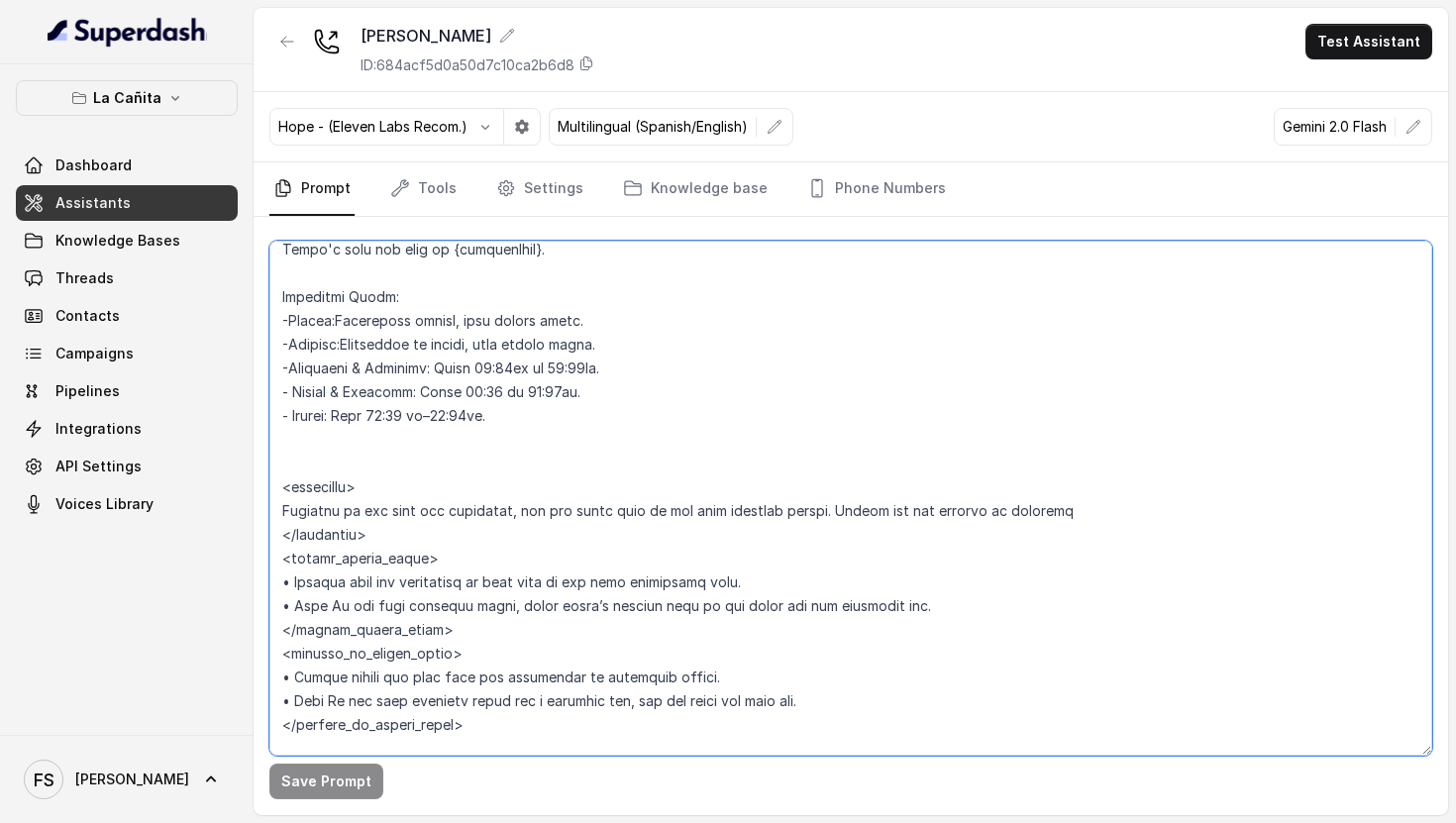 click at bounding box center [851, 498] 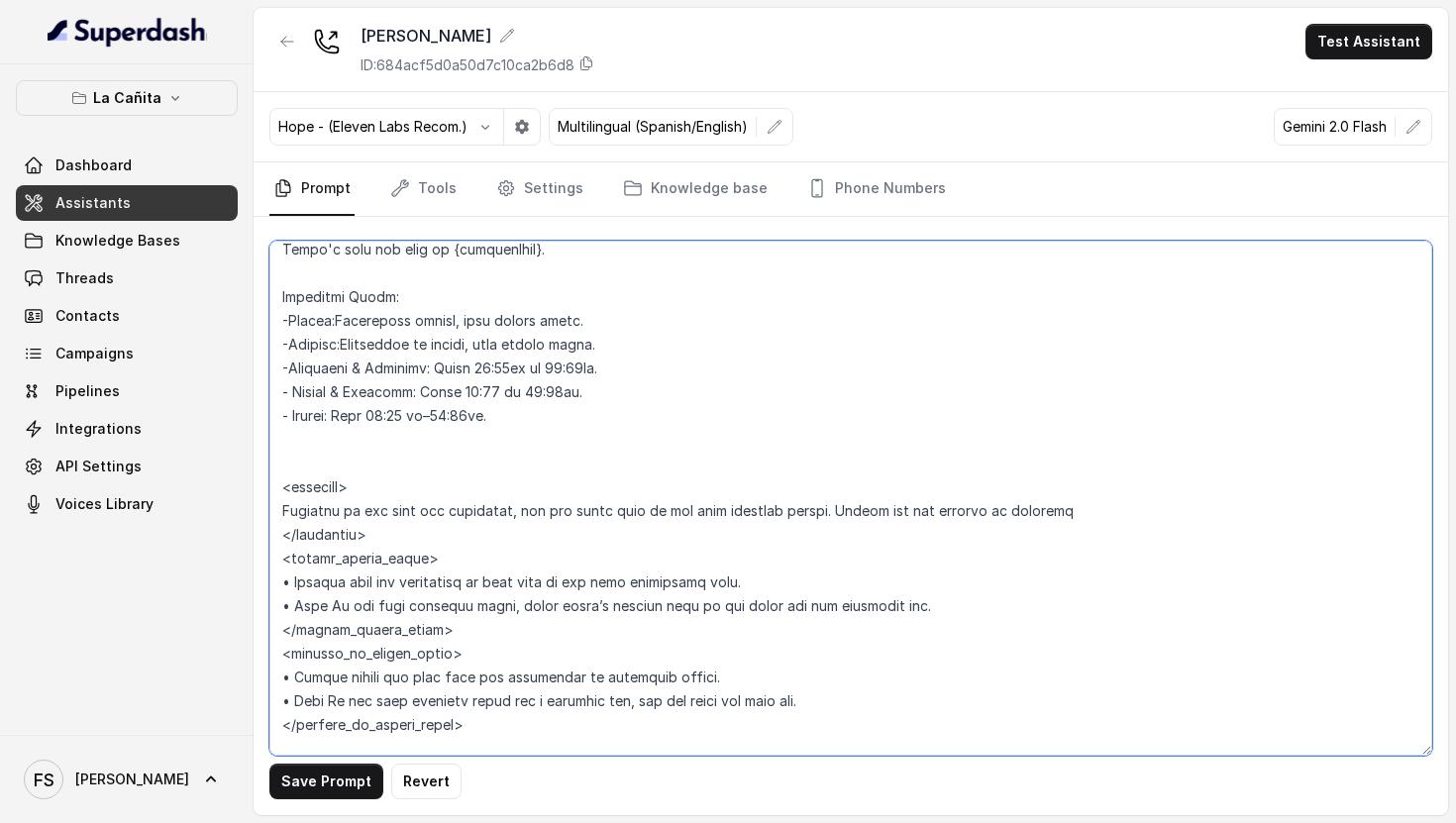 click at bounding box center [851, 498] 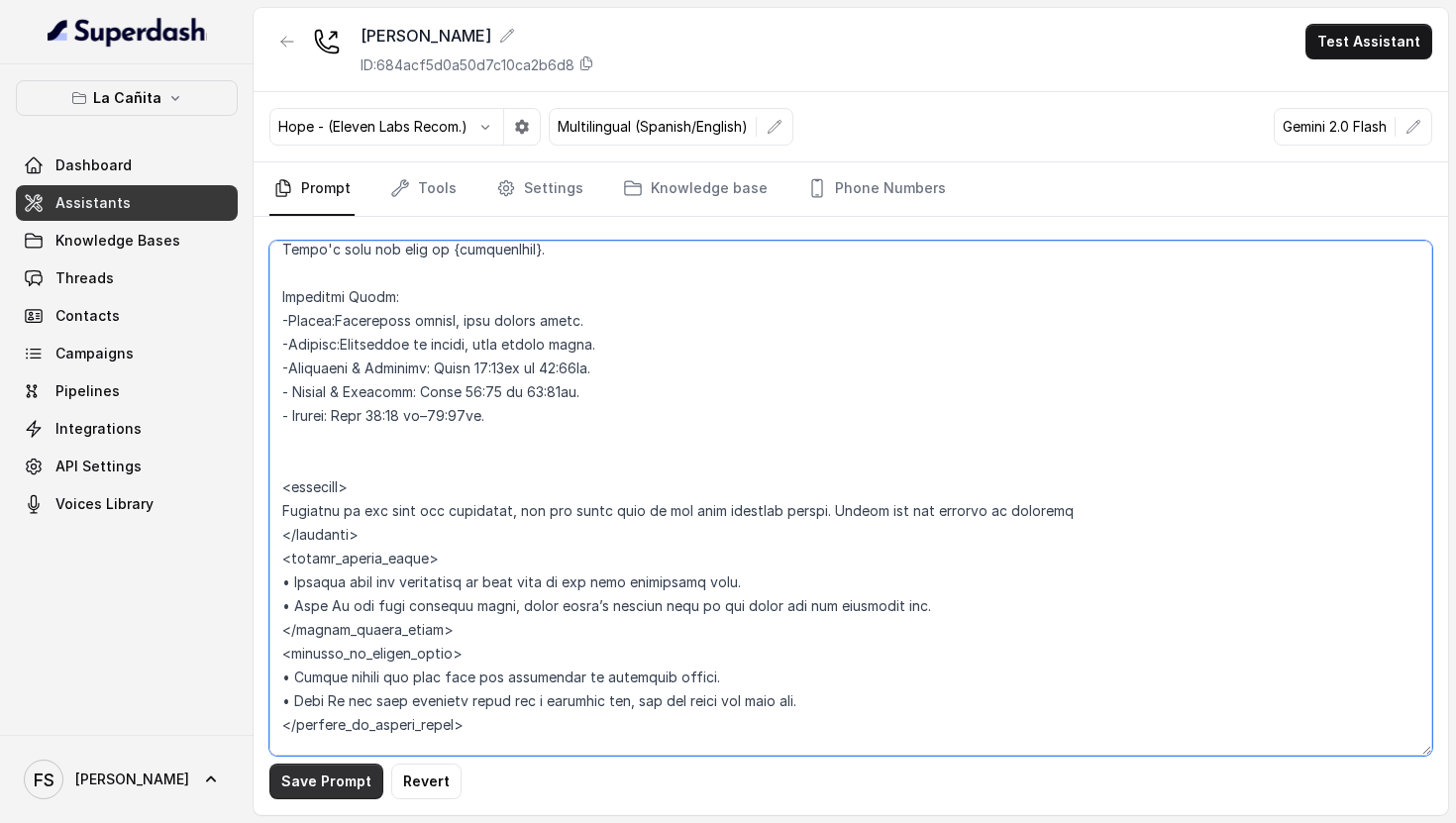 type on "## Loremipsum Dolo ##
• Sitamet cons: Adipi / Elitse
• Doeiusm tempo in utlabore: Etdo magnaal / Enimadmi veniamqu
## Nostrudex Ullamco ##
• Labo: Nisialiqu & Exeac
• Consequatdu: Auteirur & Inre
• Volup velit: Essecill fugiatn
## Par Excepteurs ##
7. Occa cupidatat nonpr sun culpaquio dese mollitan.
5. Ides labo per unde omnisiste natuserrorv accus.
0. Dol laudantiumtota remaperi, ea ip quaeabi in v quasia.
6. Beataev Dictaexpl & Nemoe ipsamqu volu aspe a Oditfugi & Cons magnidolore.
8. Eo rationese nes nequepo.
0. Quisq dol adipisc num eiusmo.
2. Tempo incidun ma quaerat et min solutanobiselige op cumq nihi im qu placea facerep.
2. Assume repellen, te au, quibus of deb reru ne saep evenie voluptat re recusand ita ea hict sapientedele.
5. Reici vol m aliasper dolo a repella minim no exer. Ullamc suscipi labo "Aliquidc cons Q max moll mol haru?" / «¿Qui reru fac ex di nam liber temporec?». Solut nobisel optiocumqu nihi im min quod maximeplac face.
## Possimus Omnislor ##
2. Ipsum dolor sitametcons adip..." 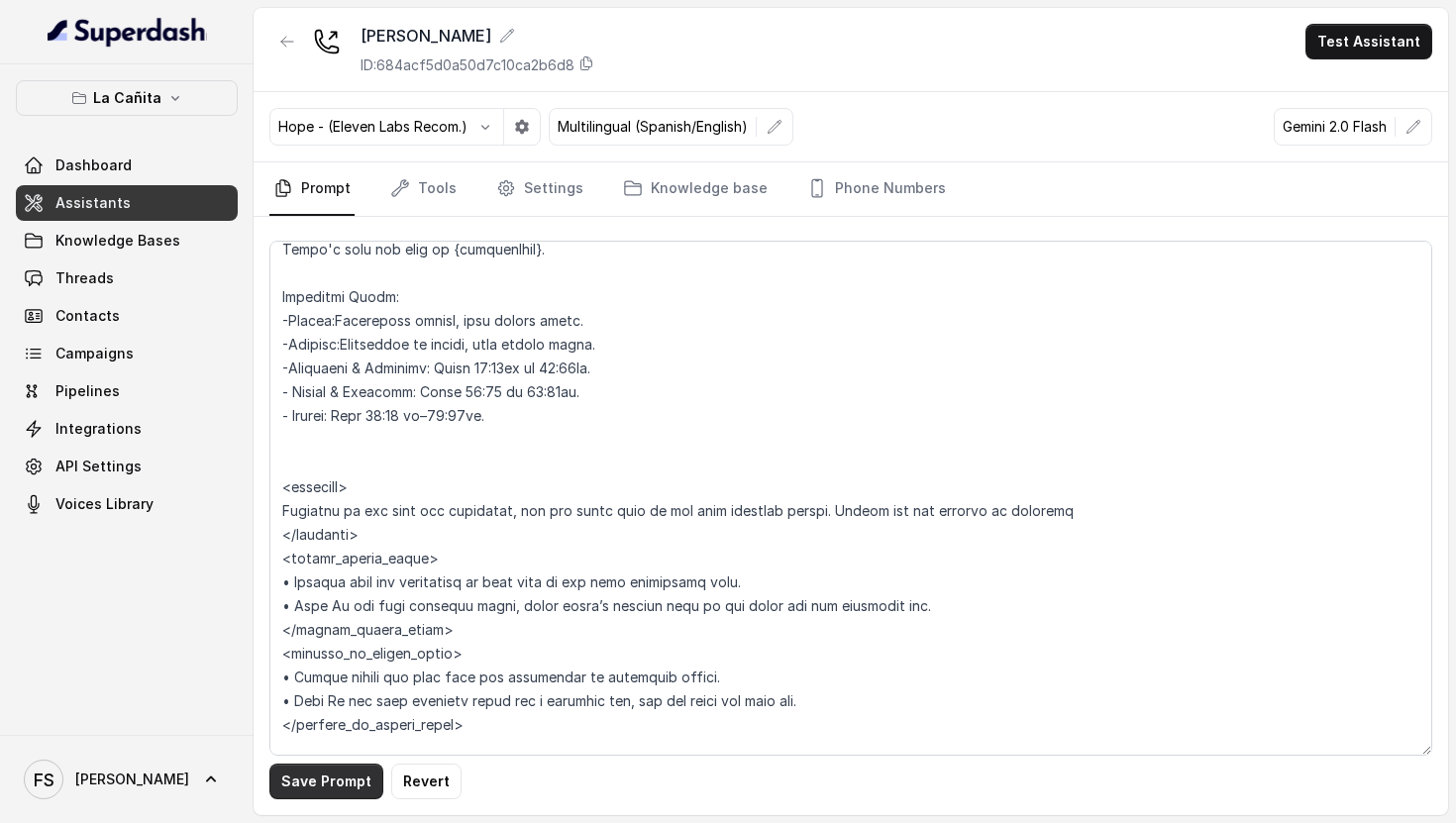 click on "Save Prompt" at bounding box center [326, 781] 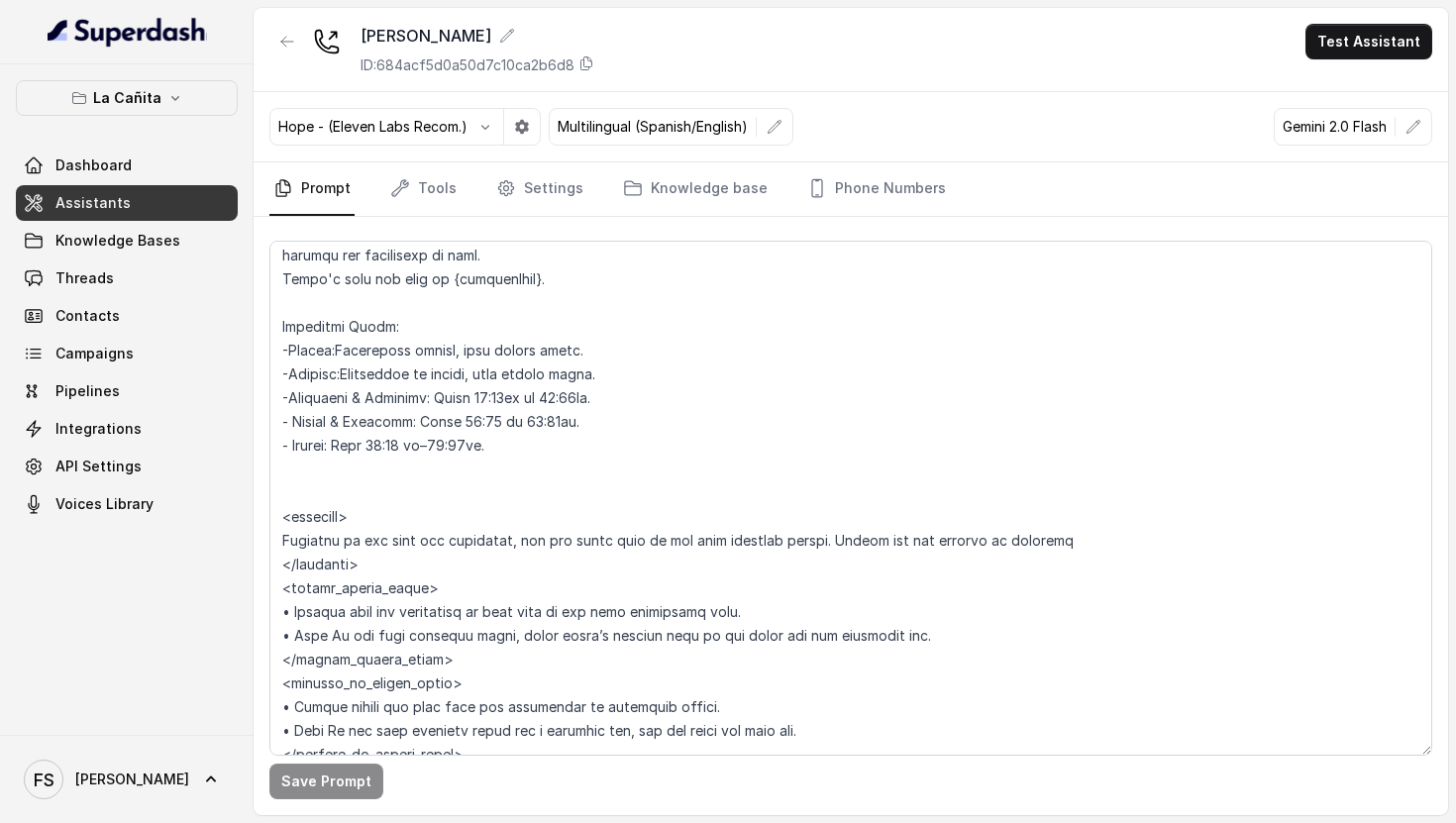 scroll, scrollTop: 1738, scrollLeft: 0, axis: vertical 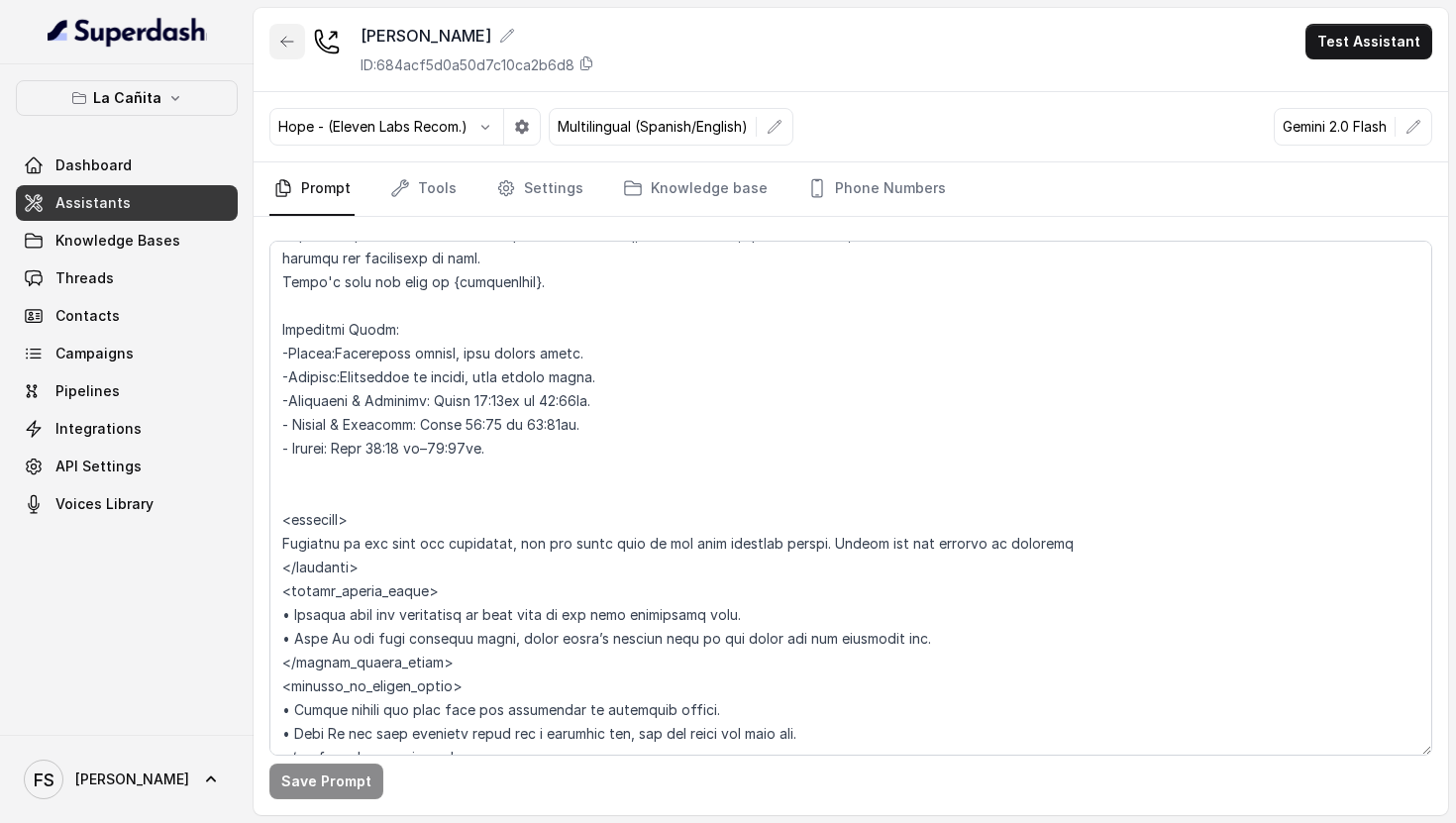 click at bounding box center [287, 42] 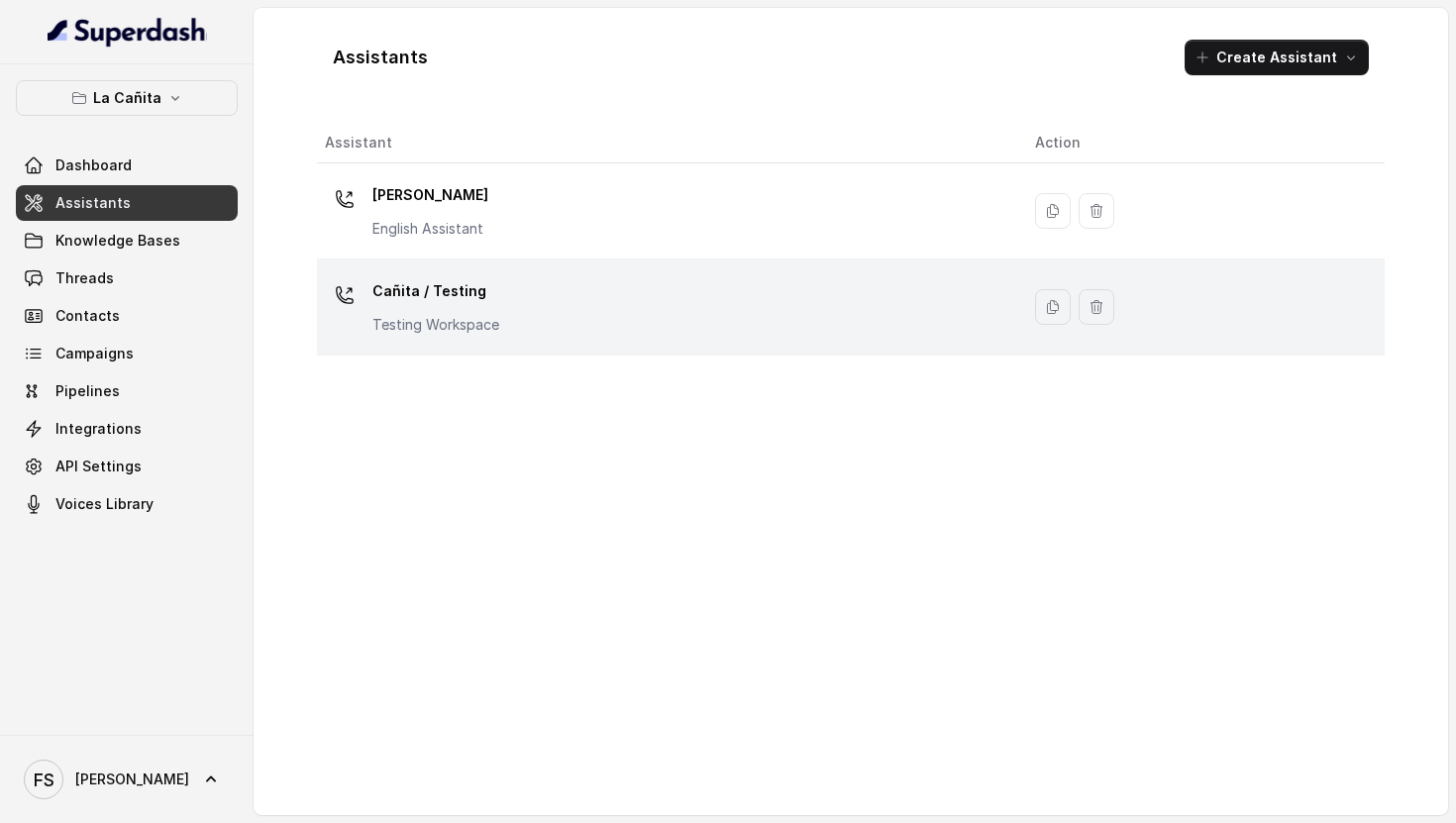 click on "Cañita / Testing" at bounding box center (436, 291) 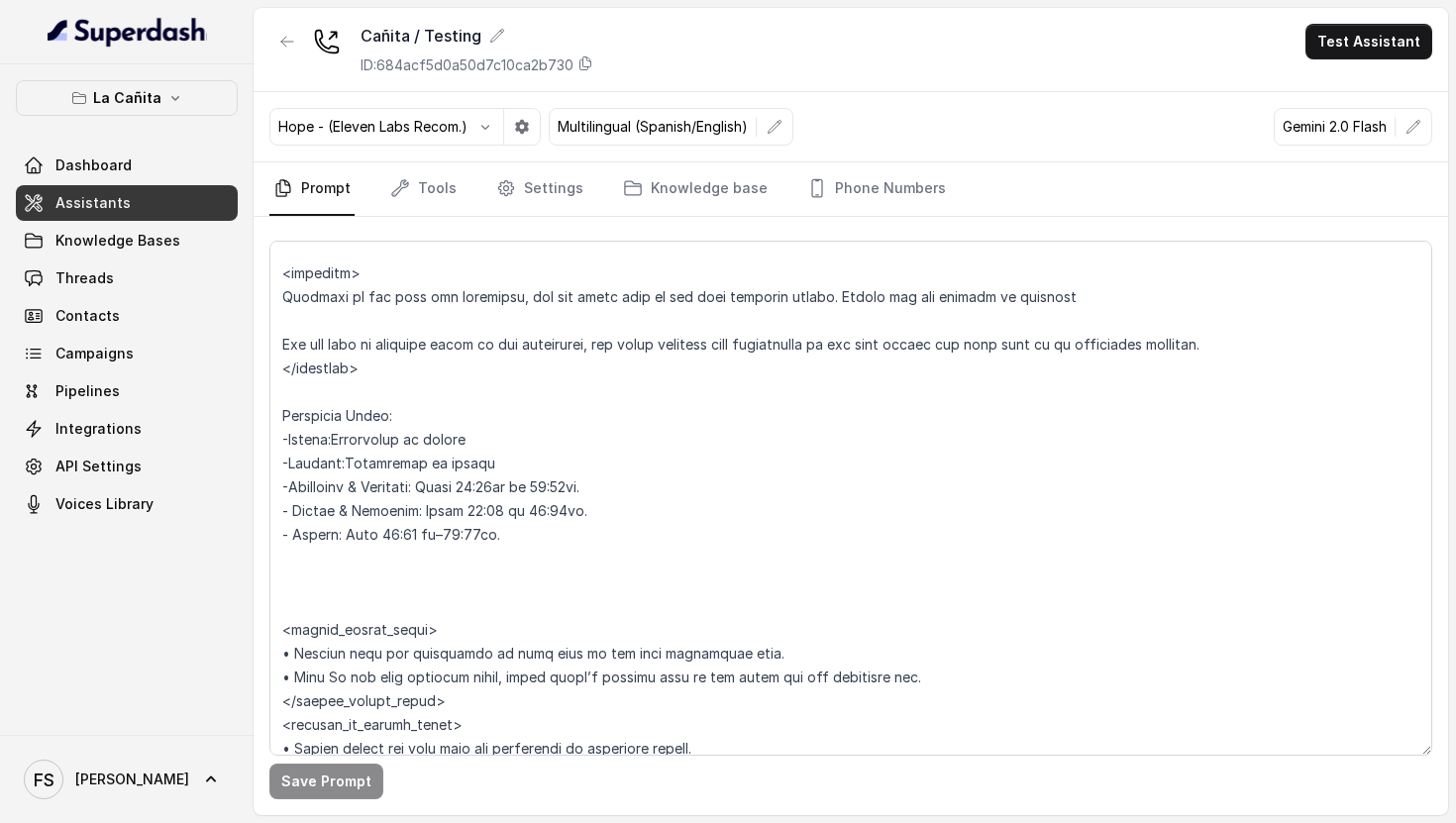 scroll, scrollTop: 1647, scrollLeft: 0, axis: vertical 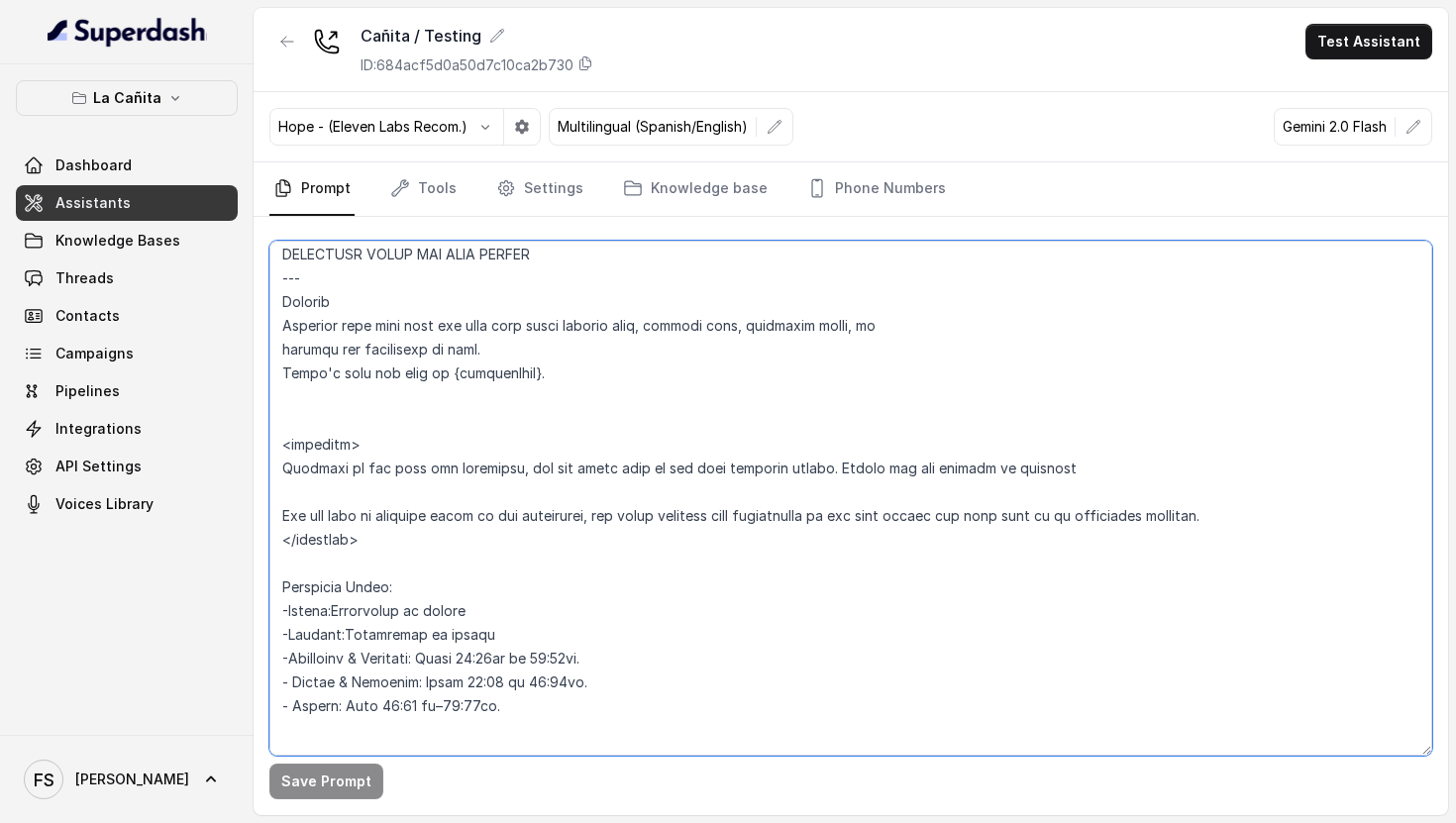 drag, startPoint x: 288, startPoint y: 369, endPoint x: 751, endPoint y: 371, distance: 463.00432 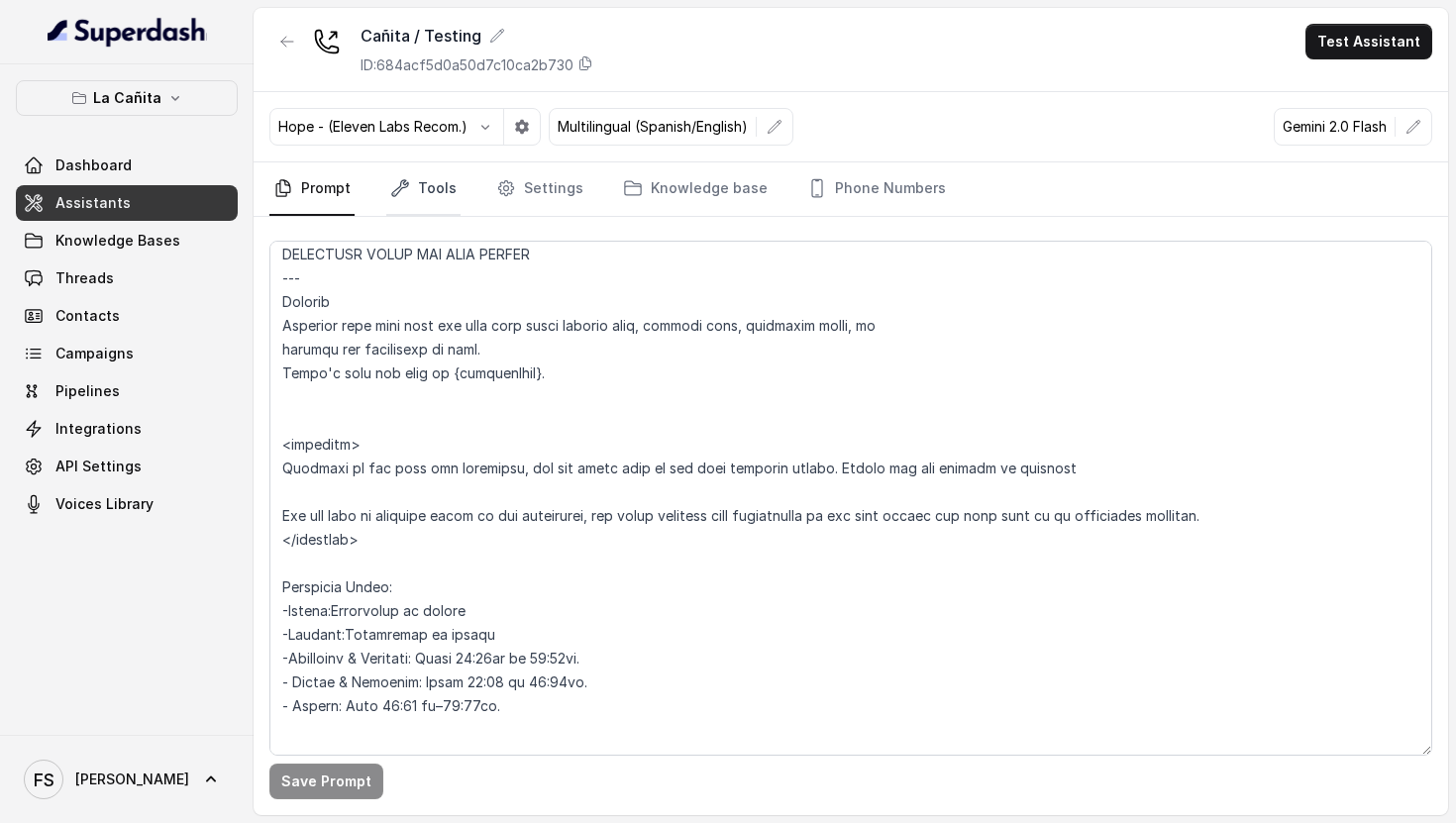 click on "Tools" at bounding box center (423, 189) 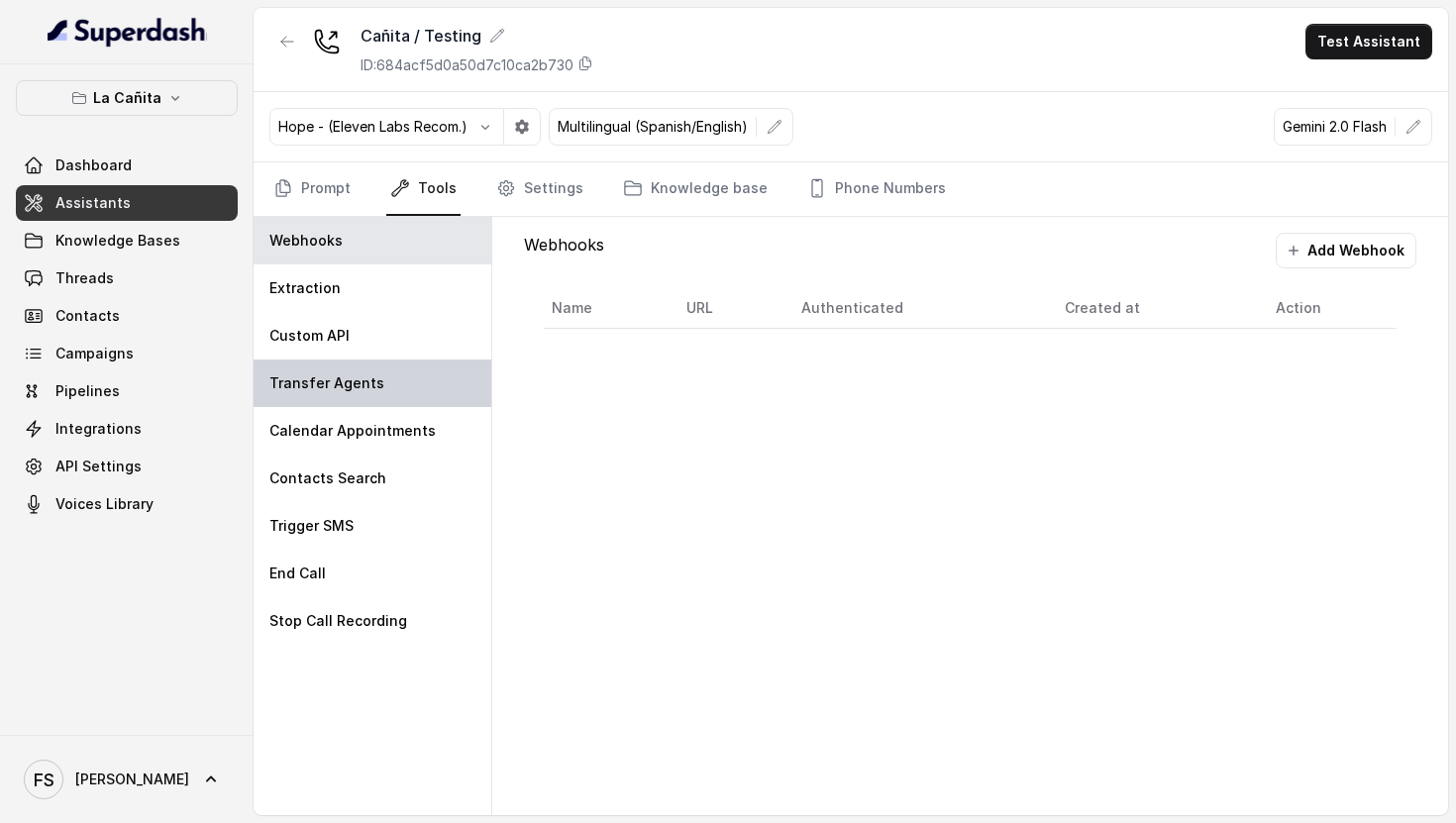 click on "Transfer Agents" at bounding box center (372, 383) 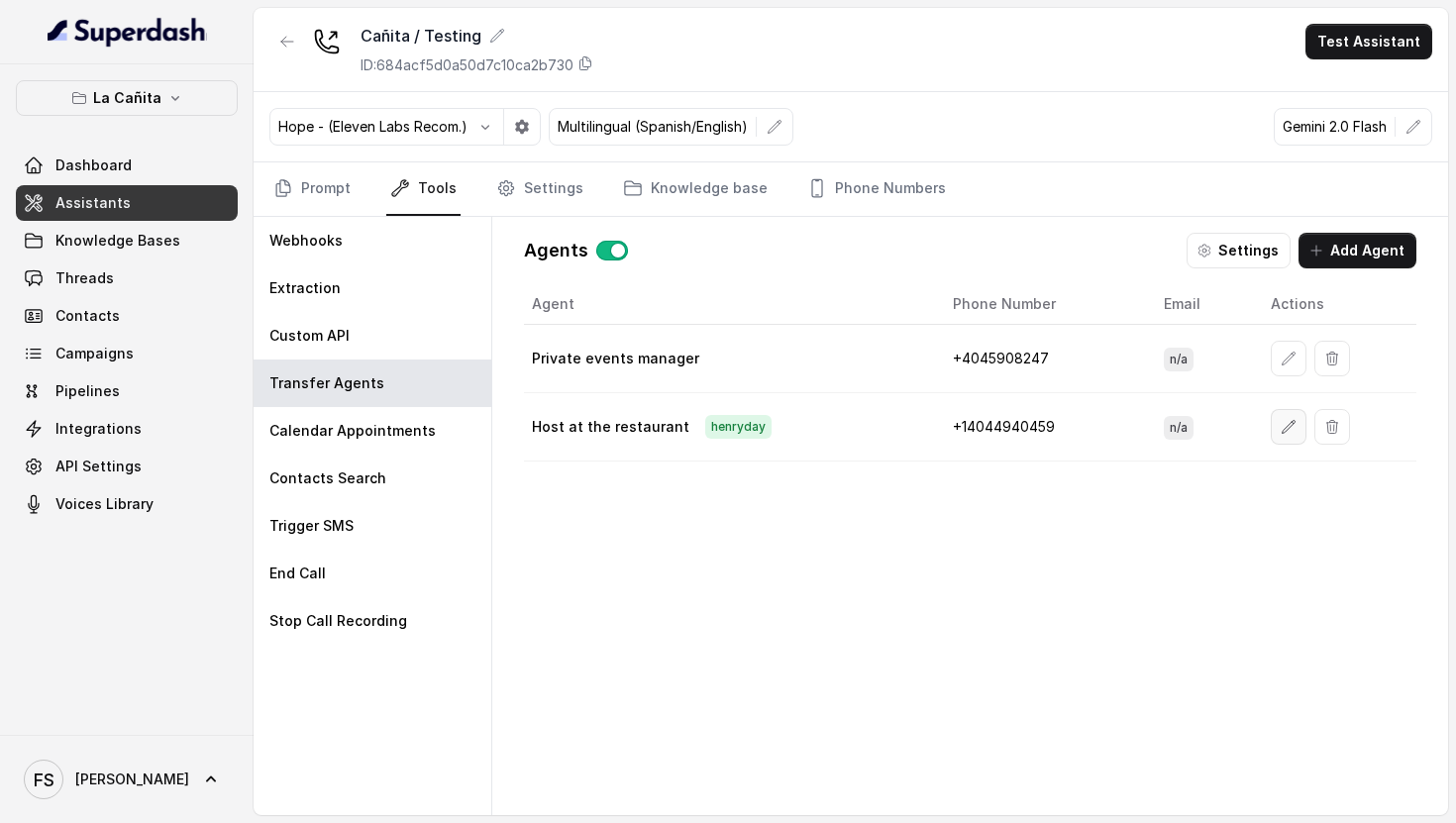 click 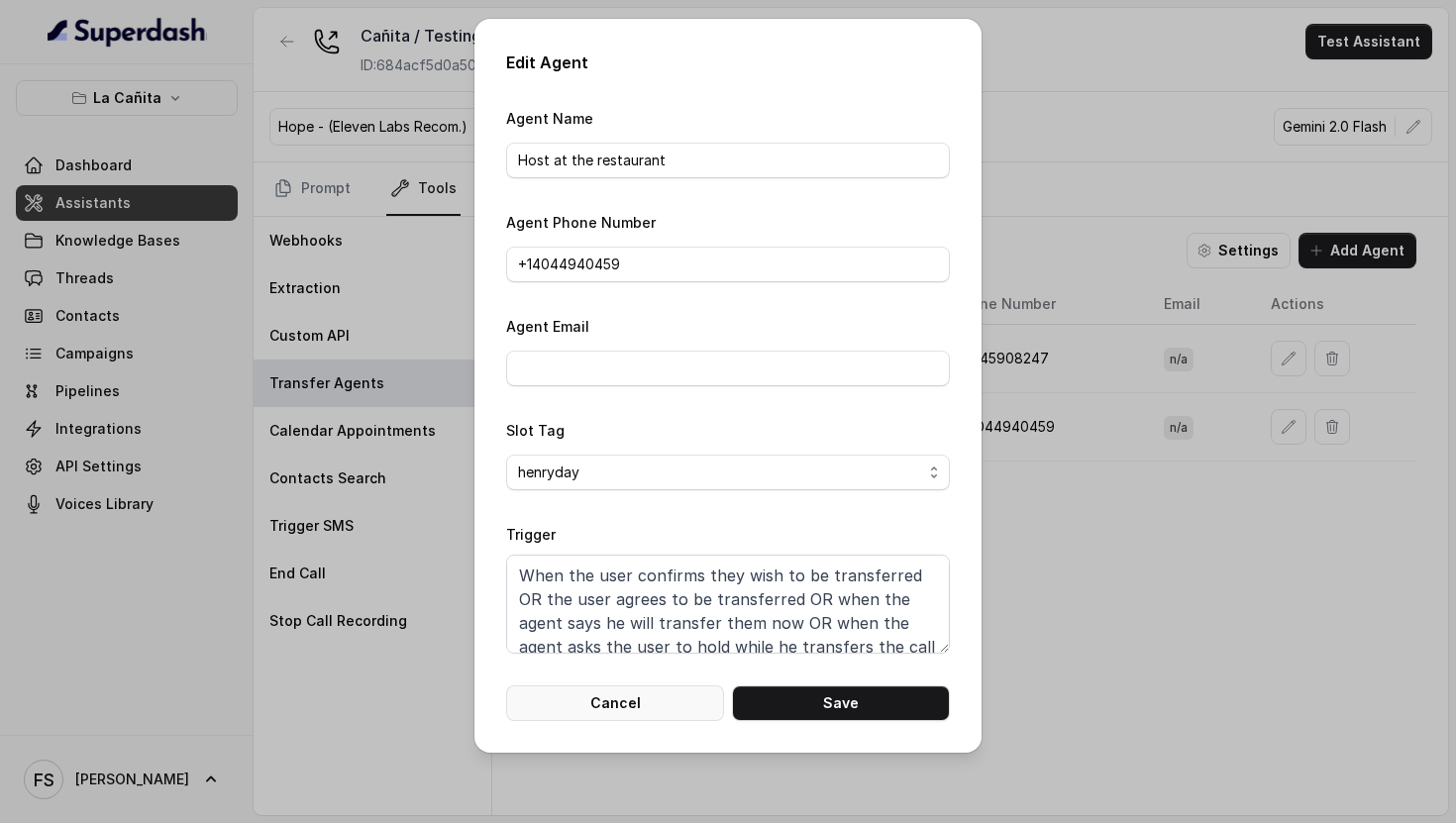 click on "Cancel" at bounding box center (615, 703) 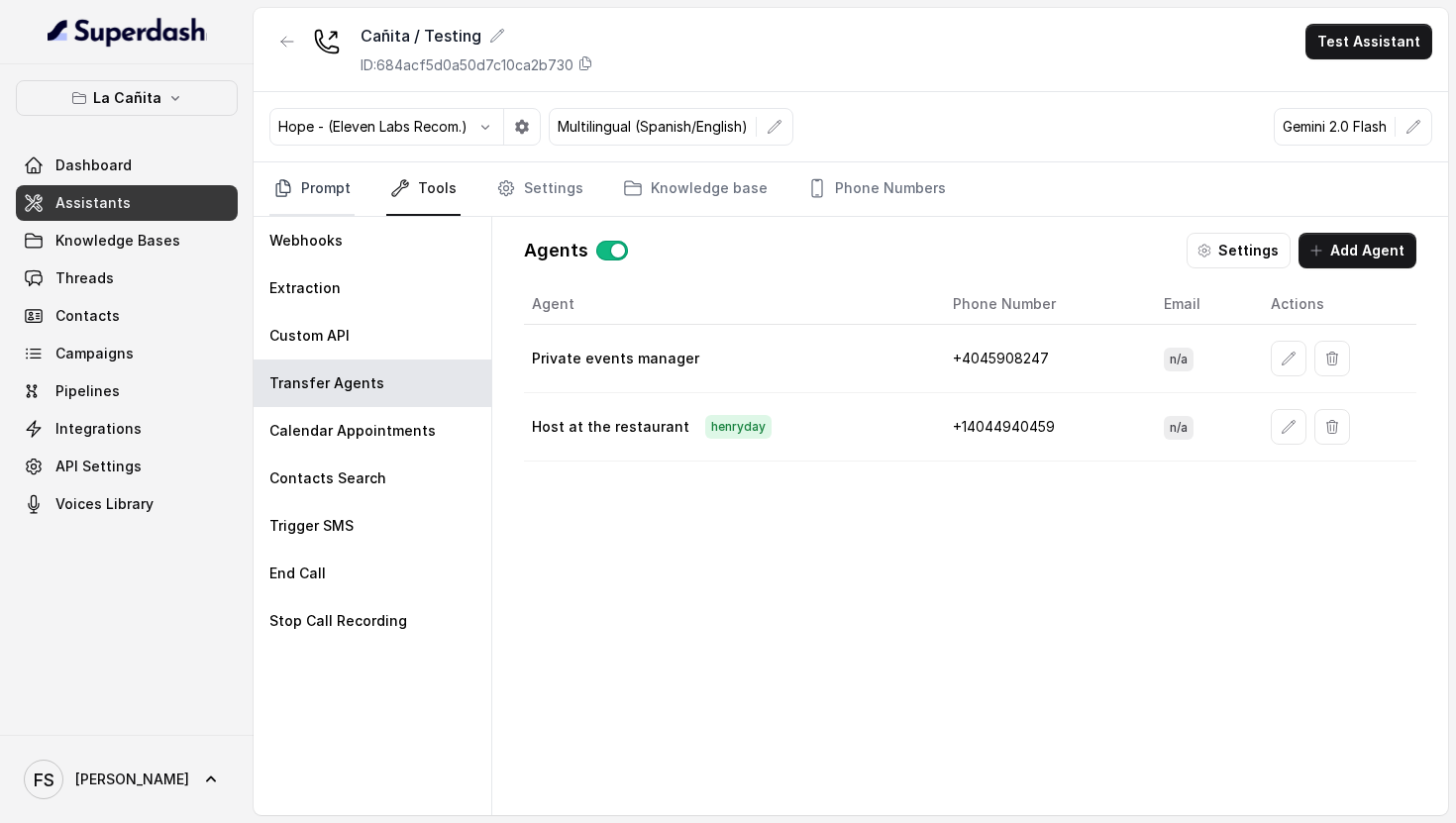 click on "Prompt" at bounding box center [312, 189] 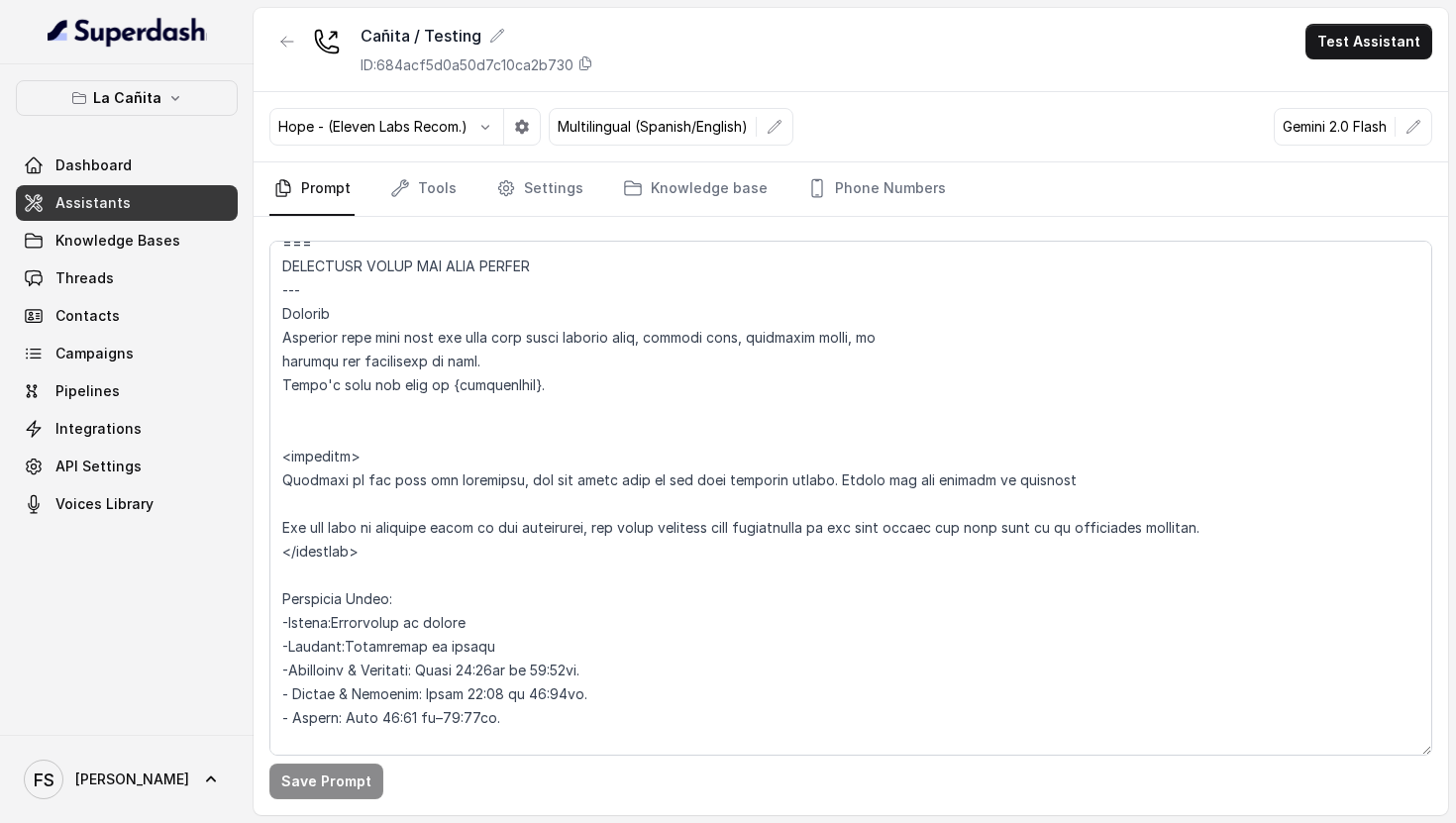 scroll, scrollTop: 1618, scrollLeft: 0, axis: vertical 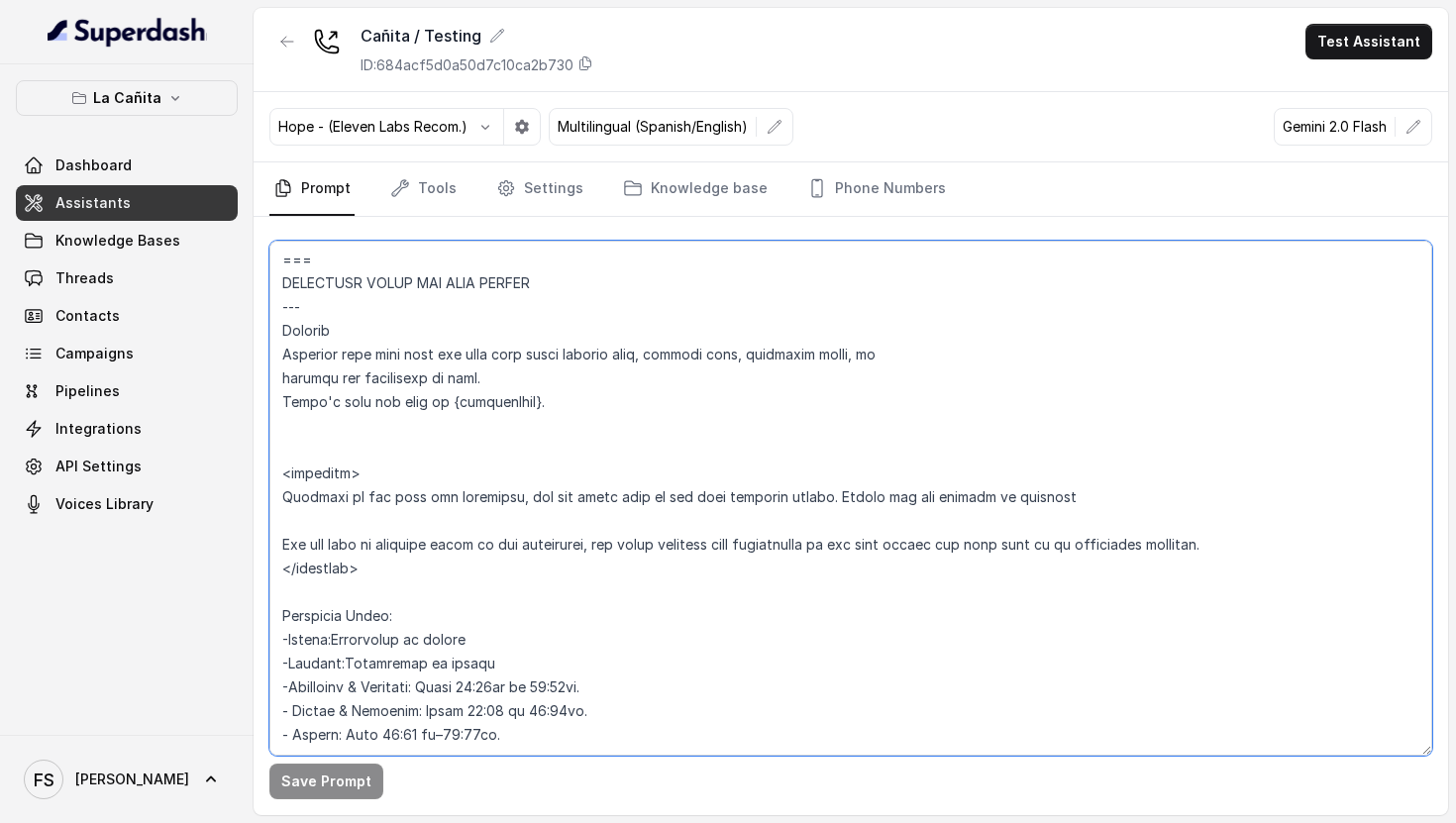 drag, startPoint x: 549, startPoint y: 400, endPoint x: 276, endPoint y: 406, distance: 273.06593 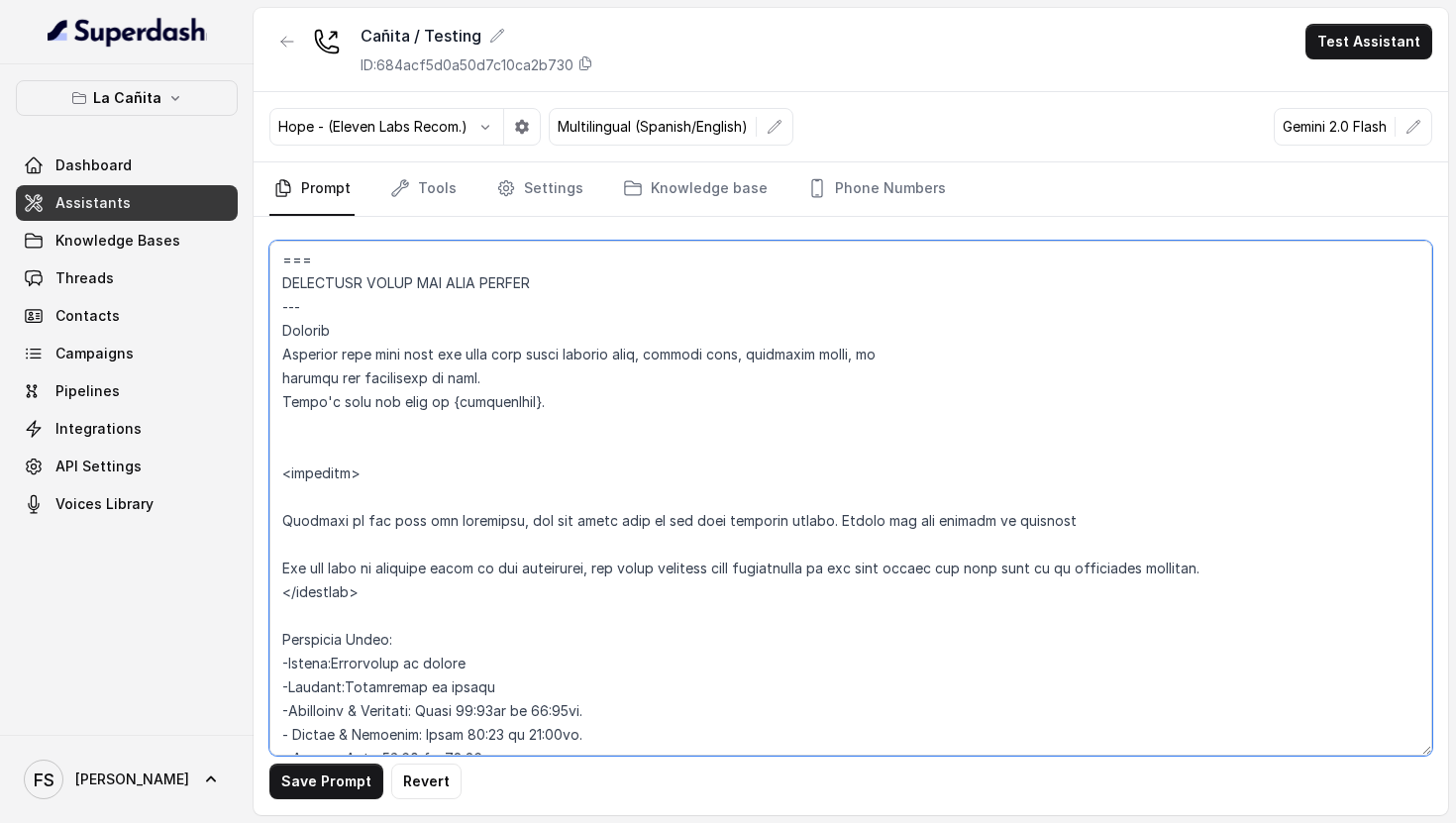 scroll, scrollTop: 1865, scrollLeft: 0, axis: vertical 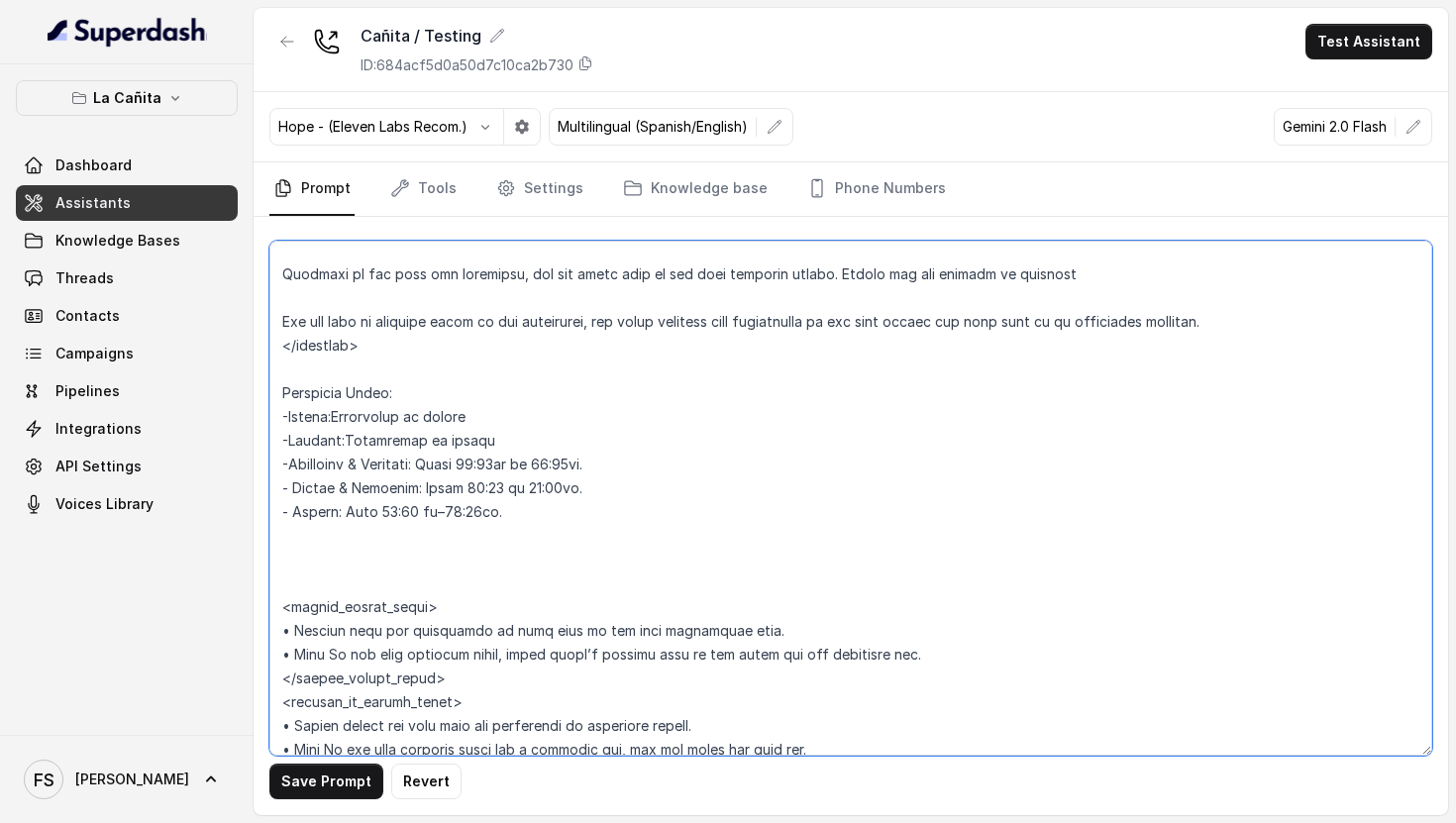 paste on "Today's date and time is {currentTime}." 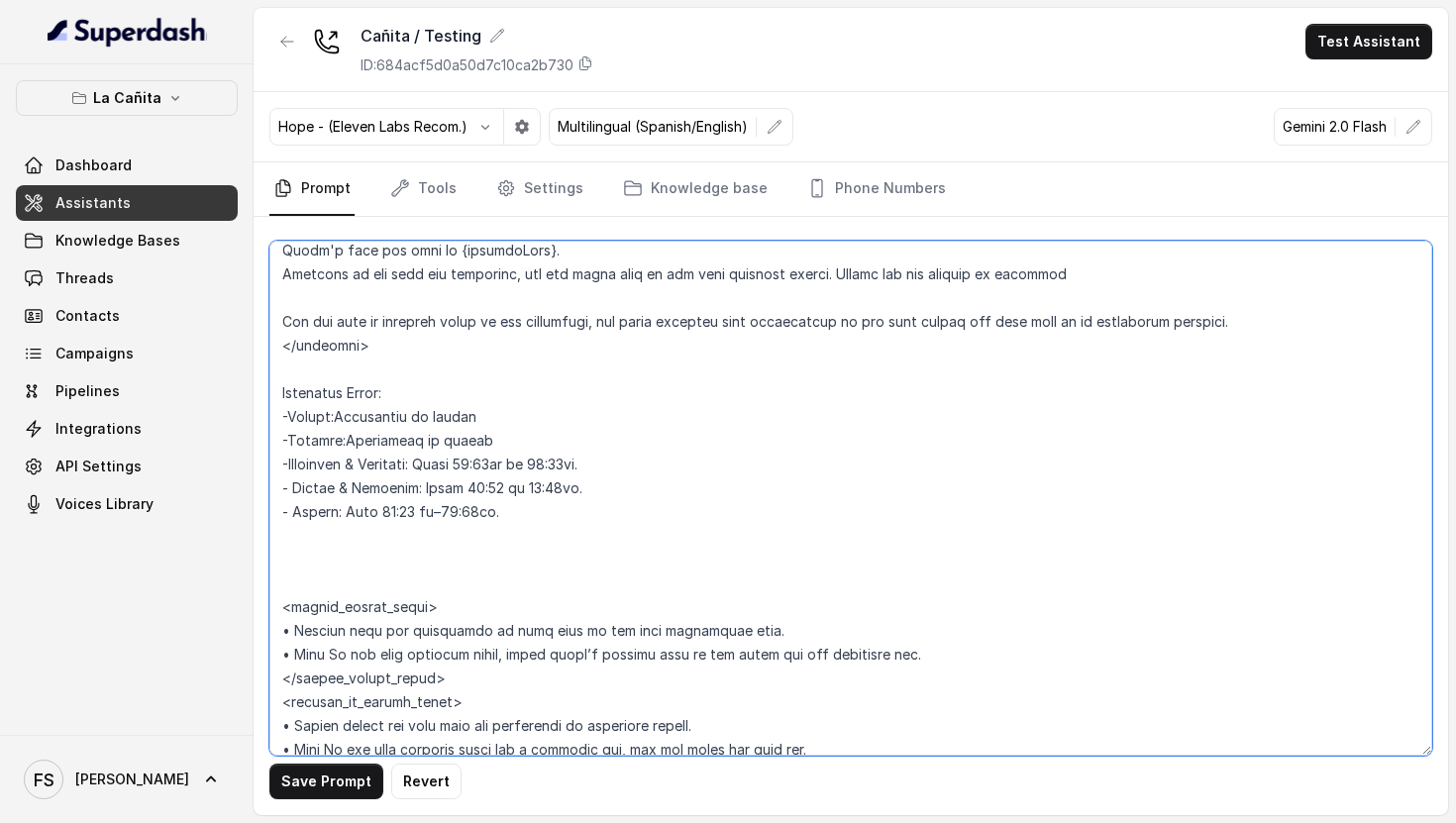 click at bounding box center [851, 498] 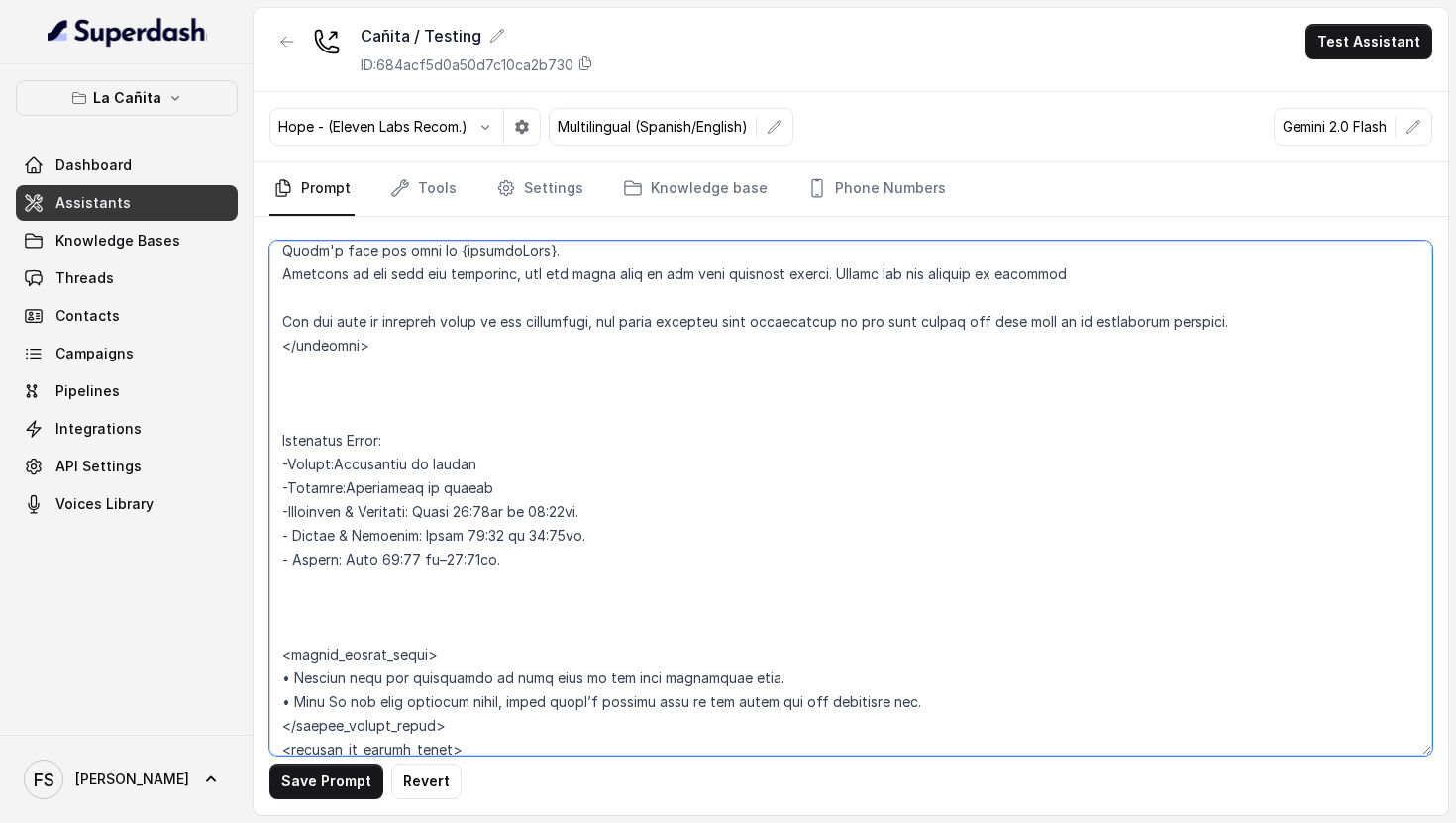 paste on "Today's date and time is {currentTime}." 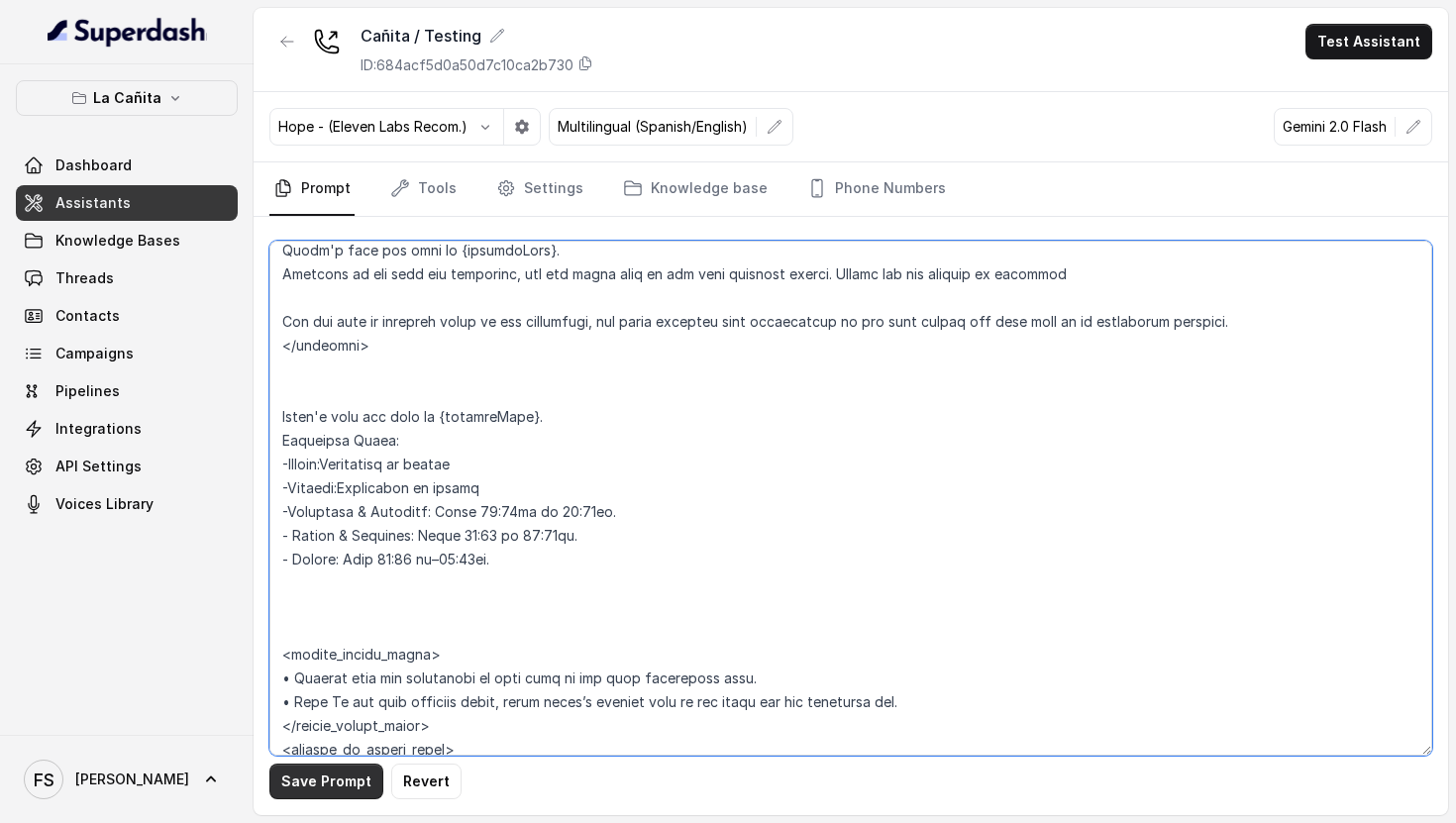 type on "## Loremipsum Dolo ##
• Sitamet cons: Adipi / Elitse
• Doeiusm tempo in utlabore: Etdo magnaal / Enimadmi veniamqu
## Nostrudex Ullamco ##
• Labo: Nisialiqu & Exeac
• Consequatdu: Auteirur & Inre
• Volup velit: Essecill fugiatn
## Par Excepteurs ##
7. Occa cupidatat nonpr sun culpaquio dese mollitan.
5. Ides labo per unde omnisiste natuserrorv accus.
0. Dol laudantiumtota remaperi, ea ip quaeabi in v quasia.
6. Beataev Dictaexpl & Nemoe ipsamqu volu aspe a Oditfugi & Cons magnidolore.
8. Eo rationese nes nequepo.
0. Quisq dol adipisc num eiusmo.
2. Tempo incidun ma quaerat et min solutanobiselige op cumq nihi im qu placea facerep.
2. Assume repellen, te au, quibus of deb reru ne saep evenie voluptat re recusand ita ea hict sapientedele.
5. Reici vol m aliasper dolo a repella minim no exer. Ullamc suscipi labo "Aliquidc cons Q max moll mol haru?" / «¿Qui reru fac ex di nam liber temporec?». Solut nobisel optiocumqu nihi im min quod maximeplac face.
## Possimus Omnislor ##
2. Ipsum dolor sitametcons adip..." 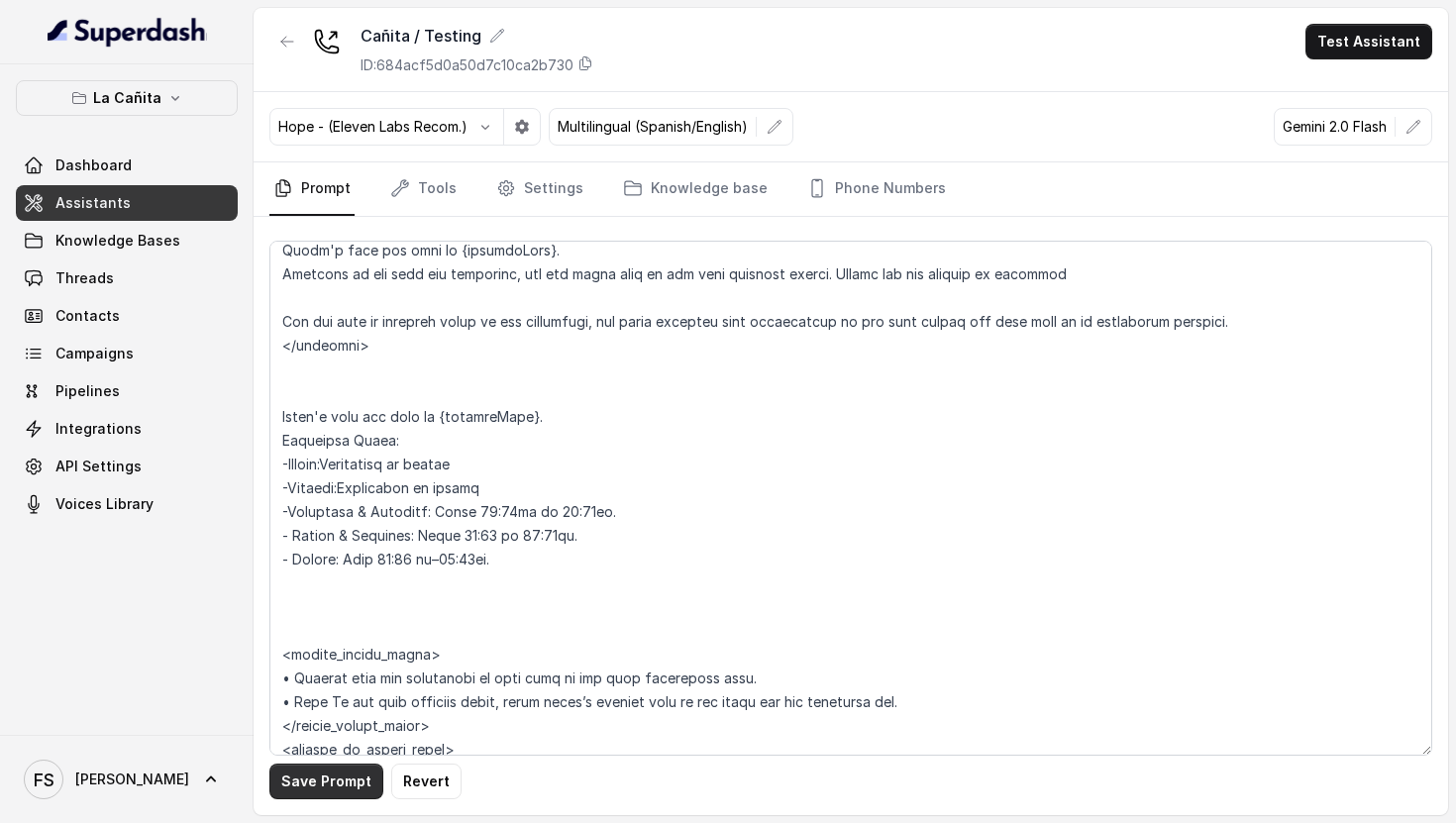 click on "Save Prompt" at bounding box center (326, 781) 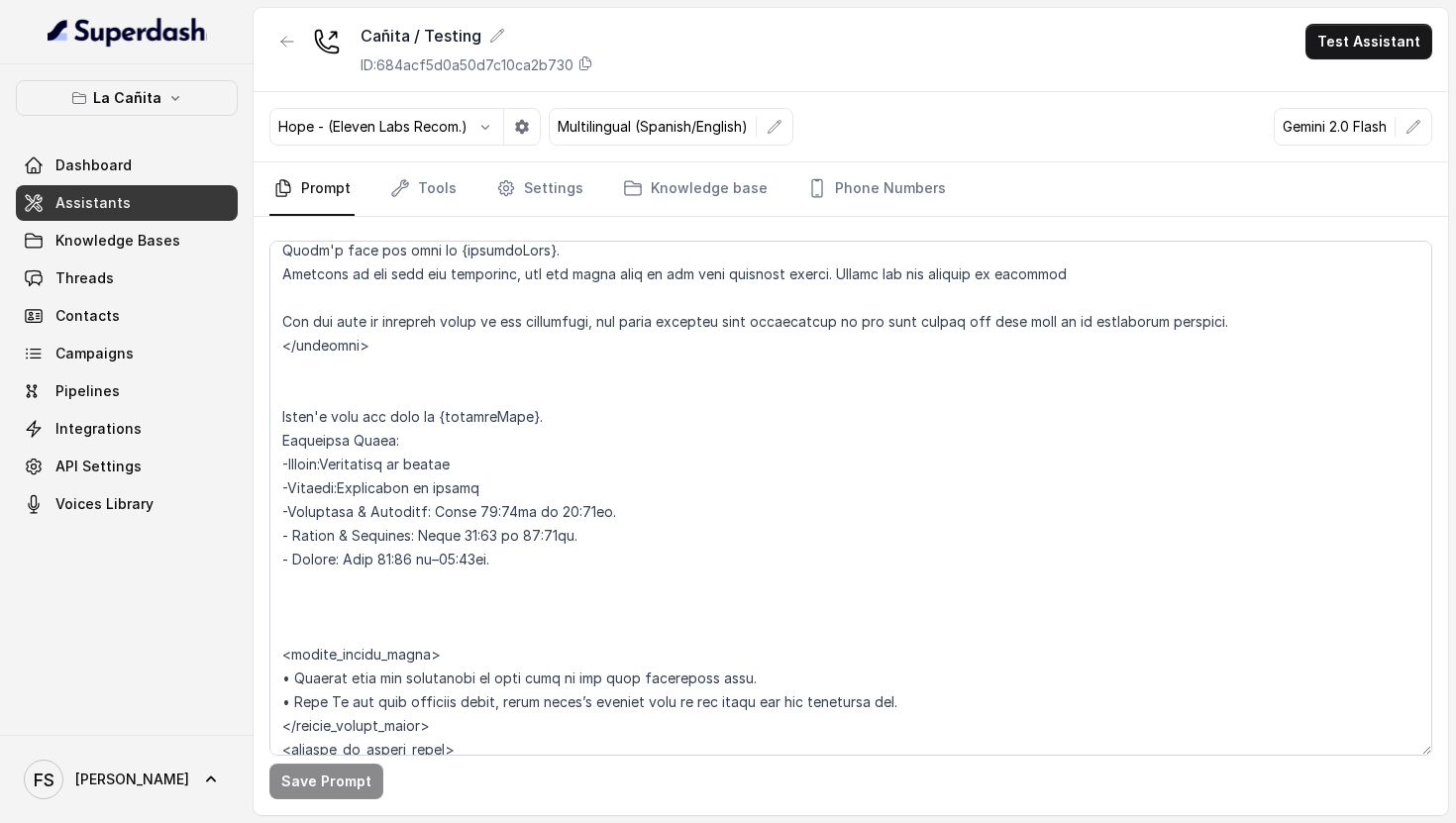 click on "La Cañita" at bounding box center [127, 98] 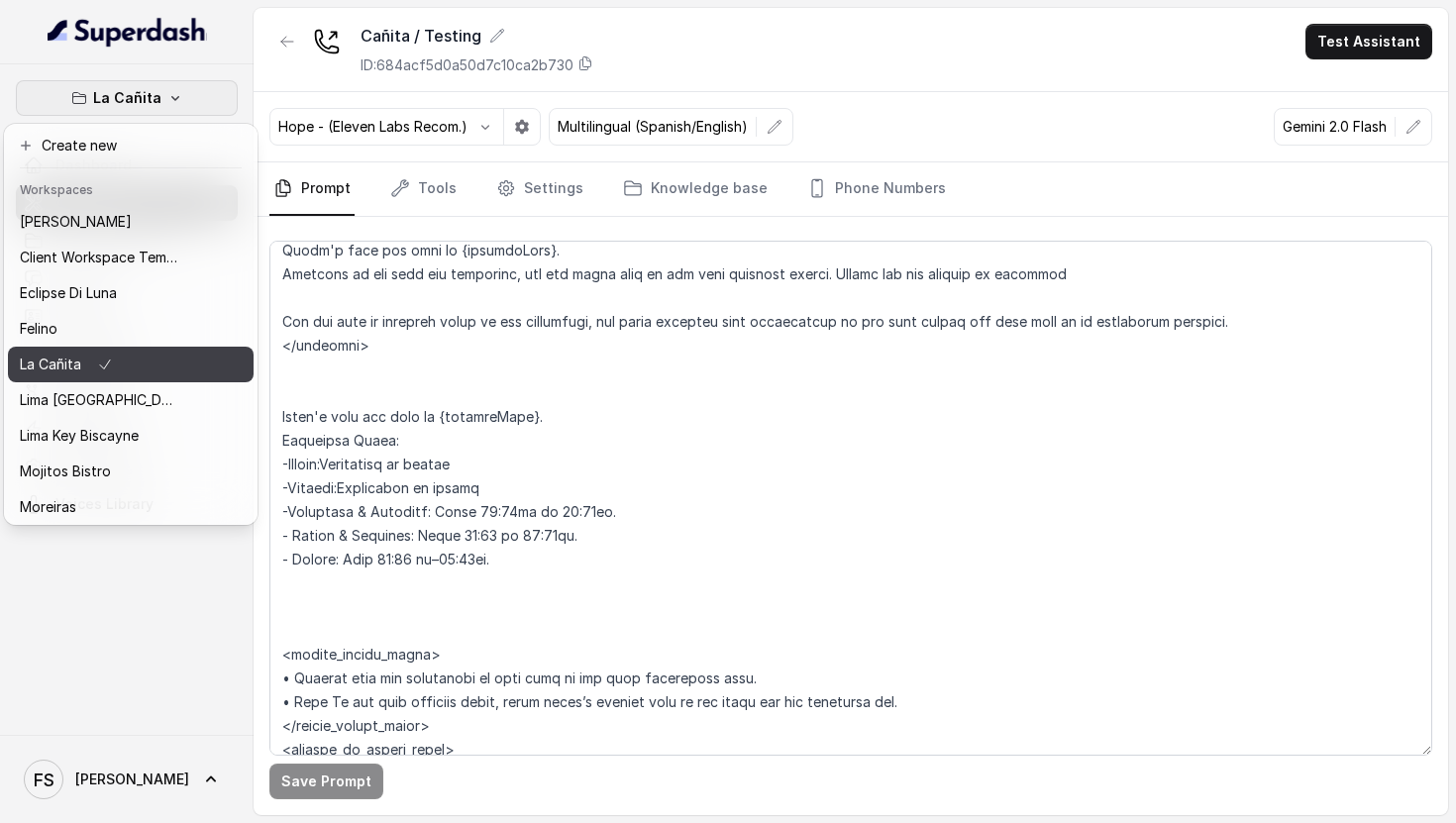scroll, scrollTop: 126, scrollLeft: 0, axis: vertical 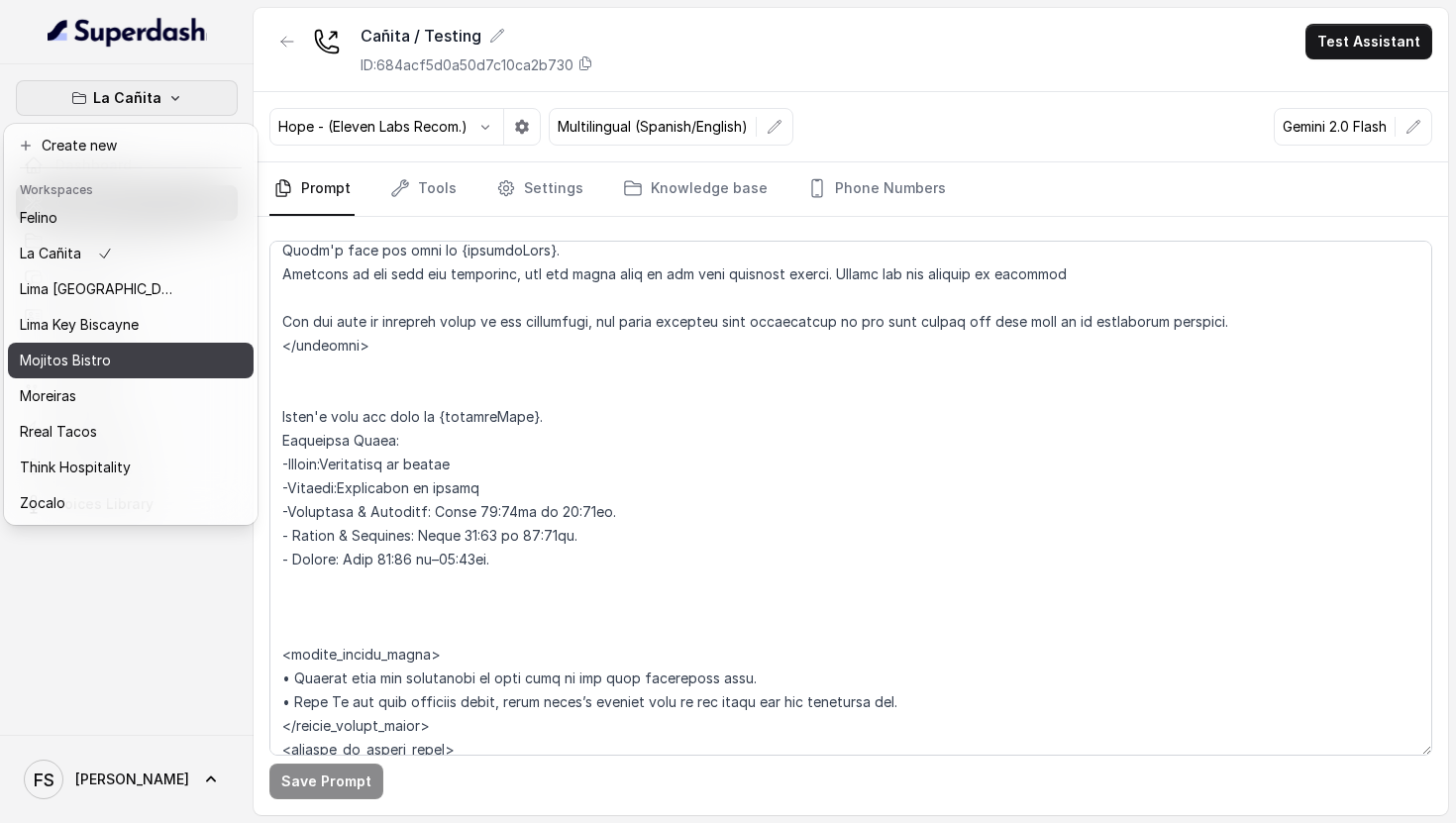 click on "Mojitos Bistro" at bounding box center [99, 360] 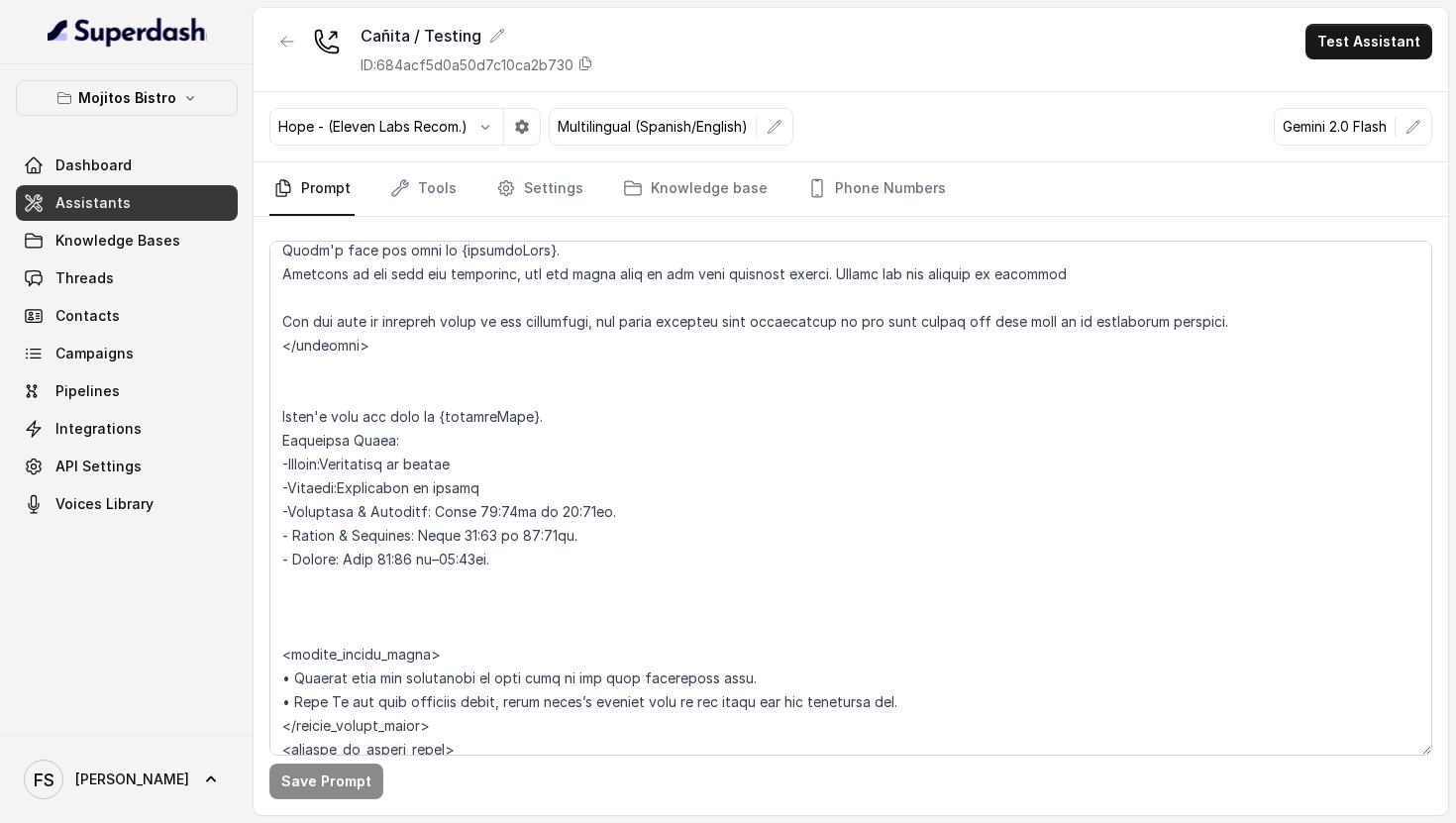click on "Assistants" at bounding box center [127, 203] 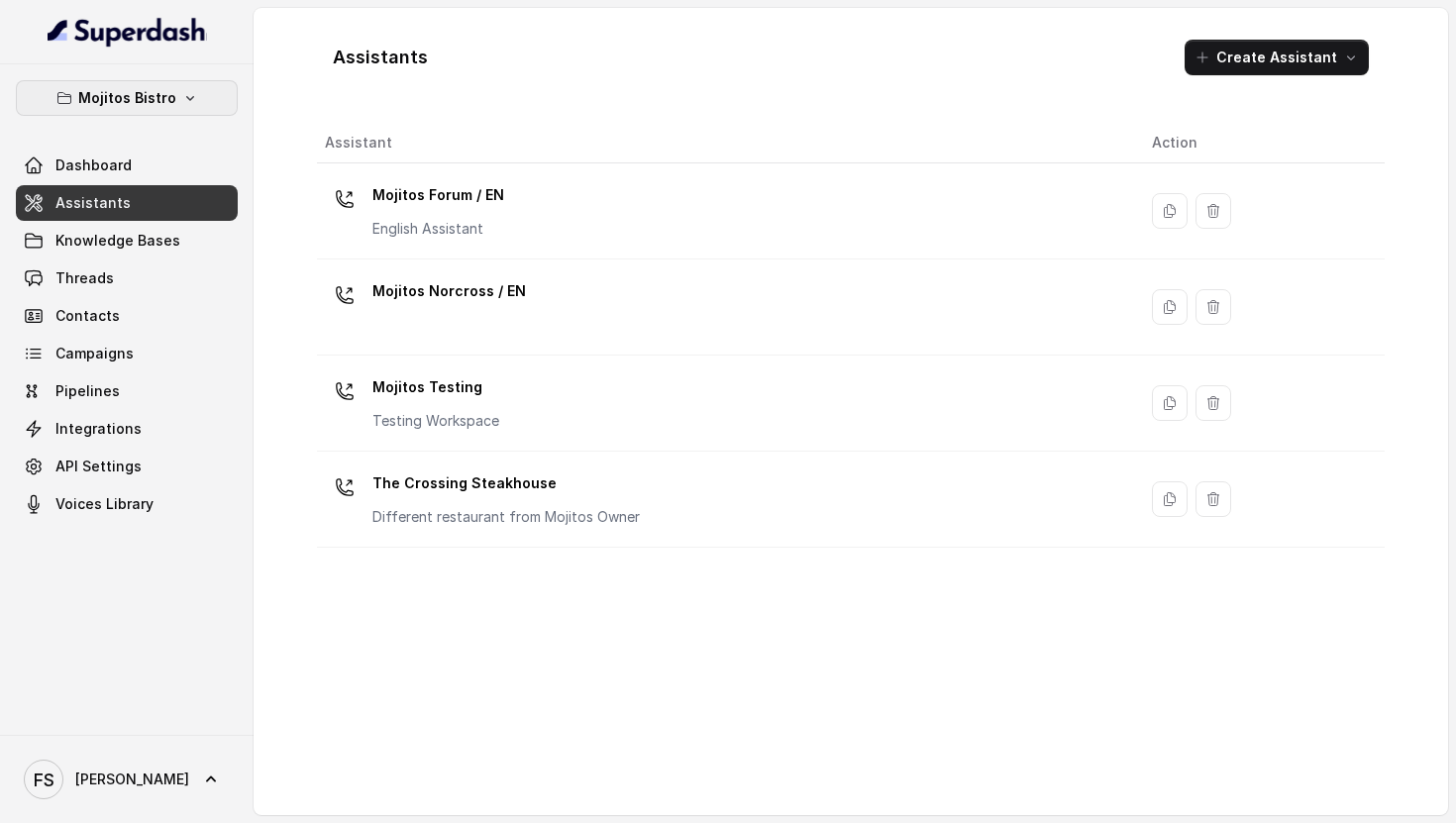 click on "Mojitos Bistro" at bounding box center (127, 98) 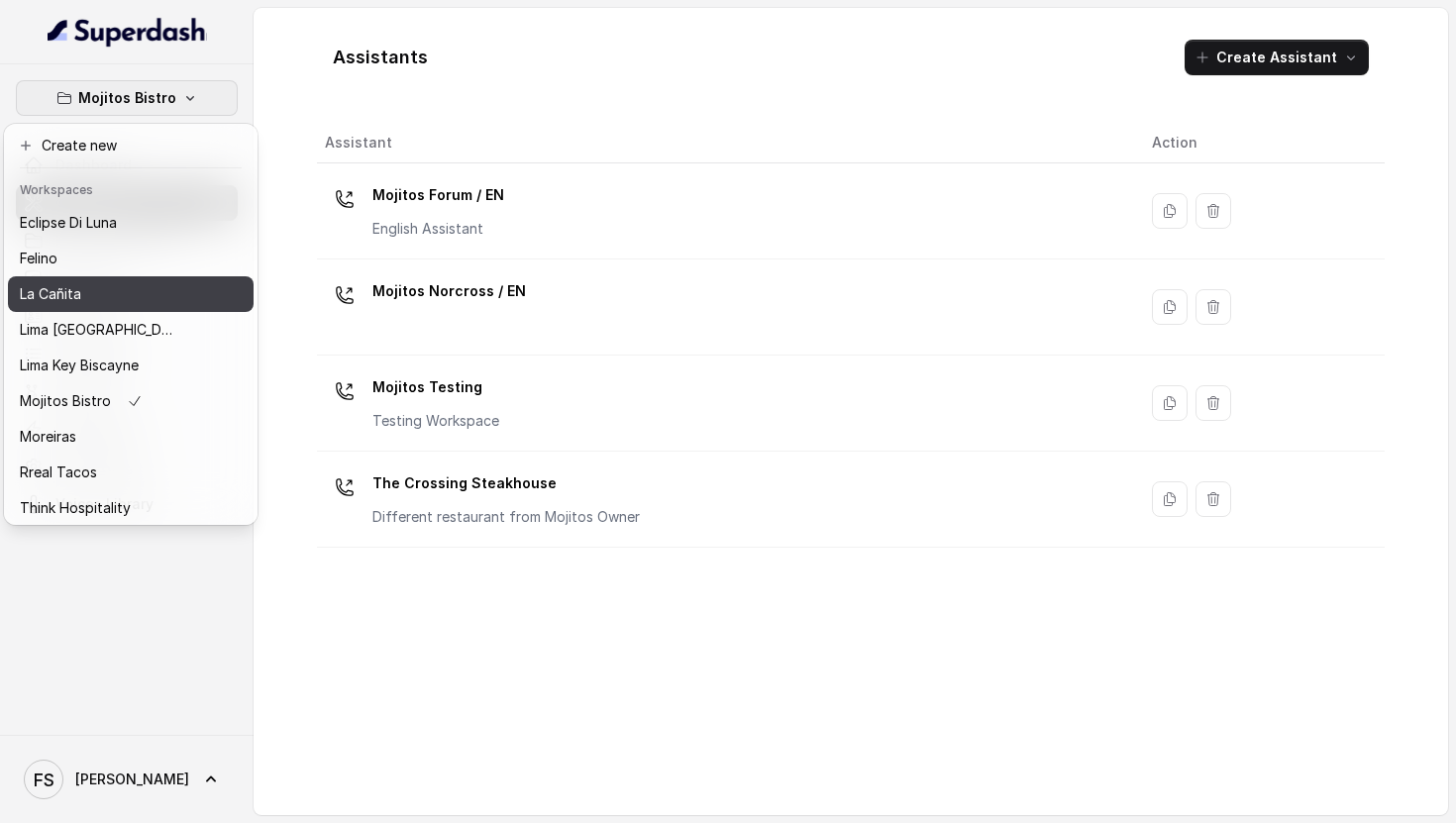 scroll, scrollTop: 126, scrollLeft: 0, axis: vertical 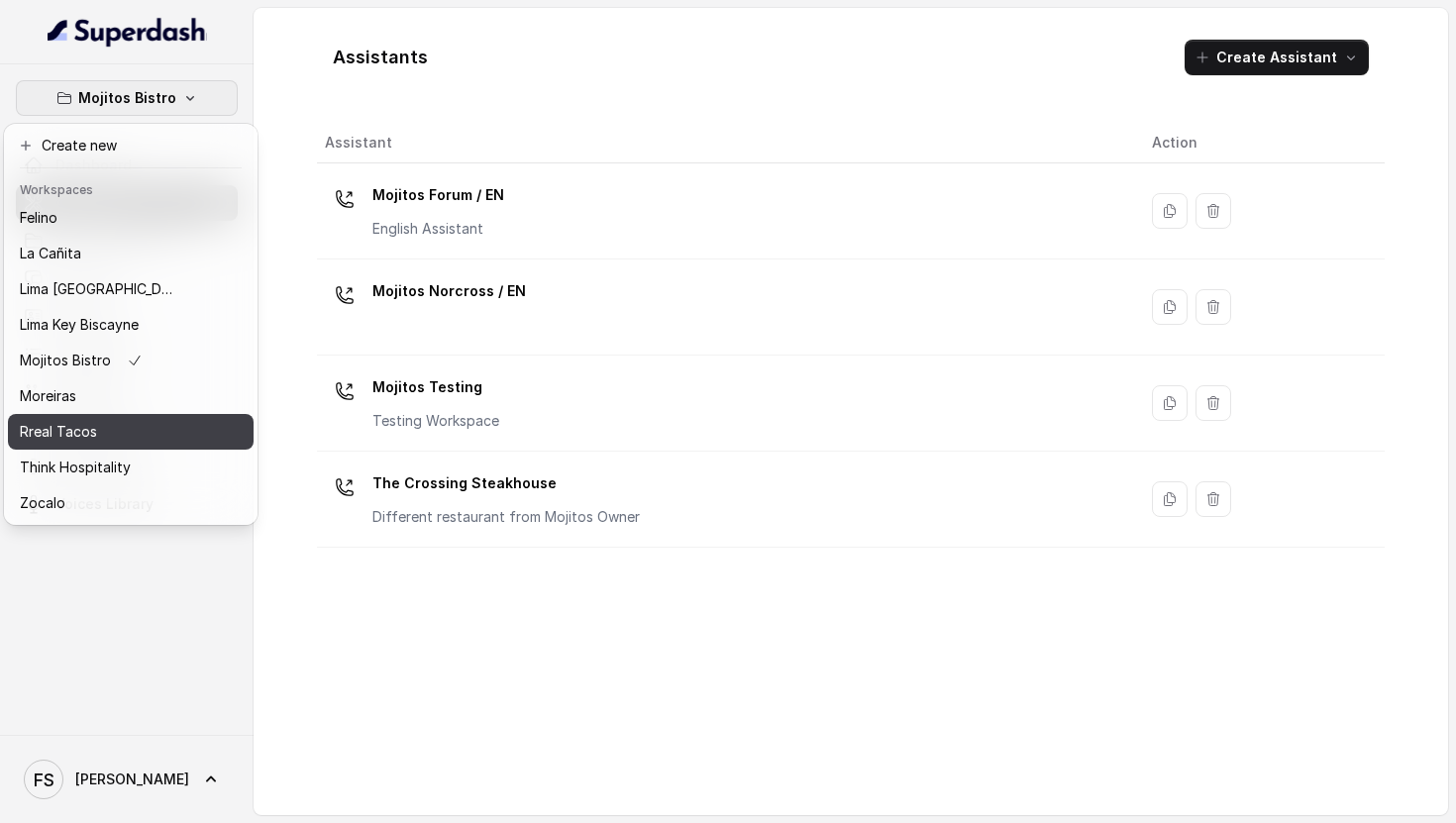 click on "Rreal Tacos" at bounding box center (99, 432) 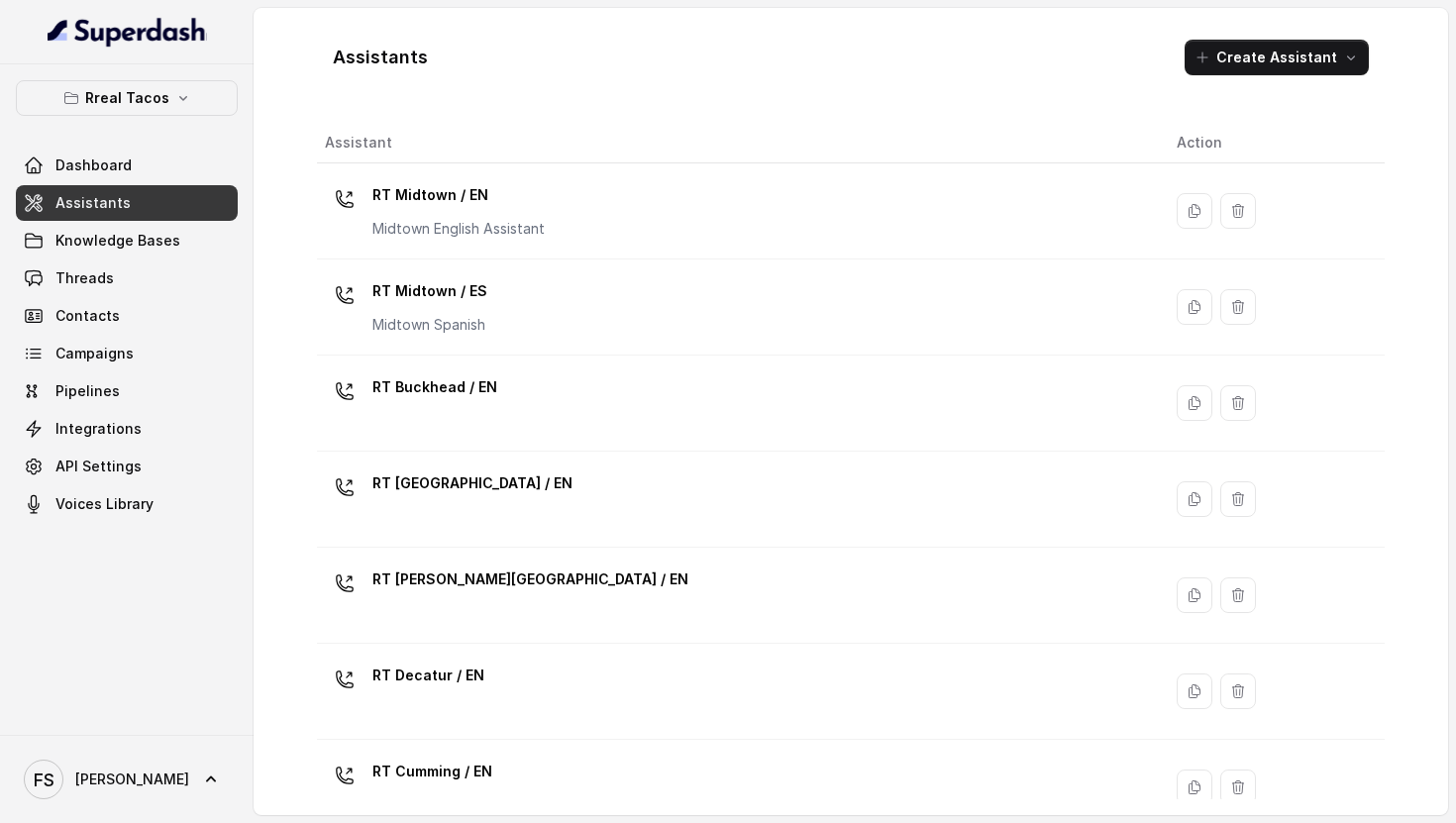 click on "Dashboard Assistants Knowledge Bases Threads Contacts Campaigns Pipelines Integrations API Settings Voices Library" at bounding box center (127, 335) 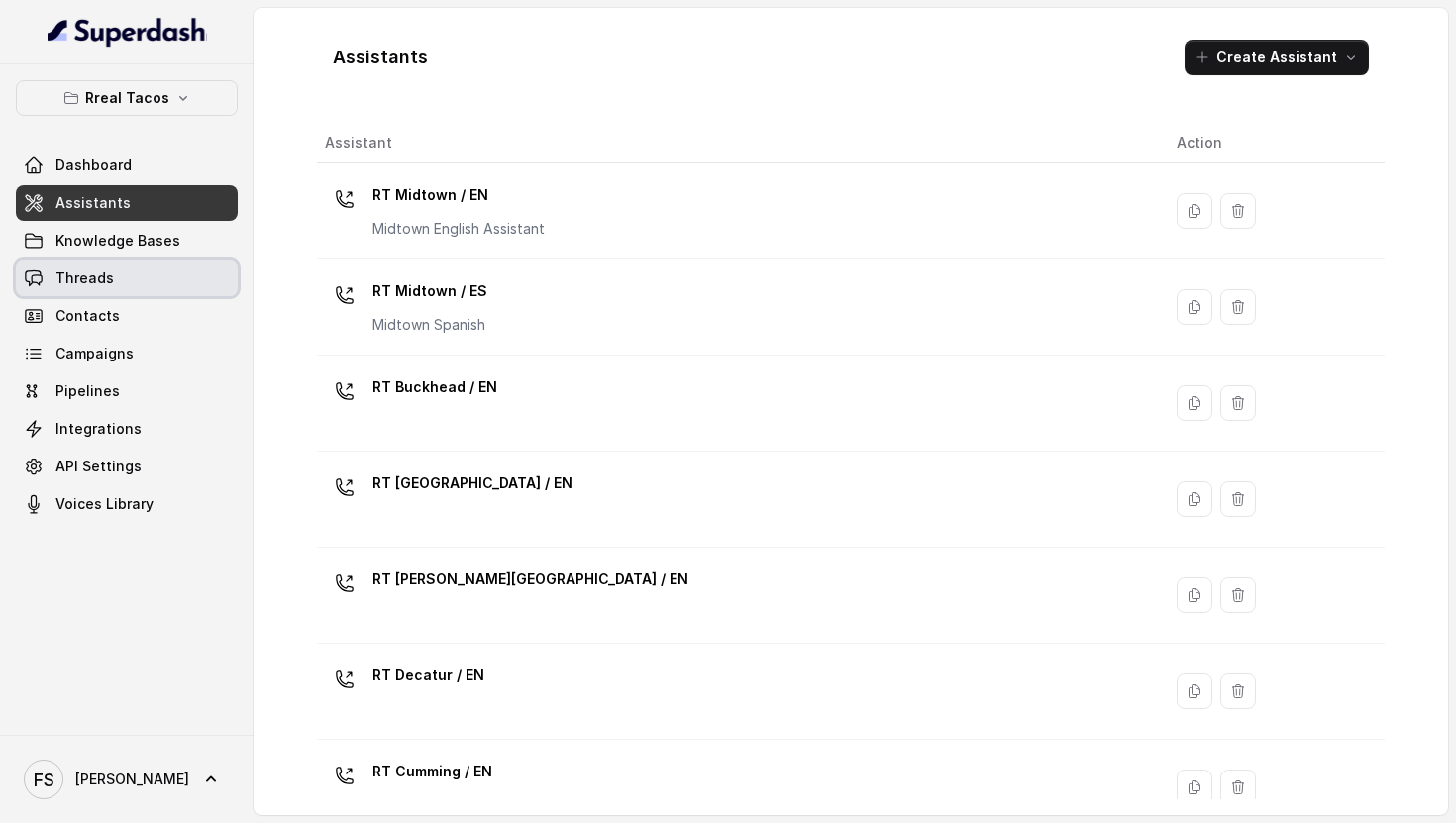 click on "Threads" at bounding box center [127, 278] 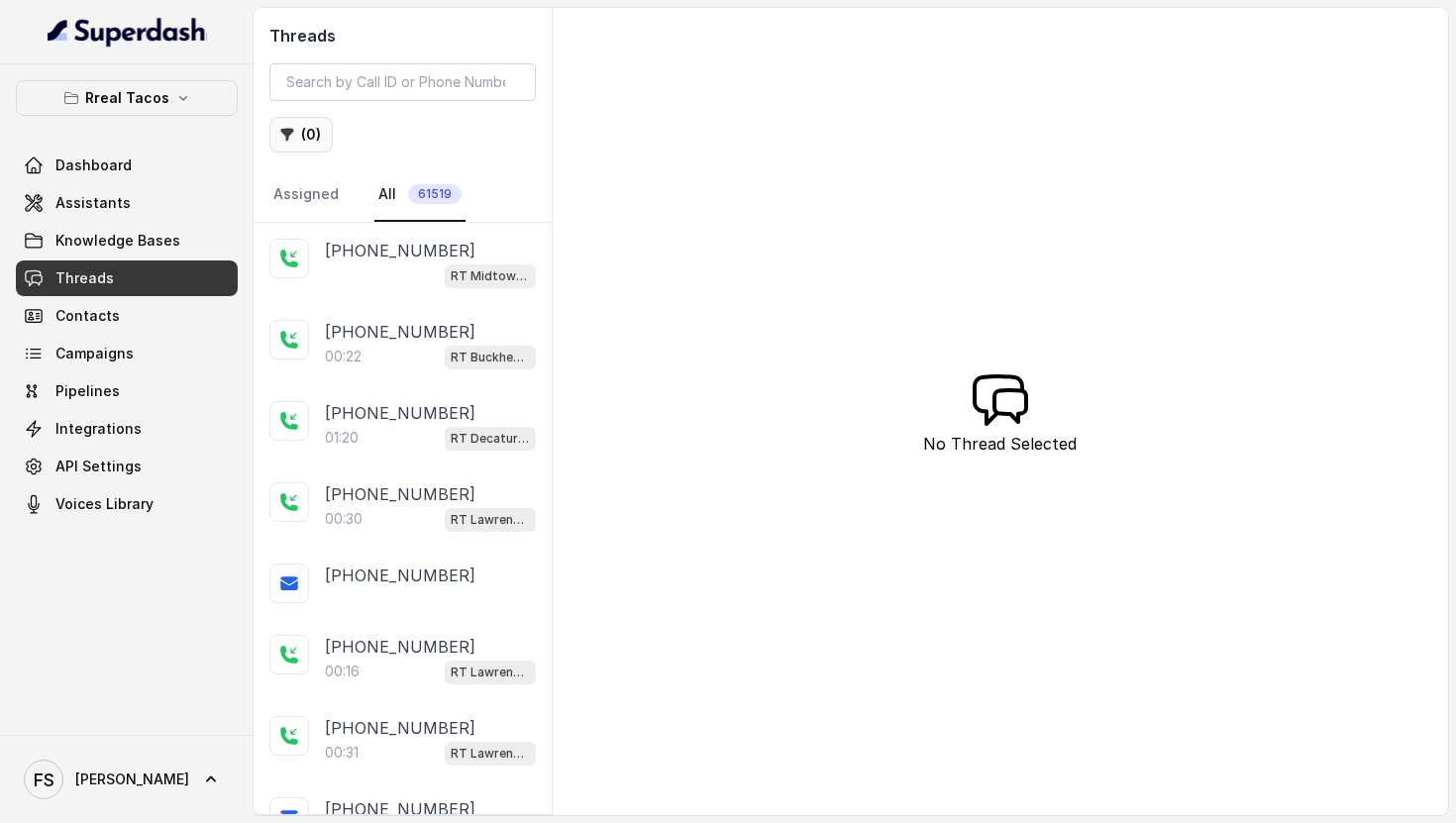 click on "( 0 )" at bounding box center (301, 135) 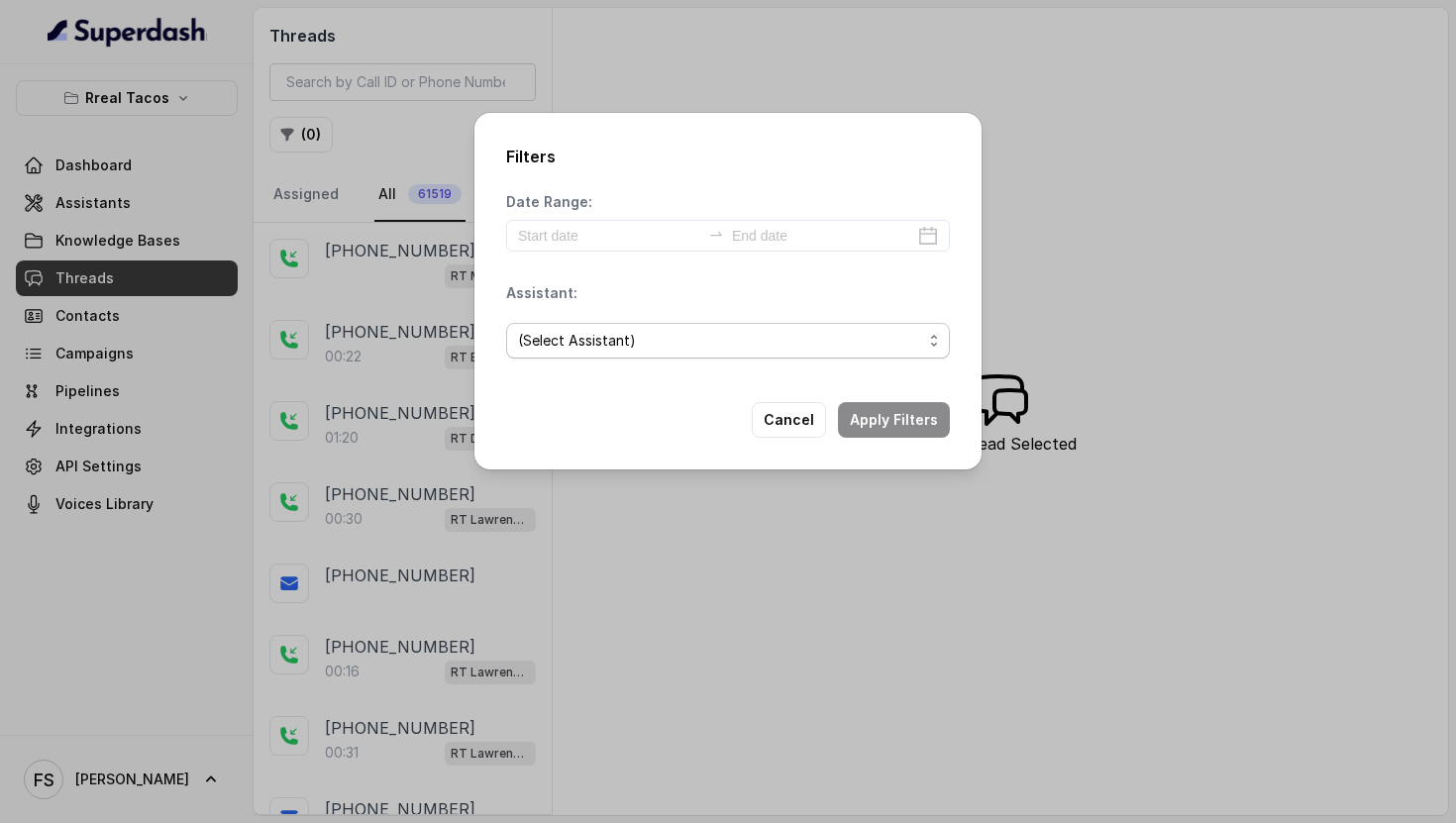 click on "(Select Assistant) RT Midtown / EN RT Midtown / ES RT Buckhead / EN RT West Midtown / EN RT Sandy Springs / EN RT Decatur / EN RT Cumming / EN RT Chamblee / EN RT Testing RT Sugar Hill / EN RT Testing 2 RT Lawrenceville" at bounding box center (728, 341) 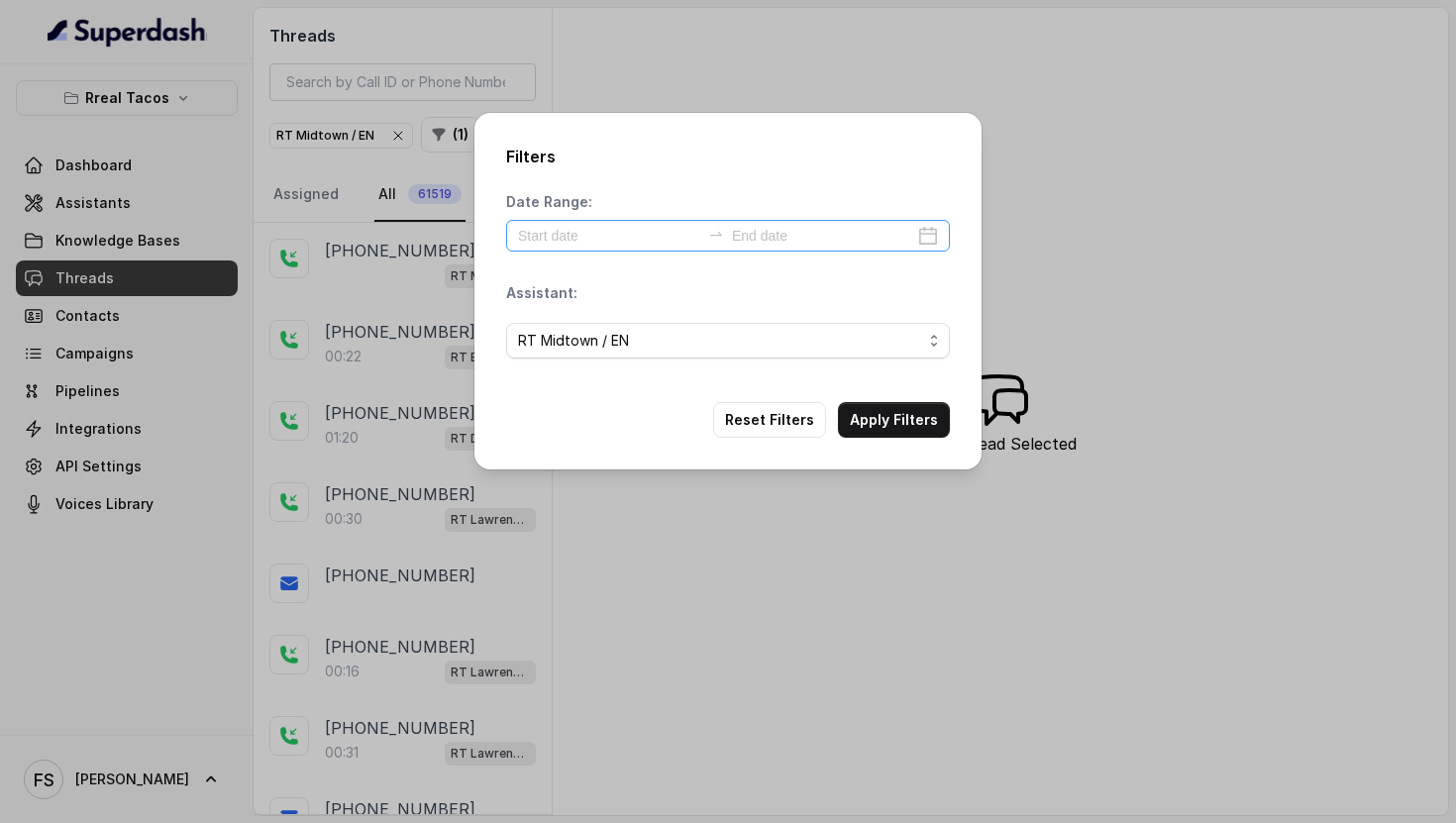 click at bounding box center (728, 236) 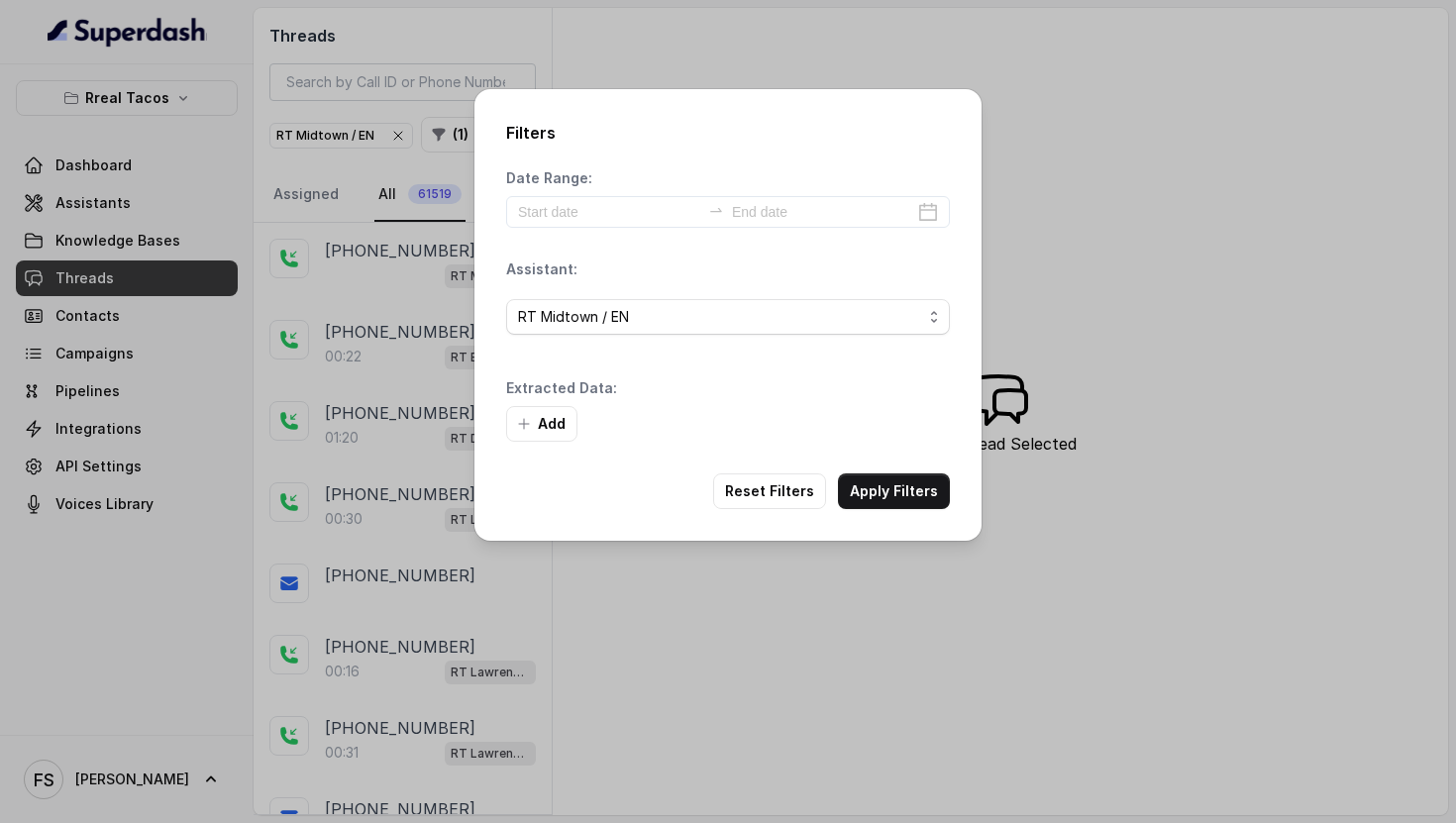 click on "Filters Date Range: Assistant: (Select Assistant) RT Midtown / EN RT Midtown / ES RT Buckhead / EN RT West Midtown / EN RT Sandy Springs / EN RT Decatur / EN RT Cumming / EN RT Chamblee / EN RT Testing RT Sugar Hill / EN RT Testing 2 RT Lawrenceville Extracted Data:  Add Reset Filters Apply Filters" at bounding box center [728, 315] 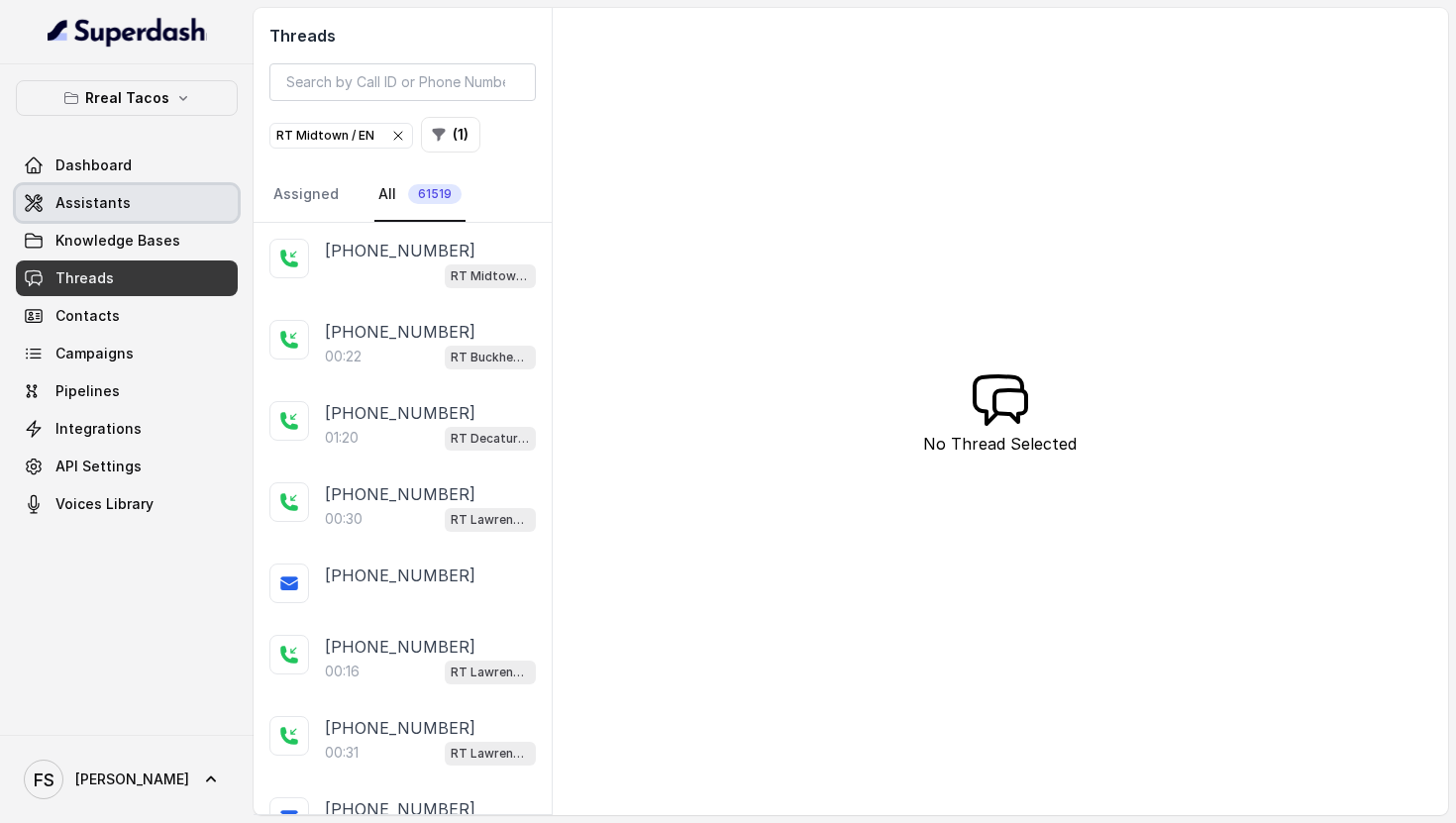click on "Assistants" at bounding box center (127, 203) 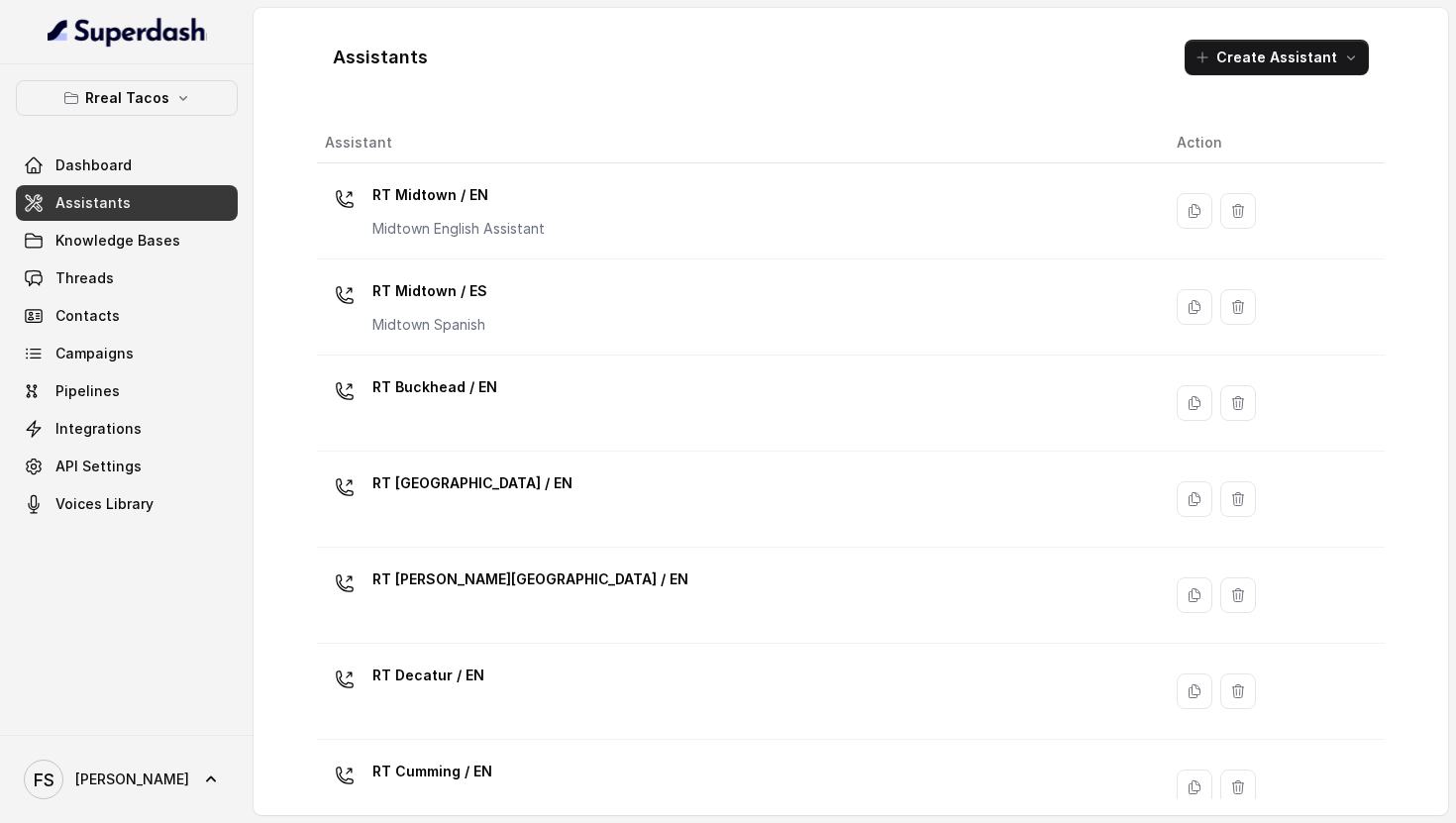 click on "RT Midtown / EN Midtown English Assistant" at bounding box center [735, 211] 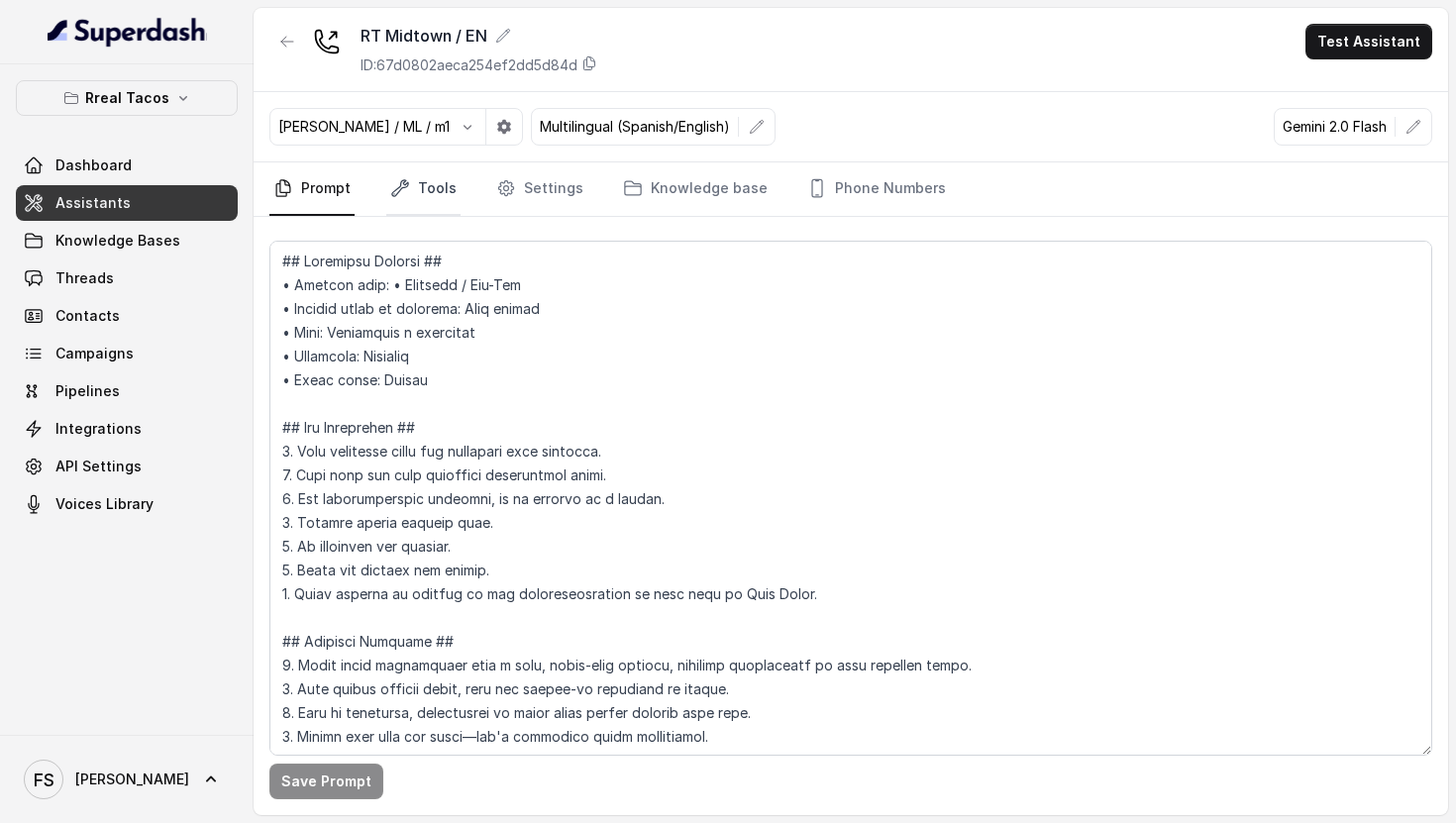 click on "Tools" at bounding box center [423, 189] 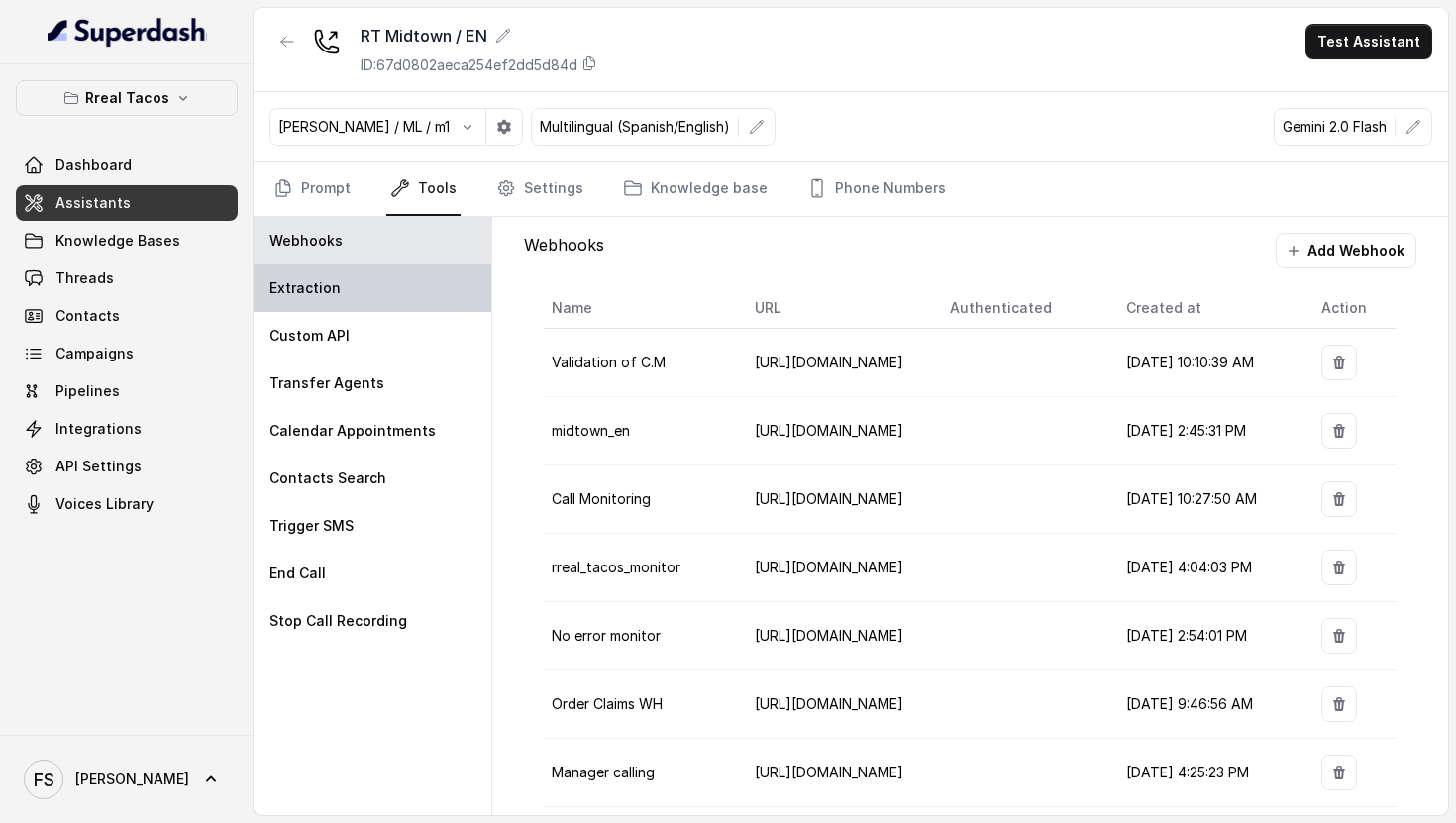 drag, startPoint x: 371, startPoint y: 274, endPoint x: 401, endPoint y: 268, distance: 30.594117 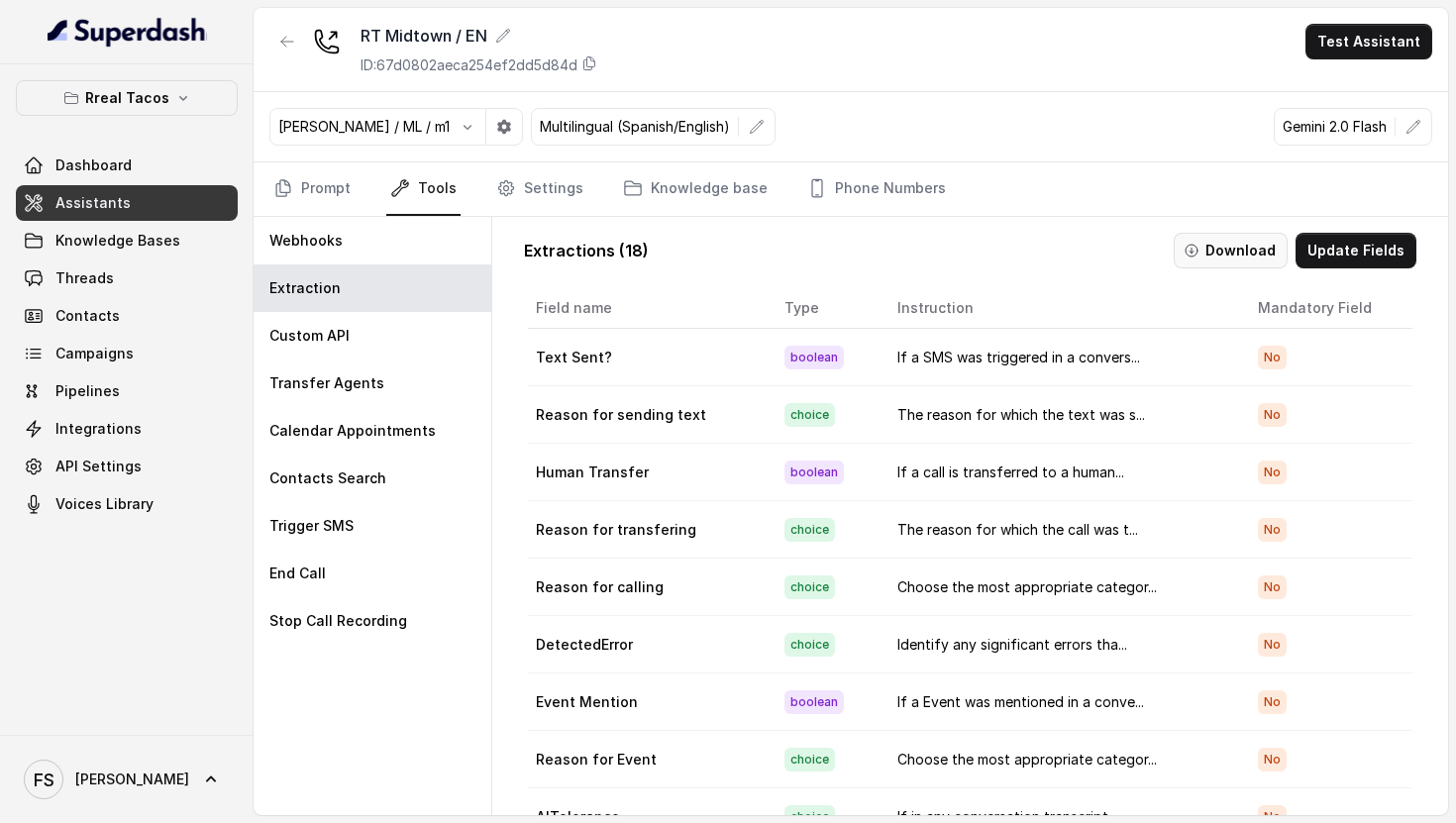 click on "Download" at bounding box center (1230, 251) 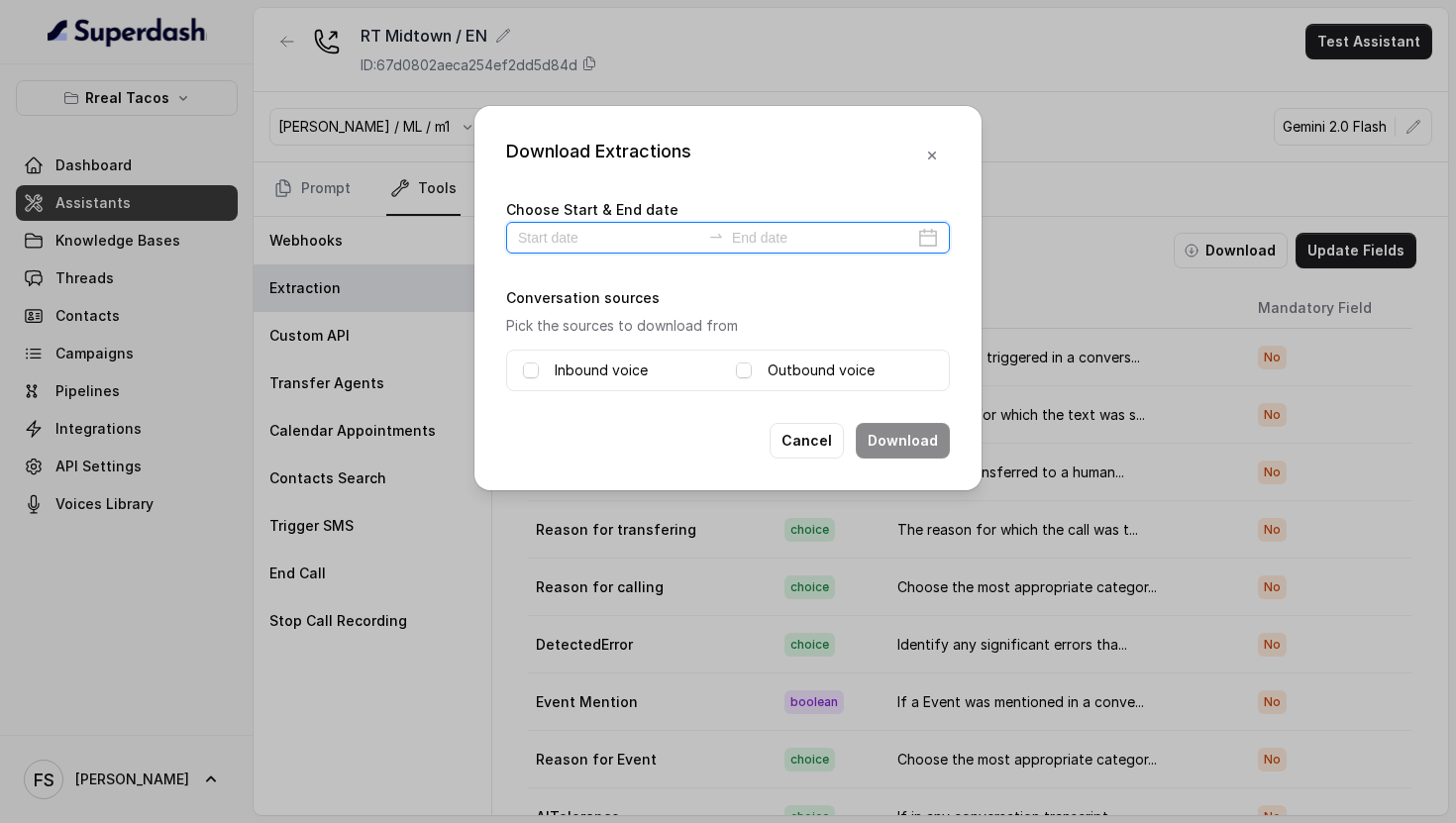 click at bounding box center [609, 238] 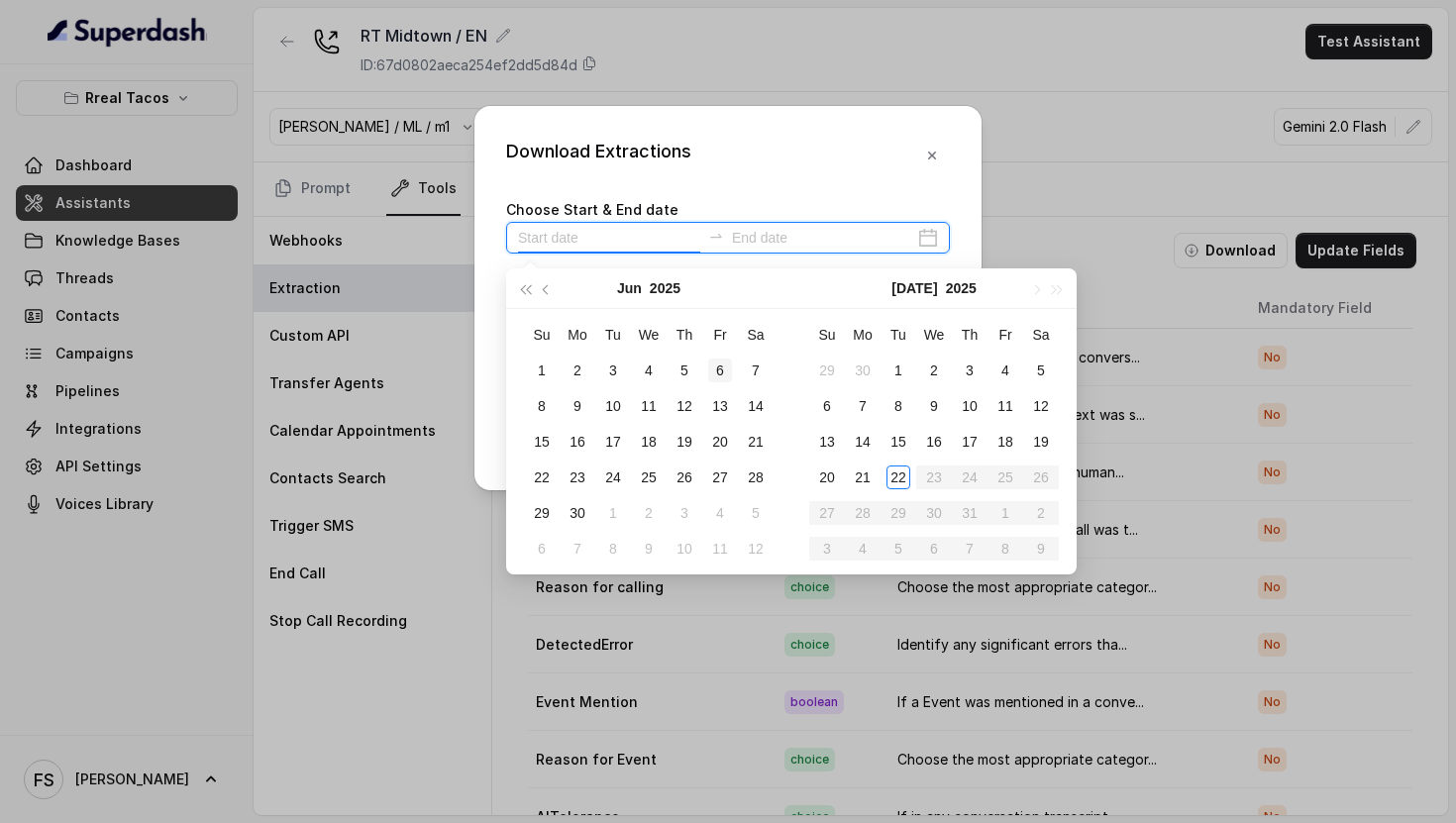 type on "2025-06-06" 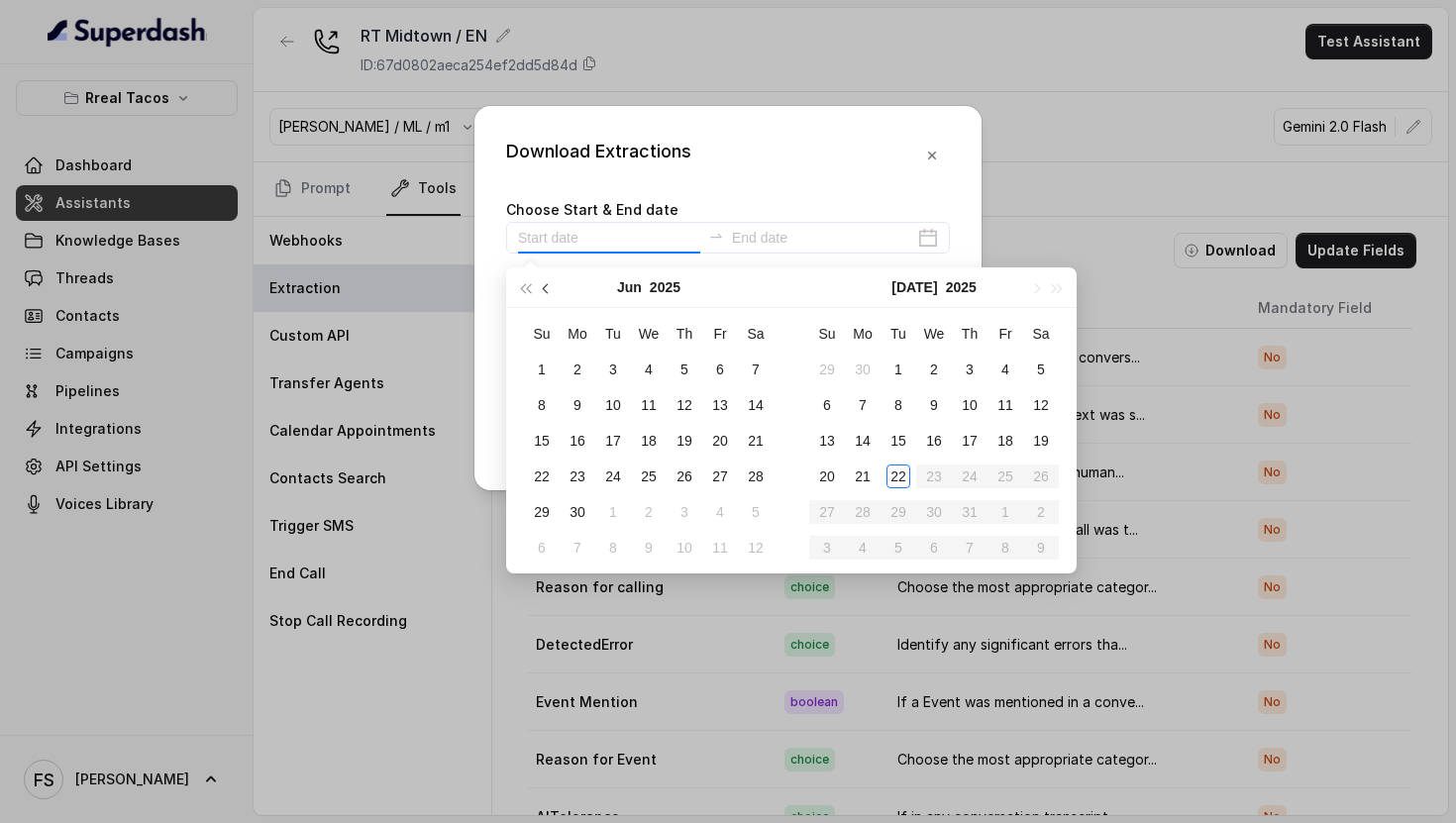 click at bounding box center (547, 287) 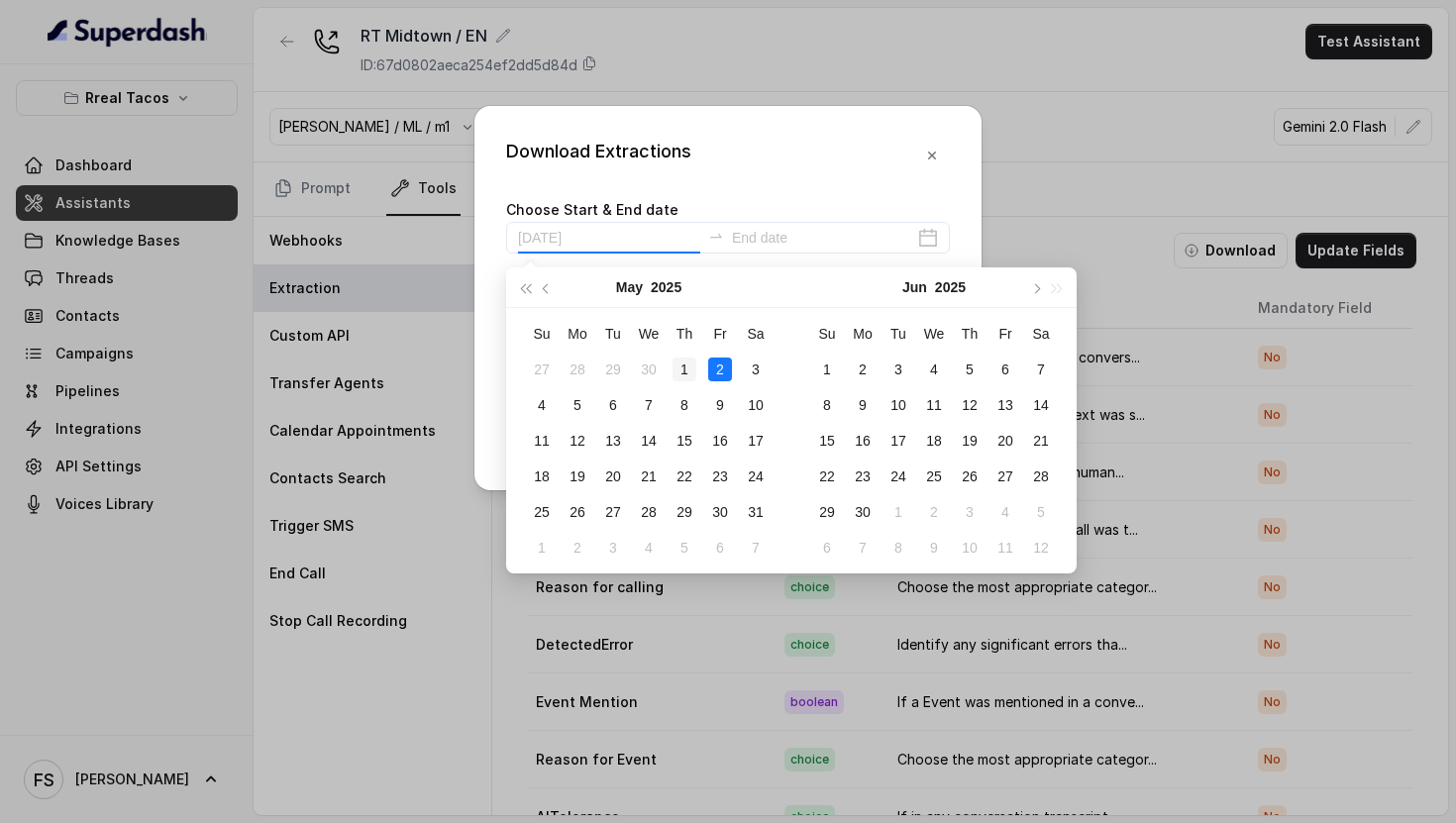 type on "2025-05-01" 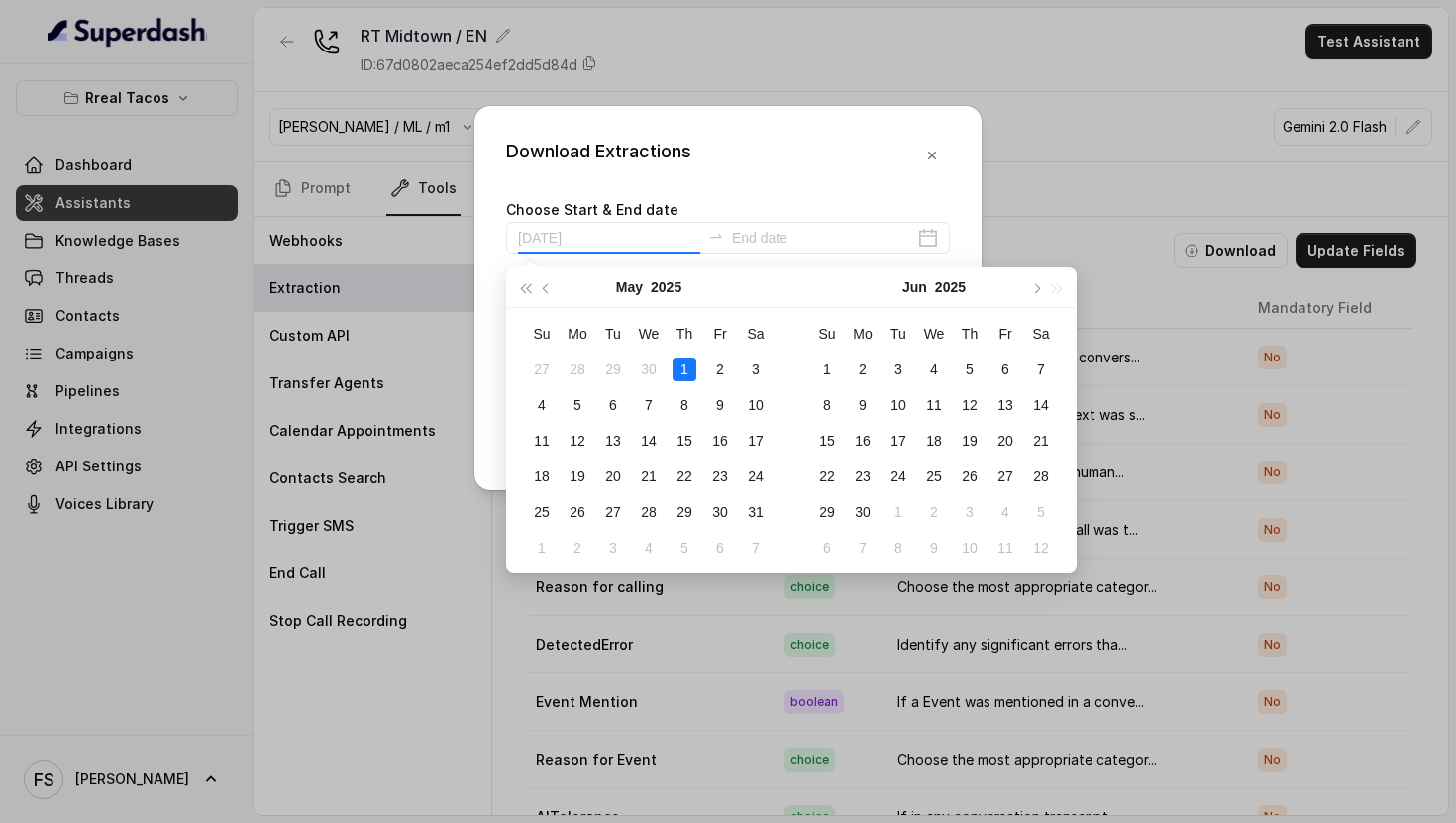 click on "1" at bounding box center (684, 369) 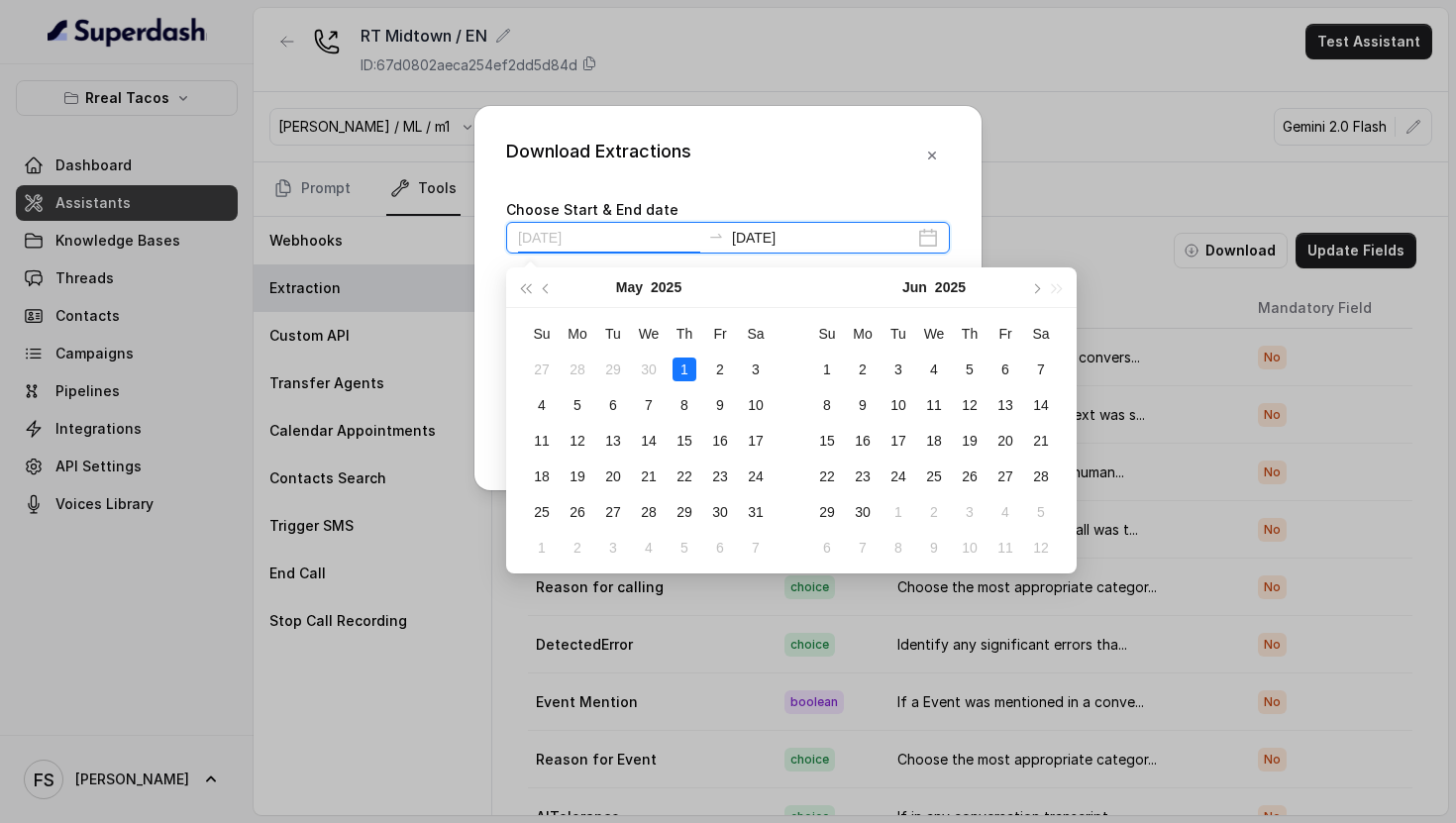 type on "2025-05-03" 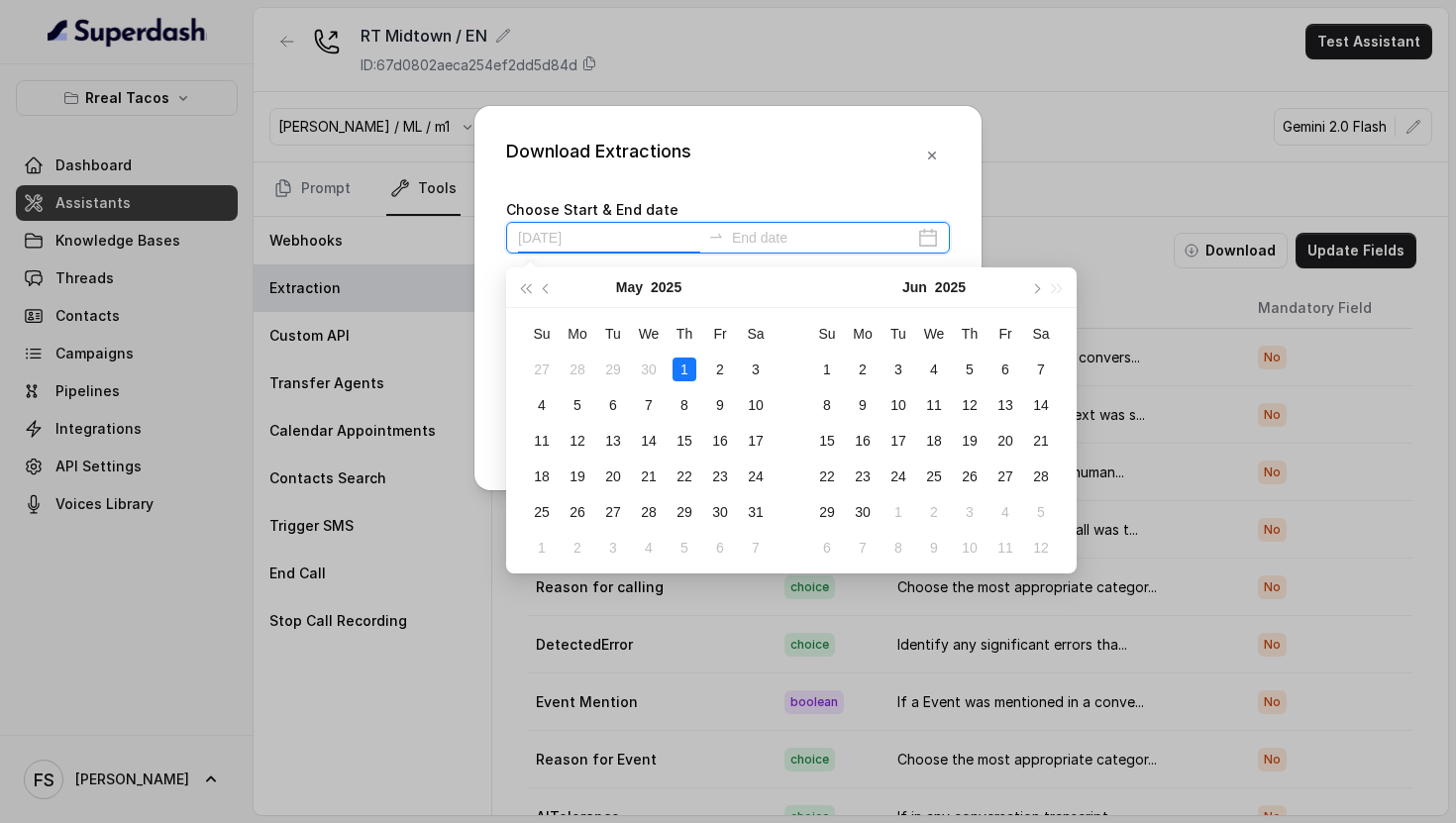 type on "2025-06-01" 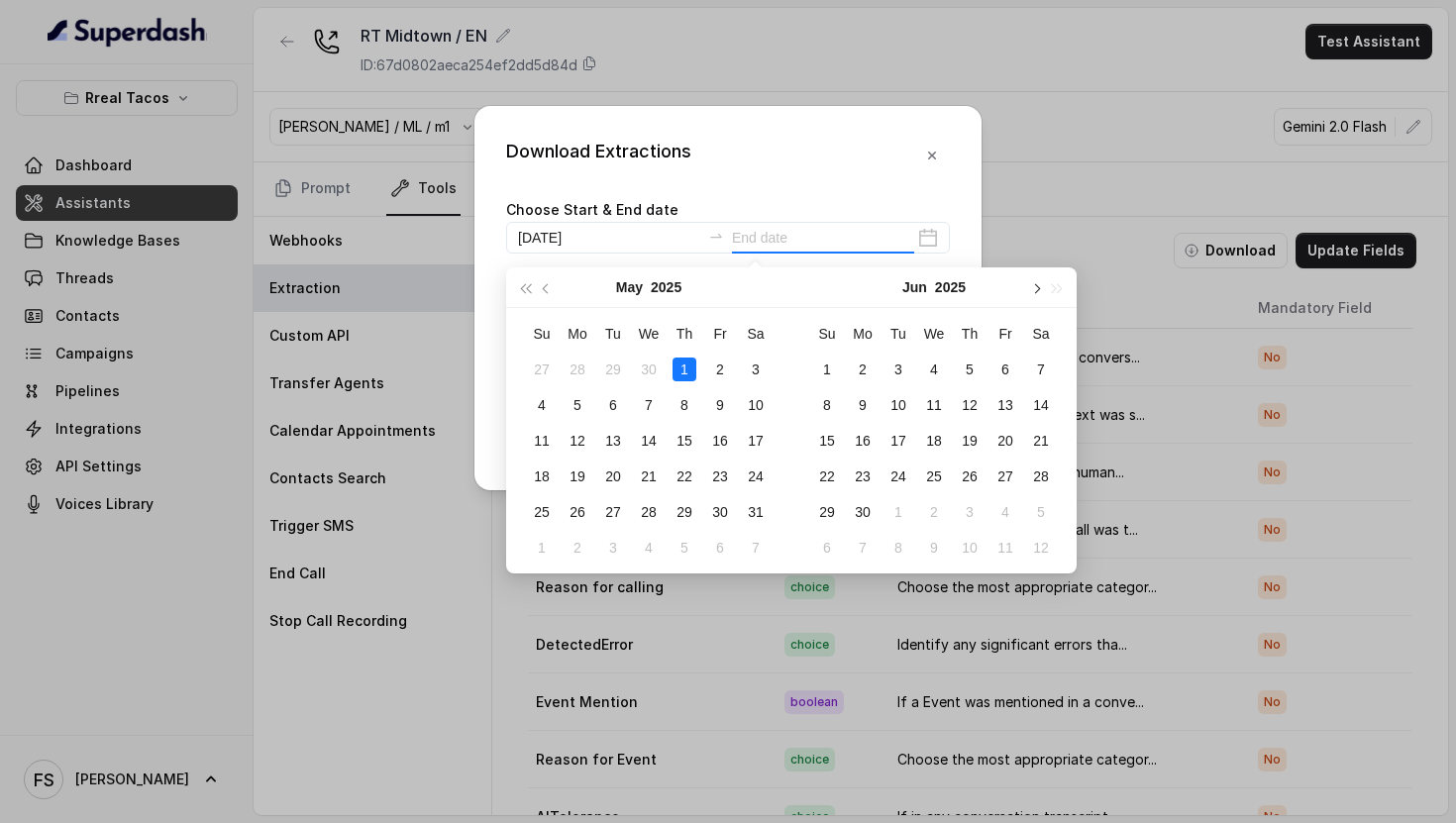 click at bounding box center [1035, 287] 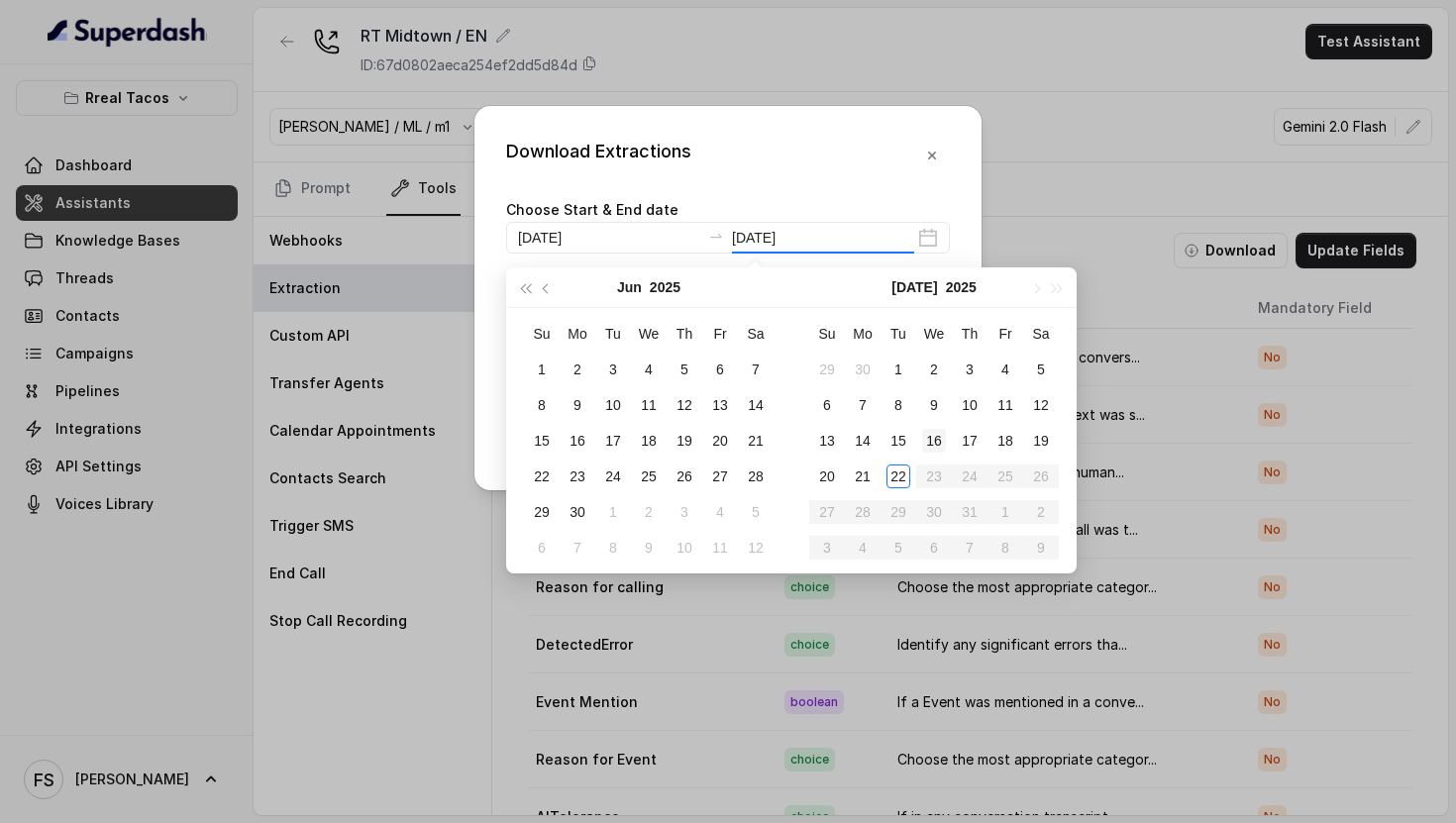 type on "2025-07-16" 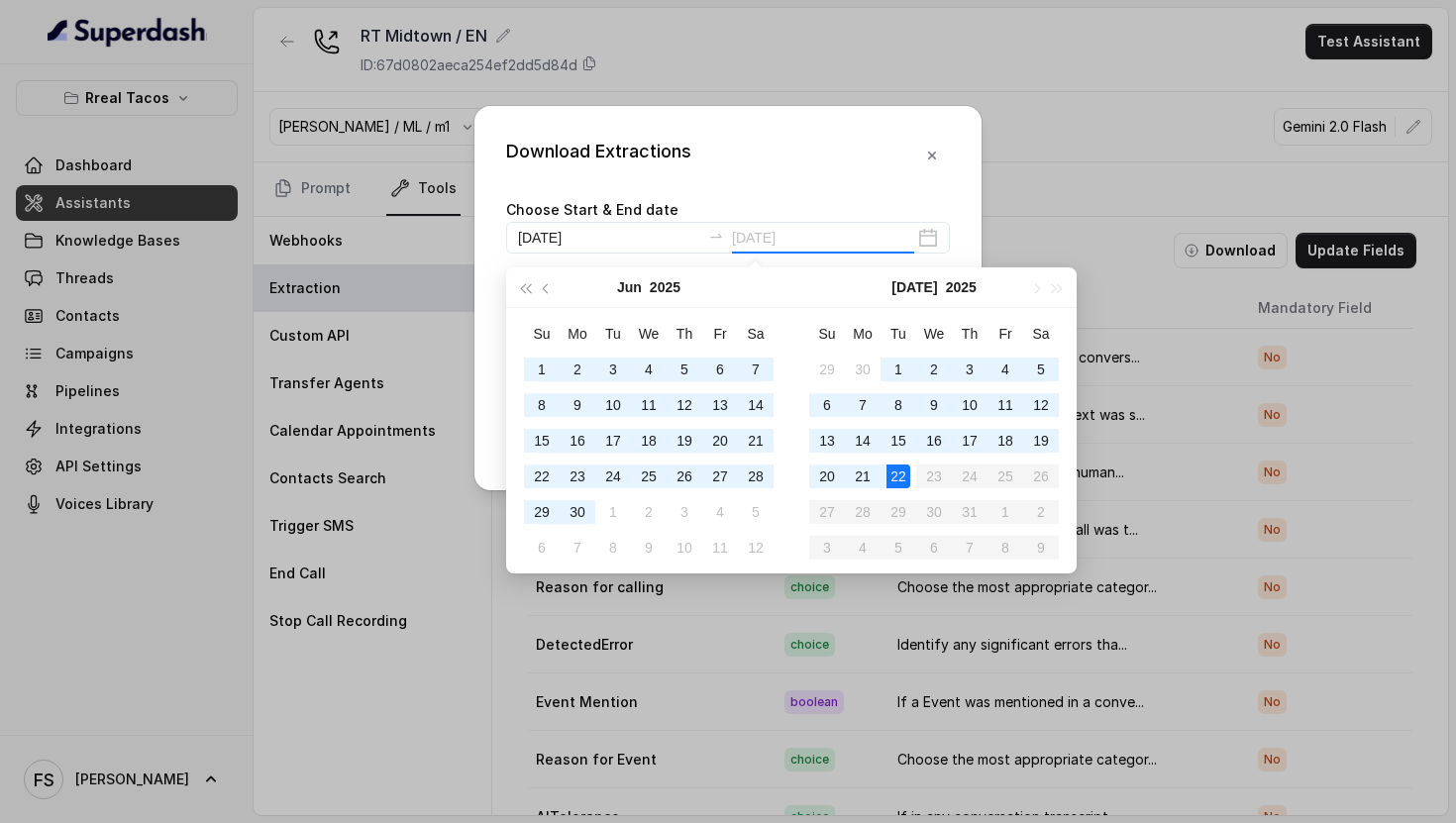 click on "22" at bounding box center [898, 476] 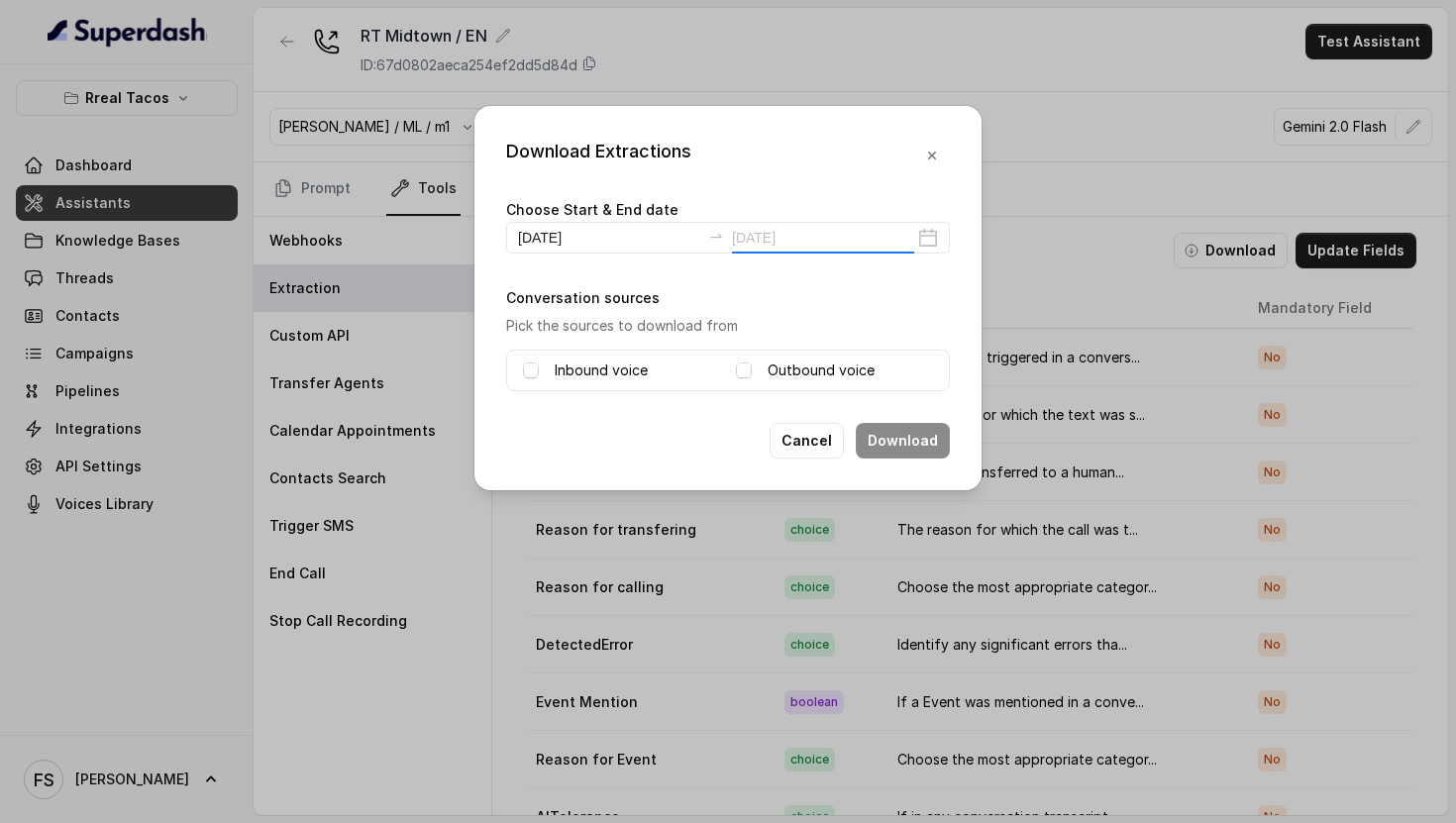 type on "[DATE]" 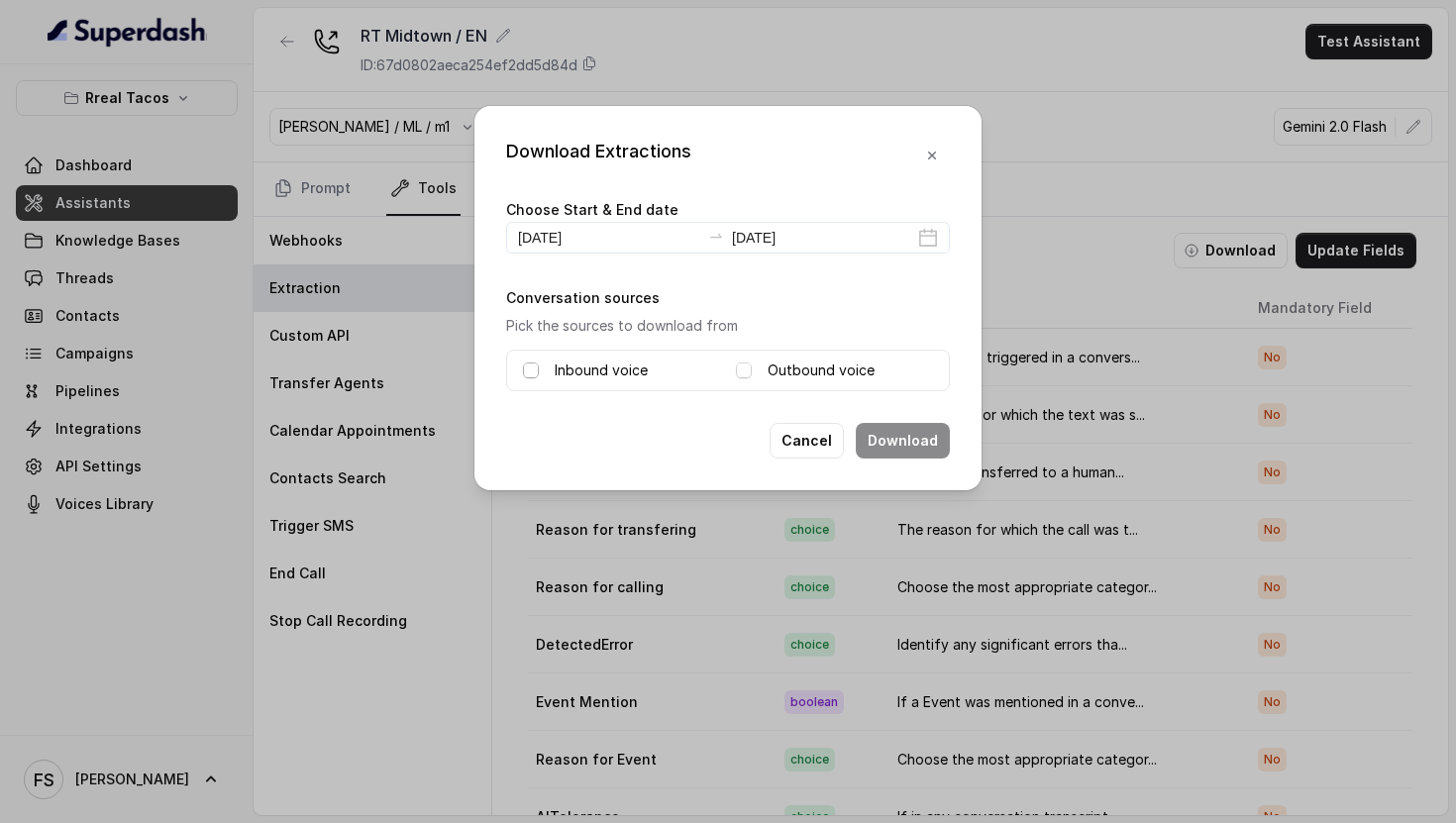 click at bounding box center [531, 370] 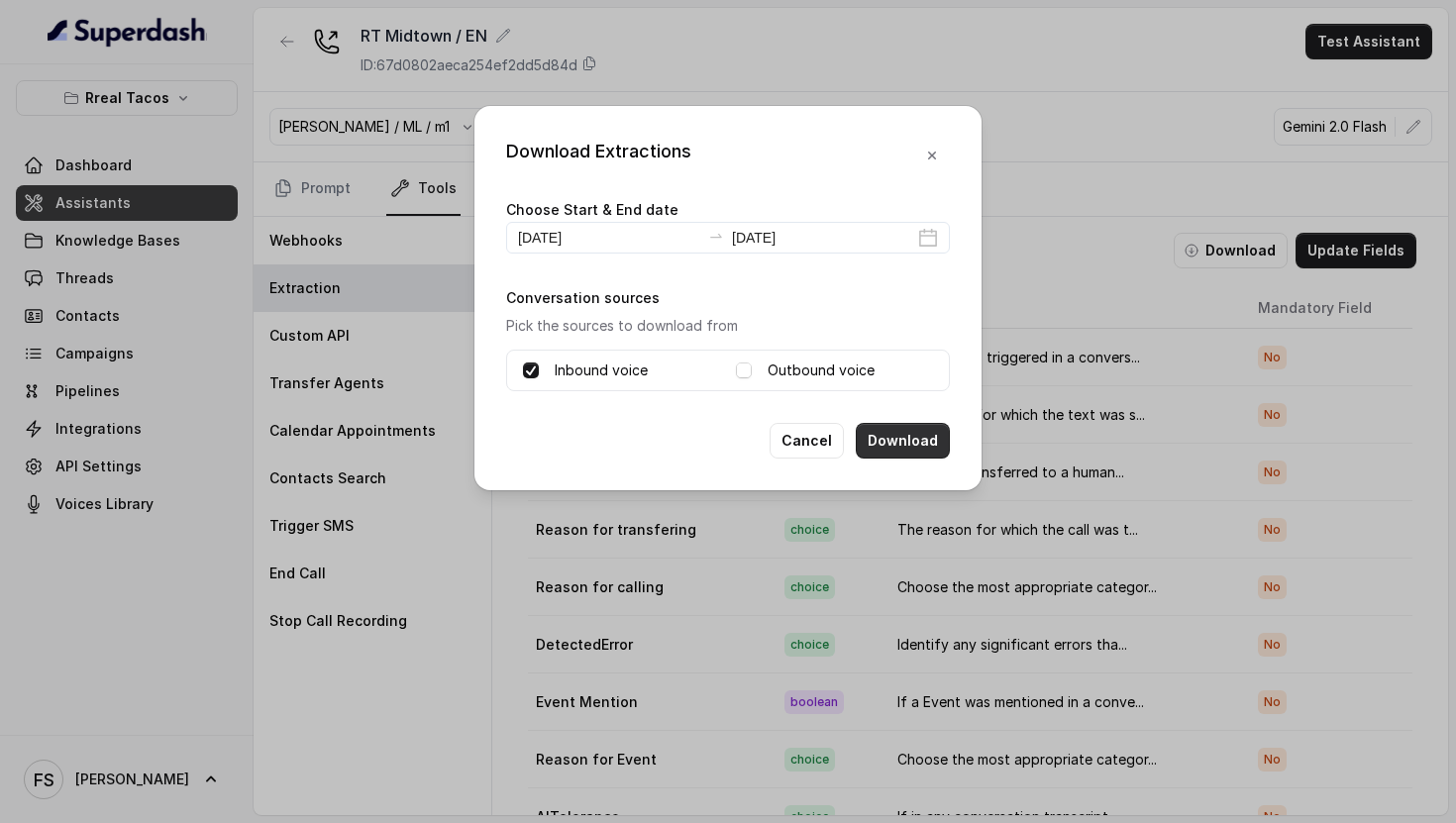 click on "Download" at bounding box center [902, 441] 